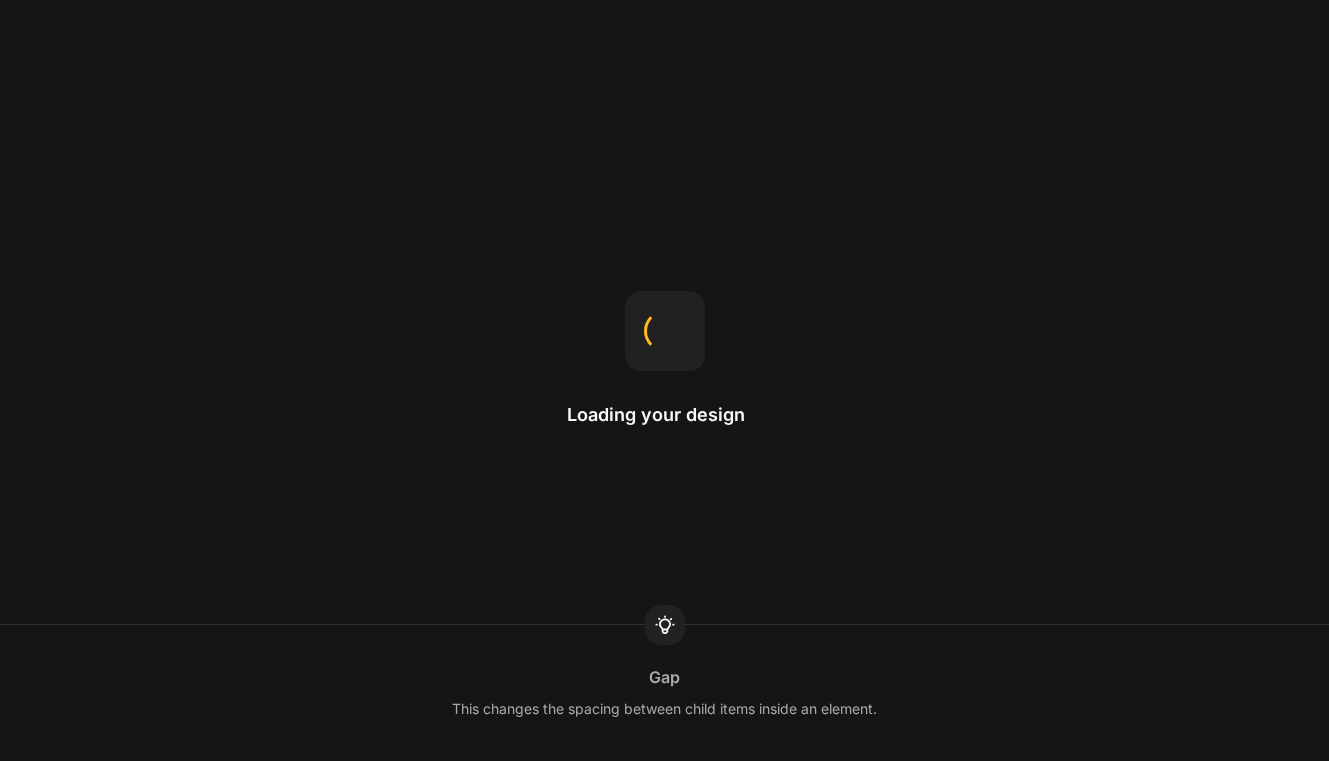 scroll, scrollTop: 0, scrollLeft: 0, axis: both 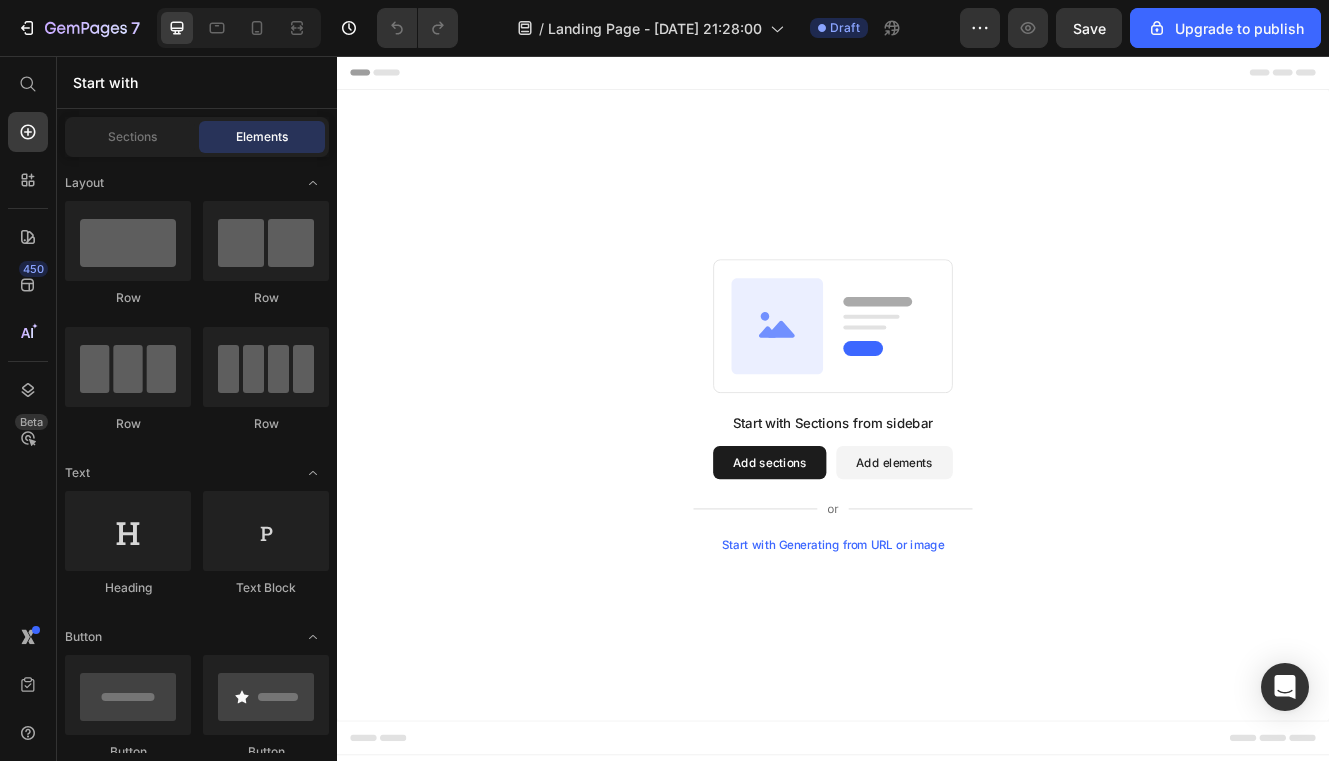 click on "Add sections" at bounding box center (860, 548) 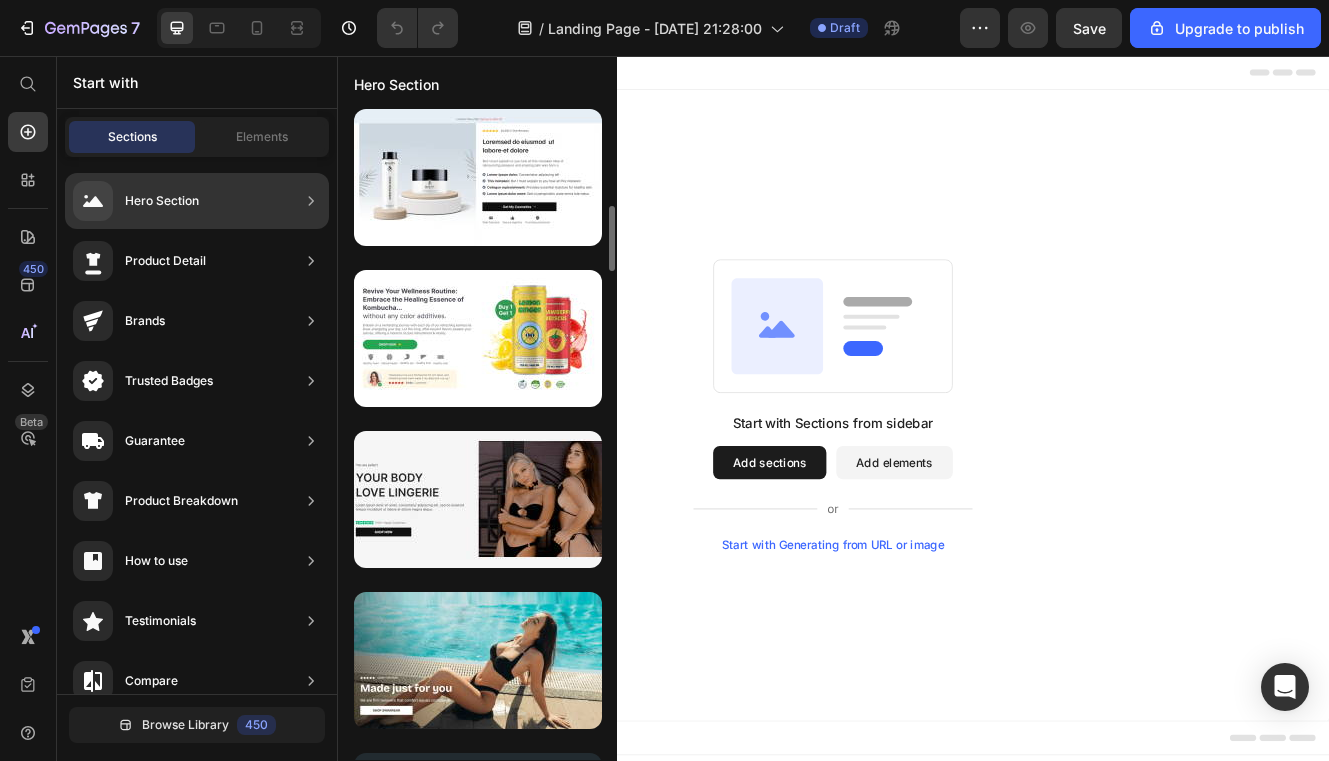 scroll, scrollTop: 1382, scrollLeft: 0, axis: vertical 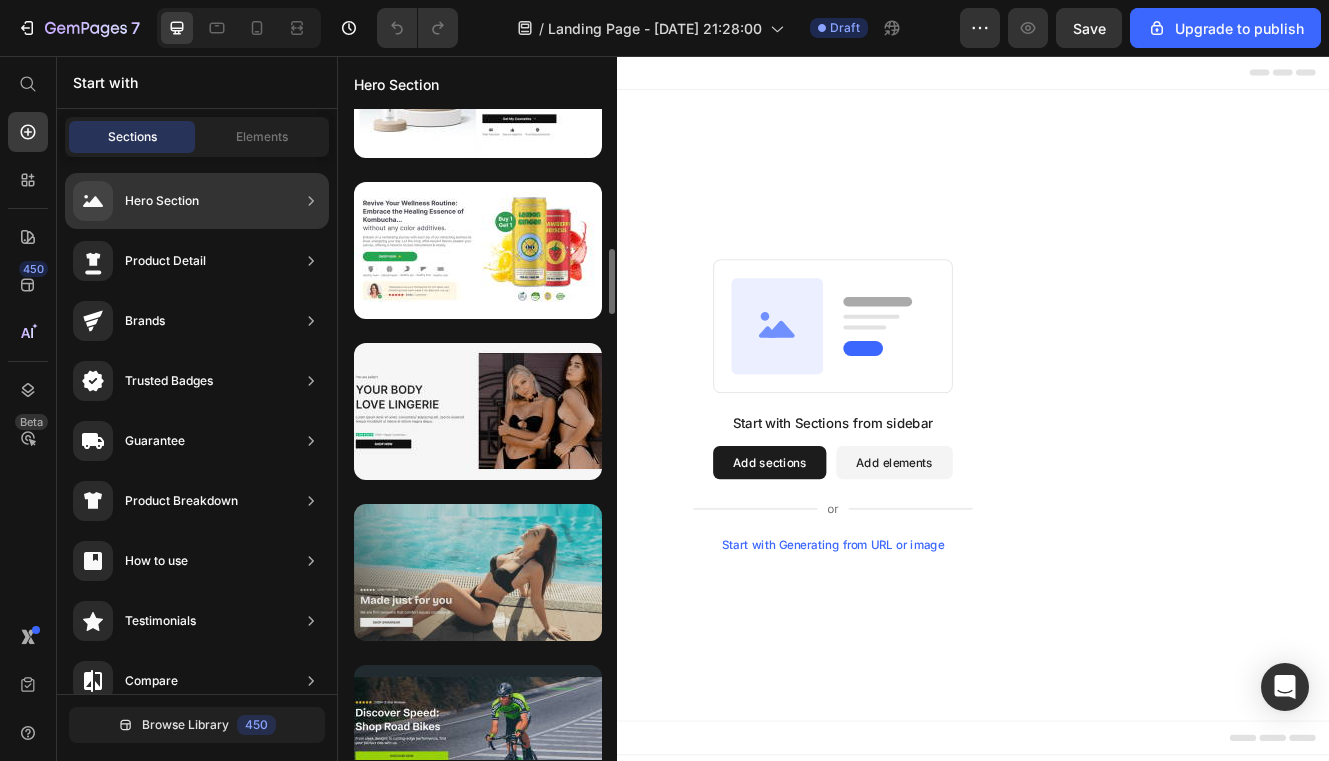 click at bounding box center (478, 572) 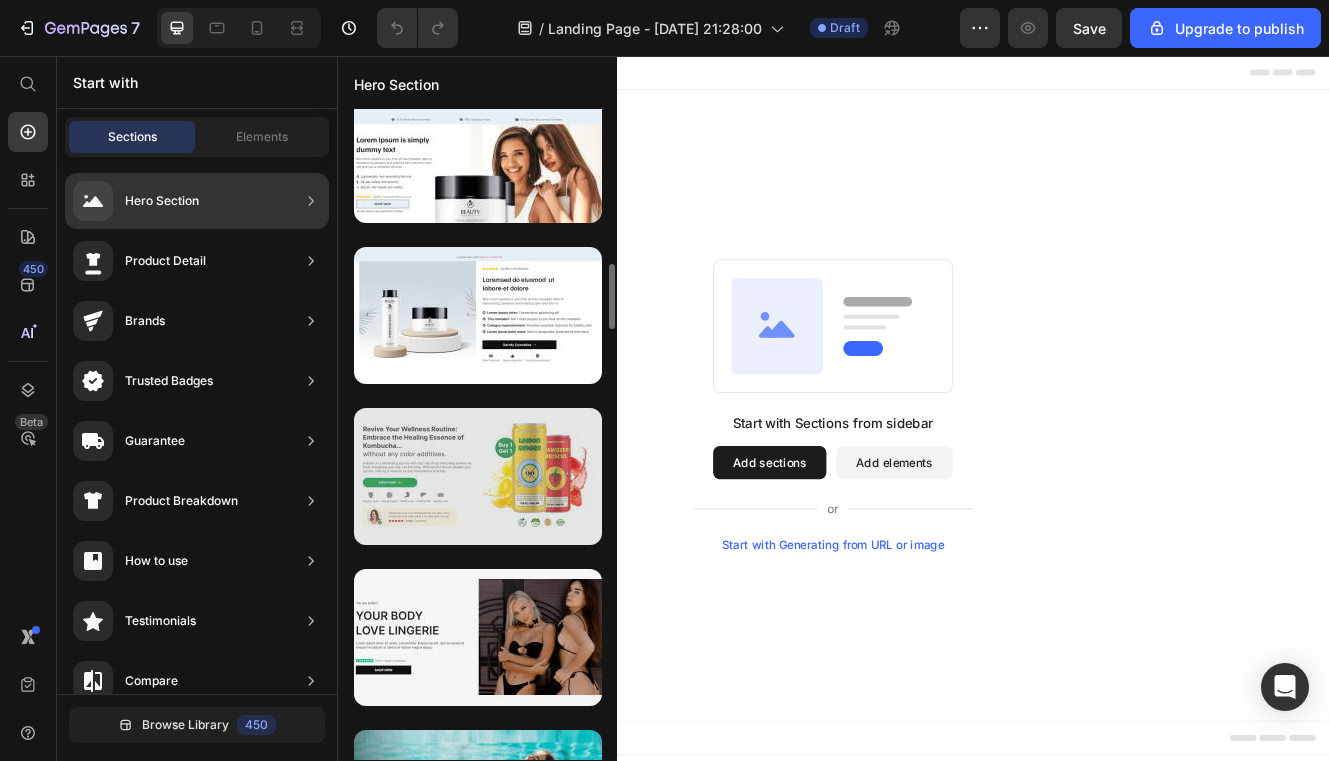 scroll, scrollTop: 1468, scrollLeft: 0, axis: vertical 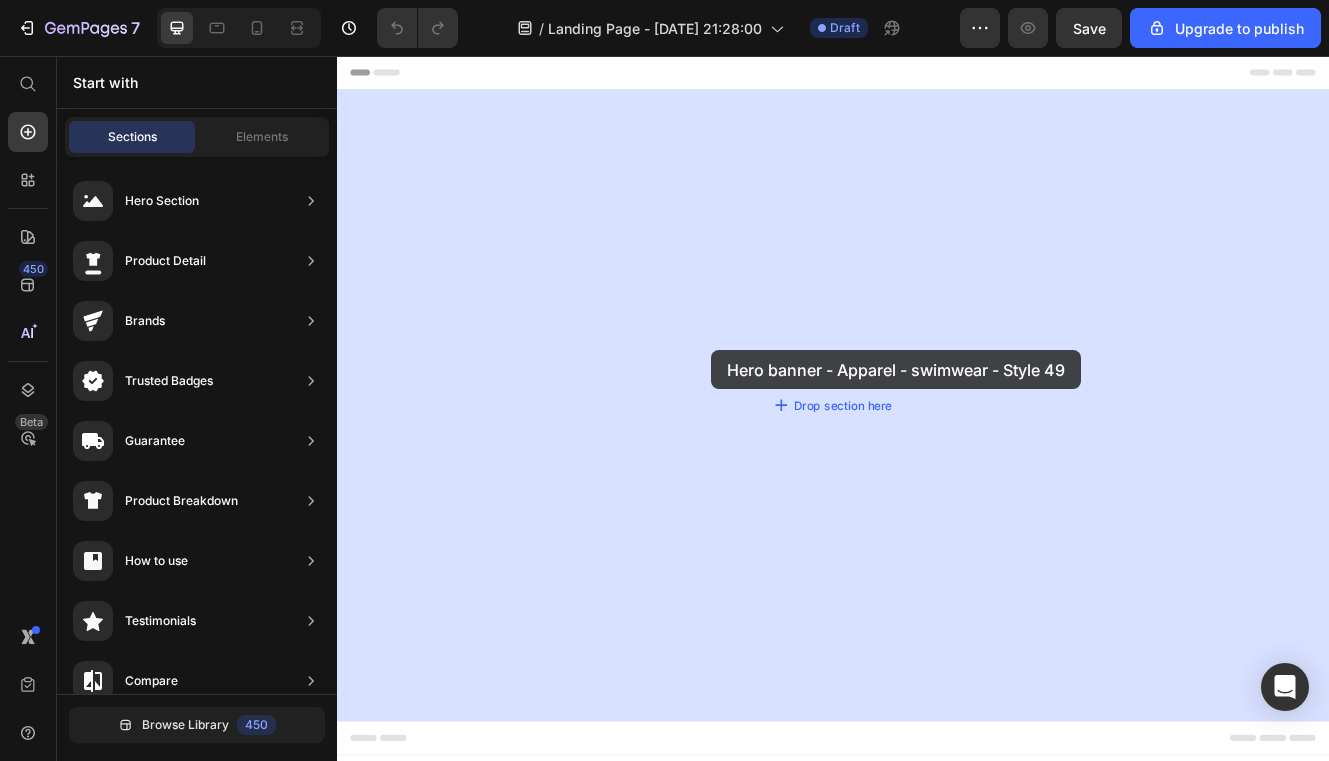 drag, startPoint x: 802, startPoint y: 548, endPoint x: 789, endPoint y: 412, distance: 136.6199 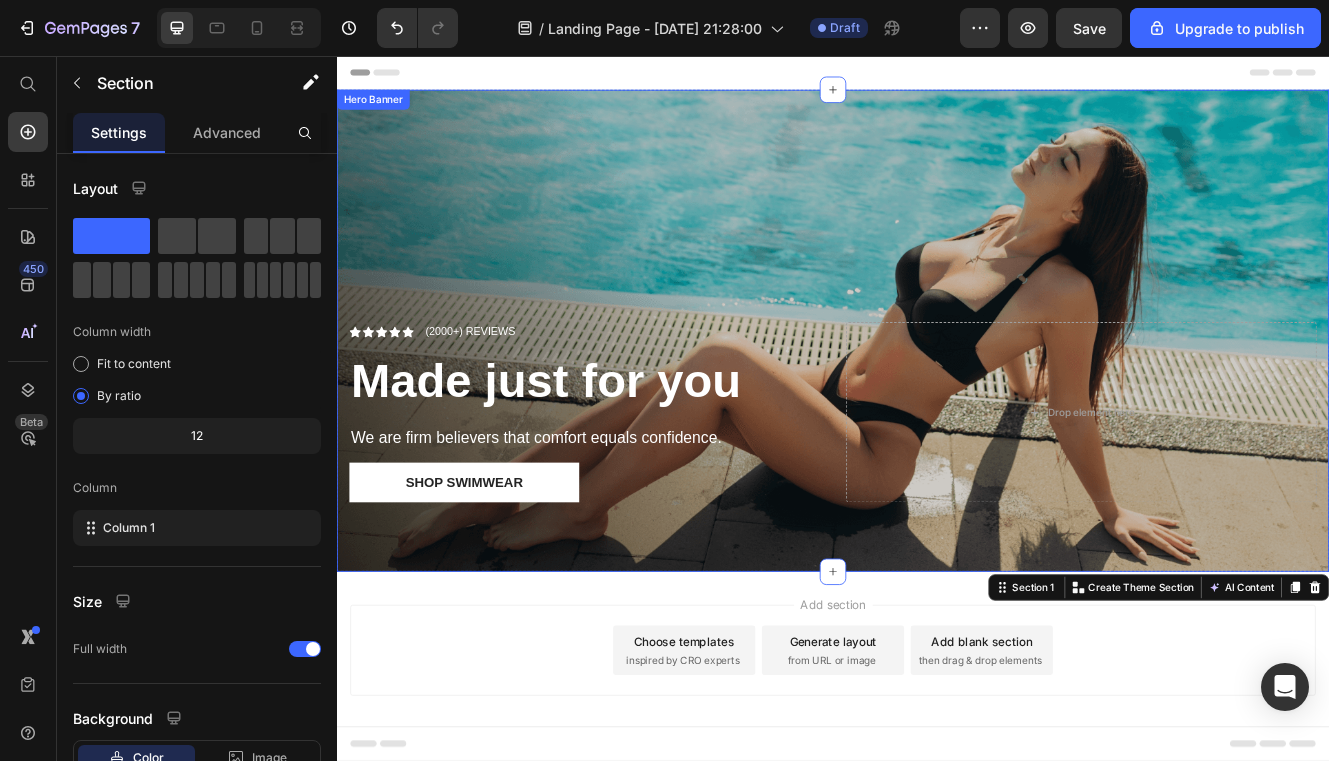 click at bounding box center [937, 388] 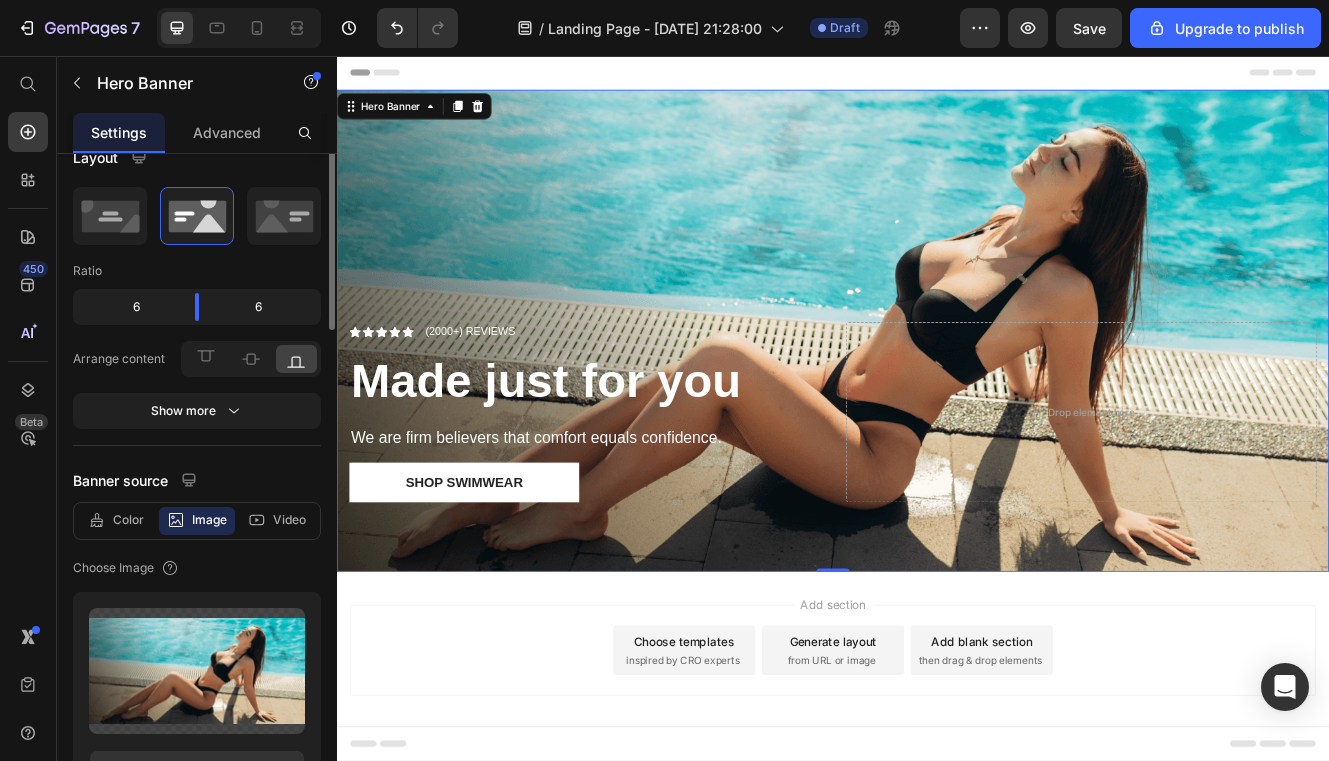 scroll, scrollTop: 149, scrollLeft: 0, axis: vertical 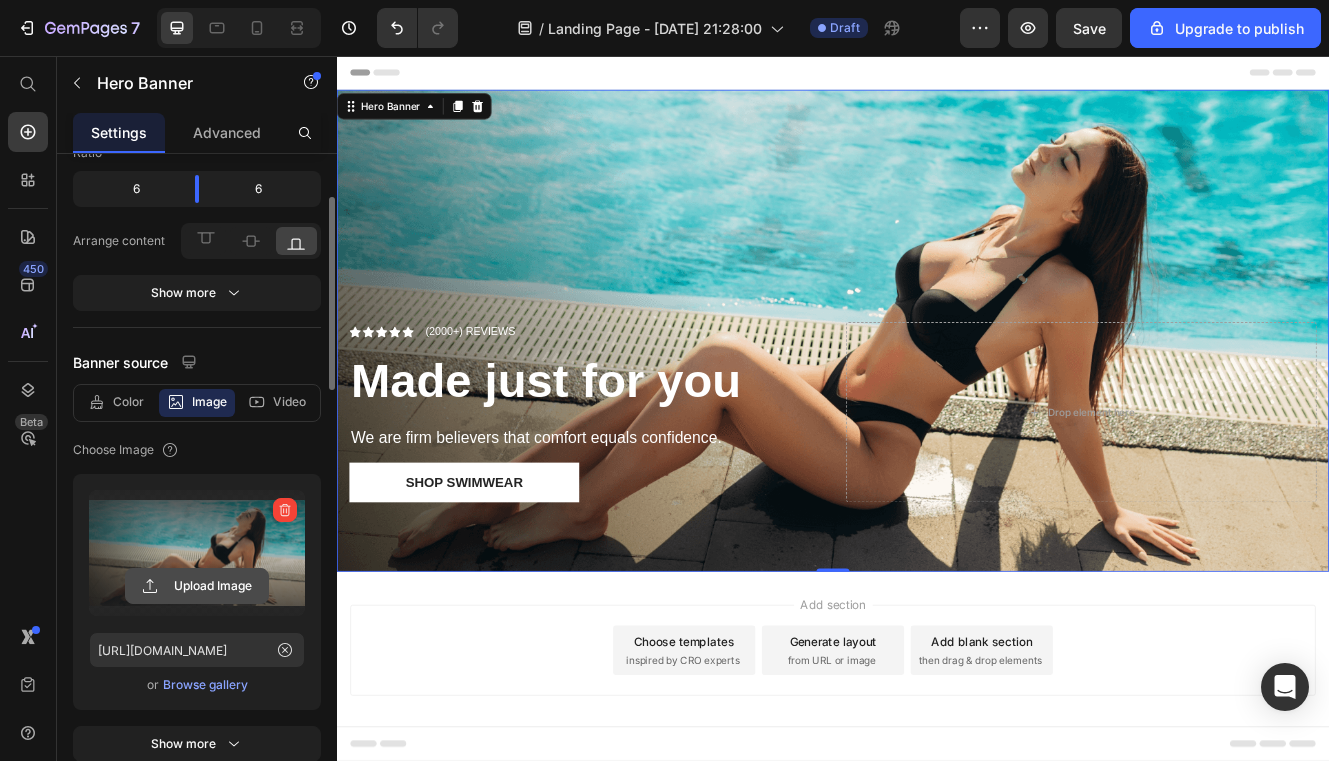 click 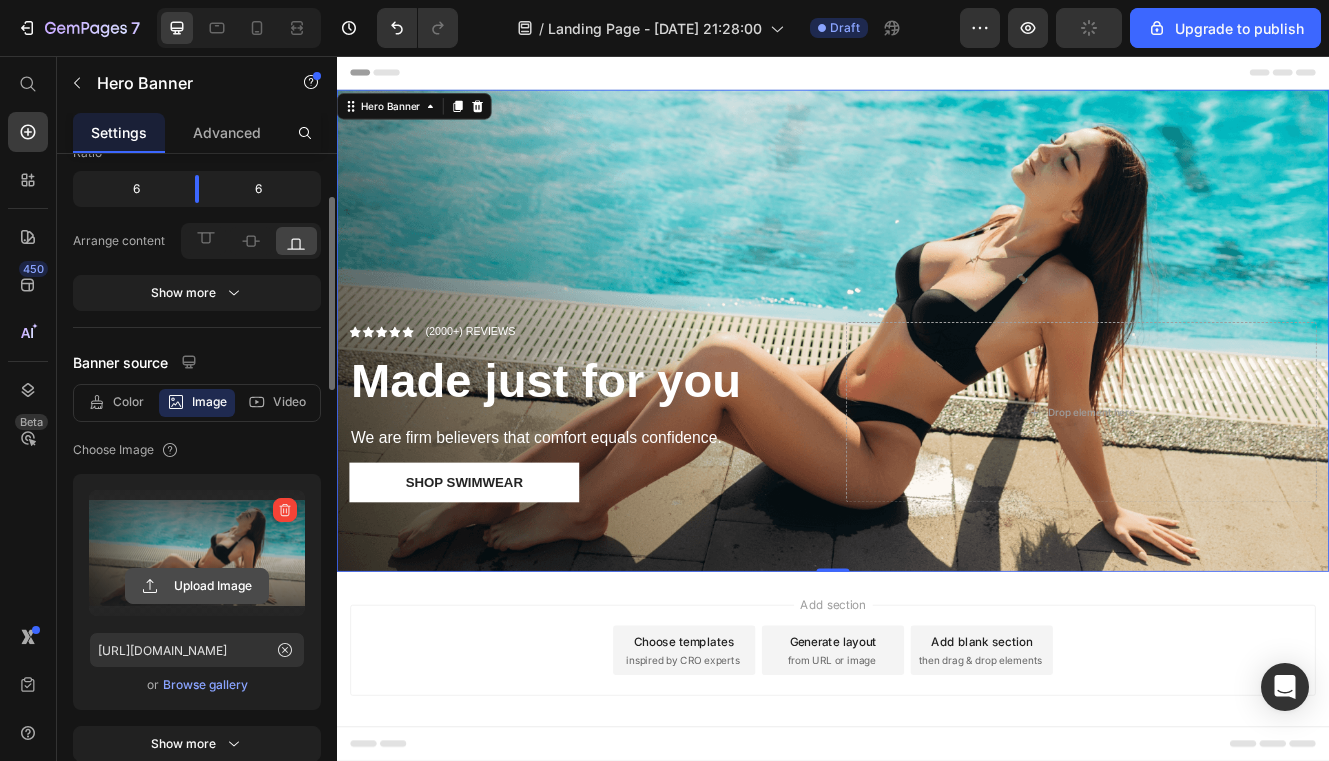 type on "https://cdn.shopify.com/s/files/1/0764/3575/1156/files/gempages_574225770239492971-598bbf6e-8f03-440d-9a4a-c2bf561e1792.png" 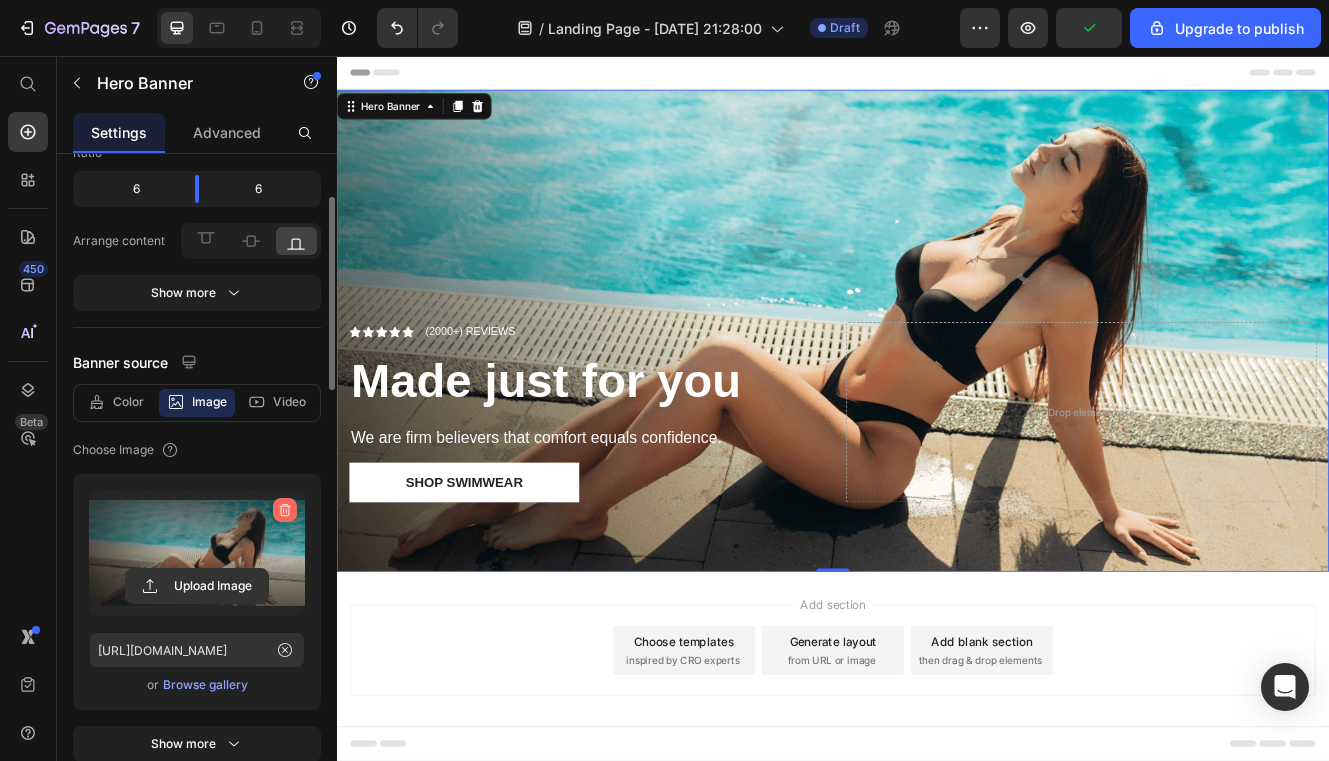 click 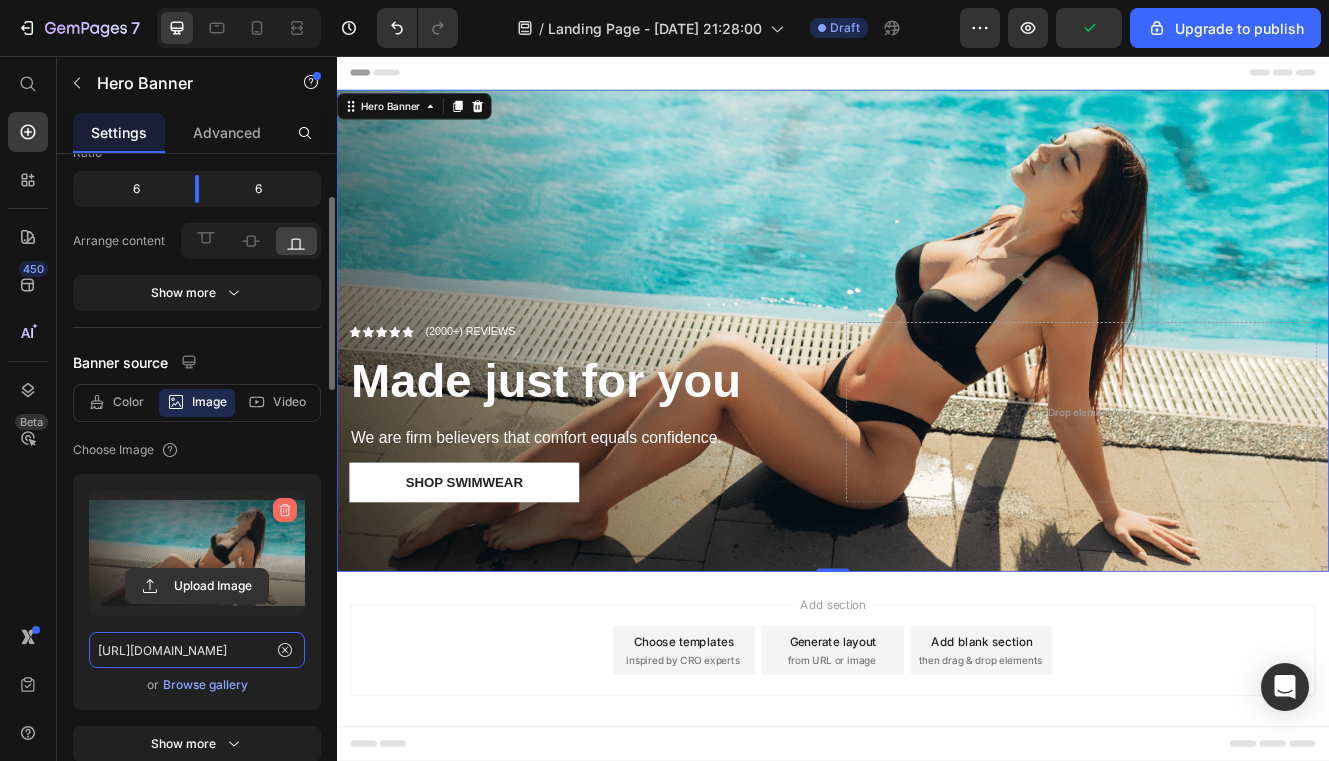 type 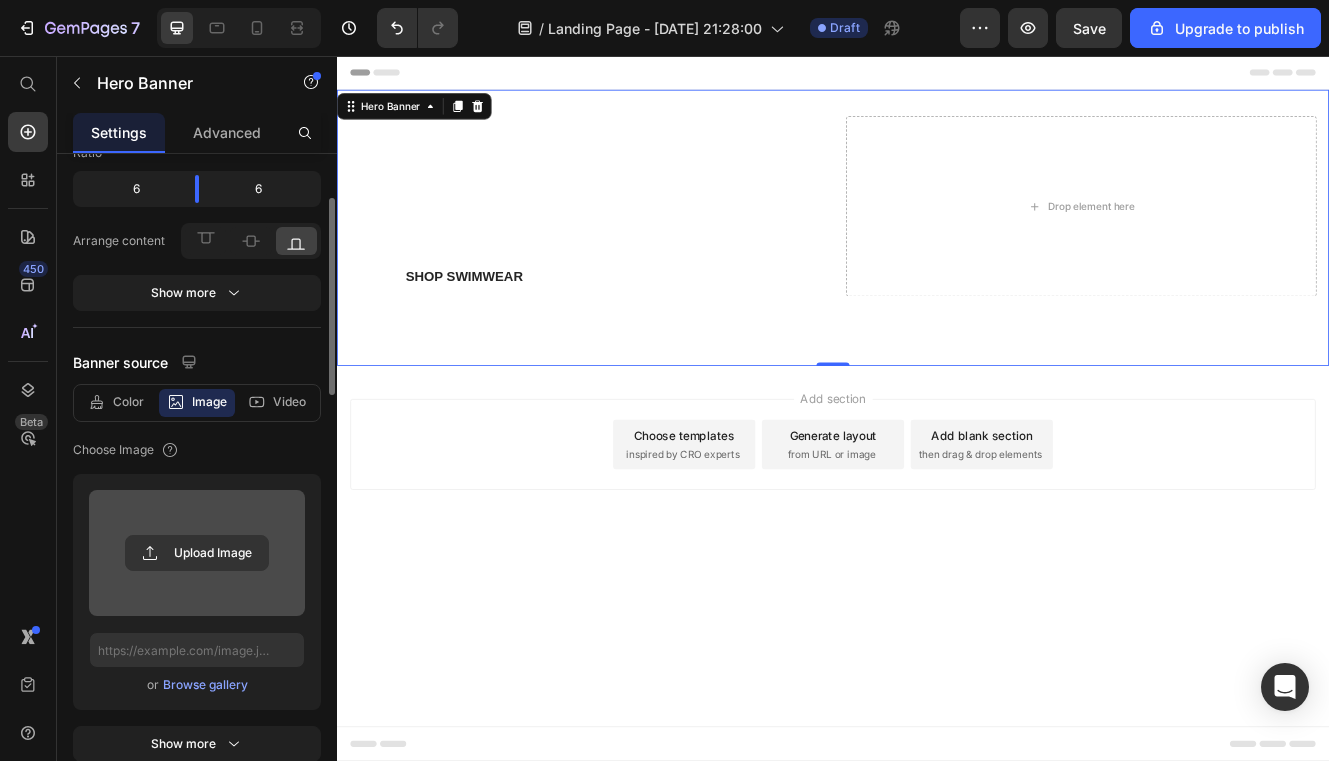 click on "Browse gallery" at bounding box center (205, 685) 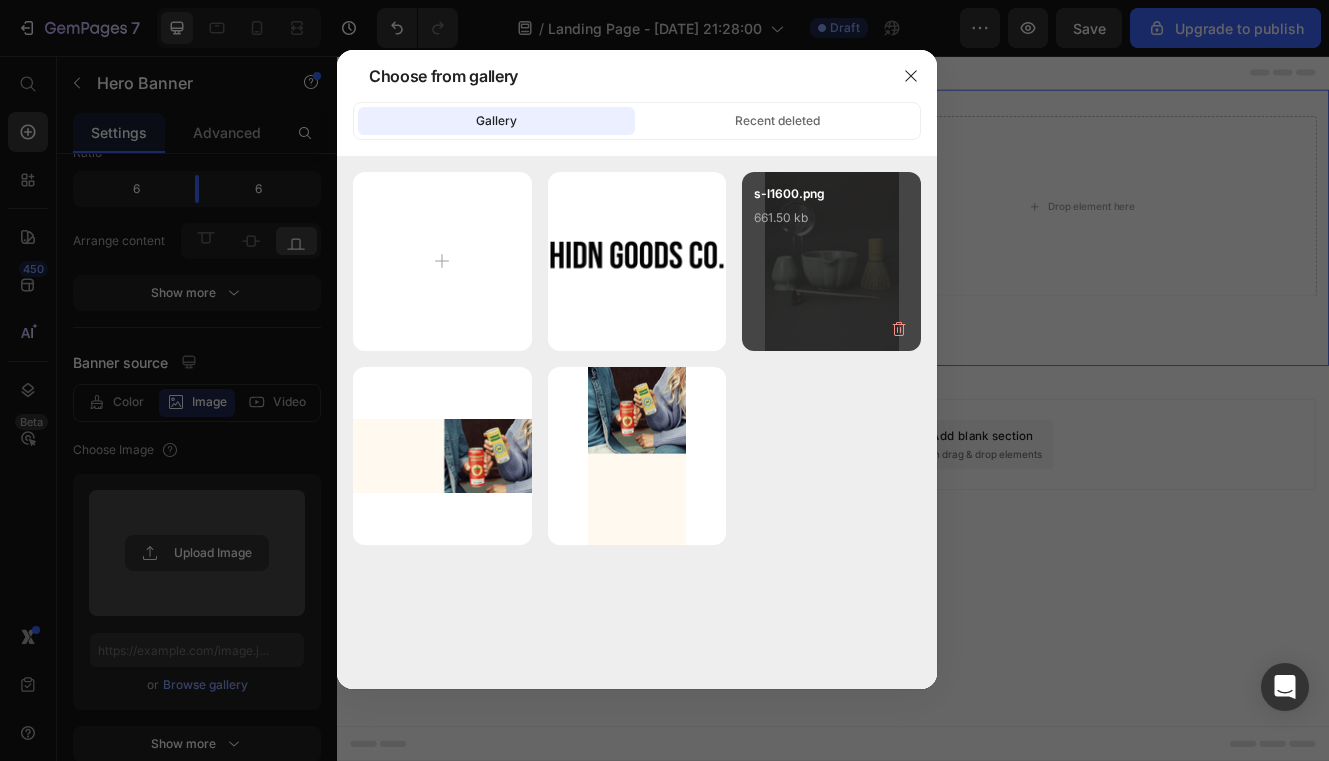 click on "s-l1600.png 661.50 kb" at bounding box center (831, 224) 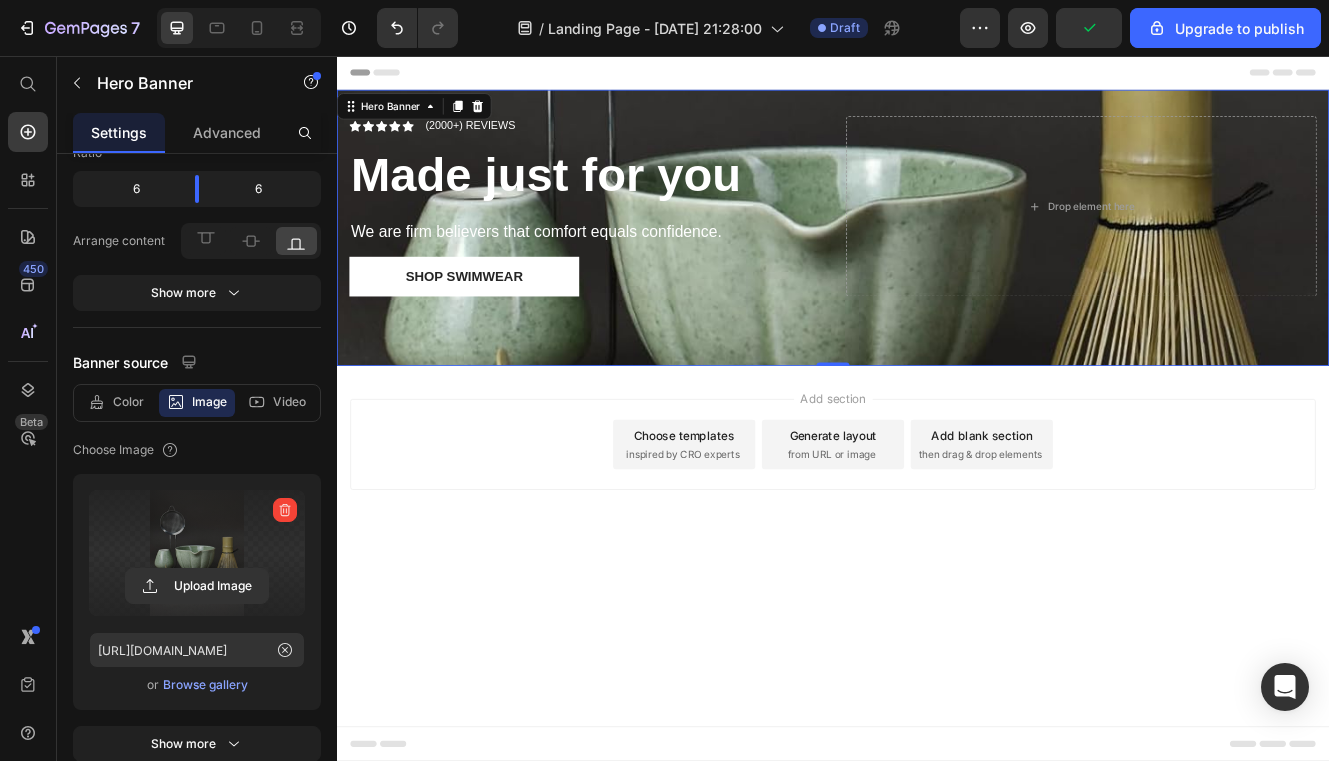 click on "Icon Icon Icon Icon Icon Icon List (2000+) REVIEWS Text Block Row Made just for you Heading We are firm believers that comfort equals confidence. Text Block Shop Swimwear Button
Drop element here" at bounding box center (937, 264) 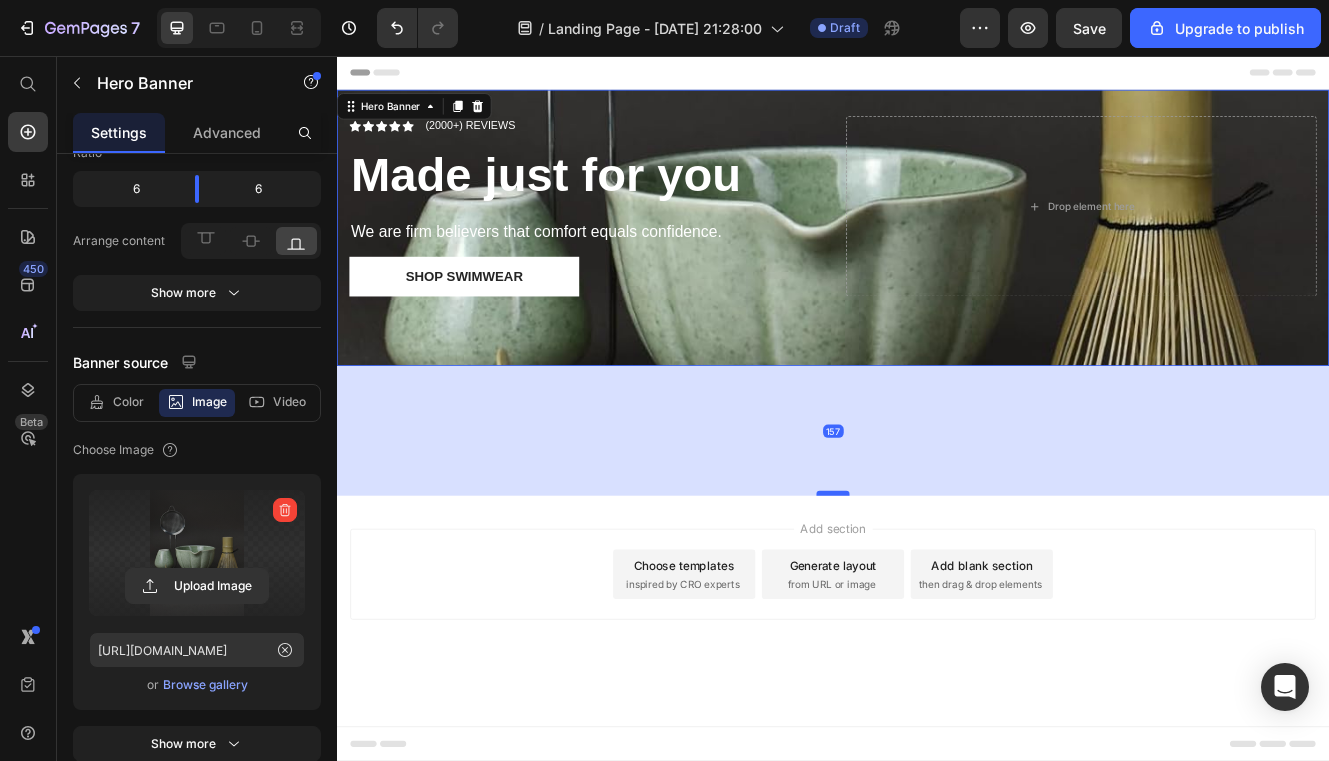 drag, startPoint x: 933, startPoint y: 426, endPoint x: 947, endPoint y: 627, distance: 201.48697 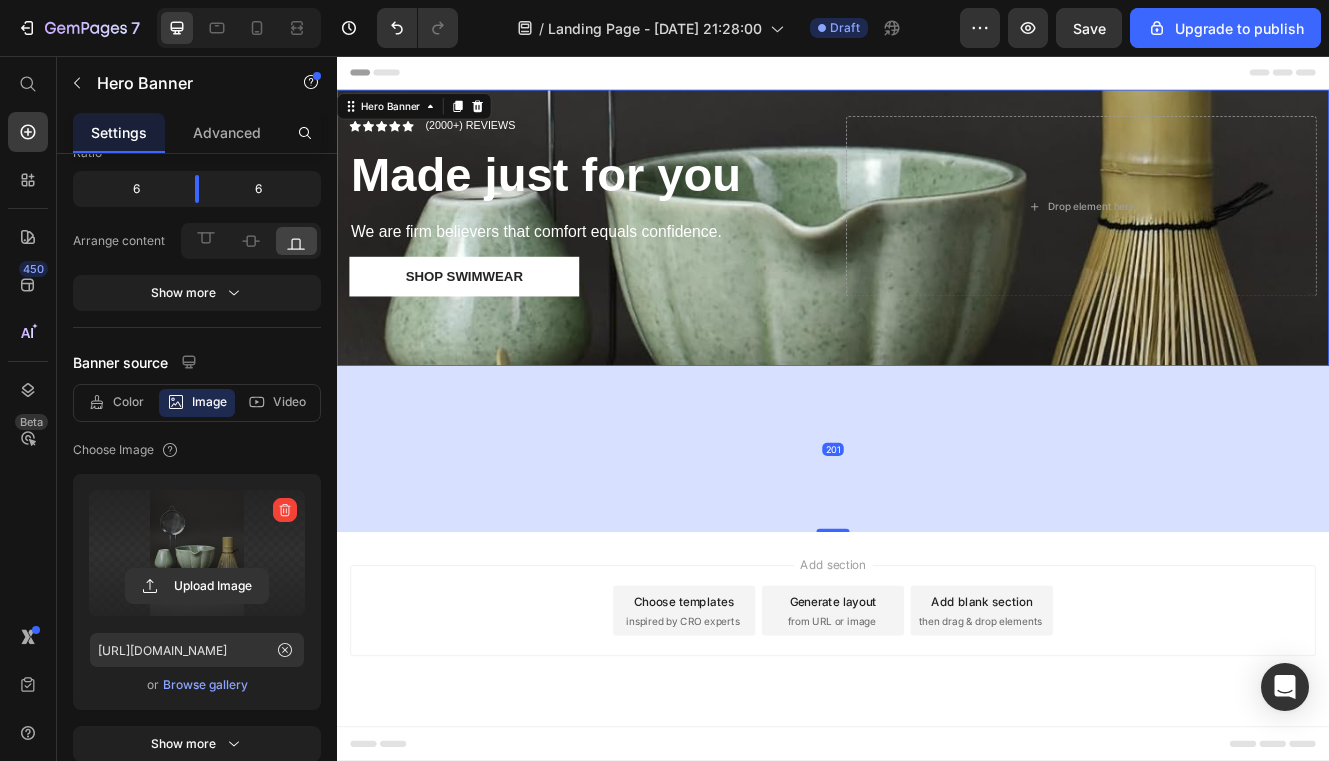 click on "Icon Icon Icon Icon Icon Icon List (2000+) REVIEWS Text Block Row Made just for you Heading We are firm believers that comfort equals confidence. Text Block Shop Swimwear Button
Drop element here" at bounding box center (937, 264) 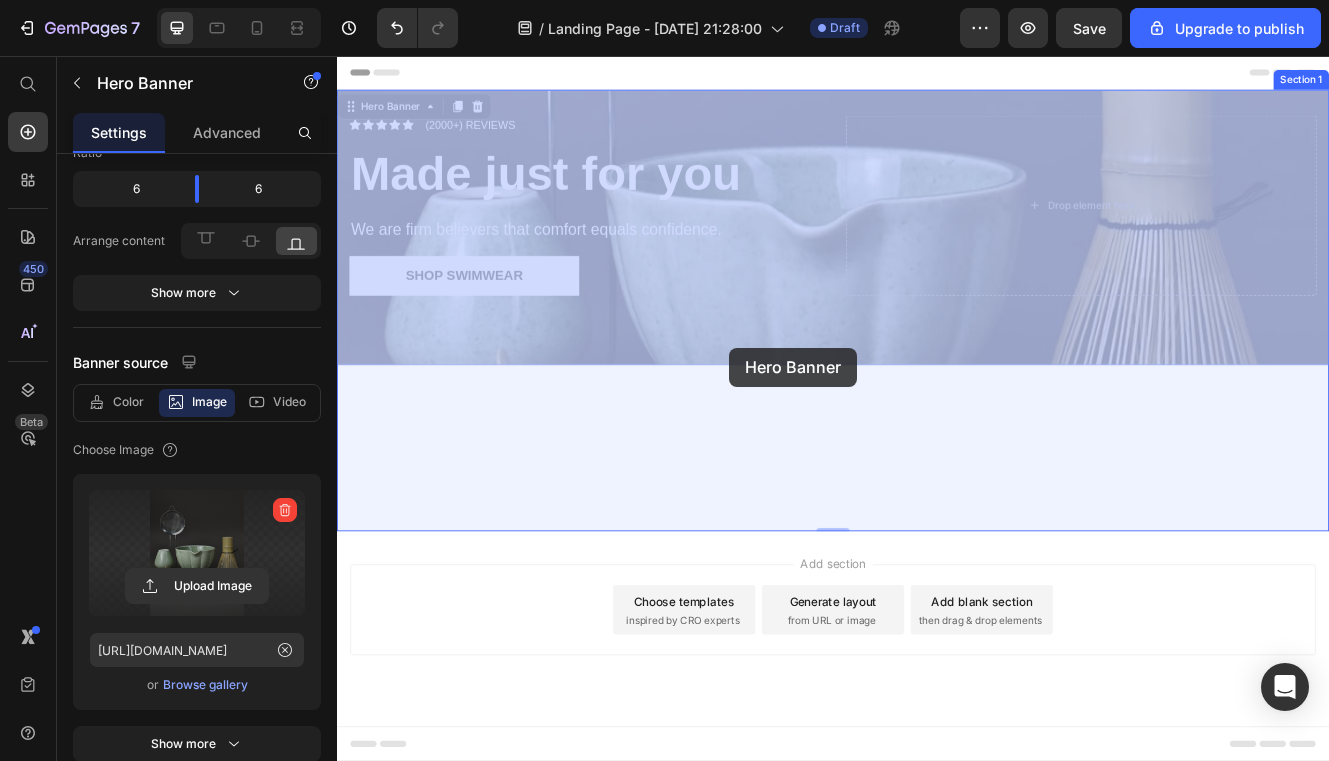 drag, startPoint x: 805, startPoint y: 362, endPoint x: 811, endPoint y: 409, distance: 47.38143 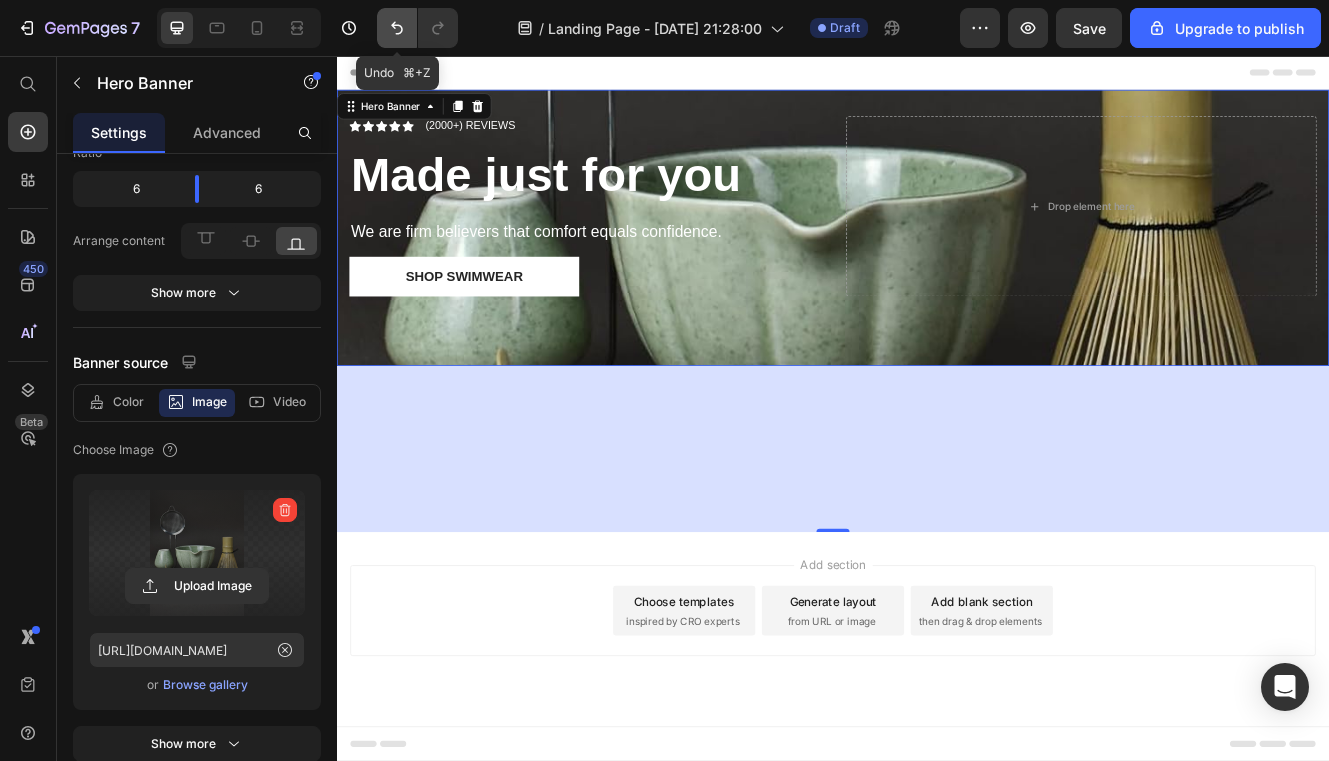 click 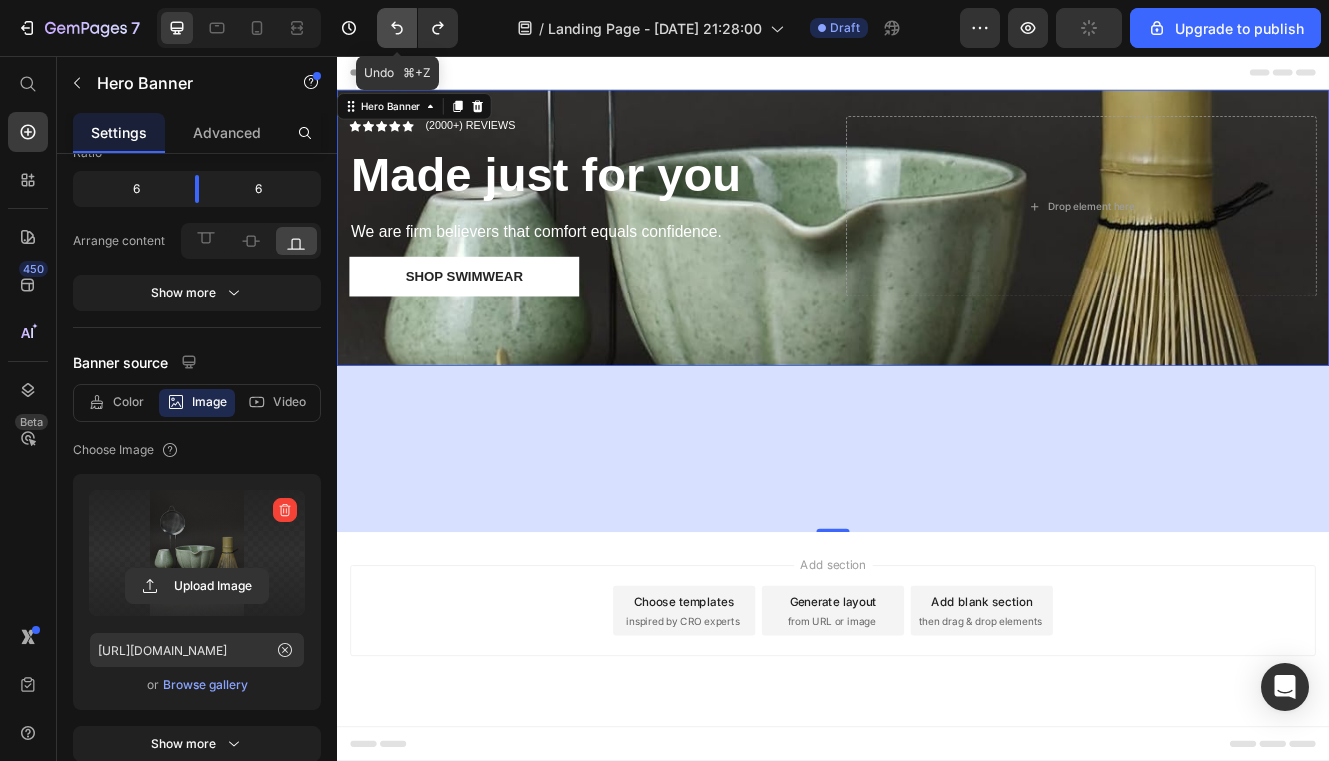click 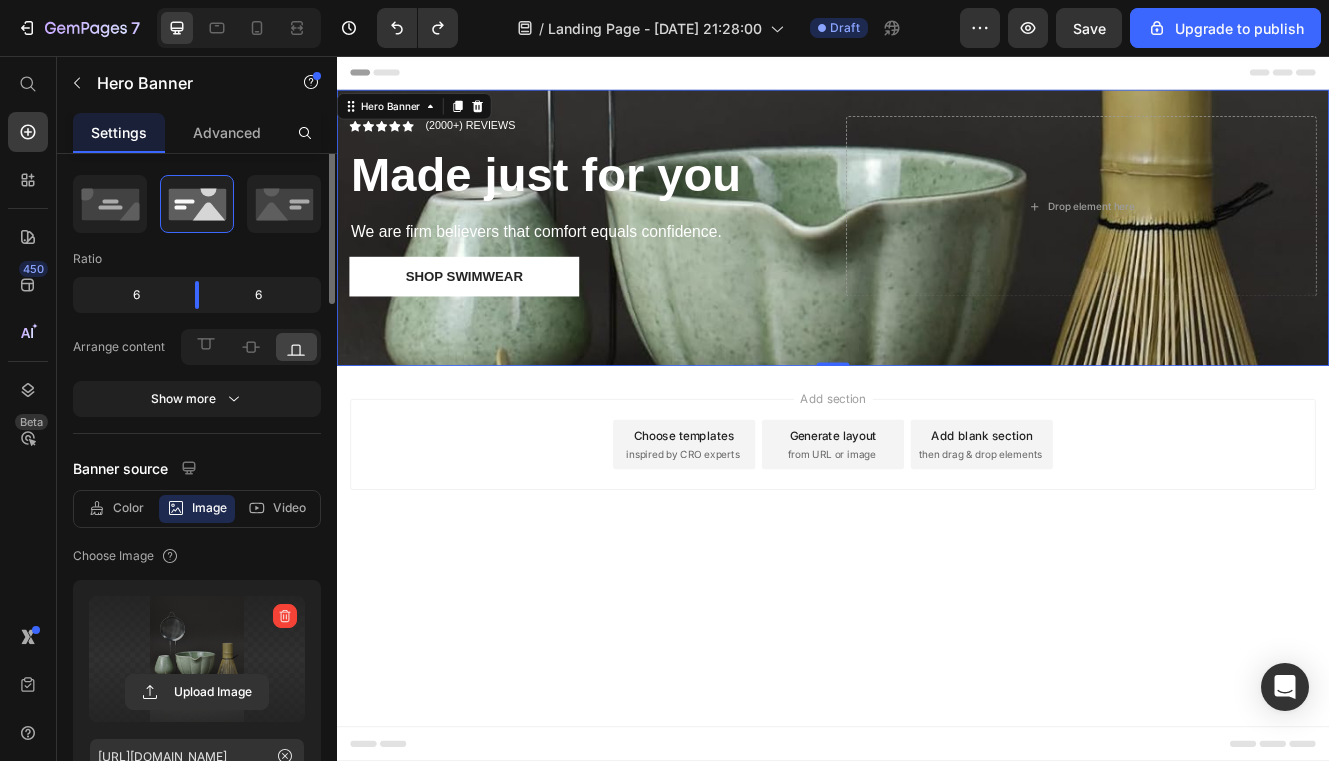 scroll, scrollTop: 0, scrollLeft: 0, axis: both 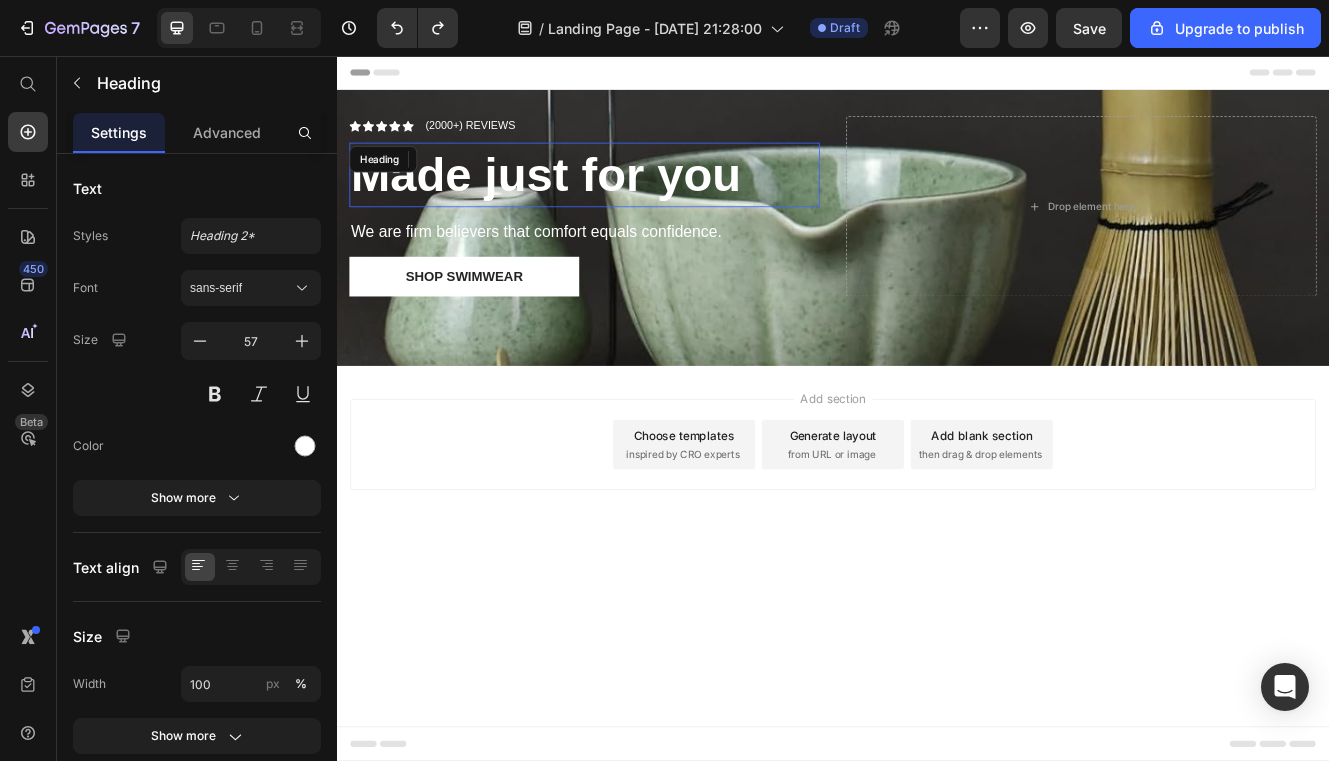 click on "Made just for you" at bounding box center (590, 200) 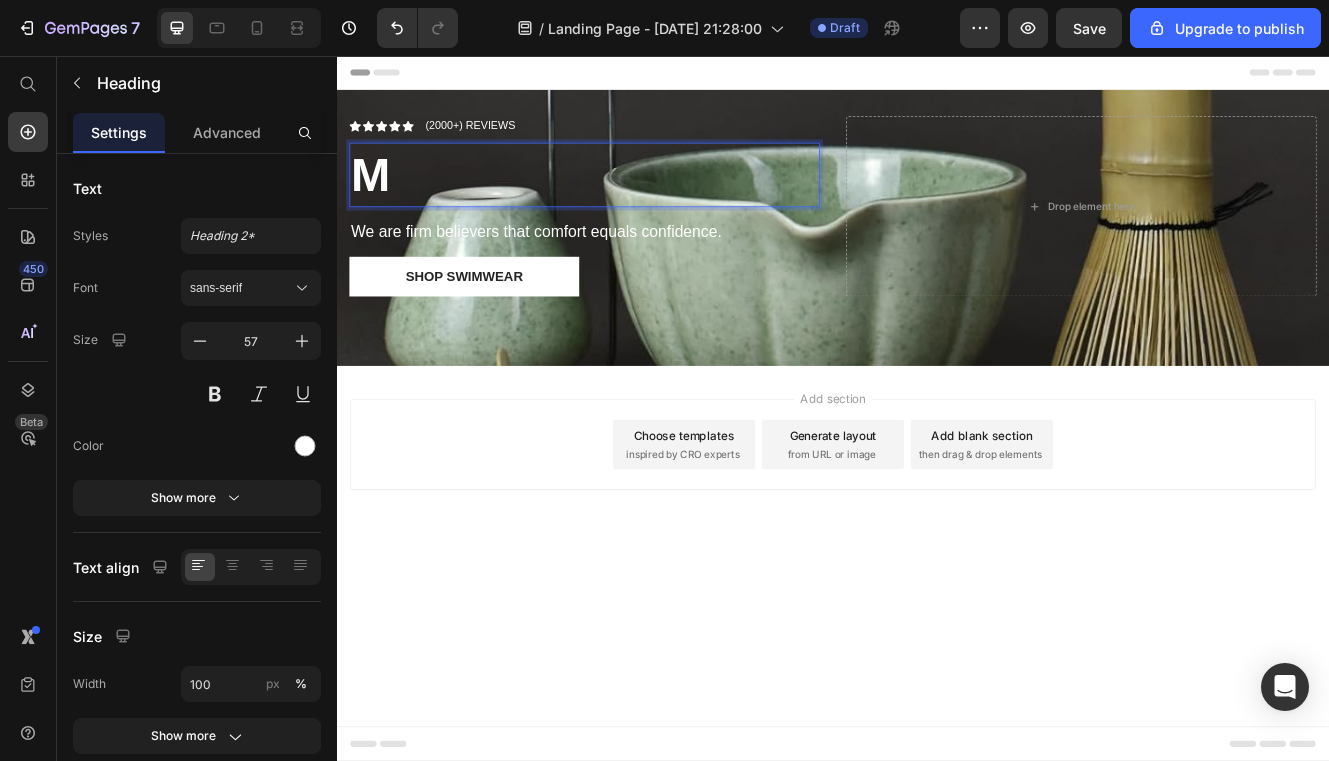 type 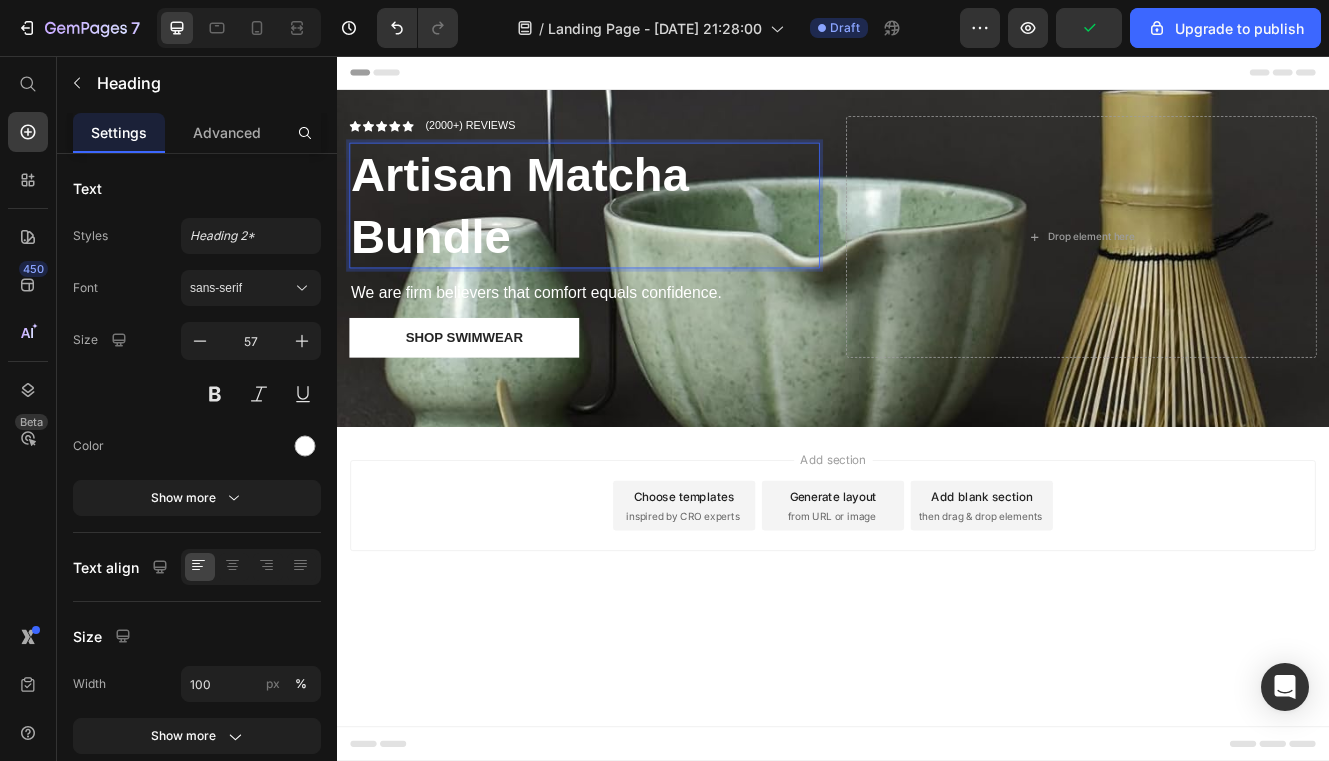 click on "Artisan Matcha Bundle" at bounding box center [636, 237] 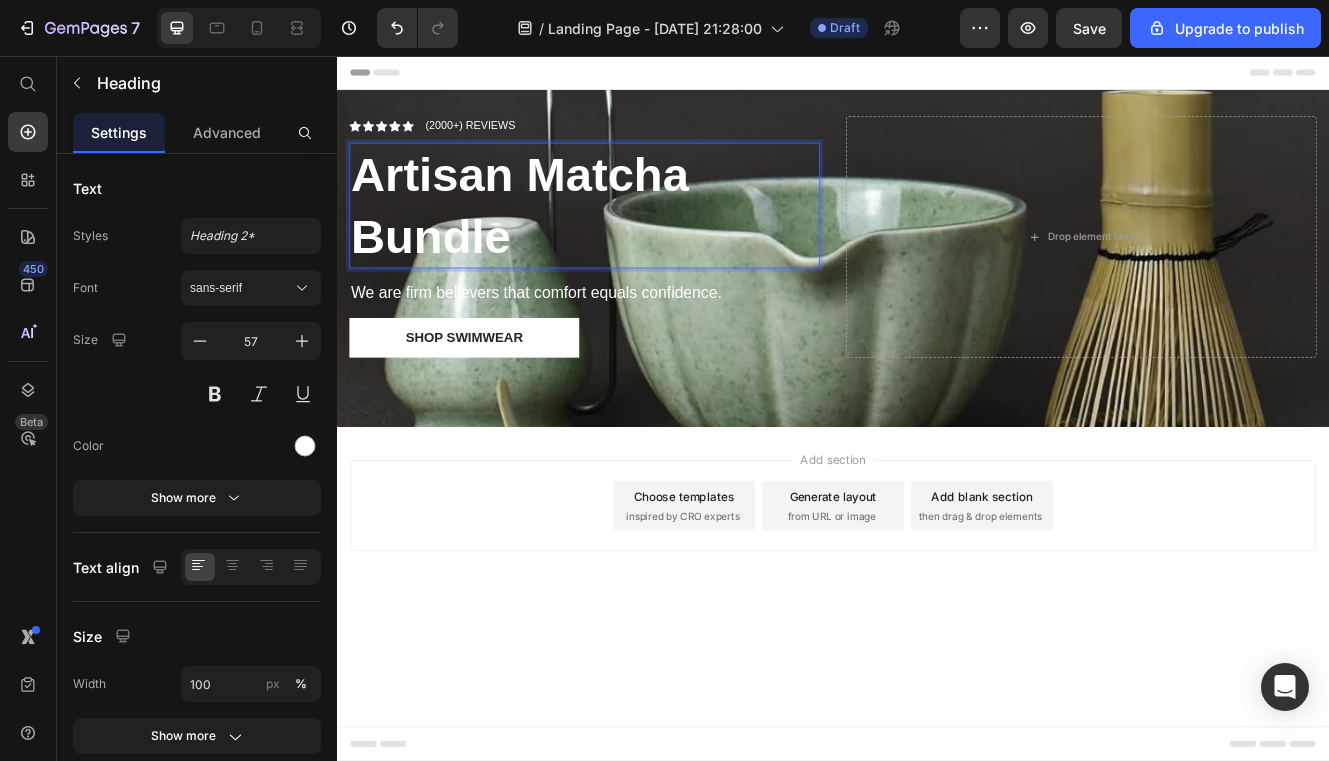 click on "Artisan Matcha Bundle" at bounding box center [636, 237] 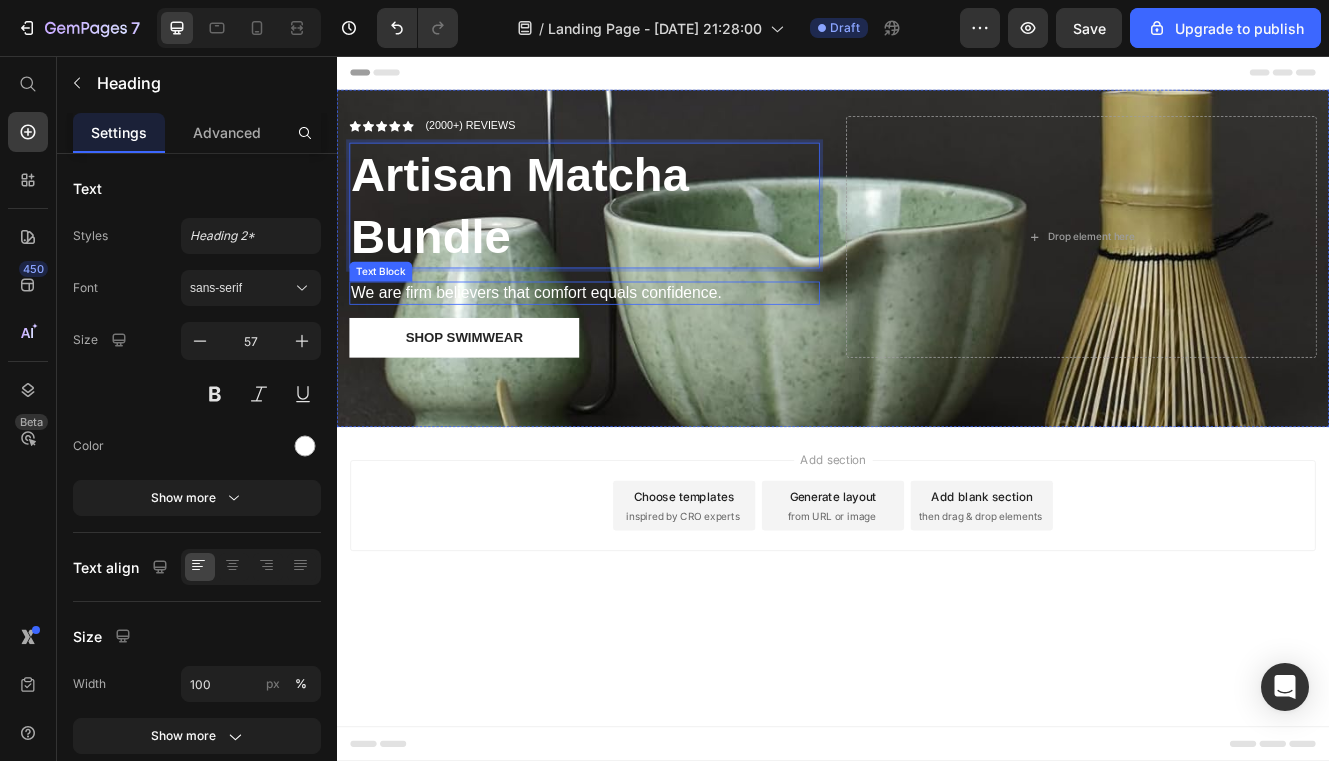 click on "We are firm believers that comfort equals confidence." at bounding box center (636, 343) 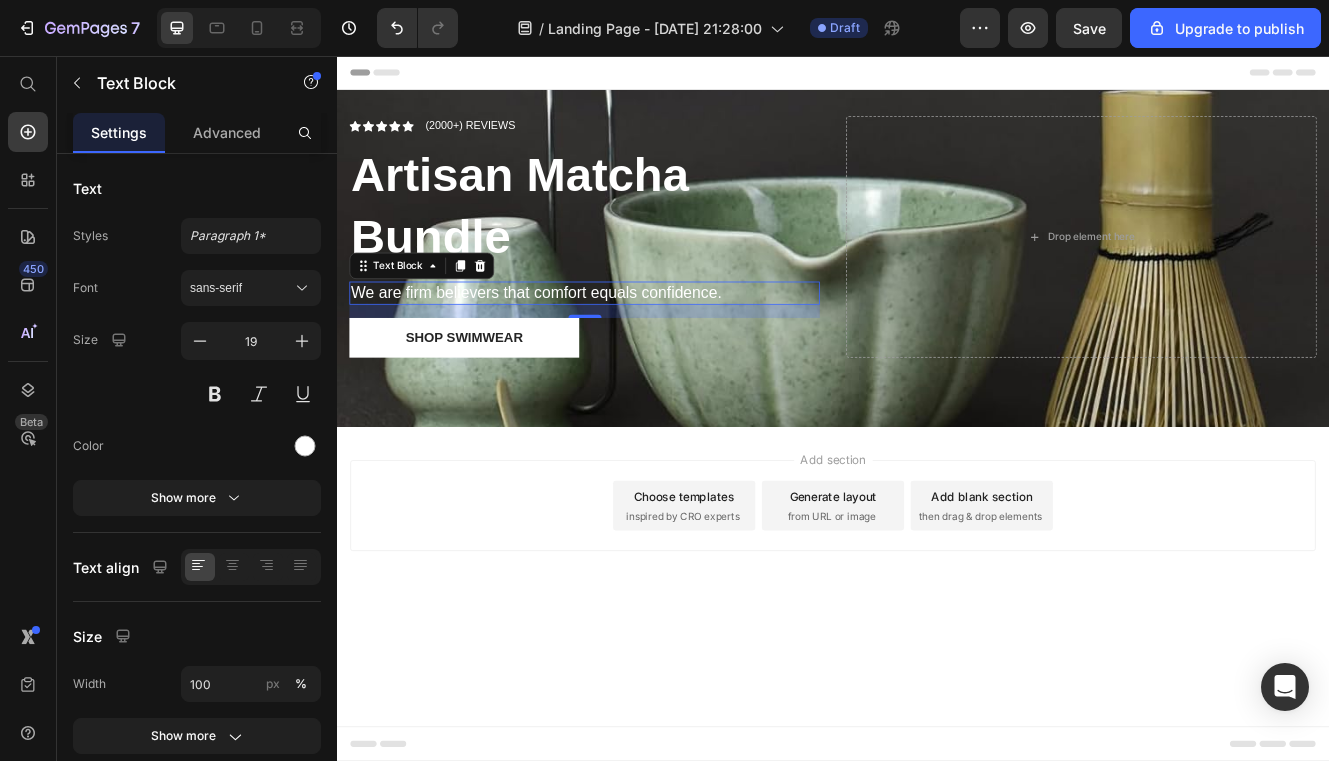click on "We are firm believers that comfort equals confidence." at bounding box center [636, 343] 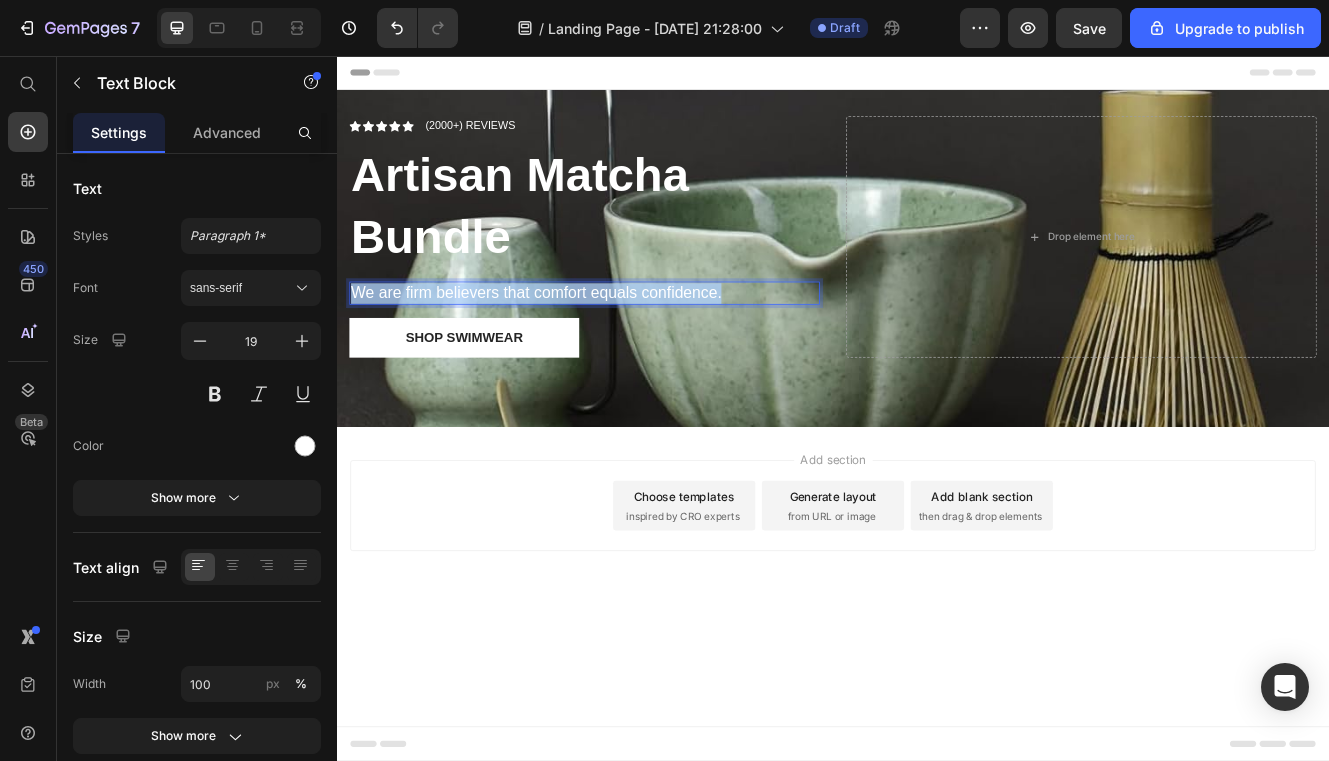 drag, startPoint x: 805, startPoint y: 345, endPoint x: 362, endPoint y: 346, distance: 443.00113 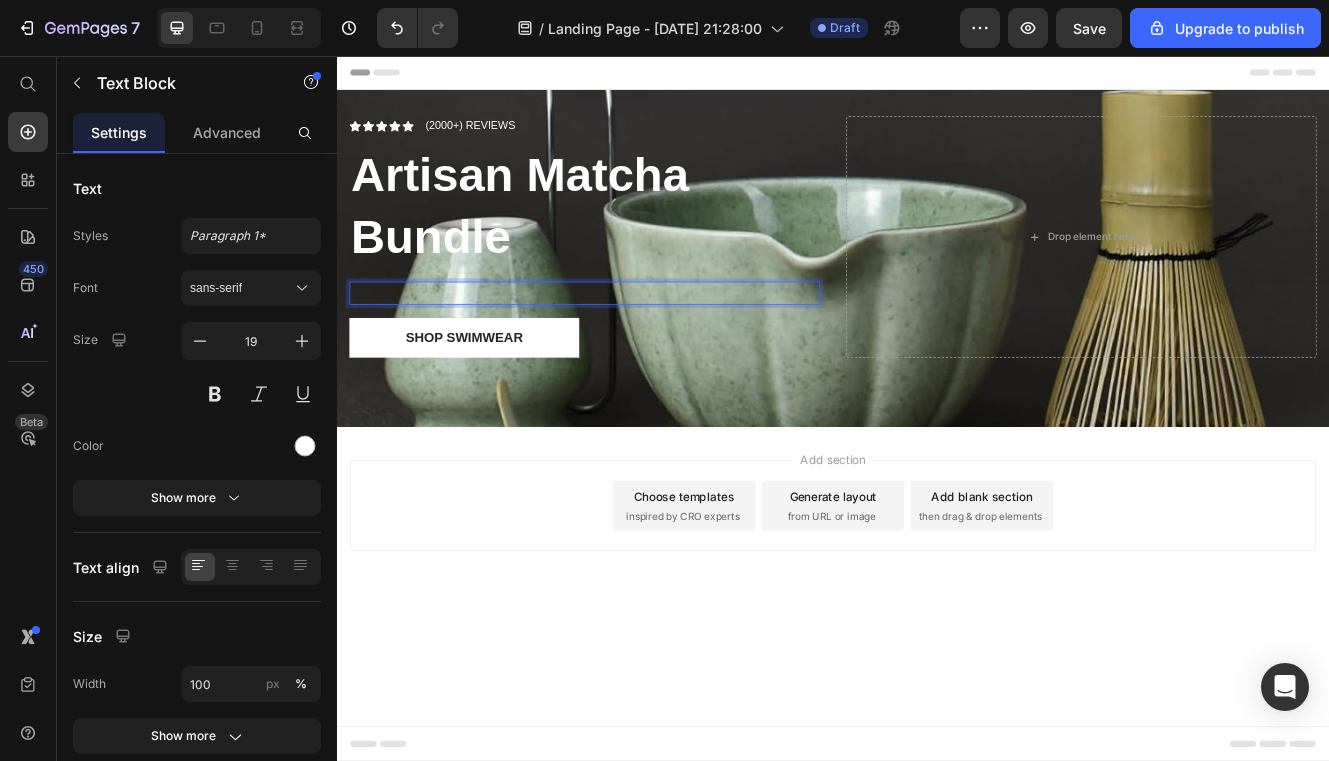 click at bounding box center [636, 343] 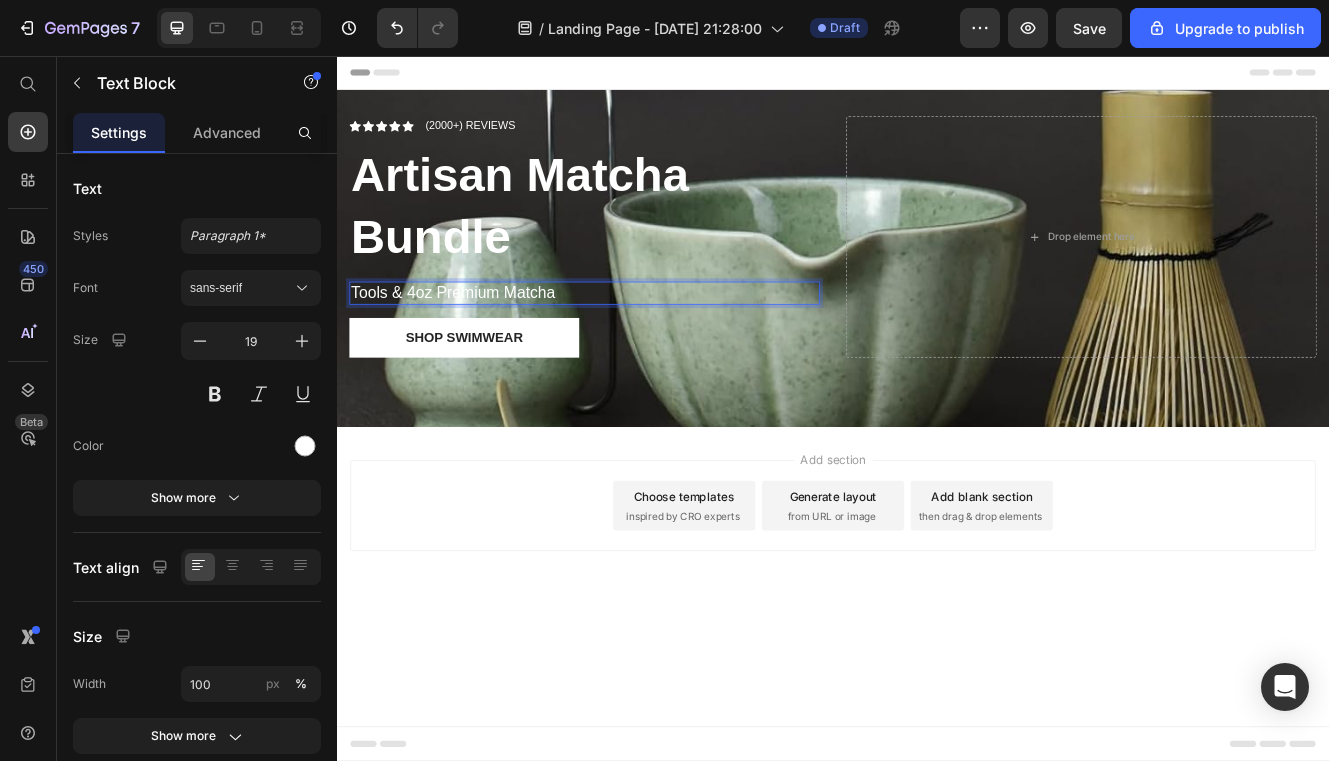 click on "Tools & 4oz Premium Matcha" at bounding box center (636, 343) 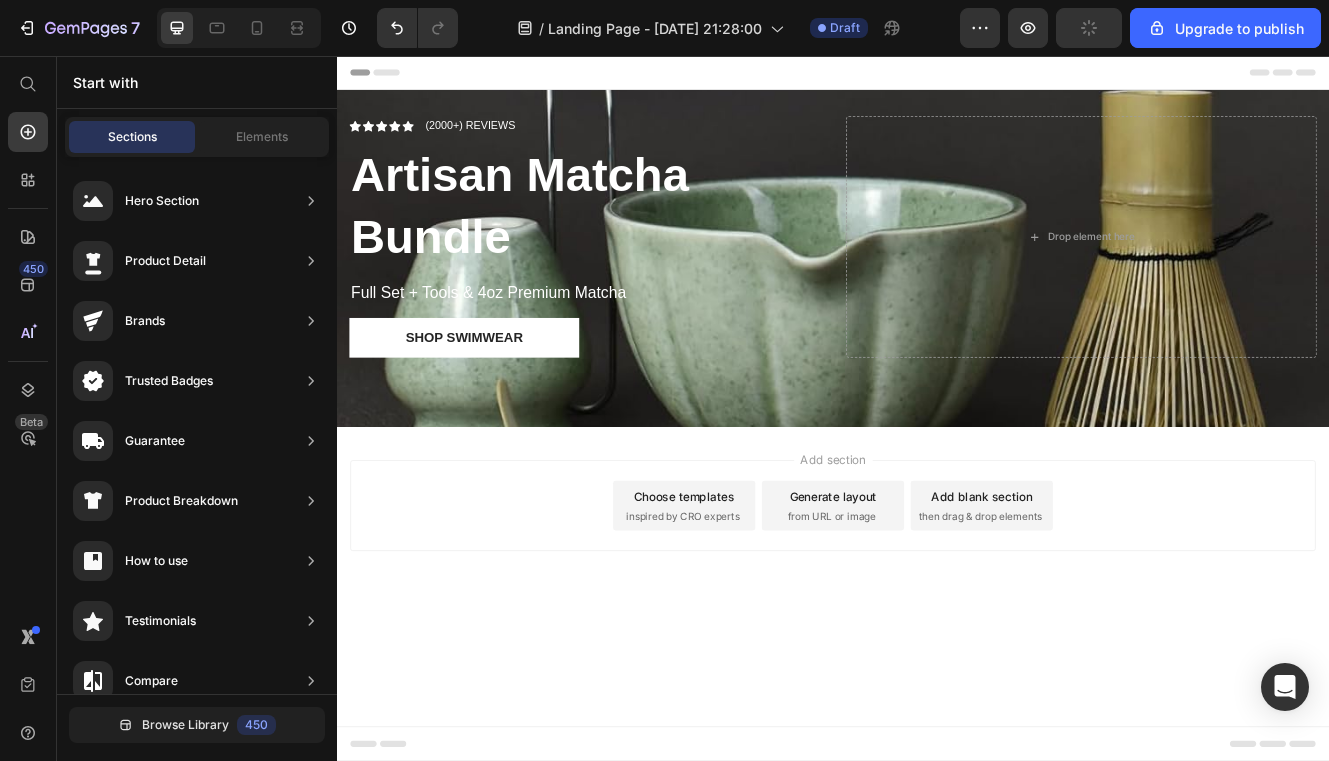 click on "Add section Choose templates inspired by CRO experts Generate layout from URL or image Add blank section then drag & drop elements" at bounding box center [937, 600] 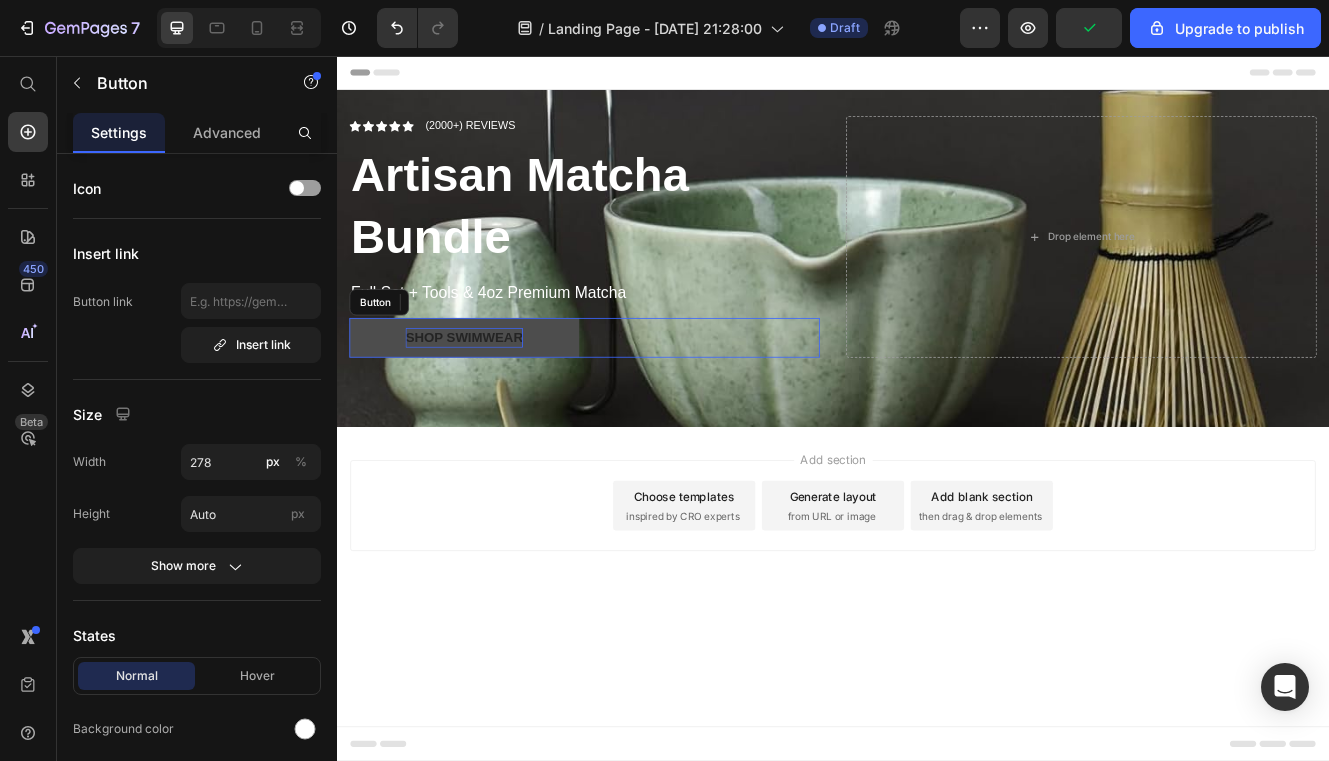 click on "Shop Swimwear" at bounding box center [491, 397] 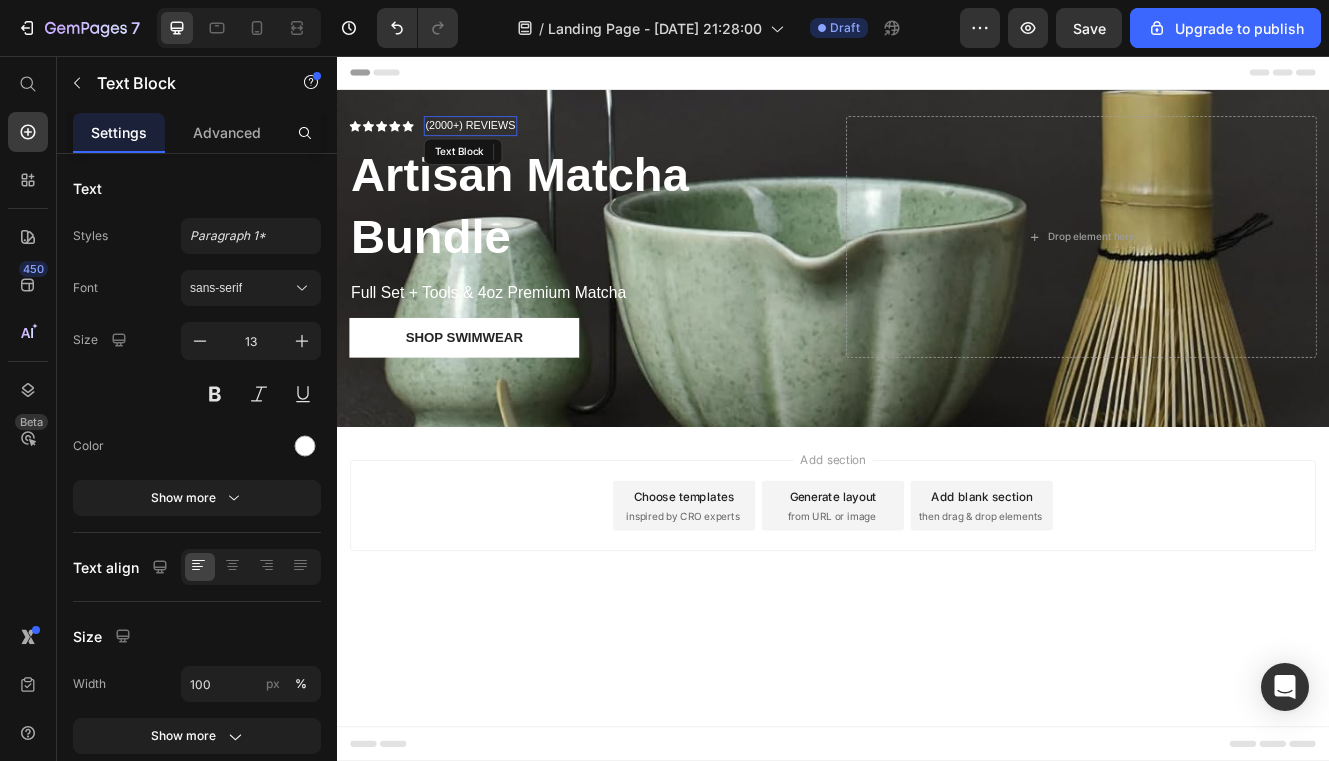click on "(2000+) REVIEWS" at bounding box center [498, 141] 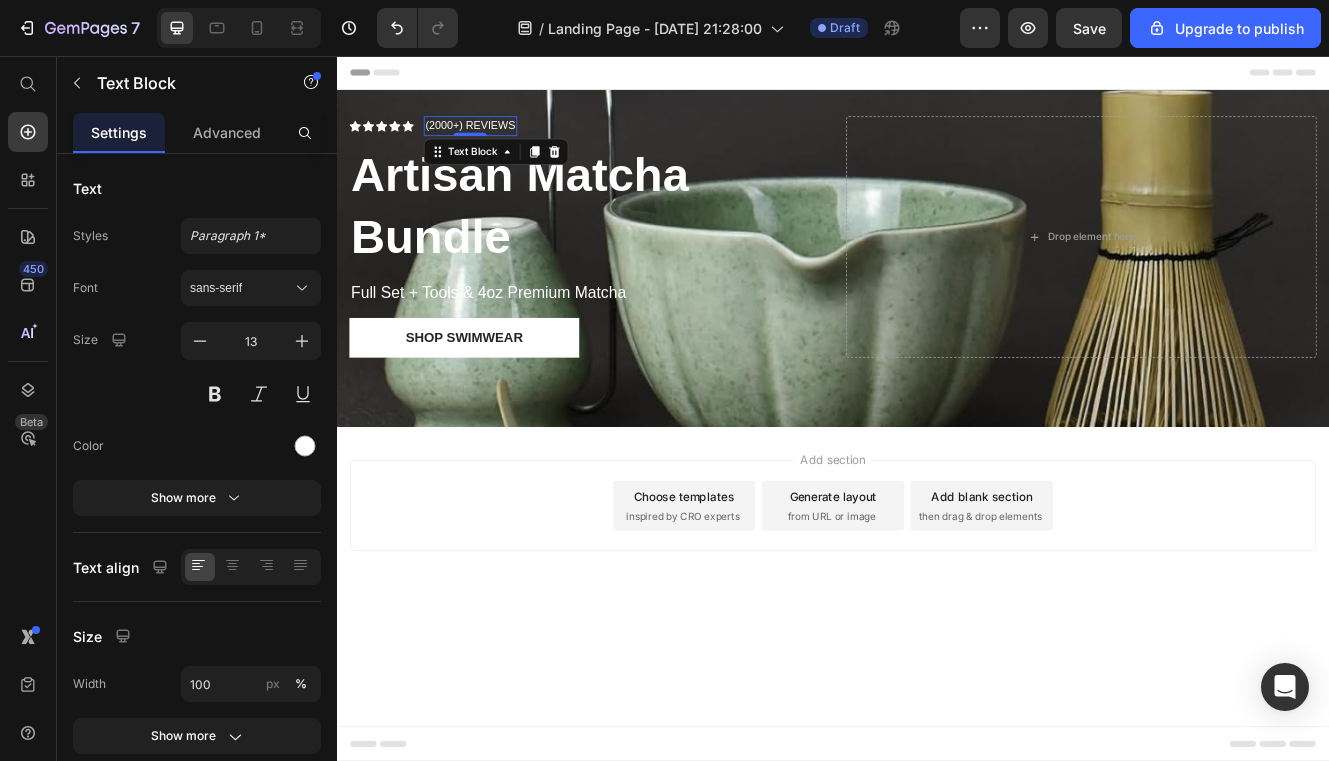 click on "(2000+) REVIEWS" at bounding box center (498, 141) 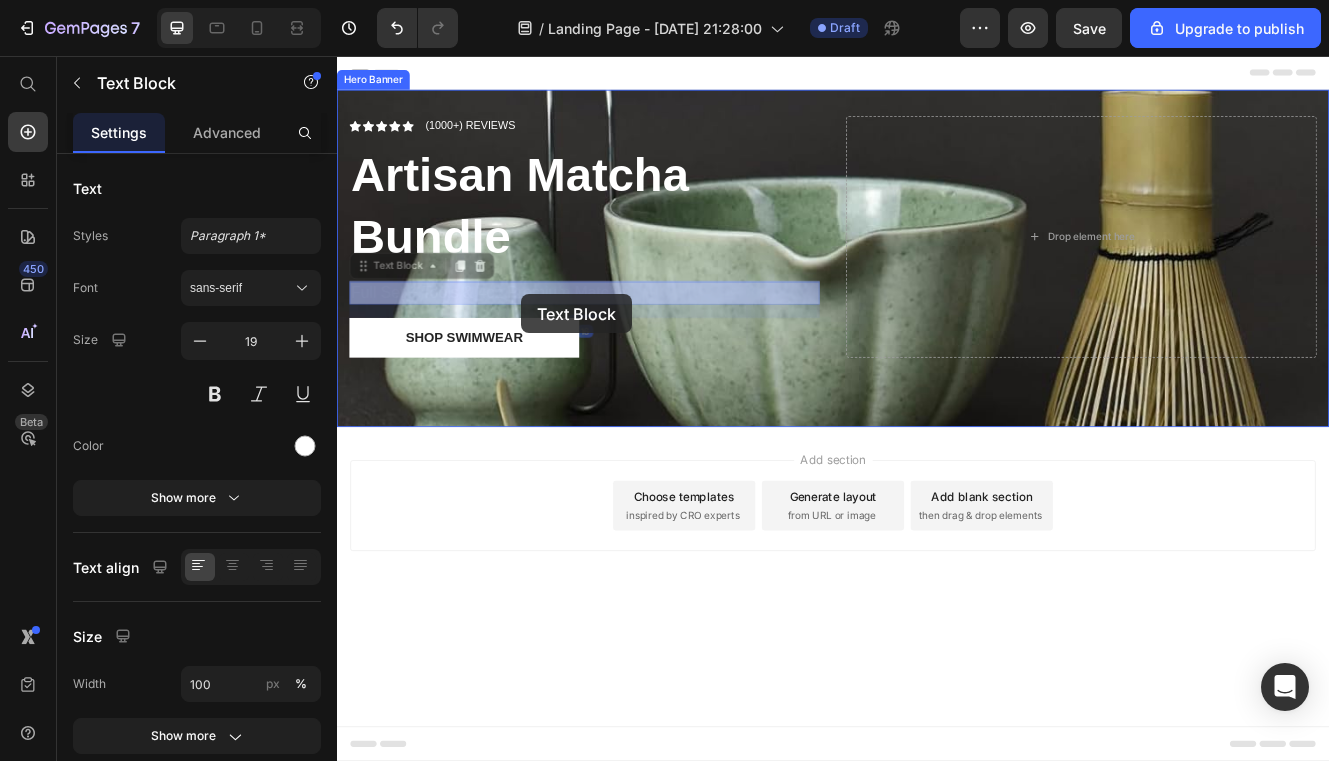 drag, startPoint x: 527, startPoint y: 341, endPoint x: 560, endPoint y: 344, distance: 33.13608 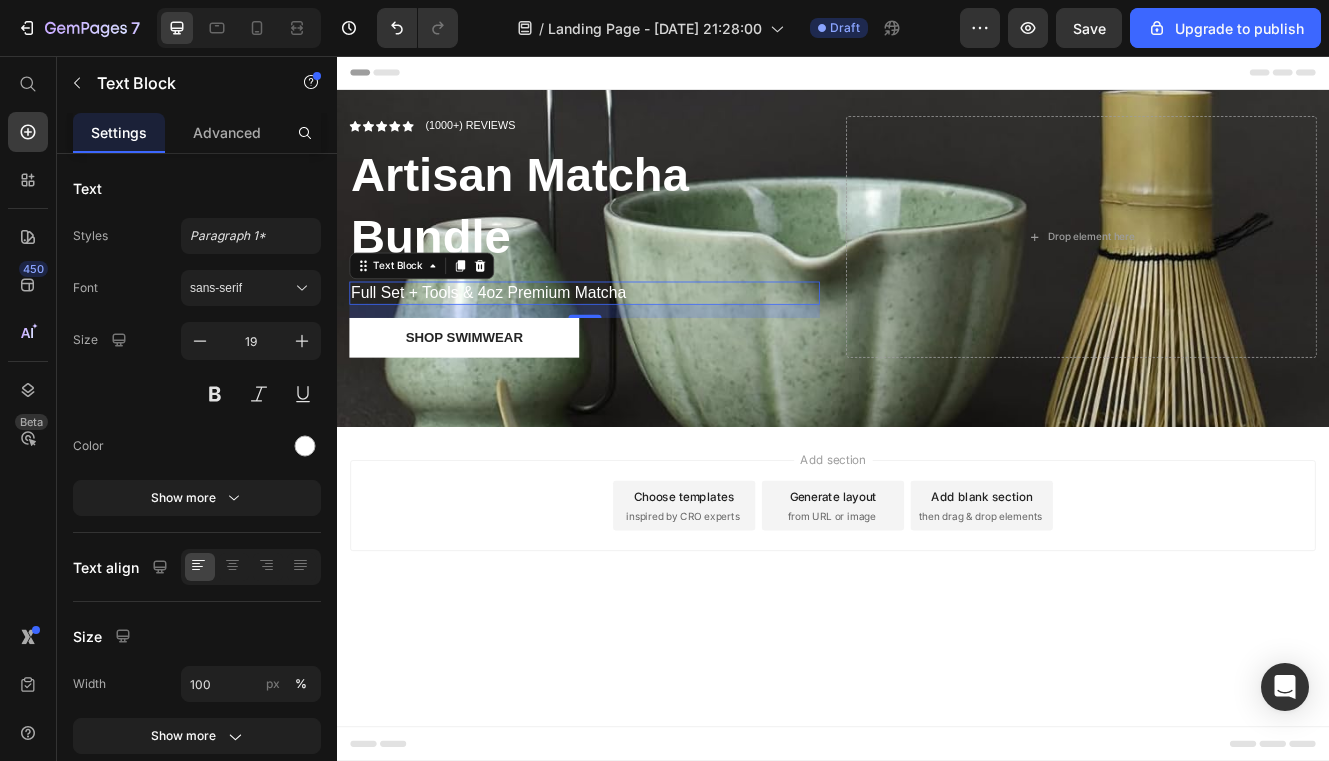 click on "then drag & drop elements" at bounding box center [1115, 613] 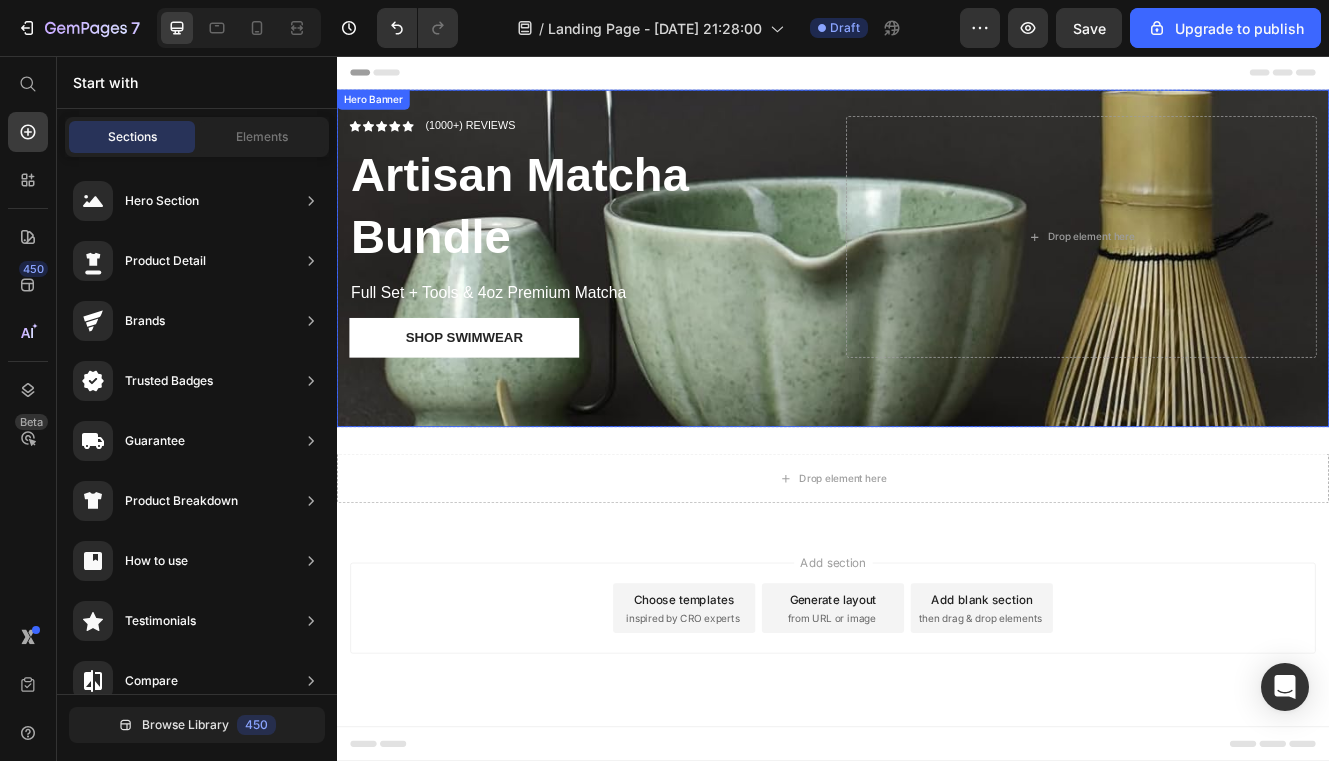 scroll, scrollTop: 142, scrollLeft: 0, axis: vertical 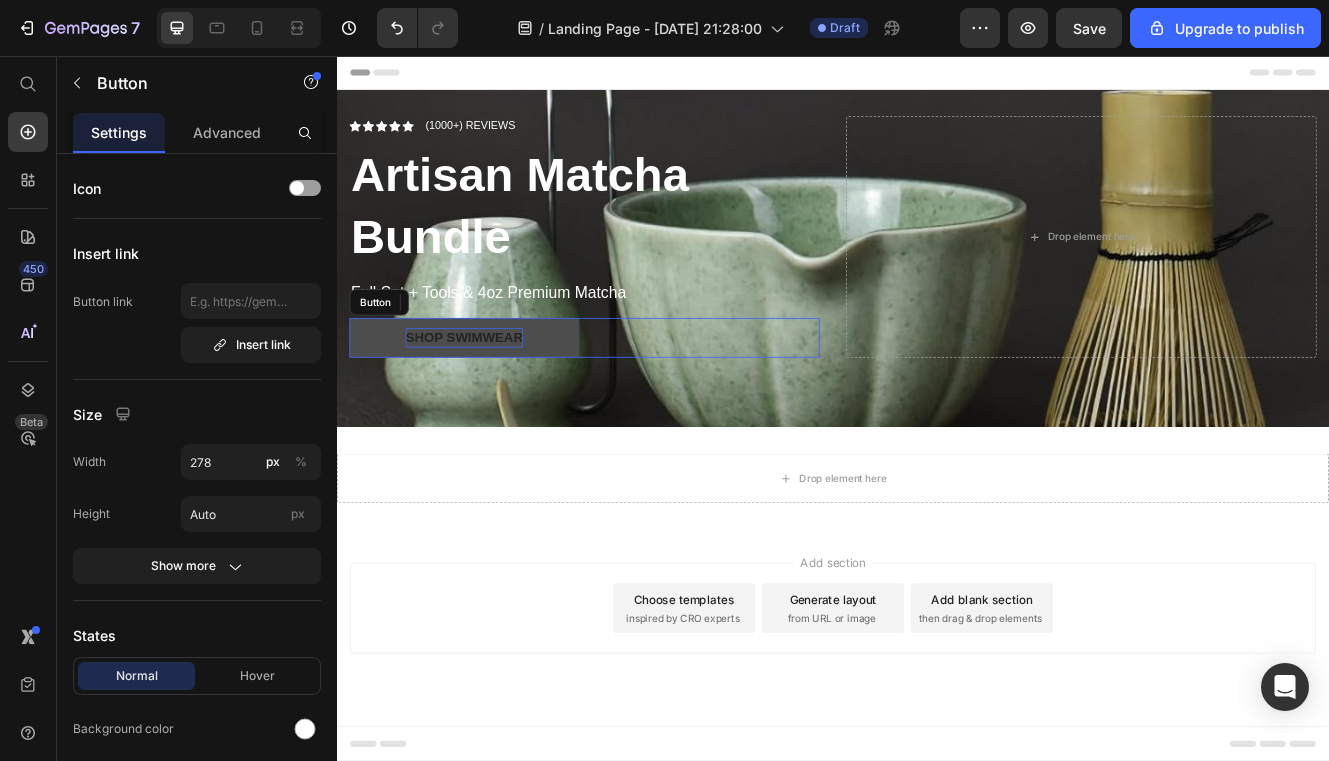 click on "Shop Swimwear" at bounding box center (491, 397) 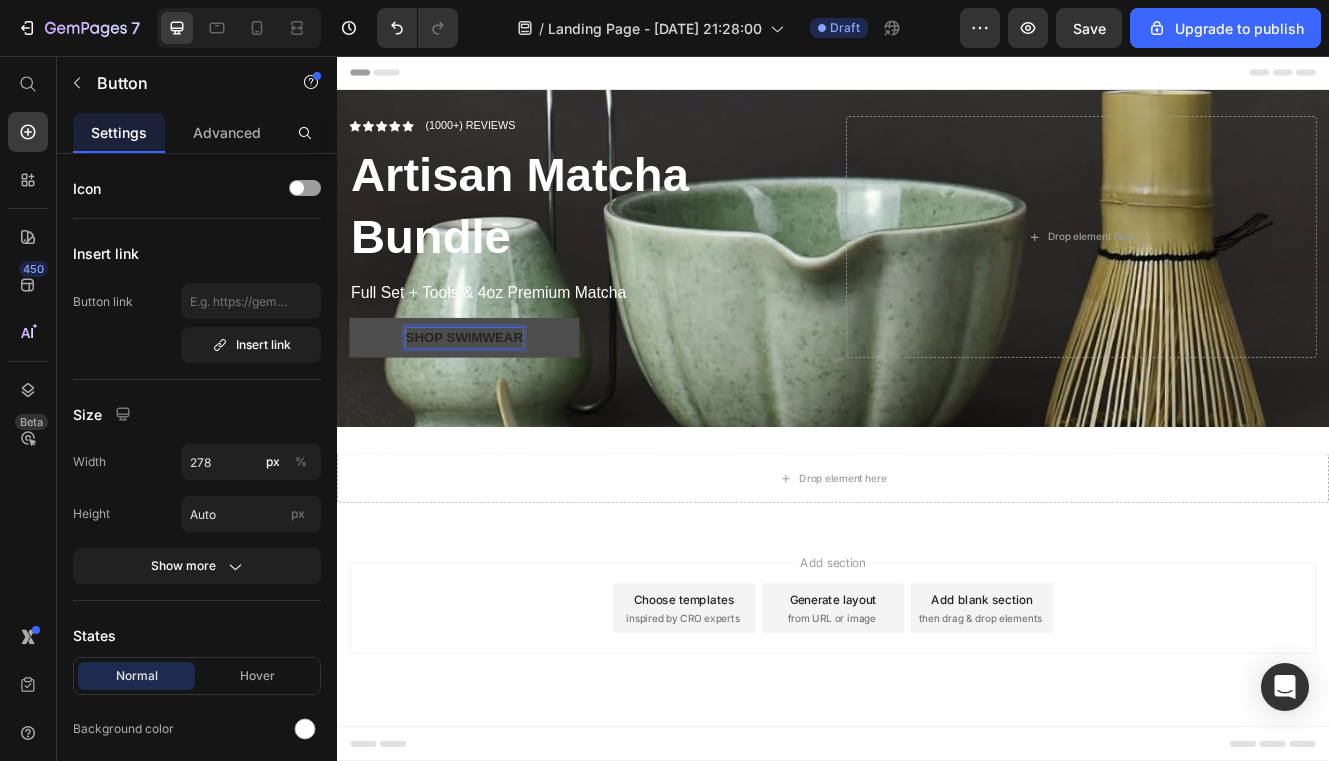 click on "Shop Swimwear" at bounding box center (491, 397) 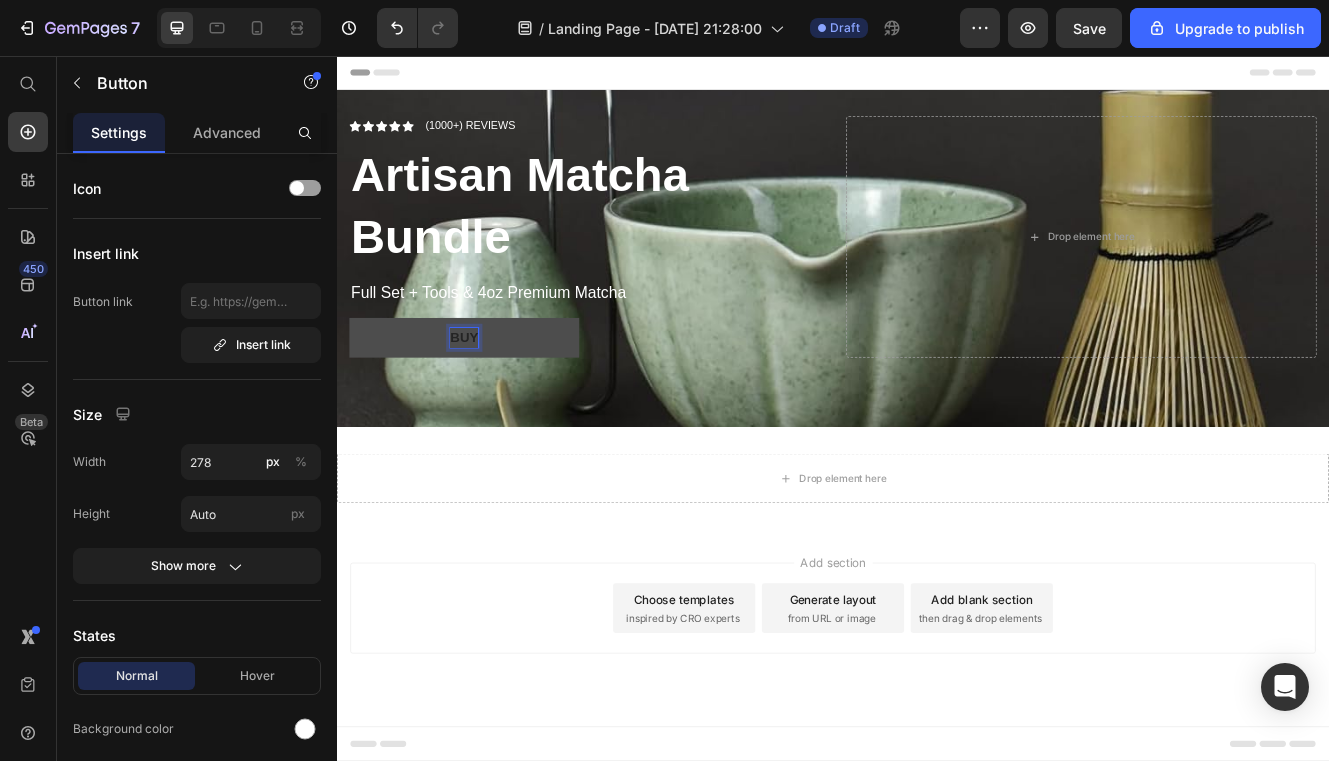 click on "Buy" at bounding box center [491, 397] 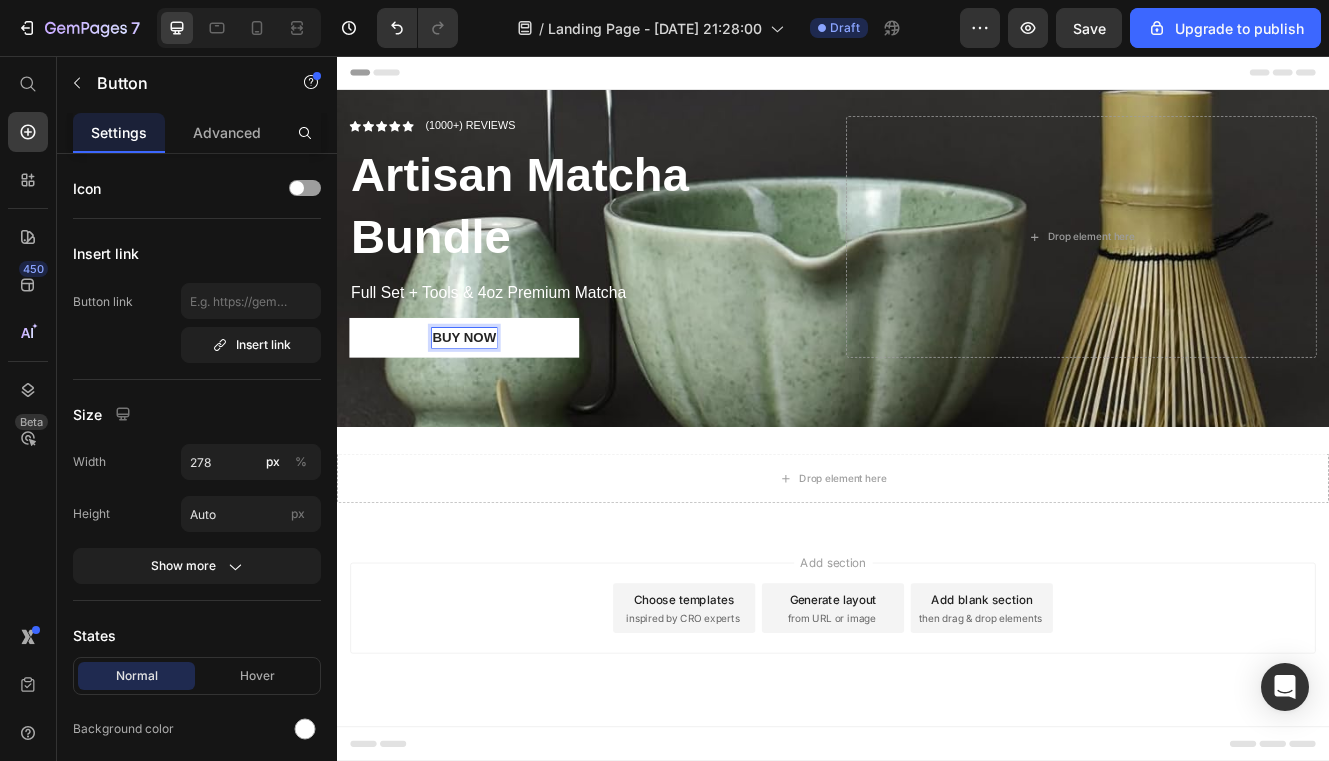 click on "Add section Choose templates inspired by CRO experts Generate layout from URL or image Add blank section then drag & drop elements" at bounding box center (937, 724) 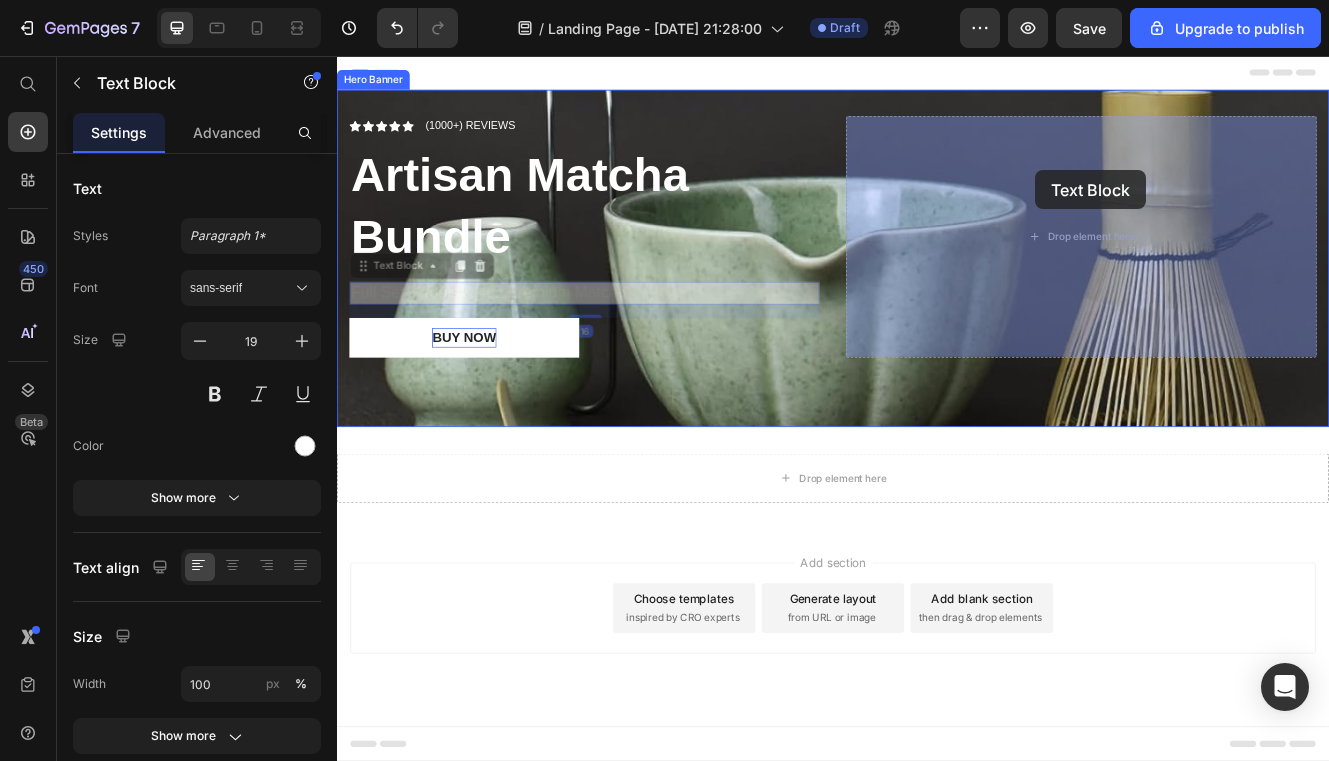 drag, startPoint x: 560, startPoint y: 351, endPoint x: 1181, endPoint y: 194, distance: 640.5388 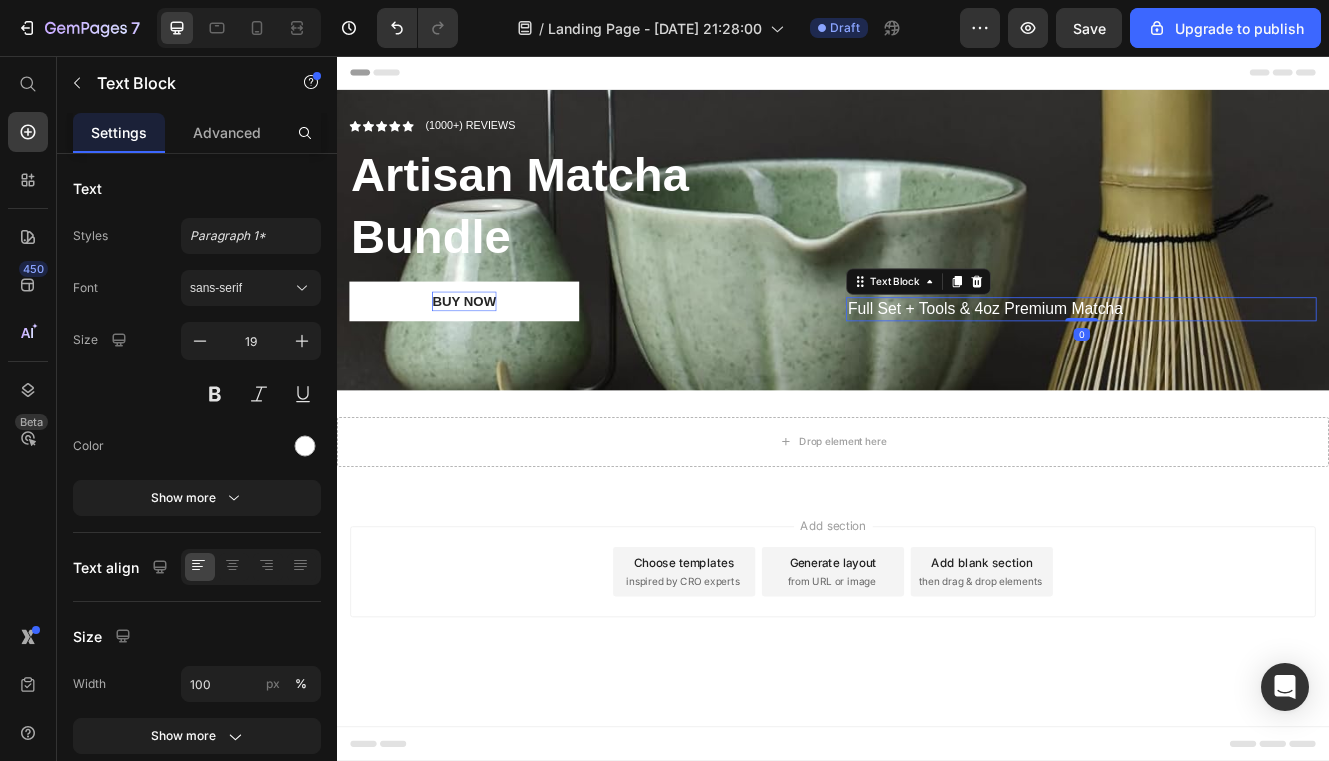 click on "Full Set + Tools & 4oz Premium Matcha" at bounding box center [1237, 362] 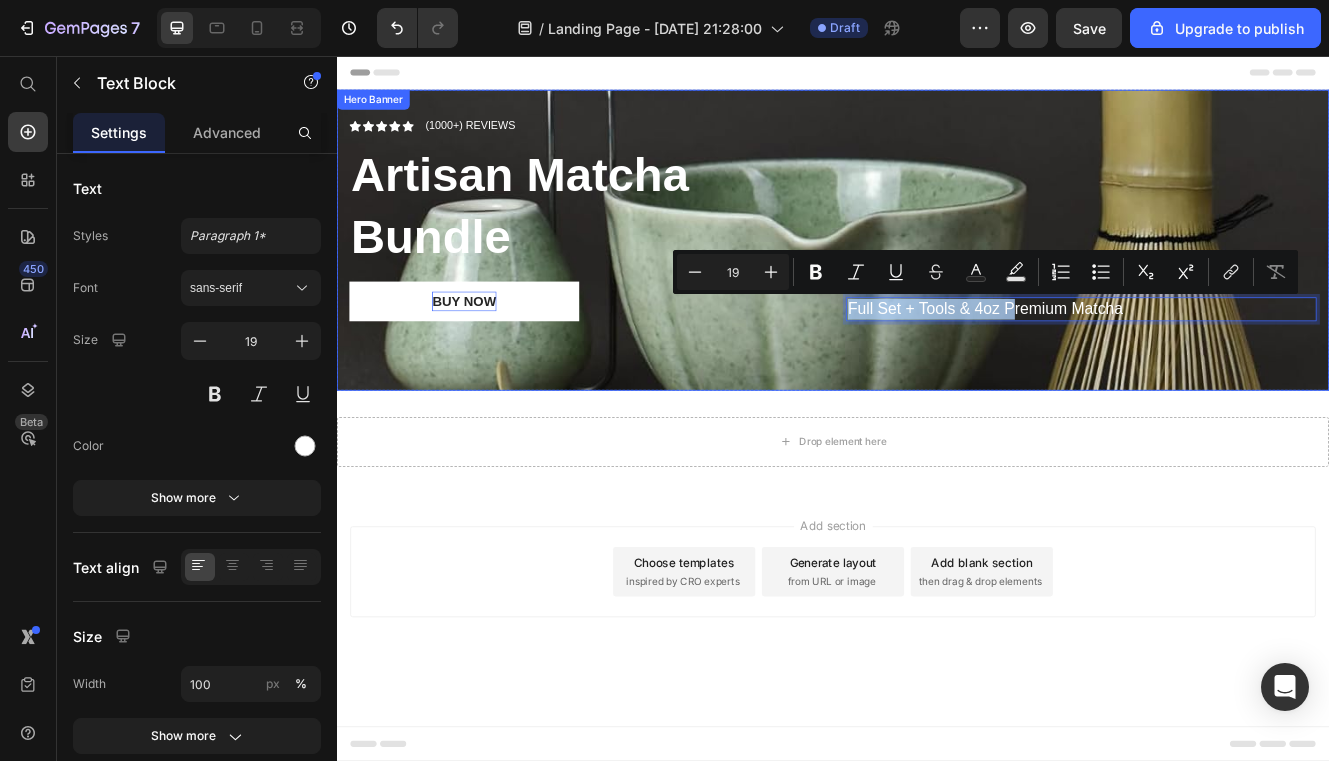 drag, startPoint x: 1151, startPoint y: 355, endPoint x: 1162, endPoint y: 299, distance: 57.070133 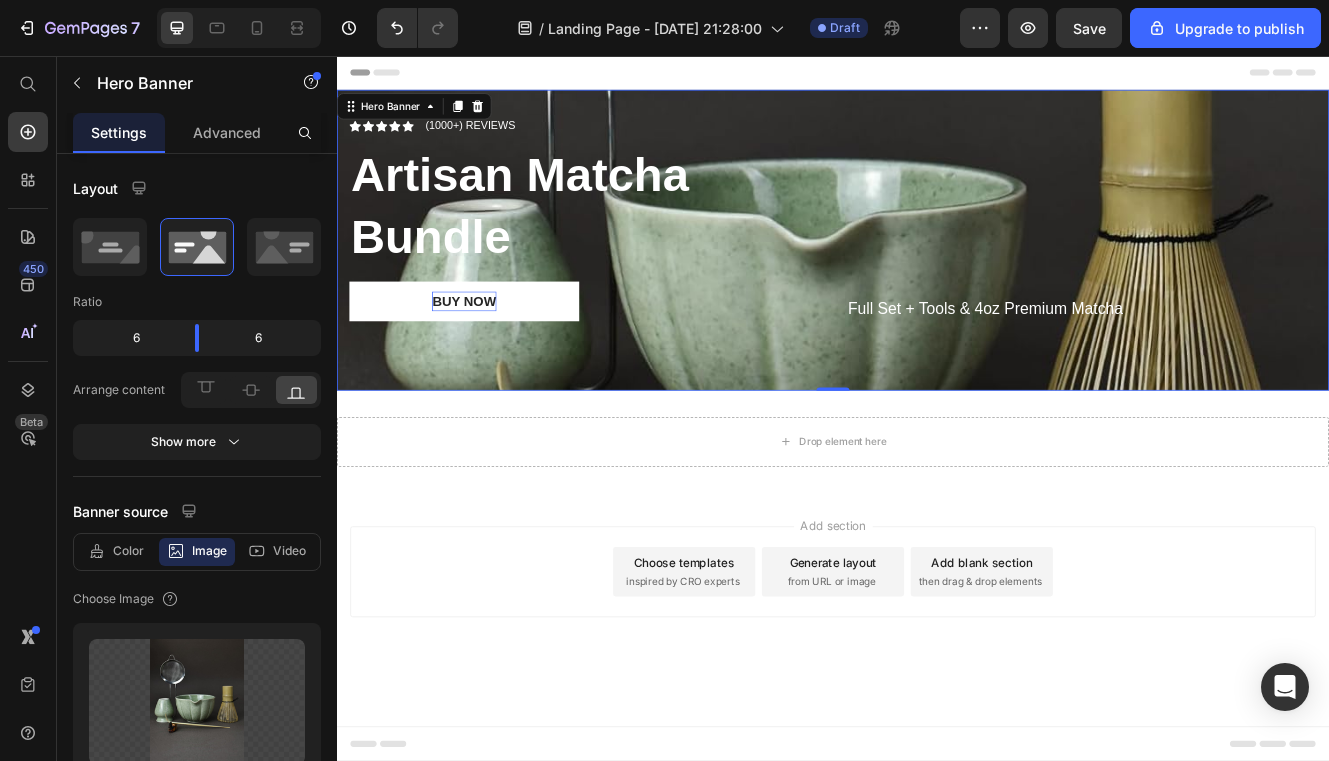 click on "Full Set + Tools & 4oz Premium Matcha" at bounding box center [1237, 362] 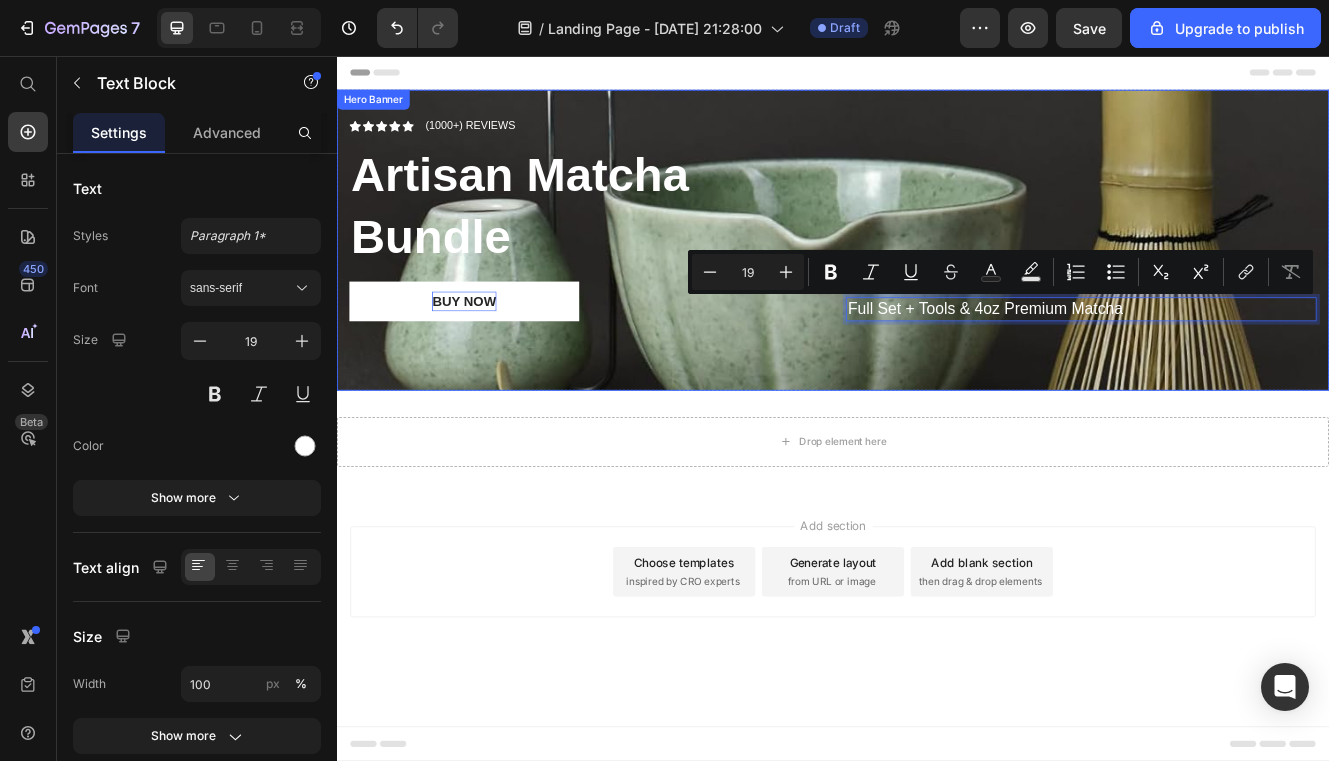 drag, startPoint x: 1233, startPoint y: 366, endPoint x: 1225, endPoint y: 356, distance: 12.806249 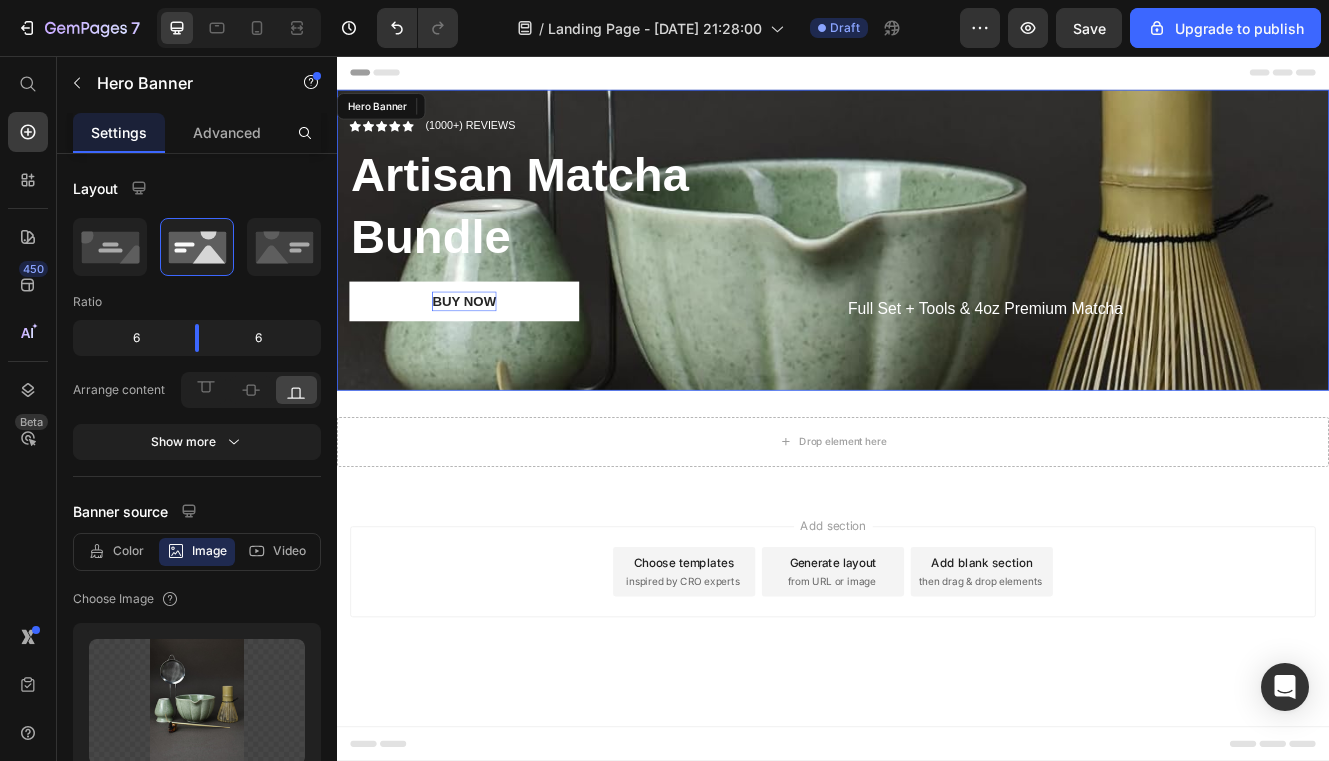click on "Icon Icon Icon Icon Icon Icon List (1000+) REVIEWS Text Block Row Artisan Matcha Bundle Heading Buy now Button Full Set + Tools & 4oz Premium Matcha Text Block   0" at bounding box center [937, 279] 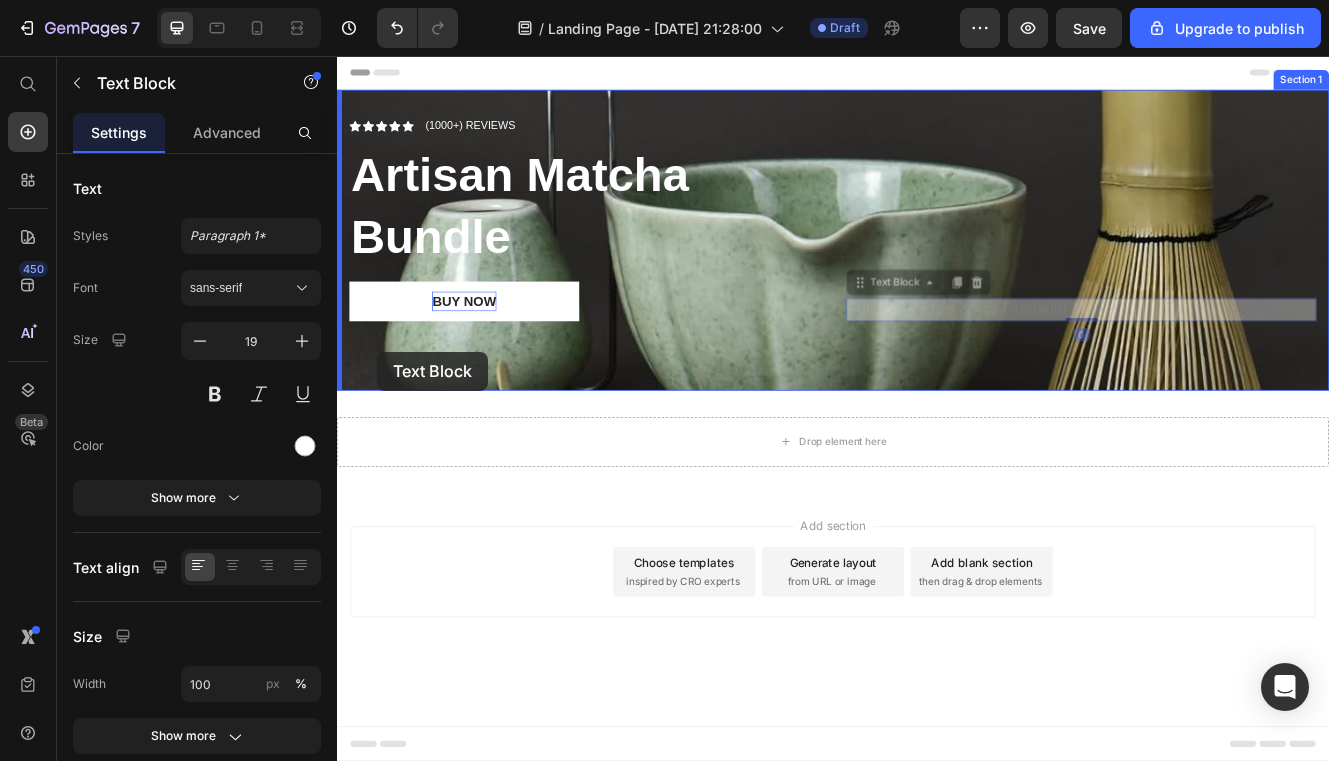 drag, startPoint x: 973, startPoint y: 362, endPoint x: 385, endPoint y: 414, distance: 590.29486 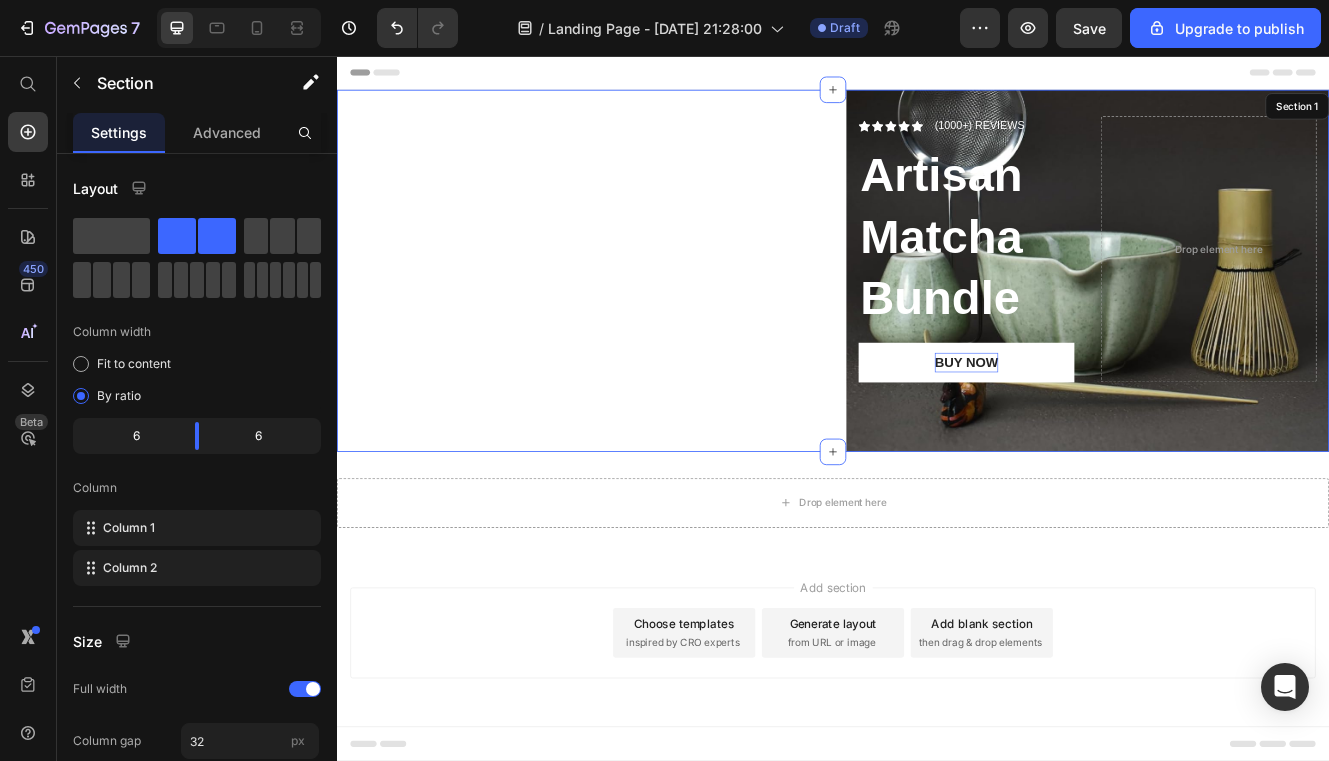 click on "Full Set + Tools & 4oz Premium Matcha Text Block   0" at bounding box center (629, 316) 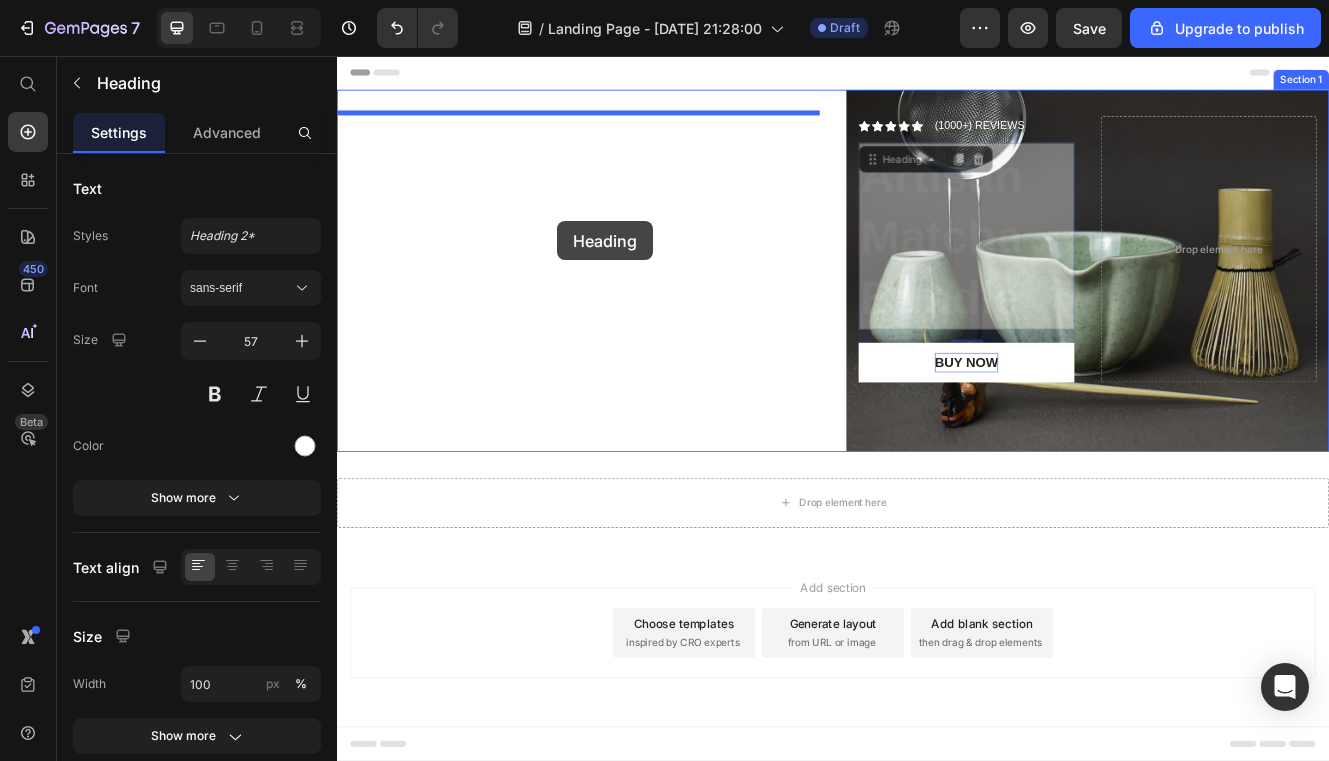 drag, startPoint x: 1099, startPoint y: 276, endPoint x: 587, endPoint y: 257, distance: 512.3524 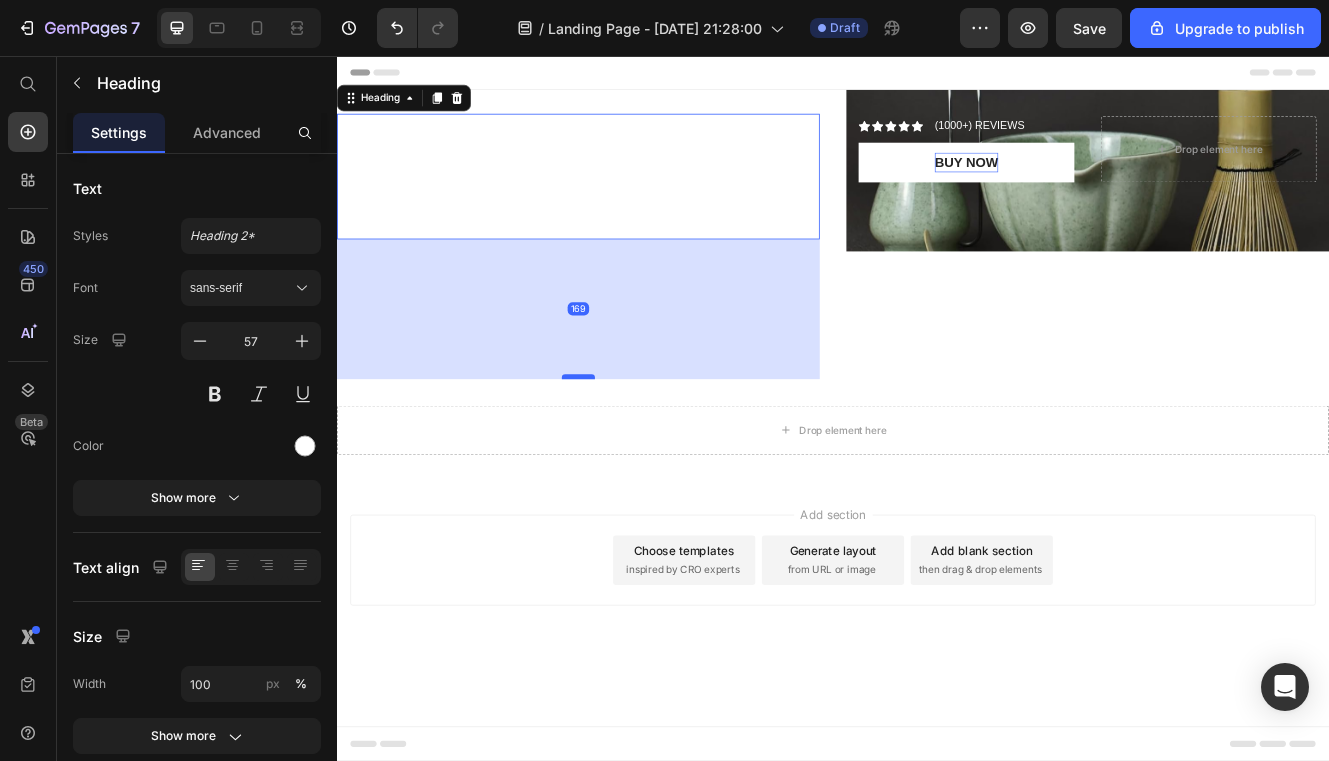 drag, startPoint x: 630, startPoint y: 276, endPoint x: 620, endPoint y: 448, distance: 172.29045 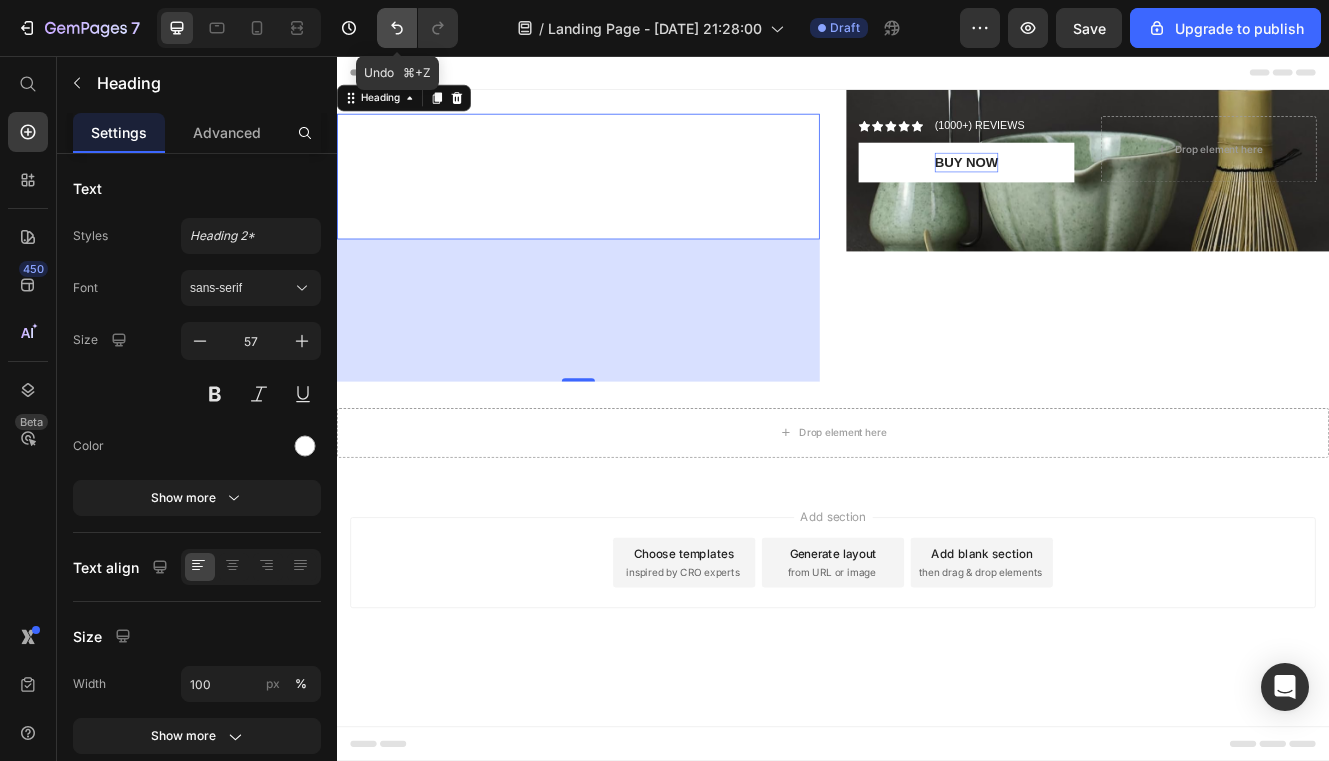 click 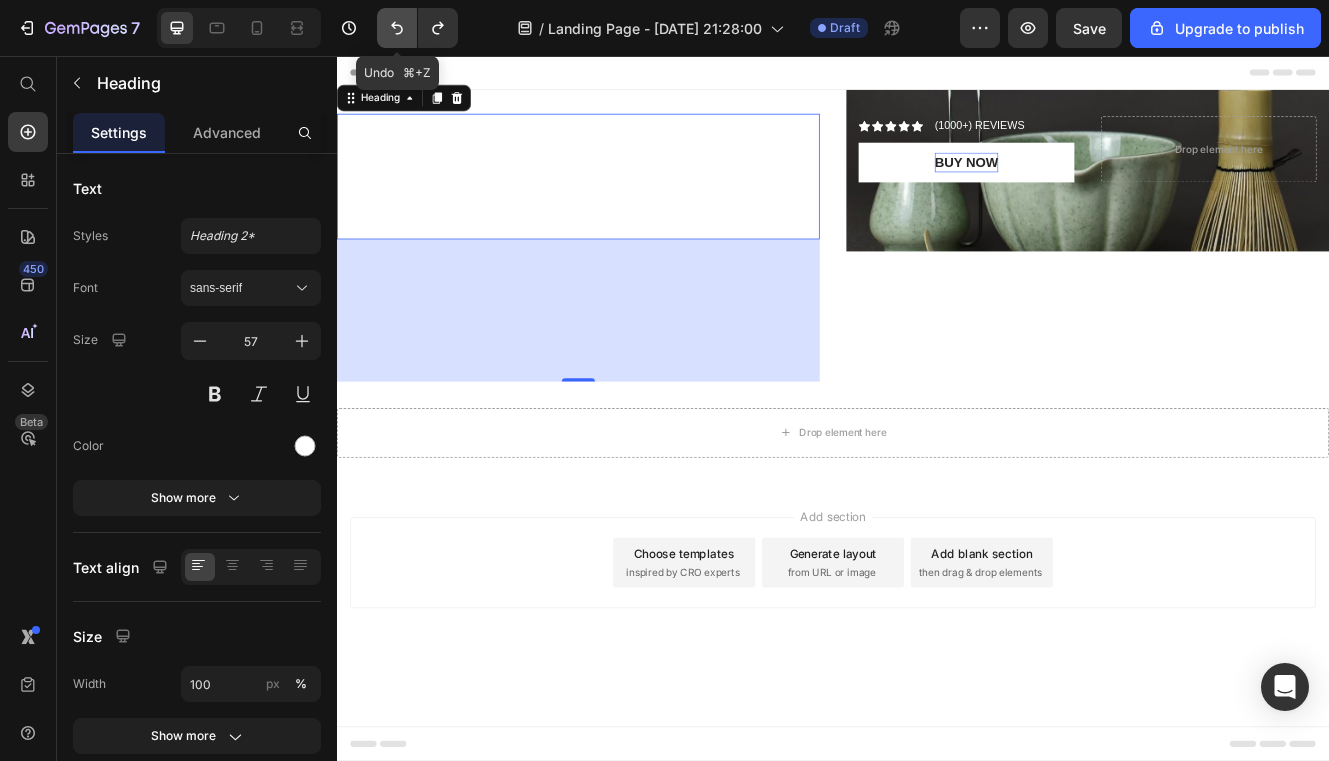 click 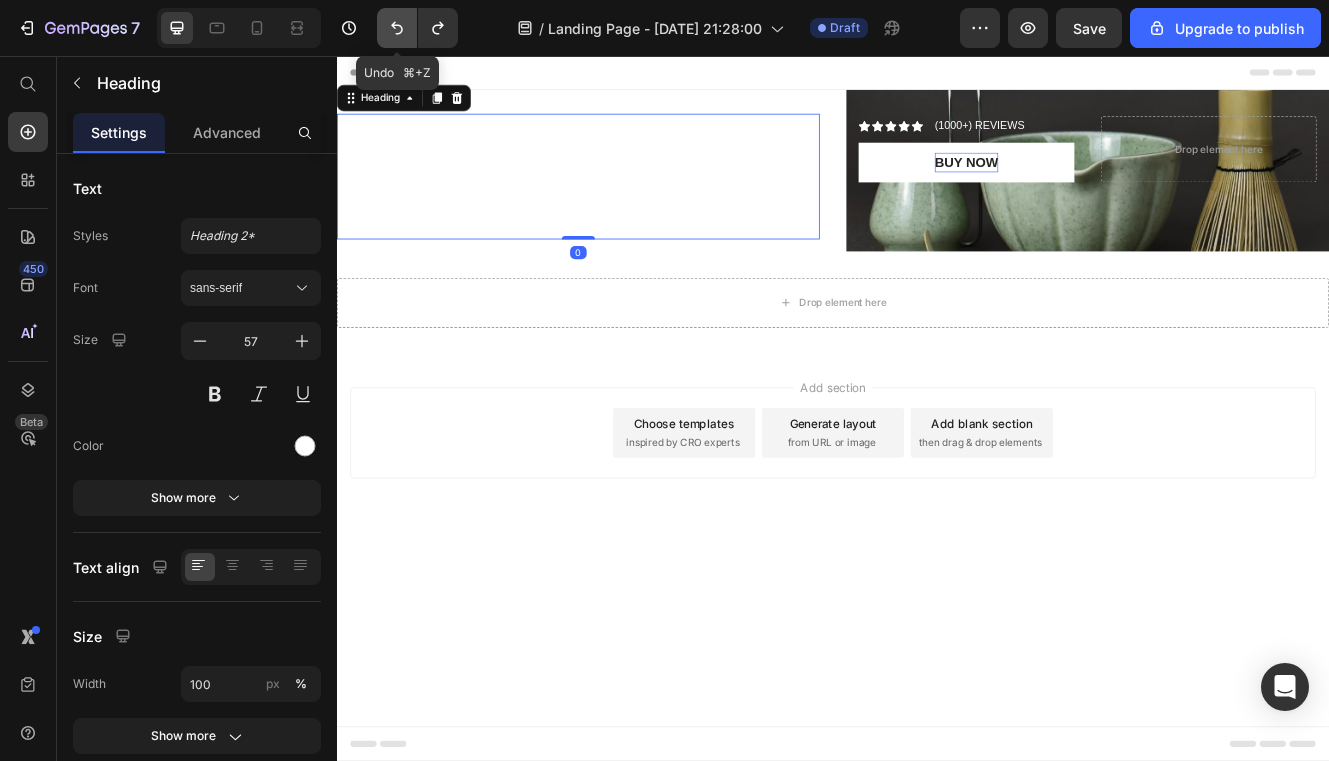 click 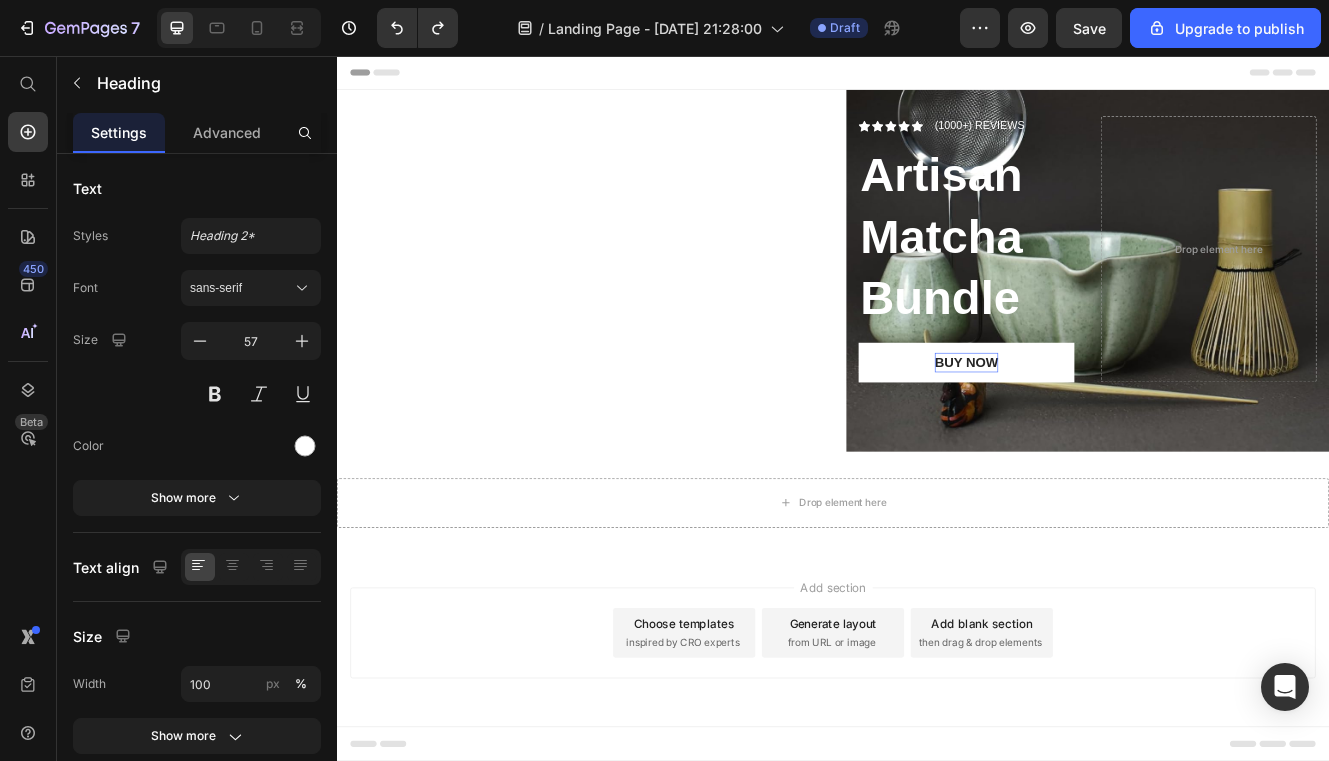 click on "Artisan Matcha Bundle" at bounding box center [1098, 274] 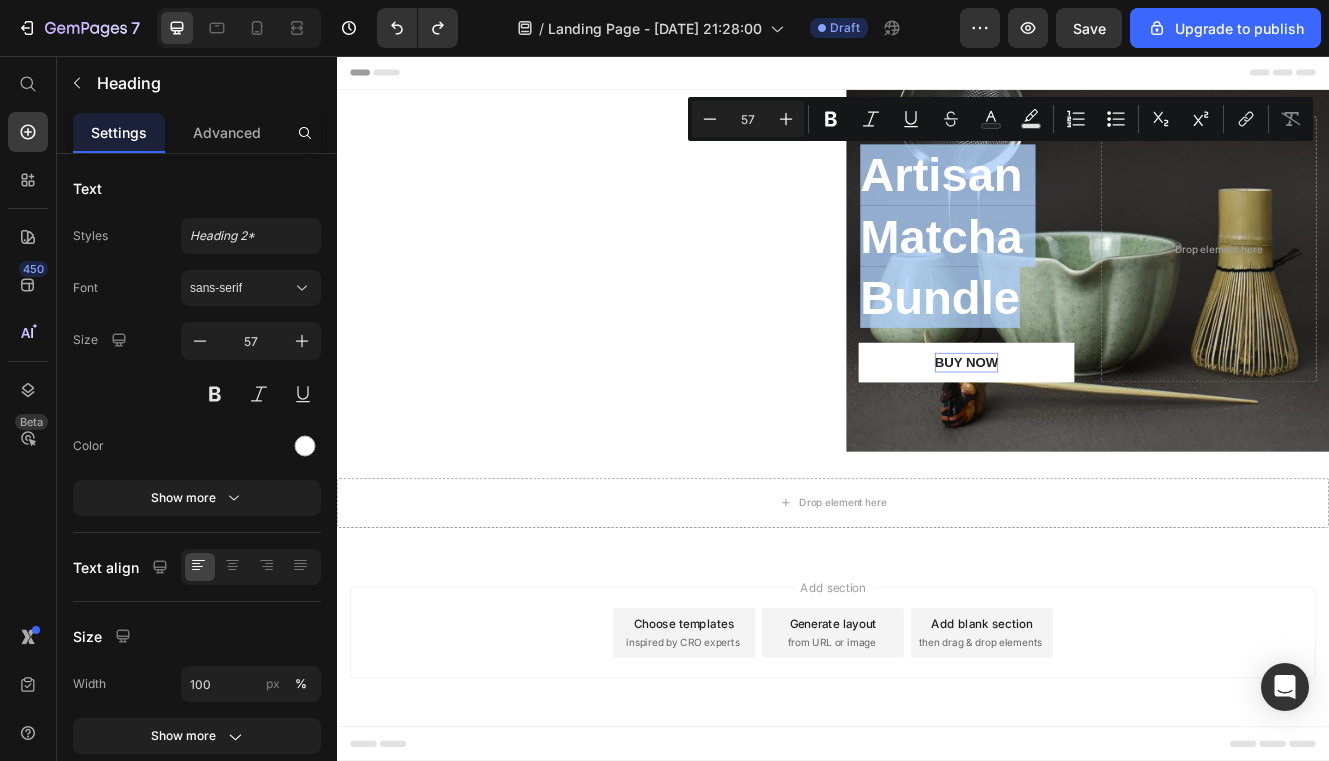 drag, startPoint x: 1170, startPoint y: 354, endPoint x: 972, endPoint y: 212, distance: 243.65549 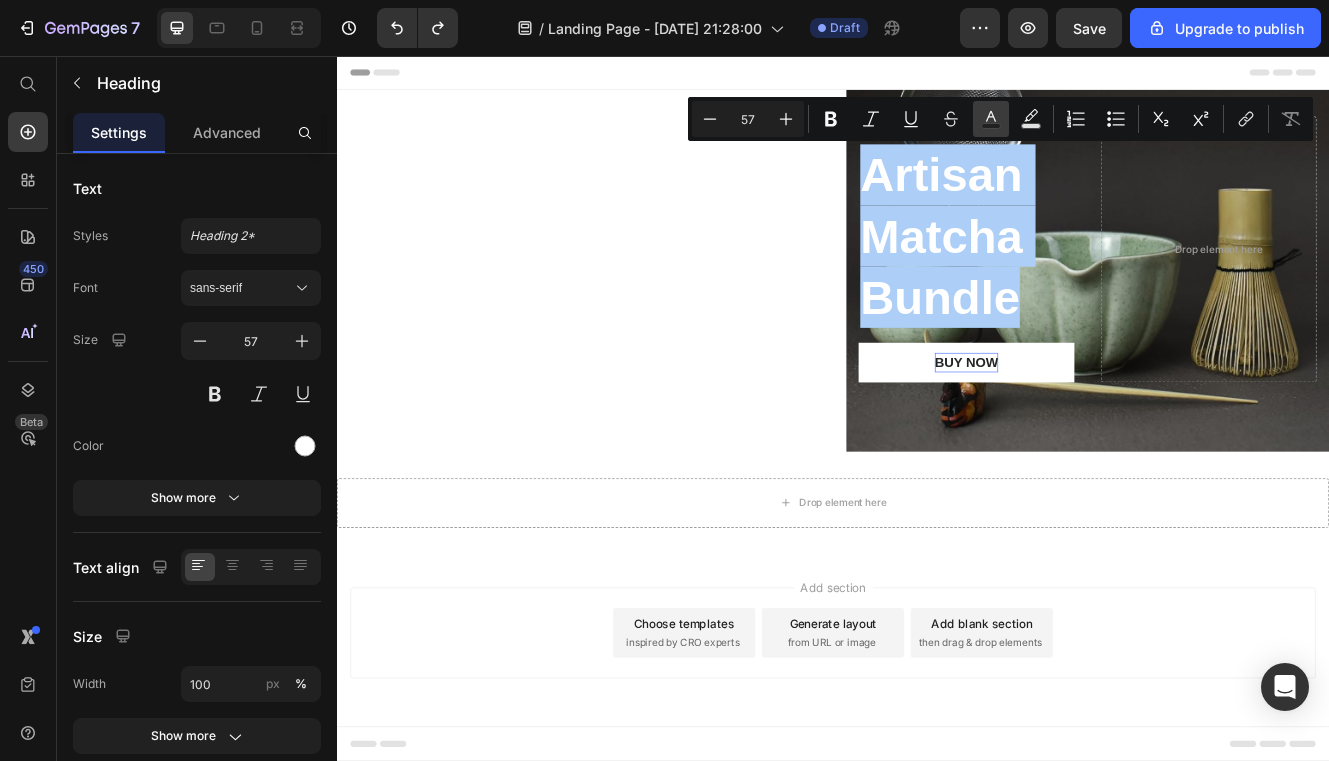 click 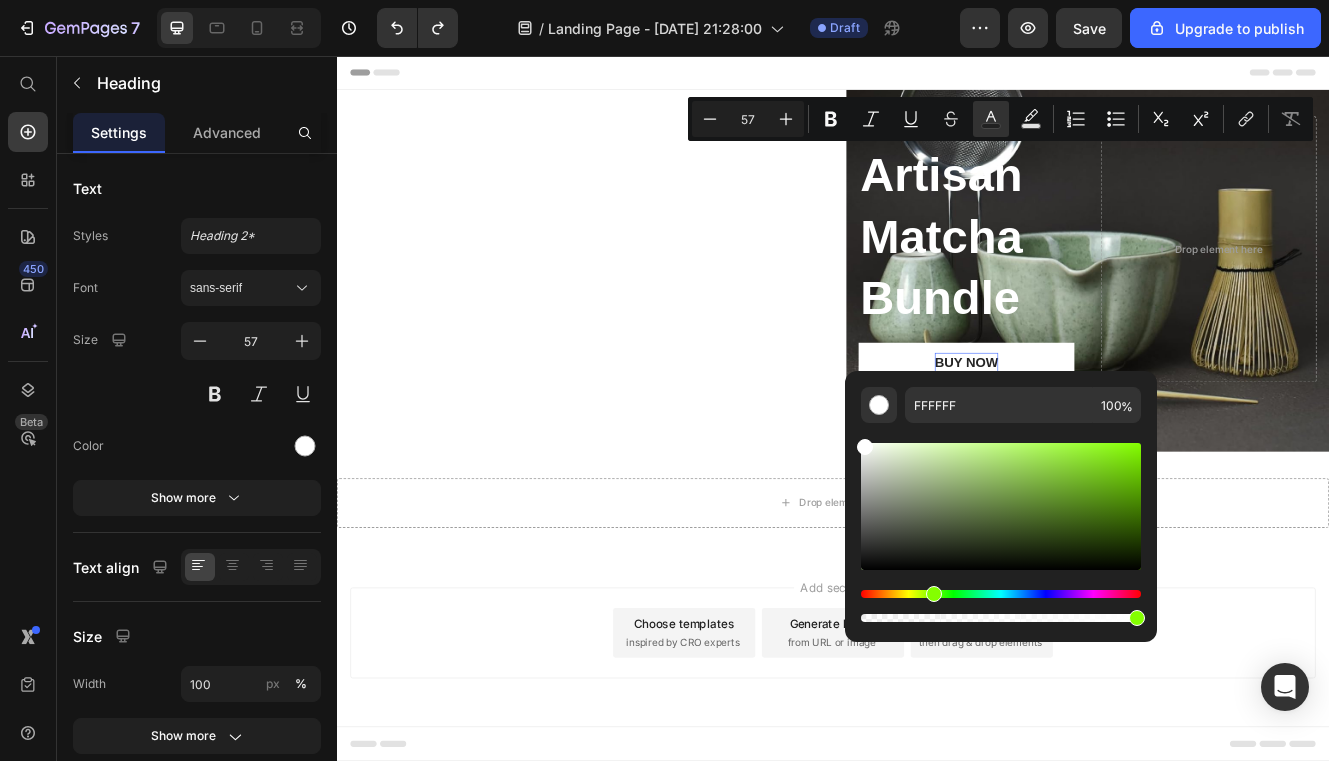 drag, startPoint x: 871, startPoint y: 598, endPoint x: 930, endPoint y: 601, distance: 59.07622 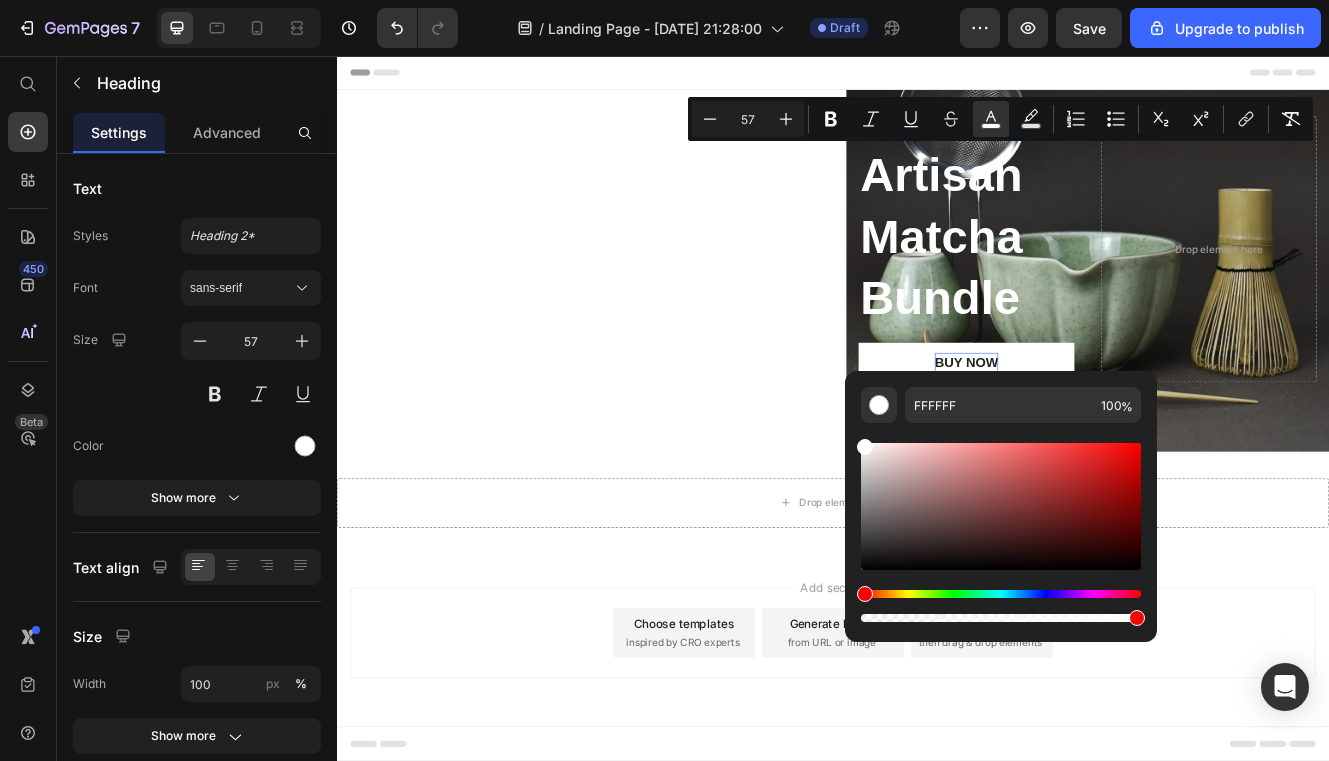 click at bounding box center [1001, 594] 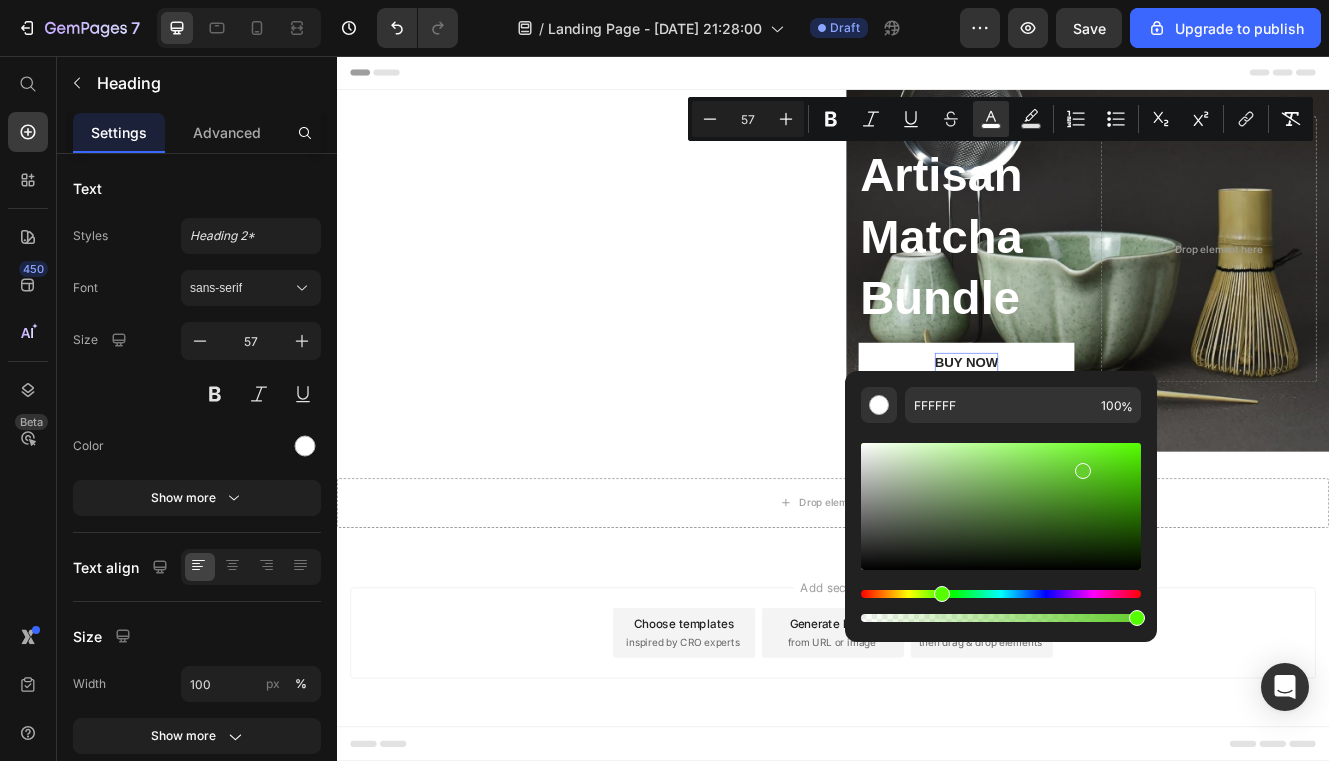 drag, startPoint x: 1044, startPoint y: 485, endPoint x: 1080, endPoint y: 467, distance: 40.24922 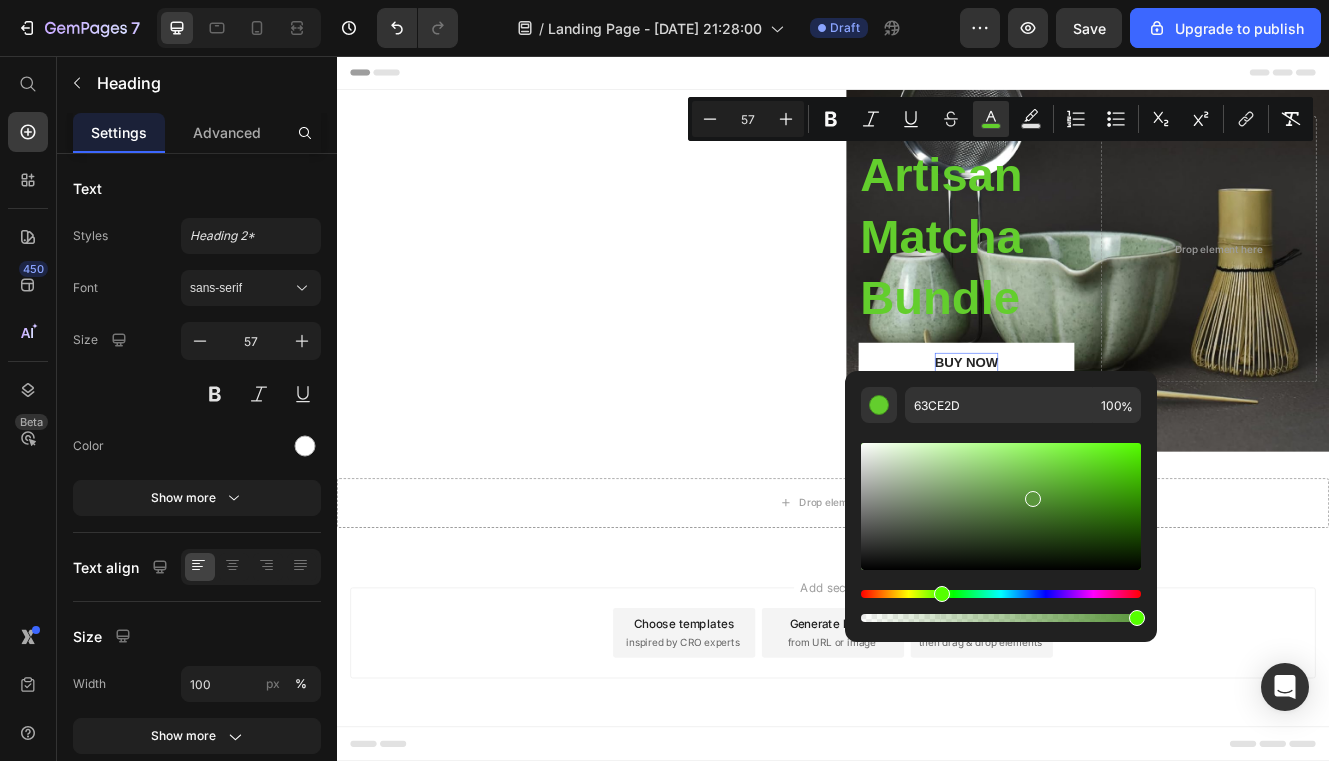 drag, startPoint x: 1080, startPoint y: 467, endPoint x: 1030, endPoint y: 494, distance: 56.82429 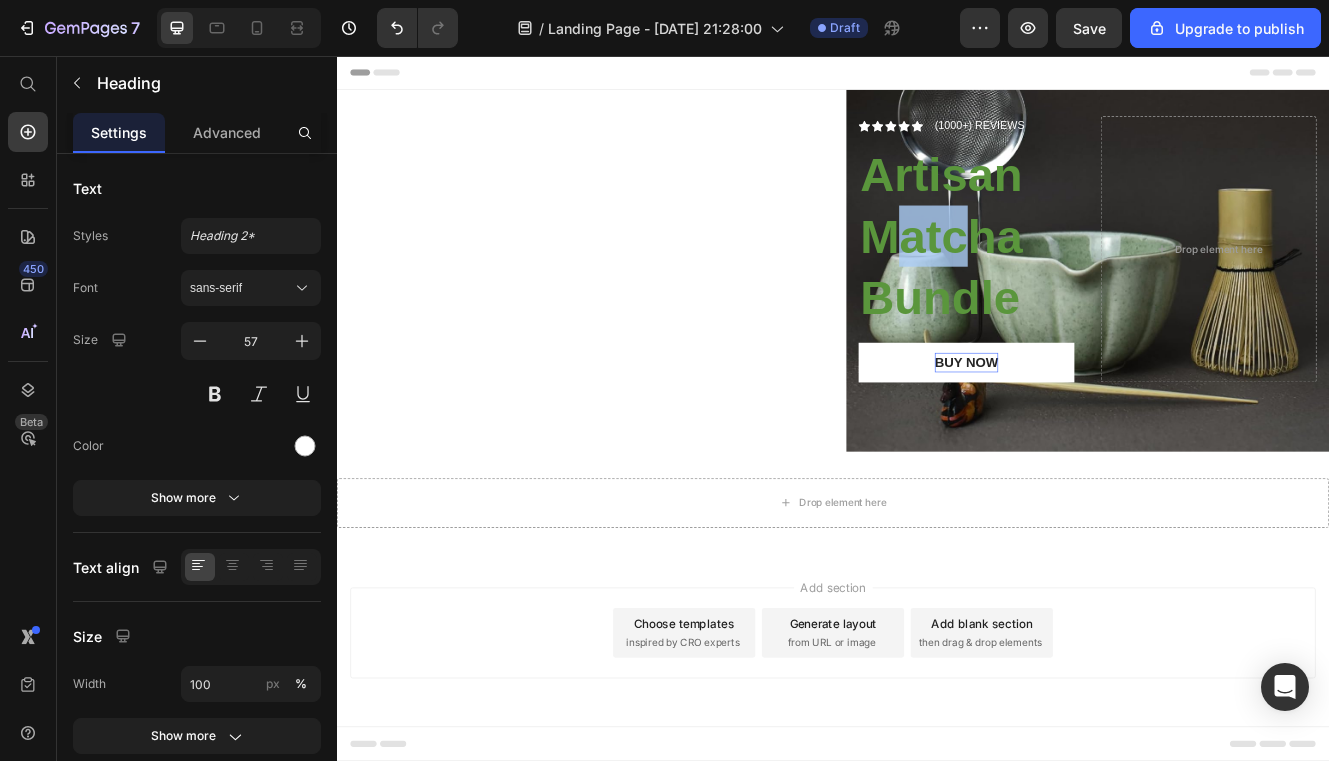 drag, startPoint x: 1091, startPoint y: 239, endPoint x: 999, endPoint y: 242, distance: 92.0489 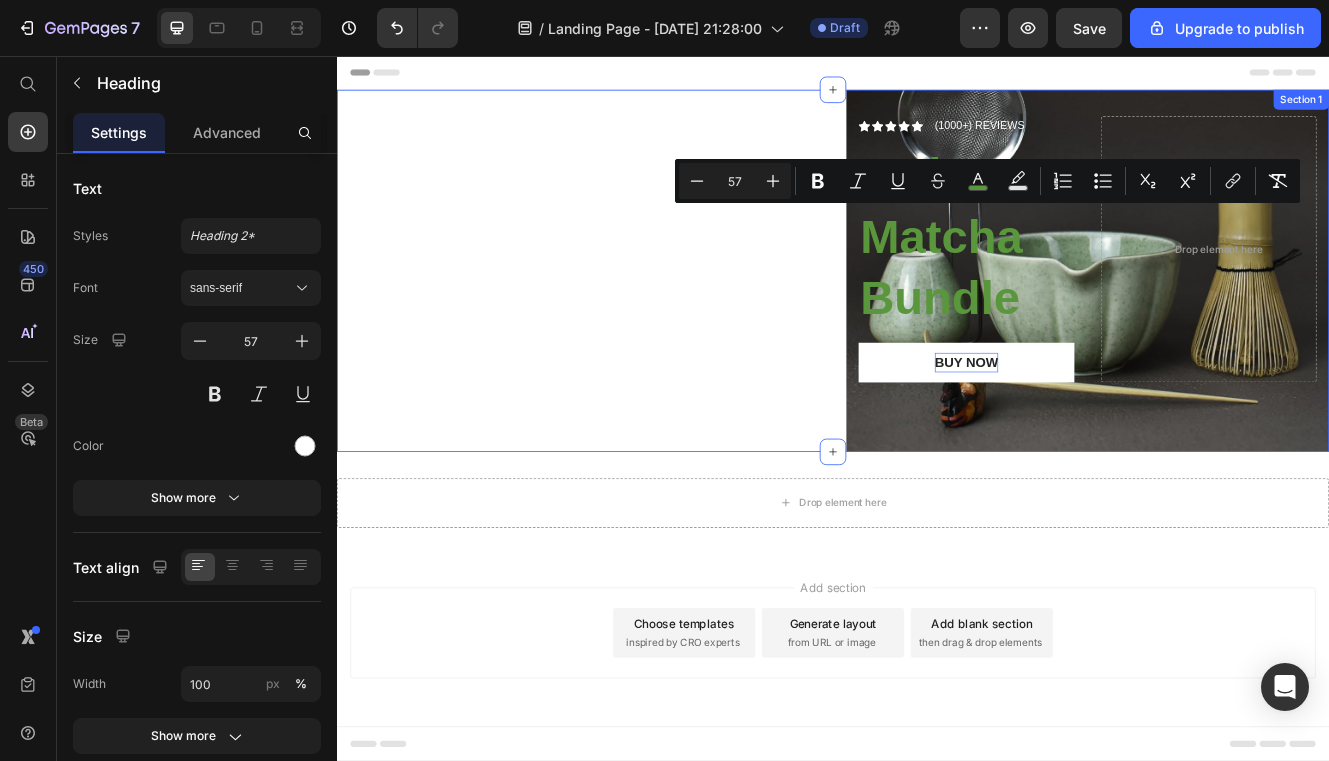 click on "Artisan Matcha Bundle" at bounding box center (1068, 274) 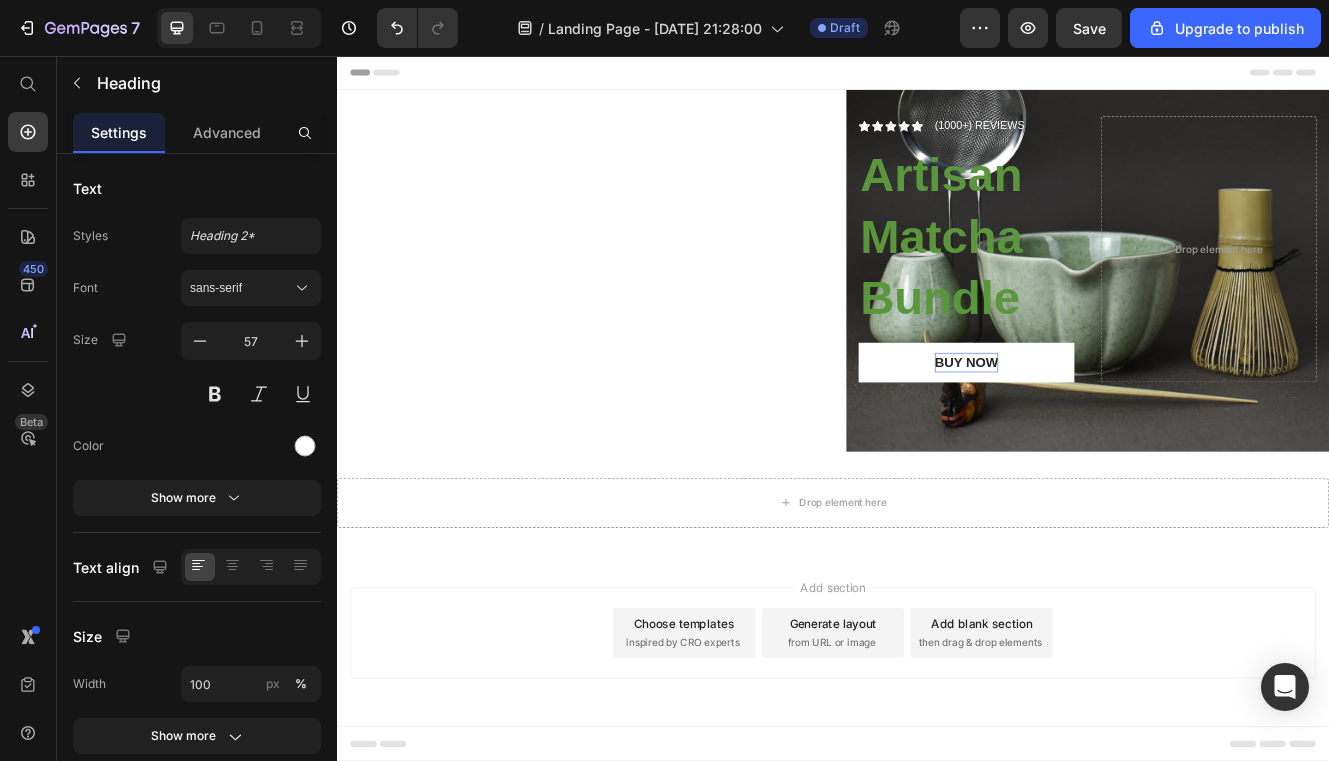 click on "Artisan Matcha Bundle" at bounding box center (1068, 274) 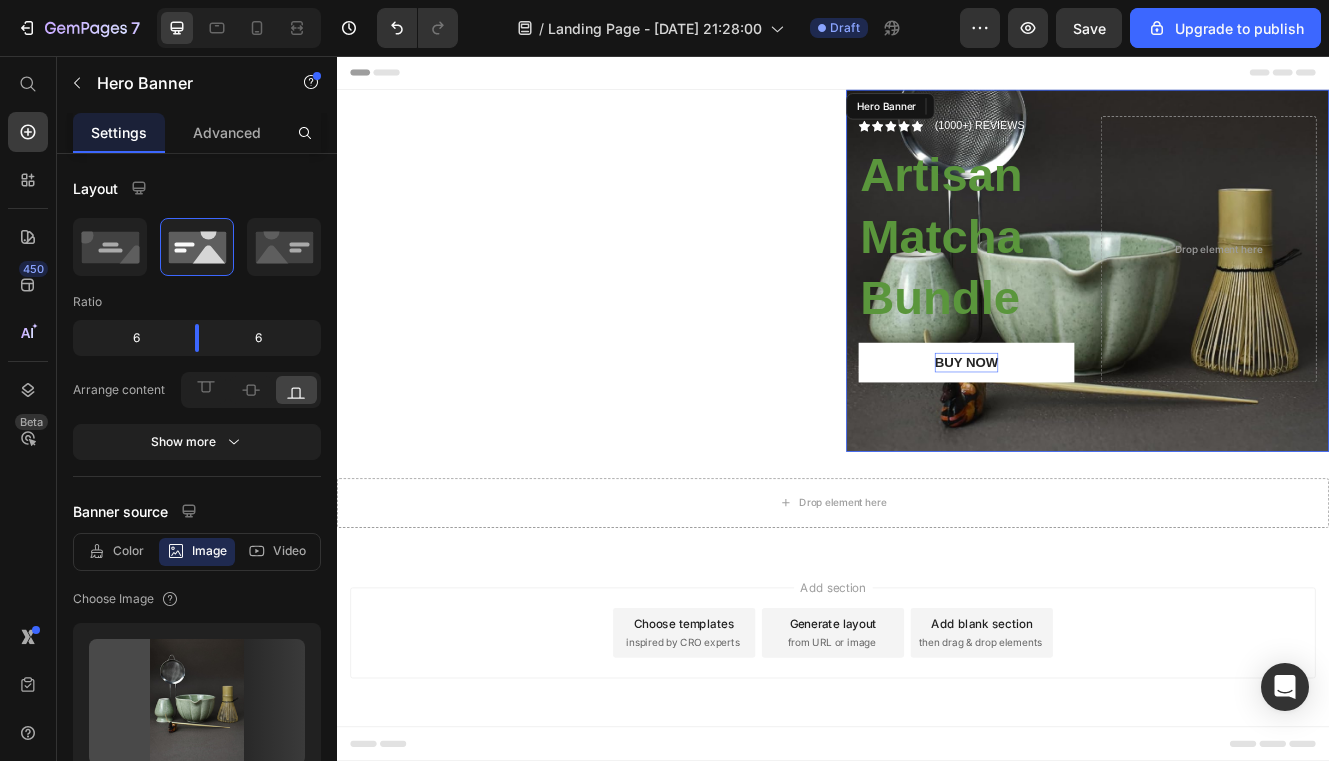 click on "Icon Icon Icon Icon Icon Icon List (1000+) REVIEWS Text Block Row ⁠⁠⁠⁠⁠⁠⁠ Artisan Matcha Bundle Heading Buy now Button
Drop element here" at bounding box center (1245, 316) 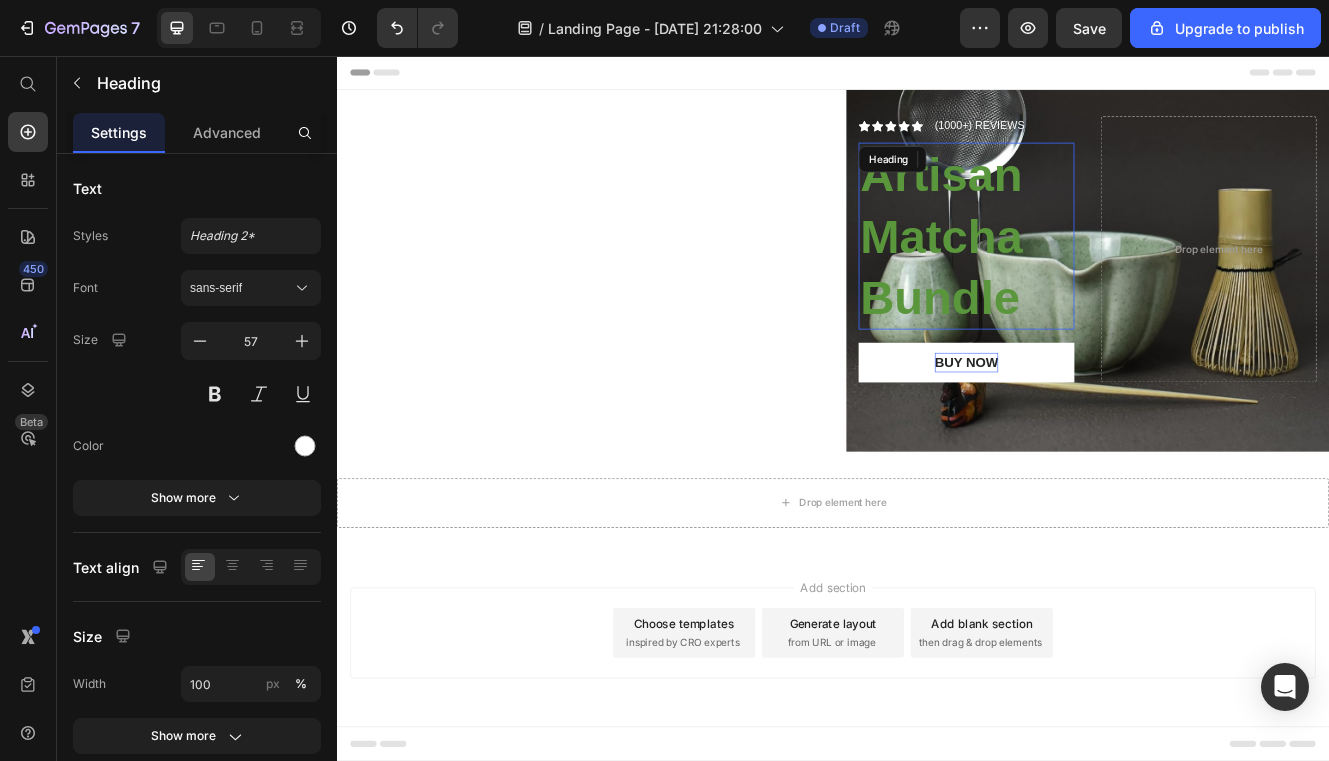 click on "Artisan Matcha Bundle" at bounding box center (1068, 274) 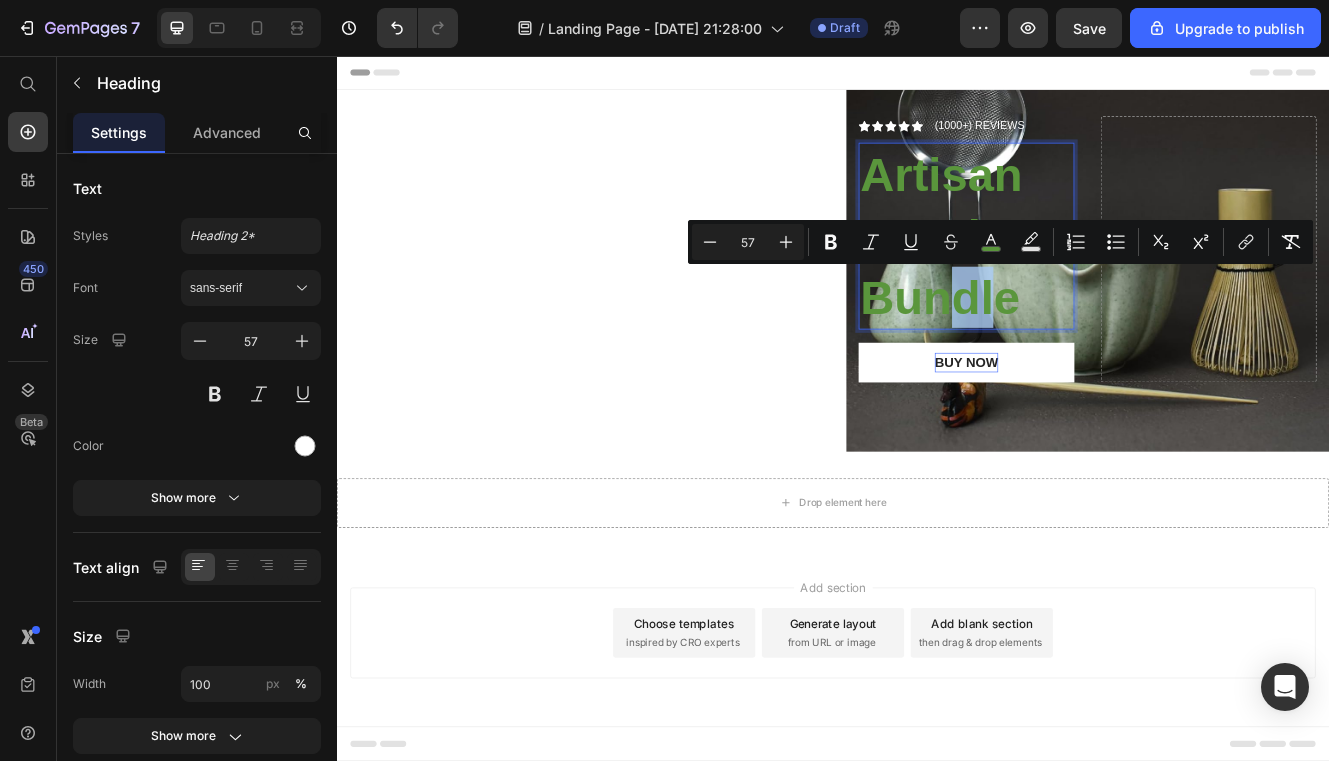drag, startPoint x: 1131, startPoint y: 354, endPoint x: 1076, endPoint y: 356, distance: 55.03635 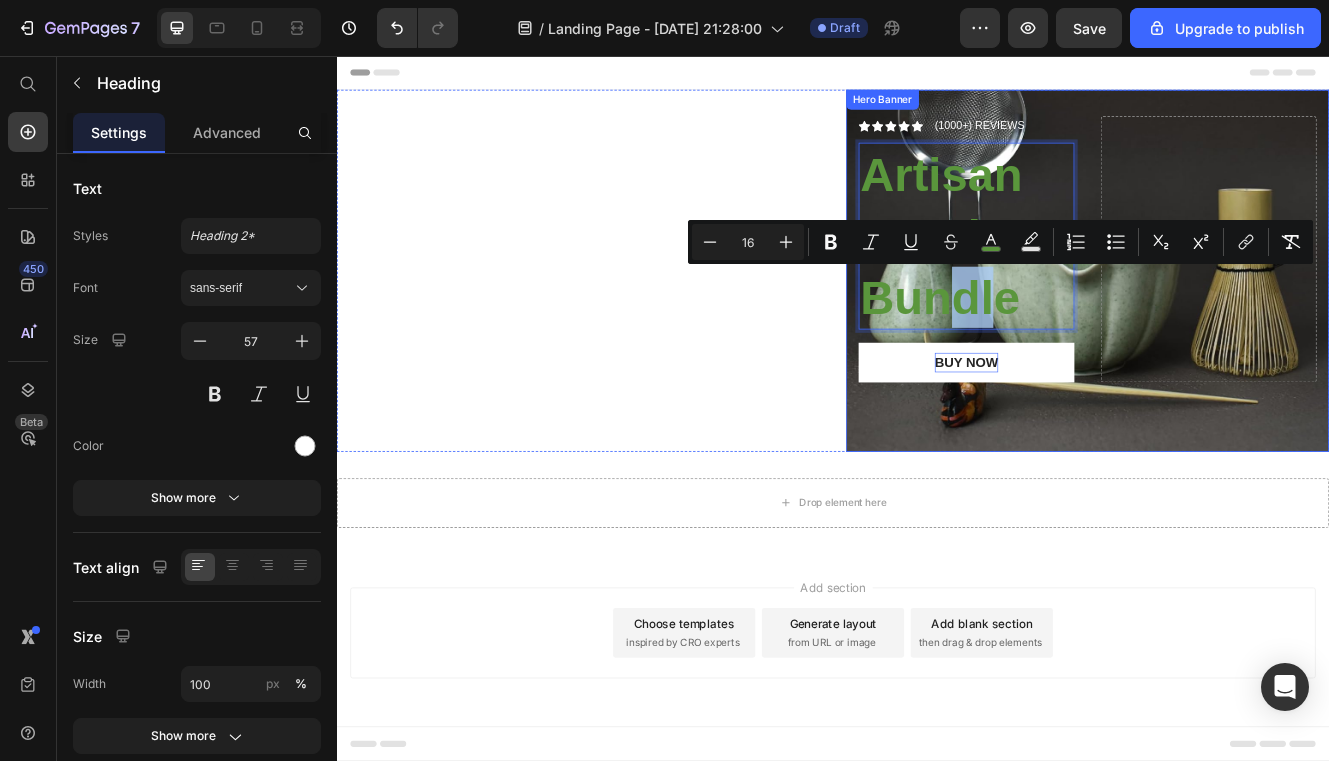 click on "Icon Icon Icon Icon Icon Icon List (1000+) REVIEWS Text Block Row Artisan Matcha Bundle Heading   16 Buy now Button
Drop element here" at bounding box center [1245, 316] 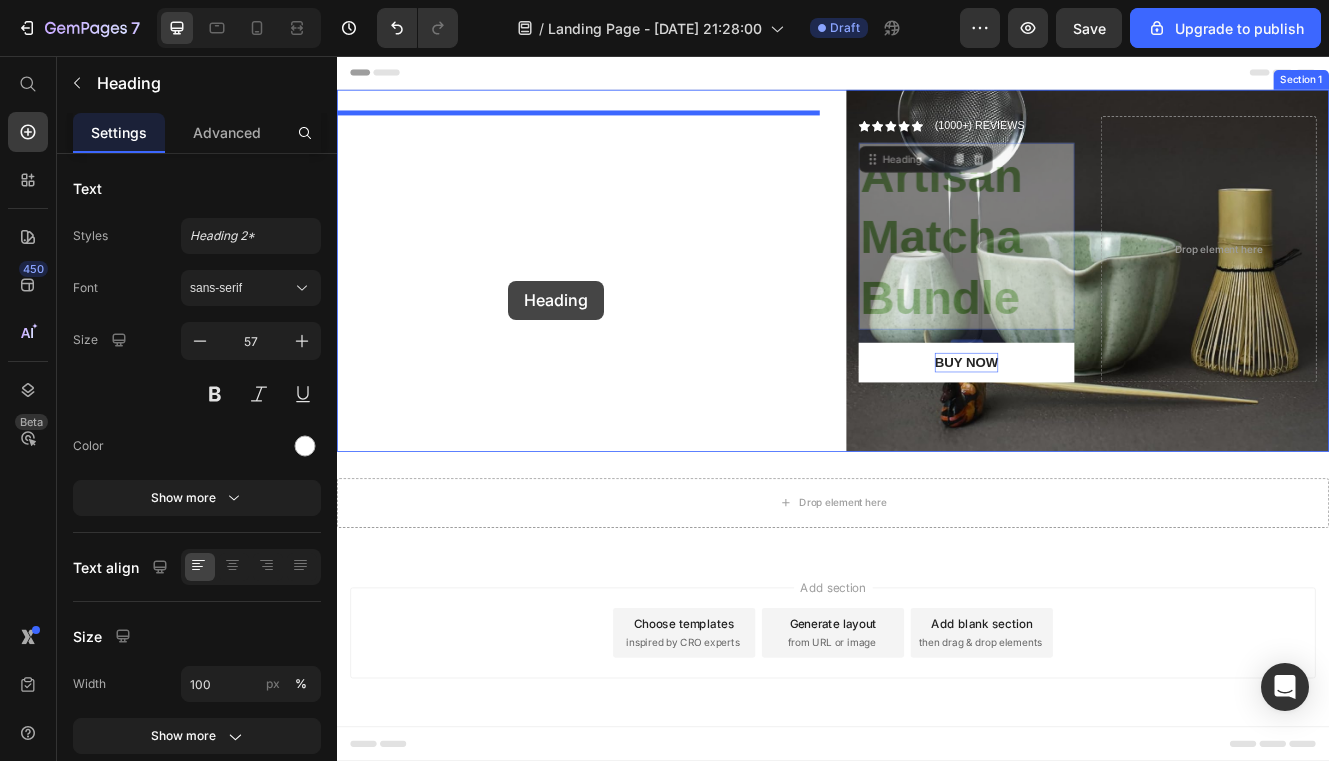 drag, startPoint x: 1189, startPoint y: 355, endPoint x: 544, endPoint y: 328, distance: 645.5649 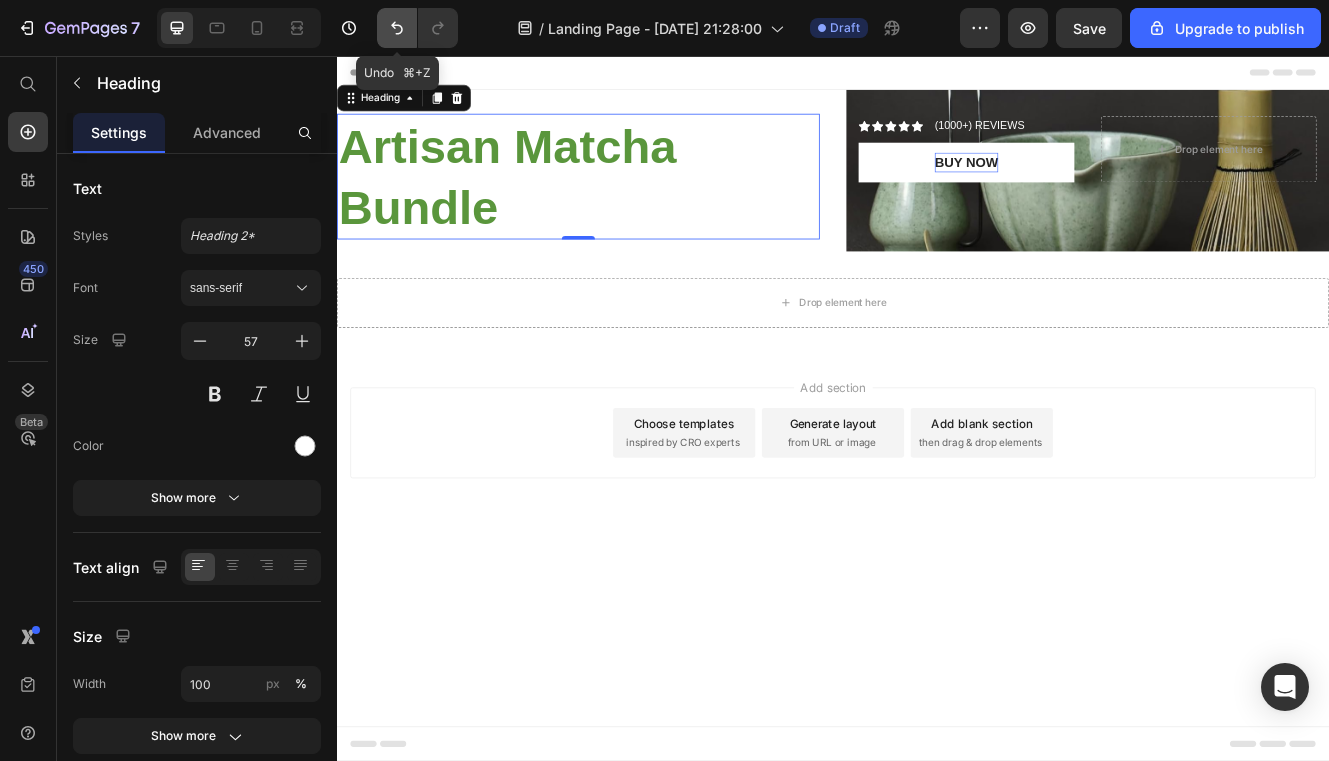 click 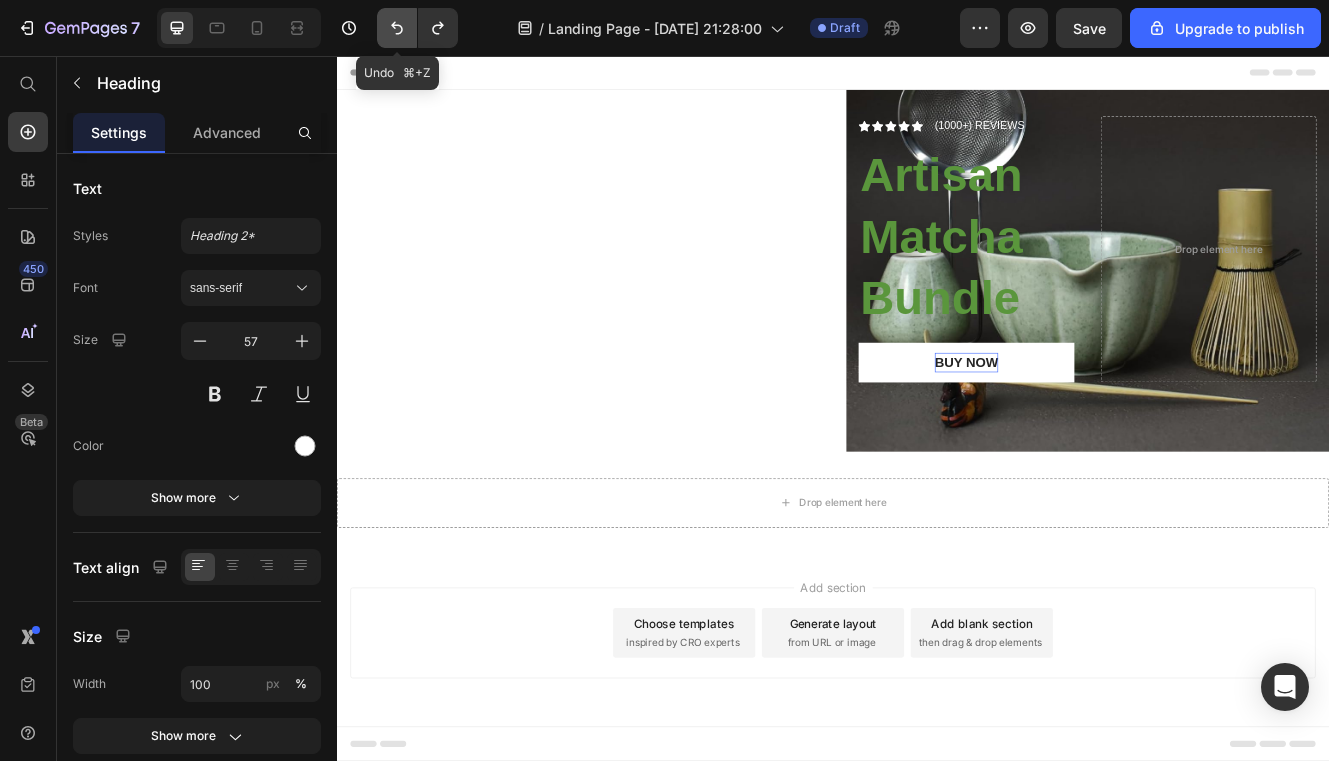 click 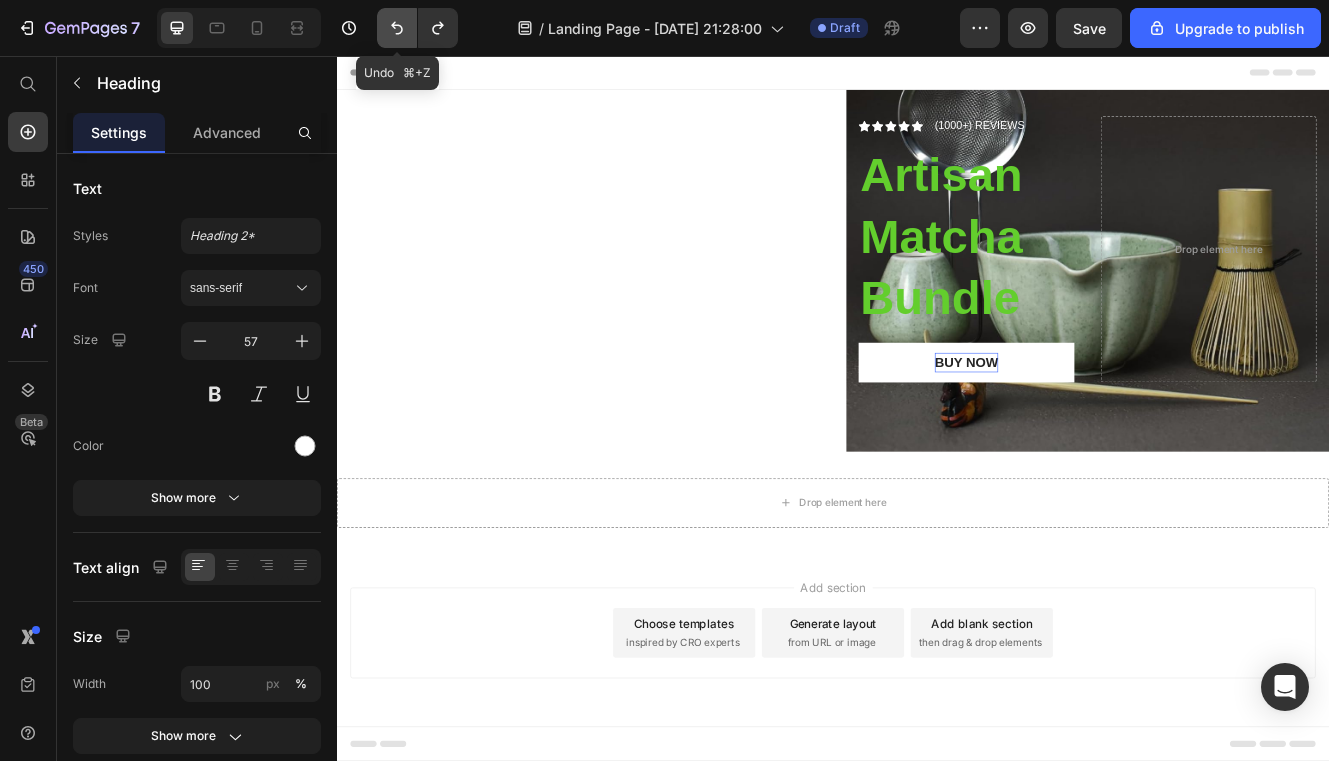 click 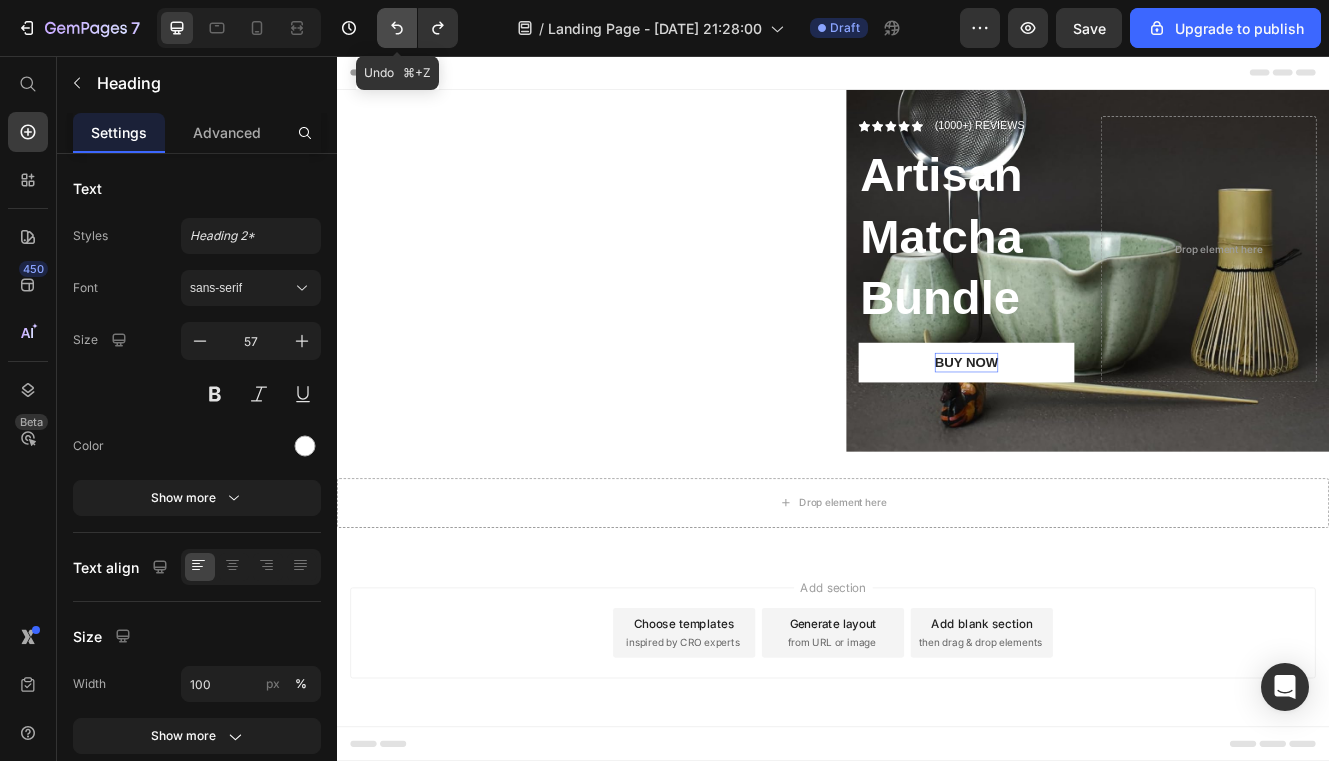 click 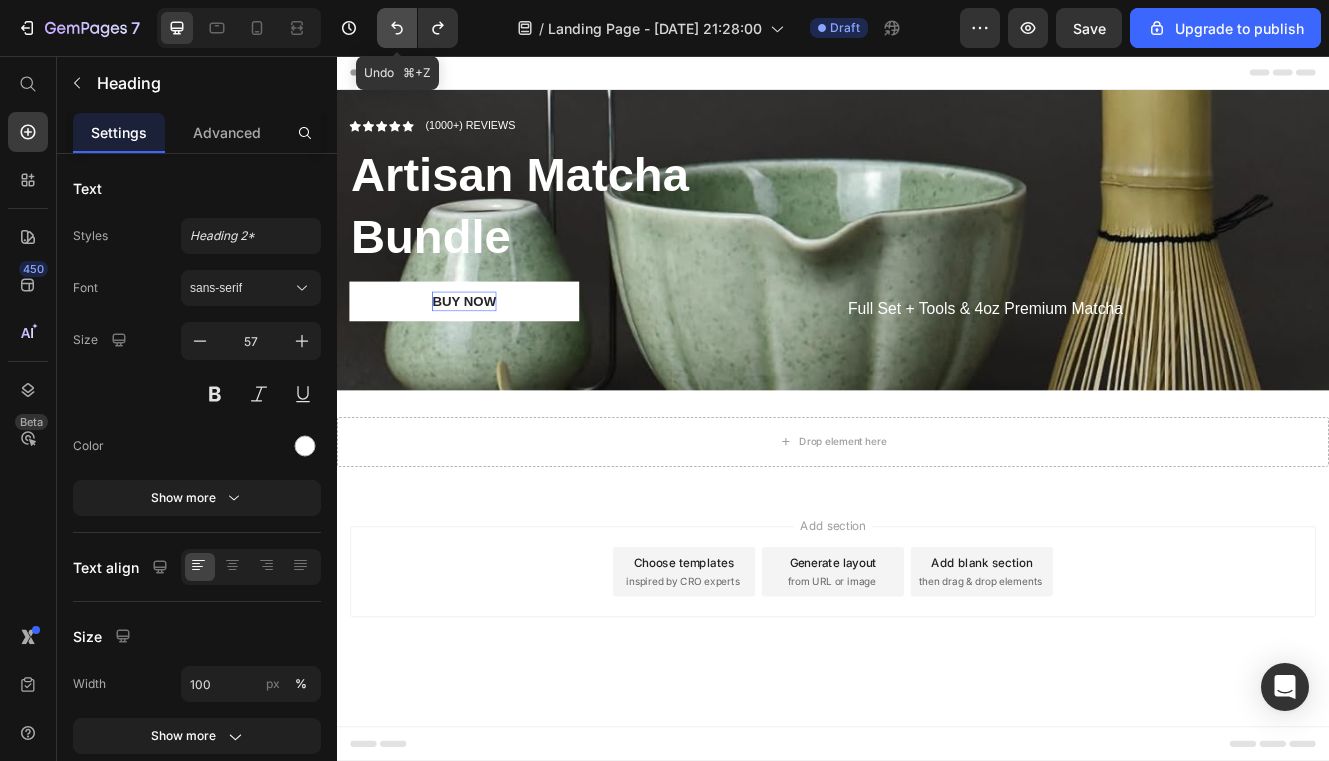 click 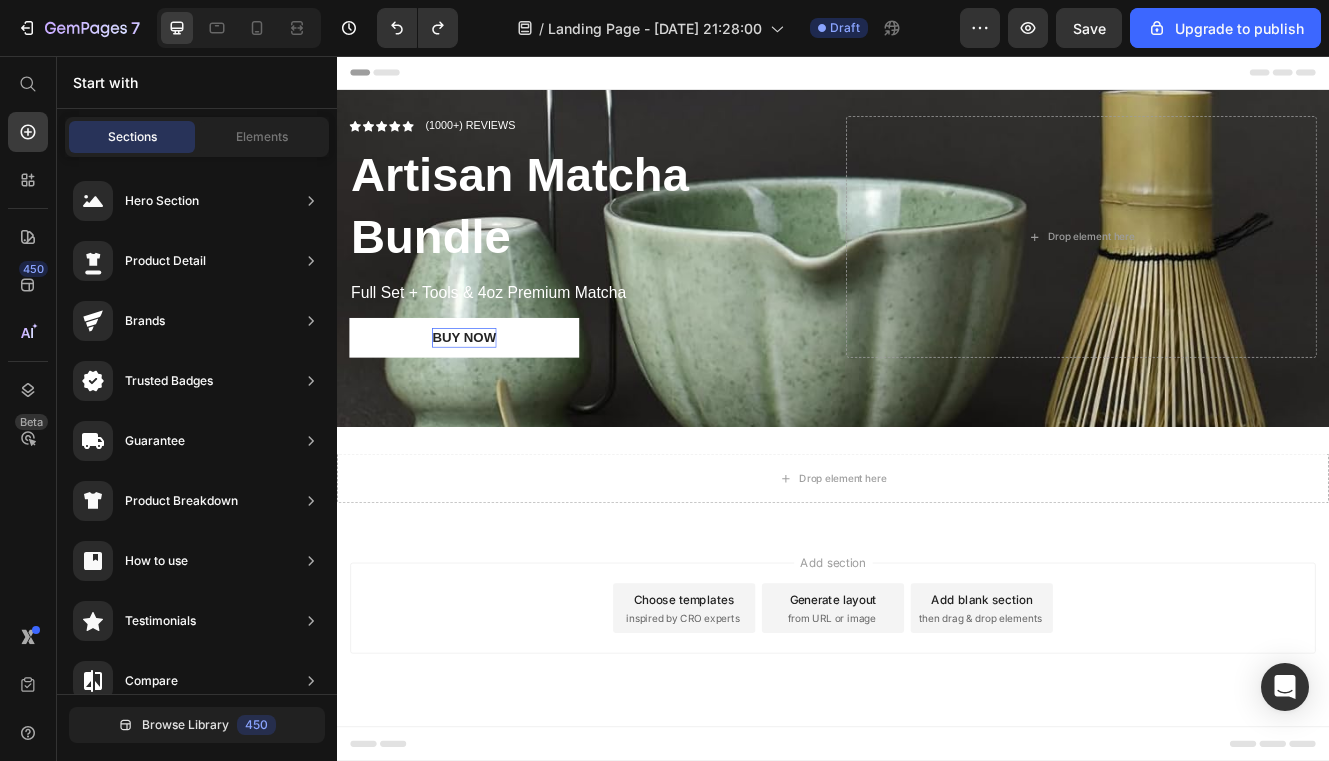 click on "Add section Choose templates inspired by CRO experts Generate layout from URL or image Add blank section then drag & drop elements" at bounding box center (937, 724) 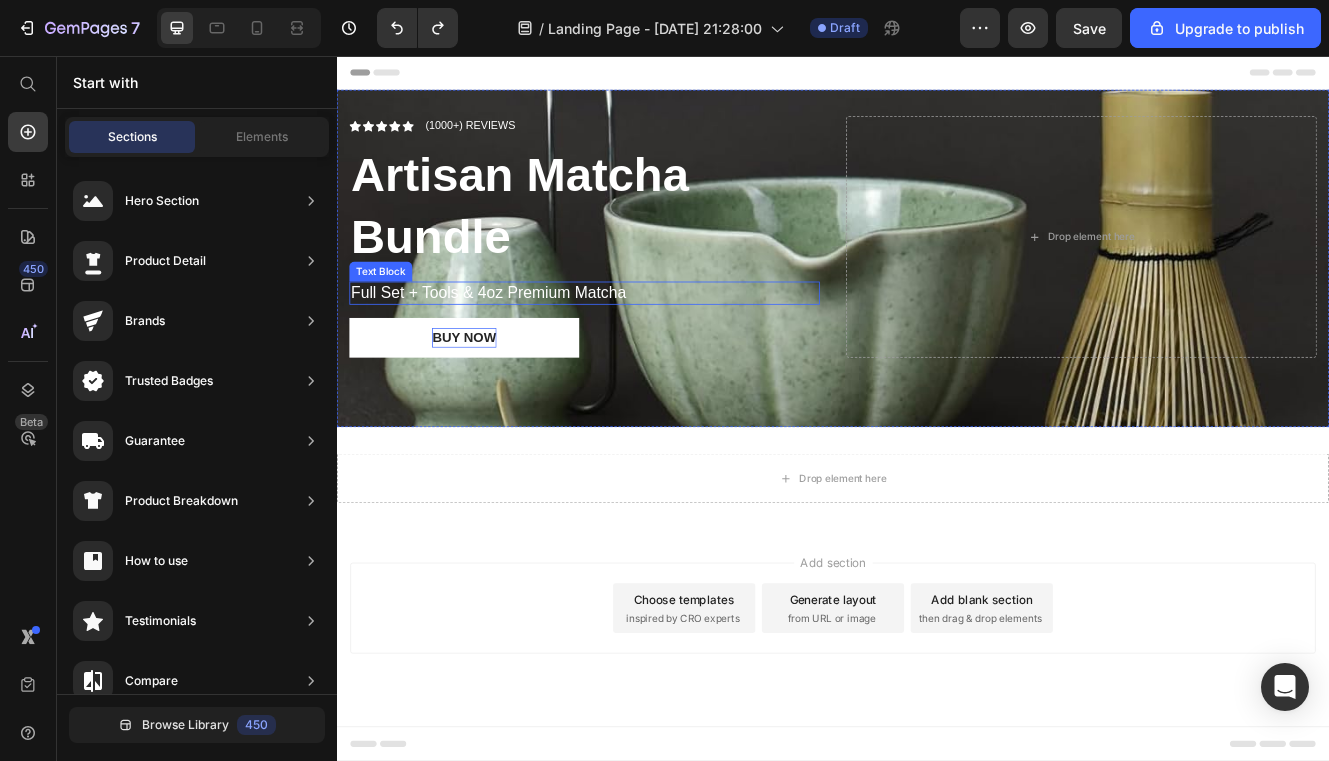 click on "Full Set + Tools & 4oz Premium Matcha" at bounding box center (636, 343) 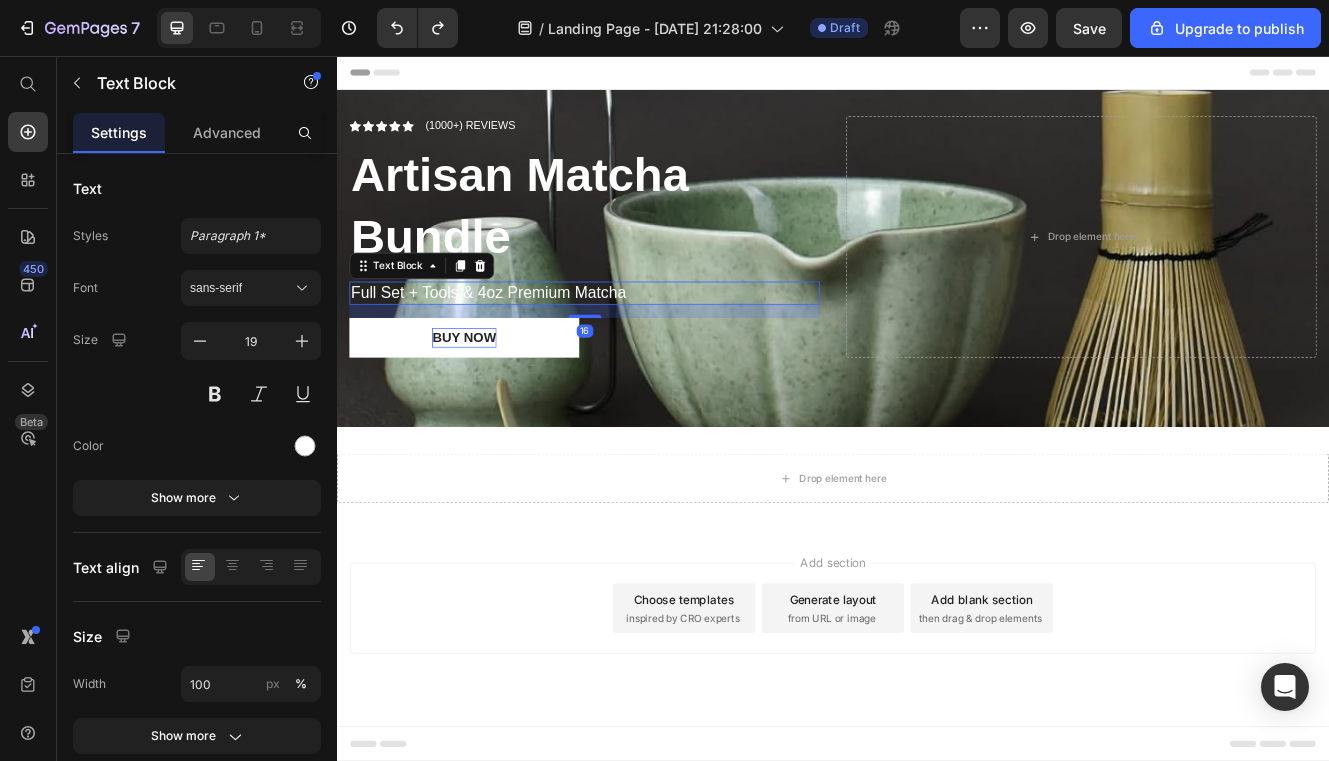 click on "Full Set + Tools & 4oz Premium Matcha" at bounding box center (636, 343) 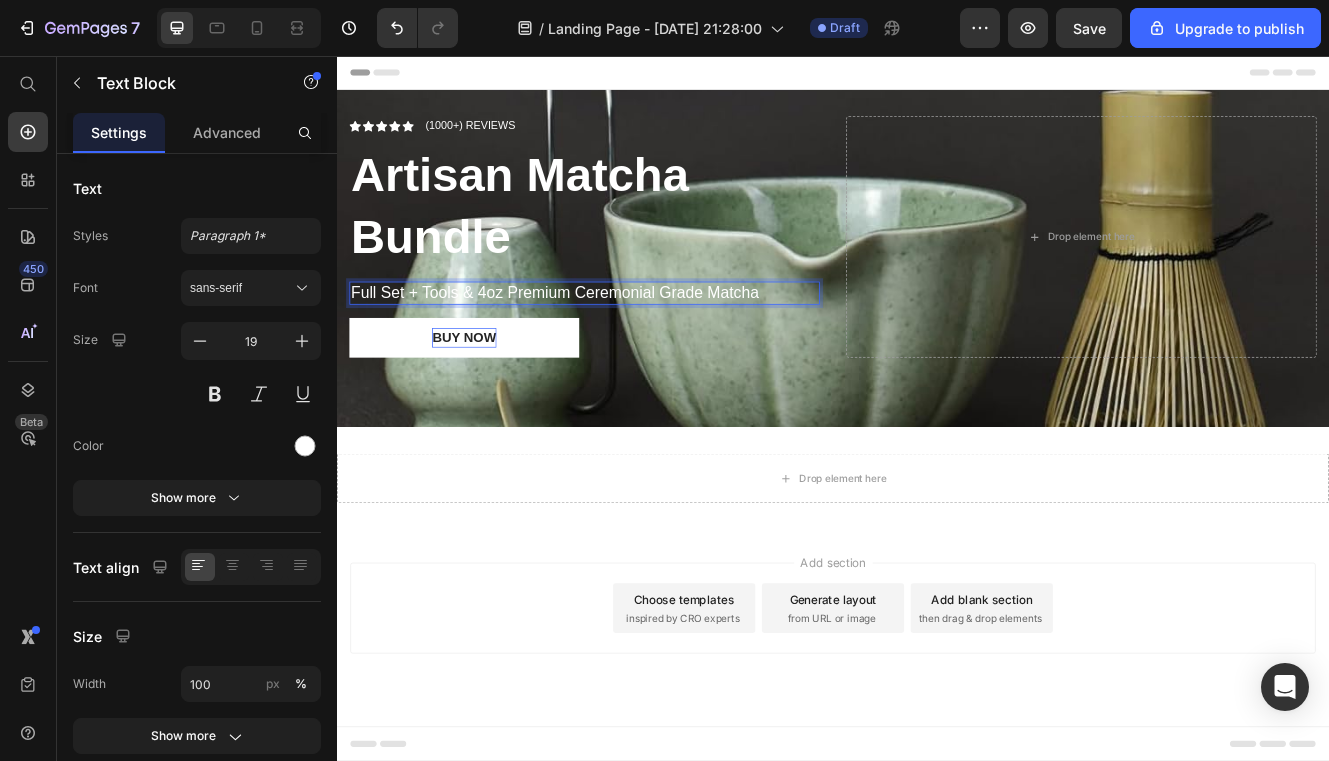 click on "Add section Choose templates inspired by CRO experts Generate layout from URL or image Add blank section then drag & drop elements" at bounding box center (937, 752) 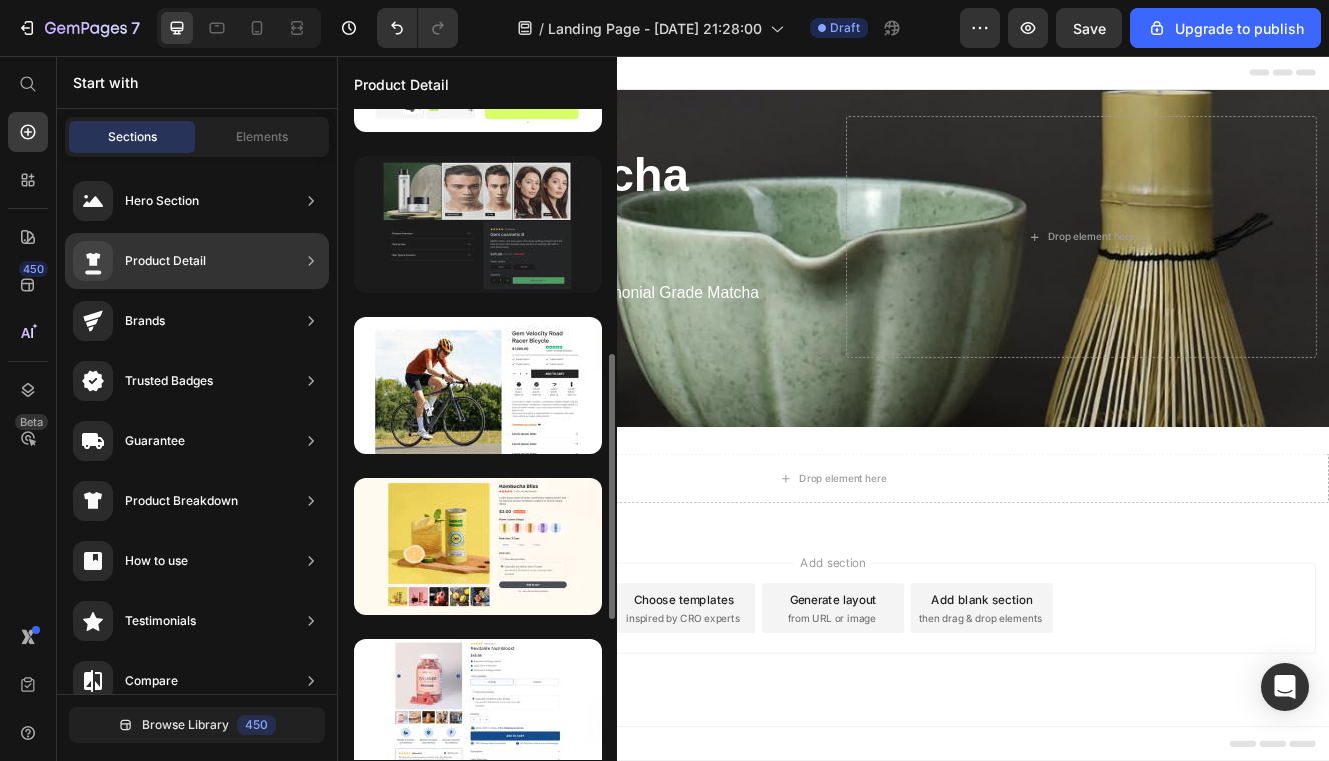scroll, scrollTop: 756, scrollLeft: 0, axis: vertical 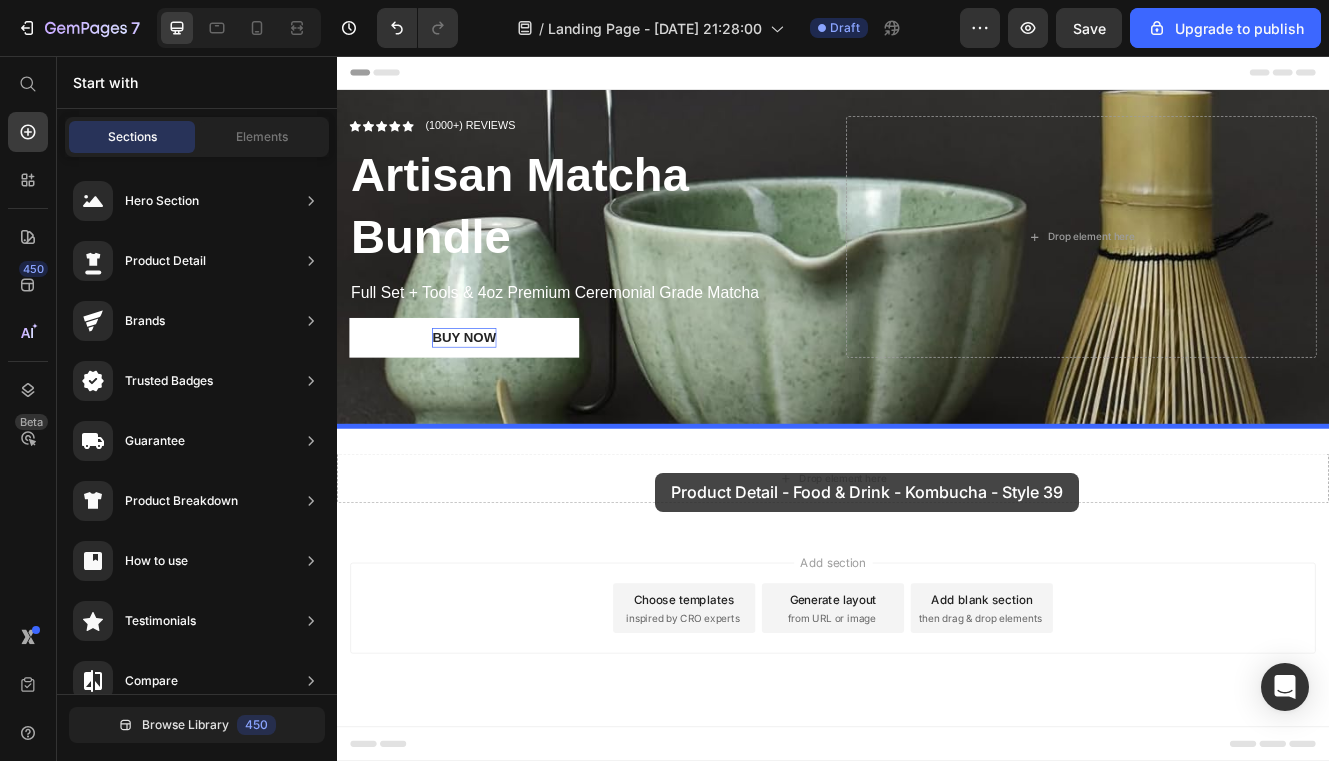drag, startPoint x: 786, startPoint y: 434, endPoint x: 722, endPoint y: 560, distance: 141.32233 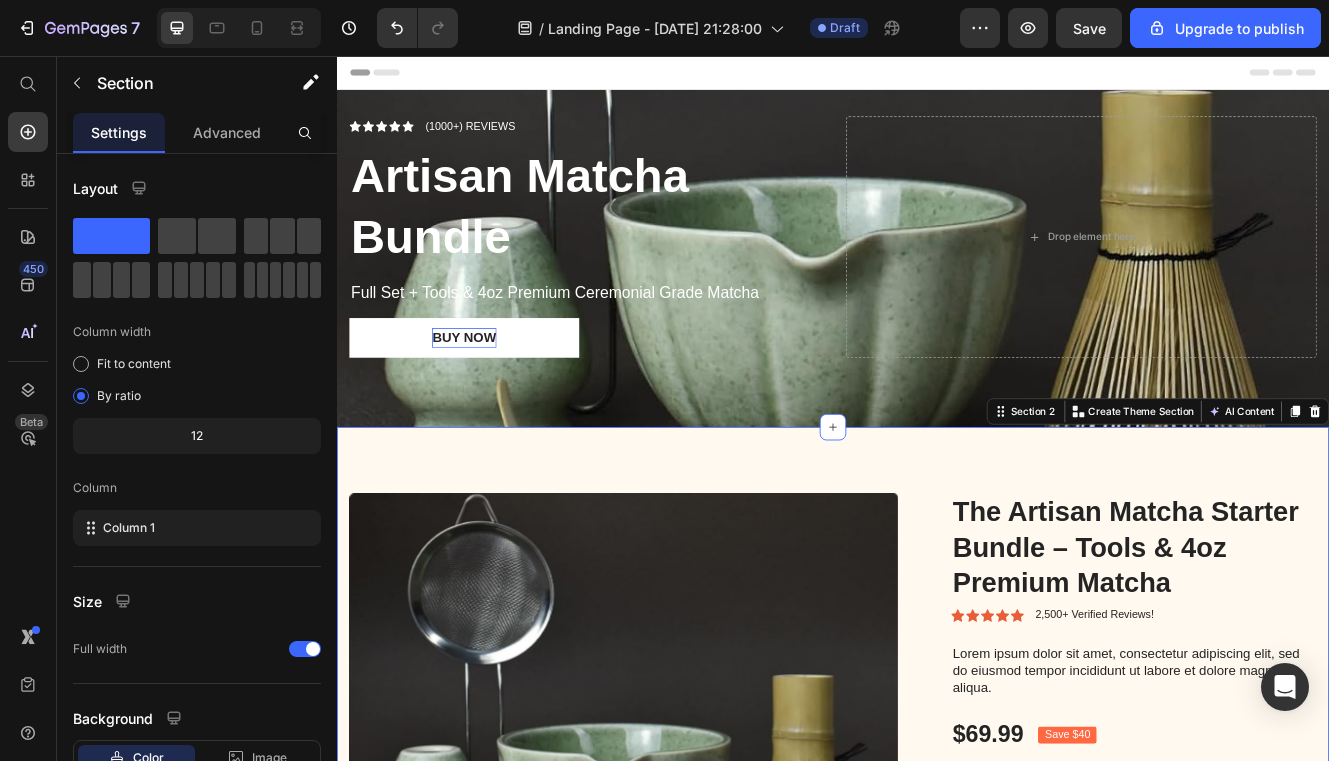 click on "Product Images The Artisan Matcha Starter Bundle – Tools & 4oz Premium Matcha Product Title Icon Icon Icon Icon Icon Icon List 2,500+ Verified Reviews! Text Block Row Lorem ipsum dolor sit amet, consectetur adipiscing elit, sed do eiusmod tempor incididunt ut labore et dolore magna aliqua. Text Block $69.99 Product Price Save $40 Product Badge Row This product has only default variant Product Variants & Swatches Pack size: Text Block Seal Subscriptions Seal Subscriptions Add to cart Add to Cart 30 - Day money back guarantee Text Block Row Product Section 2   You can create reusable sections Create Theme Section AI Content Write with GemAI What would you like to describe here? Tone and Voice Persuasive Product The Artisan Matcha Starter Bundle – Tools & 4oz Premium Matcha Show more Generate" at bounding box center [937, 990] 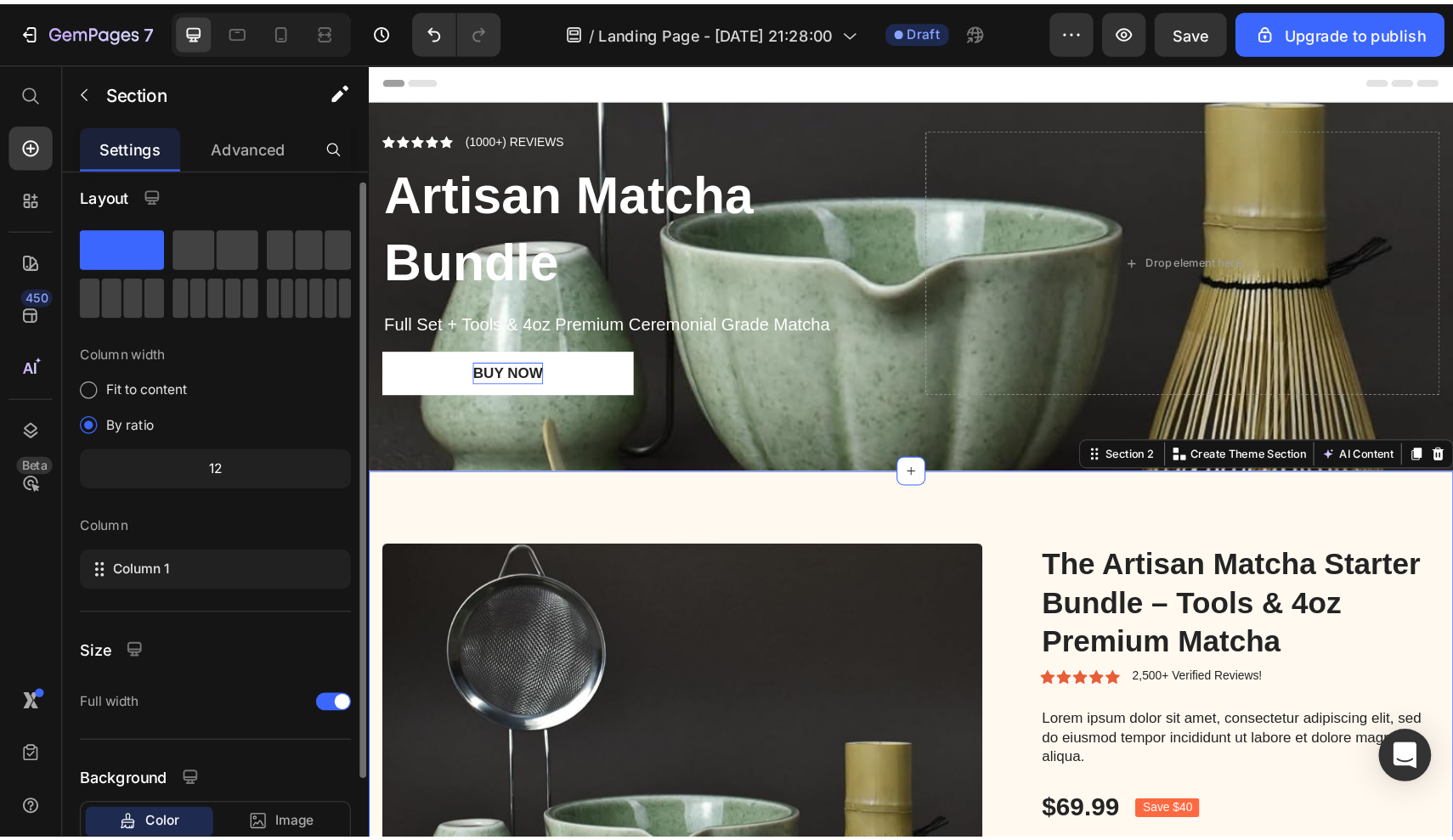 scroll, scrollTop: 0, scrollLeft: 0, axis: both 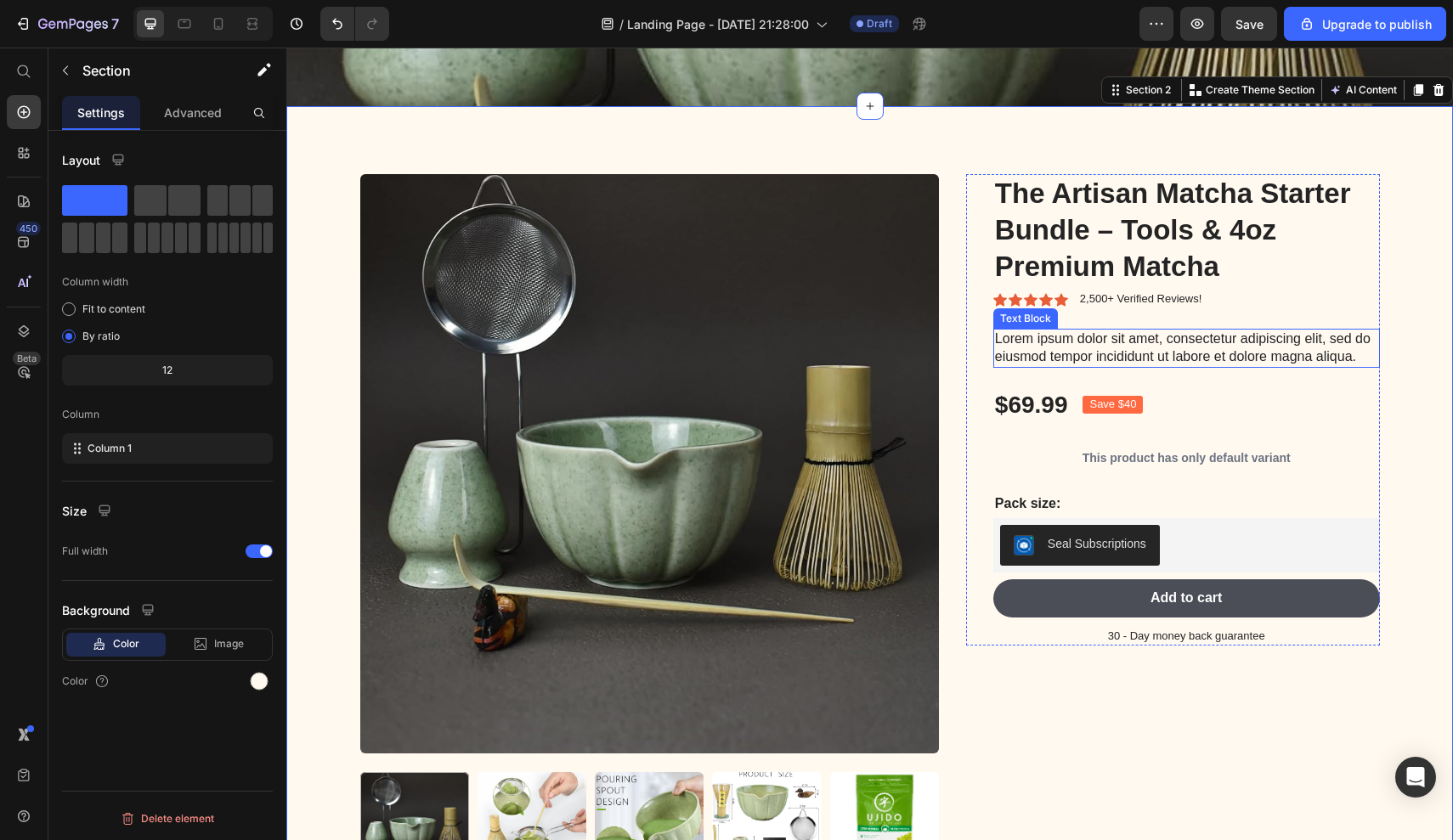 click on "Lorem ipsum dolor sit amet, consectetur adipiscing elit, sed do eiusmod tempor incididunt ut labore et dolore magna aliqua." at bounding box center [1186, 348] 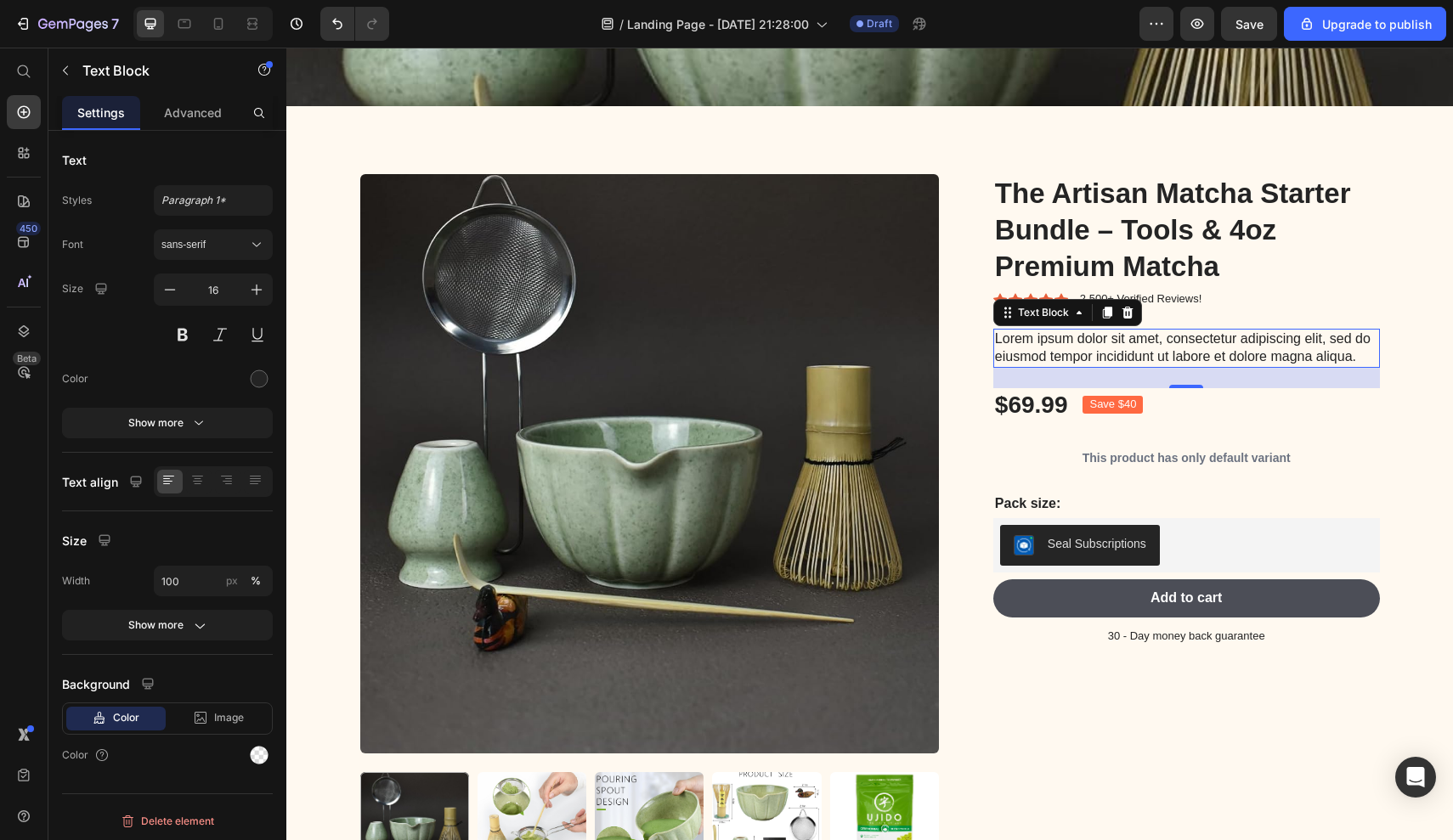 click on "Lorem ipsum dolor sit amet, consectetur adipiscing elit, sed do eiusmod tempor incididunt ut labore et dolore magna aliqua." at bounding box center (1186, 348) 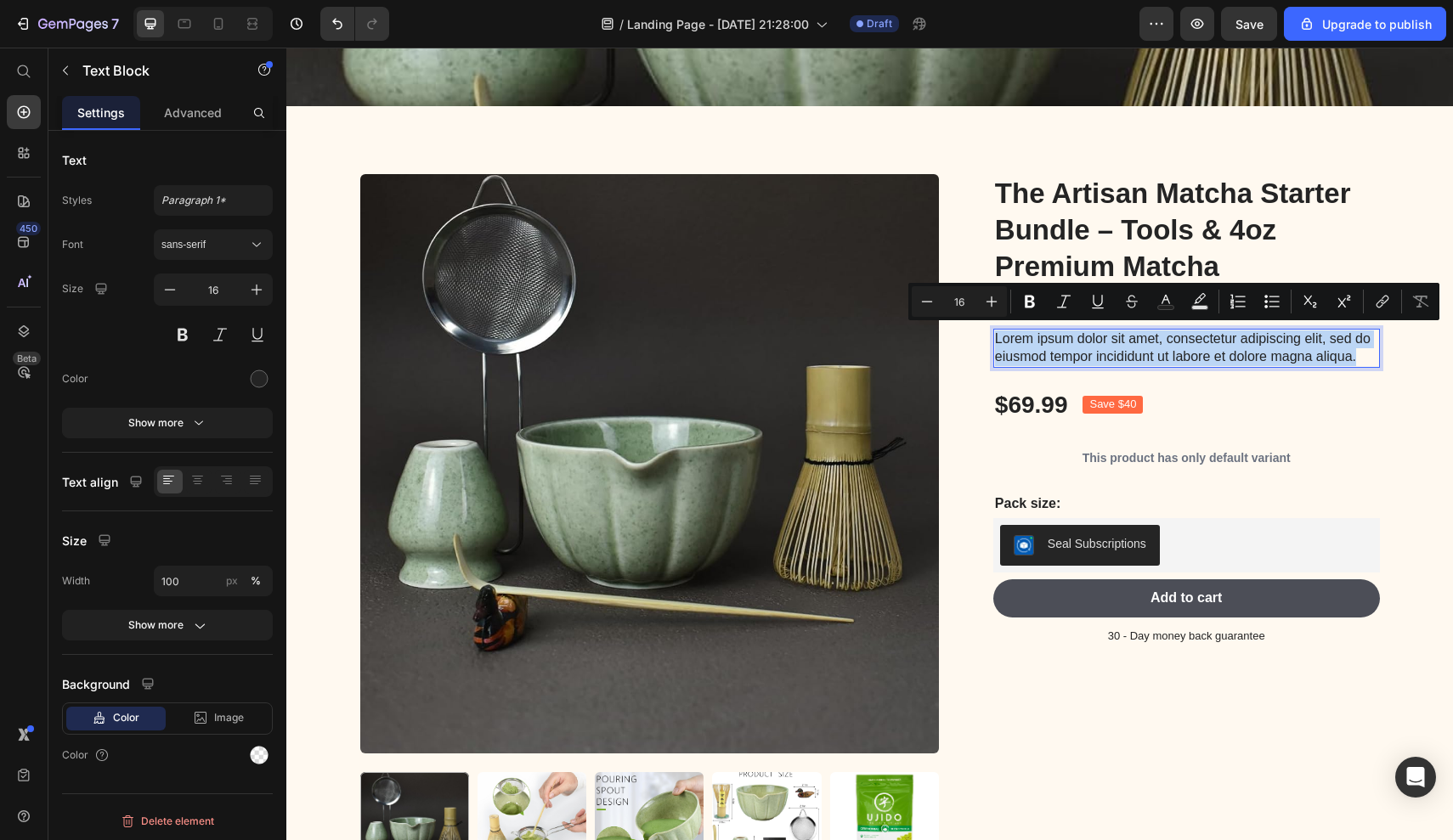 drag, startPoint x: 1351, startPoint y: 355, endPoint x: 987, endPoint y: 337, distance: 364.44478 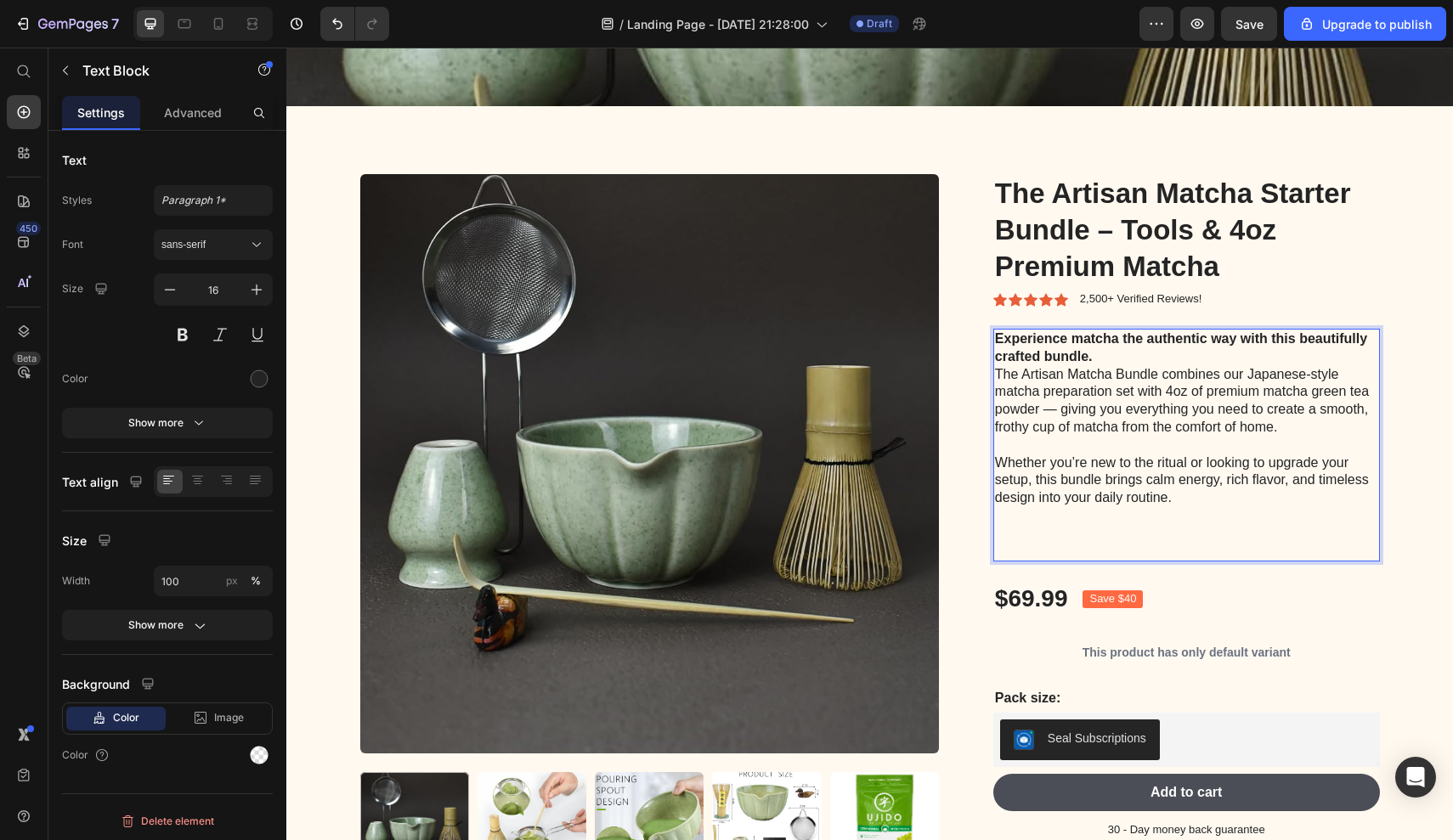 click on "The Artisan Matcha Bundle combines our Japanese-style matcha preparation set with 4oz of premium matcha green tea powder — giving you everything you need to create a smooth, frothy cup of matcha from the comfort of home." at bounding box center [1186, 401] 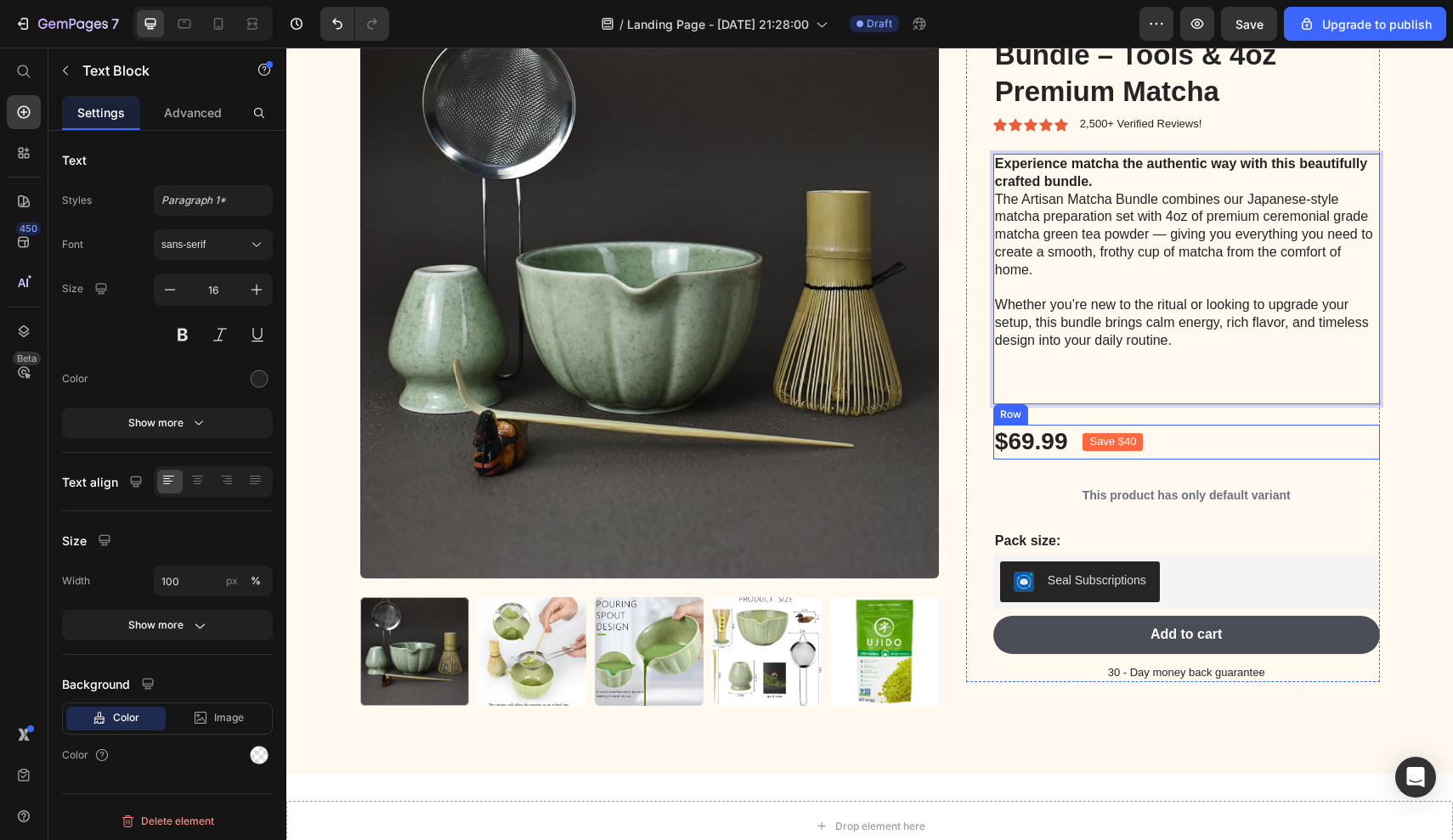 scroll, scrollTop: 501, scrollLeft: 0, axis: vertical 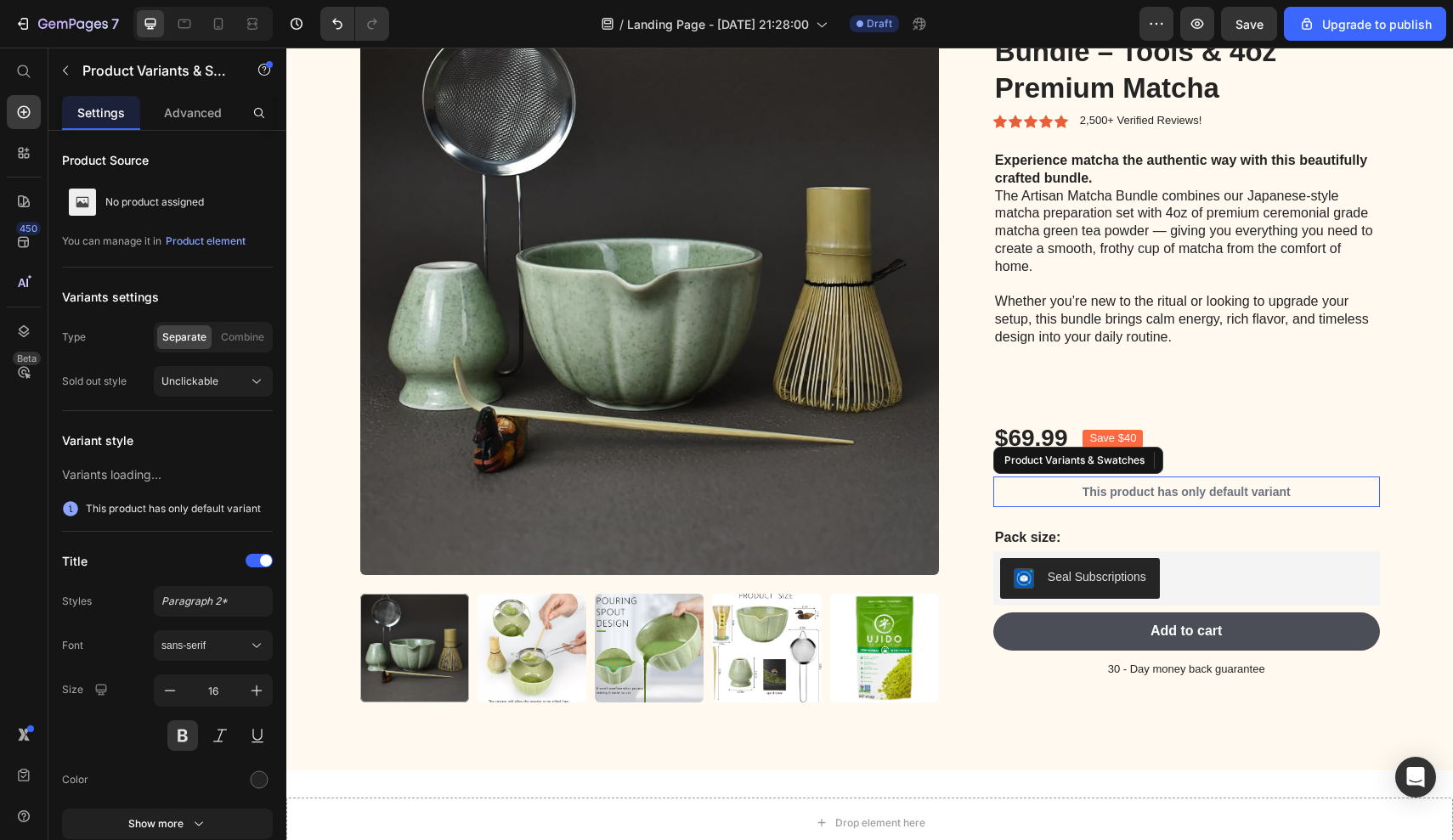 click on "This product has only default variant" at bounding box center [1186, 492] 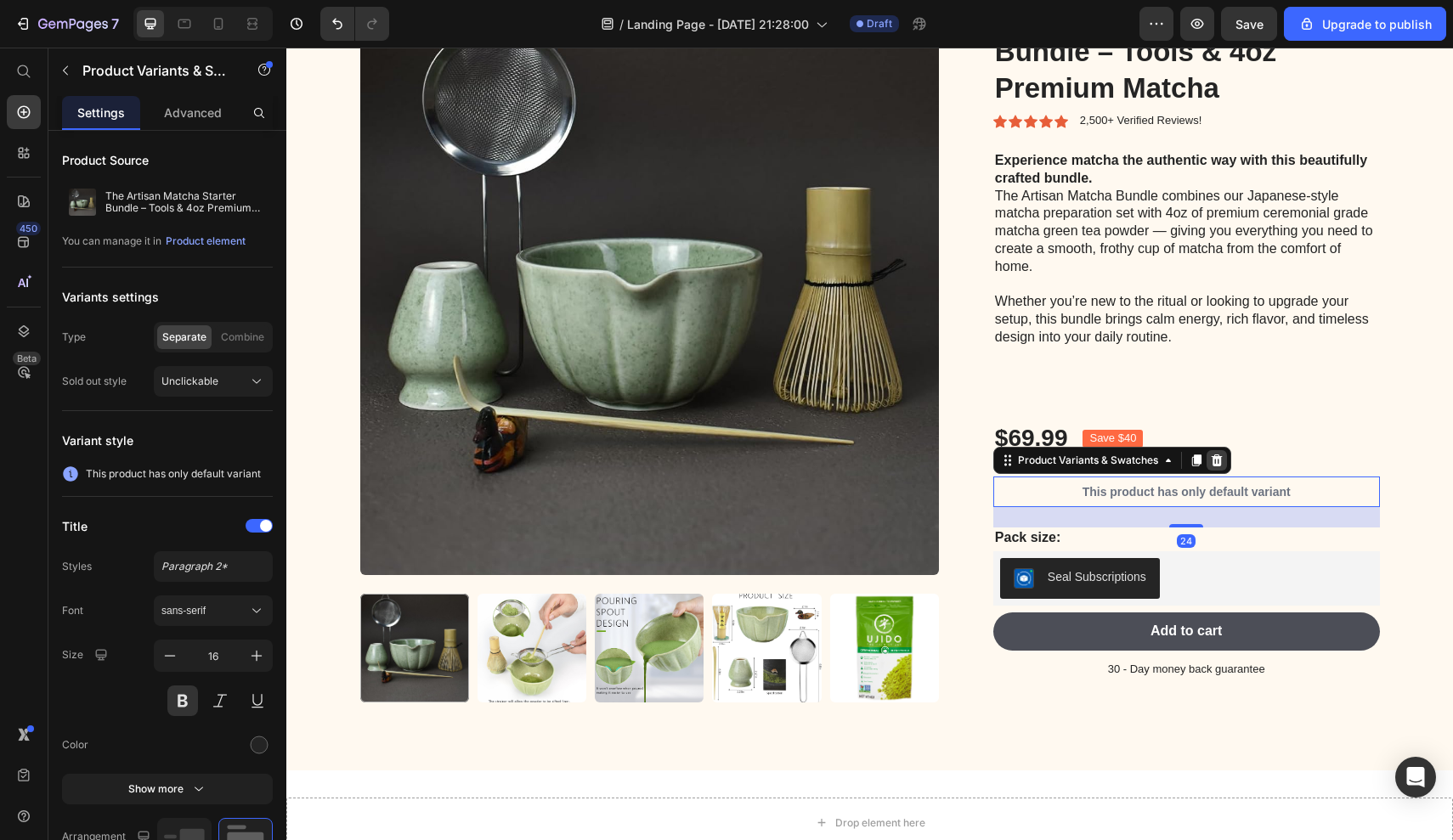 click 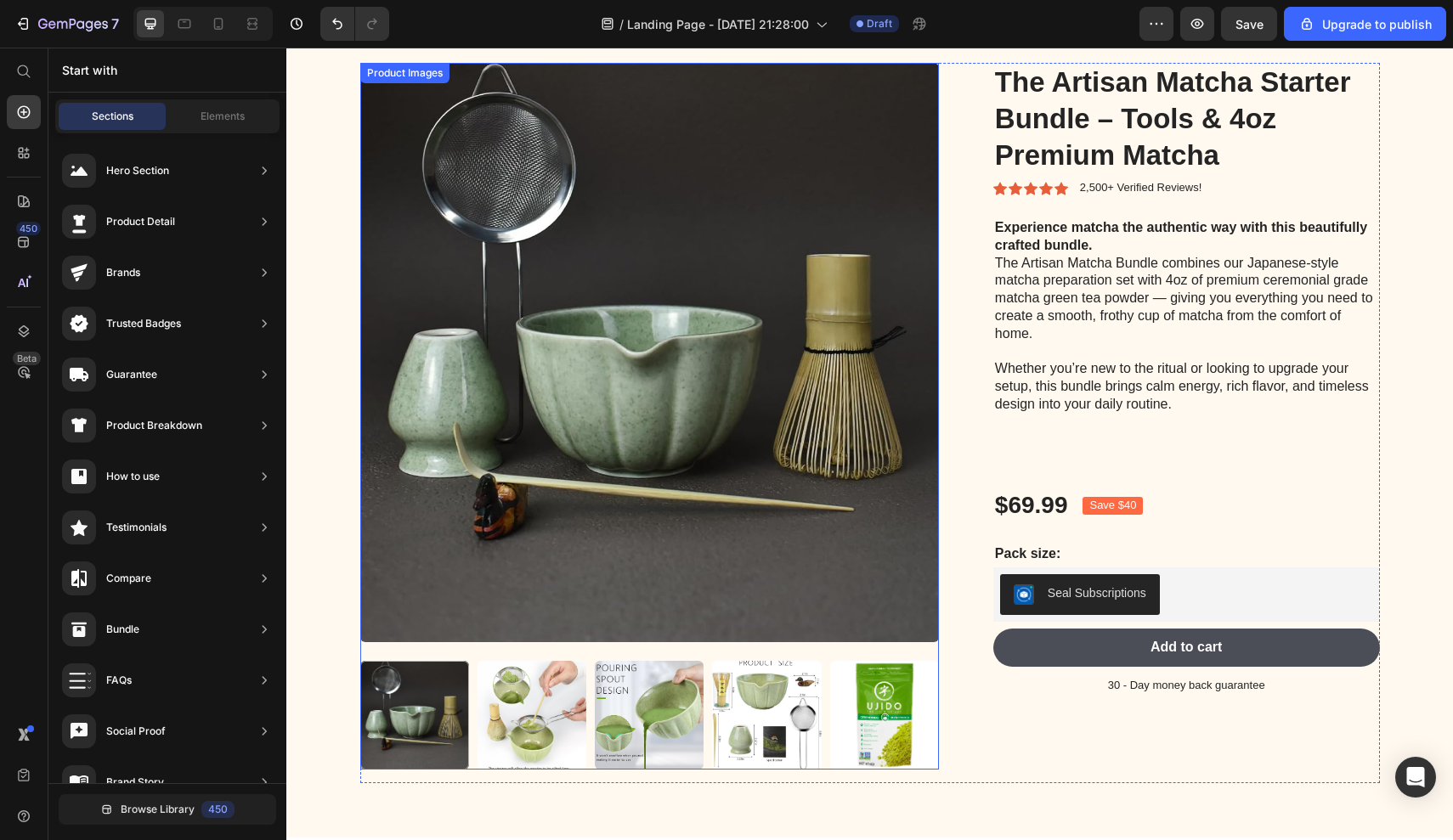 scroll, scrollTop: 575, scrollLeft: 0, axis: vertical 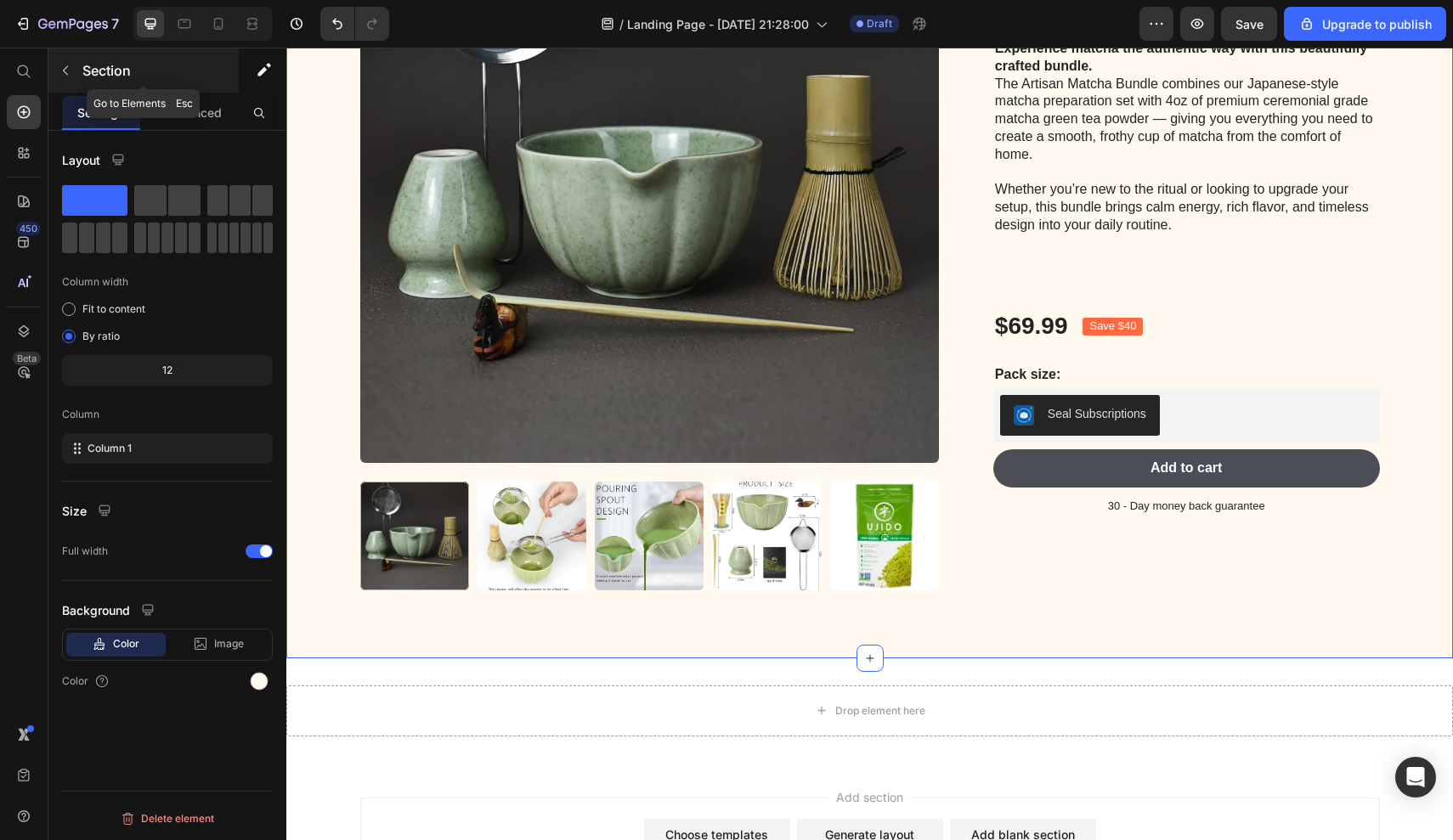 click 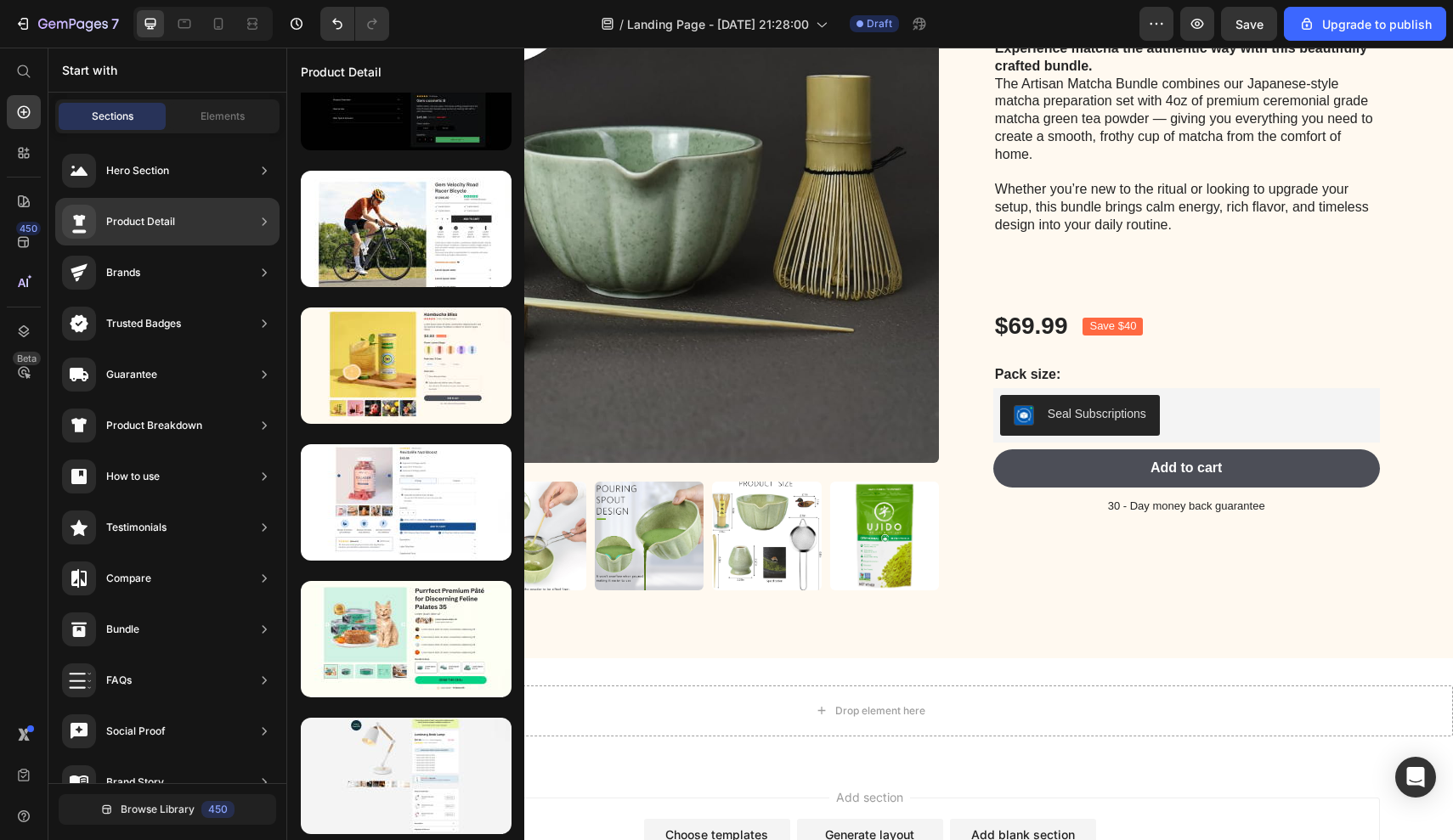 scroll, scrollTop: 0, scrollLeft: 0, axis: both 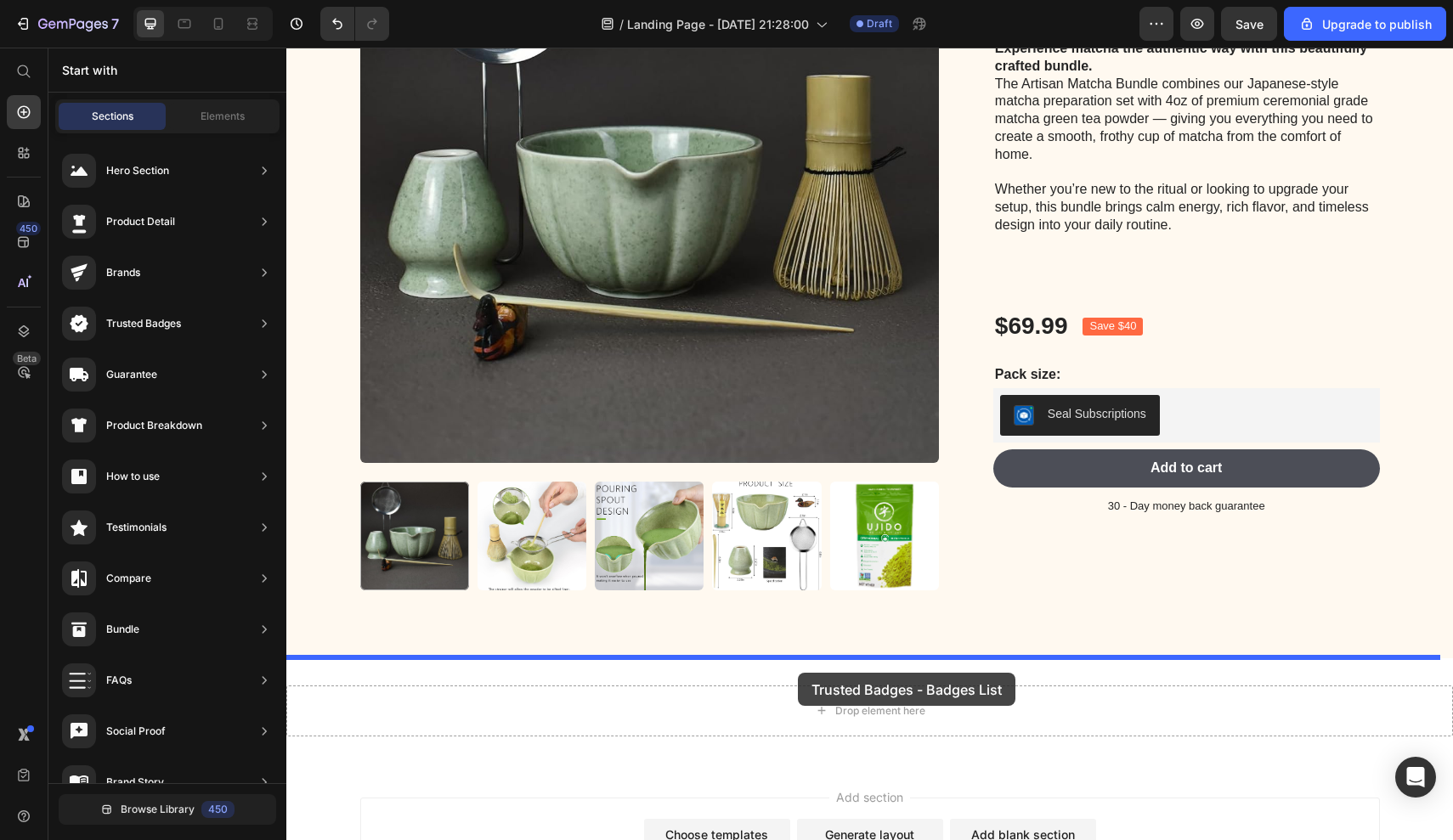 drag, startPoint x: 618, startPoint y: 212, endPoint x: 798, endPoint y: 673, distance: 494.89494 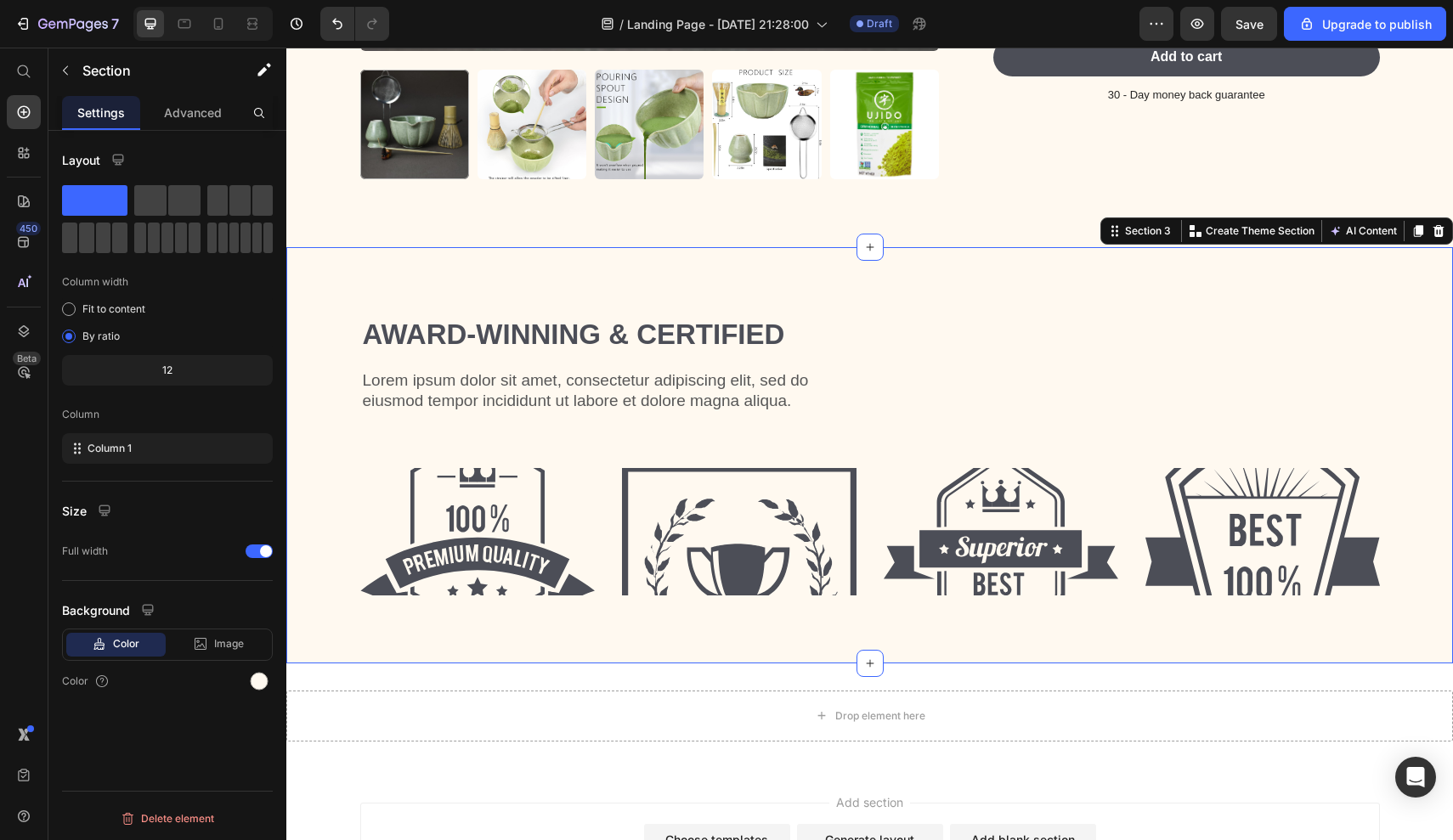 scroll, scrollTop: 1020, scrollLeft: 0, axis: vertical 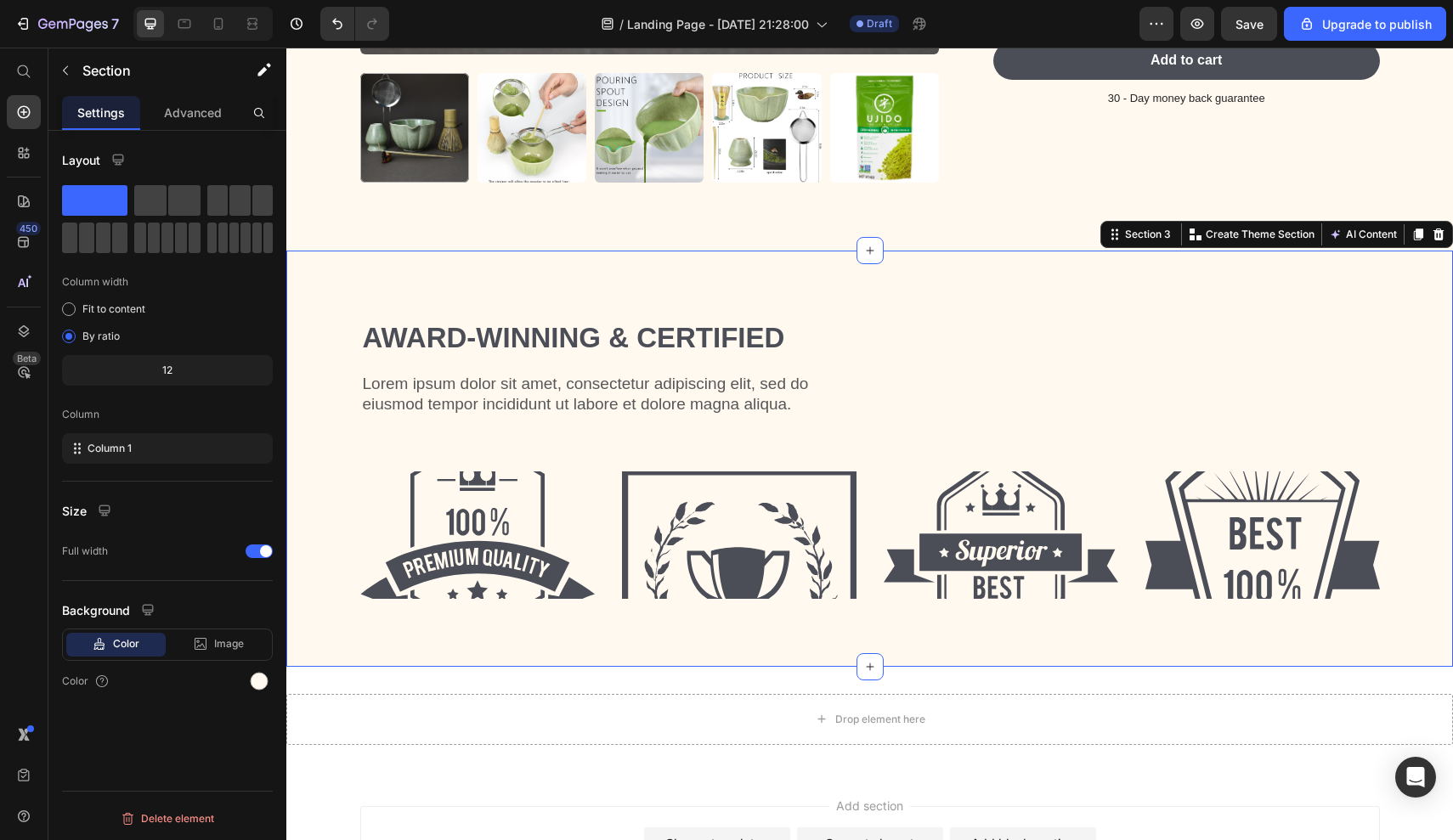 click on "Award-winning & Certified Heading Lorem ipsum dolor sit amet, consectetur adipiscing elit, sed do eiusmod tempor incididunt ut labore et dolore magna aliqua. Text Block Row Row Image Image Image Image Row Section 3   You can create reusable sections Create Theme Section AI Content Write with GemAI What would you like to describe here? Tone and Voice Persuasive Product The Artisan Matcha Starter Bundle – Tools & 4oz Premium Matcha Show more Generate" at bounding box center (869, 459) 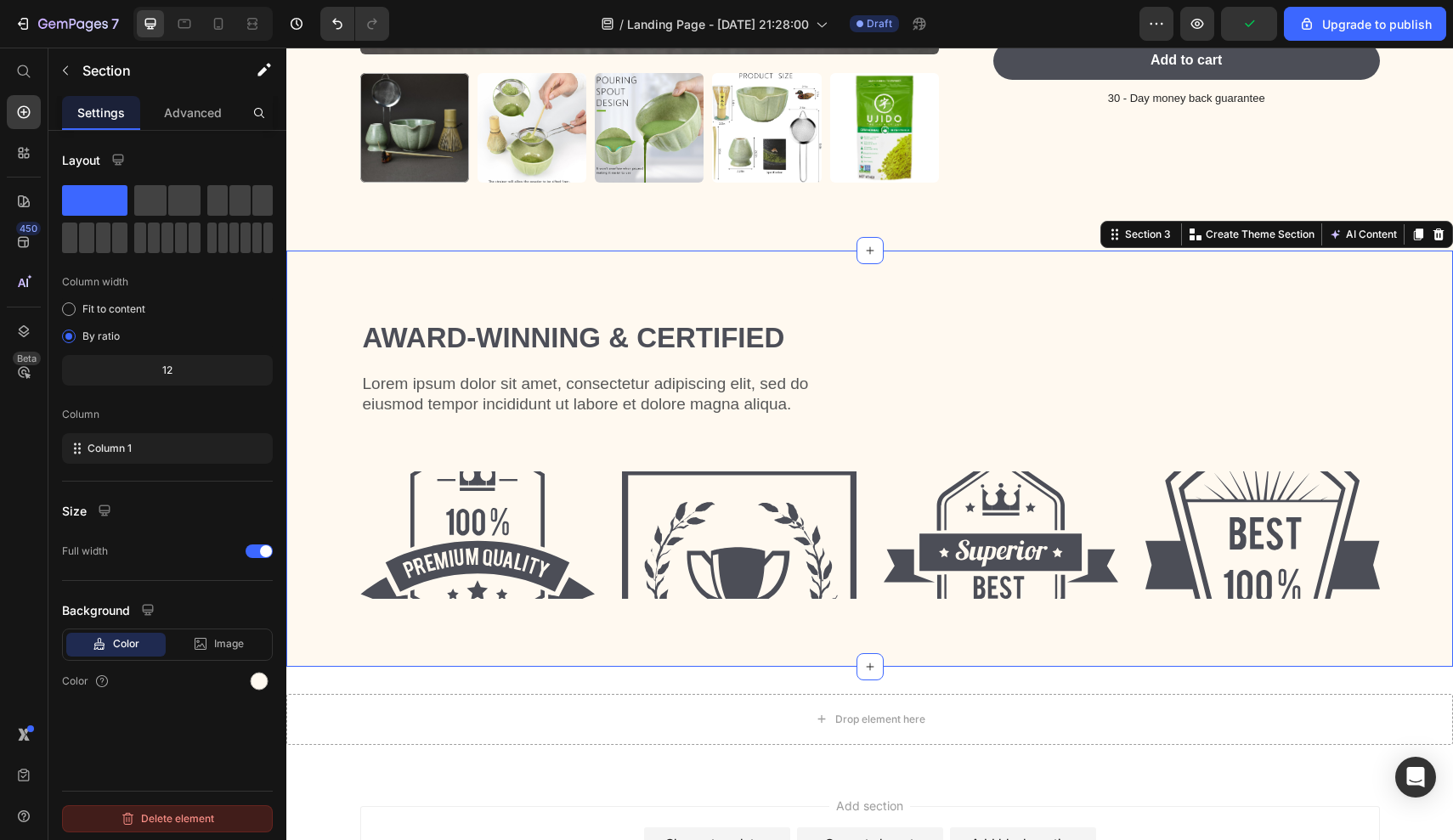 click on "Delete element" at bounding box center (167, 819) 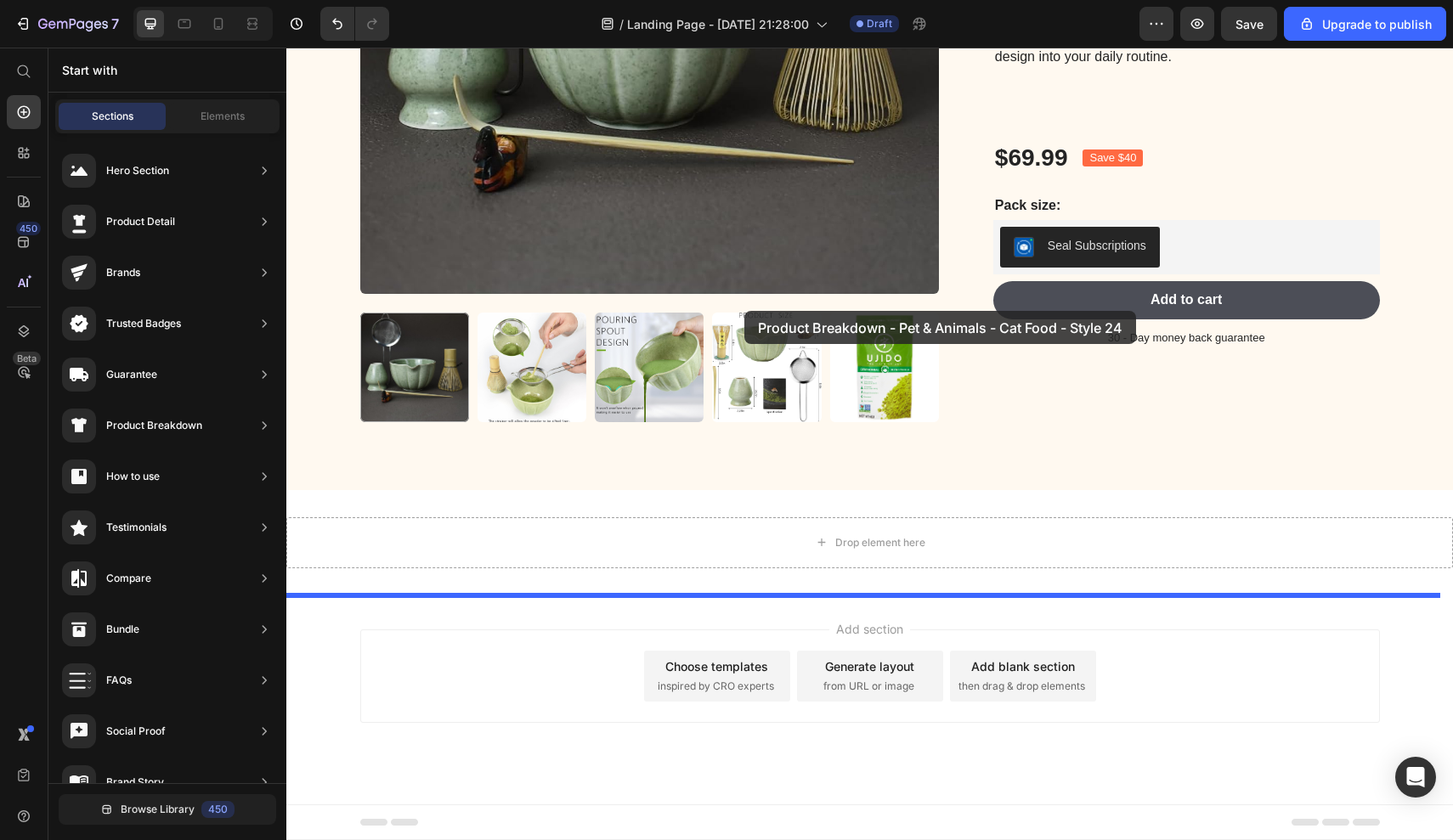 drag, startPoint x: 619, startPoint y: 487, endPoint x: 744, endPoint y: 311, distance: 215.8726 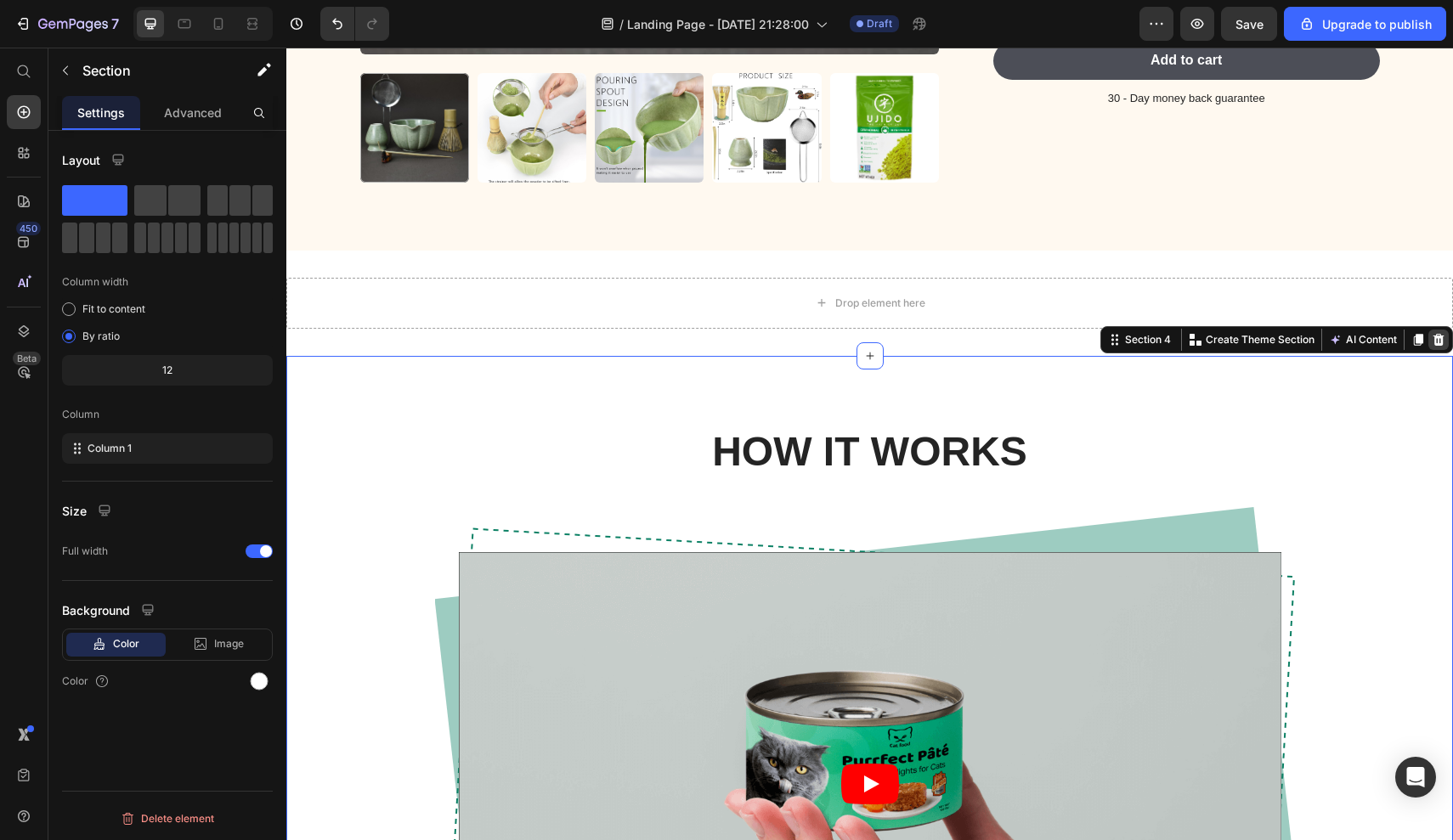 click 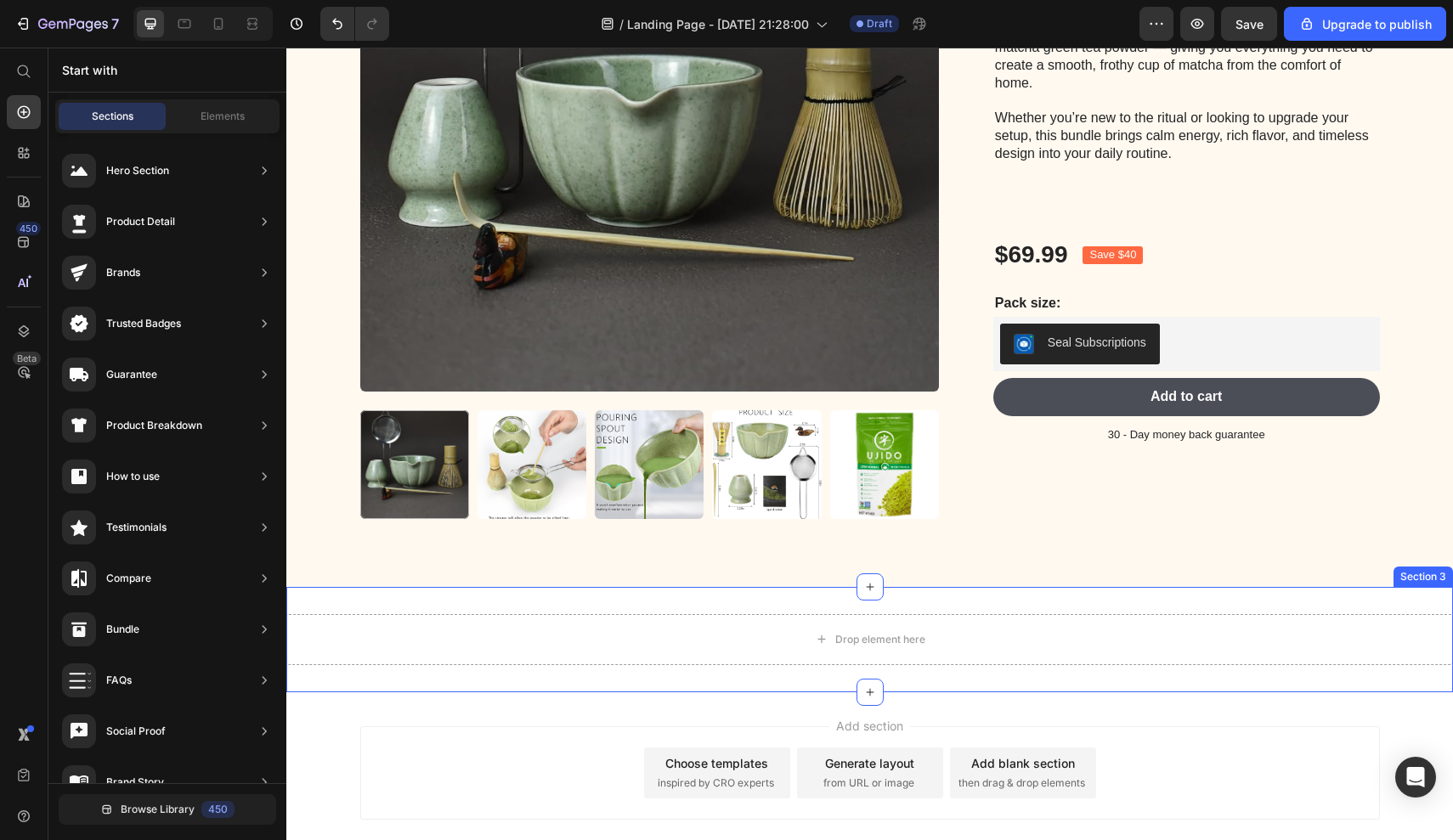 scroll, scrollTop: 710, scrollLeft: 0, axis: vertical 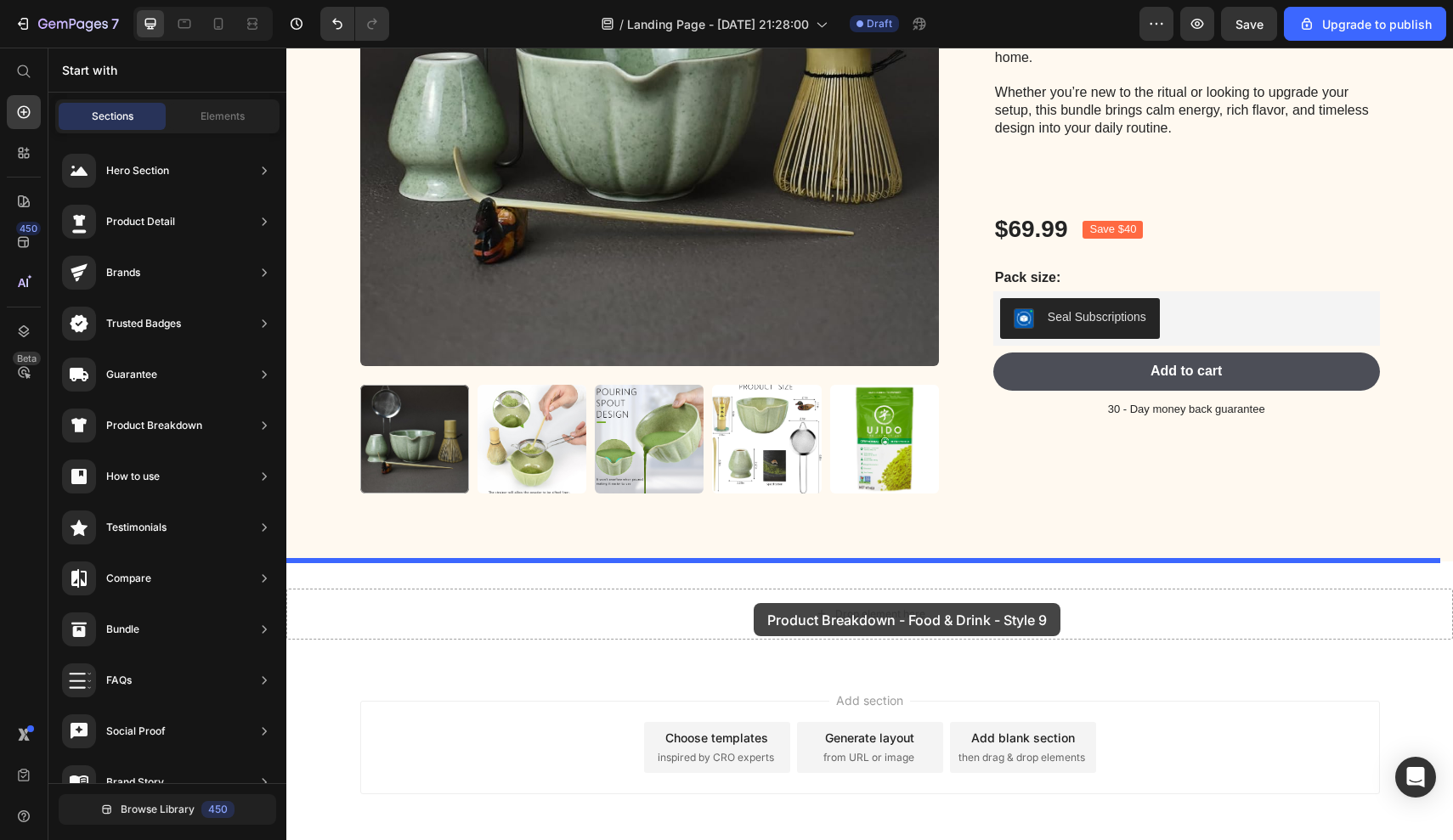 drag, startPoint x: 674, startPoint y: 219, endPoint x: 754, endPoint y: 603, distance: 392.24482 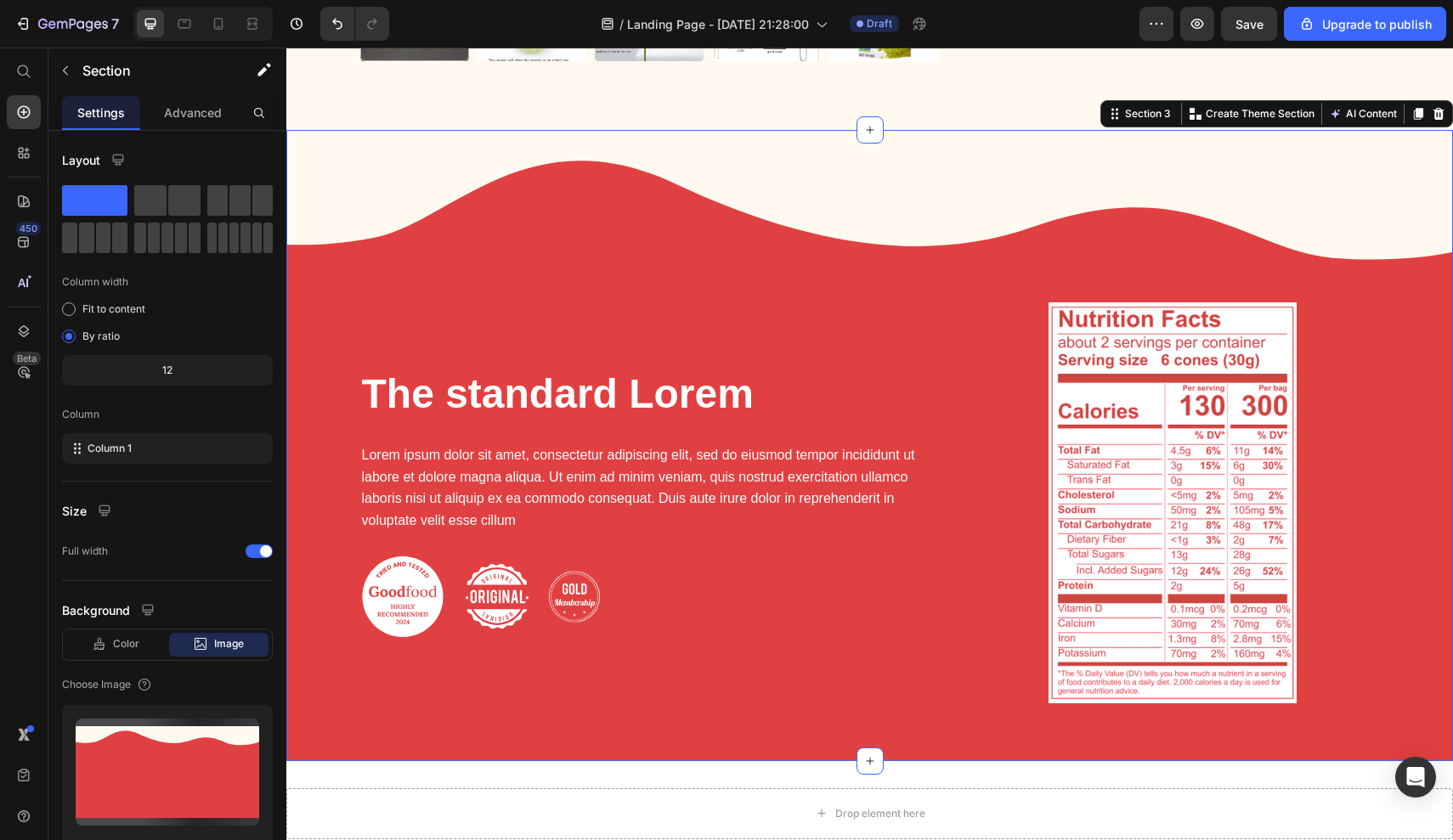 scroll, scrollTop: 1163, scrollLeft: 0, axis: vertical 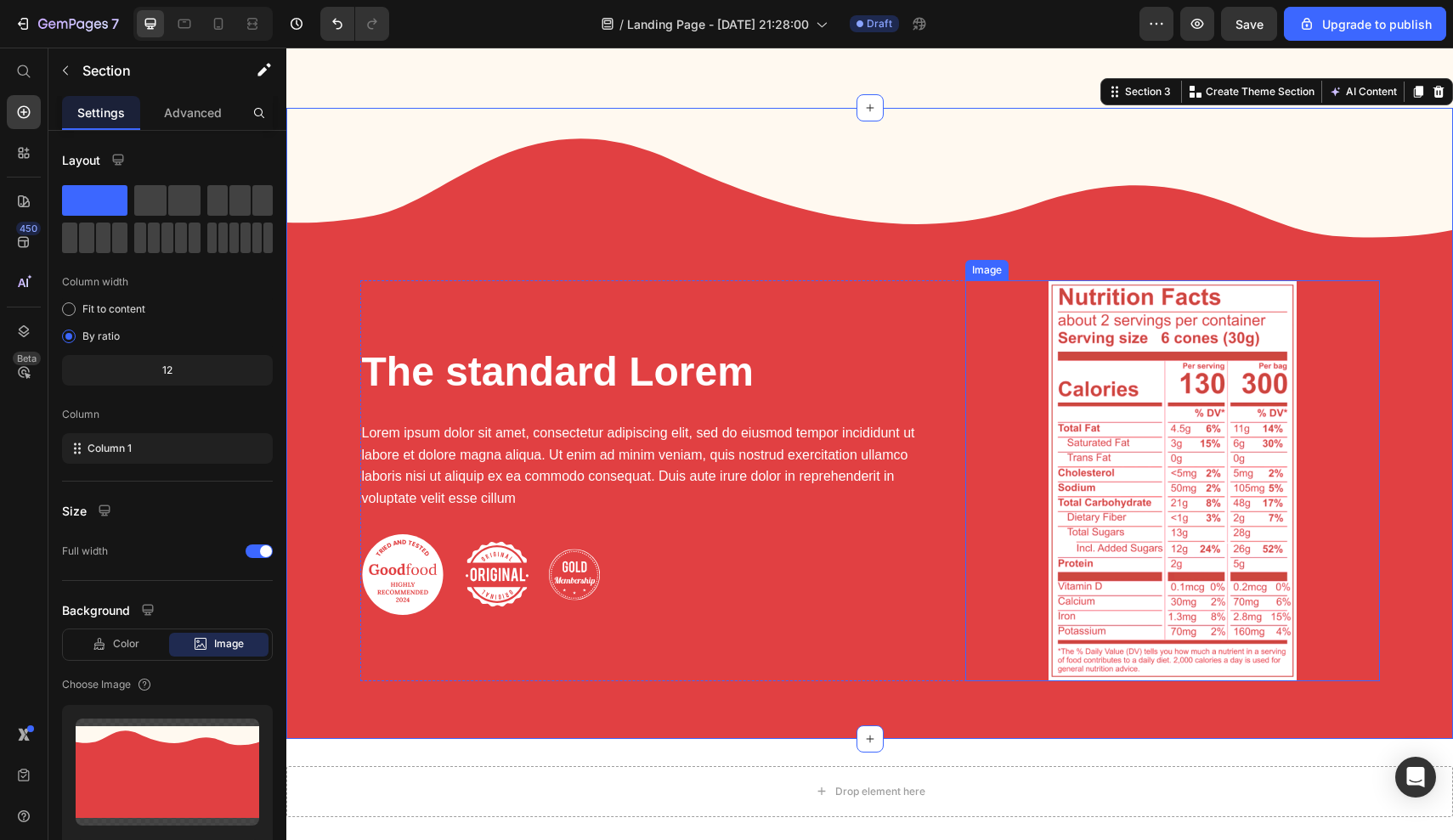 click at bounding box center [1173, 481] 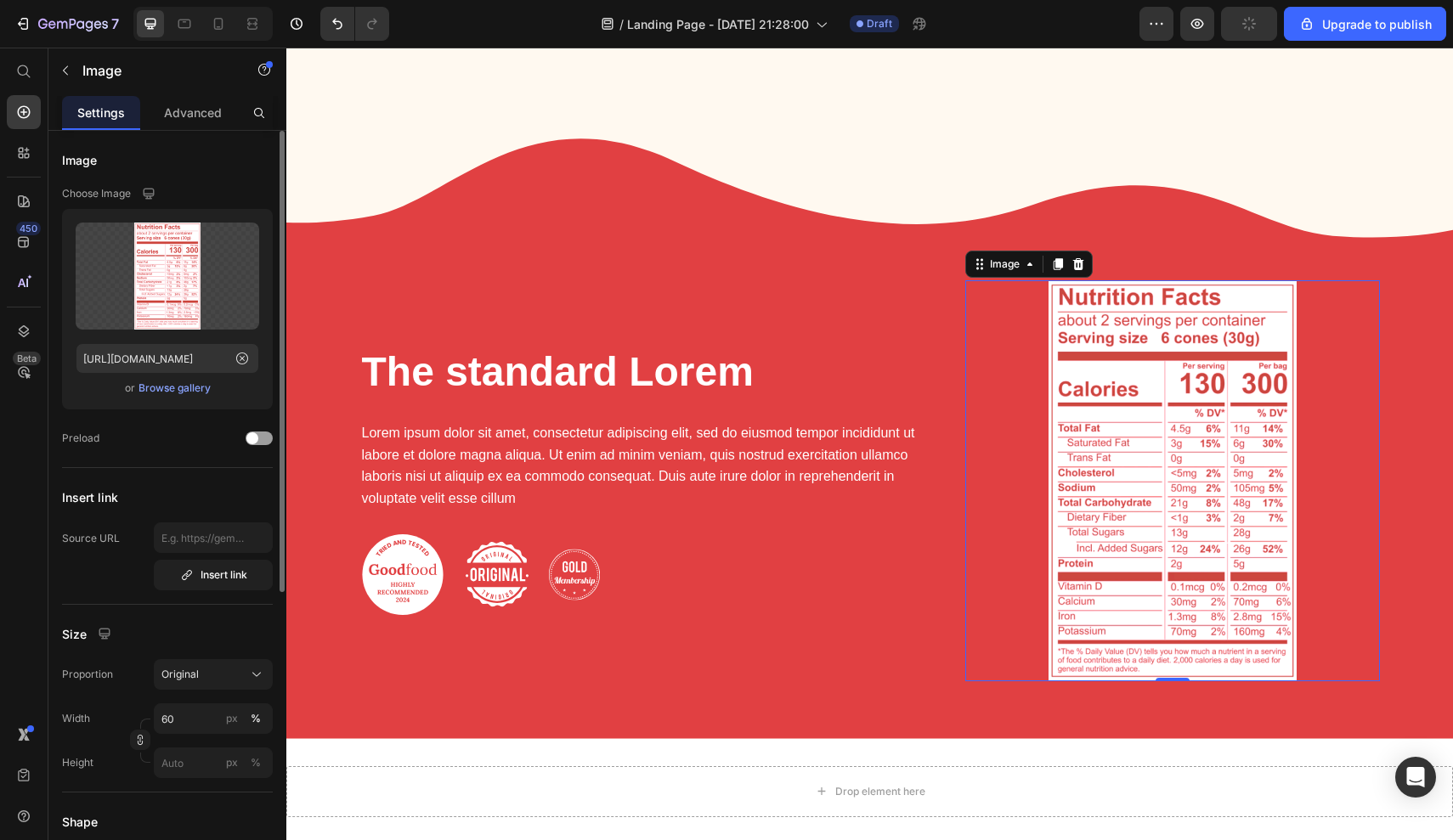 click on "Browse gallery" at bounding box center [174, 388] 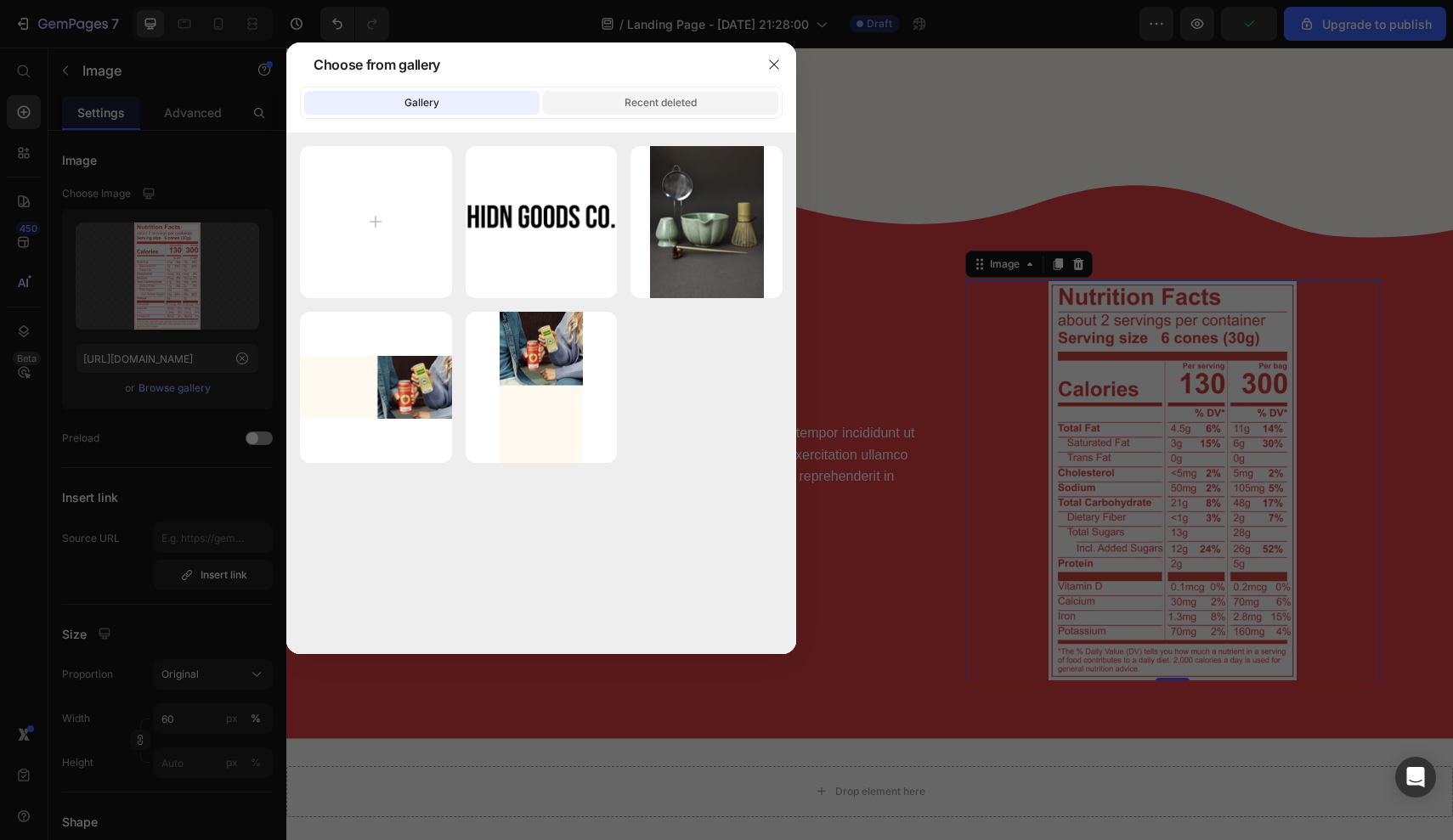 click on "Recent deleted" 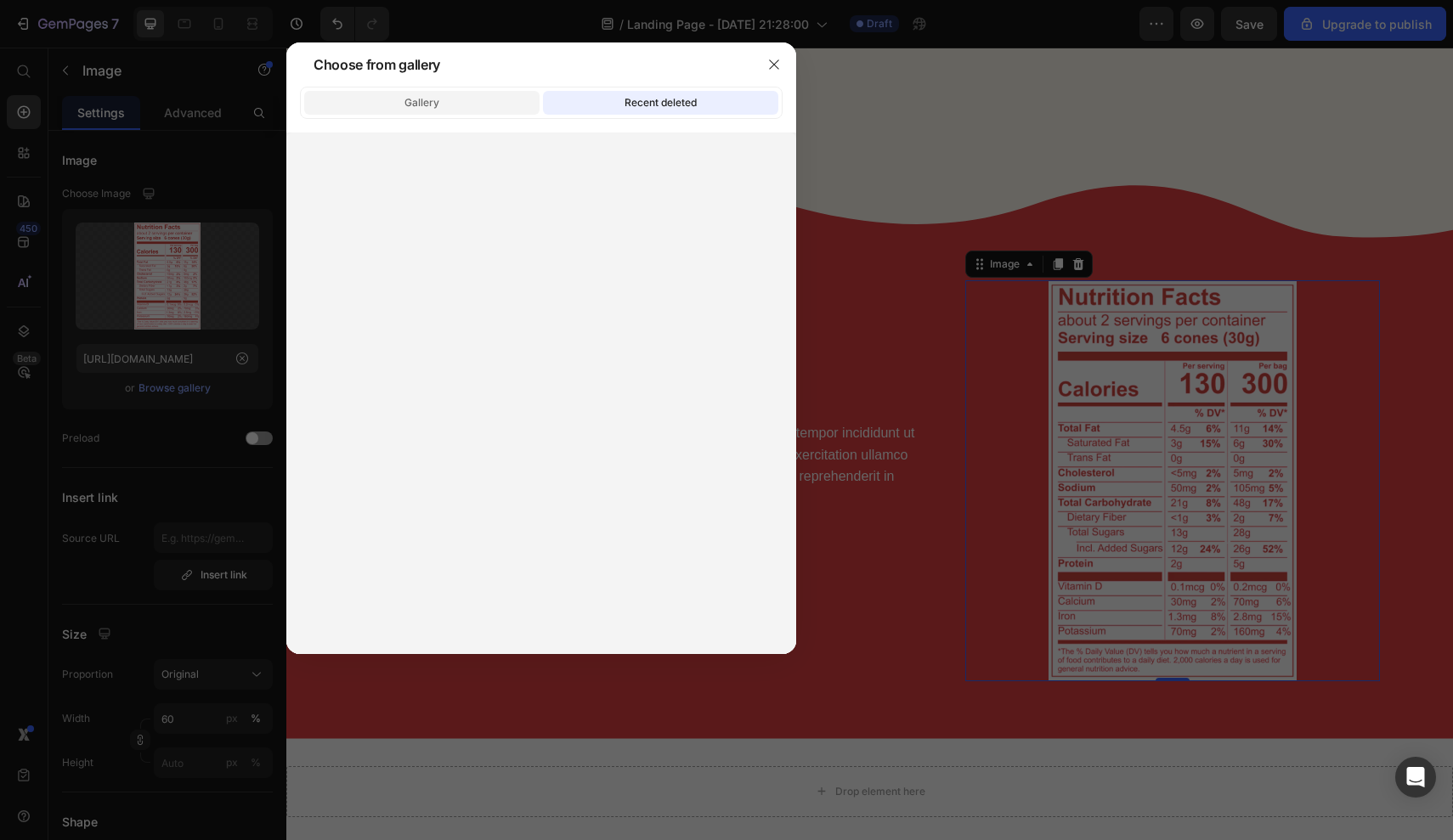 click on "Gallery" 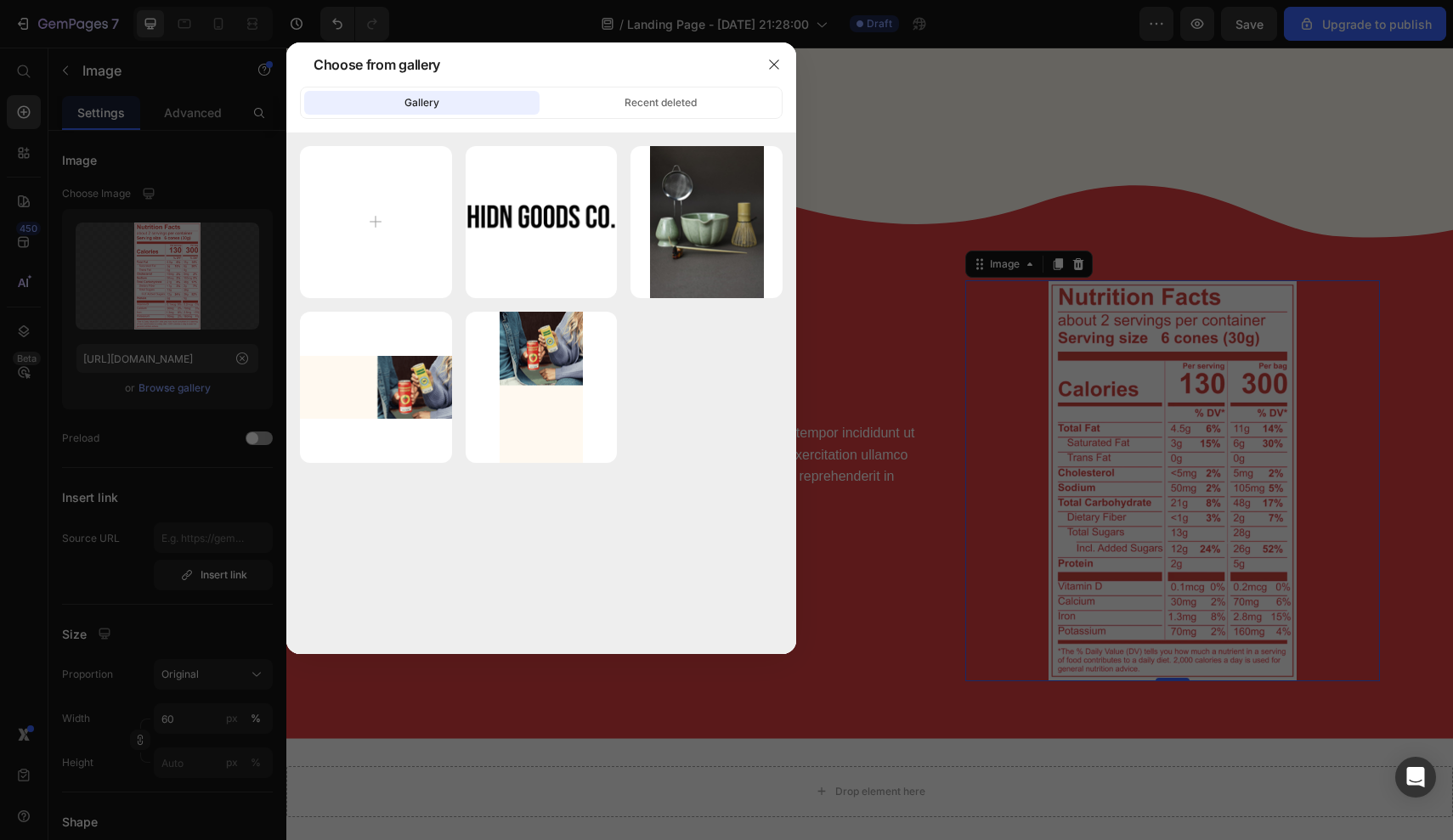 click at bounding box center (726, 420) 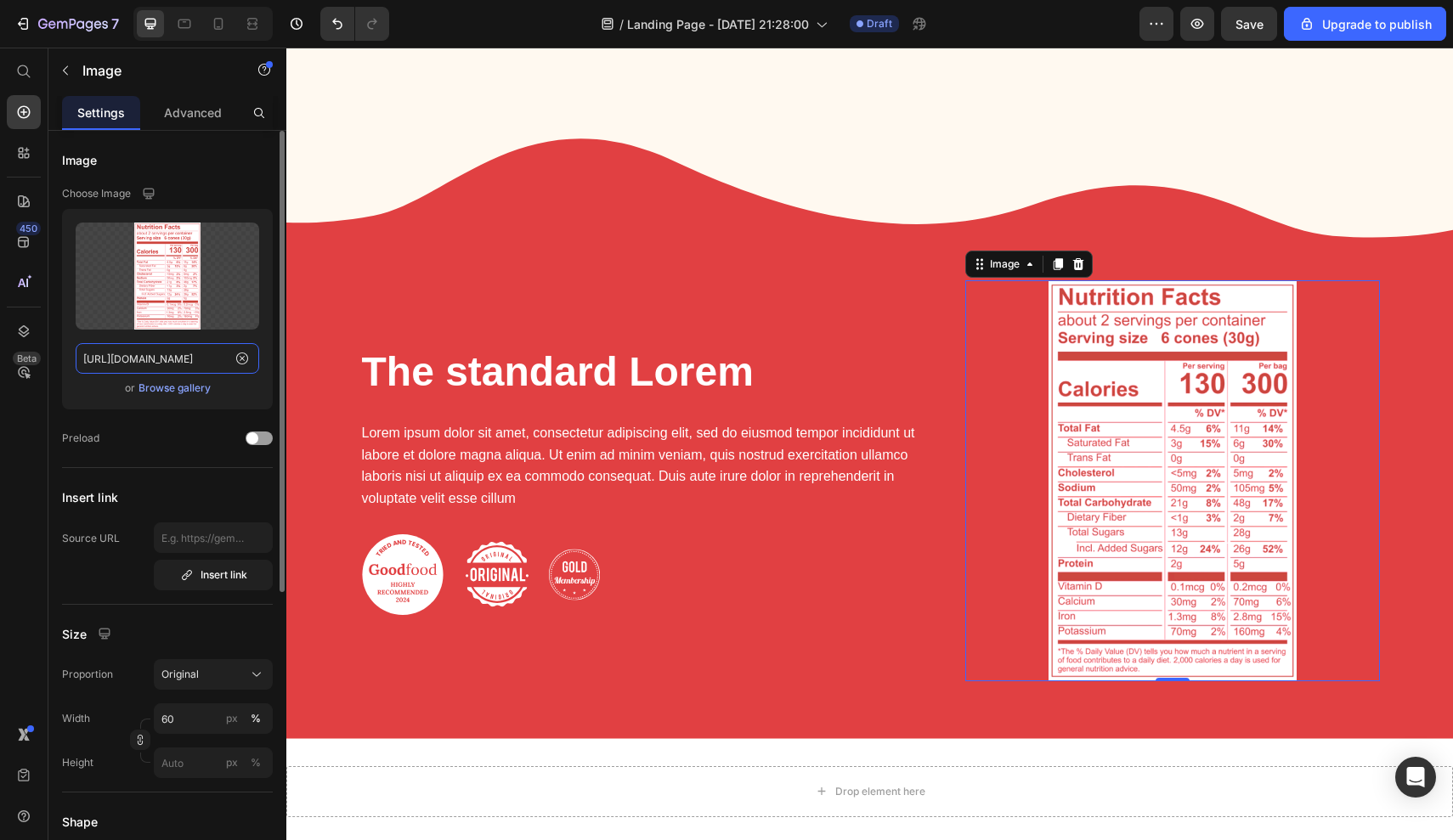 click on "https://cdn.shopify.com/s/files/1/2005/9307/files/gempages_432750572815254551-1c37cf95-4e6a-4fd3-bd6d-d82cf48e4b15.png?v=1716370615" 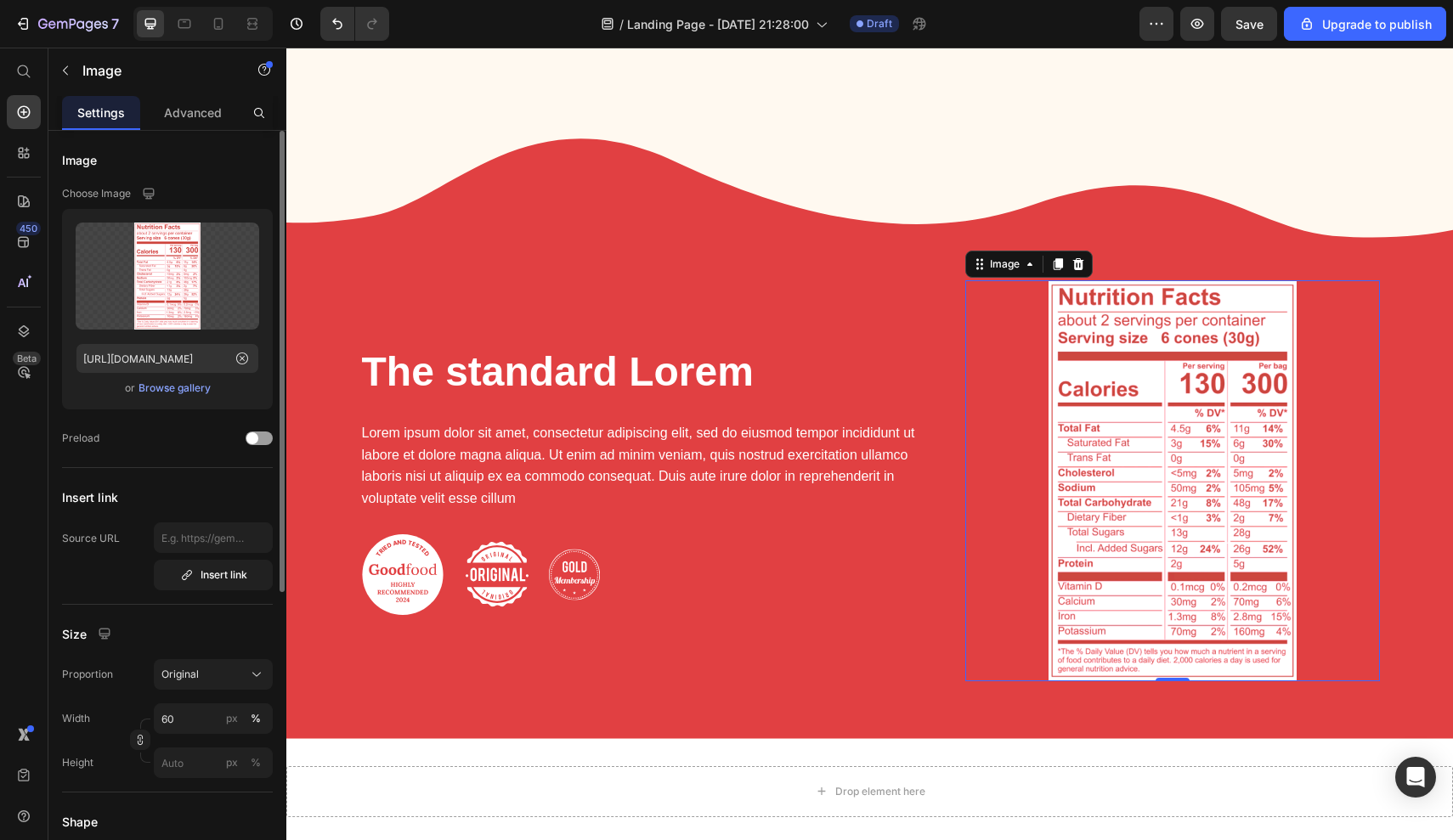 click on "or   Browse gallery" at bounding box center (167, 388) 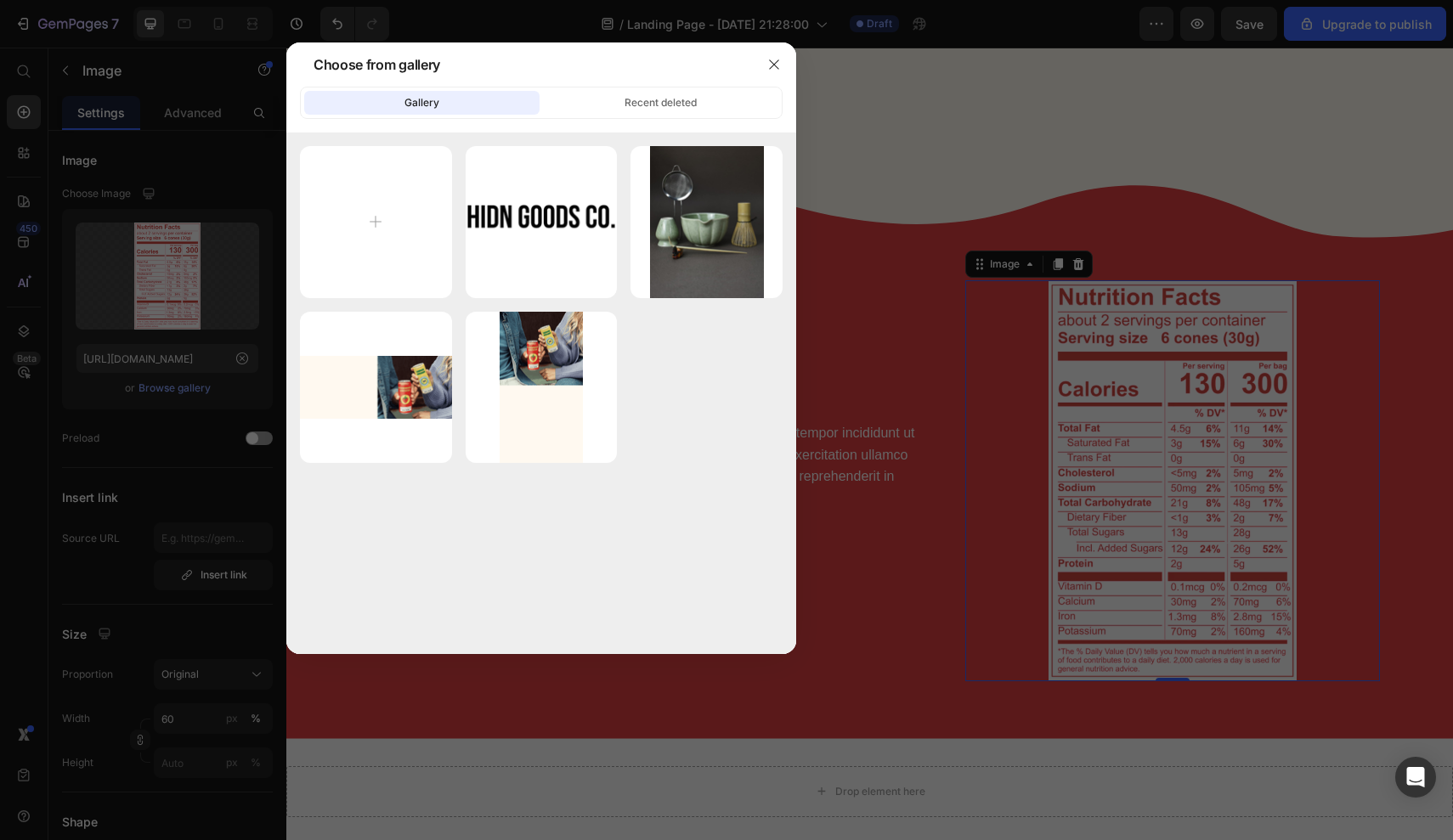 click at bounding box center [726, 420] 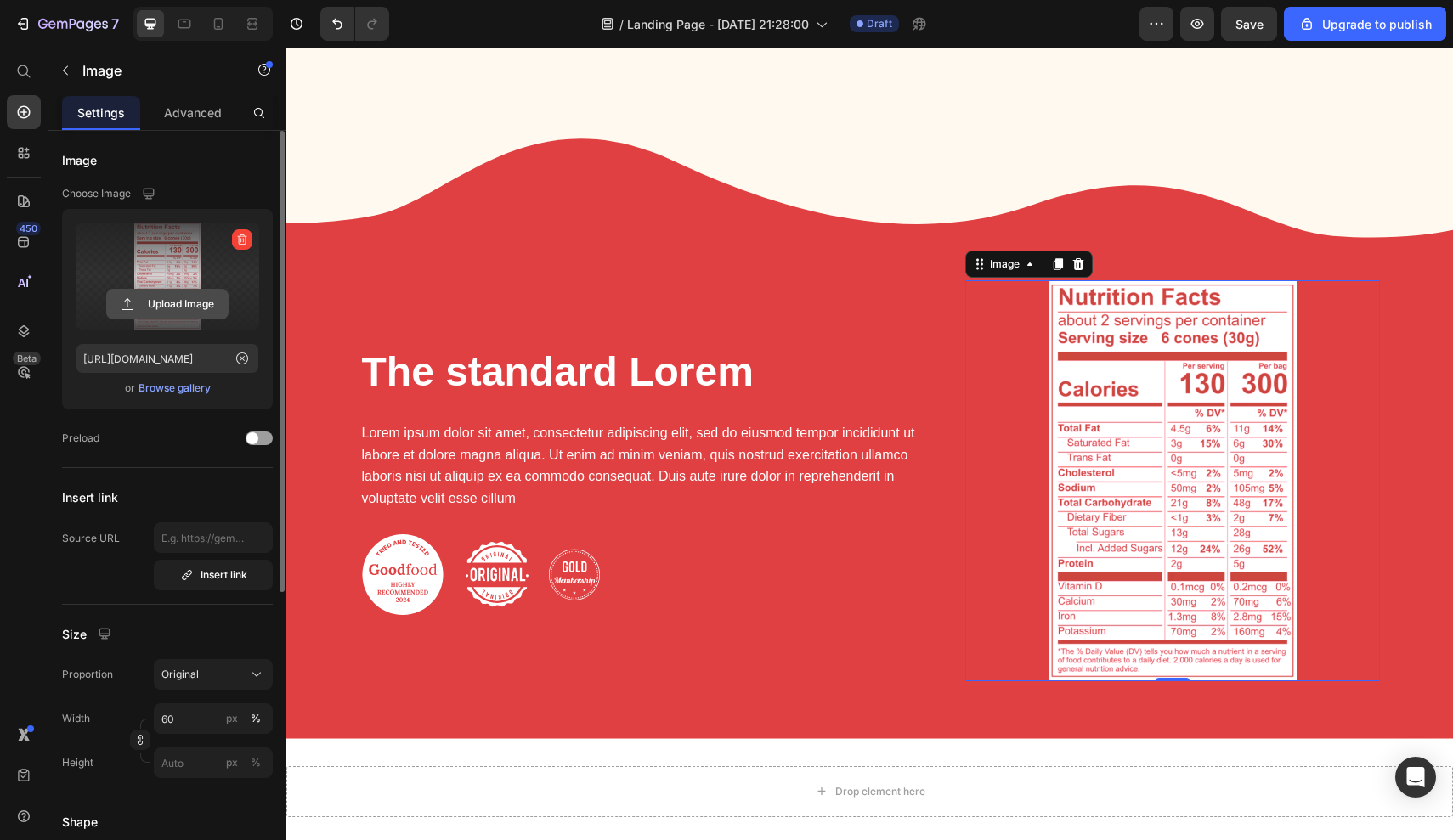 click 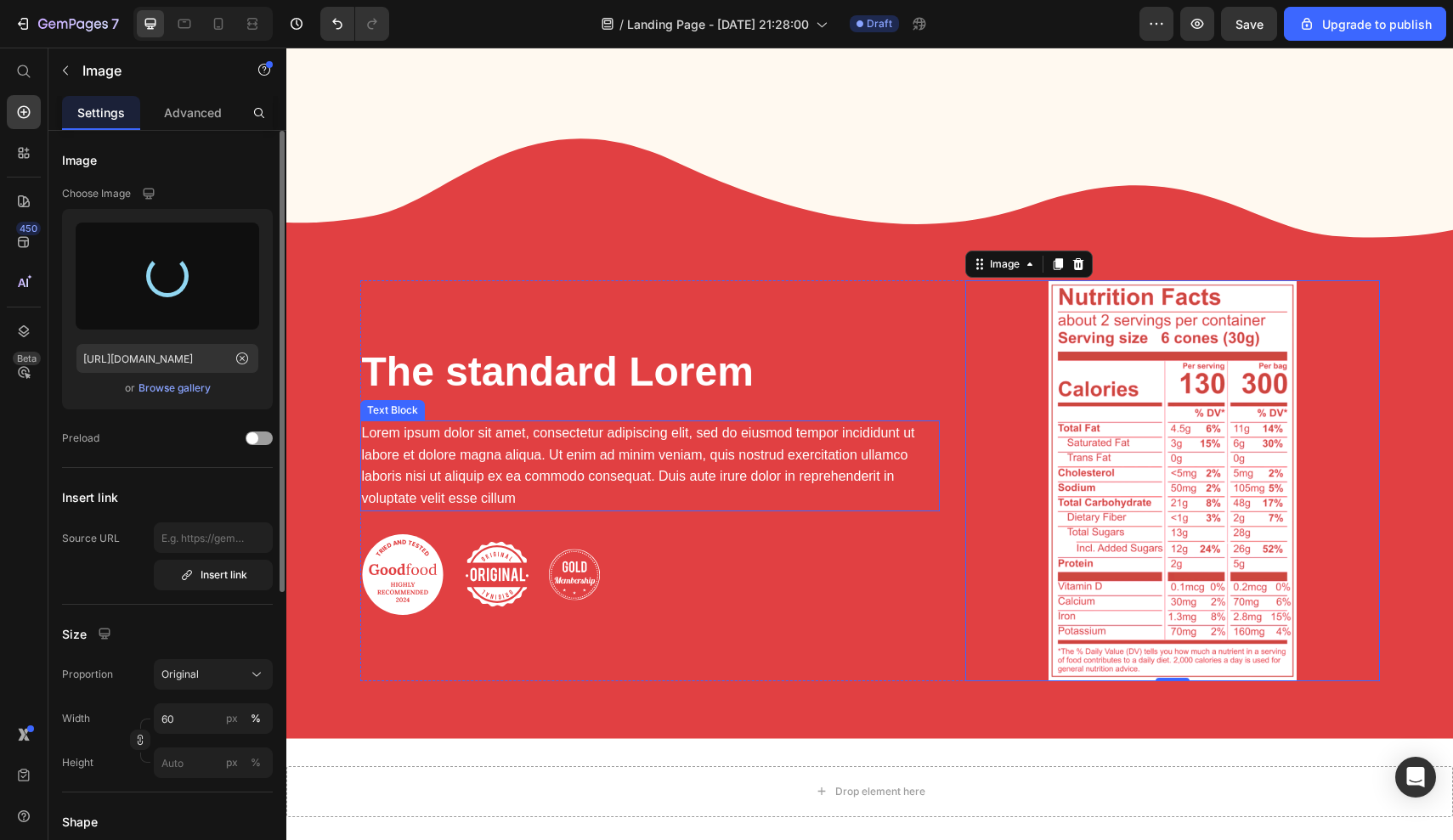 type on "https://cdn.shopify.com/s/files/1/0764/3575/1156/files/gempages_574225770239492971-1d06a37c-4203-4f91-9d7d-8f255eeabe27.webp" 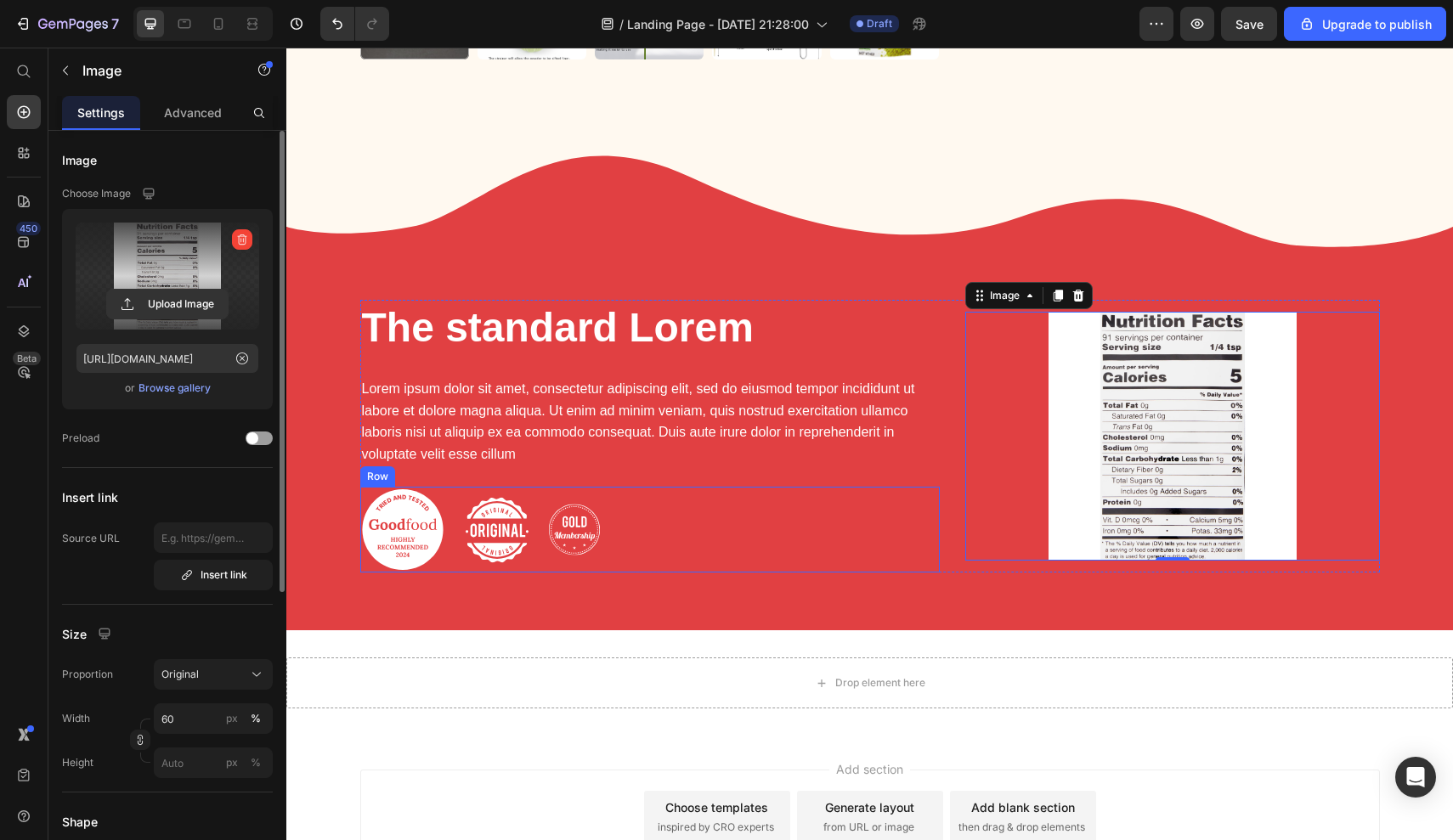 scroll, scrollTop: 1114, scrollLeft: 0, axis: vertical 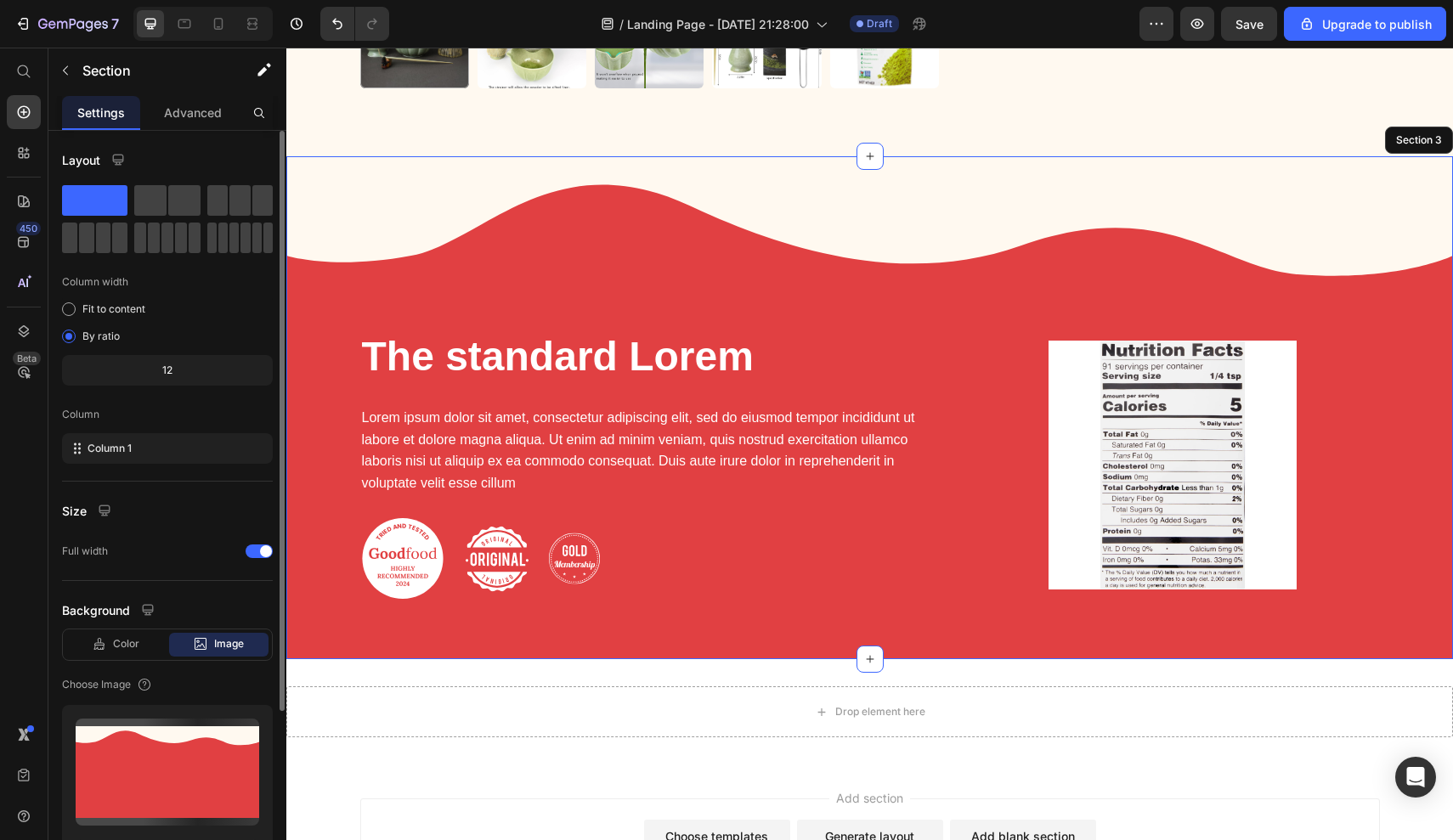 click on "The standard Lorem Heading Lorem ipsum dolor sit amet, consectetur adipiscing elit, sed do eiusmod tempor incididunt ut labore et dolore magna aliqua. Ut enim ad minim veniam, quis nostrud exercitation ullamco laboris nisi ut aliquip ex ea commodo consequat. Duis aute irure dolor in reprehenderit in voluptate velit esse cillum  Text Block Image Image Image Row Image   0 Row Section 3" at bounding box center (869, 408) 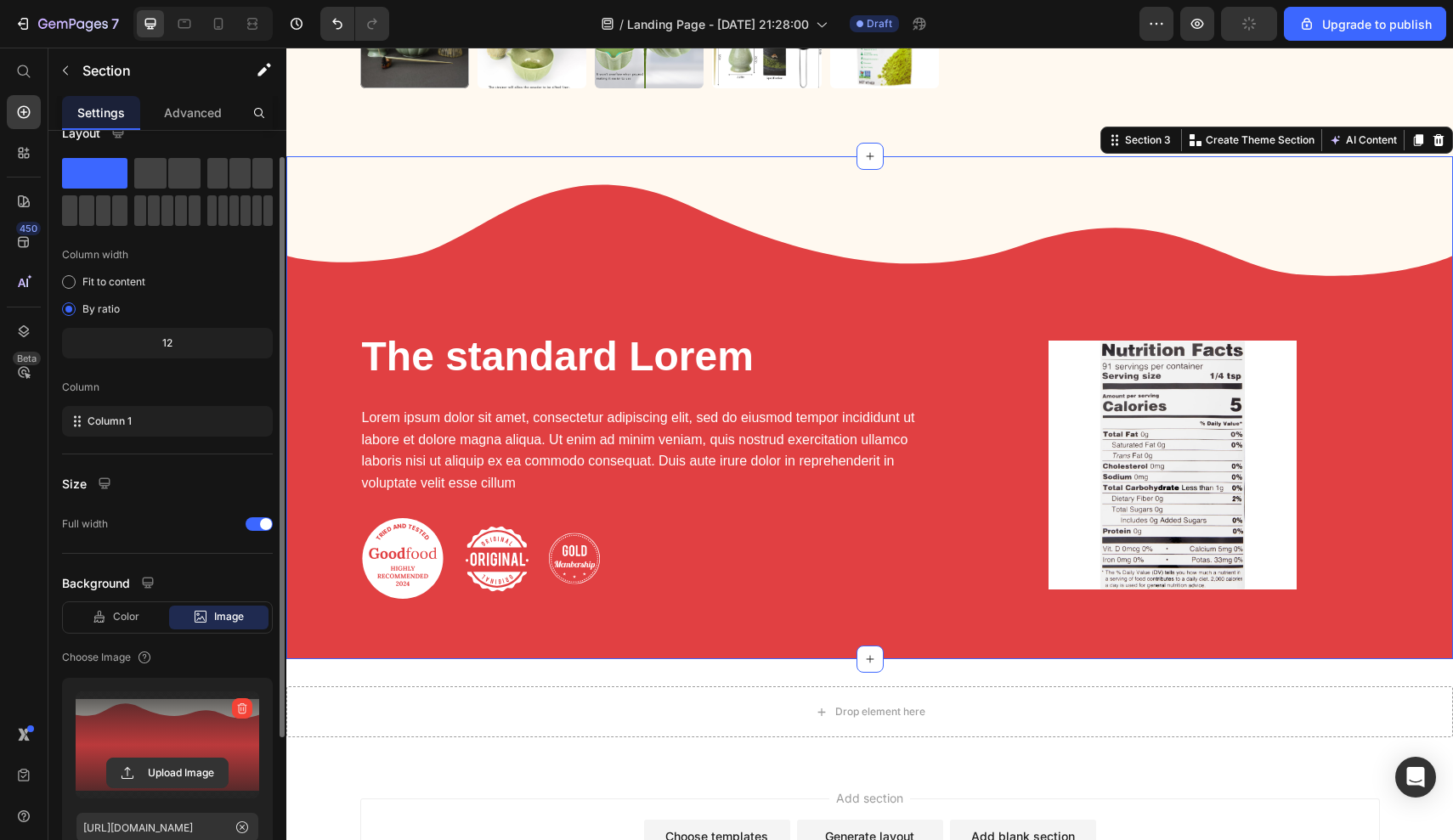 scroll, scrollTop: 31, scrollLeft: 0, axis: vertical 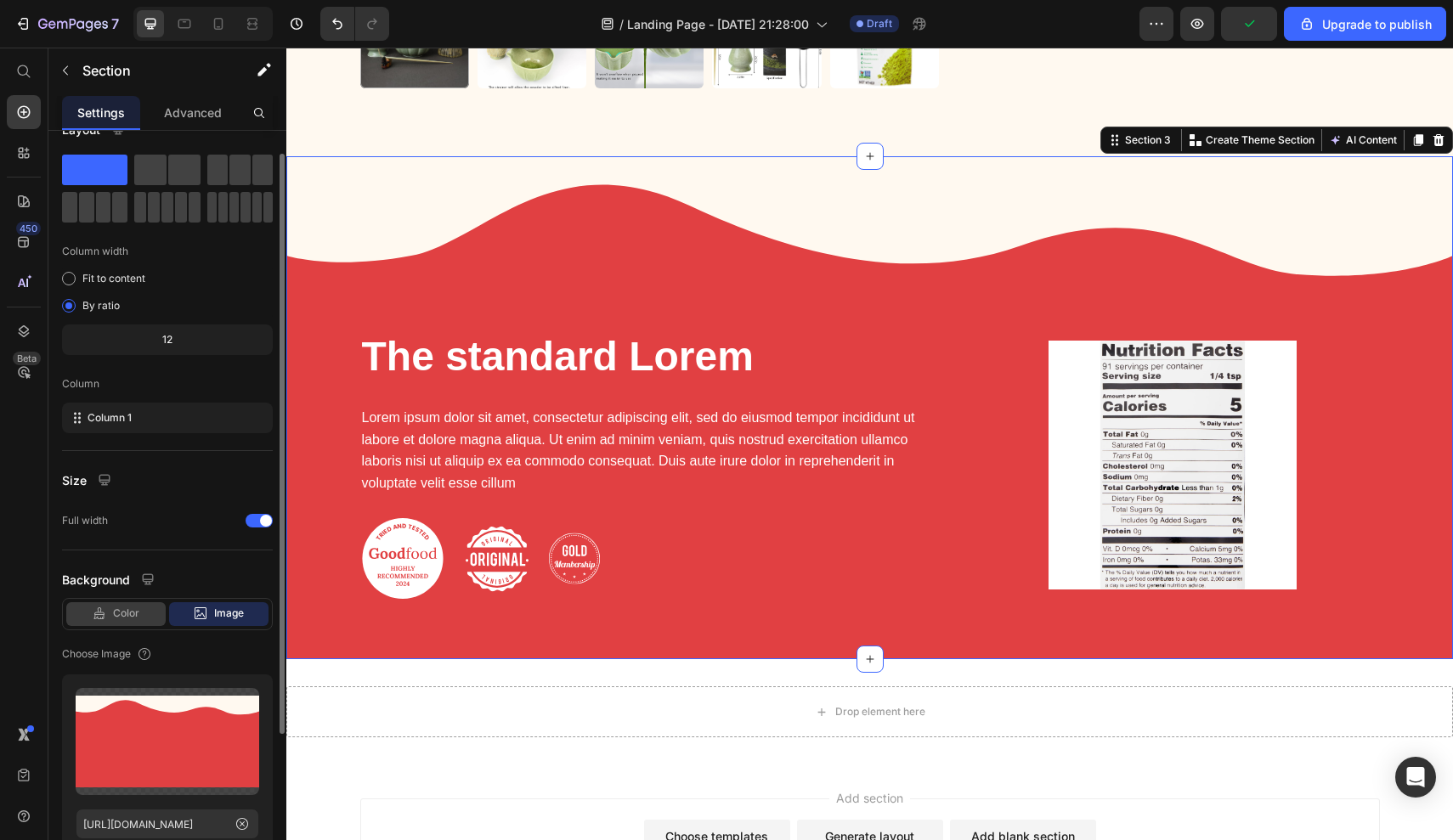click on "Color" at bounding box center (126, 613) 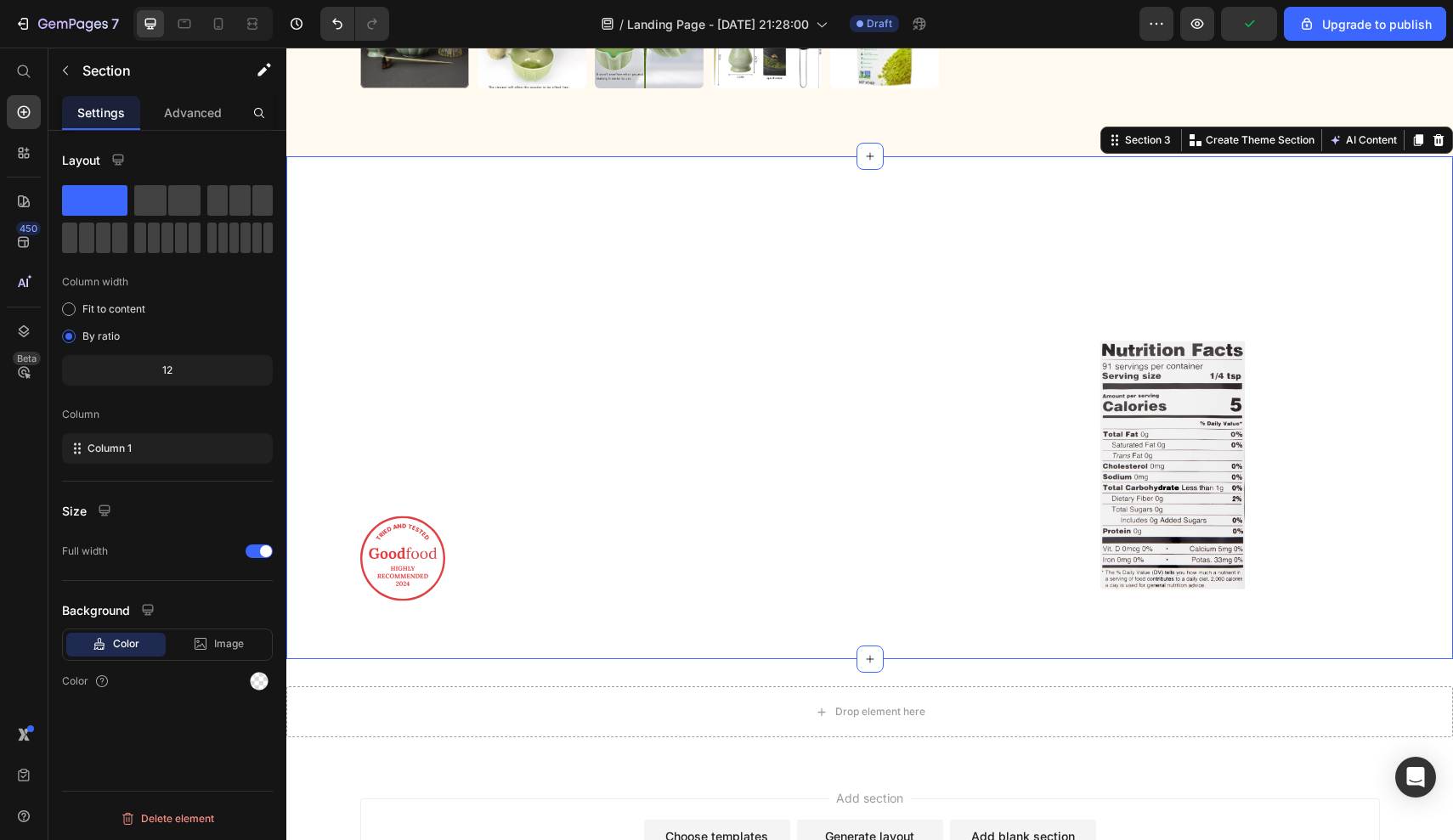 scroll, scrollTop: 0, scrollLeft: 0, axis: both 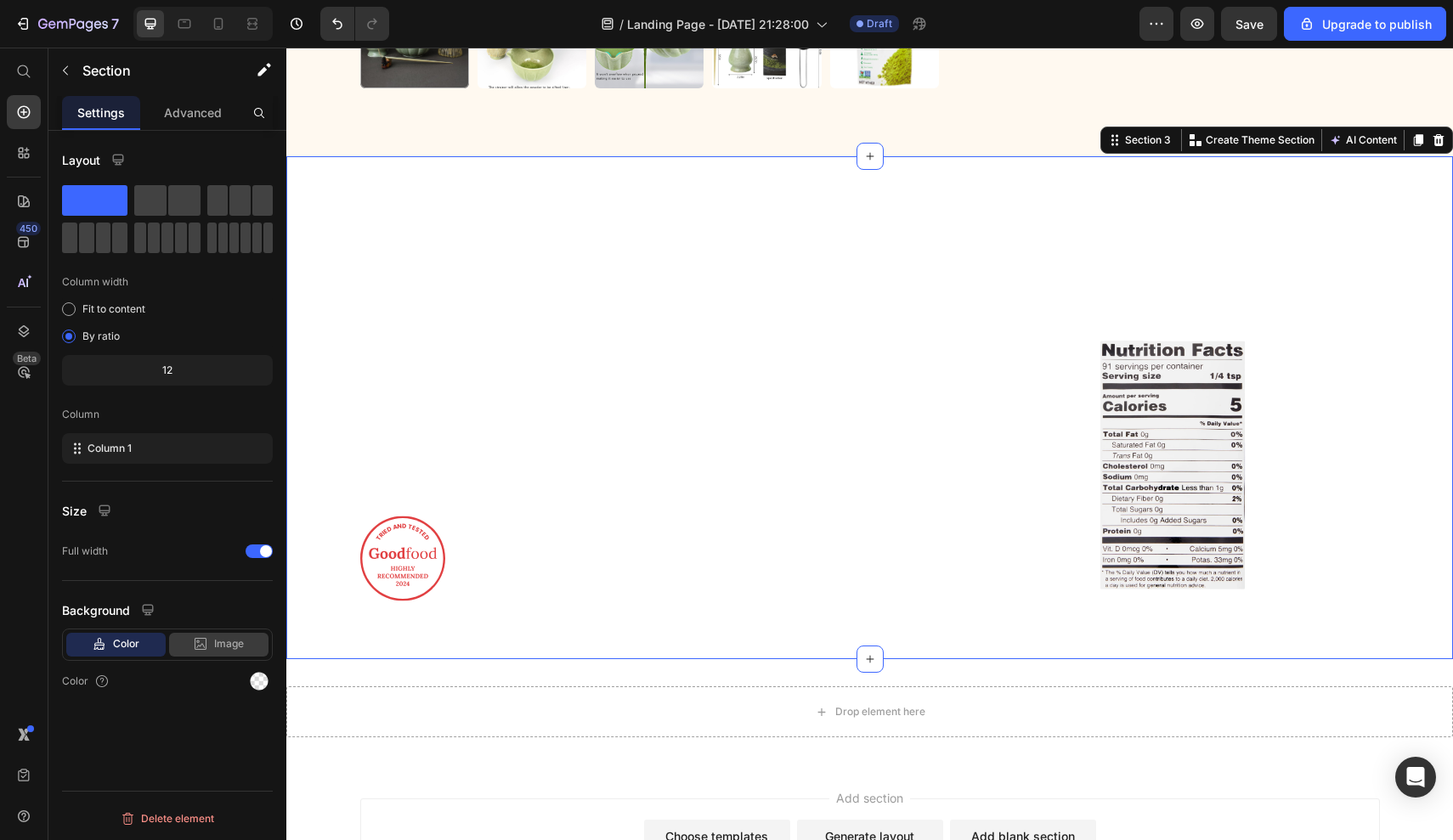 click on "Image" 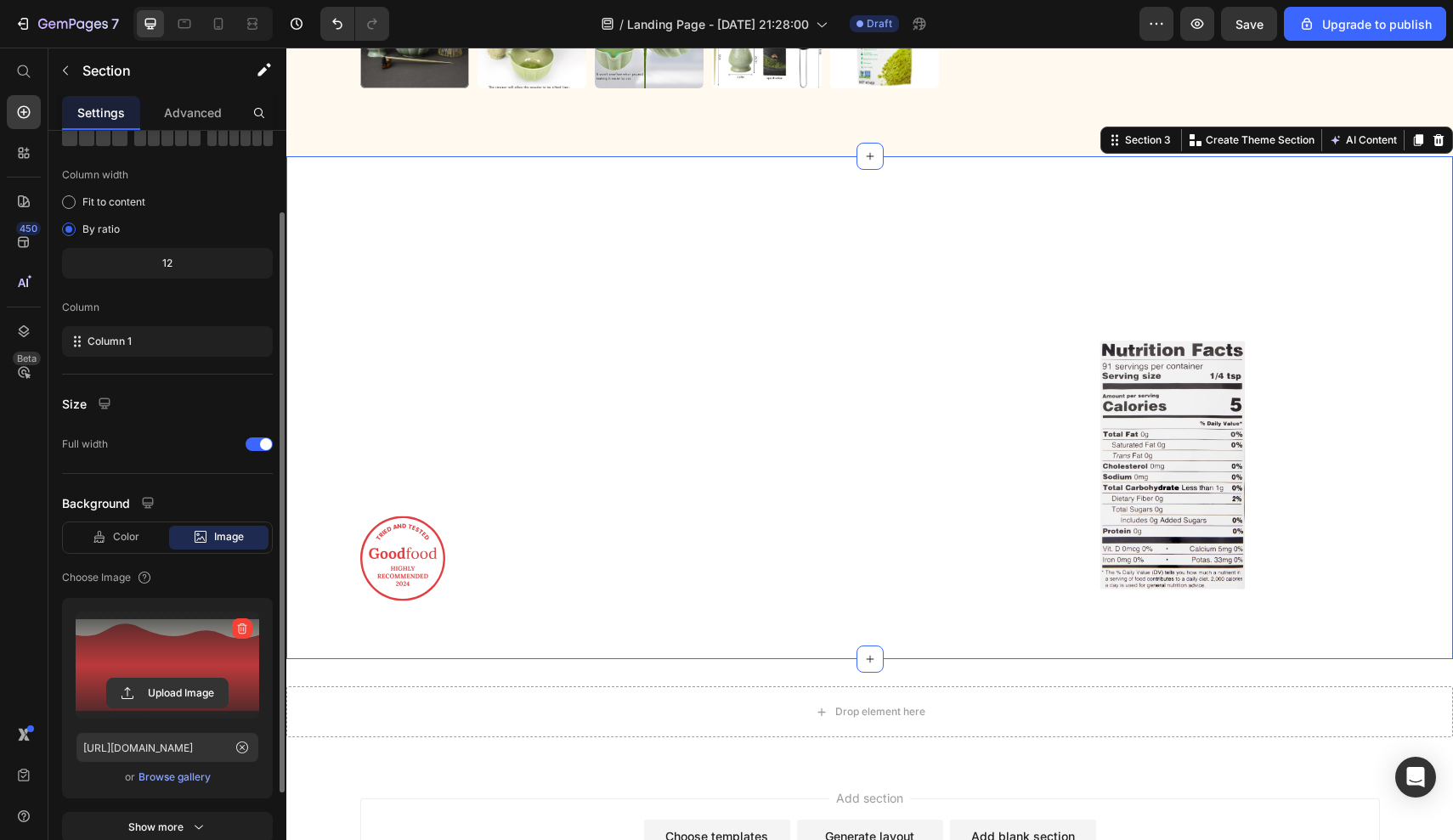 scroll, scrollTop: 107, scrollLeft: 0, axis: vertical 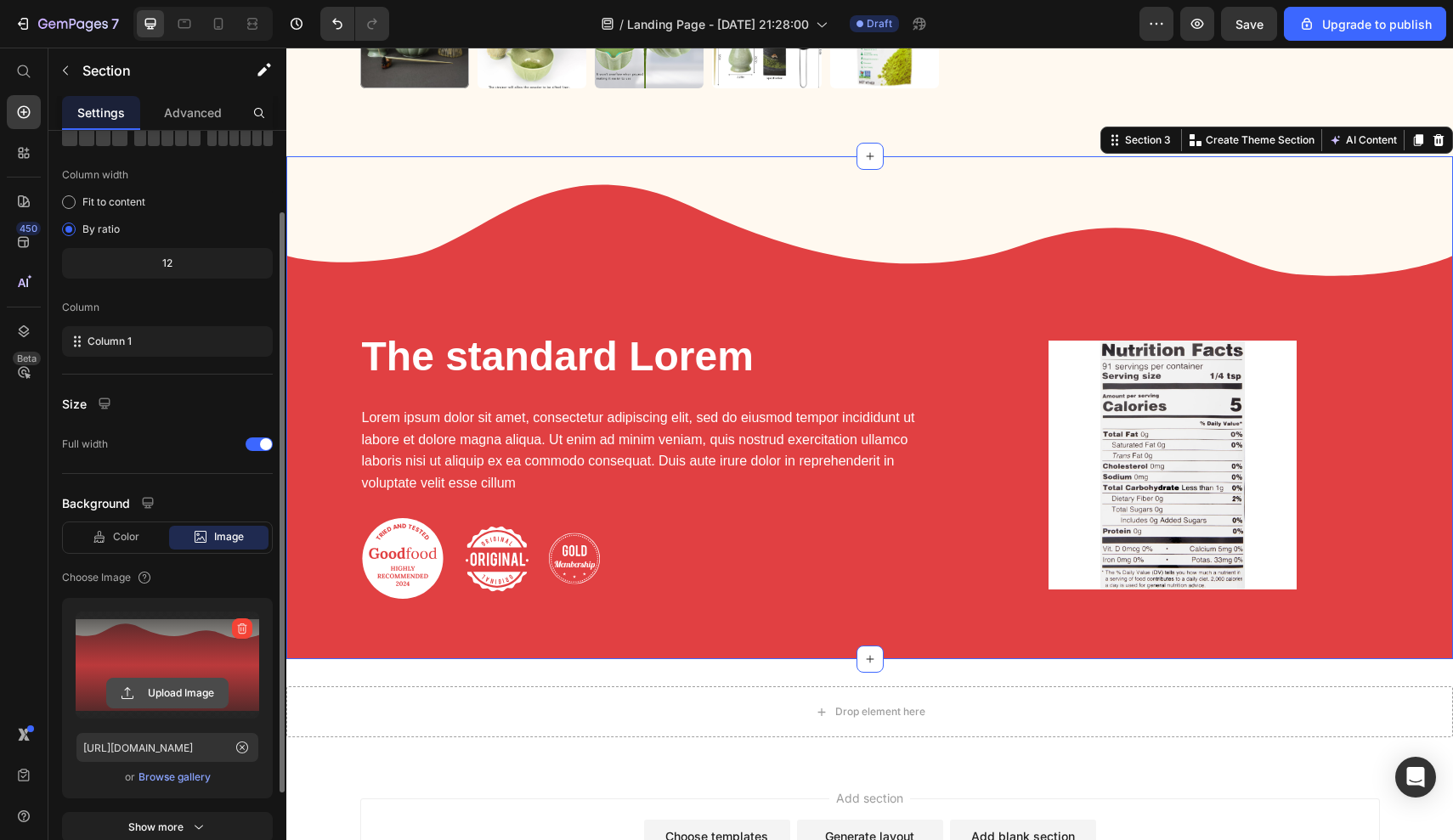 click 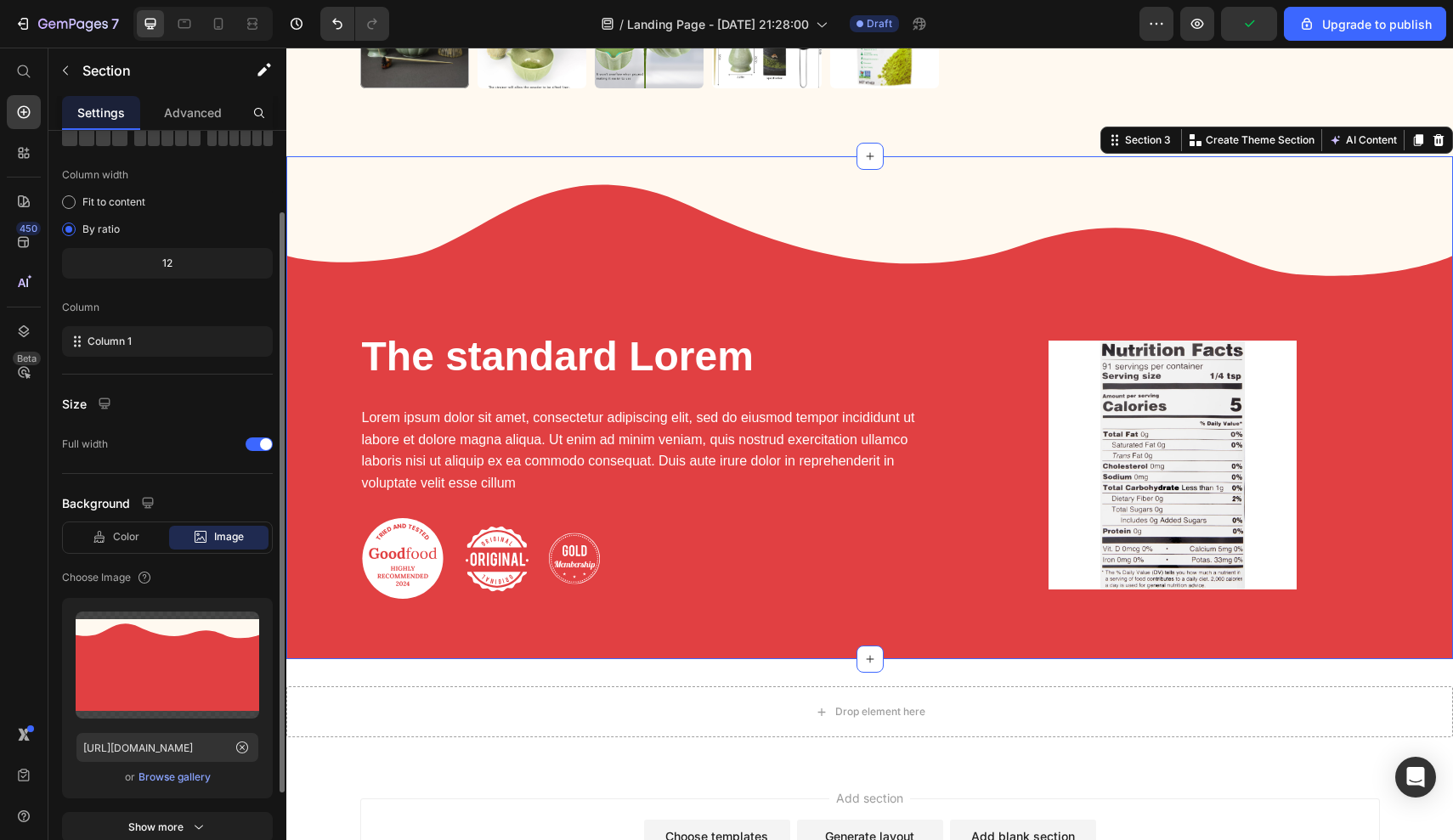 click on "Browse gallery" at bounding box center [174, 777] 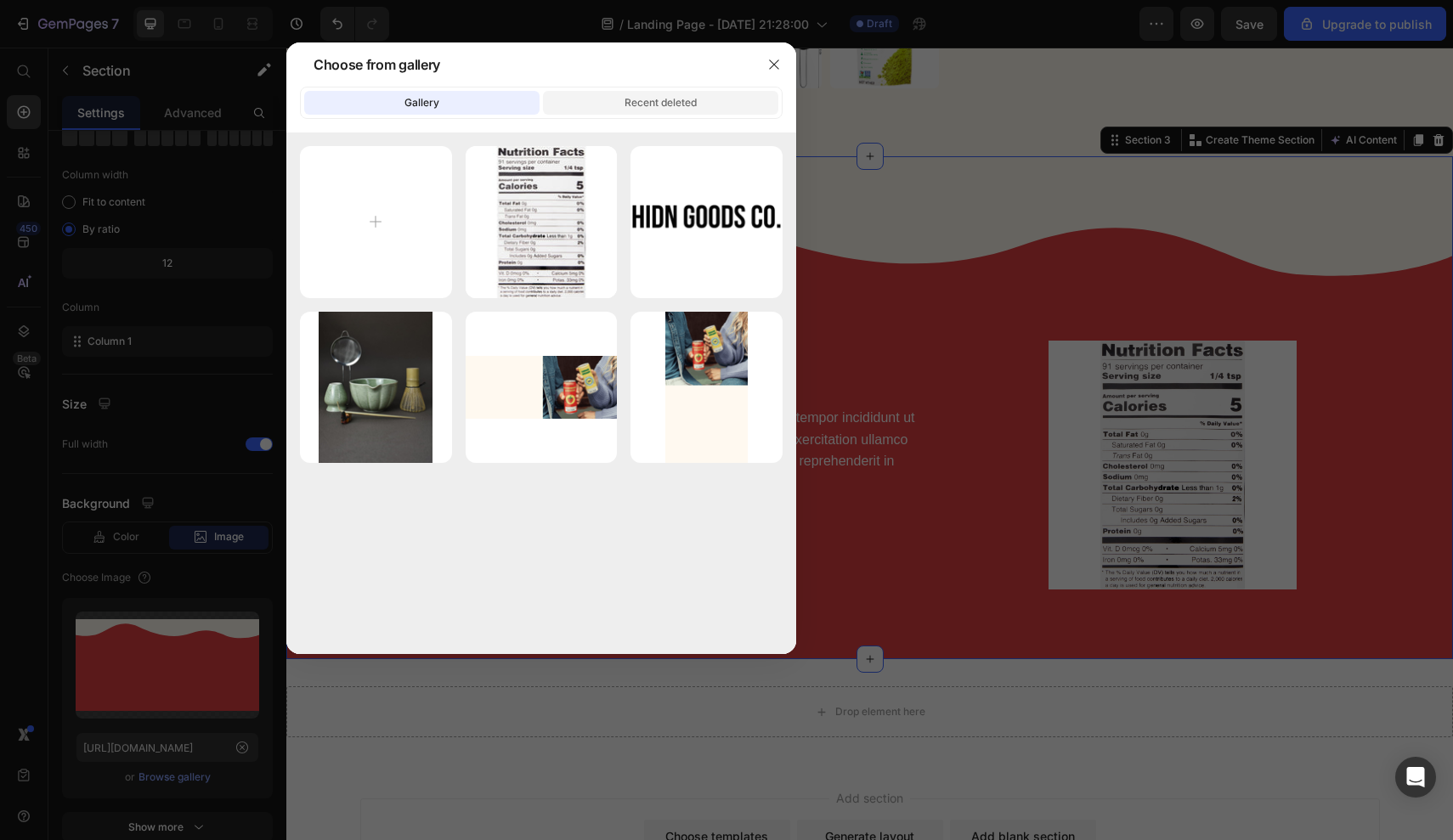 click on "Recent deleted" 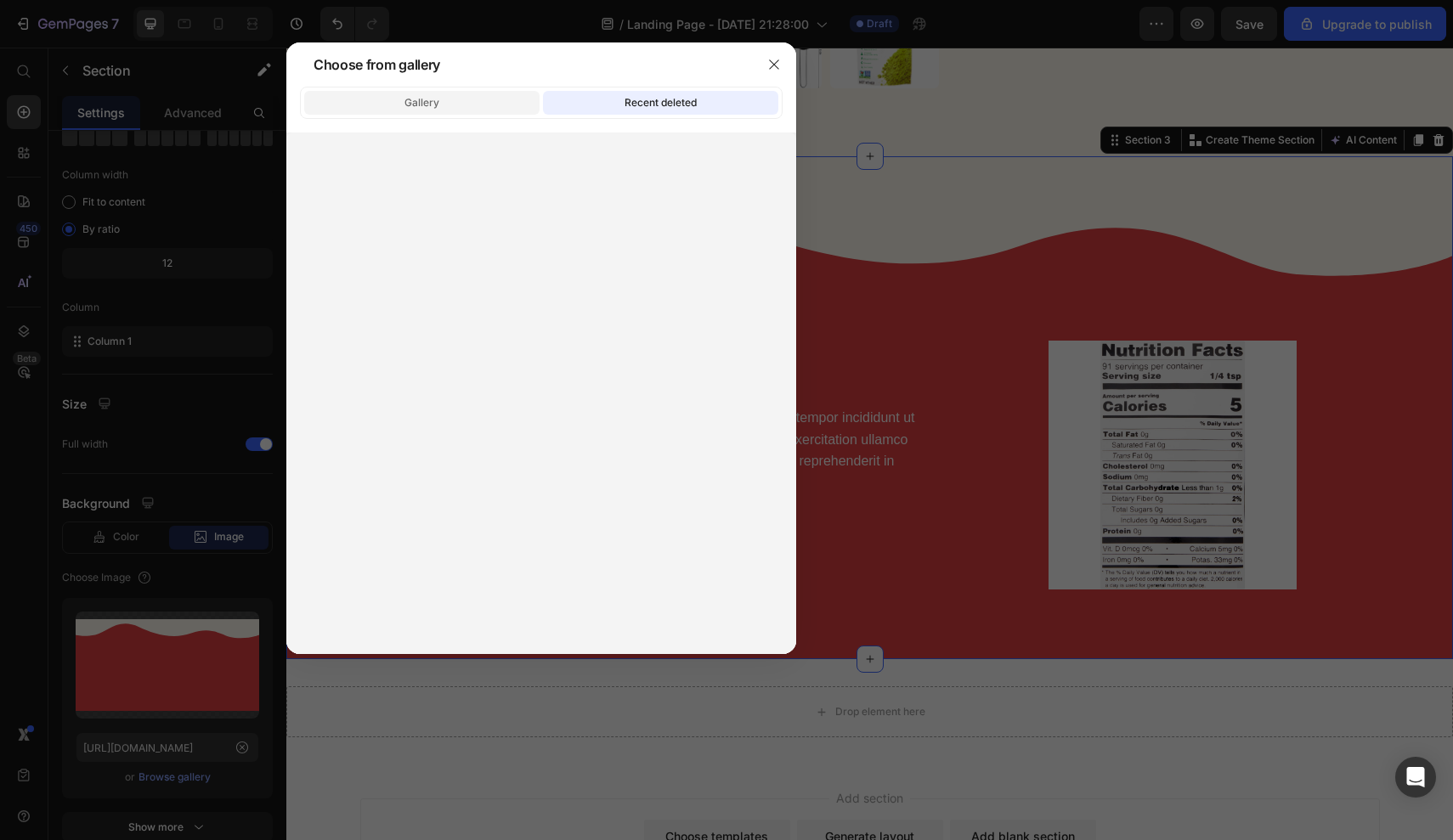 click on "Gallery" 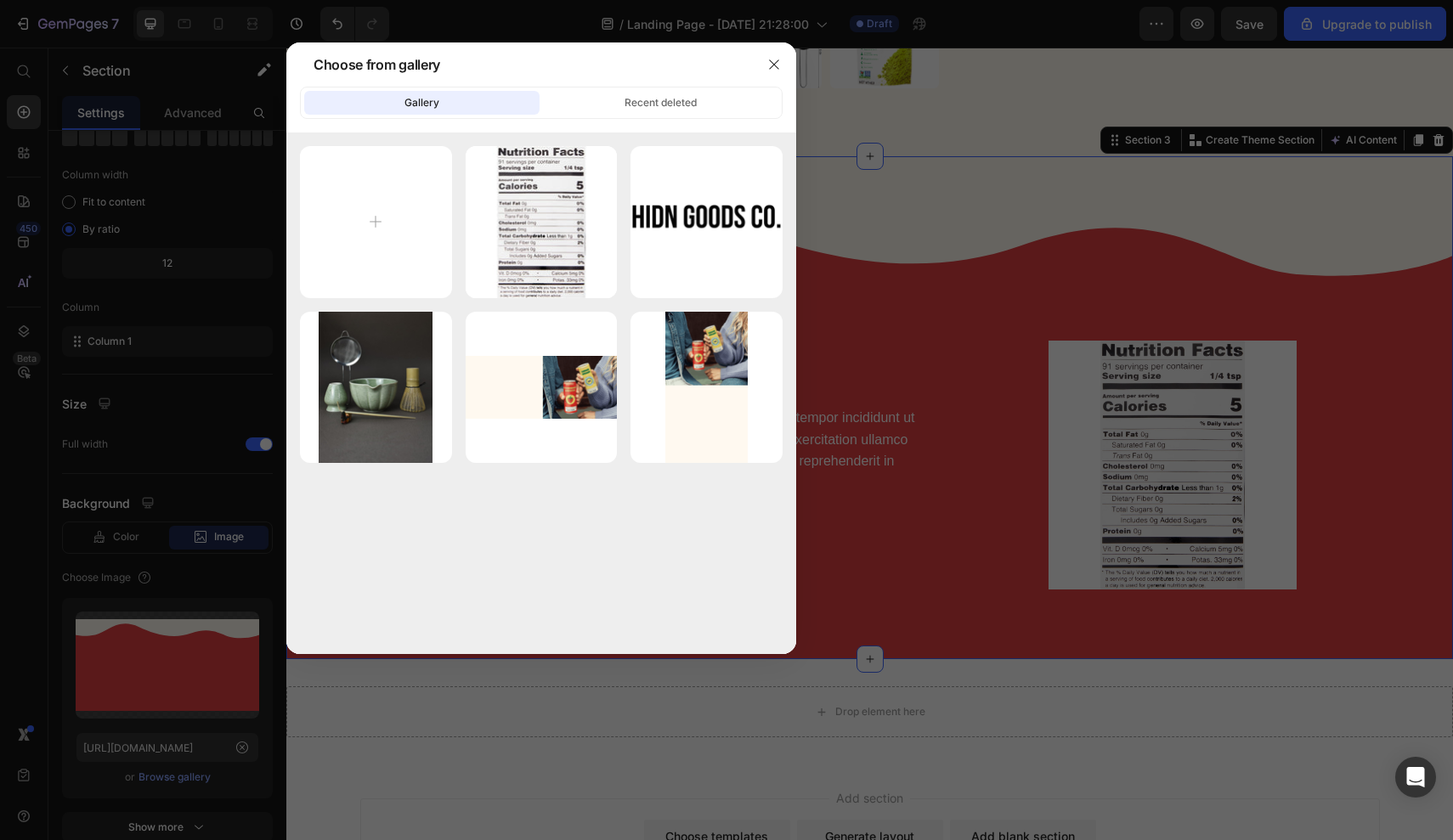 click at bounding box center [726, 420] 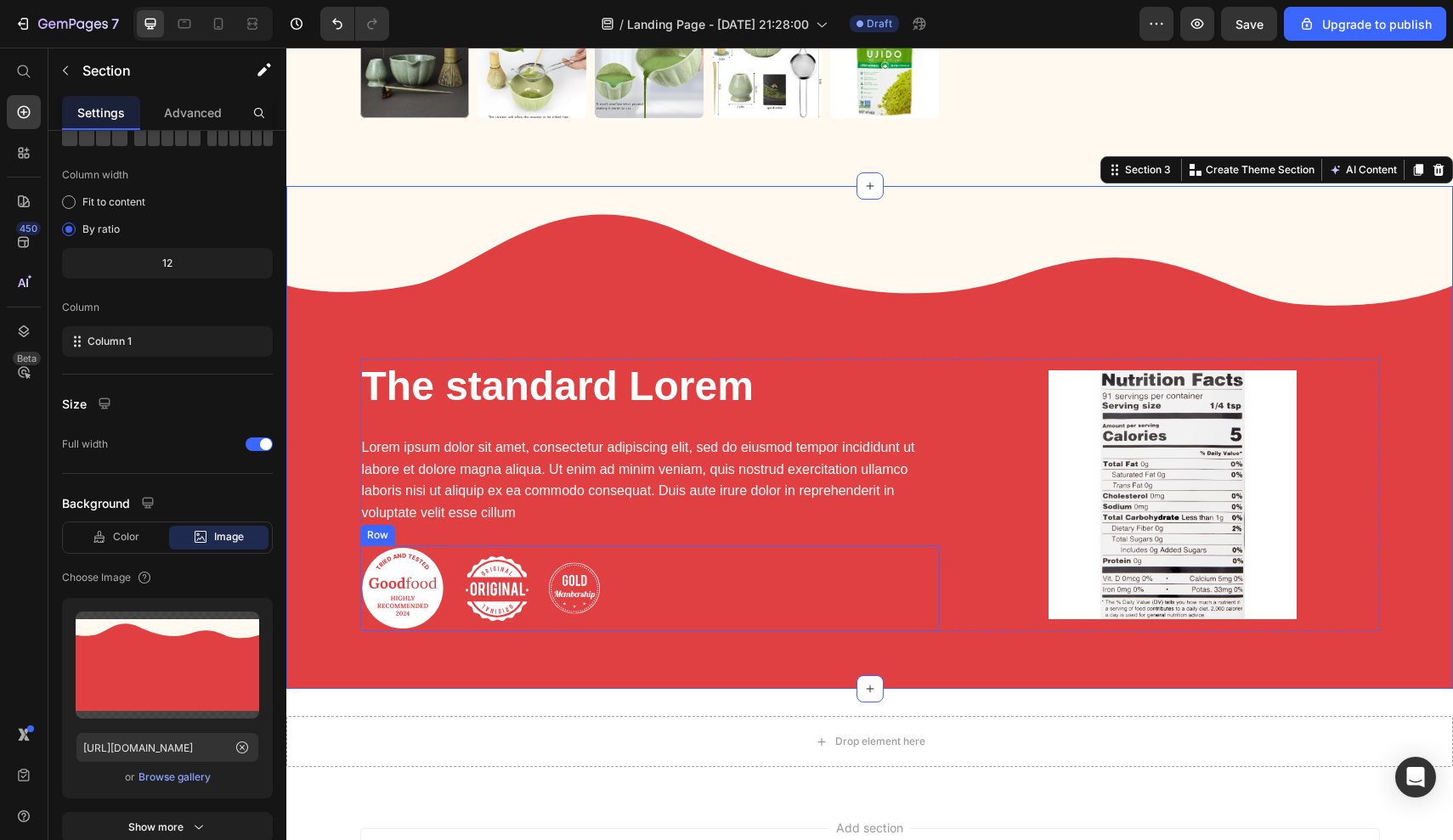 scroll, scrollTop: 1088, scrollLeft: 0, axis: vertical 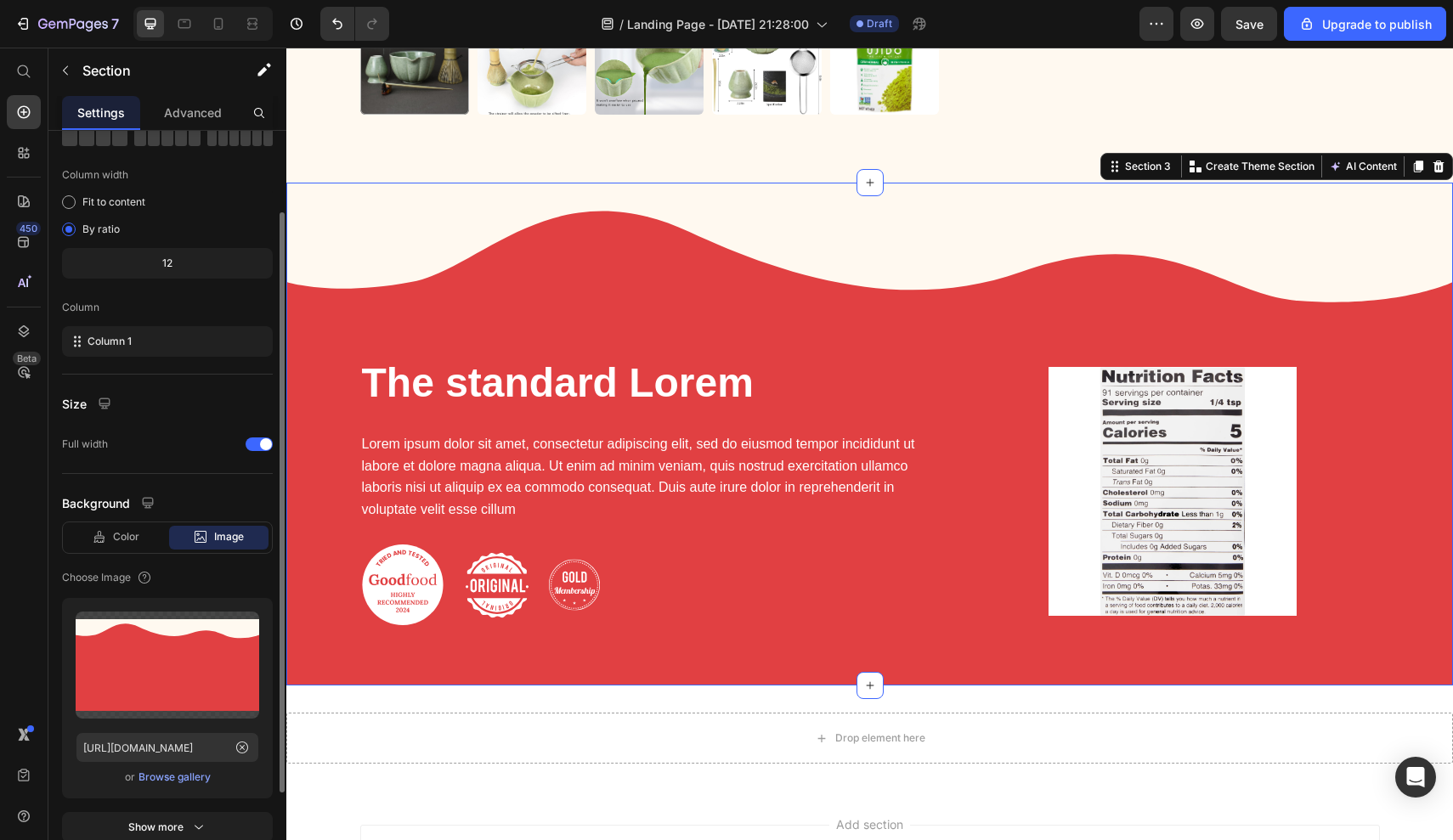 click on "Browse gallery" at bounding box center (174, 777) 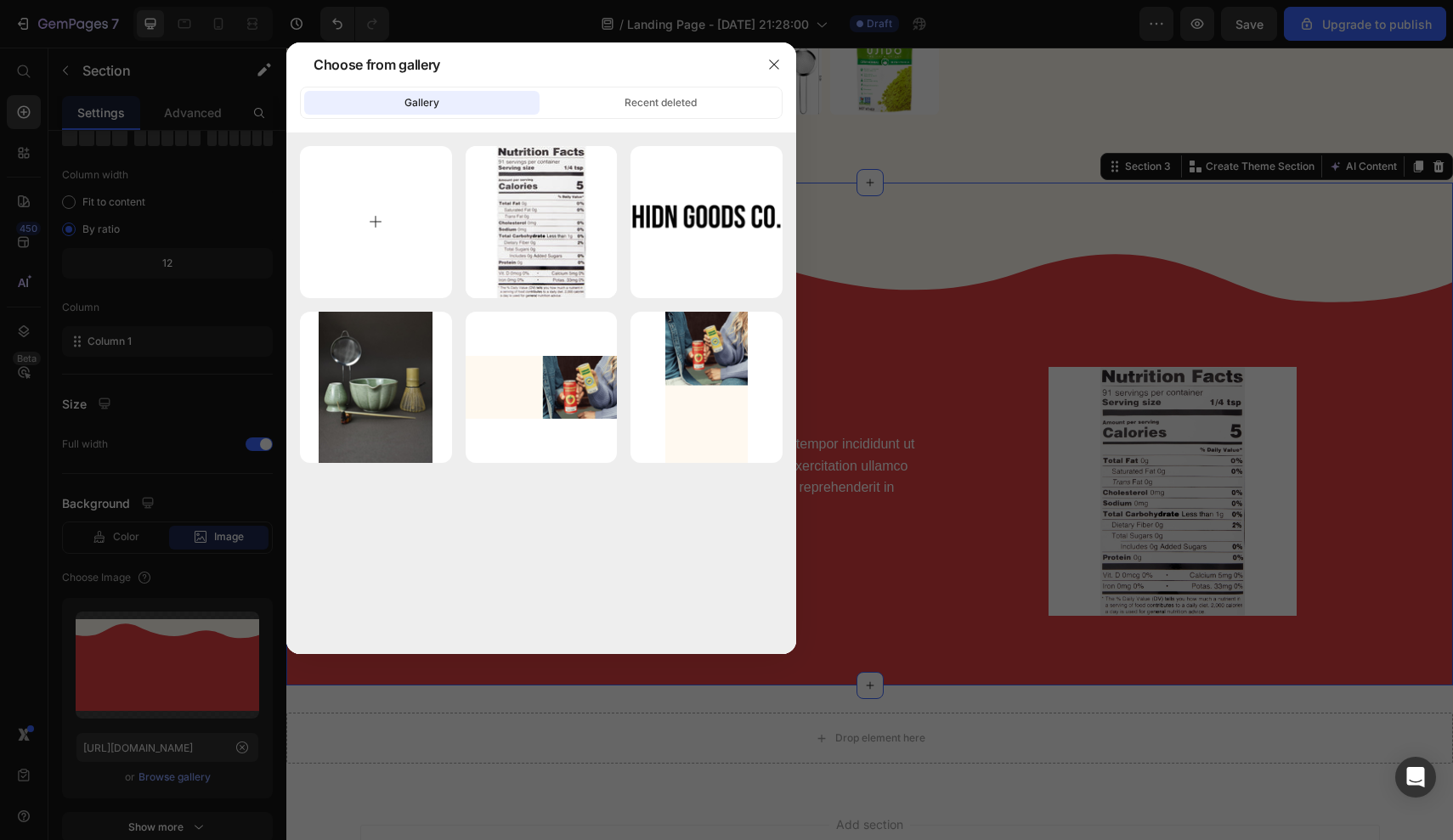 click at bounding box center [376, 222] 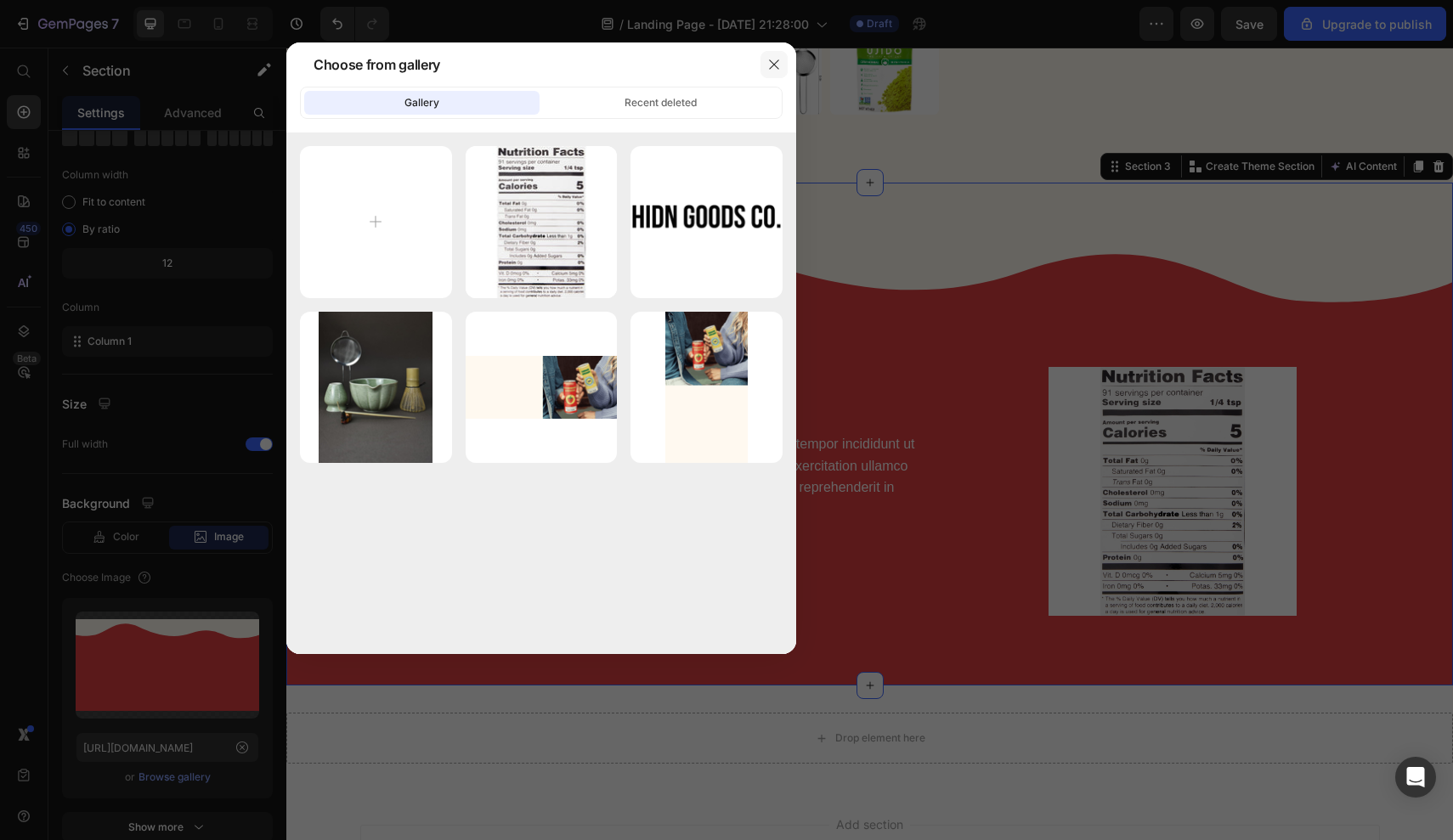 click 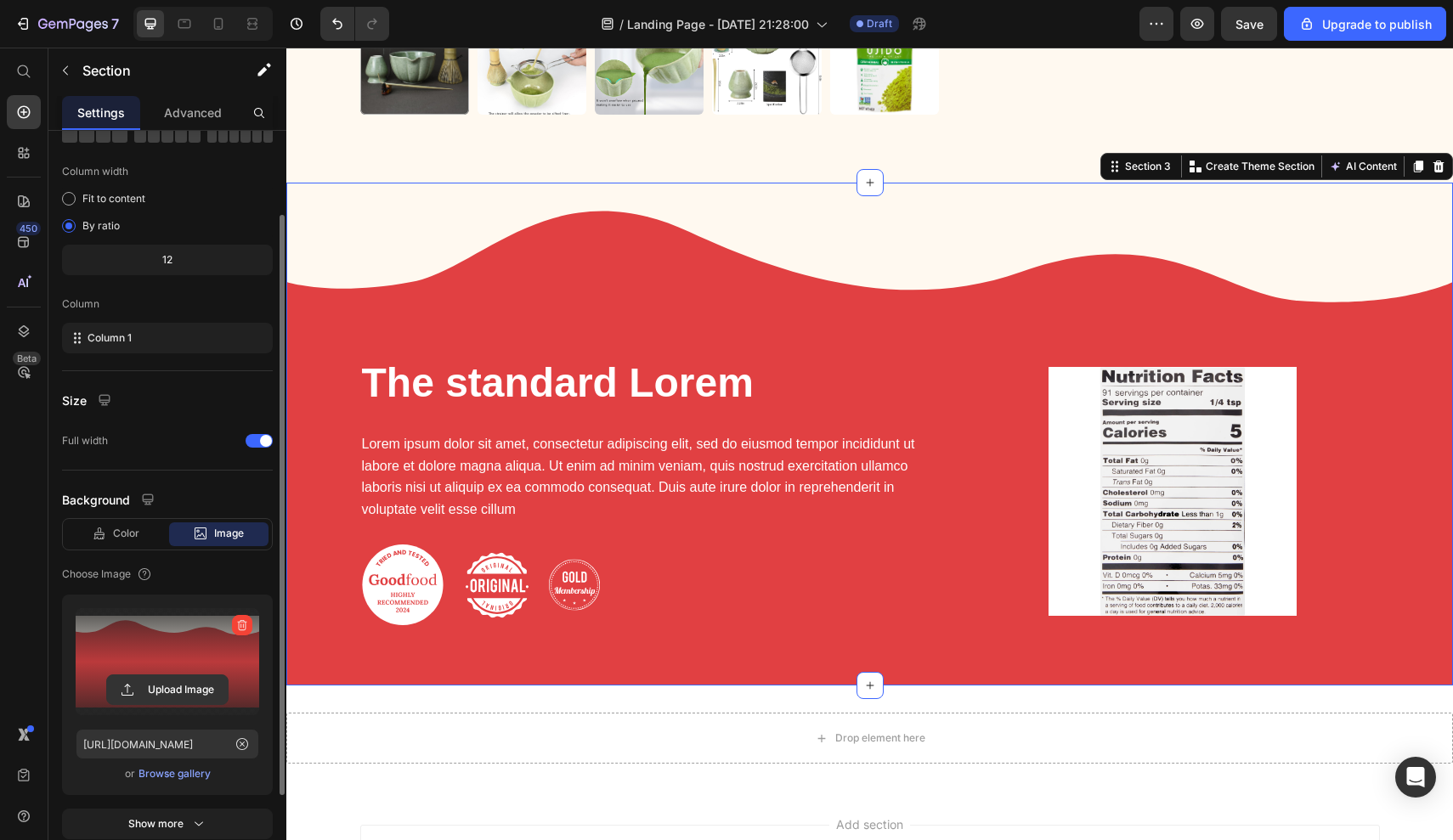 scroll, scrollTop: 114, scrollLeft: 0, axis: vertical 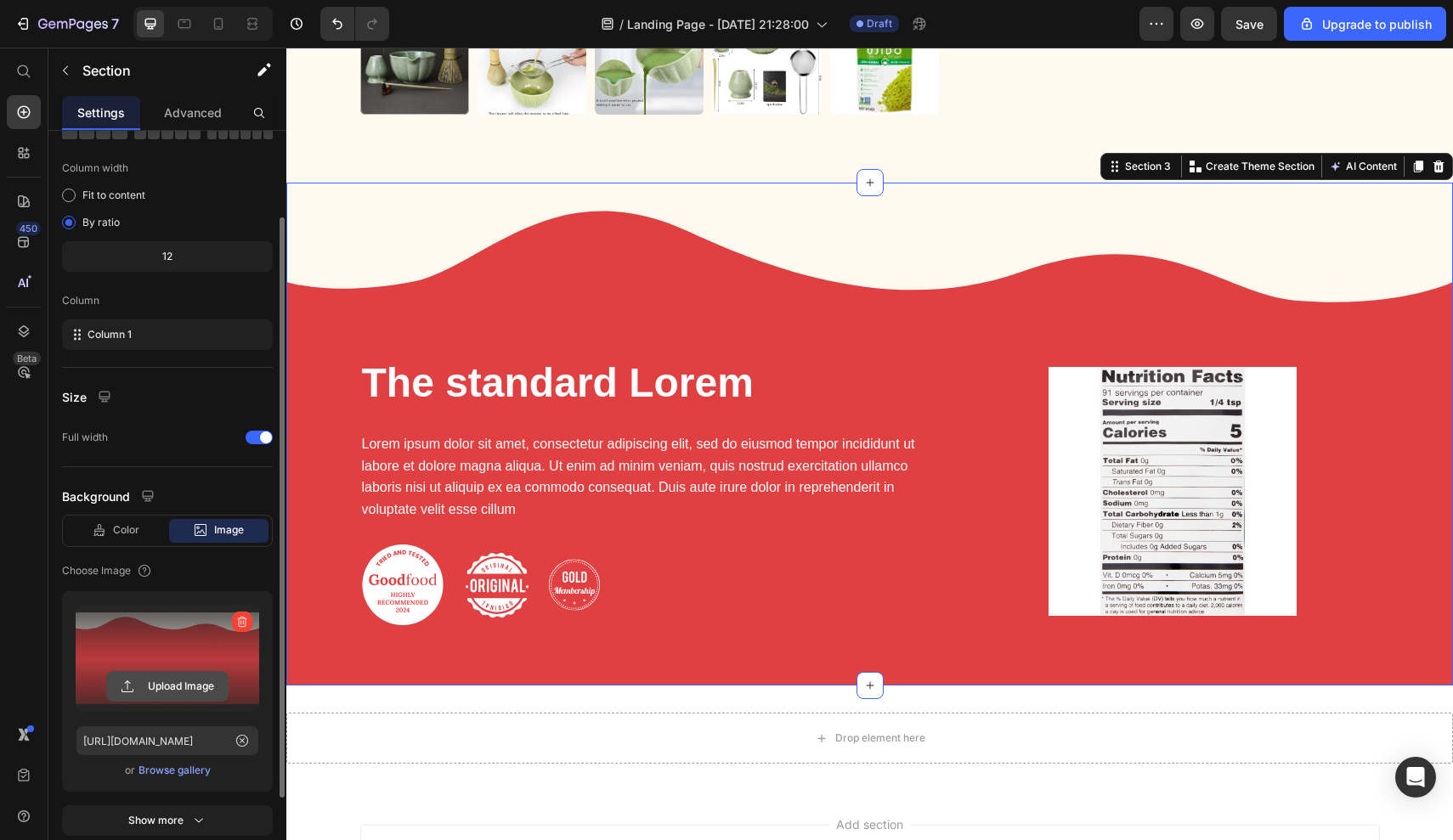 click 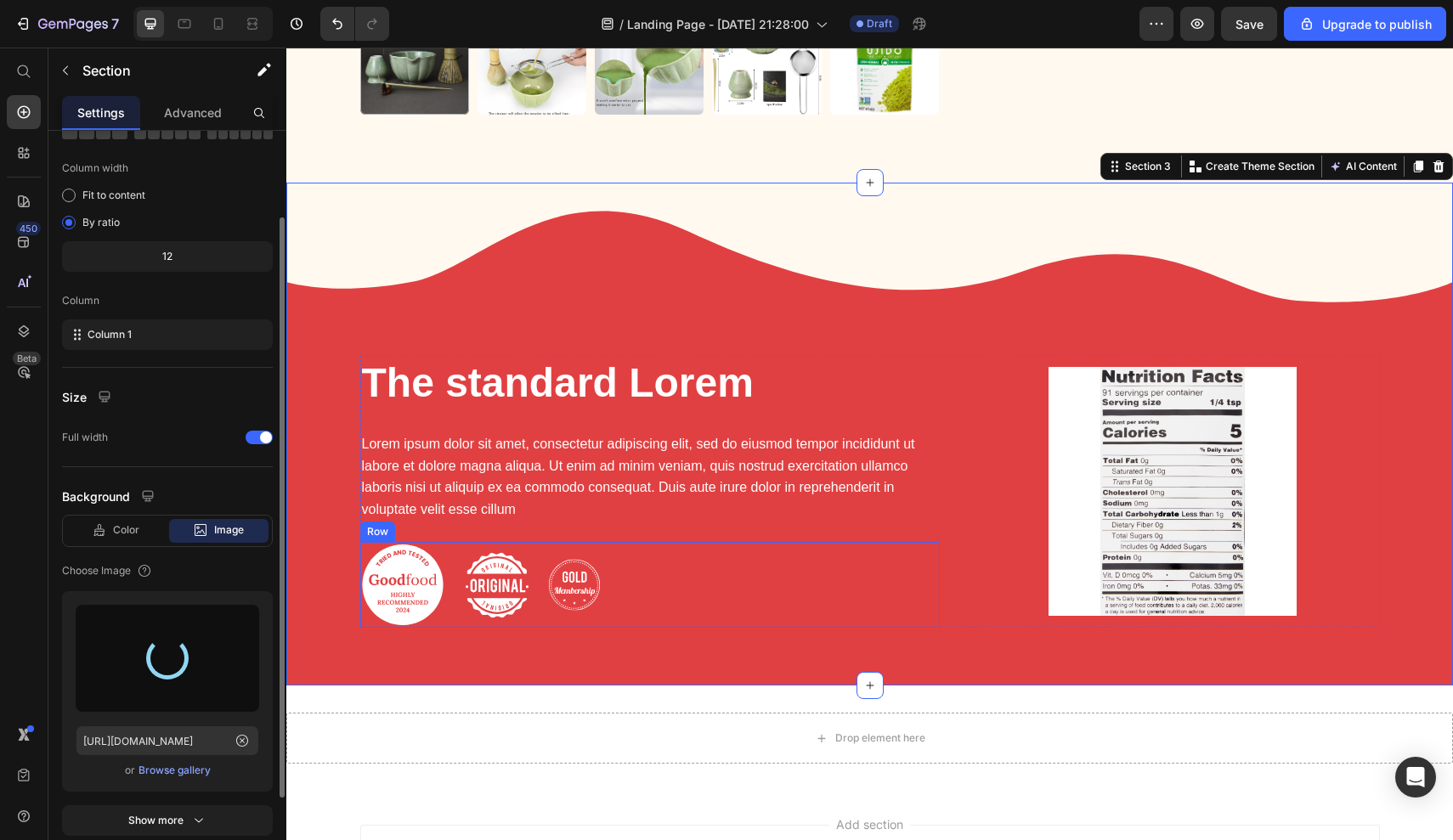 type on "https://cdn.shopify.com/s/files/1/0764/3575/1156/files/gempages_574225770239492971-642da903-8233-46ef-9c97-35de1b44ec2b.webp" 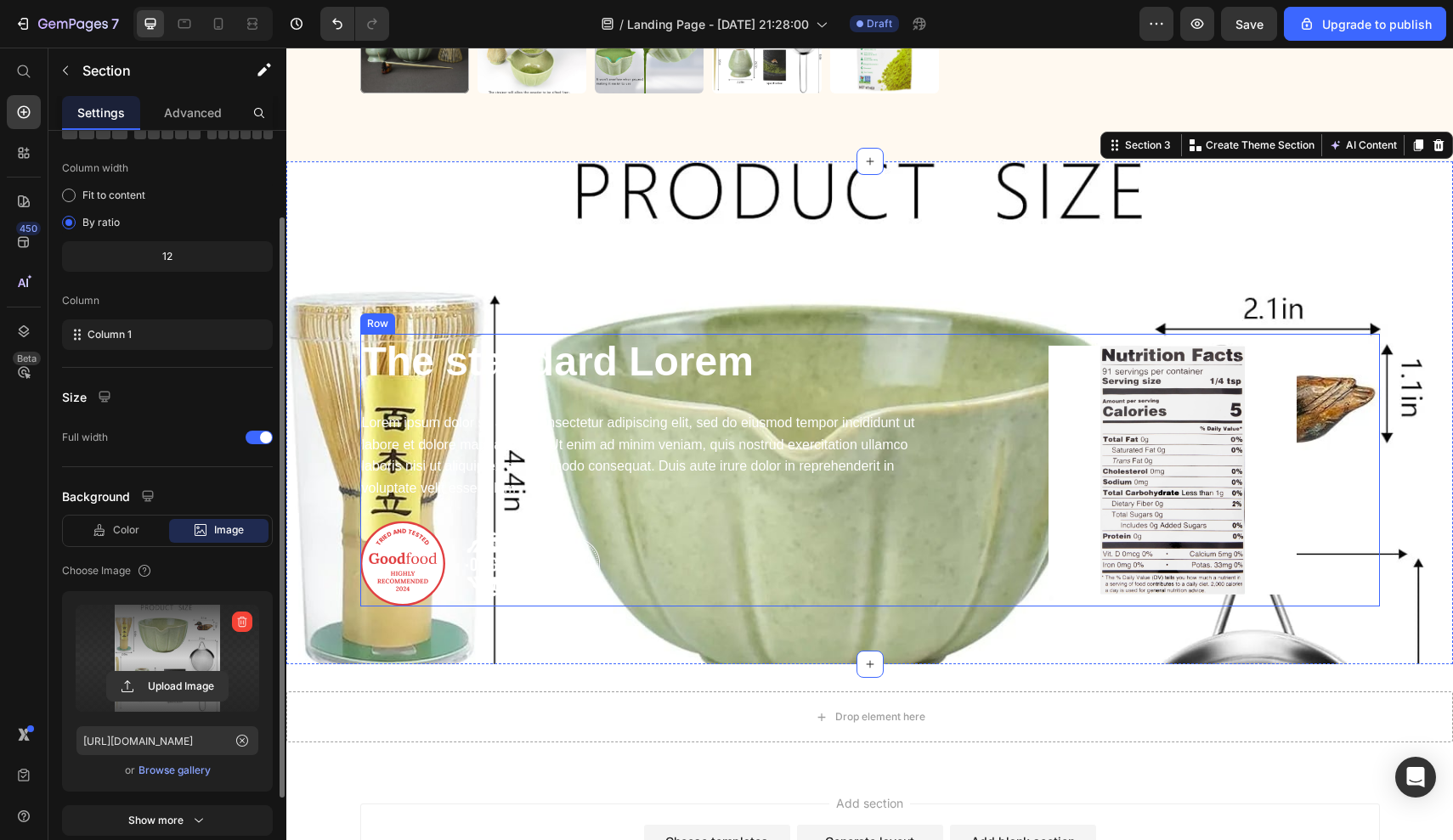 scroll, scrollTop: 1106, scrollLeft: 0, axis: vertical 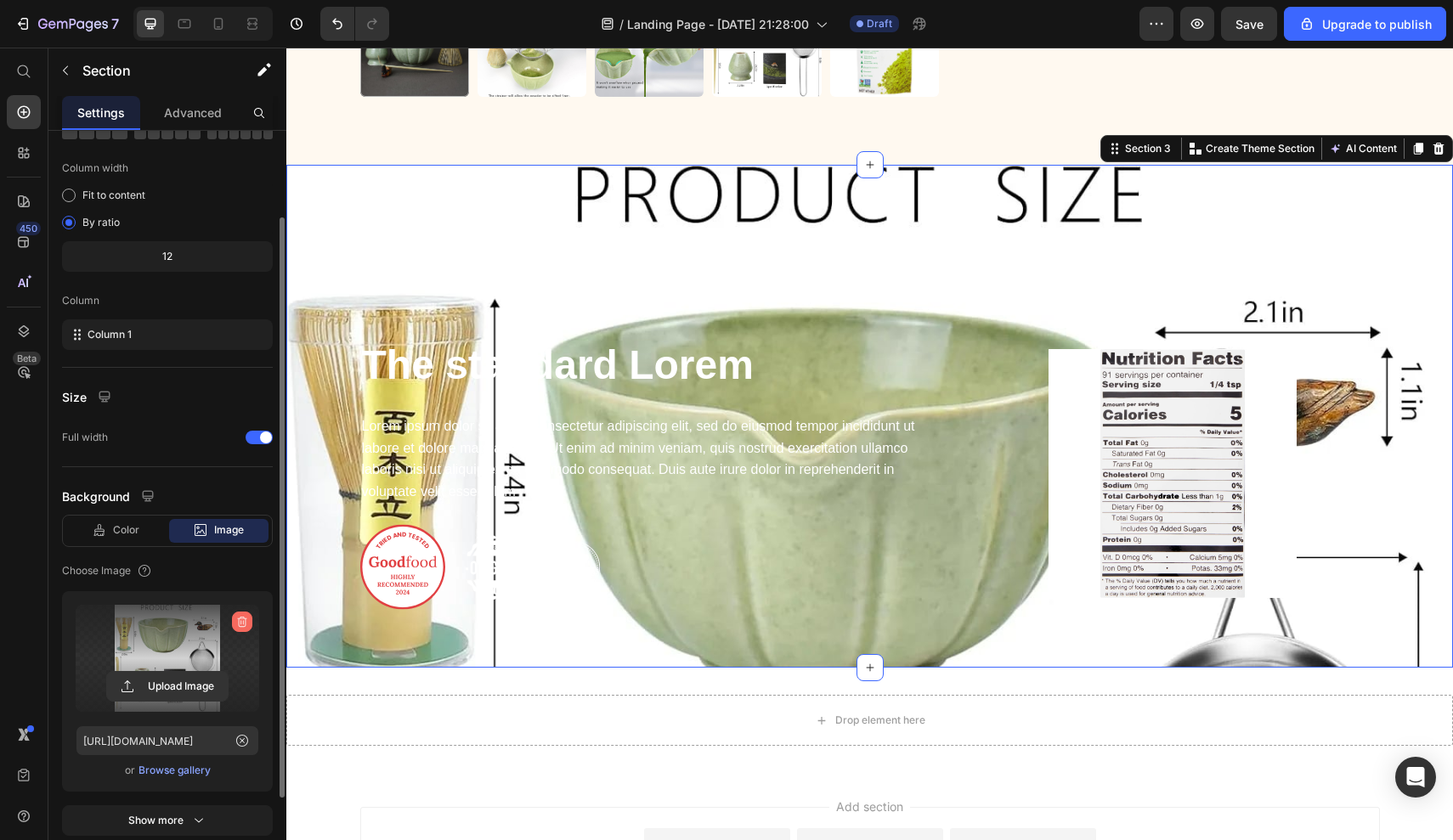 click 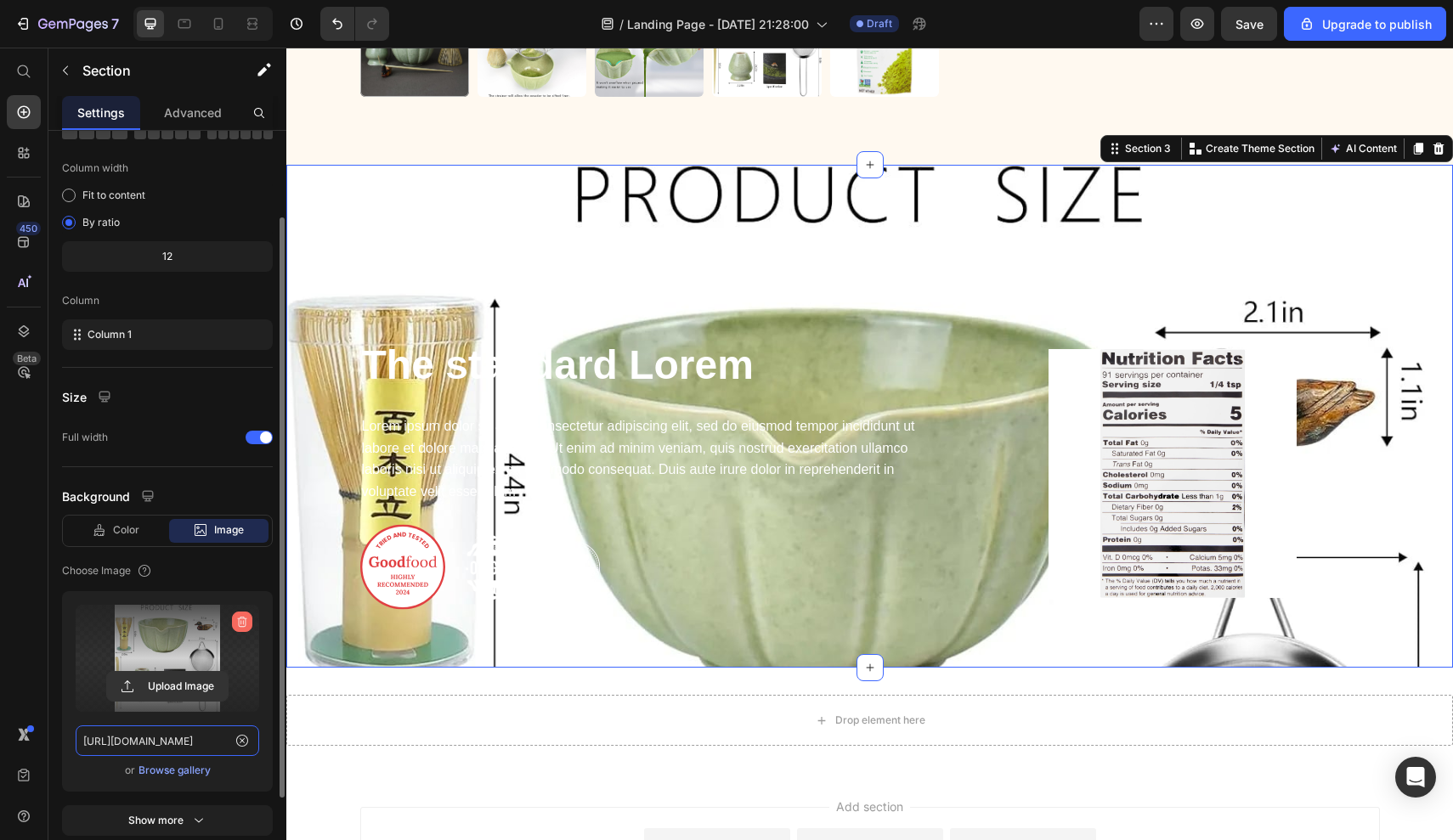 type 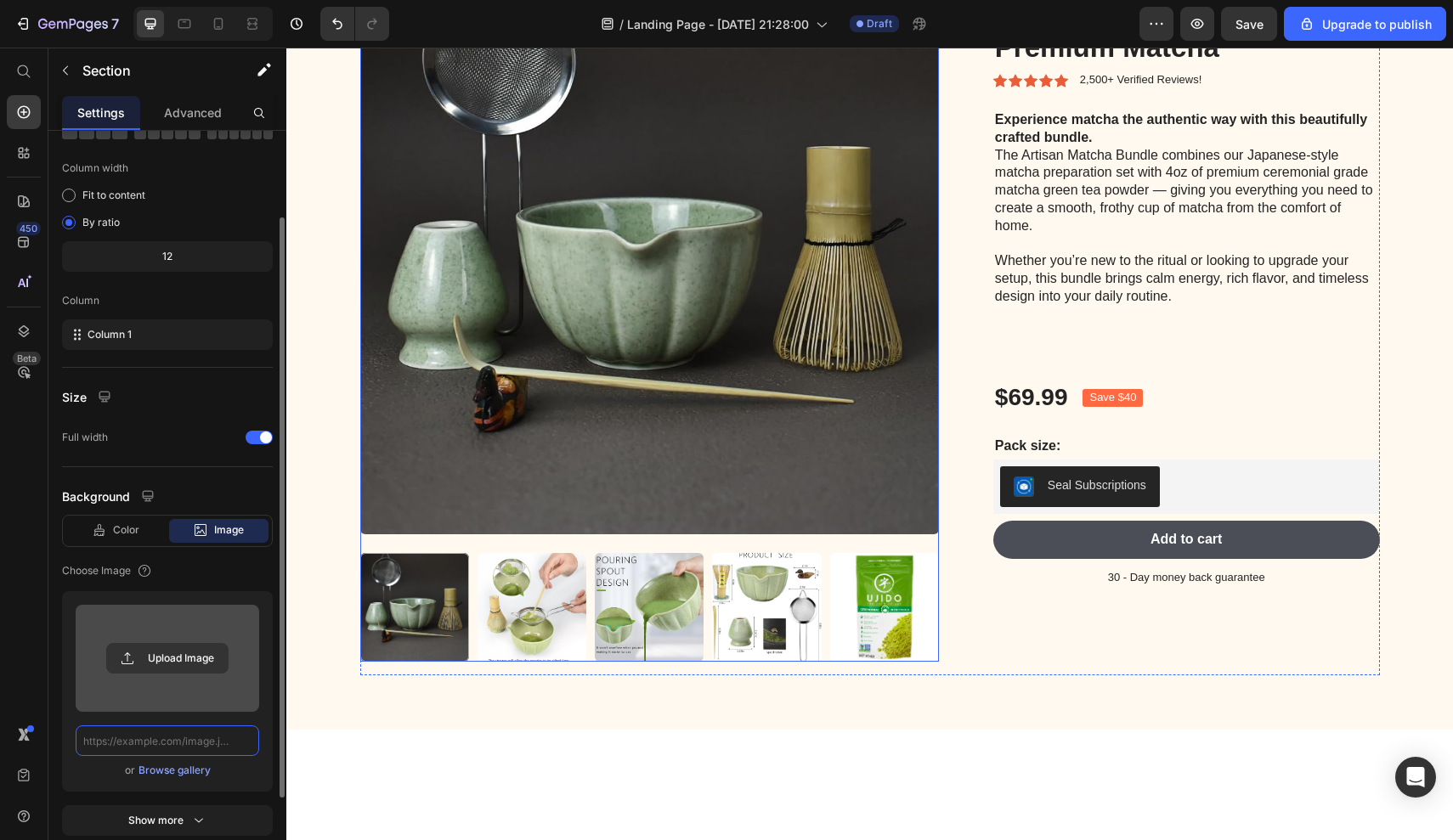 scroll, scrollTop: 563, scrollLeft: 0, axis: vertical 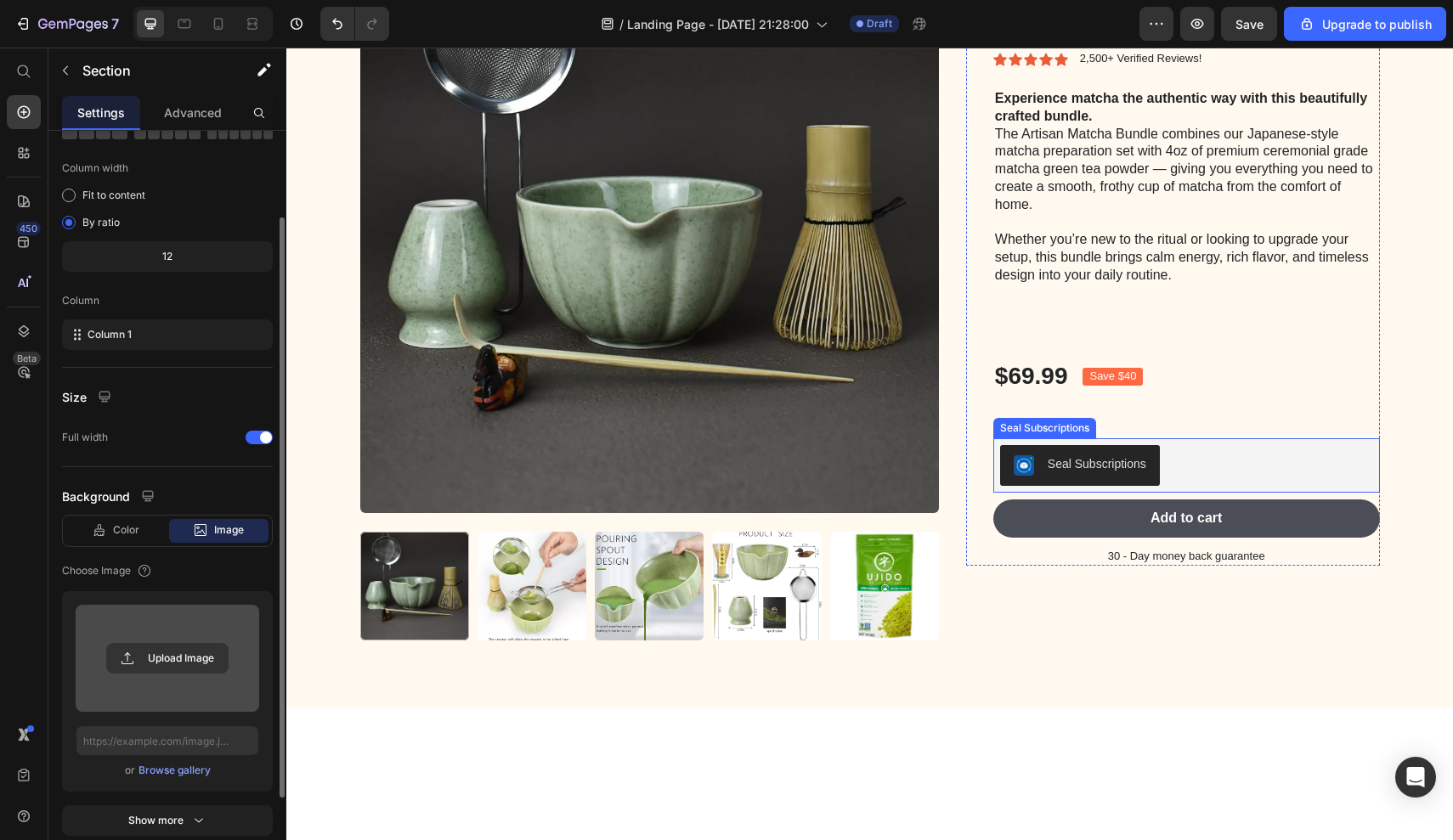 click on "Seal Subscriptions" at bounding box center [1186, 465] 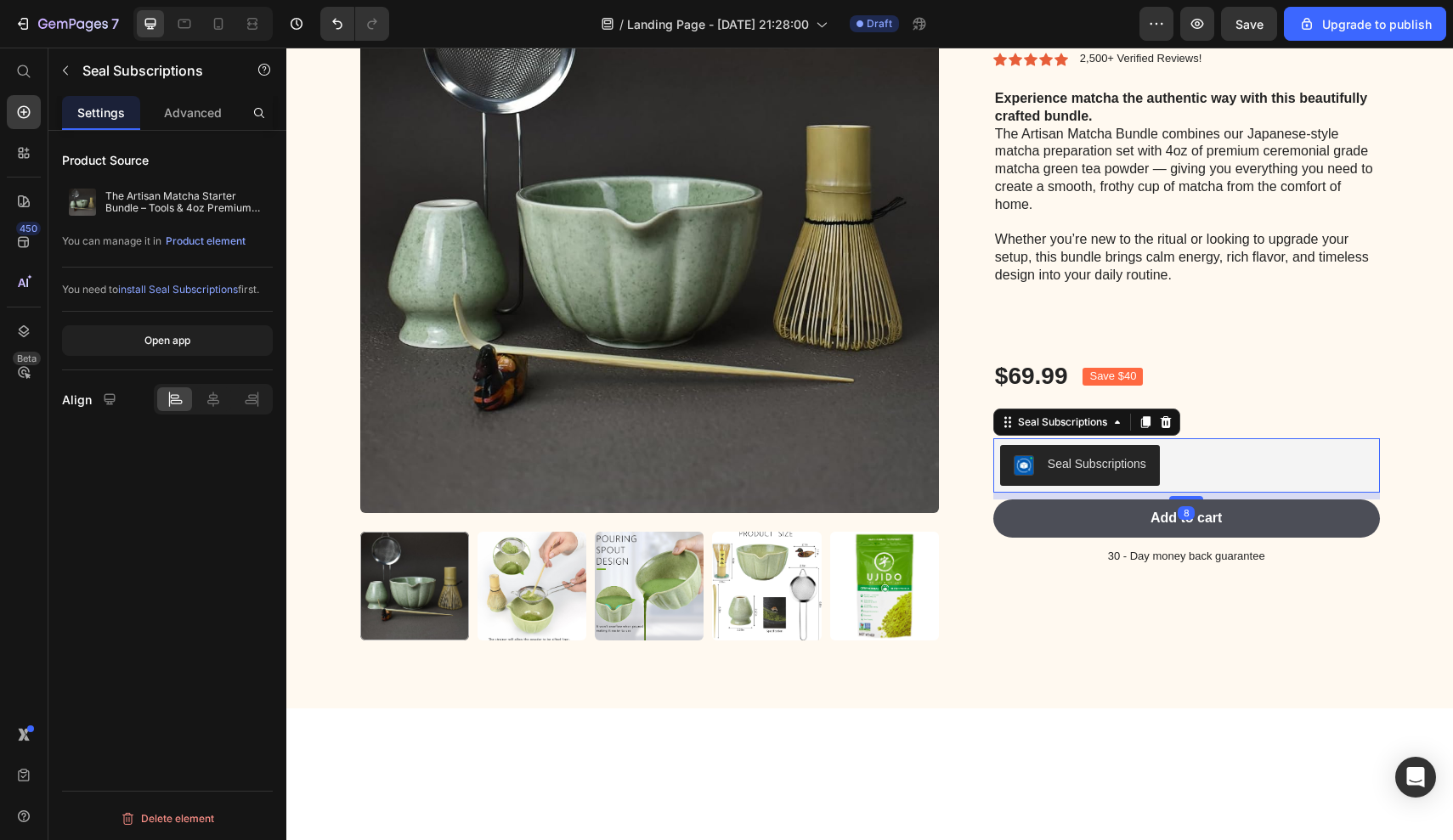scroll, scrollTop: 0, scrollLeft: 0, axis: both 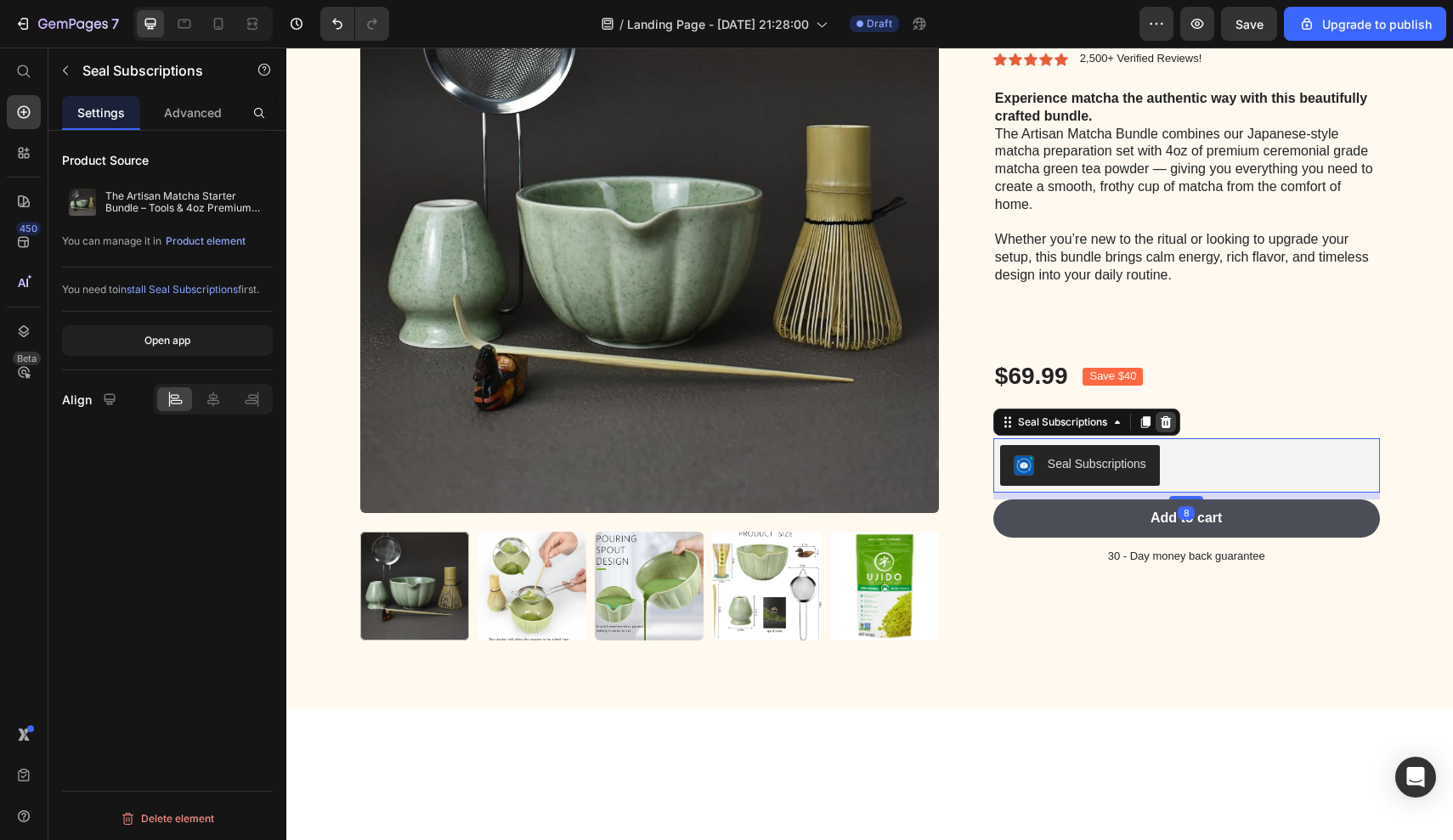 click 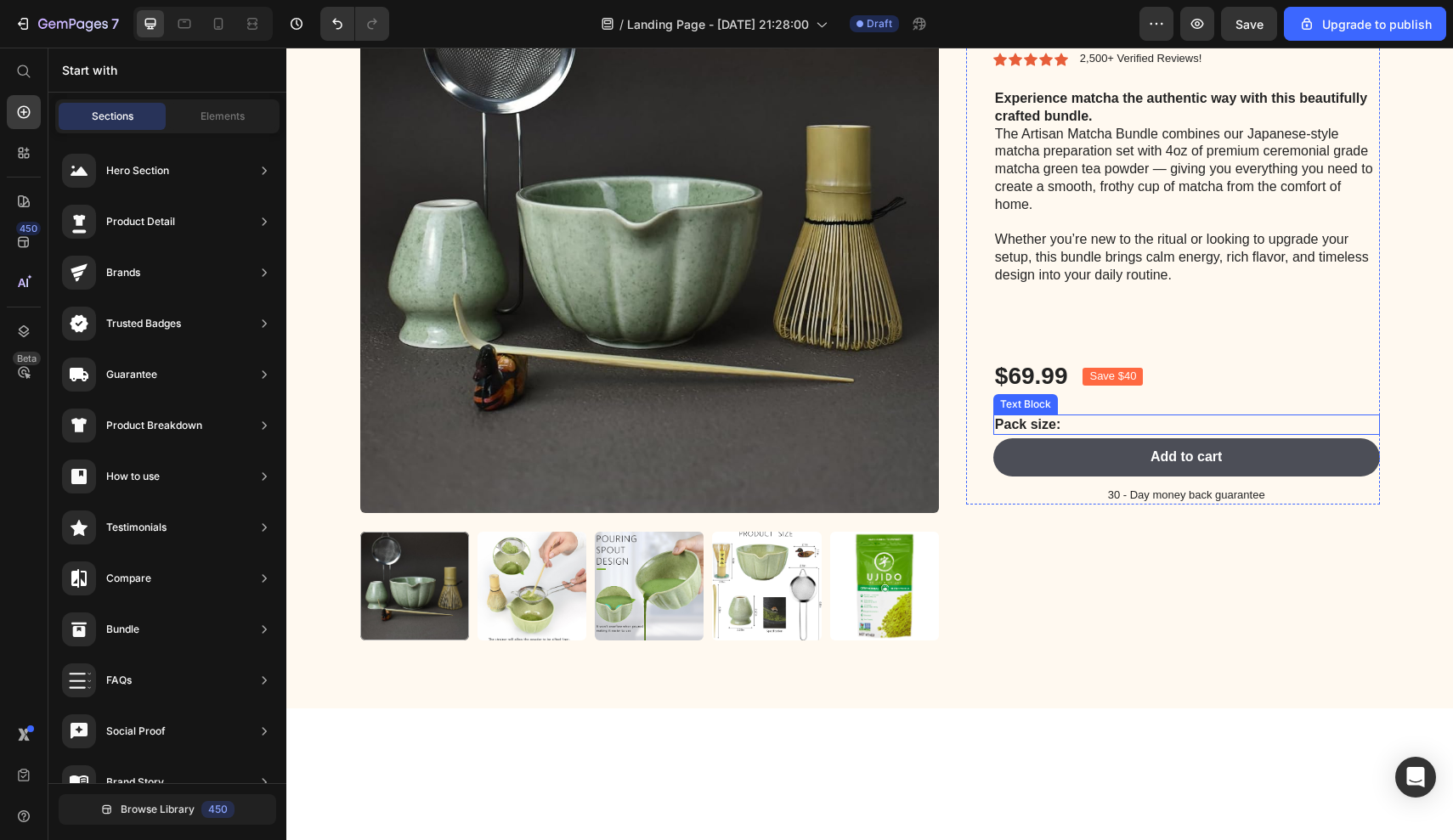 click on "Pack size:" at bounding box center (1186, 425) 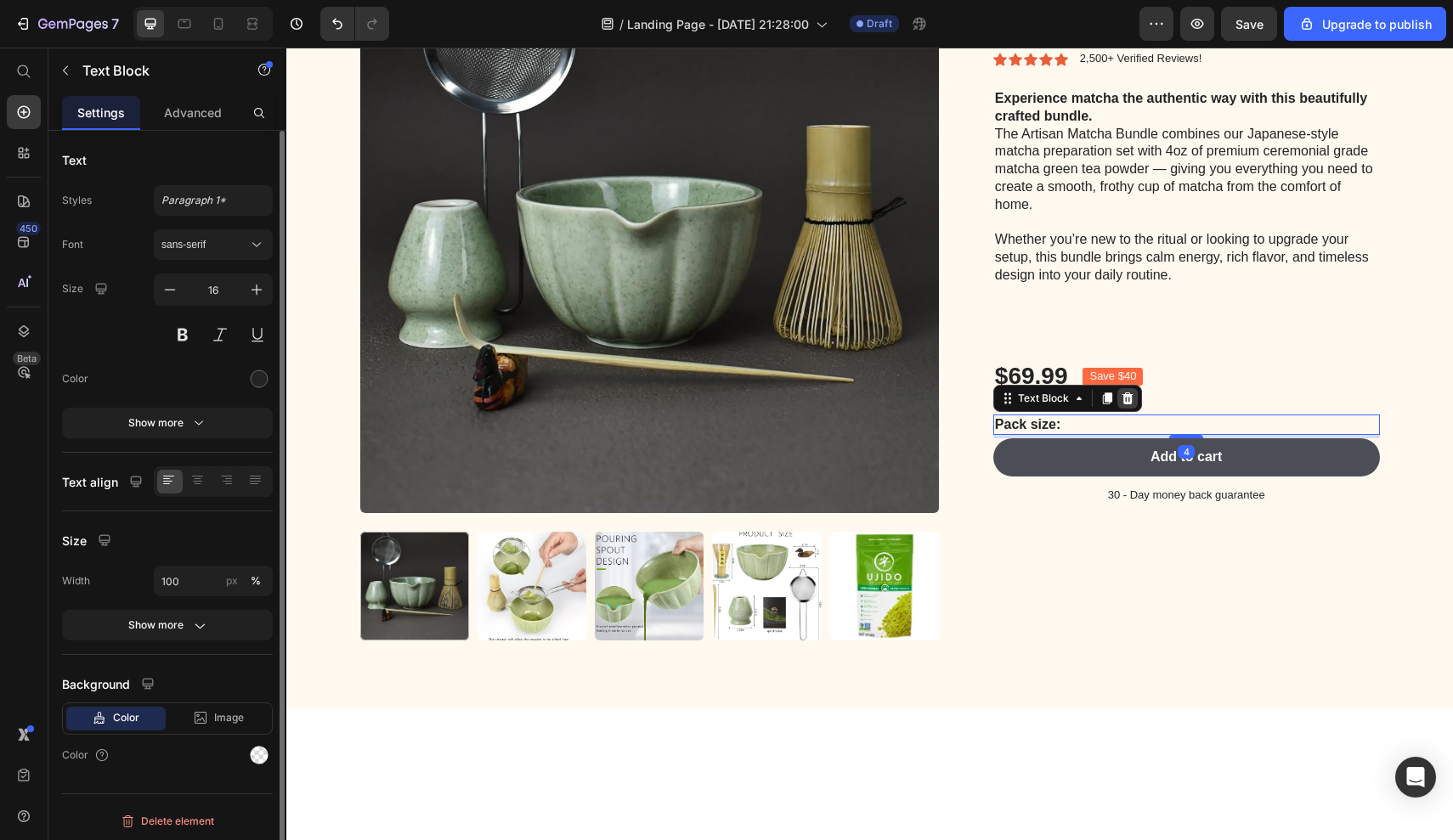 click 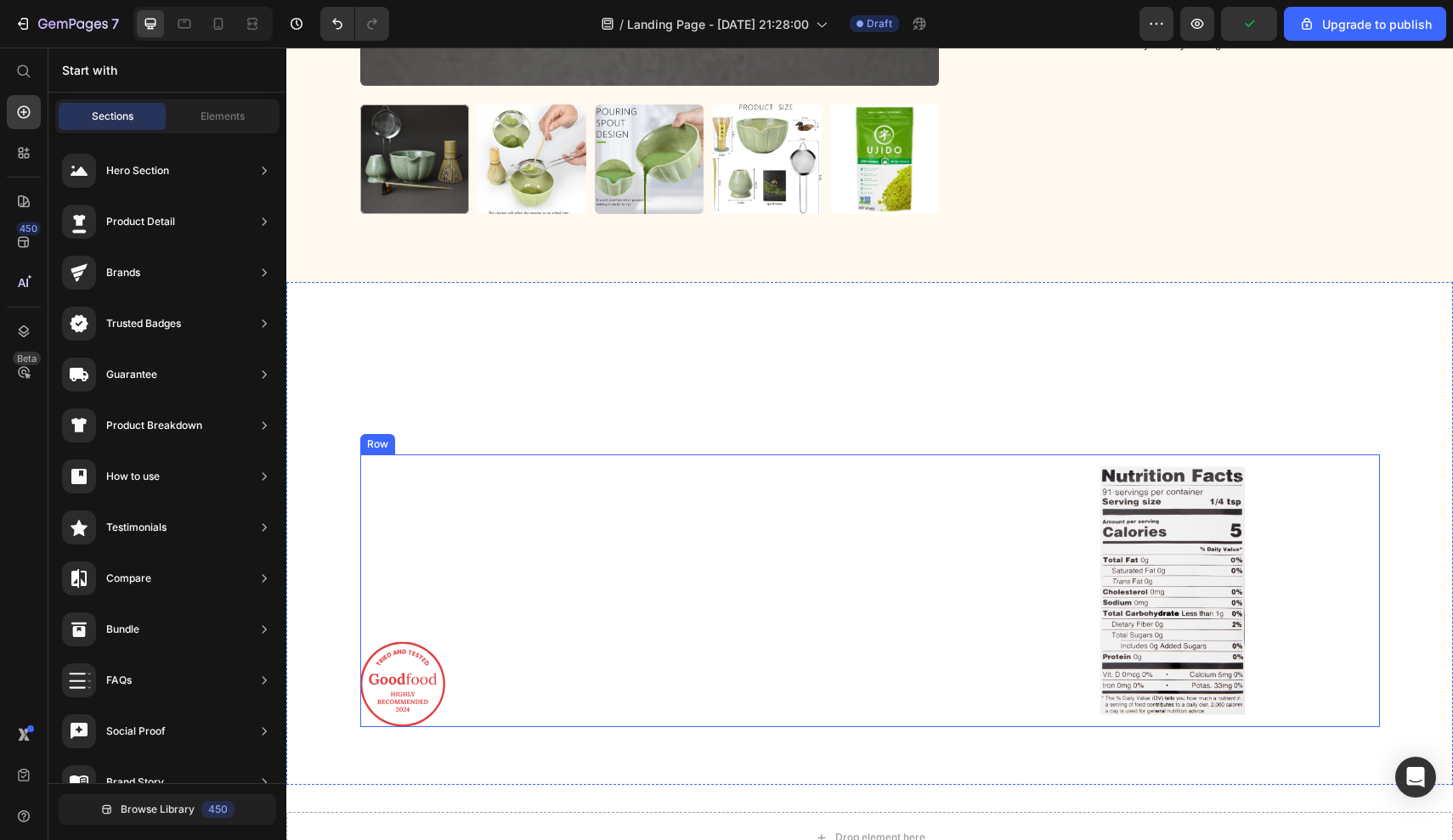scroll, scrollTop: 1088, scrollLeft: 0, axis: vertical 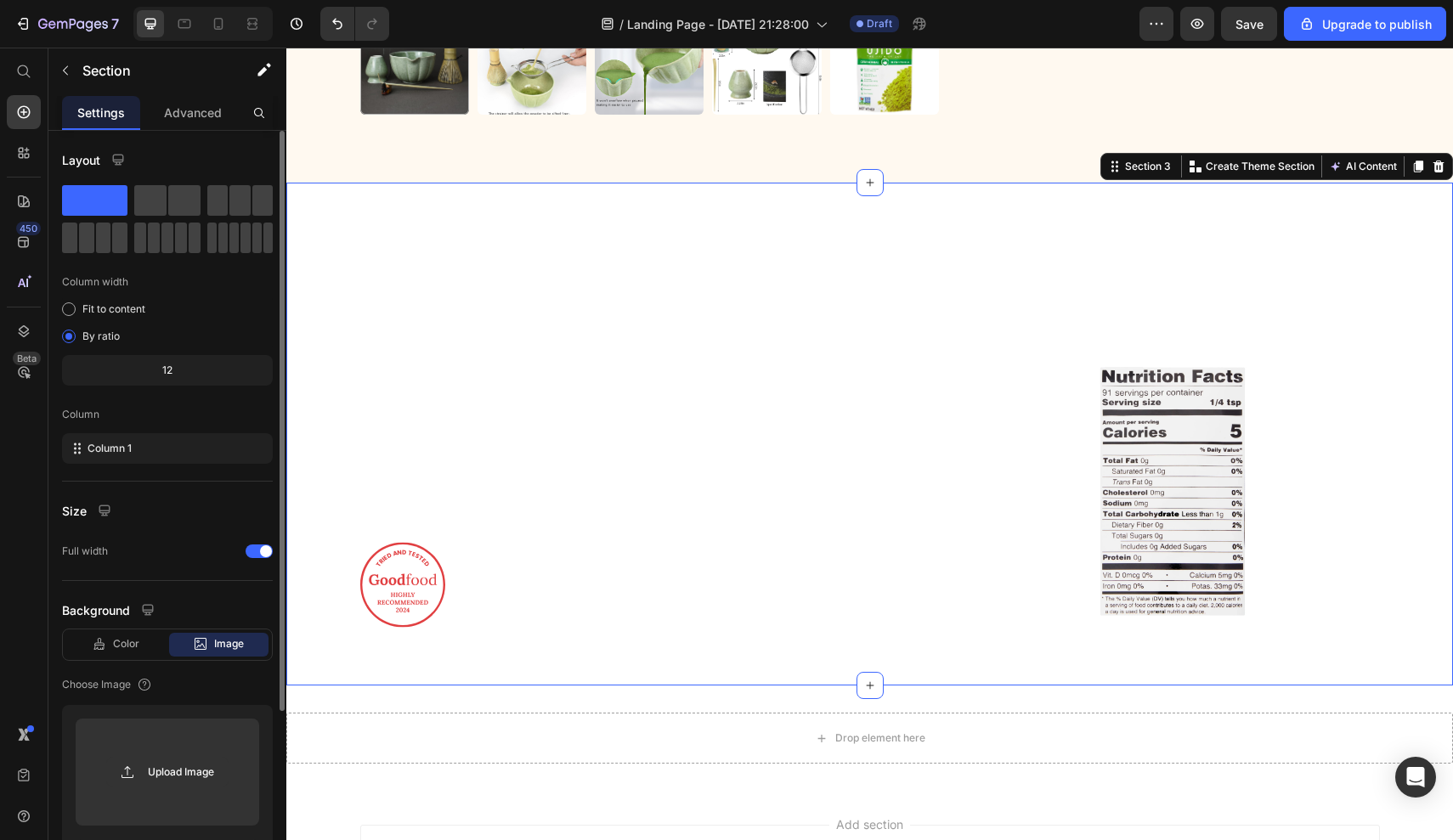 click on "The standard Lorem Heading Lorem ipsum dolor sit amet, consectetur adipiscing elit, sed do eiusmod tempor incididunt ut labore et dolore magna aliqua. Ut enim ad minim veniam, quis nostrud exercitation ullamco laboris nisi ut aliquip ex ea commodo consequat. Duis aute irure dolor in reprehenderit in voluptate velit esse cillum  Text Block Image Image Image Row Image Row Section 3   You can create reusable sections Create Theme Section AI Content Write with GemAI What would you like to describe here? Tone and Voice Persuasive Product Show more Generate" at bounding box center (869, 434) 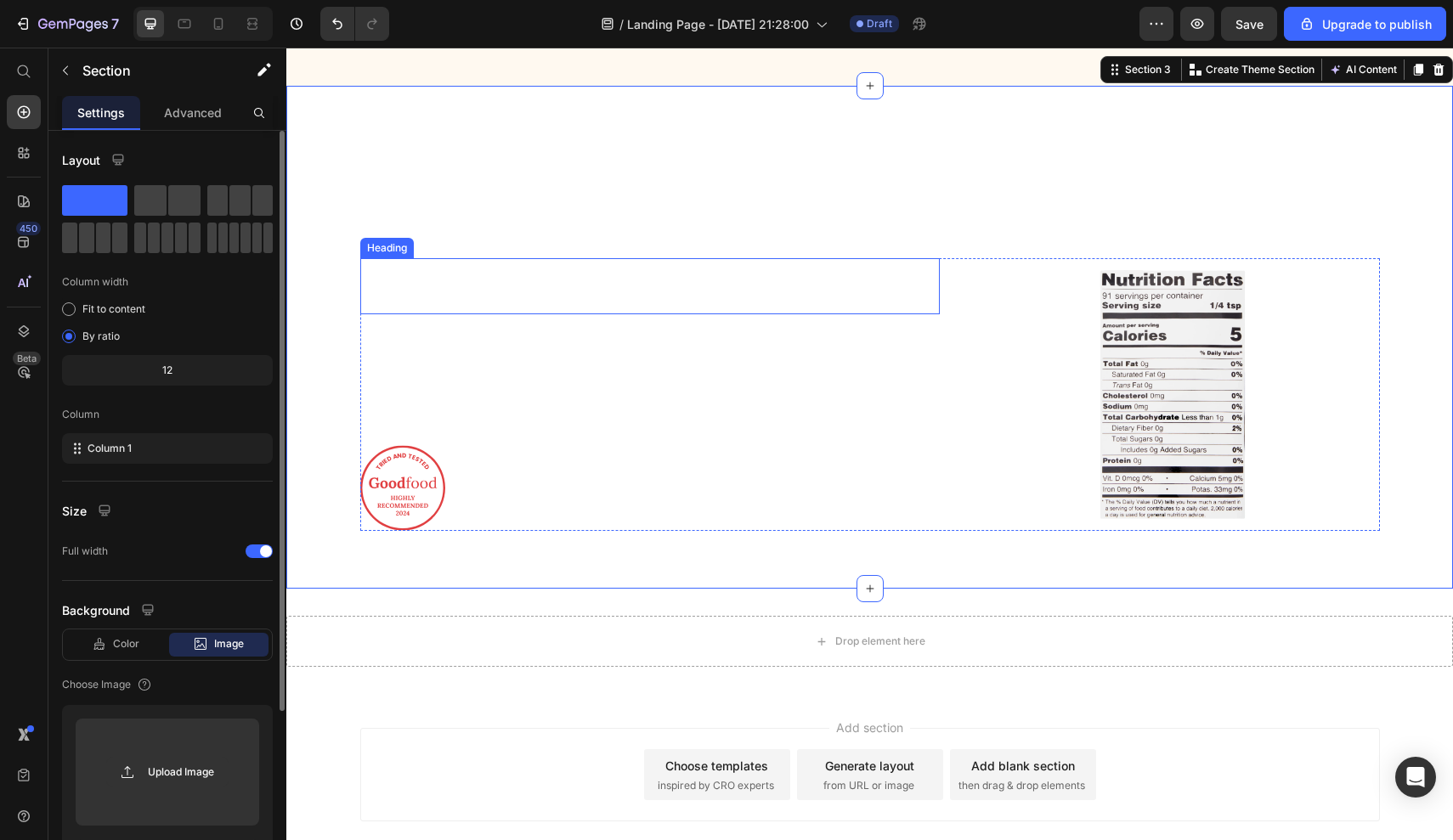 scroll, scrollTop: 1100, scrollLeft: 0, axis: vertical 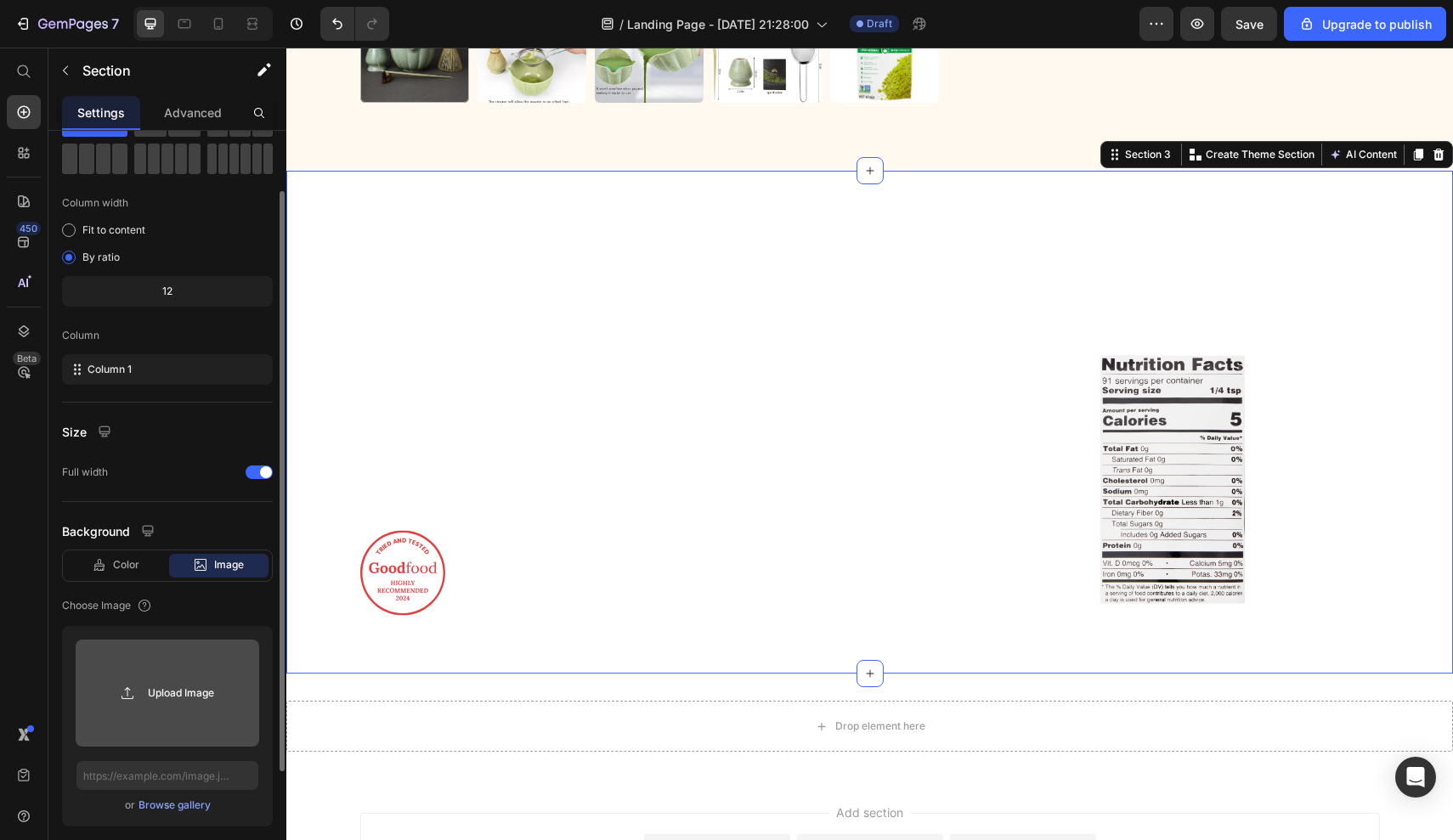 click 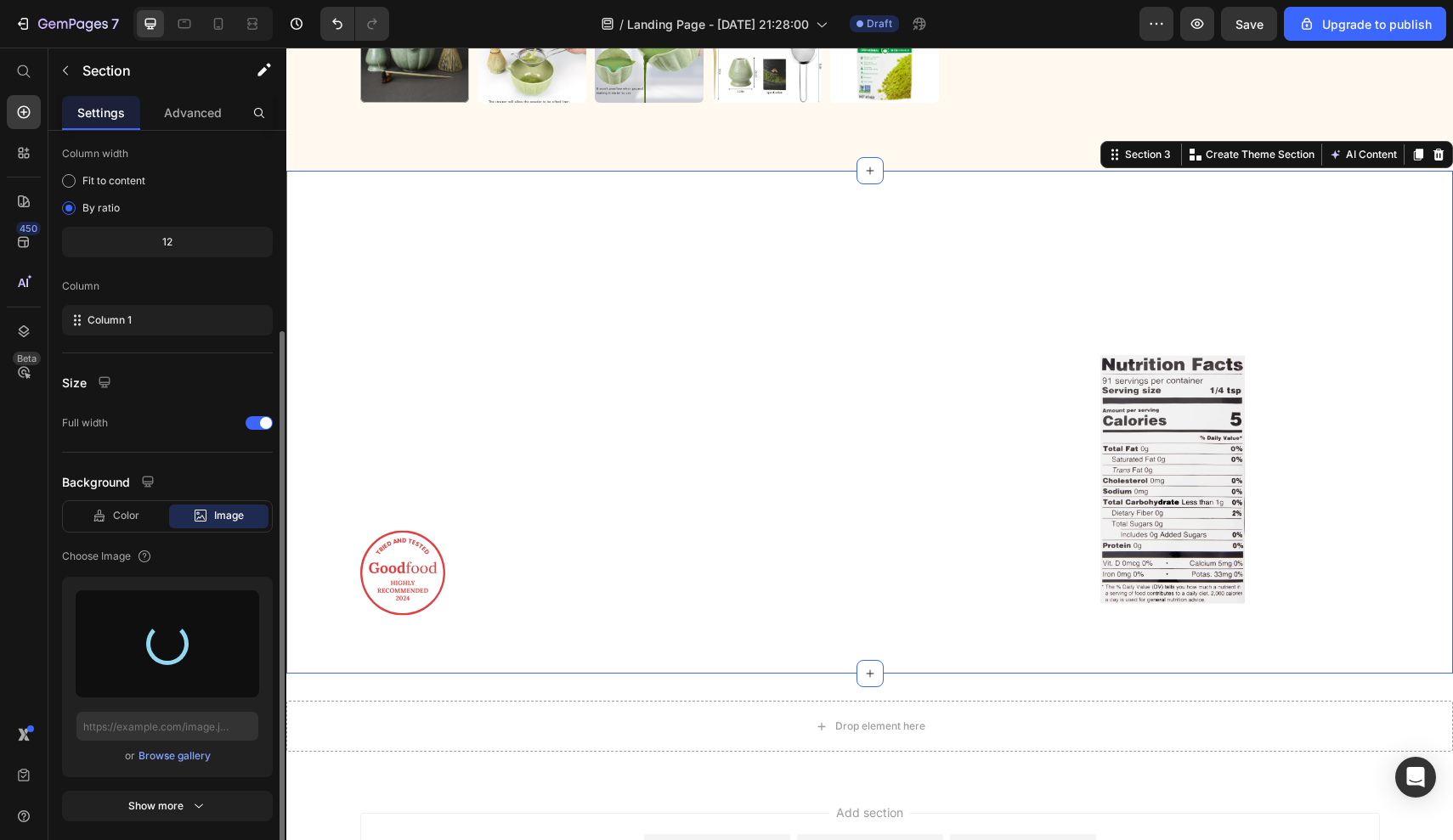 scroll, scrollTop: 186, scrollLeft: 0, axis: vertical 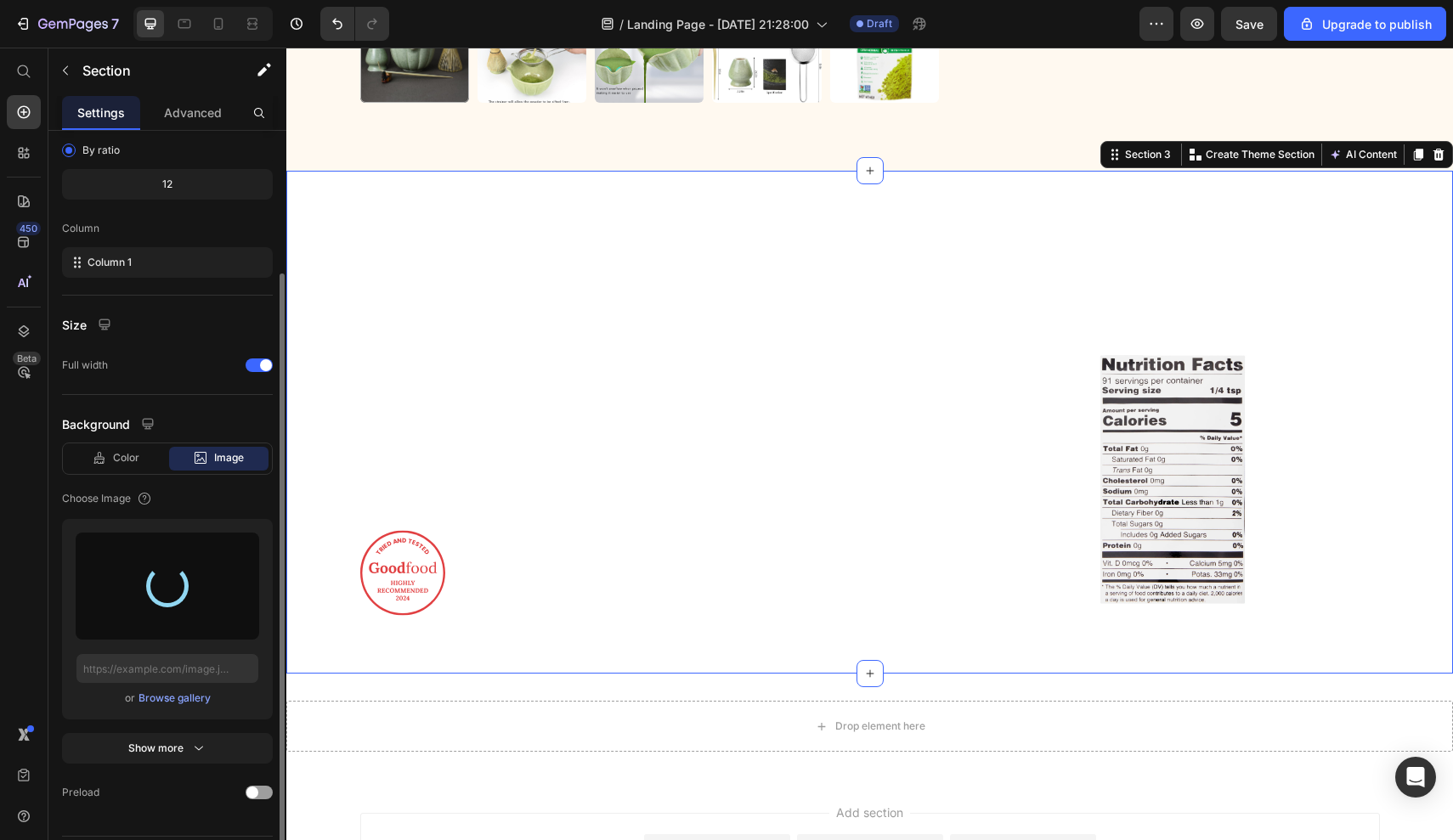 type on "[URL][DOMAIN_NAME]" 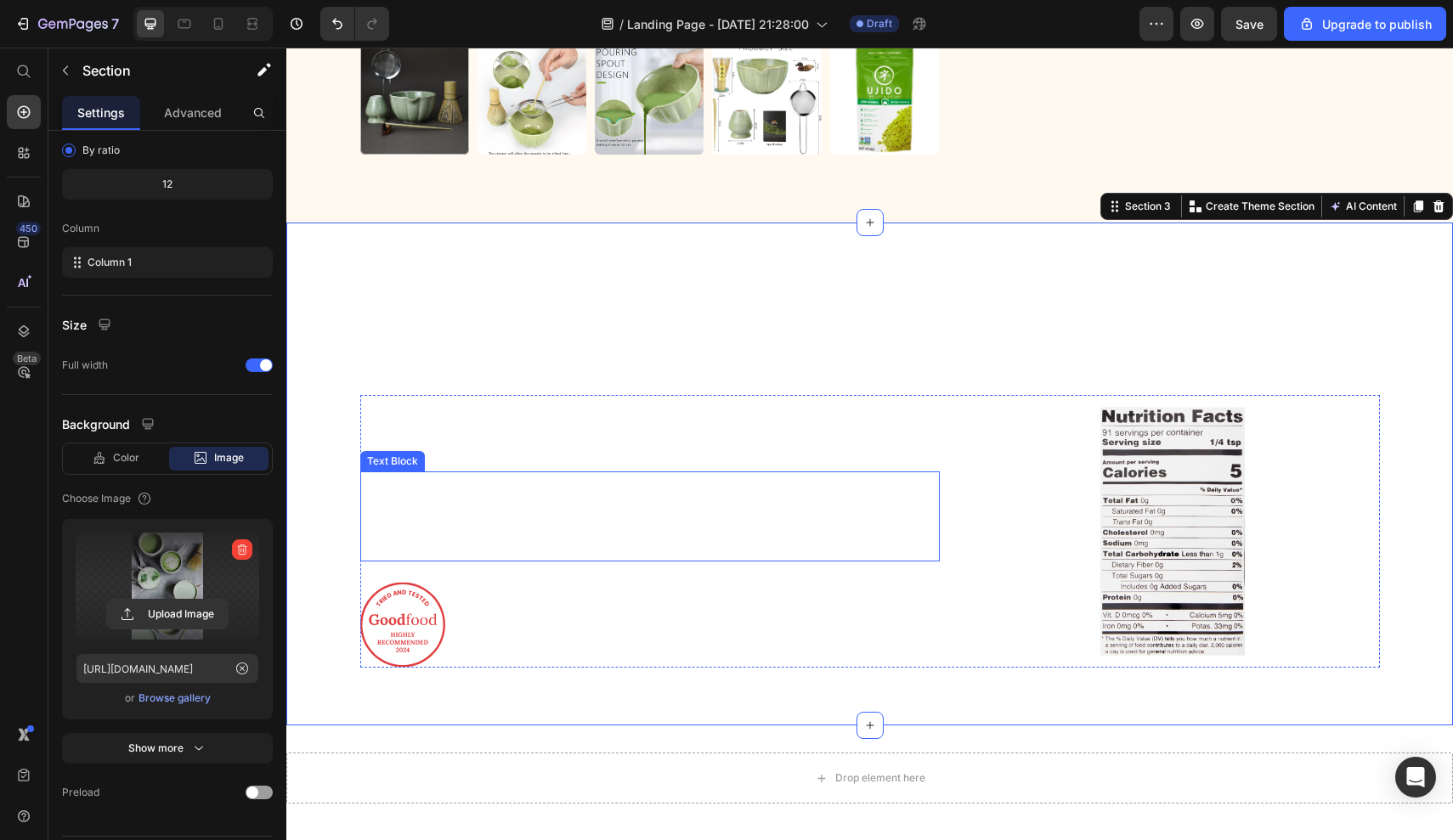 scroll, scrollTop: 1072, scrollLeft: 0, axis: vertical 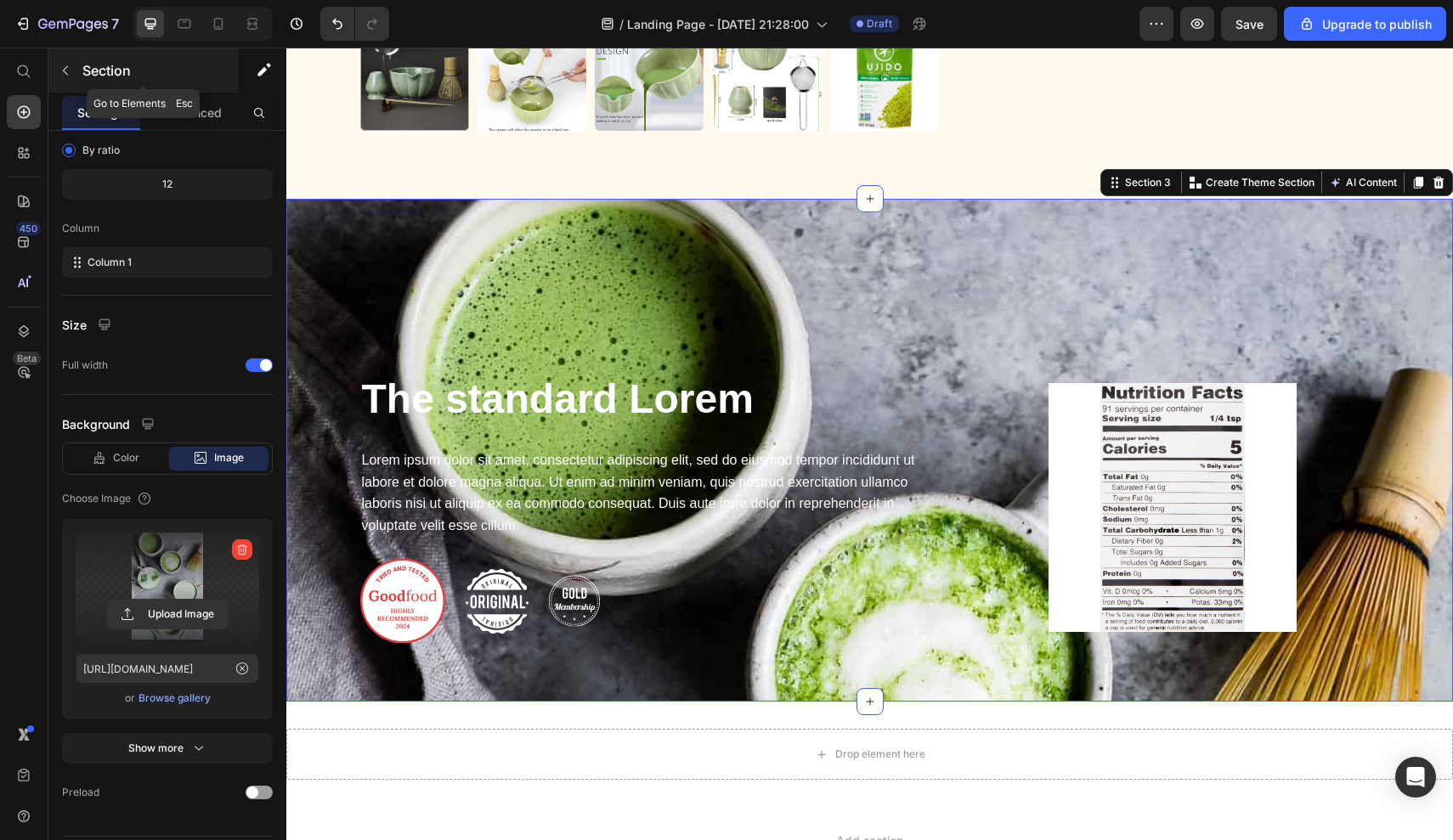 click at bounding box center (65, 70) 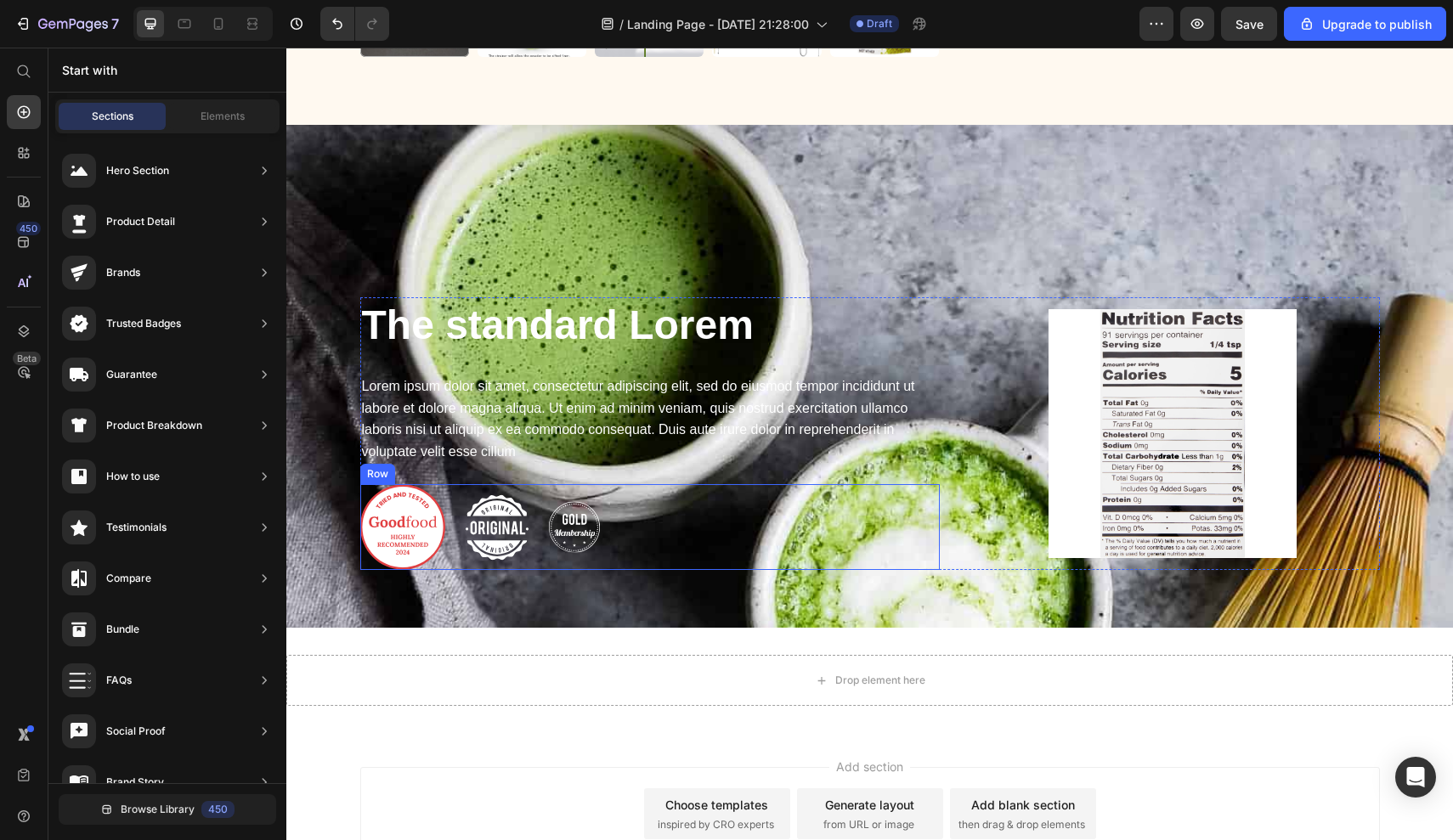 scroll, scrollTop: 1171, scrollLeft: 0, axis: vertical 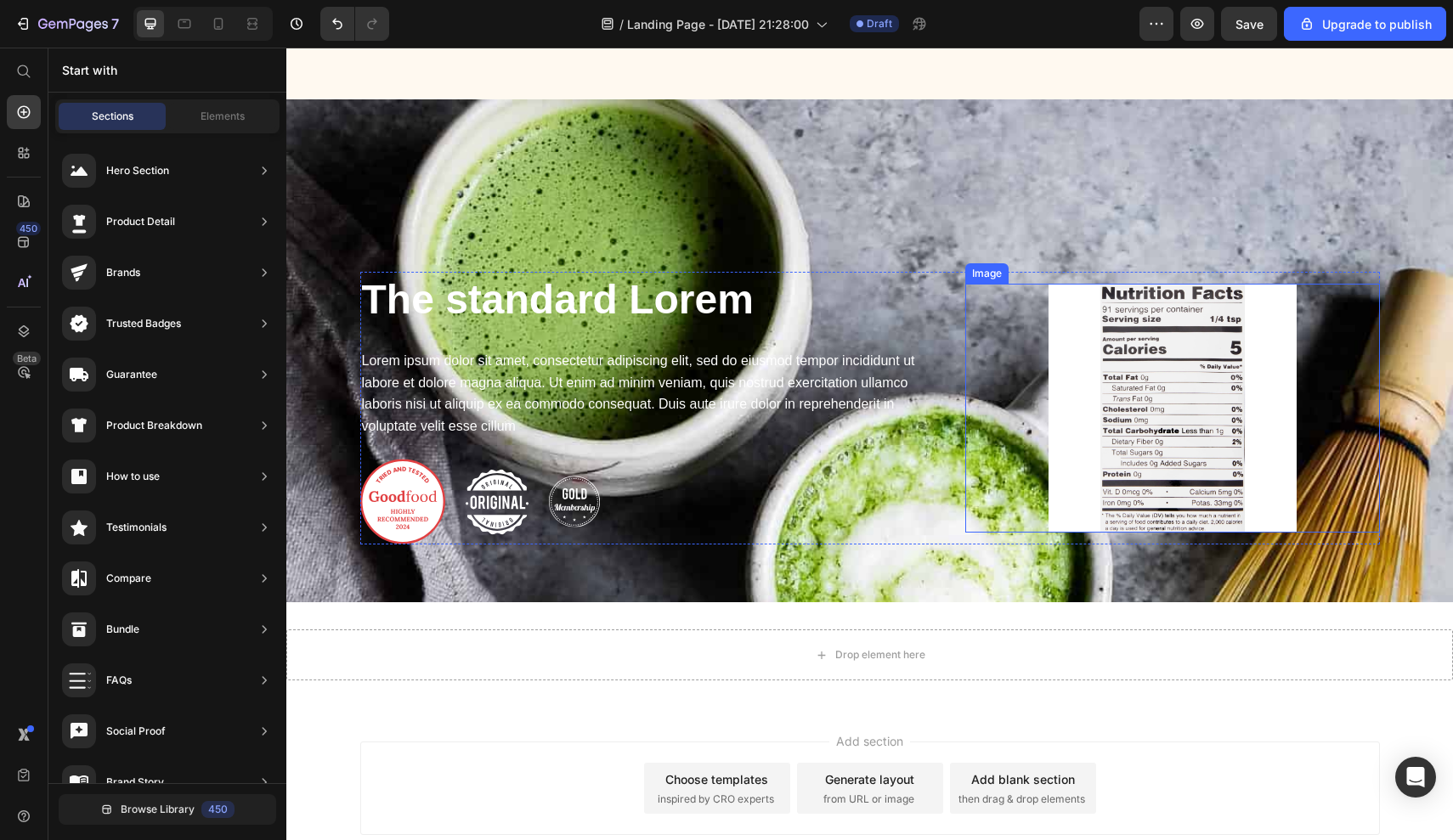 click at bounding box center (1173, 408) 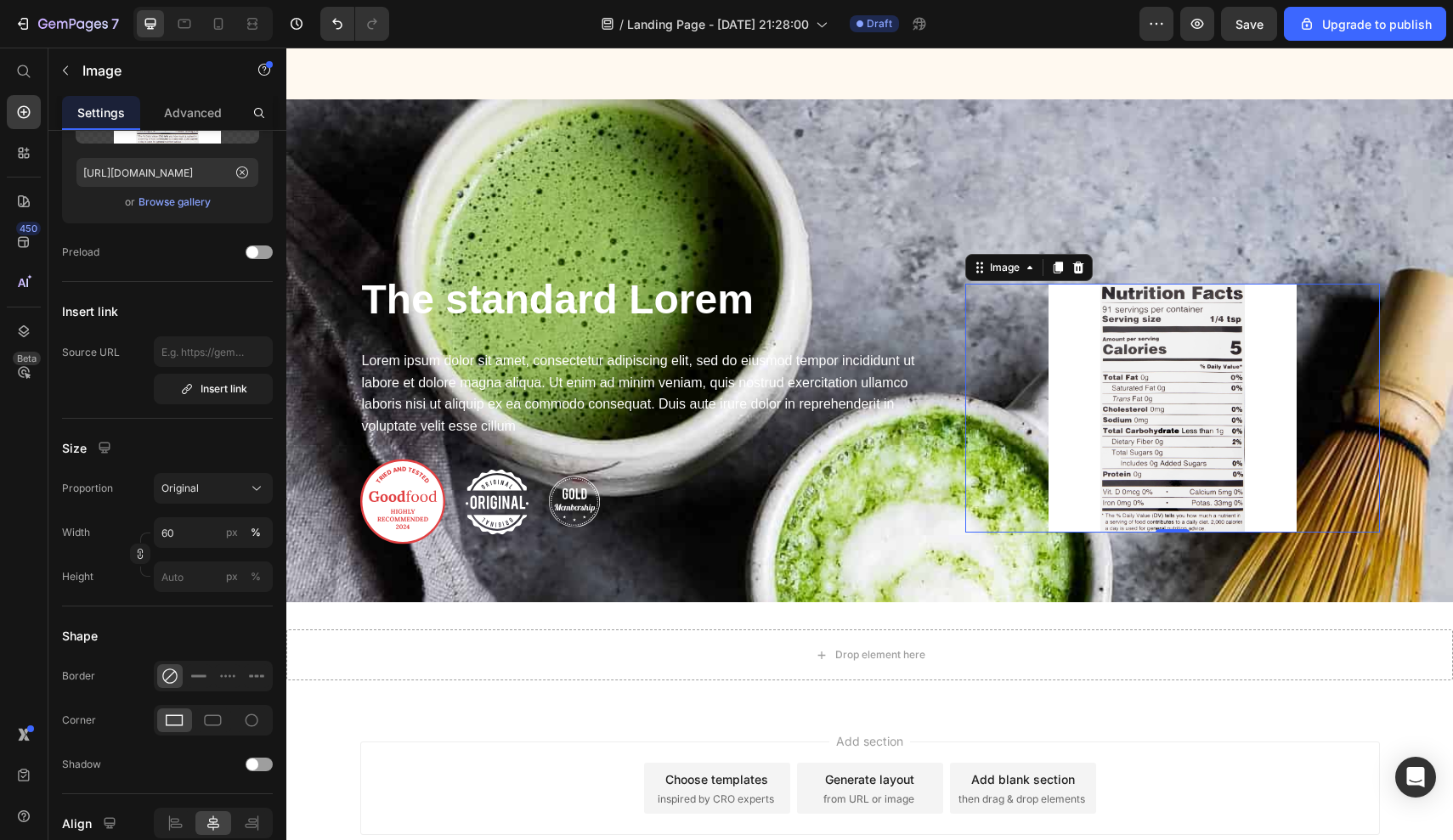 scroll, scrollTop: 0, scrollLeft: 0, axis: both 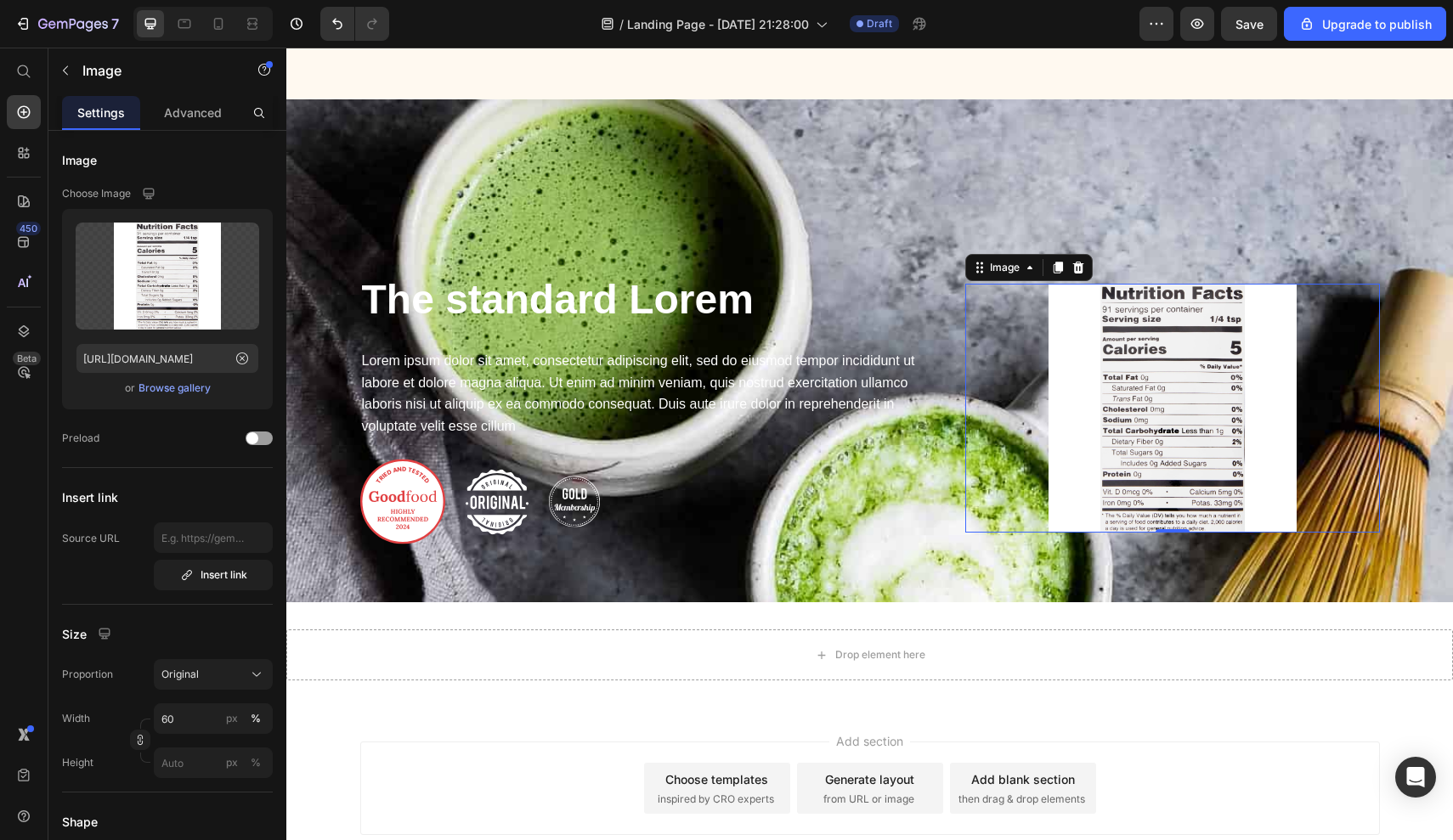 click at bounding box center (1173, 408) 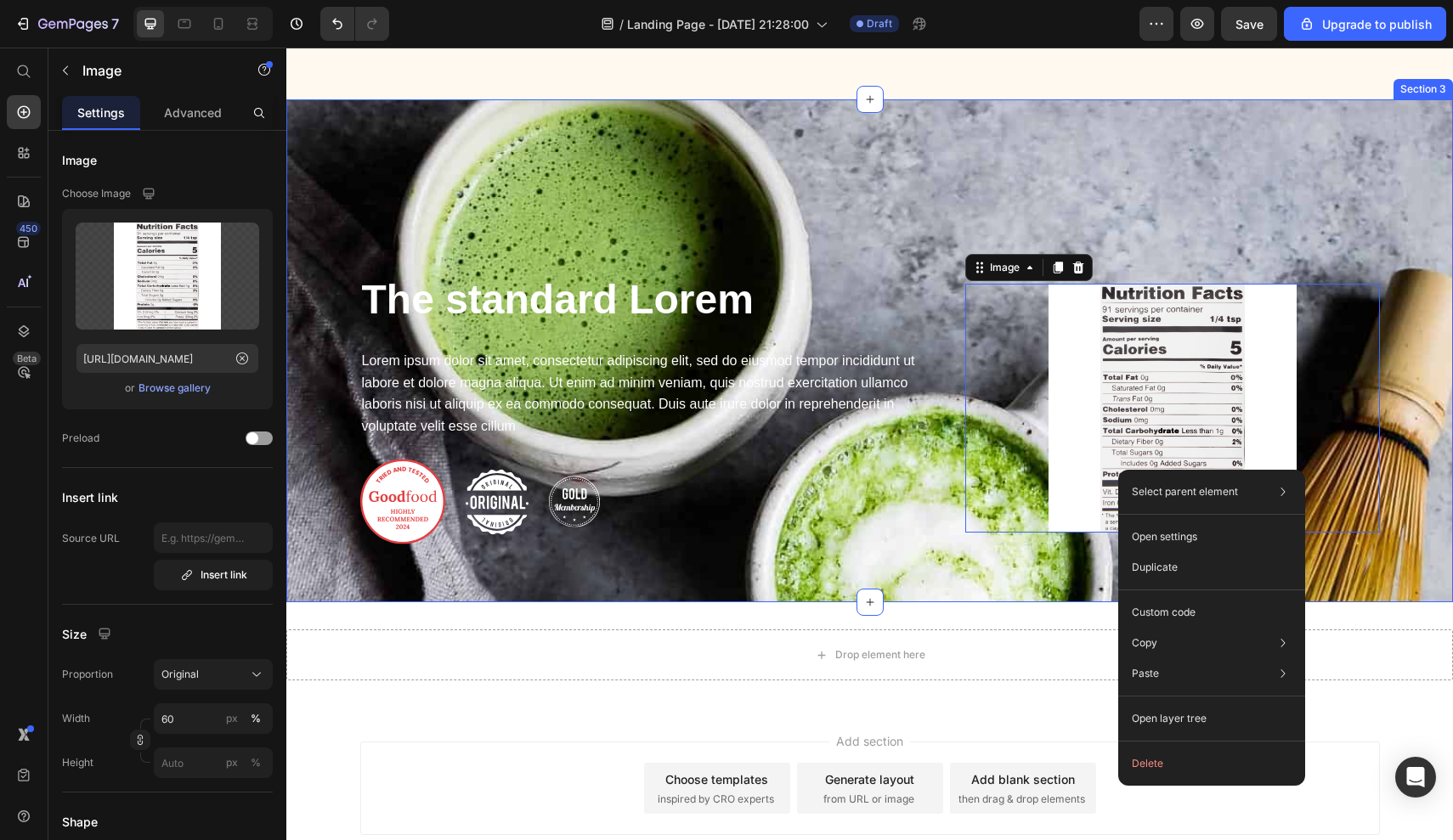 click on "The standard Lorem Heading Lorem ipsum dolor sit amet, consectetur adipiscing elit, sed do eiusmod tempor incididunt ut labore et dolore magna aliqua. Ut enim ad minim veniam, quis nostrud exercitation ullamco laboris nisi ut aliquip ex ea commodo consequat. Duis aute irure dolor in reprehenderit in voluptate velit esse cillum  Text Block Image Image Image Row Image   0 Row" at bounding box center (869, 415) 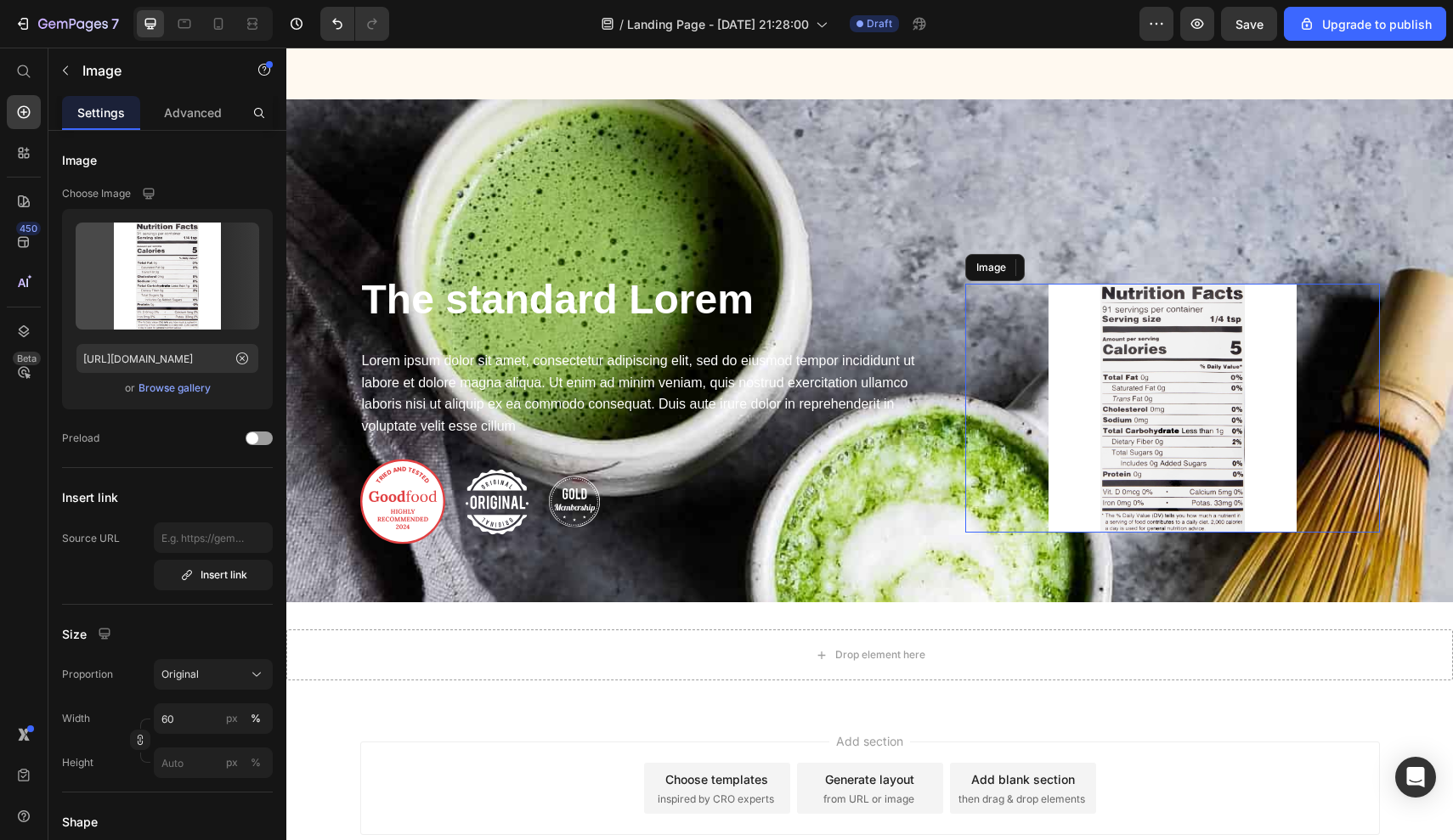 click at bounding box center (1173, 408) 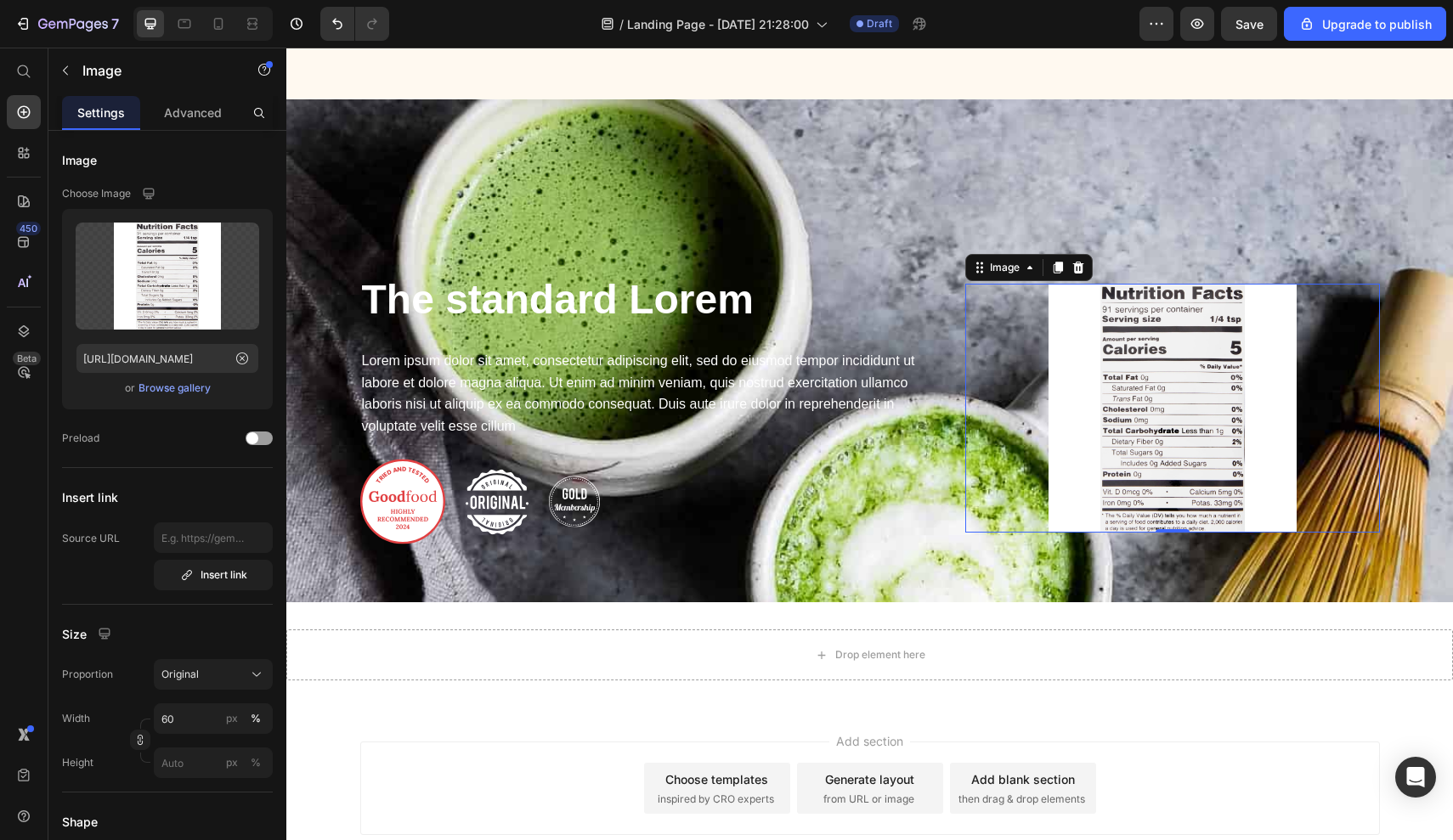 click at bounding box center [1173, 408] 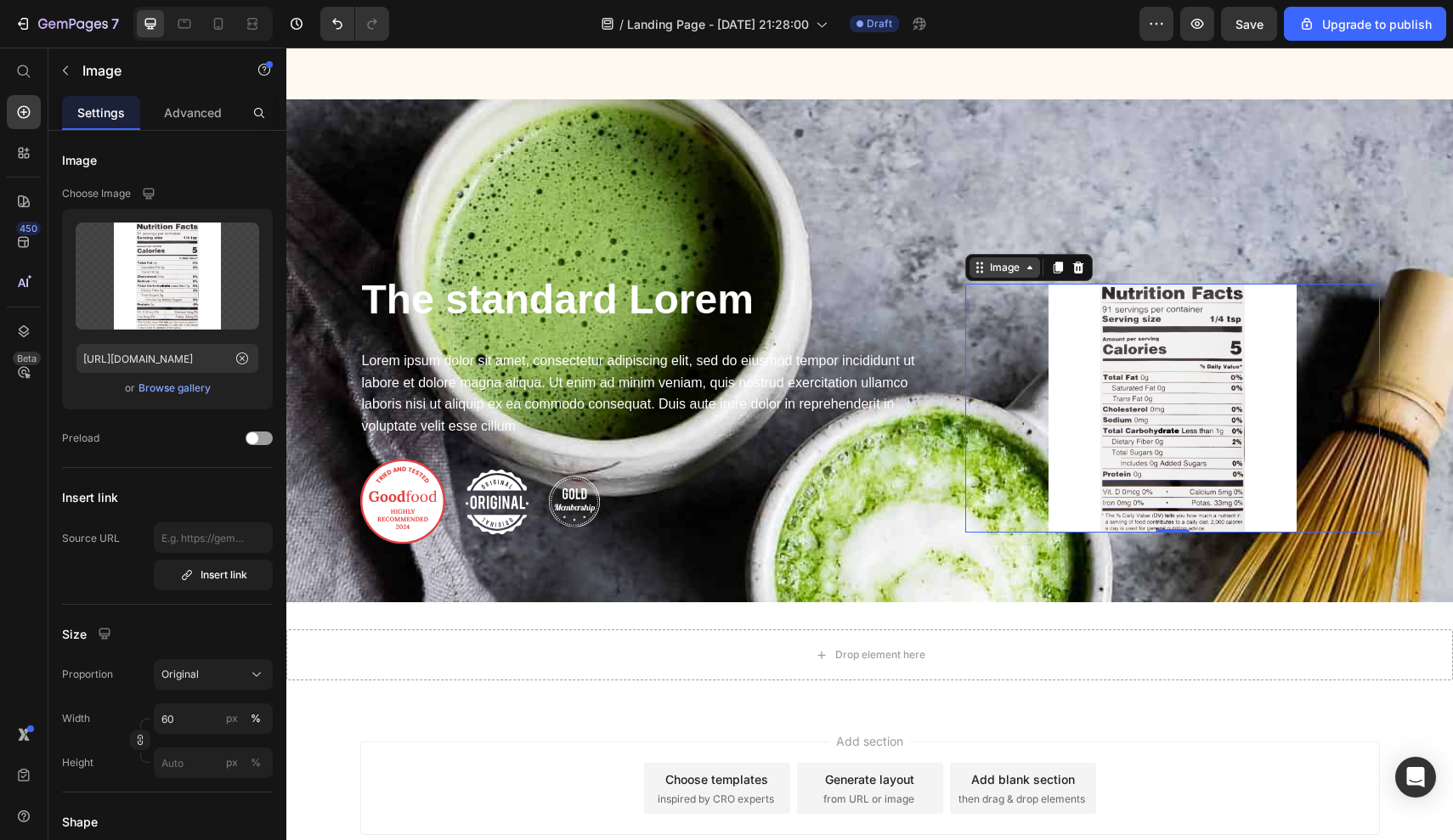 click on "Image" at bounding box center (1004, 268) 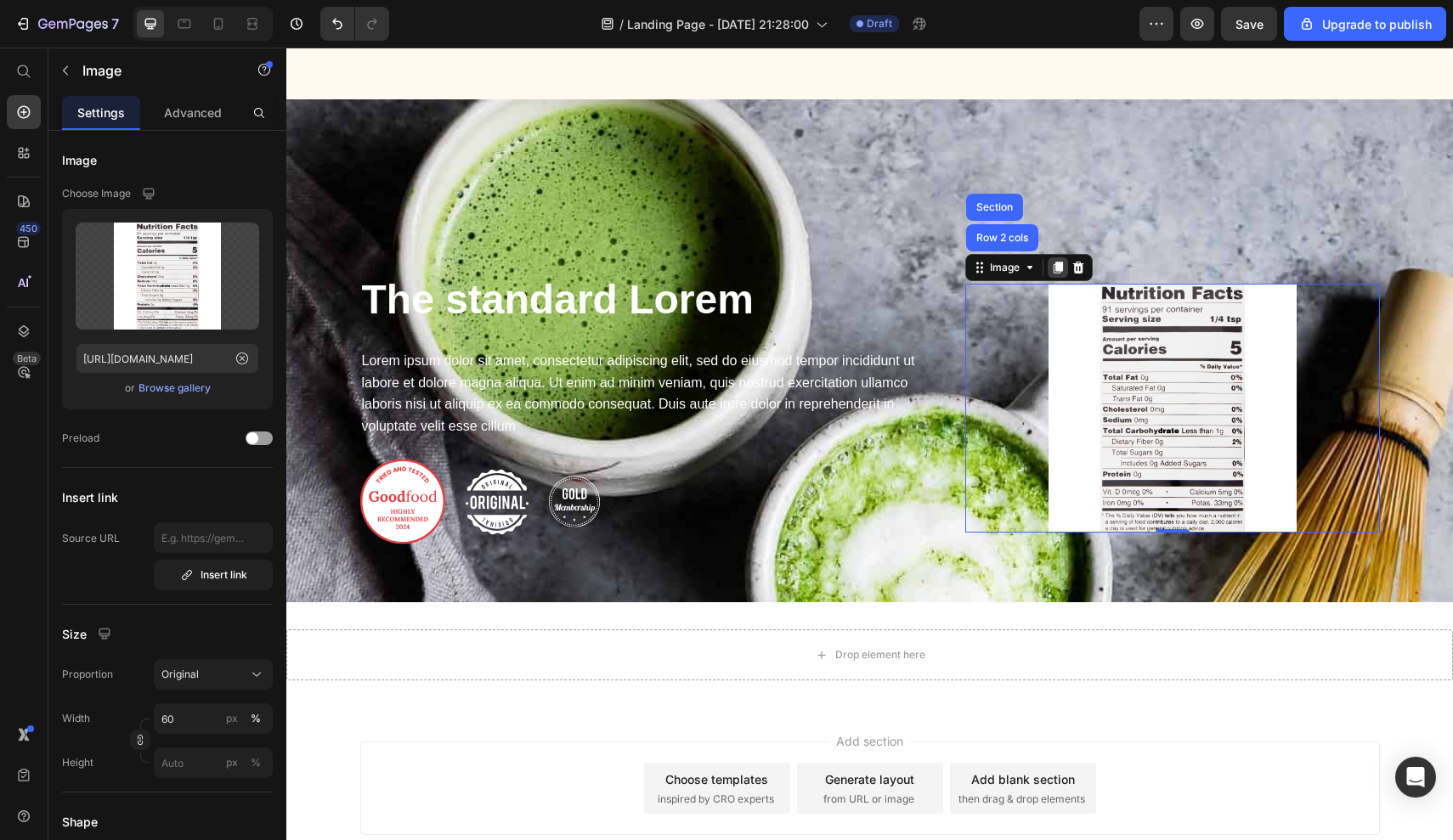 click 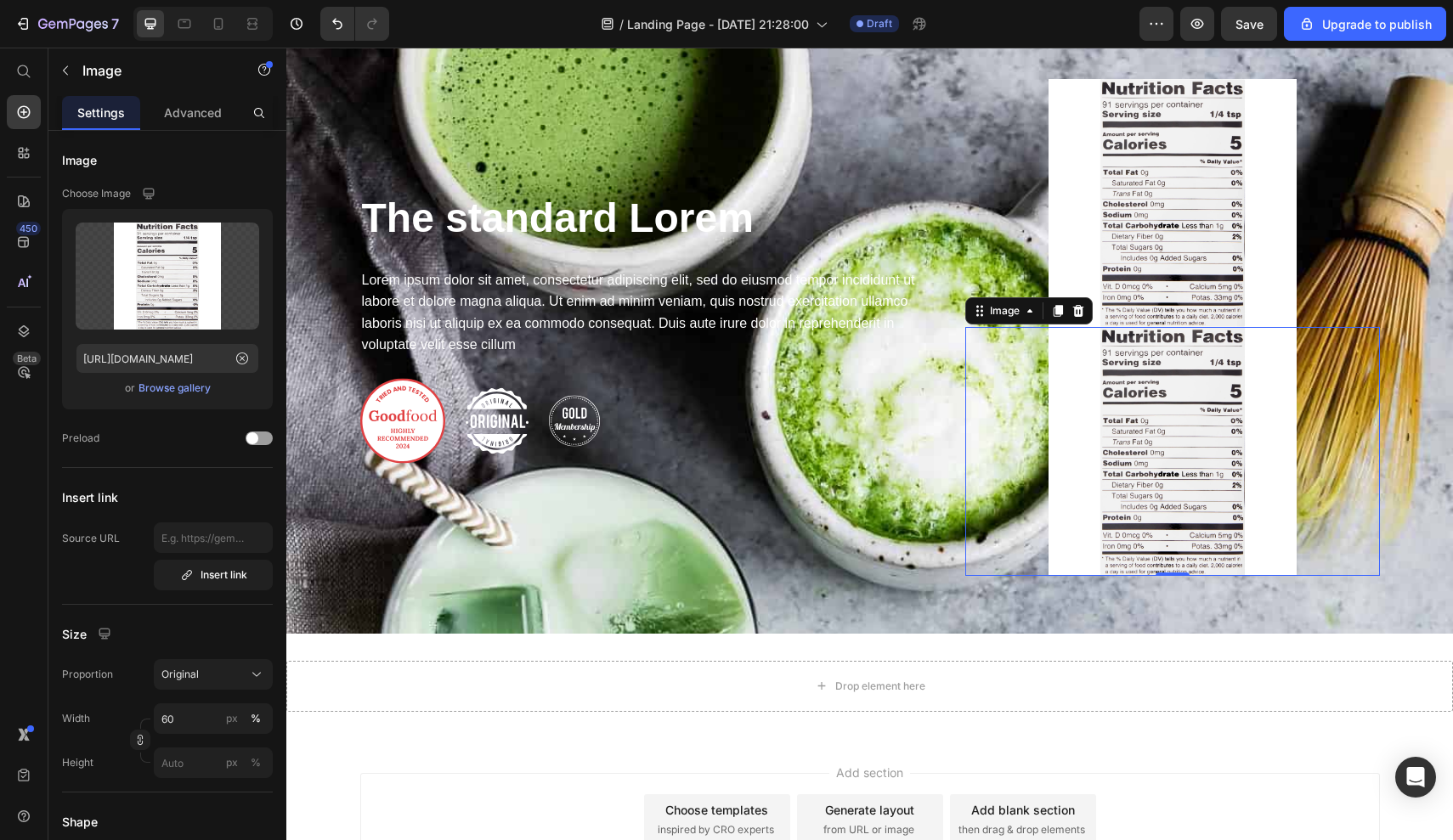 scroll, scrollTop: 1361, scrollLeft: 0, axis: vertical 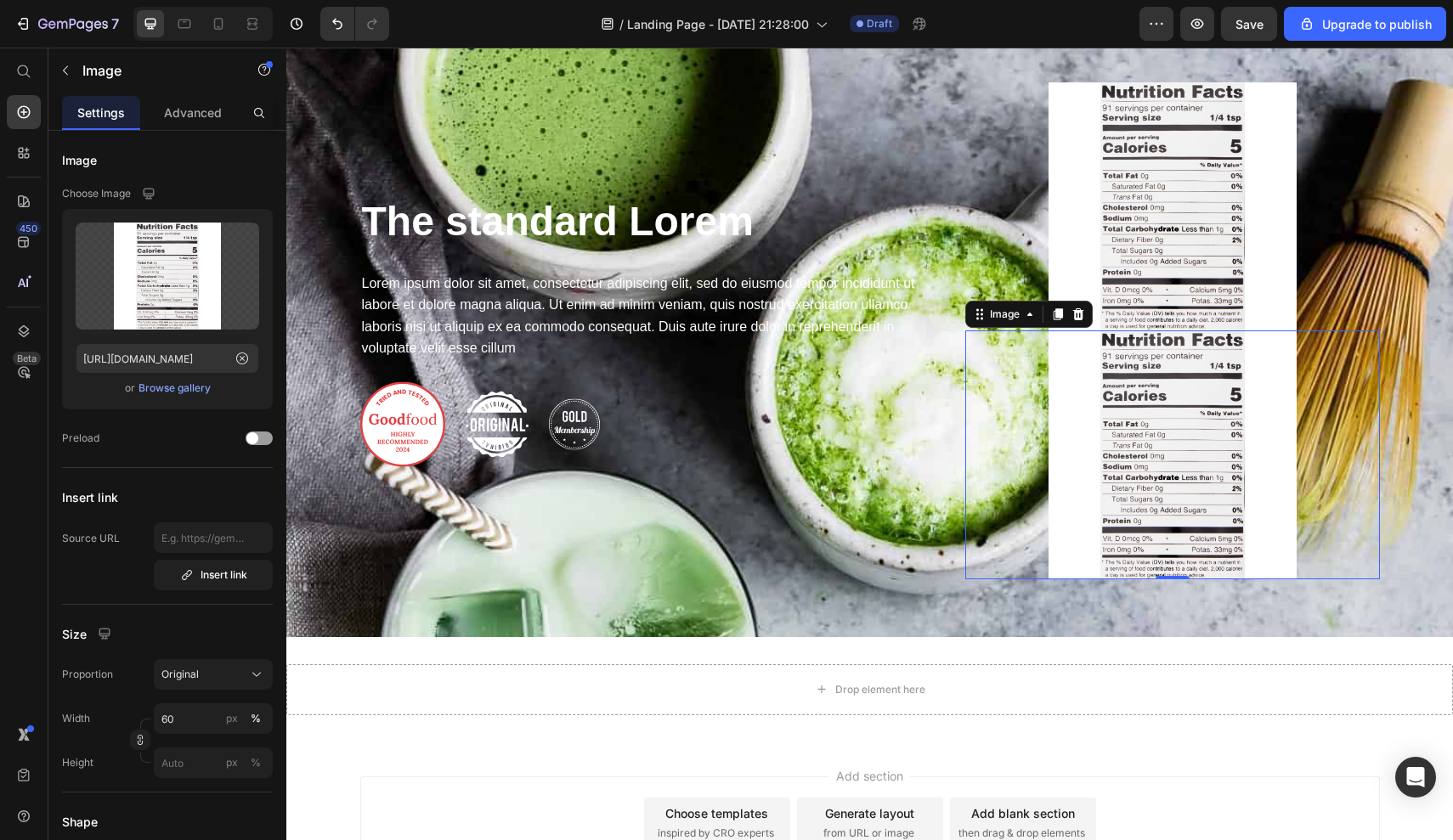 click at bounding box center [1173, 454] 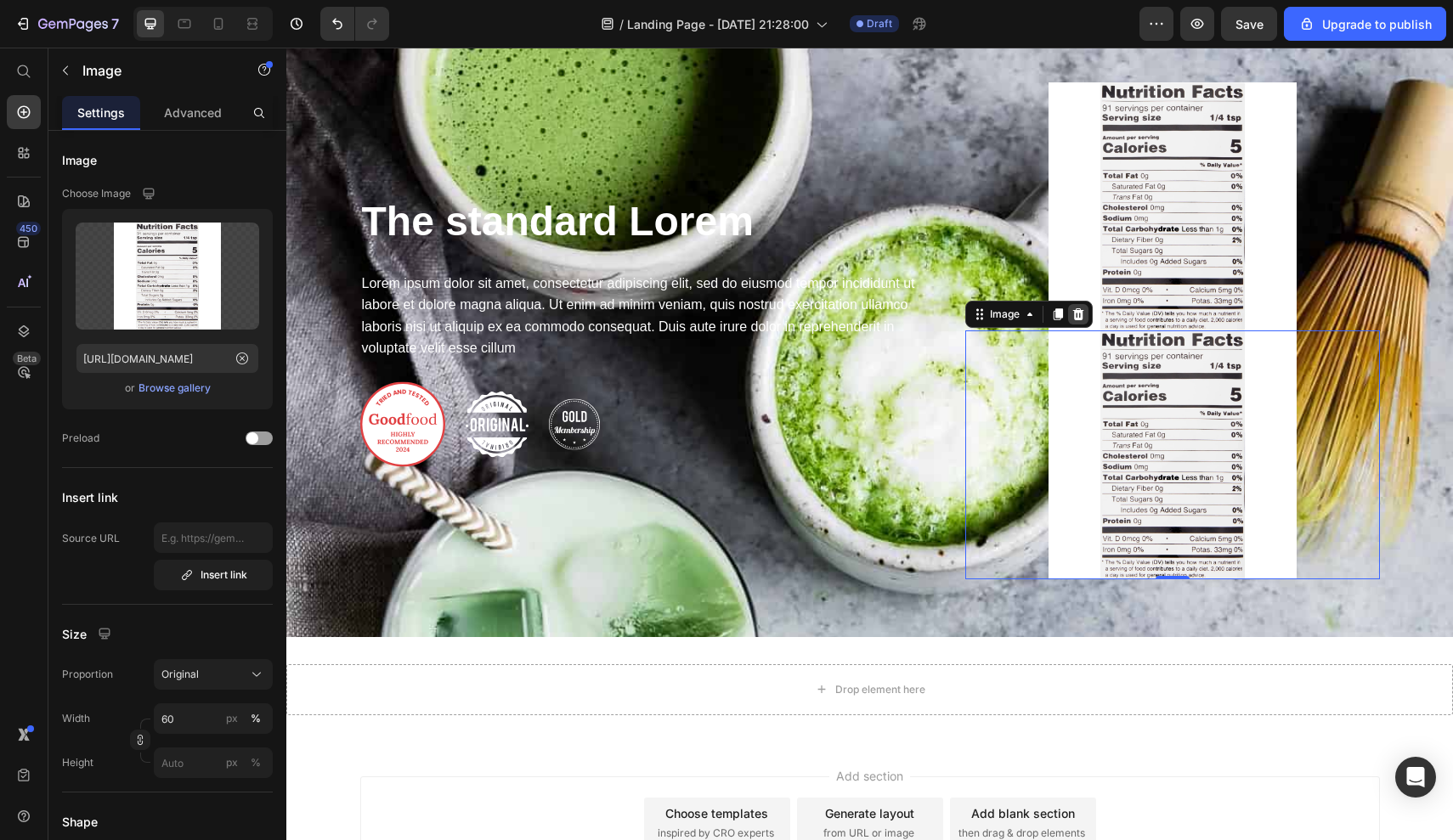 click 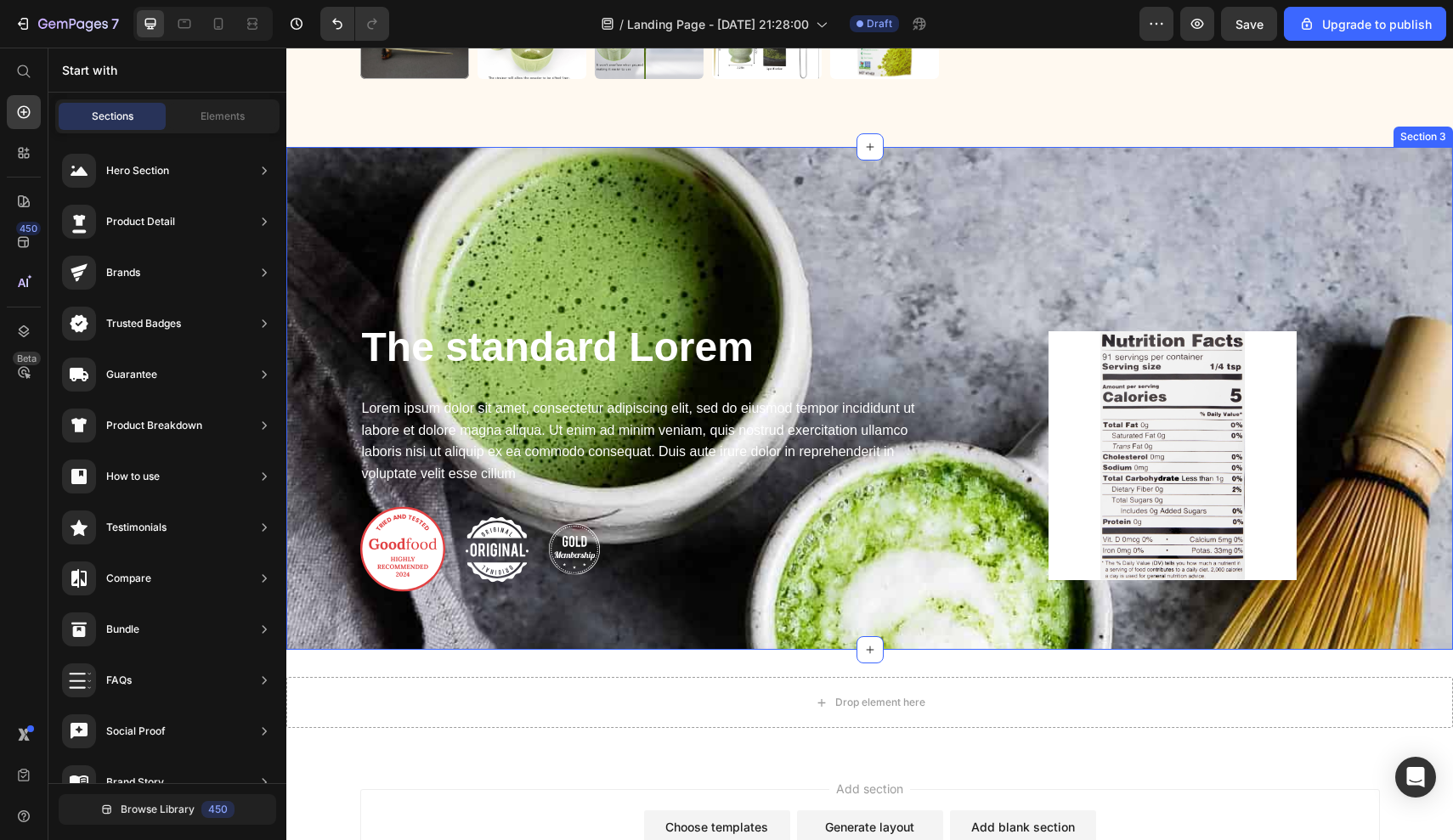 scroll, scrollTop: 1155, scrollLeft: 0, axis: vertical 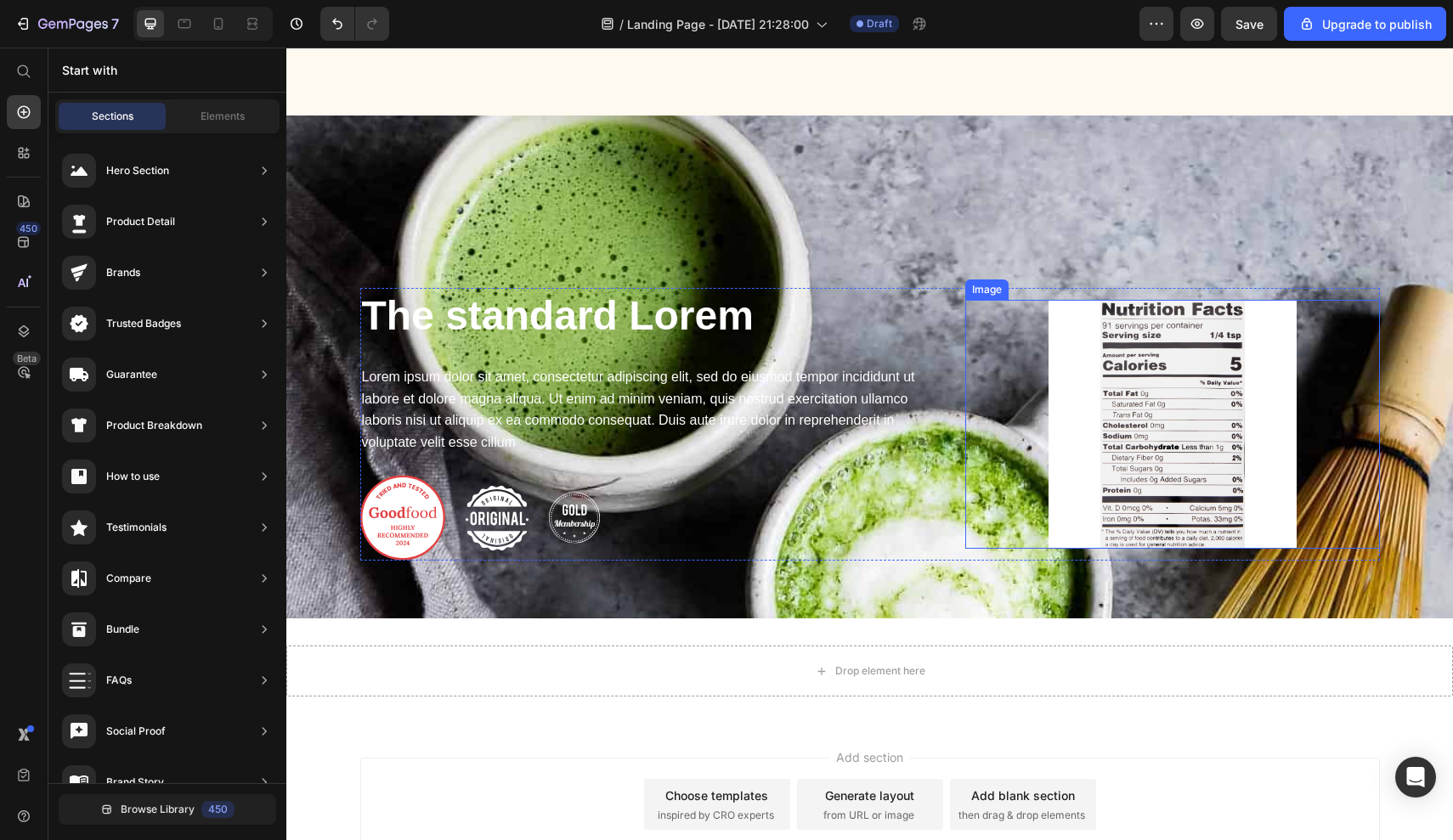 click at bounding box center [1173, 424] 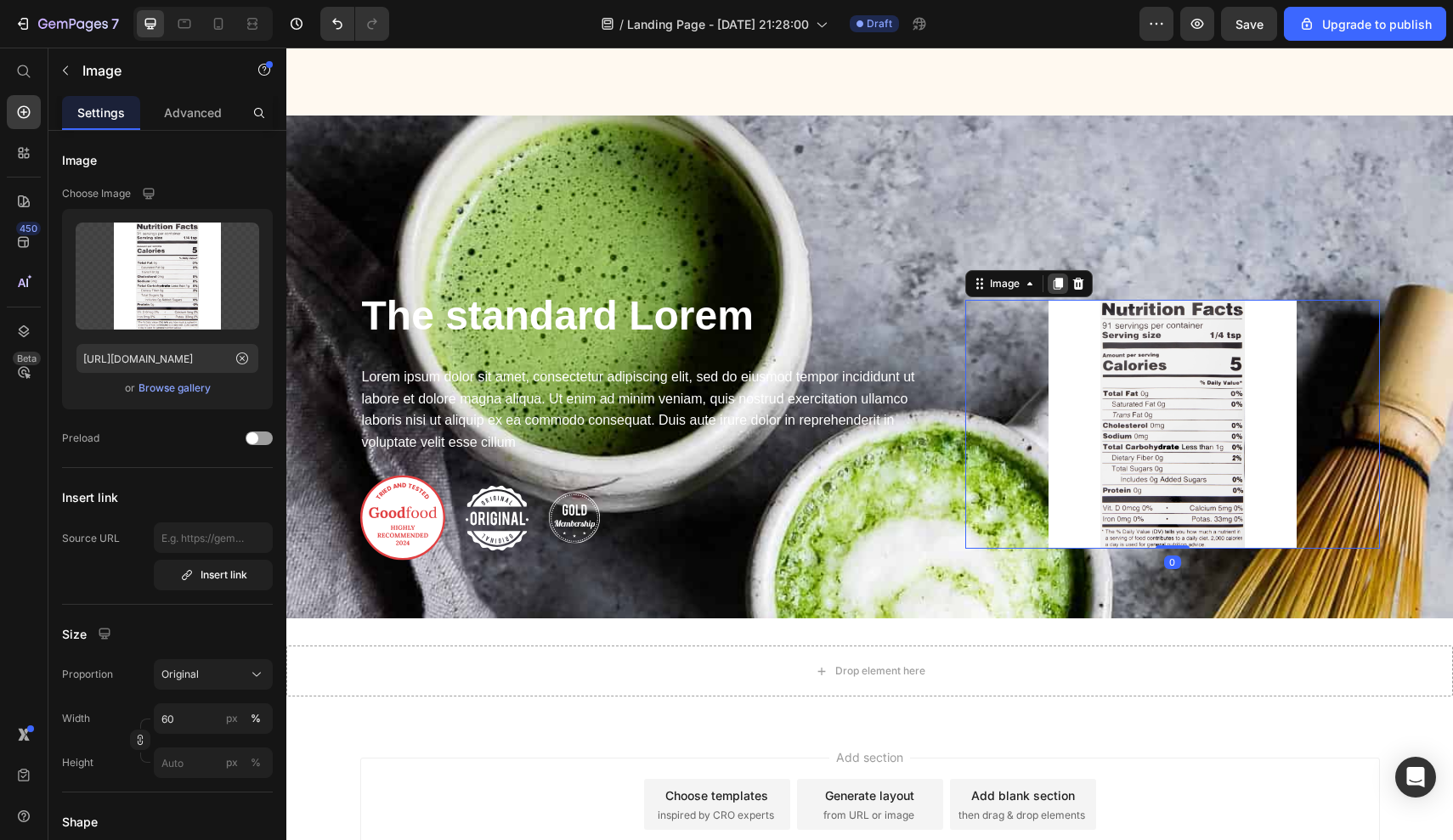 click 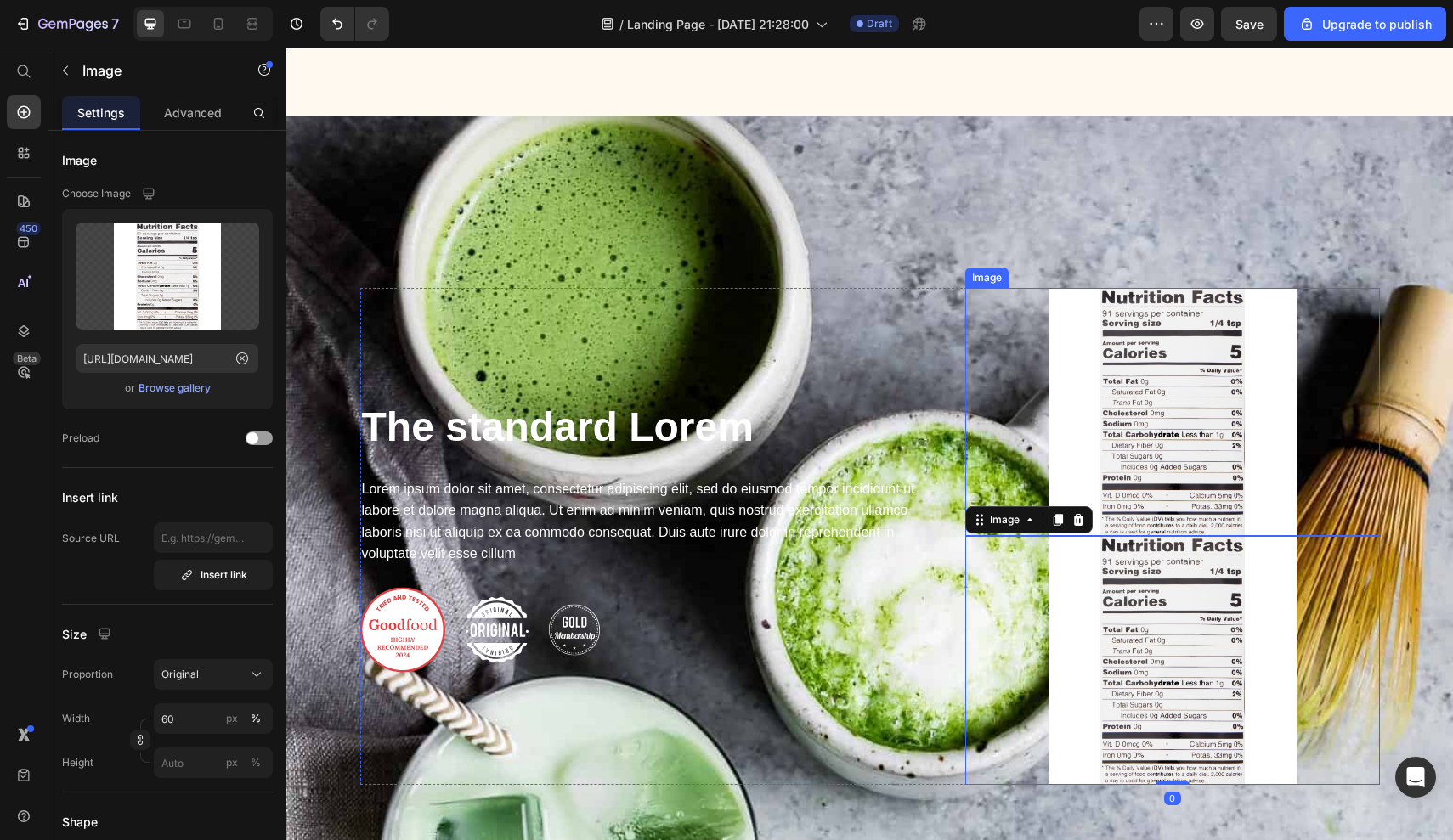 click at bounding box center [1173, 412] 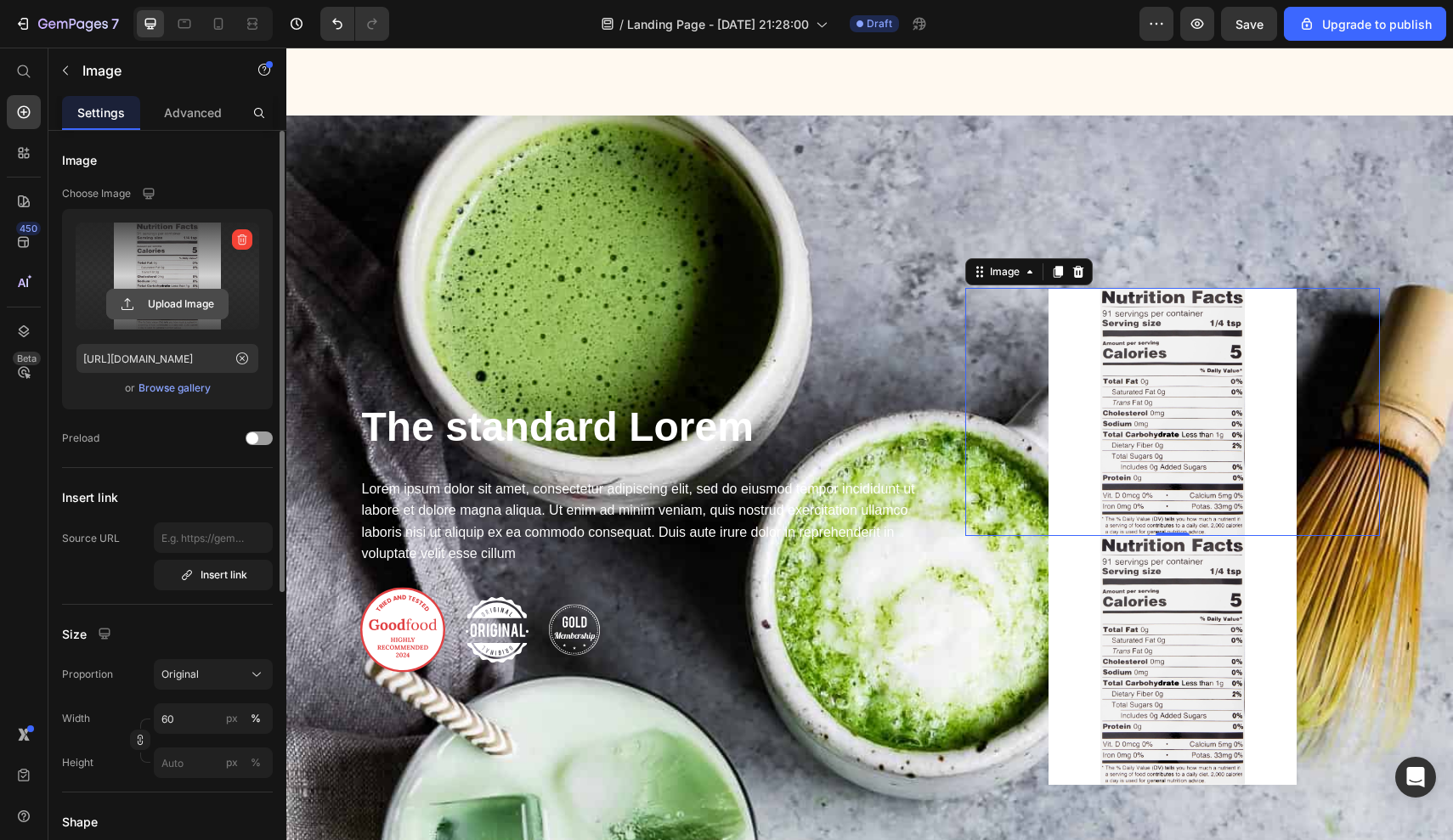 click 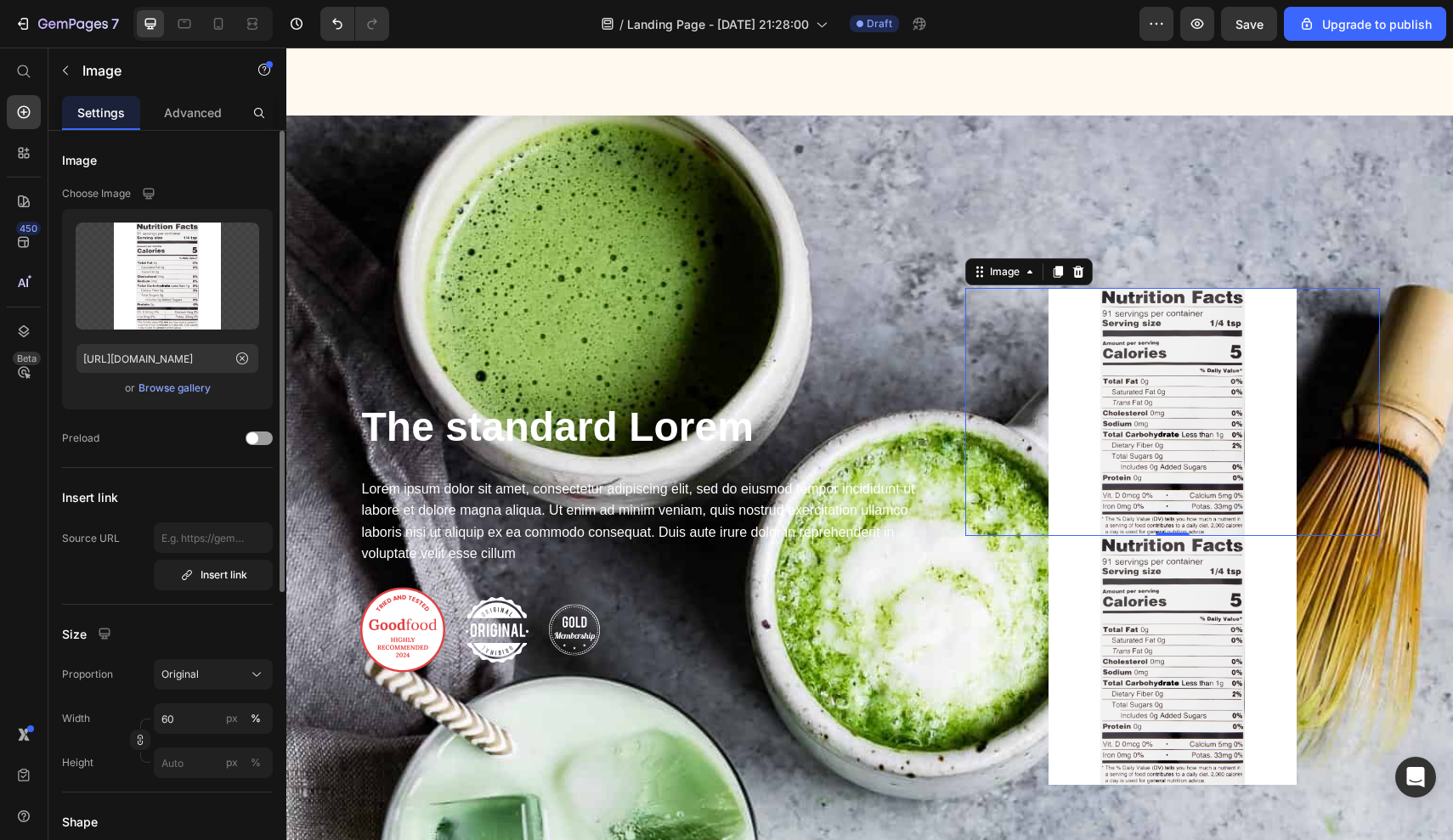 click on "Browse gallery" at bounding box center [174, 388] 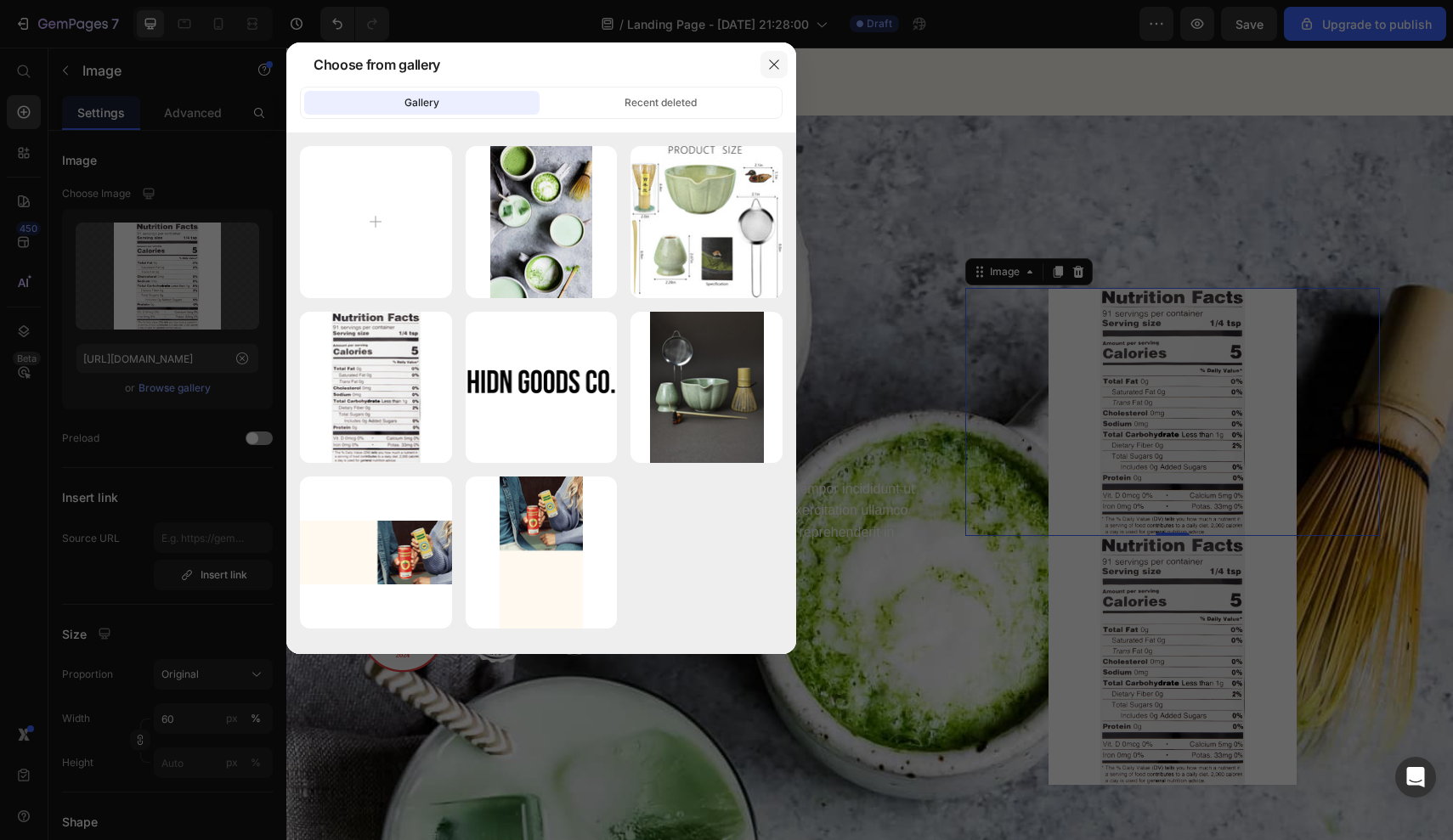 click 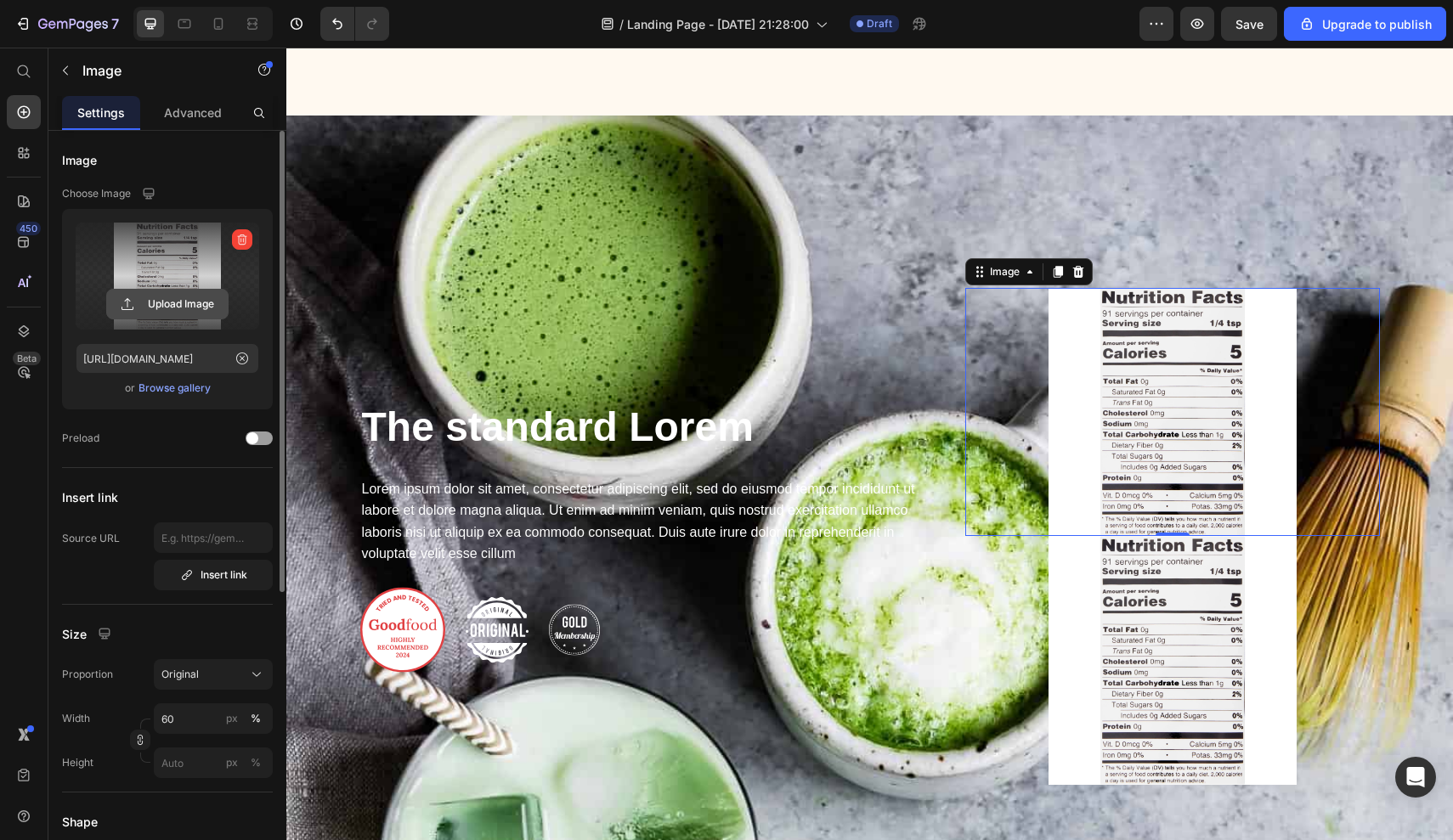 click 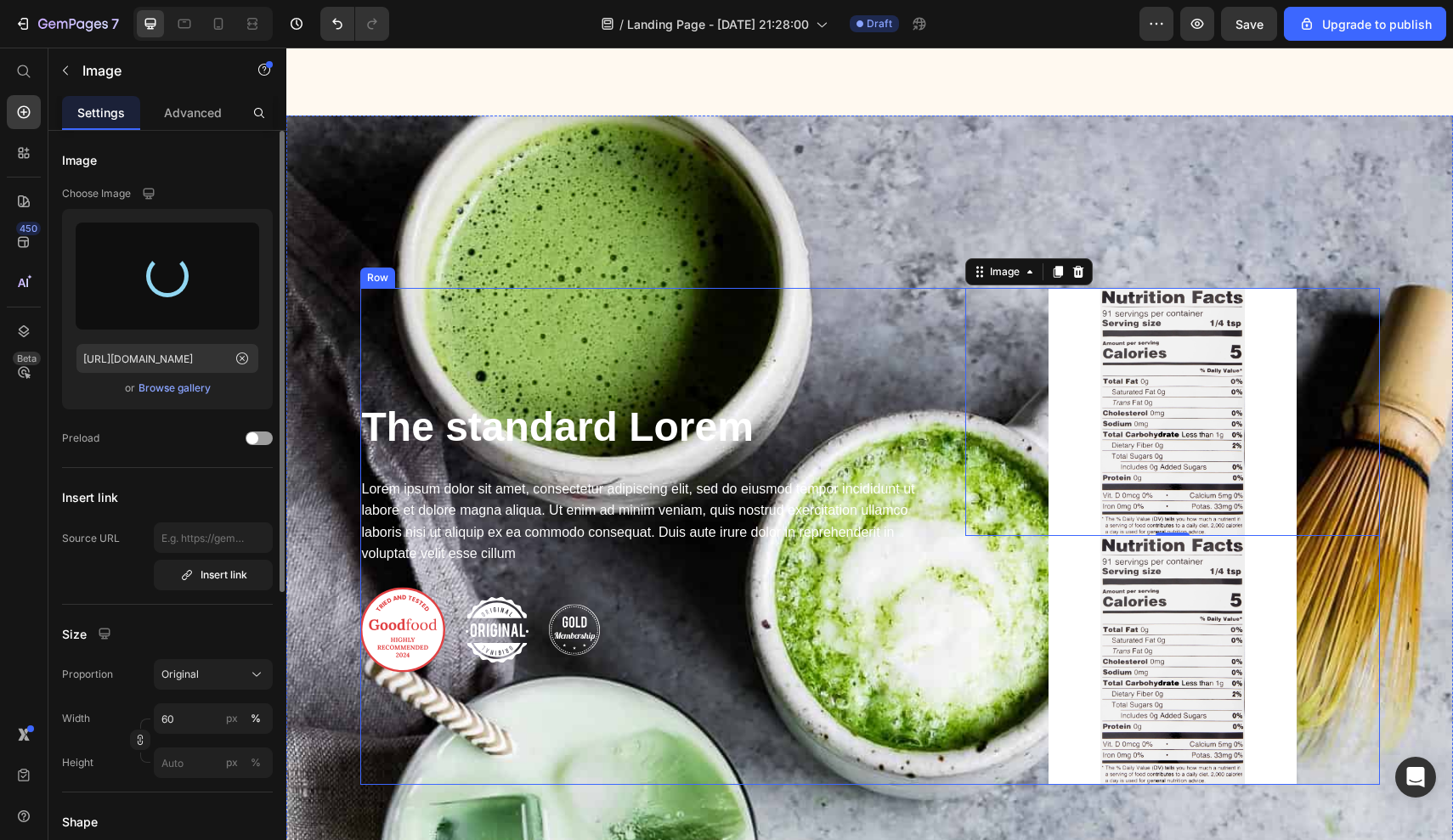 type on "https://cdn.shopify.com/s/files/1/0764/3575/1156/files/gempages_574225770239492971-c1b85605-ad85-4a29-bd4e-ceec69d7af14.webp" 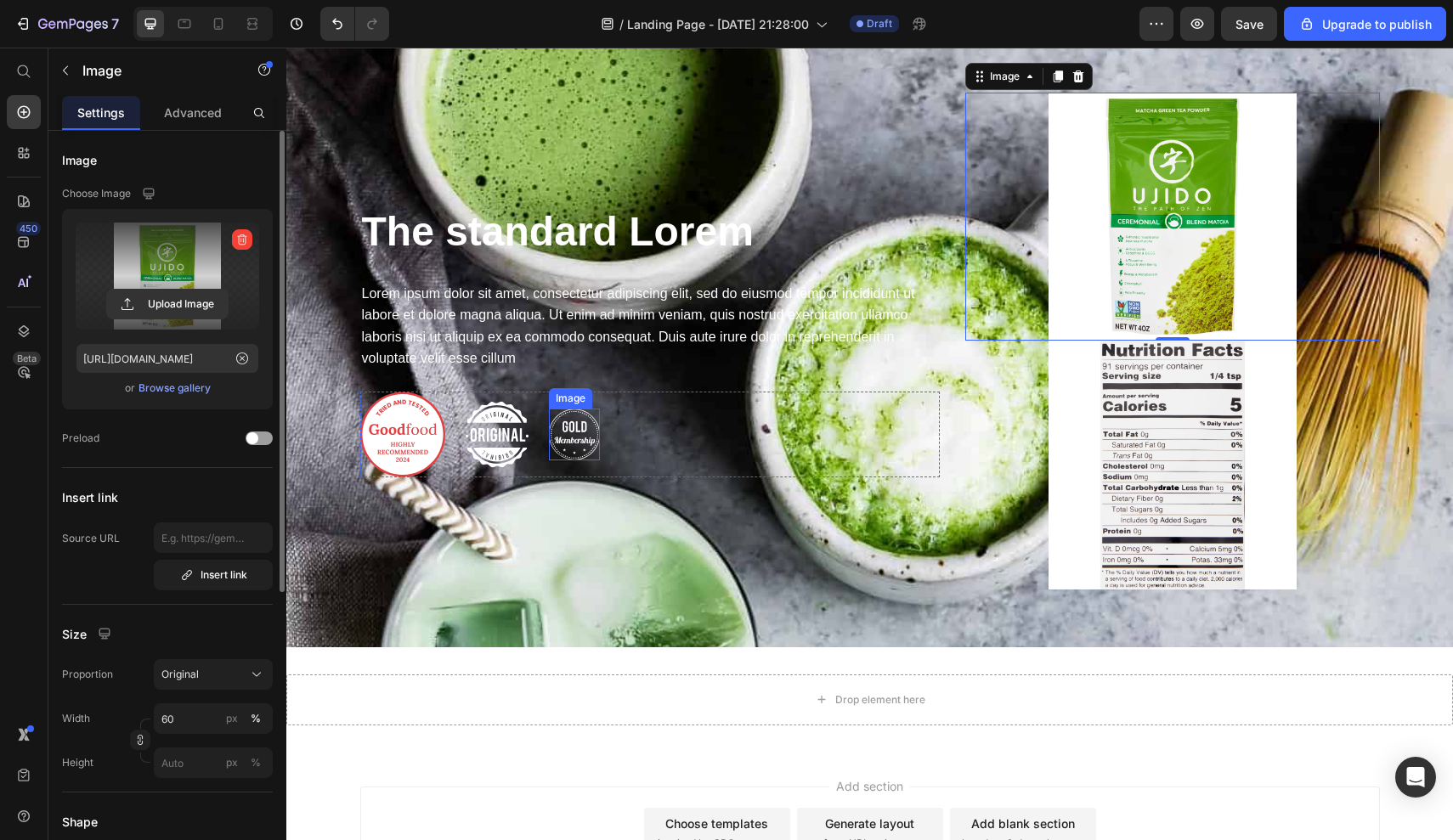 scroll, scrollTop: 1261, scrollLeft: 0, axis: vertical 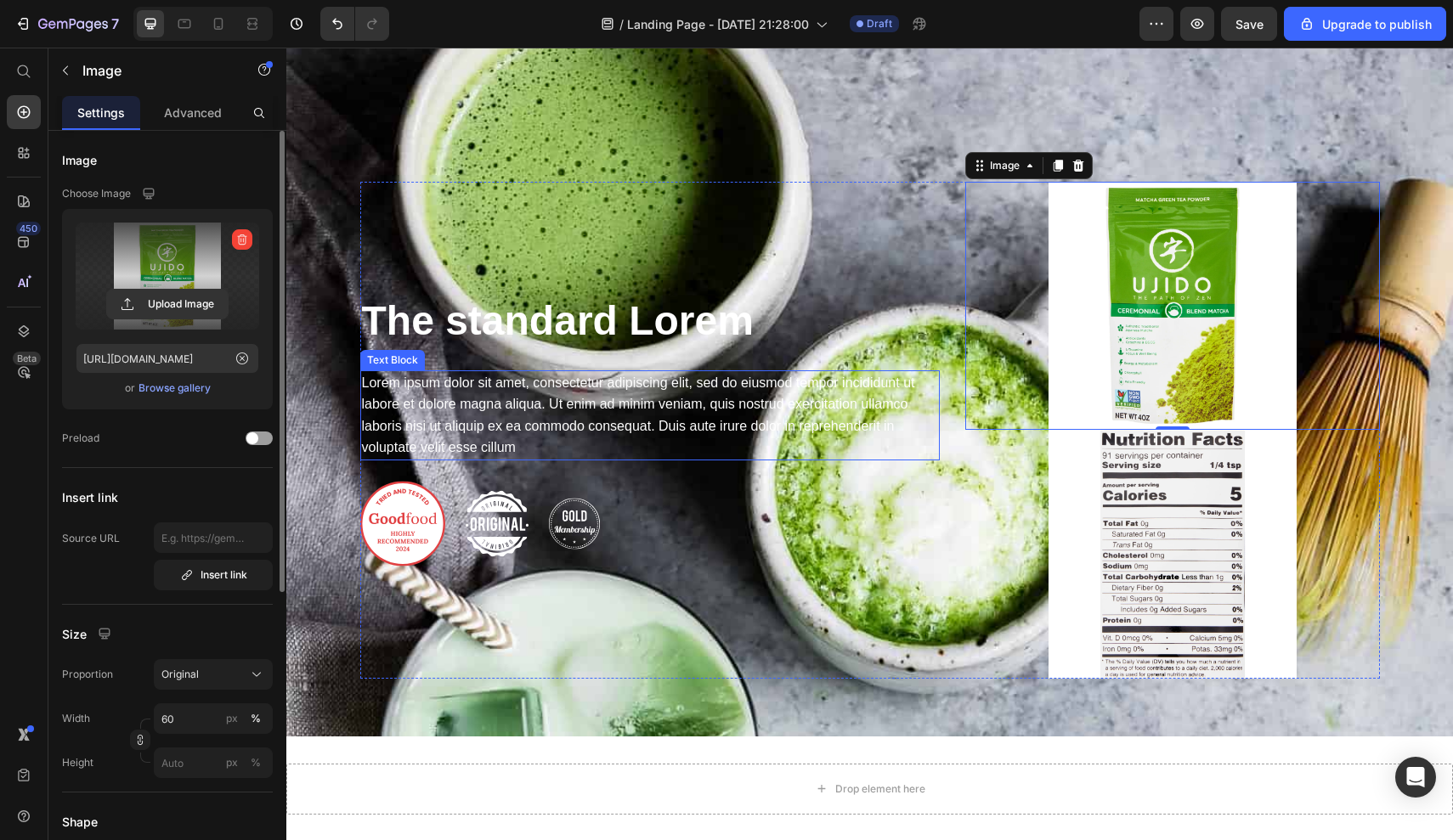 click on "Lorem ipsum dolor sit amet, consectetur adipiscing elit, sed do eiusmod tempor incididunt ut labore et dolore magna aliqua. Ut enim ad minim veniam, quis nostrud exercitation ullamco laboris nisi ut aliquip ex ea commodo consequat. Duis aute irure dolor in reprehenderit in voluptate velit esse cillum" at bounding box center [650, 415] 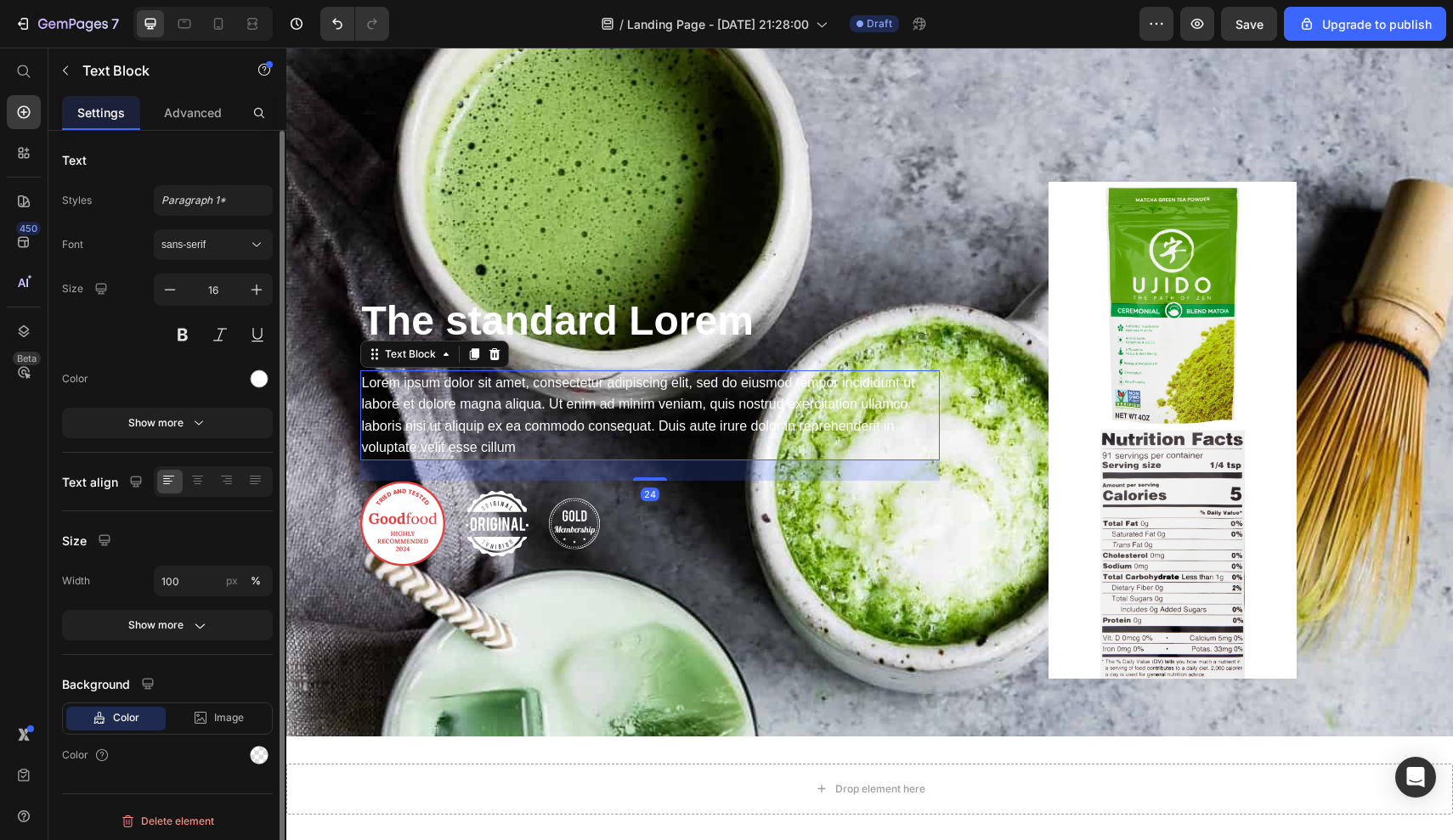 click on "Lorem ipsum dolor sit amet, consectetur adipiscing elit, sed do eiusmod tempor incididunt ut labore et dolore magna aliqua. Ut enim ad minim veniam, quis nostrud exercitation ullamco laboris nisi ut aliquip ex ea commodo consequat. Duis aute irure dolor in reprehenderit in voluptate velit esse cillum" at bounding box center (650, 415) 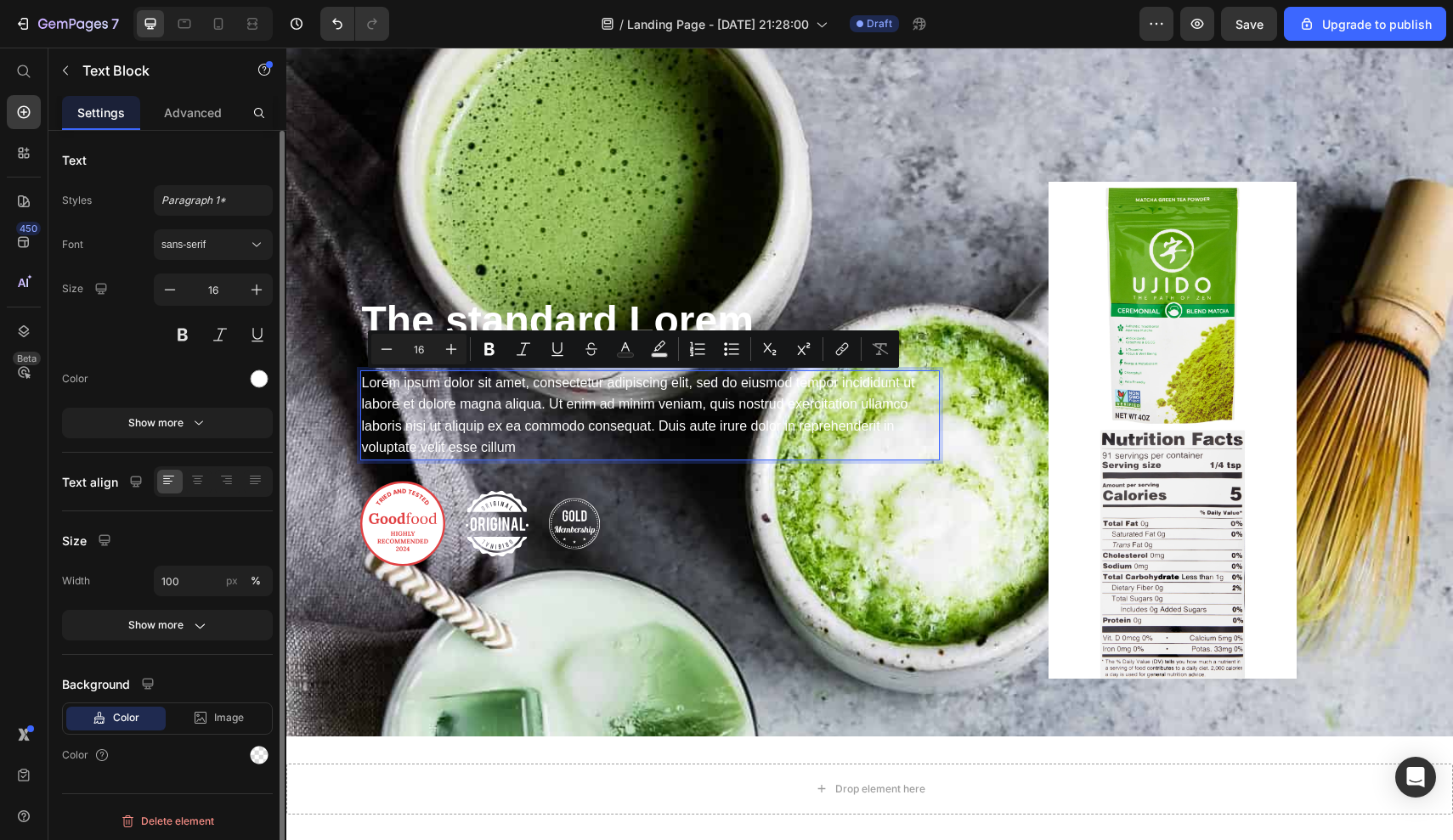 drag, startPoint x: 525, startPoint y: 445, endPoint x: 362, endPoint y: 383, distance: 174.39323 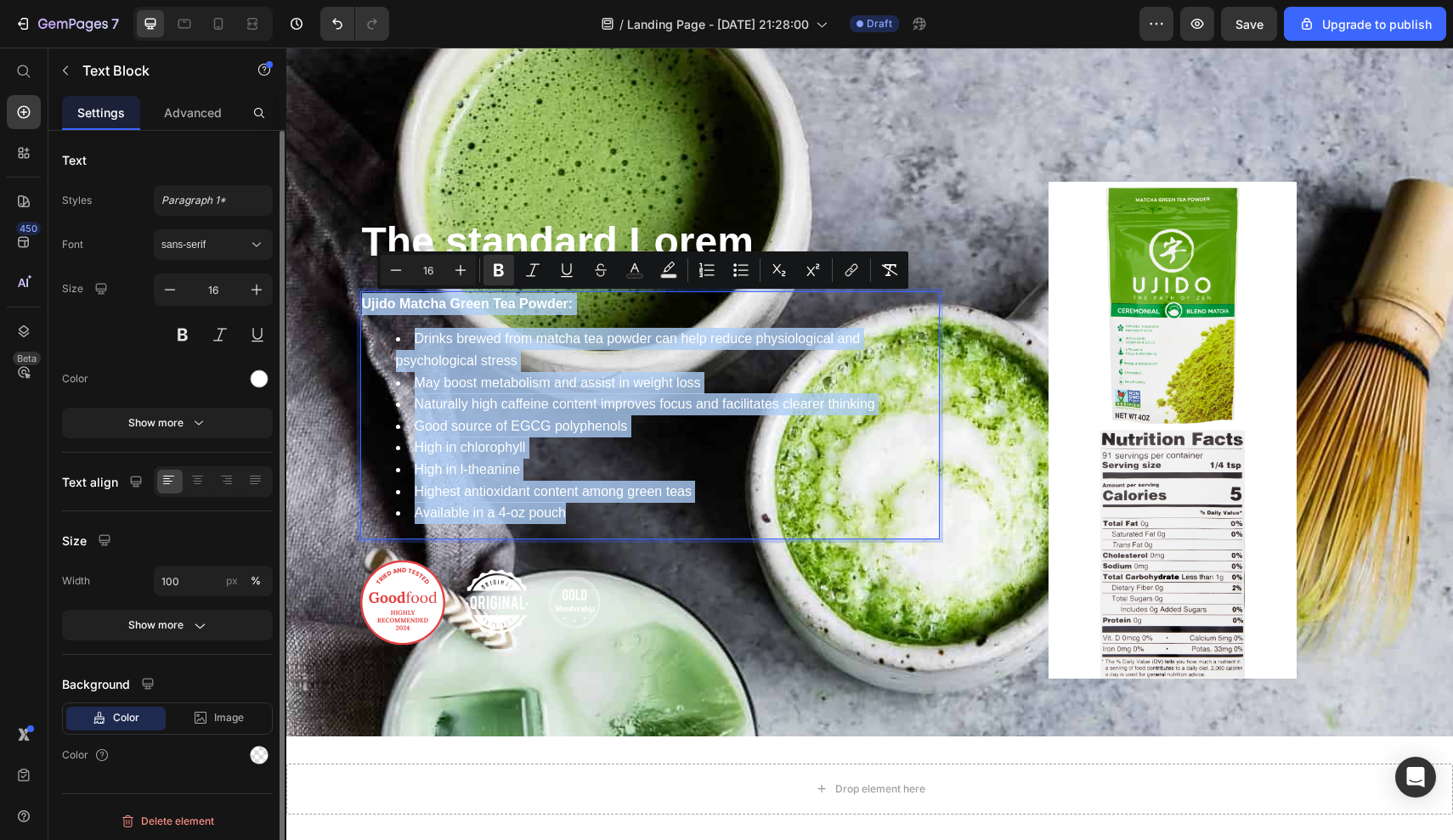 drag, startPoint x: 562, startPoint y: 511, endPoint x: 359, endPoint y: 302, distance: 291.35889 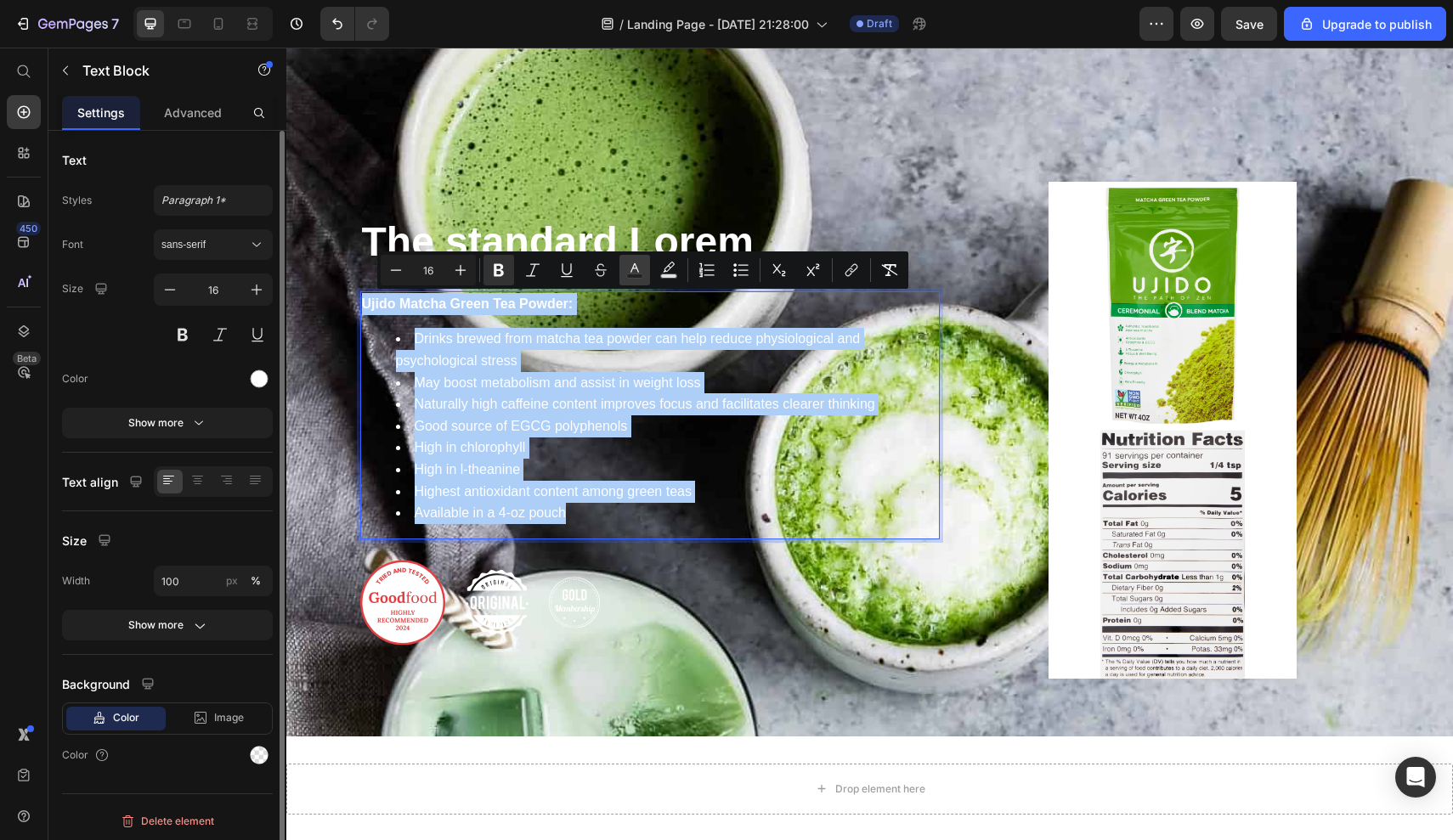 click 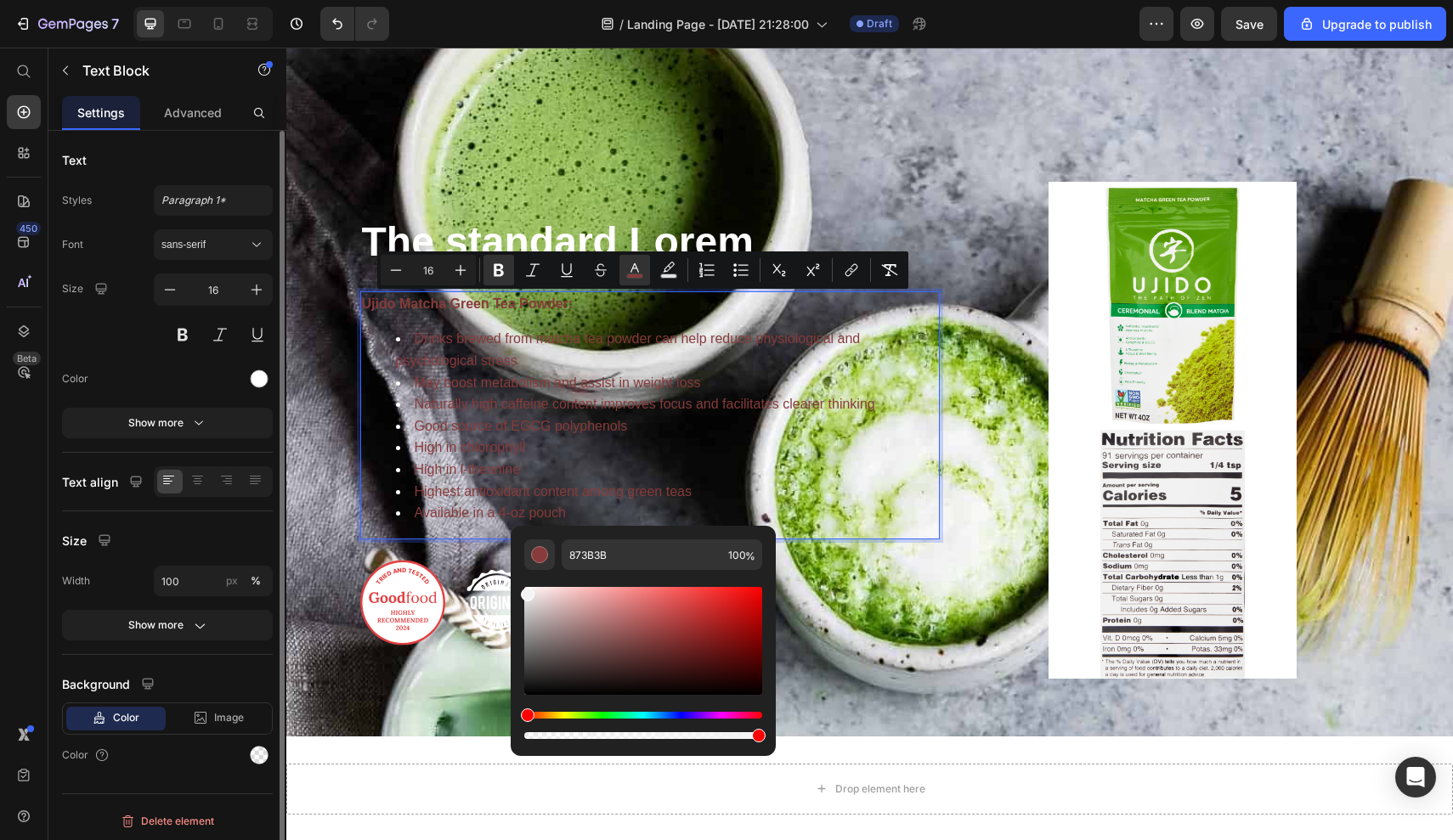 type on "F4F4F4" 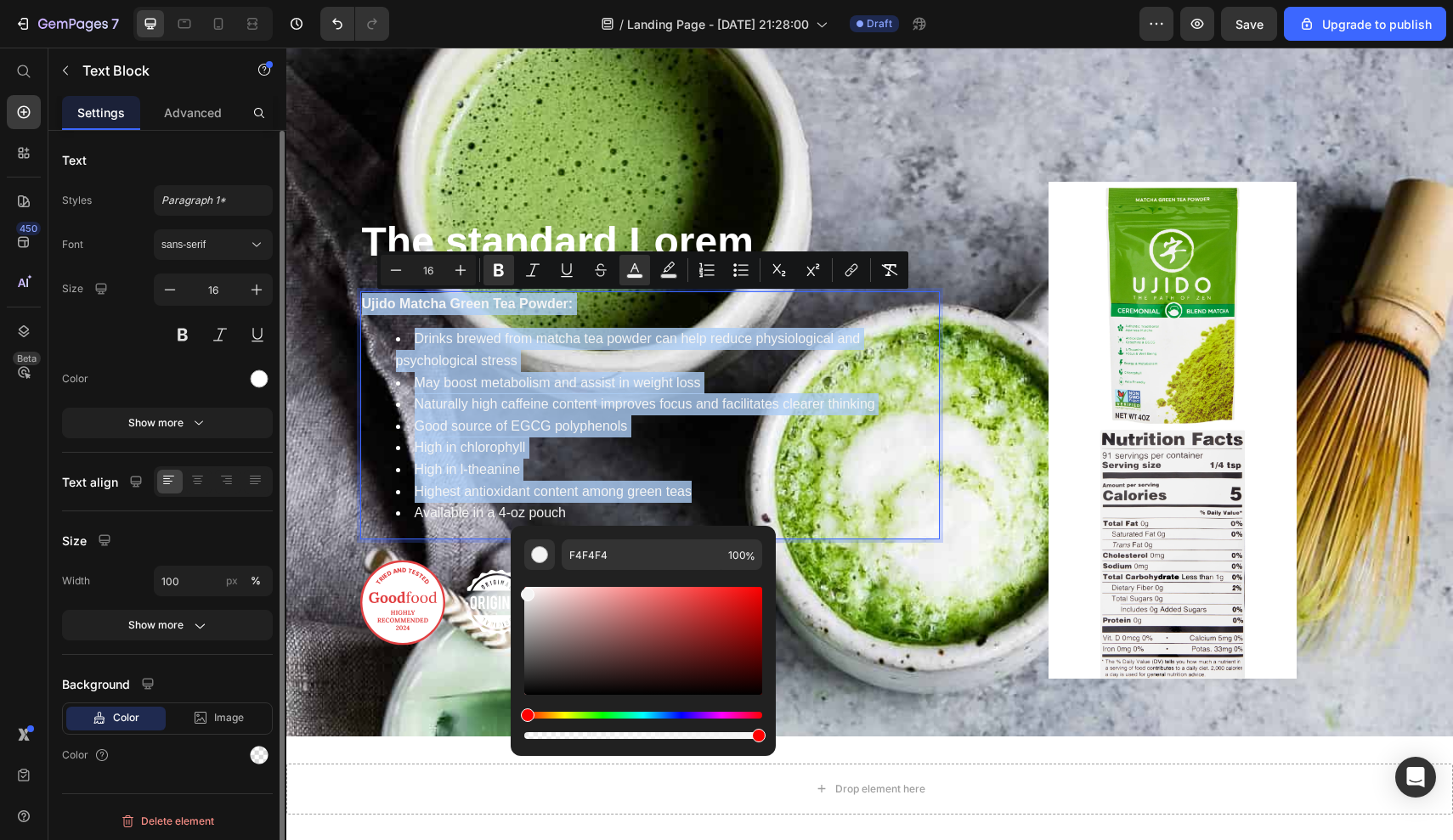 click at bounding box center (528, 595) 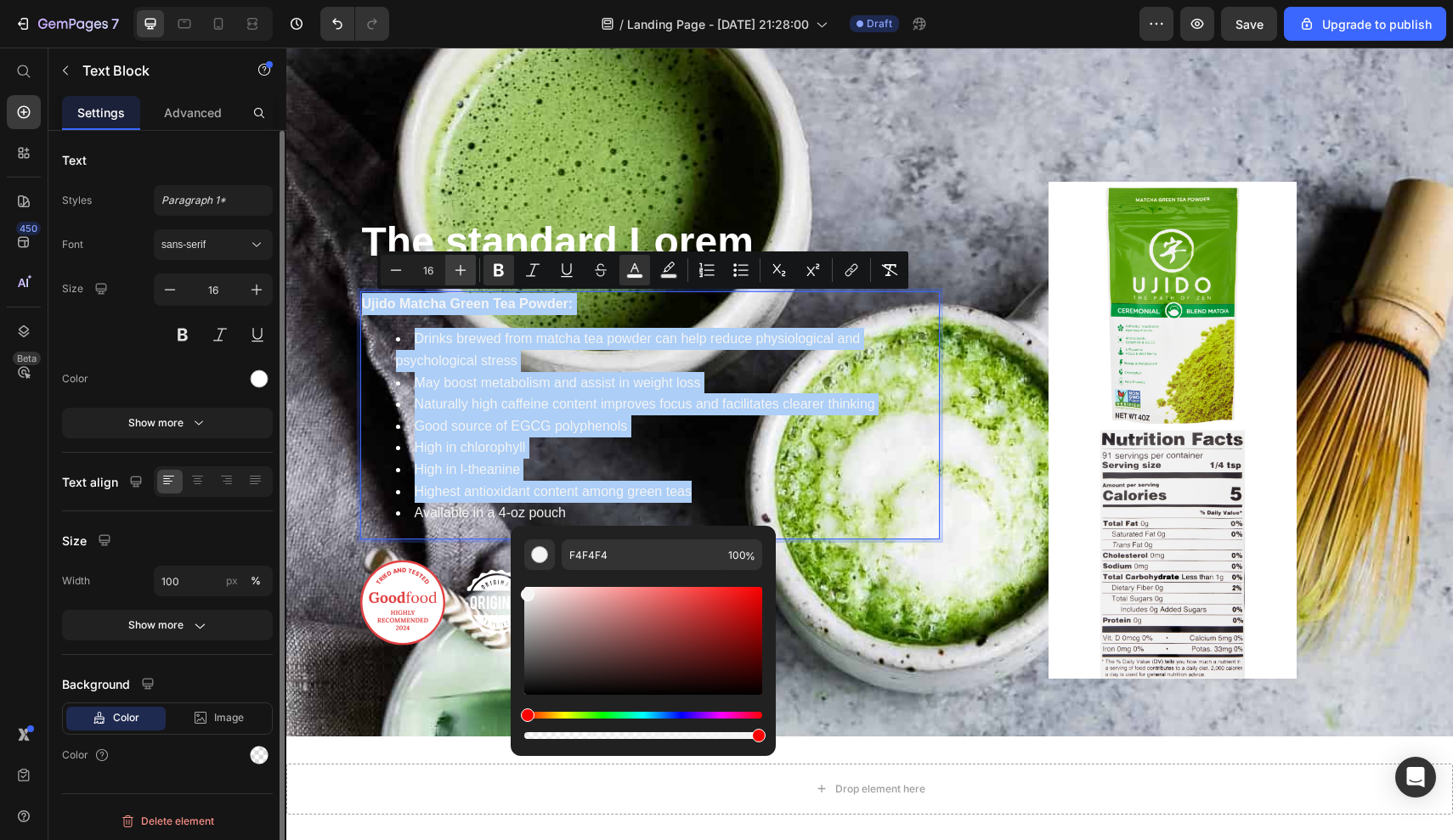 click 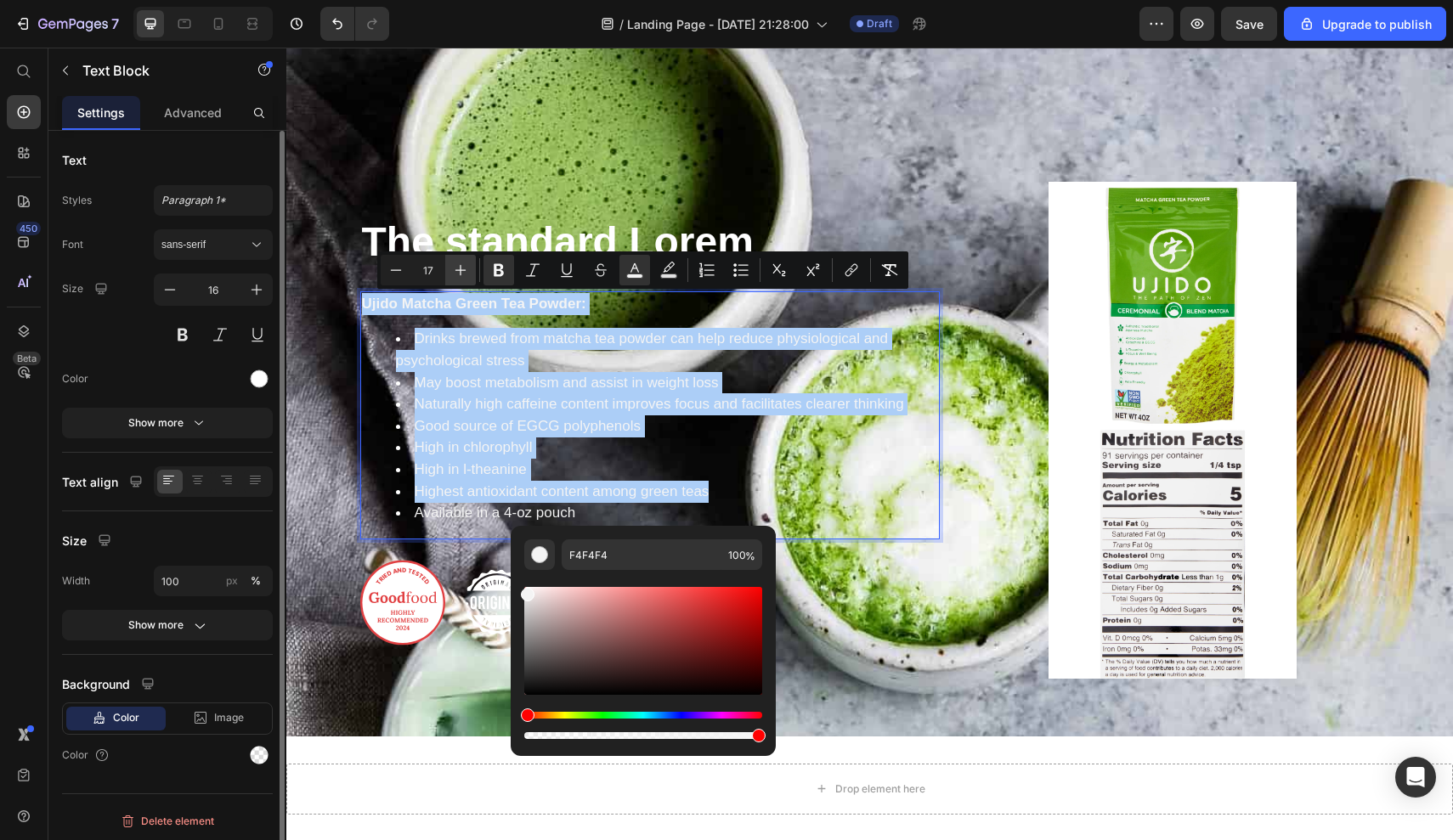 click 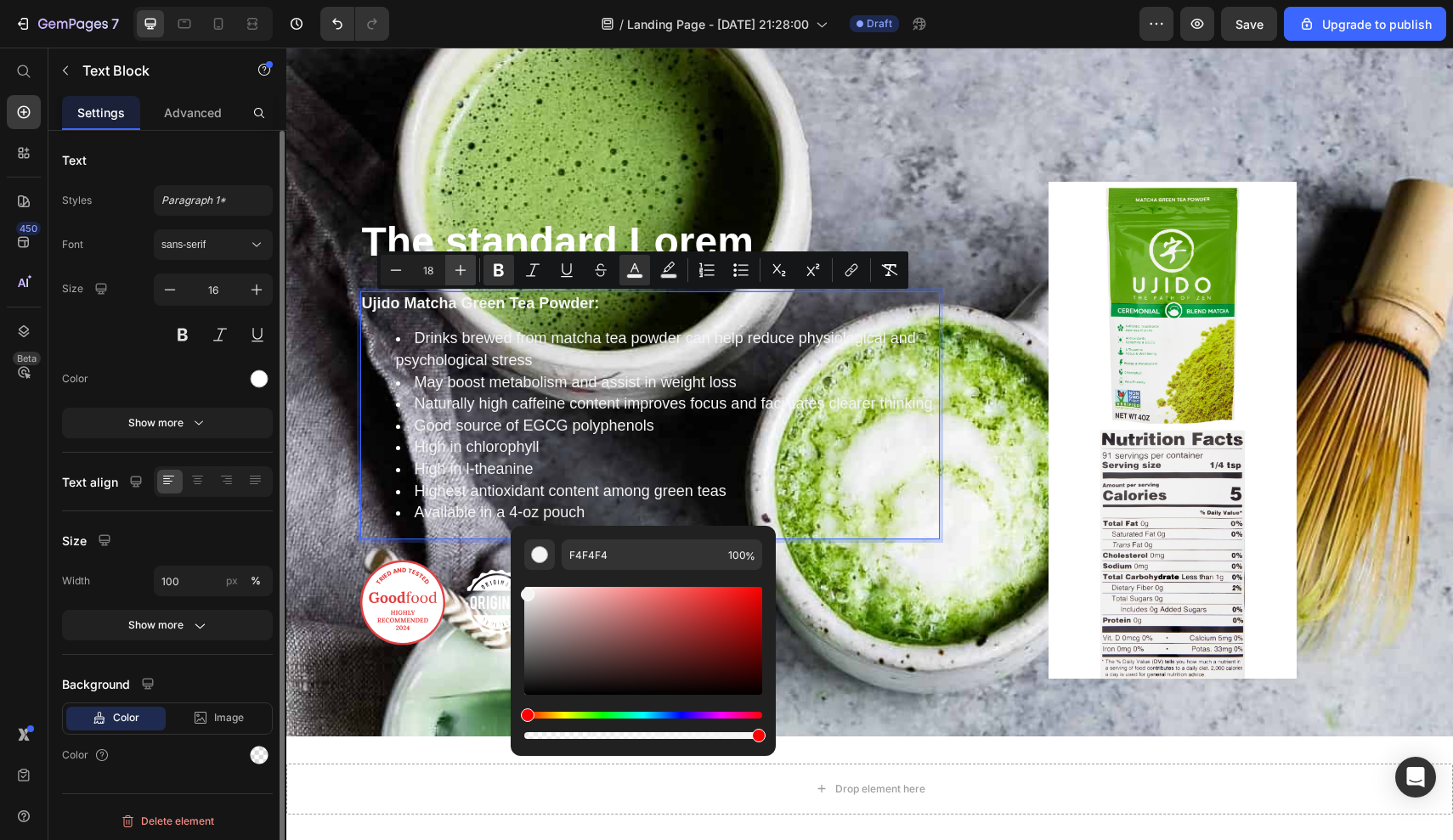 click 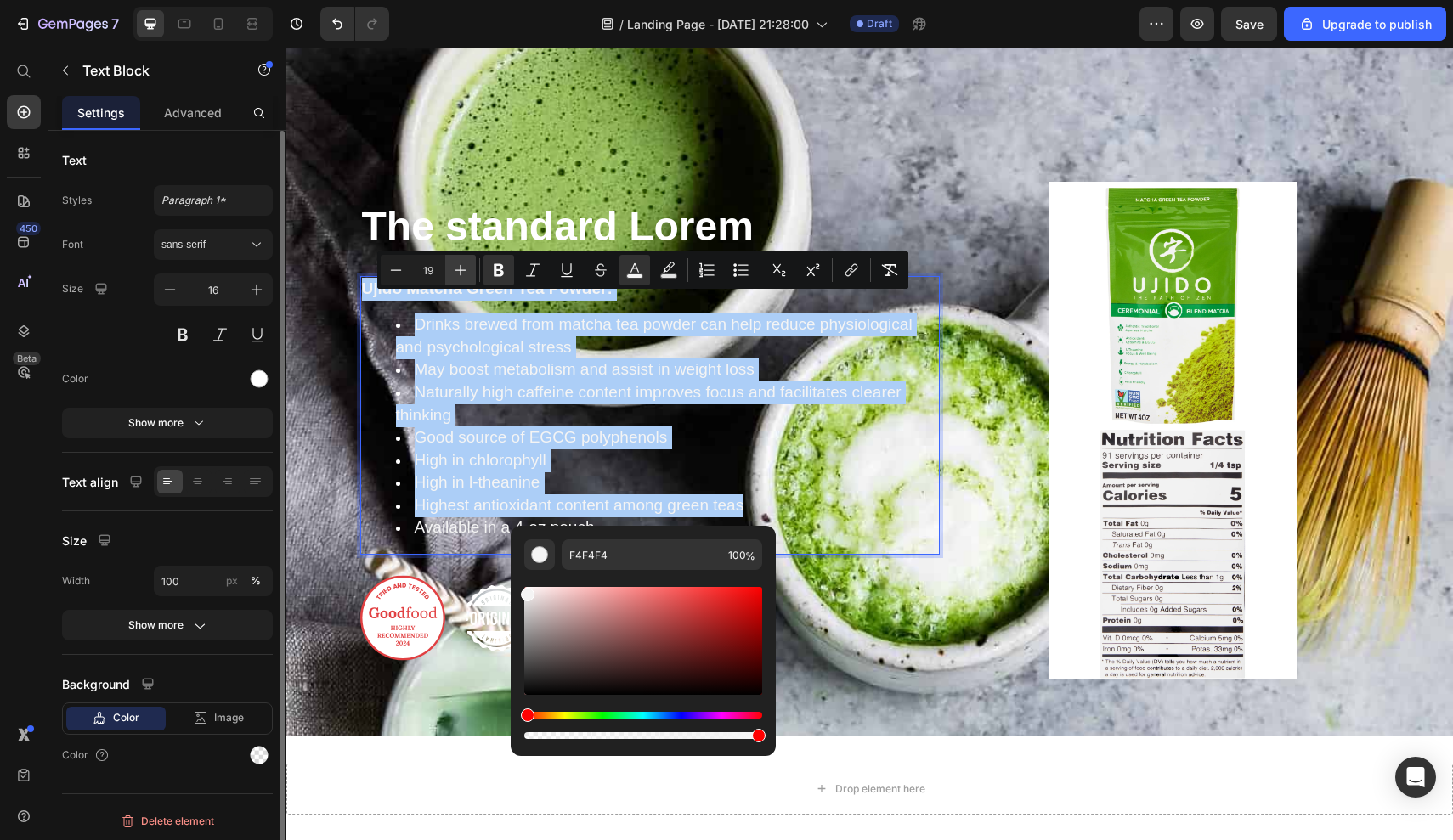 click 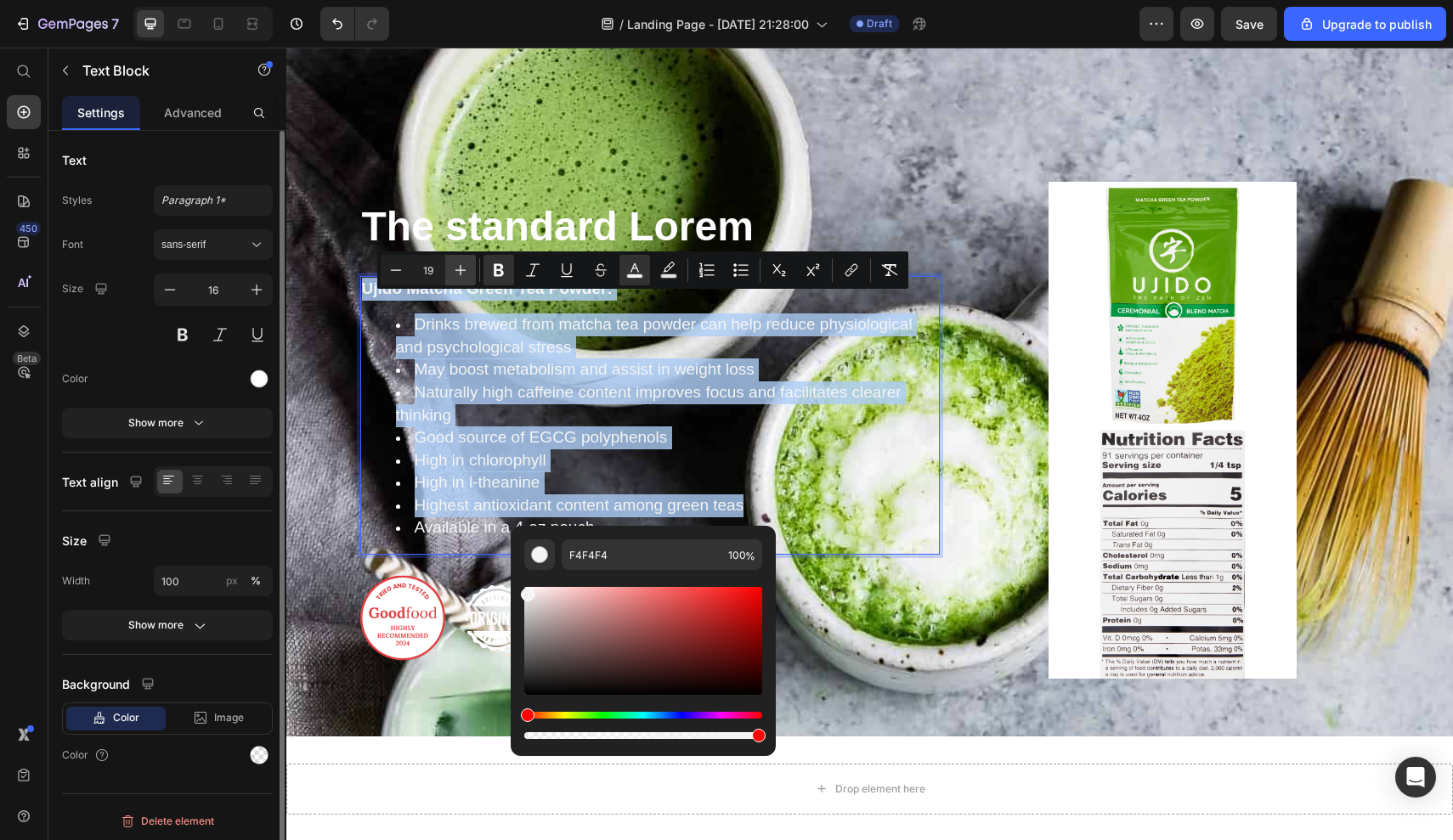 type on "20" 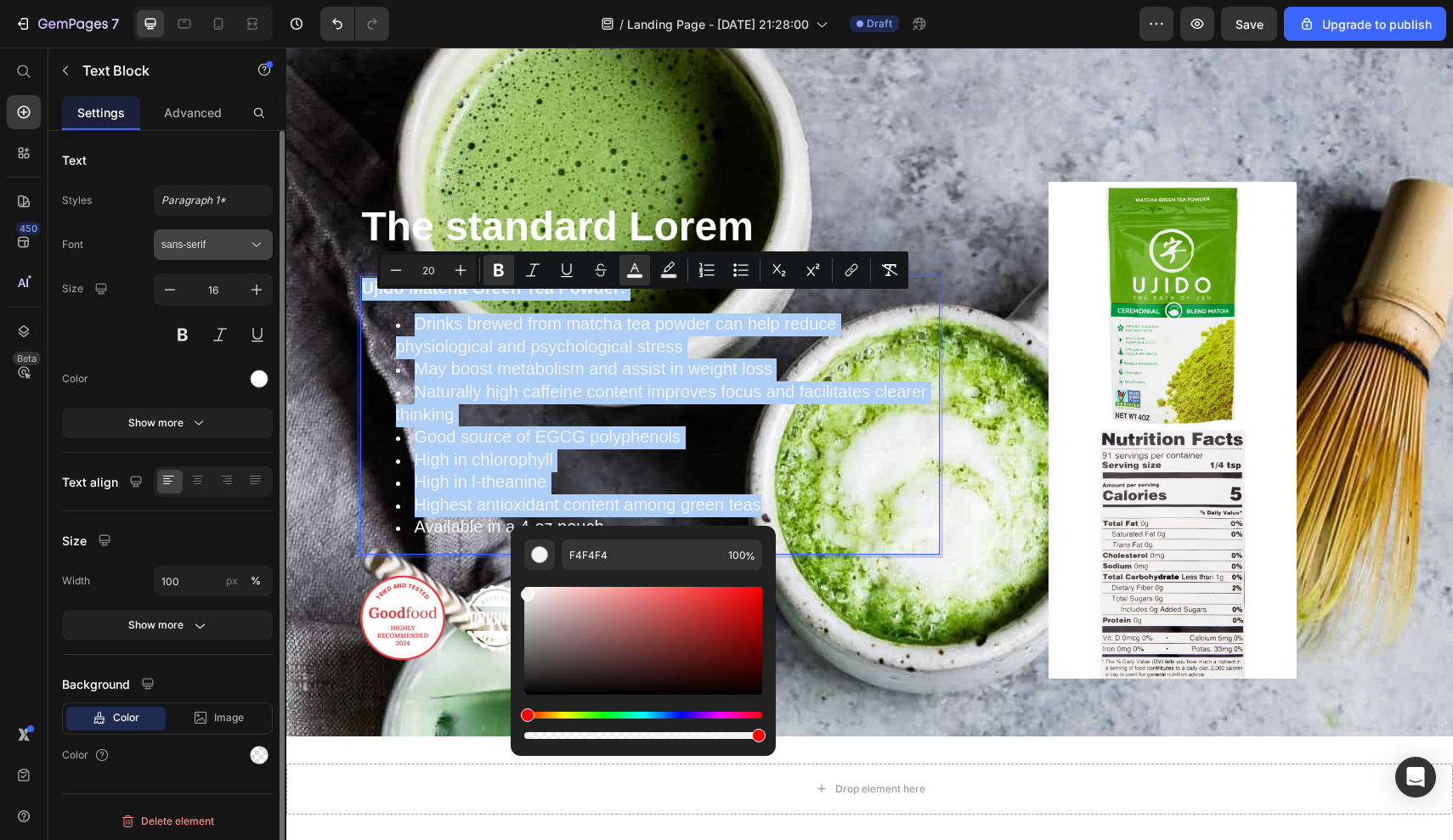 click 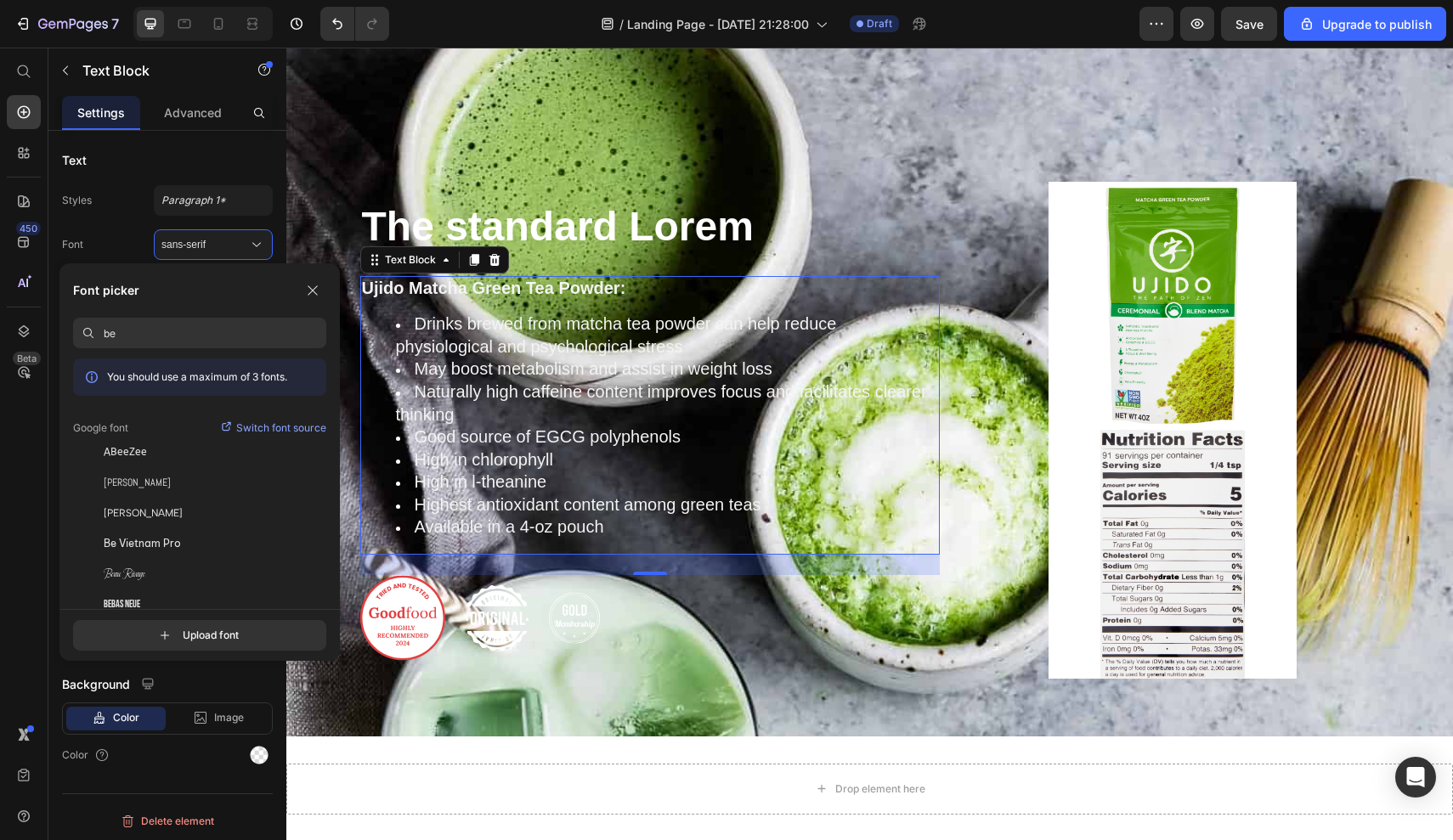 type on "b" 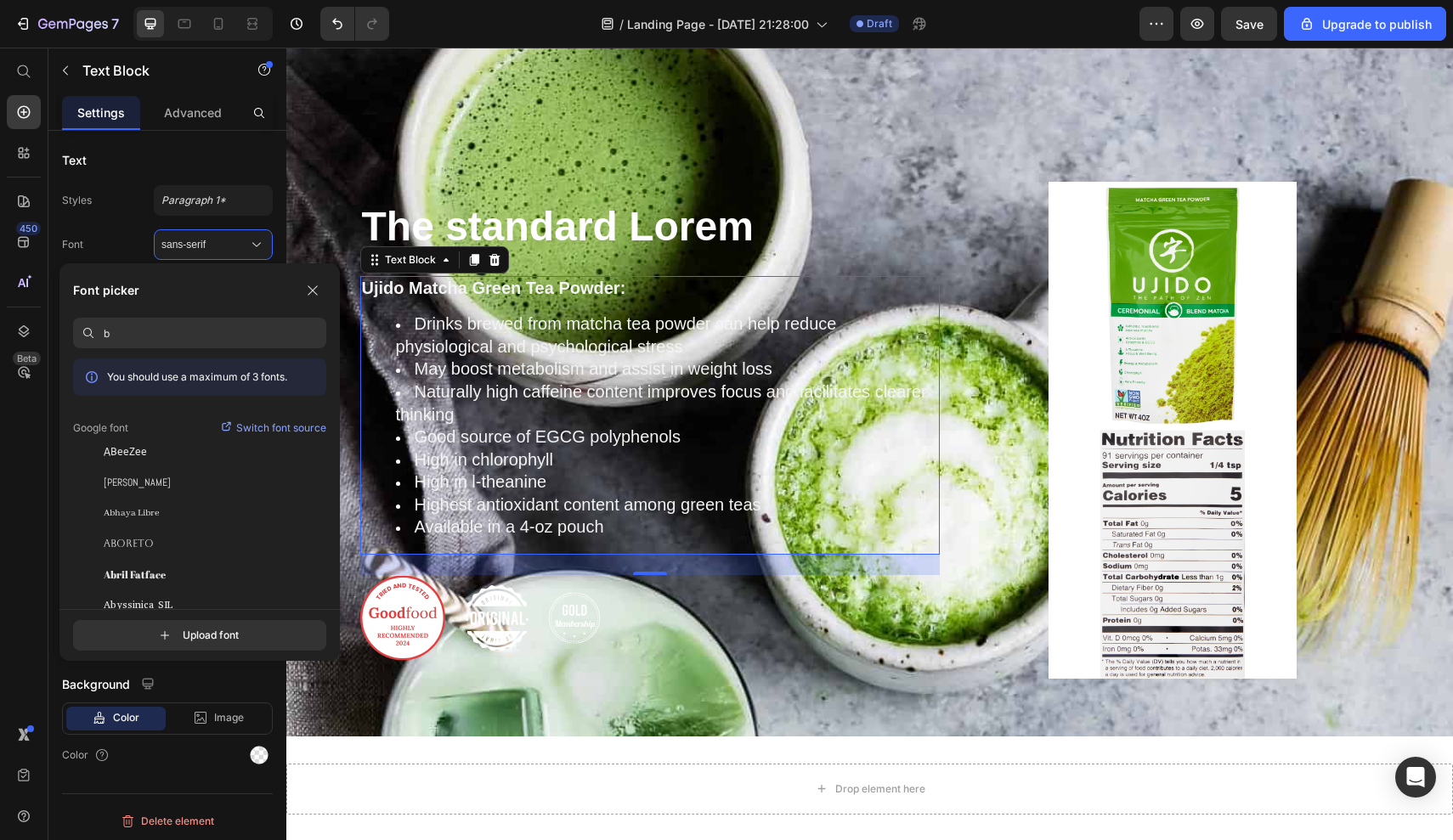type 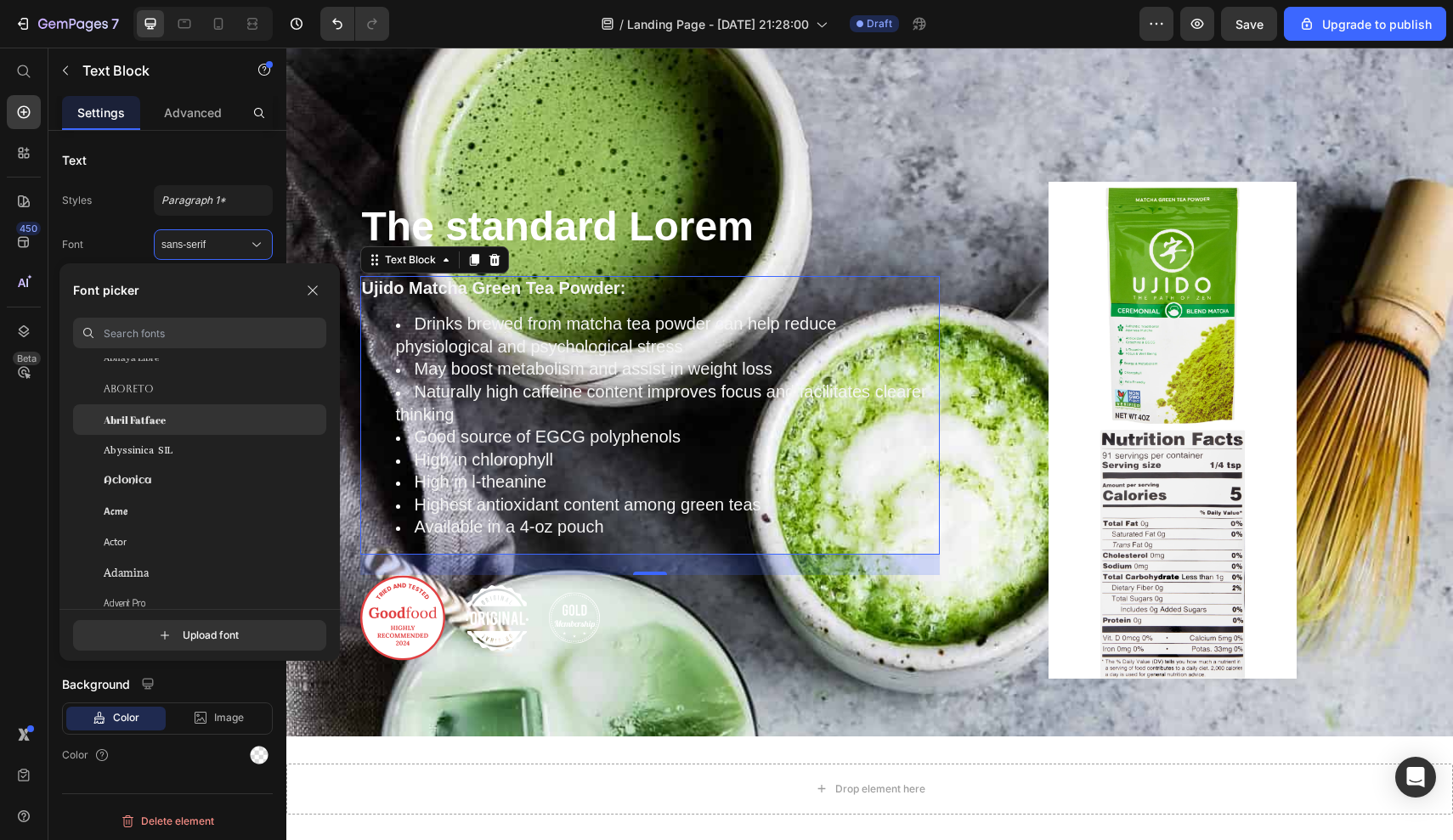 scroll, scrollTop: 293, scrollLeft: 0, axis: vertical 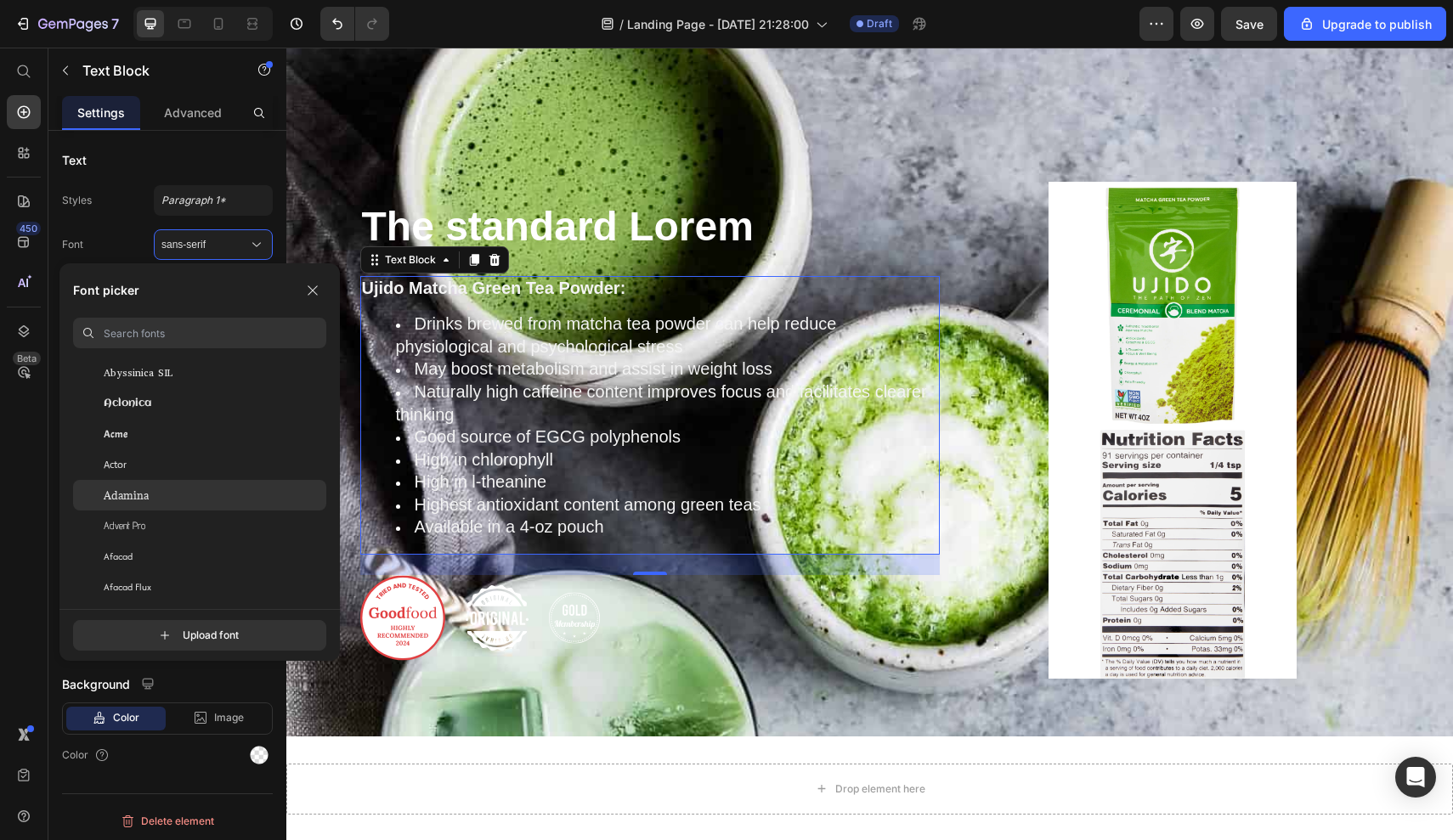 click on "Adamina" 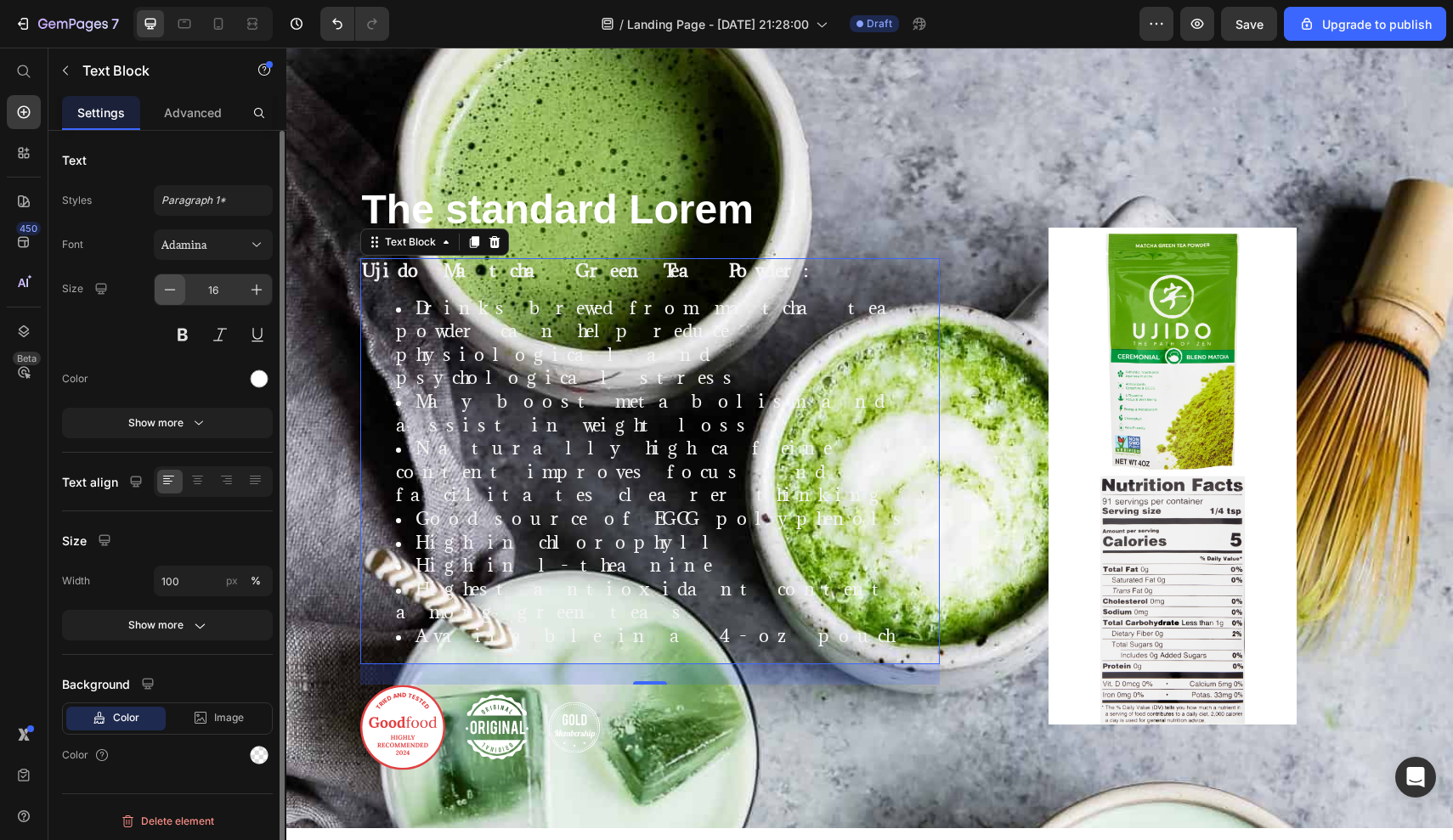 click 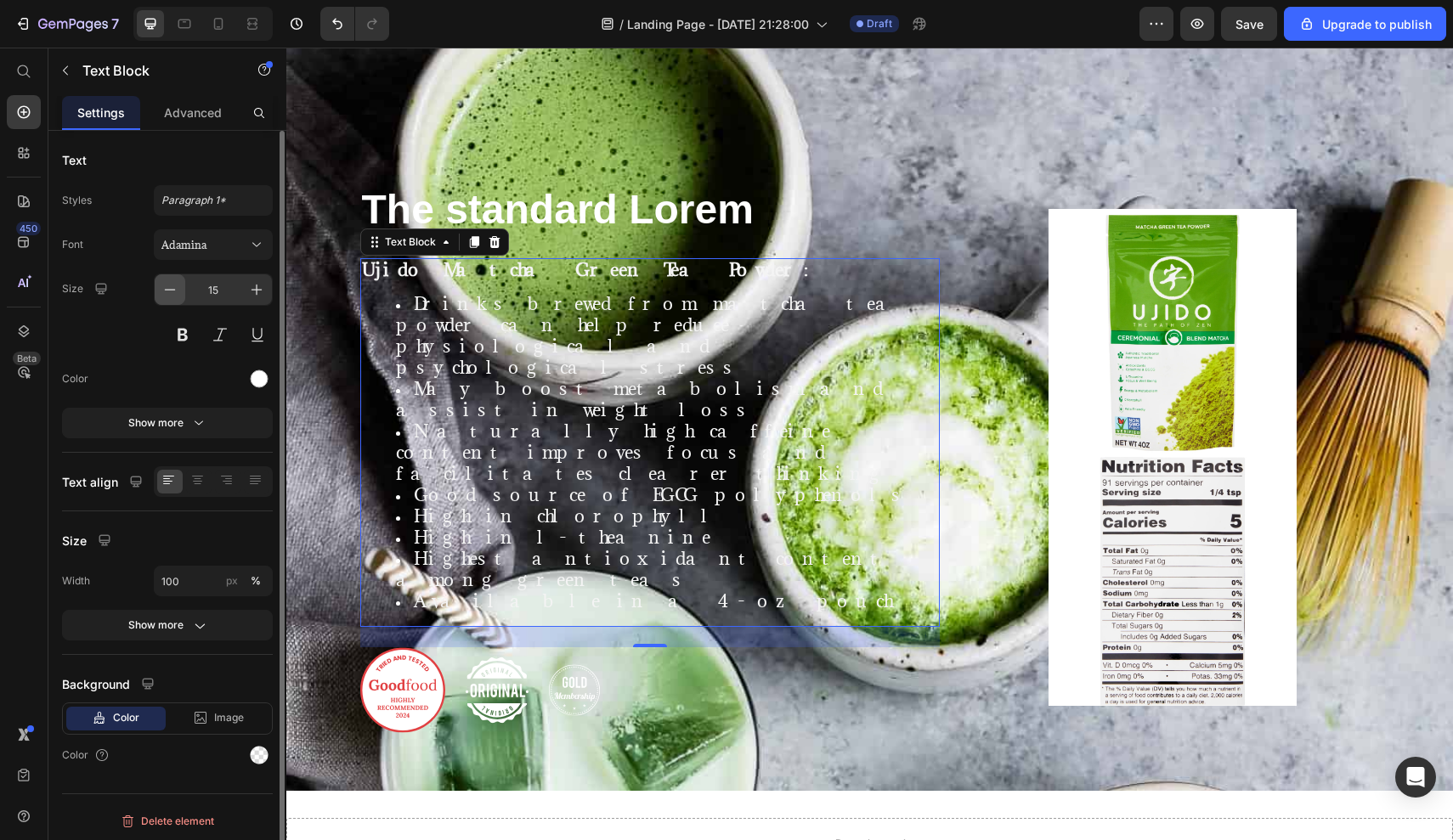 click 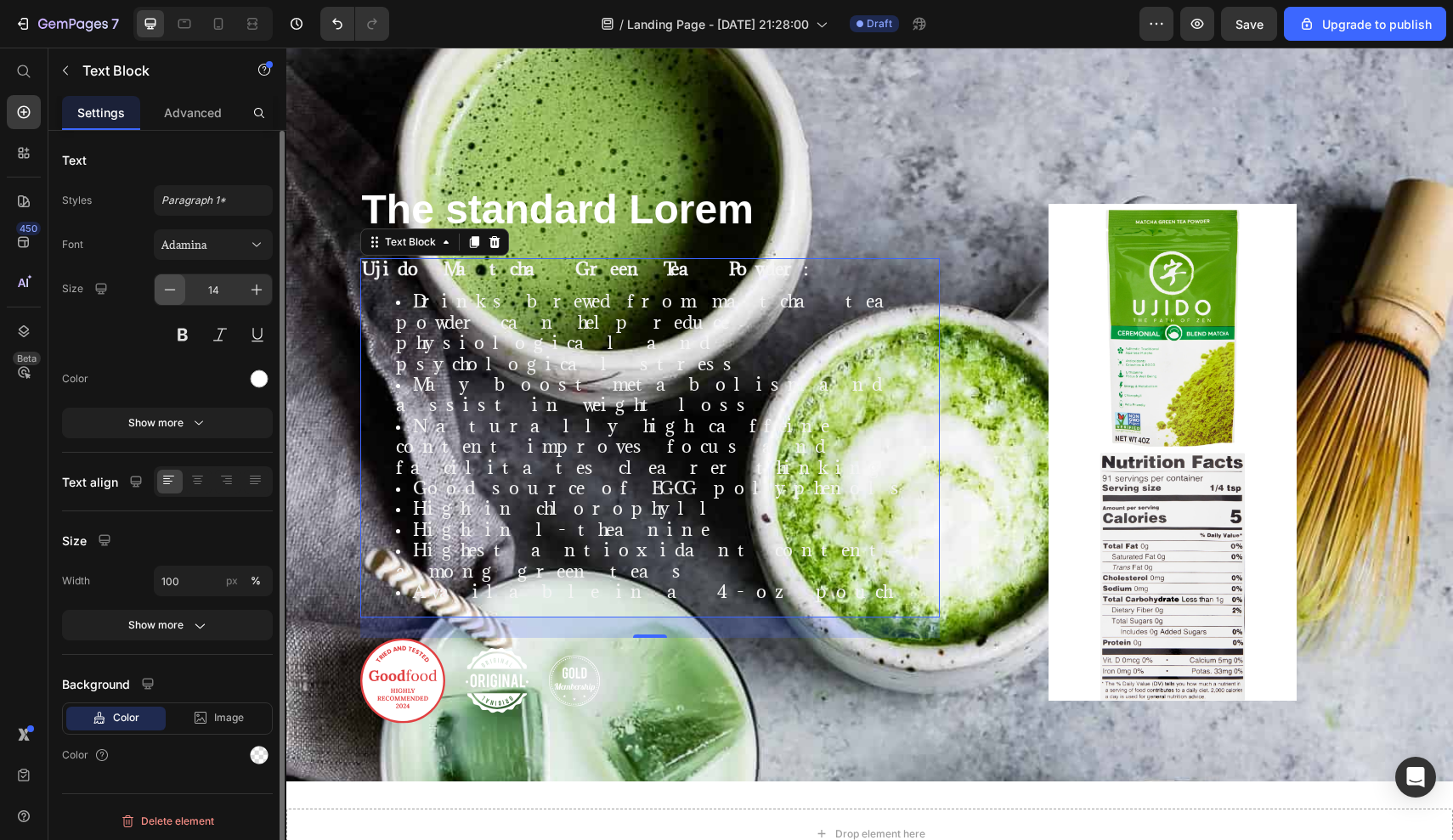 click 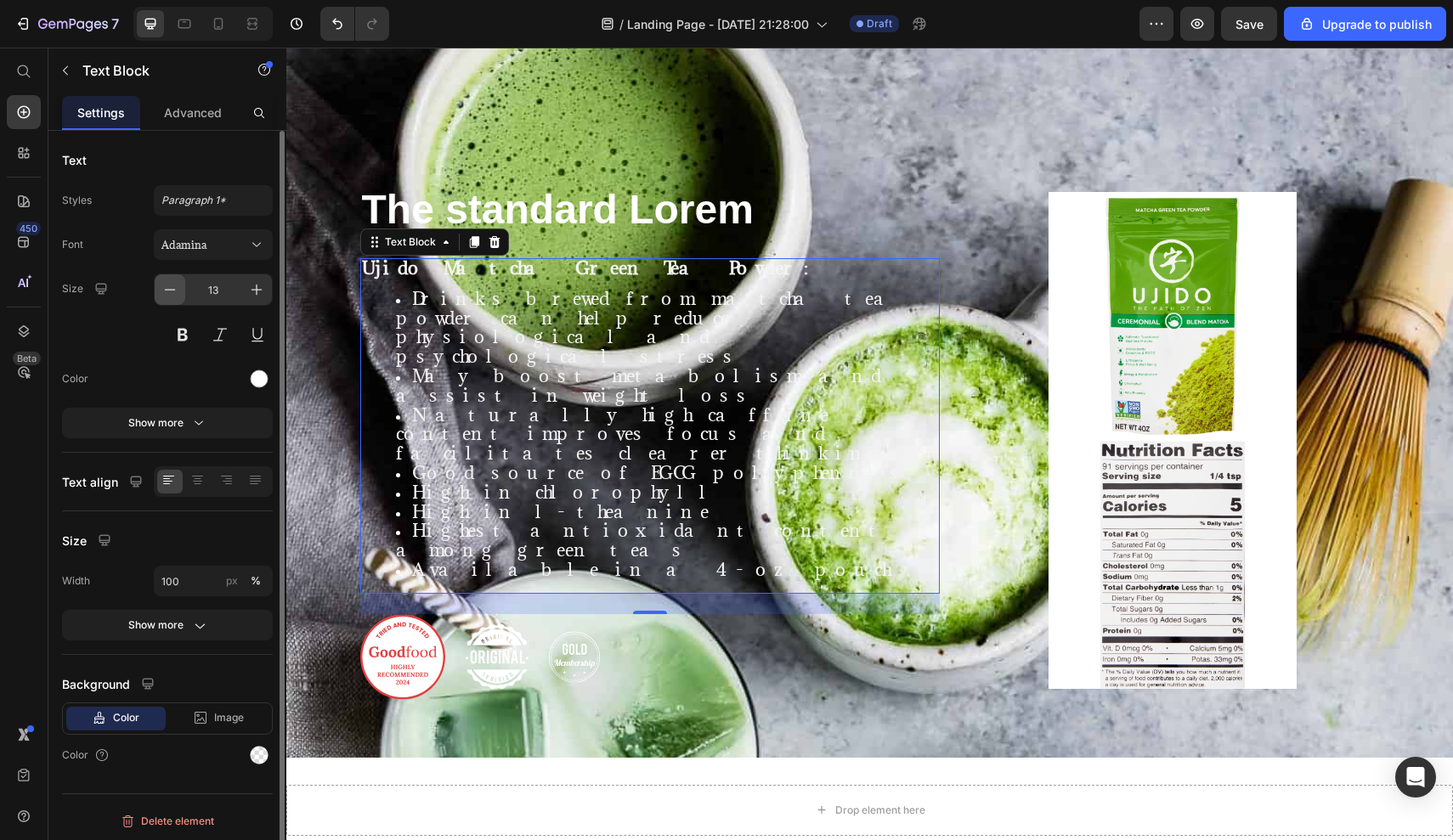 click 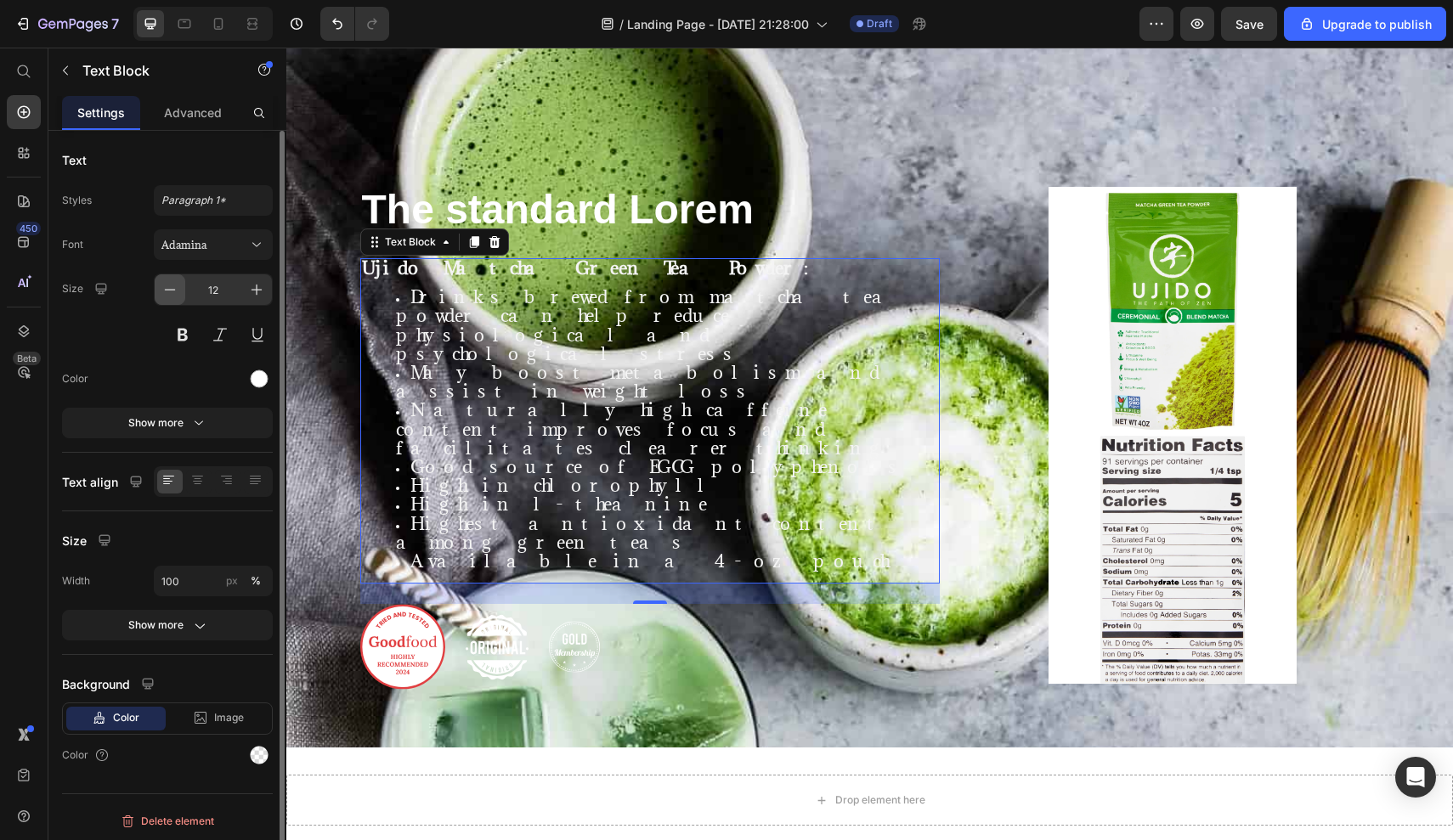 click 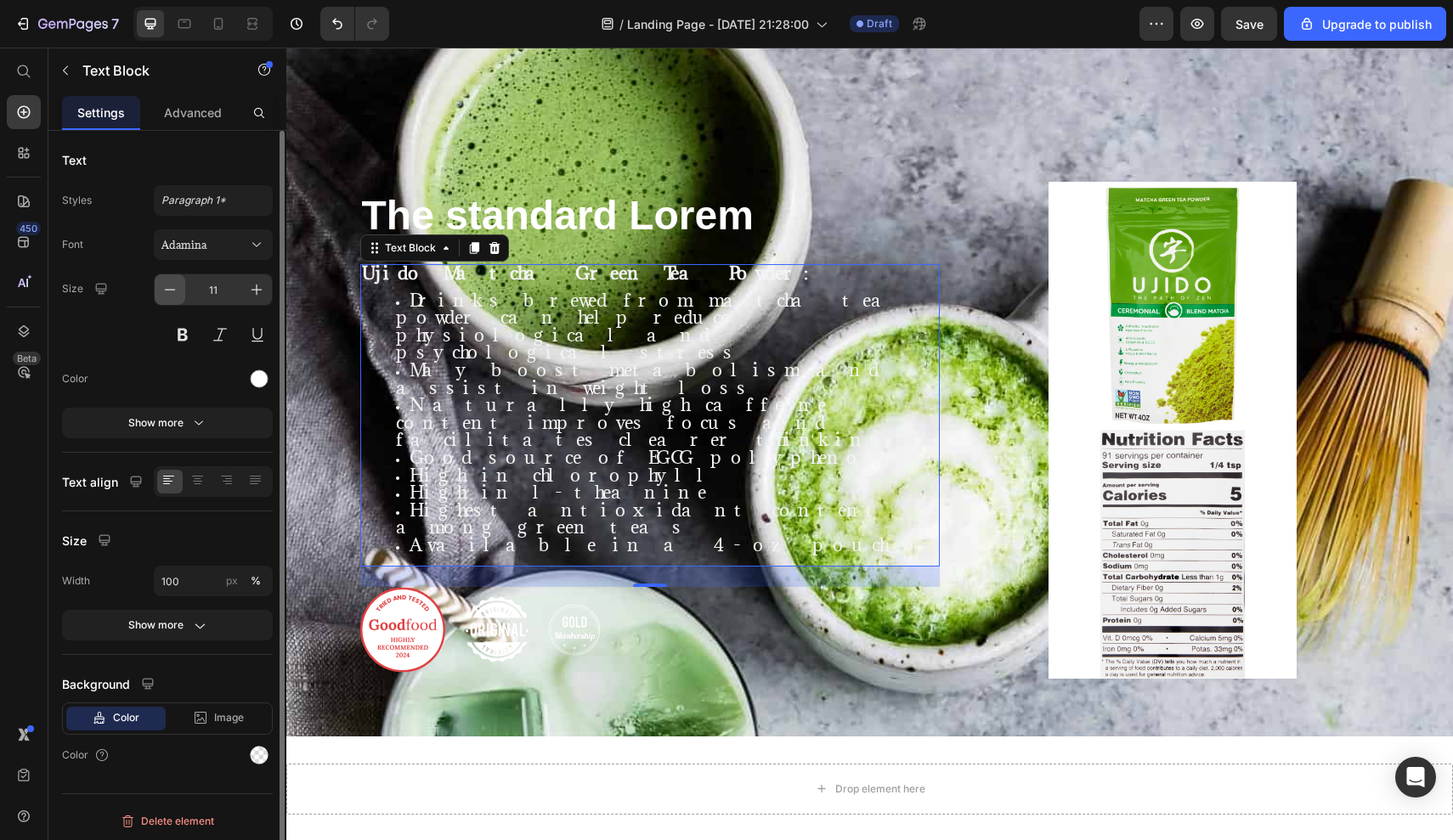 click 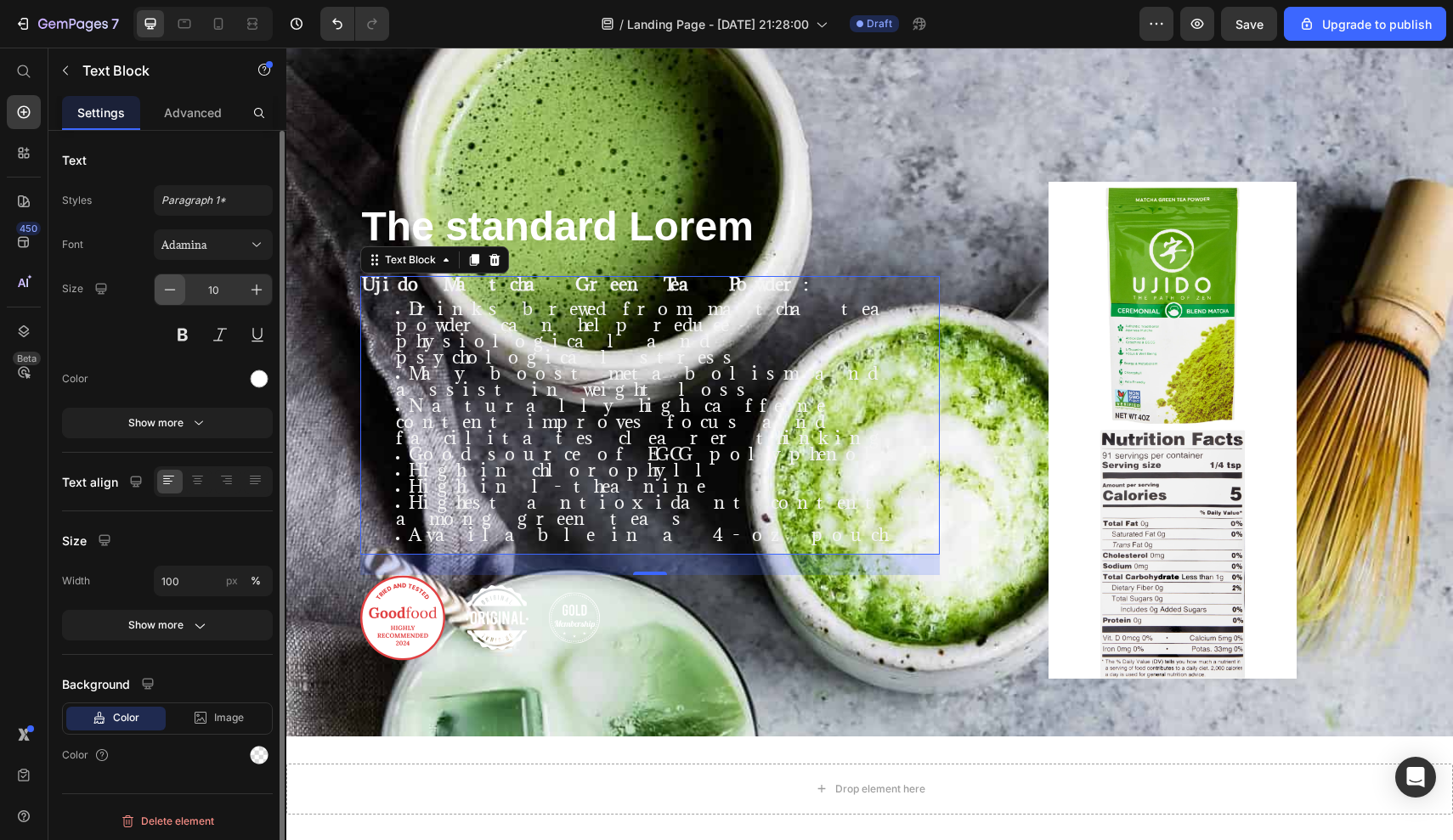 click 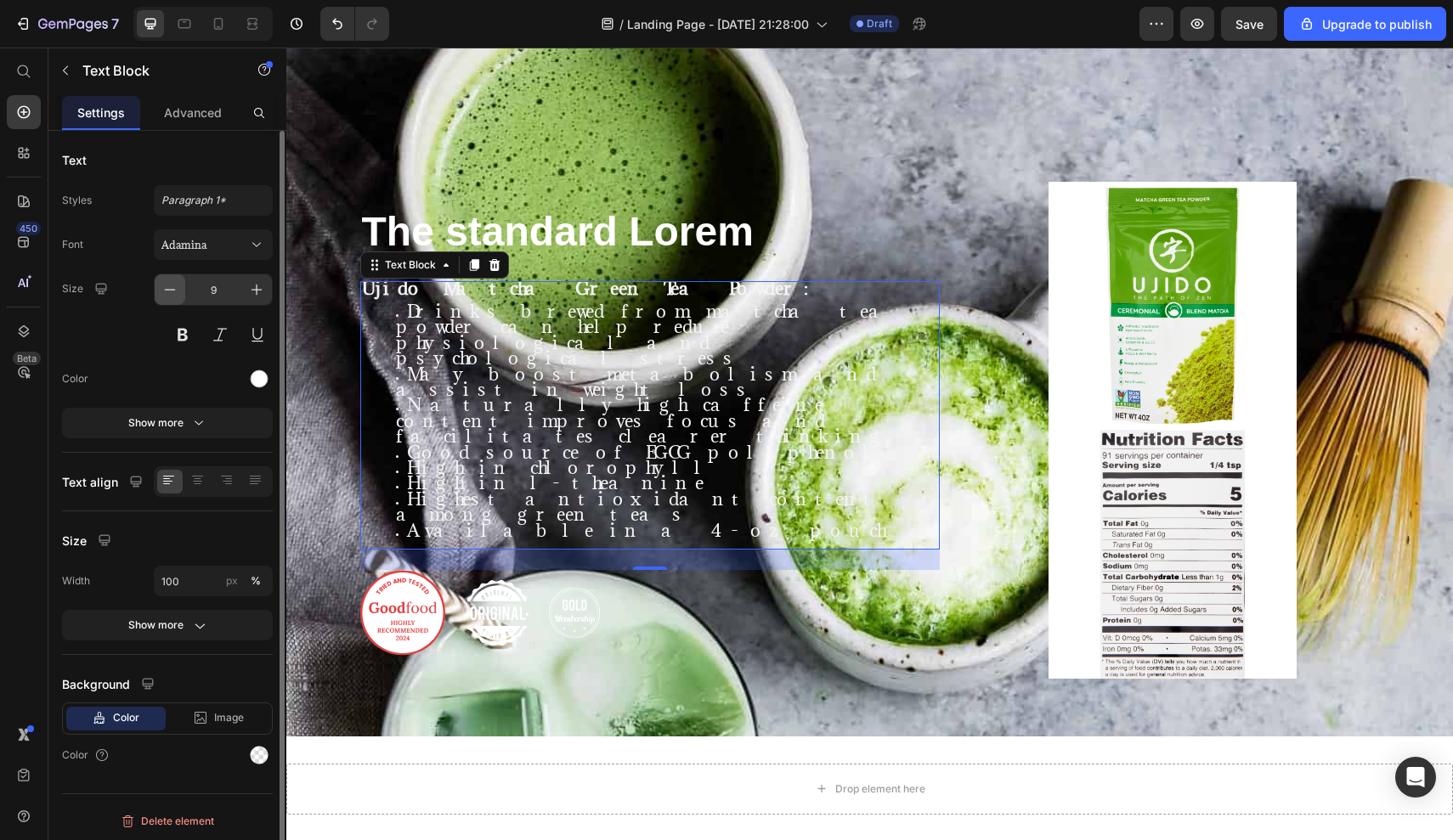click 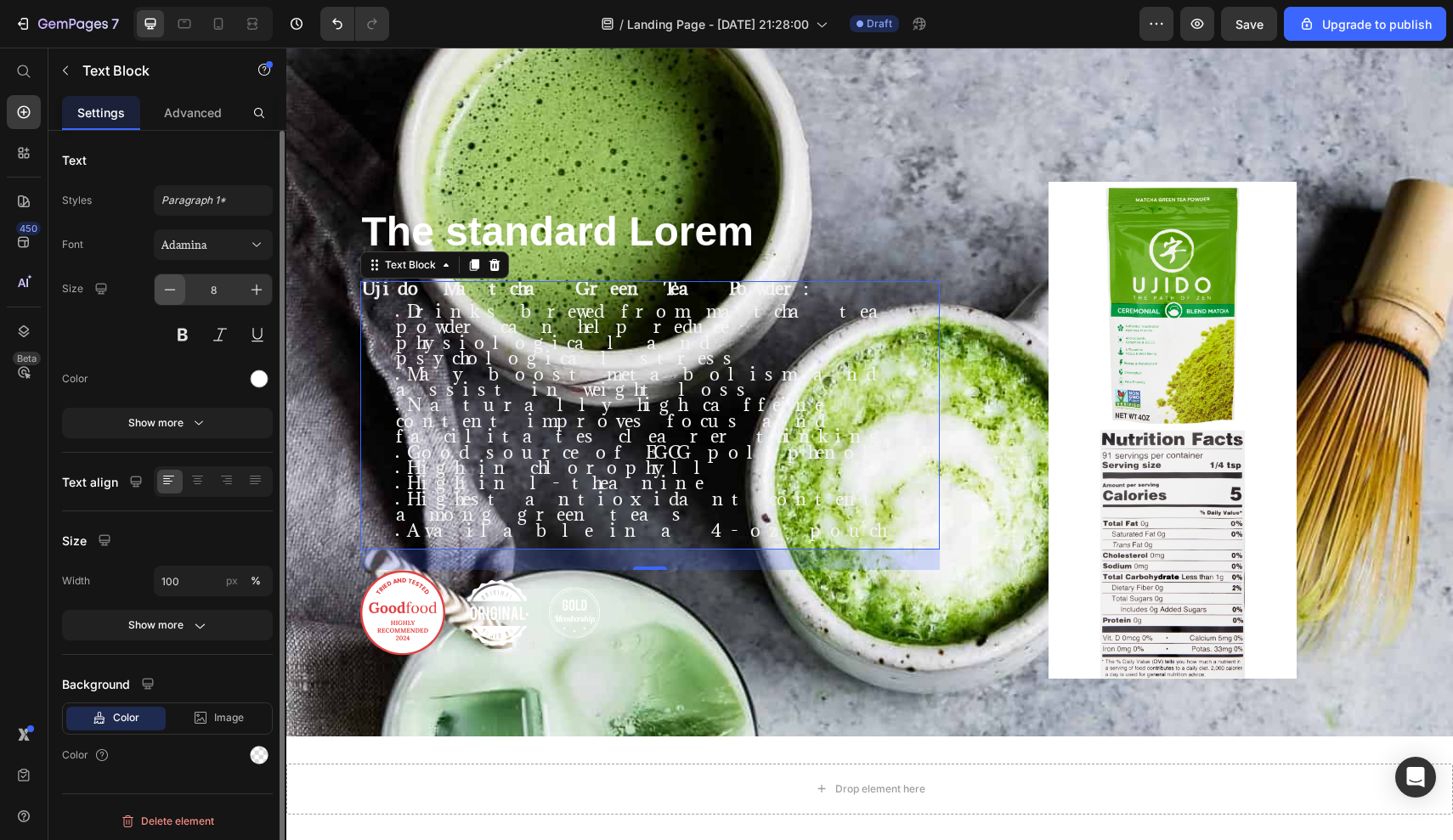 click 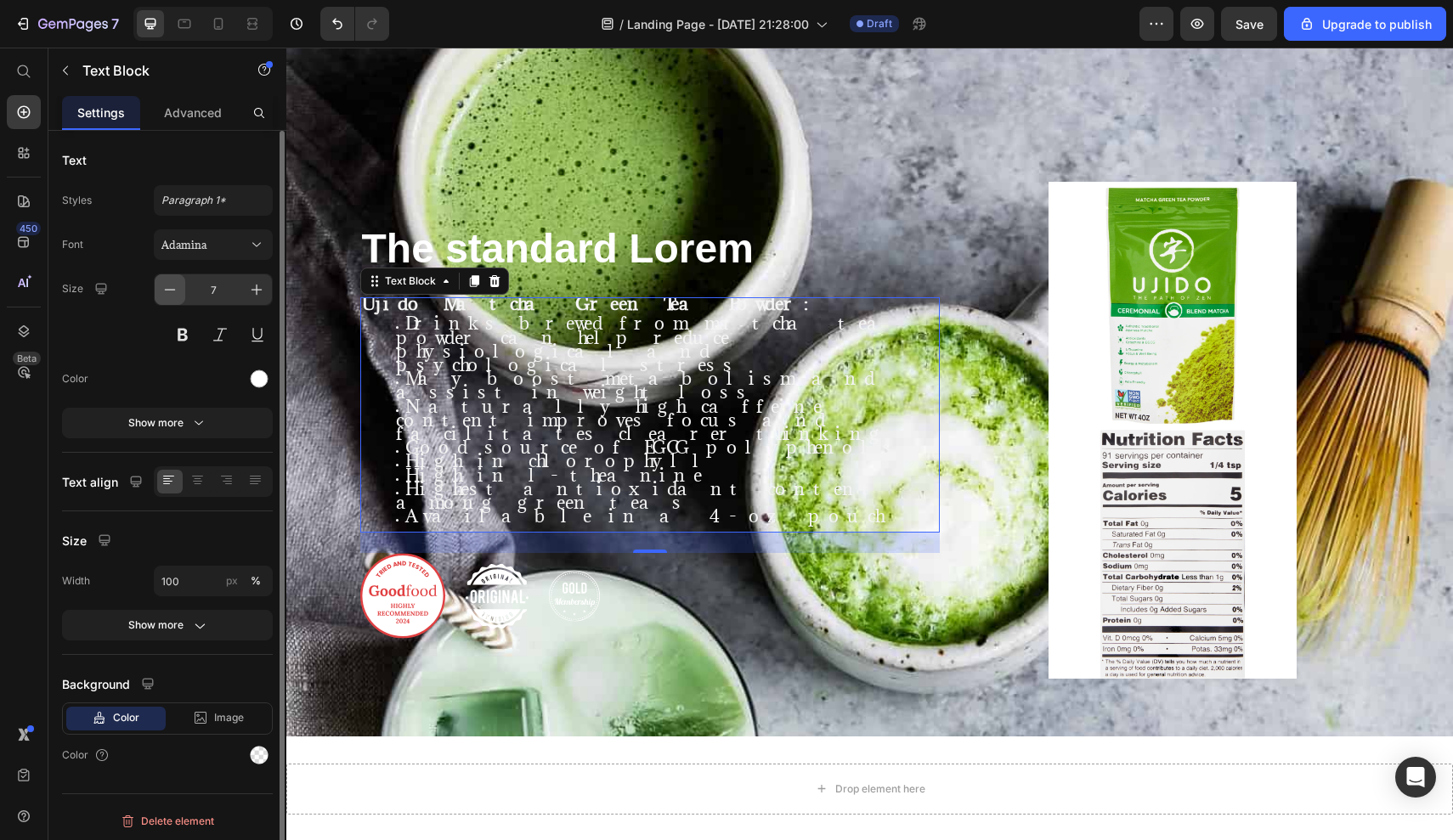 click 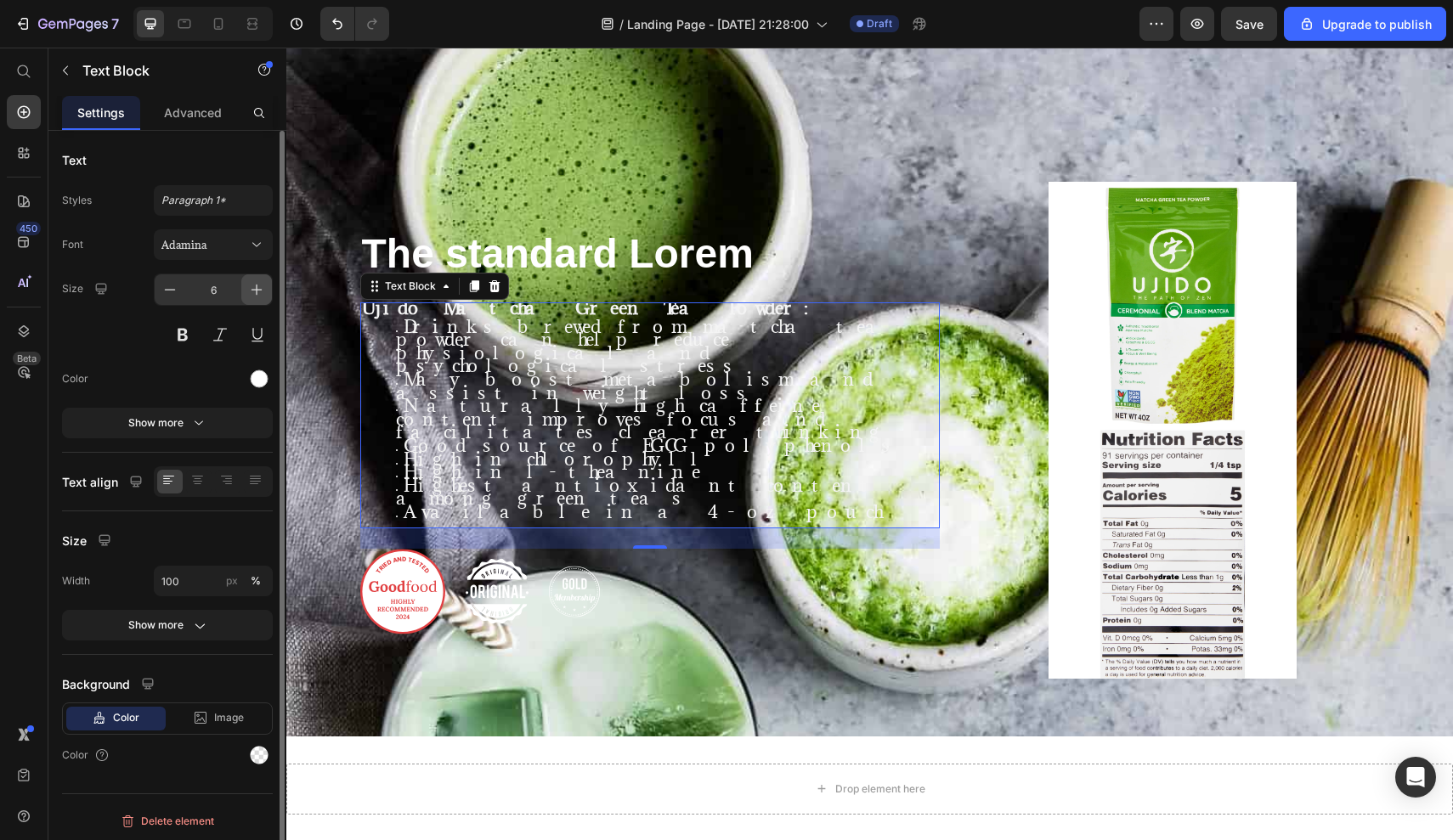 click 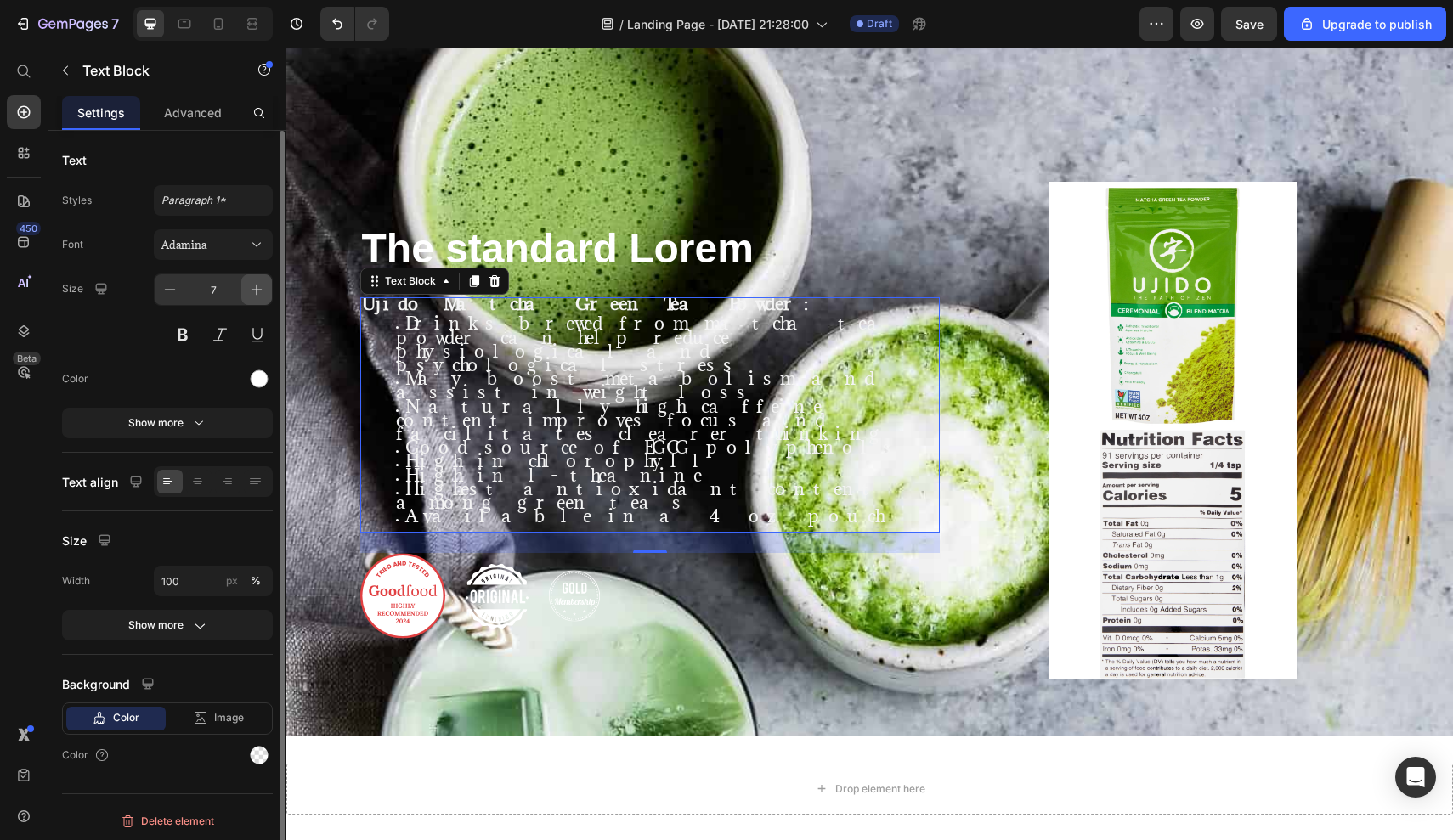 click 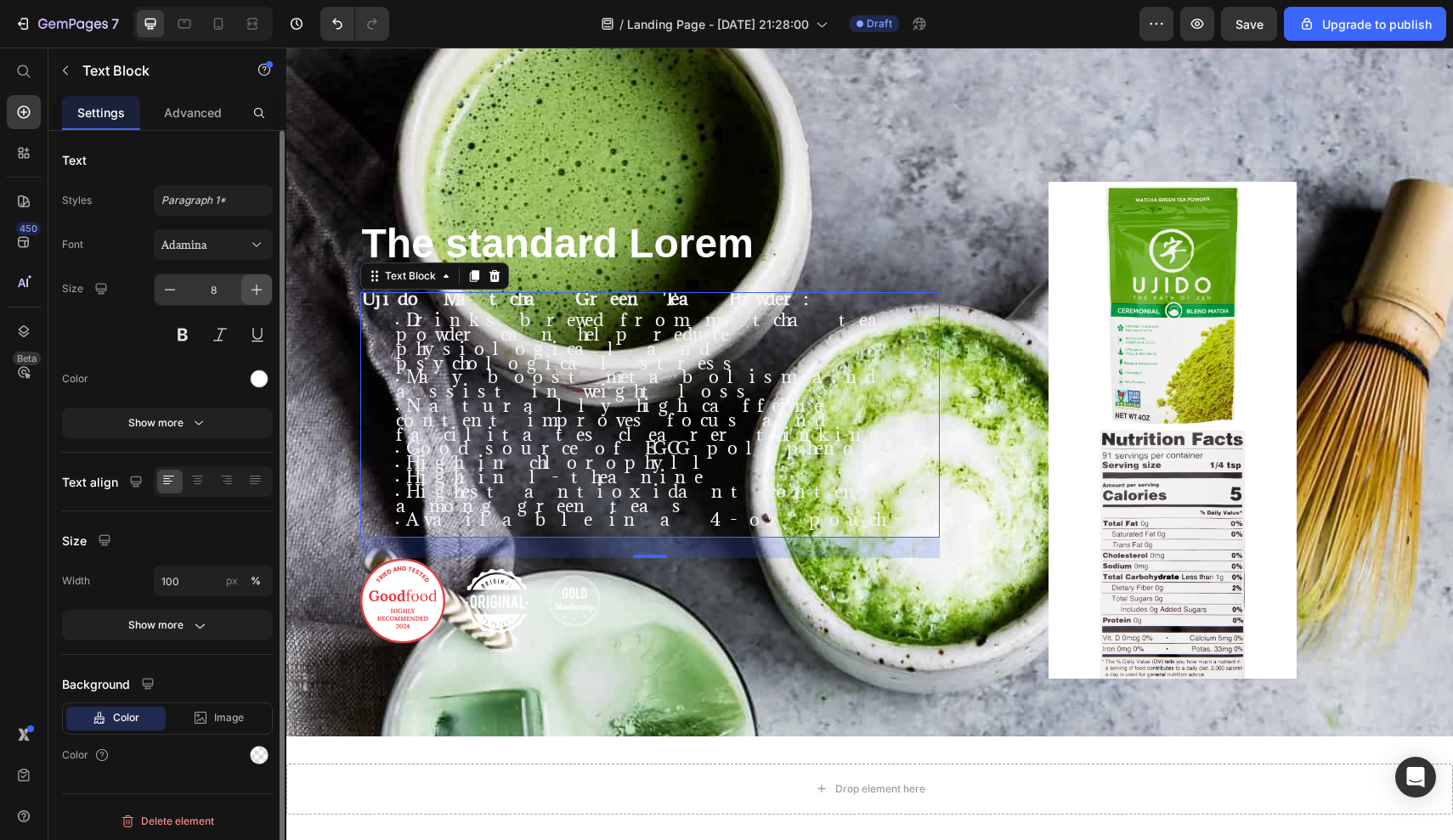 click 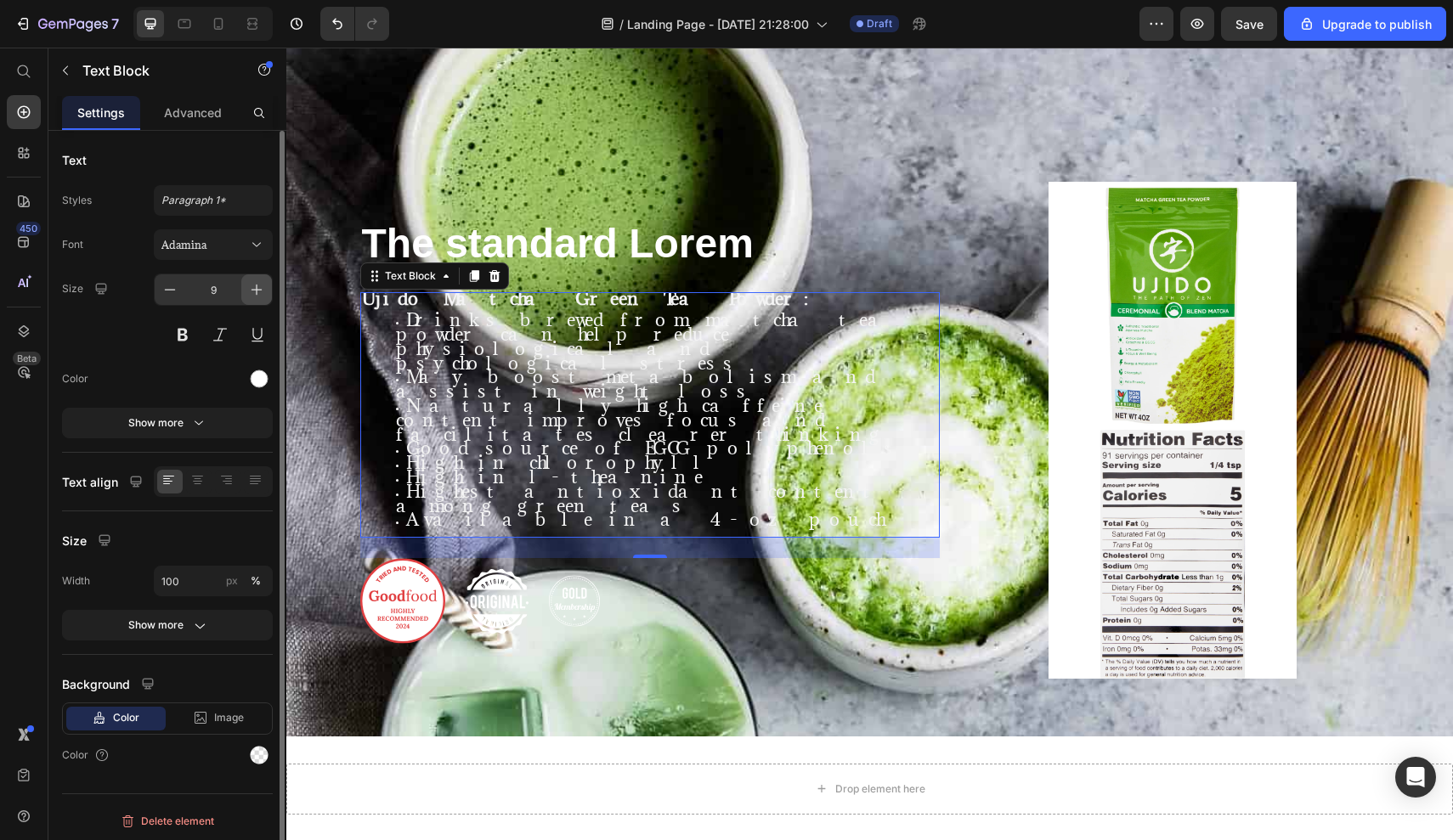 click 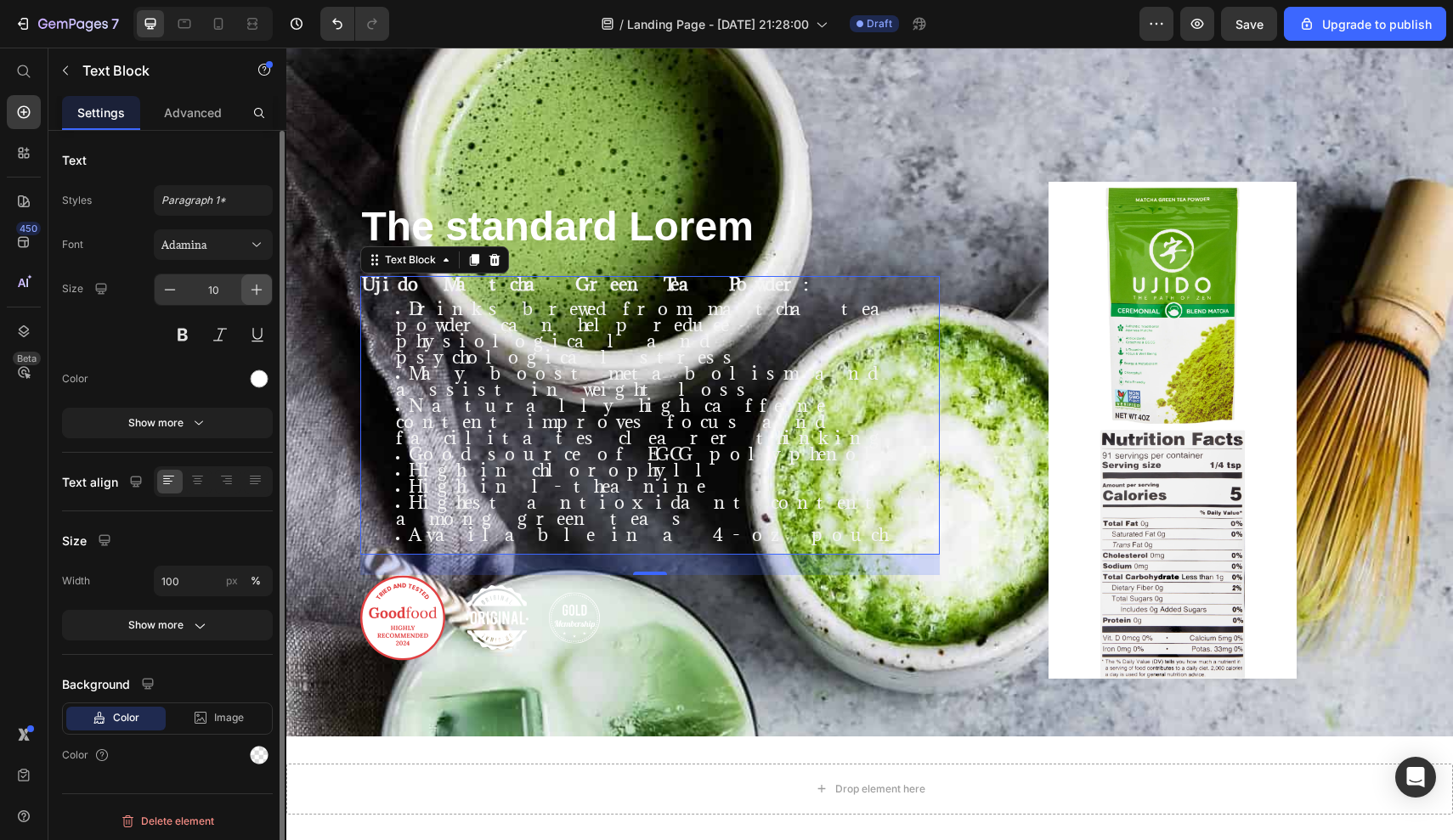 click 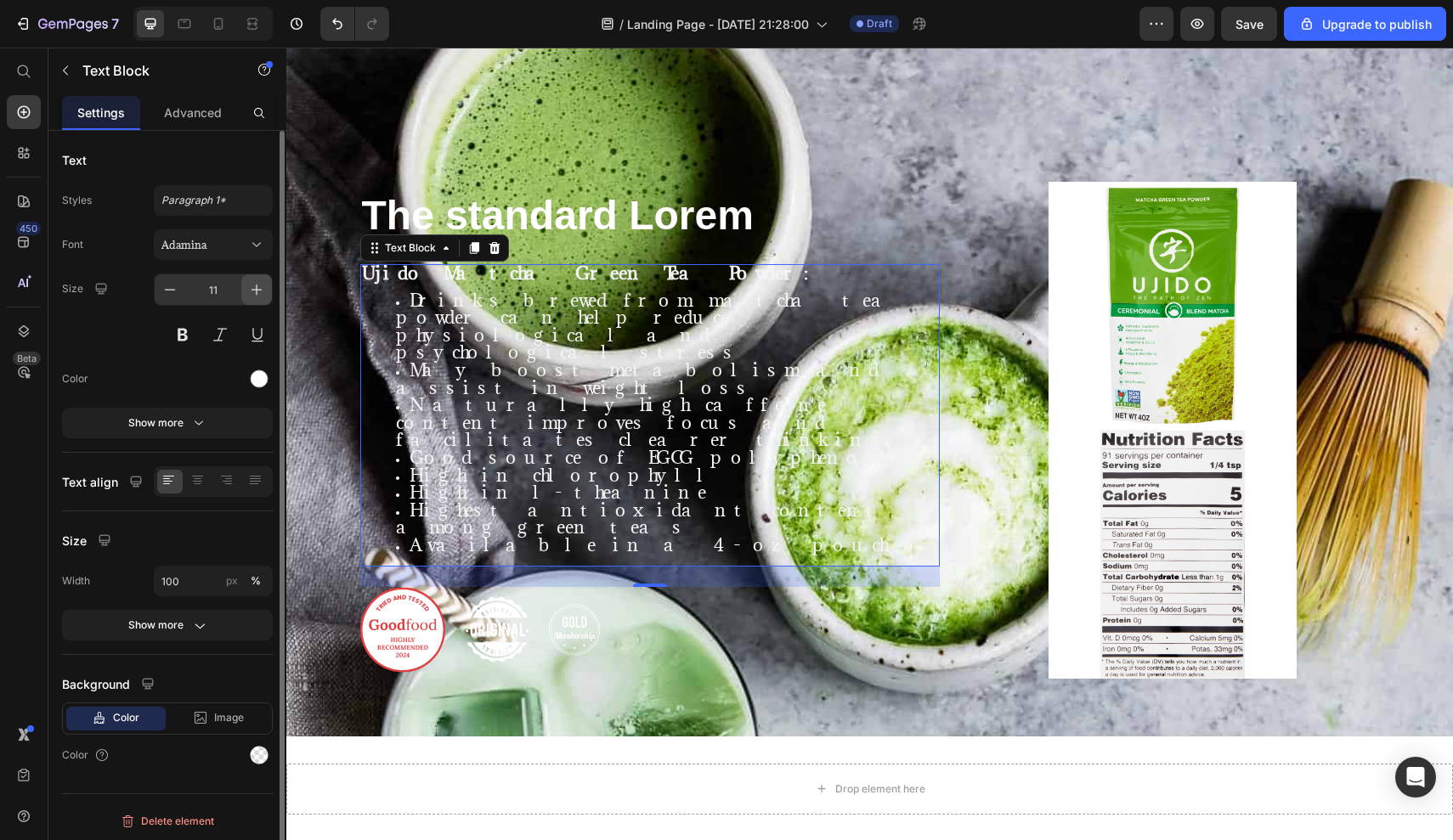 click 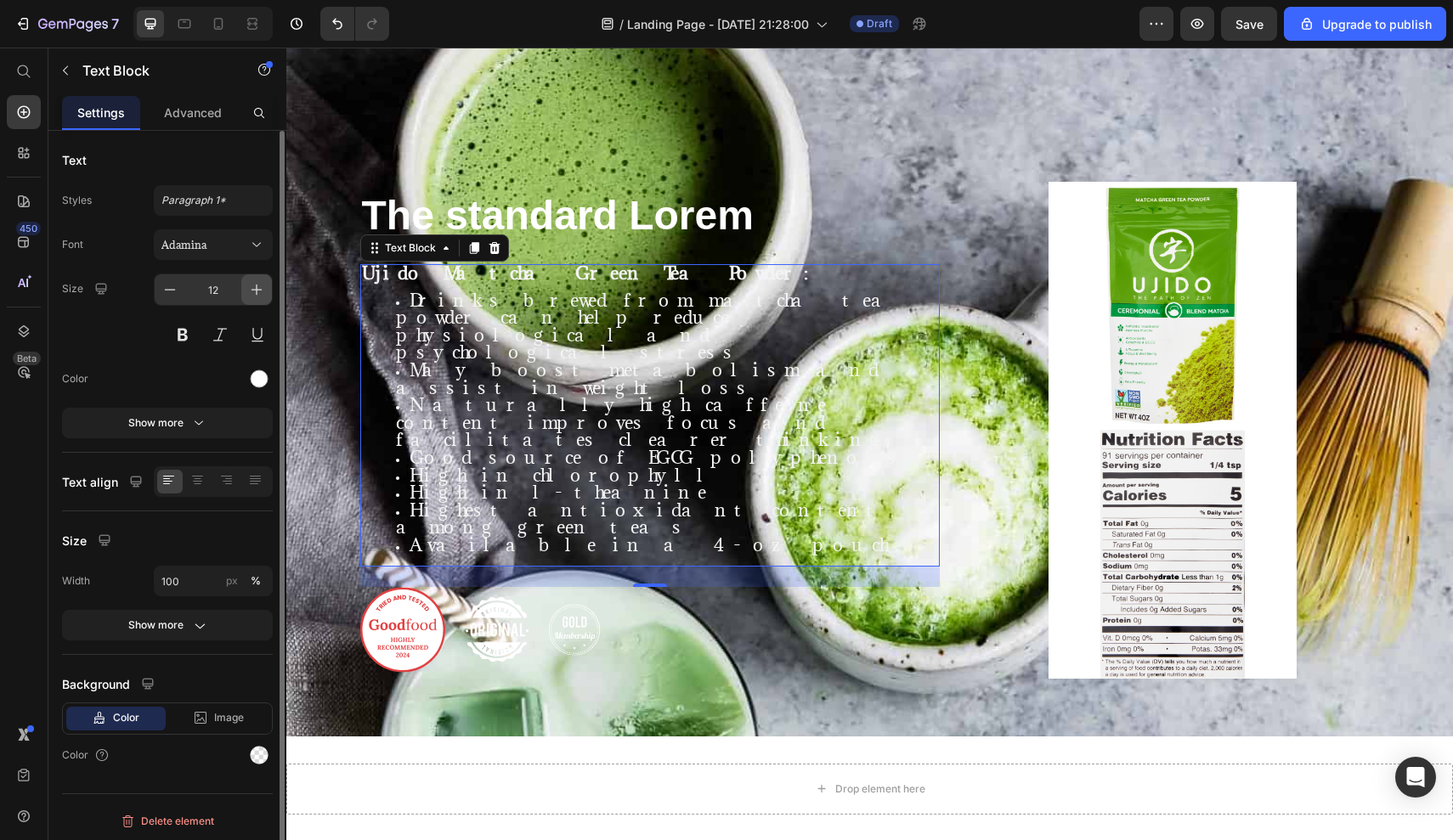 click 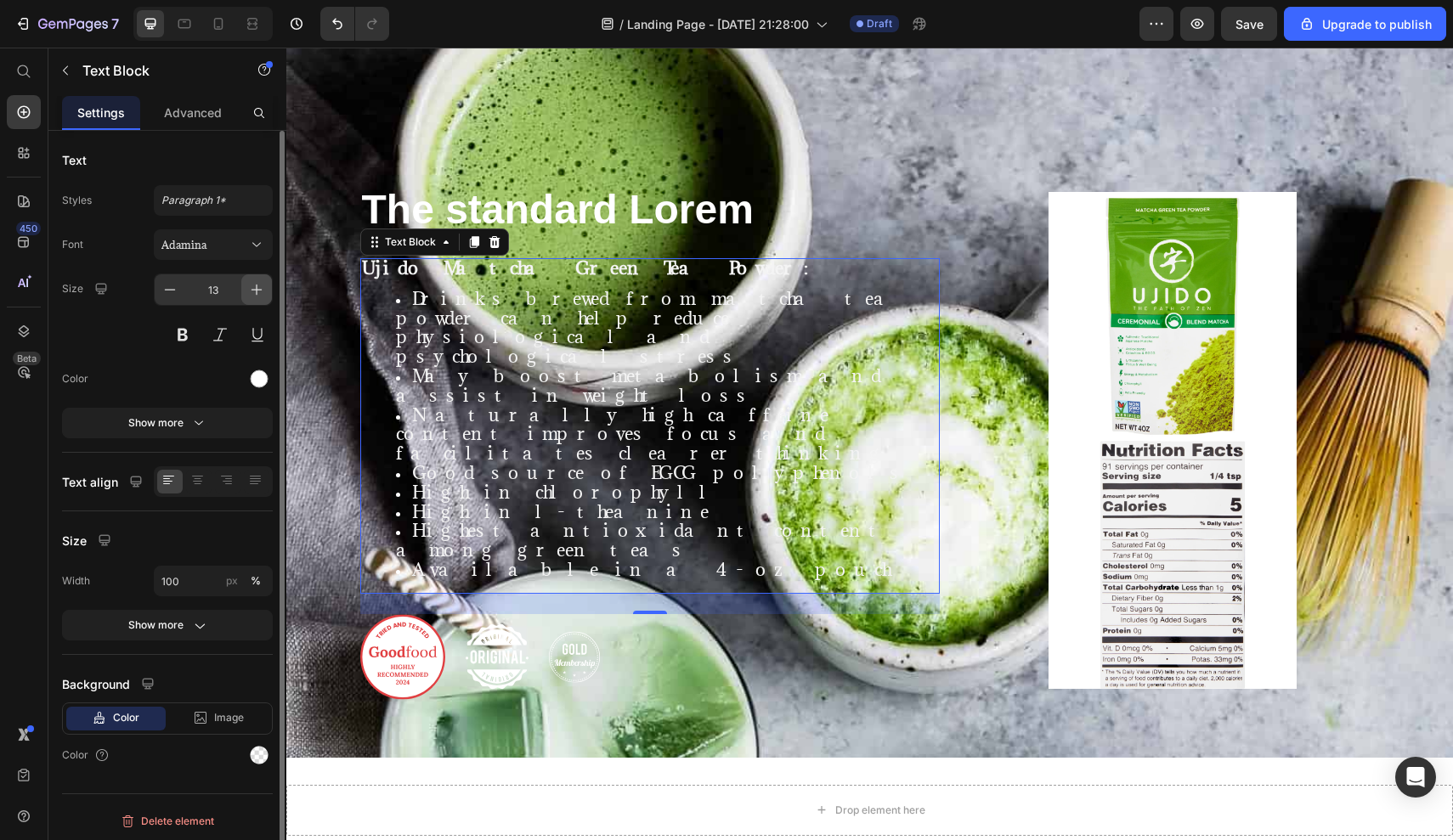 click 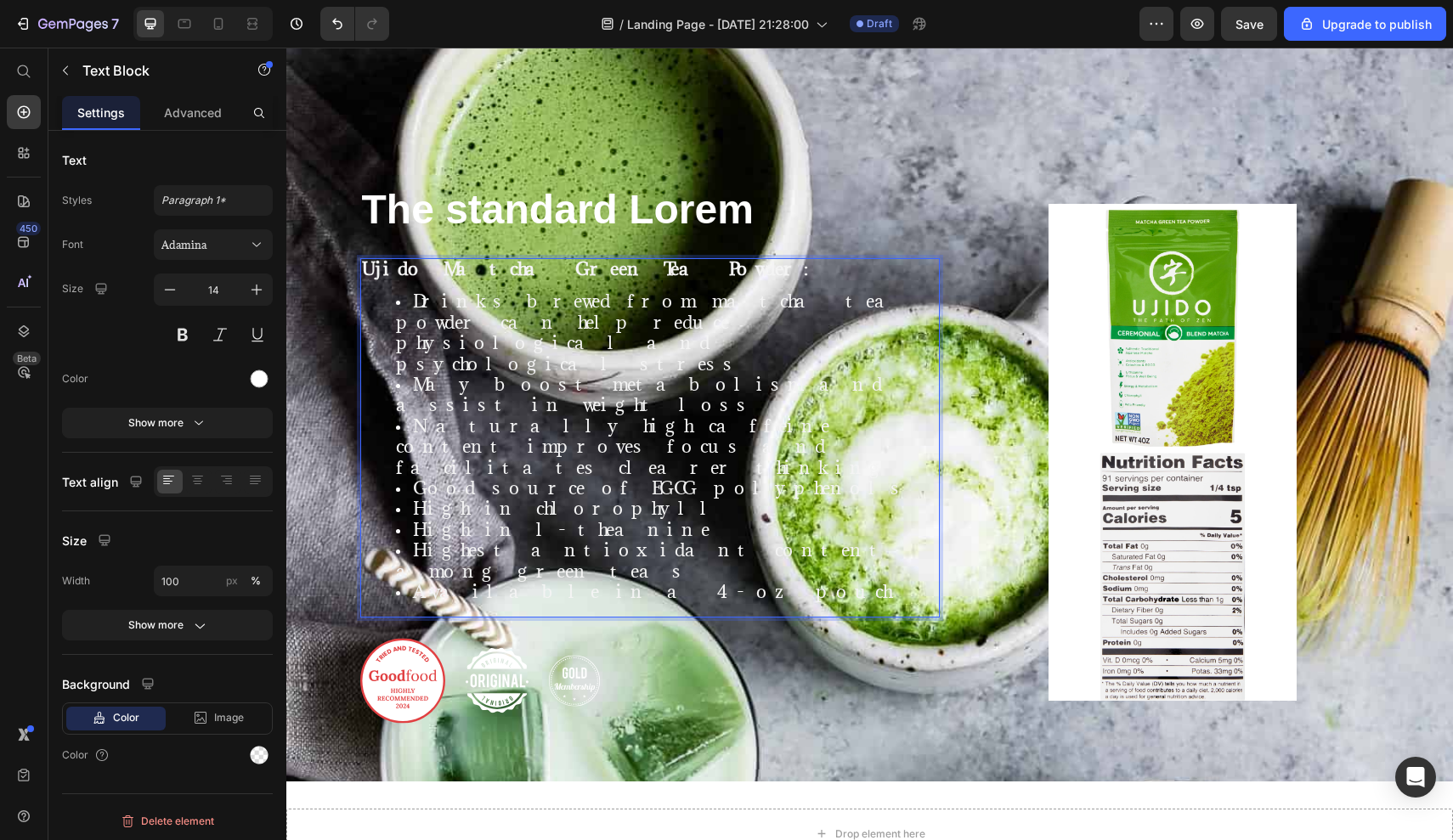 click on "Available in a 4-oz pouch" at bounding box center (667, 593) 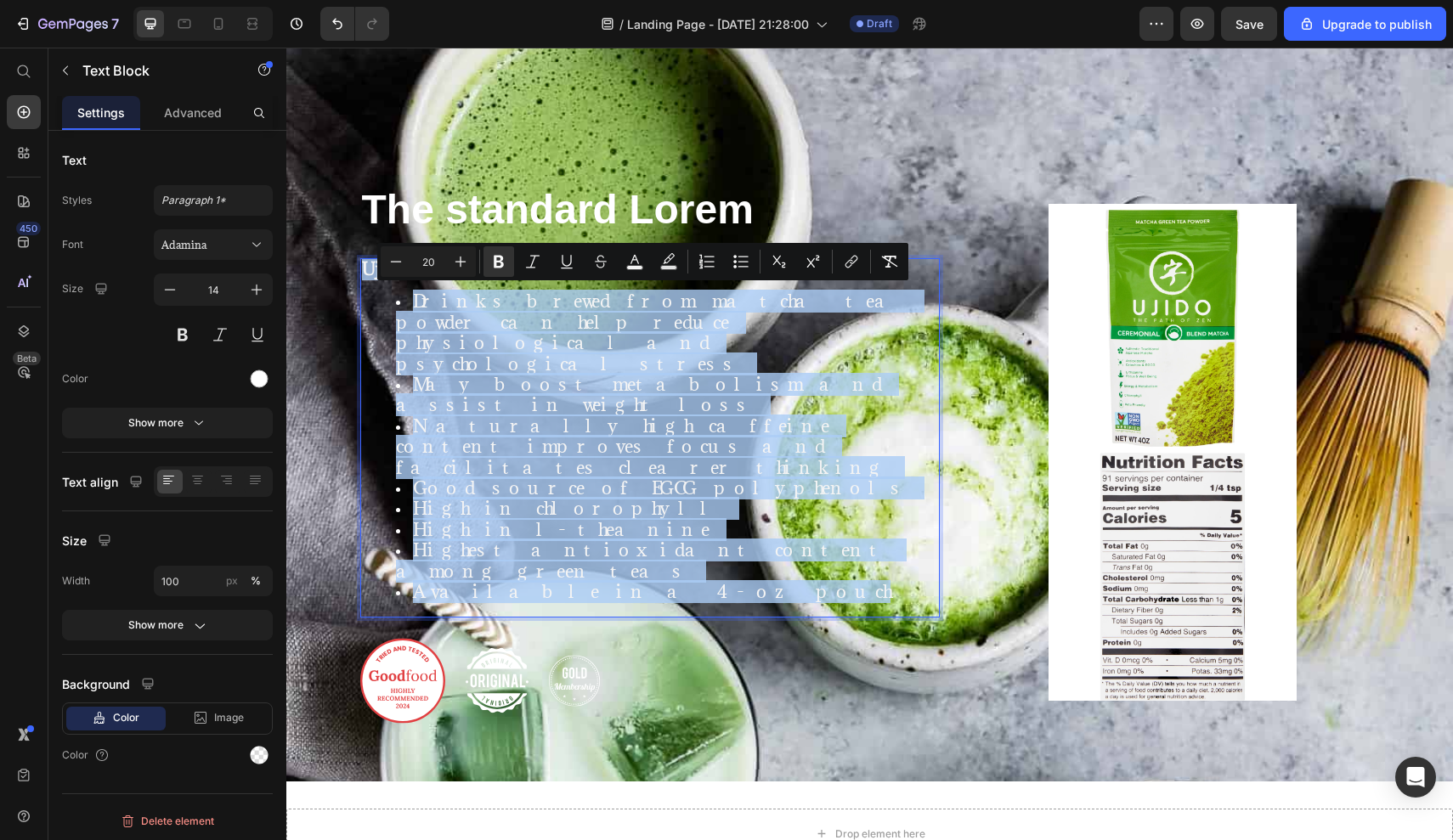 drag, startPoint x: 621, startPoint y: 521, endPoint x: 355, endPoint y: 307, distance: 341.39713 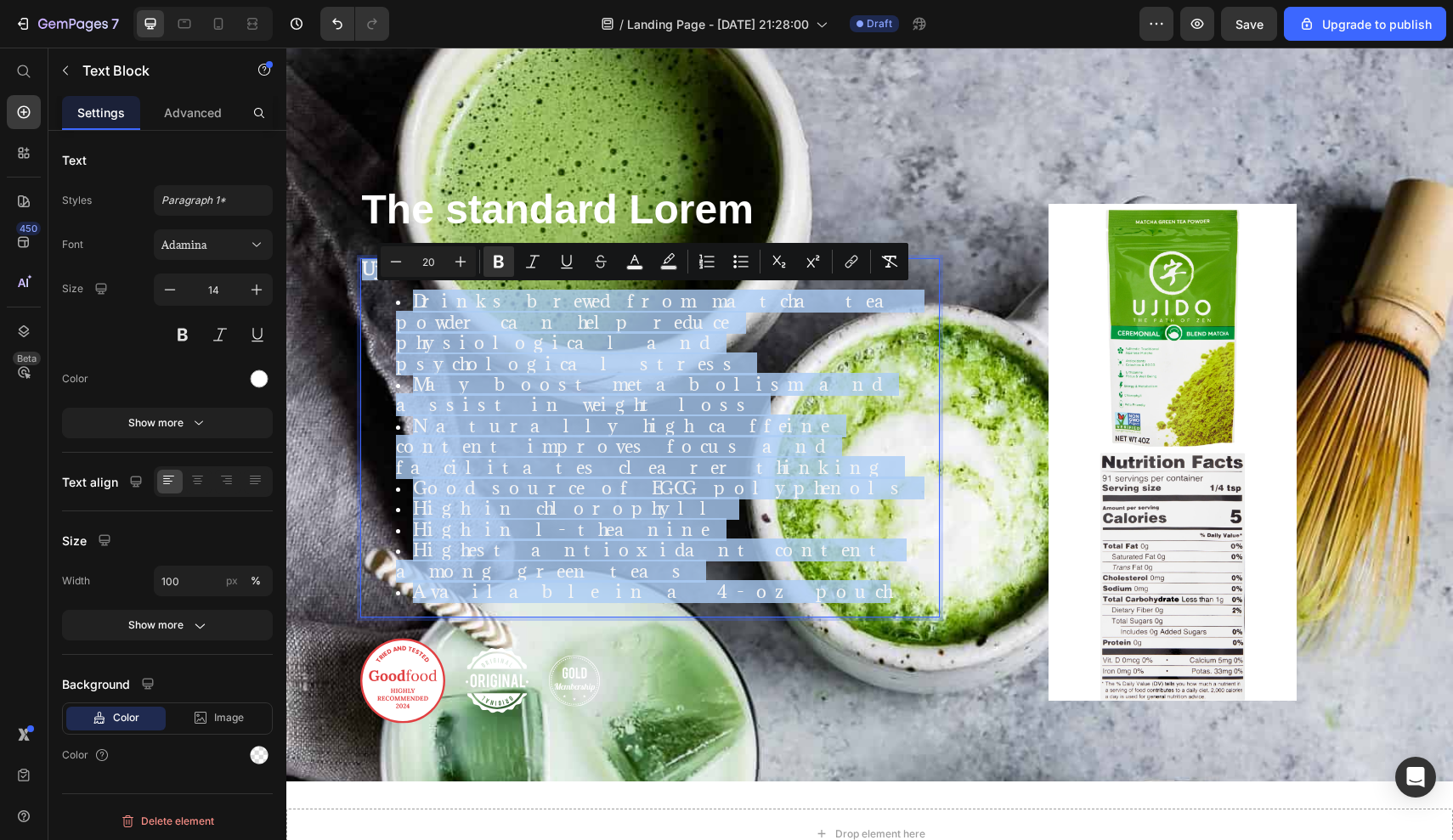 click on "Ujido Matcha Green Tea Powder: Drinks brewed from matcha tea powder can help reduce physiological and psychological stress May boost metabolism and assist in weight loss Naturally high caffeine content improves focus and facilitates clearer thinking Good source of EGCG polyphenols High in chlorophyll High in l-theanine Highest antioxidant content among green teas Available in a 4-oz pouch" at bounding box center (650, 437) 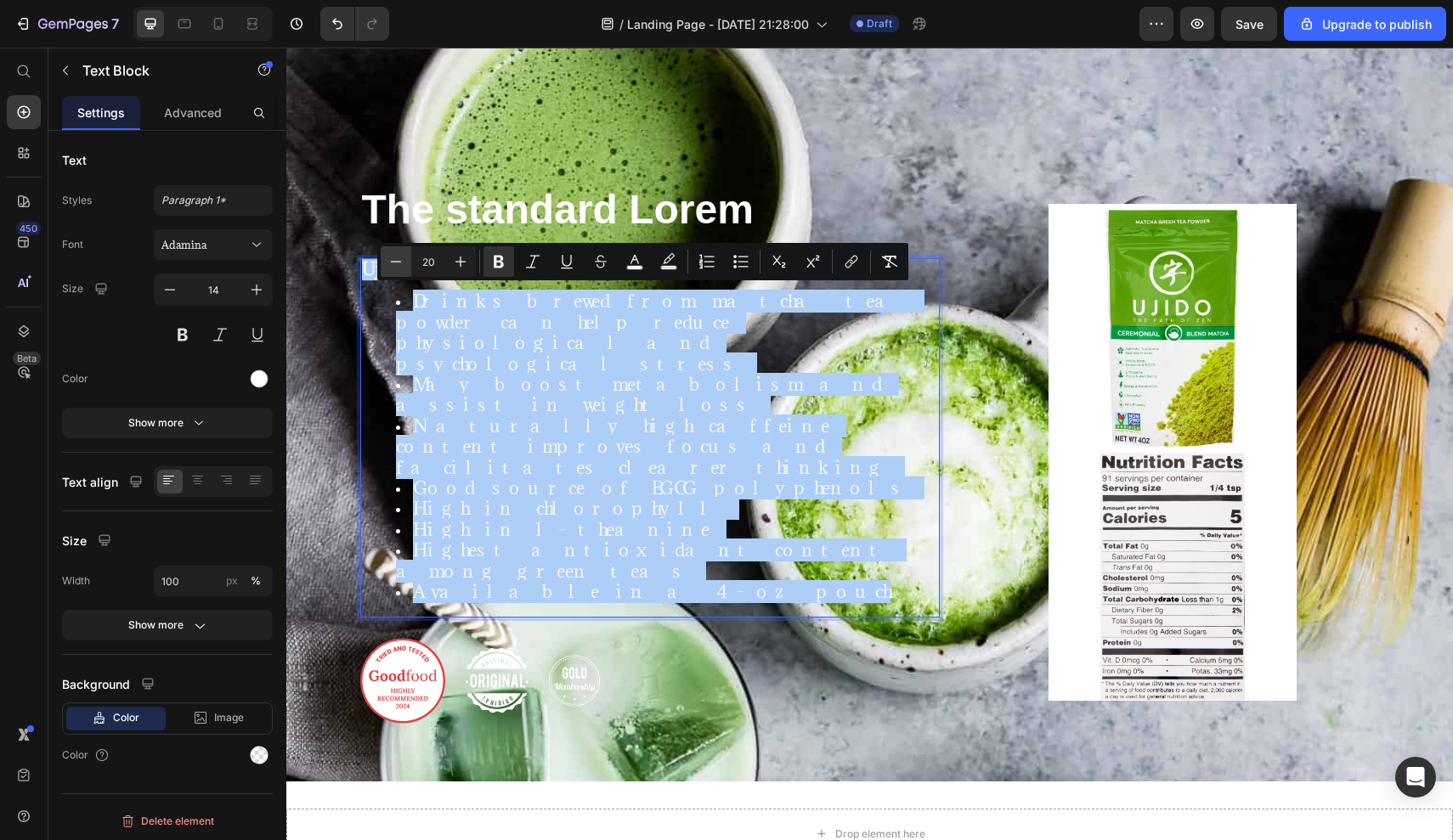click 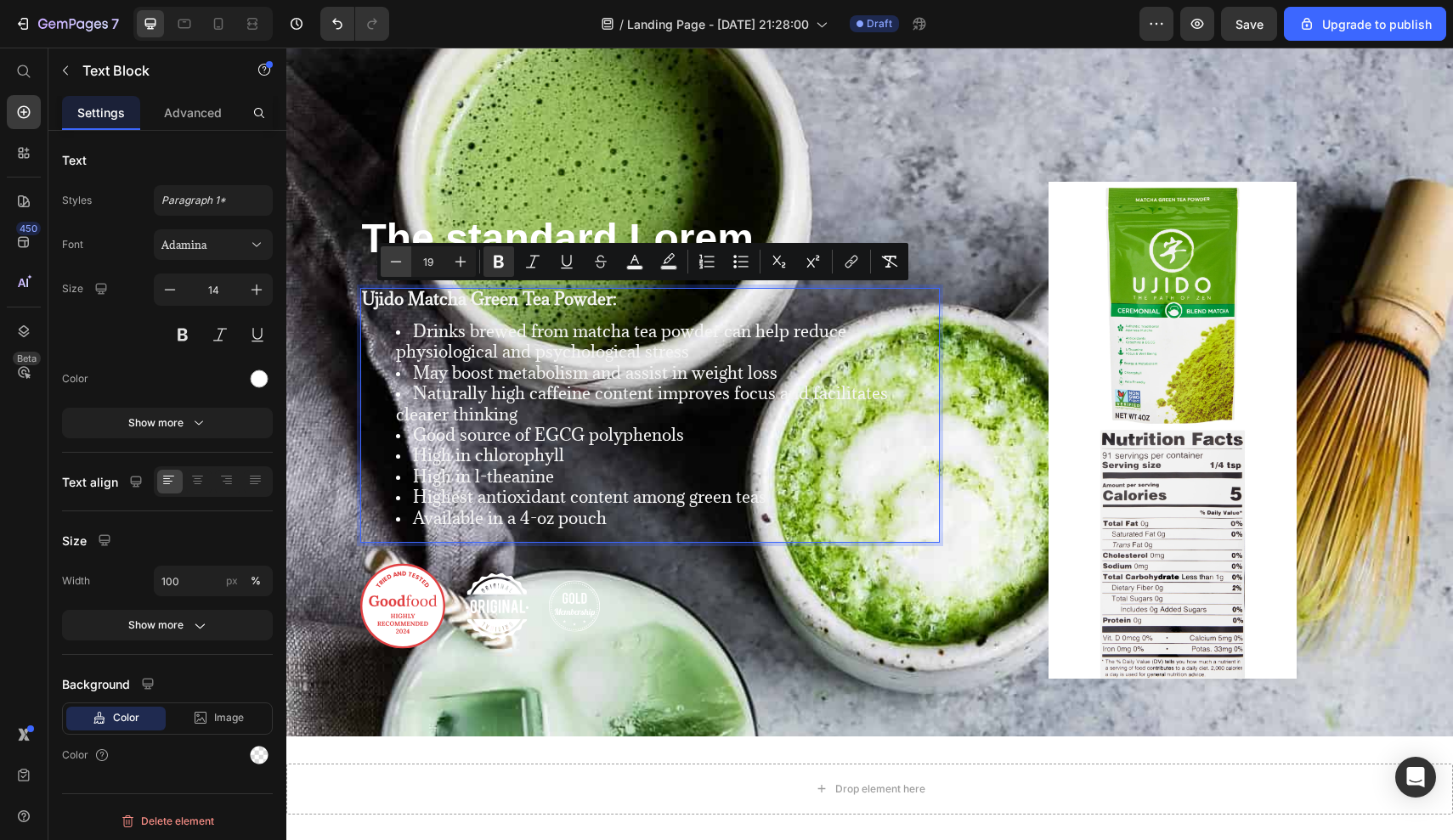 click 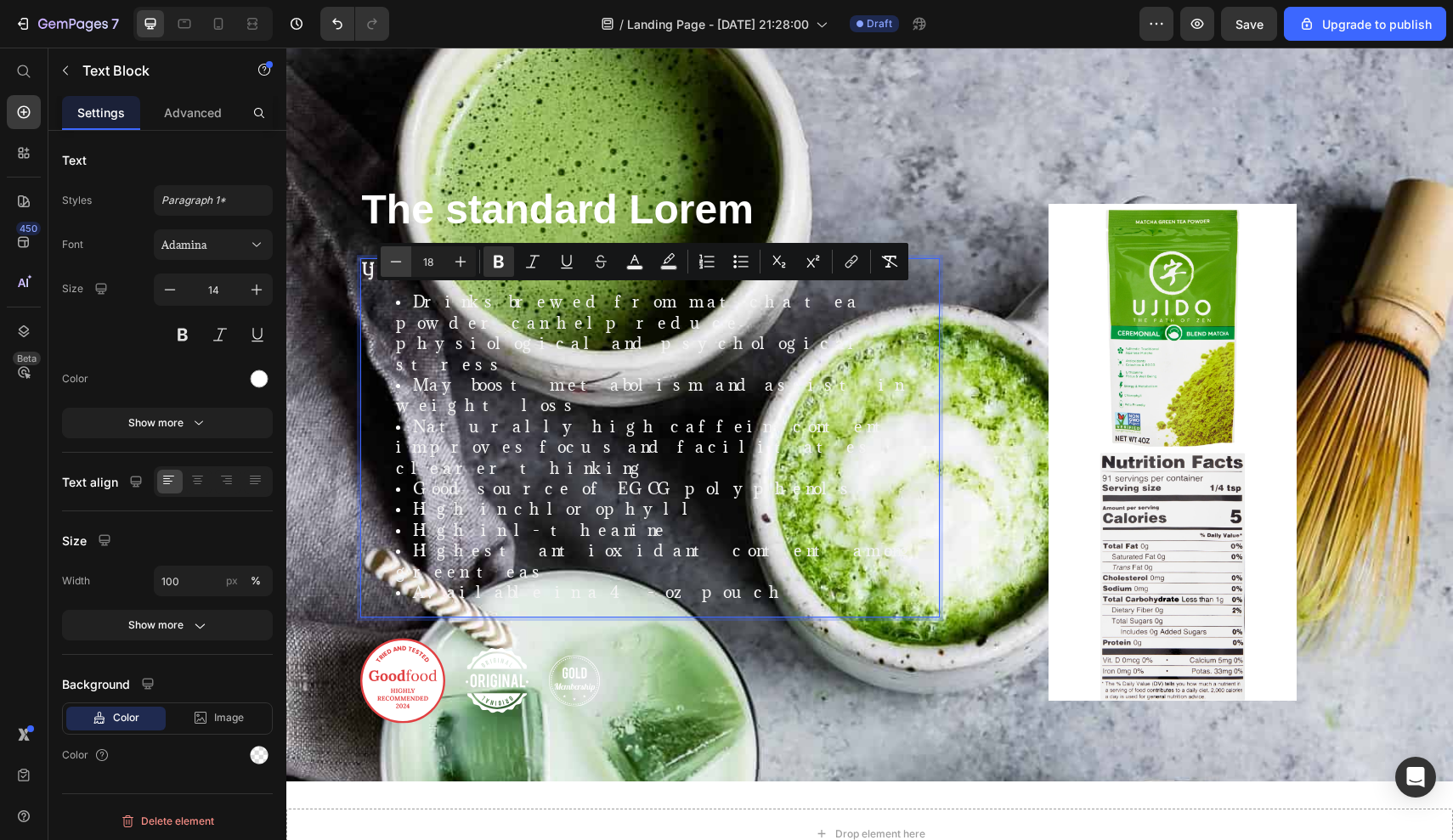 click 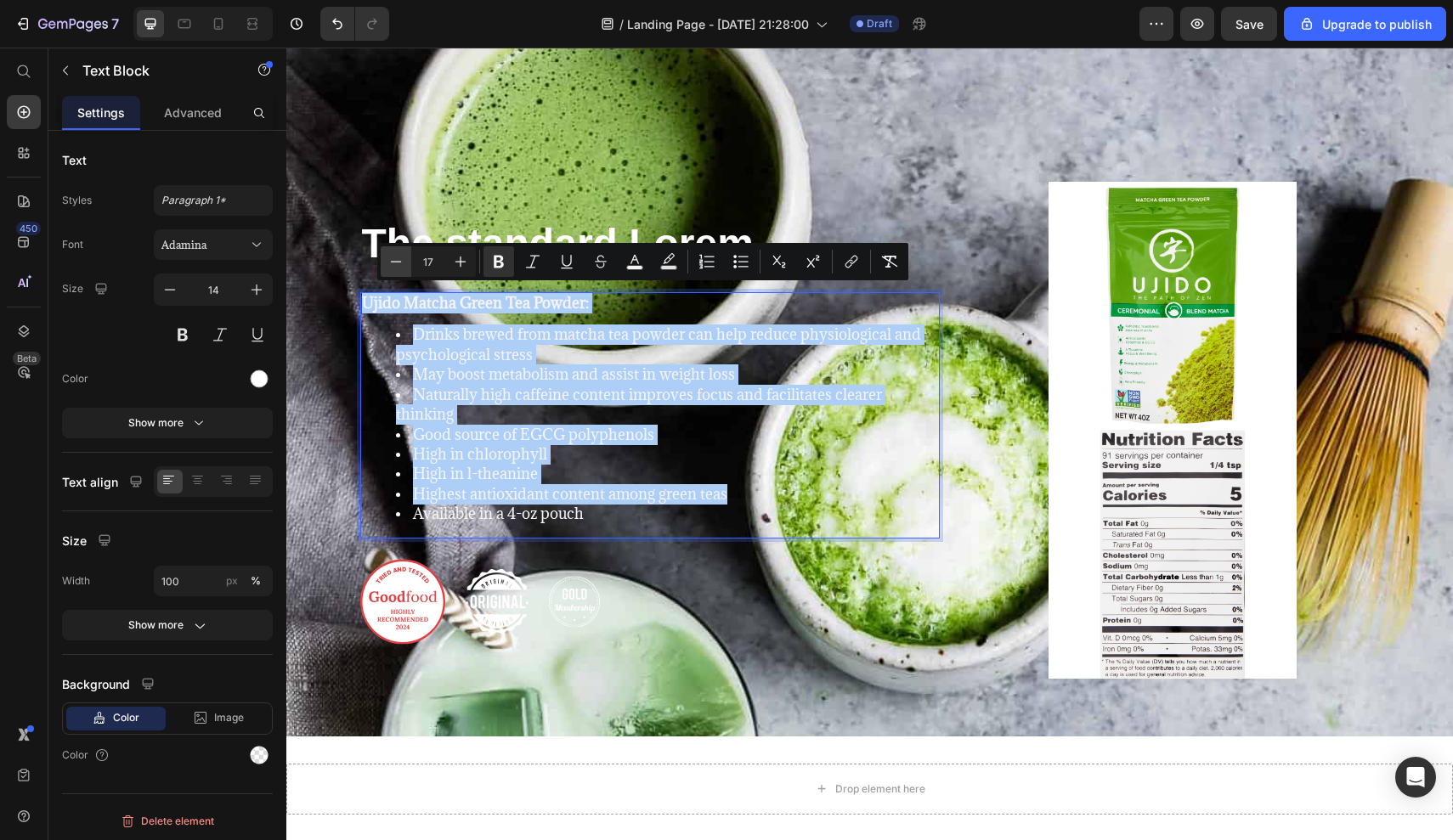 click 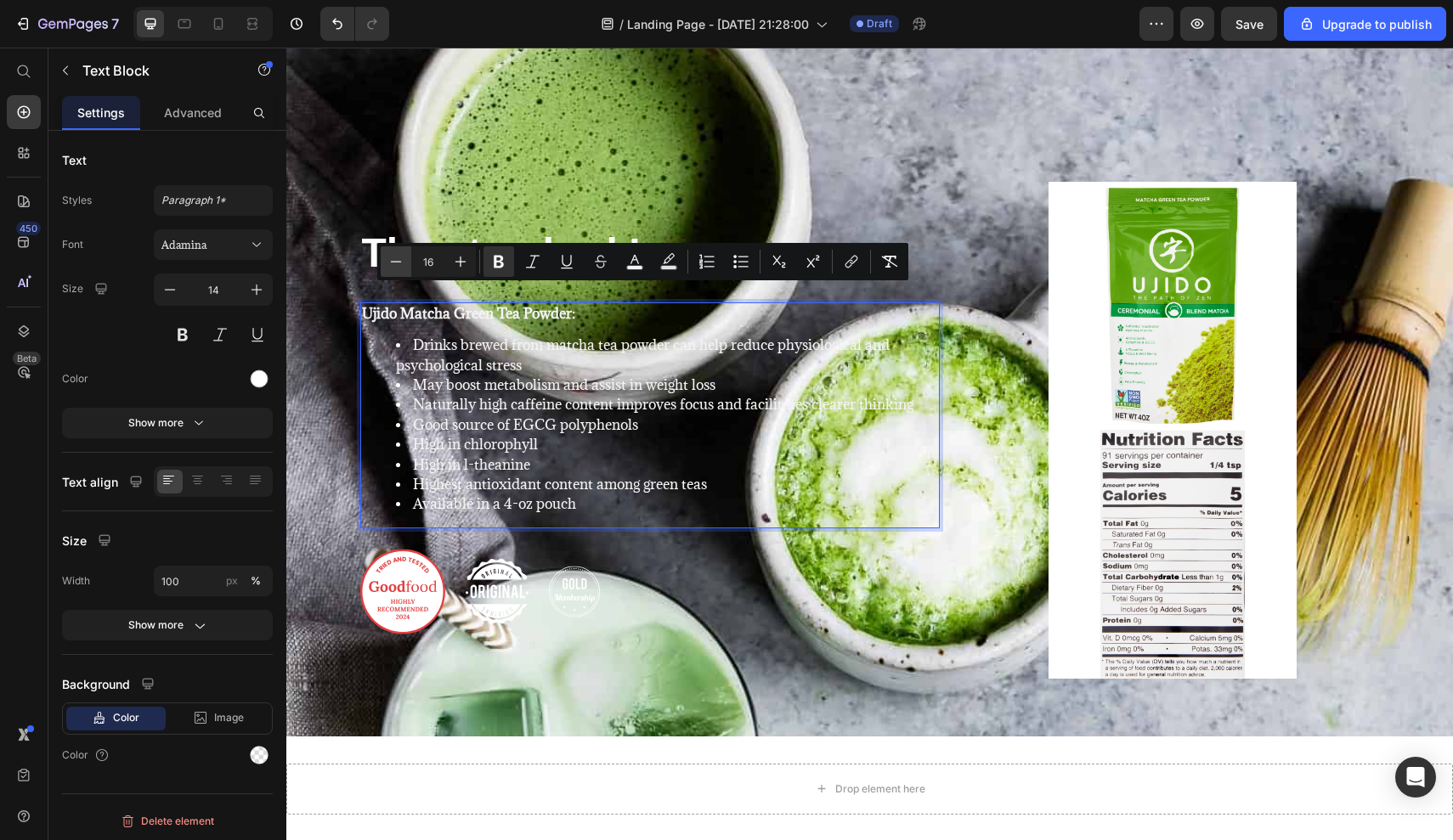 click 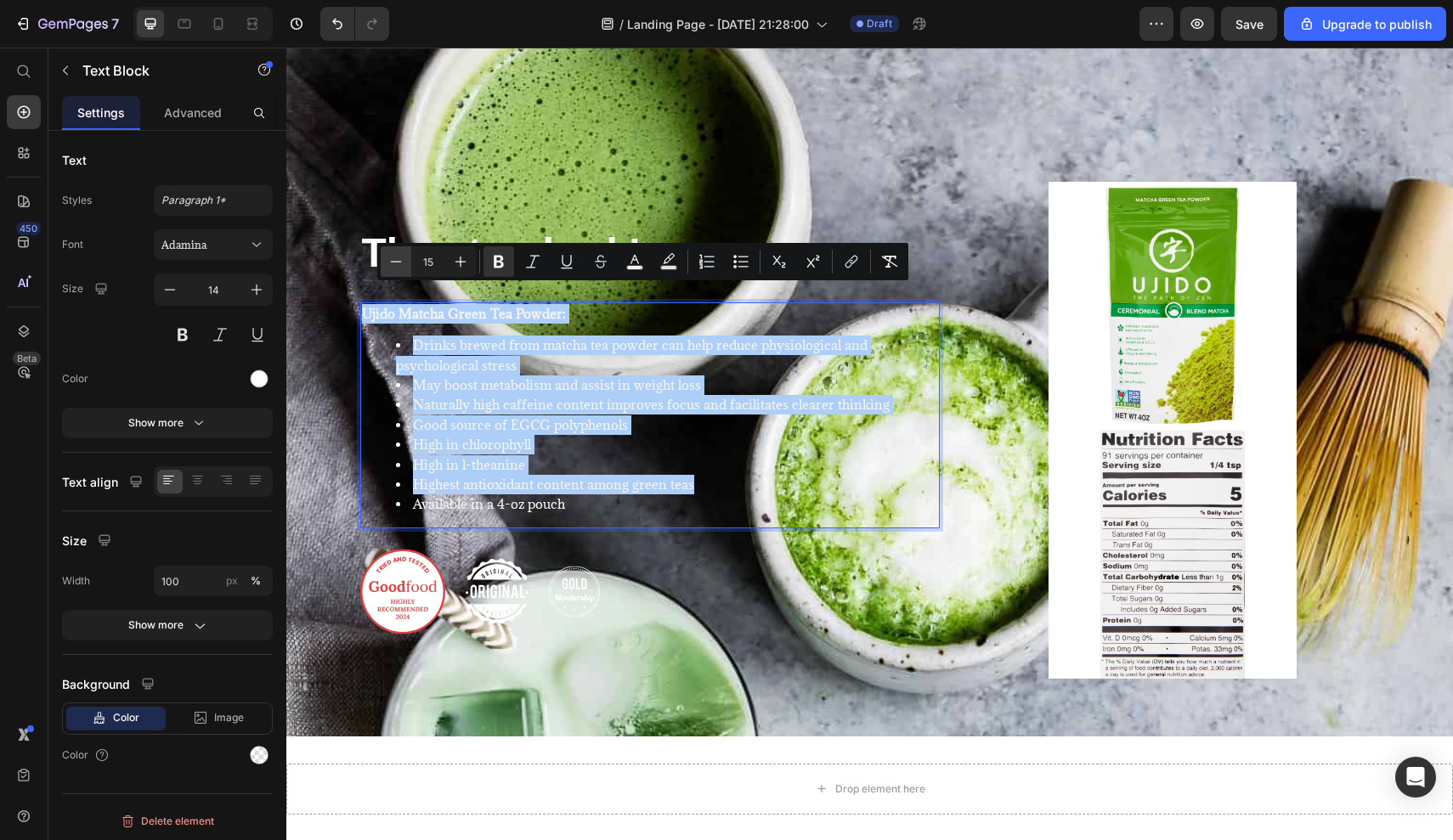 click 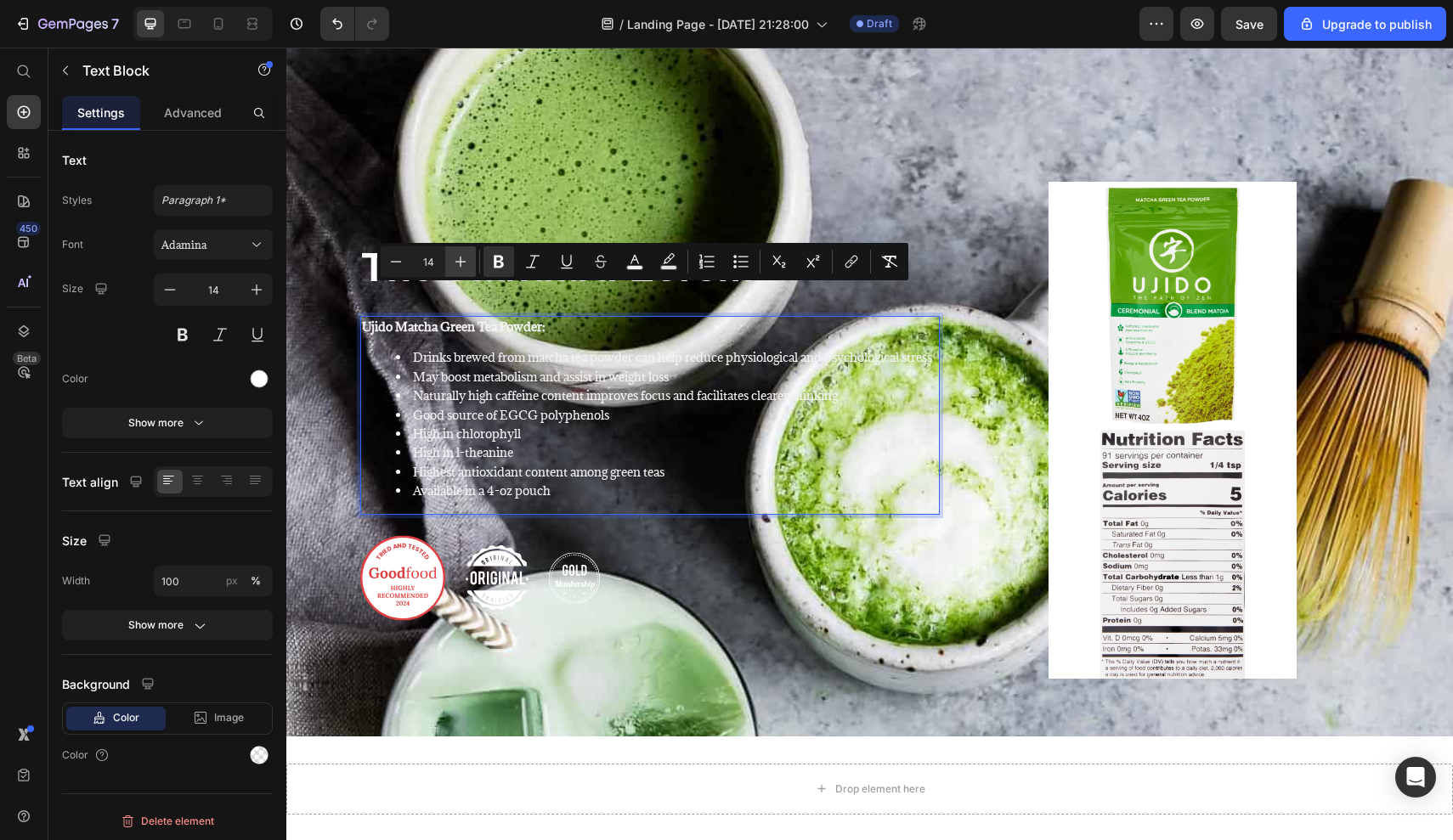 click 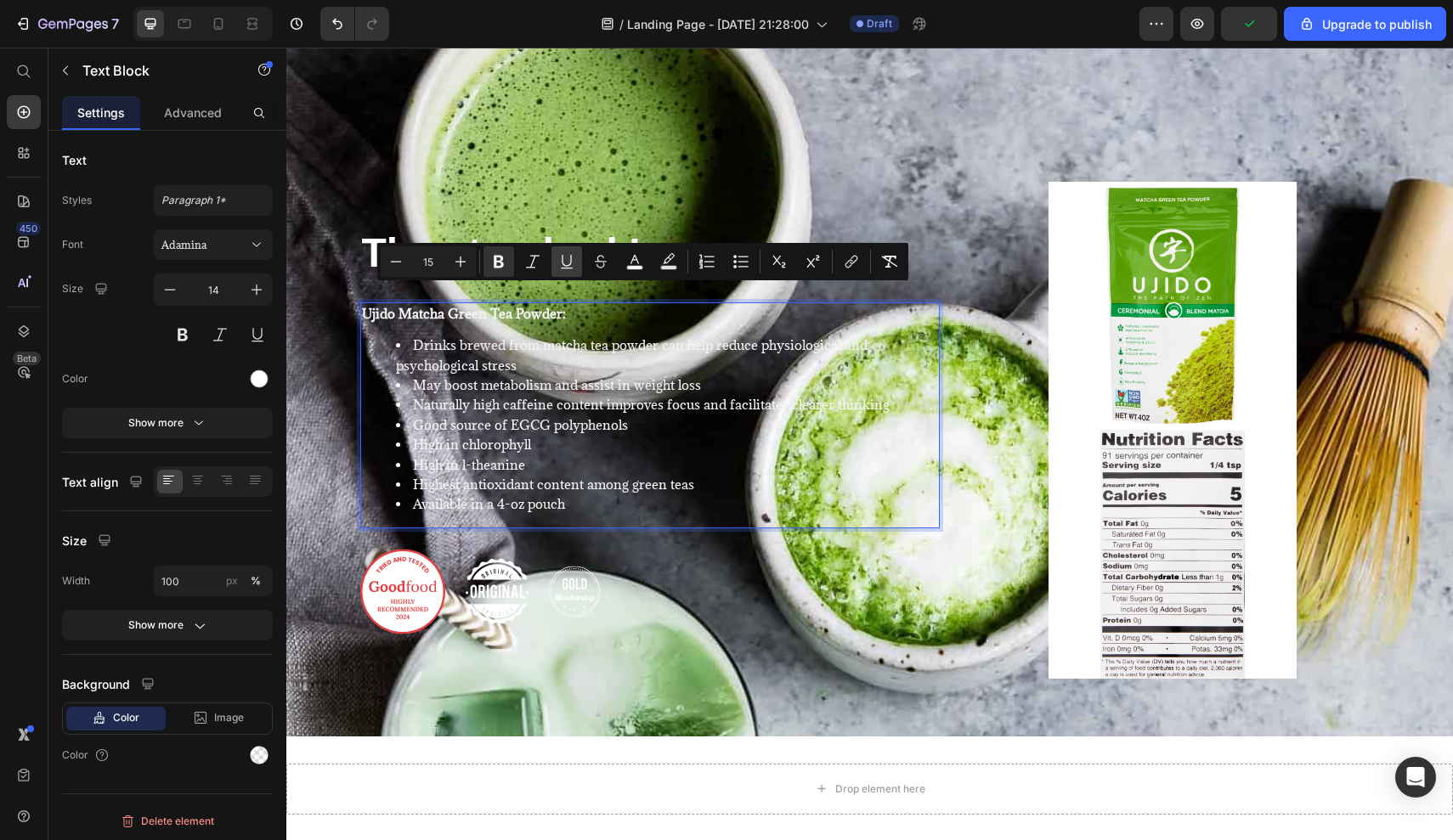 click 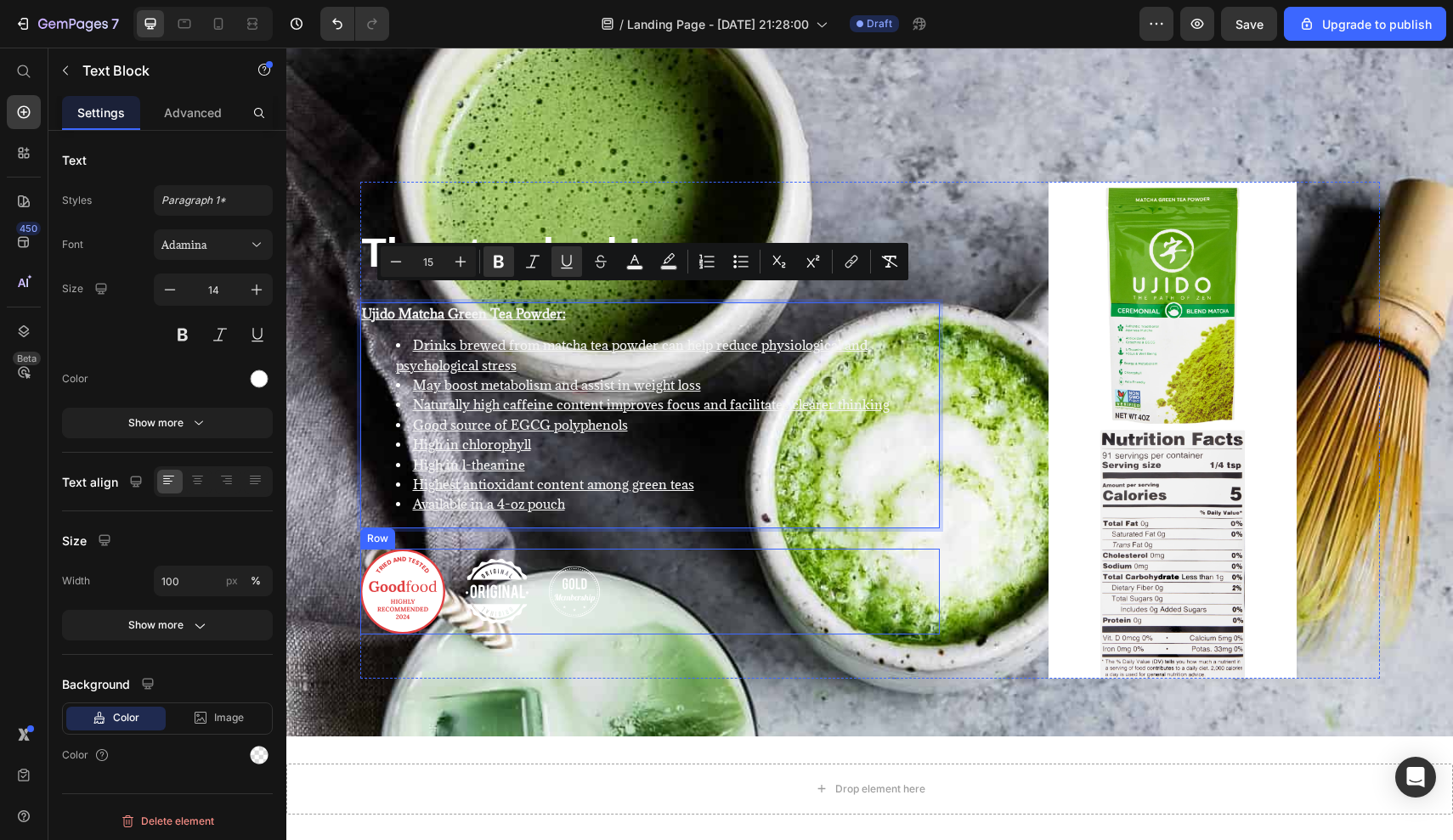 click on "Image Image Image Row" at bounding box center [650, 591] 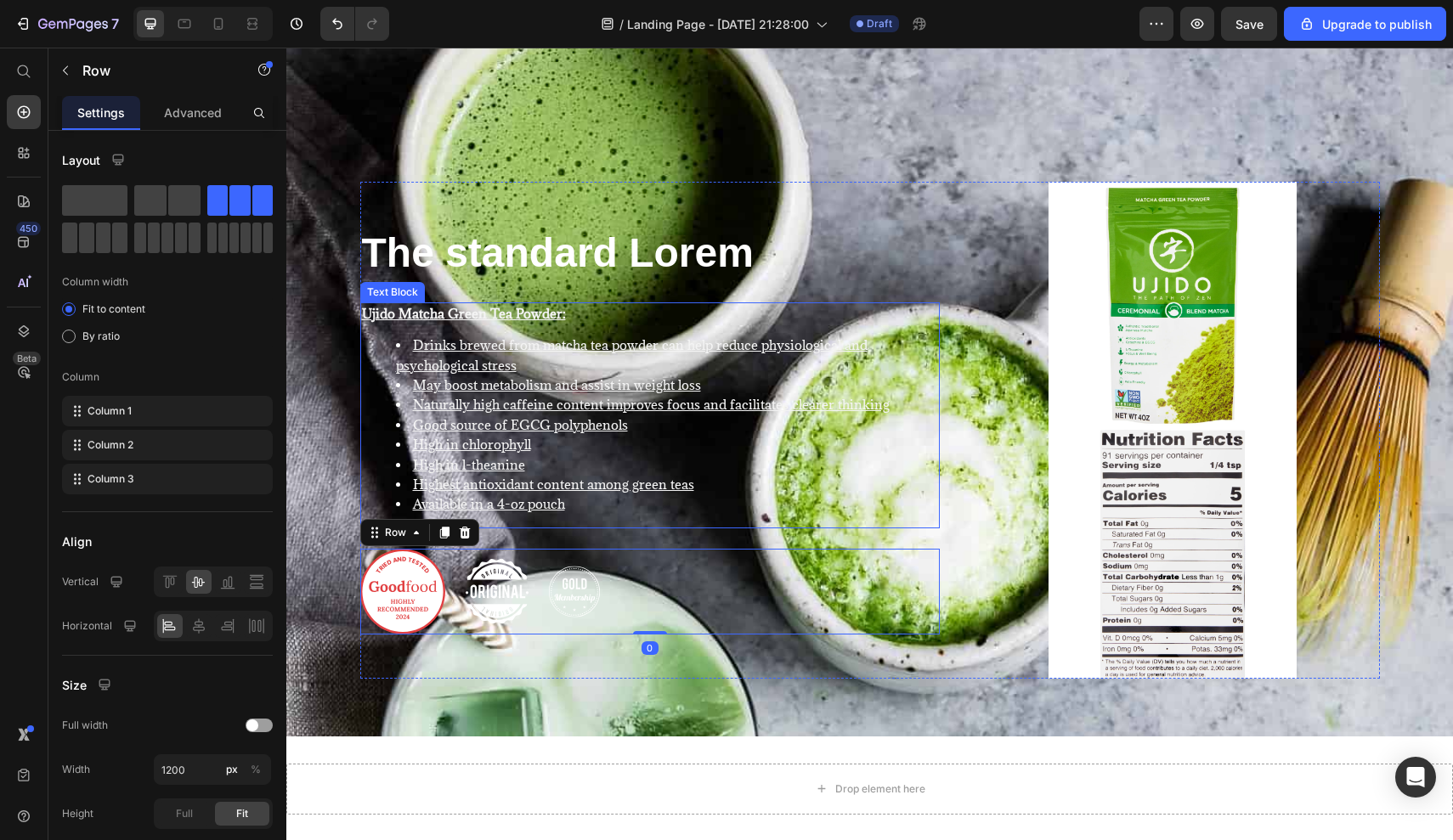 click on "High in l-theanine" at bounding box center [667, 465] 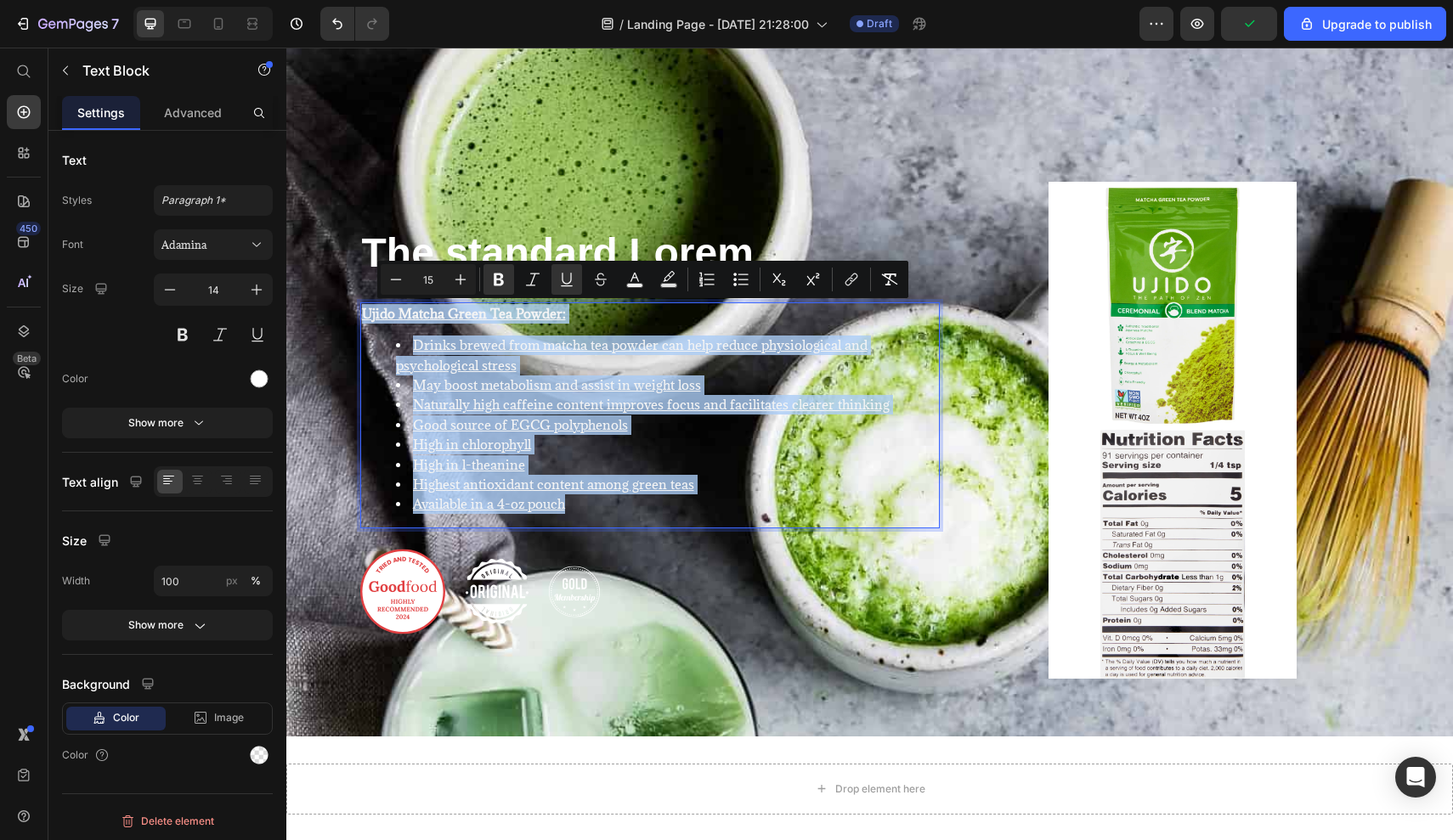 drag, startPoint x: 563, startPoint y: 503, endPoint x: 353, endPoint y: 313, distance: 283.19605 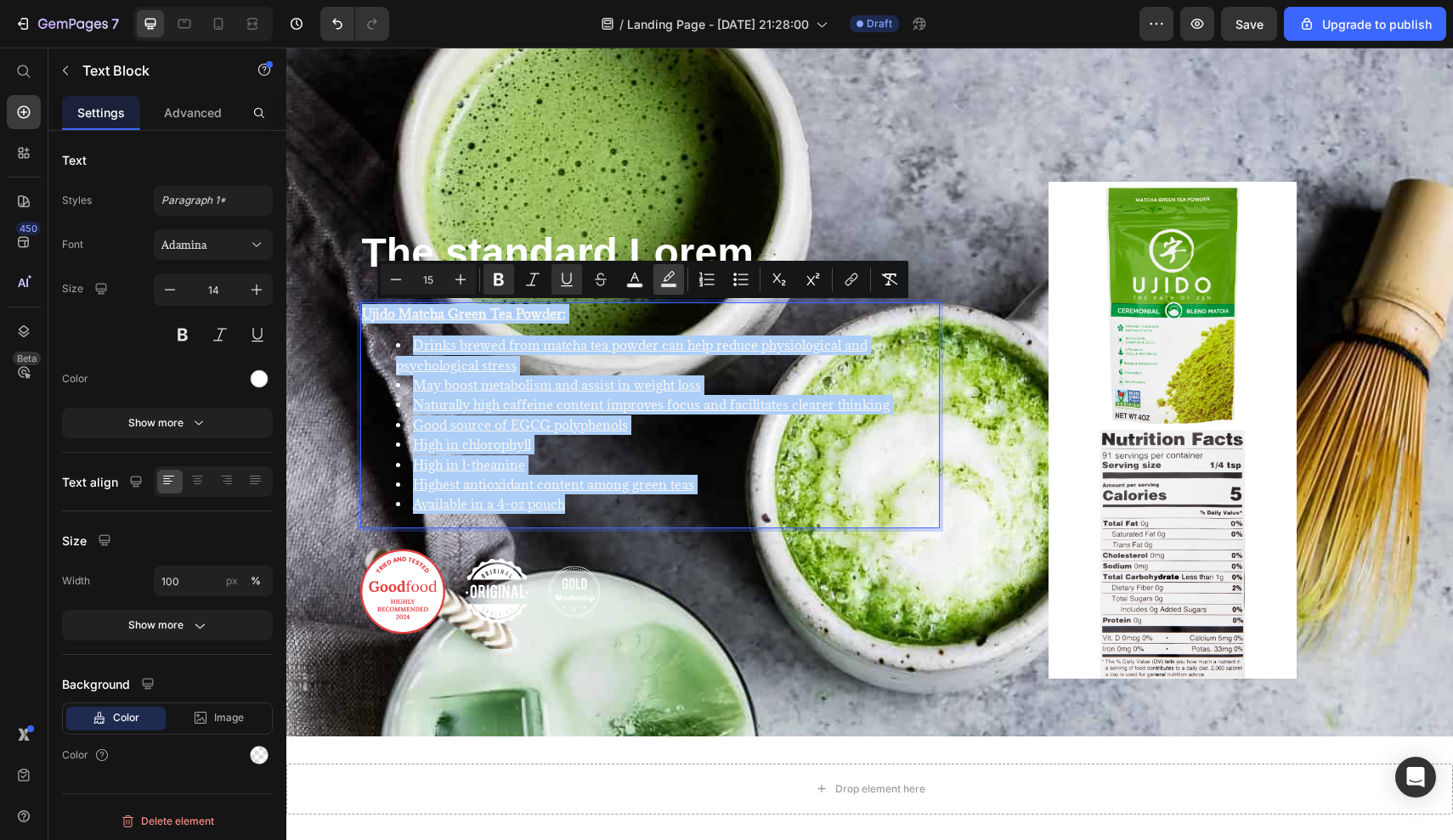 click on "Text Background Color" at bounding box center (669, 279) 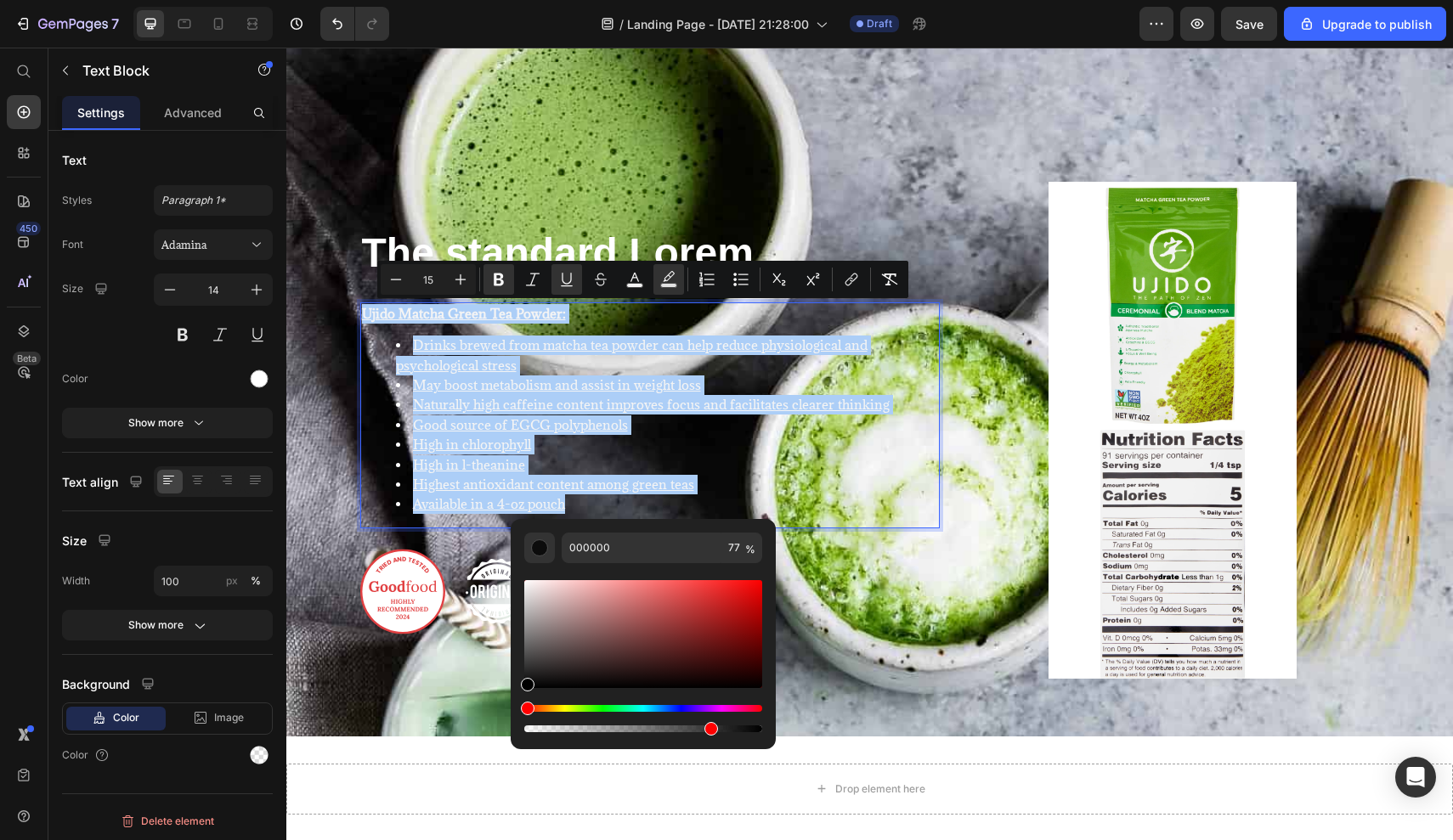 click at bounding box center [643, 708] 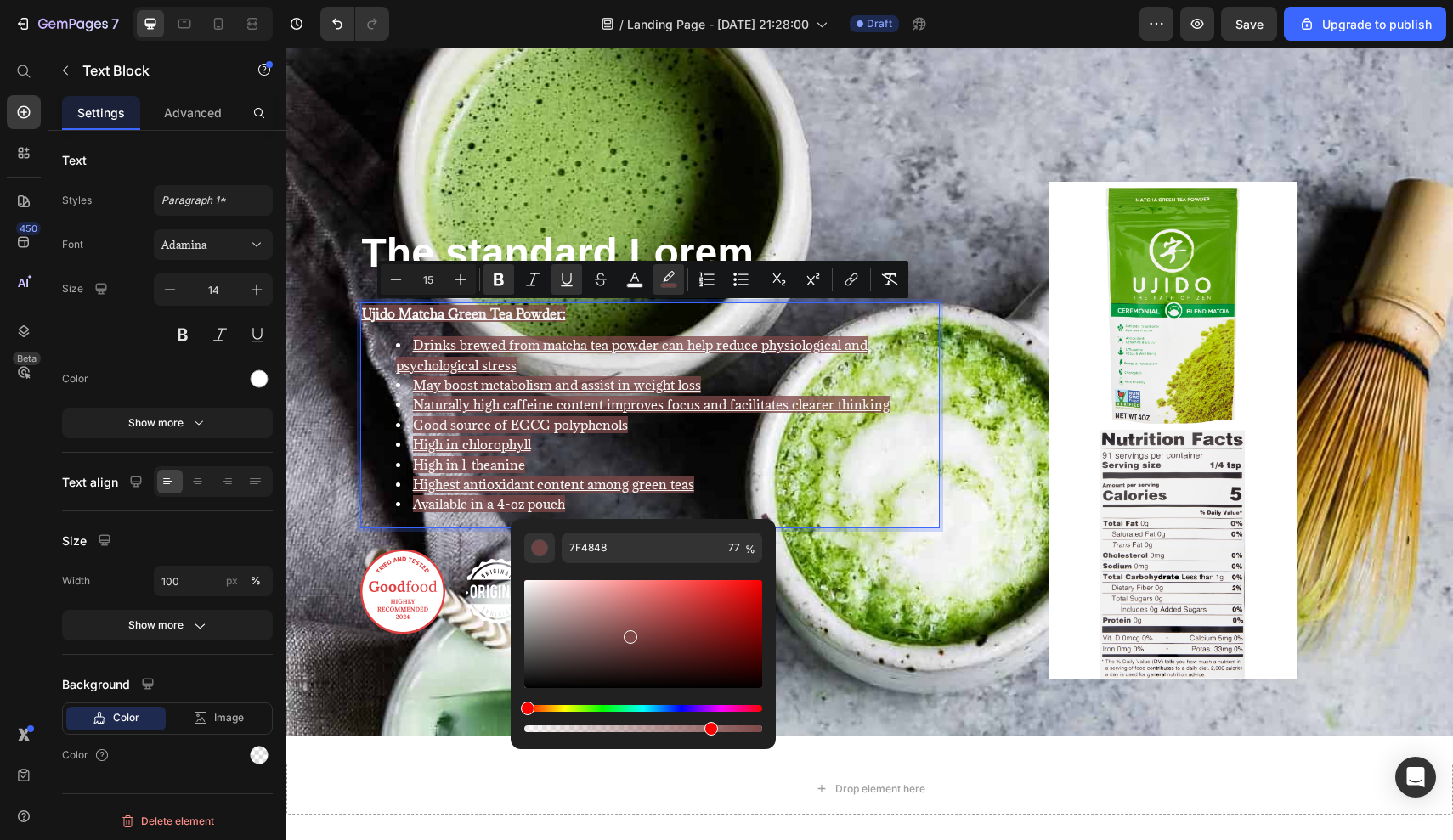 drag, startPoint x: 601, startPoint y: 629, endPoint x: 628, endPoint y: 634, distance: 27.45906 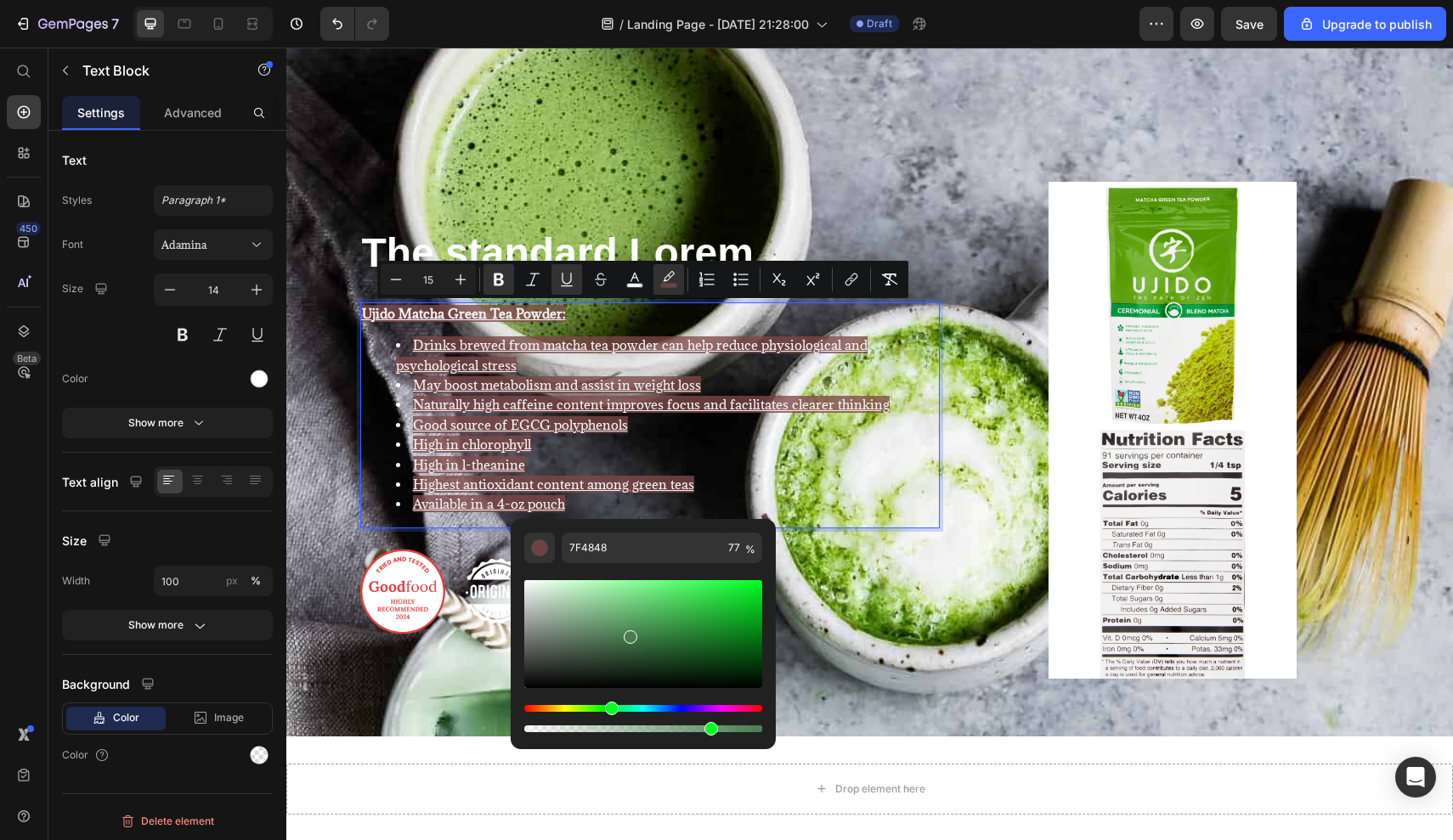 type on "487E4F" 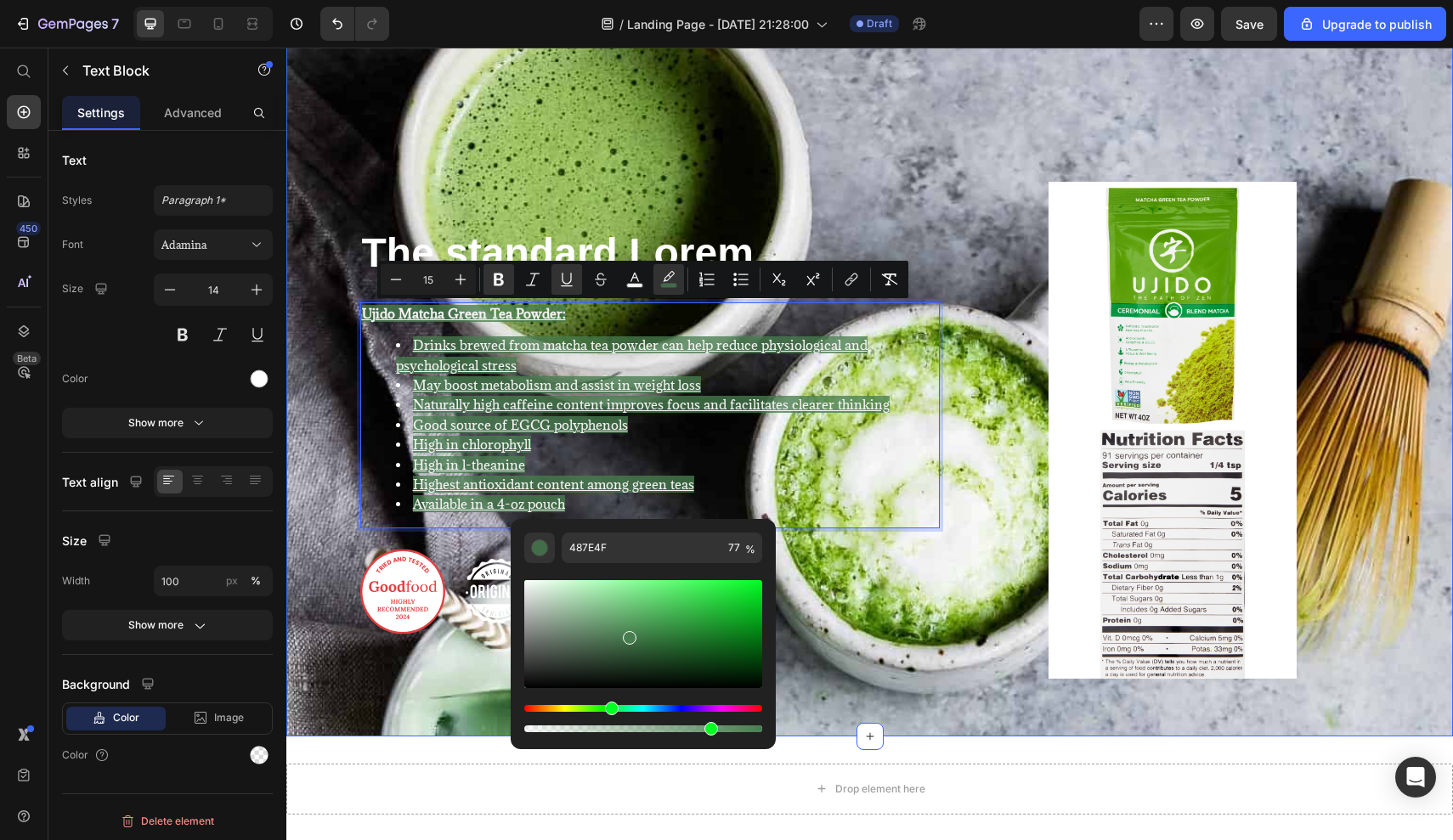 click on "The standard Lorem Heading Ujido Matcha Green Tea Powder: Drinks brewed from matcha tea powder can help reduce physiological and psychological stress May boost metabolism and assist in weight loss Naturally high caffeine content improves focus and facilitates clearer thinking Good source of EGCG polyphenols High in chlorophyll High in l-theanine Highest antioxidant content among green teas Available in a 4-oz pouch Text Block   24 Image Image Image Row Image Image Row Section 3" at bounding box center (869, 373) 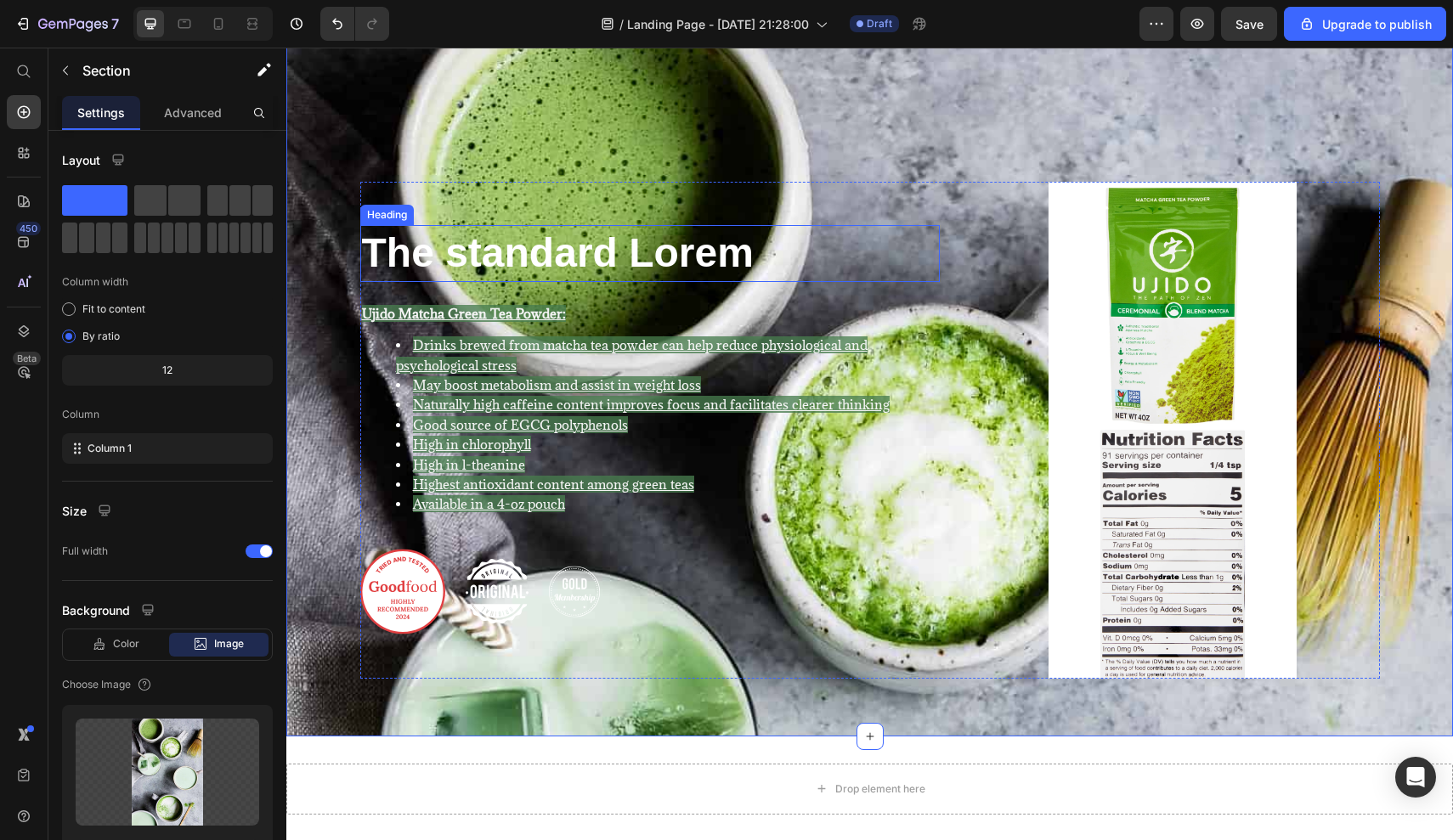 click on "The standard Lorem" at bounding box center [650, 253] 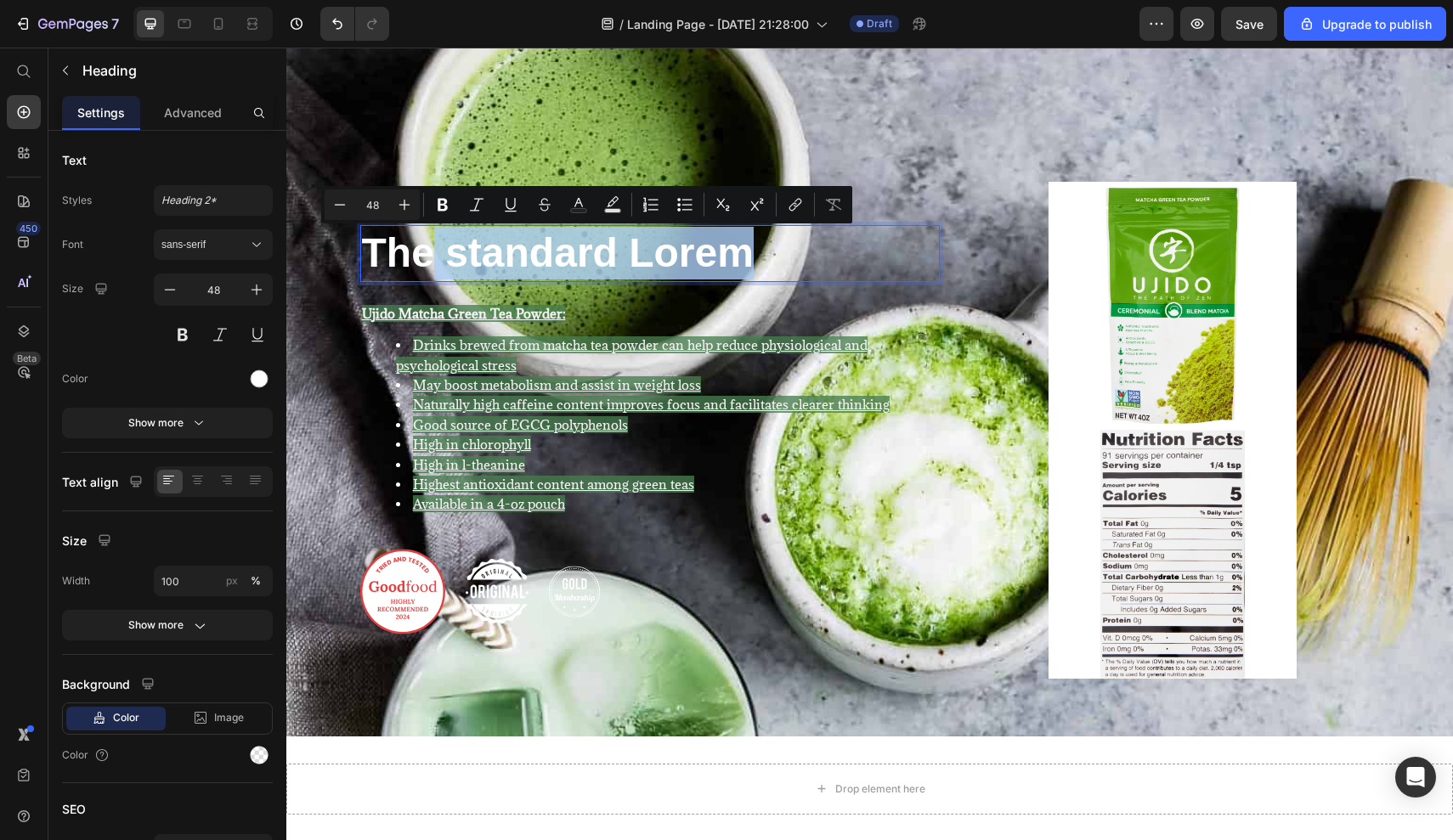 drag, startPoint x: 749, startPoint y: 258, endPoint x: 416, endPoint y: 254, distance: 333.02402 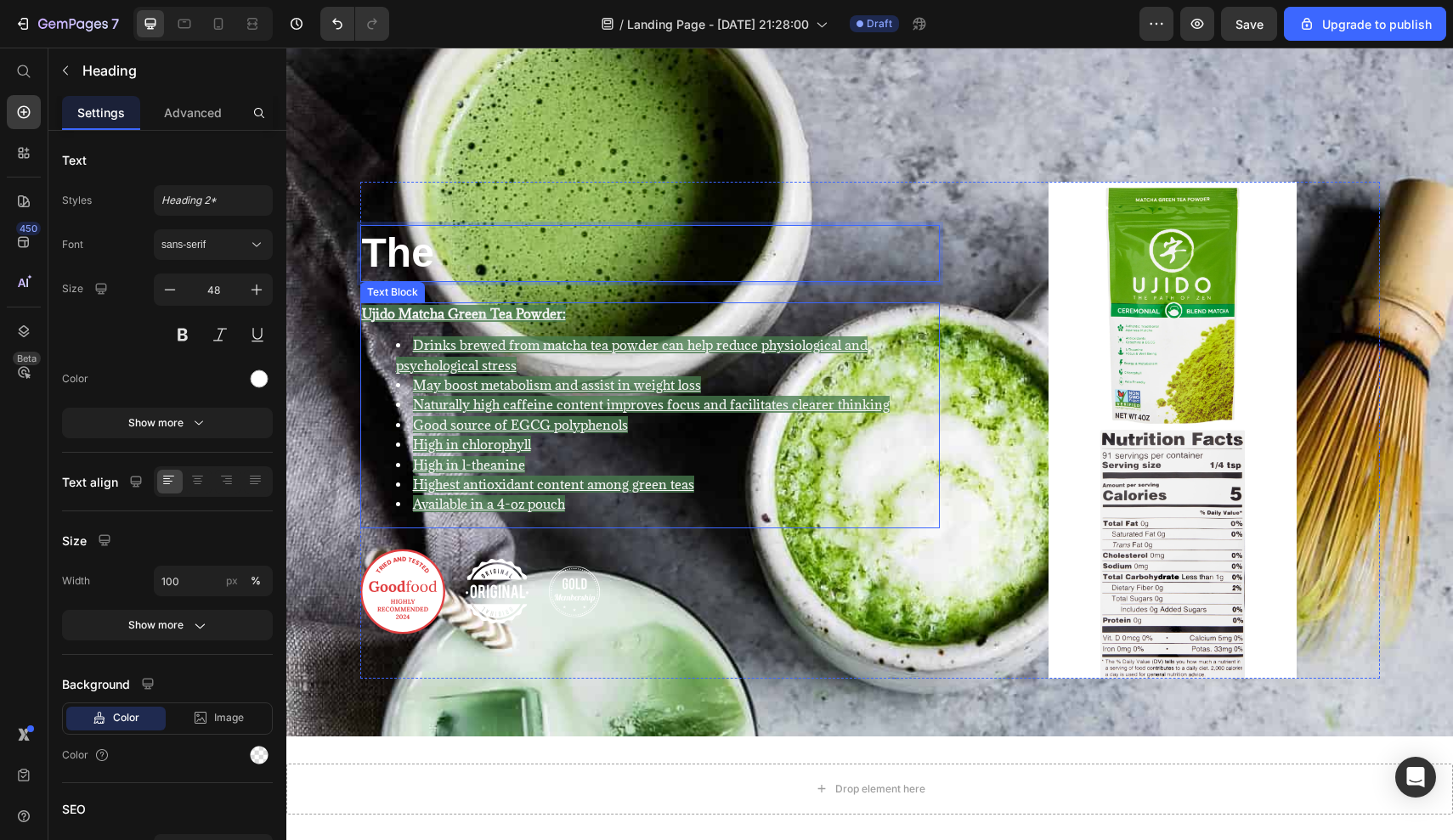 click on "Ujido Matcha Green Tea Powder:" at bounding box center (464, 313) 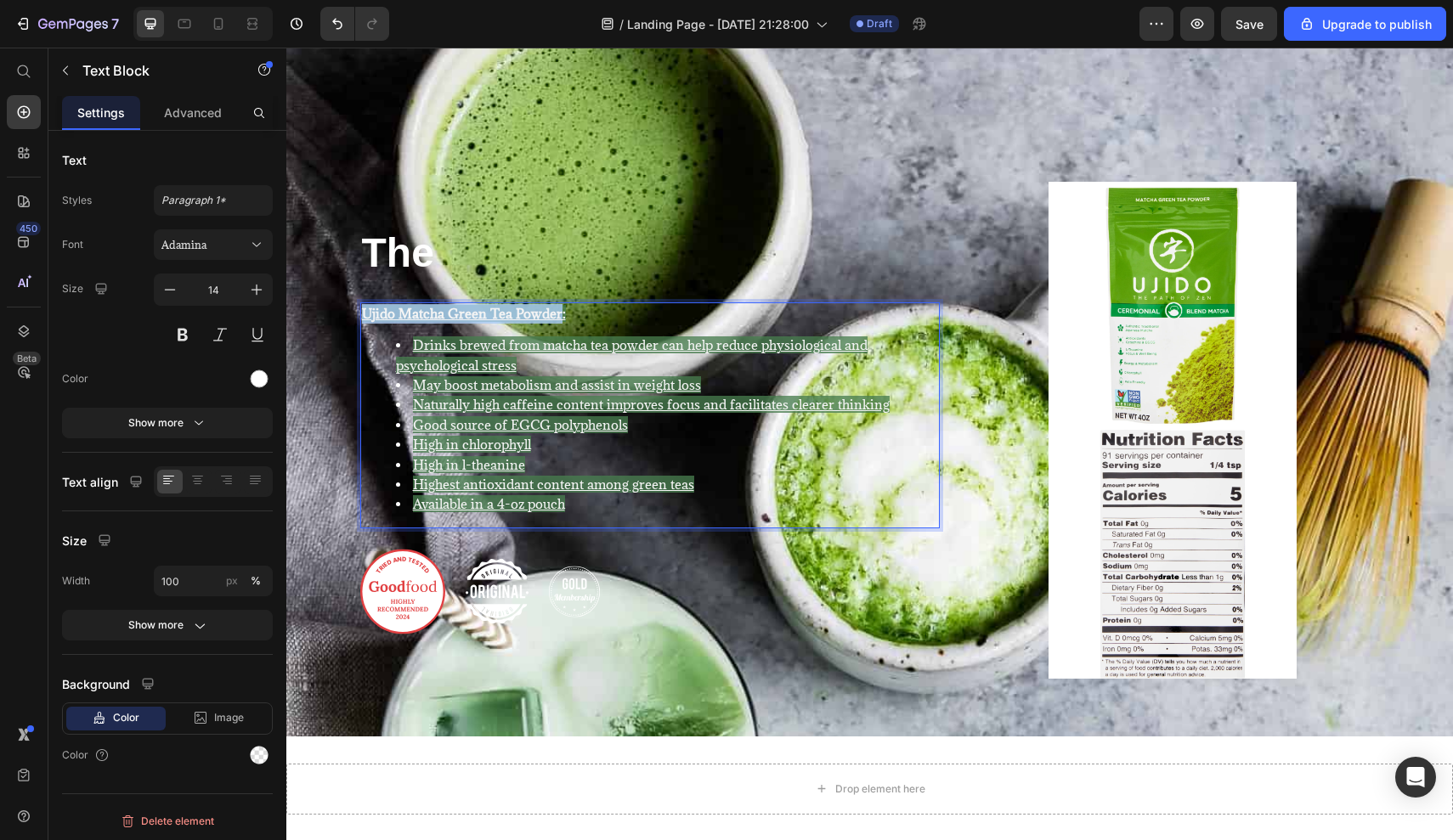 drag, startPoint x: 564, startPoint y: 315, endPoint x: 359, endPoint y: 319, distance: 205.03902 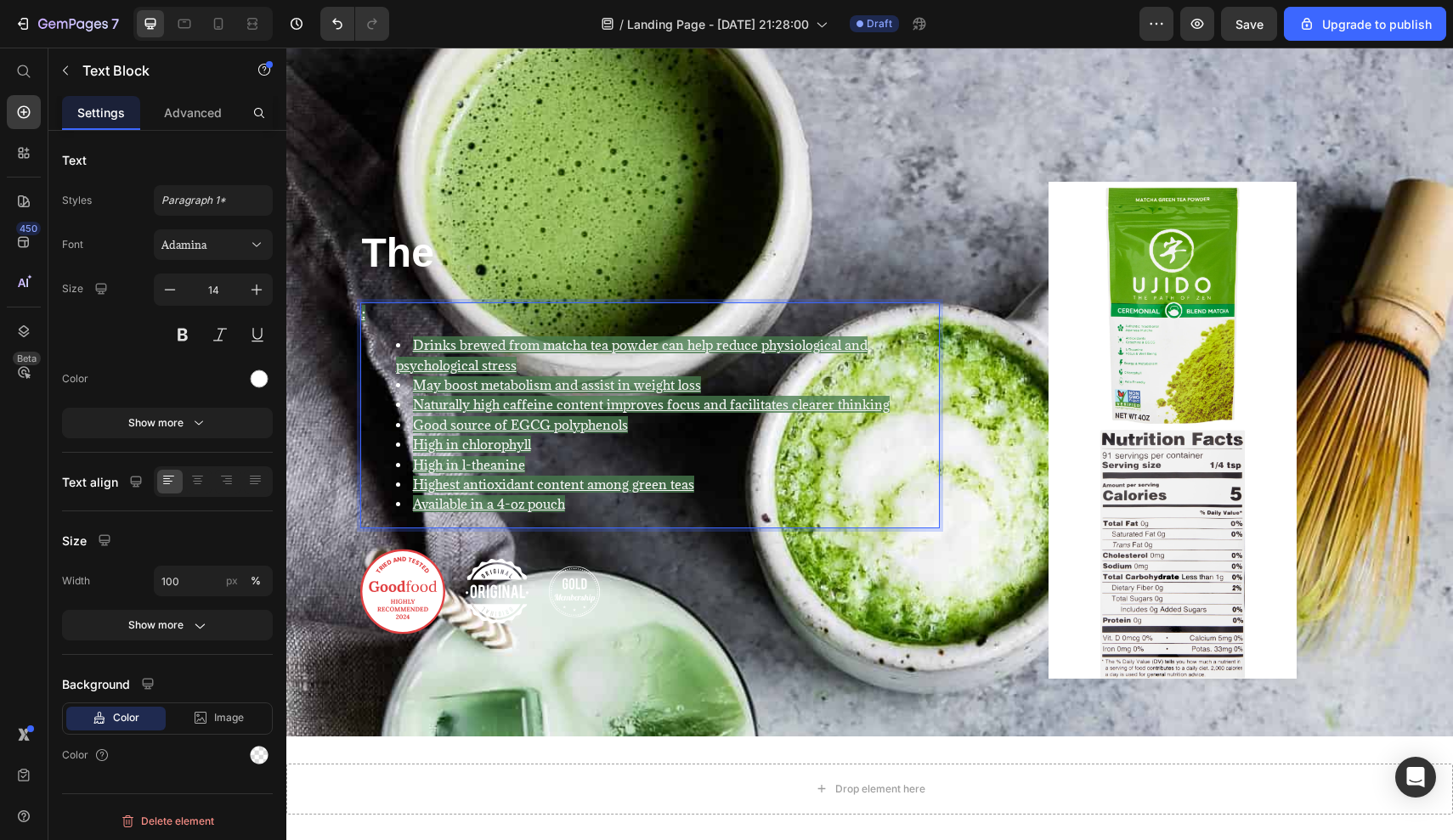 click on ":" at bounding box center (650, 313) 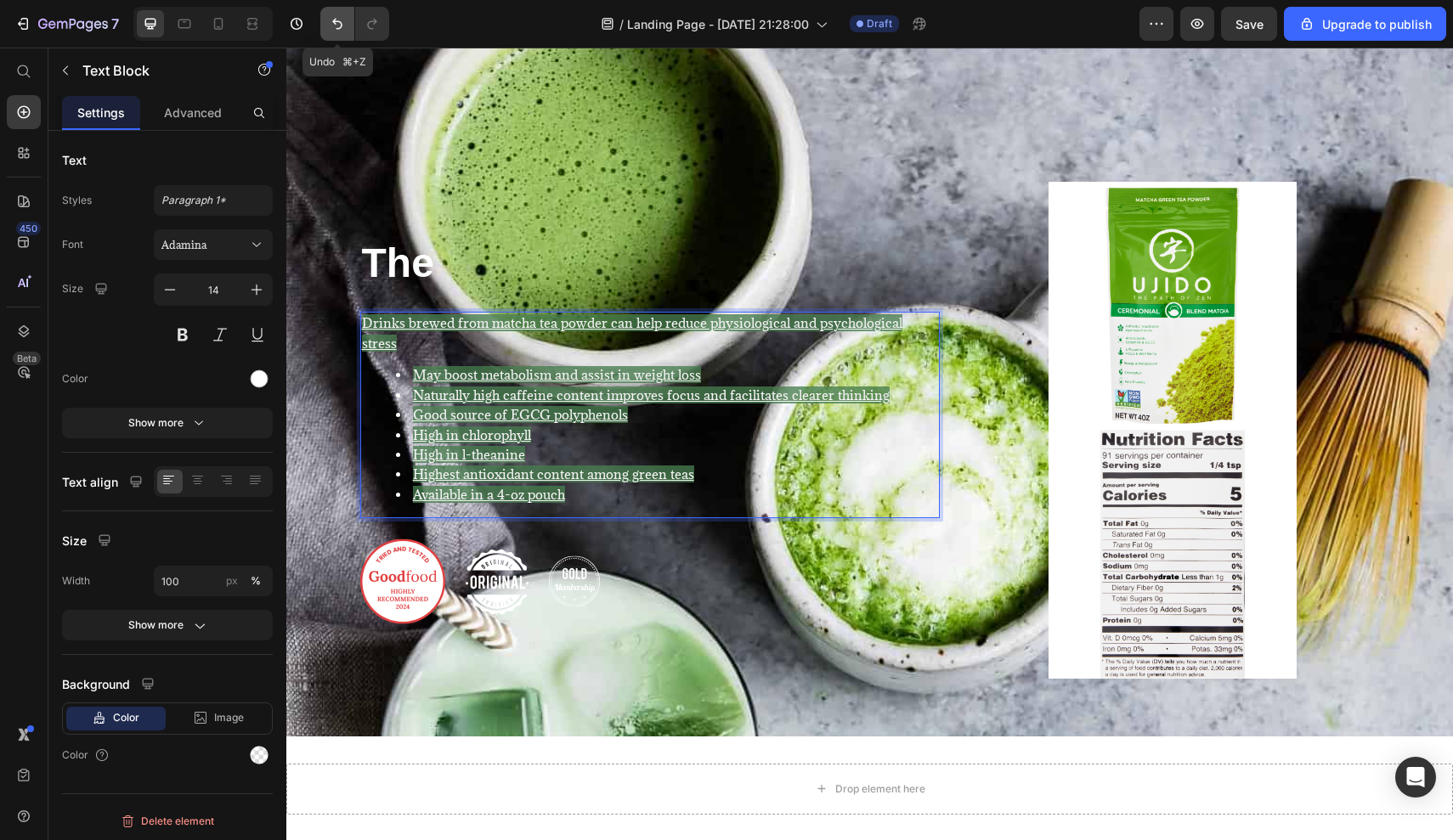 click 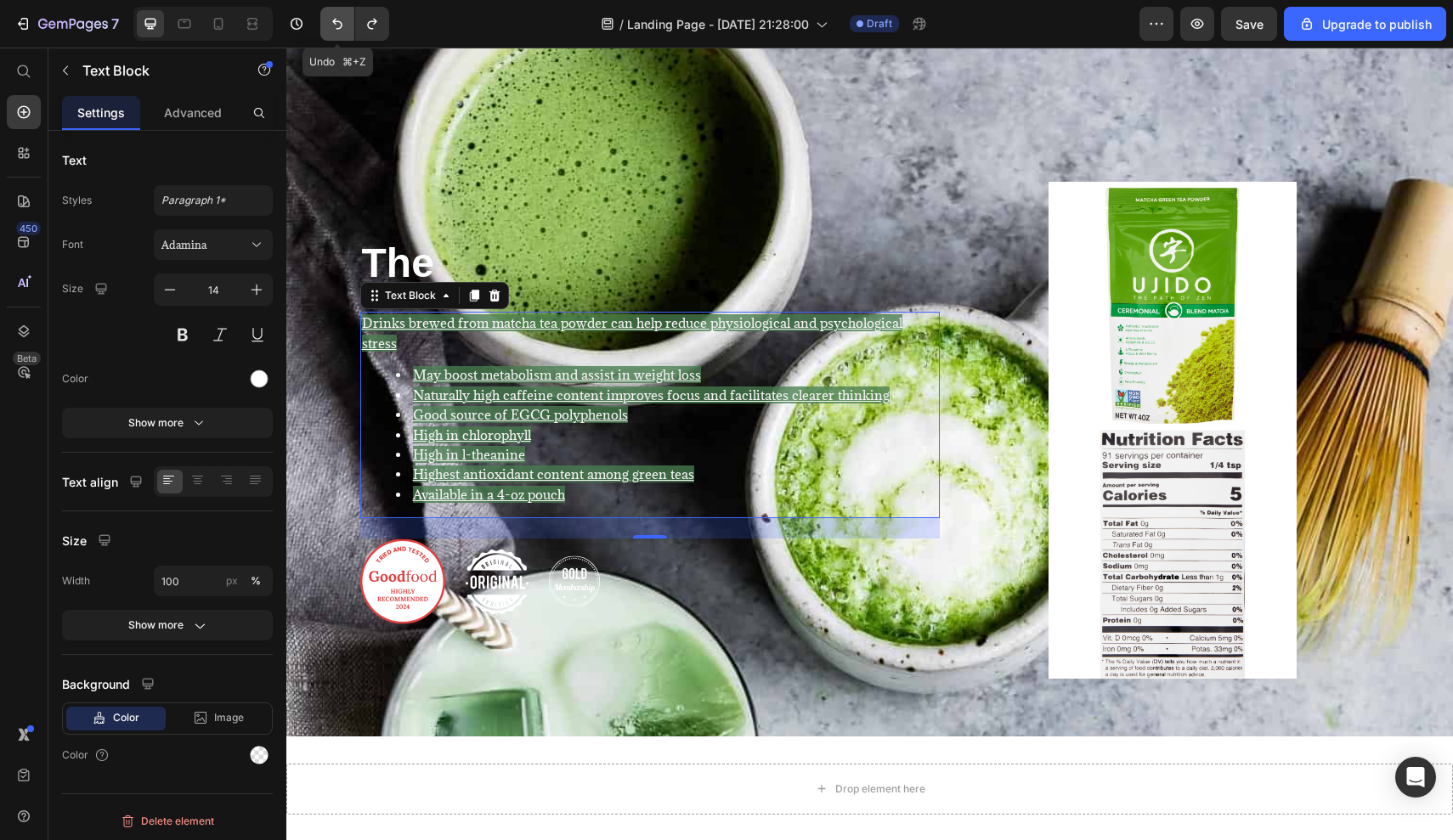 click 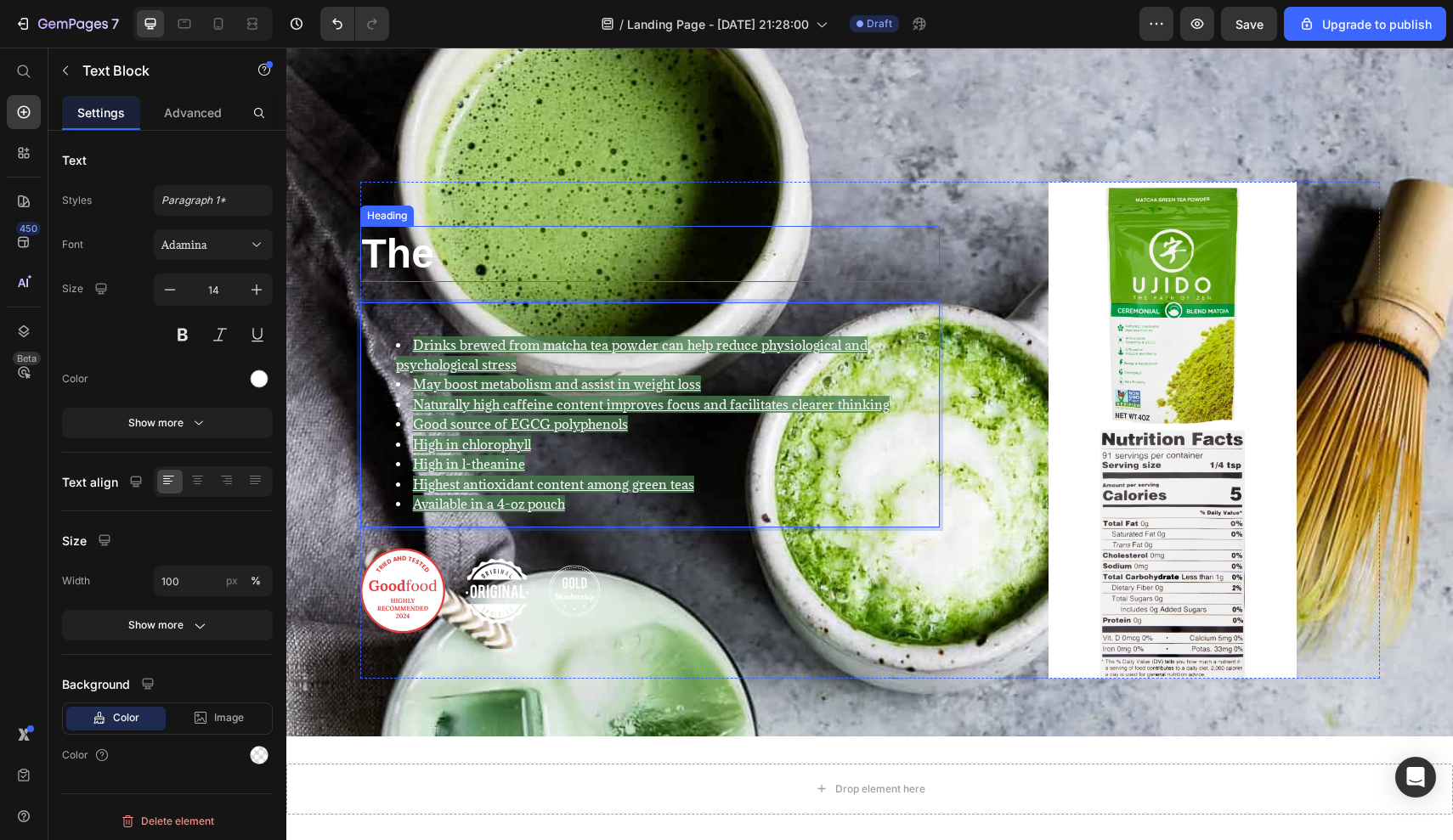 click on "The" at bounding box center (650, 254) 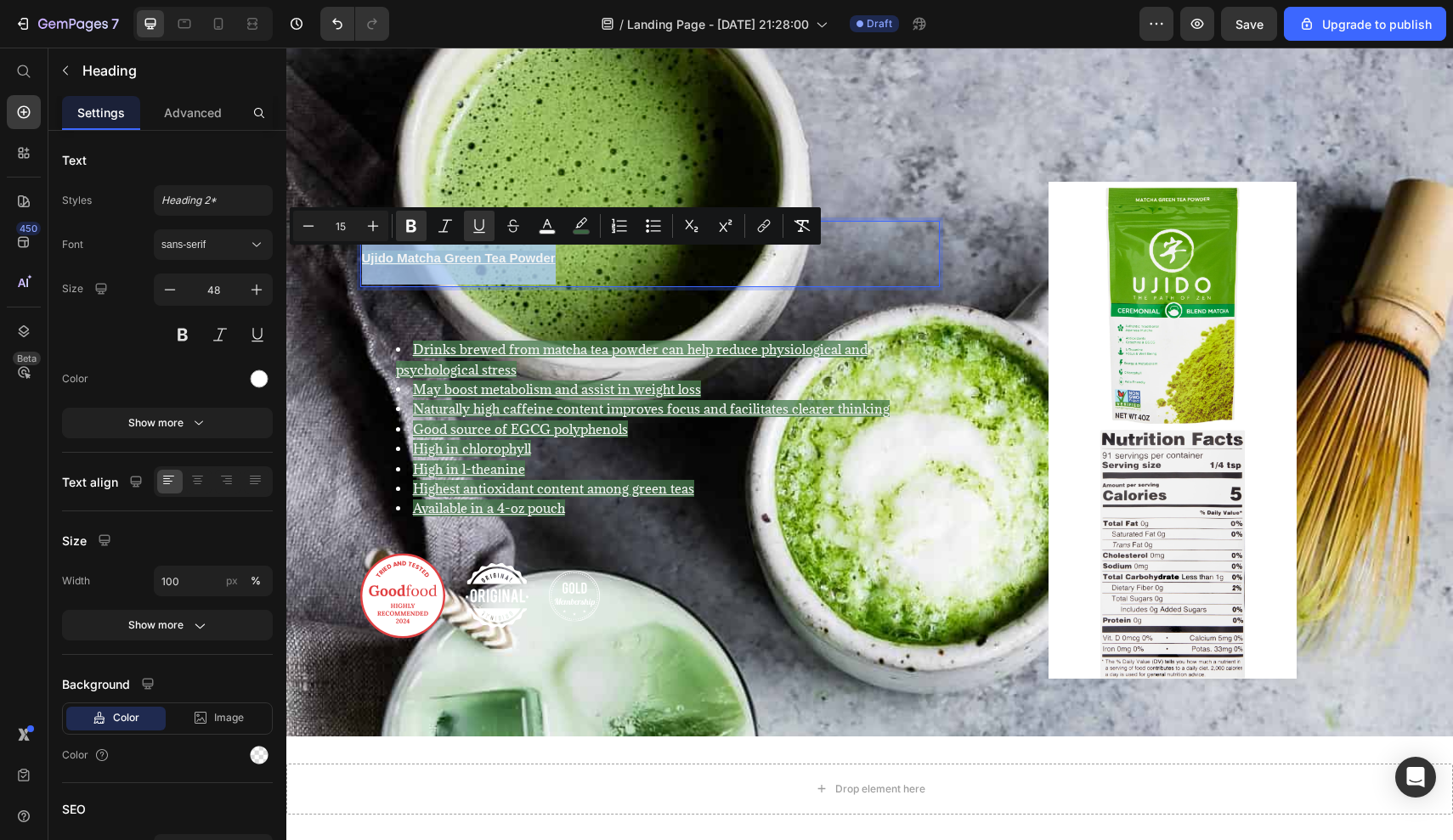 drag, startPoint x: 555, startPoint y: 258, endPoint x: 359, endPoint y: 258, distance: 196 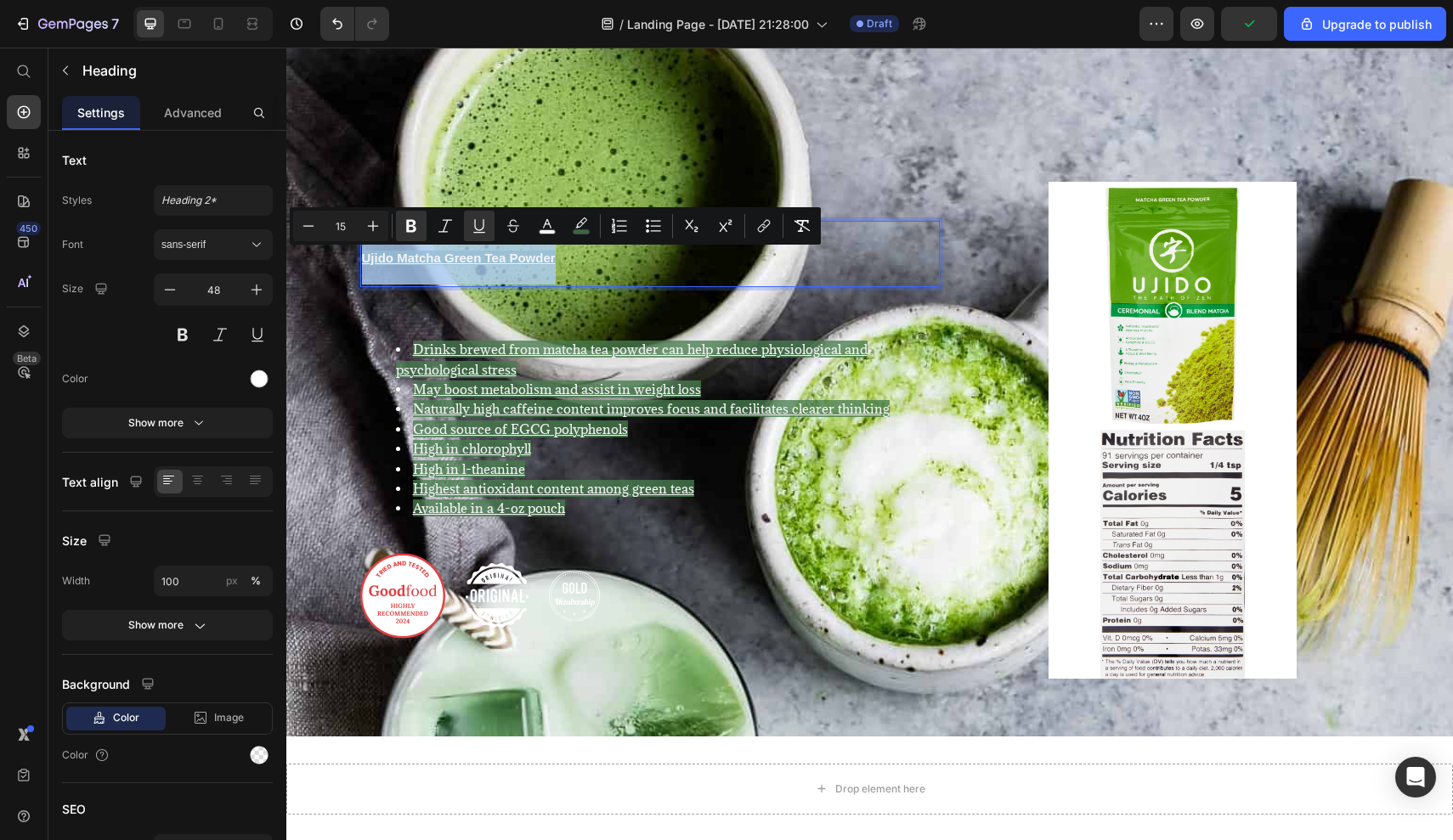 click on "Ujido Matcha Green Tea Powder" at bounding box center (650, 253) 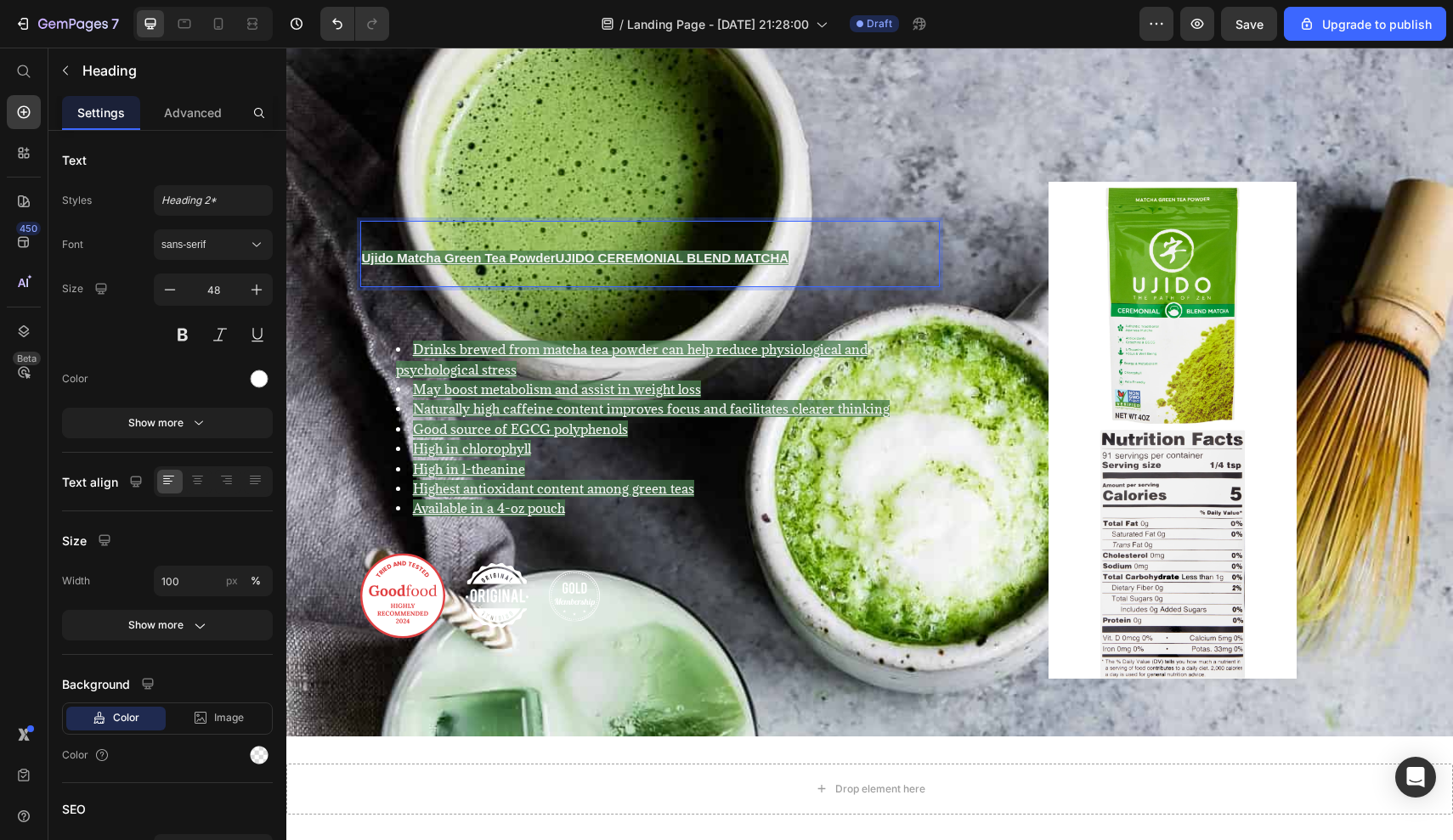 click on "Ujido Matcha Green Tea PowderUJIDO CEREMONIAL BLEND MATCHA" at bounding box center (575, 257) 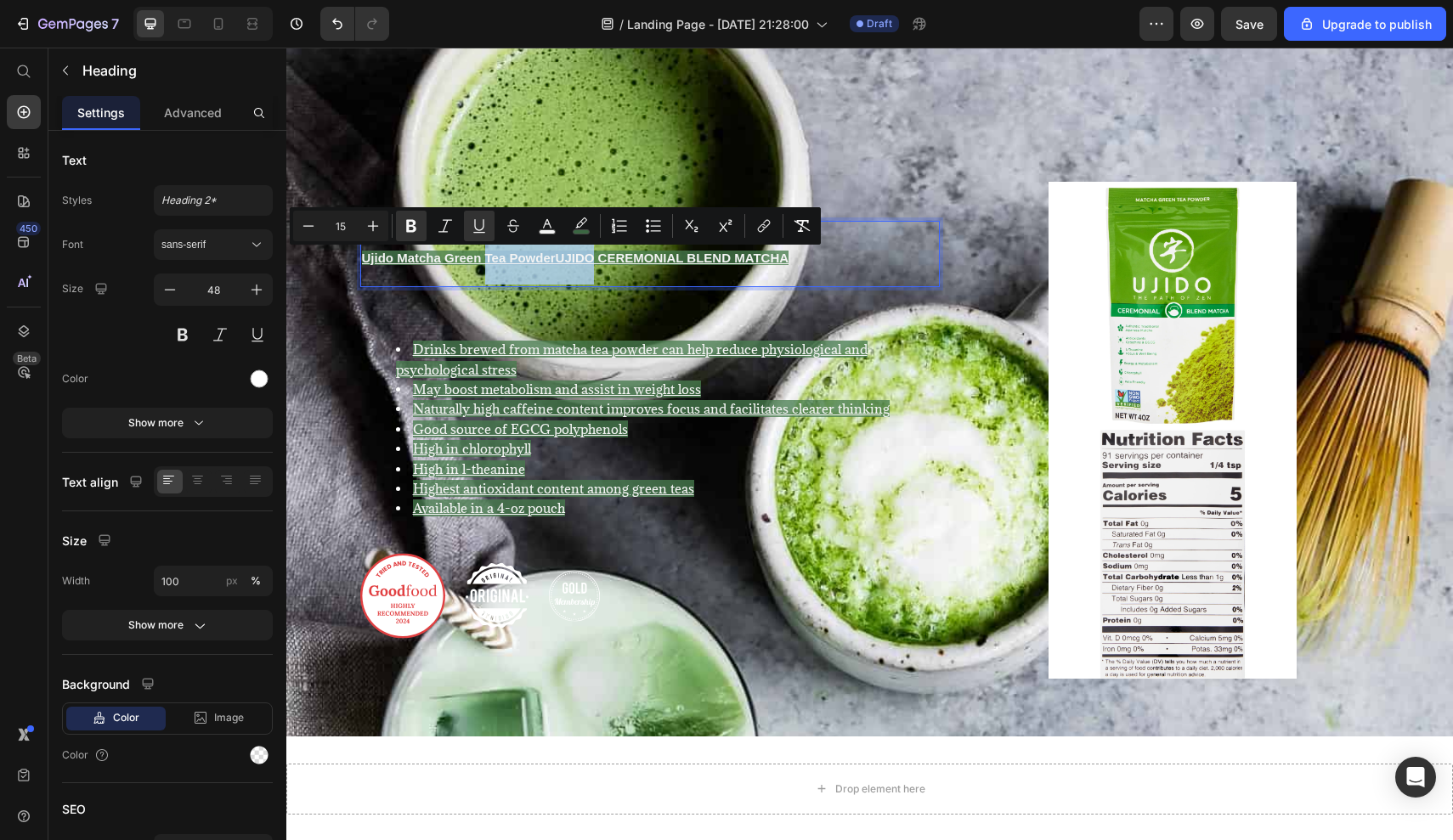 drag, startPoint x: 549, startPoint y: 262, endPoint x: 491, endPoint y: 263, distance: 58.0086 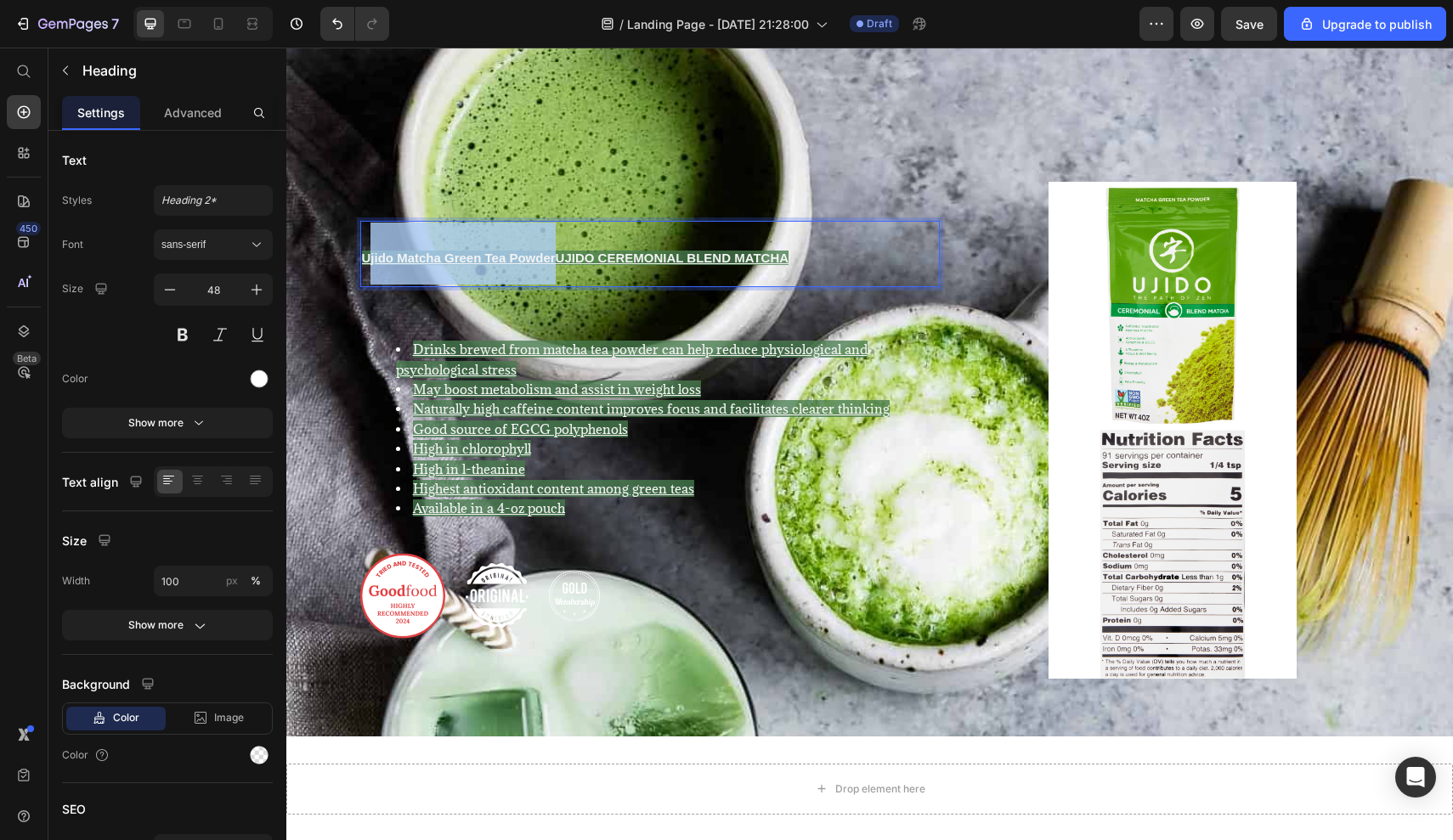 drag, startPoint x: 548, startPoint y: 261, endPoint x: 360, endPoint y: 256, distance: 188.06648 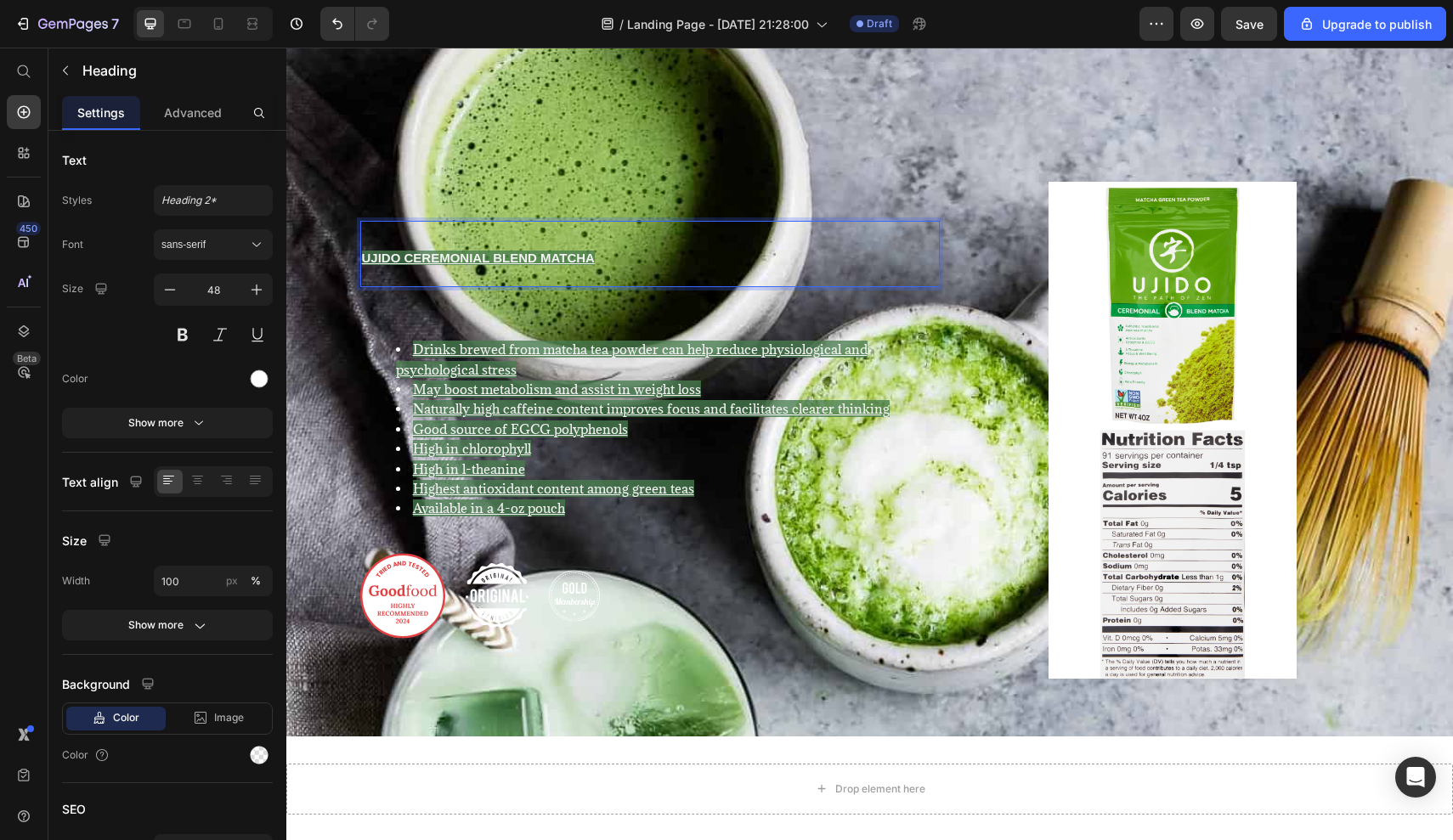 click on "UJIDO CEREMONIAL BLEND MATCHA" at bounding box center [478, 257] 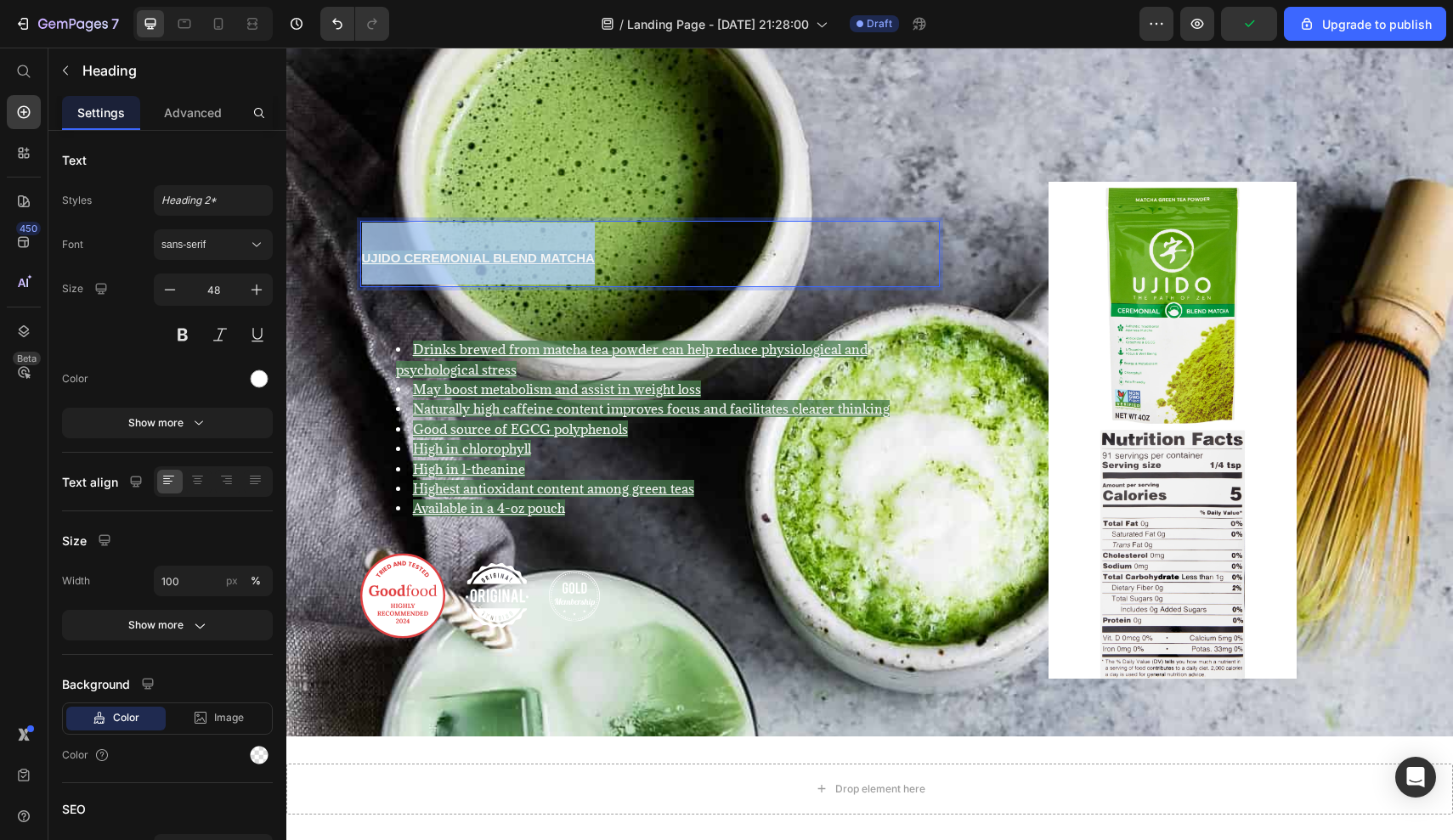 drag, startPoint x: 585, startPoint y: 258, endPoint x: 359, endPoint y: 255, distance: 226.01991 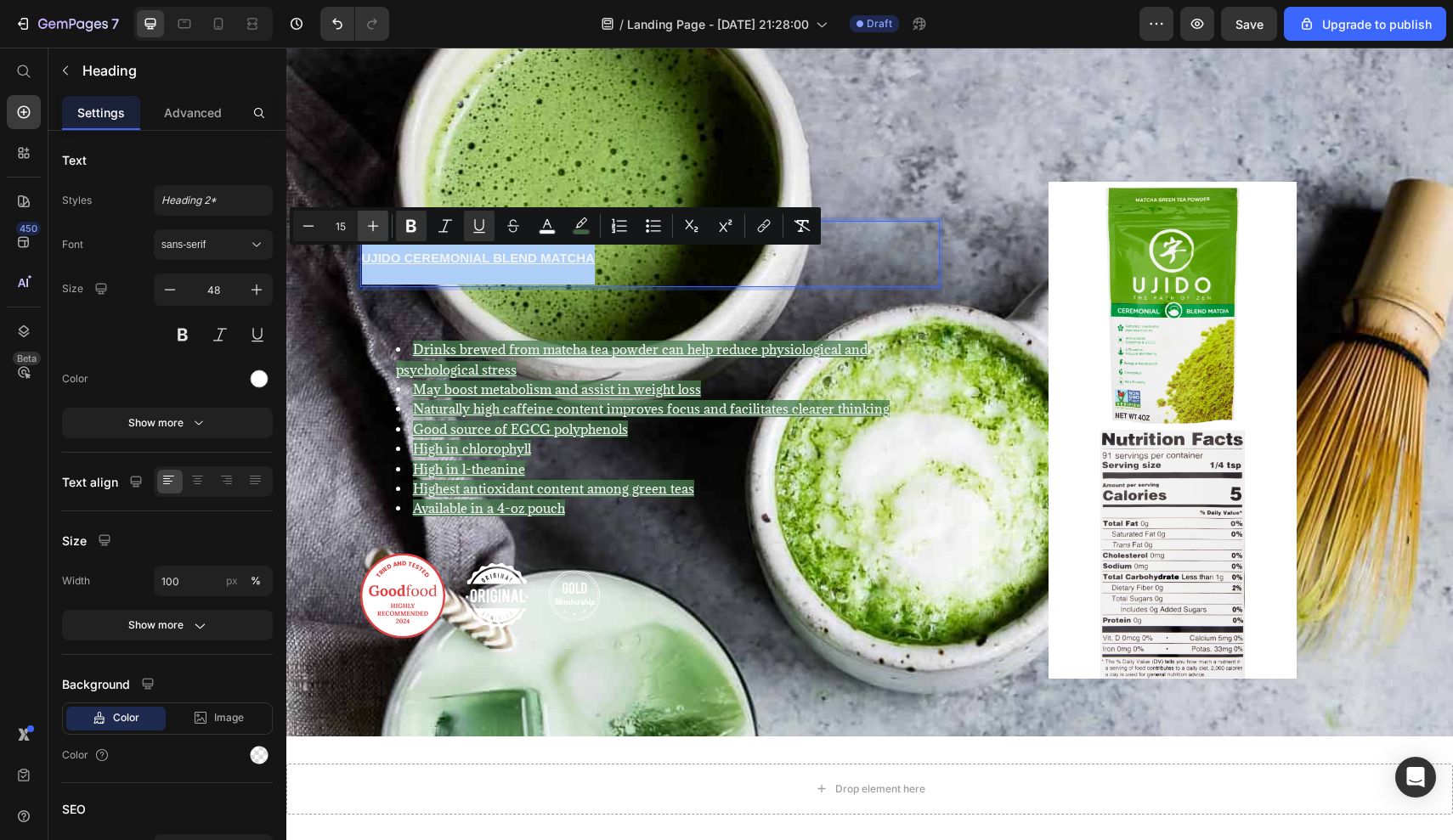 click 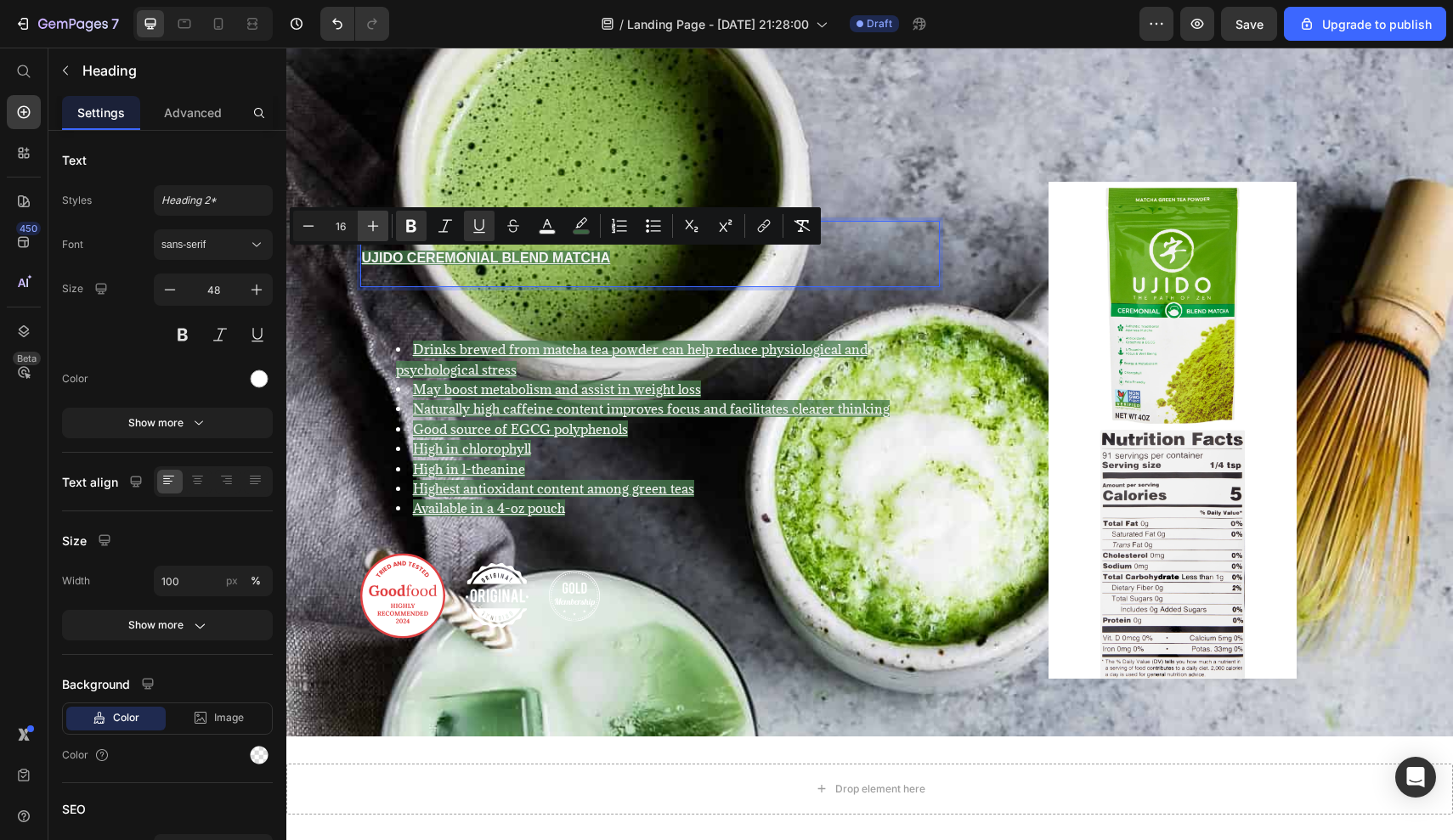 click 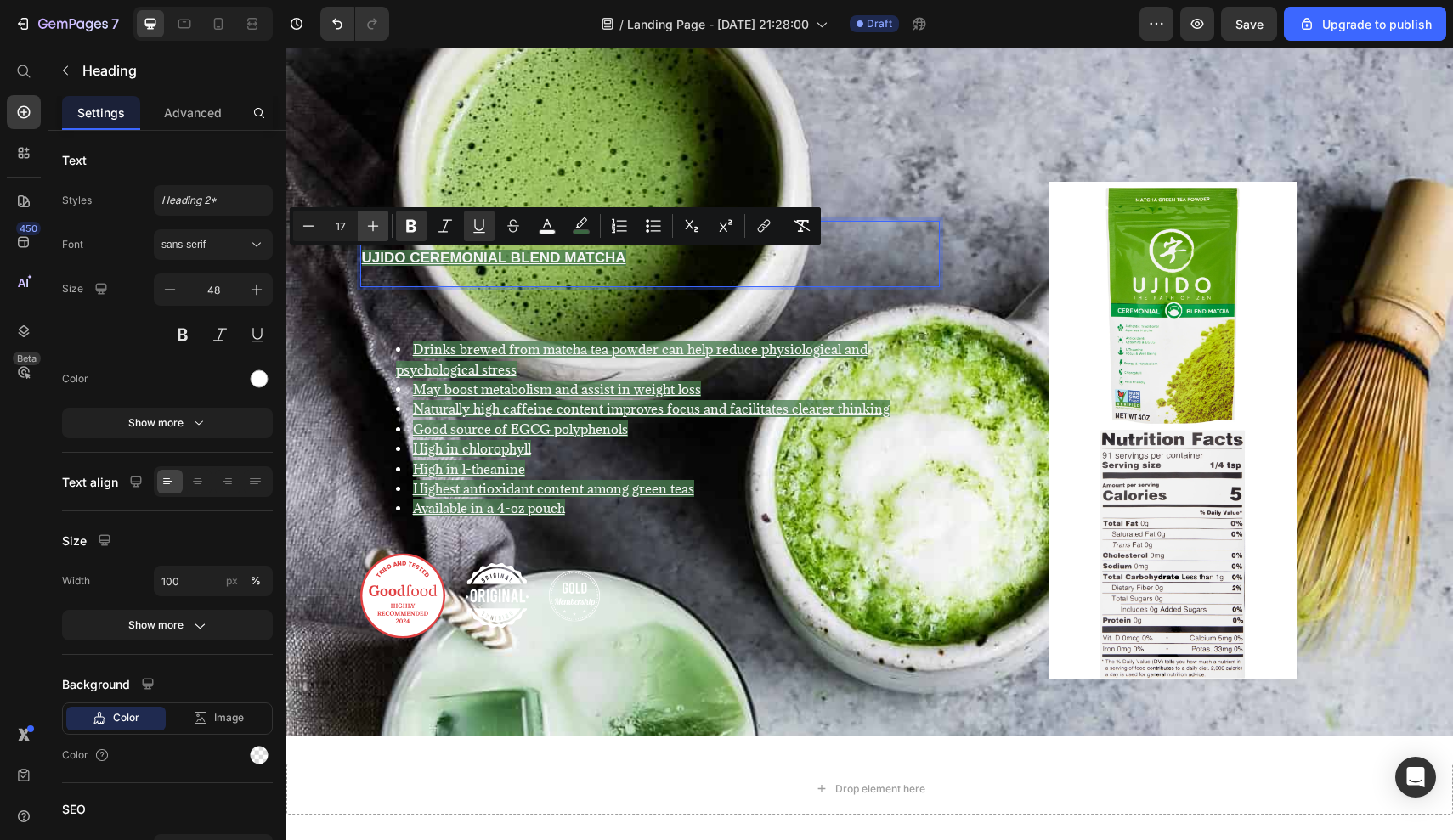click 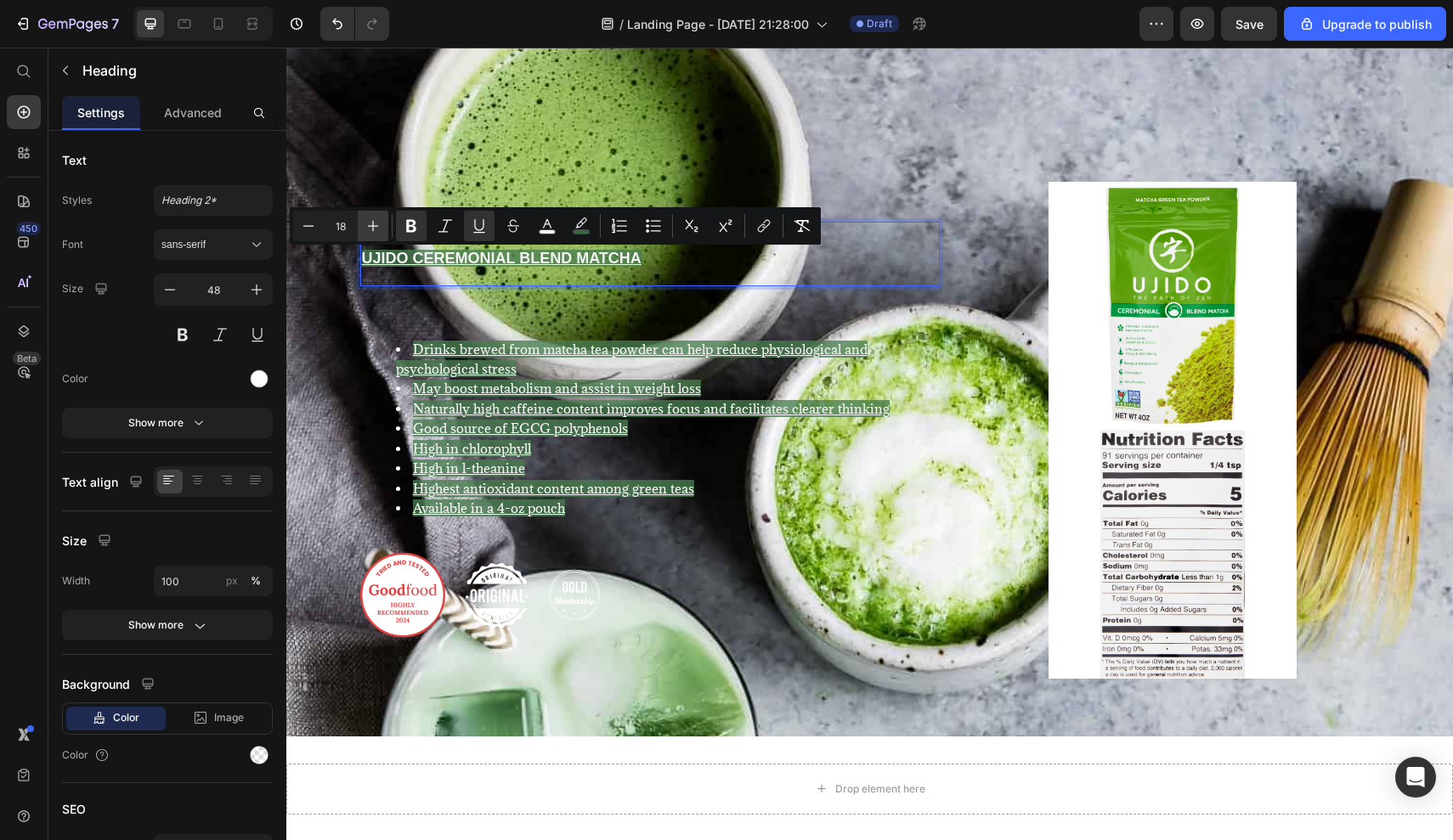 click 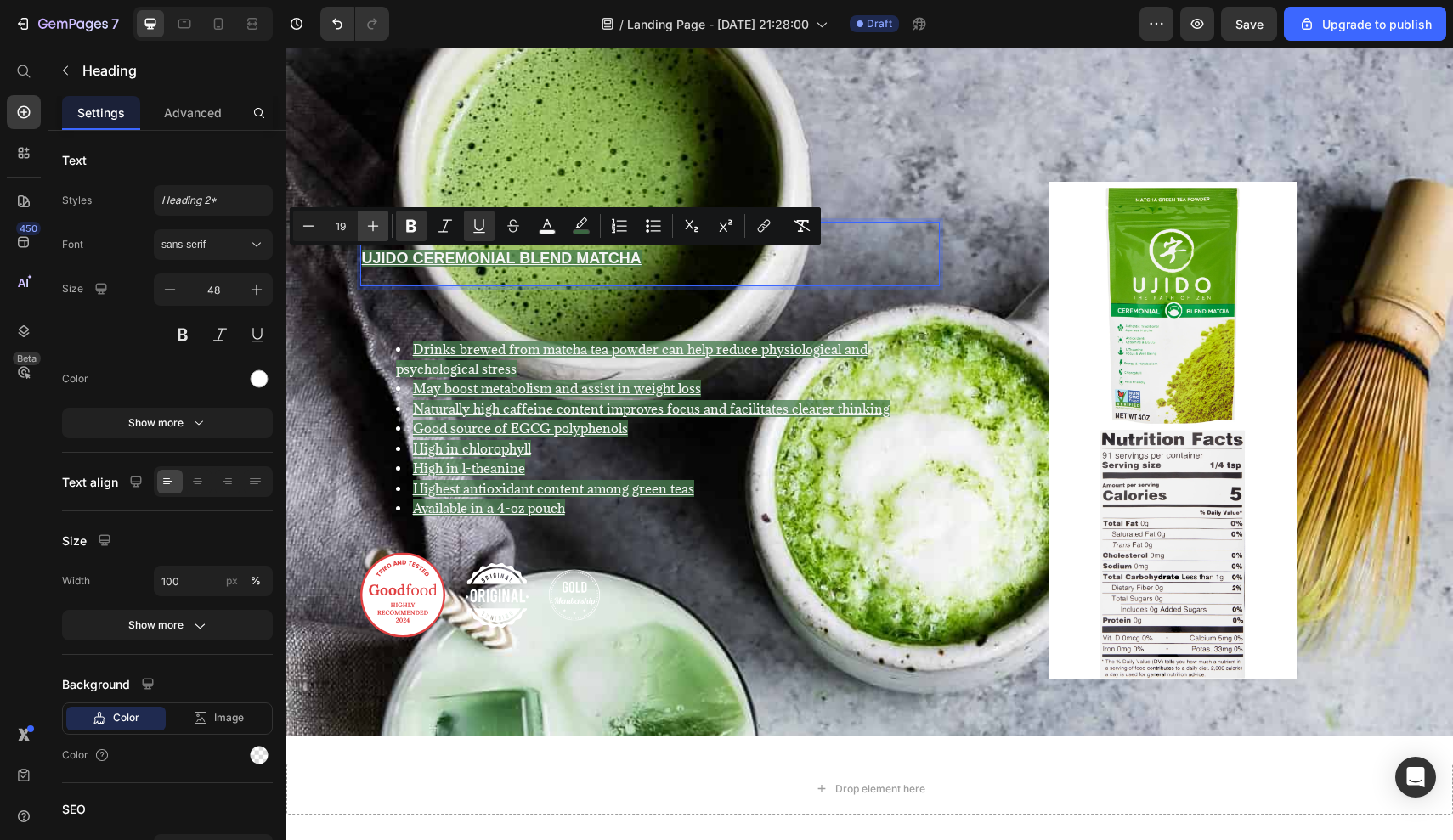 click 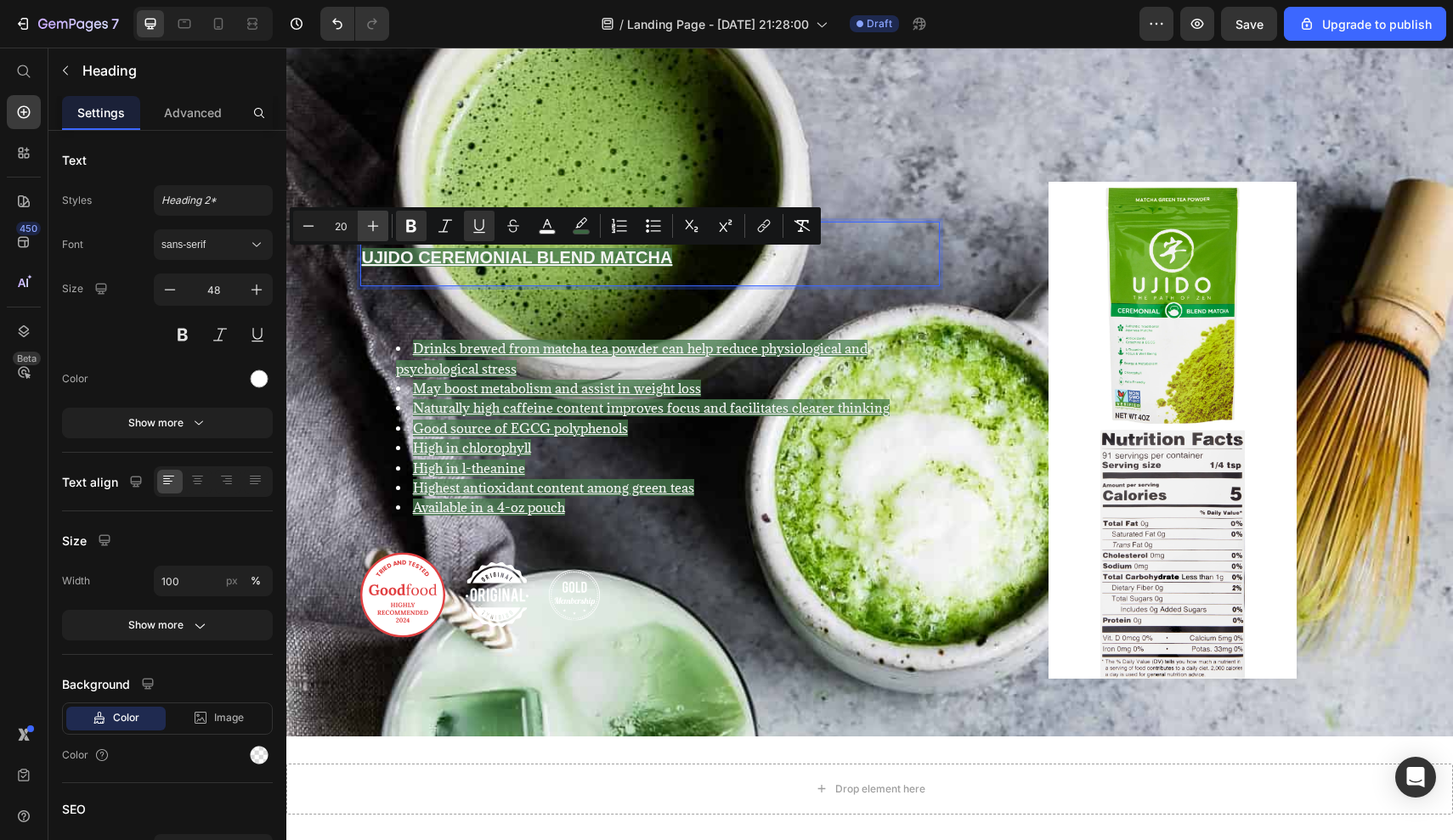 click 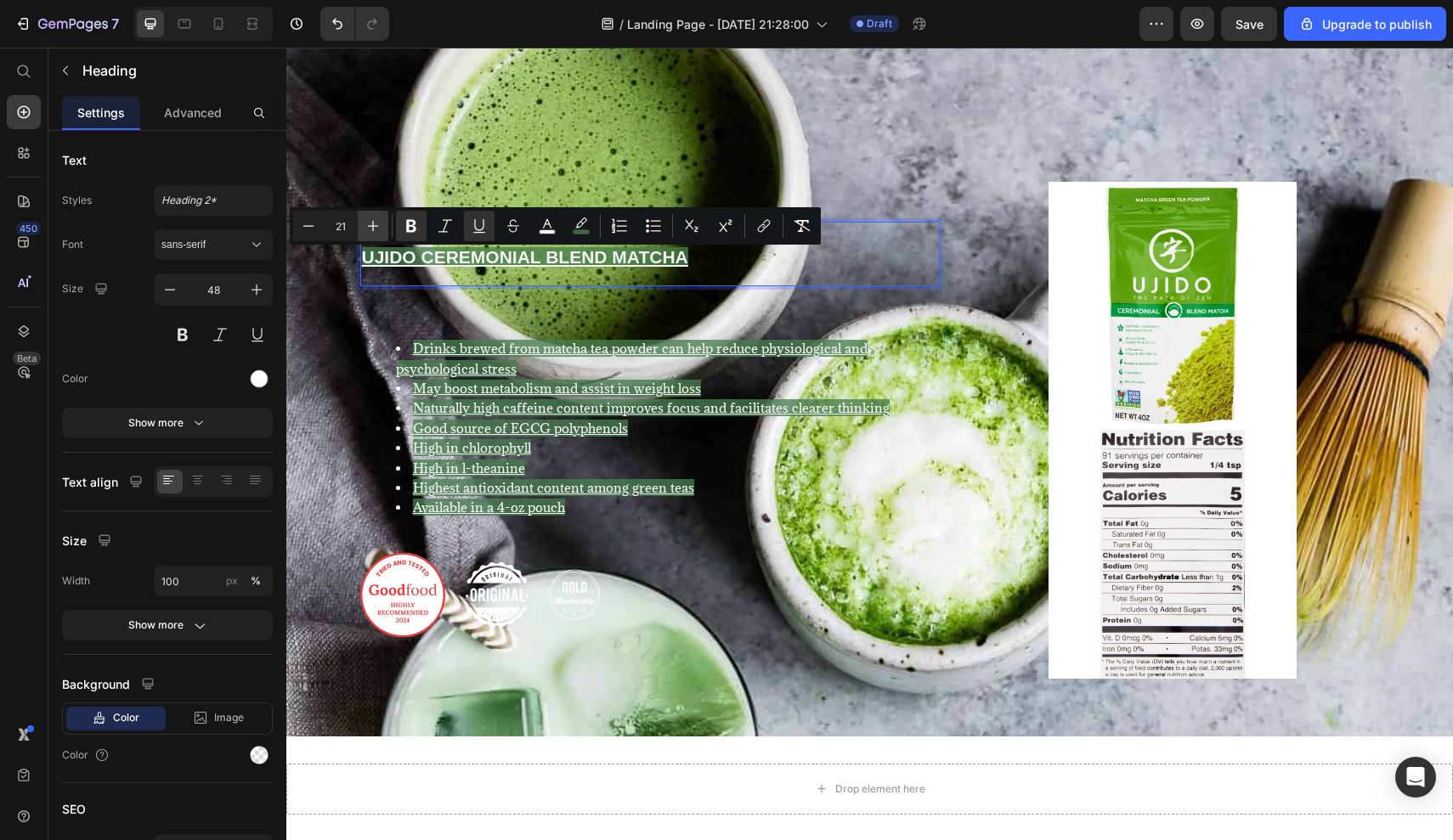 click 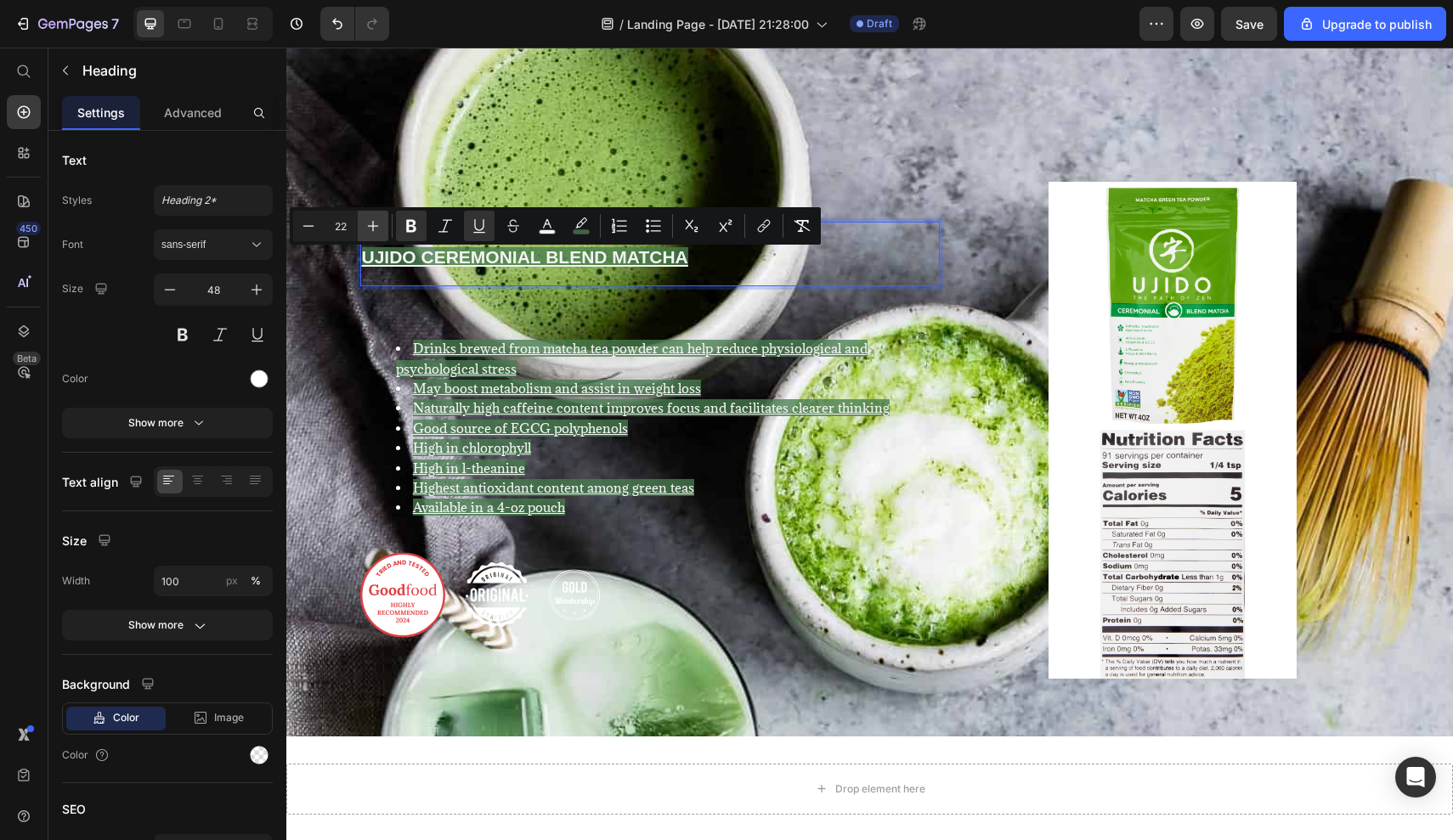 click 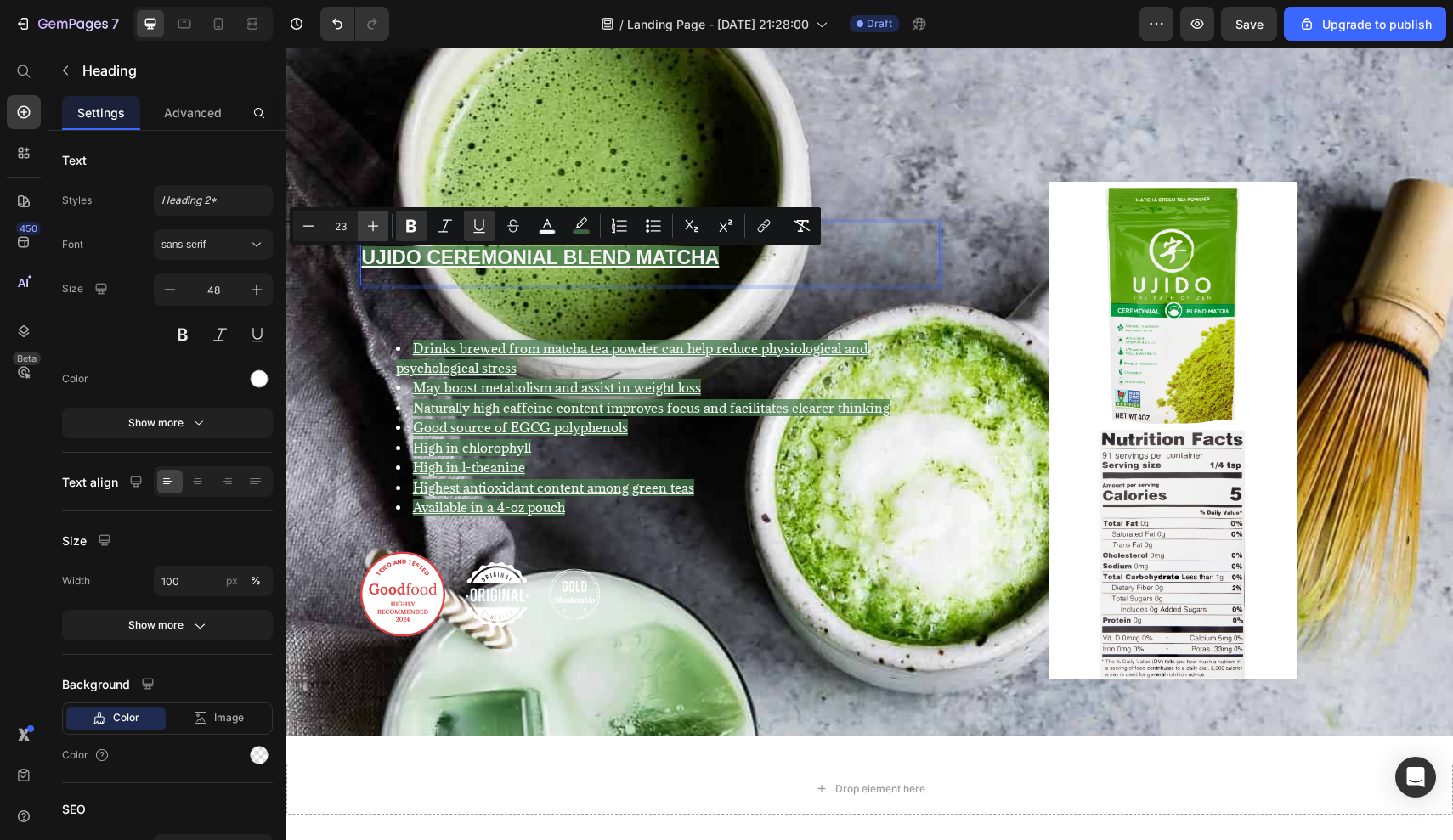 click 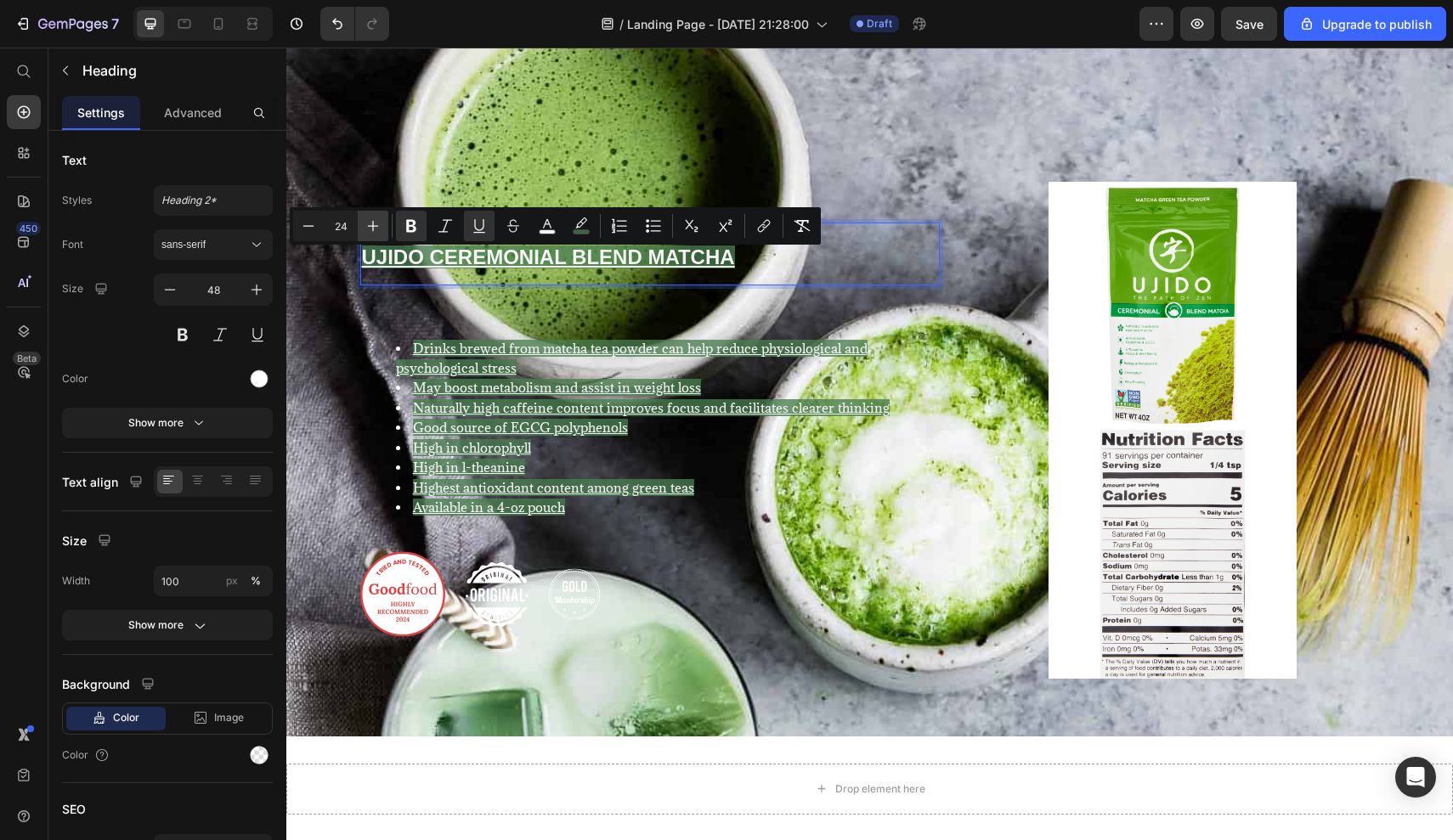 click 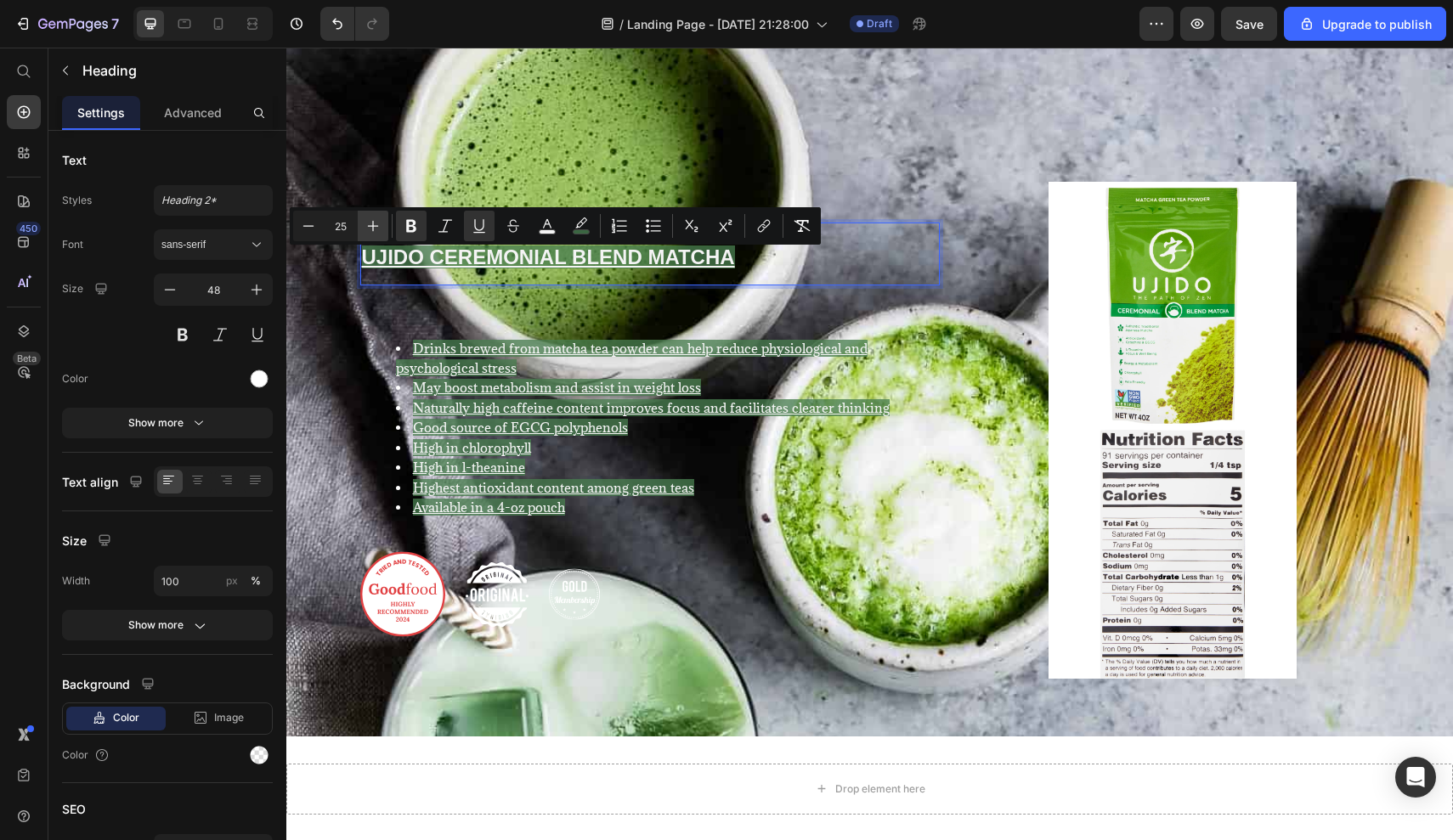 click 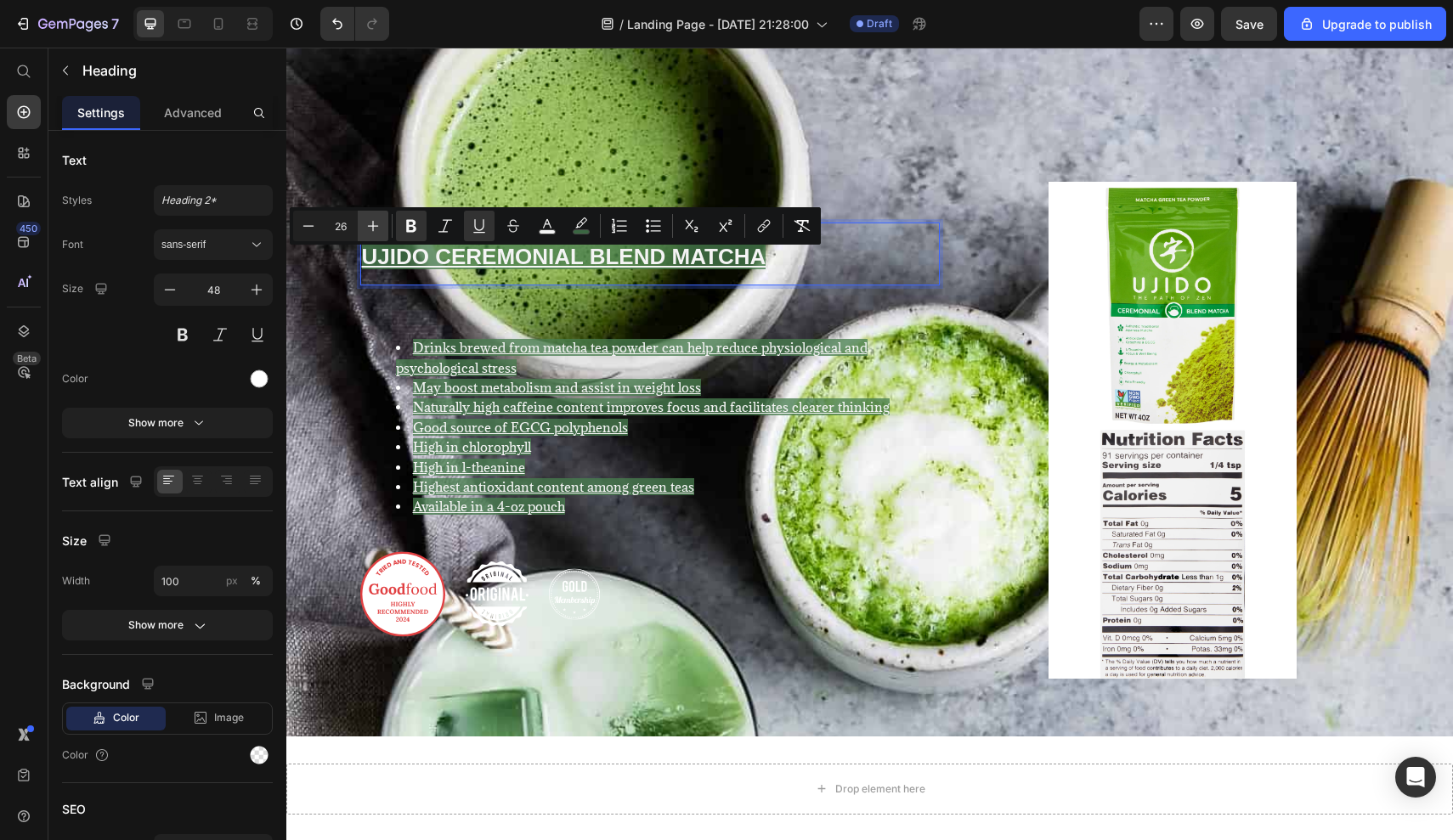 click 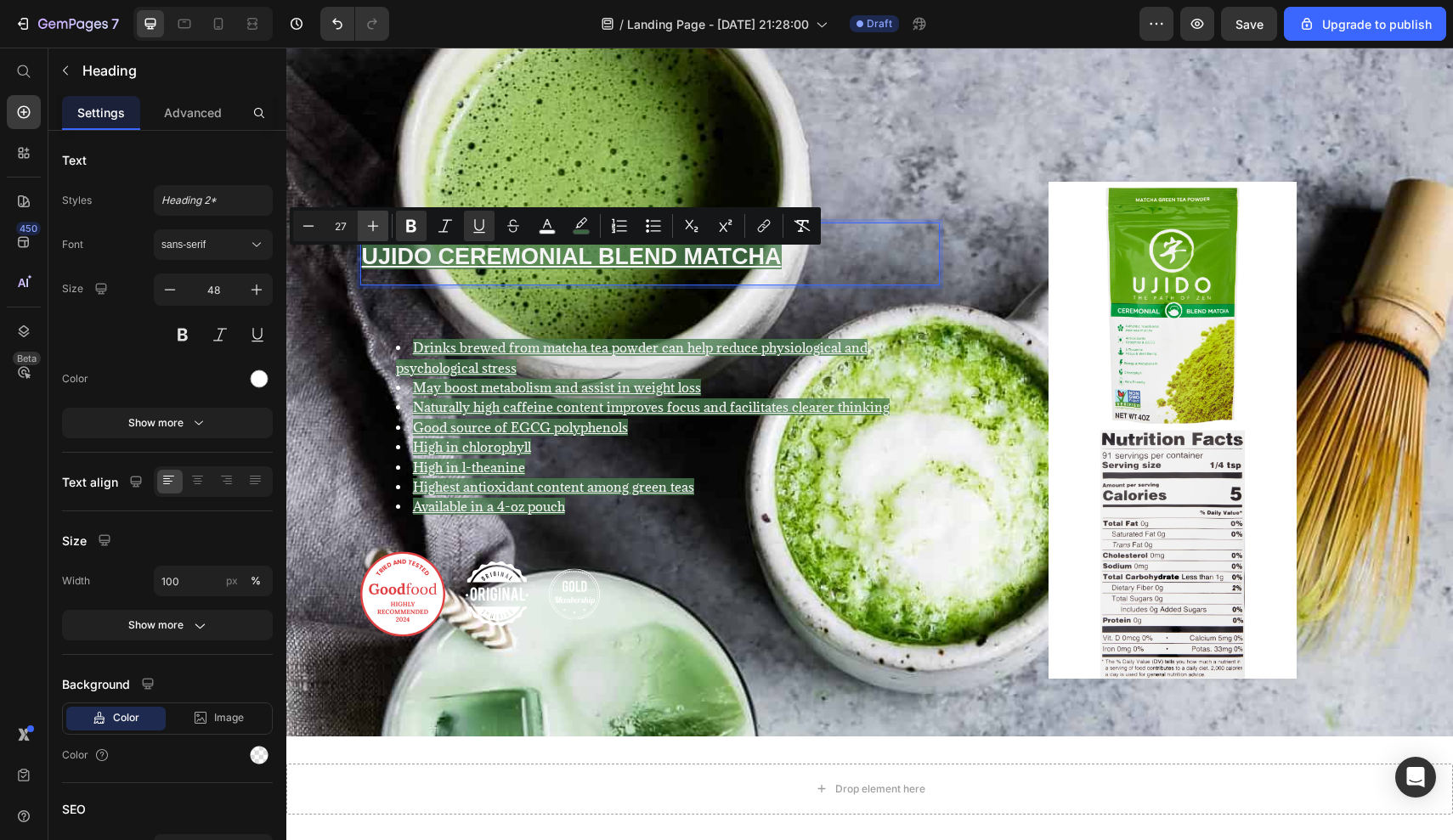 click 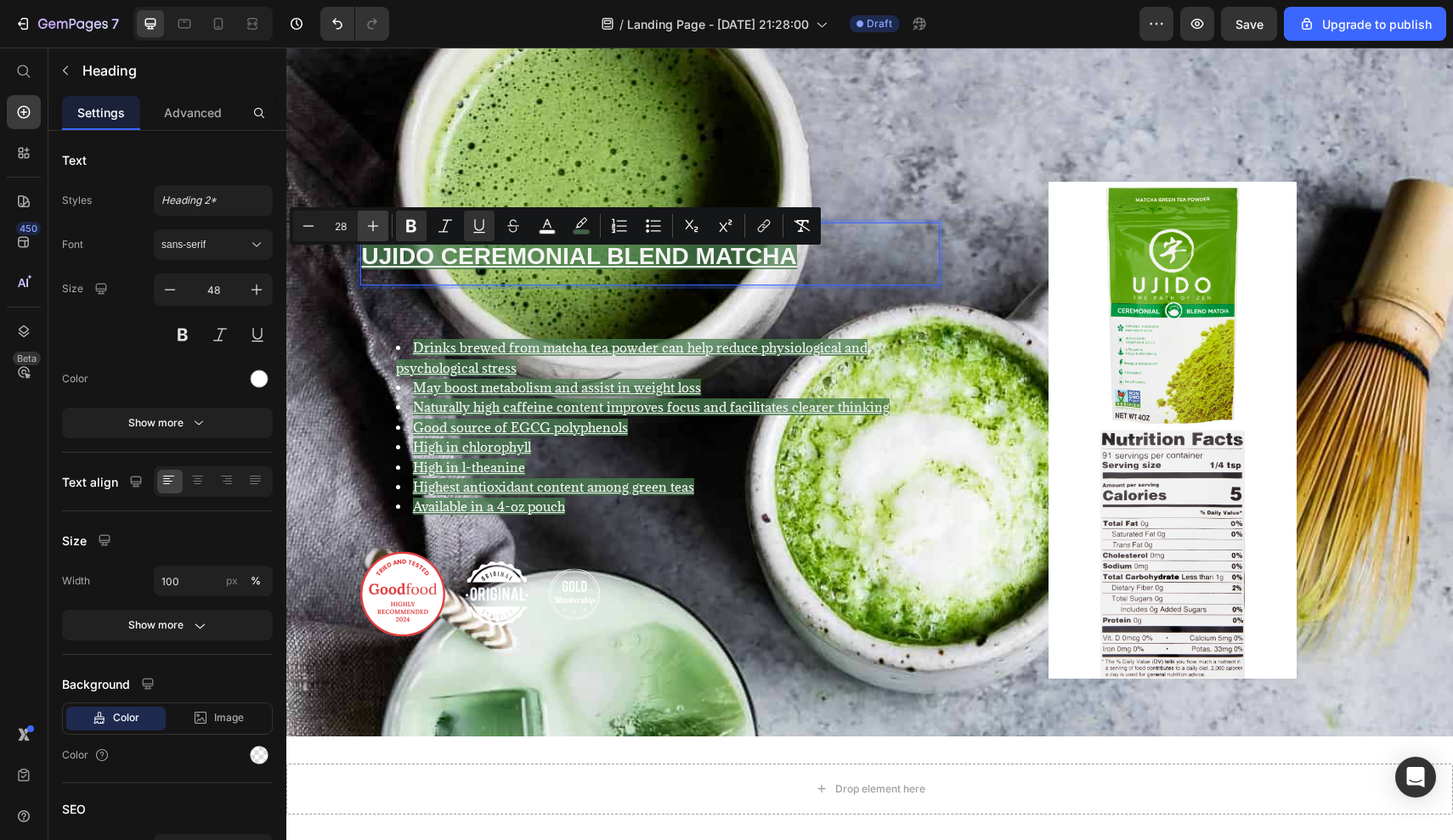 click 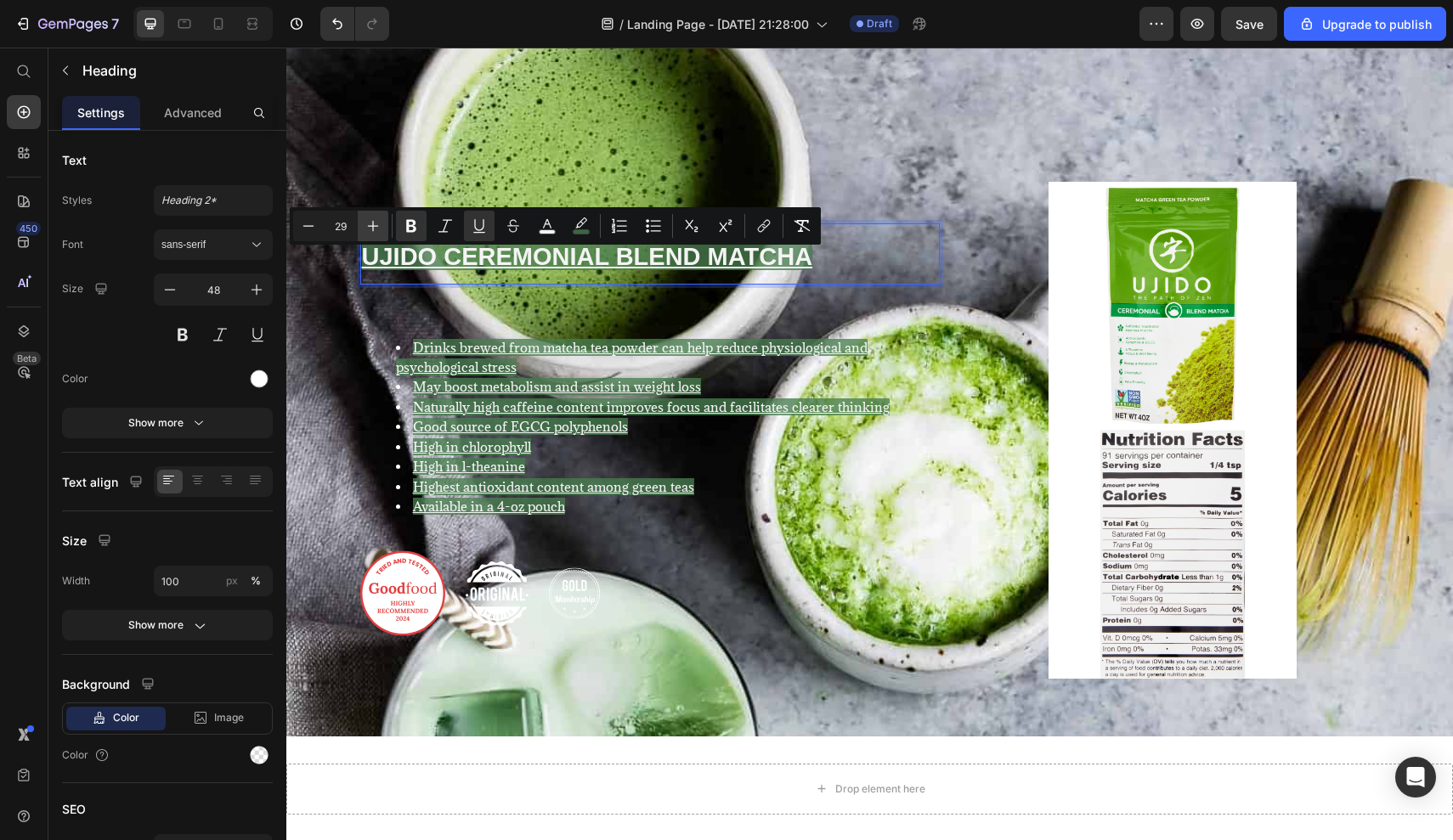click 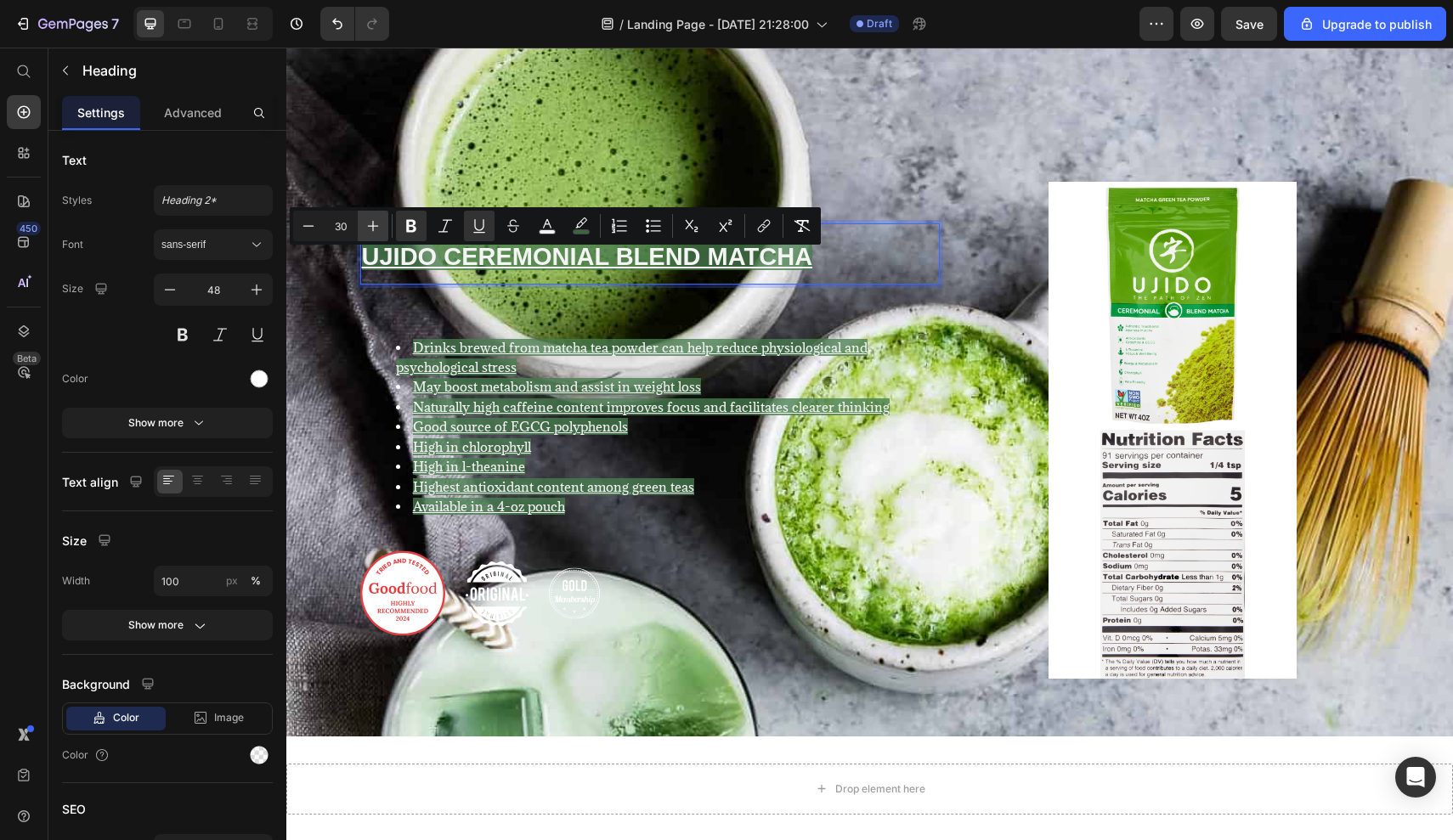 click 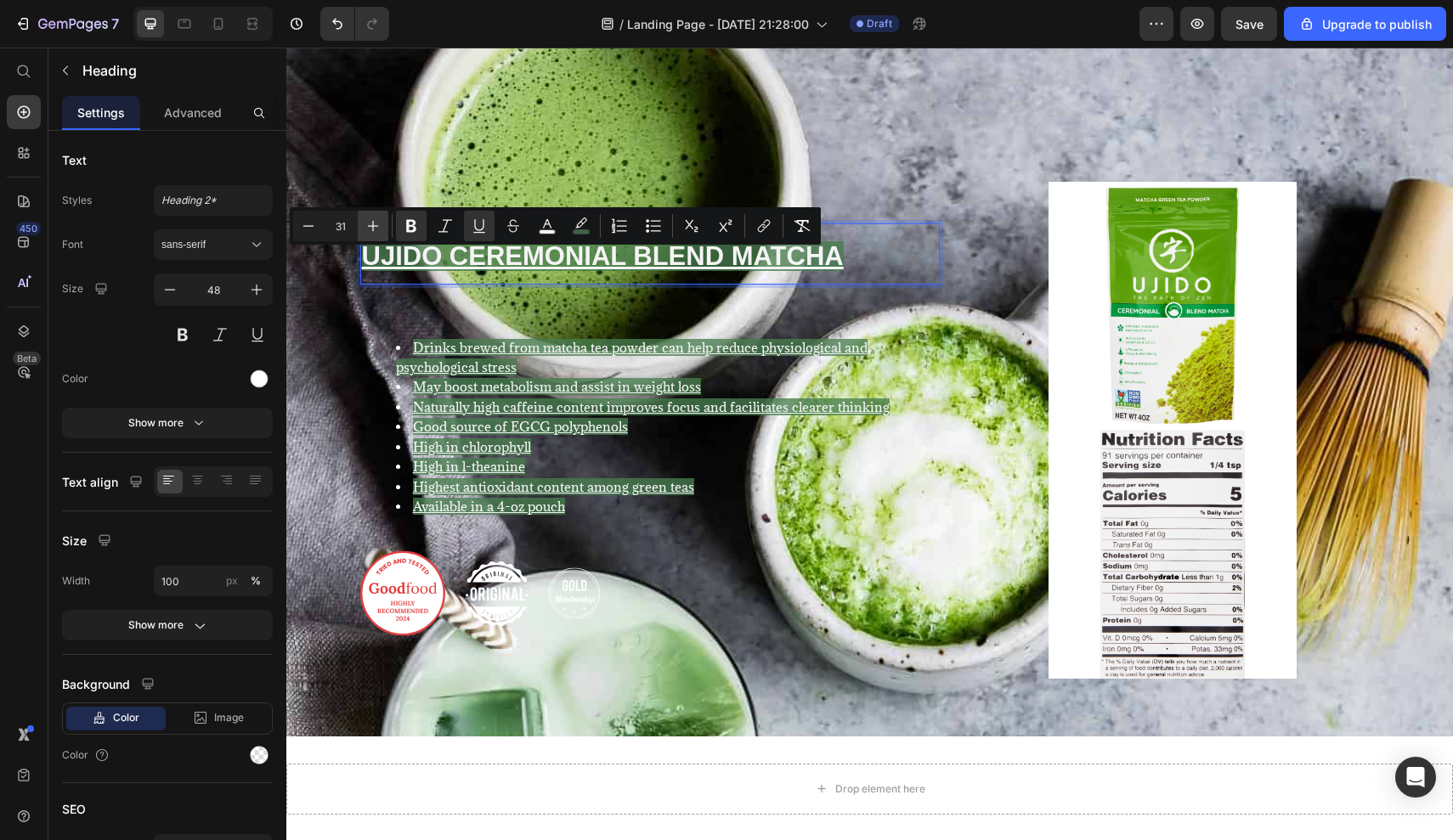 click 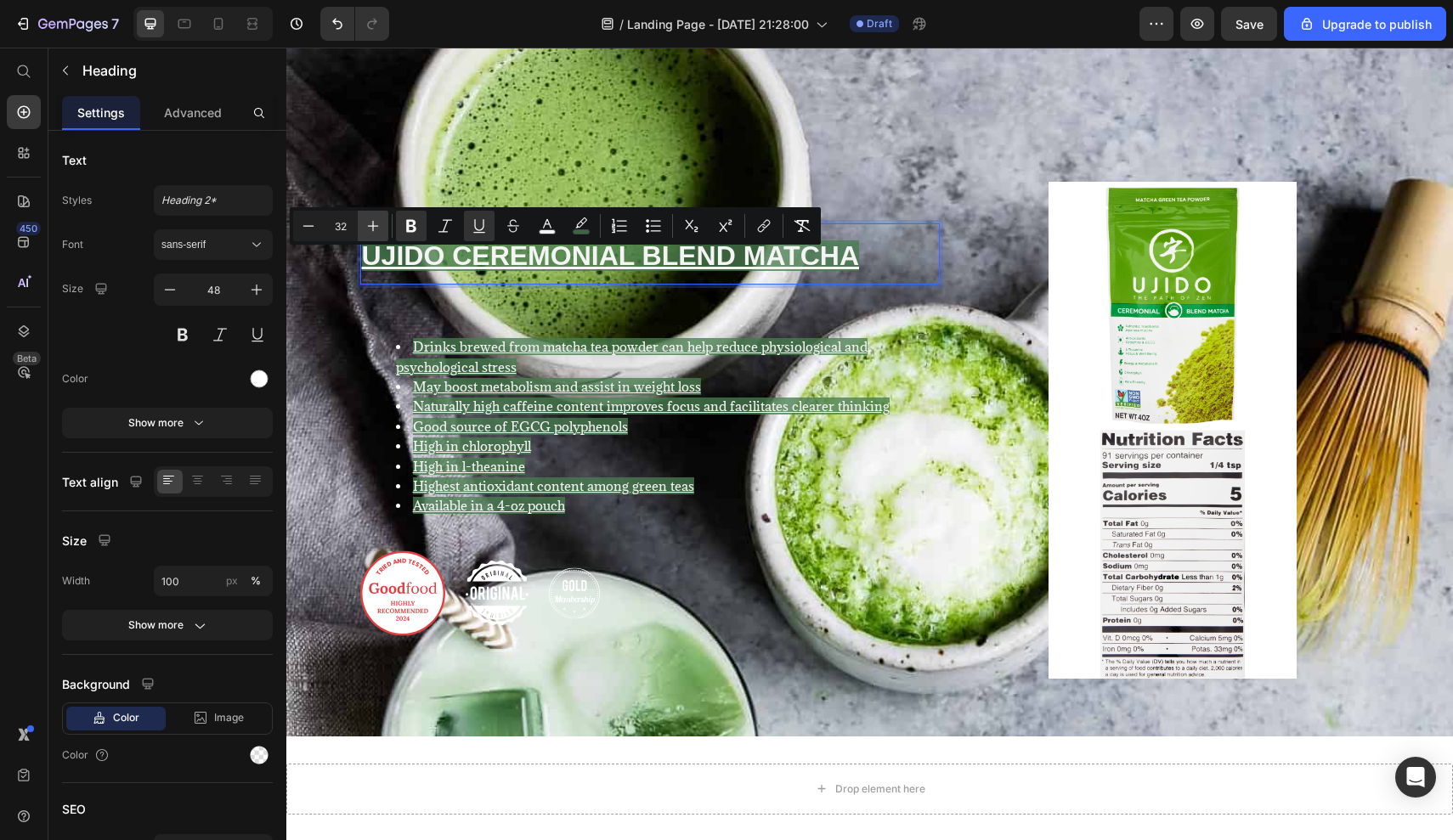 click 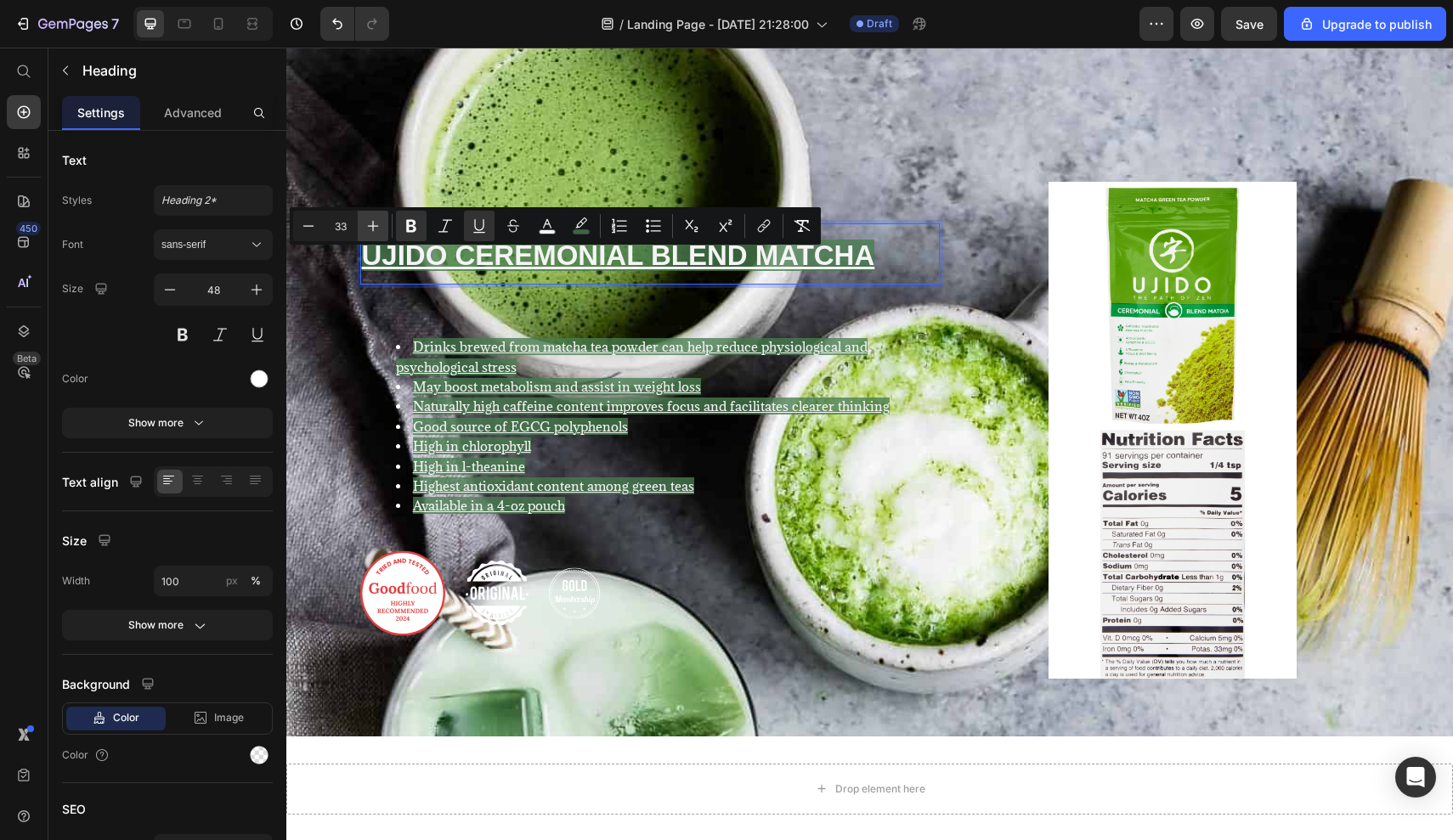 click 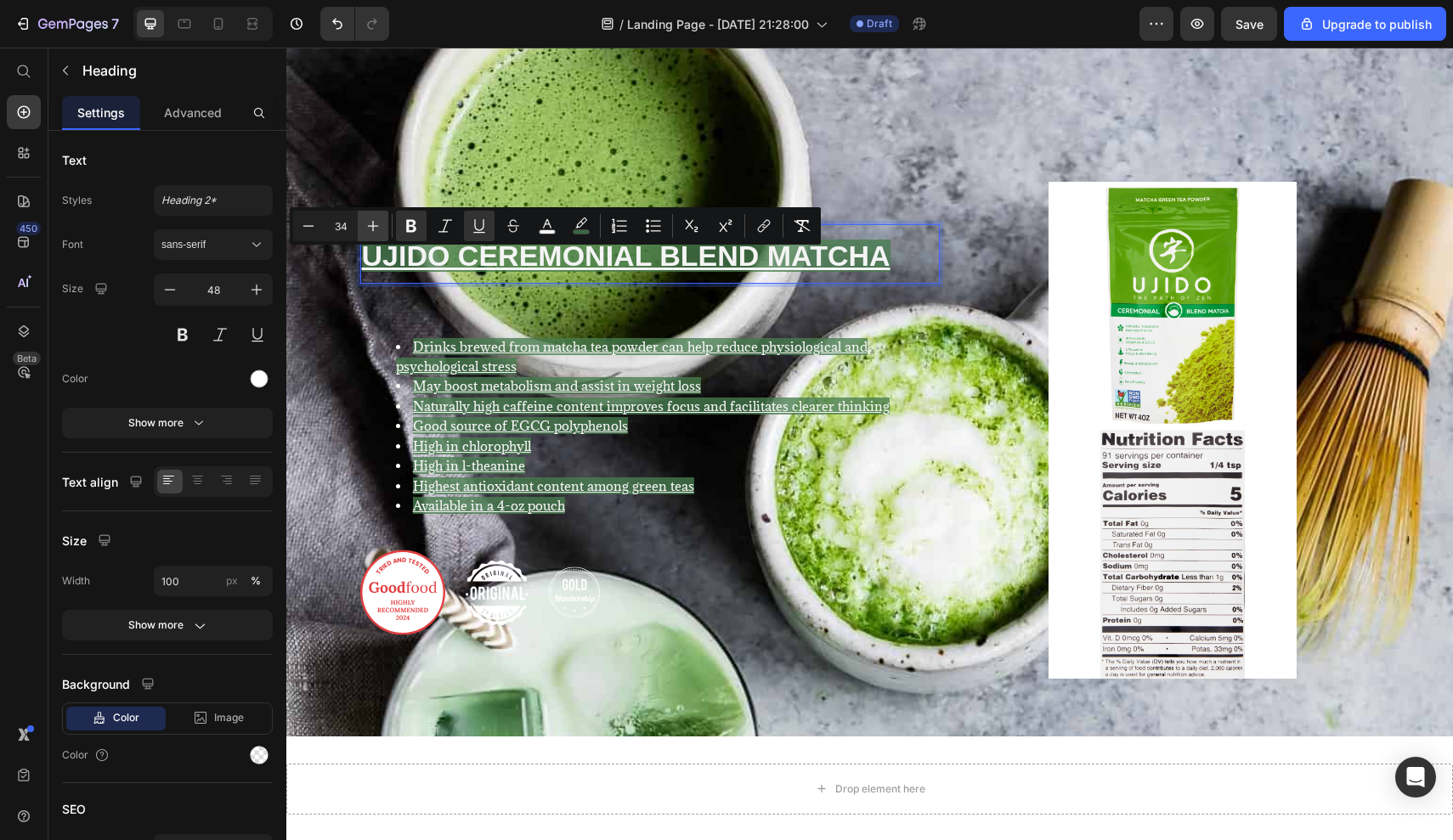 click 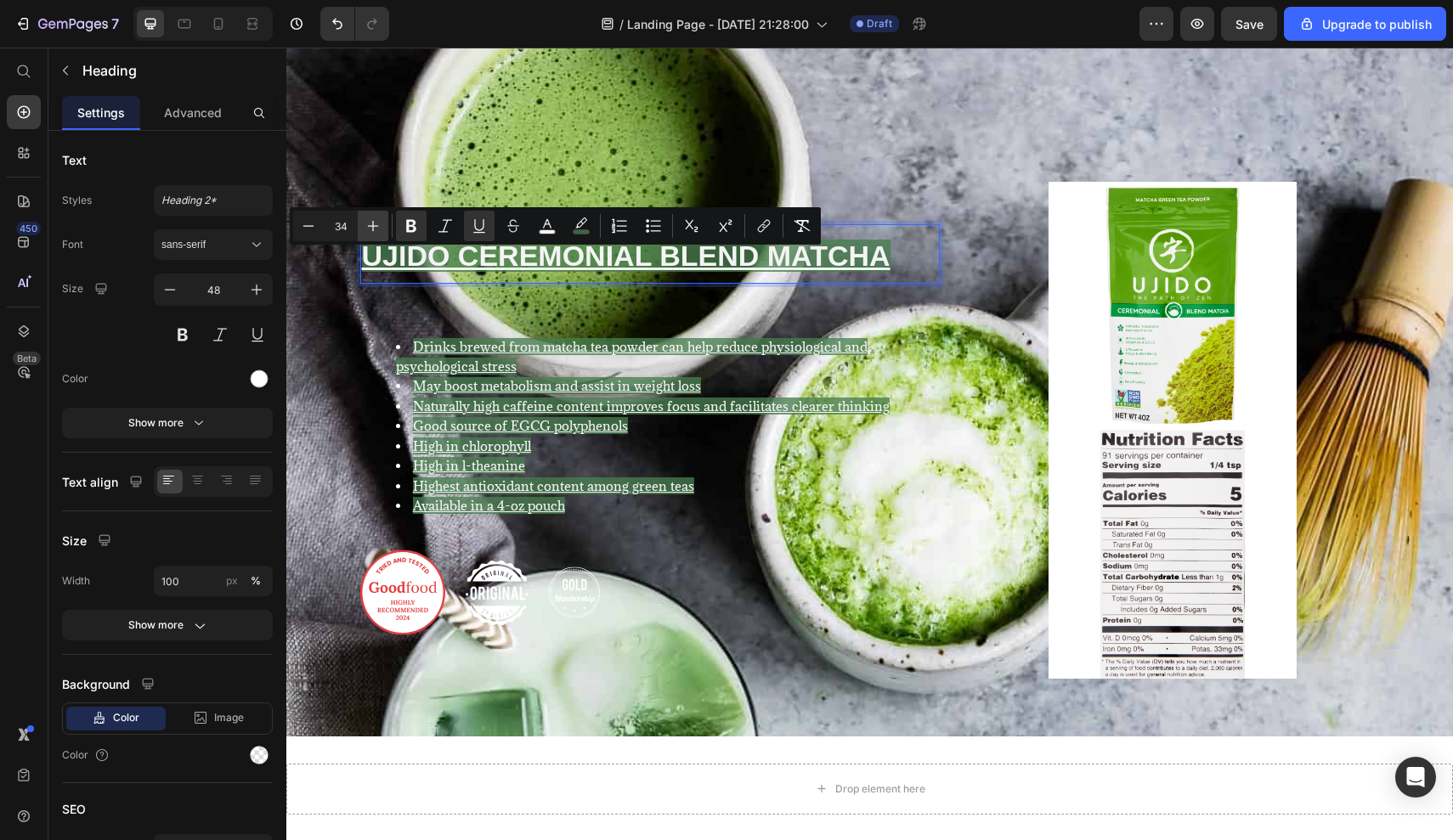 type on "35" 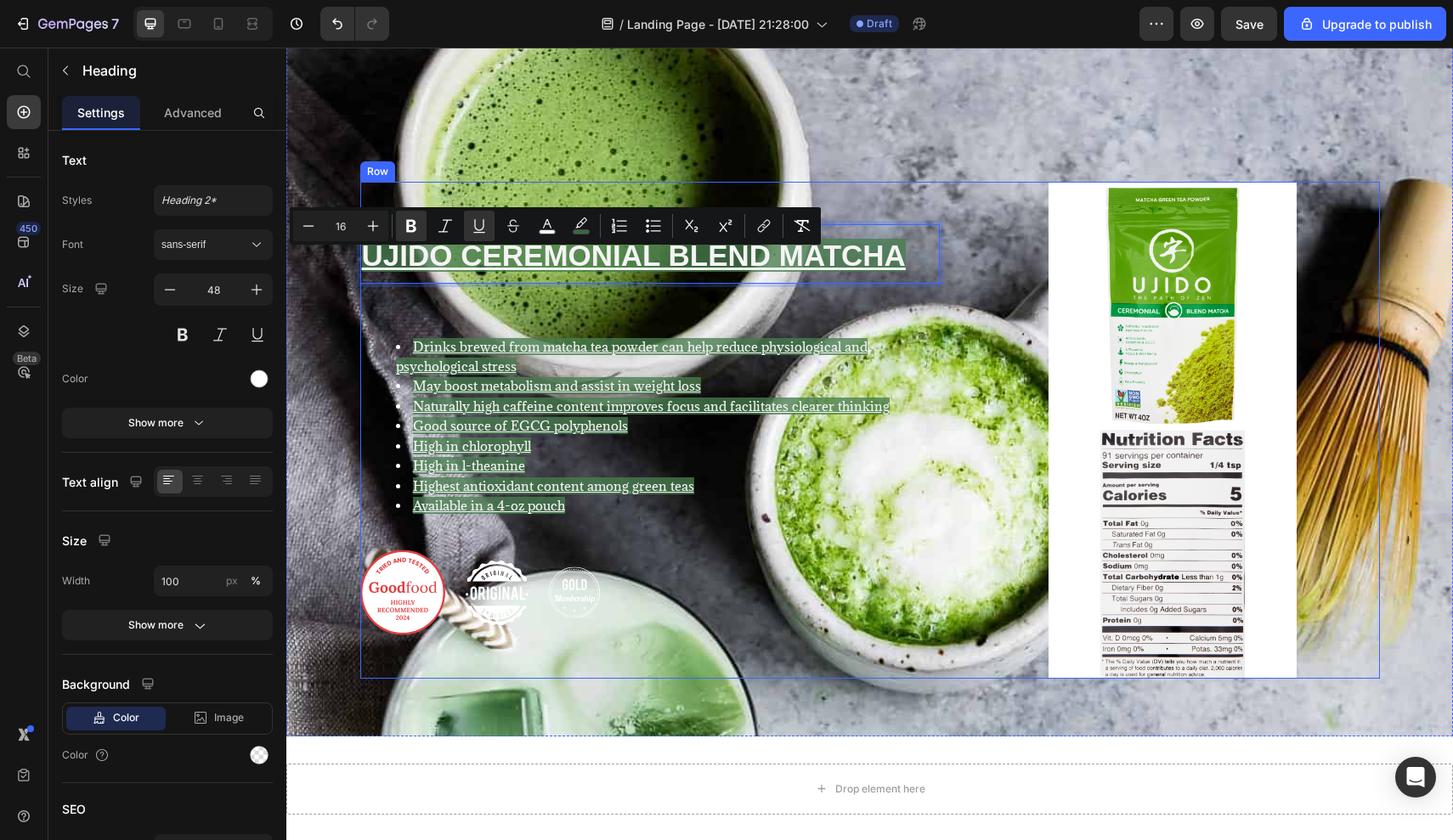 click on "UJIDO CEREMONIAL BLEND MATCHA Heading   24 Drinks brewed from matcha tea powder can help reduce physiological and psychological stress May boost metabolism and assist in weight loss Naturally high caffeine content improves focus and facilitates clearer thinking Good source of EGCG polyphenols High in chlorophyll High in l-theanine Highest antioxidant content among green teas Available in a 4-oz pouch Text Block Image Image Image Row" at bounding box center (650, 430) 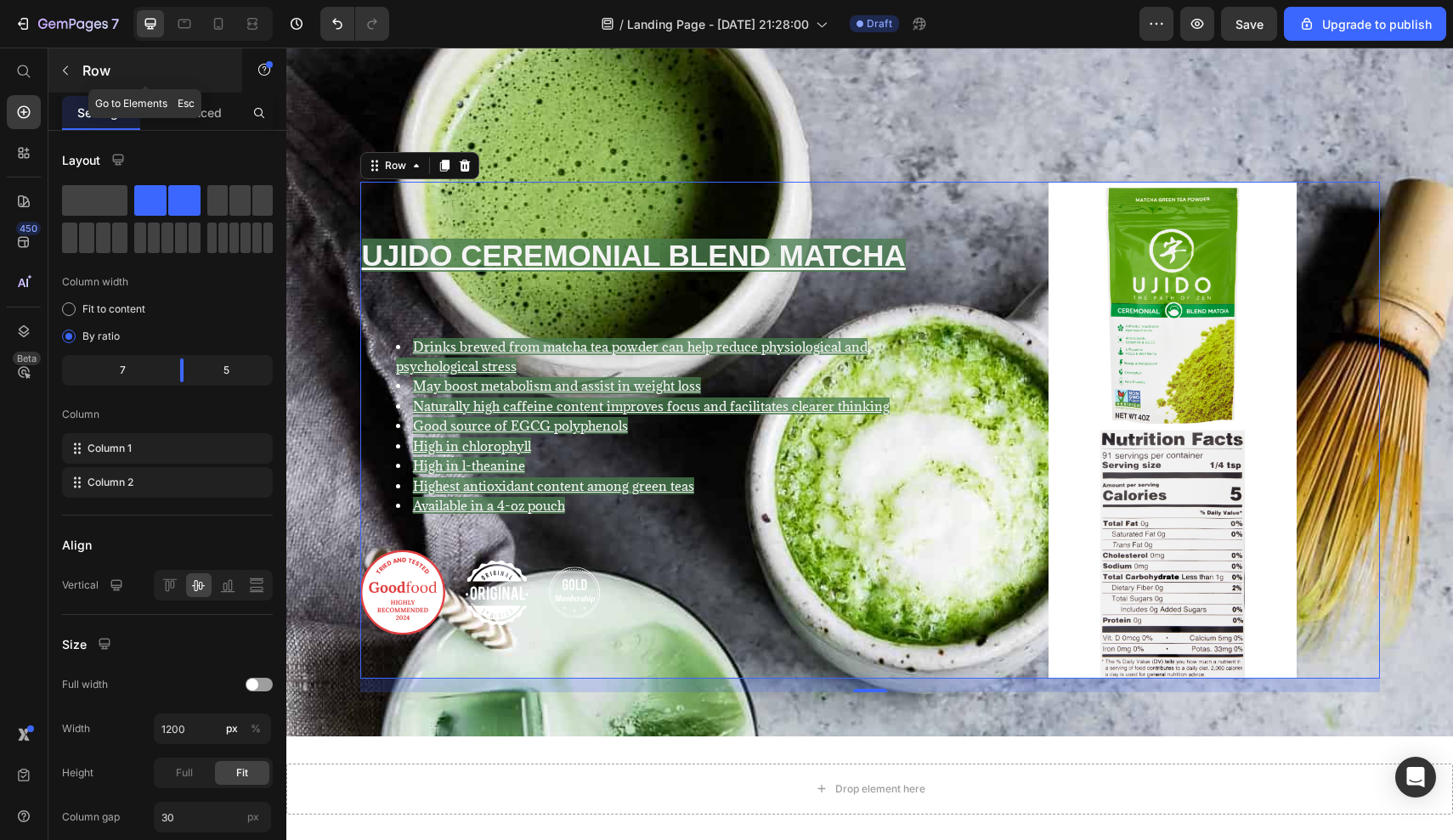 click 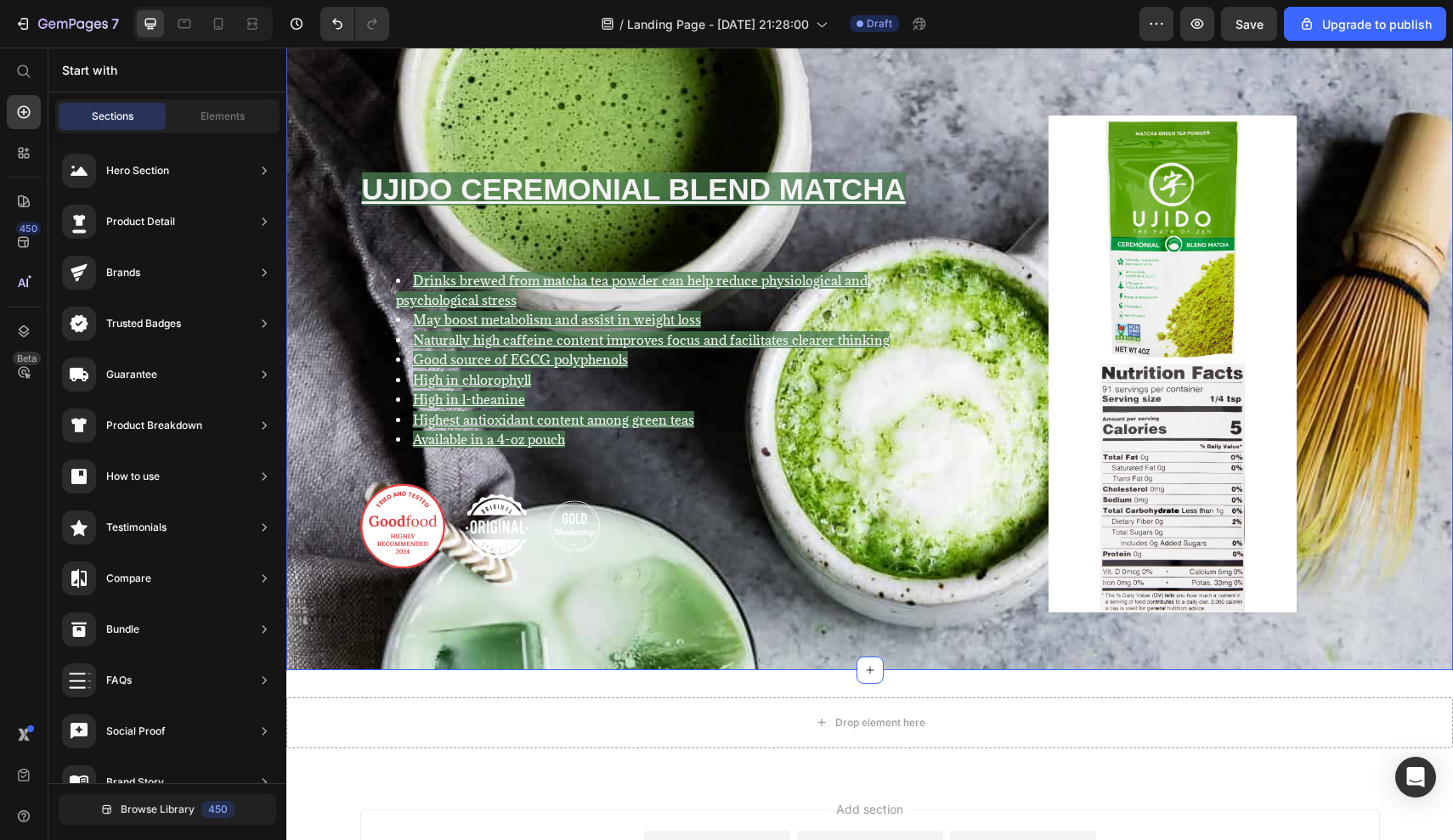 scroll, scrollTop: 1346, scrollLeft: 0, axis: vertical 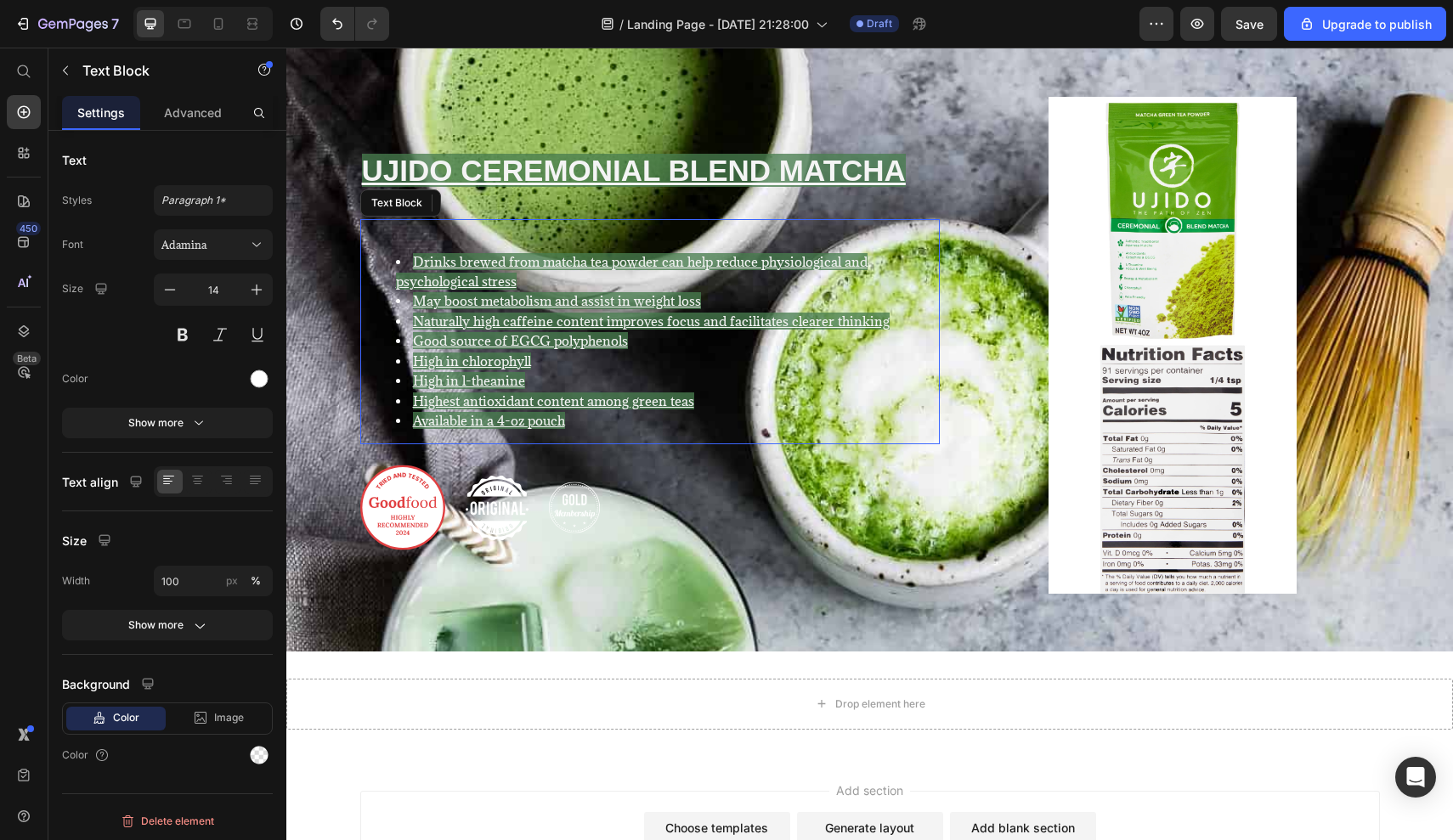 click on "Available in a 4-oz pouch" at bounding box center [667, 420] 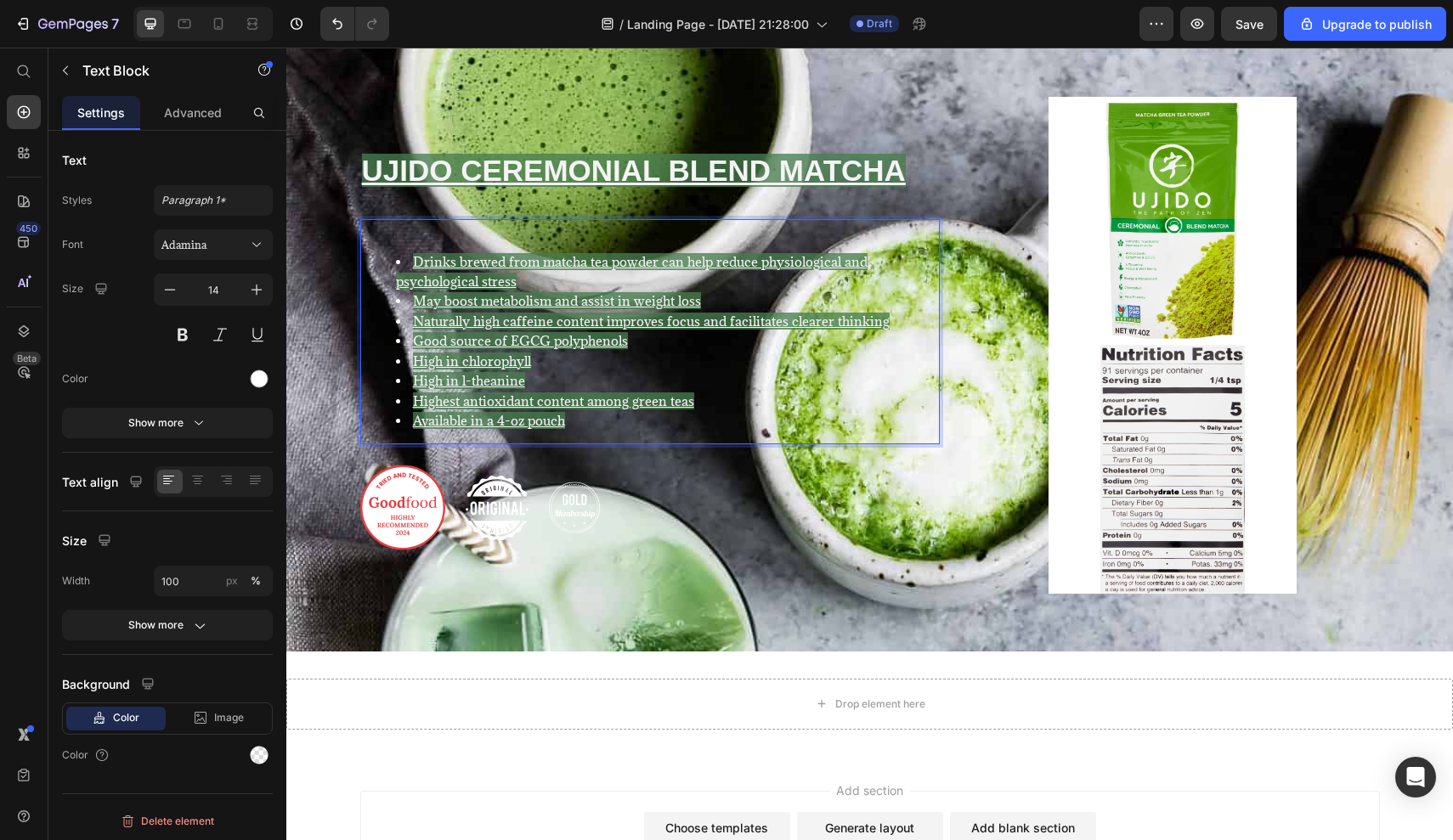 click on "Available in a 4-oz pouch" at bounding box center (667, 420) 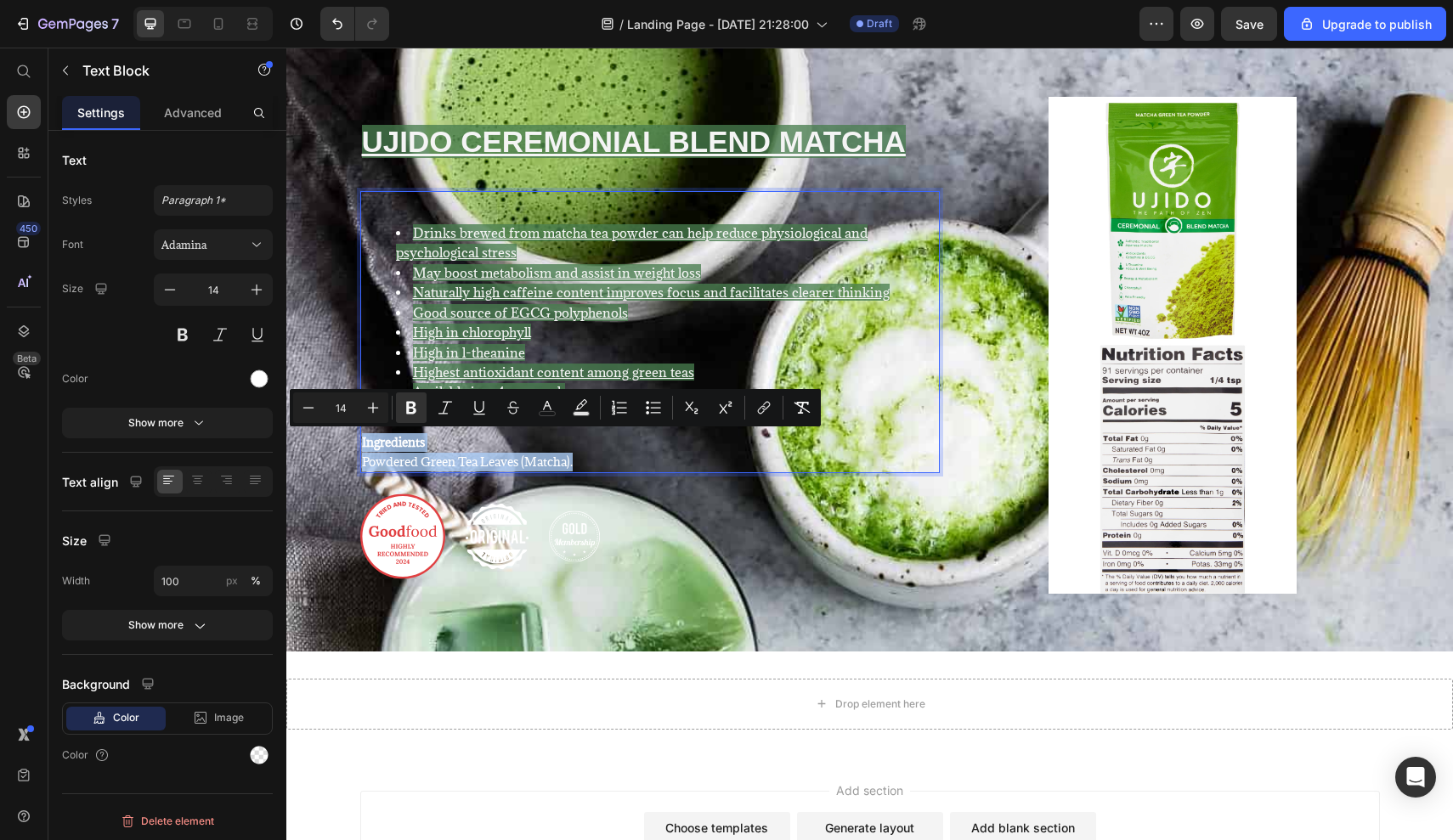 drag, startPoint x: 575, startPoint y: 462, endPoint x: 355, endPoint y: 448, distance: 220.445 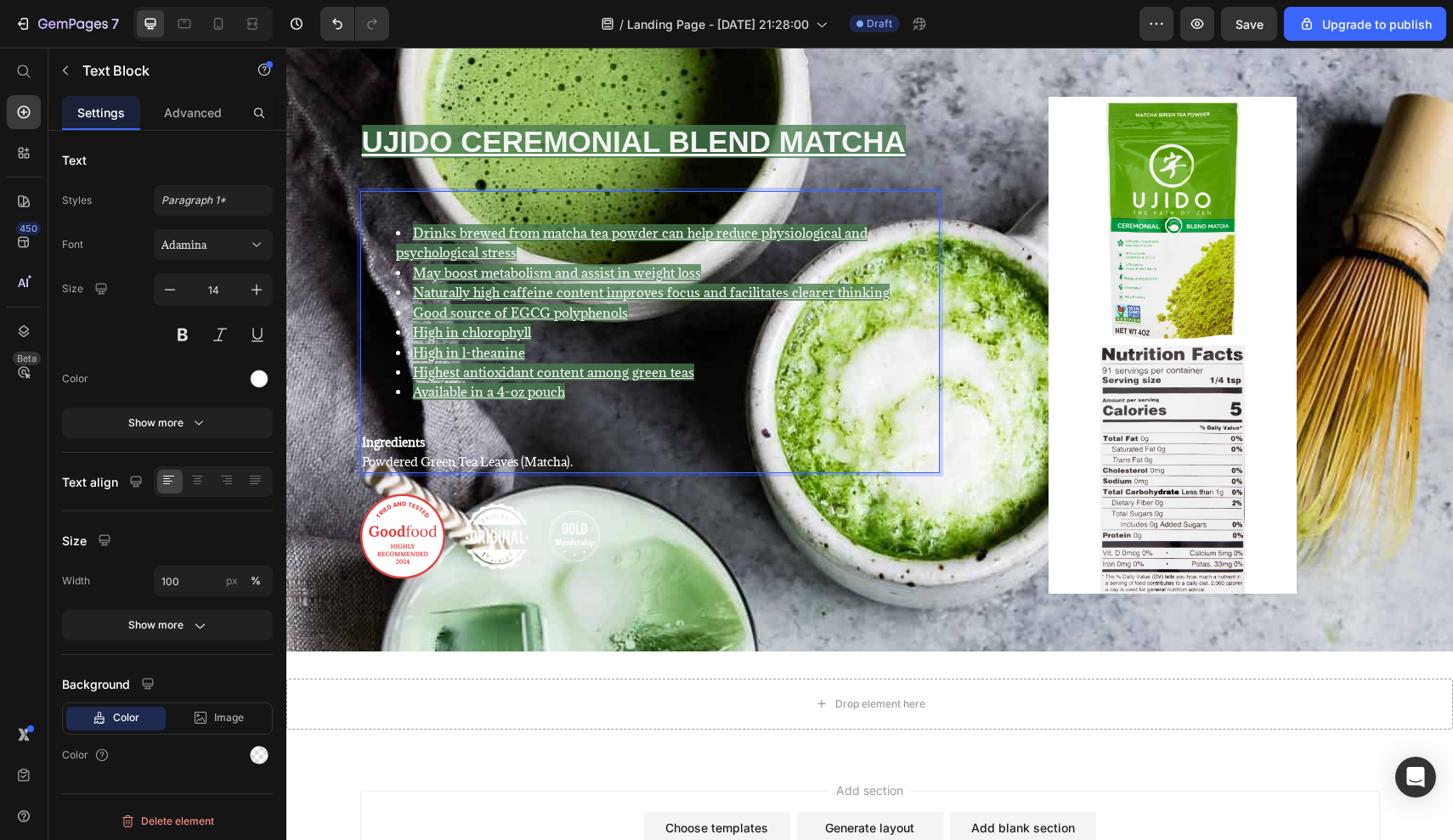 click on "Highest antioxidant content among green teas" at bounding box center (553, 372) 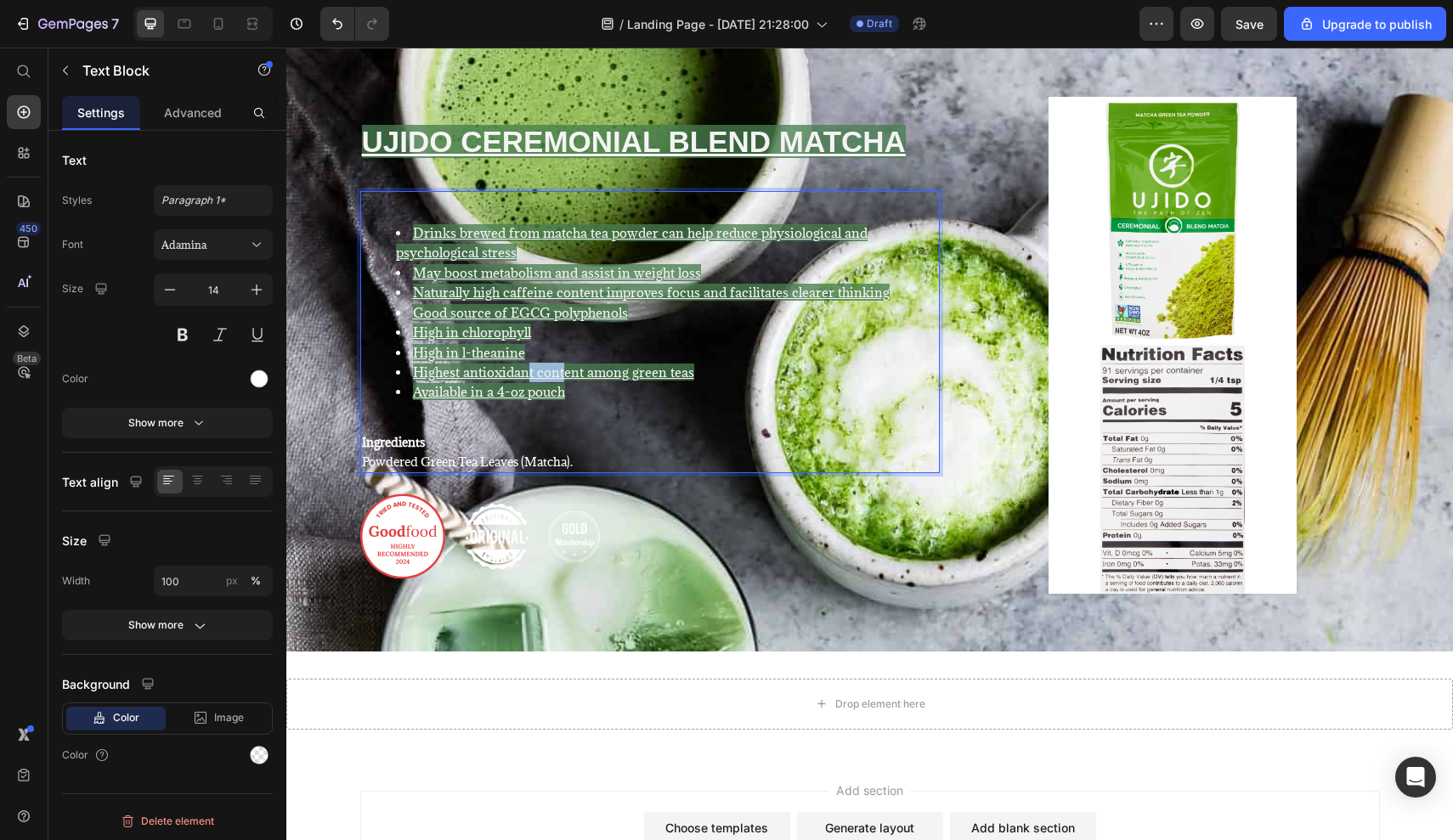 drag, startPoint x: 552, startPoint y: 375, endPoint x: 515, endPoint y: 370, distance: 37.33631 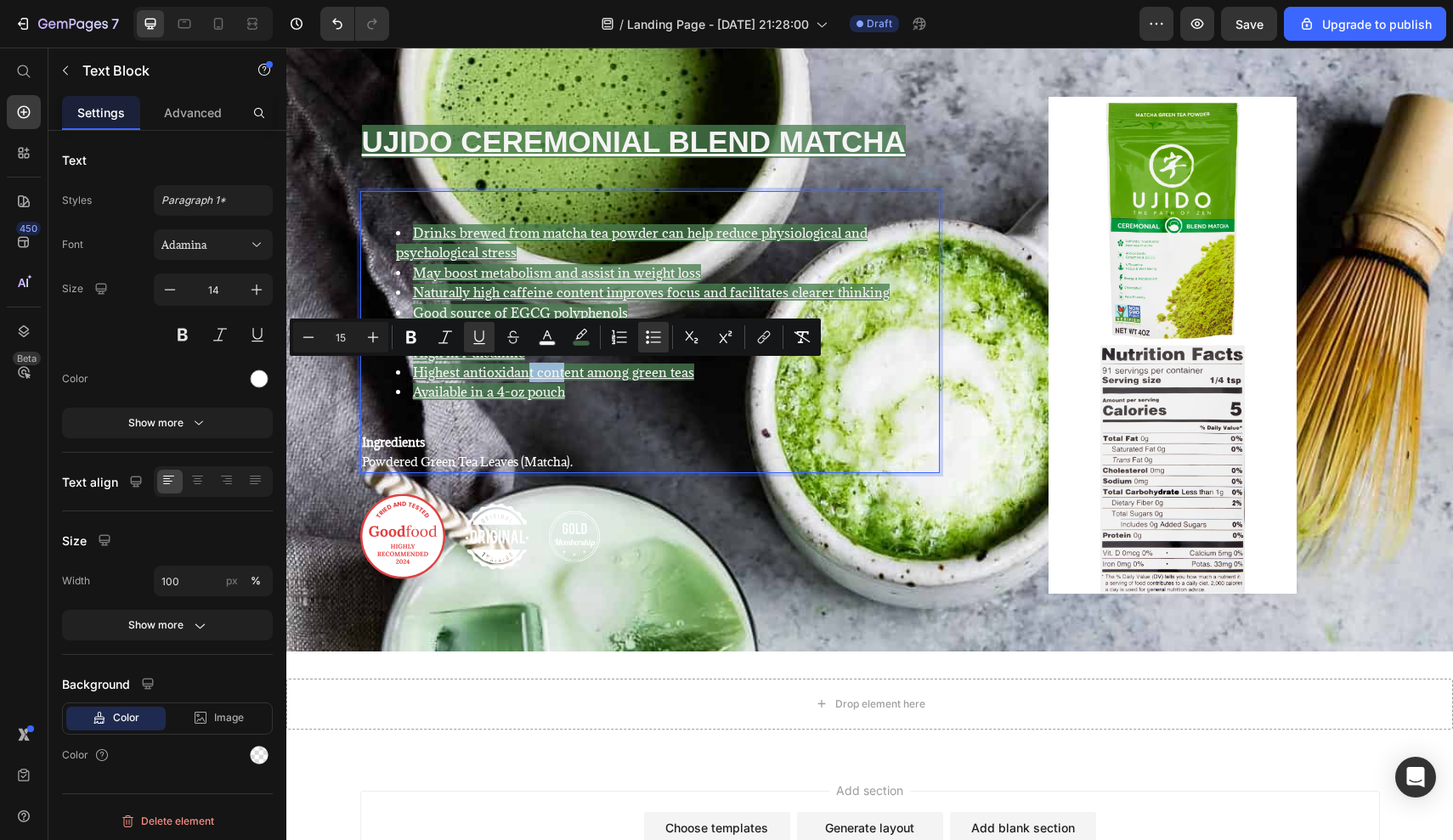 type on "14" 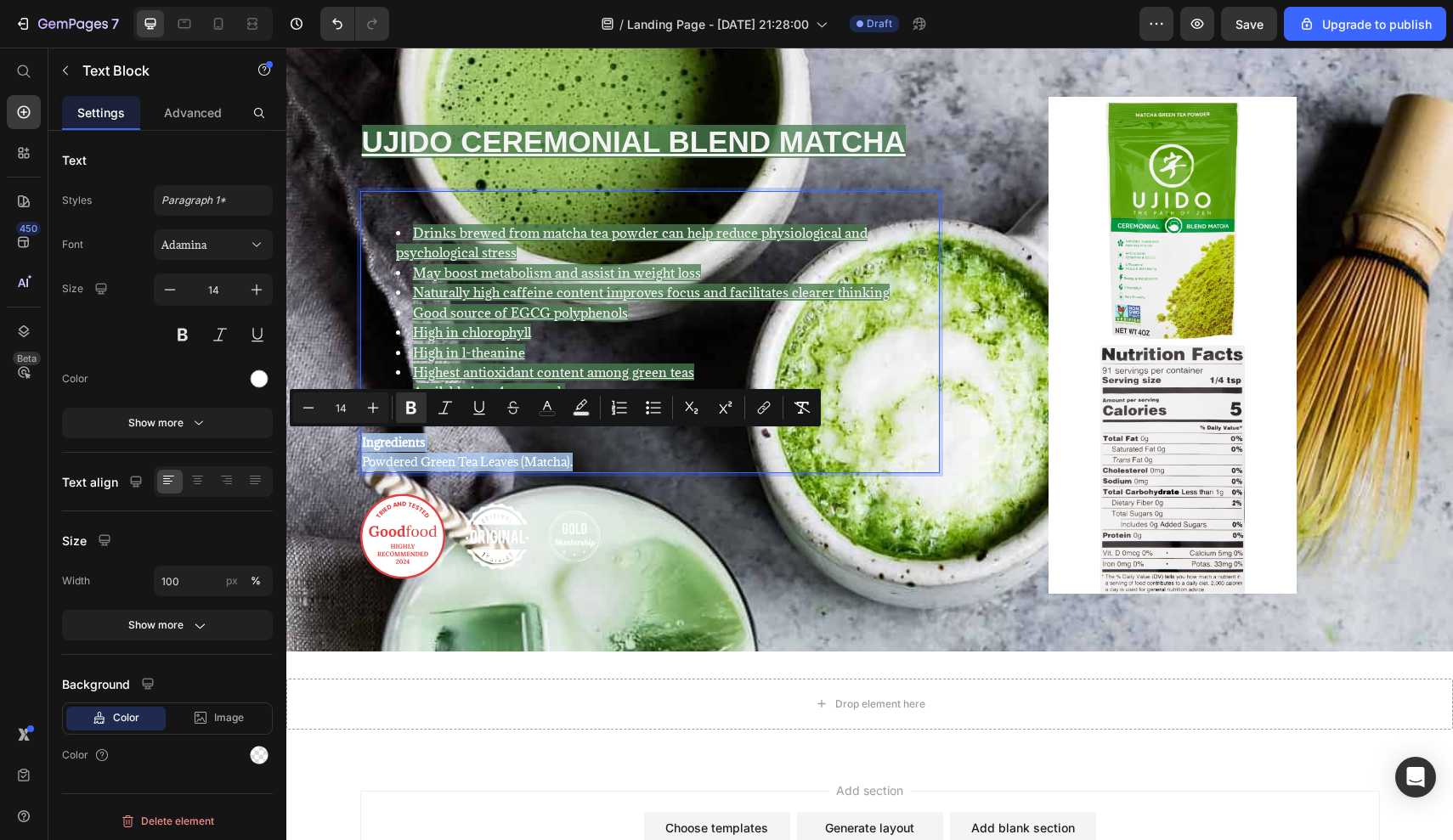 drag, startPoint x: 570, startPoint y: 465, endPoint x: 357, endPoint y: 445, distance: 213.93691 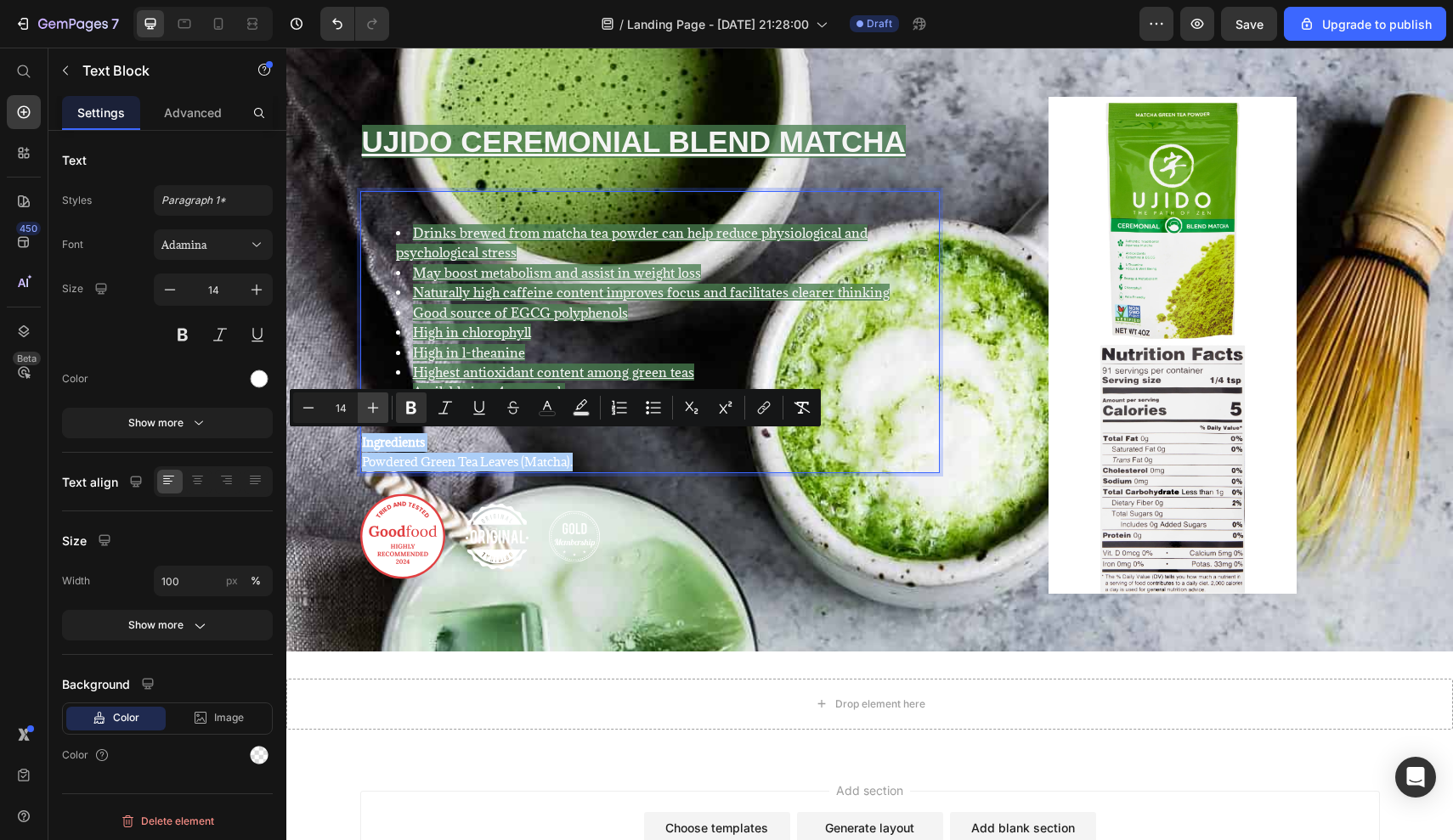 click 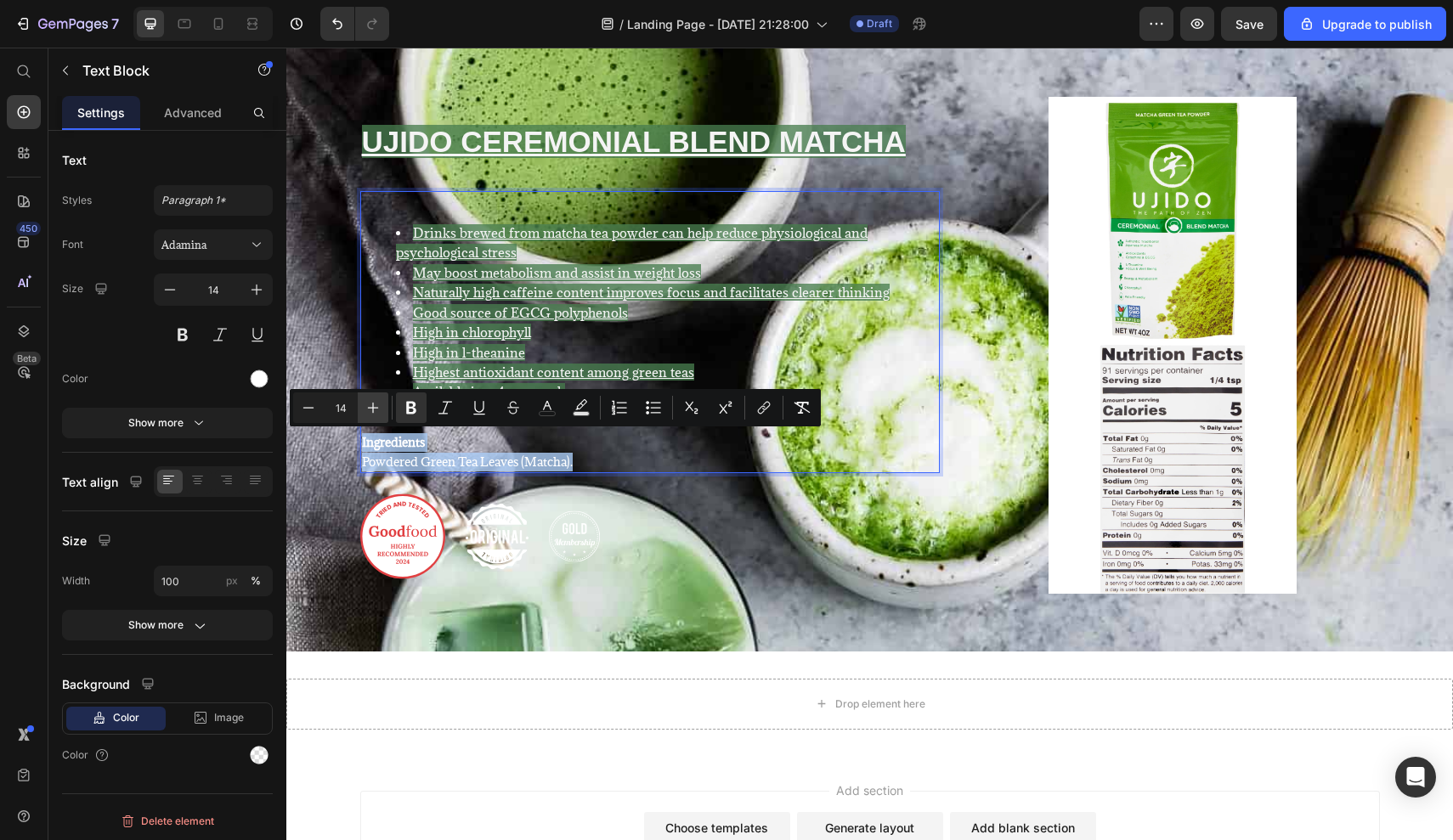 type on "15" 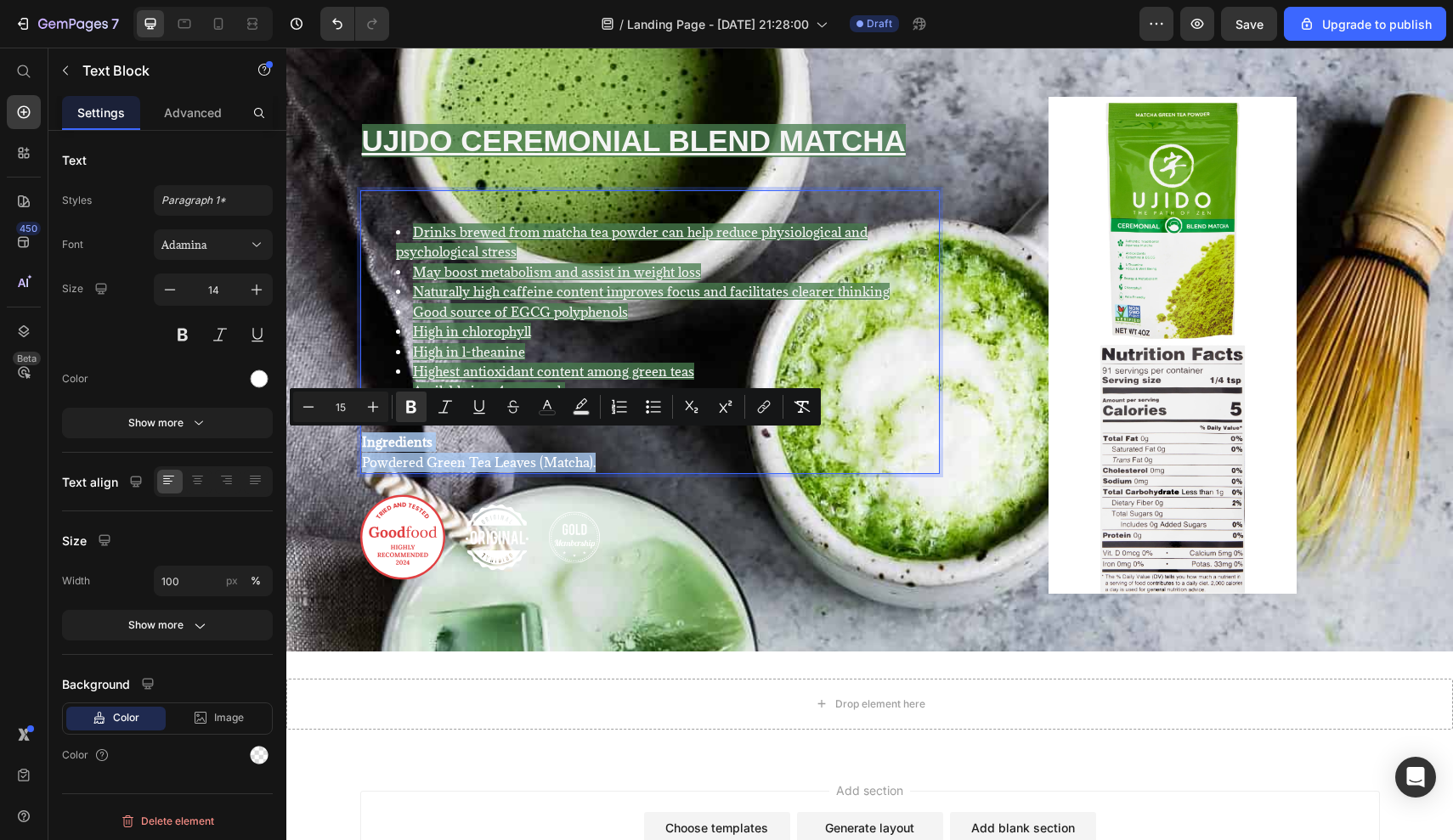 drag, startPoint x: 592, startPoint y: 462, endPoint x: 357, endPoint y: 440, distance: 236.02754 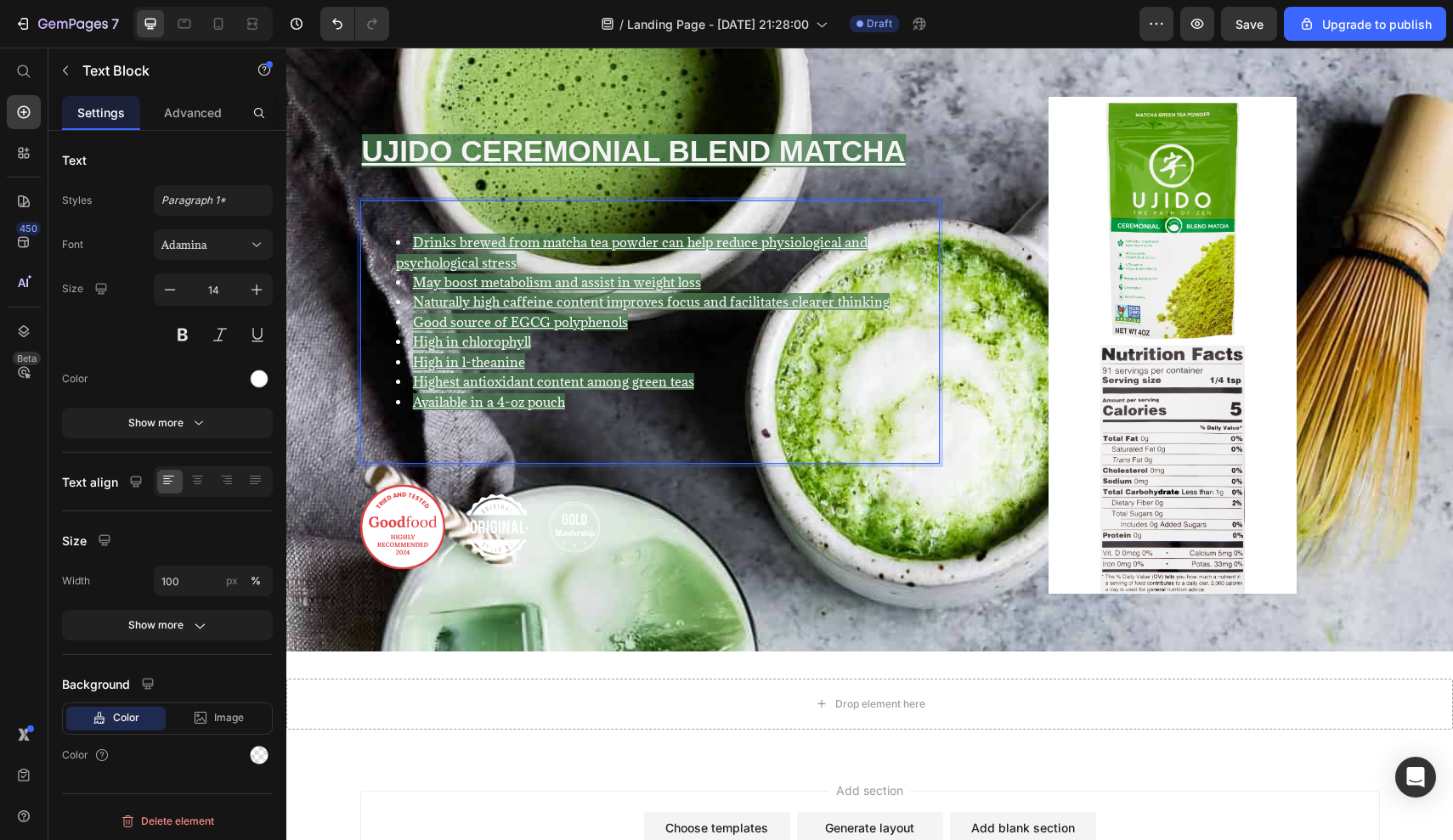 click on "Available in a 4-oz pouch" at bounding box center (489, 402) 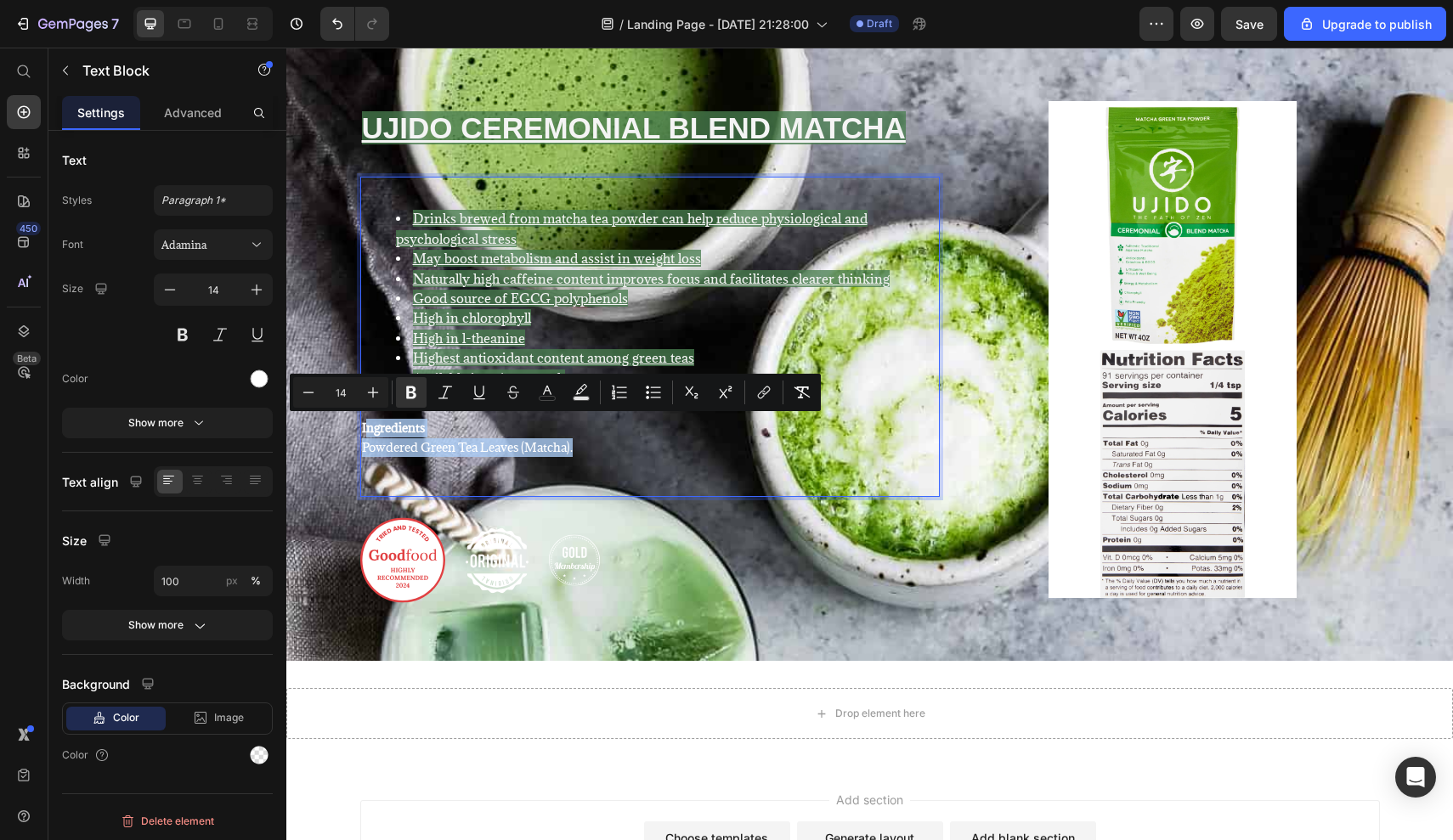 drag, startPoint x: 574, startPoint y: 447, endPoint x: 359, endPoint y: 427, distance: 215.9282 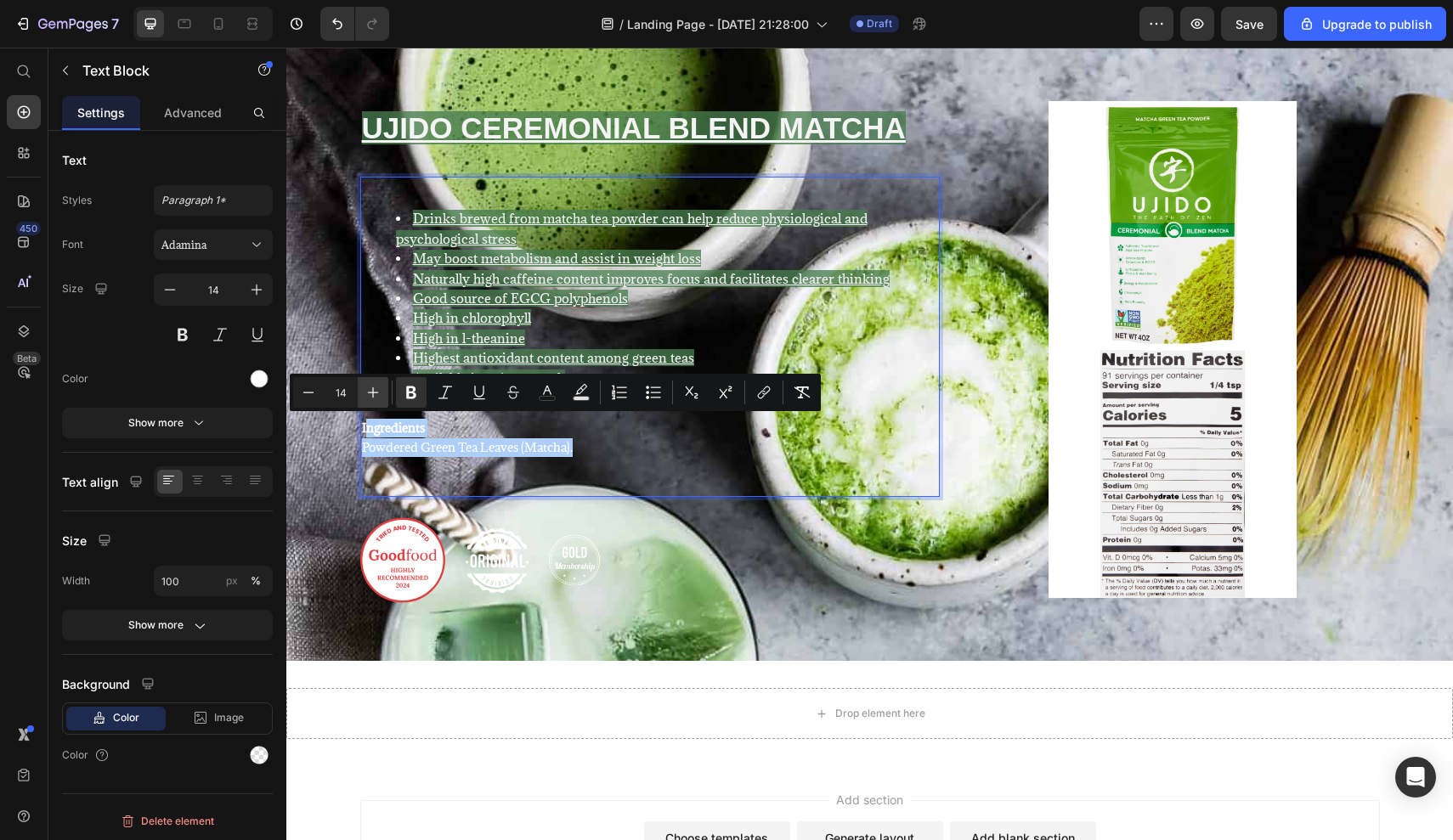 click on "Plus" at bounding box center [373, 392] 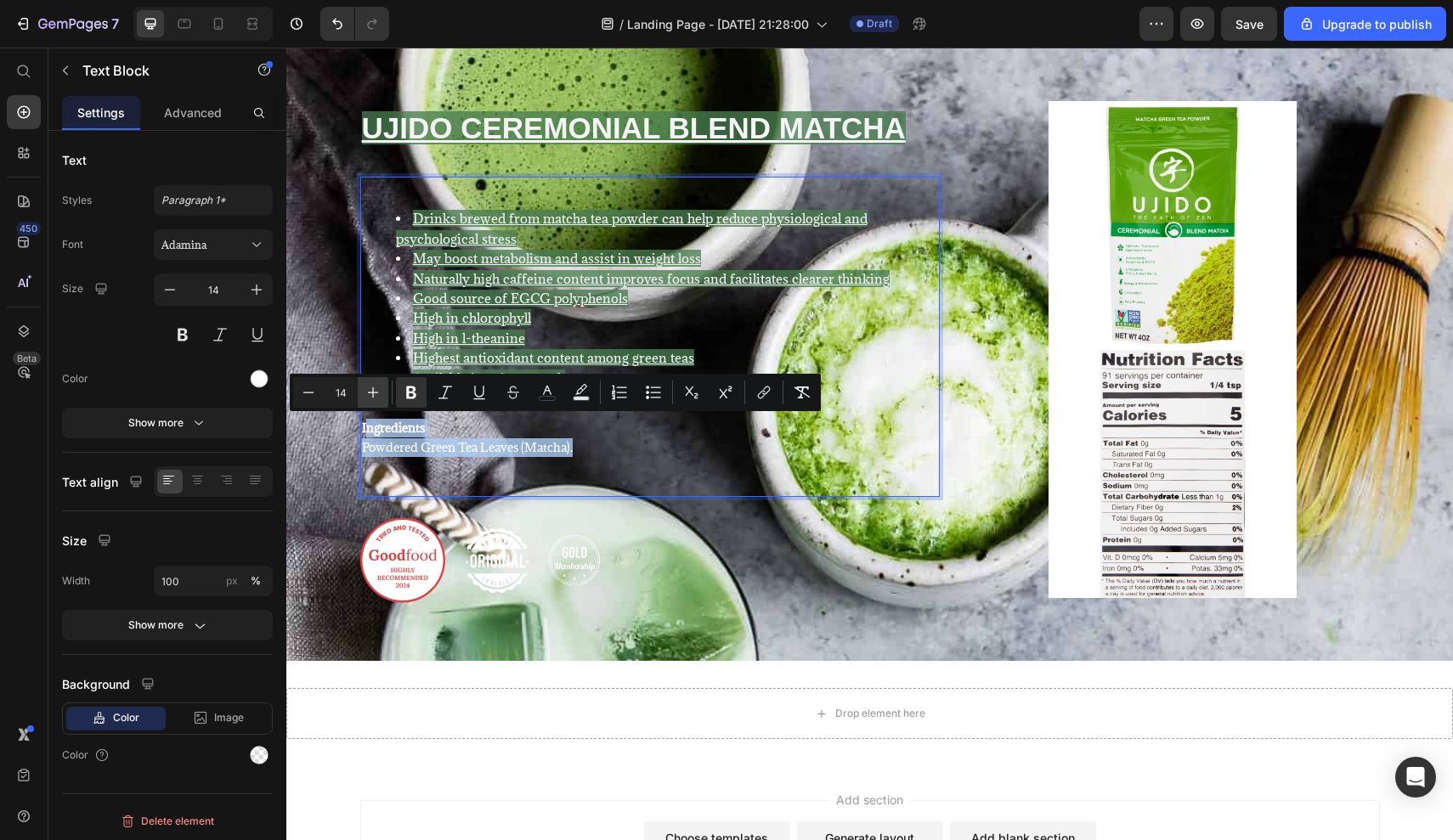 type on "15" 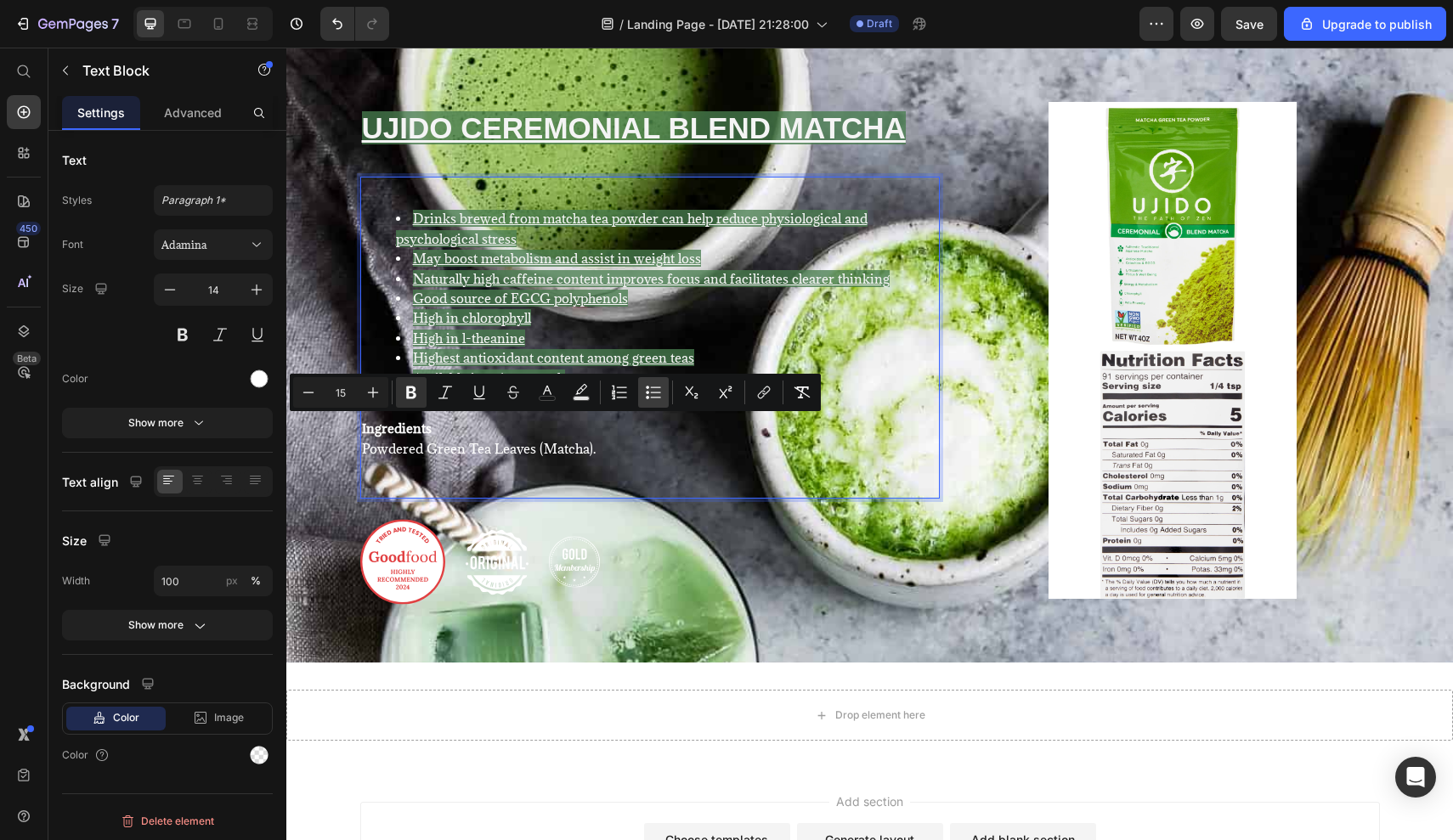click 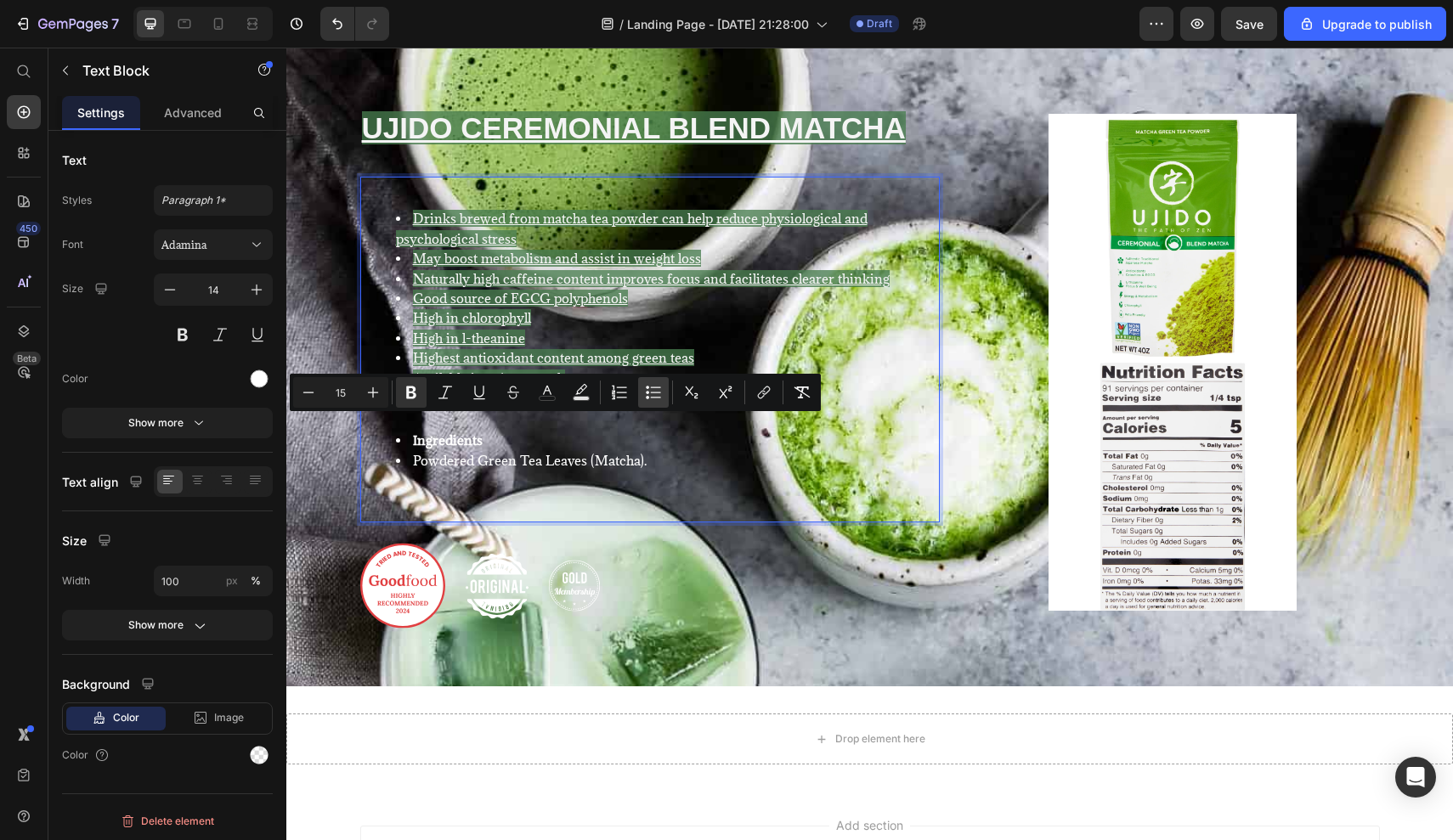 click 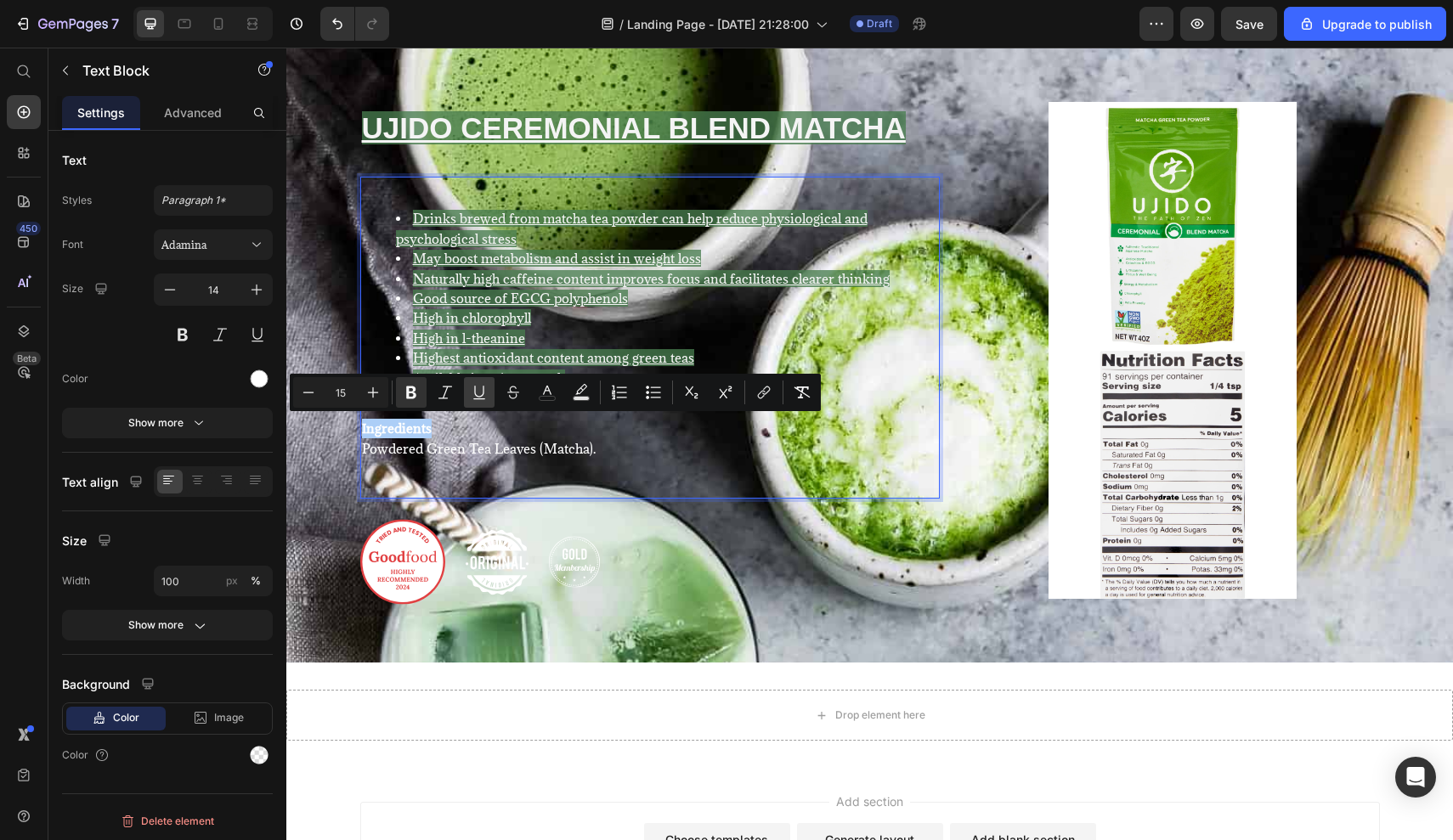 click 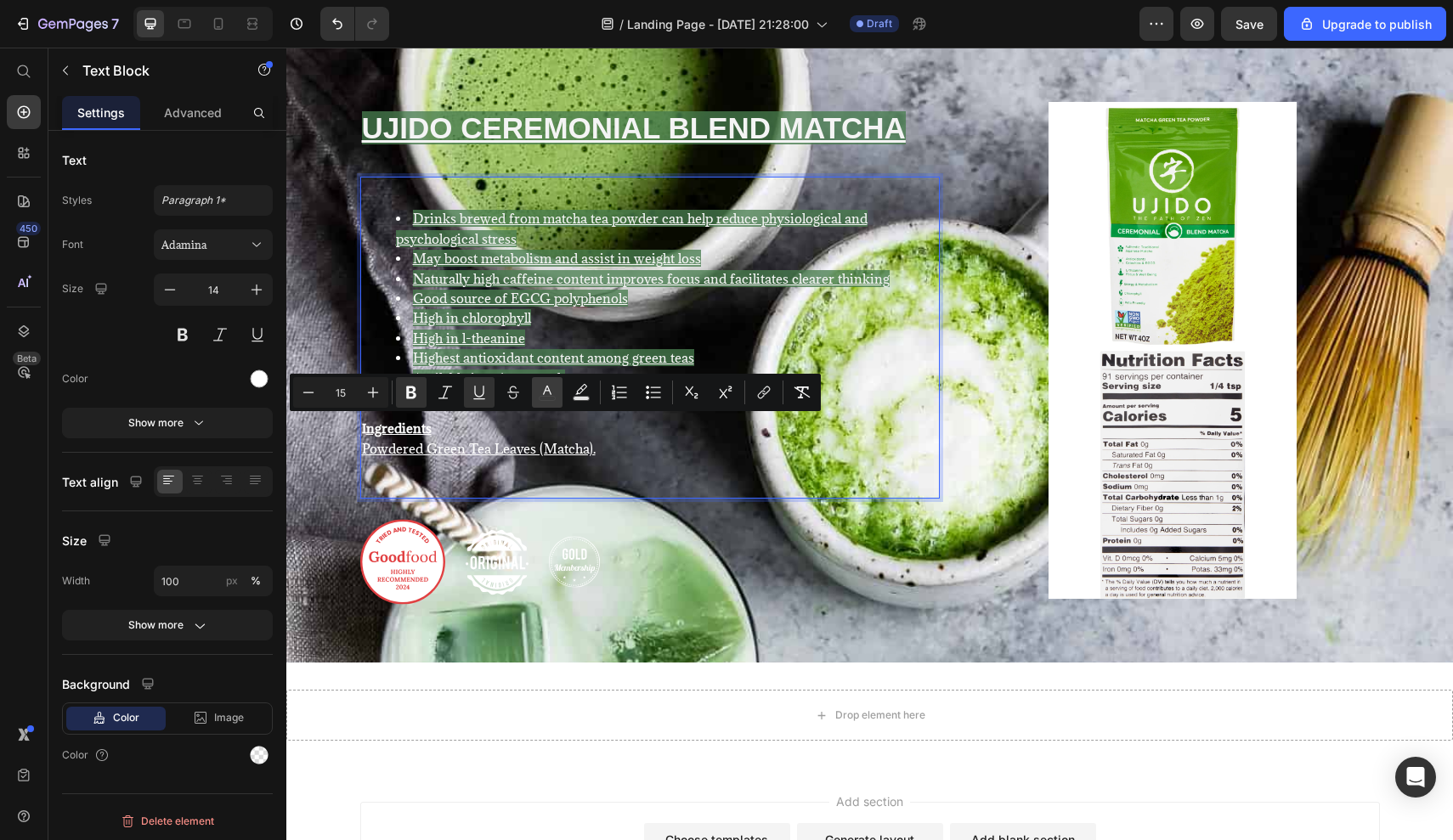 click 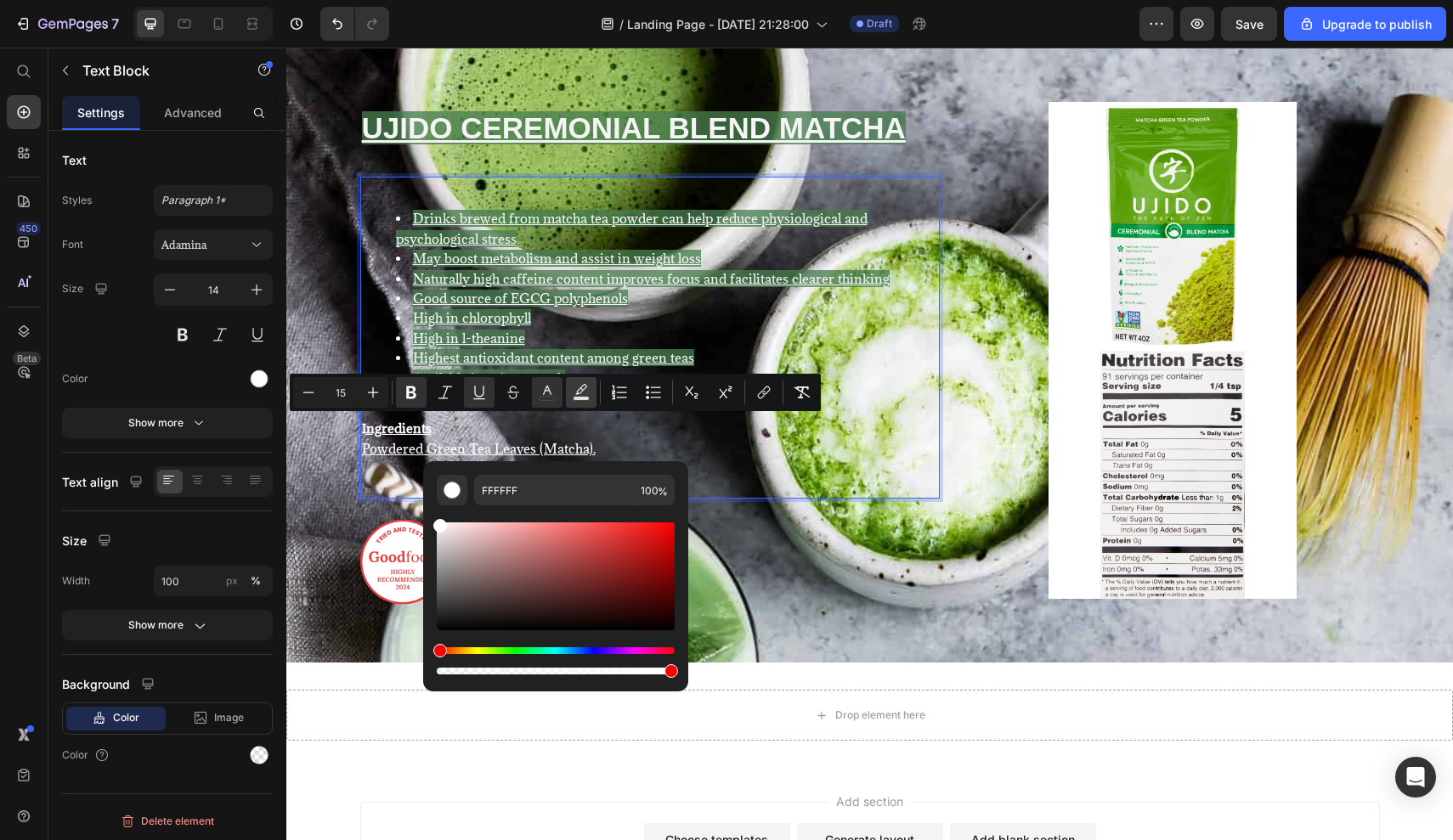 click 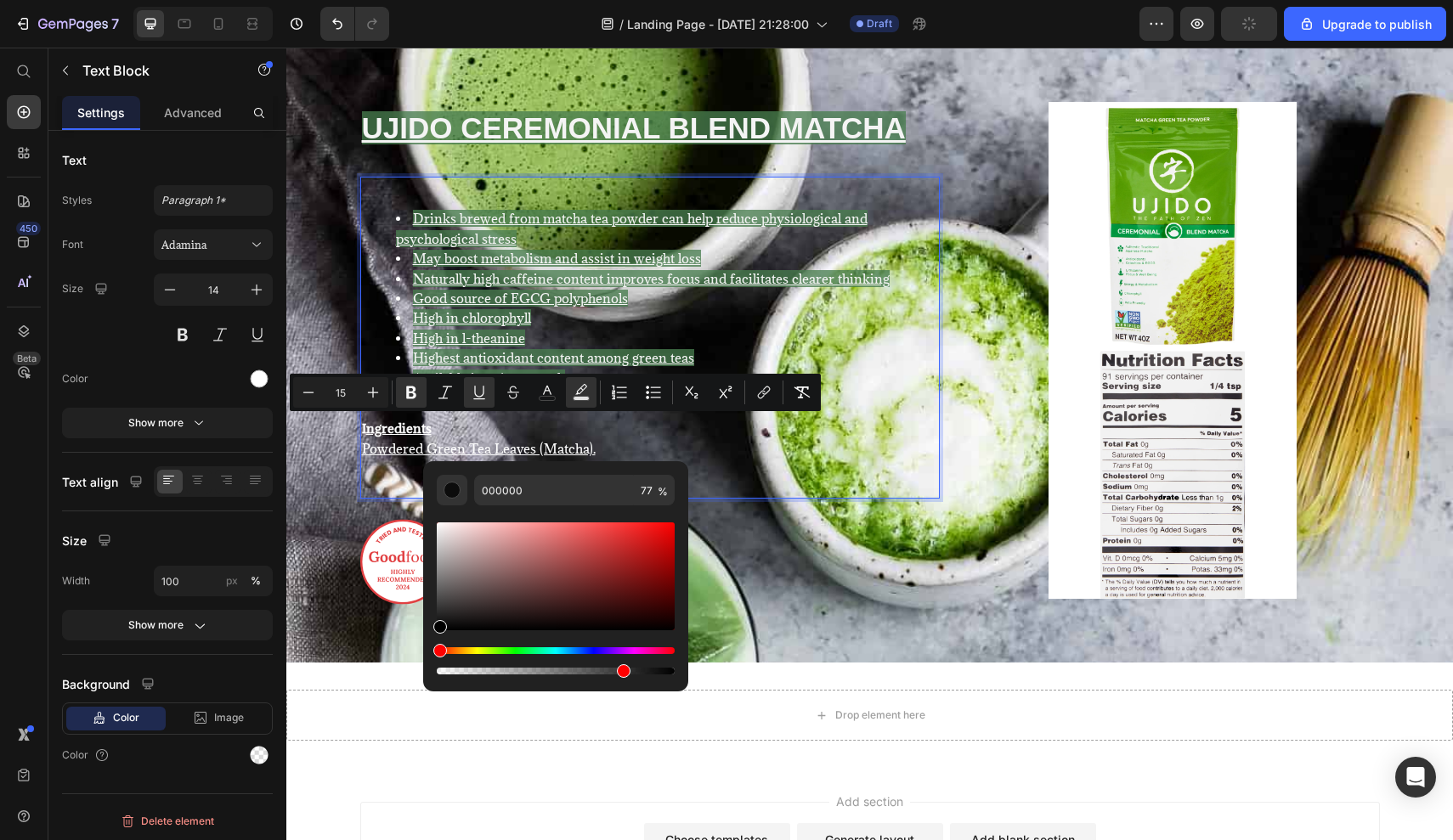 click at bounding box center (556, 651) 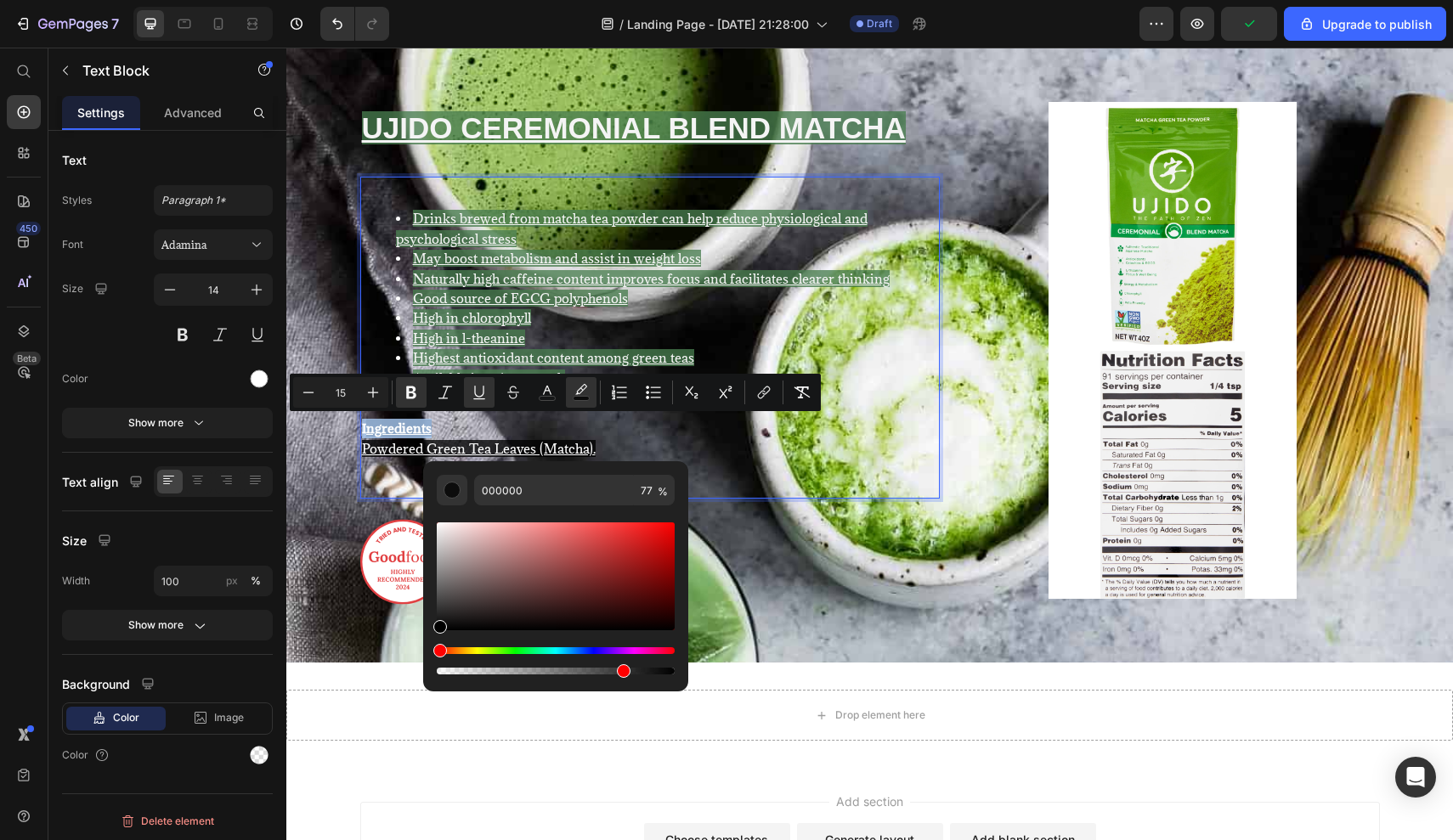 click at bounding box center [556, 651] 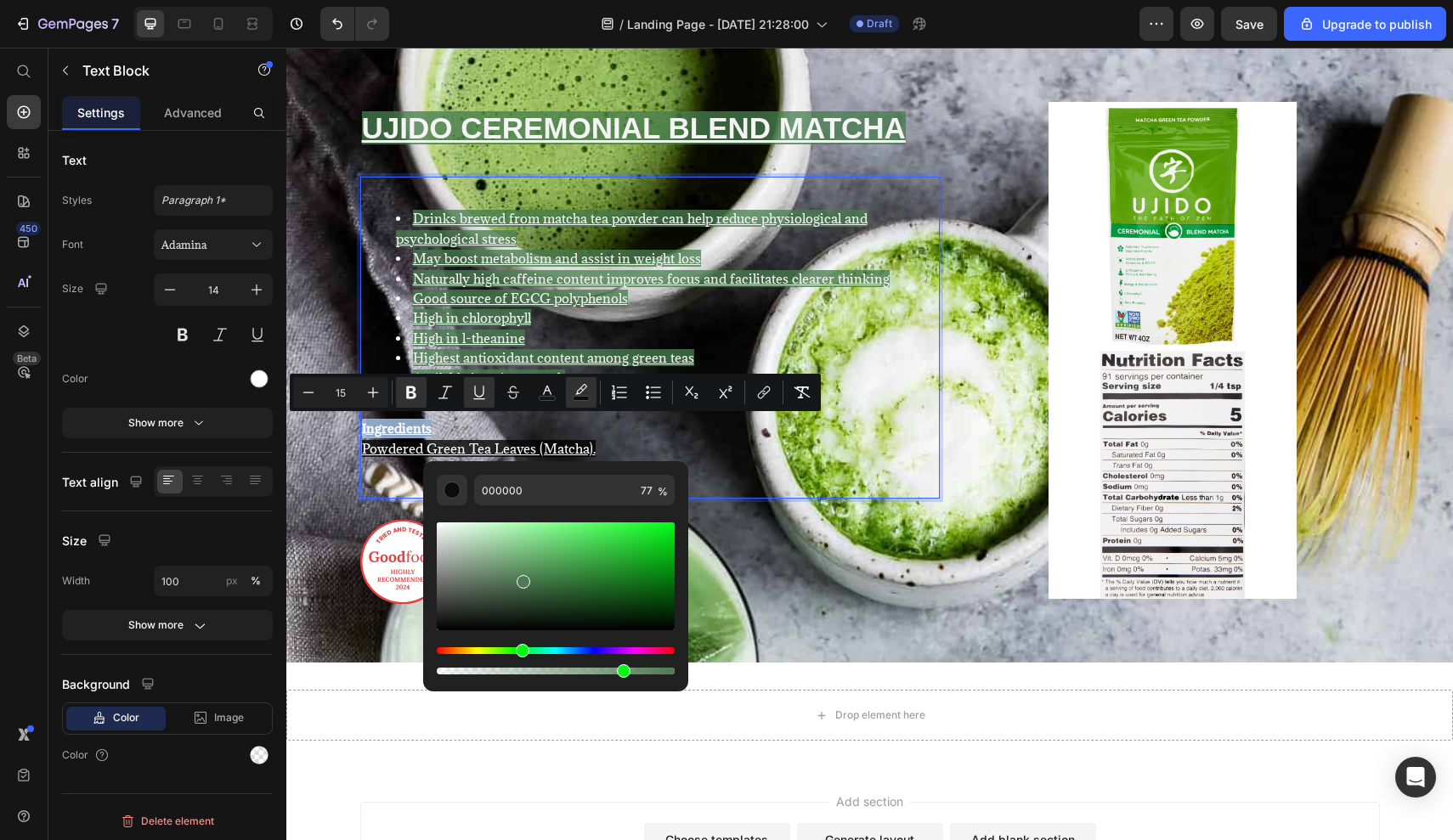click at bounding box center [556, 576] 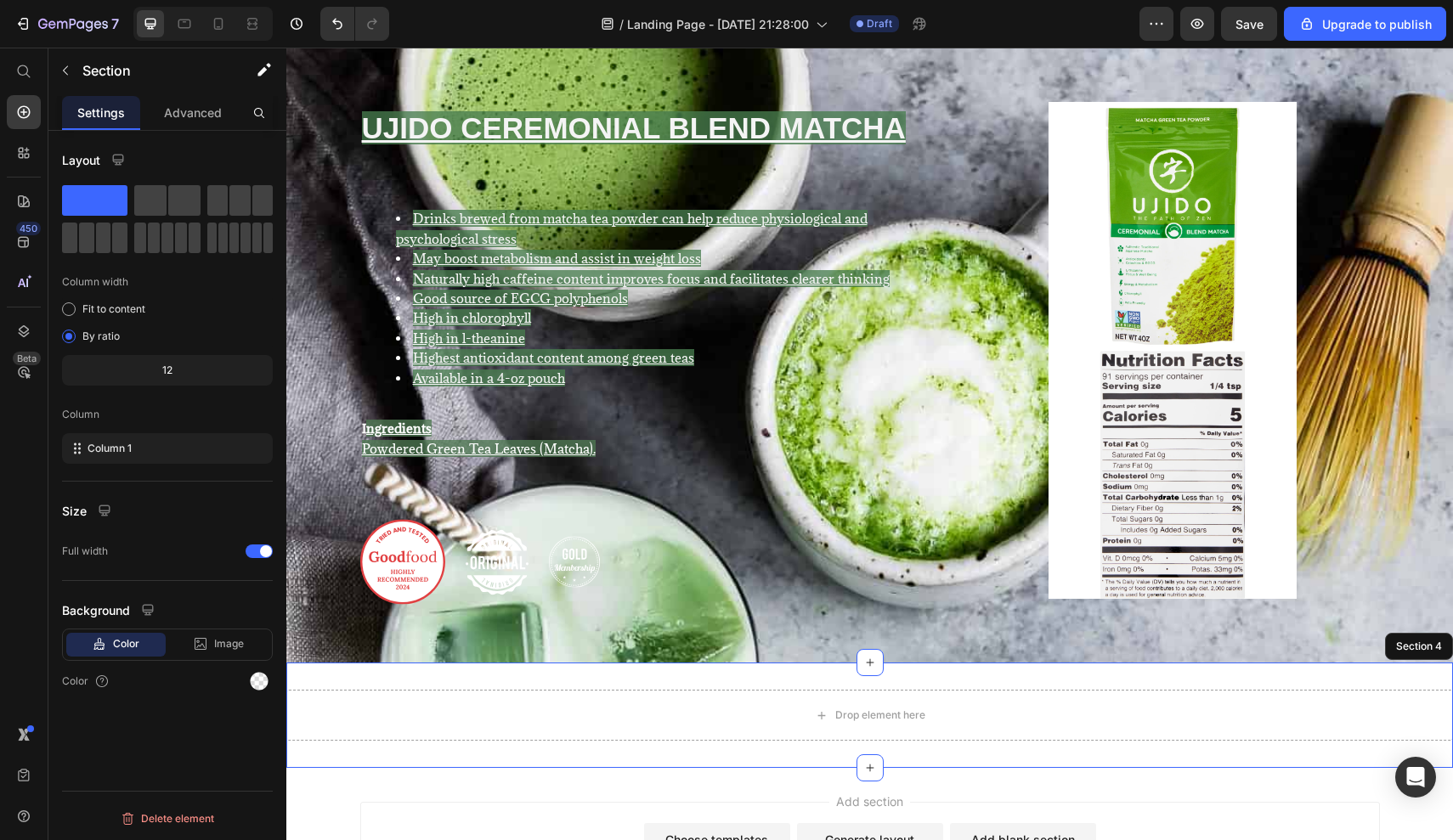click on "Drop element here Section 4" at bounding box center [869, 715] 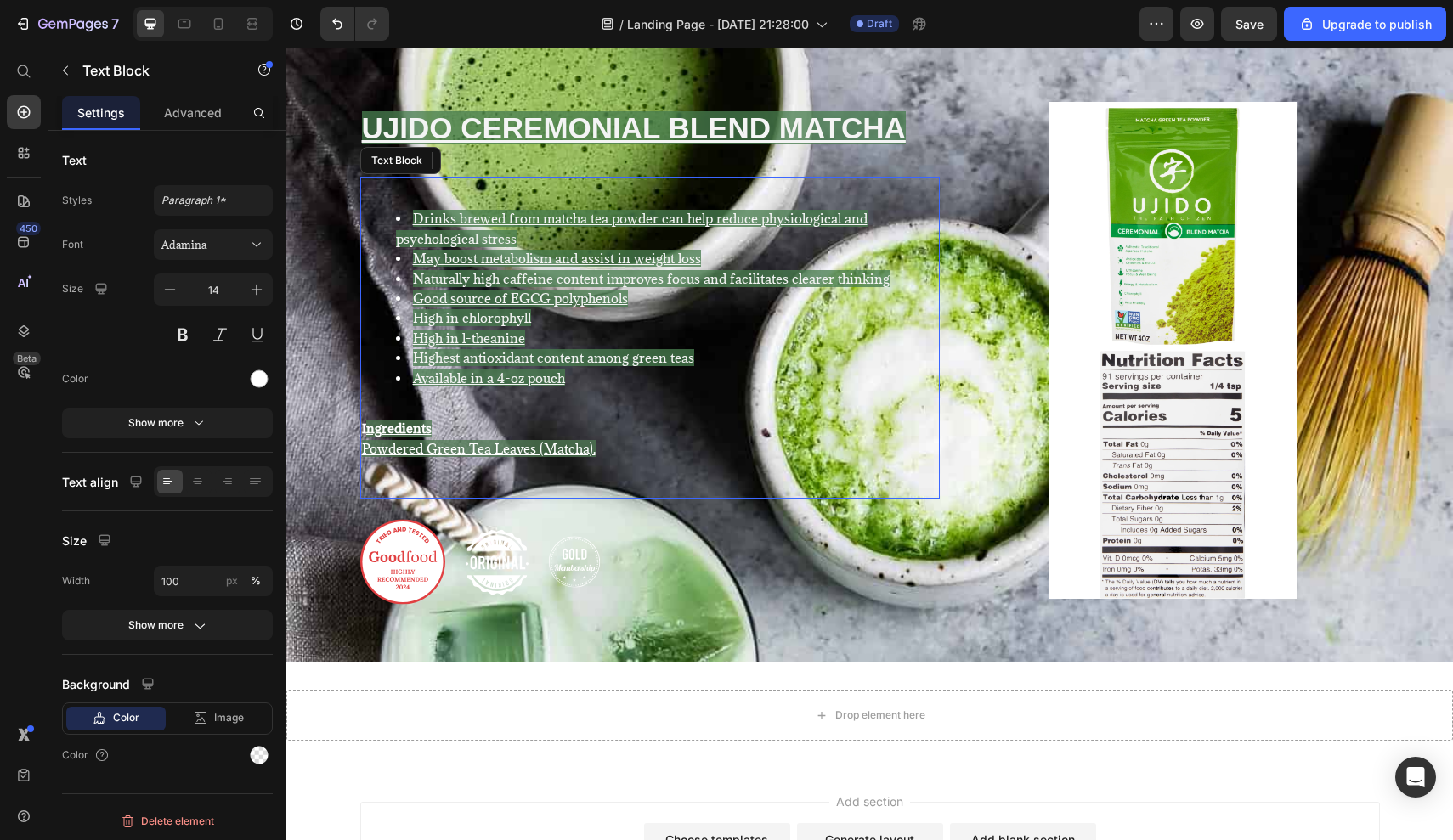 click on "Drinks brewed from matcha tea powder can help reduce physiological and psychological stress" at bounding box center [631, 228] 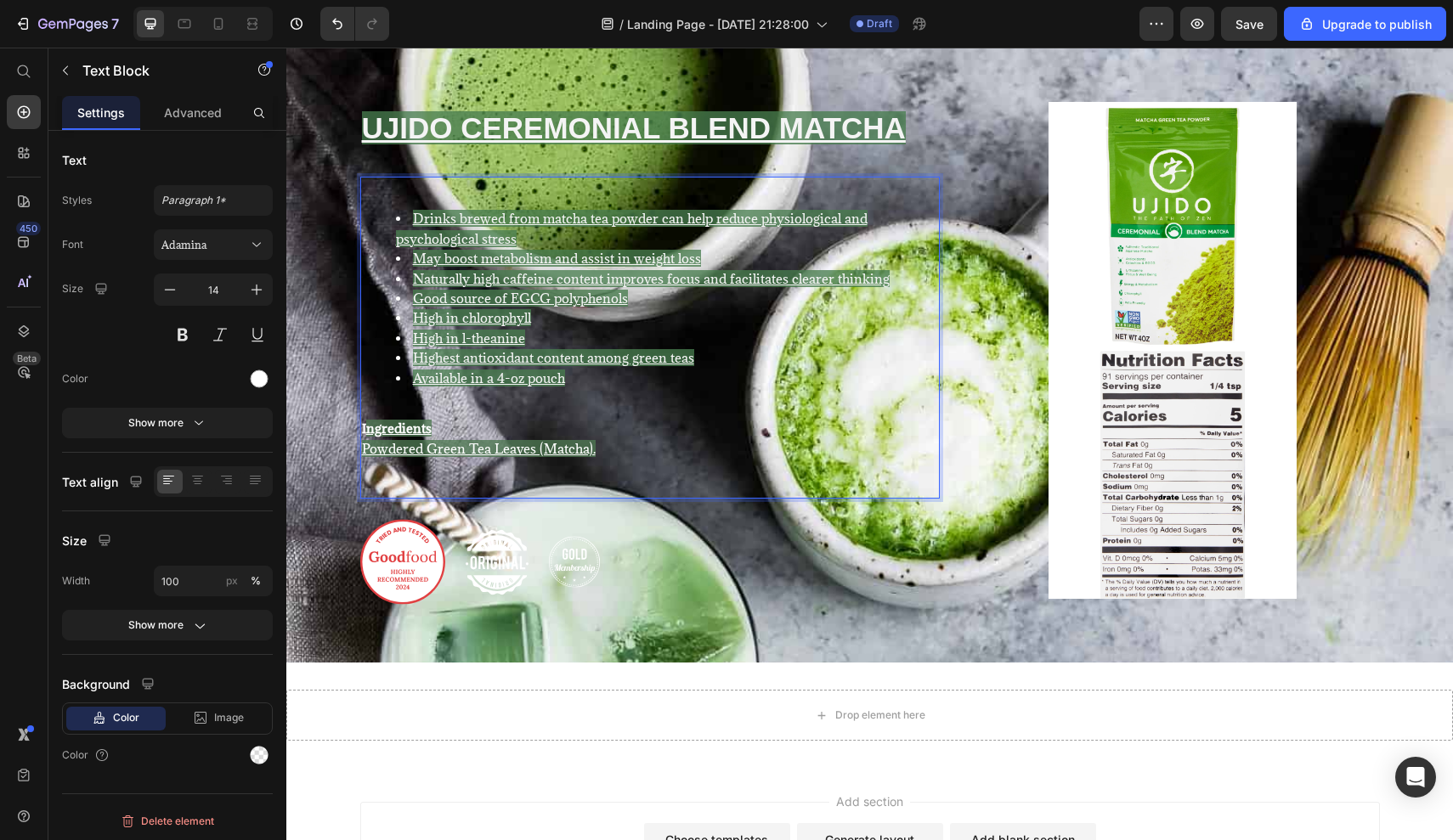 click on "Drinks brewed from matcha tea powder can help reduce physiological and psychological stress" at bounding box center [631, 228] 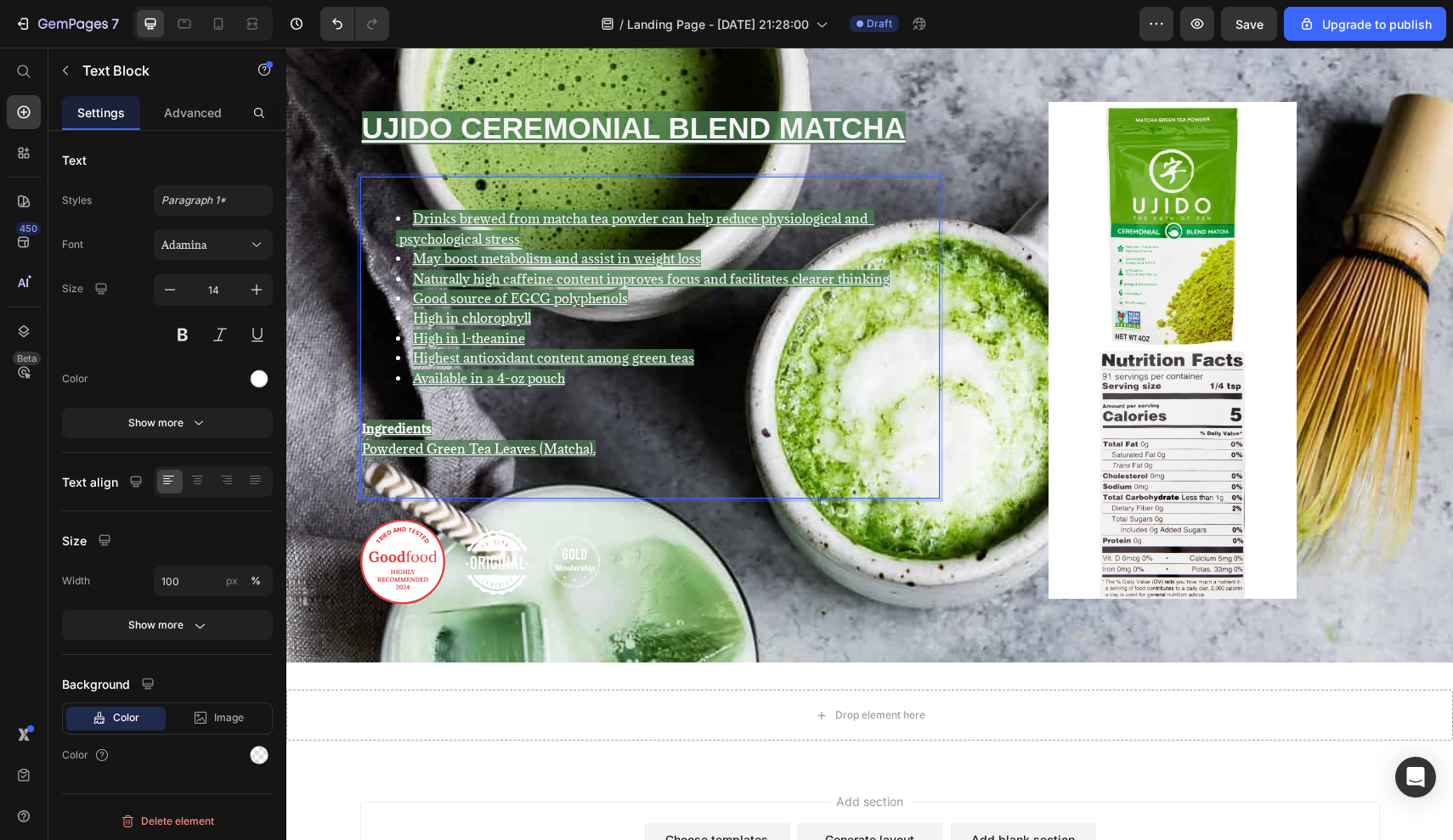 click on "Drinks brewed from matcha tea powder can help reduce physiological and    psychological stress" at bounding box center [635, 228] 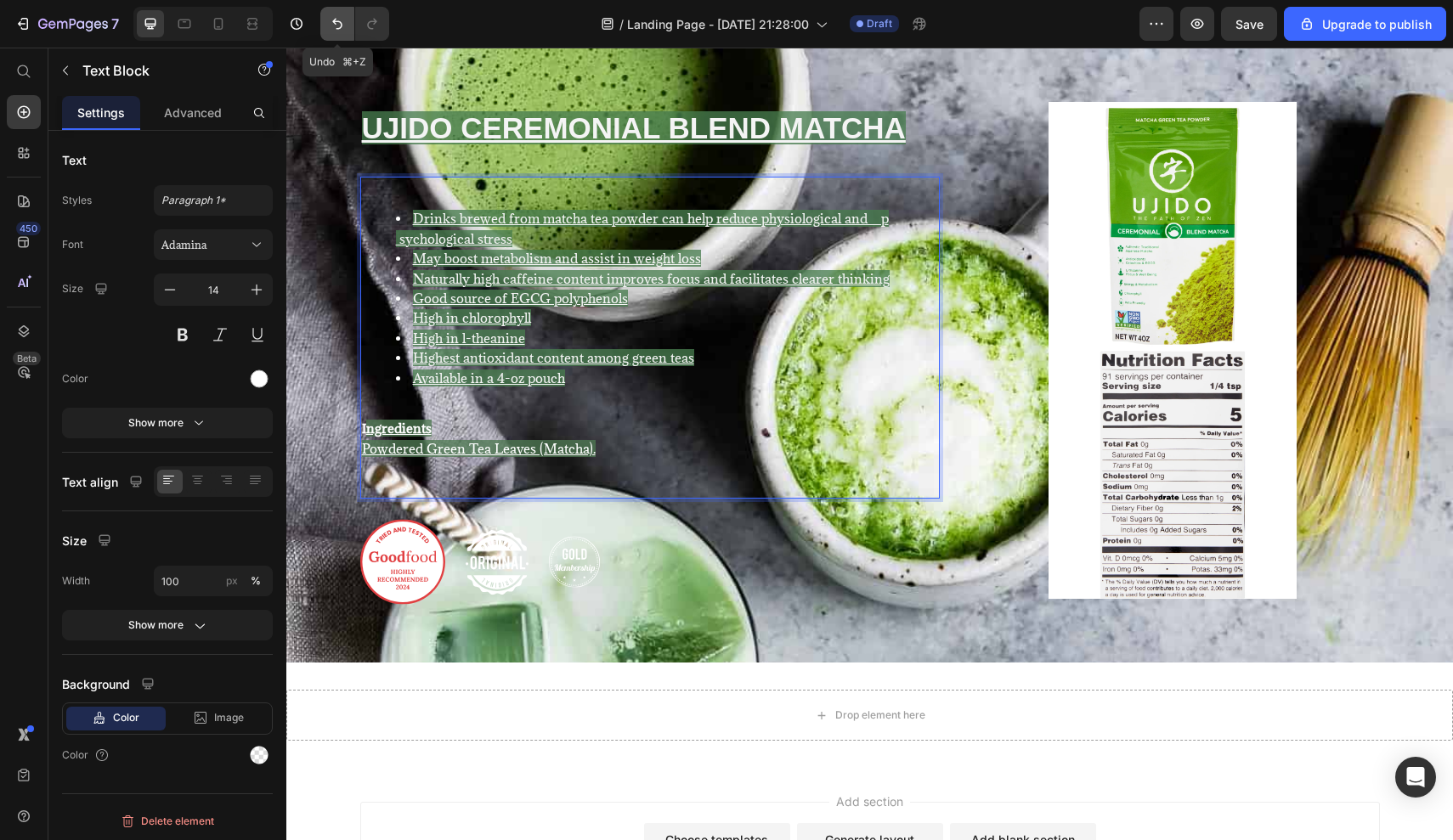 click 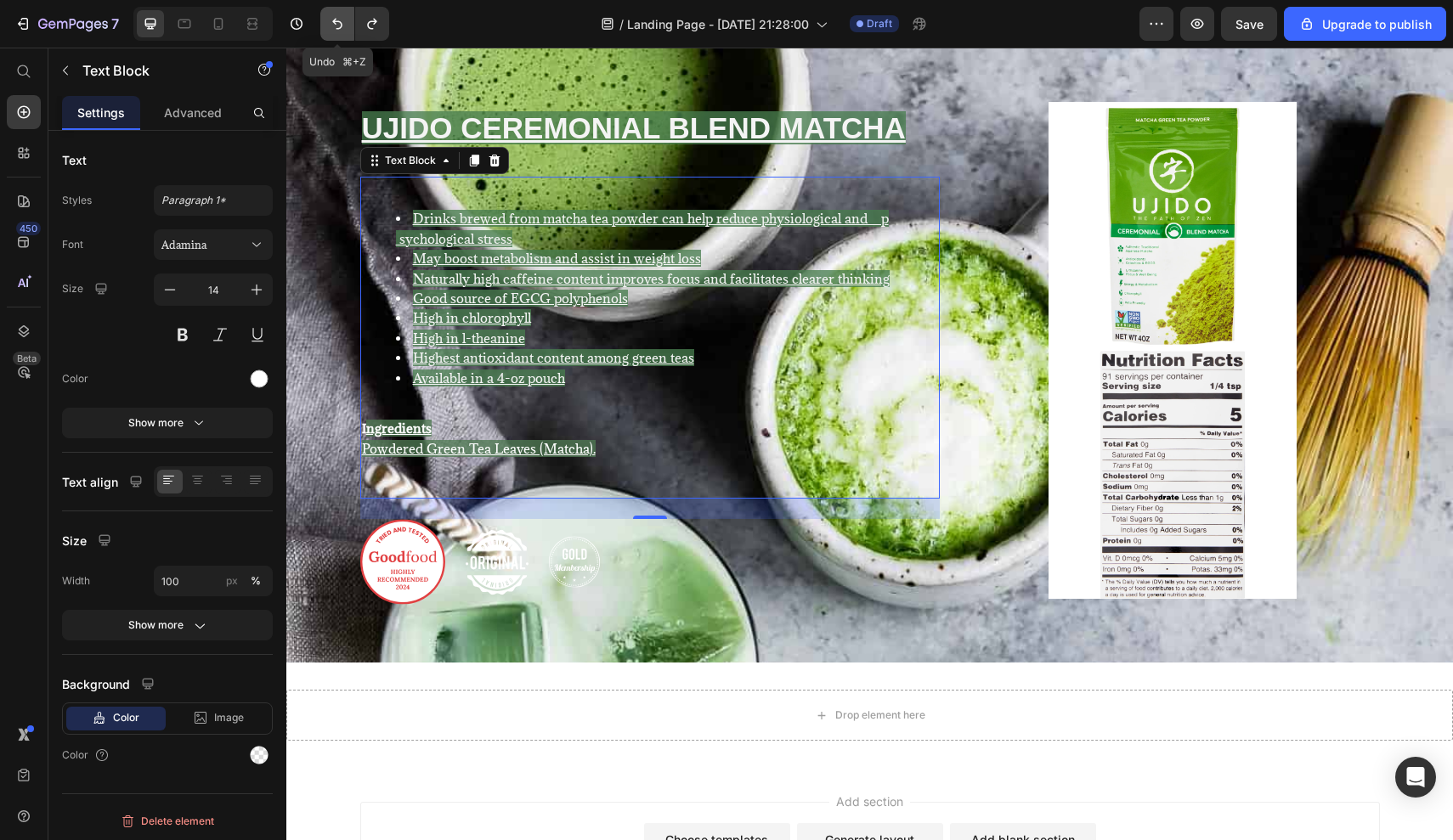 click 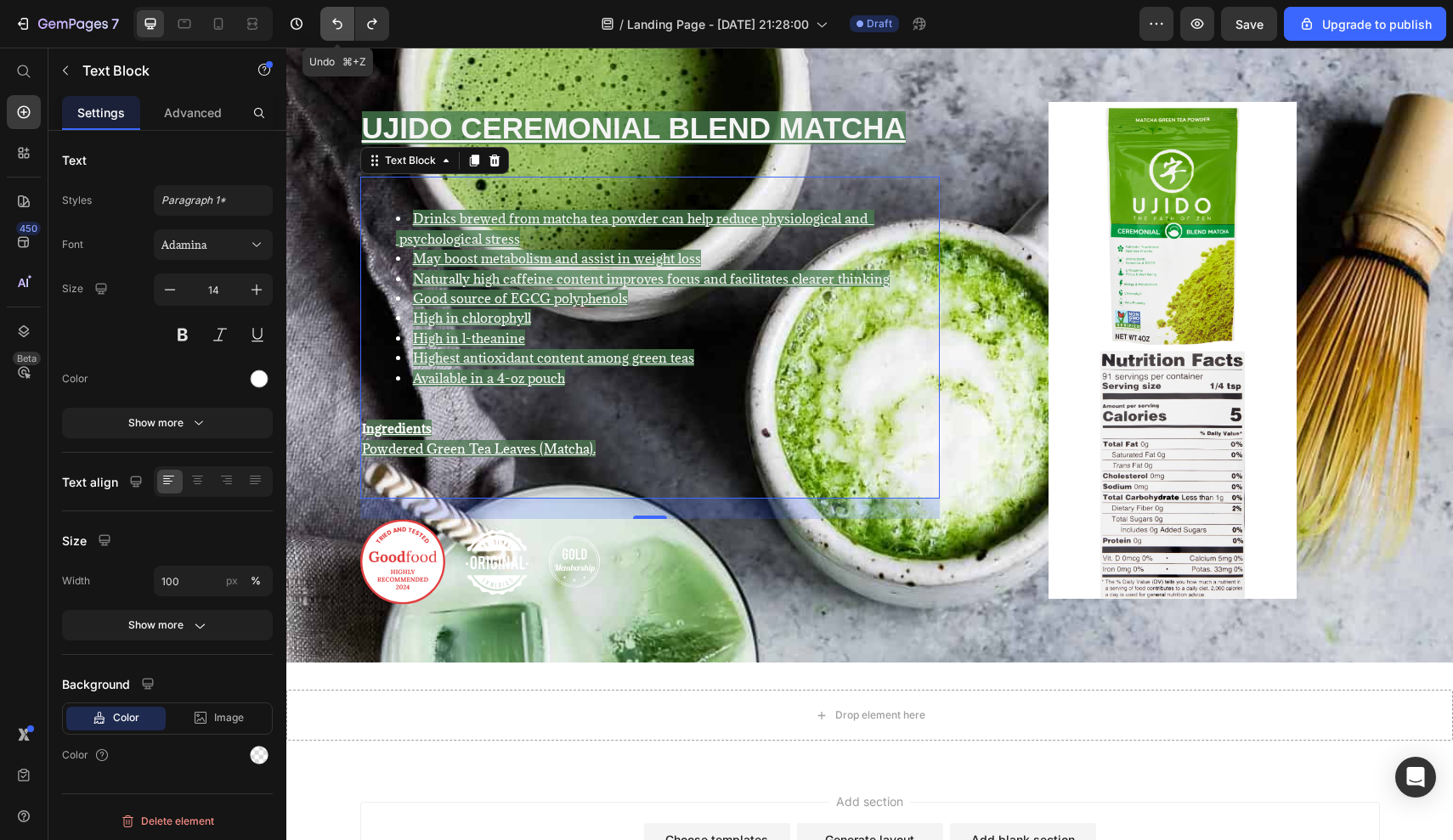 click 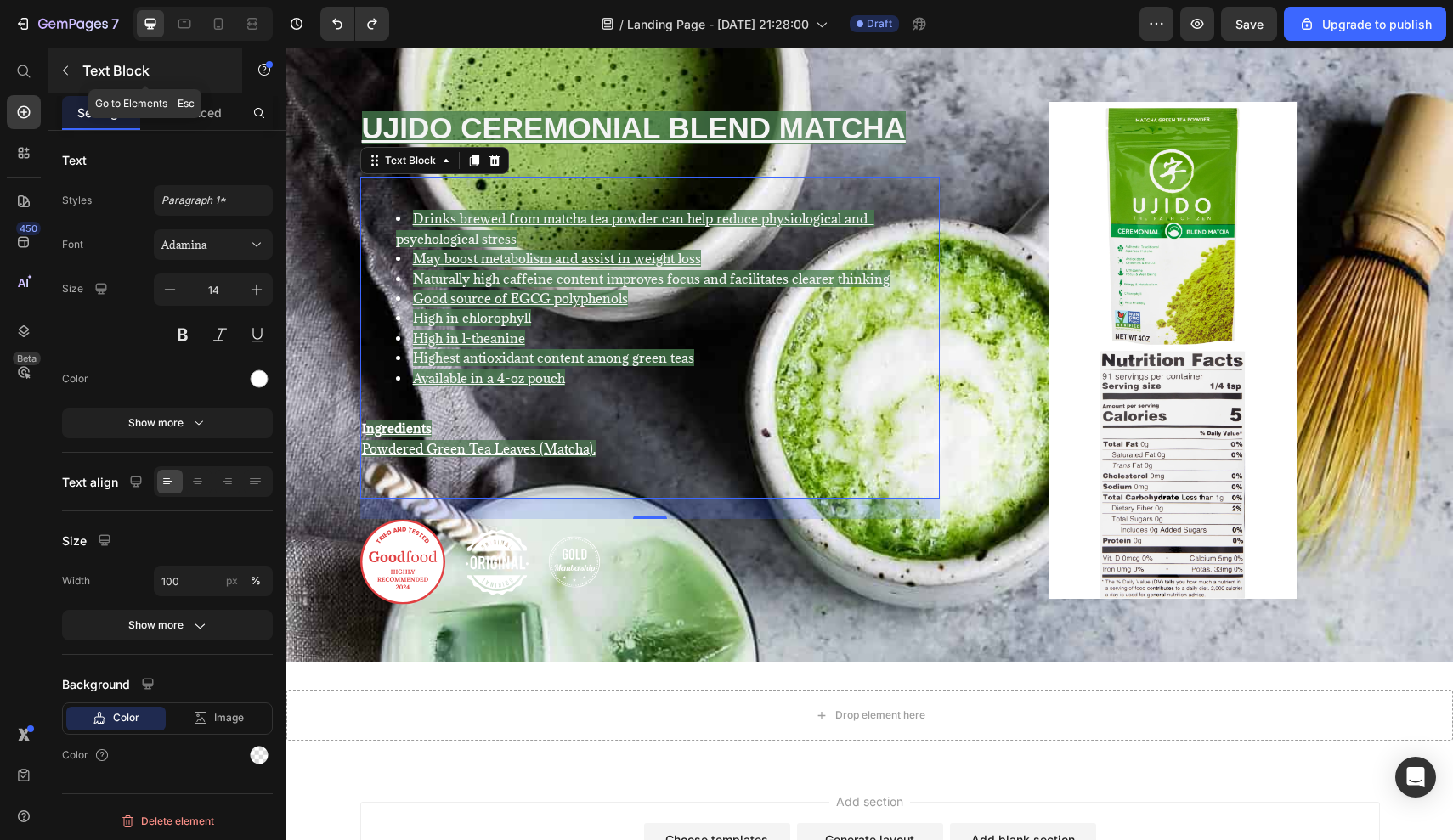 click on "Text Block" at bounding box center (155, 70) 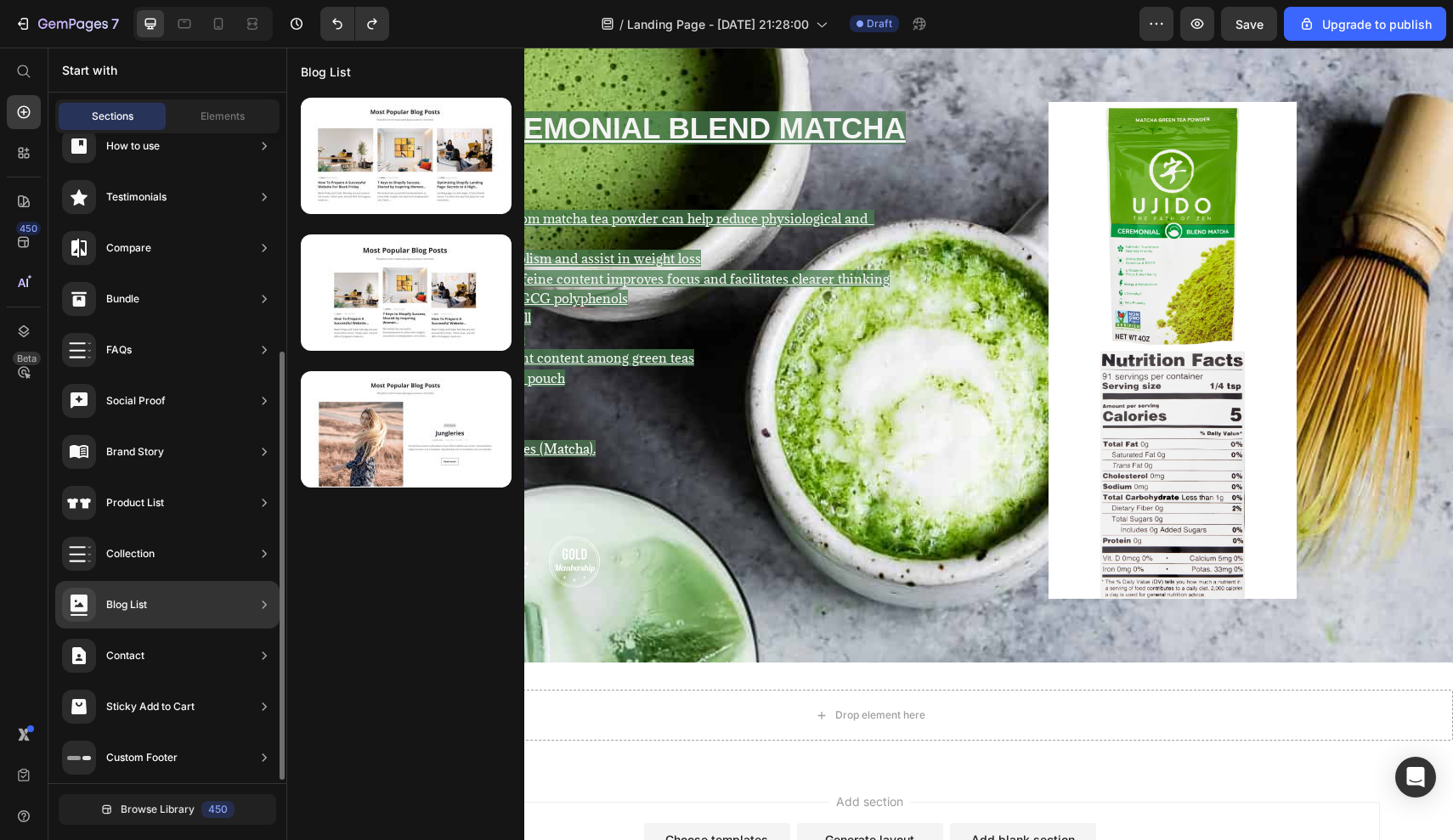 scroll, scrollTop: 335, scrollLeft: 0, axis: vertical 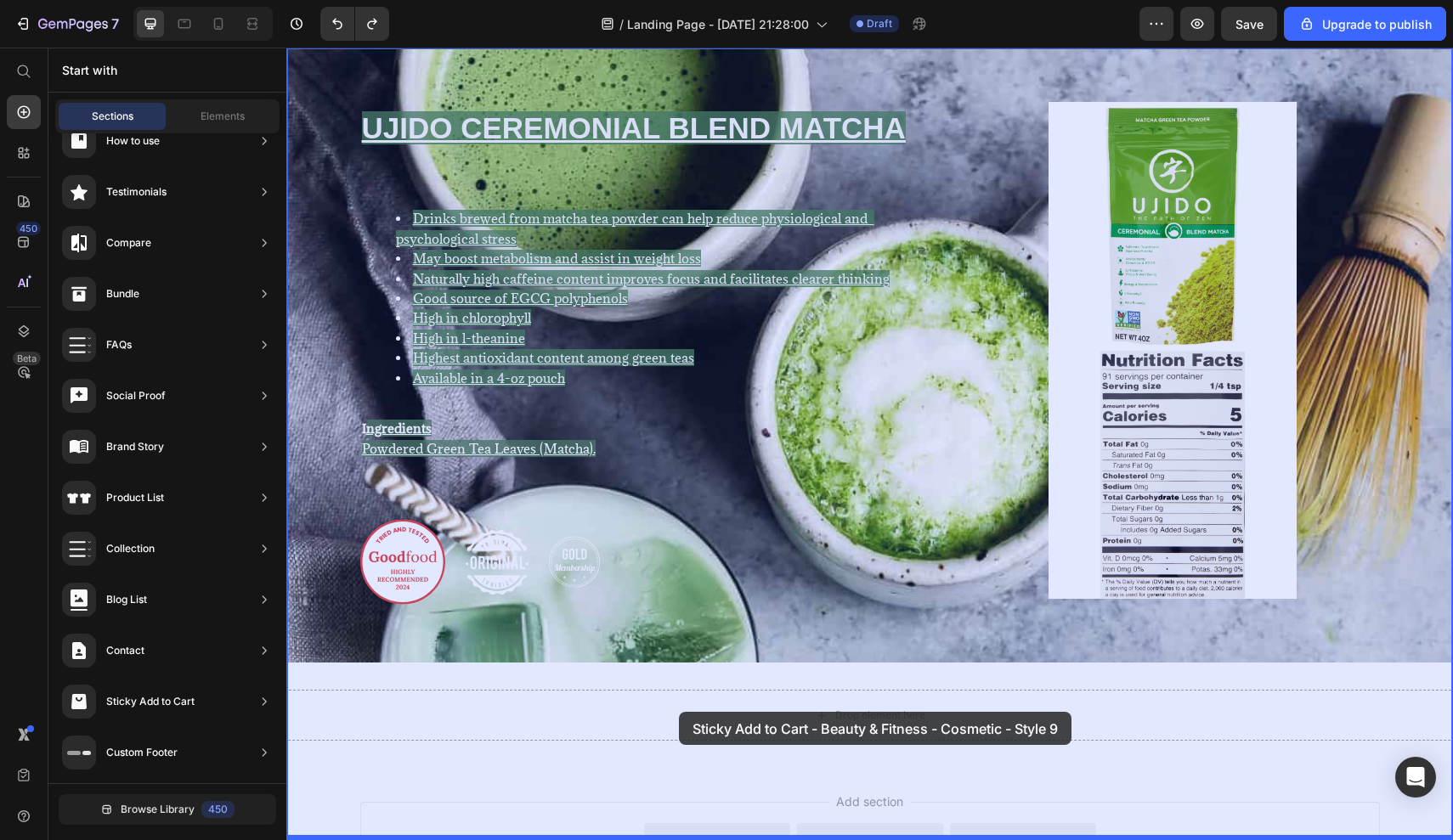 drag, startPoint x: 647, startPoint y: 291, endPoint x: 679, endPoint y: 712, distance: 422.2144 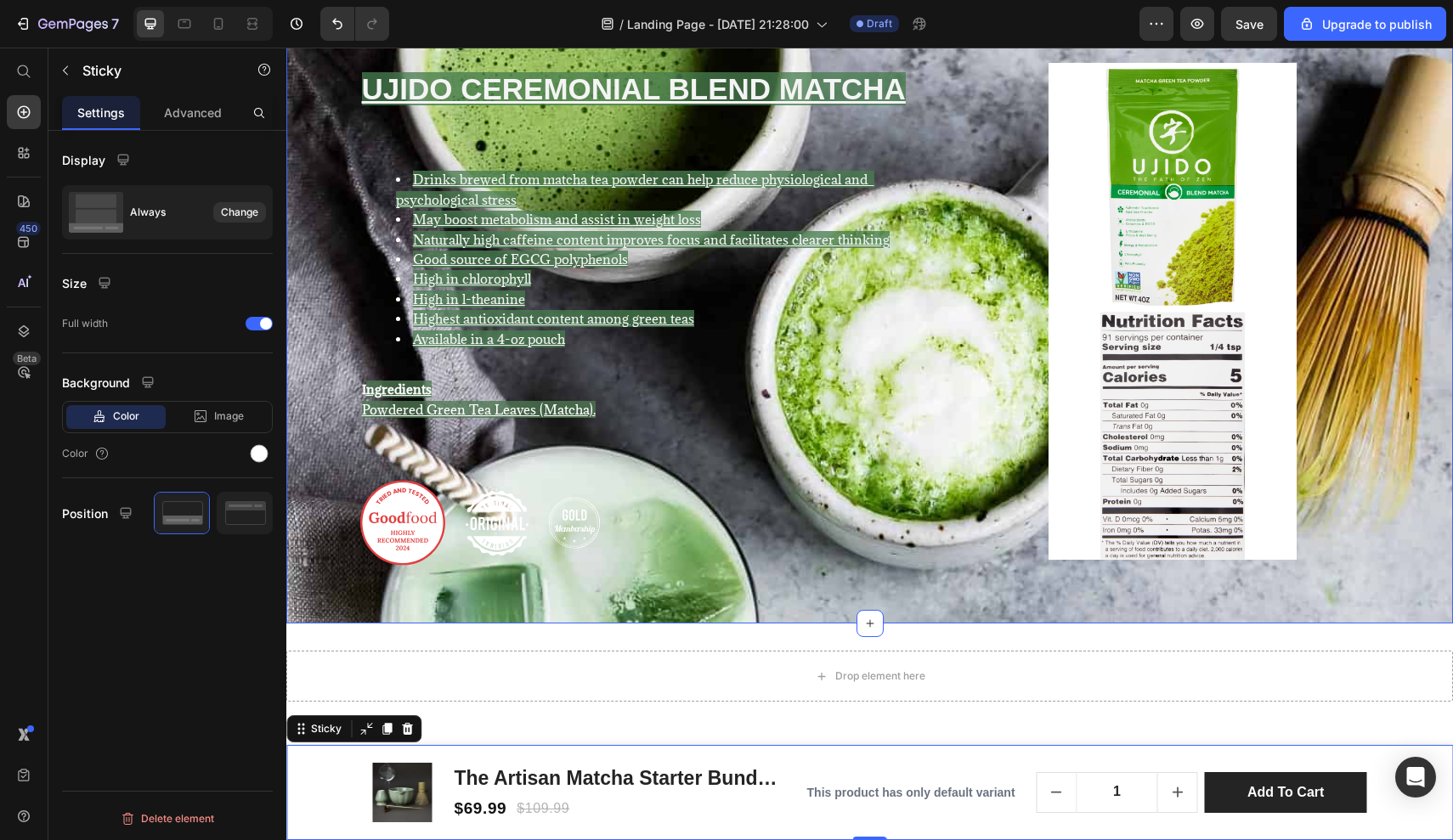 scroll, scrollTop: 1516, scrollLeft: 0, axis: vertical 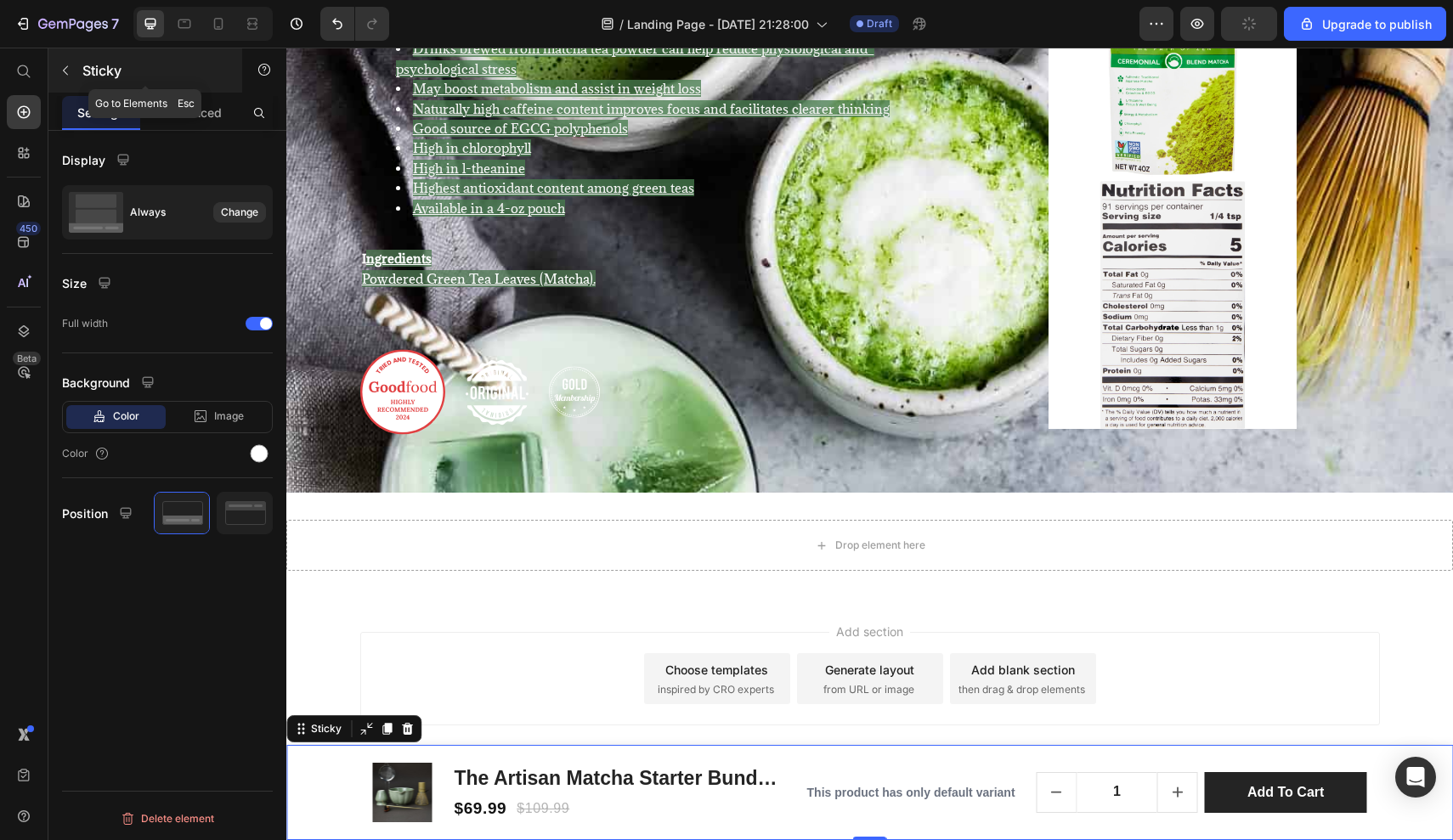 click at bounding box center (65, 70) 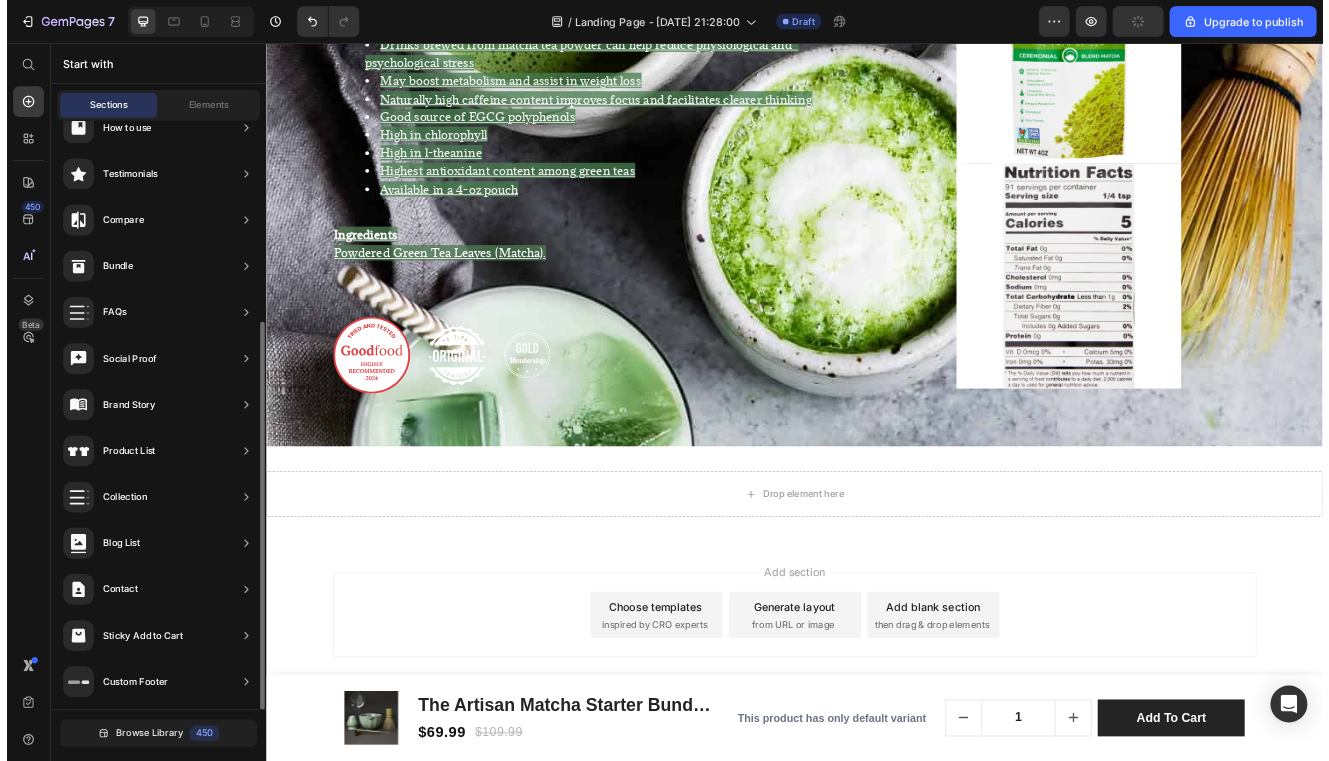scroll, scrollTop: 0, scrollLeft: 0, axis: both 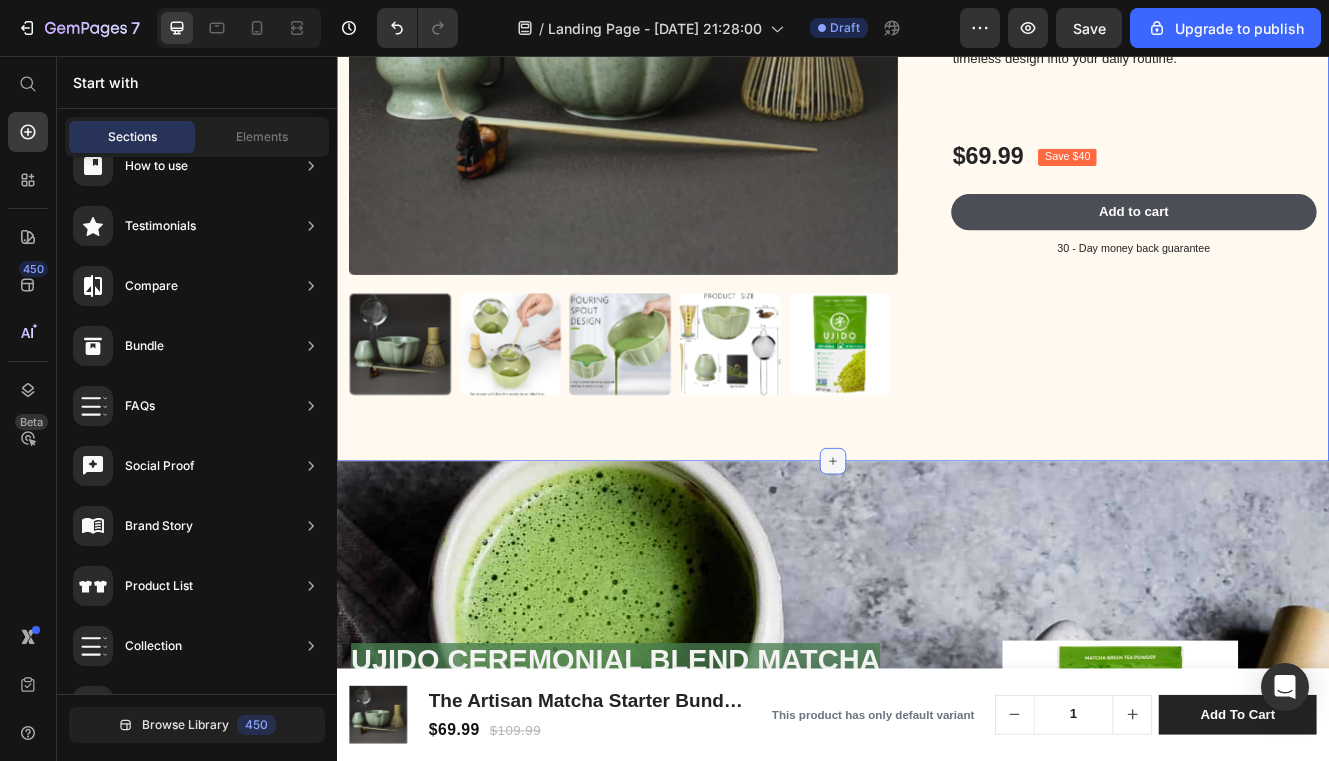 click 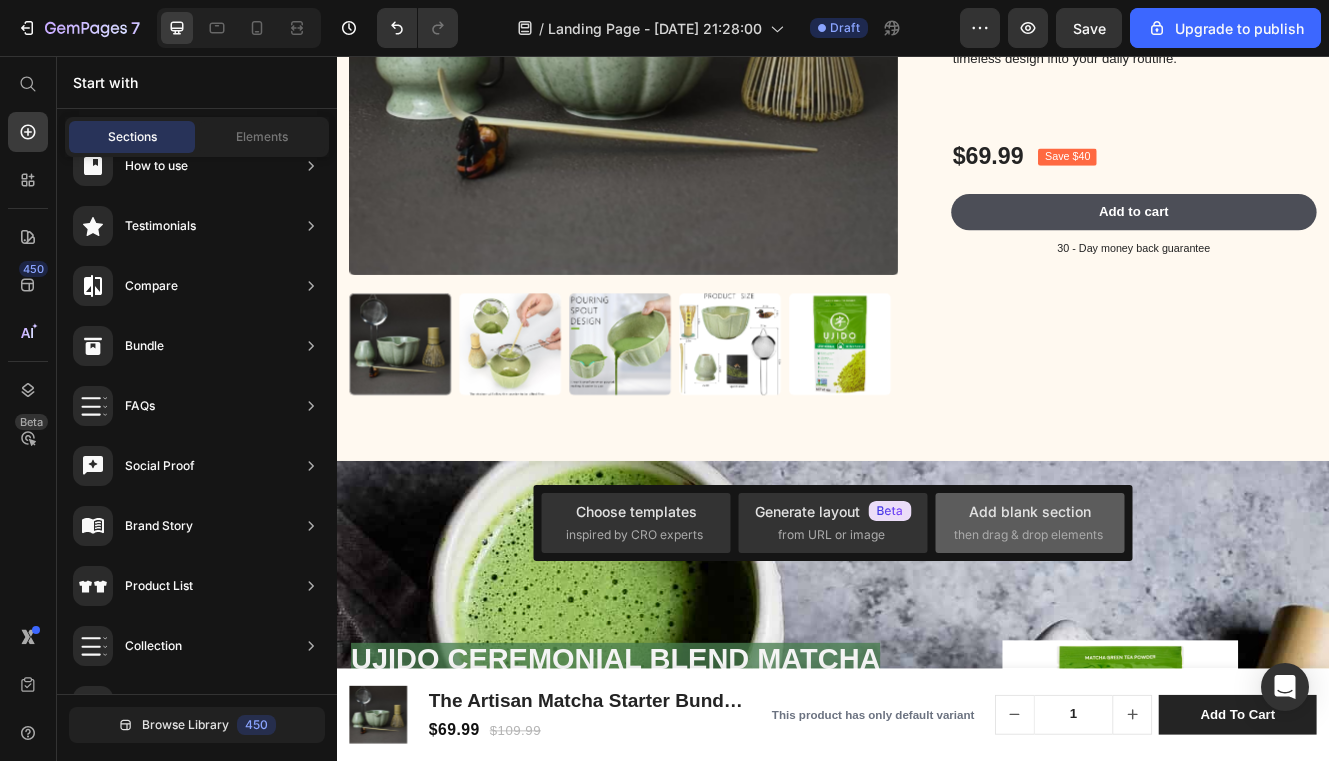 click on "Add blank section" at bounding box center [1030, 511] 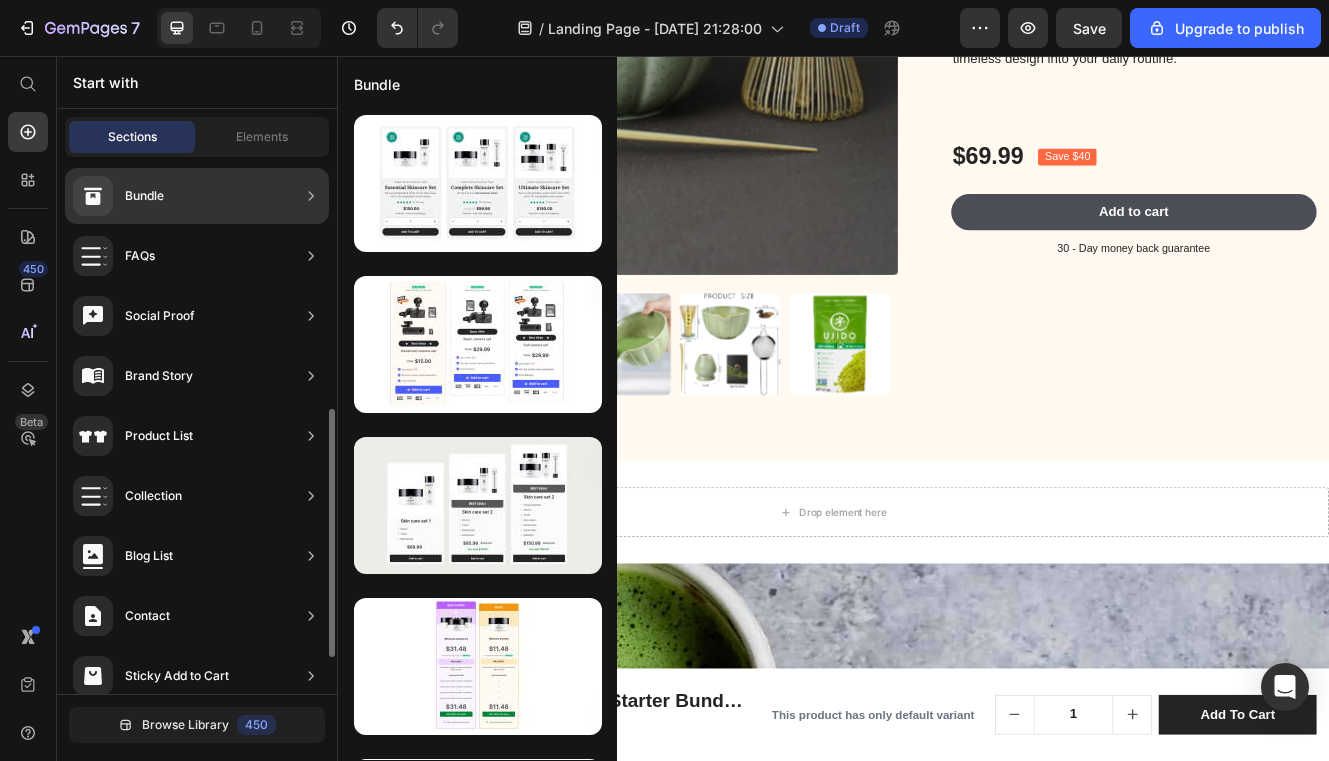 scroll, scrollTop: 623, scrollLeft: 0, axis: vertical 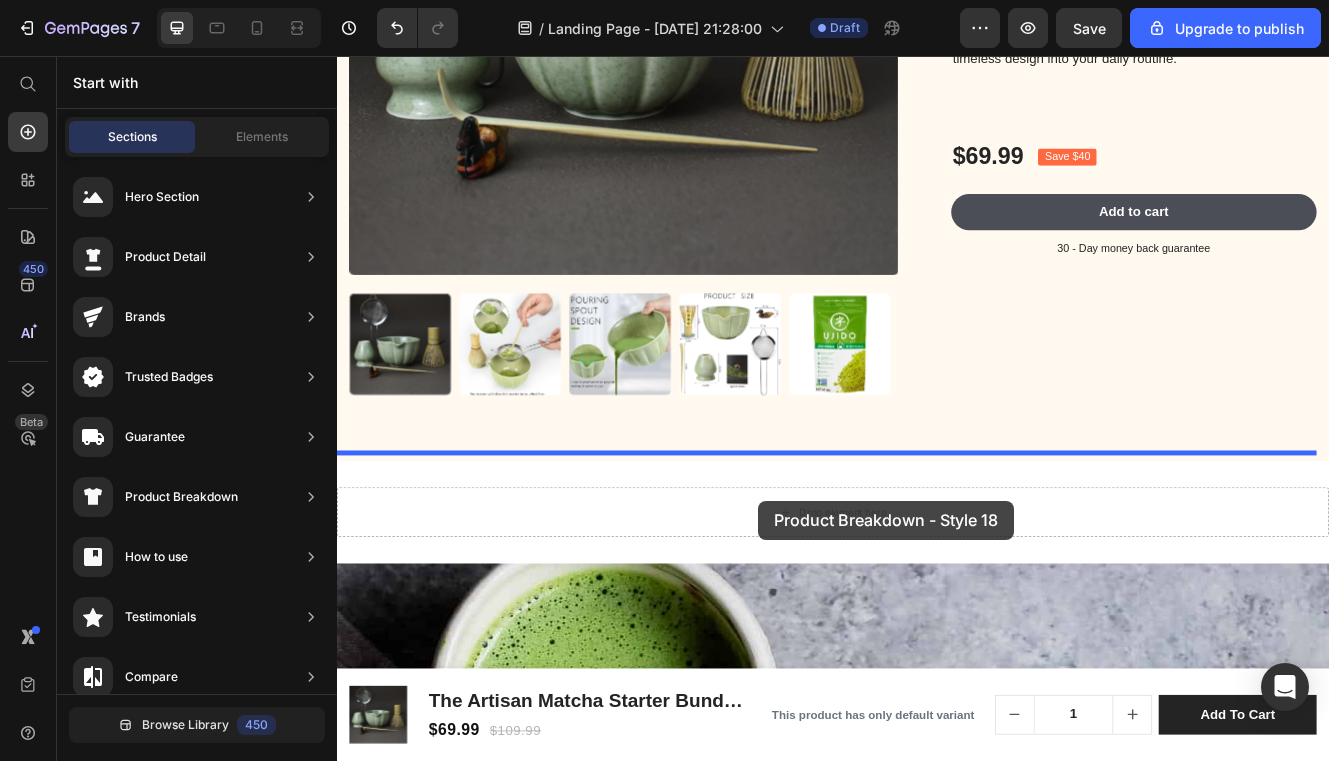 drag, startPoint x: 742, startPoint y: 591, endPoint x: 846, endPoint y: 594, distance: 104.04326 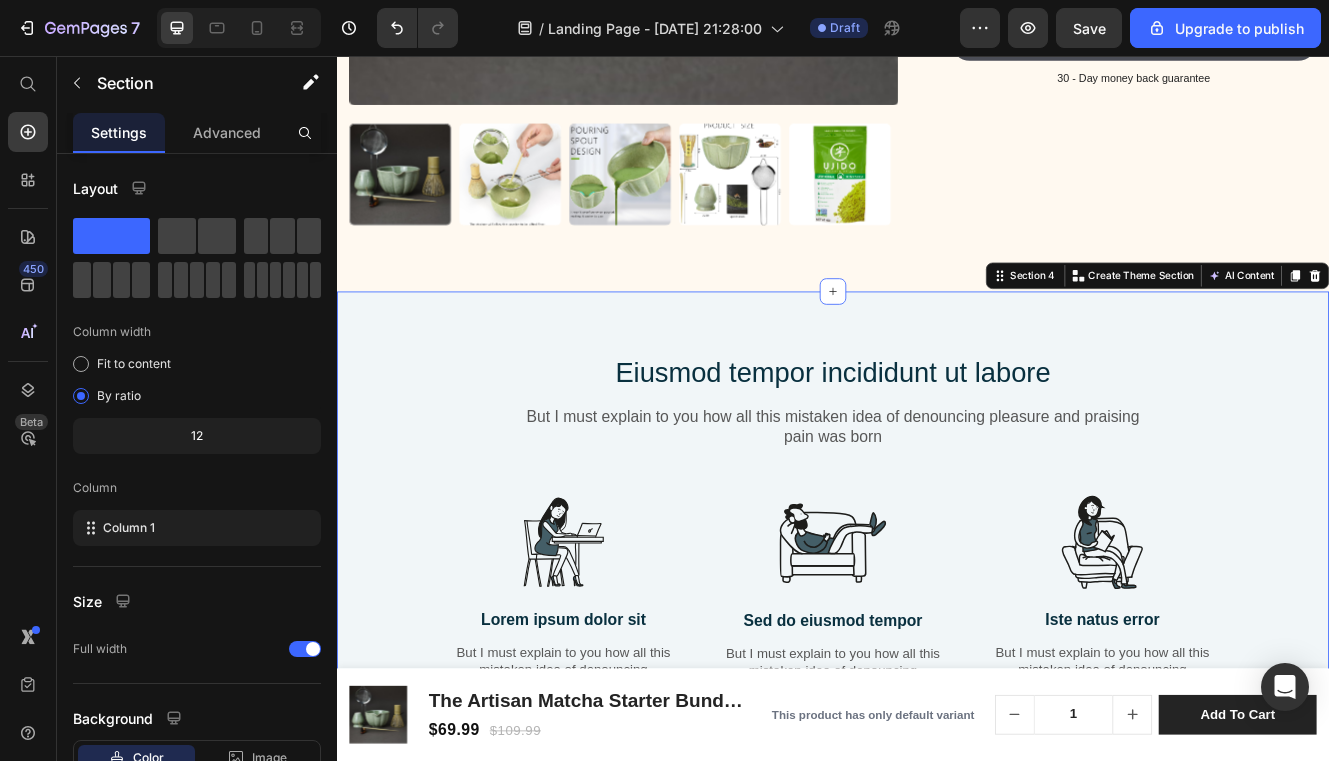 scroll, scrollTop: 1285, scrollLeft: 0, axis: vertical 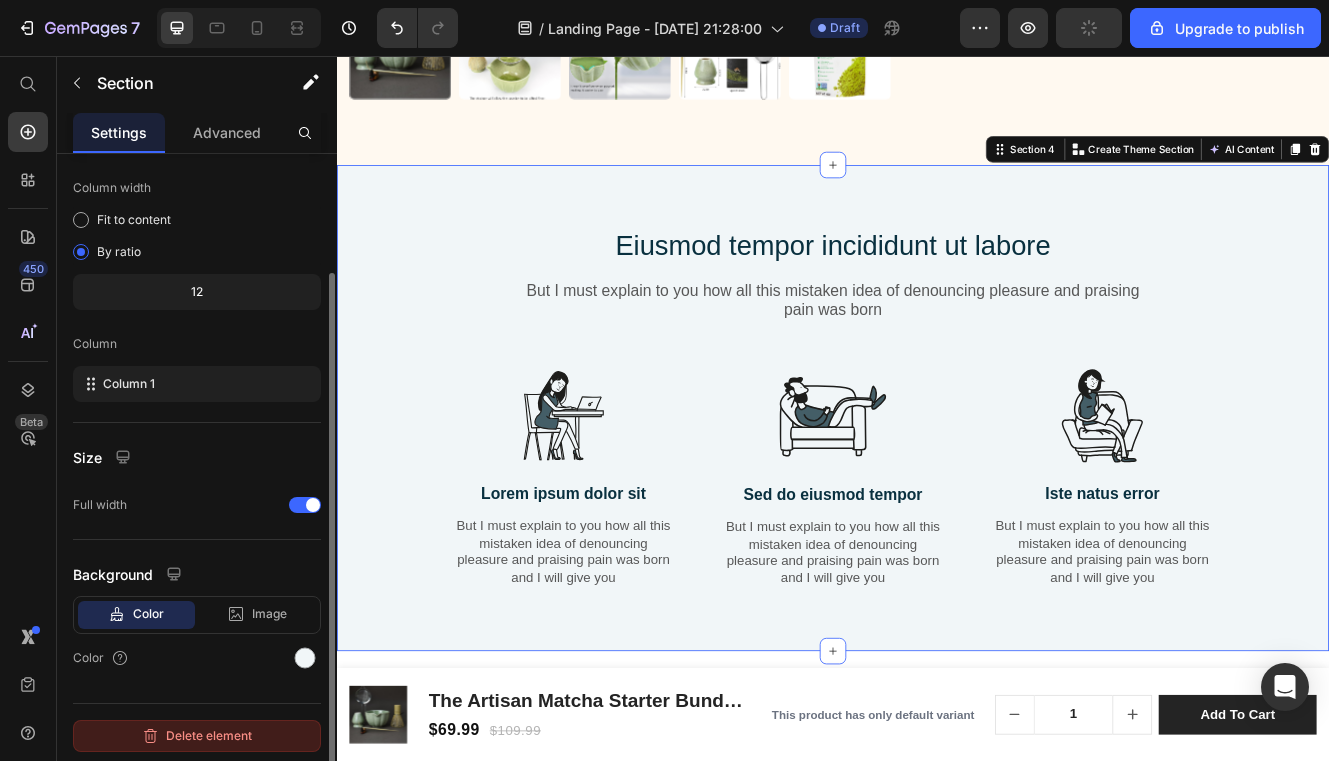 click on "Delete element" at bounding box center (197, 736) 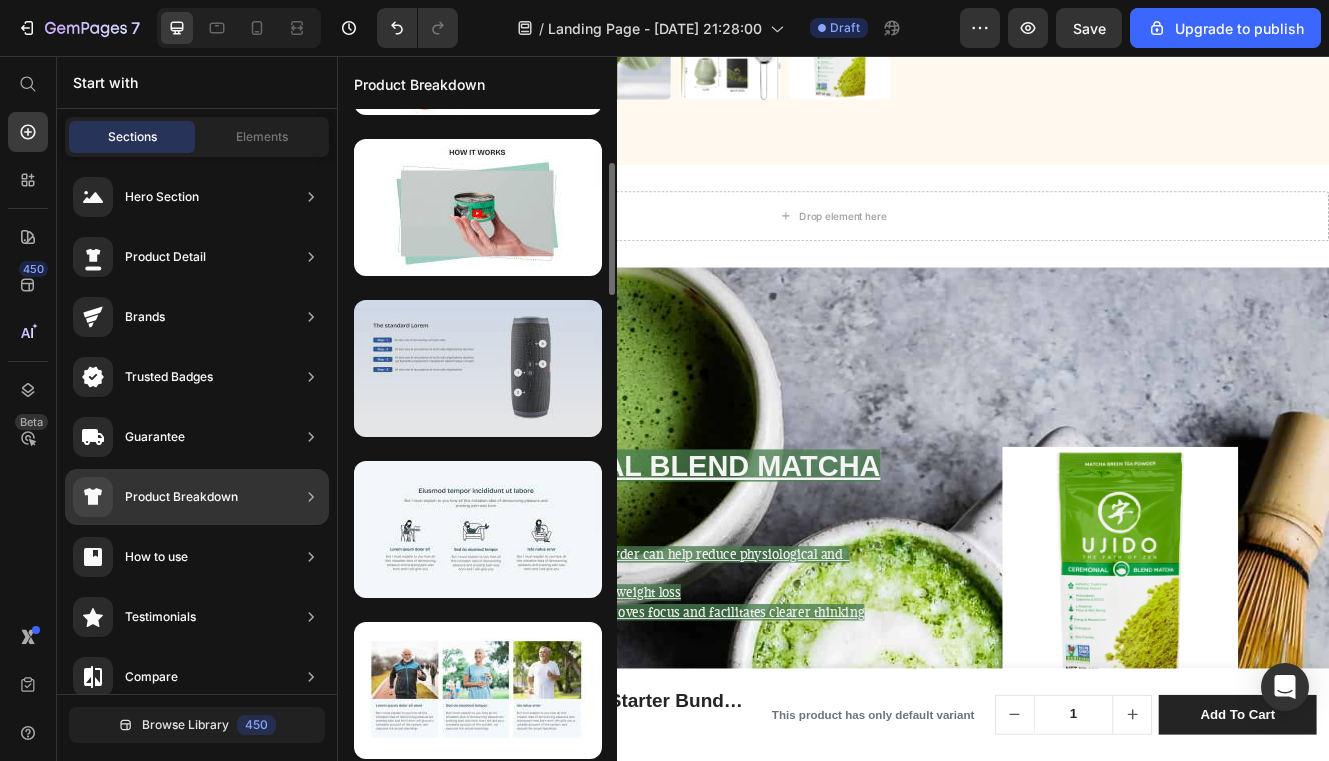scroll, scrollTop: 259, scrollLeft: 0, axis: vertical 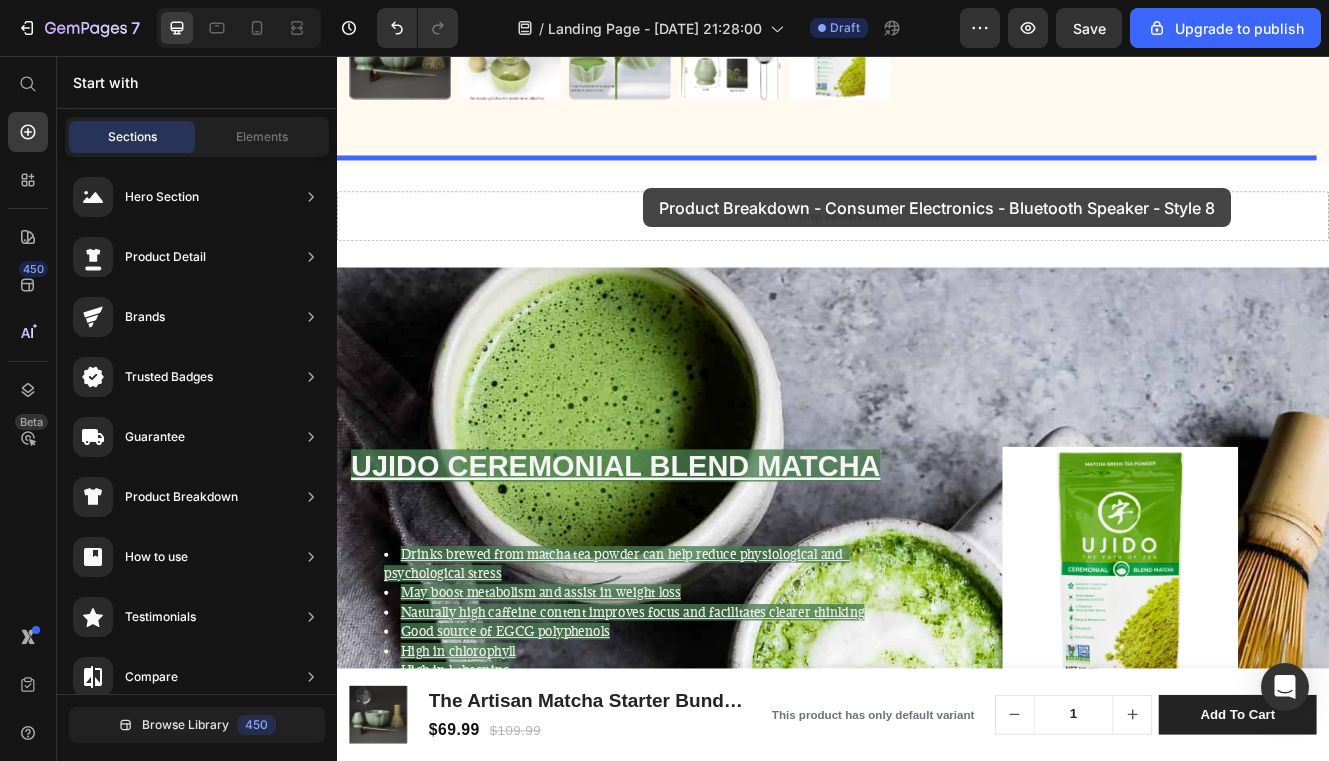 drag, startPoint x: 769, startPoint y: 486, endPoint x: 707, endPoint y: 216, distance: 277.02707 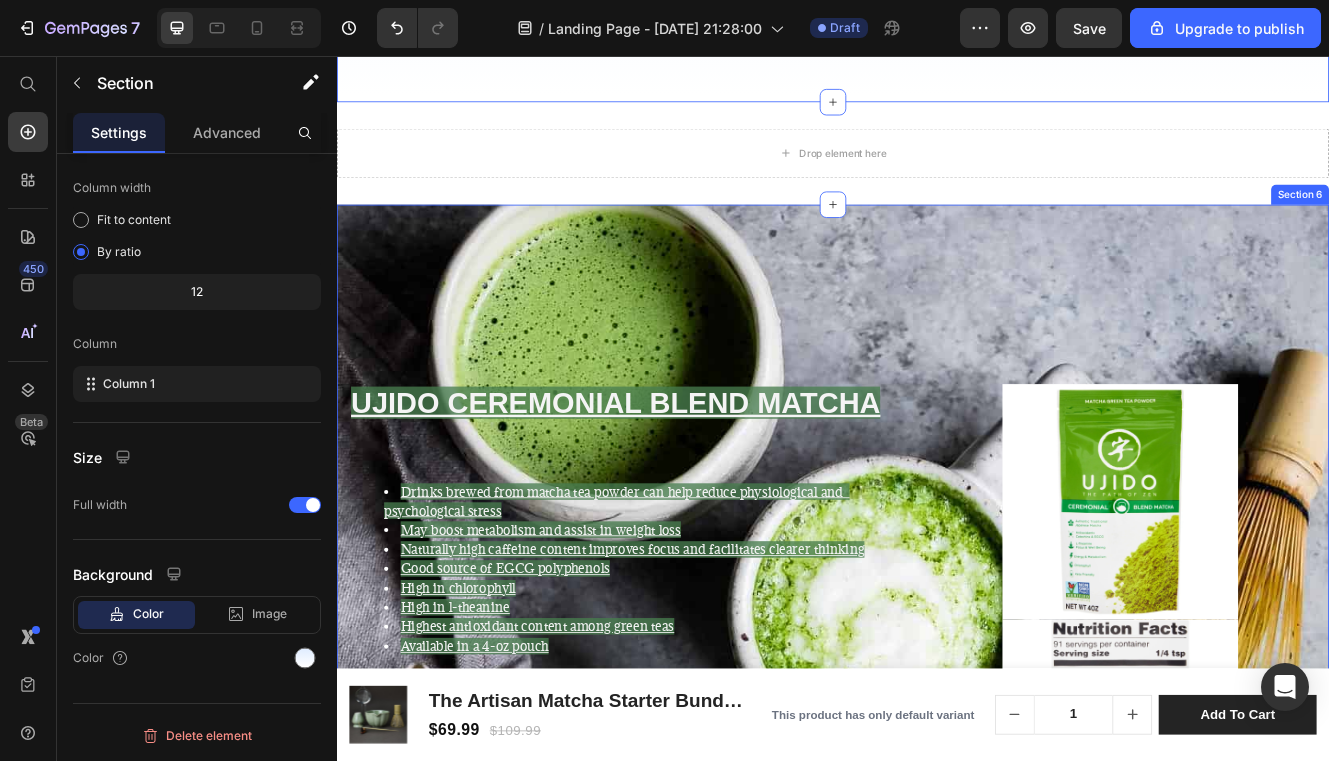 scroll, scrollTop: 1785, scrollLeft: 0, axis: vertical 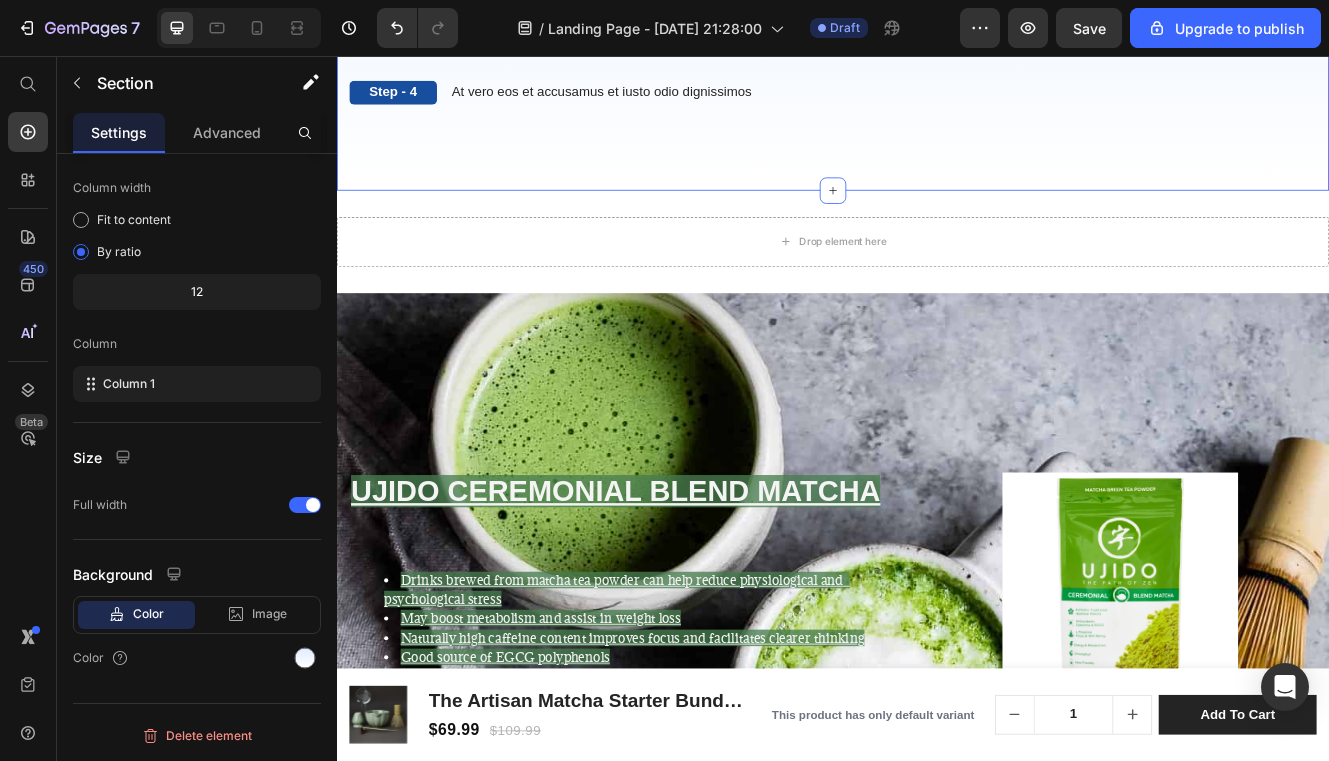 click on "Delete element" at bounding box center [197, 736] 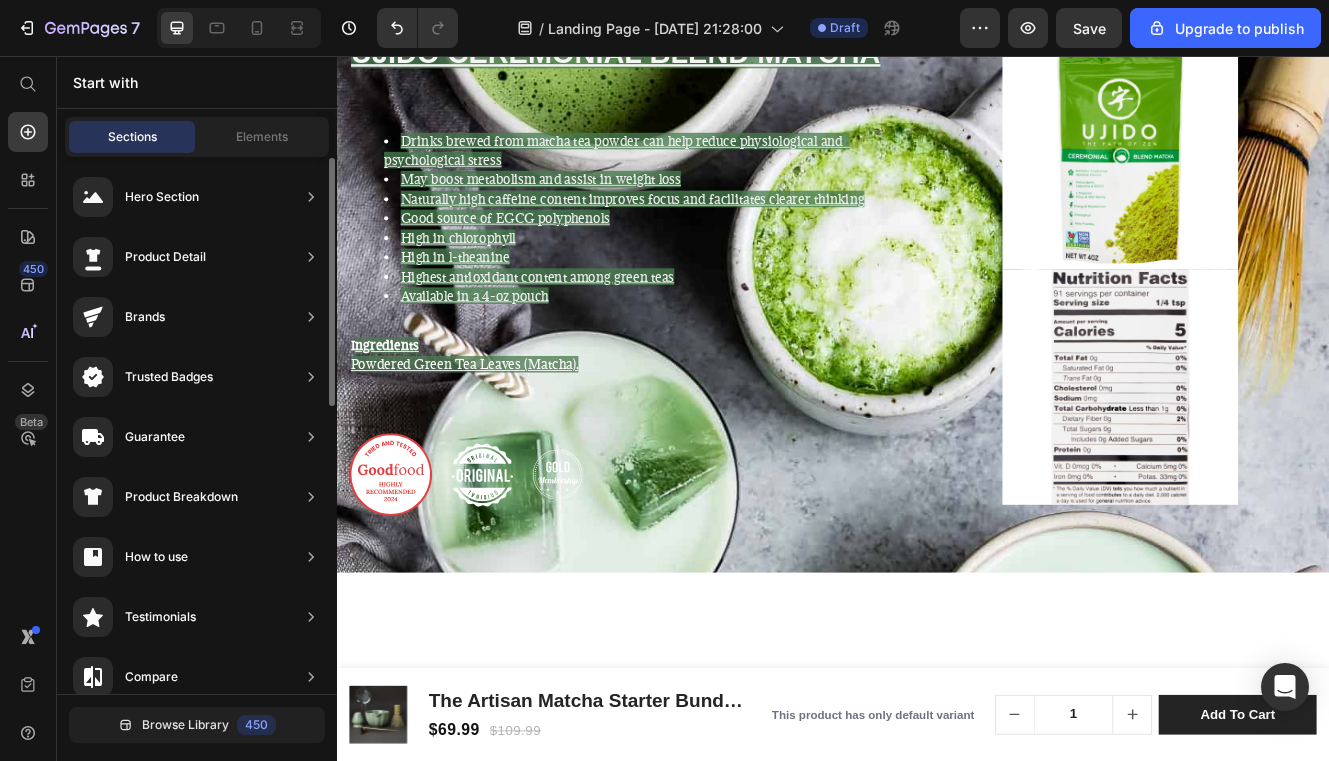 scroll, scrollTop: 0, scrollLeft: 0, axis: both 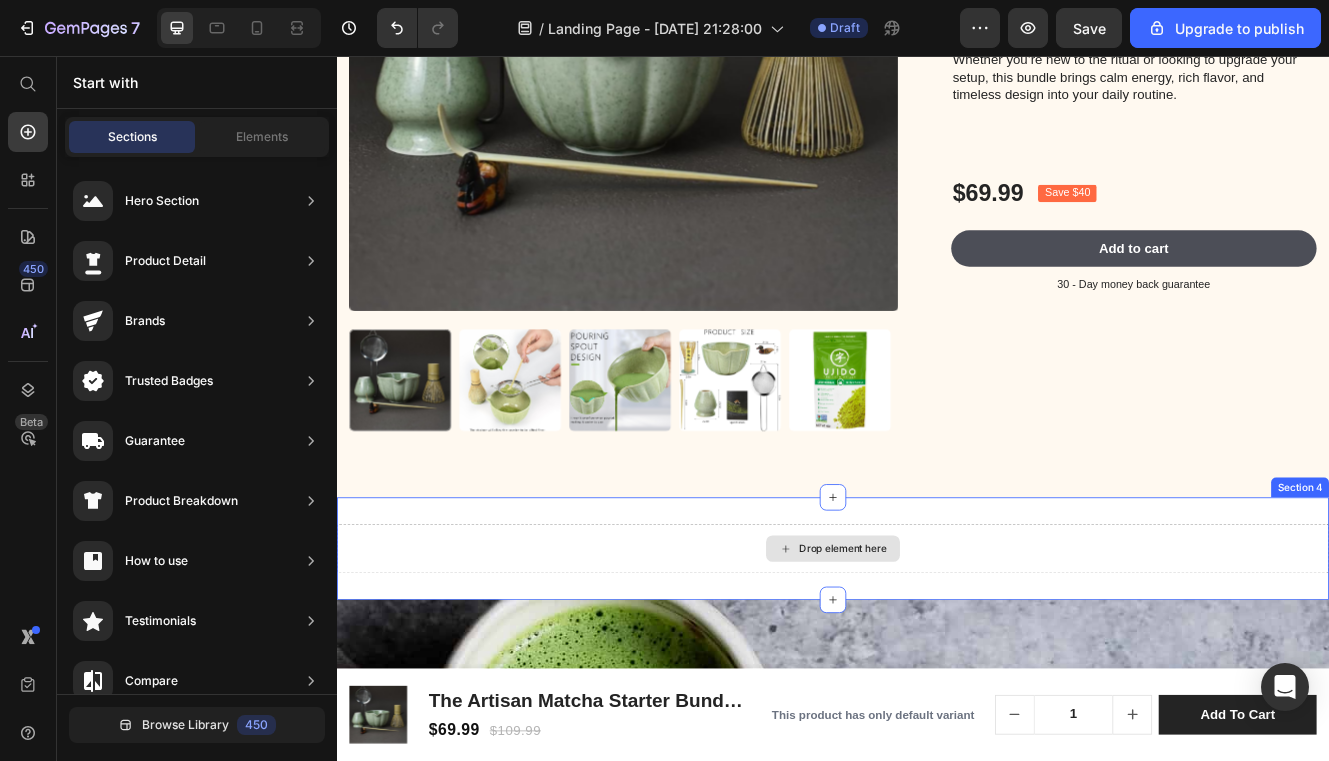 click on "Drop element here" at bounding box center [949, 652] 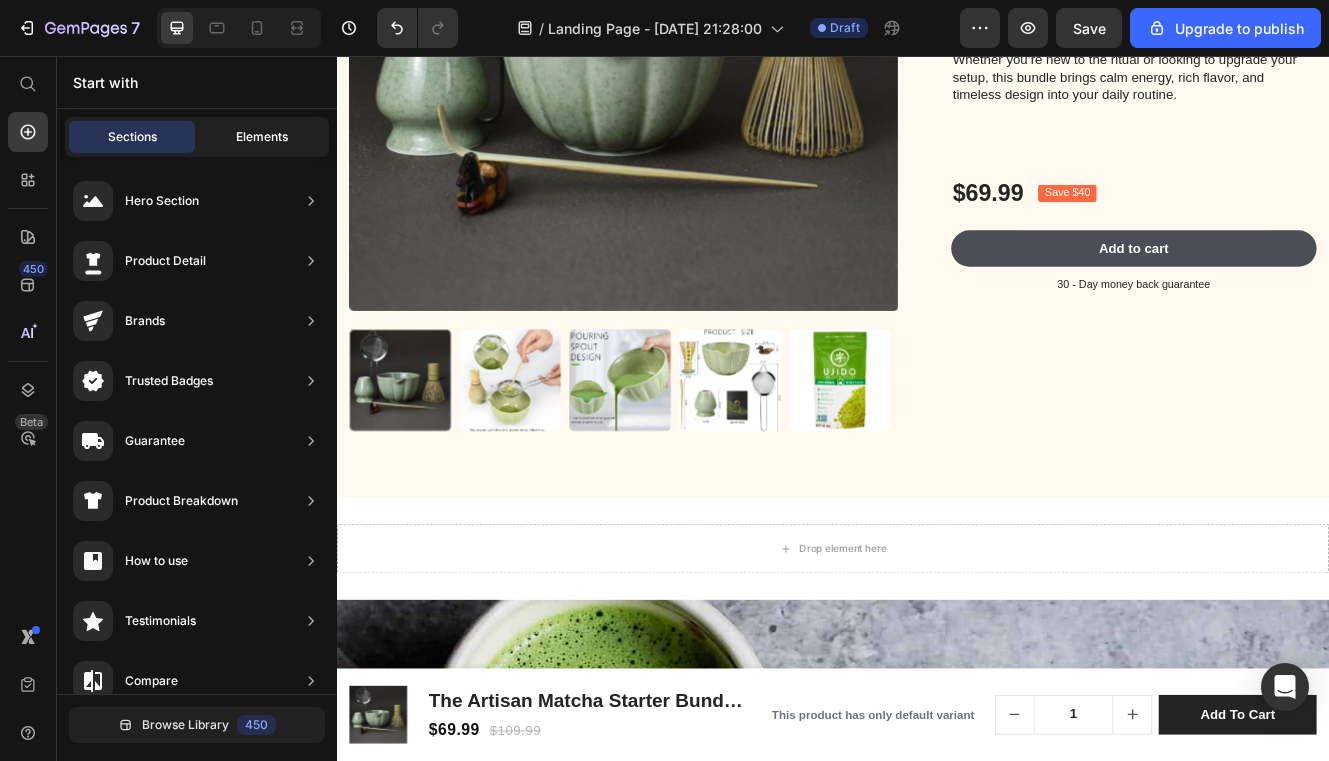 click on "Elements" 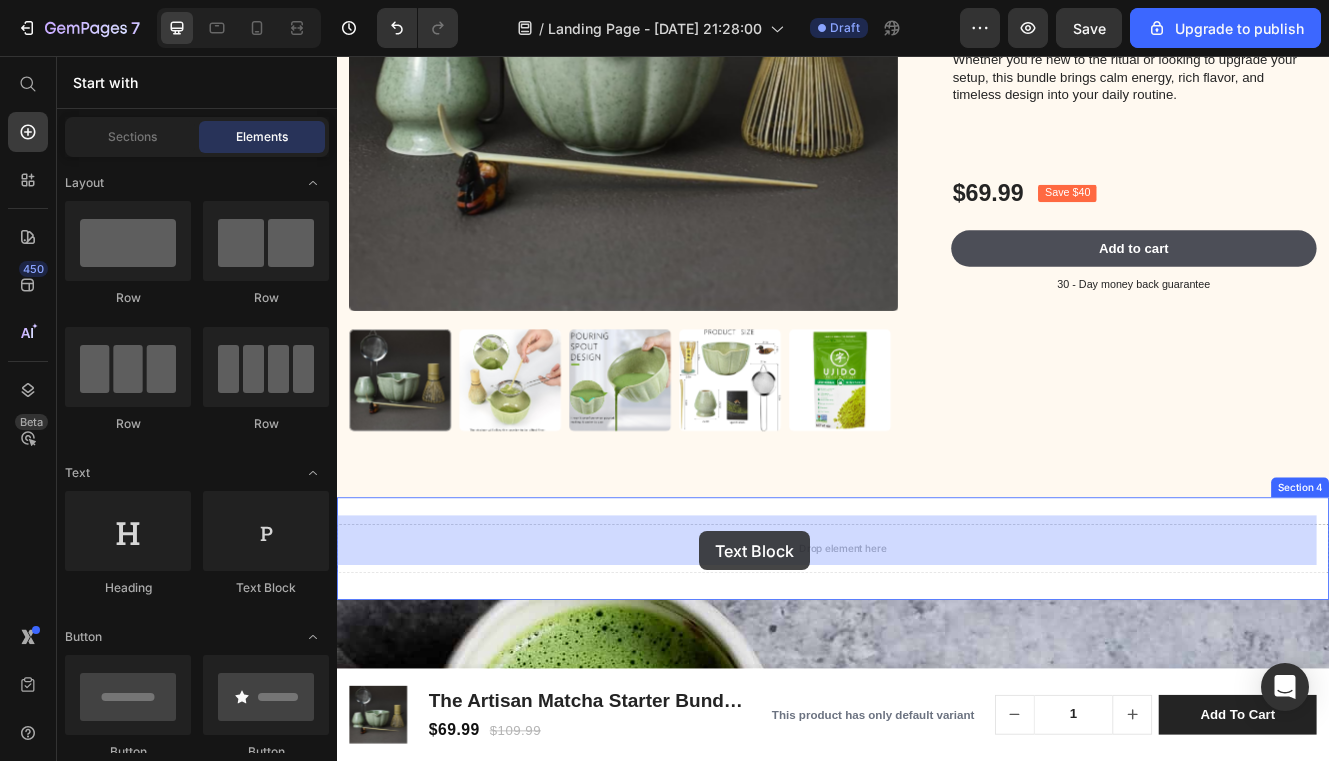 drag, startPoint x: 591, startPoint y: 592, endPoint x: 775, endPoint y: 631, distance: 188.08774 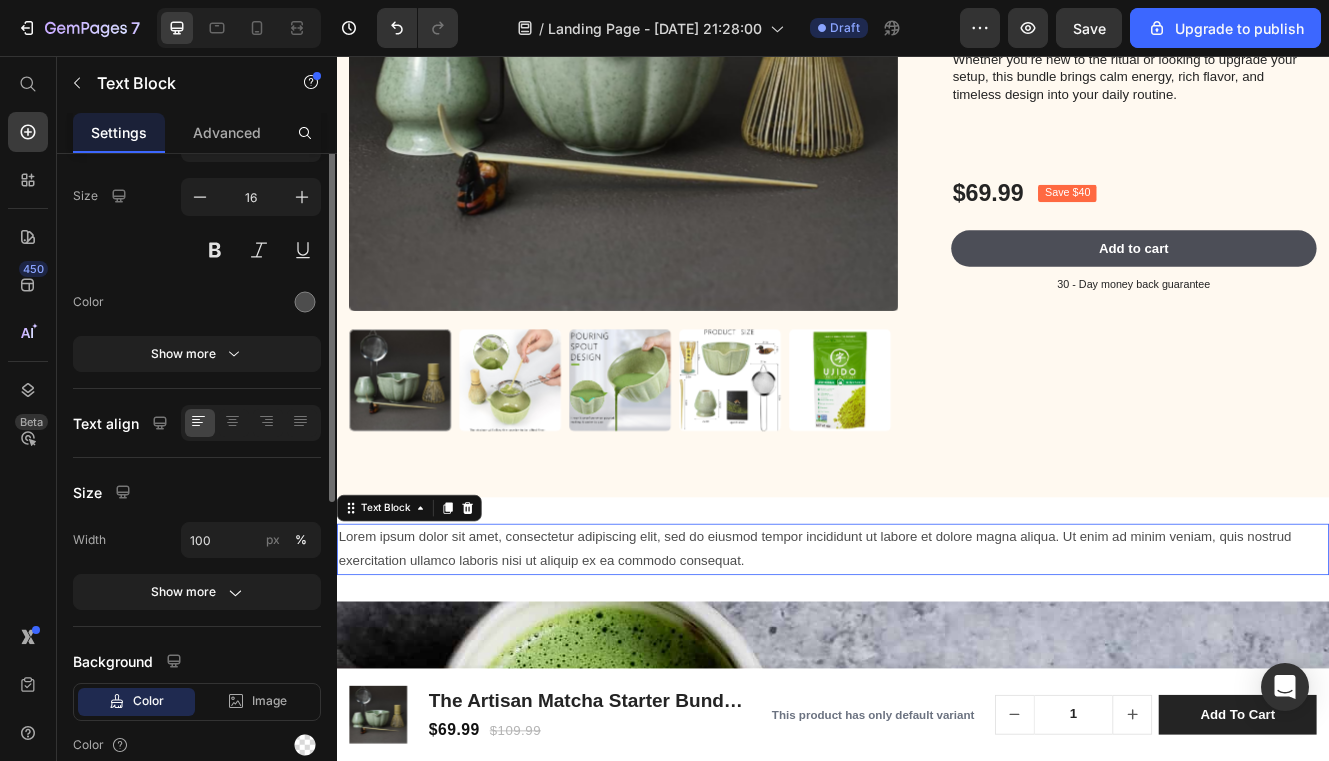 scroll, scrollTop: 0, scrollLeft: 0, axis: both 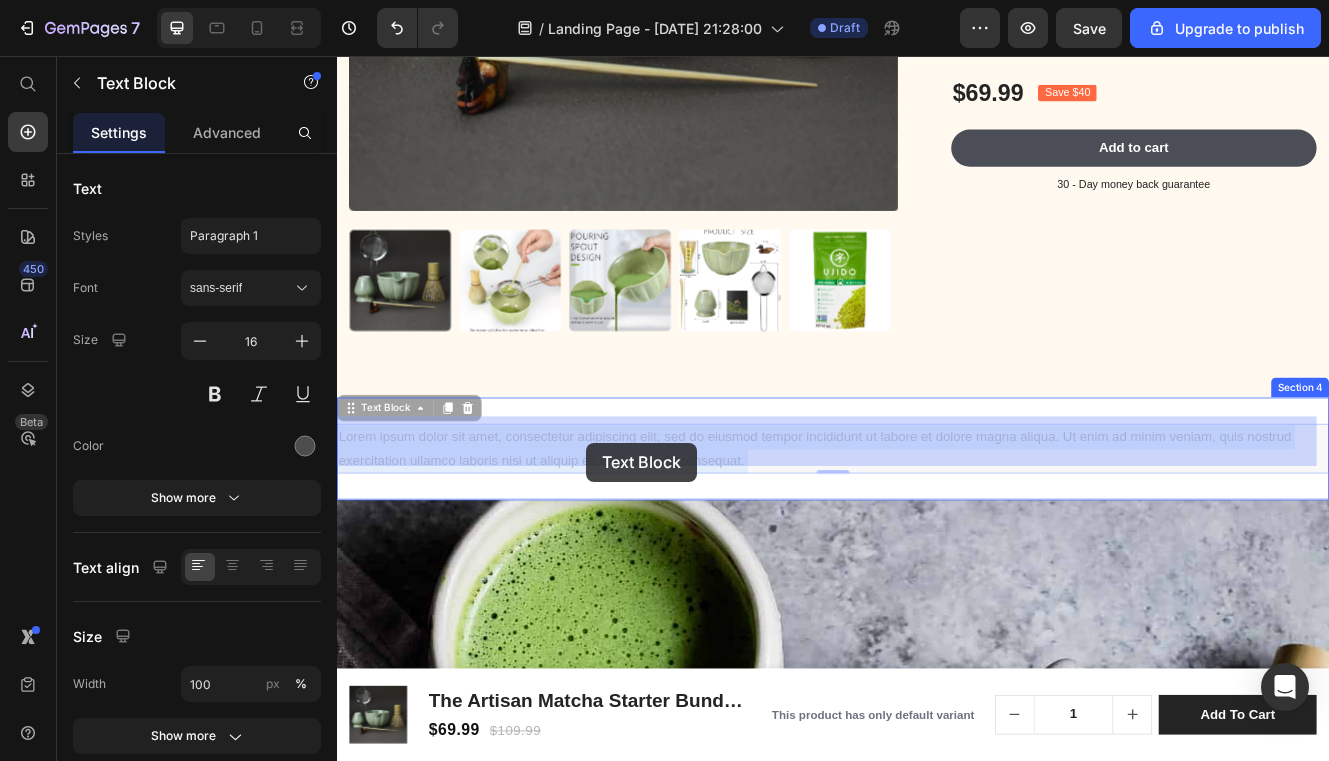 drag, startPoint x: 845, startPoint y: 533, endPoint x: 642, endPoint y: 524, distance: 203.1994 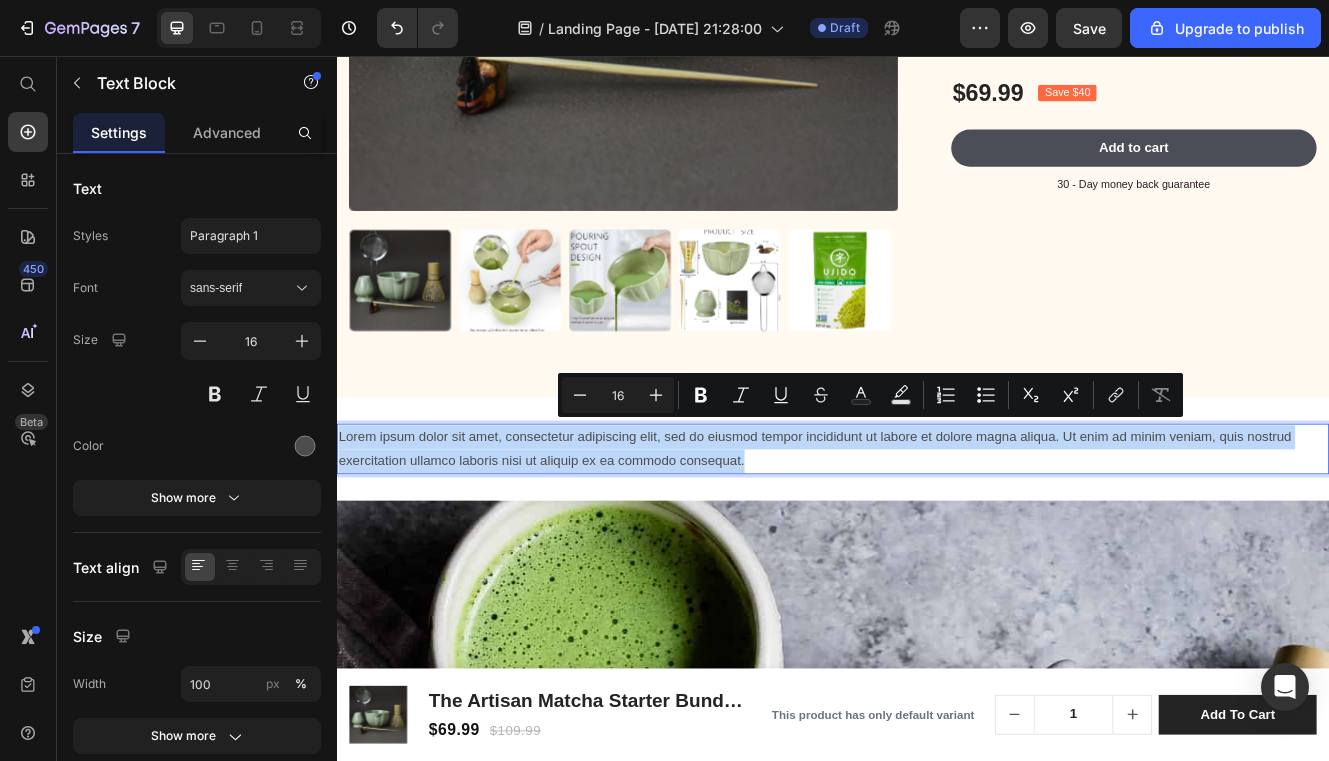 drag, startPoint x: 835, startPoint y: 534, endPoint x: 339, endPoint y: 508, distance: 496.68097 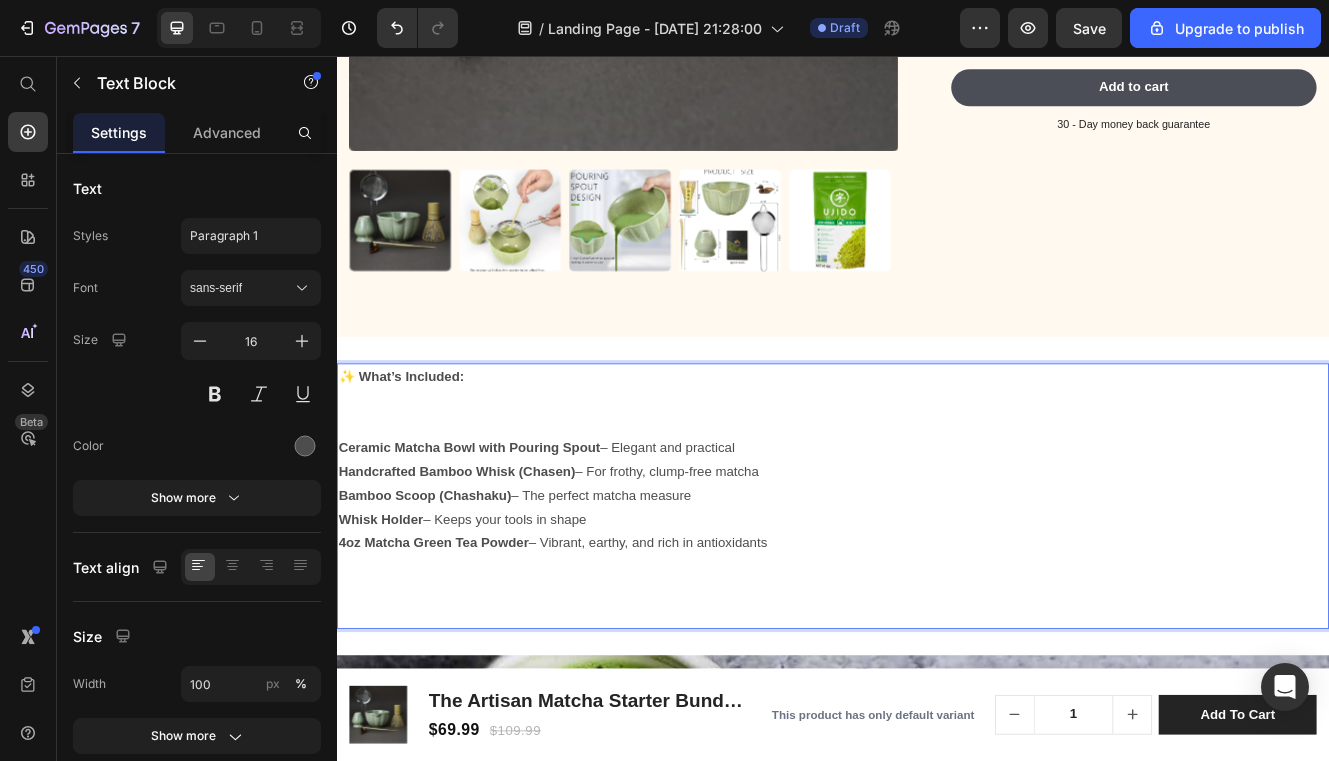 scroll, scrollTop: 1105, scrollLeft: 0, axis: vertical 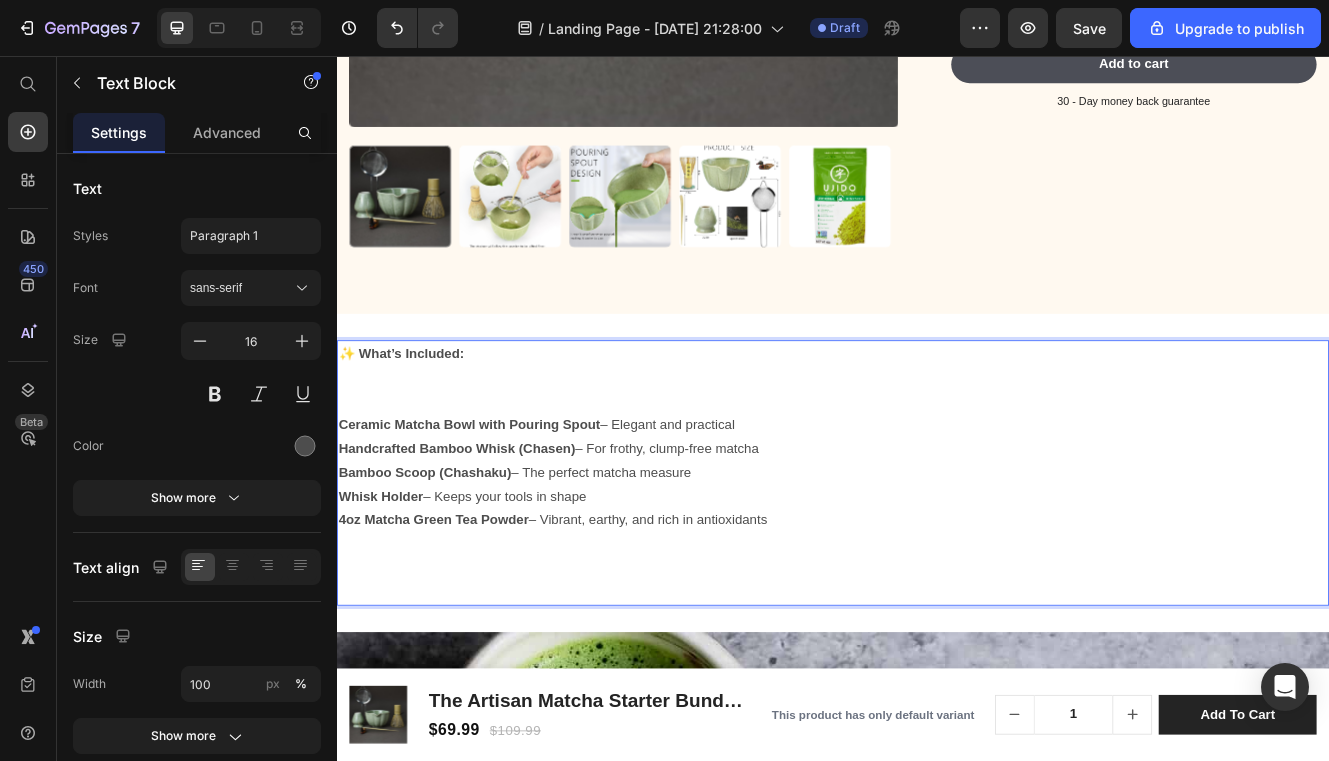 click on "Whisk Holder  – Keeps your tools in shape" at bounding box center [937, 589] 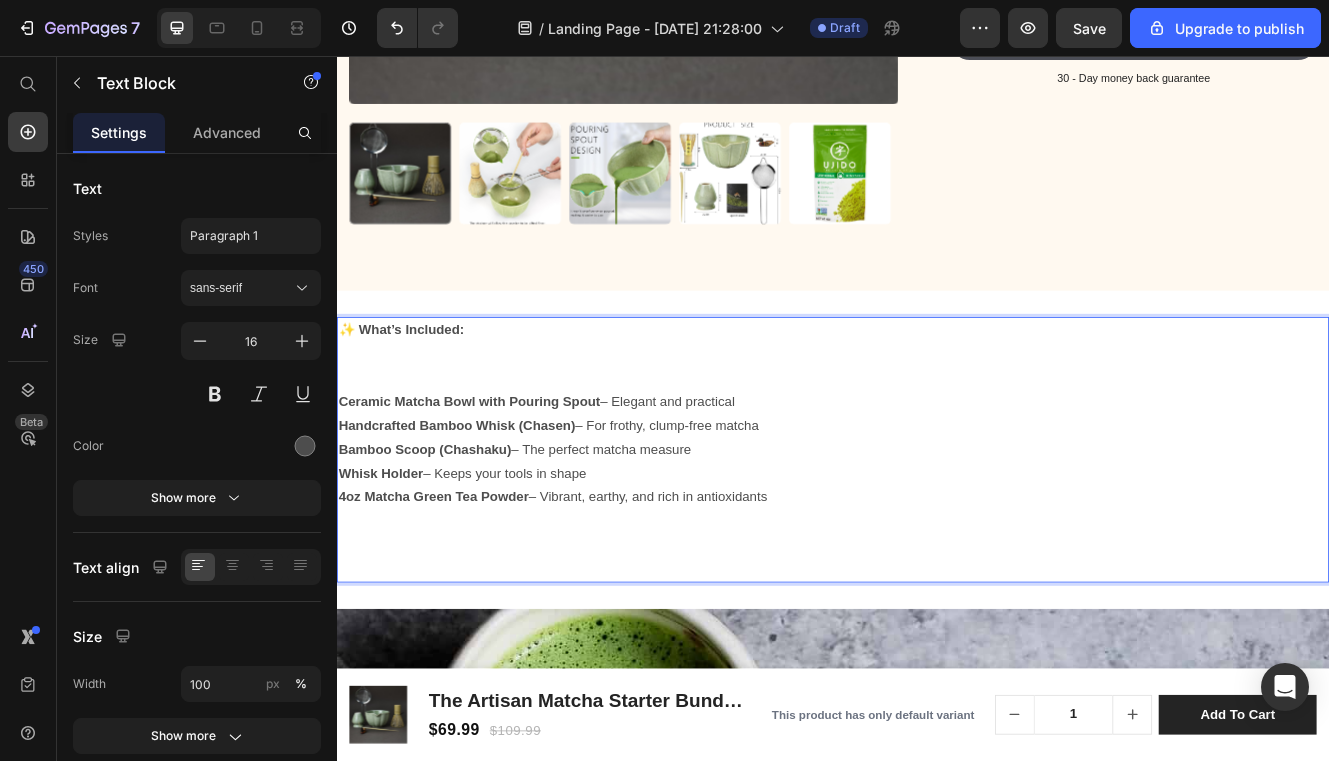 scroll, scrollTop: 1333, scrollLeft: 0, axis: vertical 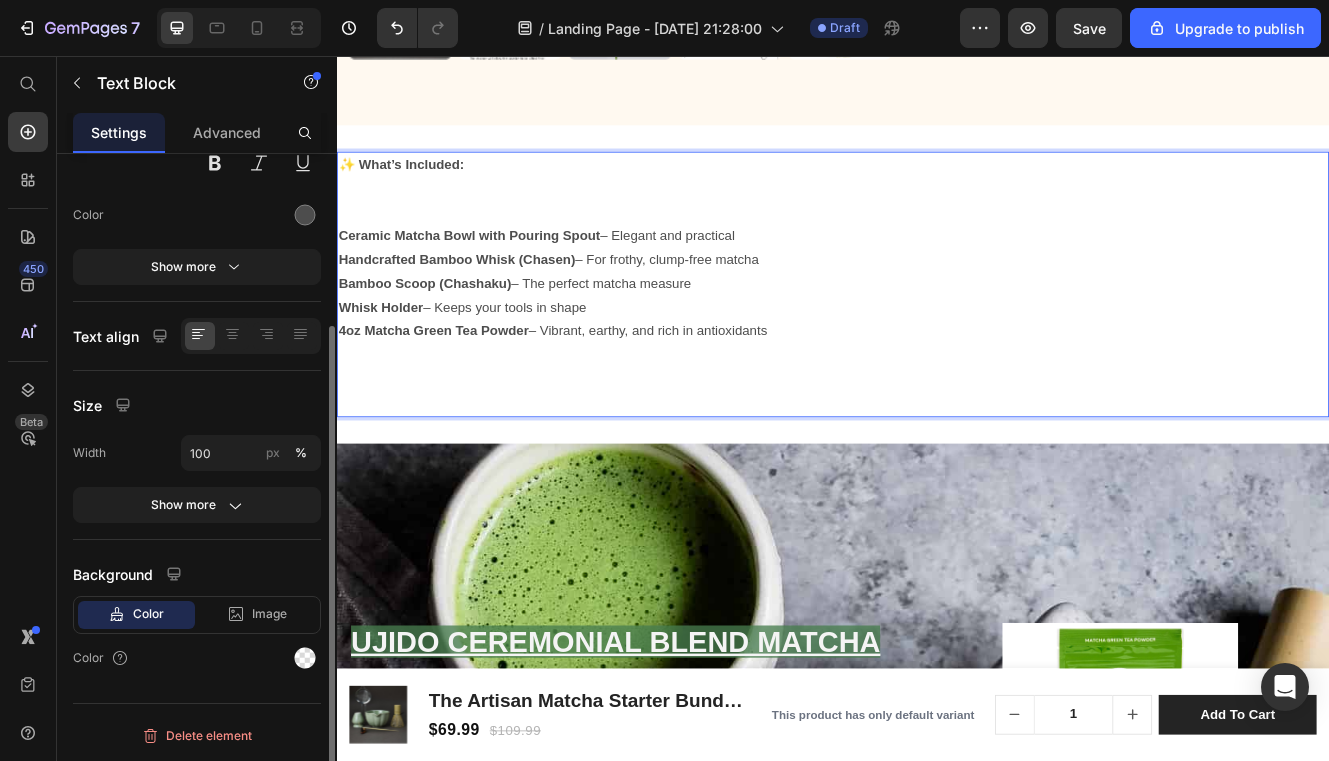 click on "Color" 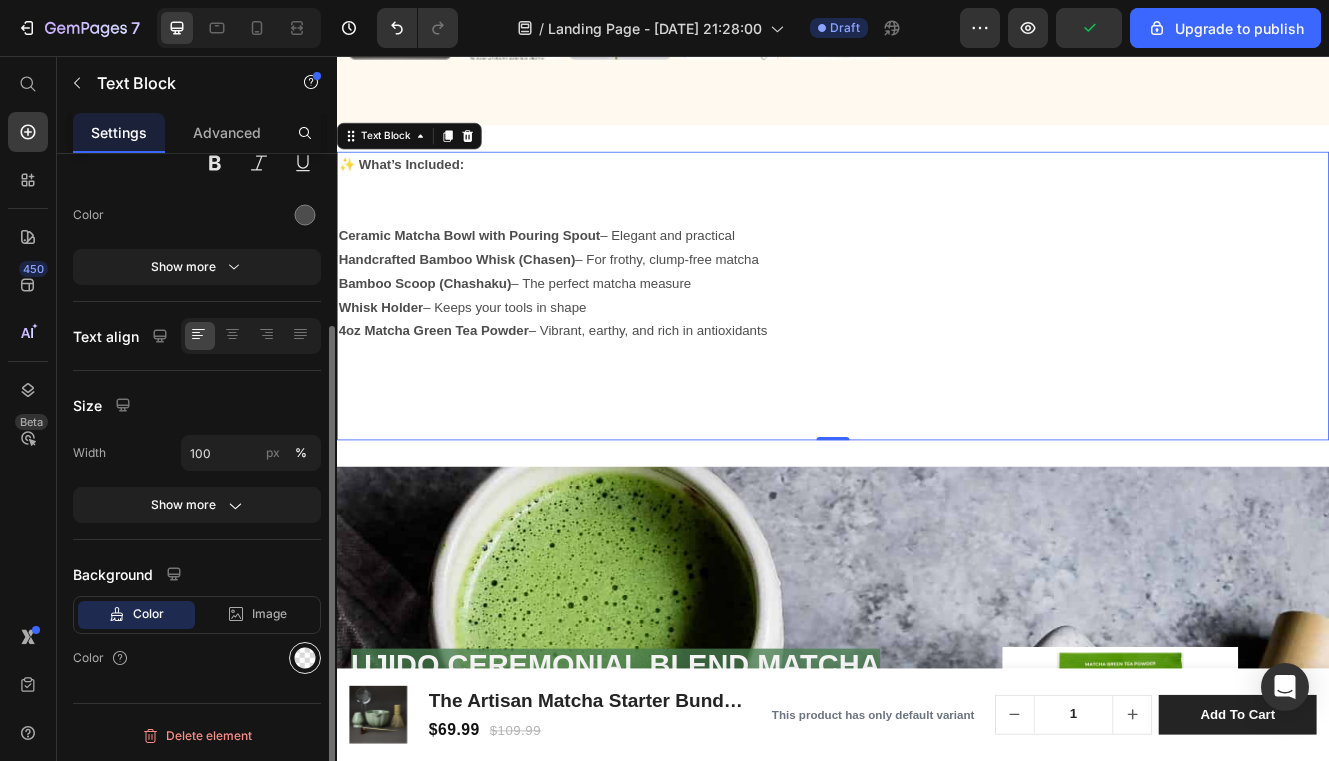 click at bounding box center (305, 658) 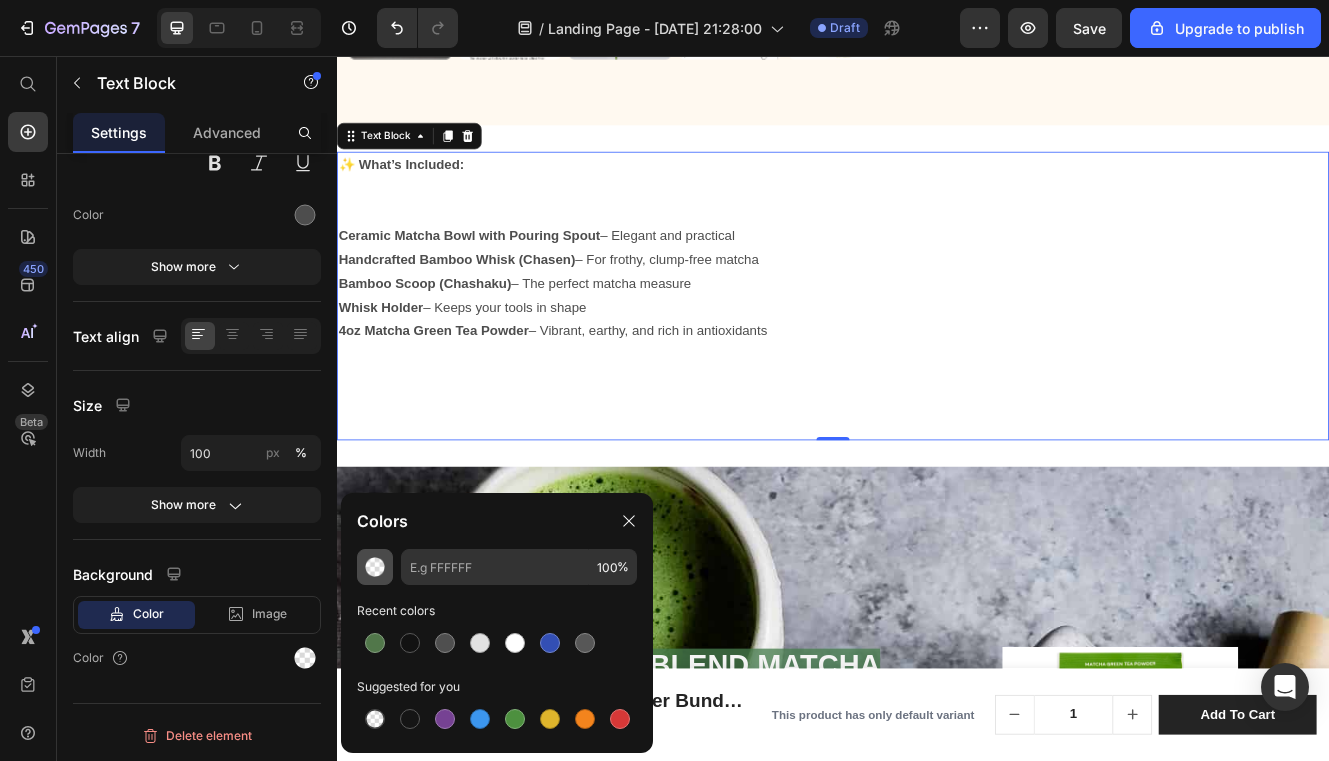 click at bounding box center [375, 567] 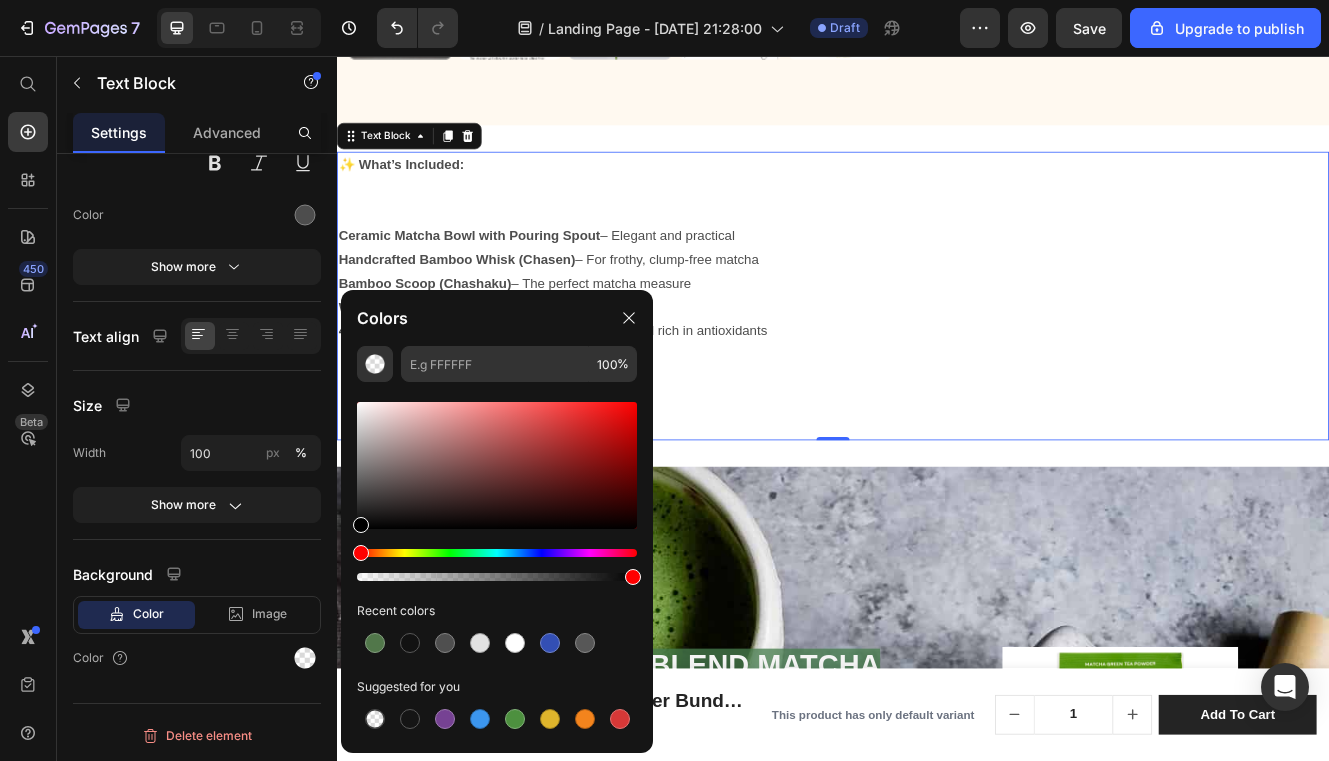 click at bounding box center [497, 553] 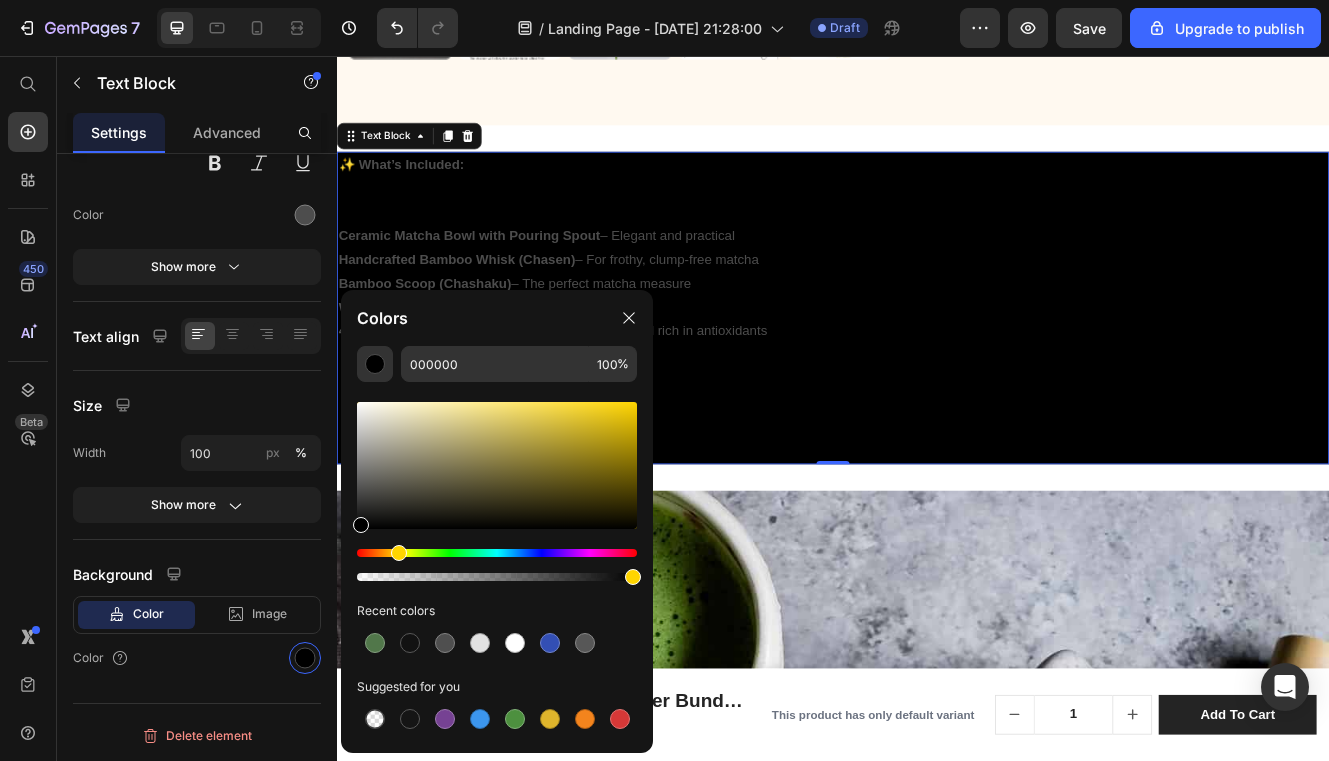 click at bounding box center (497, 465) 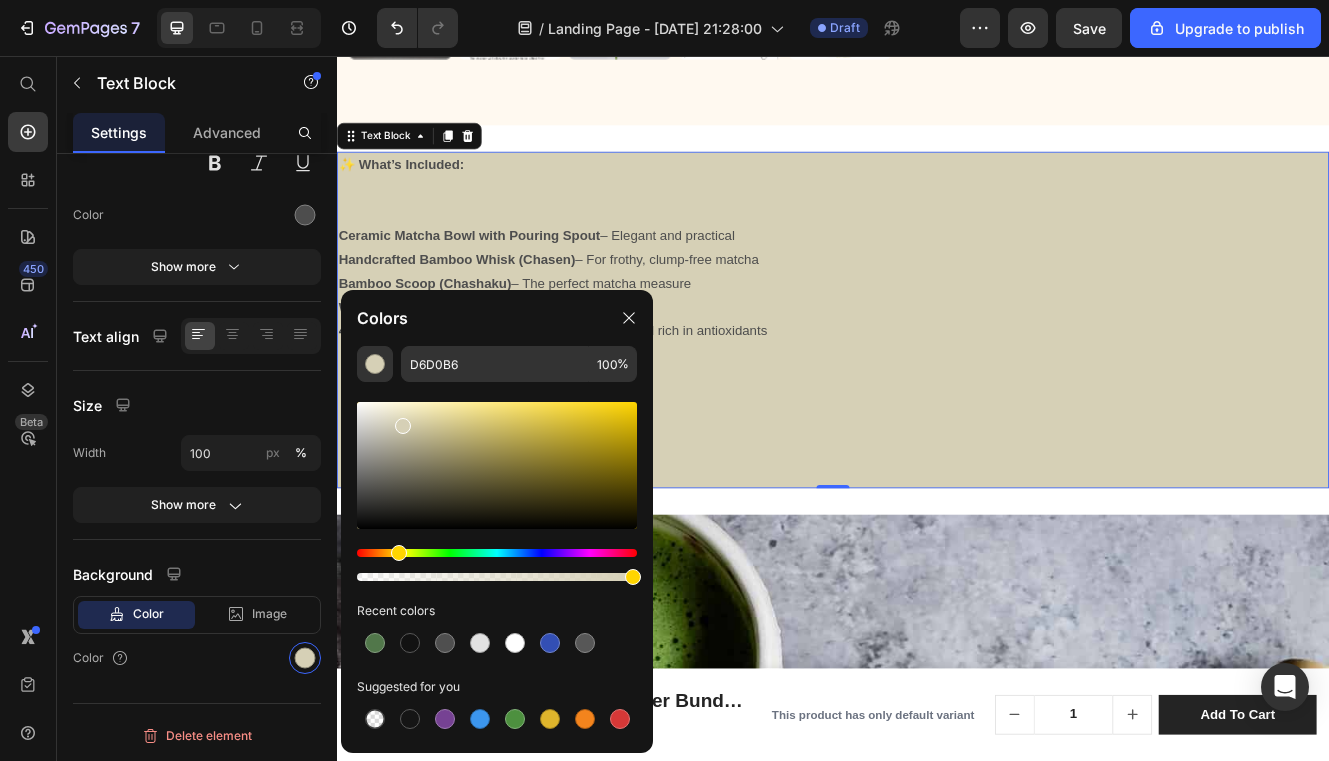 click at bounding box center (497, 465) 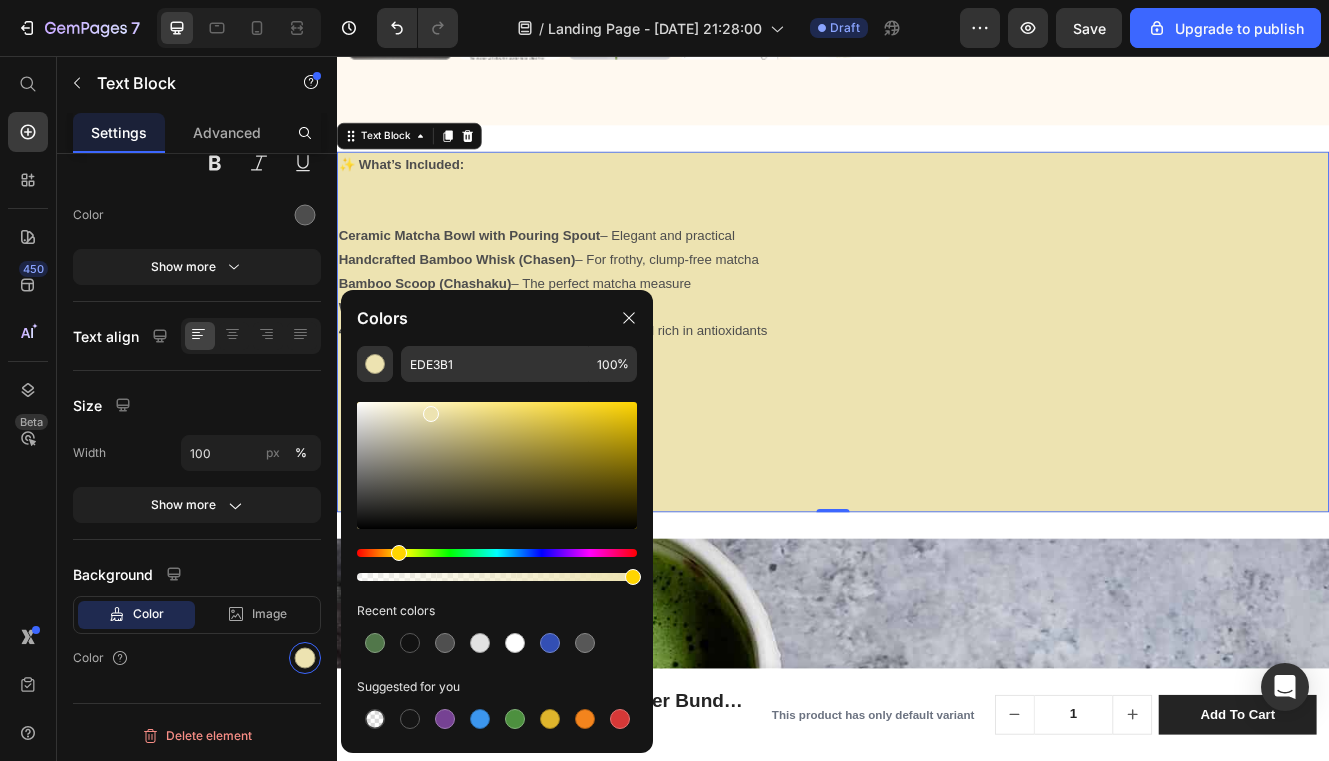 click at bounding box center [497, 465] 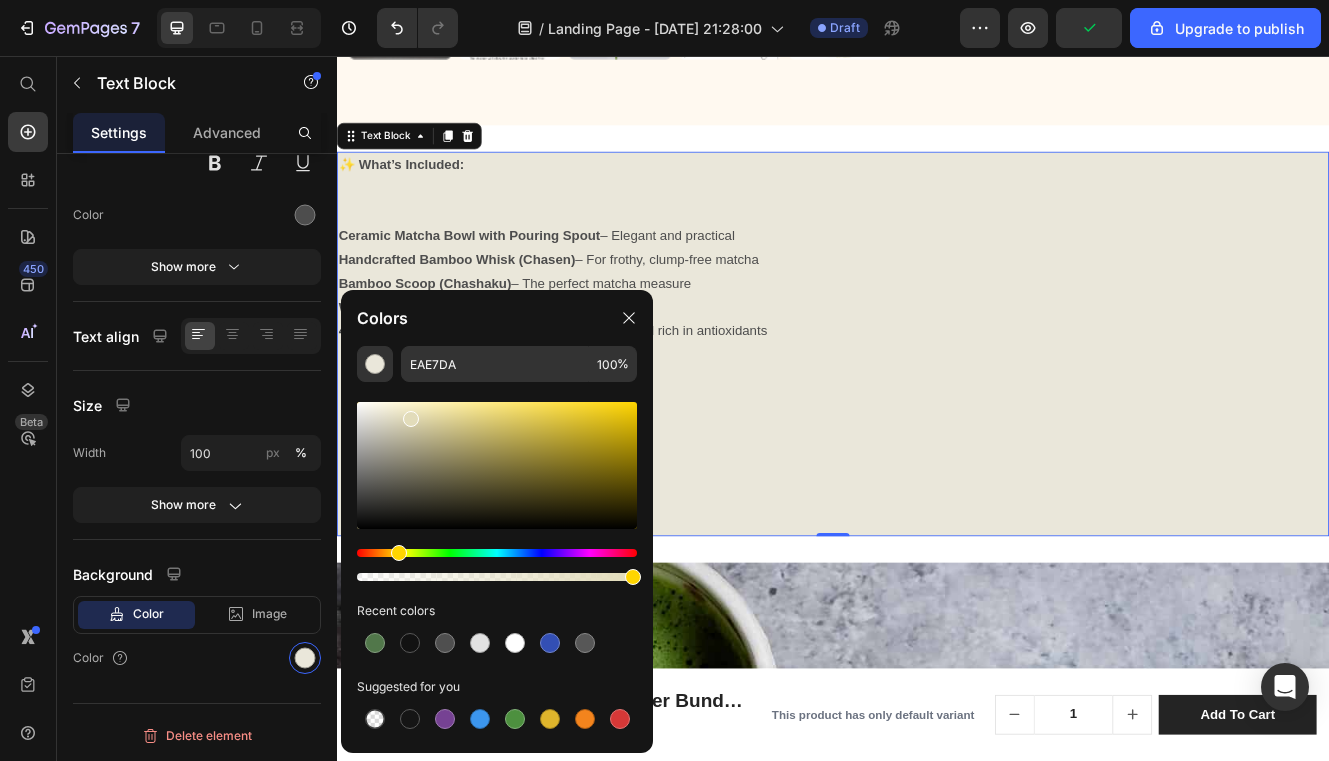 click at bounding box center (497, 465) 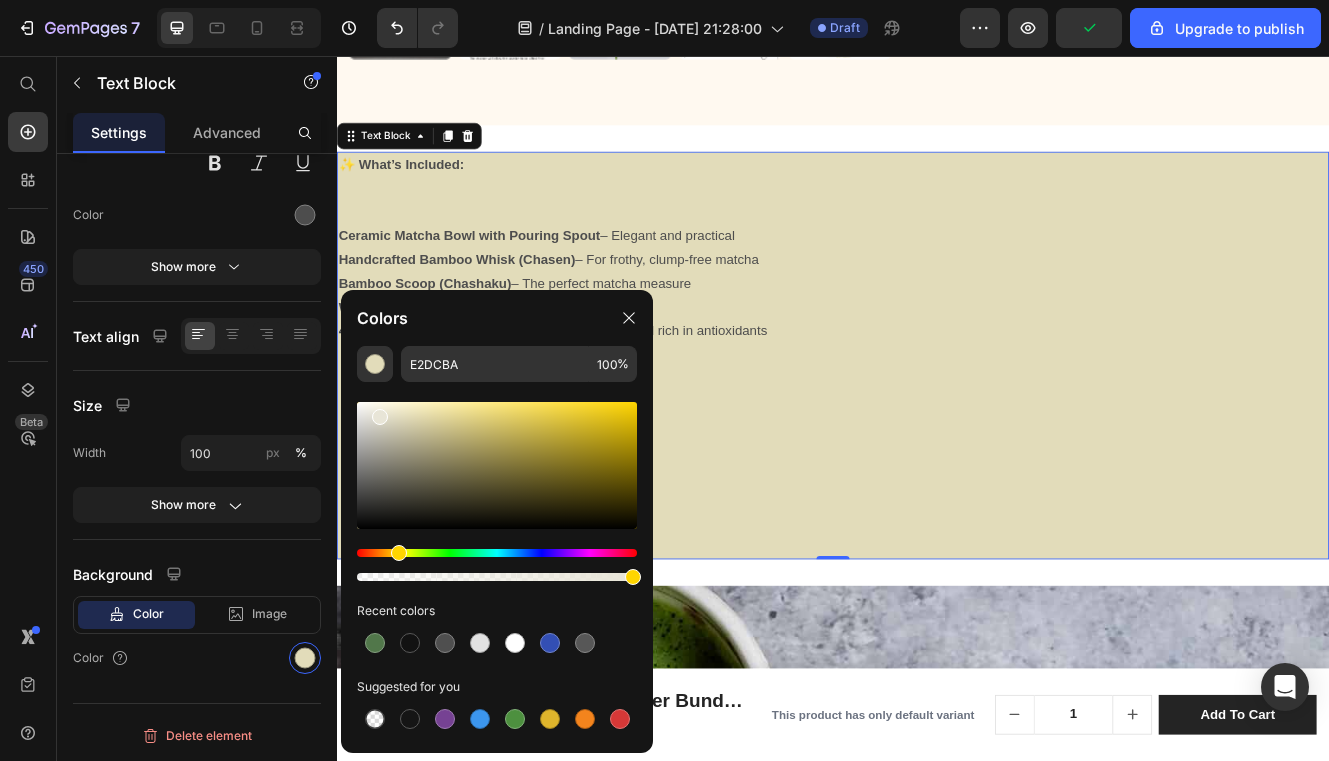 click at bounding box center (497, 465) 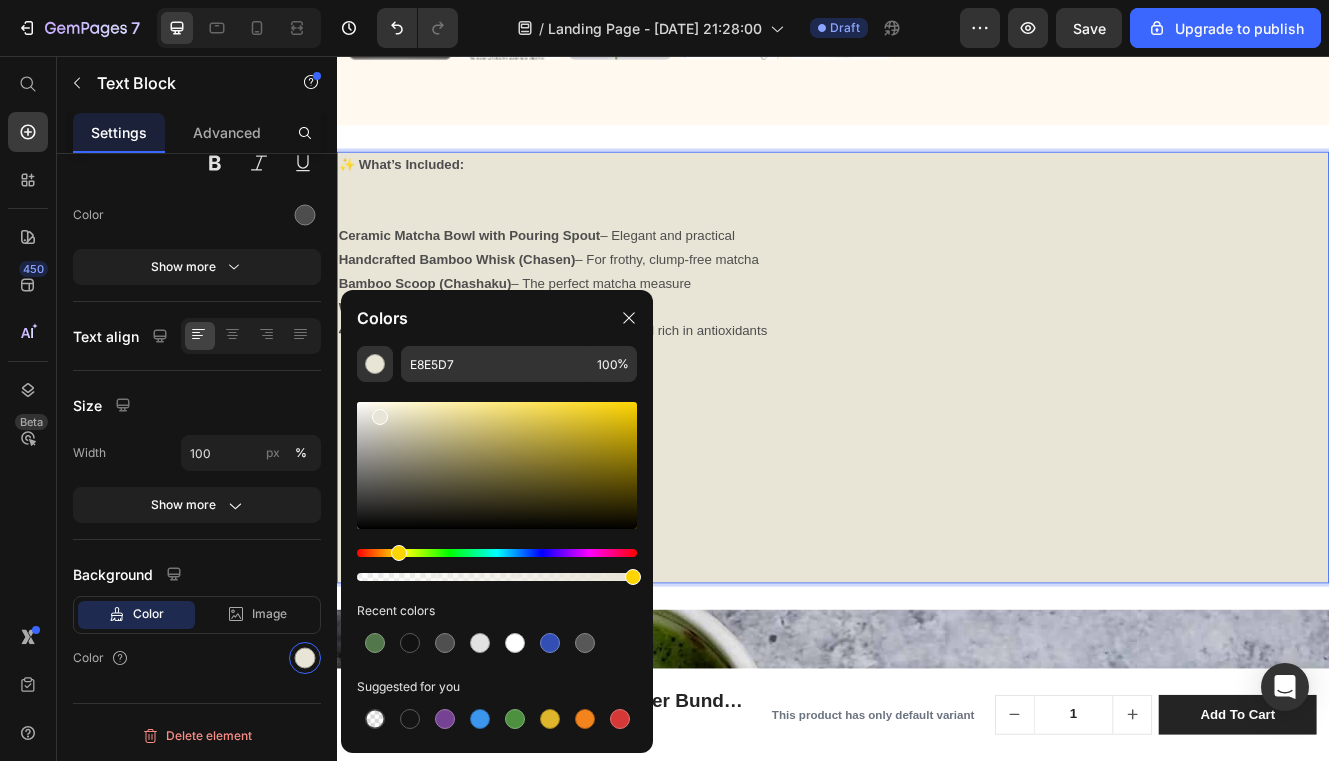 click on "⁠⁠⁠⁠⁠⁠⁠" at bounding box center (937, 548) 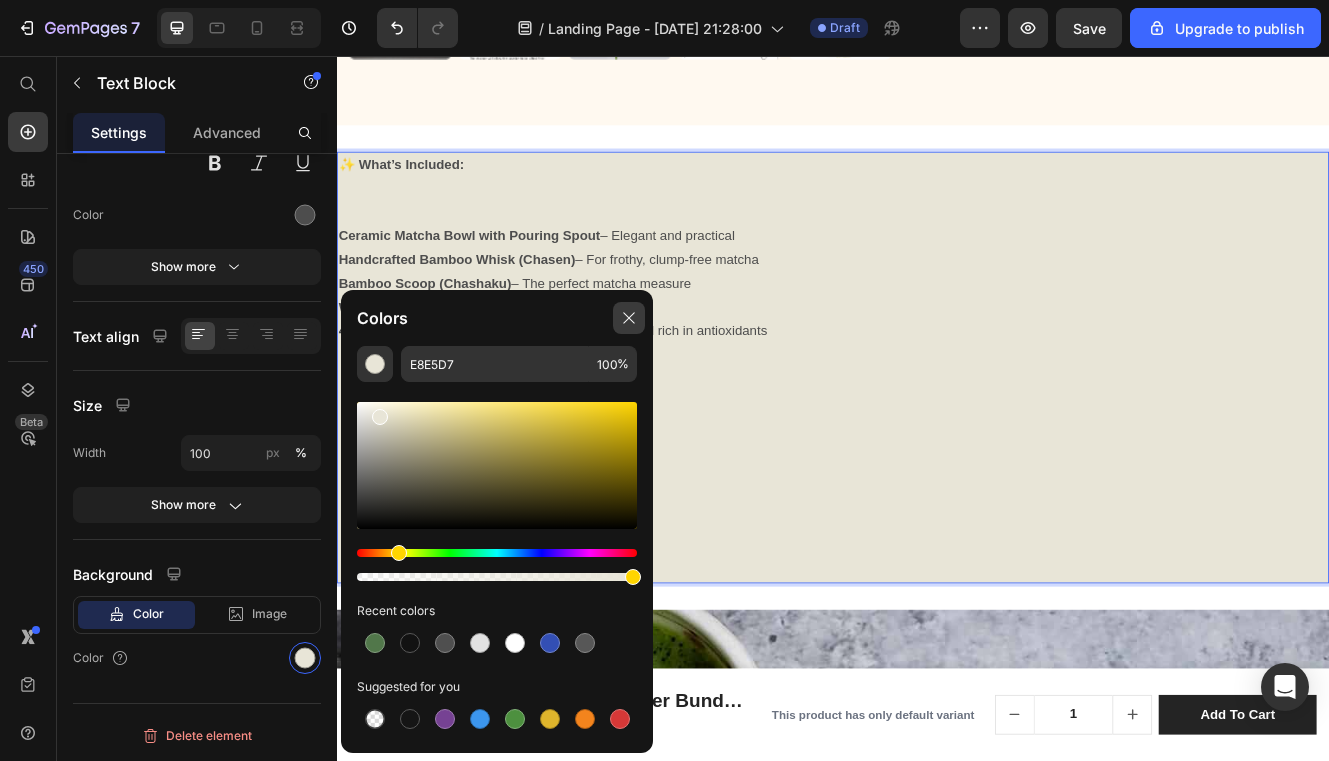 click 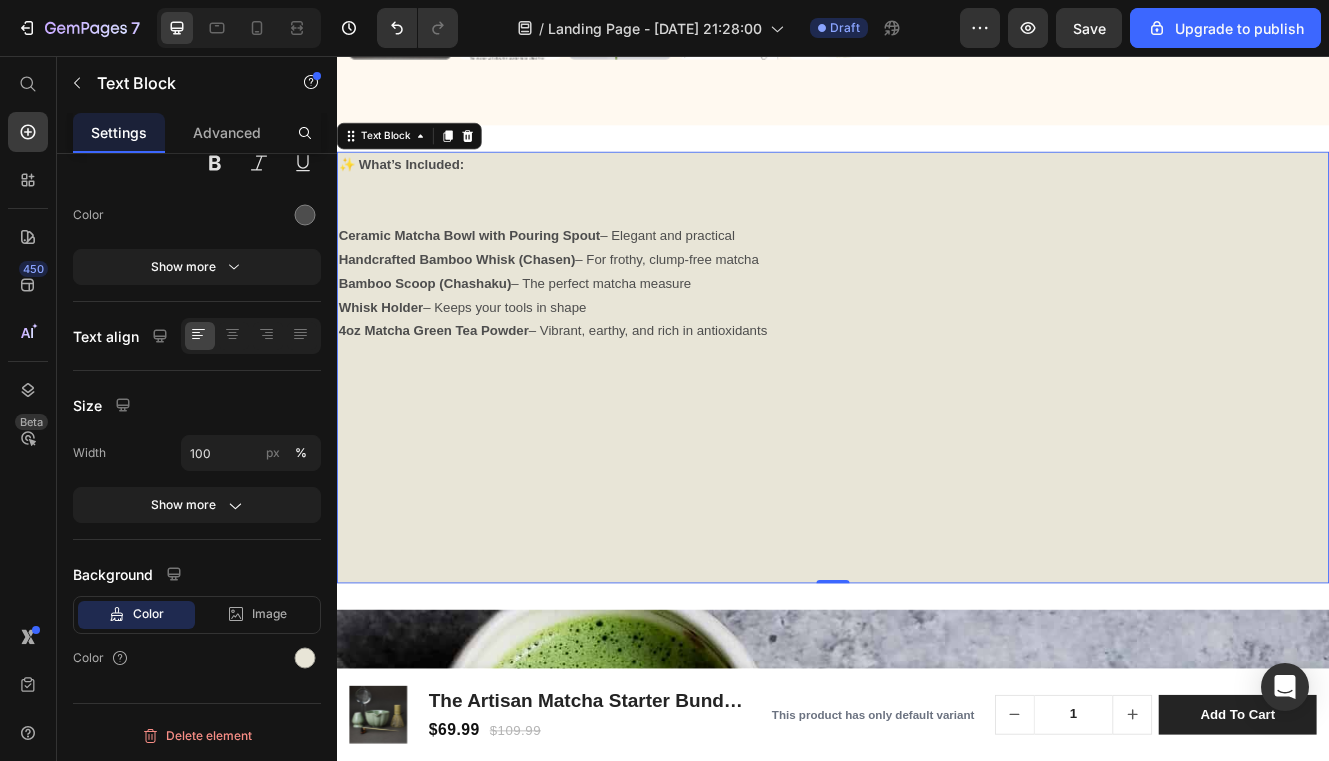click on "Whisk Holder  – Keeps your tools in shape" at bounding box center [937, 361] 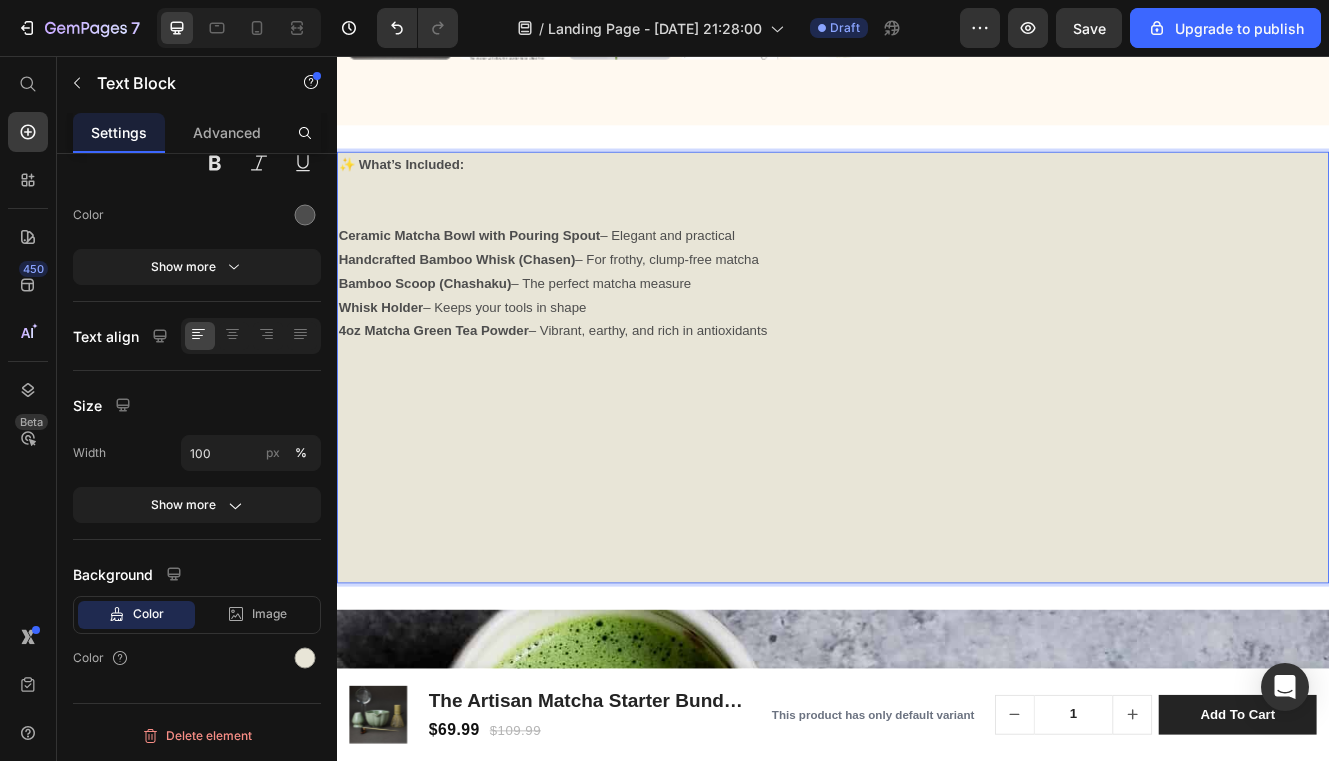 click on "Bamboo Scoop (Chashaku)  – The perfect matcha measure" at bounding box center (937, 332) 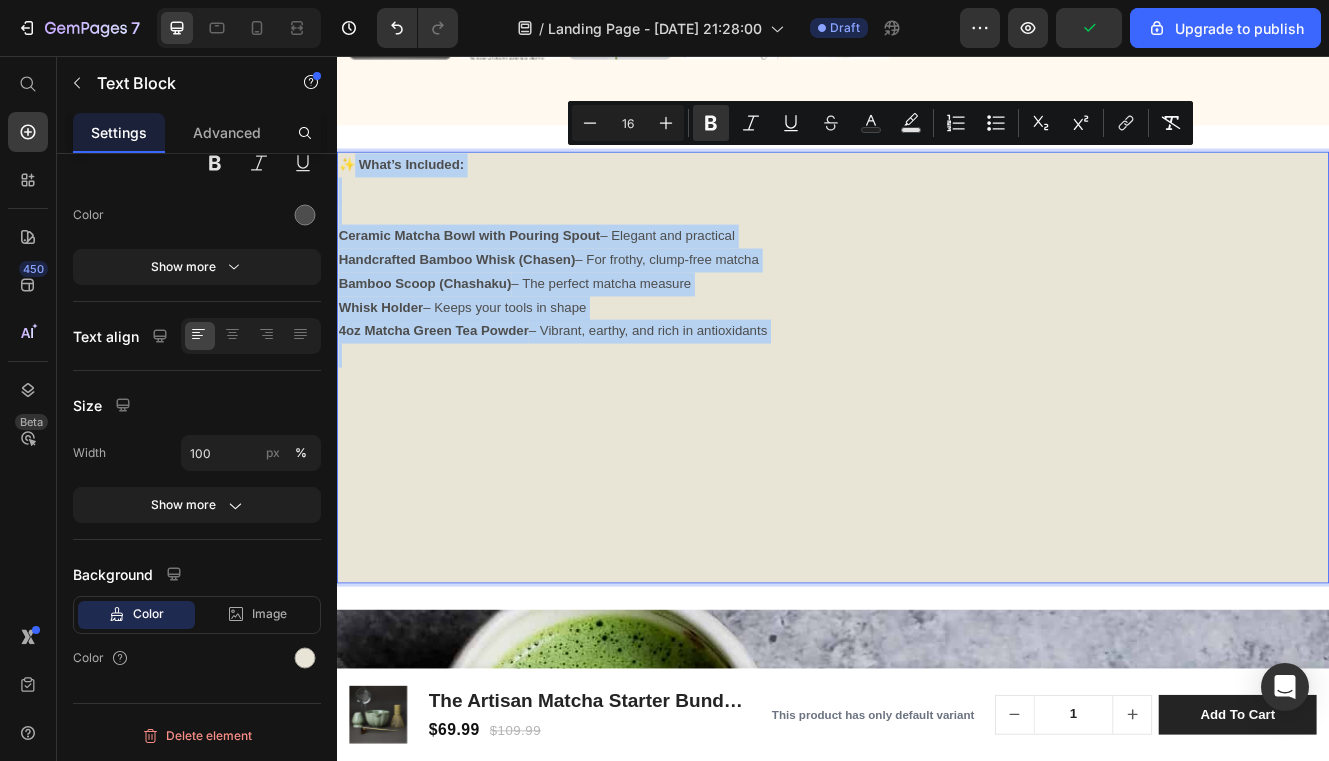drag, startPoint x: 864, startPoint y: 378, endPoint x: 358, endPoint y: 181, distance: 542.99634 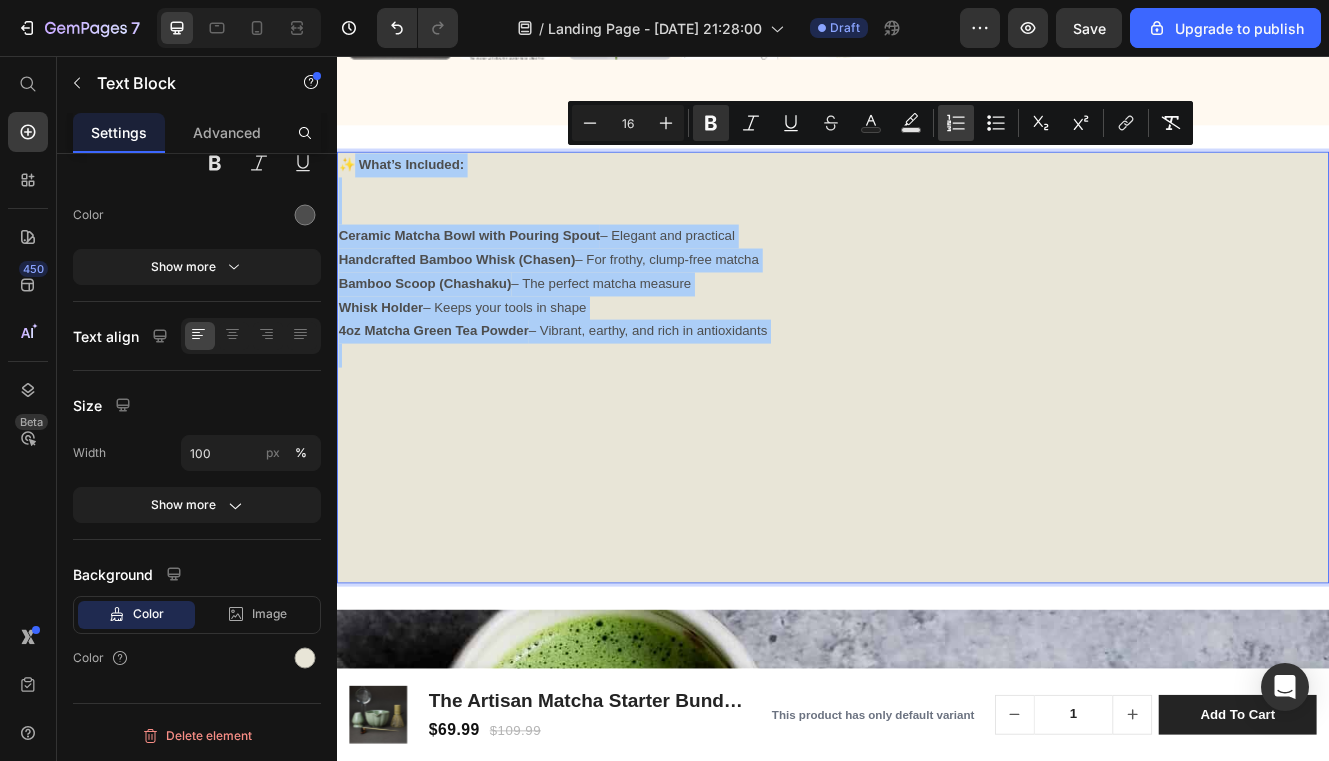 click 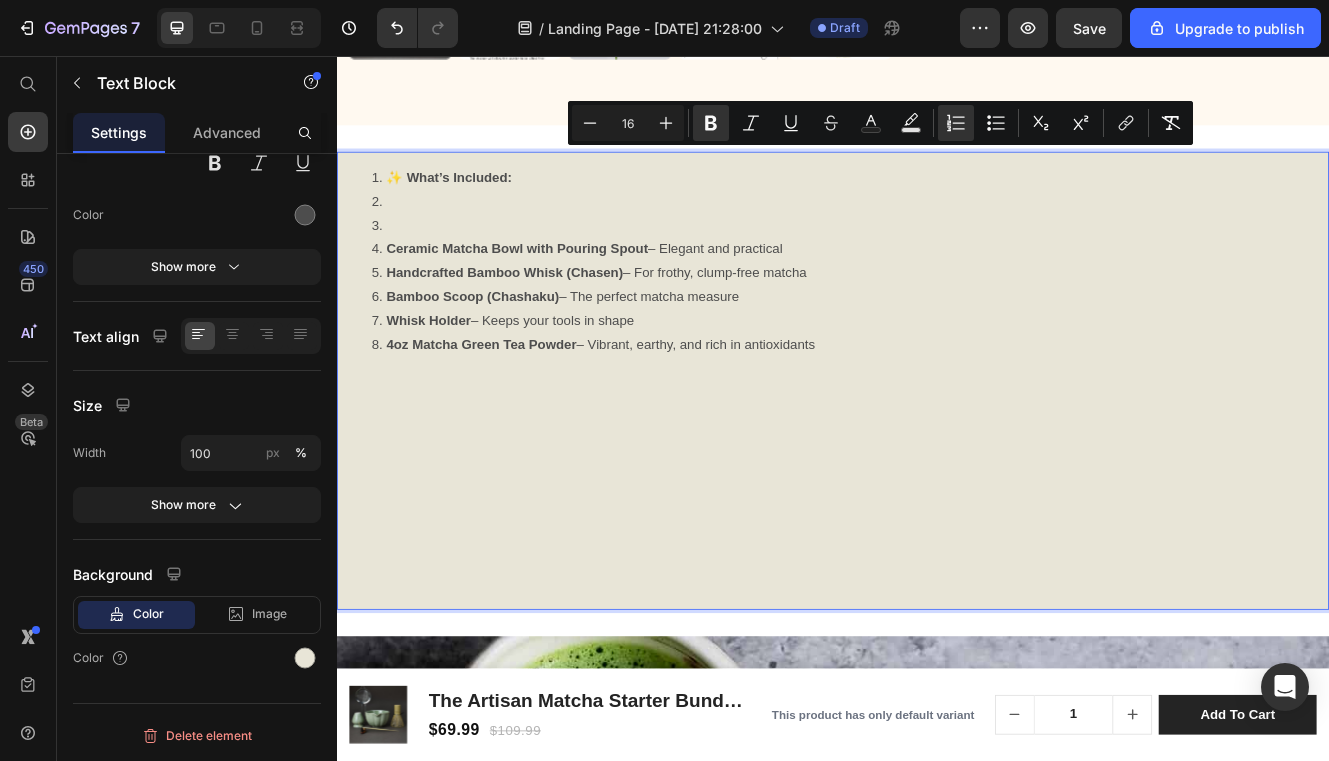 click at bounding box center (957, 261) 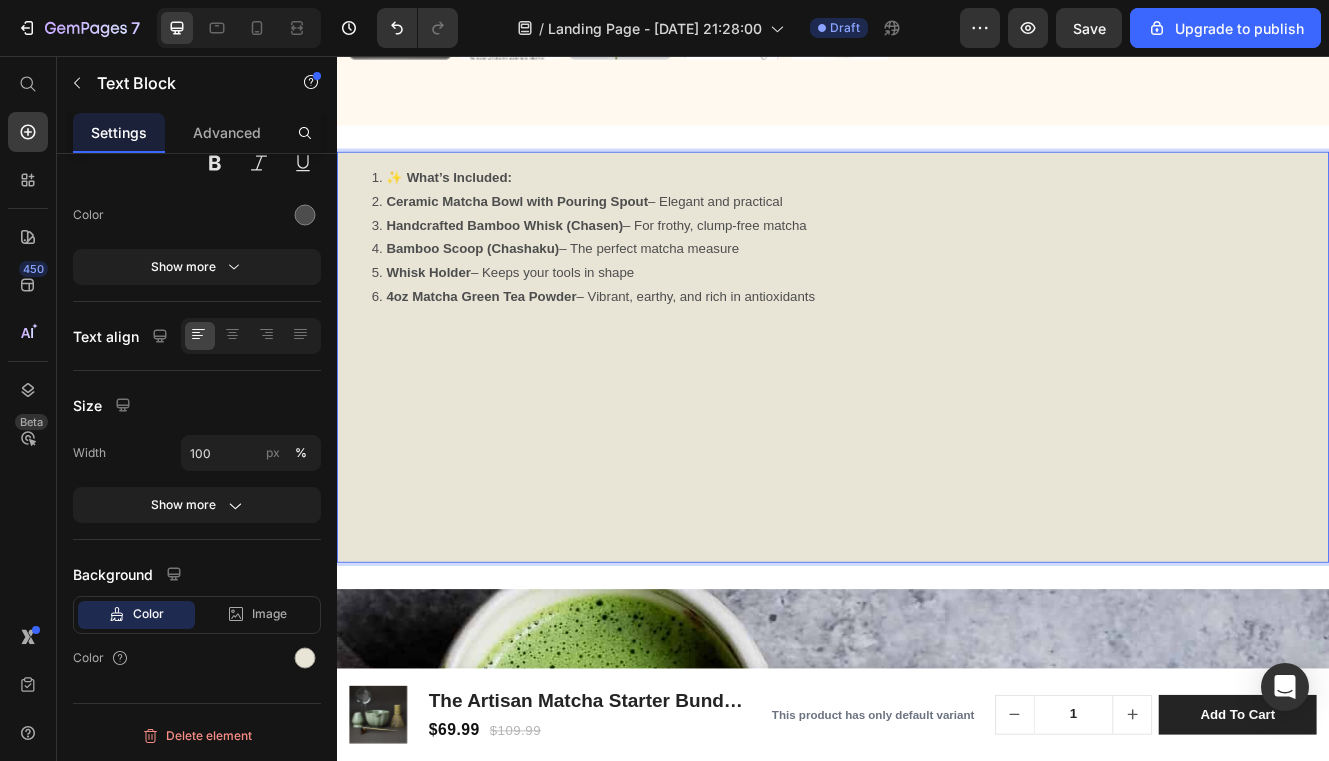 click on "4oz Matcha Green Tea Powder  – Vibrant, earthy, and rich in antioxidants" at bounding box center [957, 348] 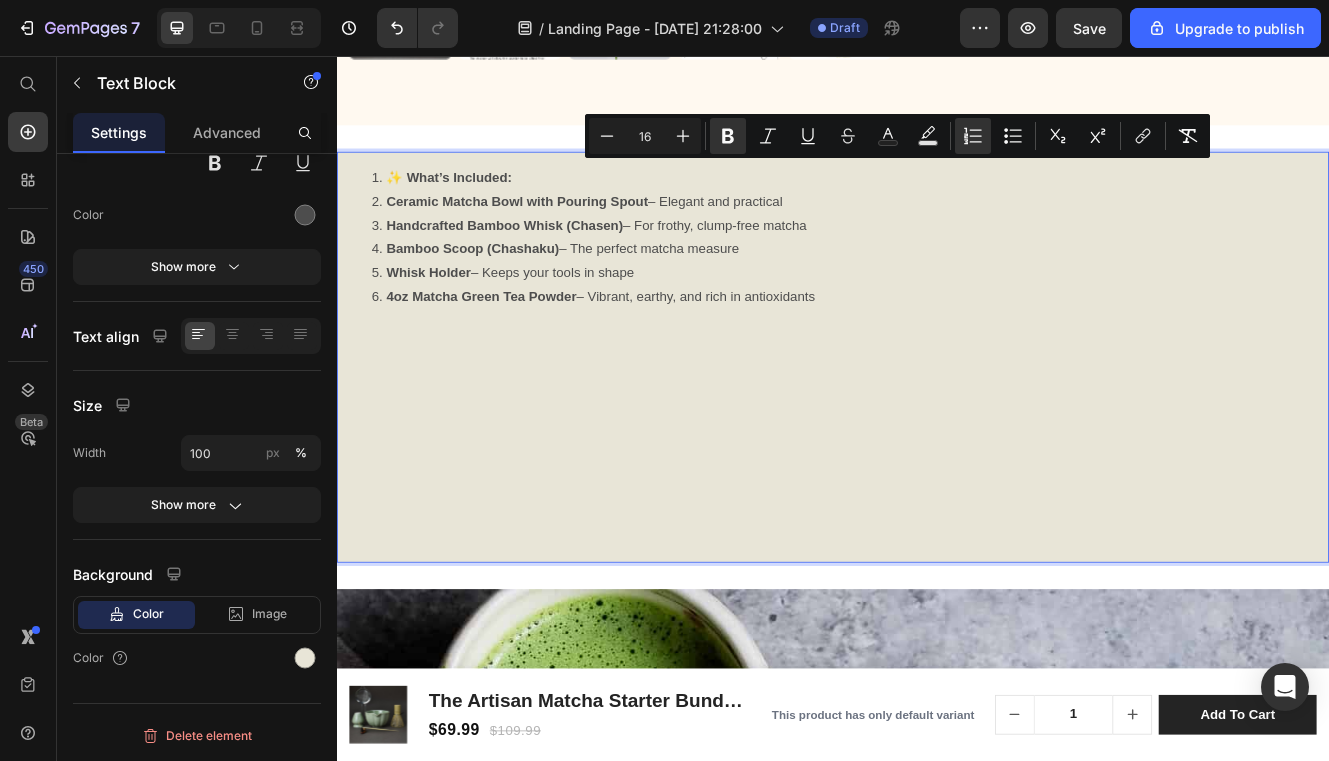 drag, startPoint x: 922, startPoint y: 338, endPoint x: 370, endPoint y: 181, distance: 573.8928 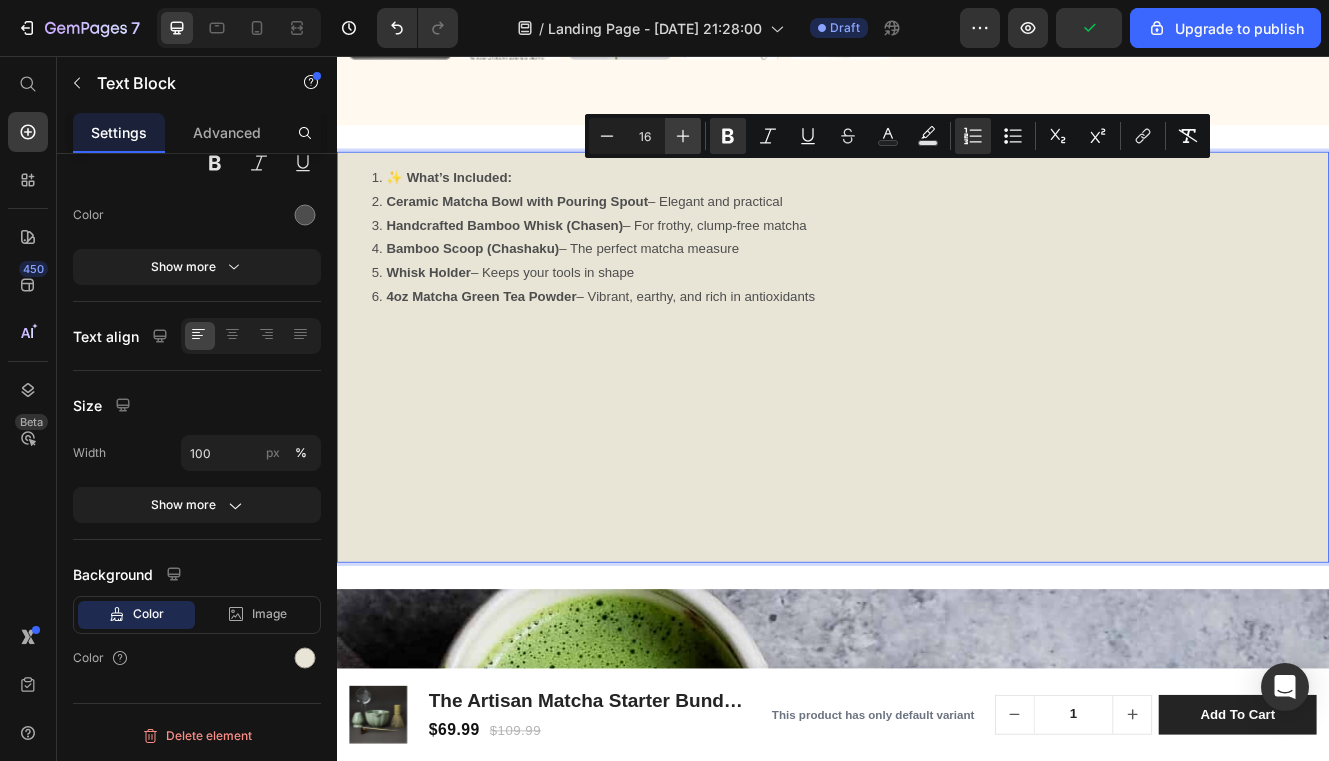 click 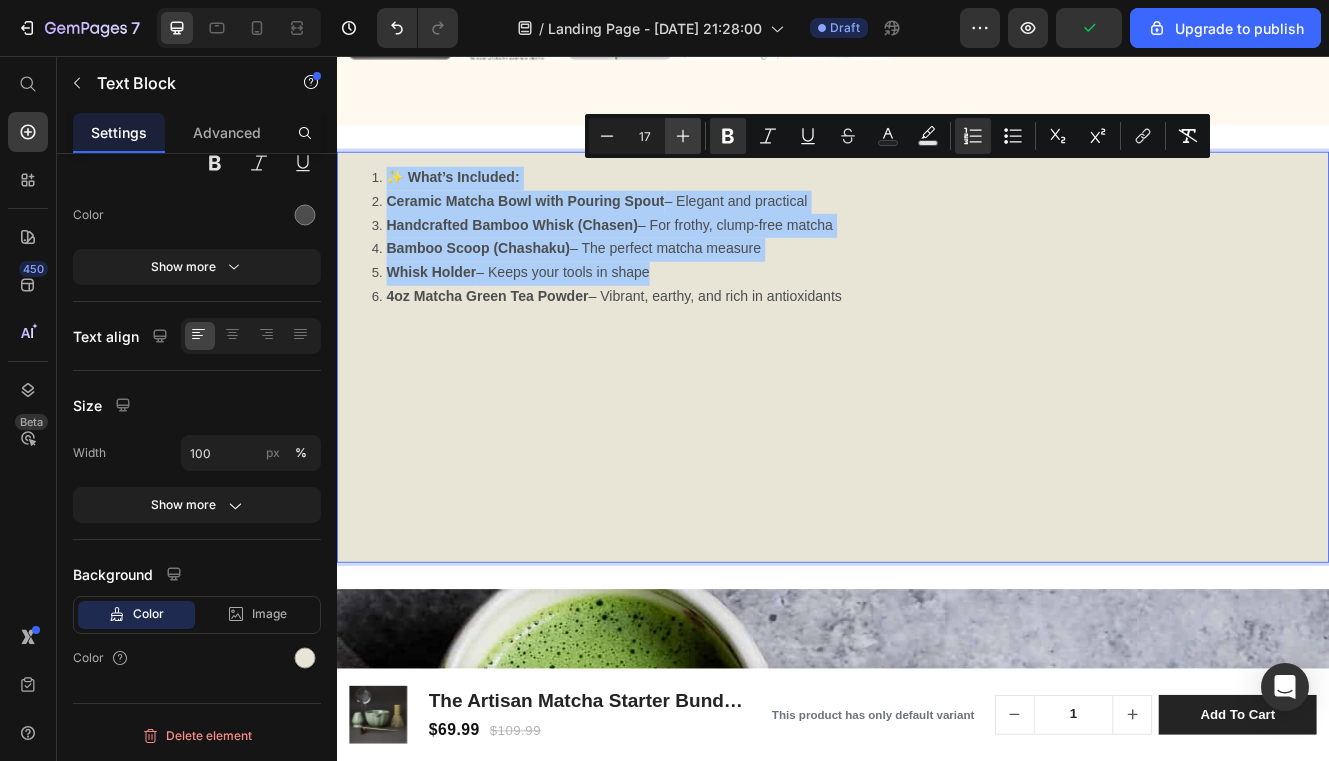 click 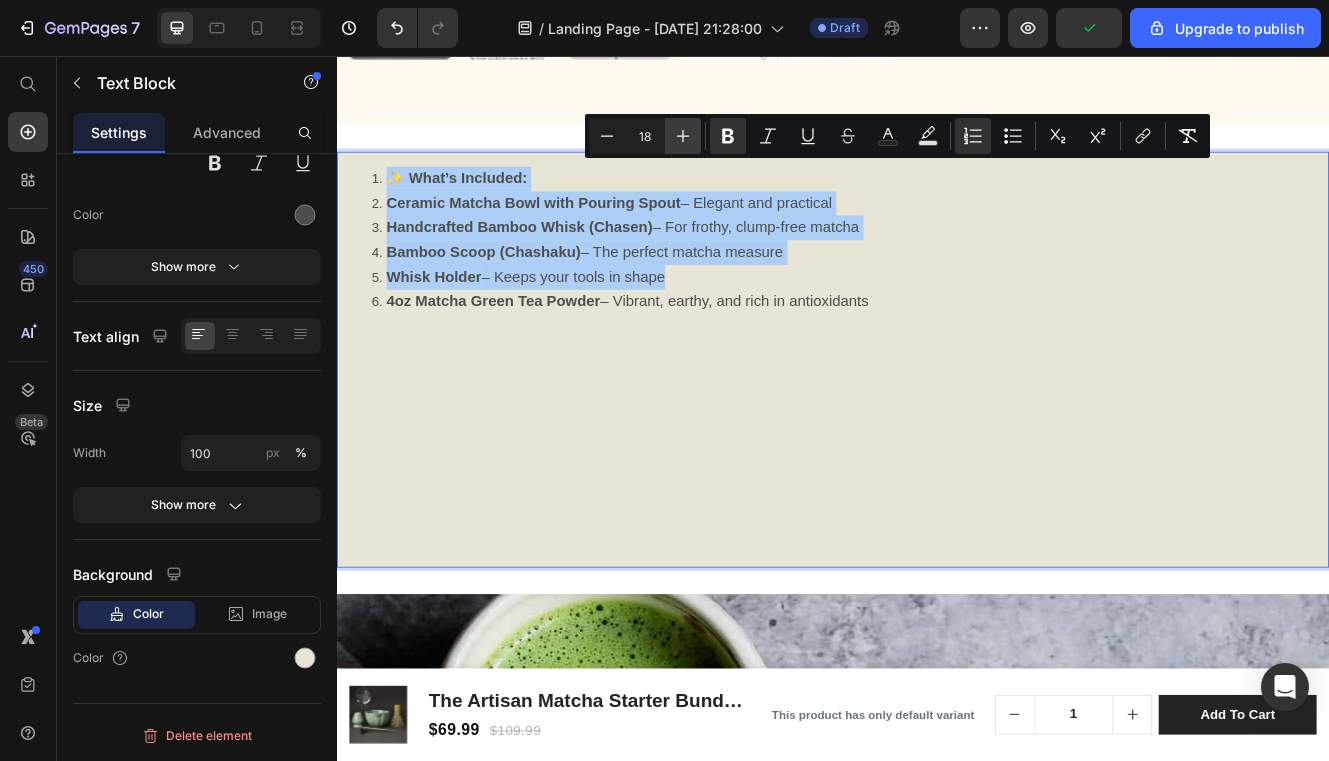 click 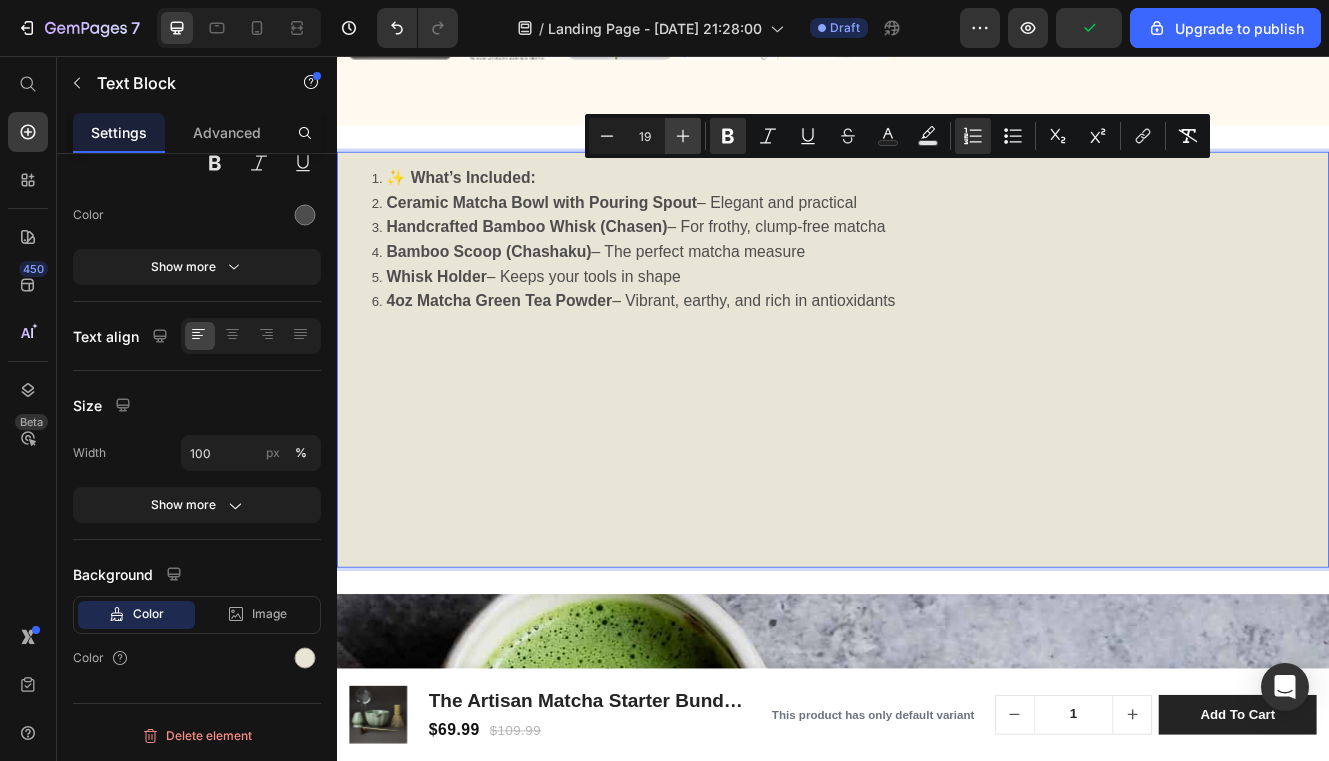 click 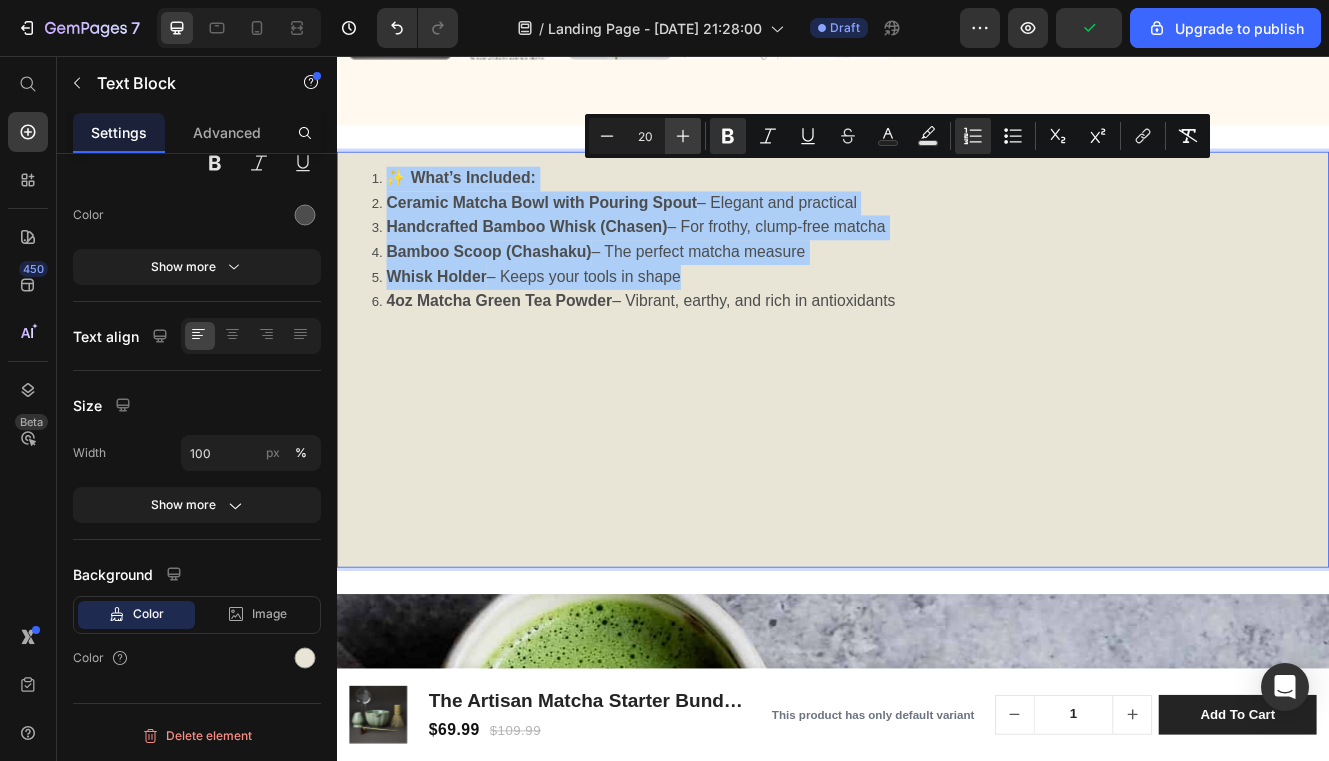 click 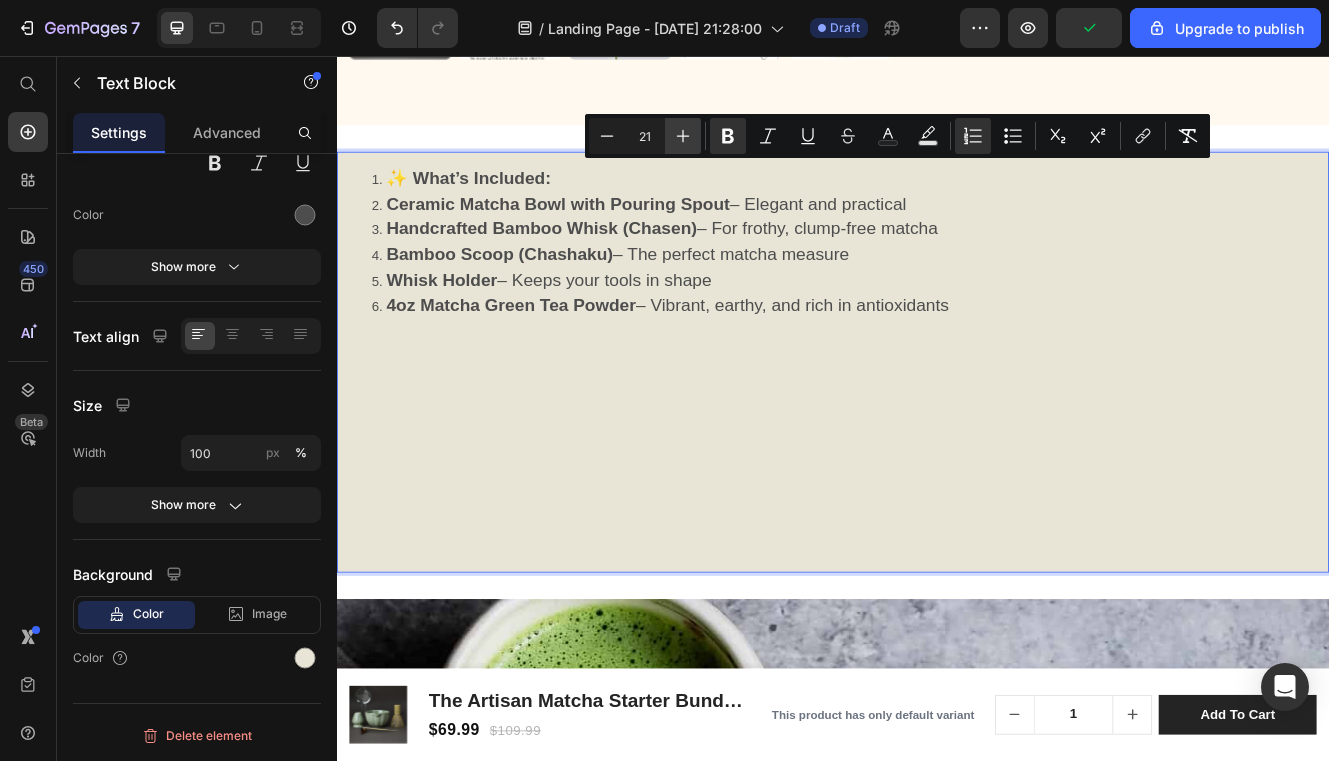 click 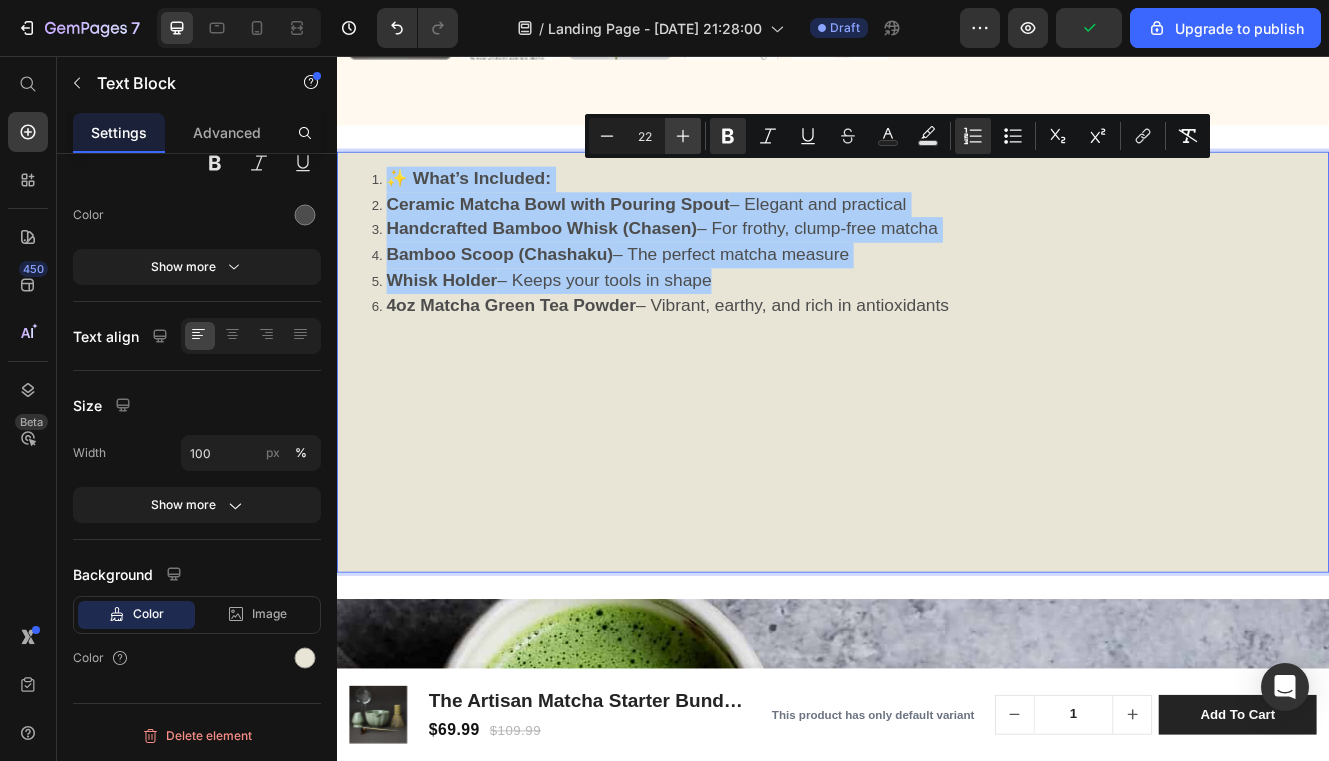 click 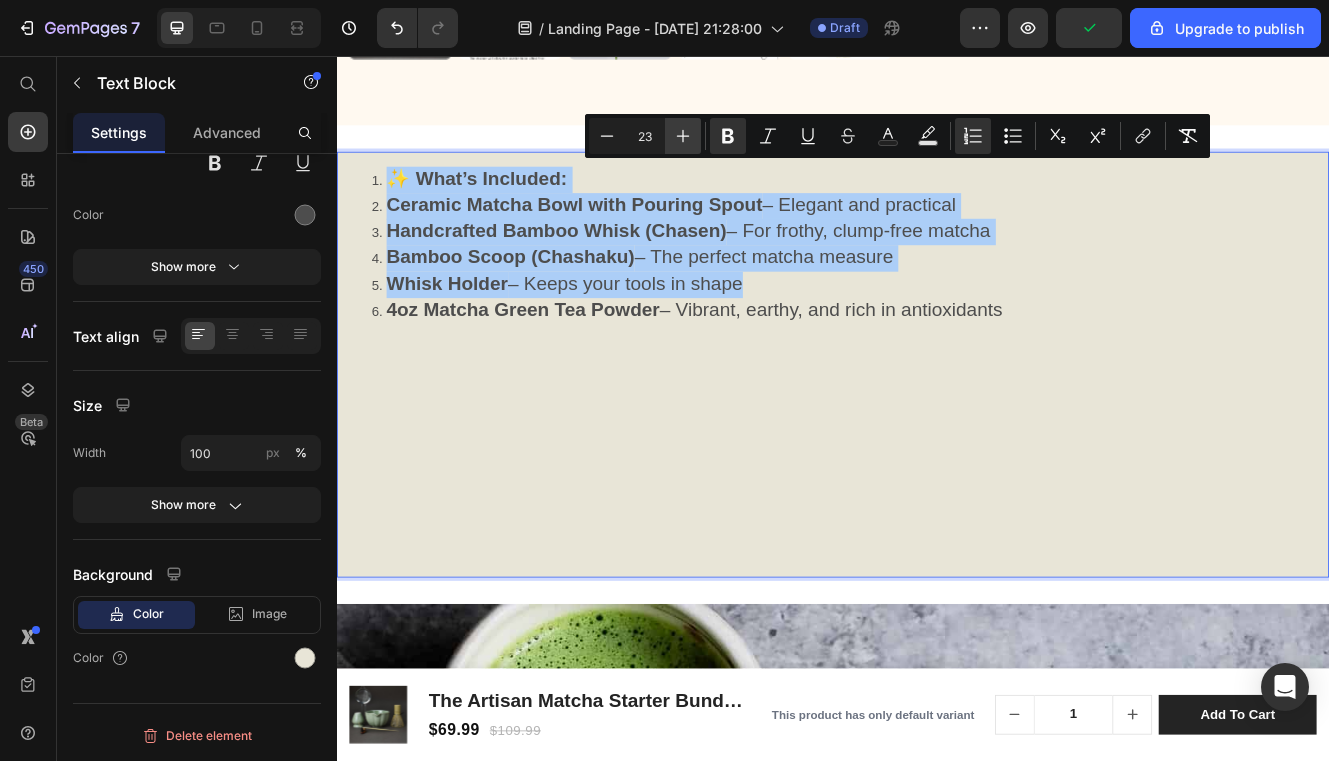 click 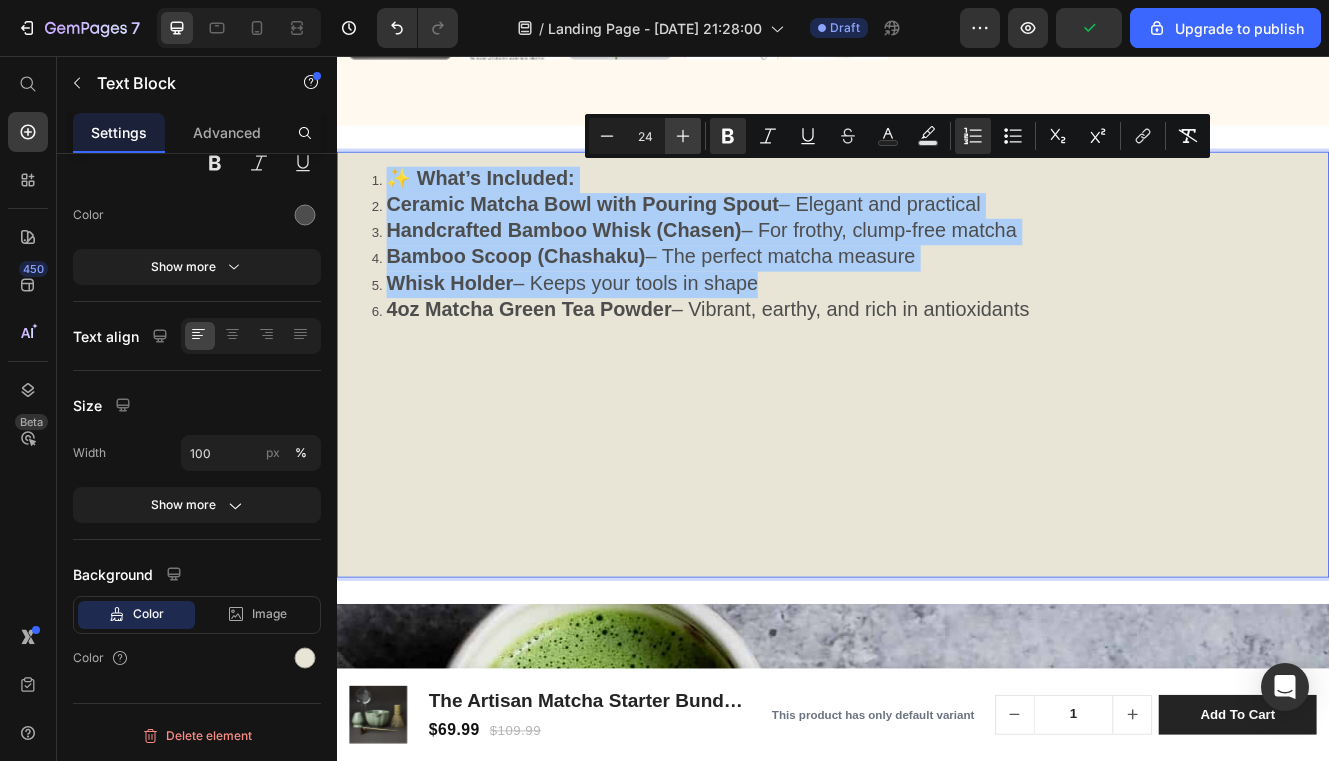 click 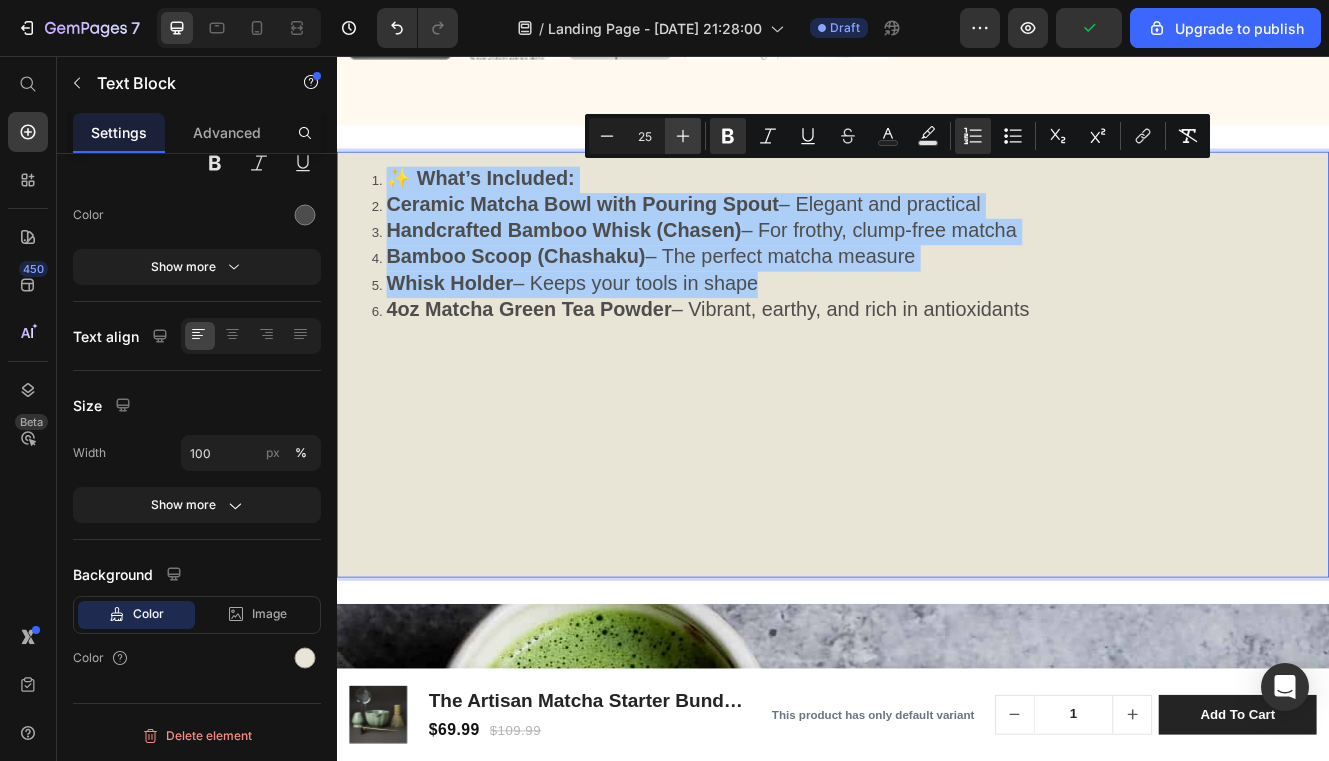 click 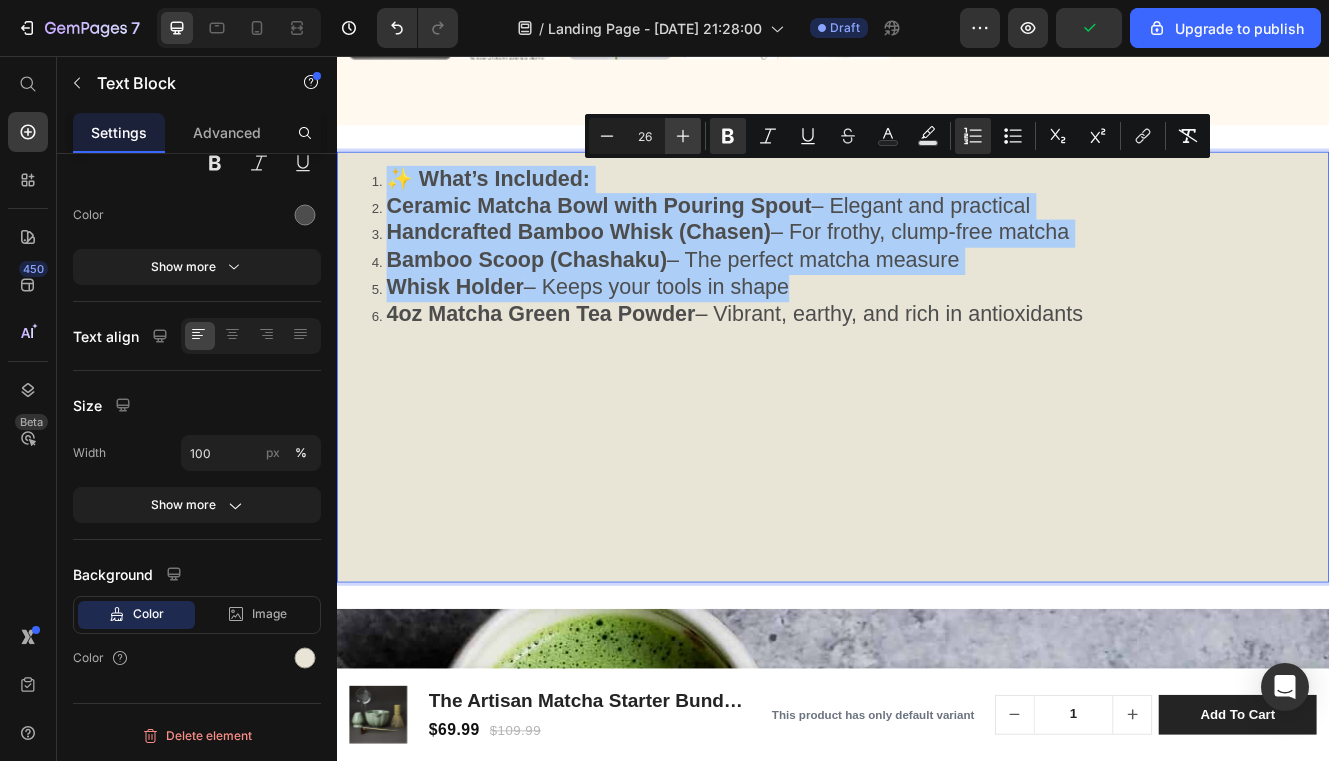click 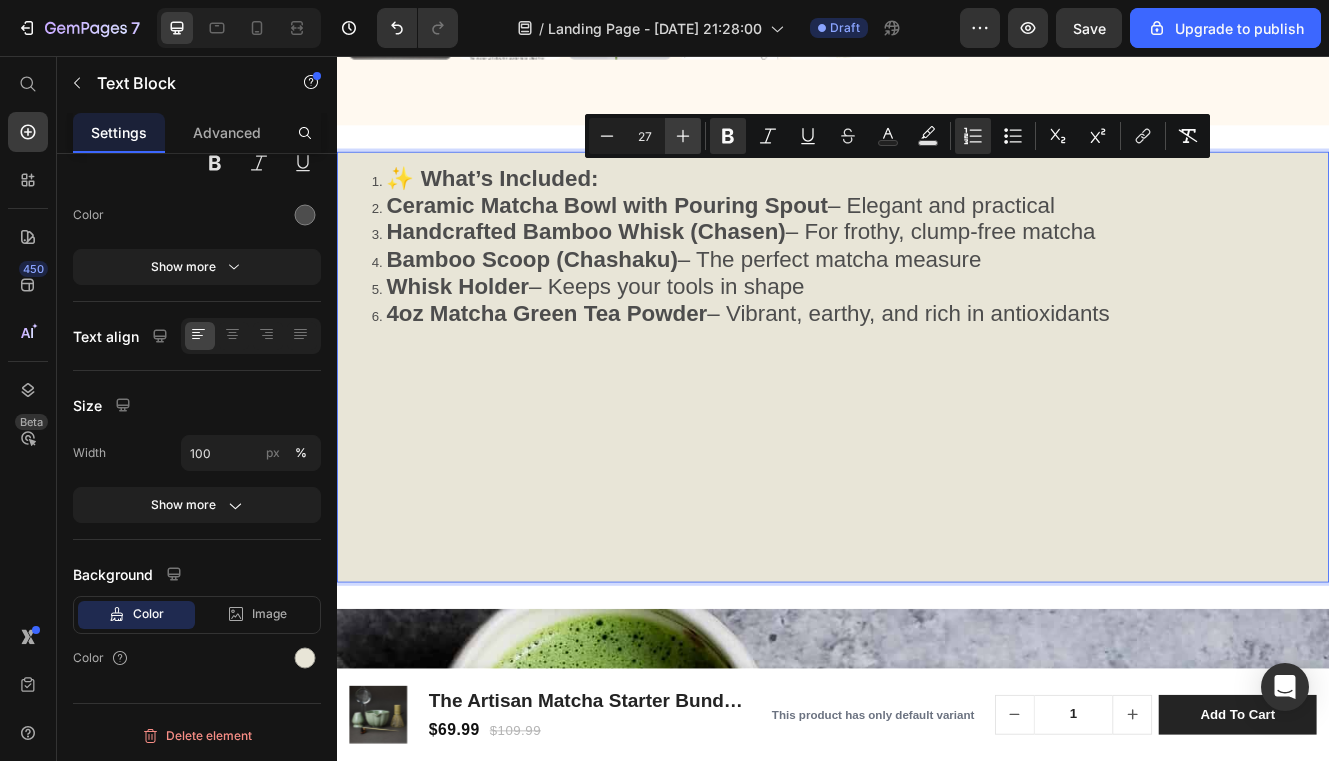 click 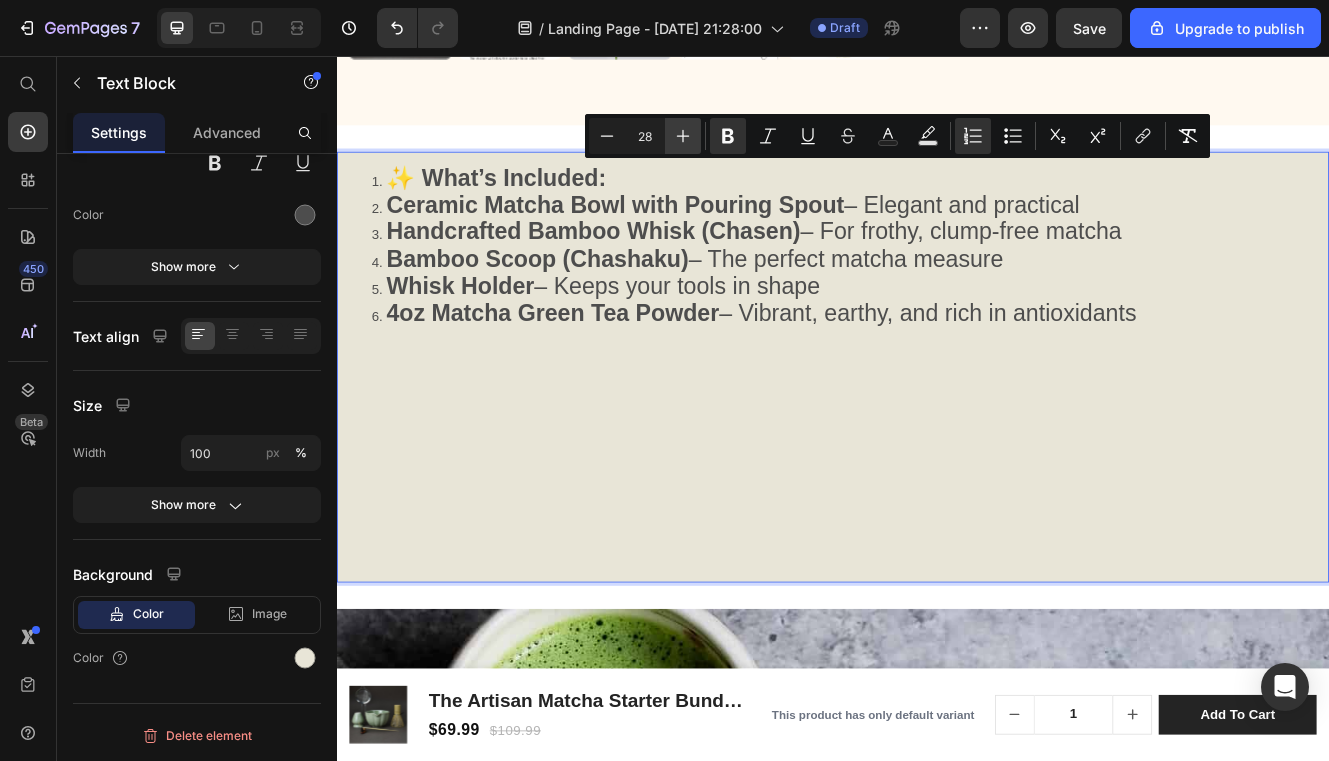click 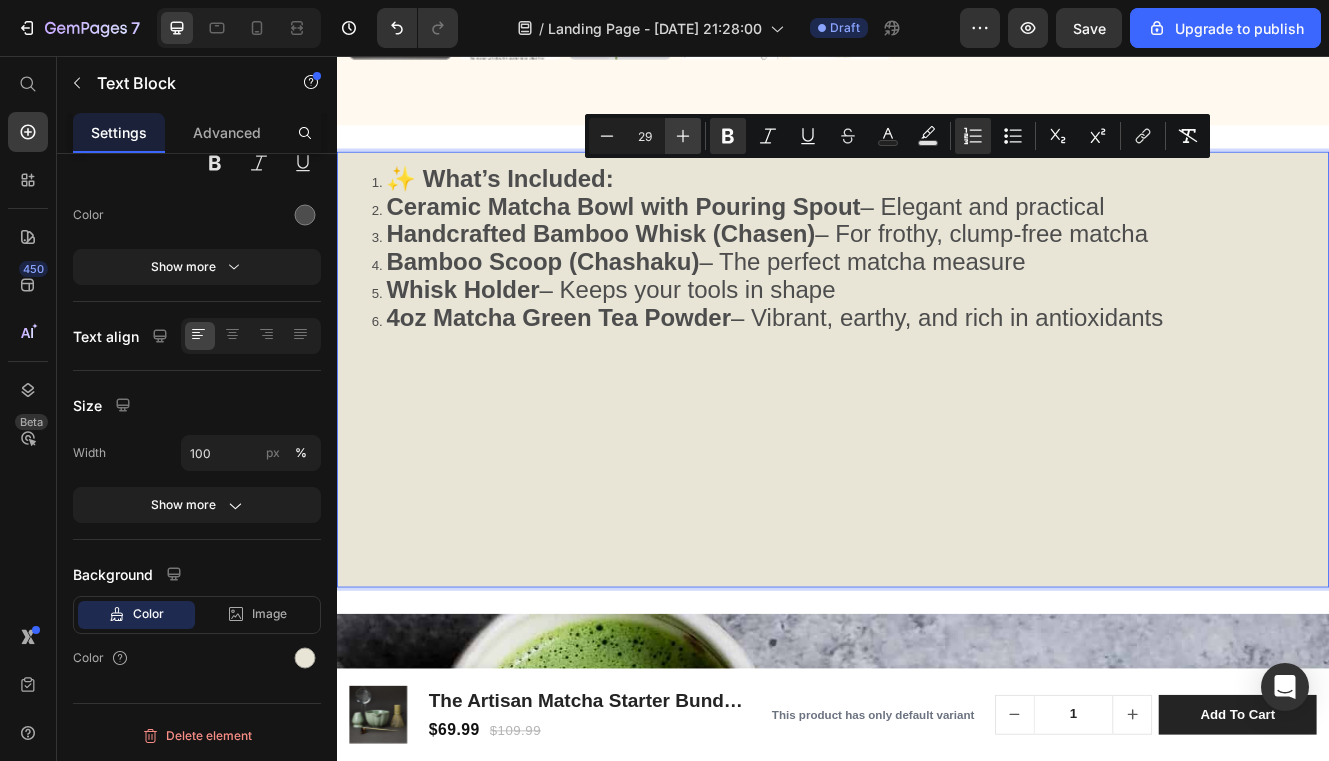 click 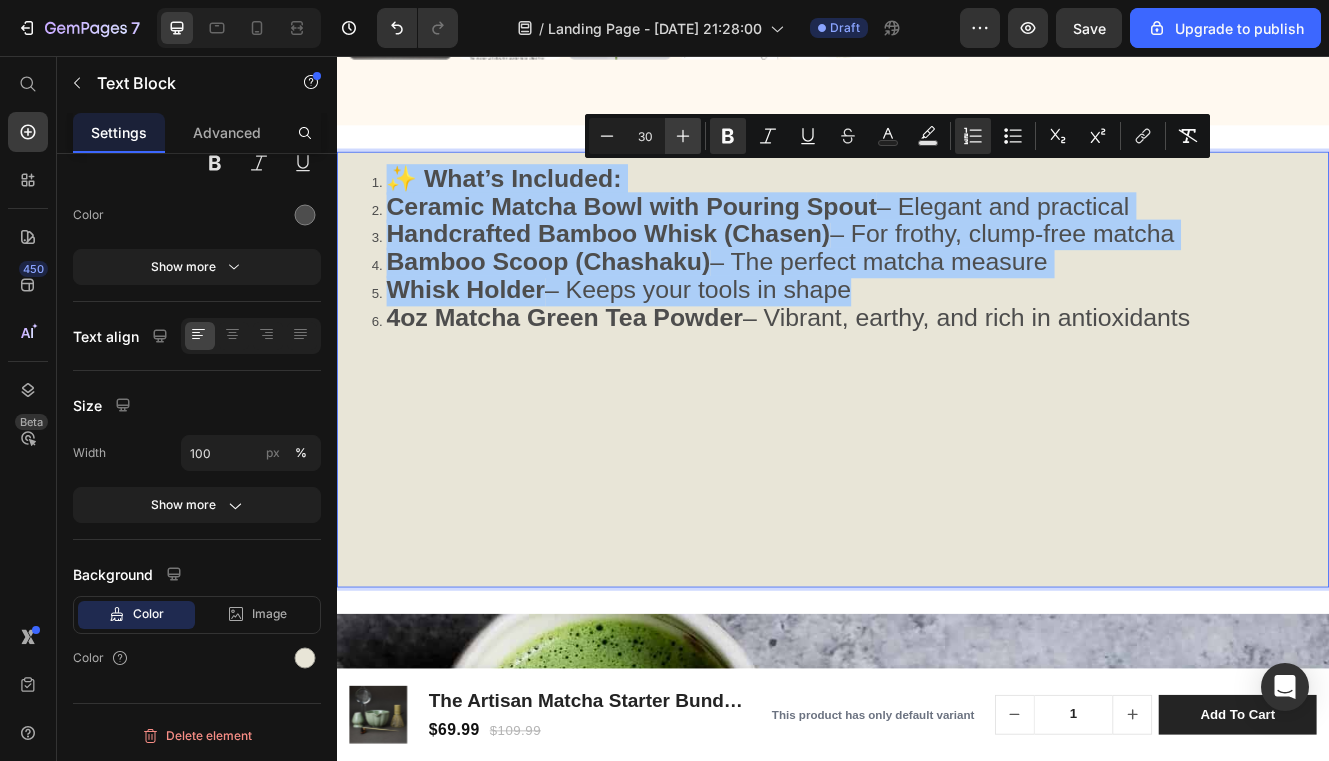 click 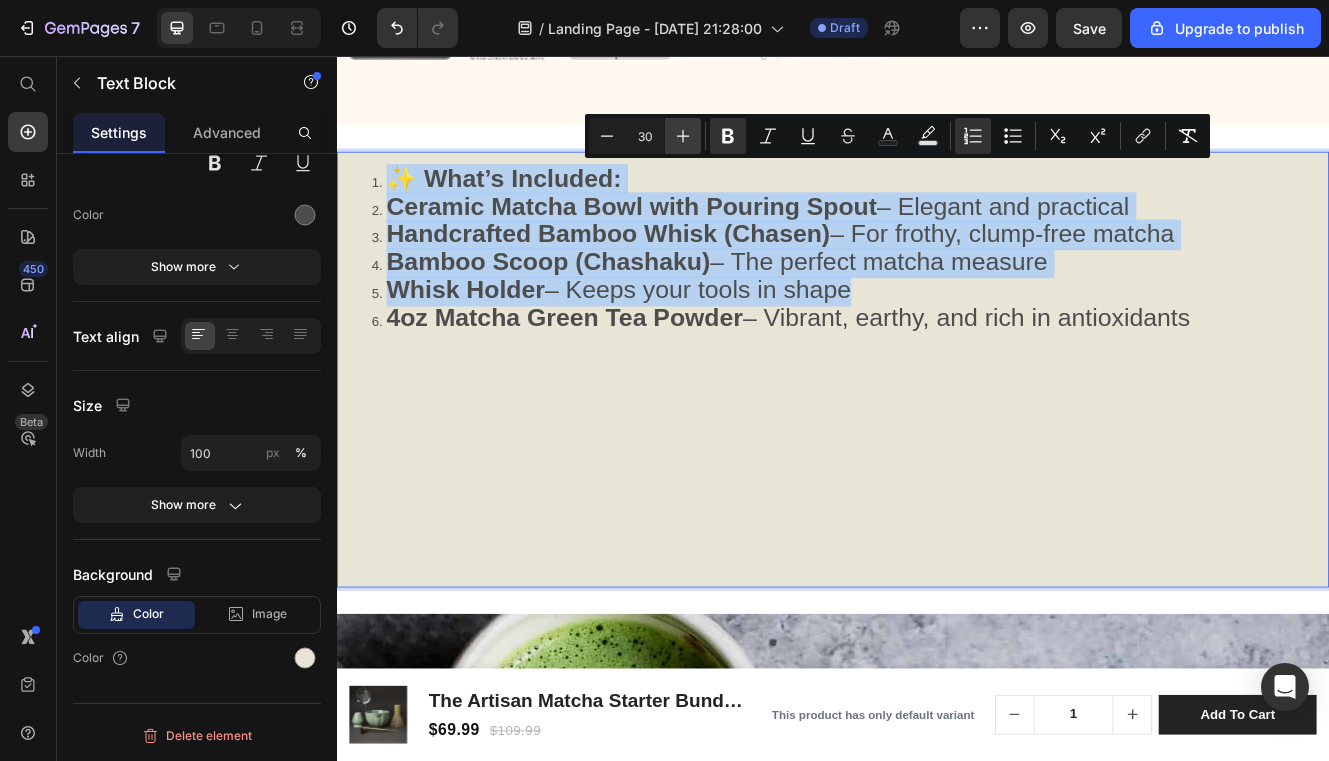 type on "31" 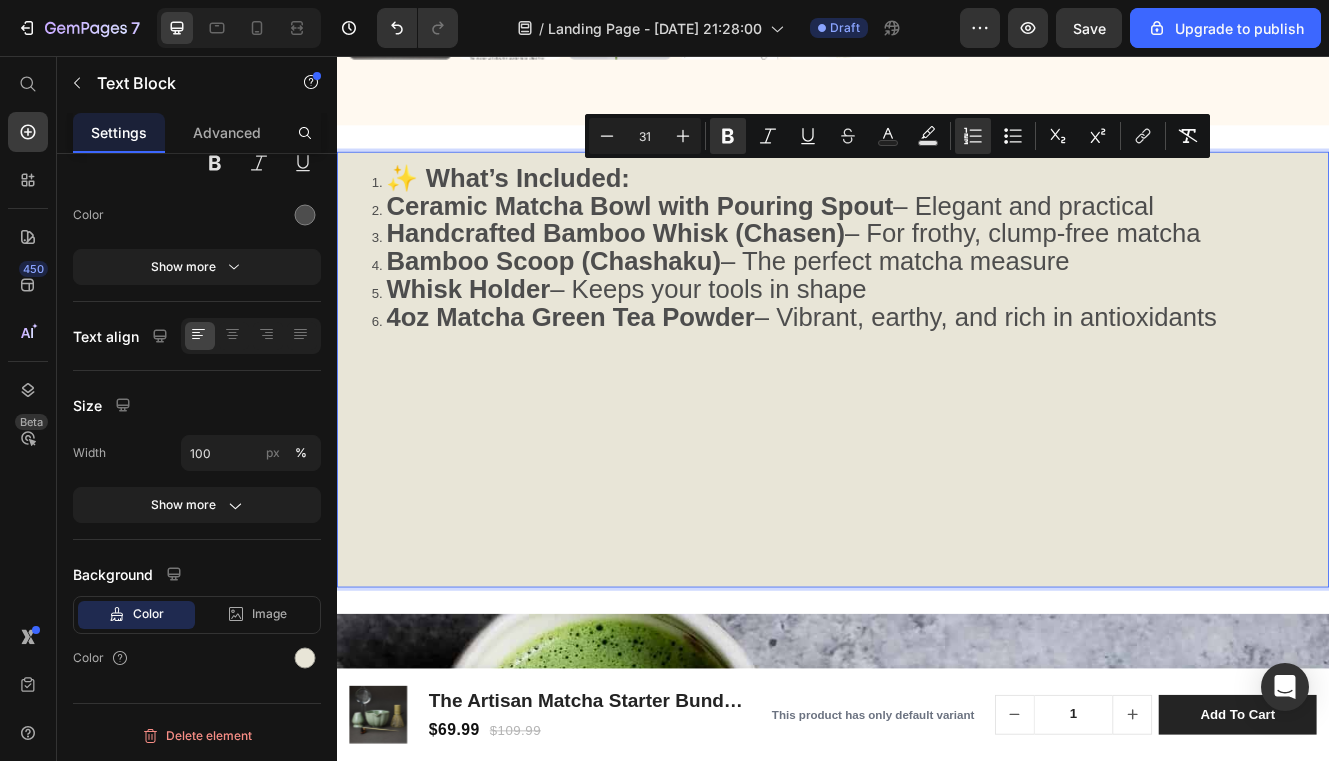 click on "✨ What’s Included:" at bounding box center (957, 207) 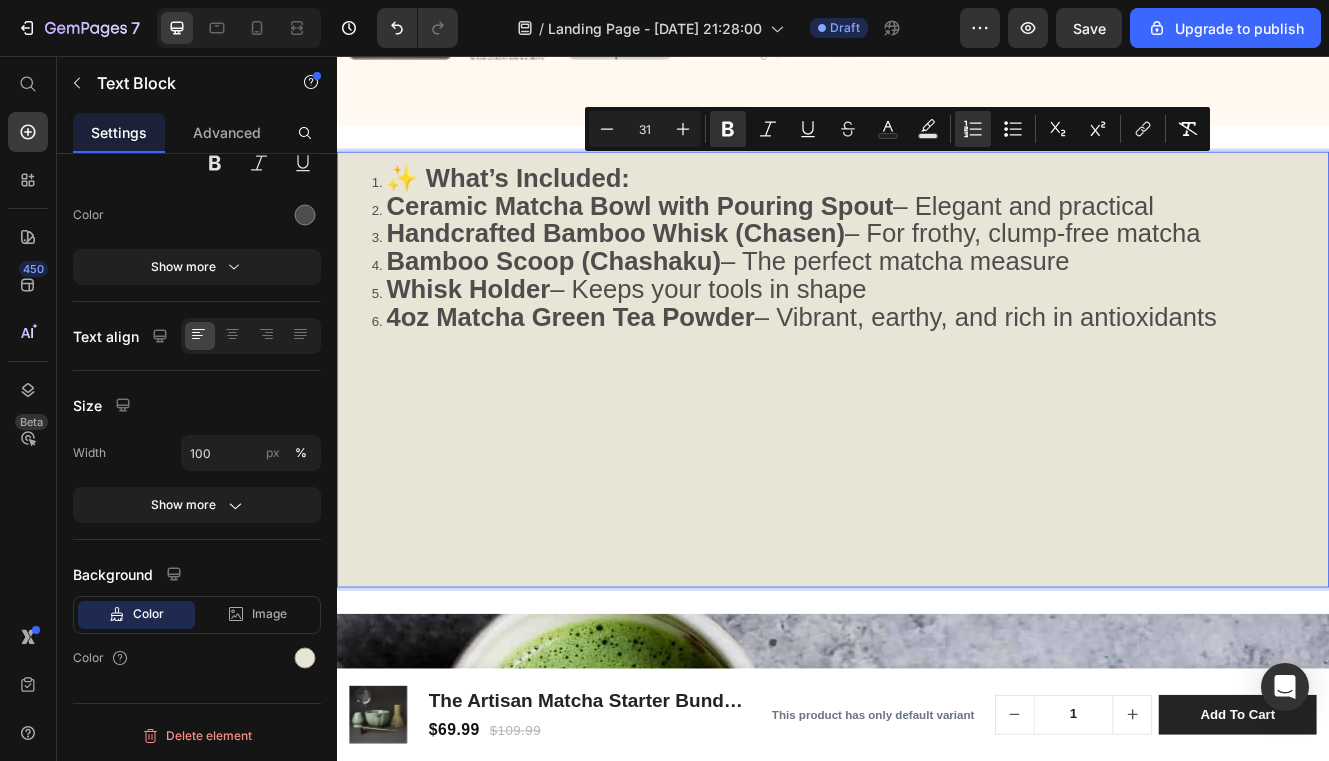 drag, startPoint x: 1418, startPoint y: 374, endPoint x: 384, endPoint y: 190, distance: 1050.2438 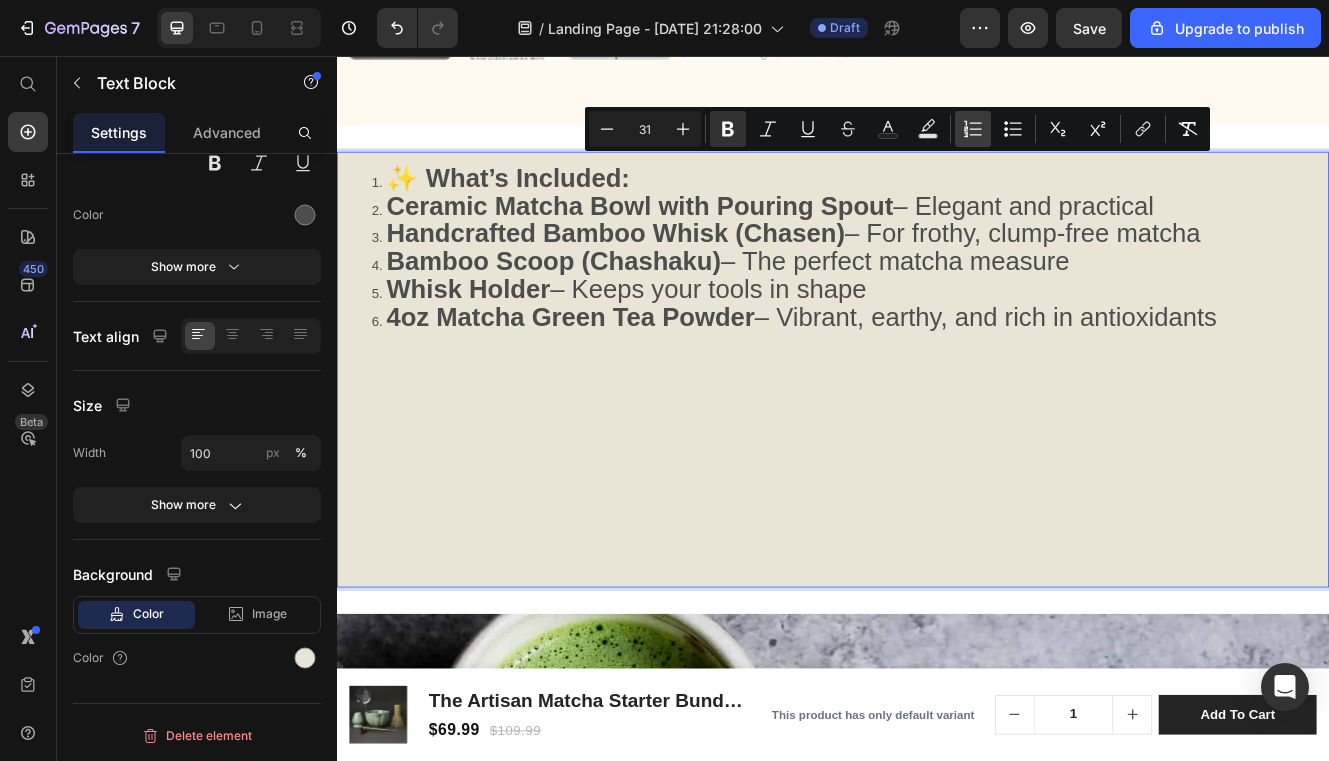 click 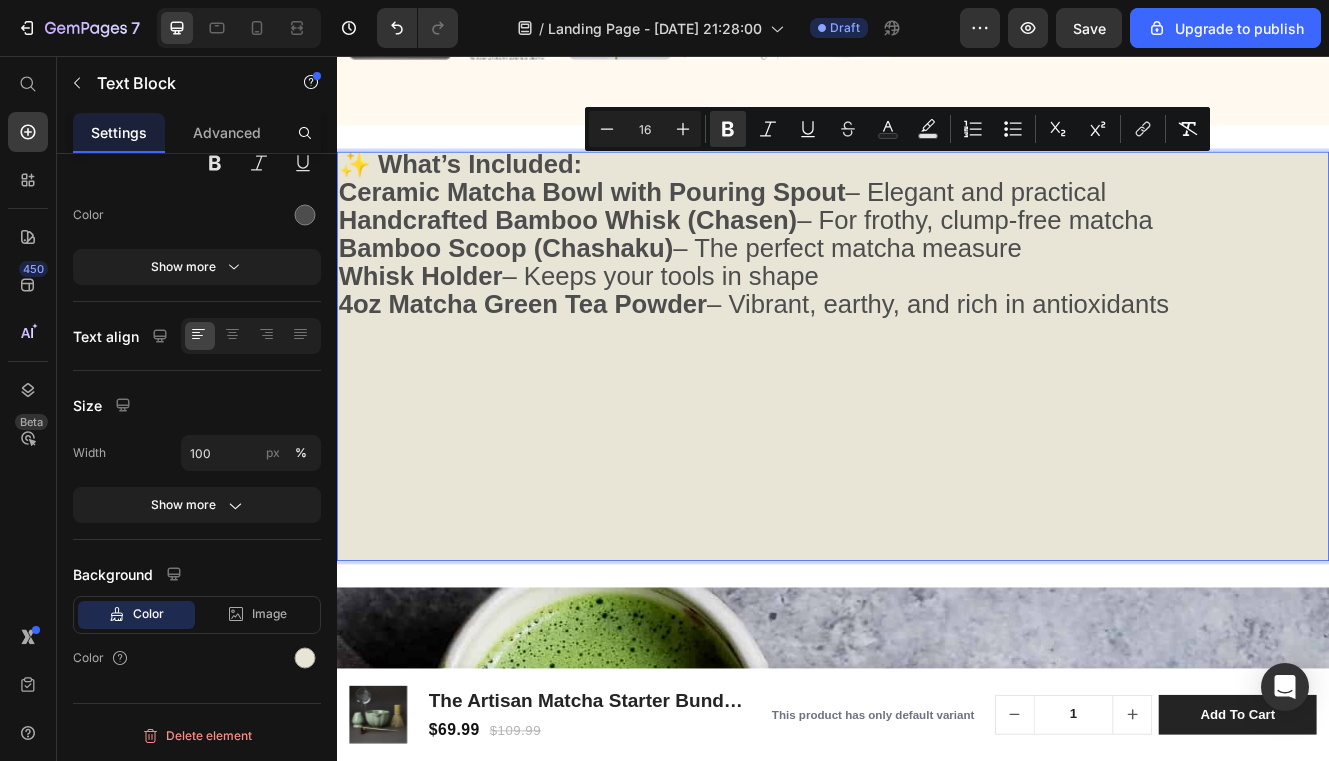 click at bounding box center (937, 521) 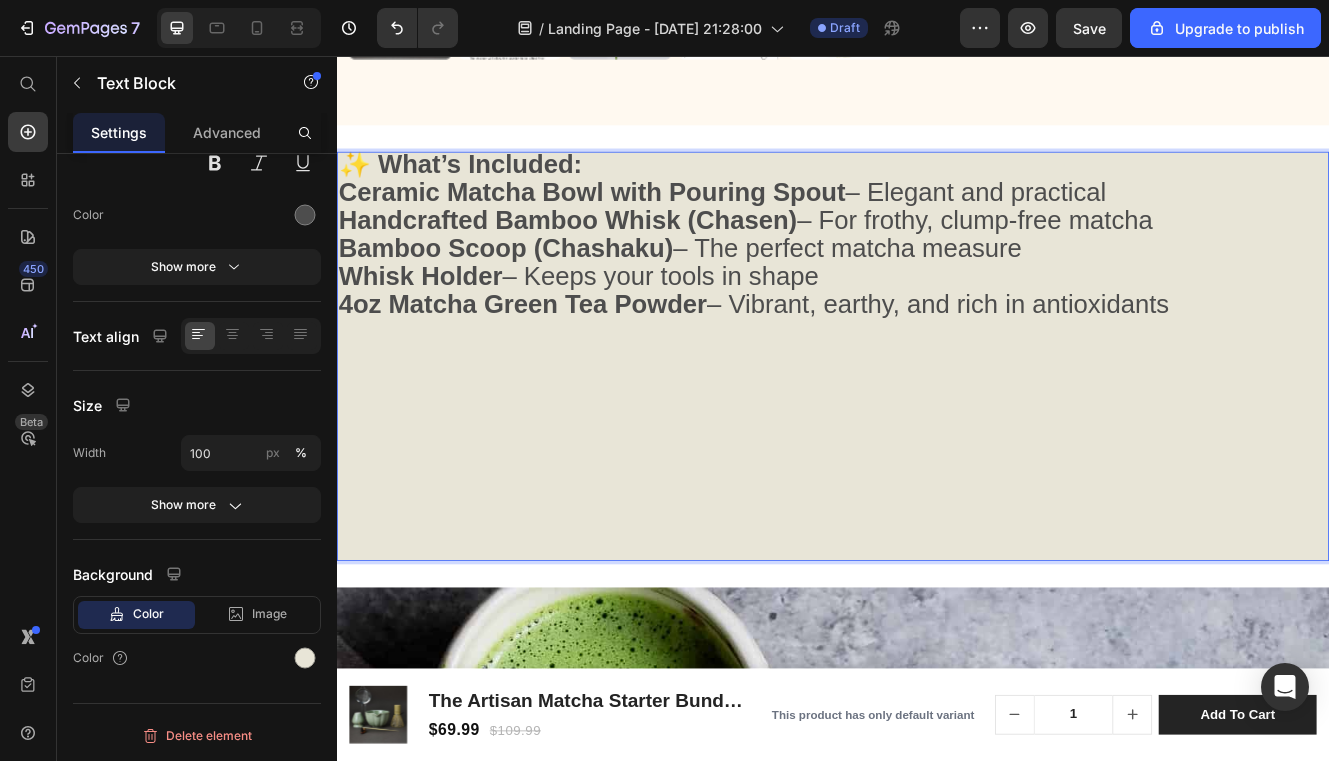 drag, startPoint x: 673, startPoint y: 240, endPoint x: 341, endPoint y: 211, distance: 333.26416 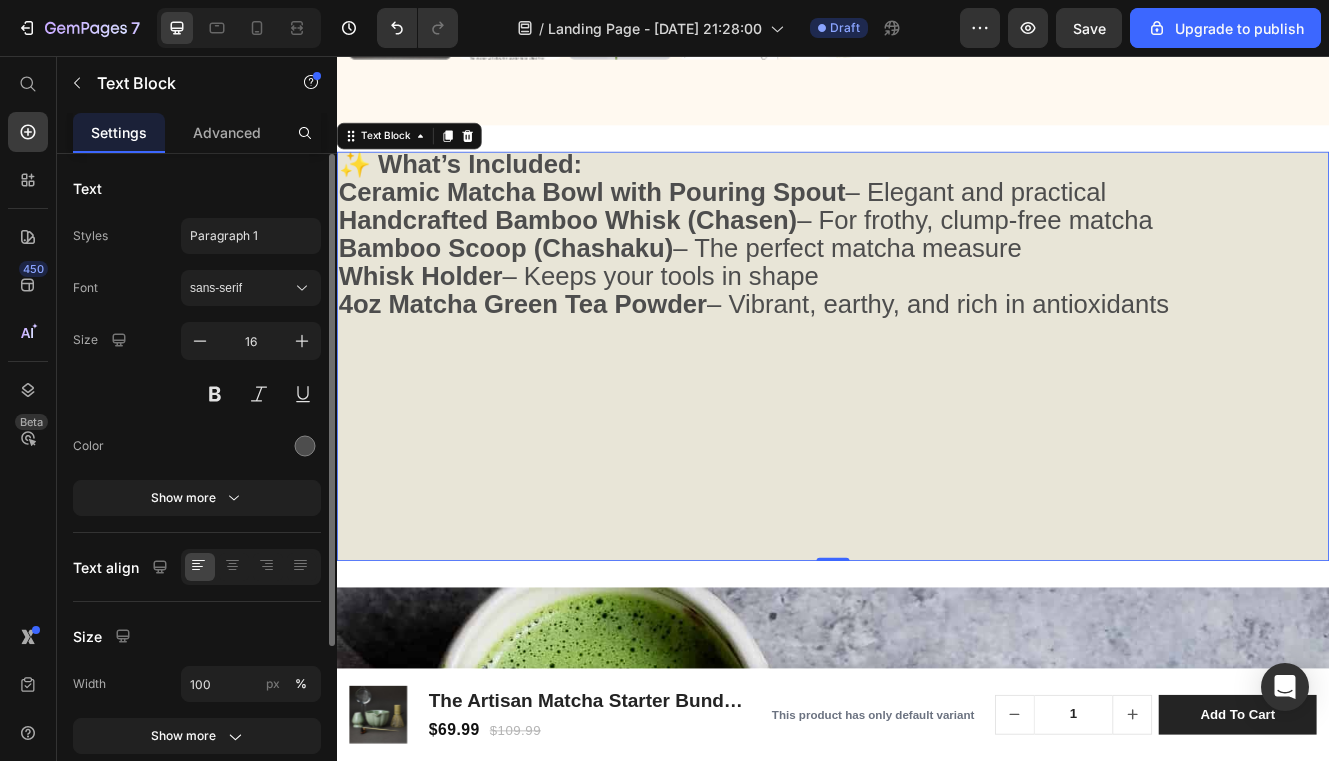 click on "✨ What’s Included: Ceramic Matcha Bowl with Pouring Spout  – Elegant and practical Handcrafted Bamboo Whisk (Chasen)  – For frothy, clump-free matcha Bamboo Scoop (Chashaku)  – The perfect matcha measure Whisk Holder  – Keeps your tools in shape 4oz Matcha Green Tea Powder  – Vibrant, earthy, and rich in antioxidants" at bounding box center (937, 419) 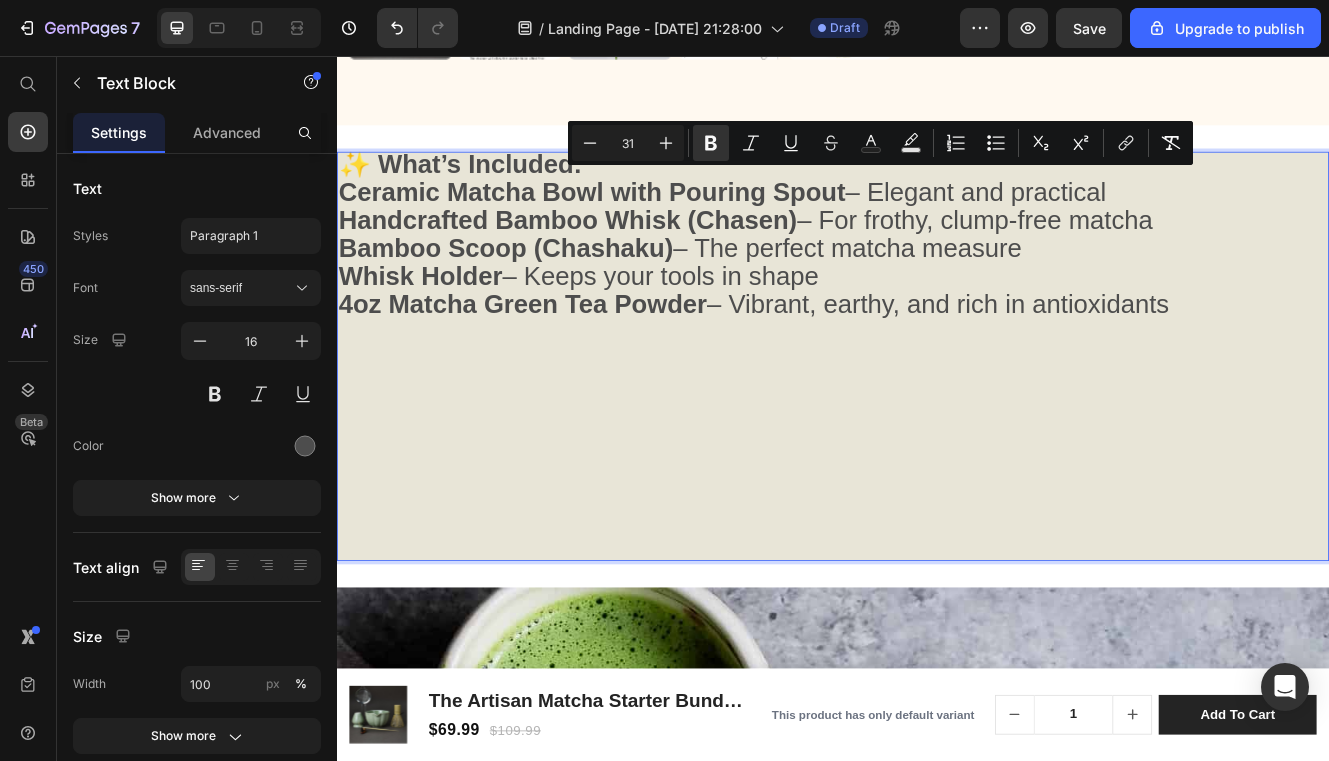 drag, startPoint x: 343, startPoint y: 213, endPoint x: 1353, endPoint y: 354, distance: 1019.7946 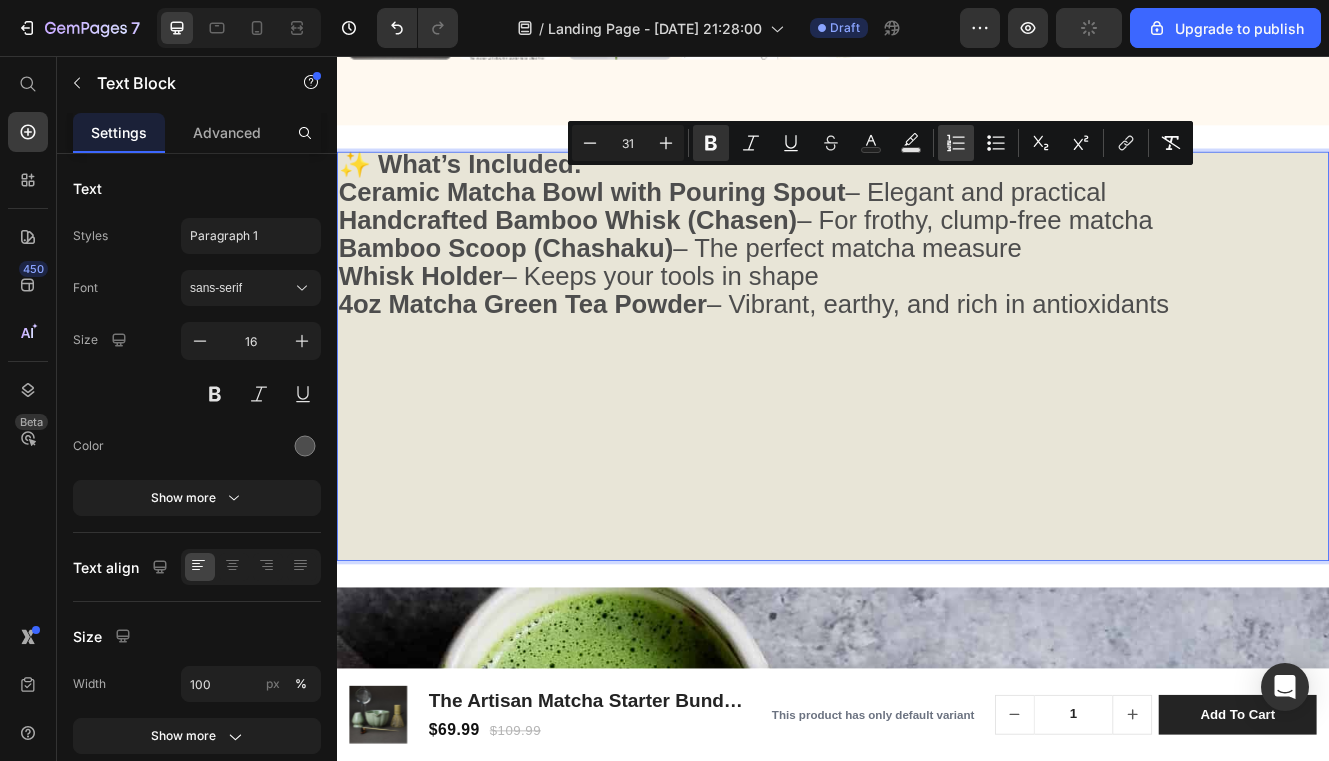 click 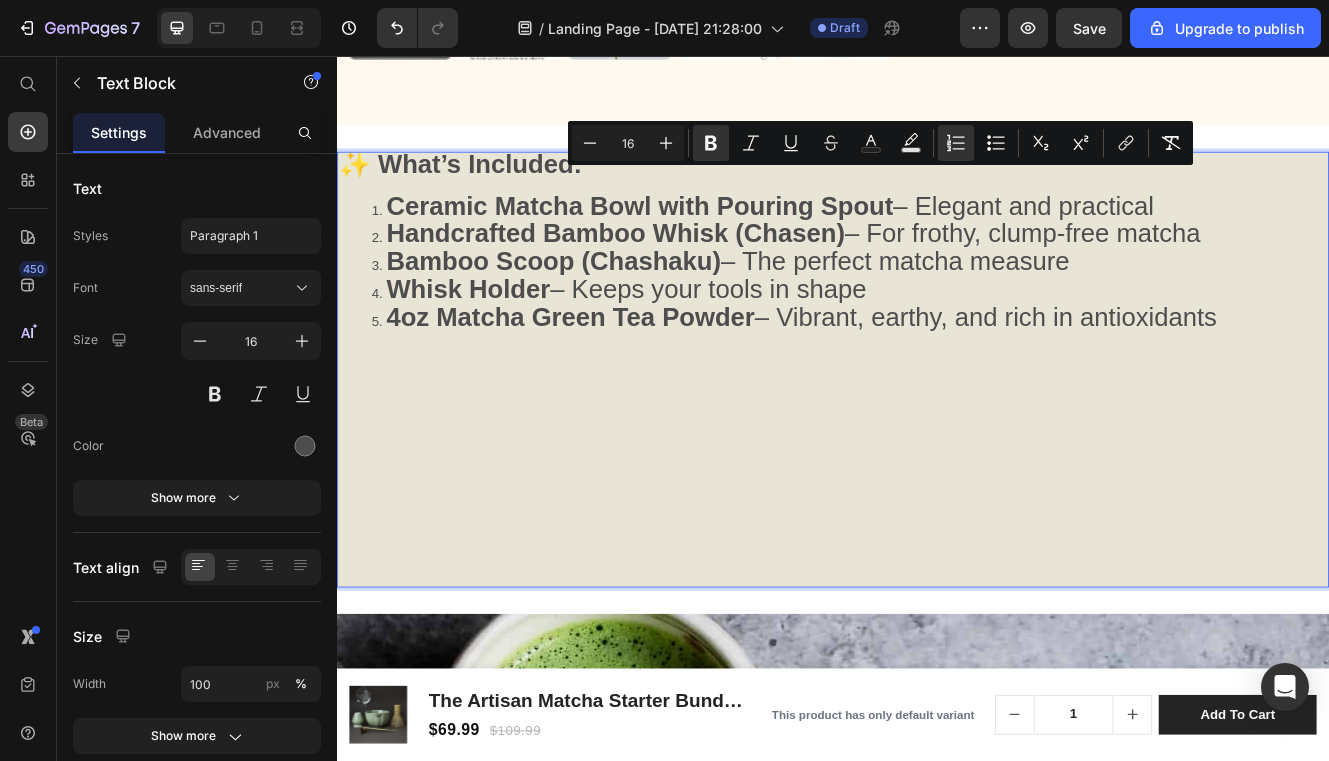 click at bounding box center [937, 553] 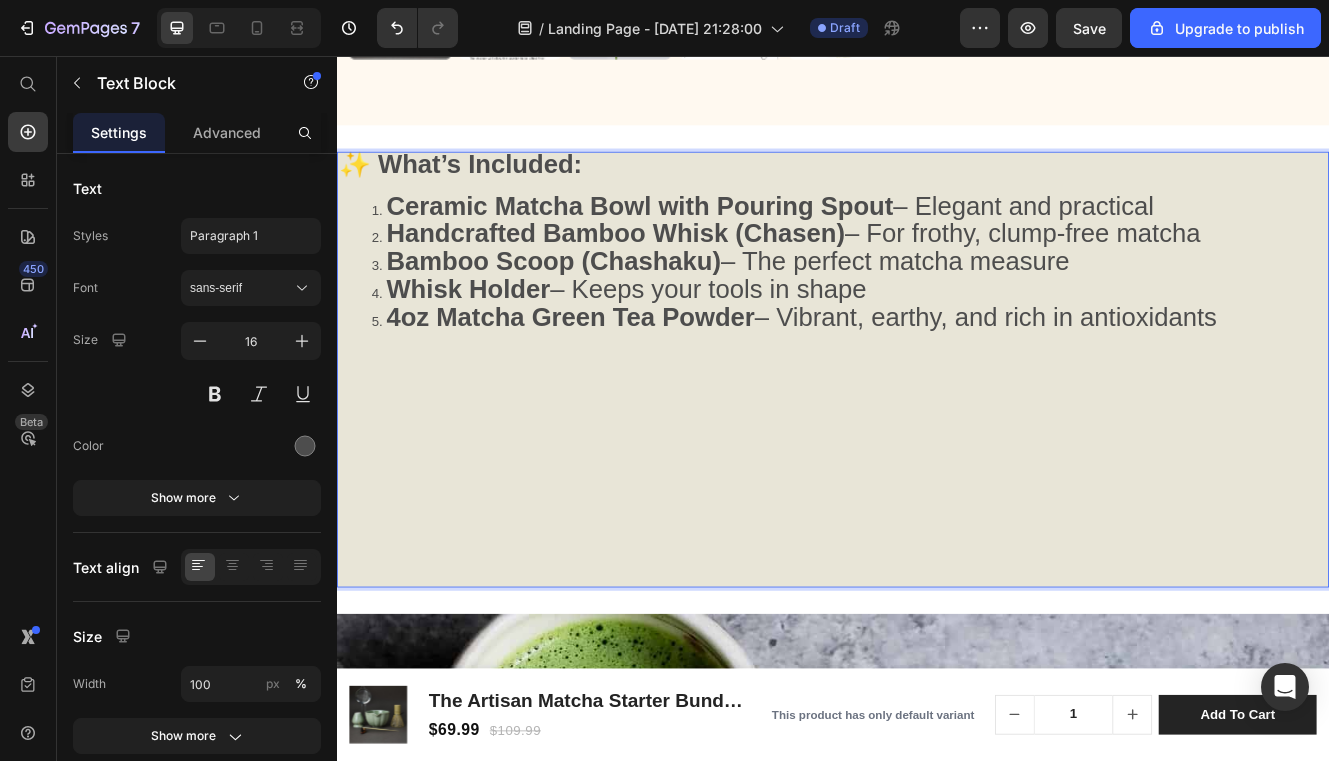 click on "✨ What’s Included:" at bounding box center (937, 191) 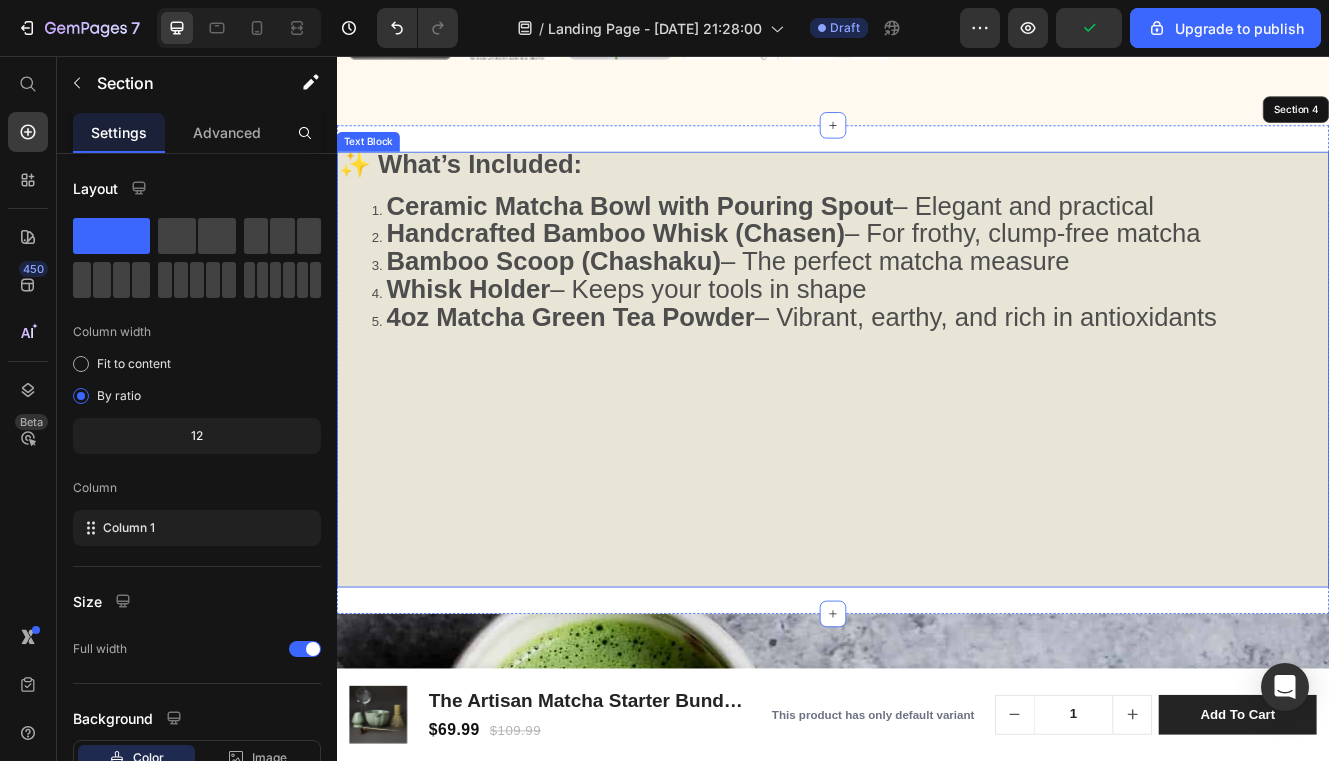 click at bounding box center [937, 553] 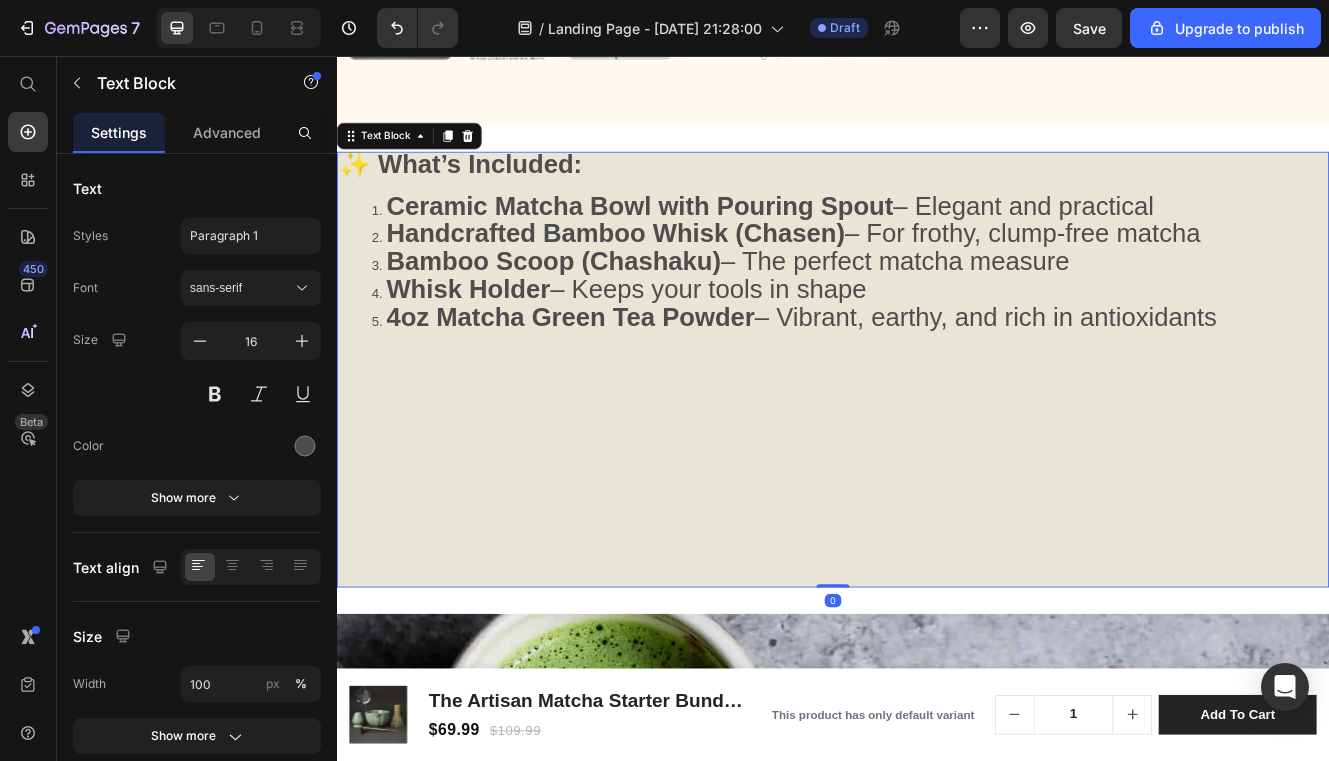 drag, startPoint x: 932, startPoint y: 685, endPoint x: 938, endPoint y: 508, distance: 177.10167 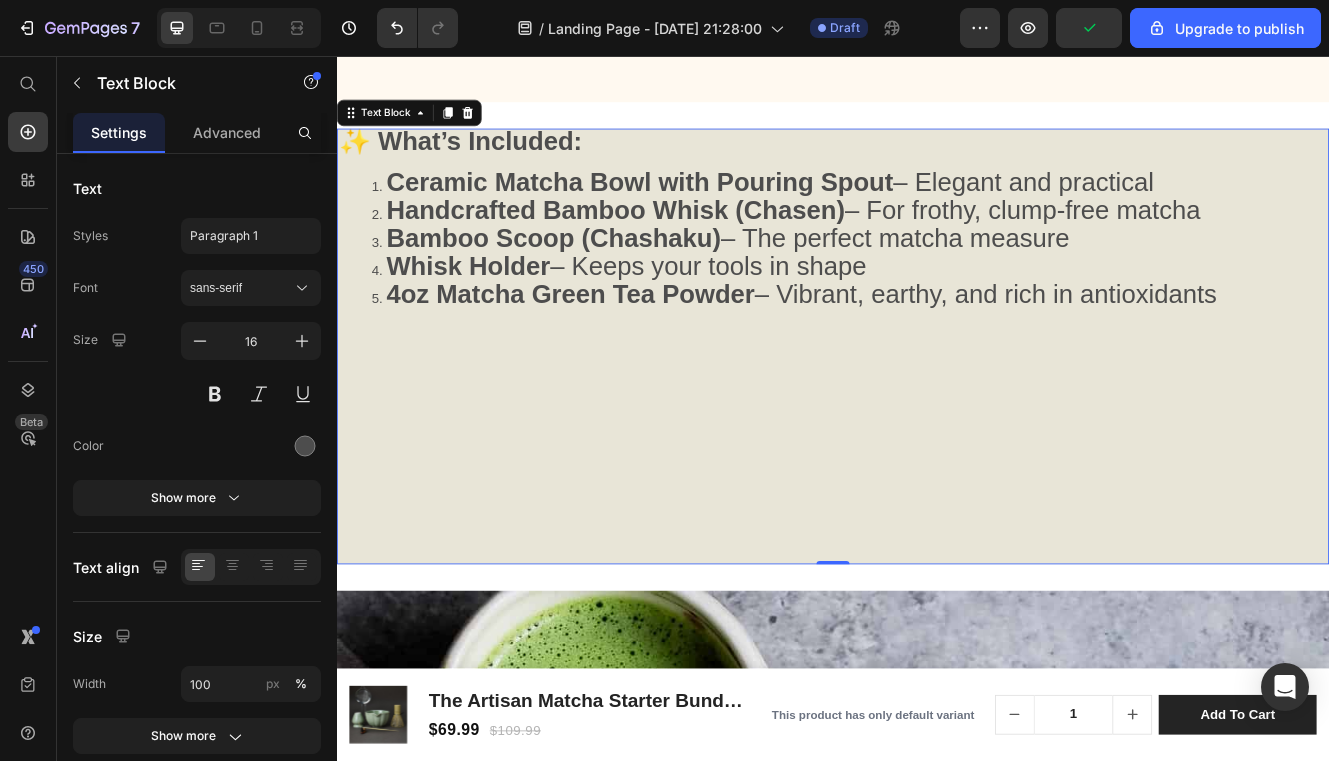 scroll, scrollTop: 1398, scrollLeft: 0, axis: vertical 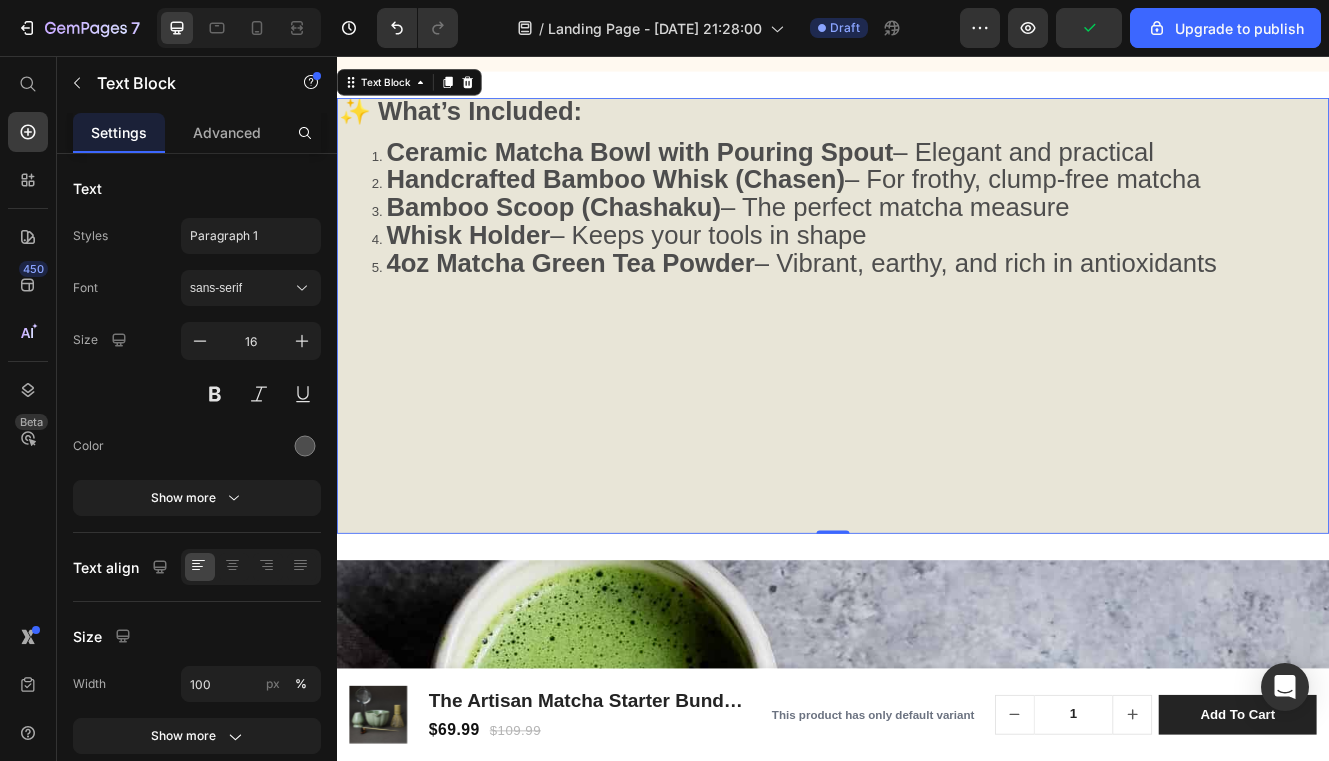 click at bounding box center [937, 488] 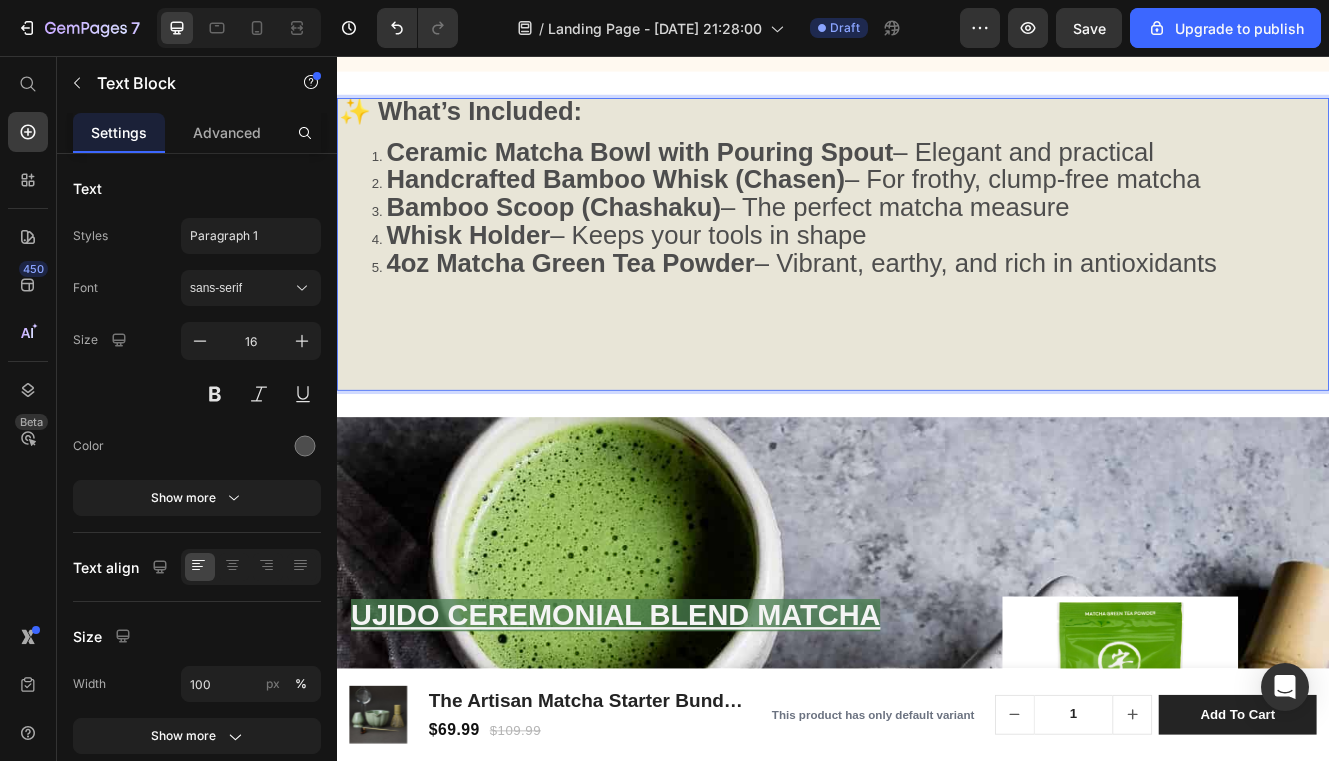click on "⁠⁠⁠⁠⁠⁠⁠" at bounding box center [937, 401] 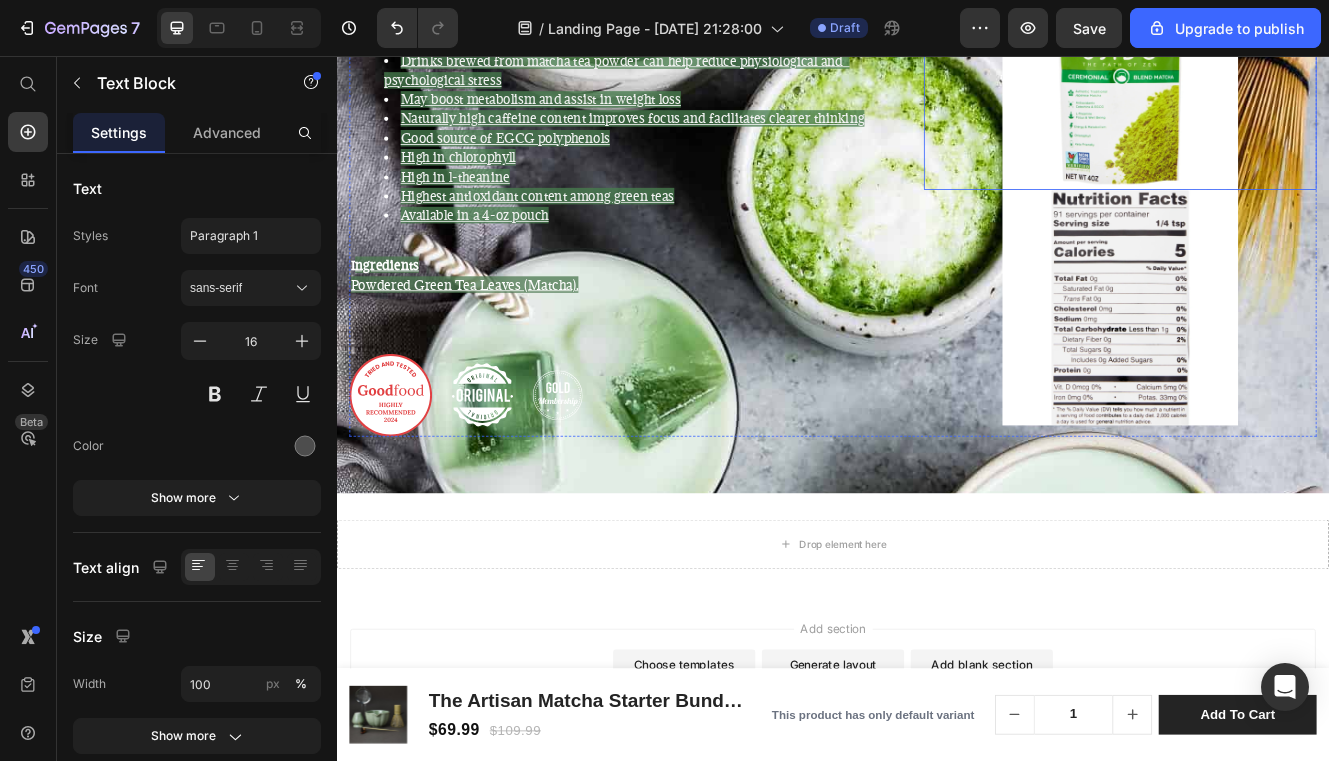 scroll, scrollTop: 1346, scrollLeft: 0, axis: vertical 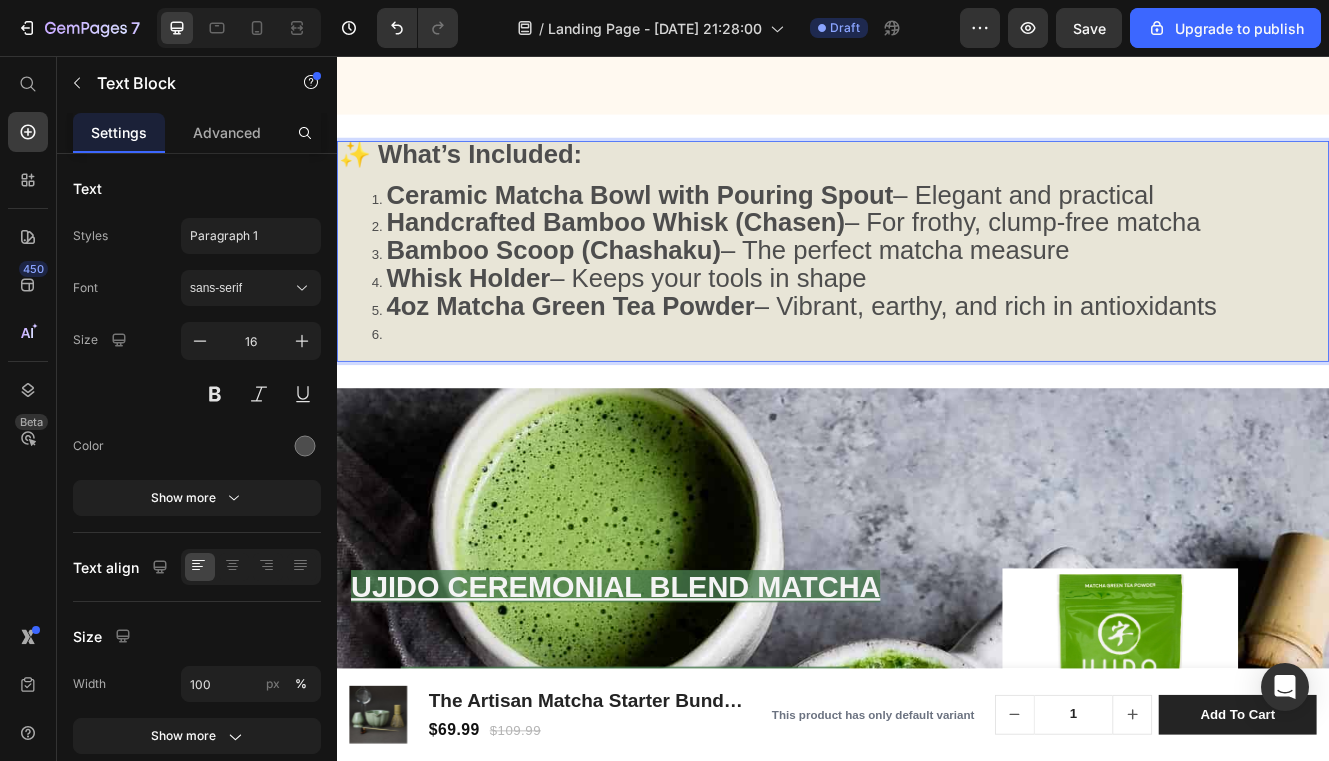 click on "4oz Matcha Green Tea Powder" at bounding box center [620, 359] 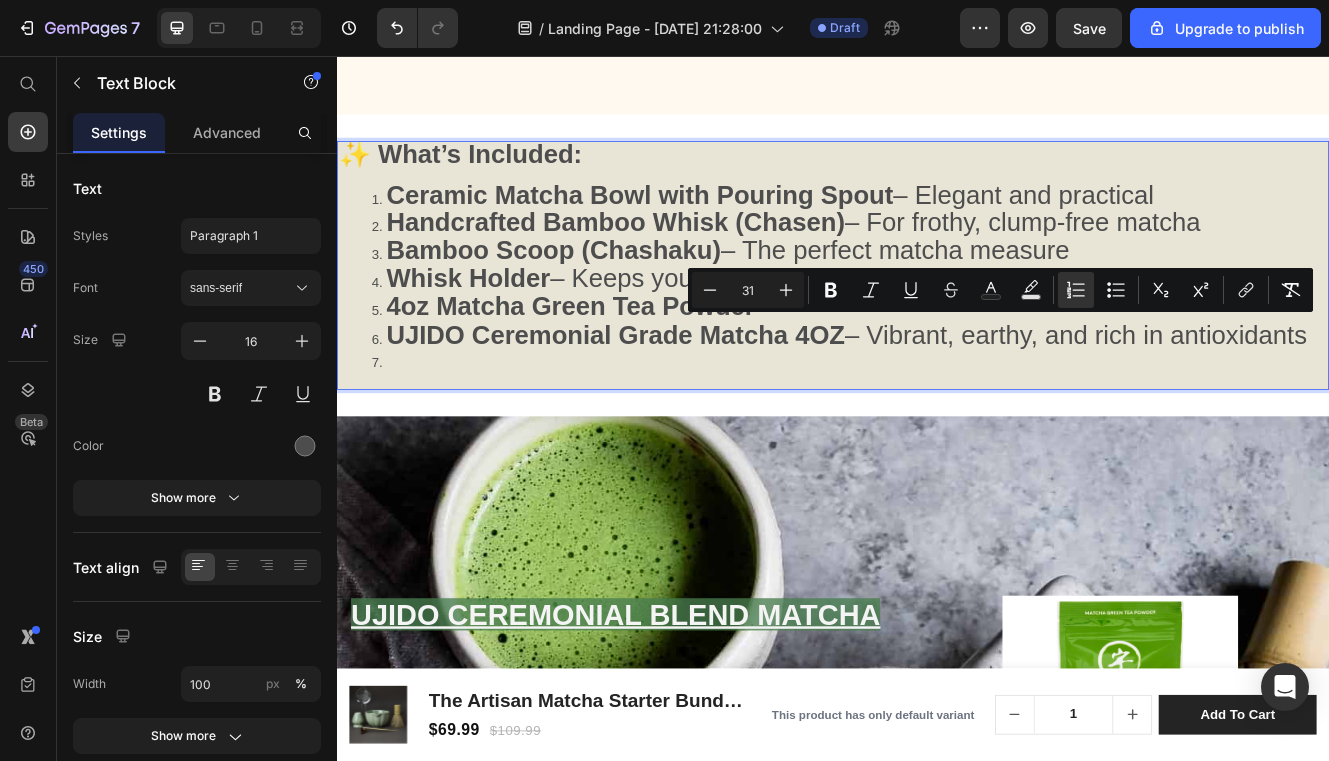 drag, startPoint x: 988, startPoint y: 393, endPoint x: 1521, endPoint y: 406, distance: 533.1585 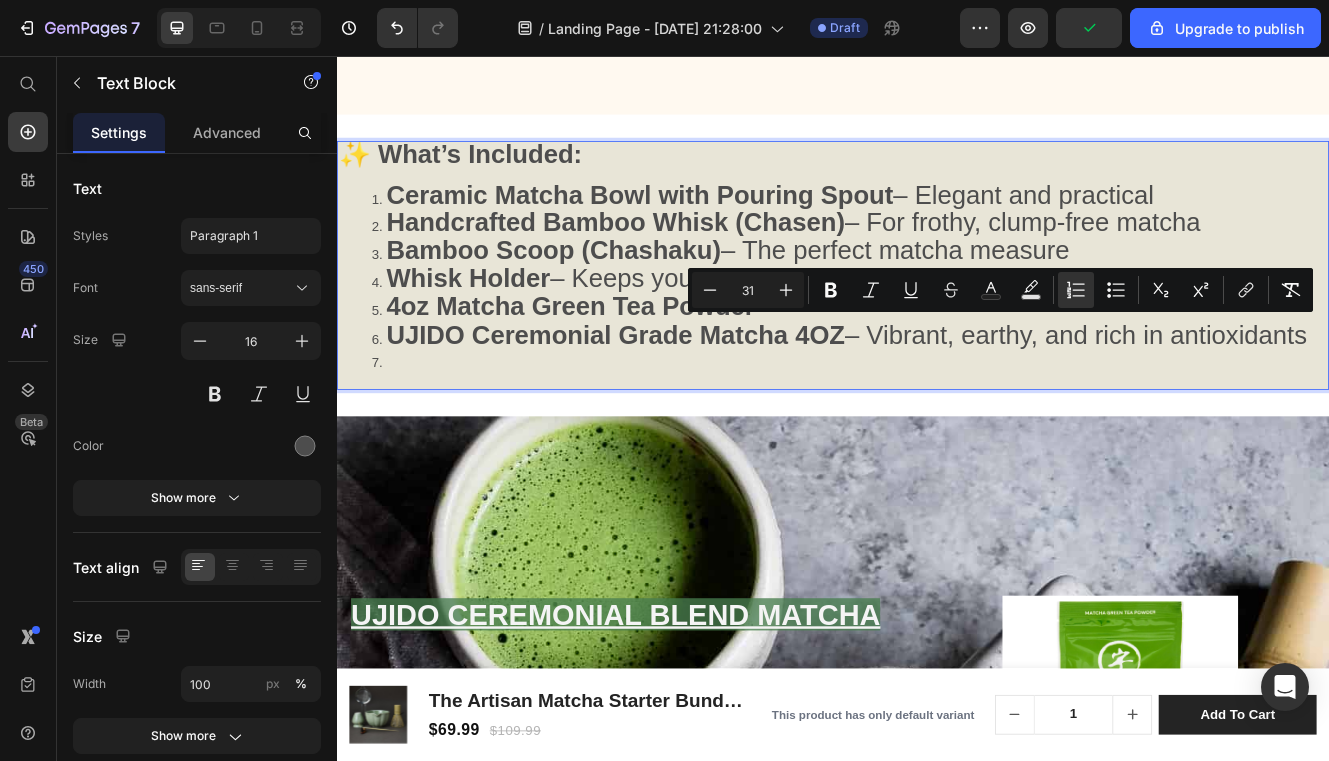 copy on "Vibrant, earthy, and rich in antioxidants" 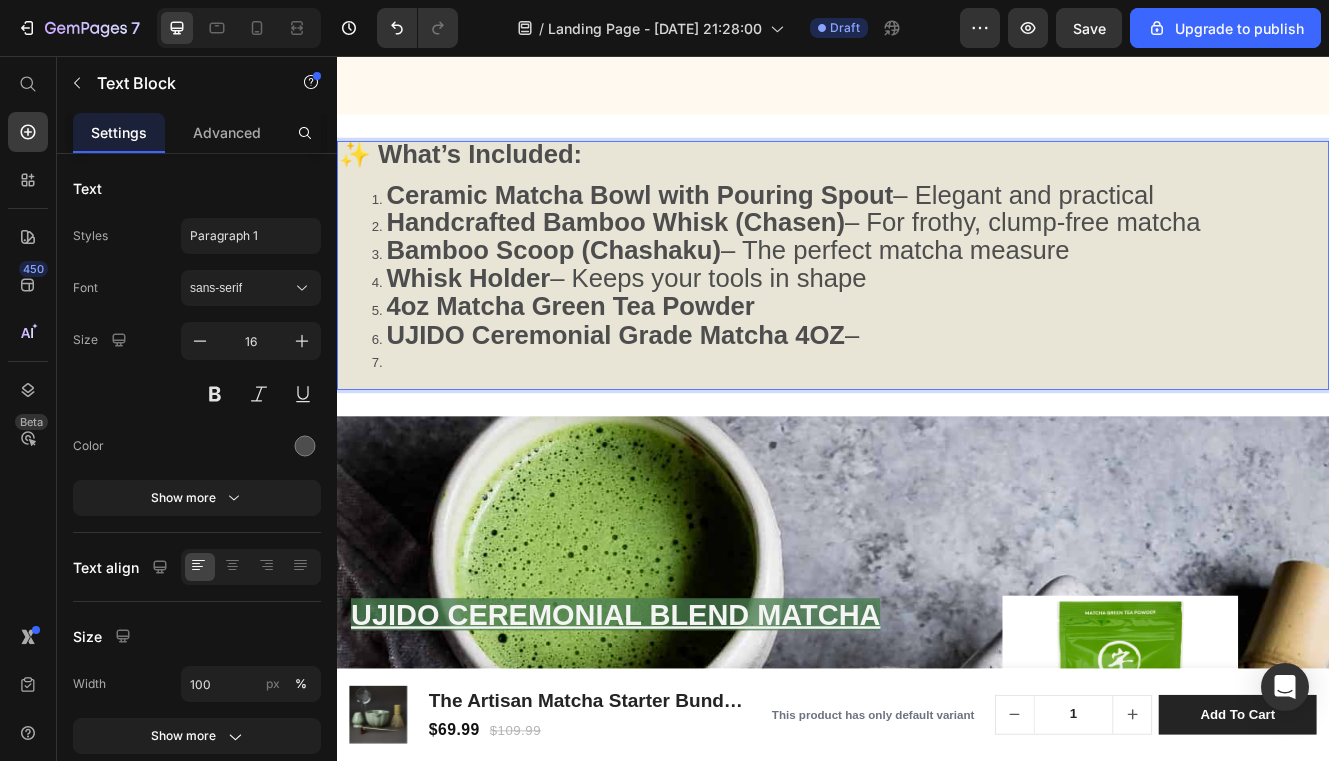 click on "4oz Matcha Green Tea Powder" at bounding box center (957, 363) 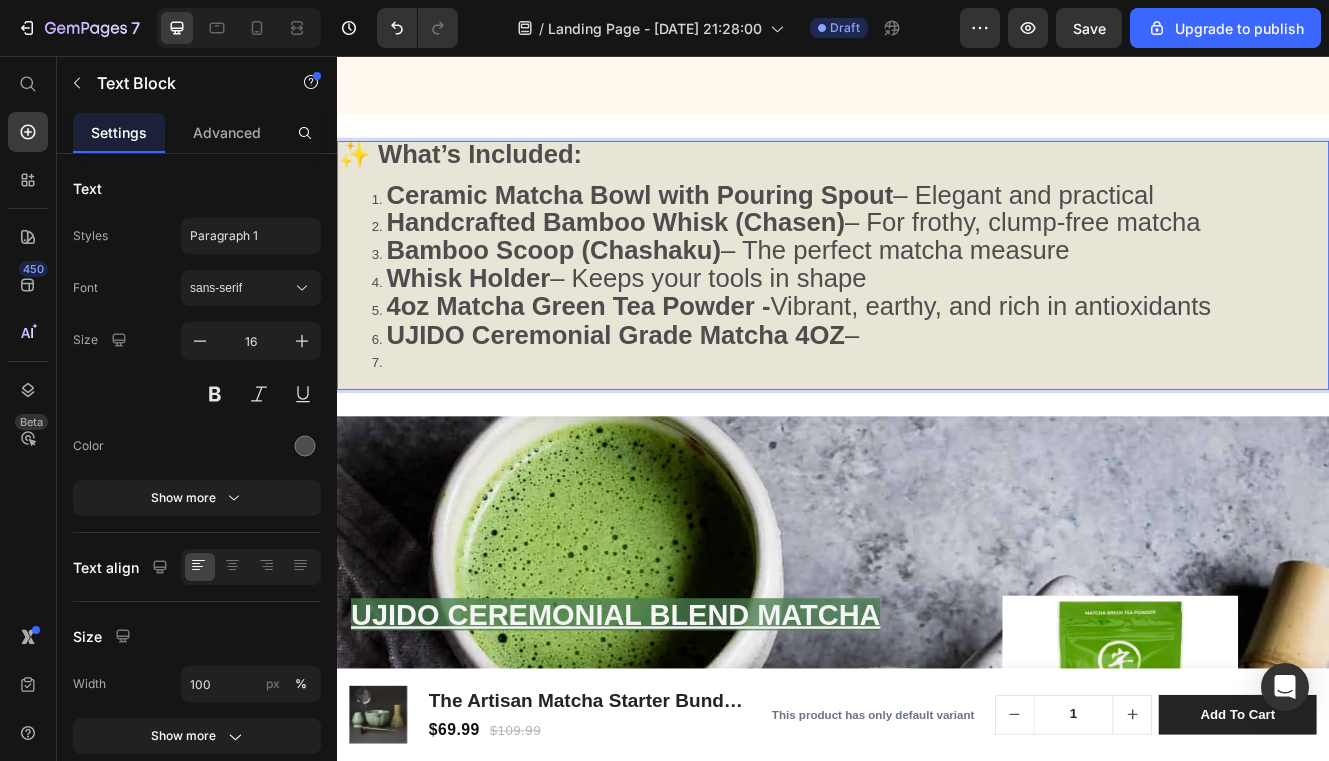 click on "UJIDO Ceremonial Grade Matcha 4OZ  –" at bounding box center [957, 397] 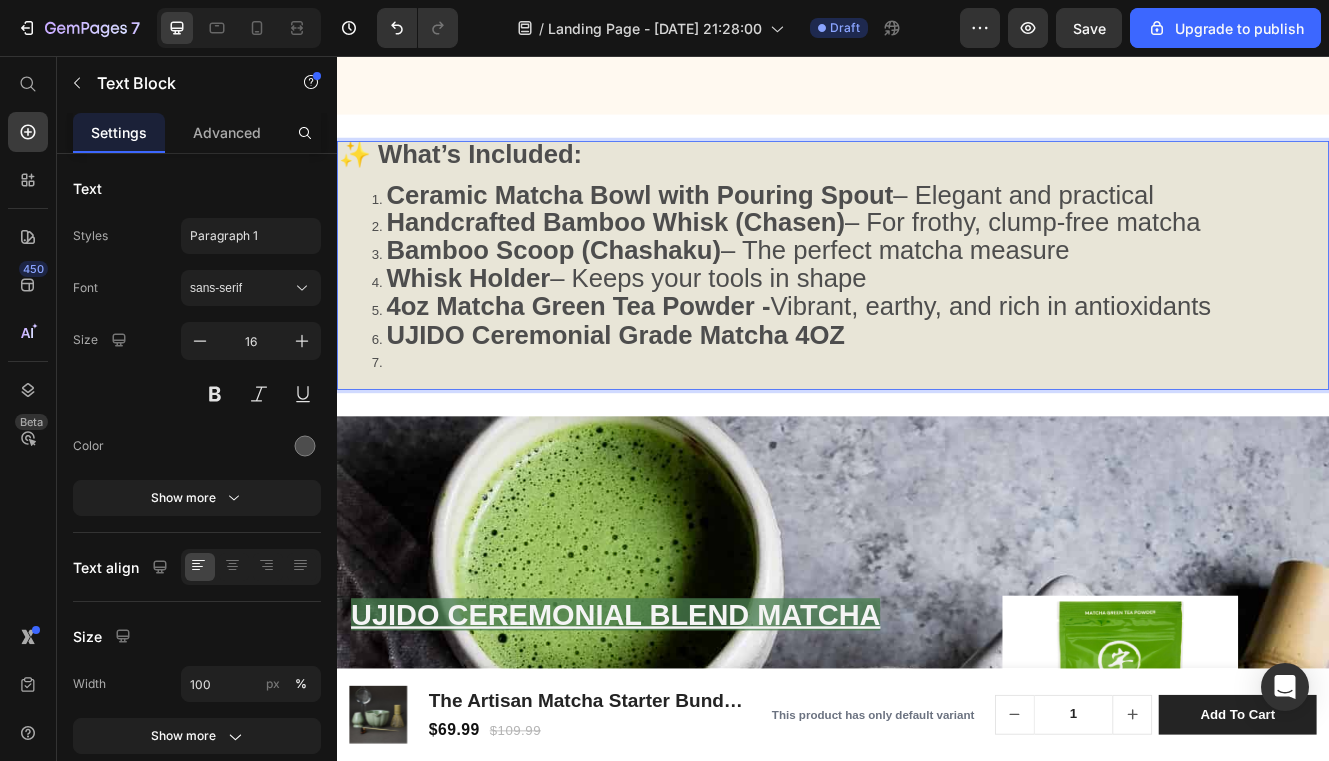 click at bounding box center (957, 427) 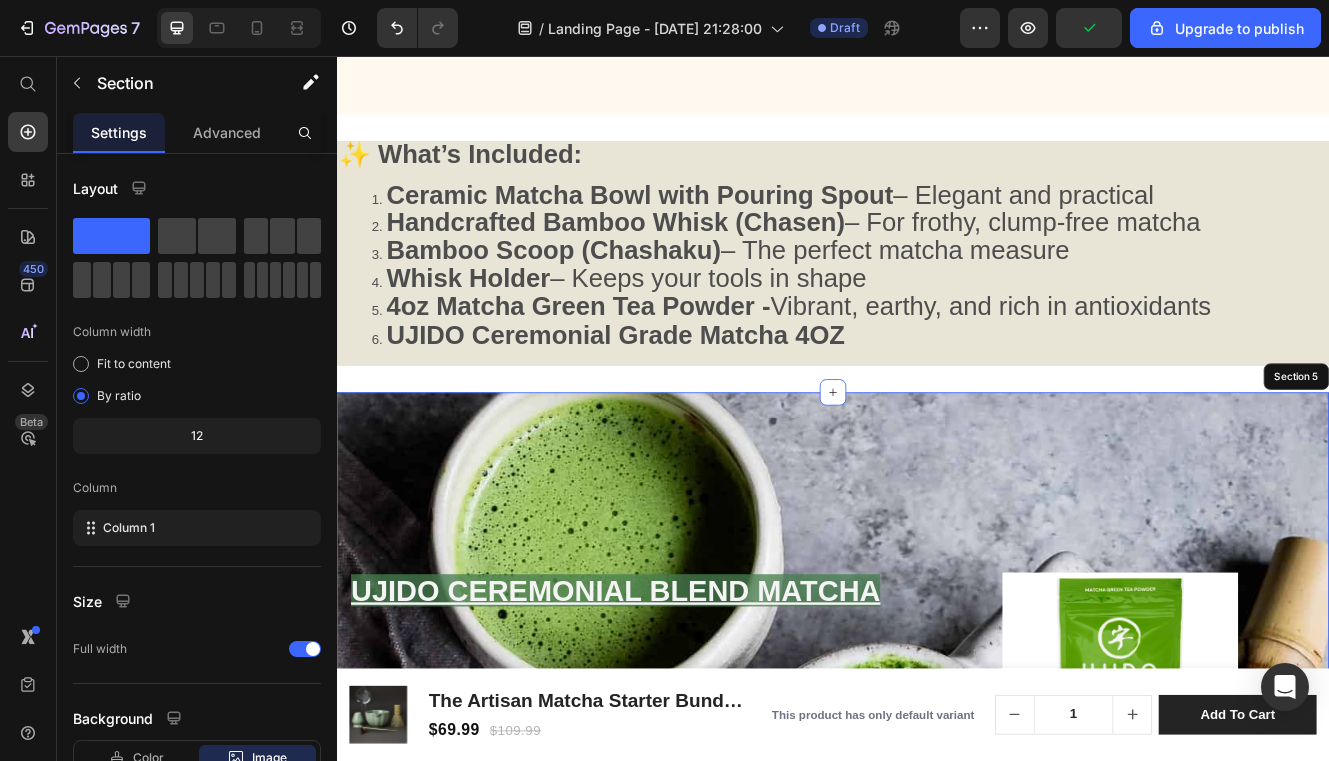 click on "⁠⁠⁠⁠⁠⁠⁠ UJIDO CEREMONIAL BLEND MATCHA Heading   Drinks brewed from matcha tea powder can help reduce physiological and   psychological stress May boost metabolism and assist in weight loss Naturally high caffeine content improves focus and facilitates clearer thinking Good source of EGCG polyphenols High in chlorophyll High in l-theanine Highest antioxidant content among green teas Available in a 4-oz pouch   I ngredients Powdered Green Tea Leaves (Matcha).     Text Block Image Image Image Row Image Image Row Section 5" at bounding box center [937, 898] 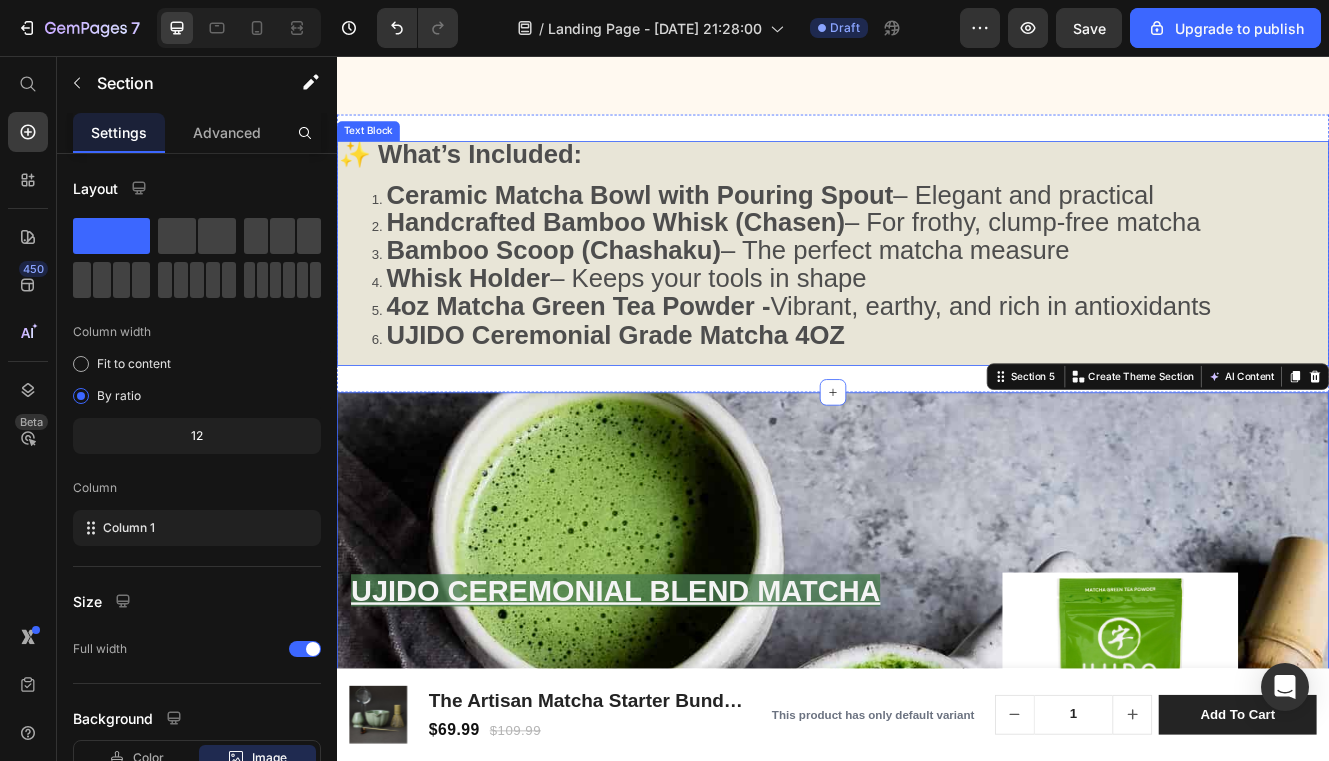 click on "✨ What’s Included: Ceramic Matcha Bowl with Pouring Spout  – Elegant and practical Handcrafted Bamboo Whisk (Chasen)  – For frothy, clump-free matcha Bamboo Scoop (Chashaku)  – The perfect matcha measure Whisk Holder  – Keeps your tools in shape 4oz Matcha Green Tea Powder -  Vibrant, earthy, and rich in antioxidants UJIDO Ceremonial Grade Matcha 4OZ" at bounding box center [937, 295] 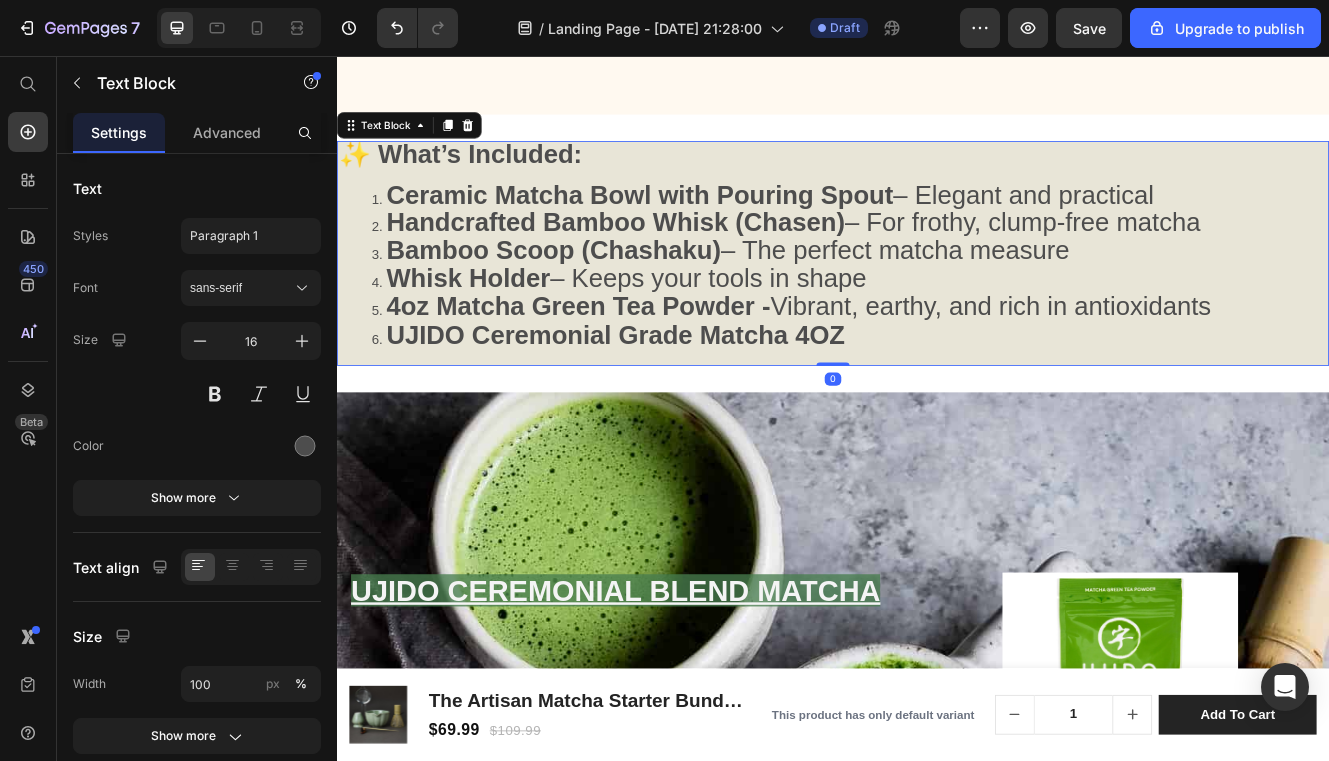 drag, startPoint x: 941, startPoint y: 427, endPoint x: 942, endPoint y: 415, distance: 12.0415945 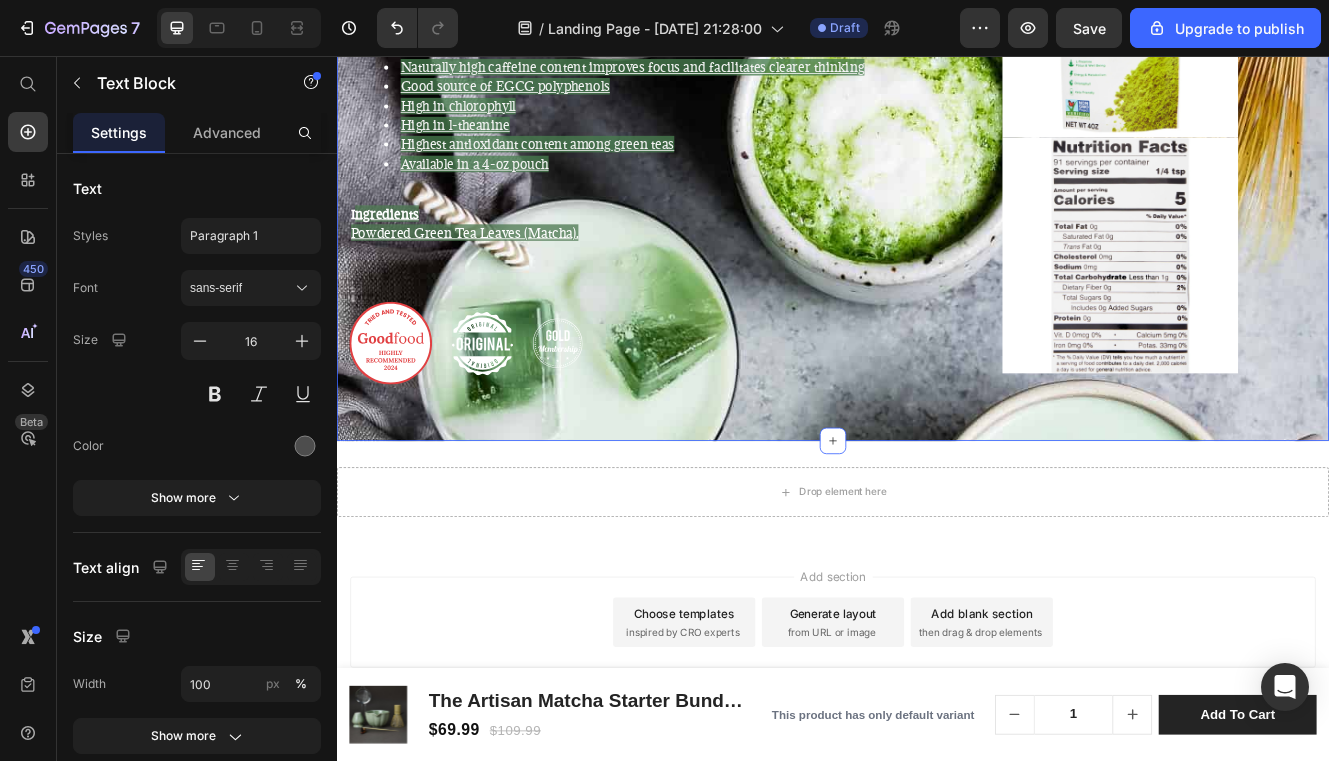 scroll, scrollTop: 2176, scrollLeft: 0, axis: vertical 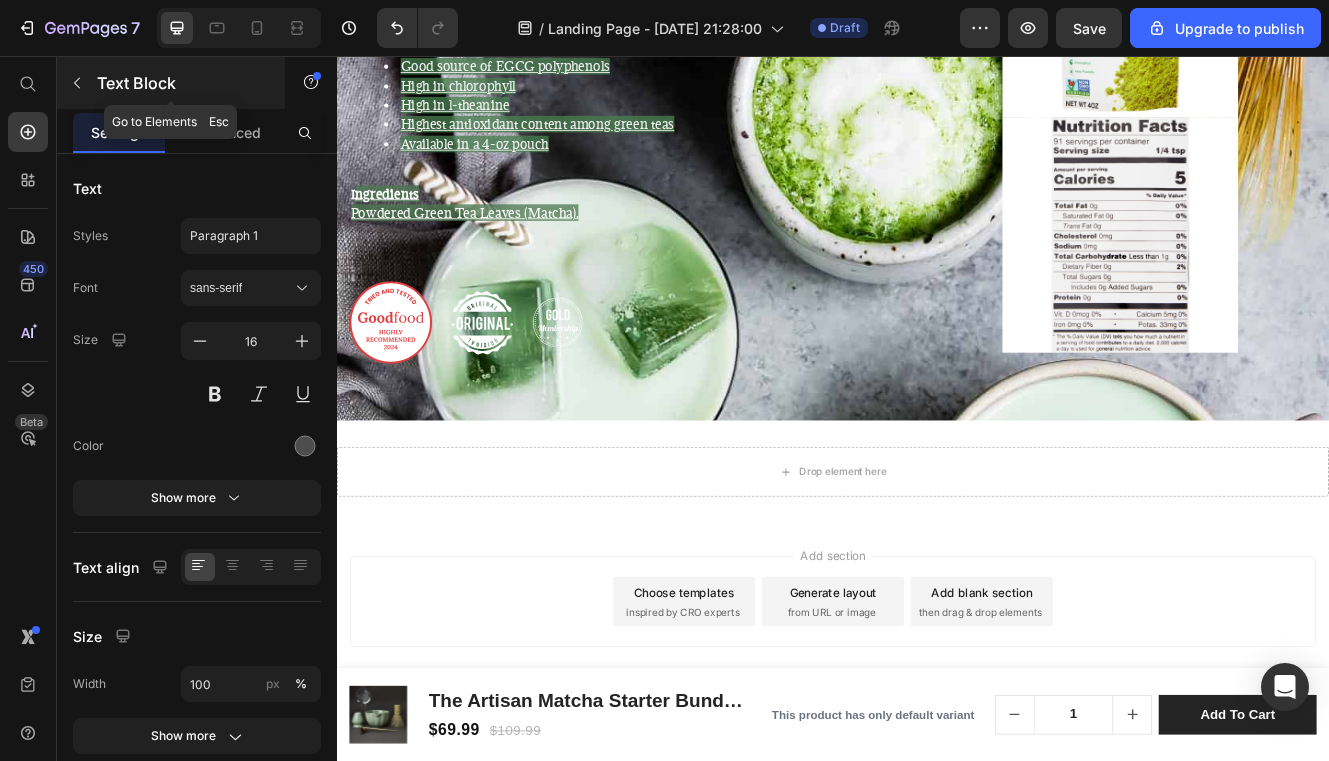 click 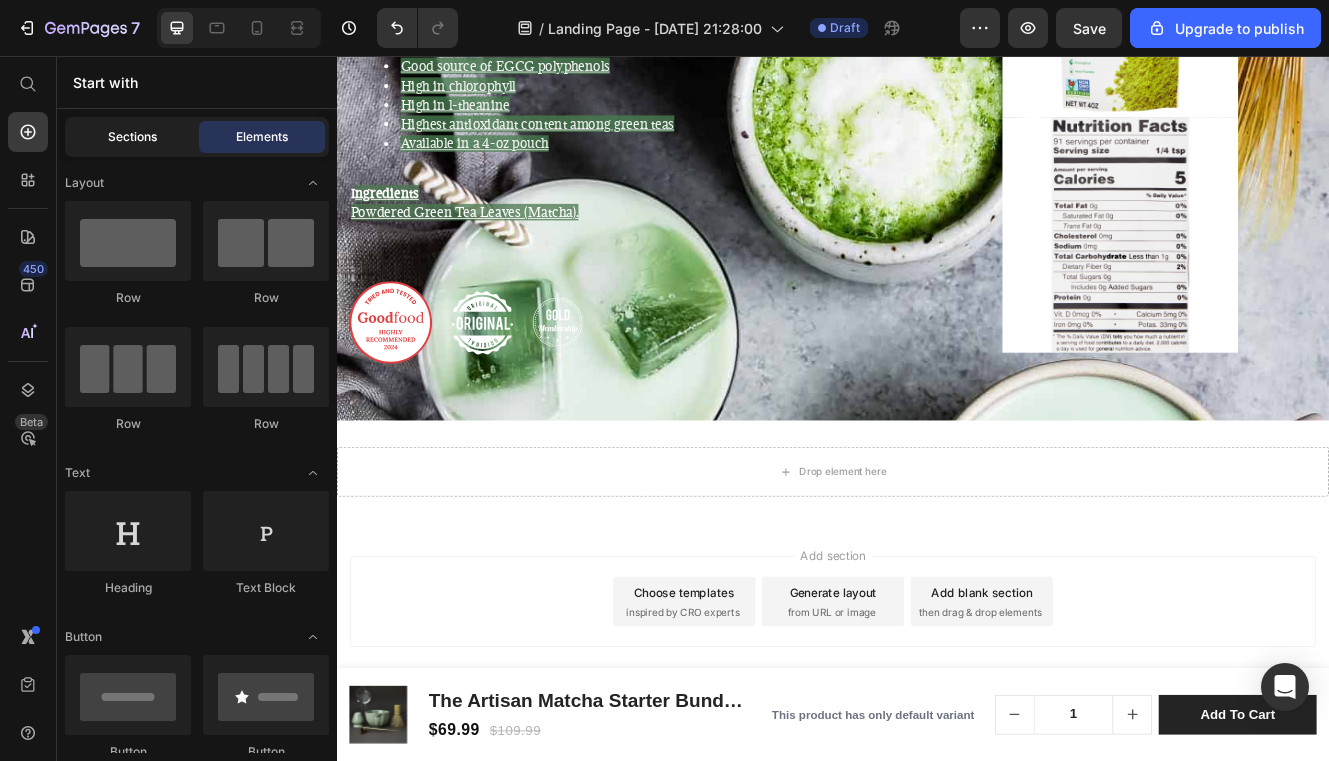 click on "Sections" at bounding box center [132, 137] 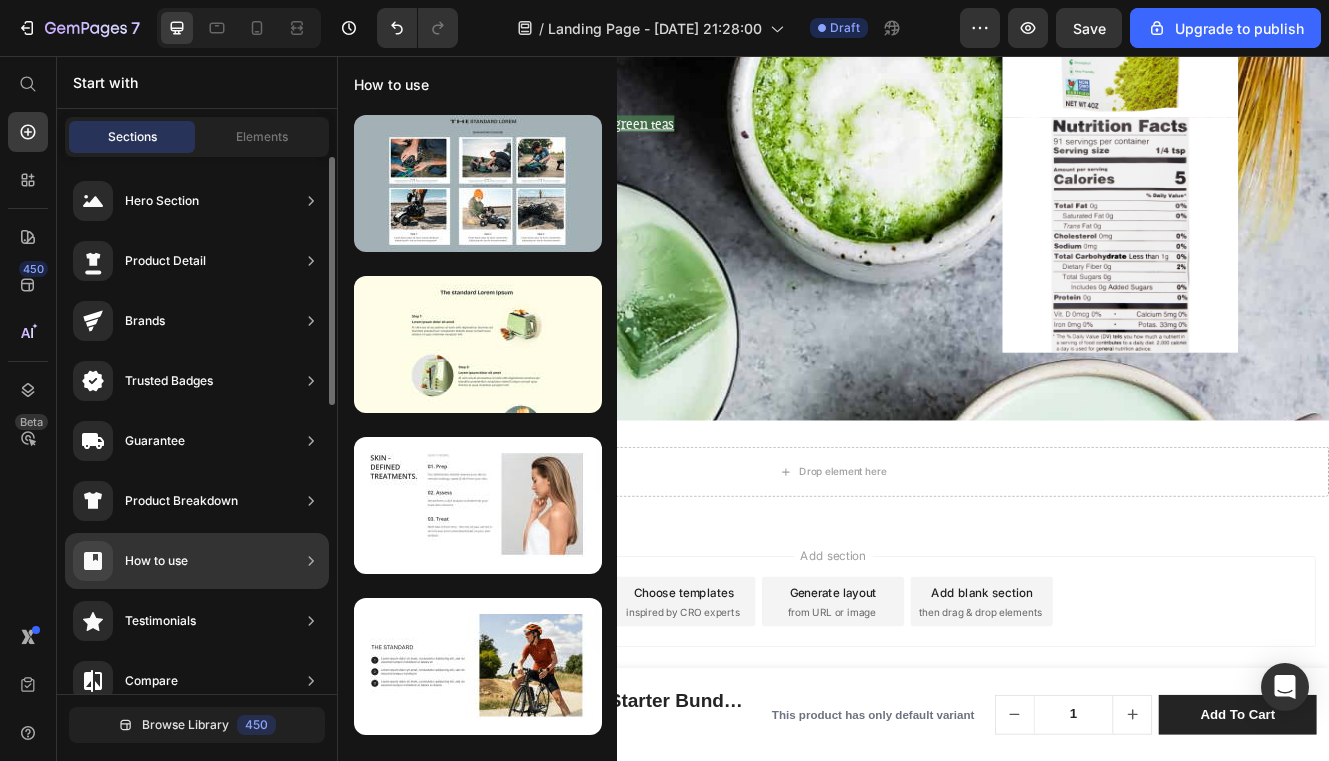 click on "How to use" 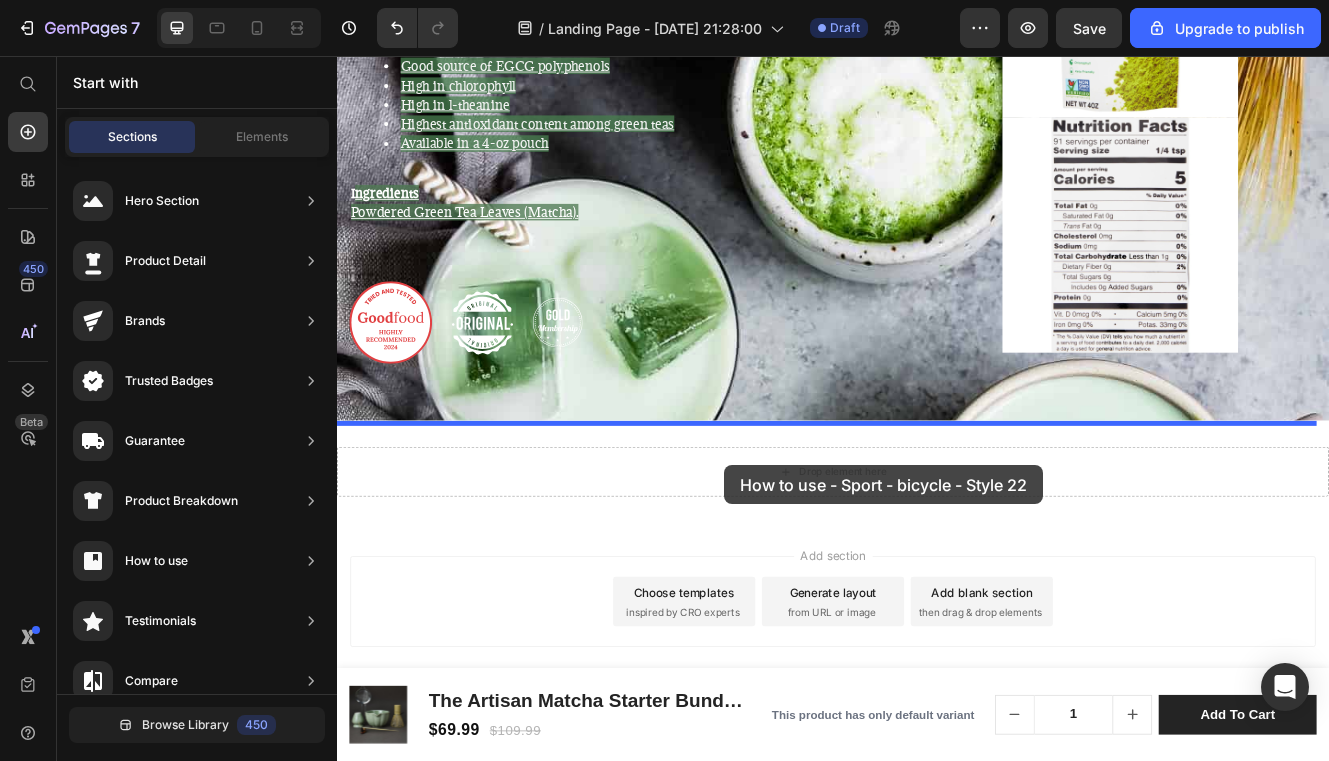 drag, startPoint x: 774, startPoint y: 714, endPoint x: 805, endPoint y: 551, distance: 165.92166 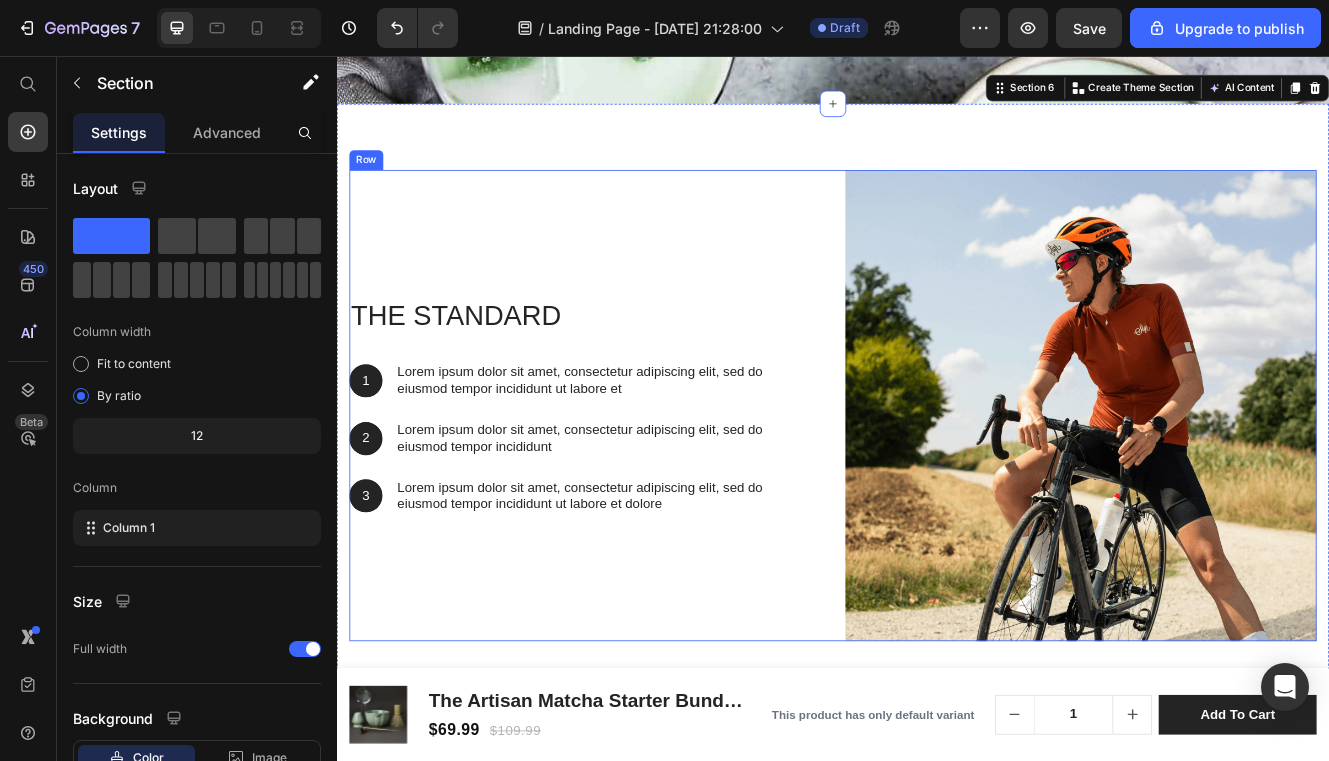 scroll, scrollTop: 2638, scrollLeft: 0, axis: vertical 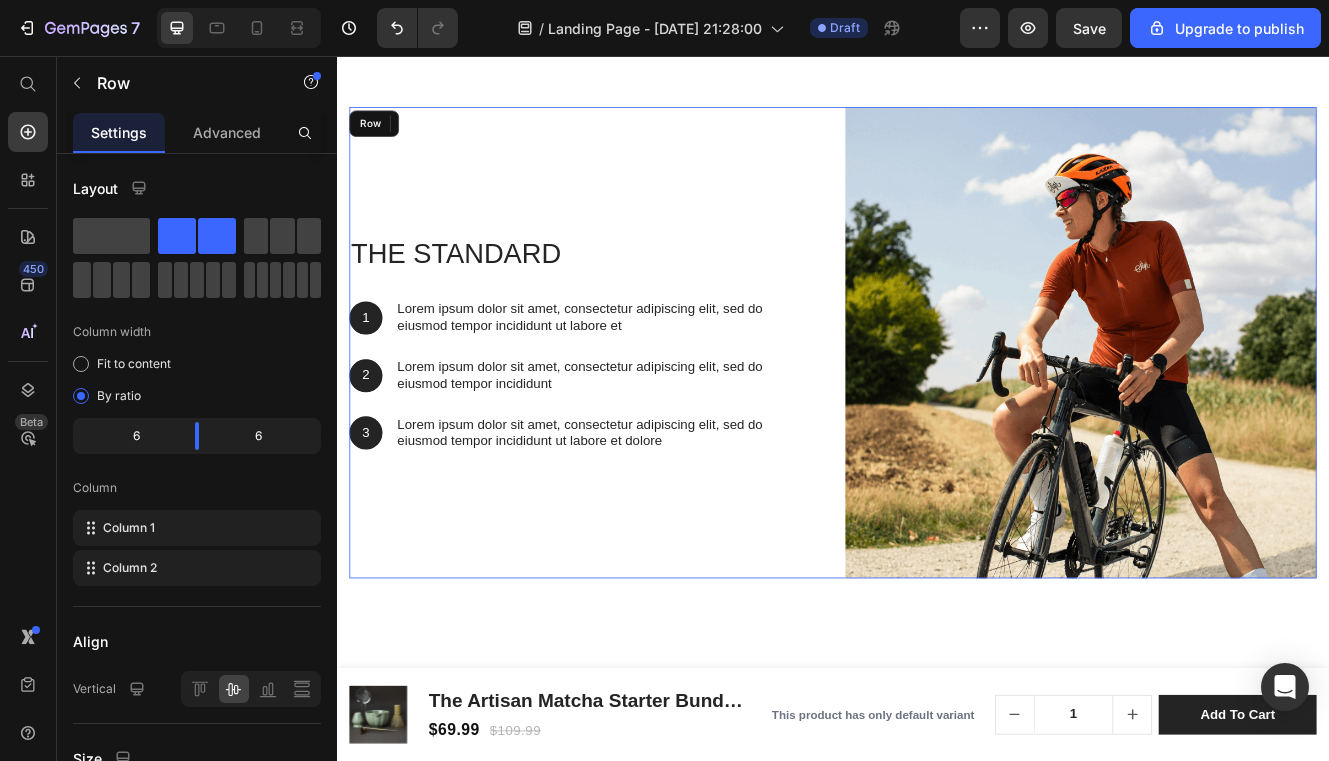 click on "The standard Heading 1 Text Block Hero Banner Lorem ipsum dolor sit amet, consectetur adipiscing elit, sed do eiusmod tempor incididunt ut labore et  Text Block Row 2 Text Block Hero Banner Lorem ipsum dolor sit amet, consectetur adipiscing elit, sed do eiusmod tempor incididunt Text Block Row 3 Text Block Hero Banner Lorem ipsum dolor sit amet, consectetur adipiscing elit, sed do eiusmod tempor incididunt ut labore et dolore  Text Block Row Row" at bounding box center [637, 403] 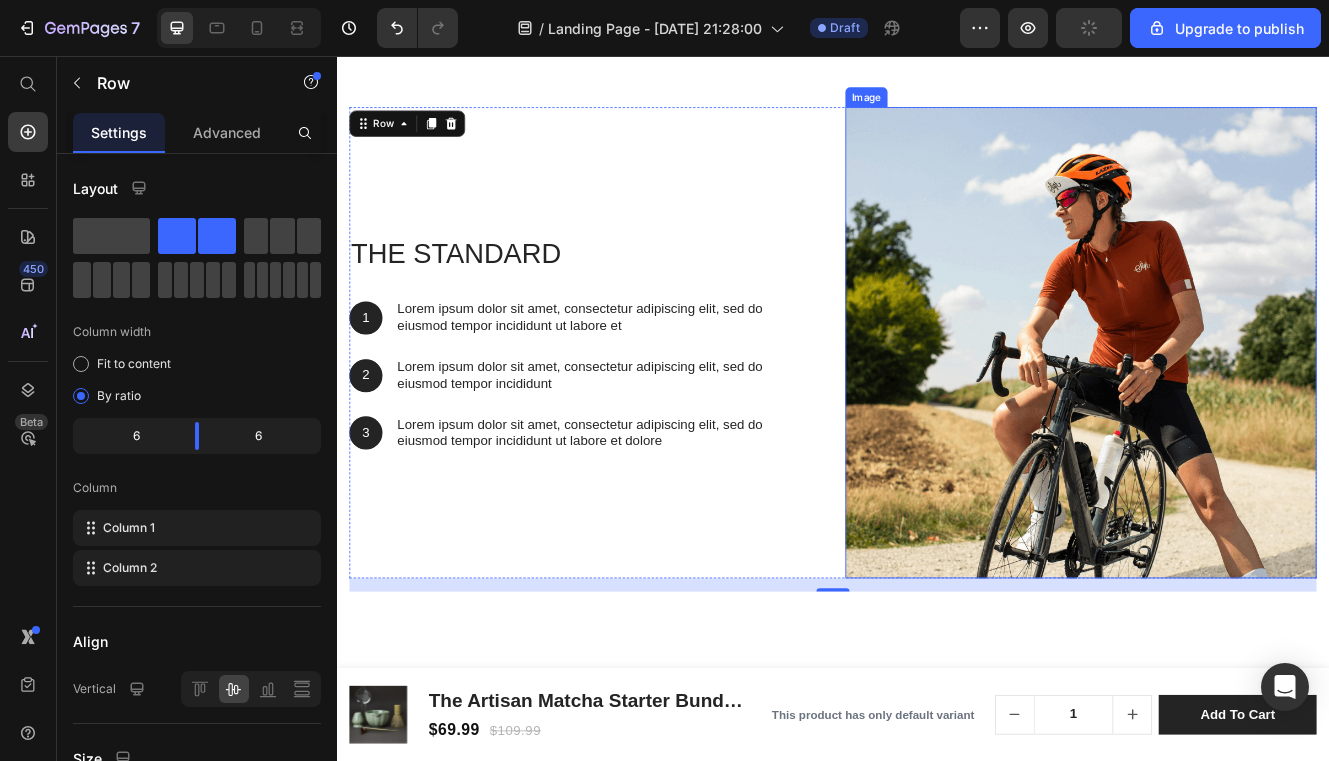 click at bounding box center (1237, 403) 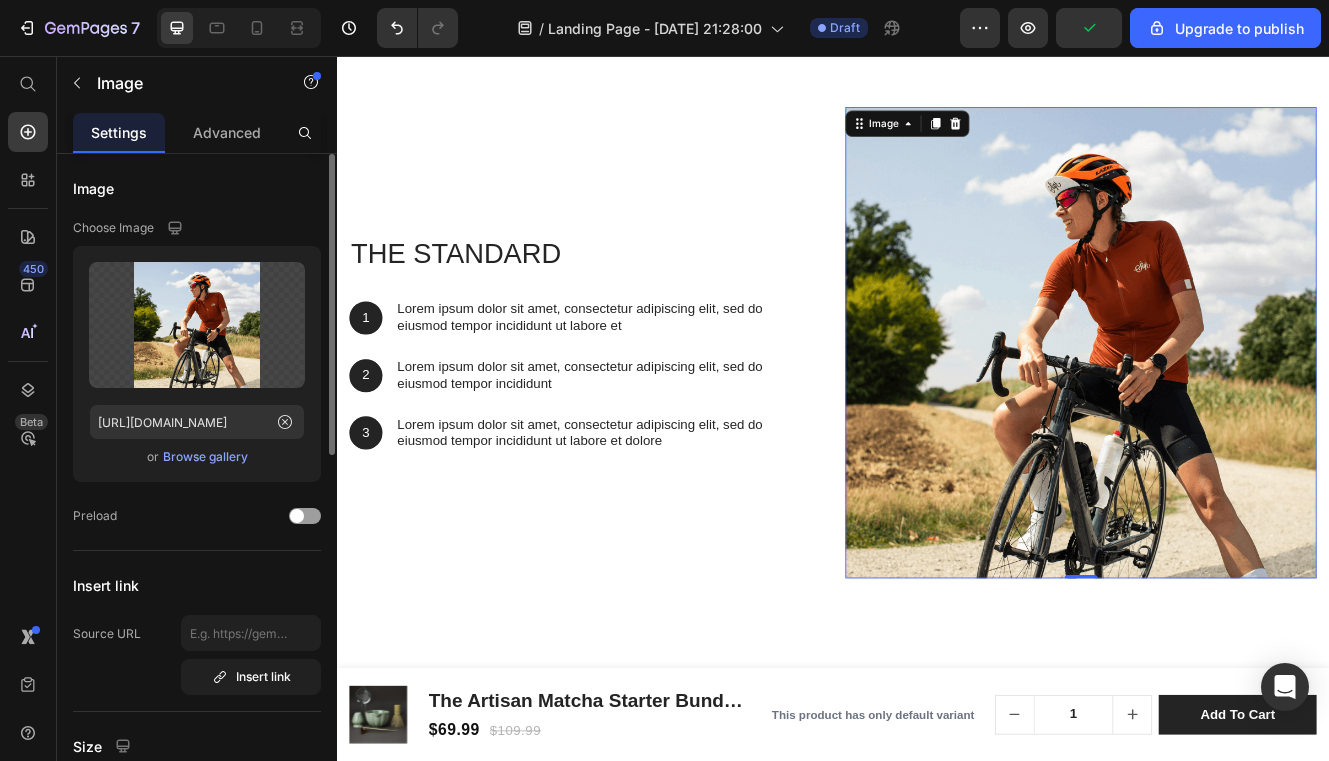 click on "Browse gallery" at bounding box center [205, 457] 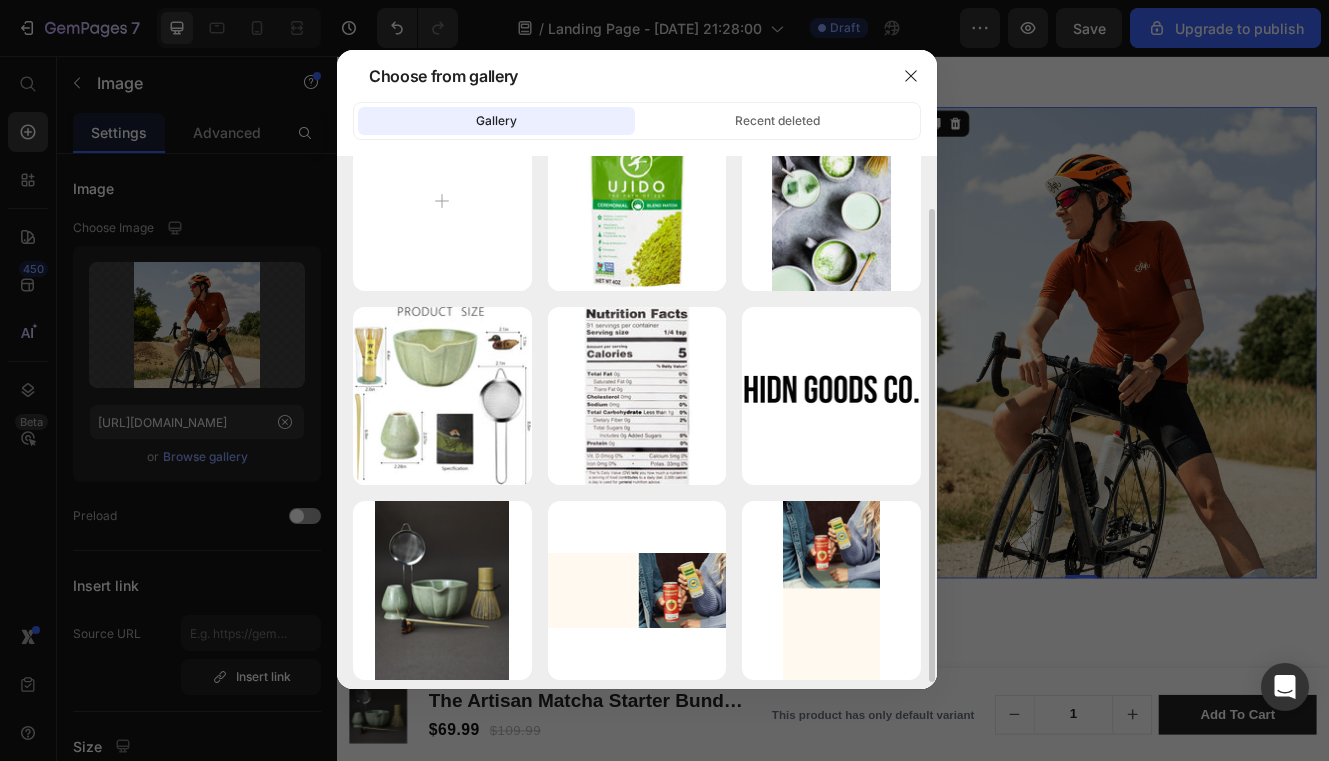 scroll, scrollTop: 67, scrollLeft: 0, axis: vertical 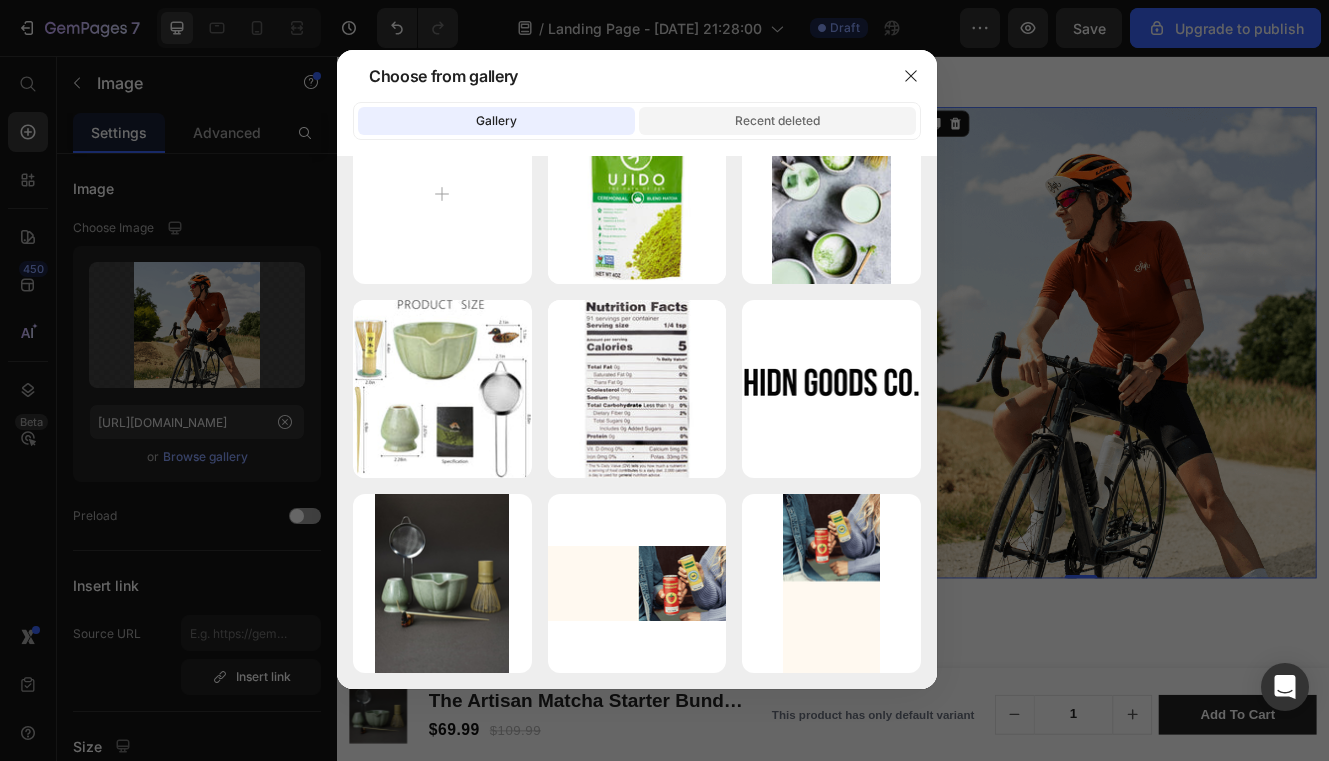 click on "Recent deleted" 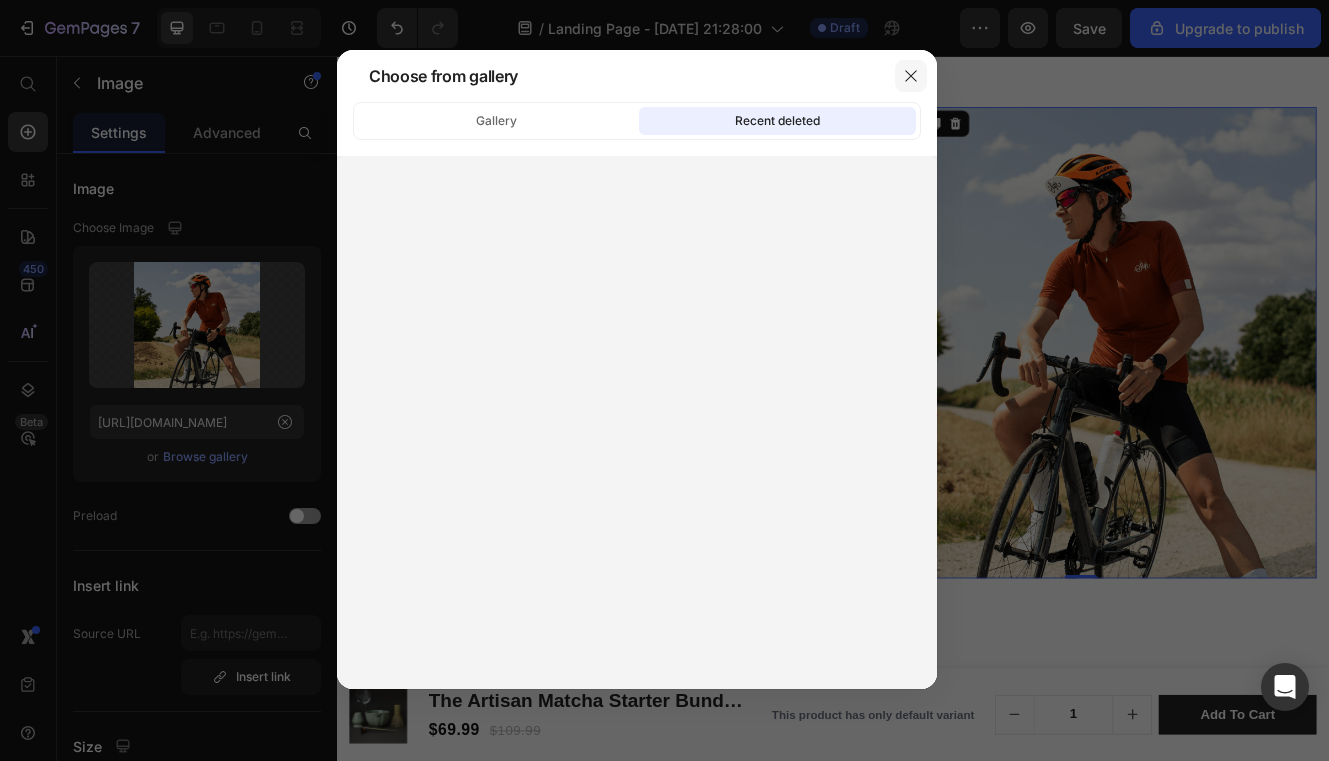 click 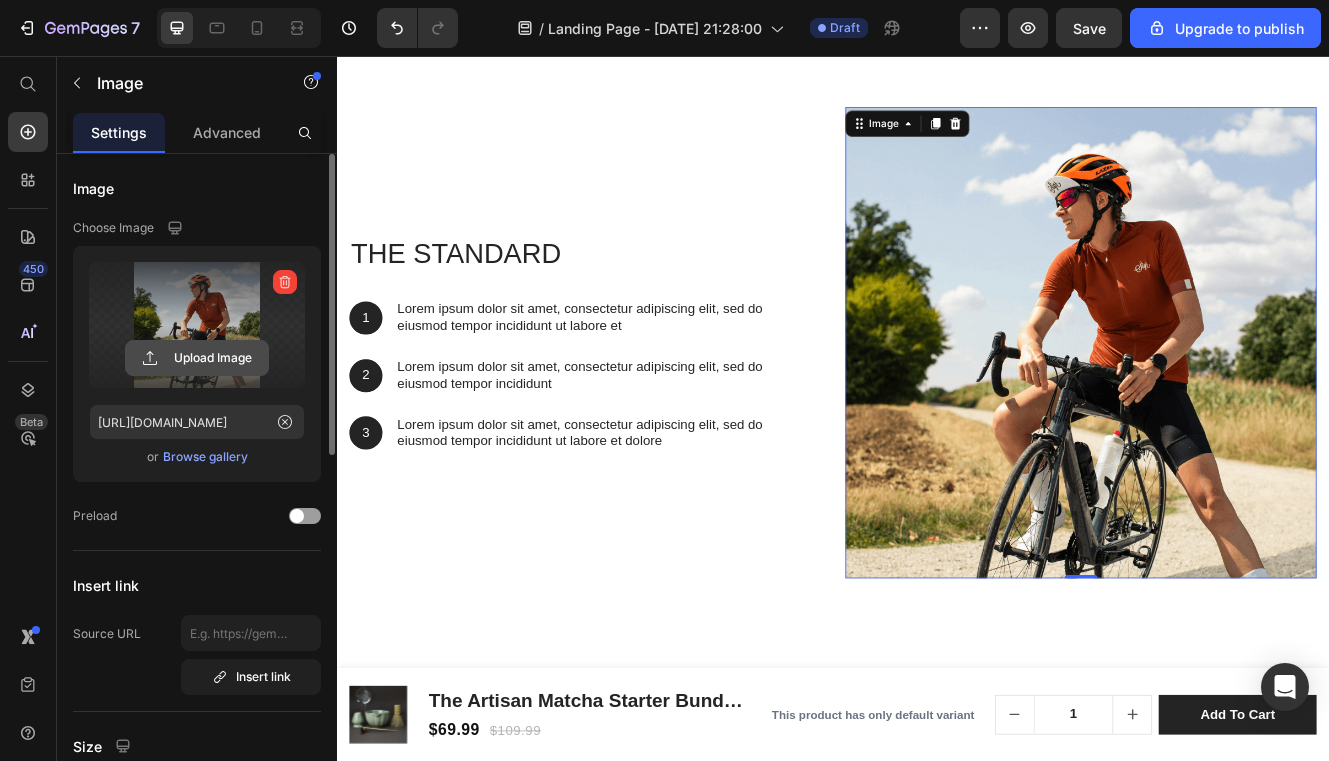 click 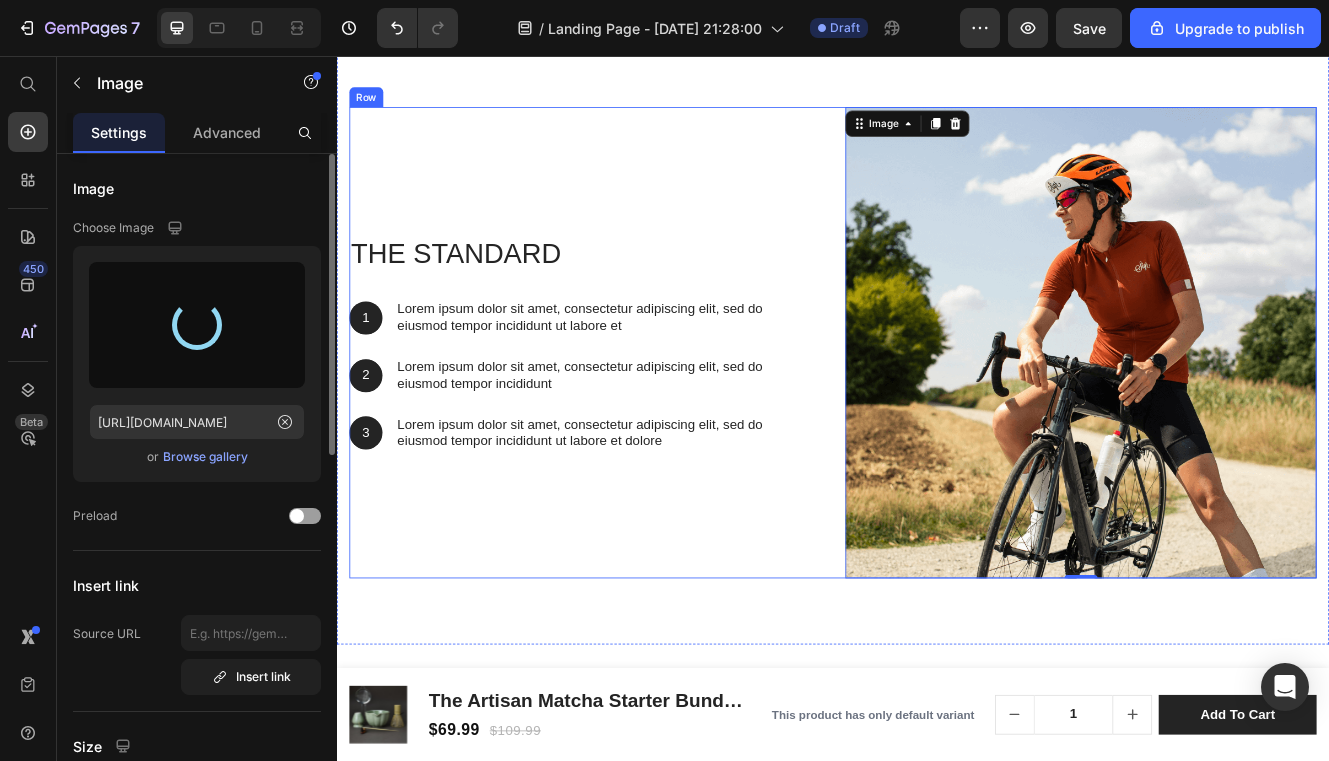 type on "https://cdn.shopify.com/s/files/1/0764/3575/1156/files/gempages_574225770239492971-cefa1886-007b-465a-a1c5-31adb24530ac.jpg" 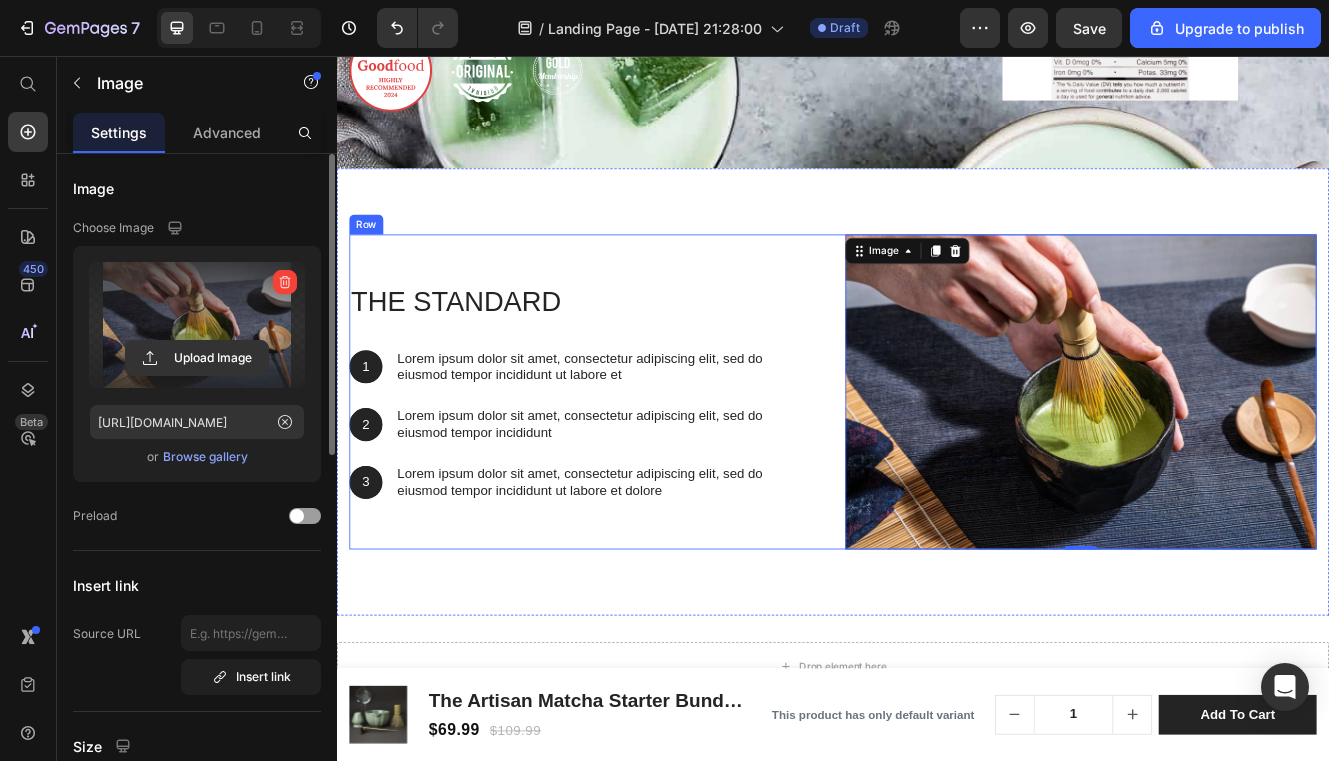 scroll, scrollTop: 2447, scrollLeft: 0, axis: vertical 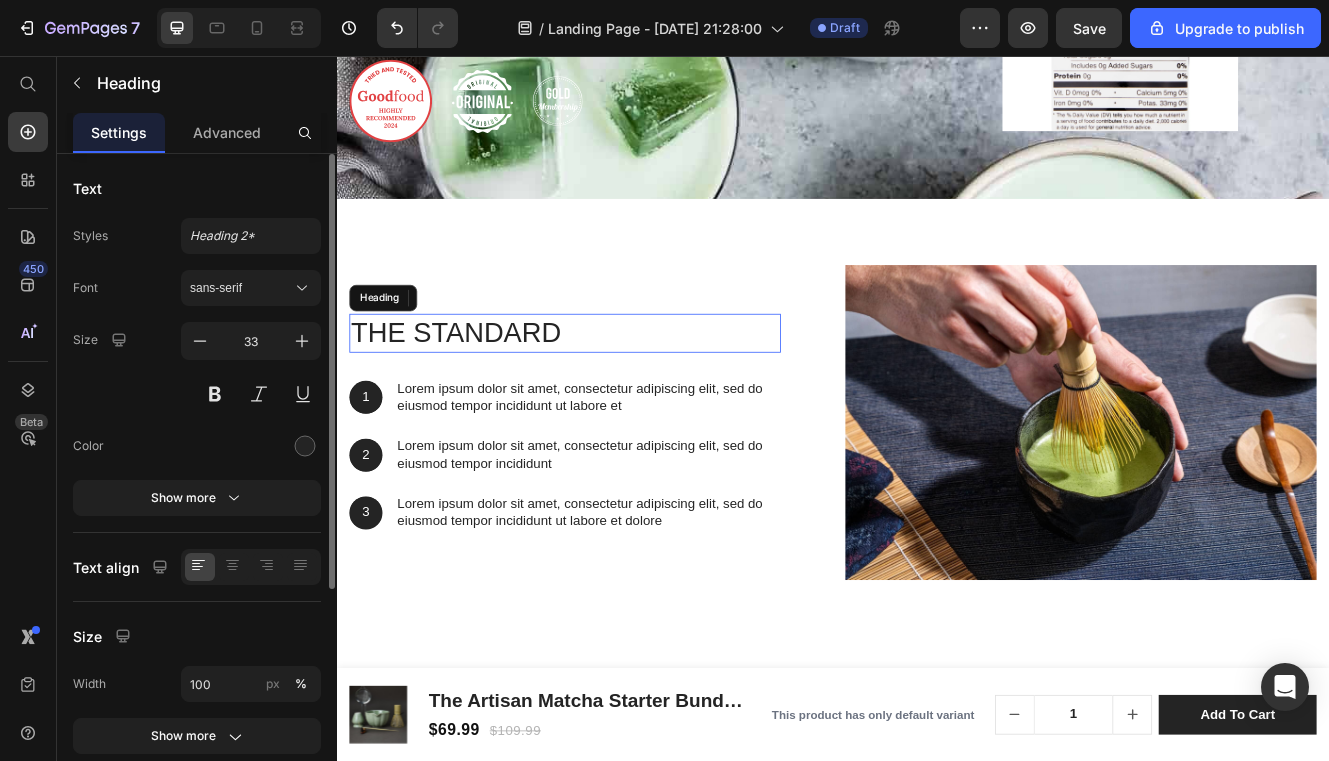 click on "The standard" at bounding box center [613, 391] 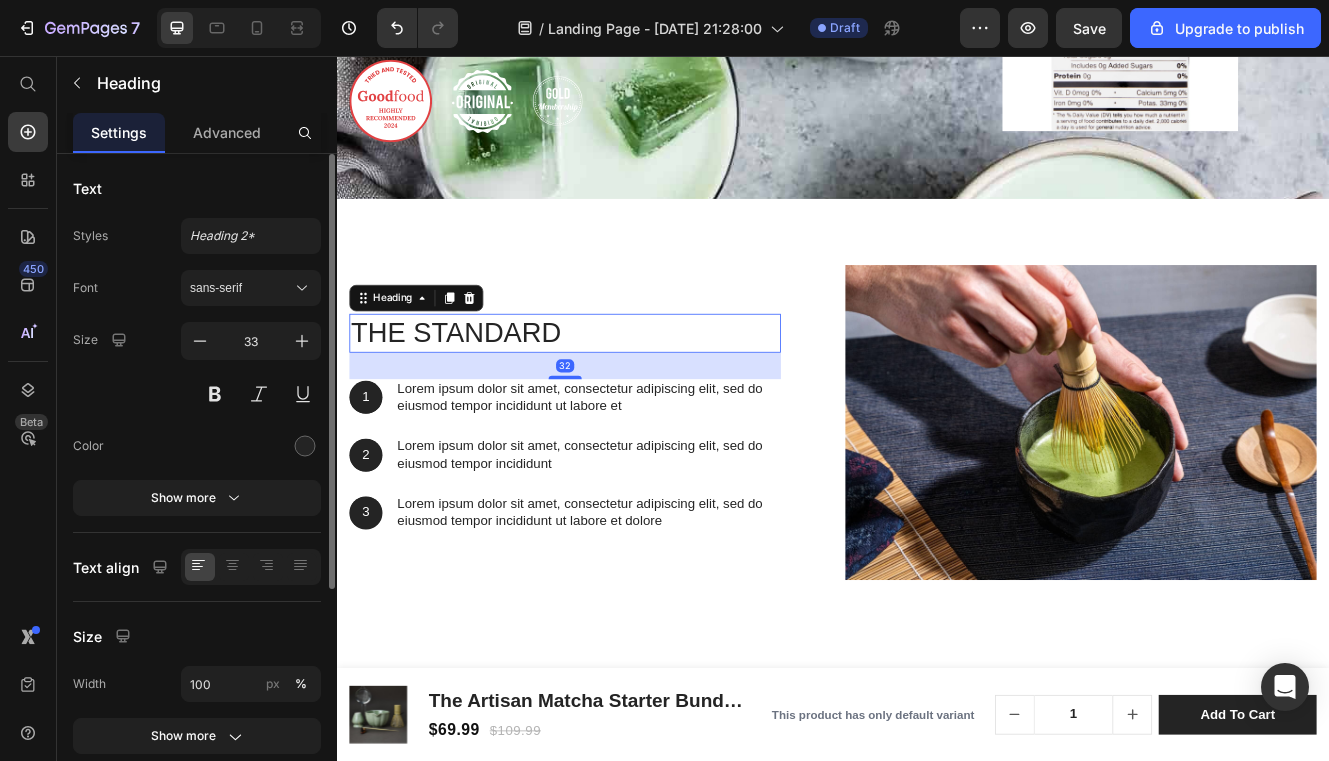 click on "The standard" at bounding box center (613, 391) 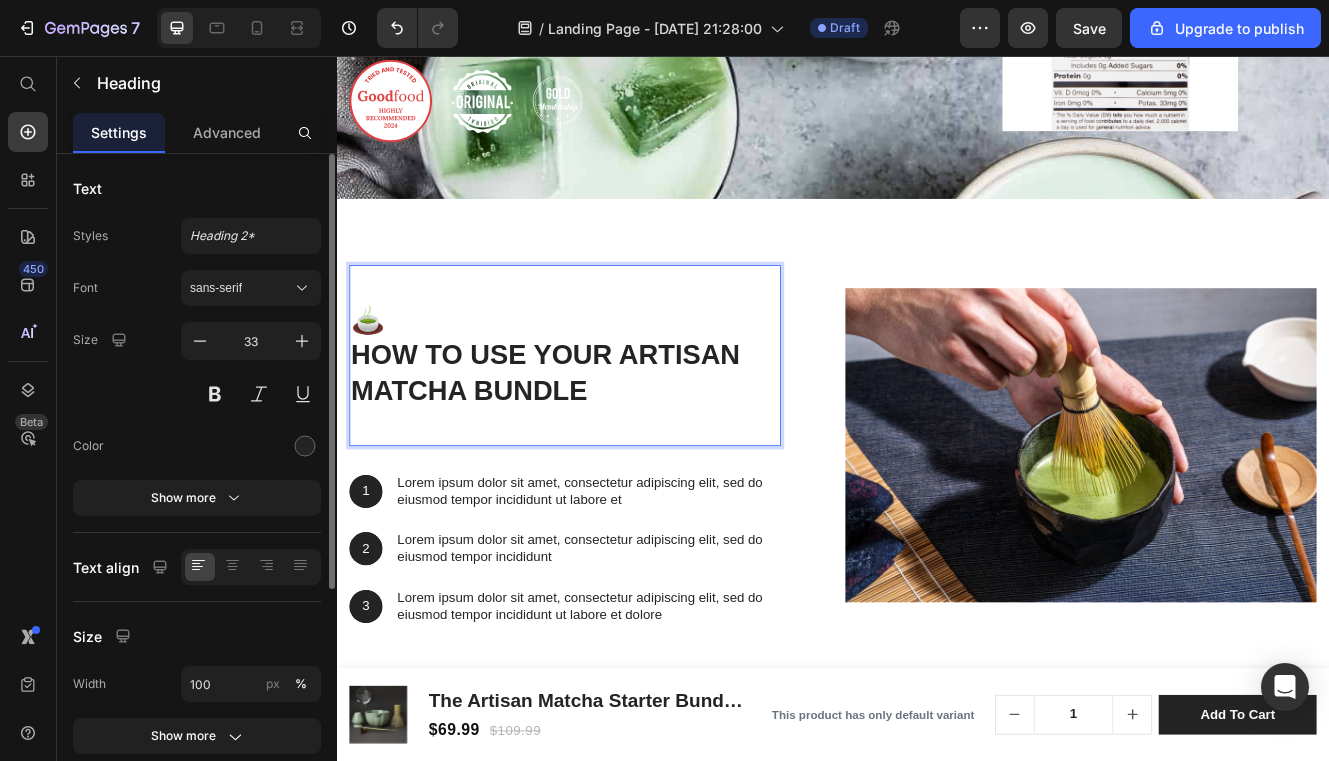 click on "🍵" at bounding box center [613, 375] 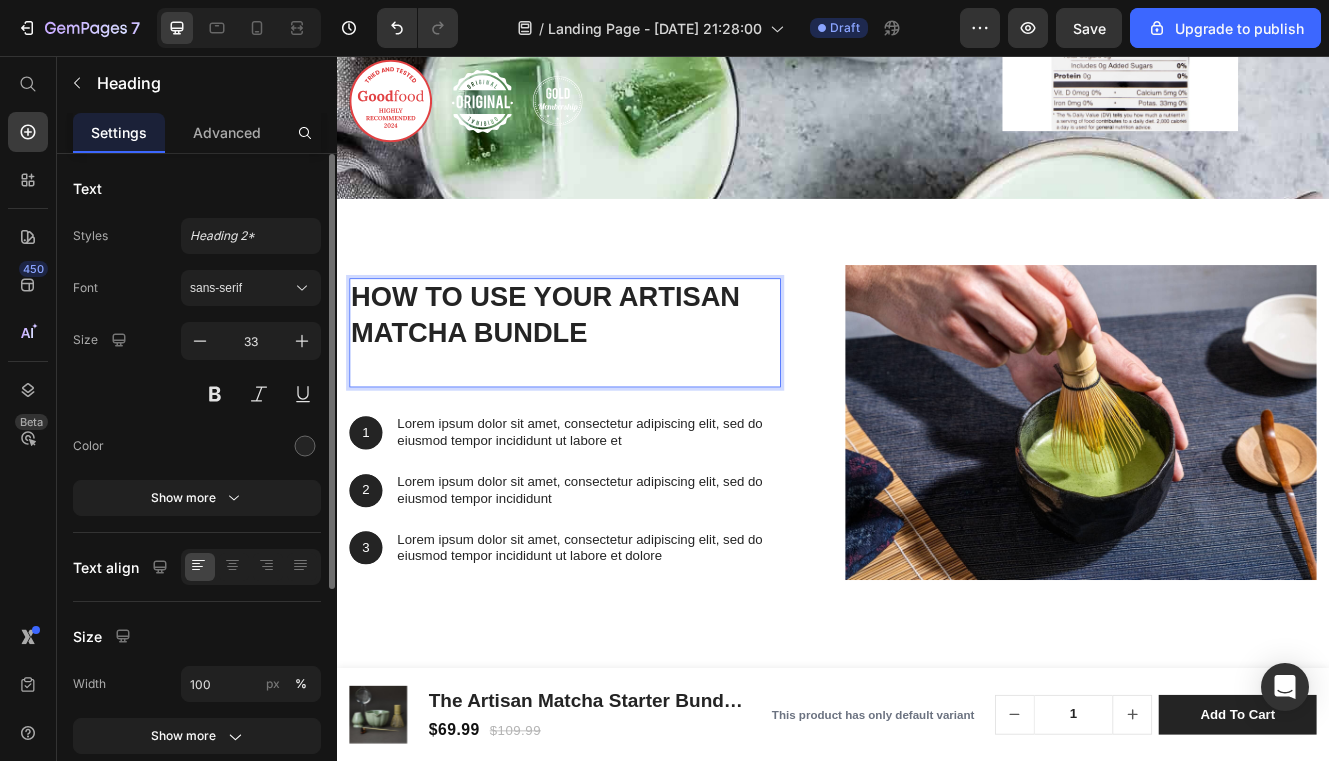 click at bounding box center (613, 434) 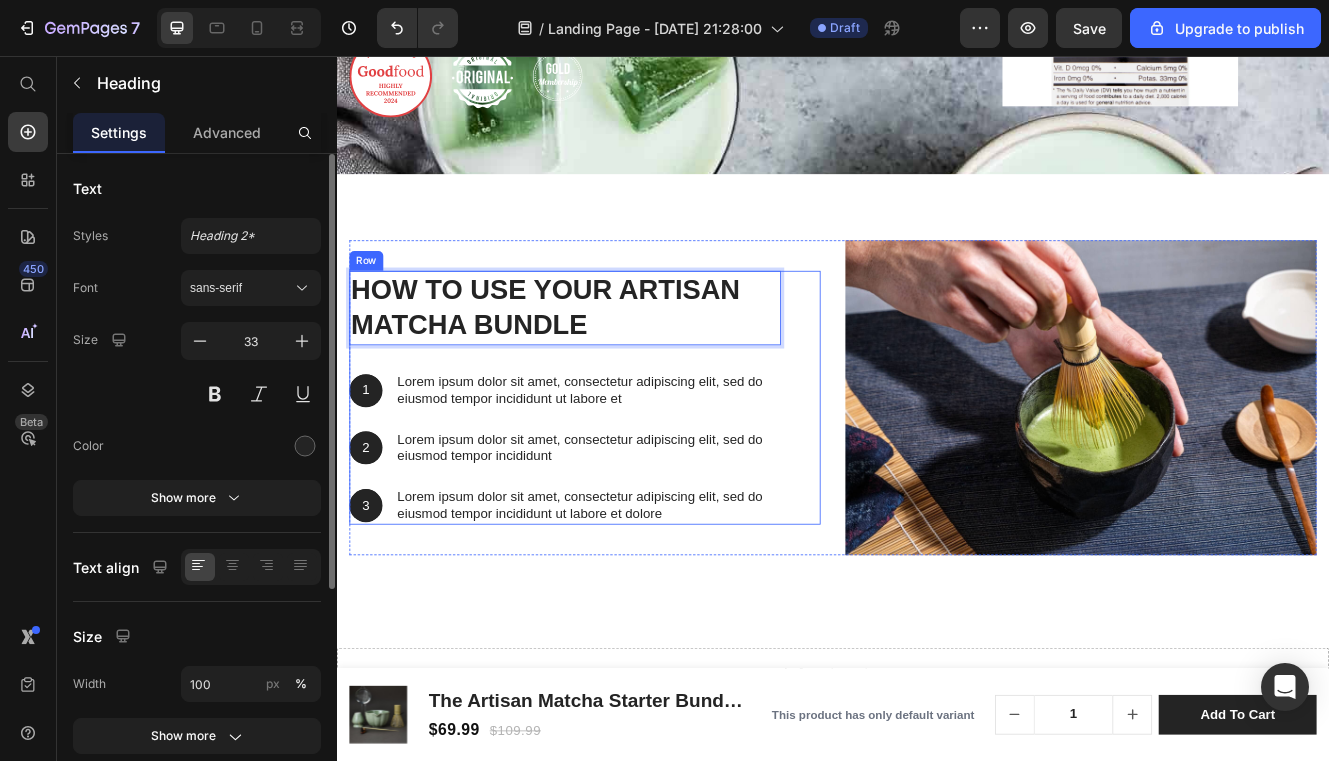 scroll, scrollTop: 2548, scrollLeft: 0, axis: vertical 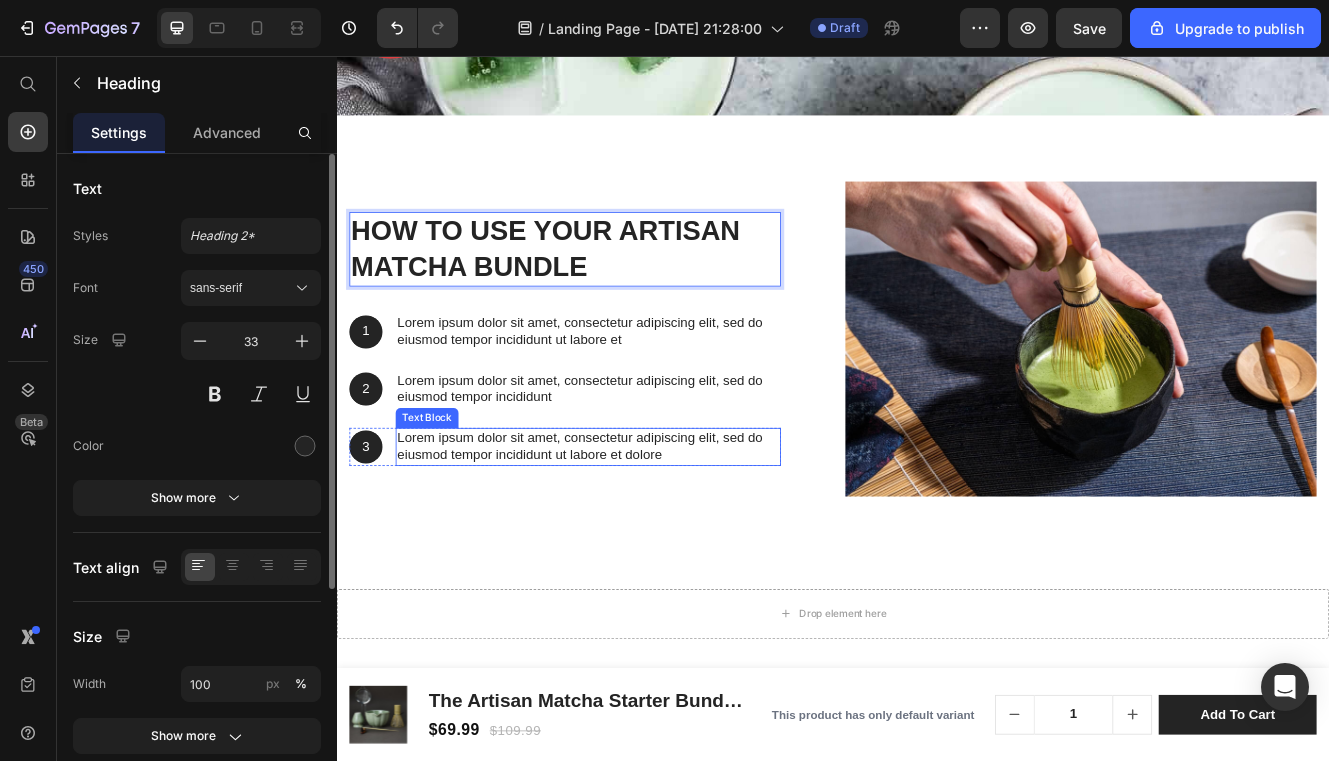 click on "Lorem ipsum dolor sit amet, consectetur adipiscing elit, sed do eiusmod tempor incididunt ut labore et dolore" at bounding box center (641, 529) 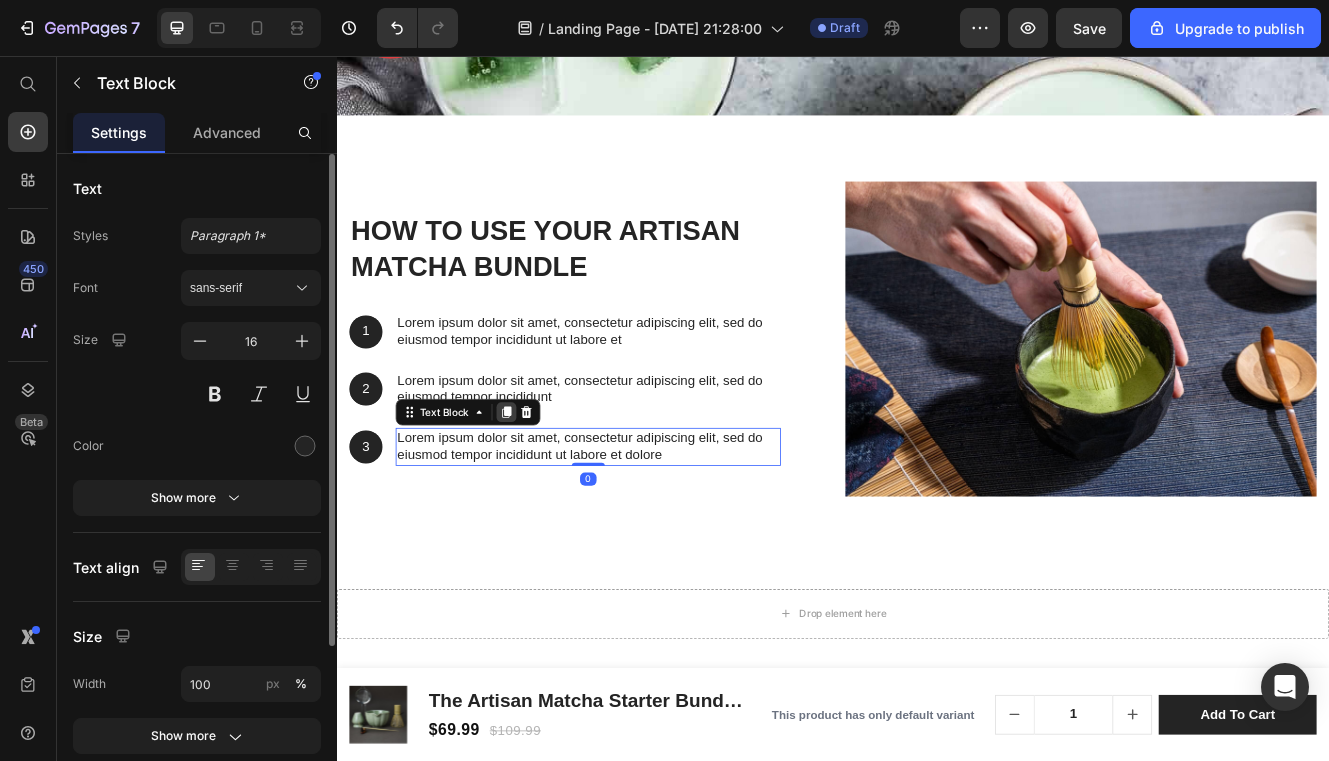 click 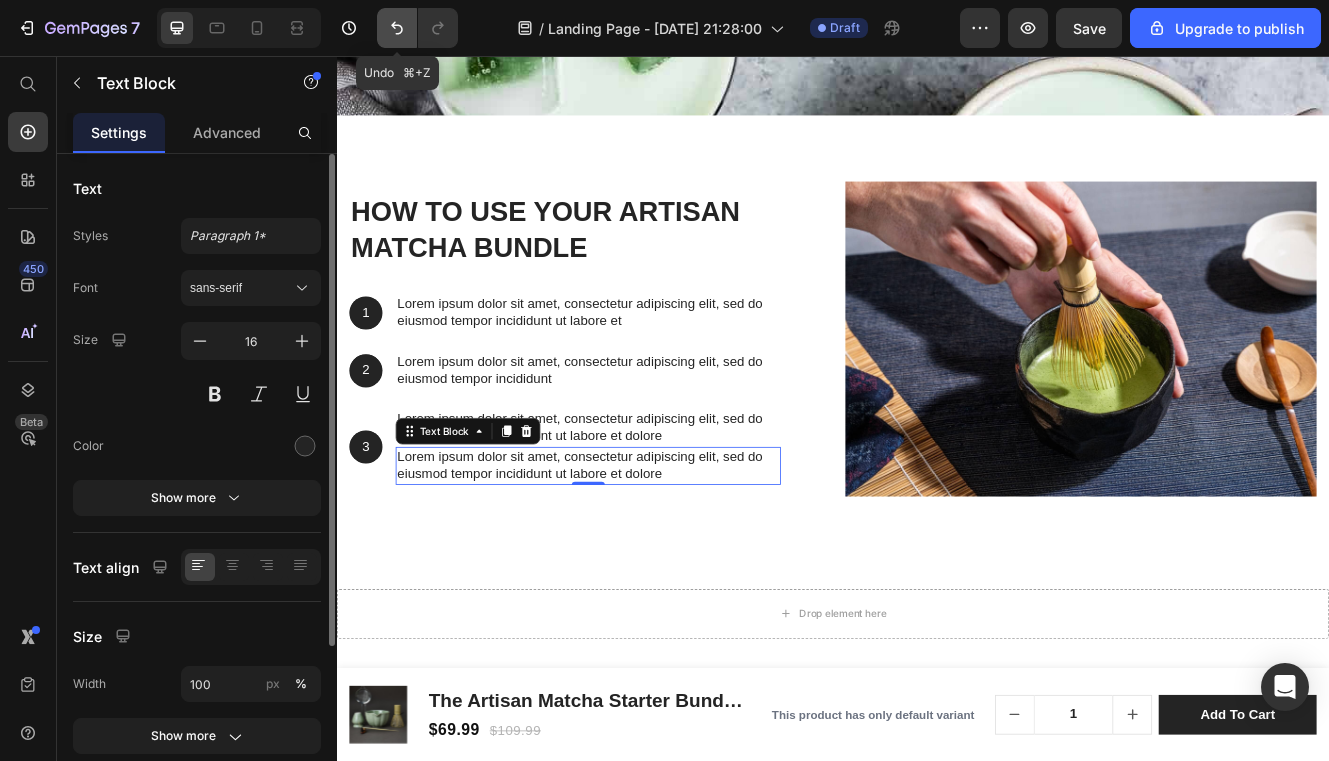 click 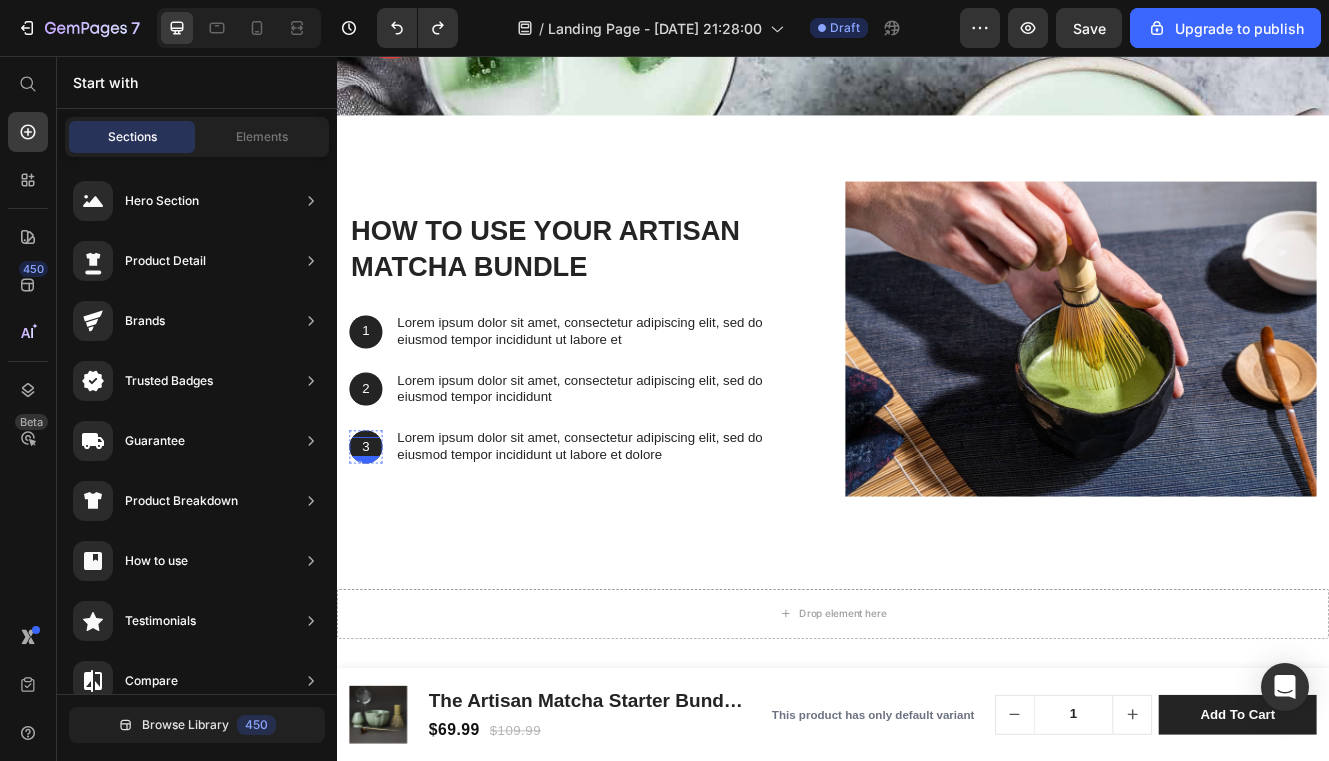 click on "3" at bounding box center (372, 529) 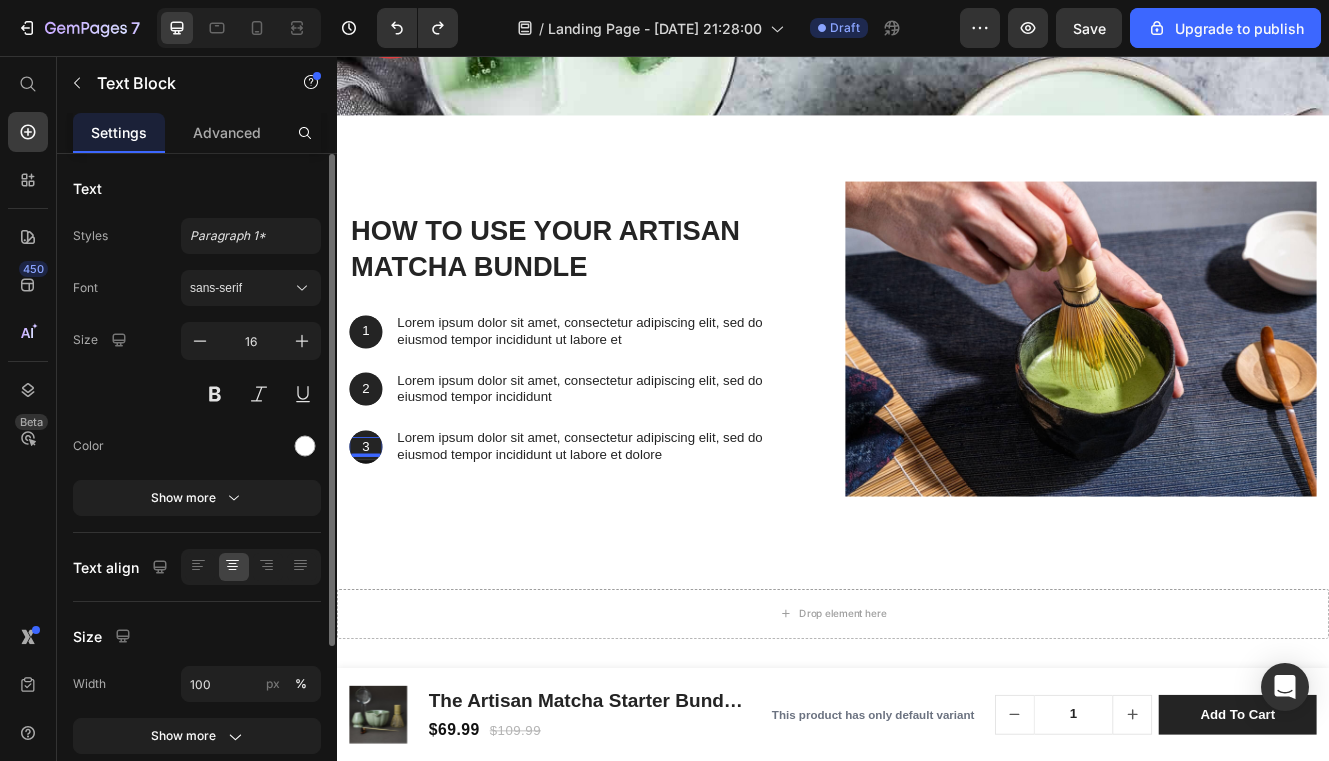 click on "3" at bounding box center (372, 529) 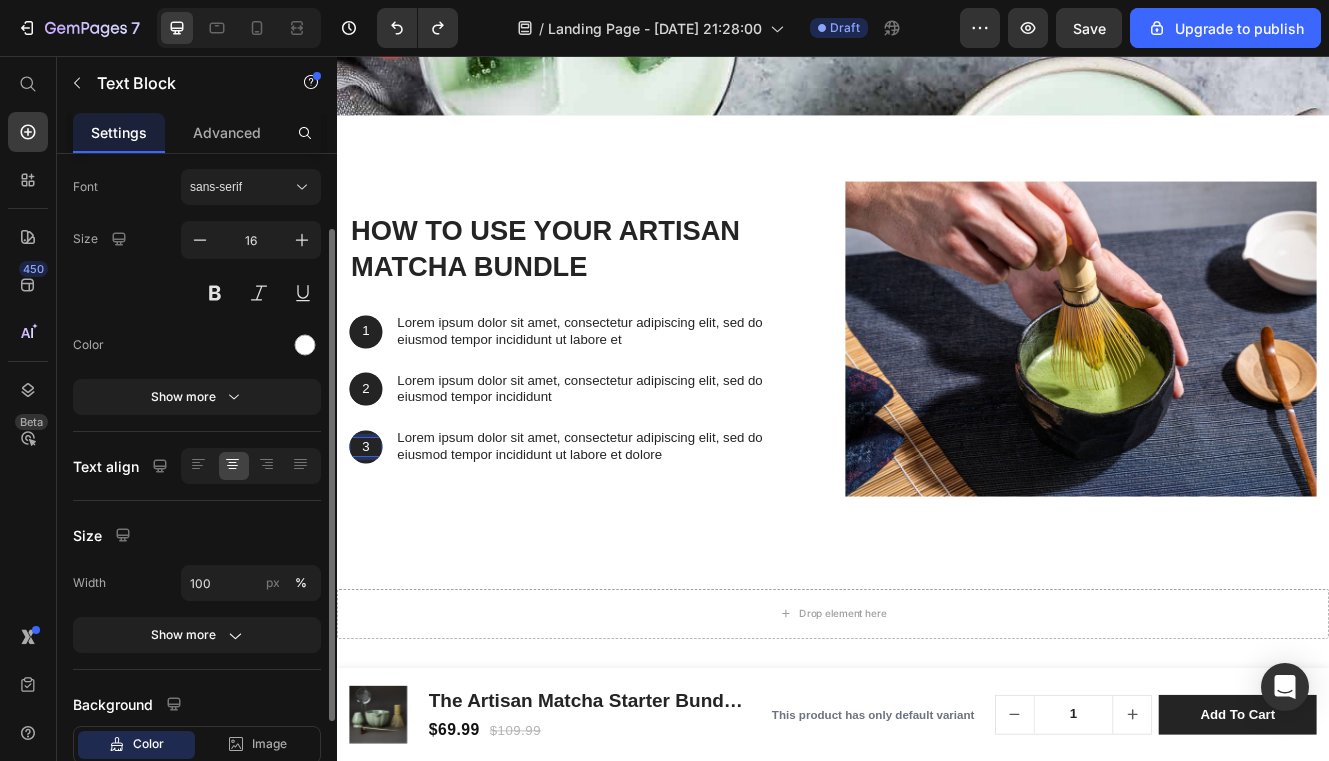 scroll, scrollTop: 0, scrollLeft: 0, axis: both 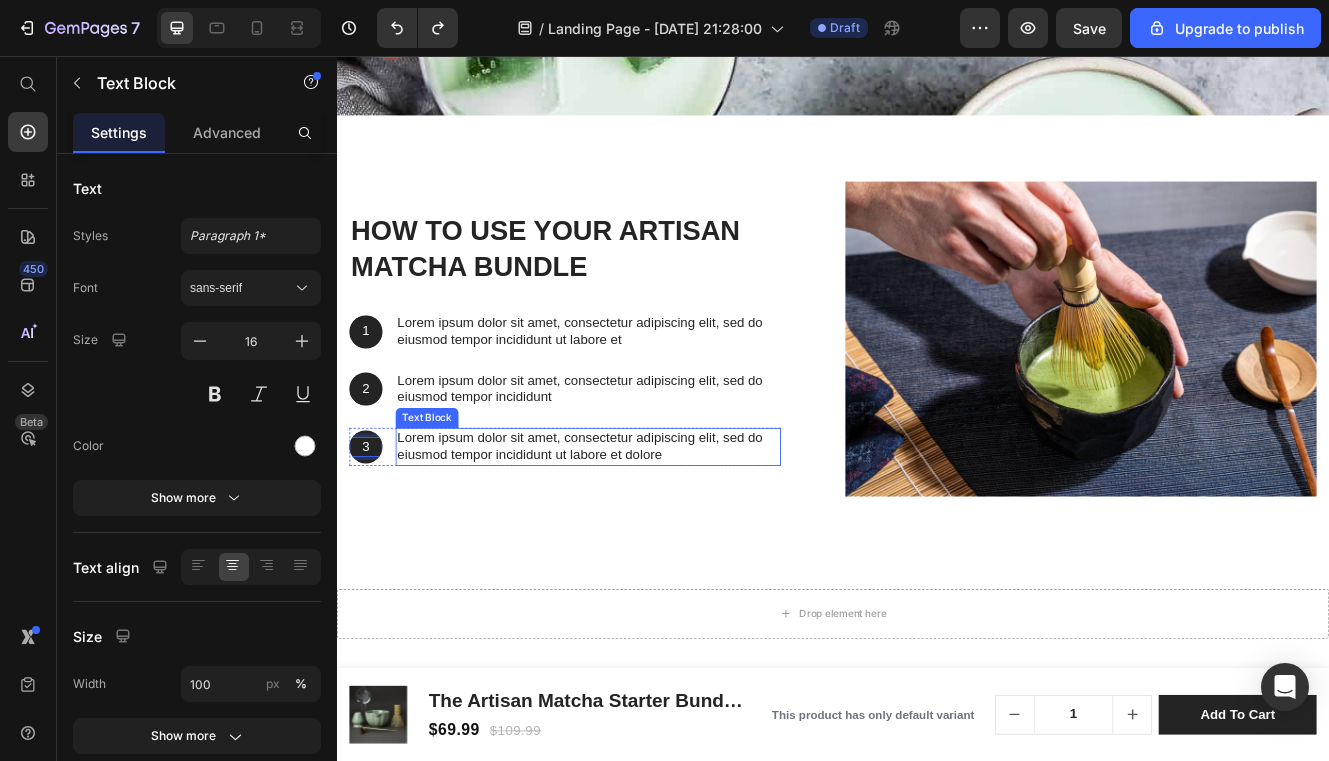click on "Lorem ipsum dolor sit amet, consectetur adipiscing elit, sed do eiusmod tempor incididunt ut labore et dolore" at bounding box center [641, 529] 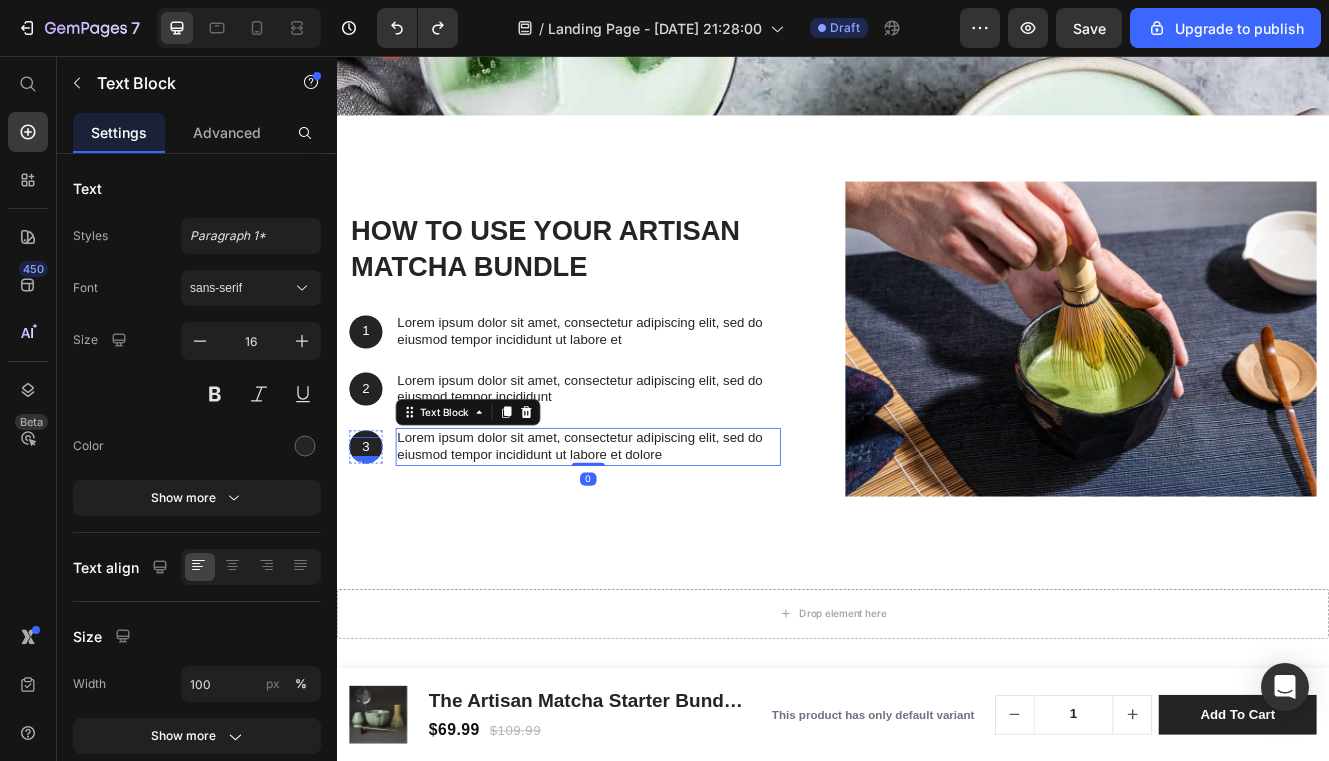 click on "3" at bounding box center (372, 529) 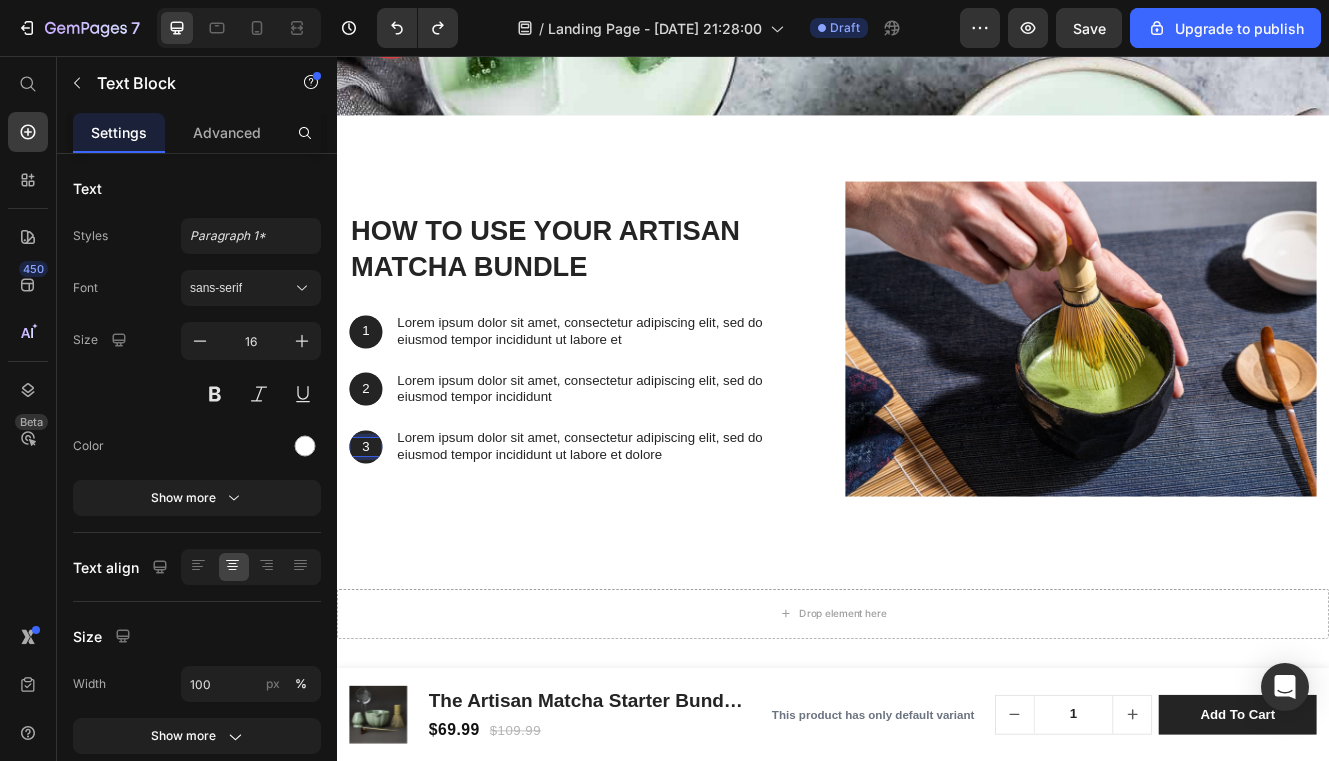 click on "3" at bounding box center (372, 529) 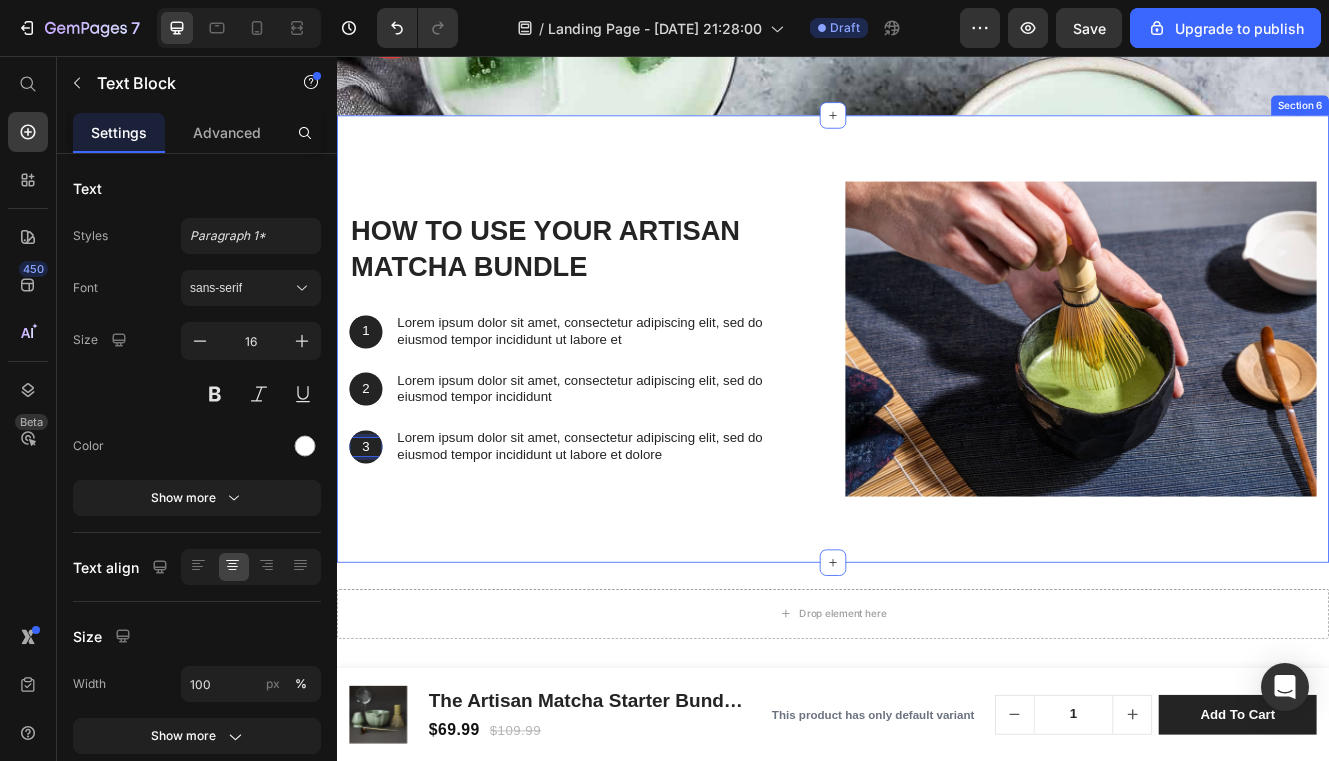 click on "⁠⁠⁠⁠⁠⁠⁠ How to Use Your Artisan Matcha Bundle Heading 1 Text Block Hero Banner Lorem ipsum dolor sit amet, consectetur adipiscing elit, sed do eiusmod tempor incididunt ut labore et  Text Block Row 2 Text Block Hero Banner Lorem ipsum dolor sit amet, consectetur adipiscing elit, sed do eiusmod tempor incididunt Text Block Row 3 Text Block   0 Hero Banner Lorem ipsum dolor sit amet, consectetur adipiscing elit, sed do eiusmod tempor incididunt ut labore et dolore  Text Block Row Row" at bounding box center [637, 398] 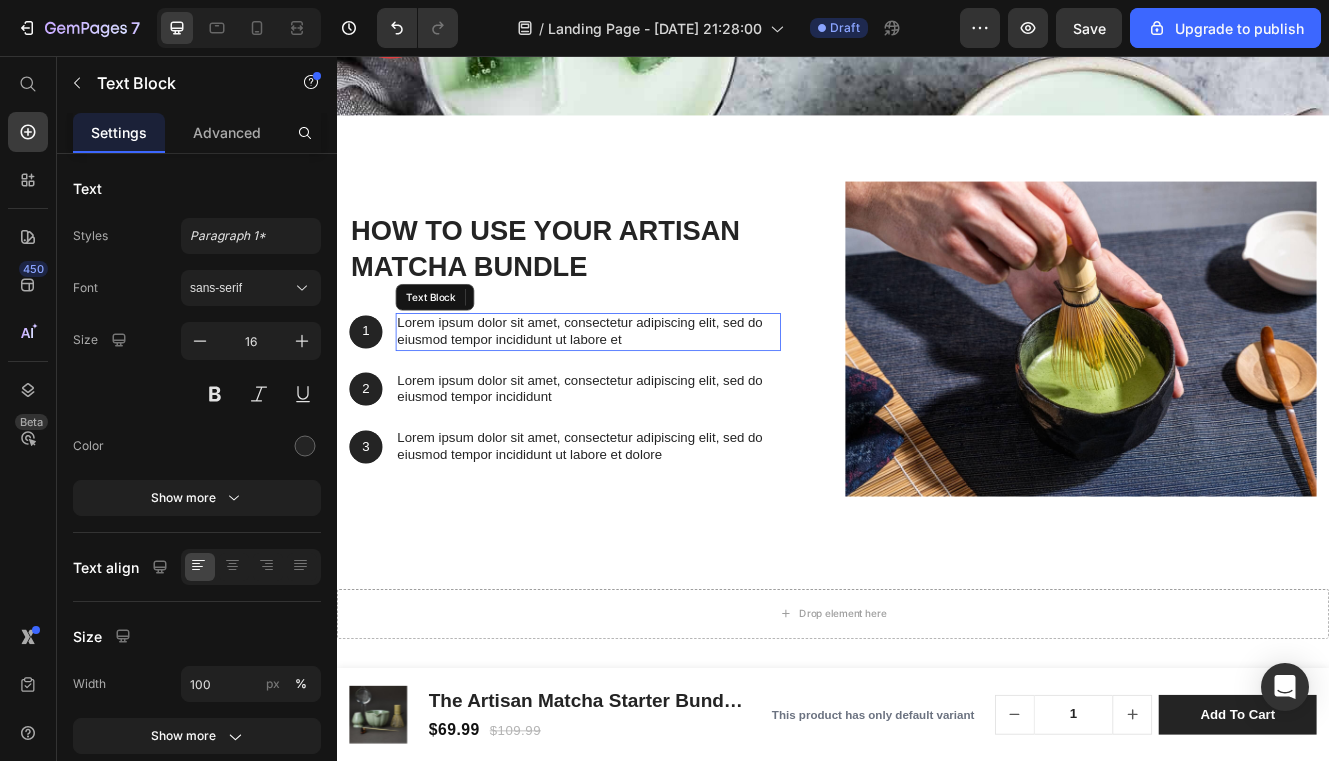 click on "Lorem ipsum dolor sit amet, consectetur adipiscing elit, sed do eiusmod tempor incididunt ut labore et" at bounding box center [641, 390] 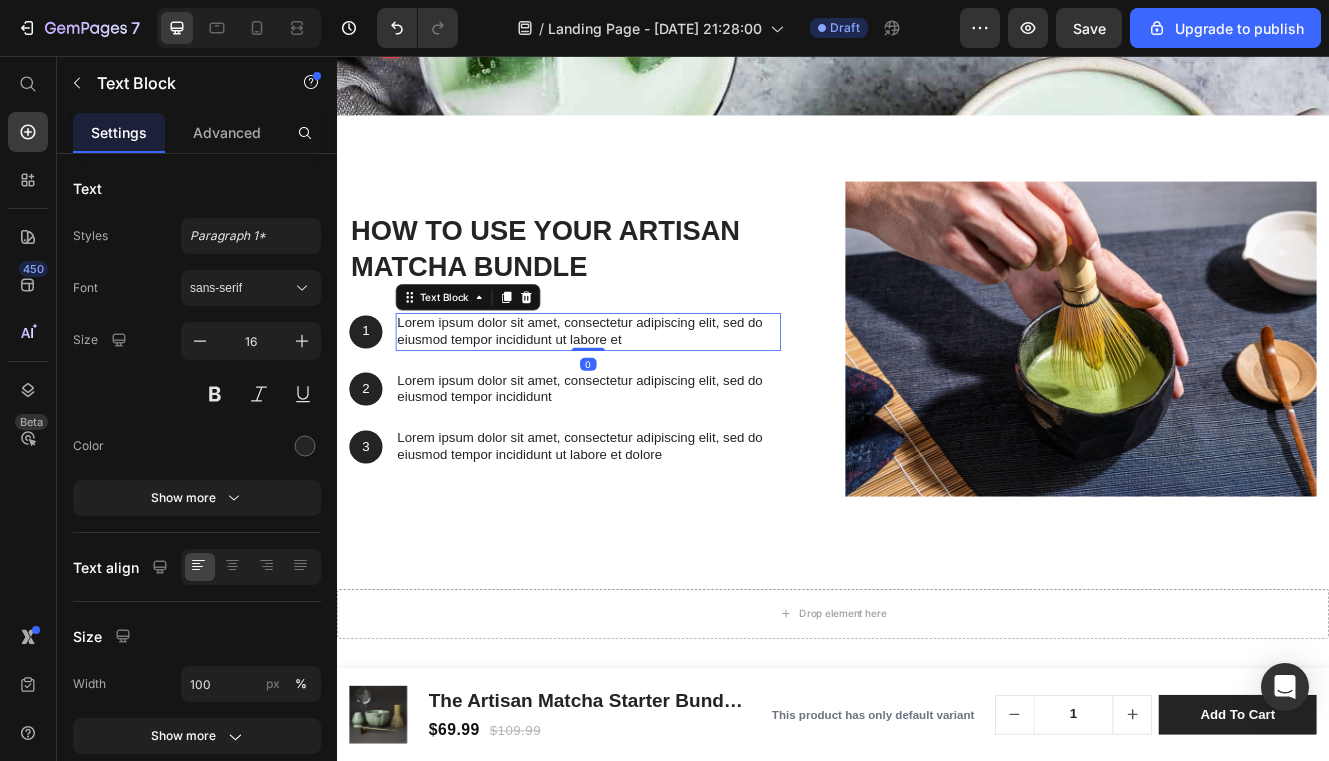 click on "Lorem ipsum dolor sit amet, consectetur adipiscing elit, sed do eiusmod tempor incididunt ut labore et" at bounding box center [641, 390] 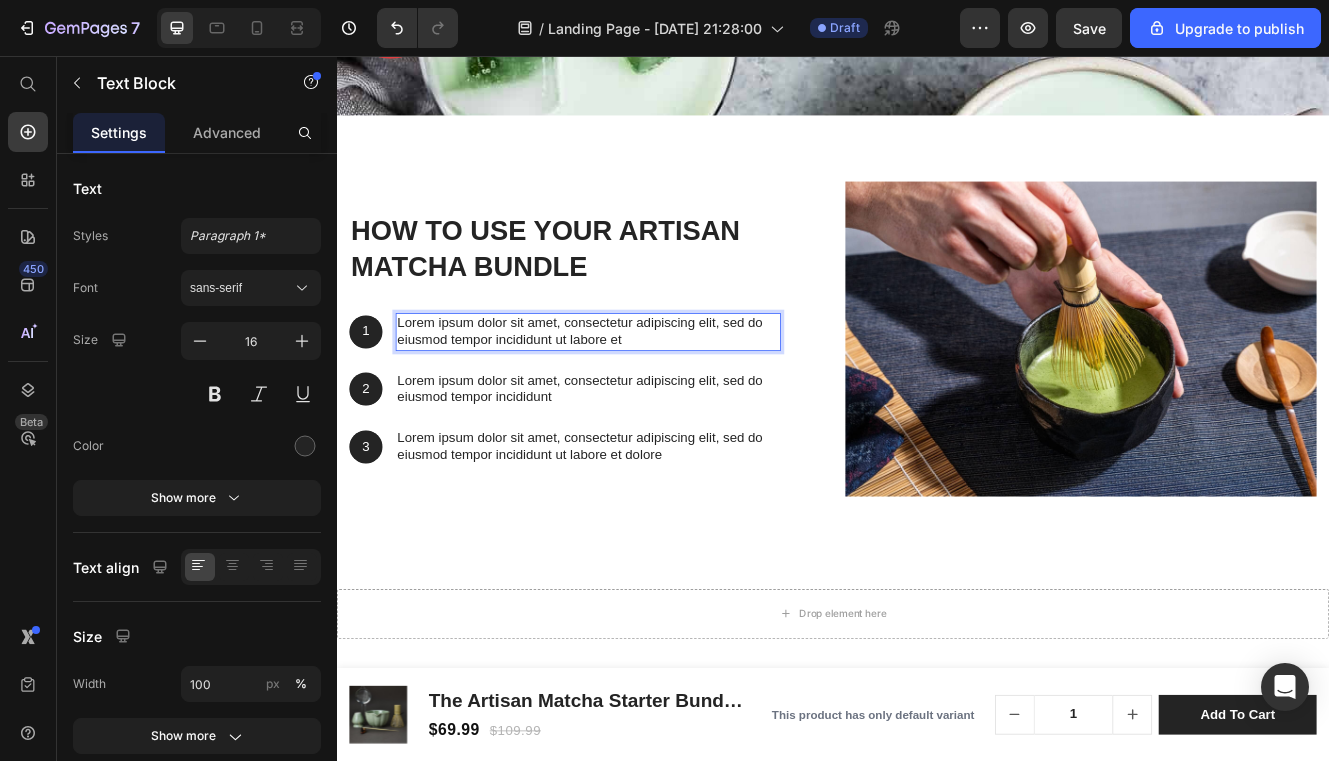 drag, startPoint x: 700, startPoint y: 393, endPoint x: 445, endPoint y: 373, distance: 255.78311 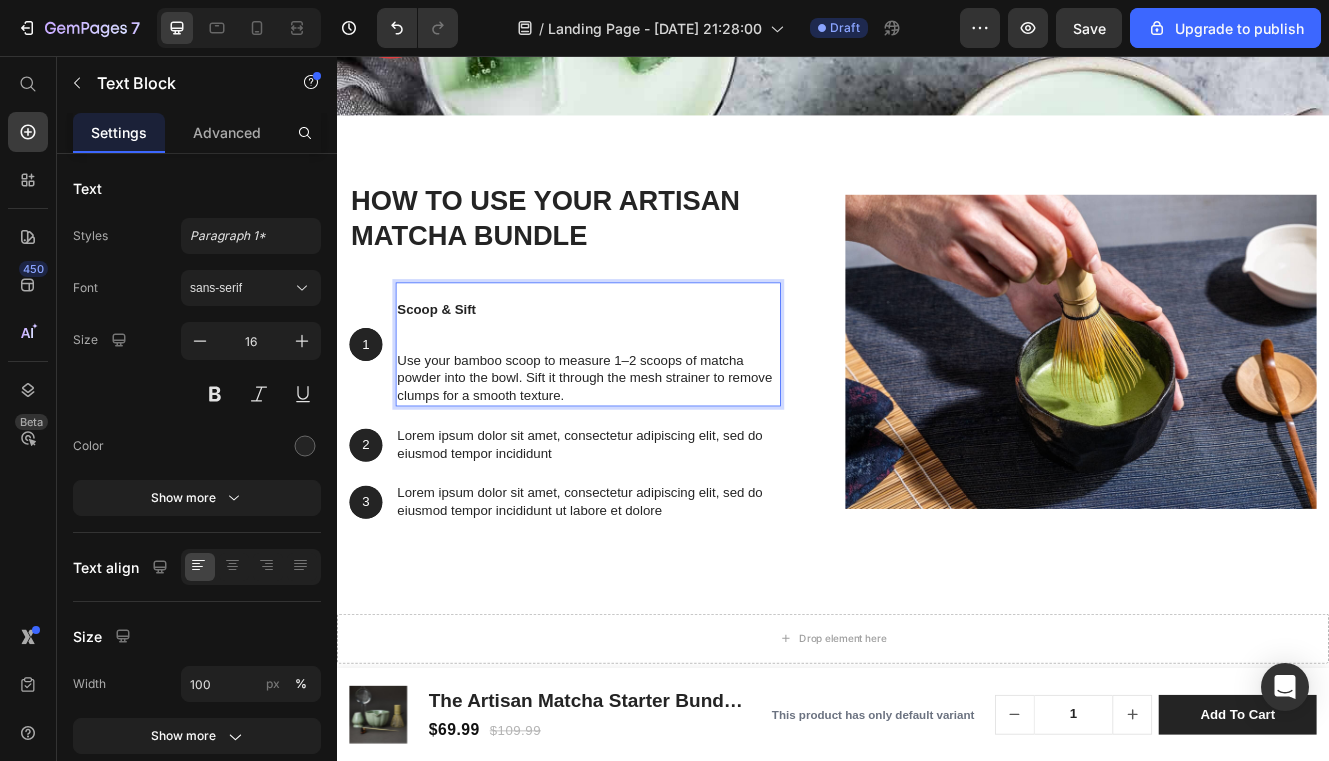 click on "Use your bamboo scoop to measure 1–2 scoops of matcha powder into the bowl. Sift it through the mesh strainer to remove clumps for a smooth texture." at bounding box center (641, 446) 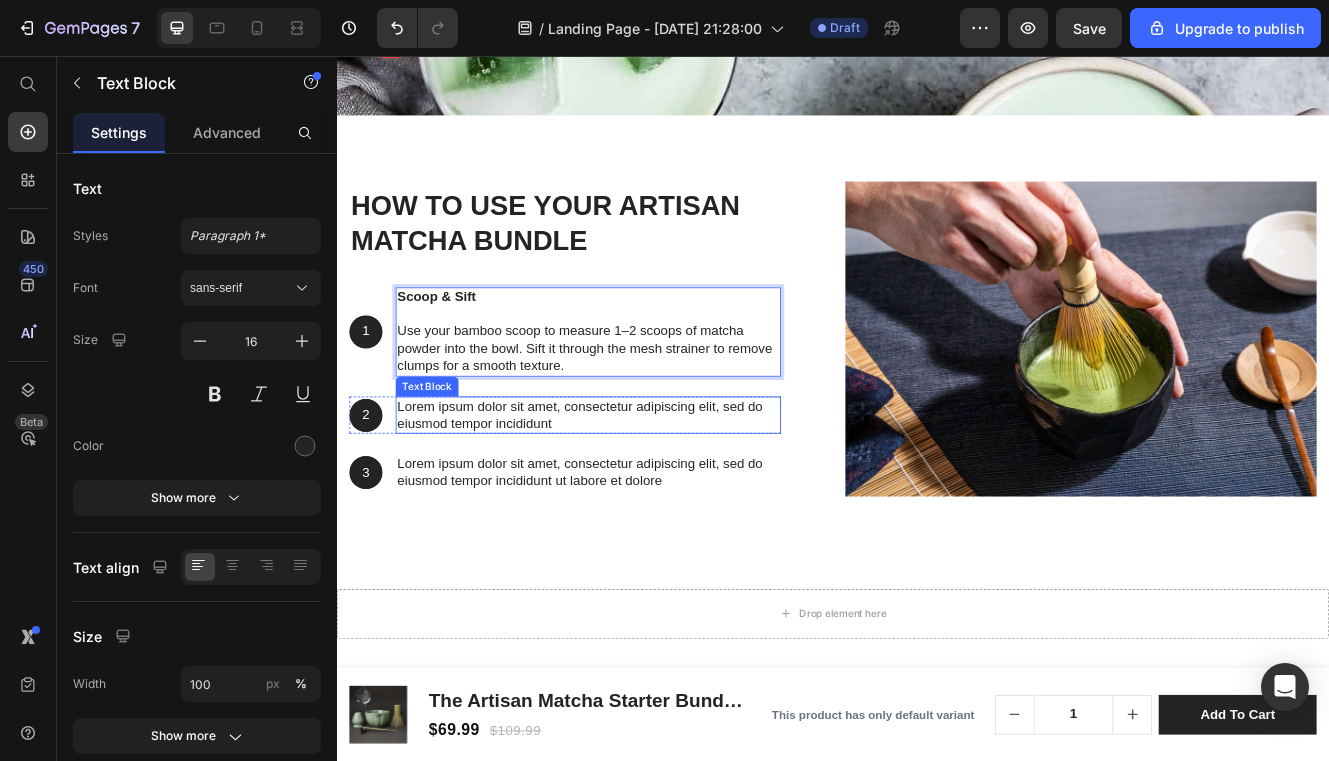 click on "Lorem ipsum dolor sit amet, consectetur adipiscing elit, sed do eiusmod tempor incididunt" at bounding box center [641, 491] 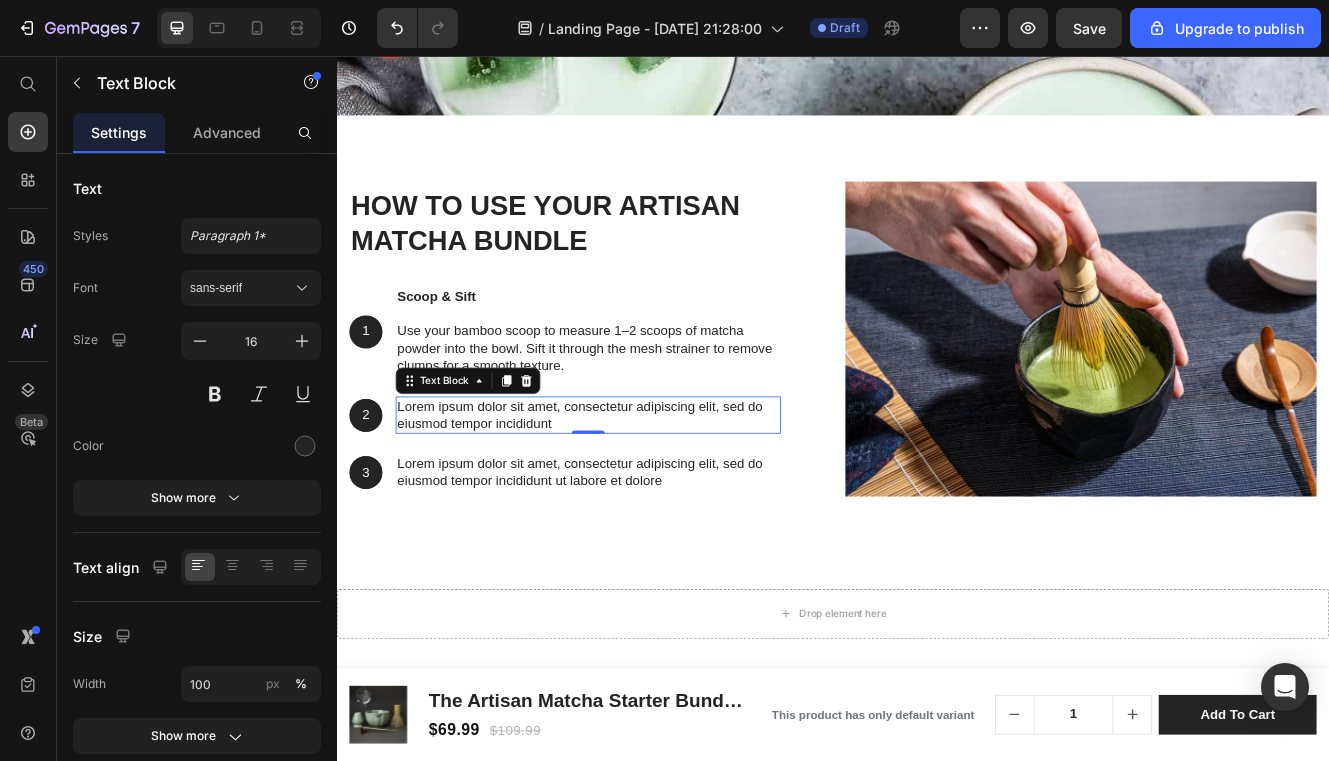 click on "Lorem ipsum dolor sit amet, consectetur adipiscing elit, sed do eiusmod tempor incididunt" at bounding box center [641, 491] 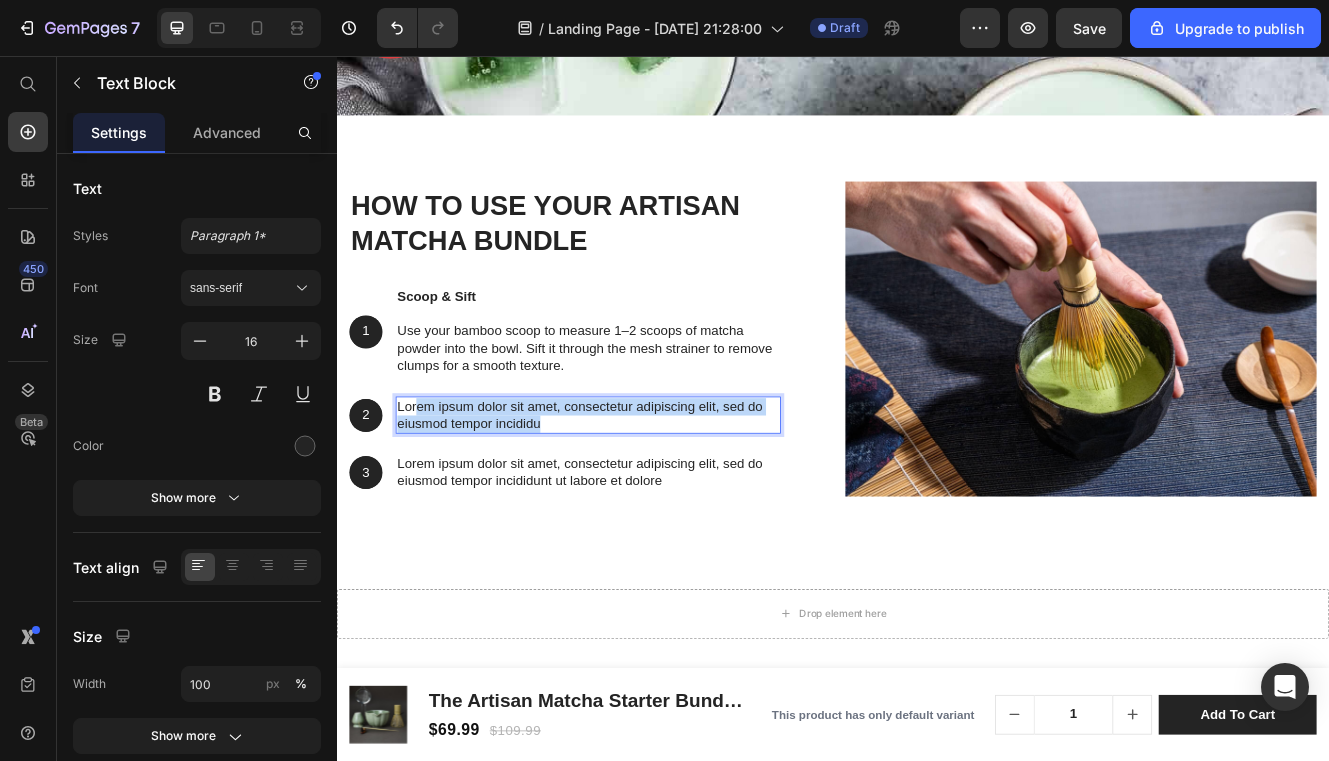 drag, startPoint x: 604, startPoint y: 491, endPoint x: 436, endPoint y: 471, distance: 169.1863 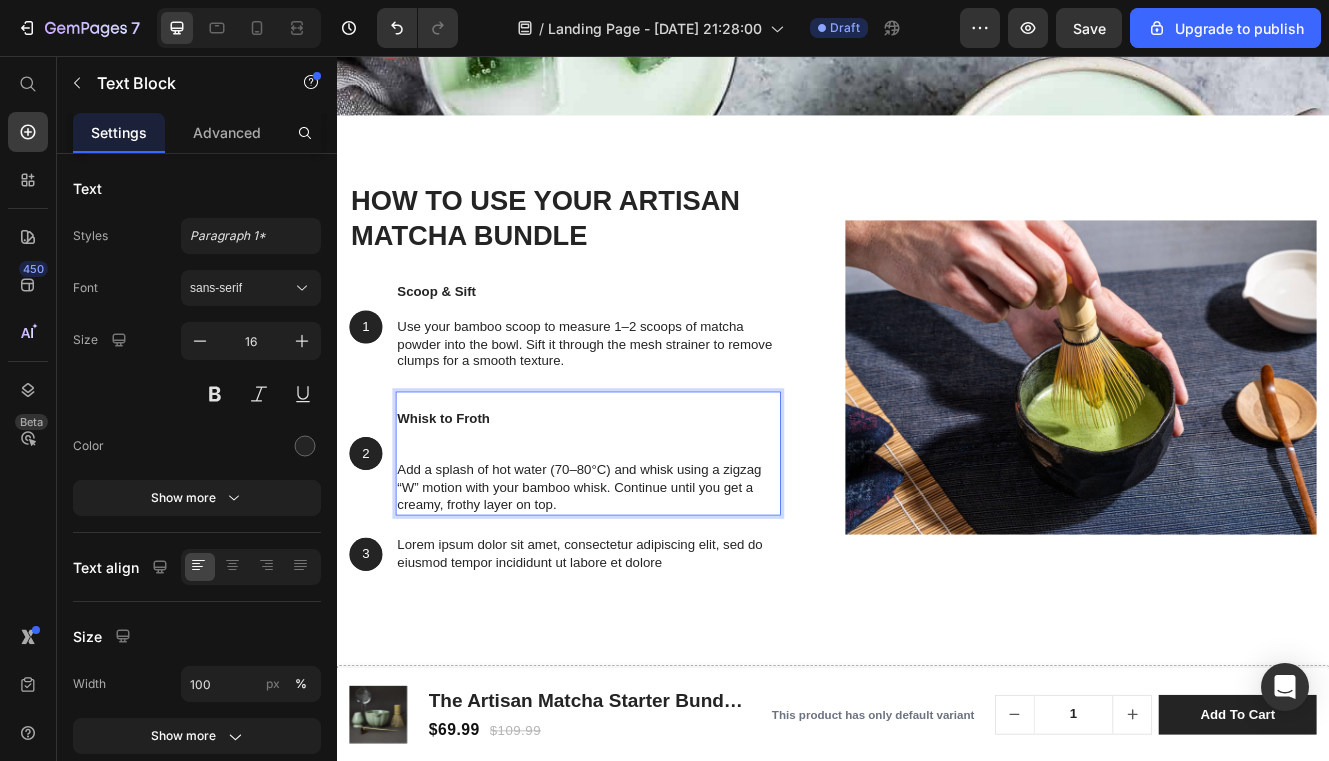 click on "Add a splash of hot water (70–80°C) and whisk using a zigzag “W” motion with your bamboo whisk. Continue until you get a creamy, frothy layer on top." at bounding box center (641, 578) 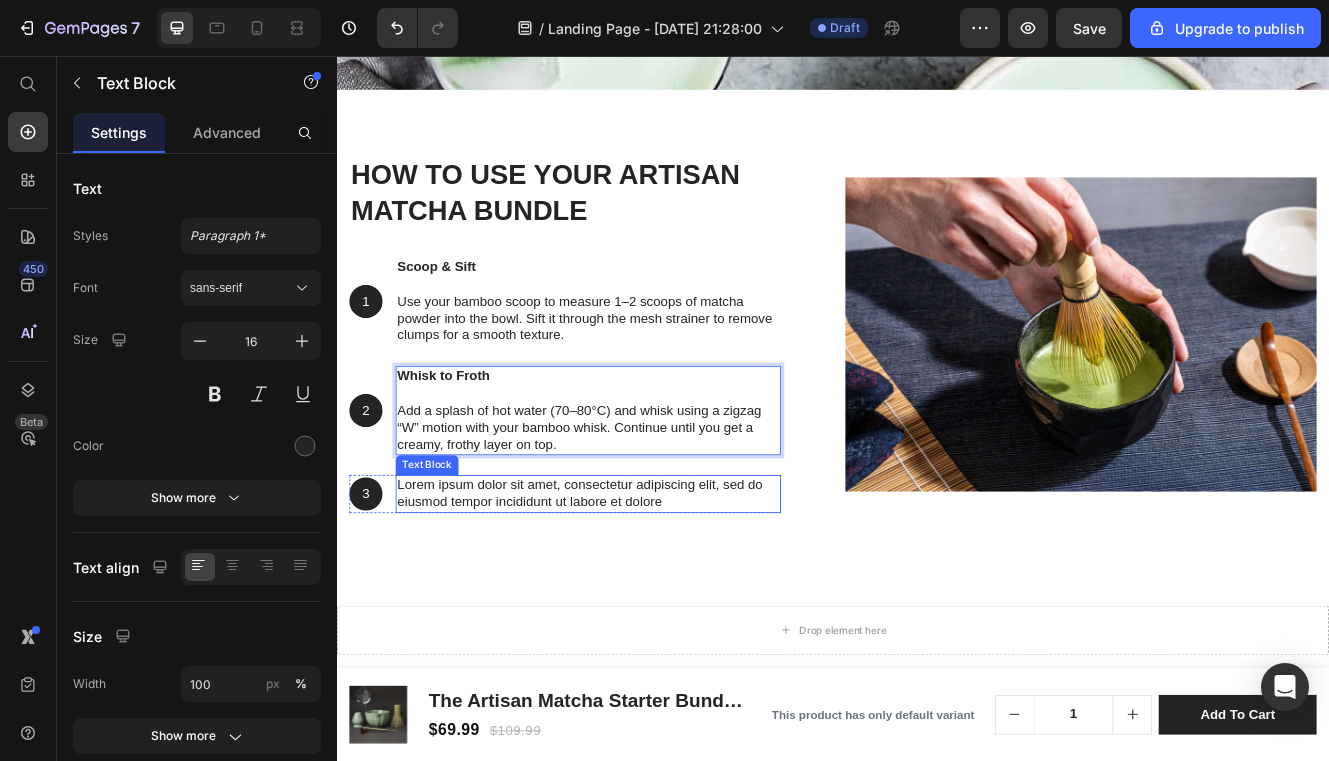 scroll, scrollTop: 2601, scrollLeft: 0, axis: vertical 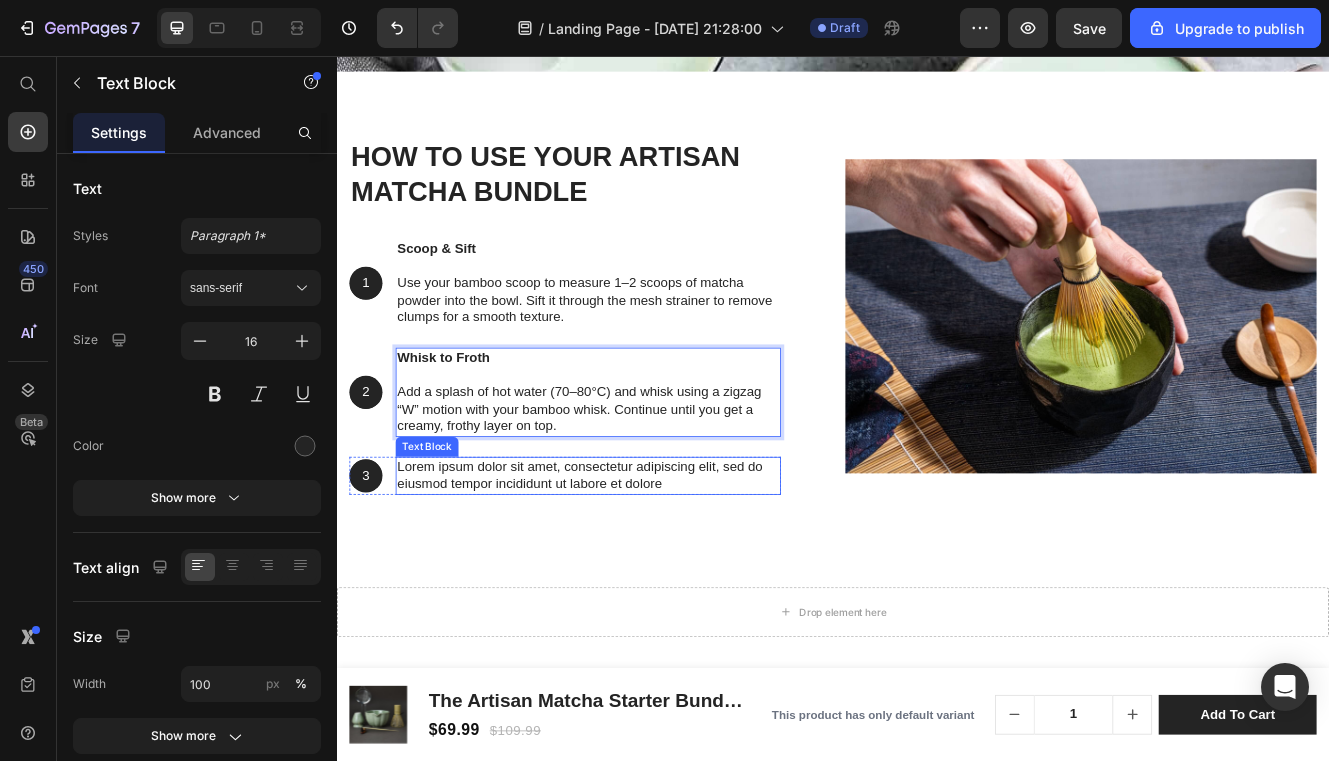 click on "Lorem ipsum dolor sit amet, consectetur adipiscing elit, sed do eiusmod tempor incididunt ut labore et dolore" at bounding box center [641, 564] 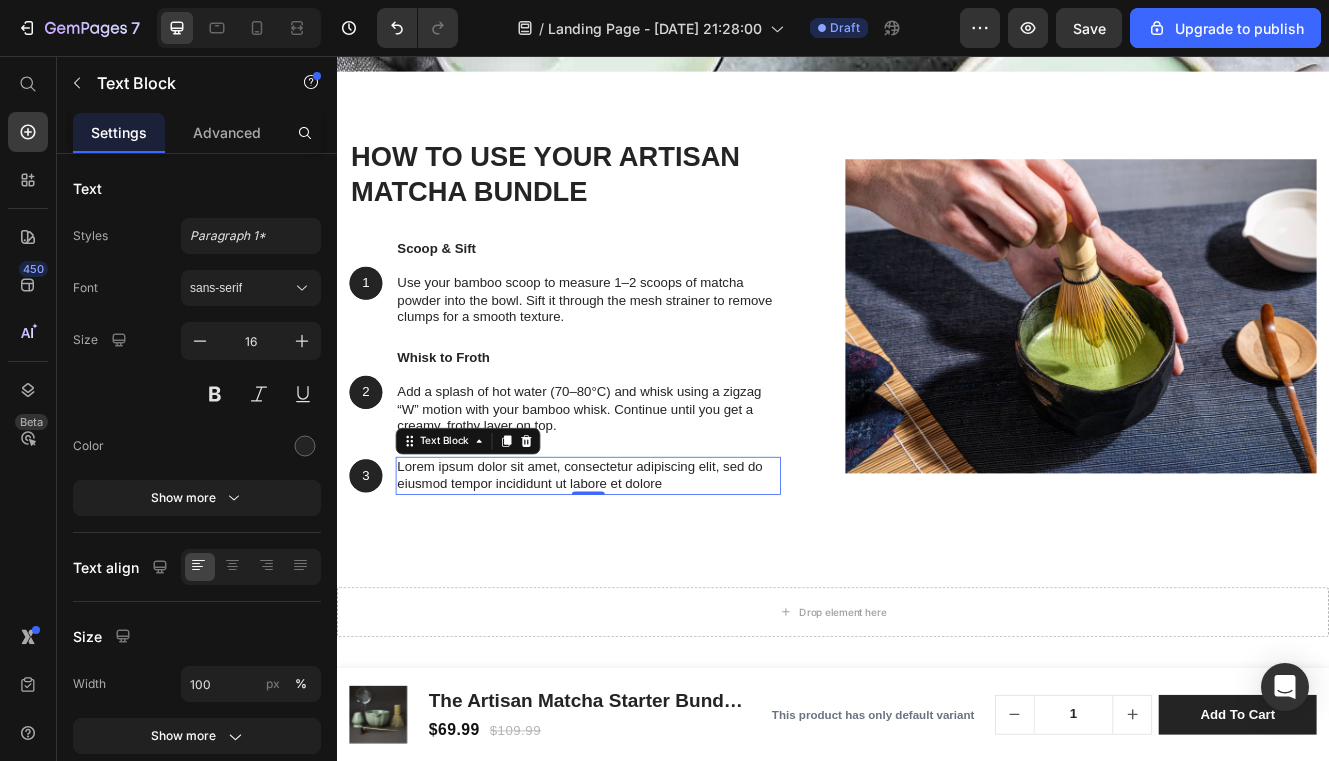click on "Lorem ipsum dolor sit amet, consectetur adipiscing elit, sed do eiusmod tempor incididunt ut labore et dolore" at bounding box center [641, 564] 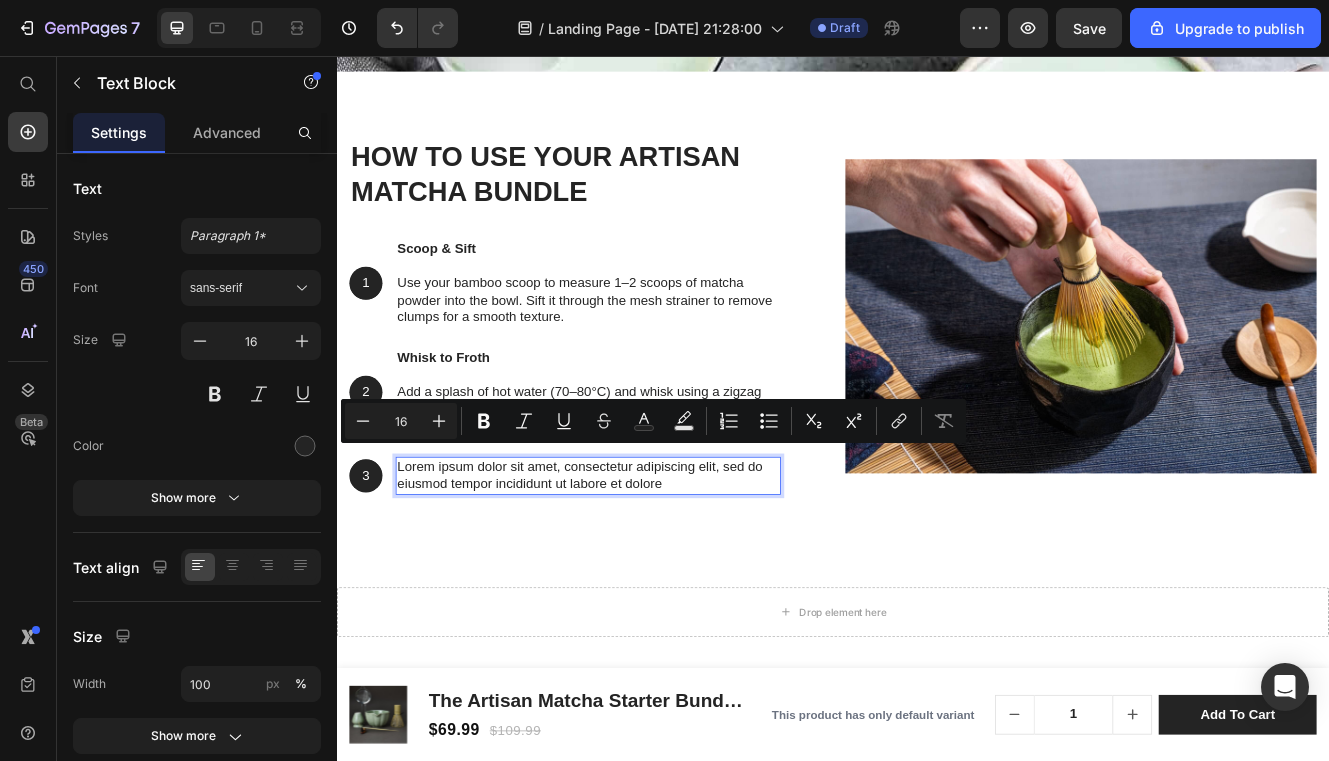 drag, startPoint x: 740, startPoint y: 557, endPoint x: 419, endPoint y: 534, distance: 321.82294 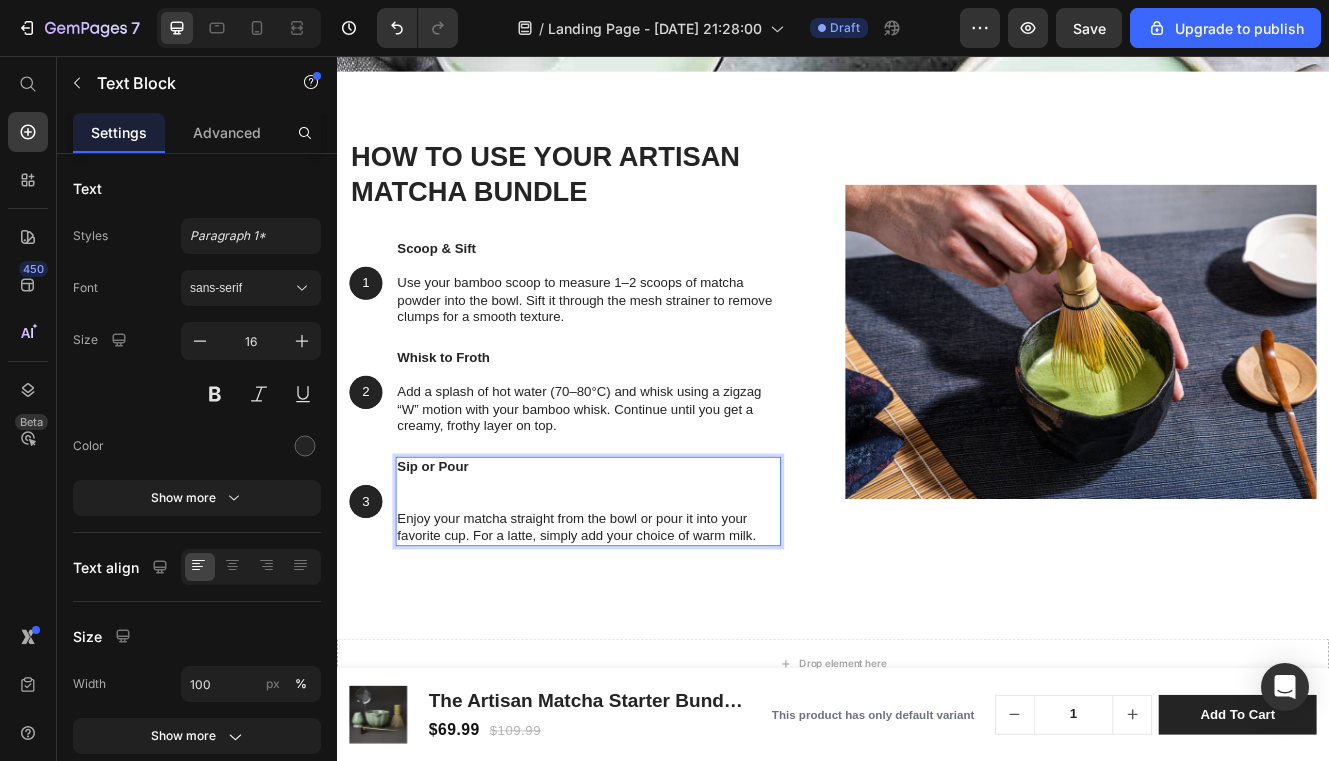 click on "Enjoy your matcha straight from the bowl or pour it into your favorite cup. For a latte, simply add your choice of warm milk." at bounding box center [641, 627] 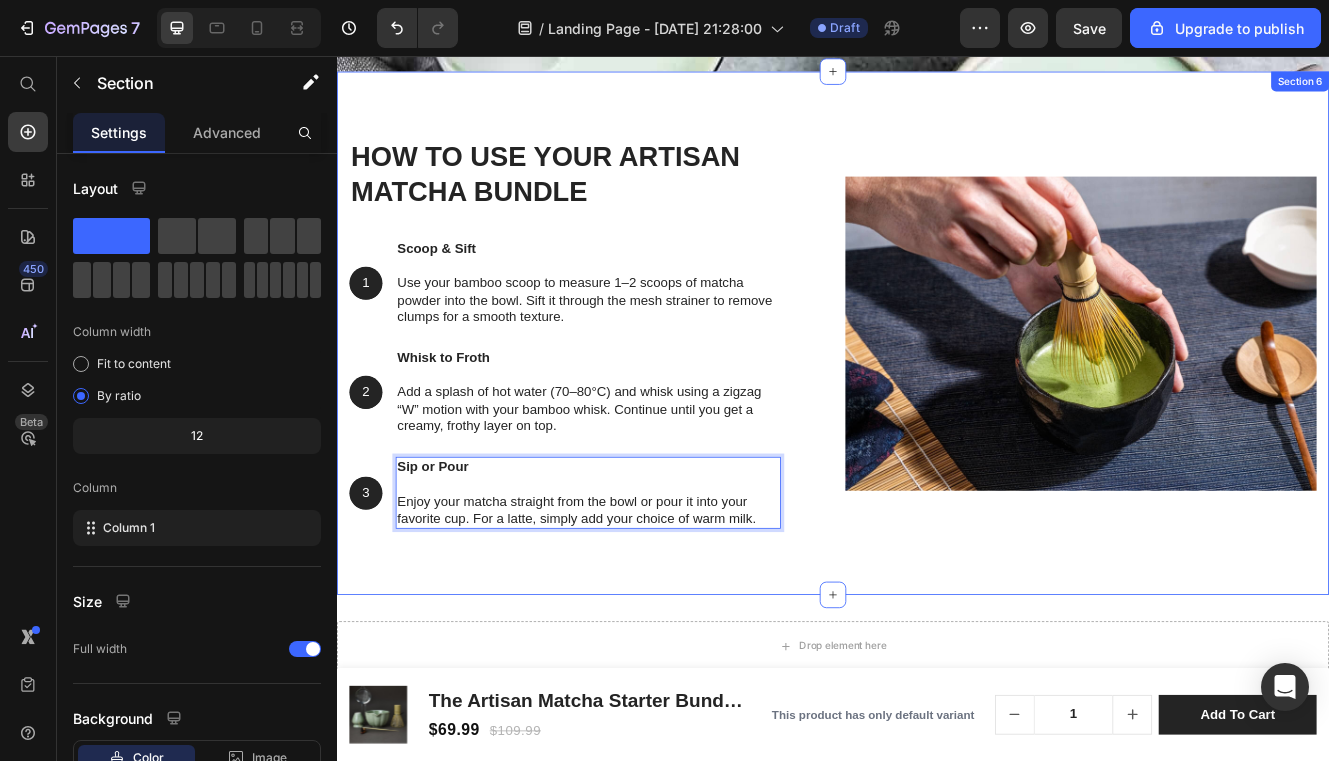 click on "⁠⁠⁠⁠⁠⁠⁠ How to Use Your Artisan Matcha Bundle Heading 1 Text Block Hero Banner Scoop & Sift Use your bamboo scoop to measure 1–2 scoops of matcha powder into the bowl. Sift it through the mesh strainer to remove clumps for a smooth texture. Text Block Row 2 Text Block Hero Banner Whisk to Froth Add a splash of hot water (70–80°C) and whisk using a zigzag “W” motion with your bamboo whisk. Continue until you get a creamy, frothy layer on top. Text Block Row 3 Text Block Hero Banner Sip or Pour Enjoy your matcha straight from the bowl or pour it into your favorite cup. For a latte, simply add your choice of warm milk. Text Block   0 Row Row Image Row Section 6" at bounding box center (937, 391) 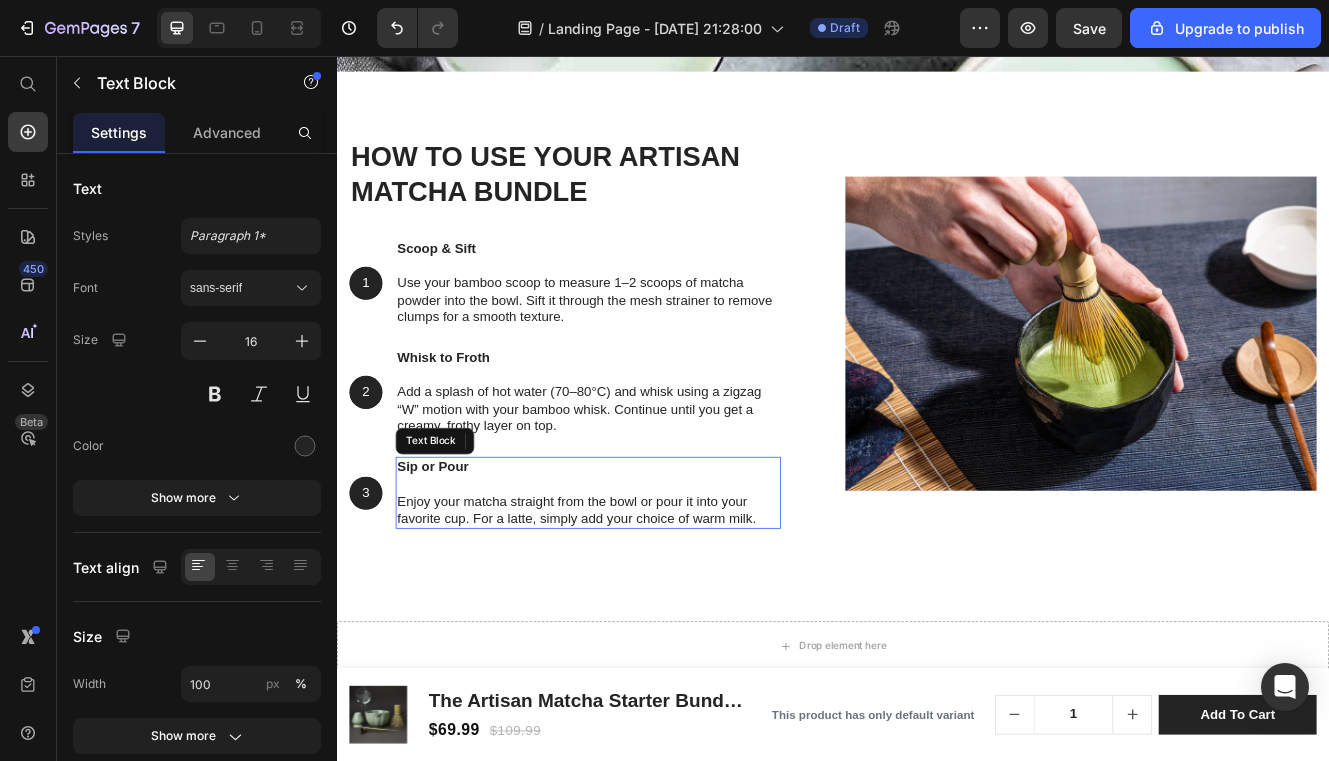 click on "Sip or Pour" at bounding box center (453, 552) 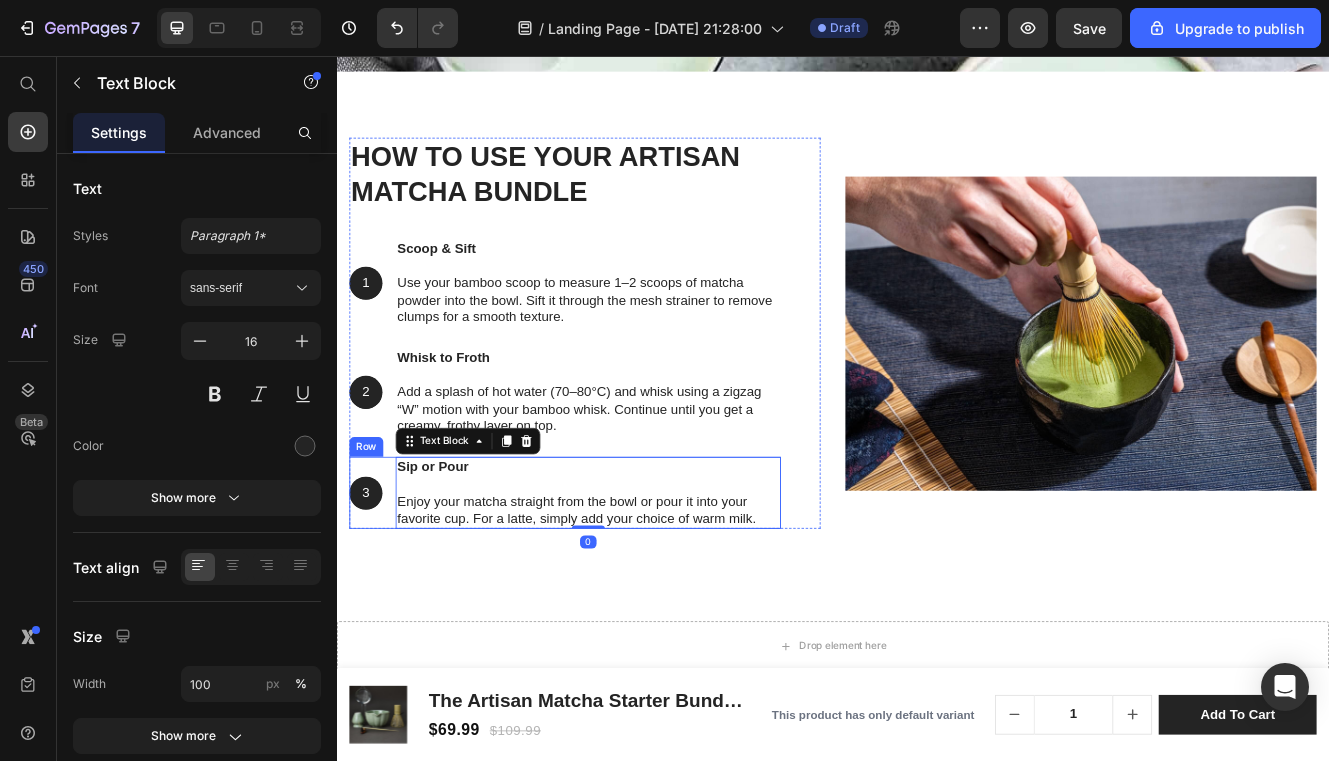 click on "3 Text Block Hero Banner Sip or Pour Enjoy your matcha straight from the bowl or pour it into your favorite cup. For a latte, simply add your choice of warm milk. Text Block   0 Row" at bounding box center (613, 584) 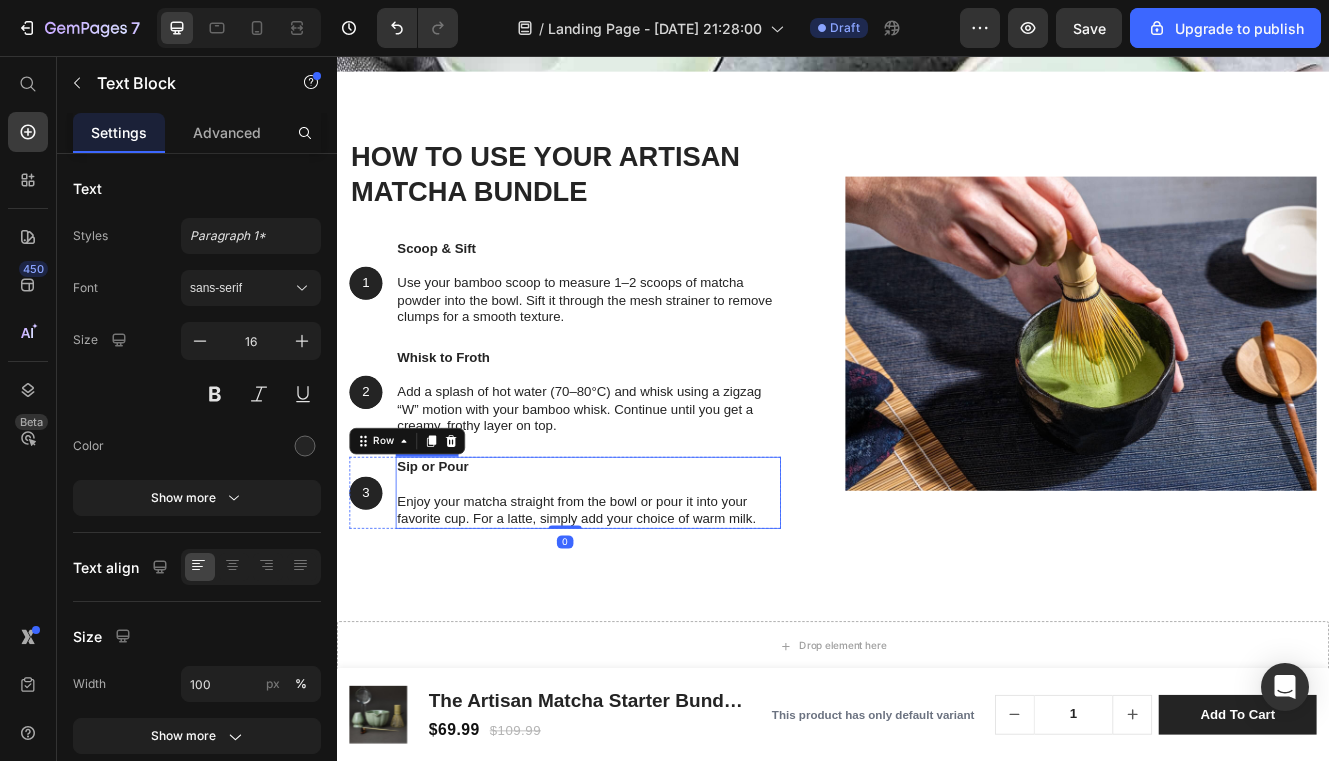 click on "Sip or Pour" at bounding box center (453, 552) 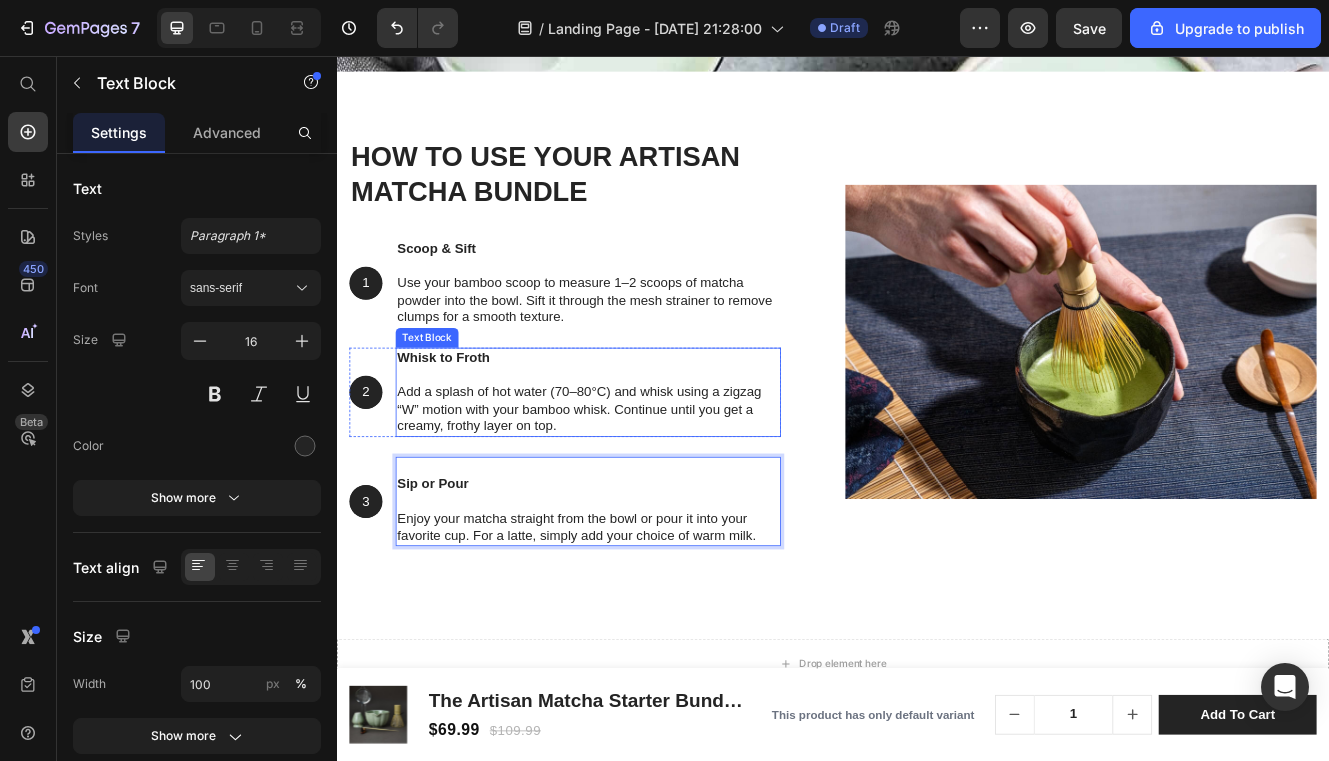 click on "Whisk to Froth" at bounding box center (466, 420) 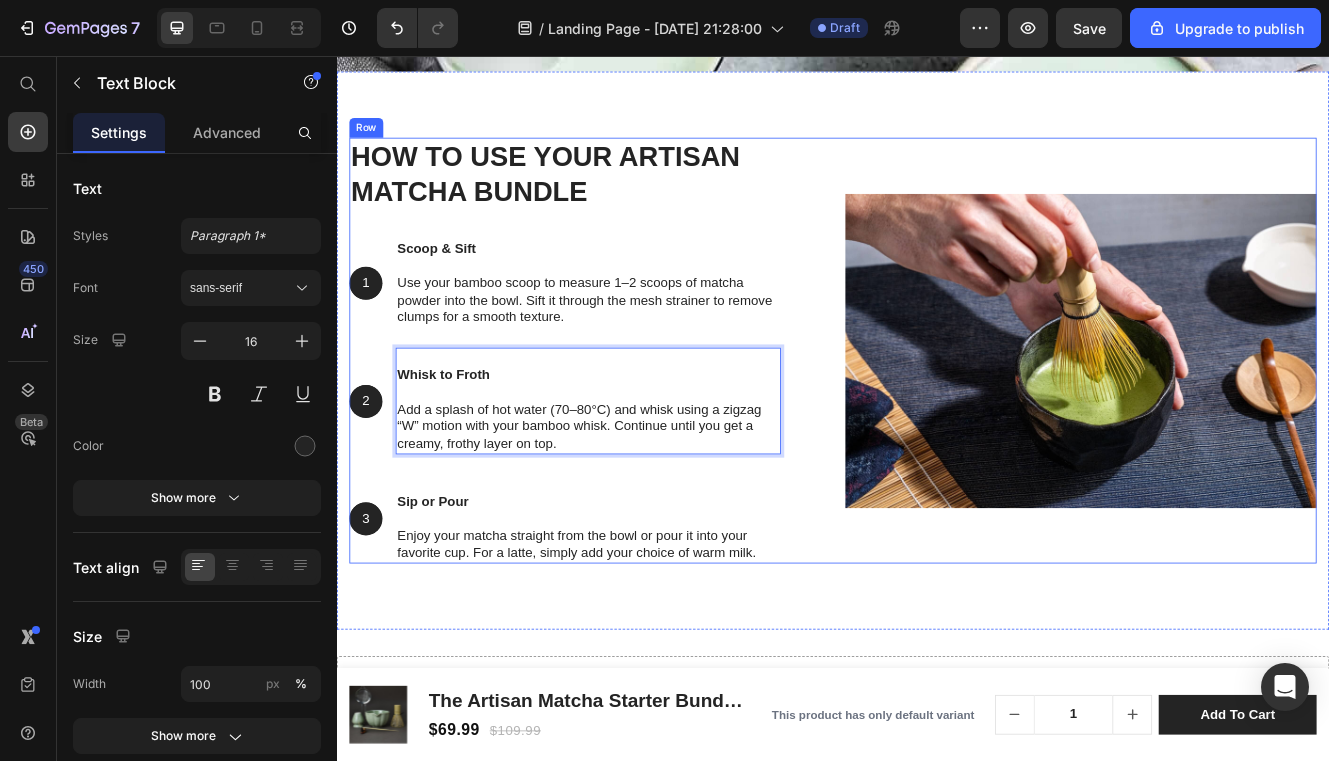 click on "⁠⁠⁠⁠⁠⁠⁠ How to Use Your Artisan Matcha Bundle Heading 1 Text Block Hero Banner Scoop & Sift Use your bamboo scoop to measure 1–2 scoops of matcha powder into the bowl. Sift it through the mesh strainer to remove clumps for a smooth texture. Text Block Row 2 Text Block Hero Banner Whisk to Froth Add a splash of hot water (70–80°C) and whisk using a zigzag “W” motion with your bamboo whisk. Continue until you get a creamy, frothy layer on top. Text Block   0 Row 3 Text Block Hero Banner Sip or Pour Enjoy your matcha straight from the bowl or pour it into your favorite cup. For a latte, simply add your choice of warm milk. Text Block Row Row Image Row" at bounding box center (937, 412) 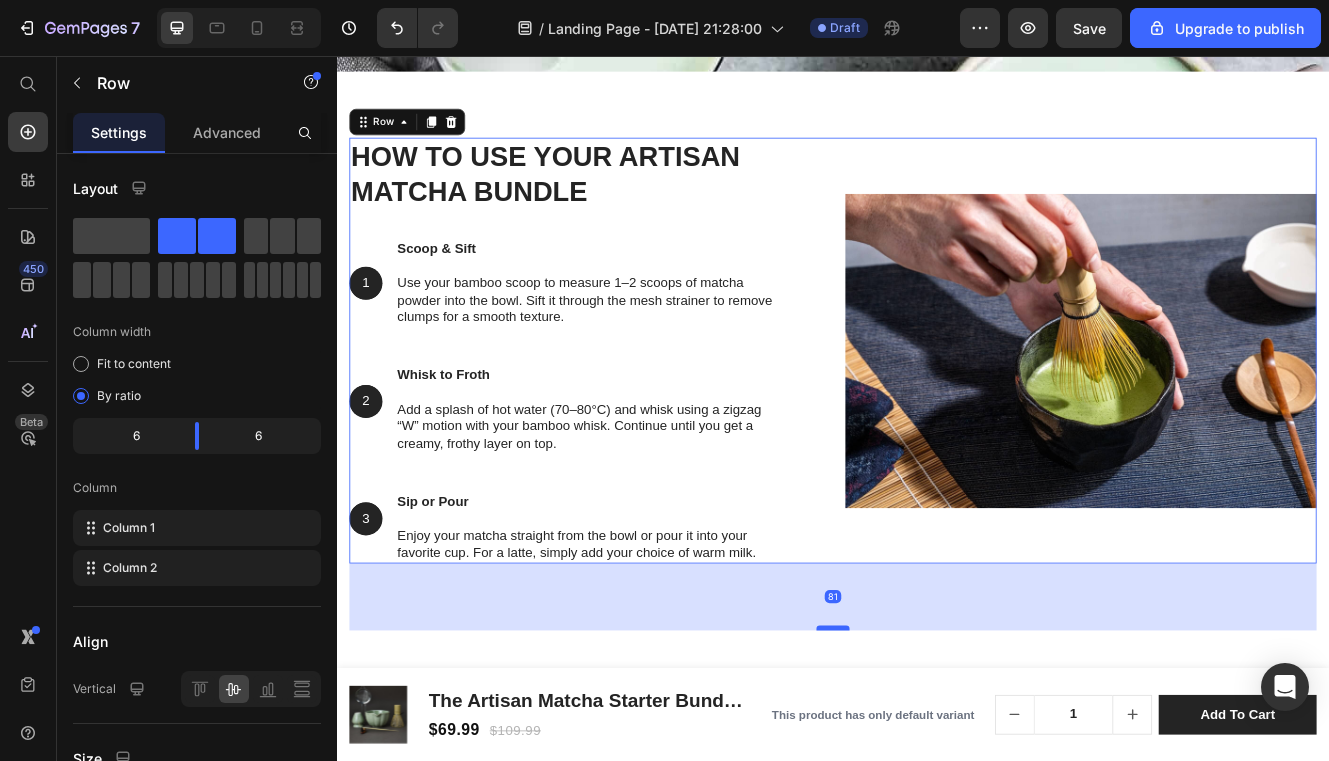 drag, startPoint x: 931, startPoint y: 666, endPoint x: 943, endPoint y: 731, distance: 66.09841 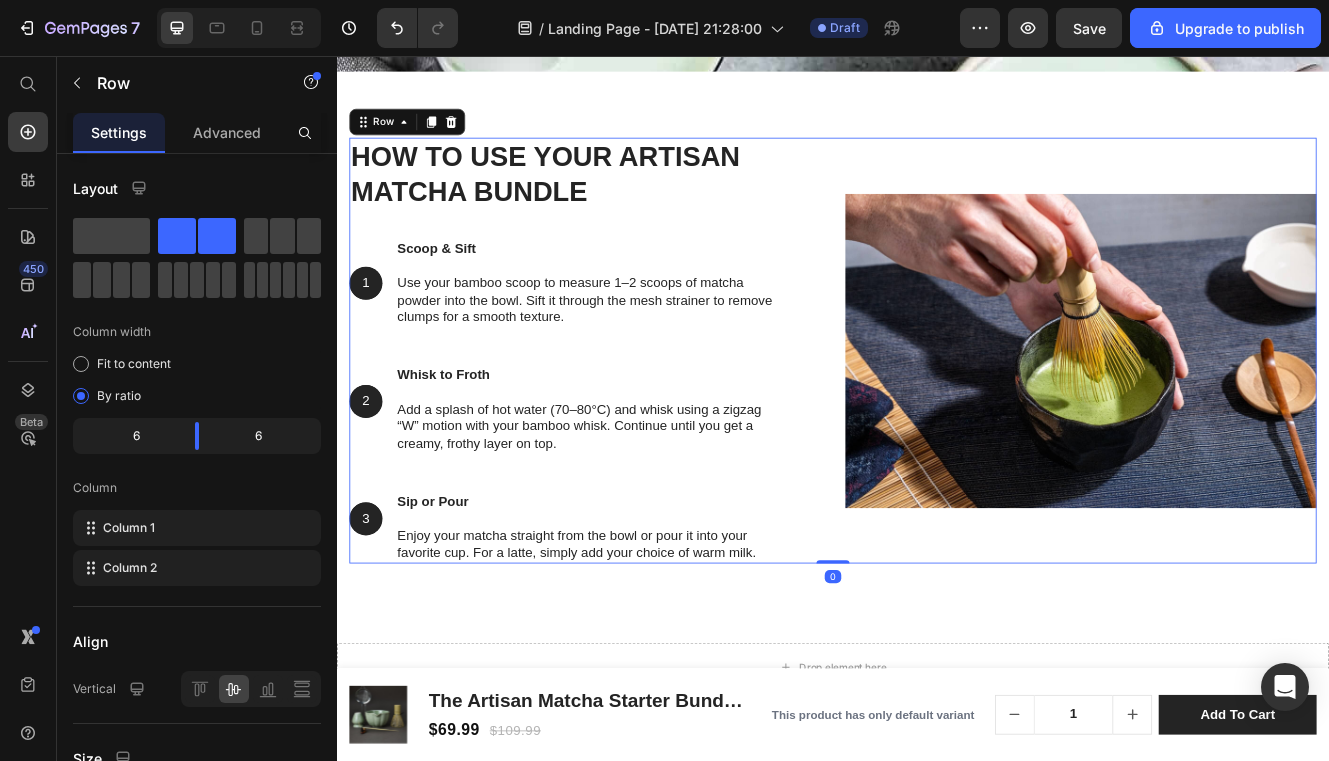 drag, startPoint x: 941, startPoint y: 729, endPoint x: 939, endPoint y: 644, distance: 85.02353 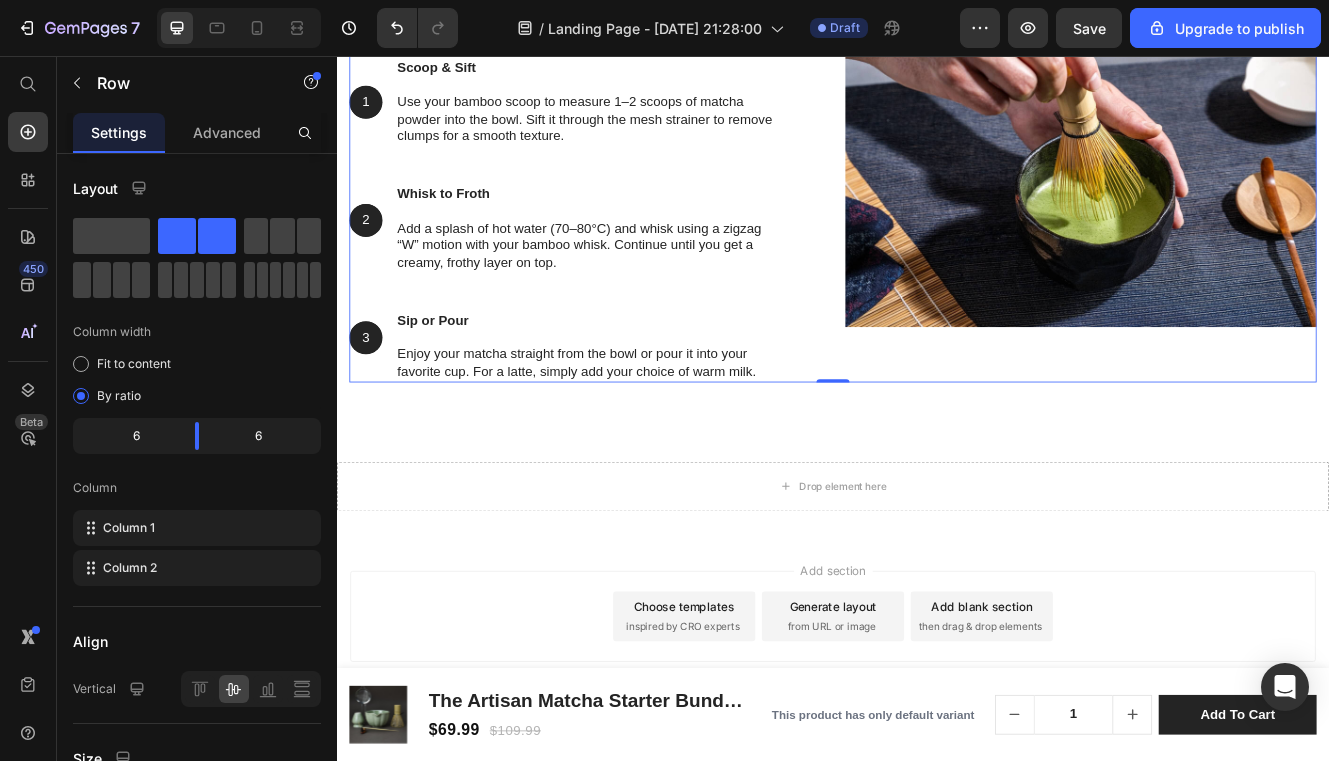 scroll, scrollTop: 2816, scrollLeft: 0, axis: vertical 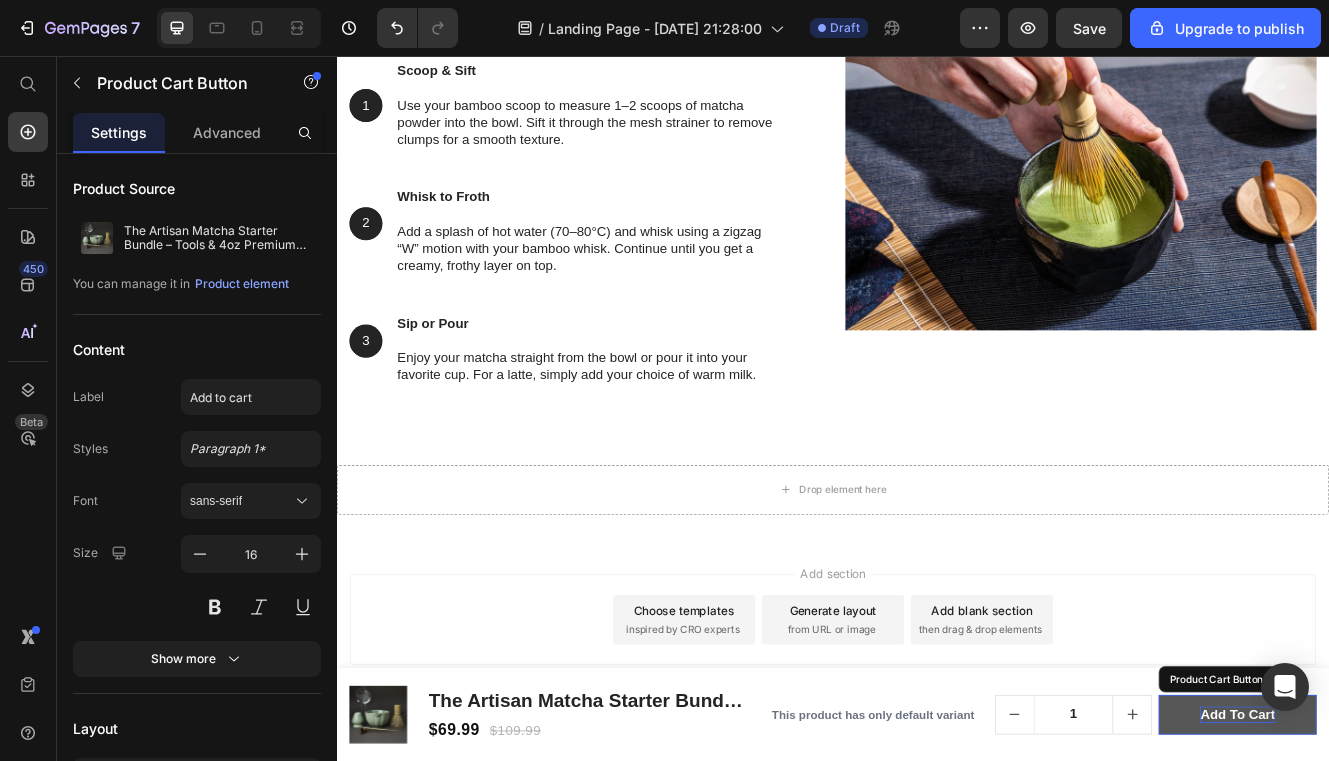 click on "add to cart" at bounding box center [1426, 853] 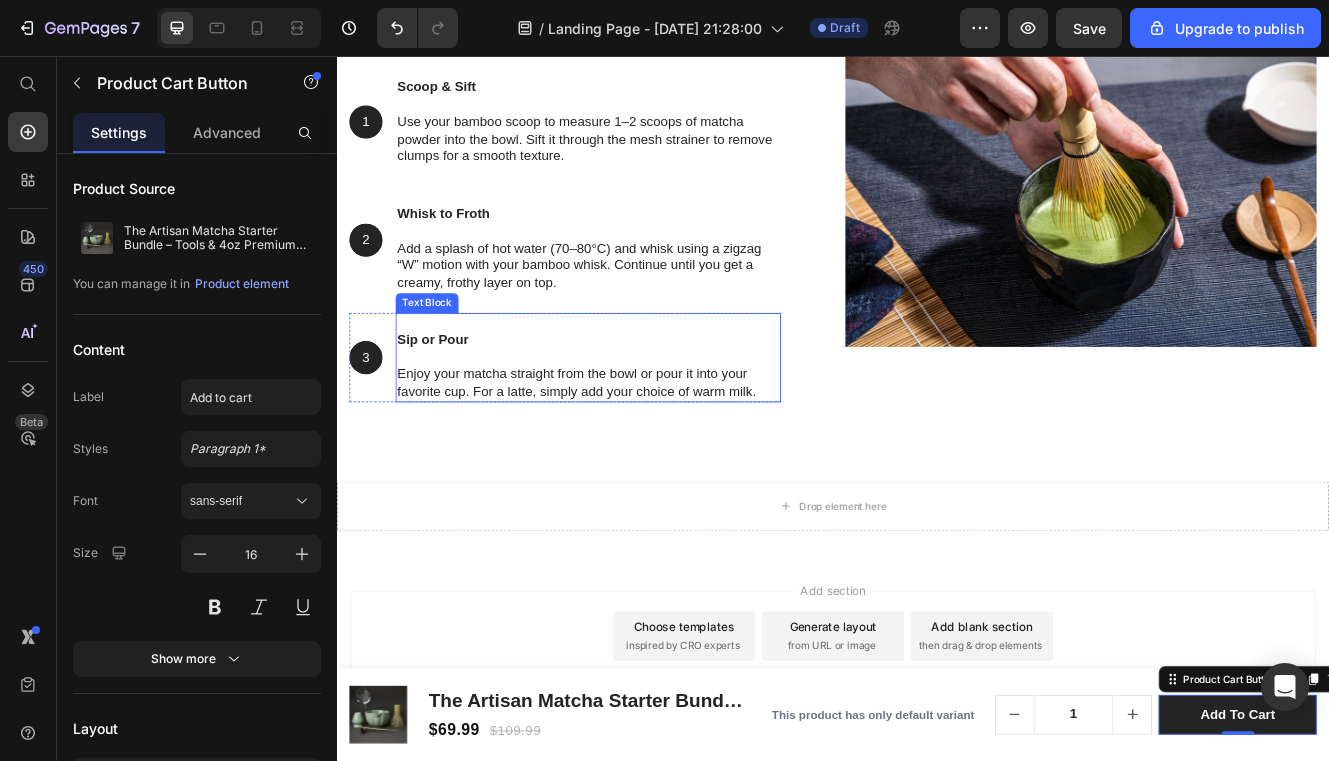 scroll, scrollTop: 2800, scrollLeft: 0, axis: vertical 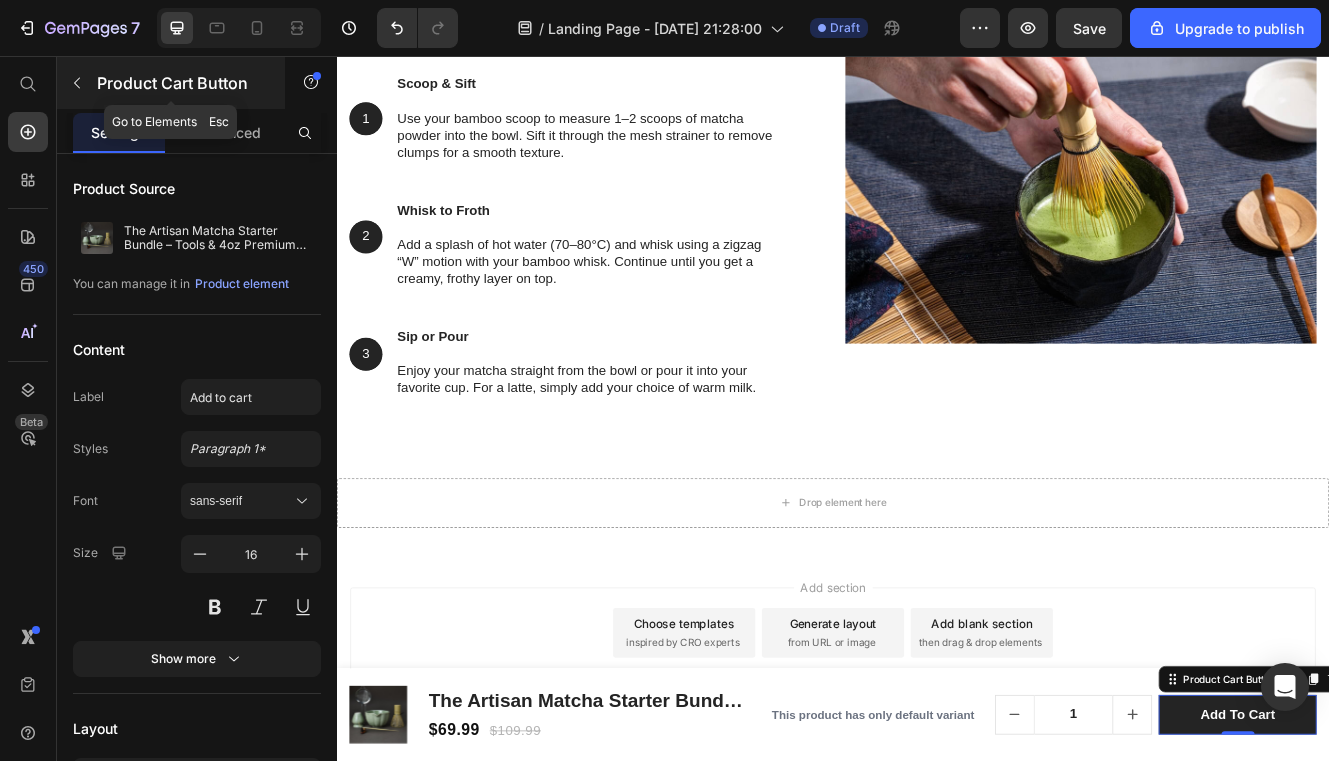 click 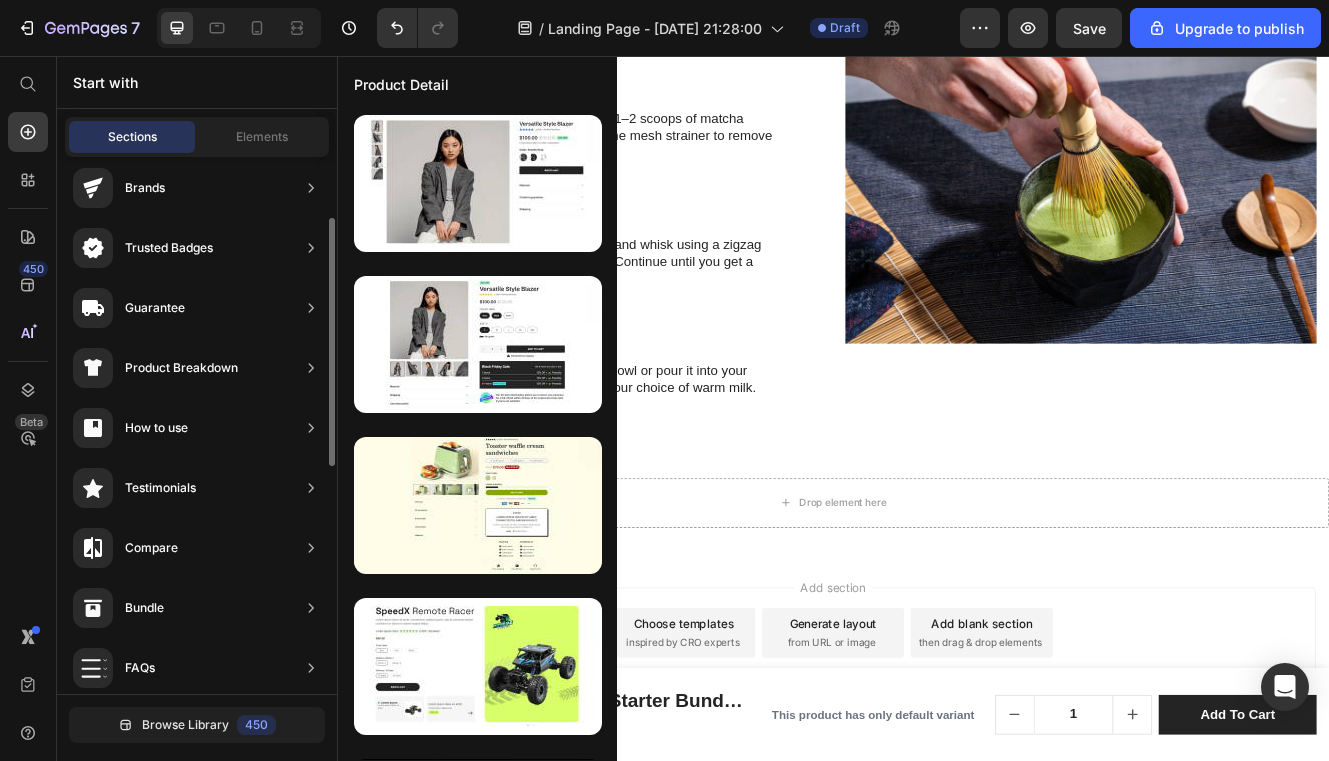 scroll, scrollTop: 217, scrollLeft: 0, axis: vertical 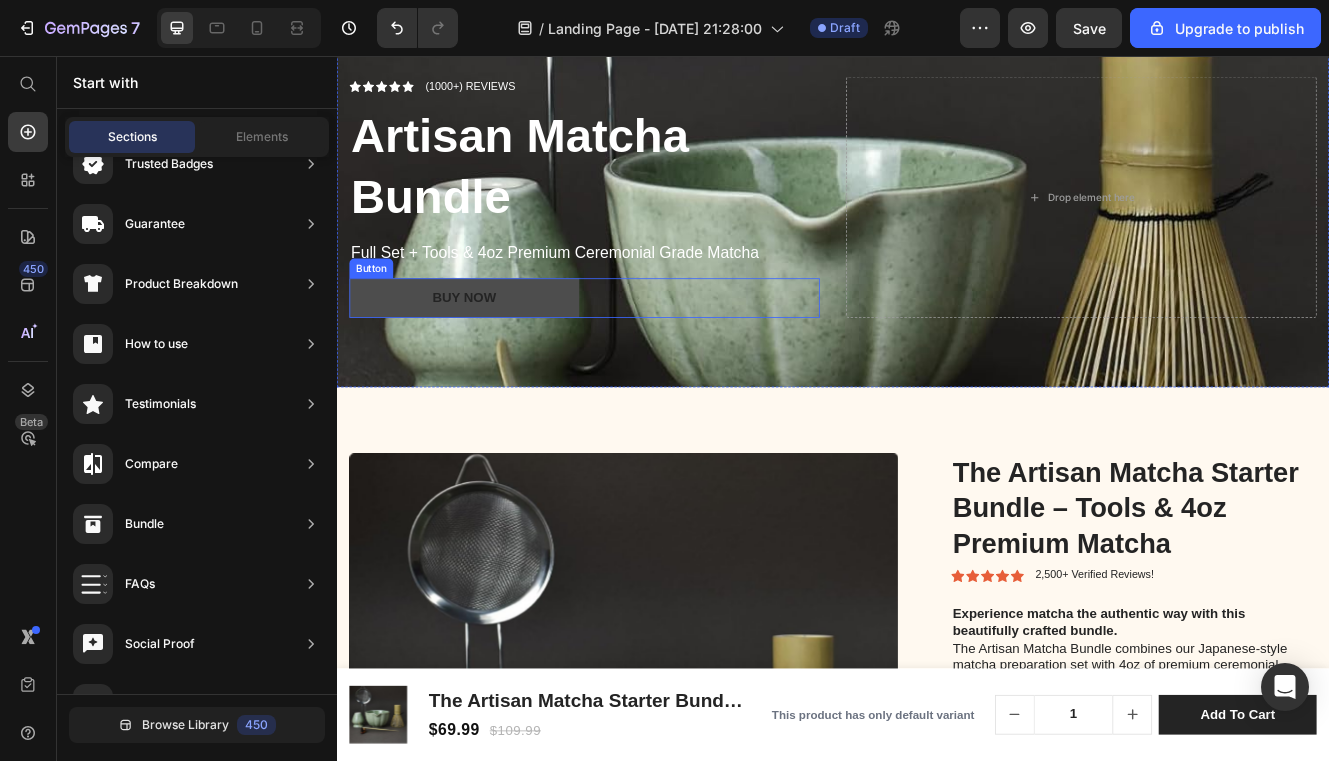 click on "Buy now" at bounding box center (491, 349) 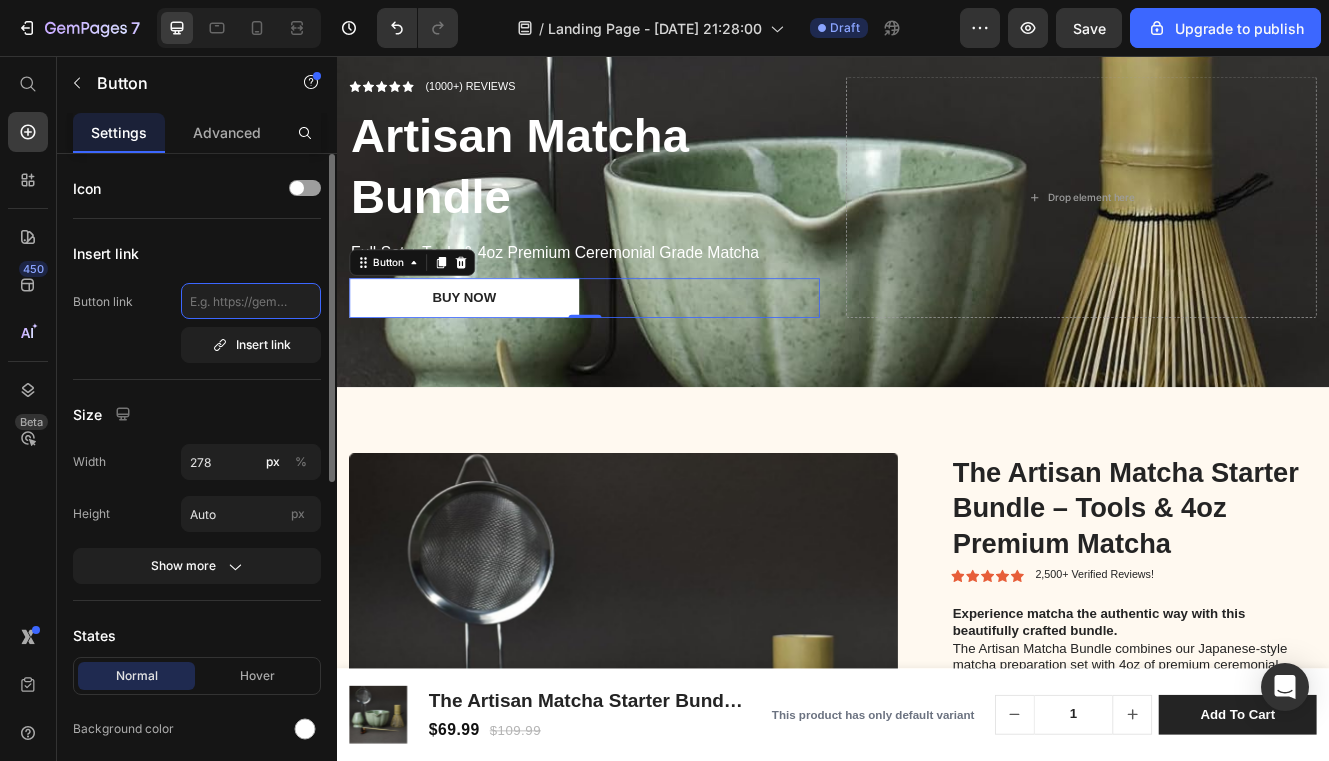 click 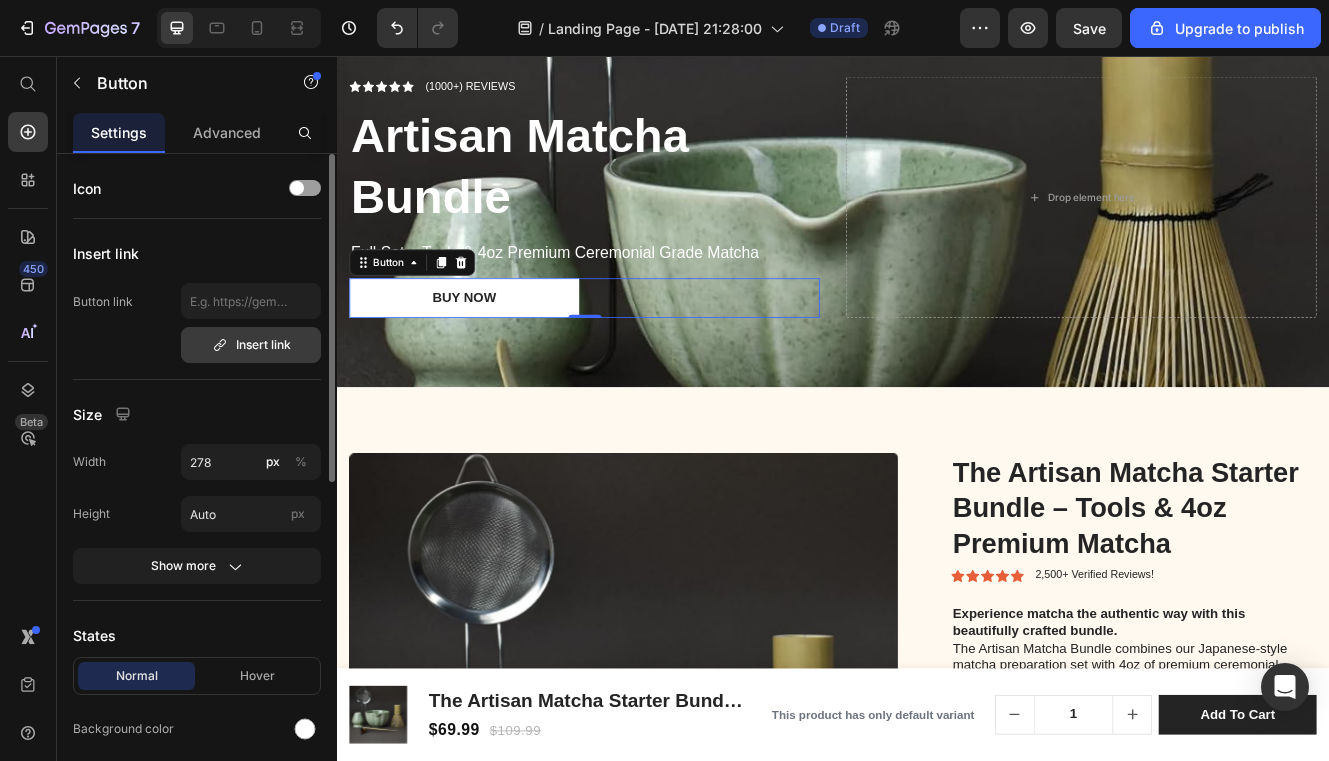 click on "Insert link" at bounding box center [251, 345] 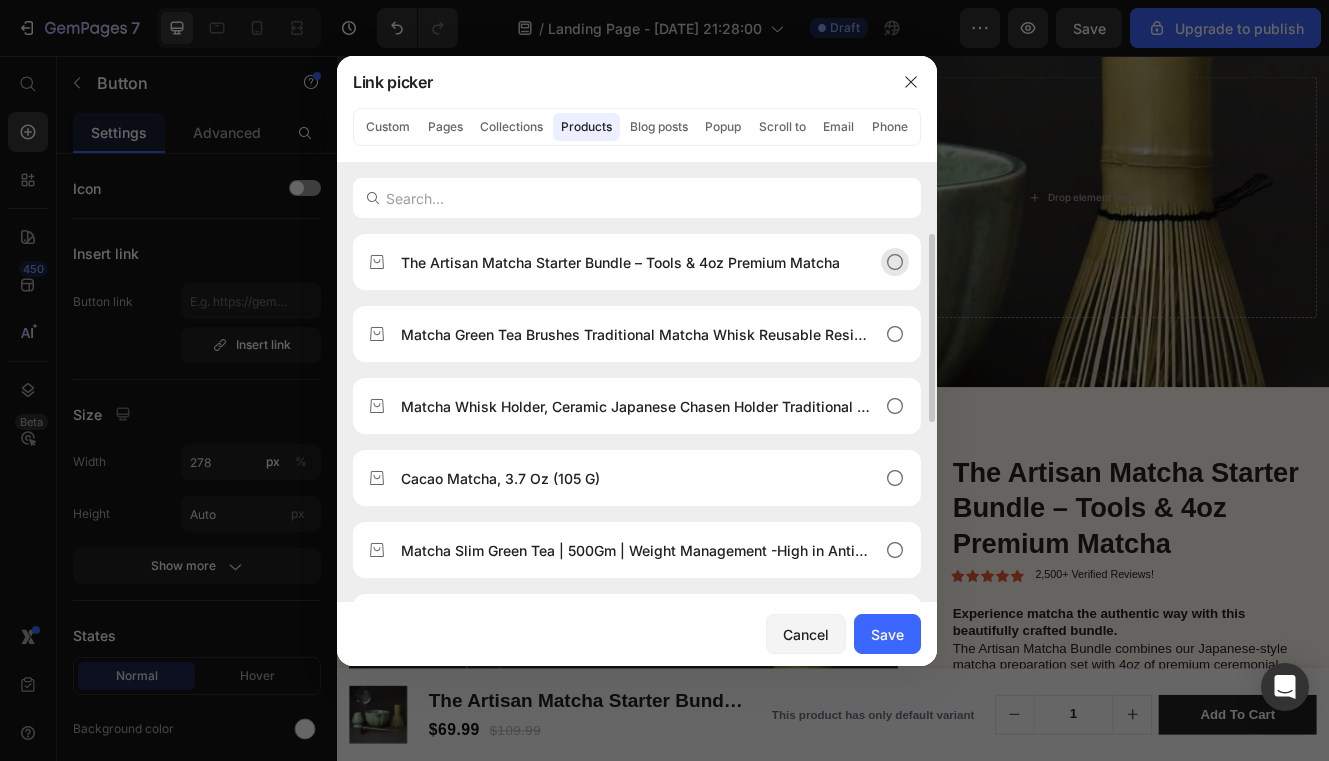 click on "The Artisan Matcha Starter Bundle – Tools & 4oz Premium Matcha" at bounding box center (620, 262) 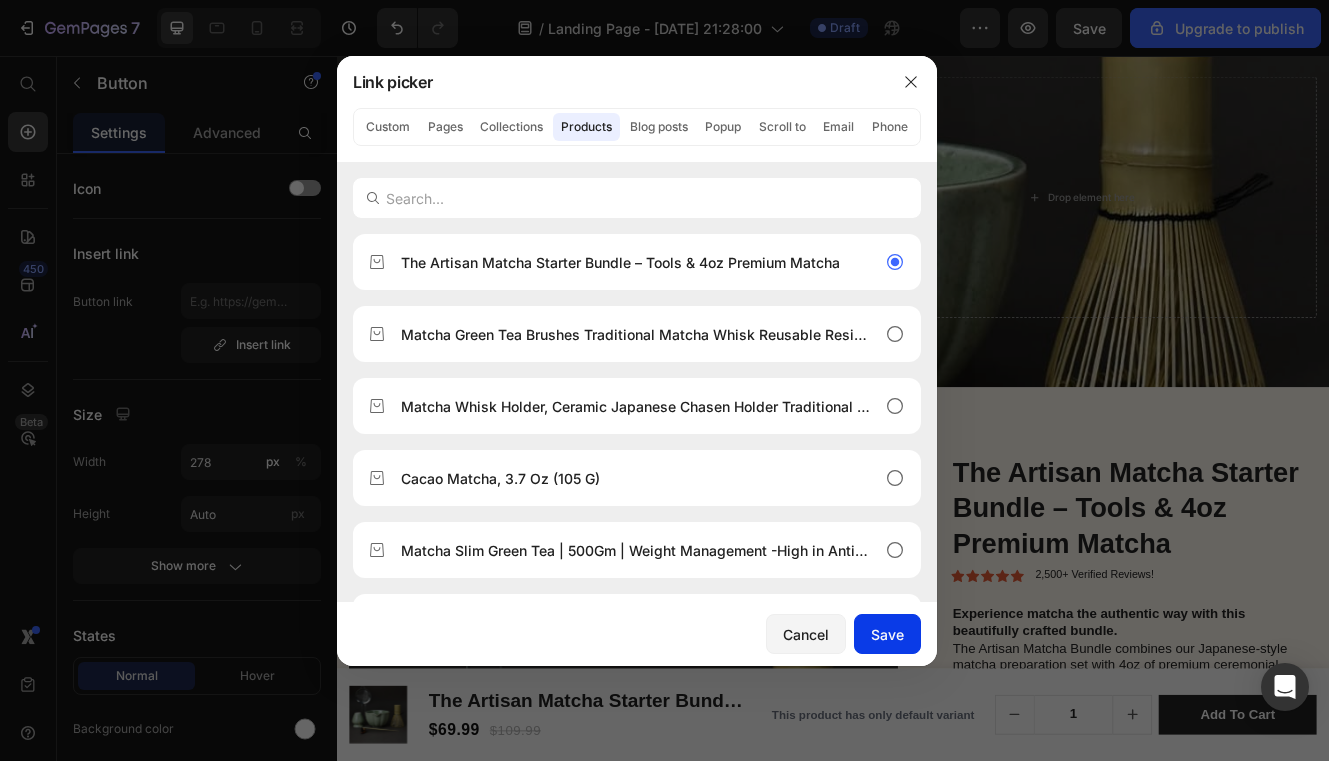 click on "Save" at bounding box center [887, 634] 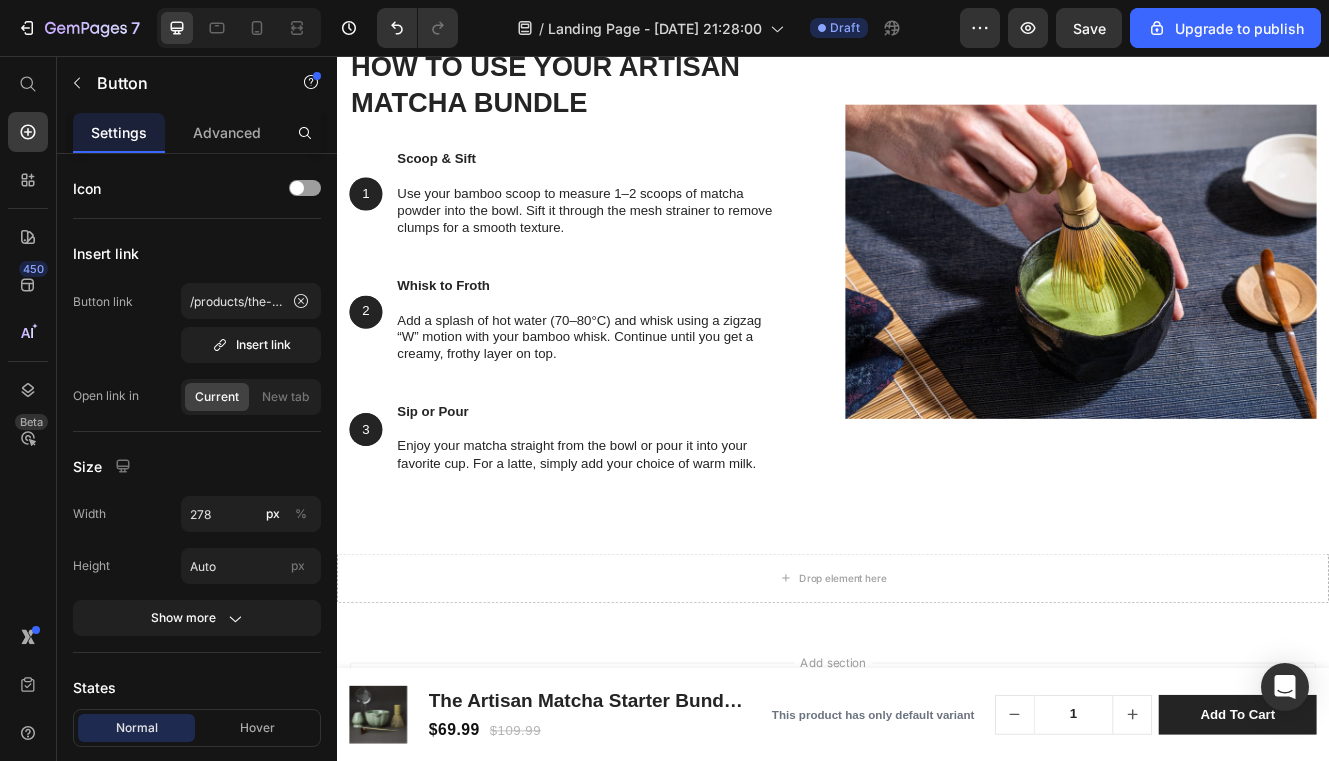 scroll, scrollTop: 2820, scrollLeft: 0, axis: vertical 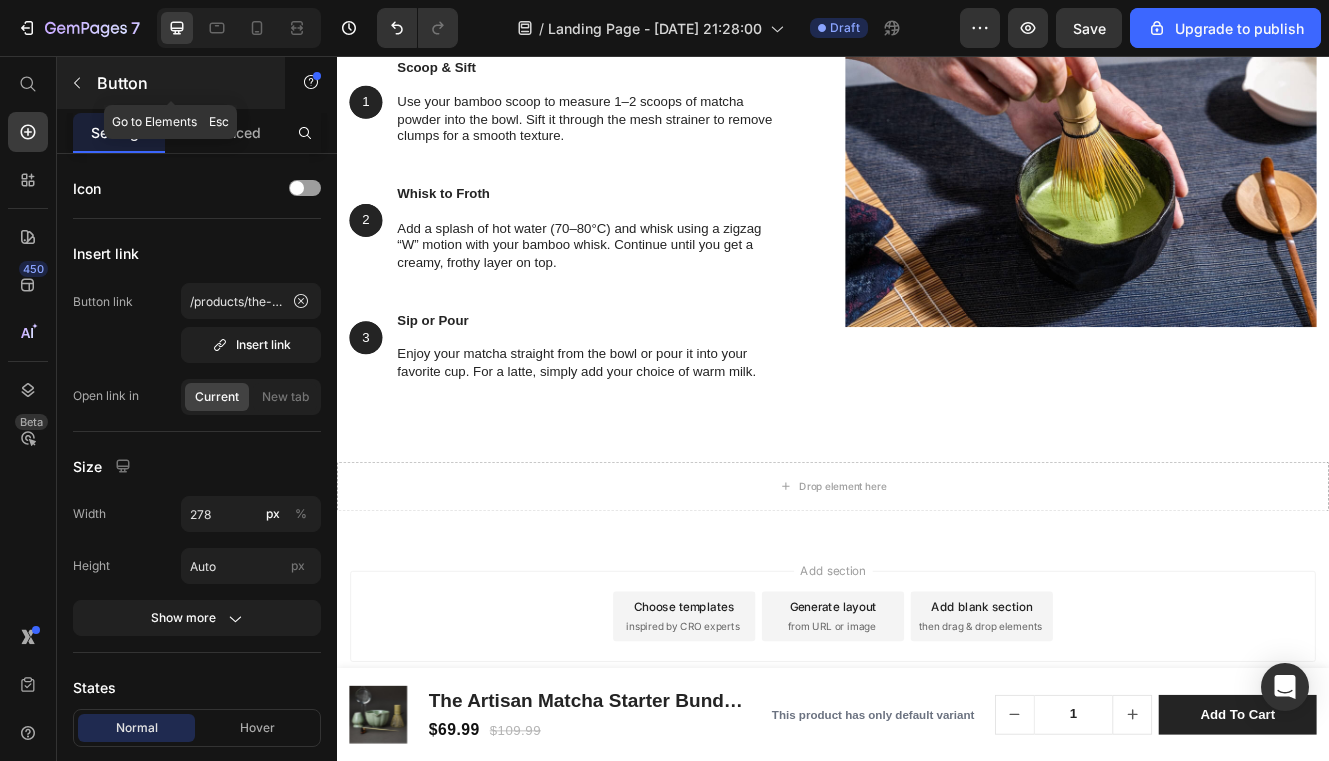 click 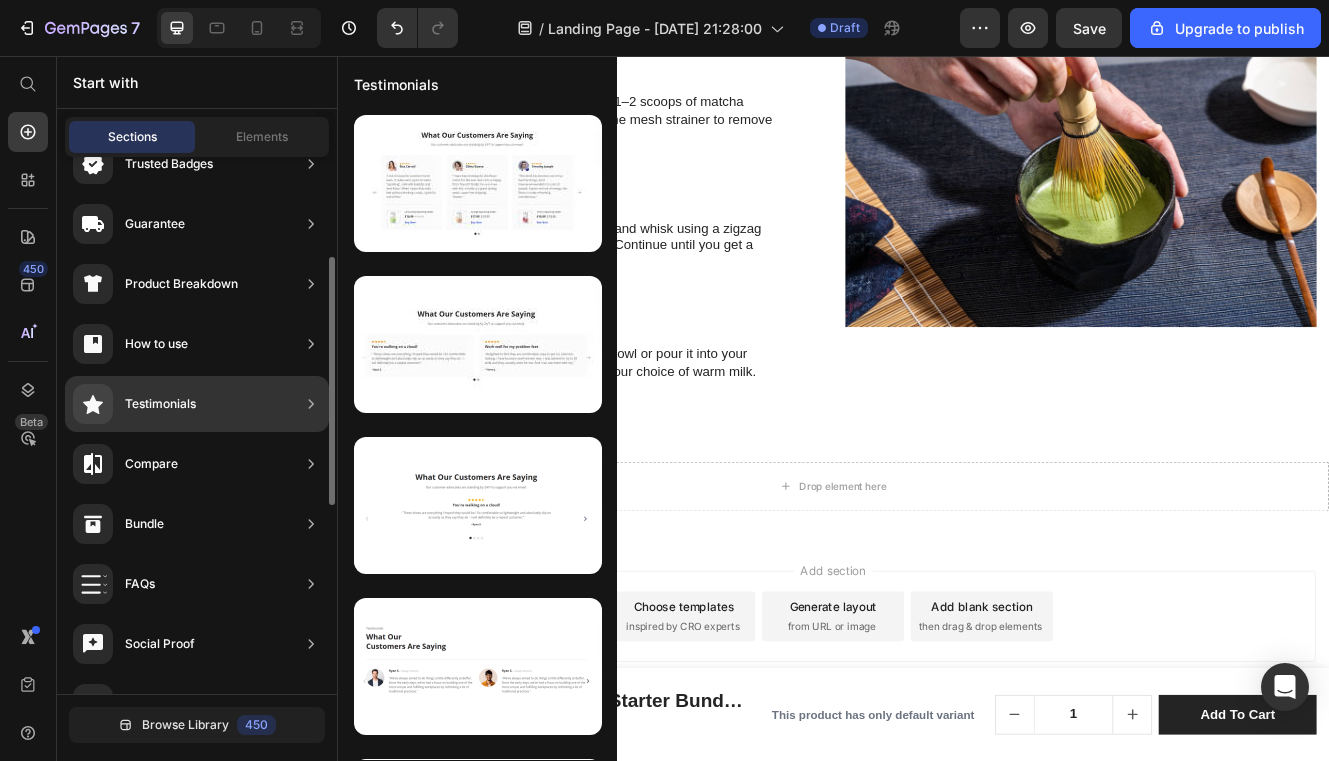 scroll, scrollTop: 221, scrollLeft: 0, axis: vertical 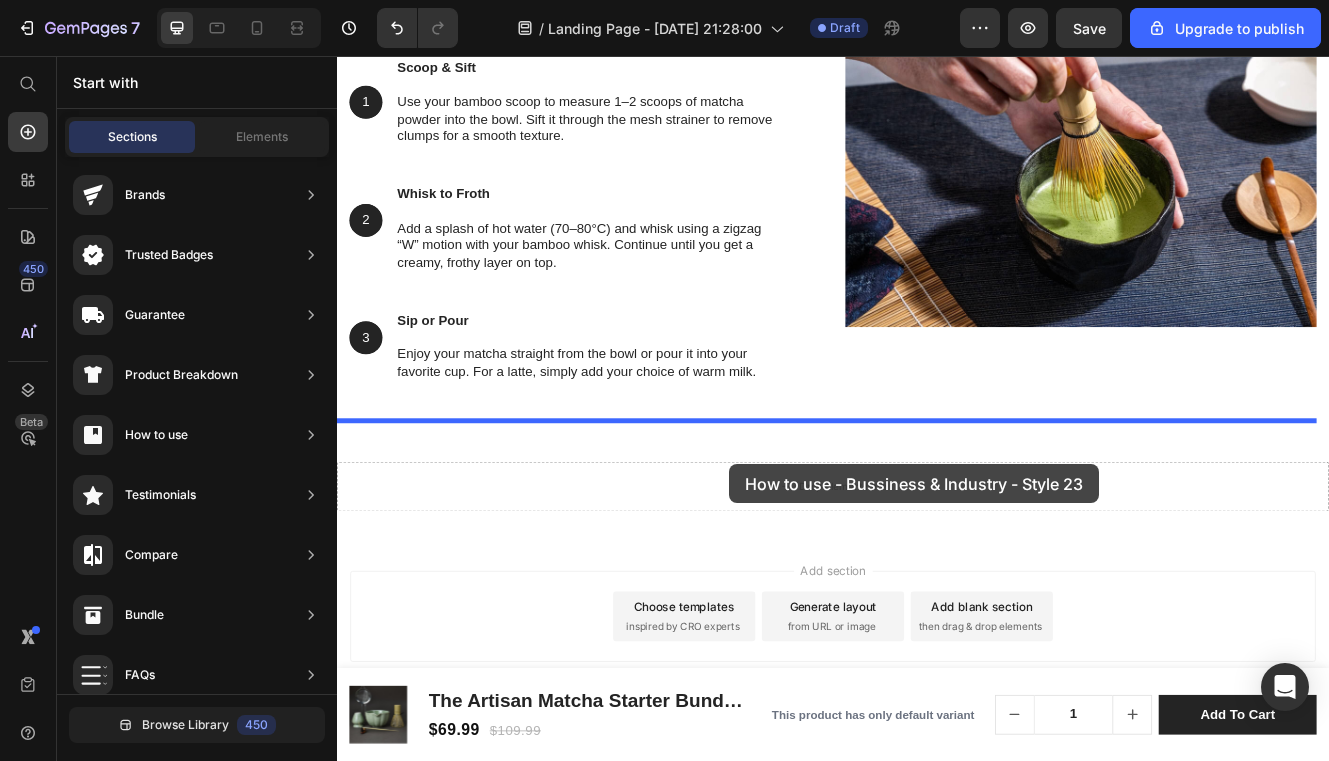 drag, startPoint x: 767, startPoint y: 421, endPoint x: 811, endPoint y: 550, distance: 136.29747 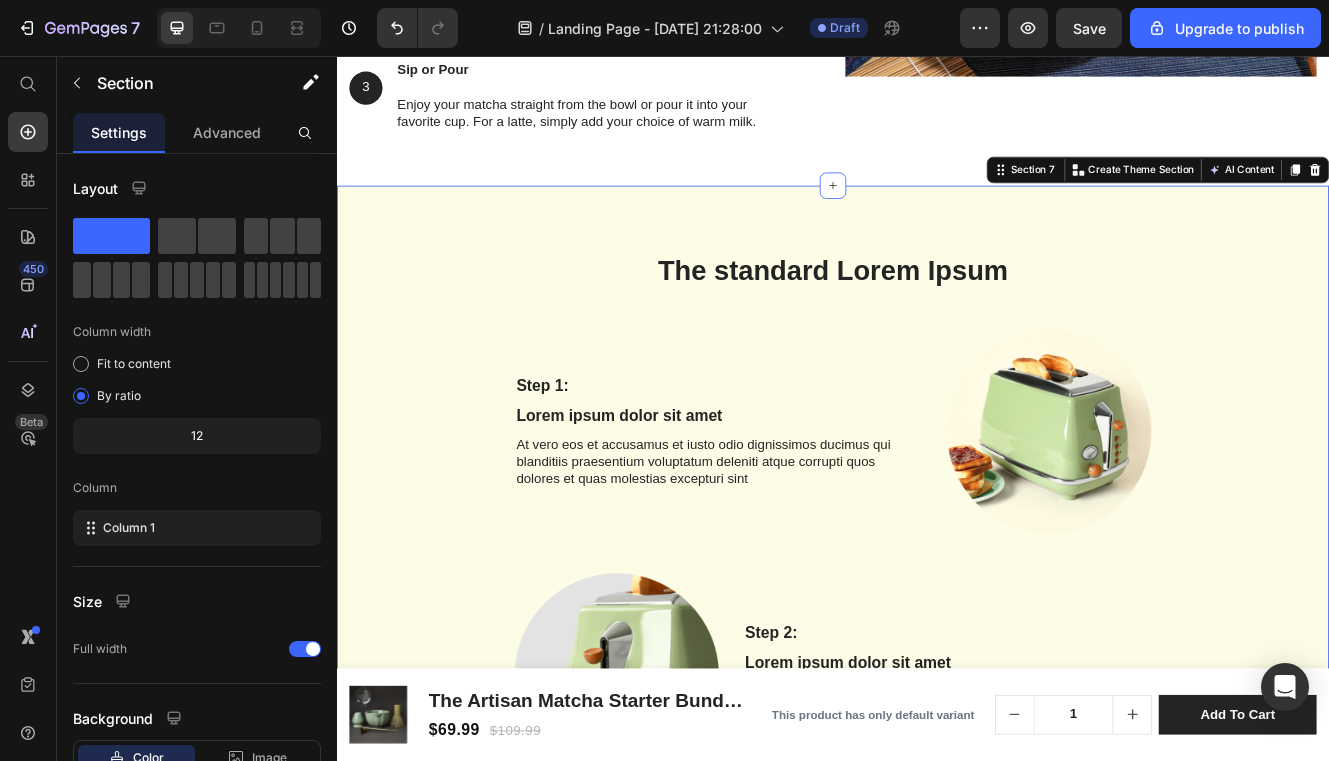 scroll, scrollTop: 3191, scrollLeft: 0, axis: vertical 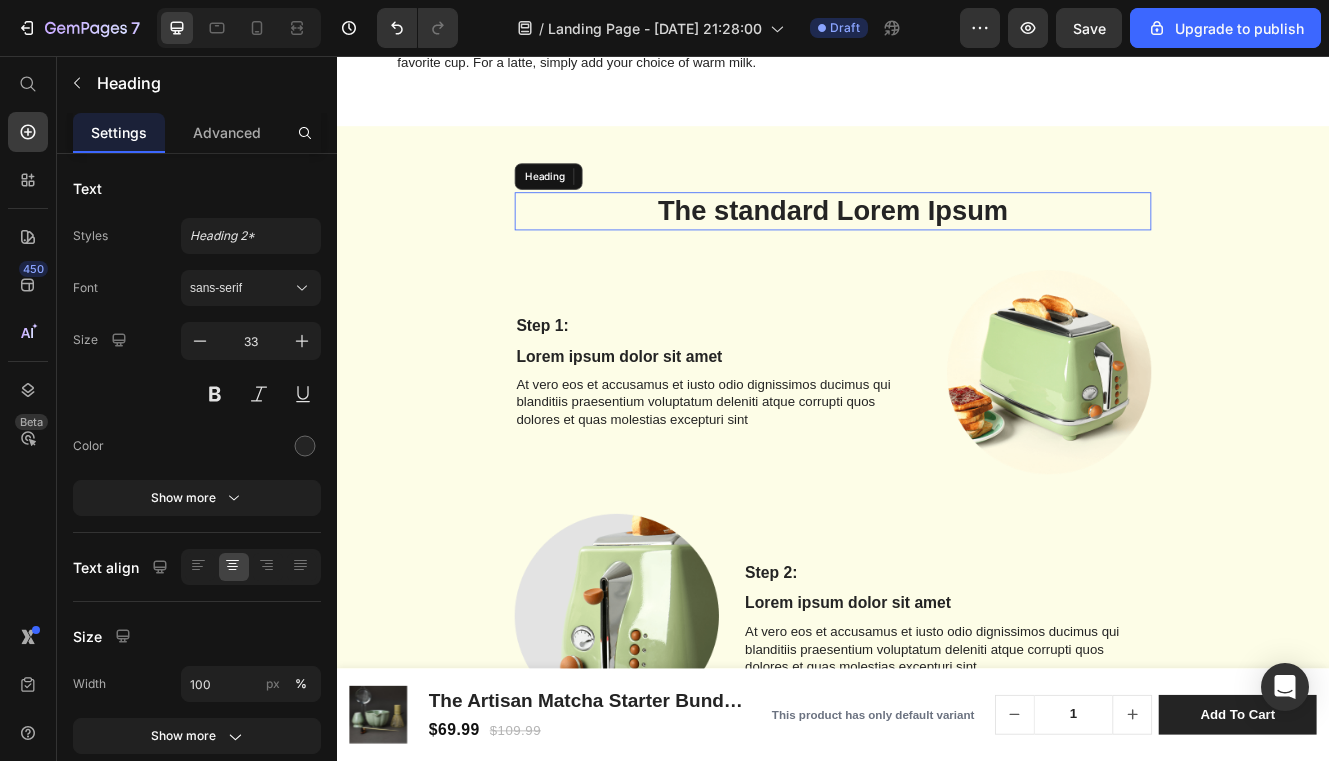 click on "The standard Lorem Ipsum" at bounding box center (937, 244) 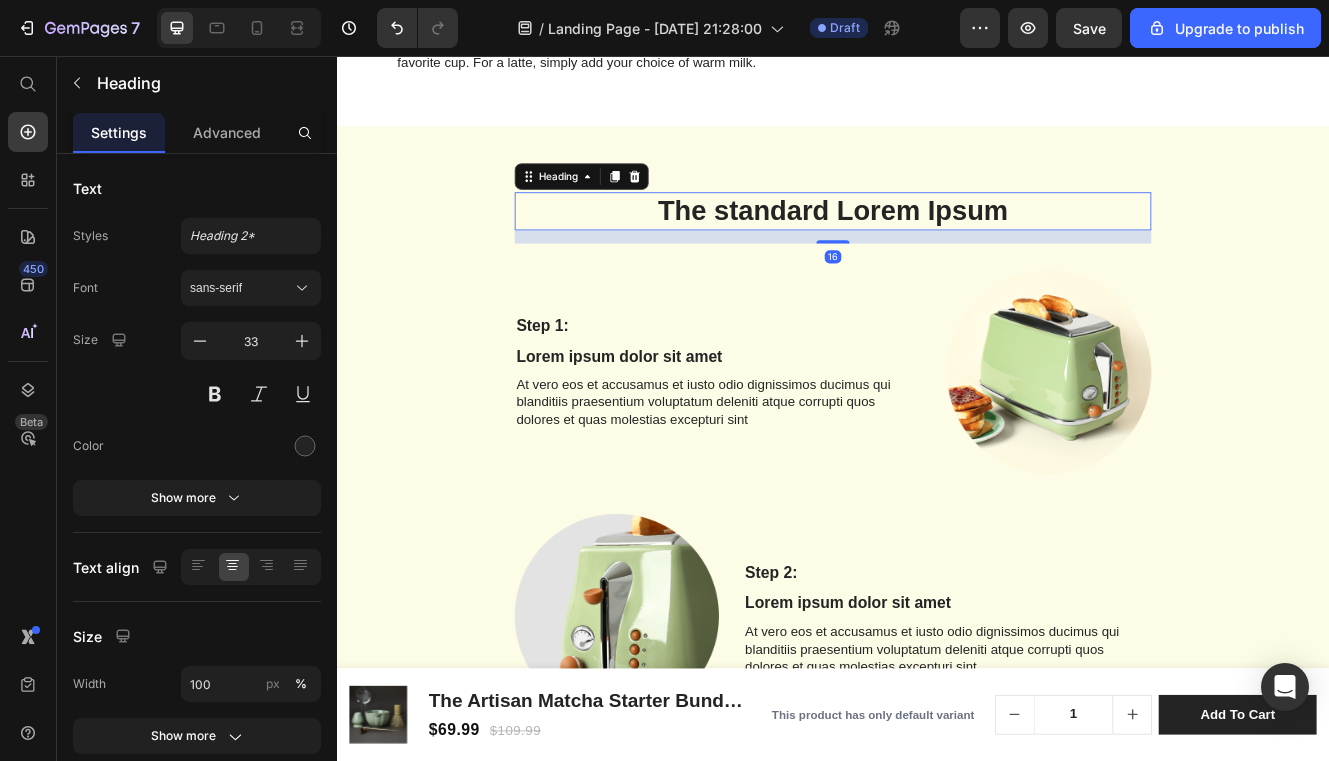 click on "The standard Lorem Ipsum" at bounding box center (937, 244) 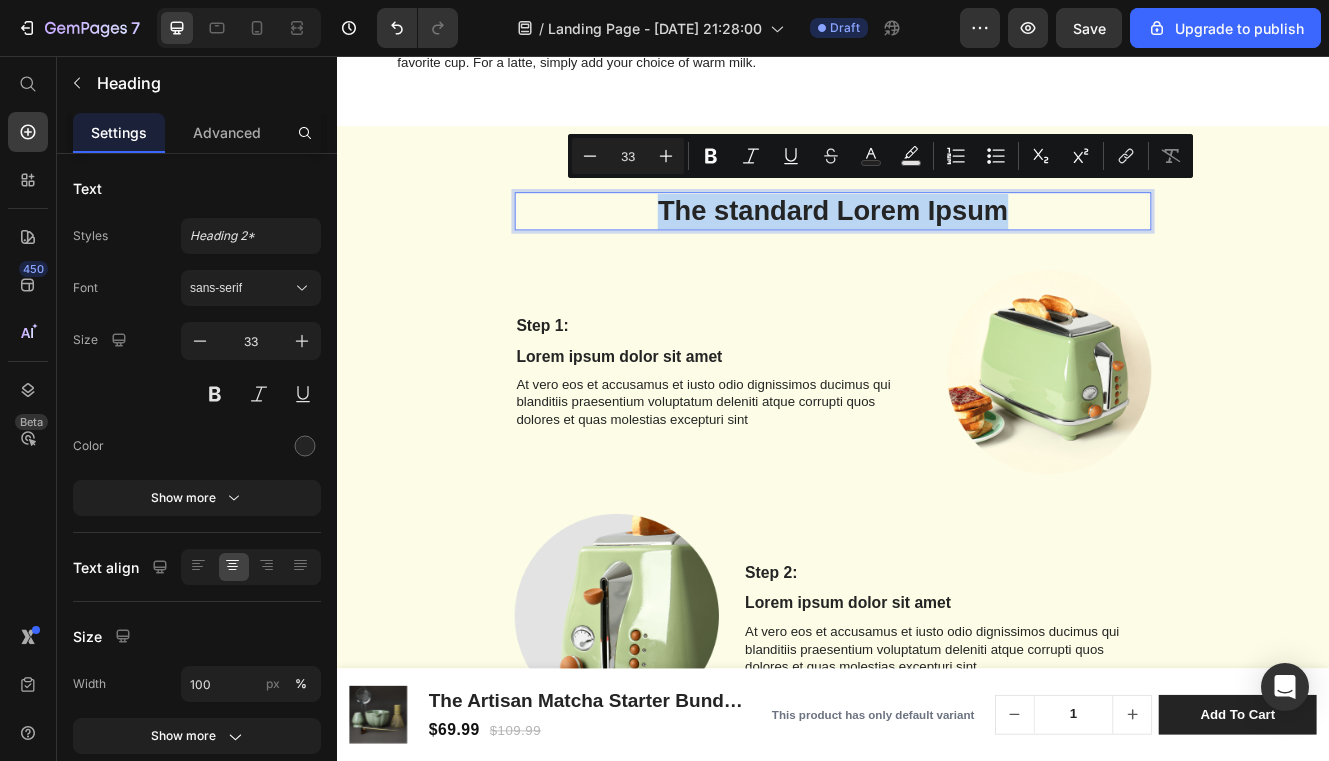 drag, startPoint x: 1145, startPoint y: 231, endPoint x: 723, endPoint y: 239, distance: 422.07584 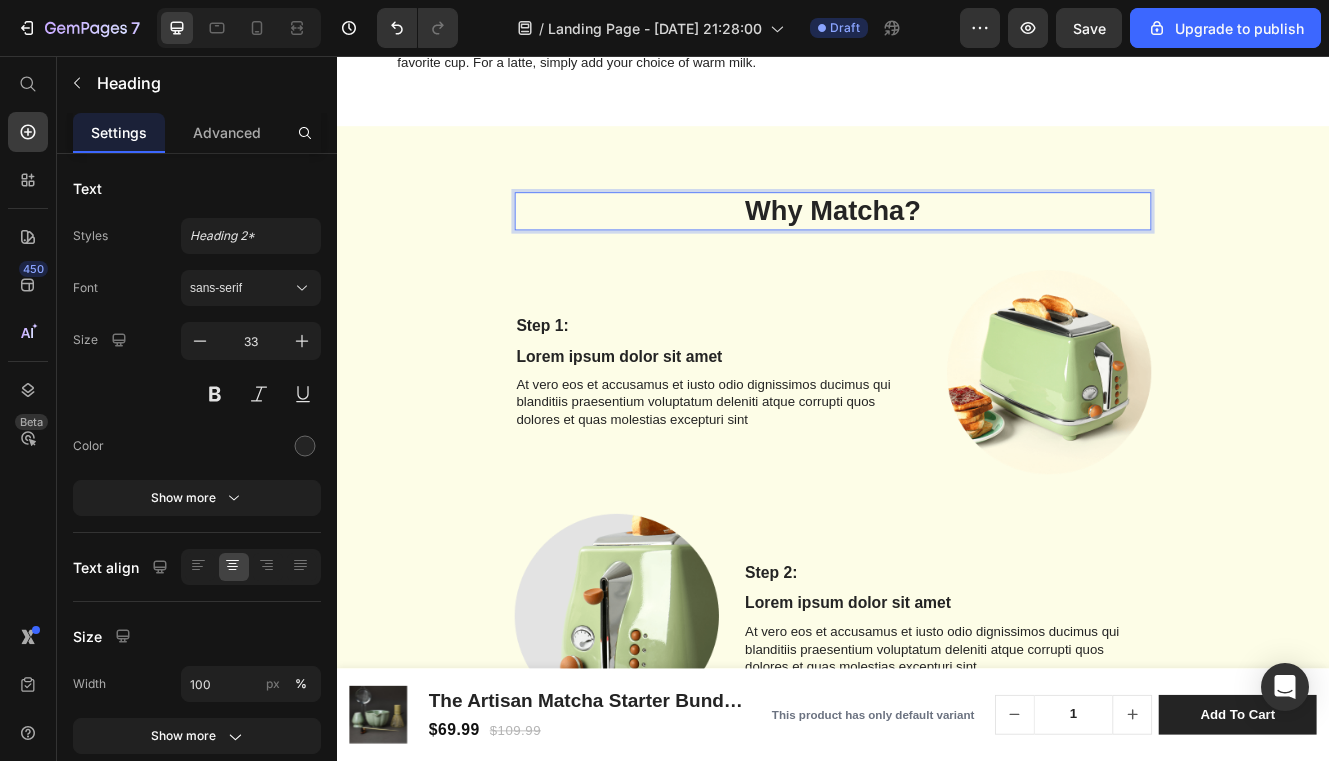 click on "Why Matcha?" at bounding box center (937, 243) 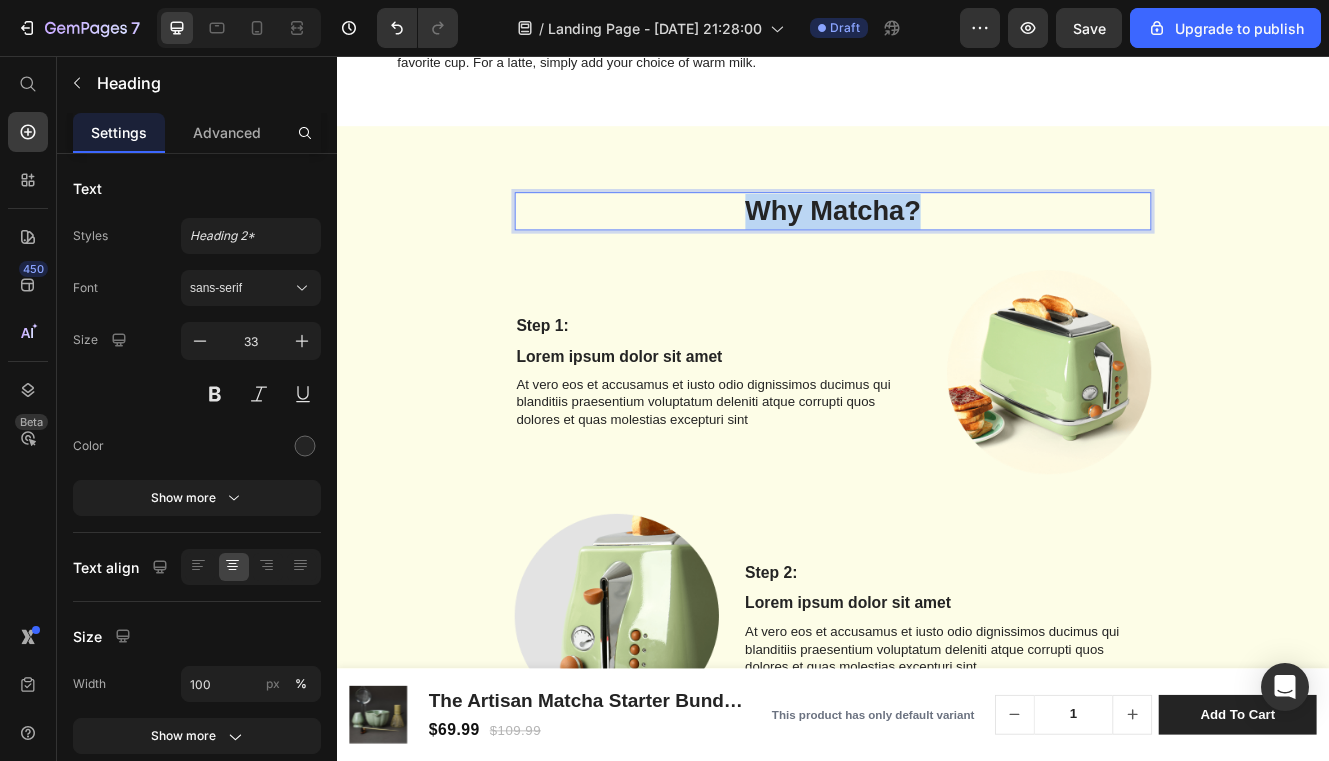 drag, startPoint x: 1035, startPoint y: 228, endPoint x: 828, endPoint y: 233, distance: 207.06038 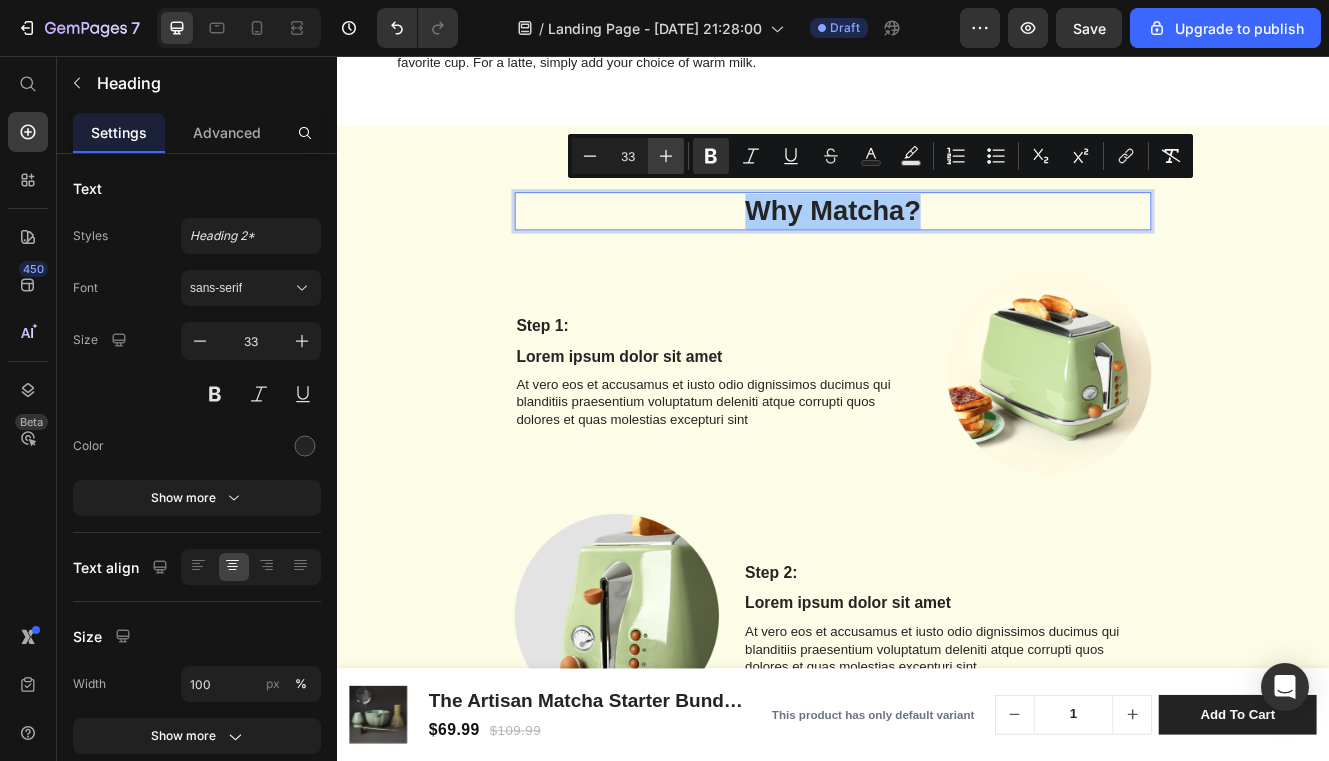 click 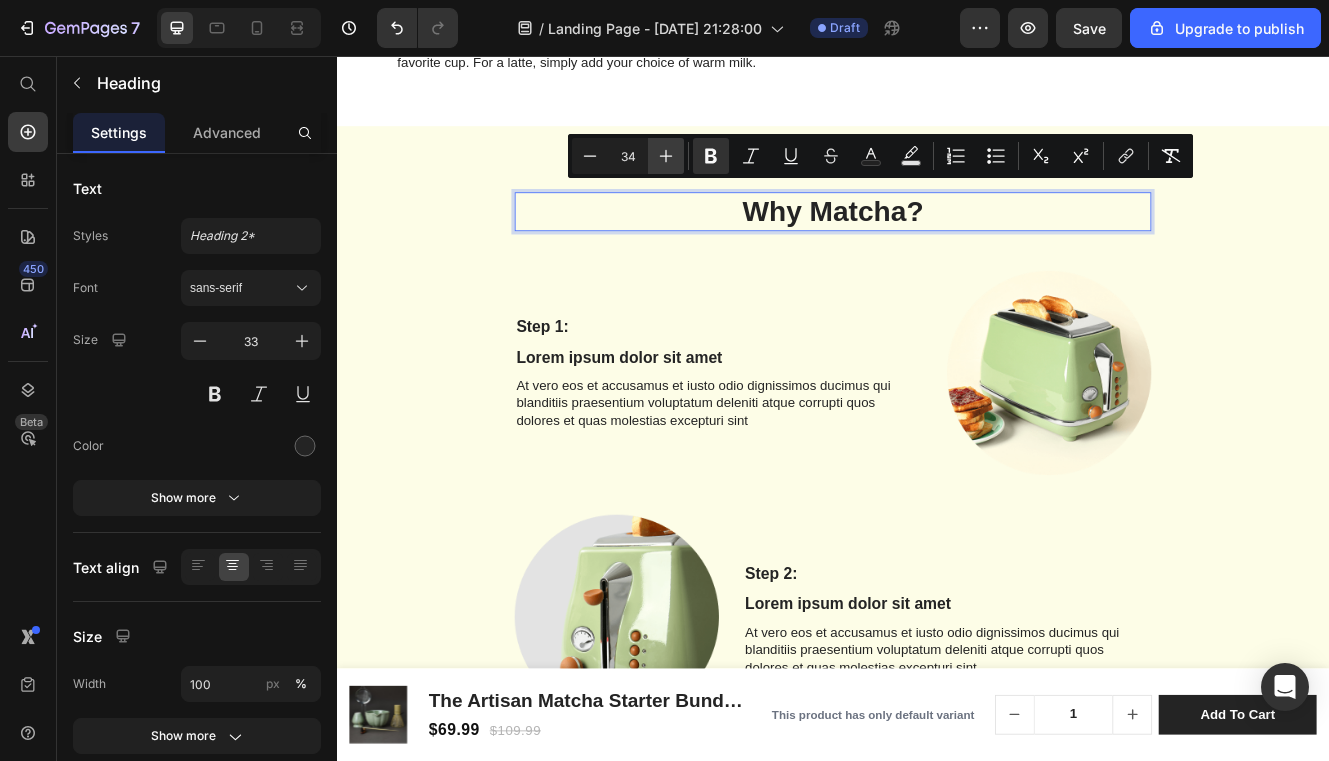 click 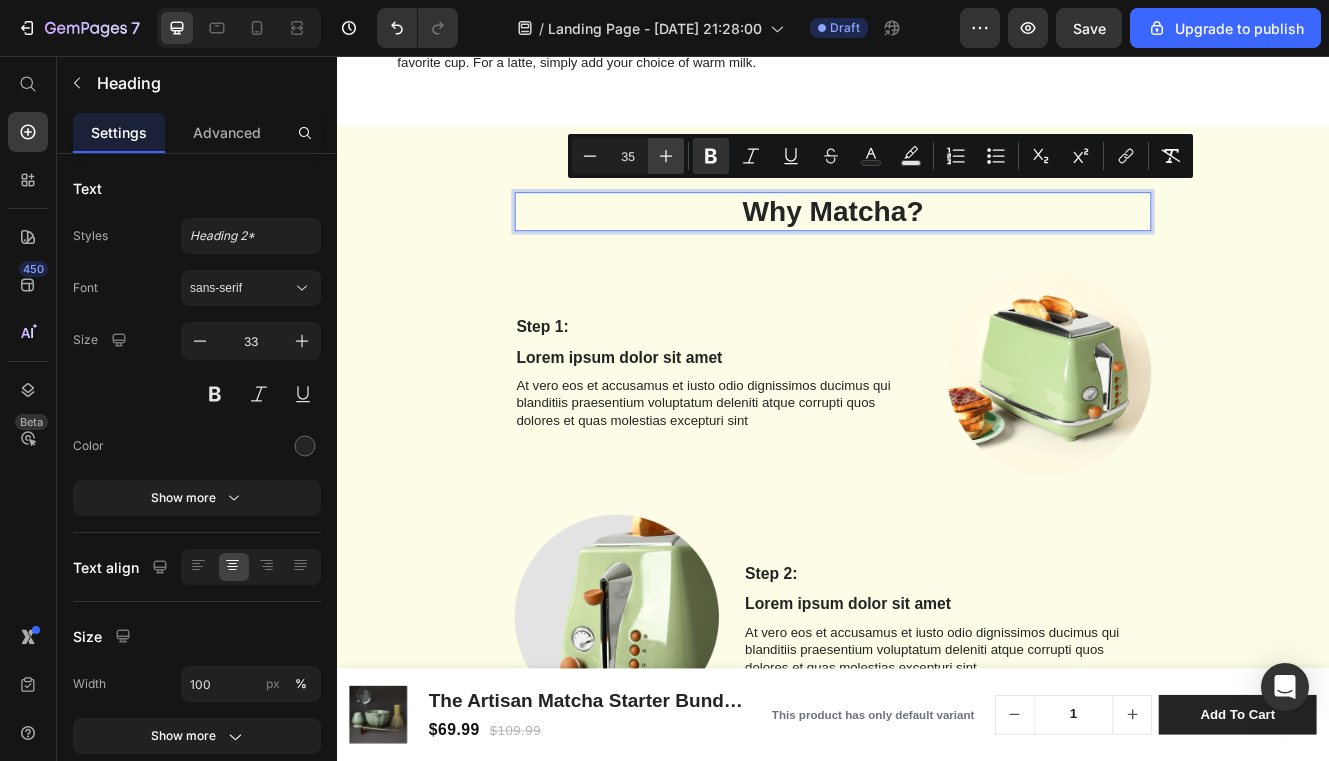 click 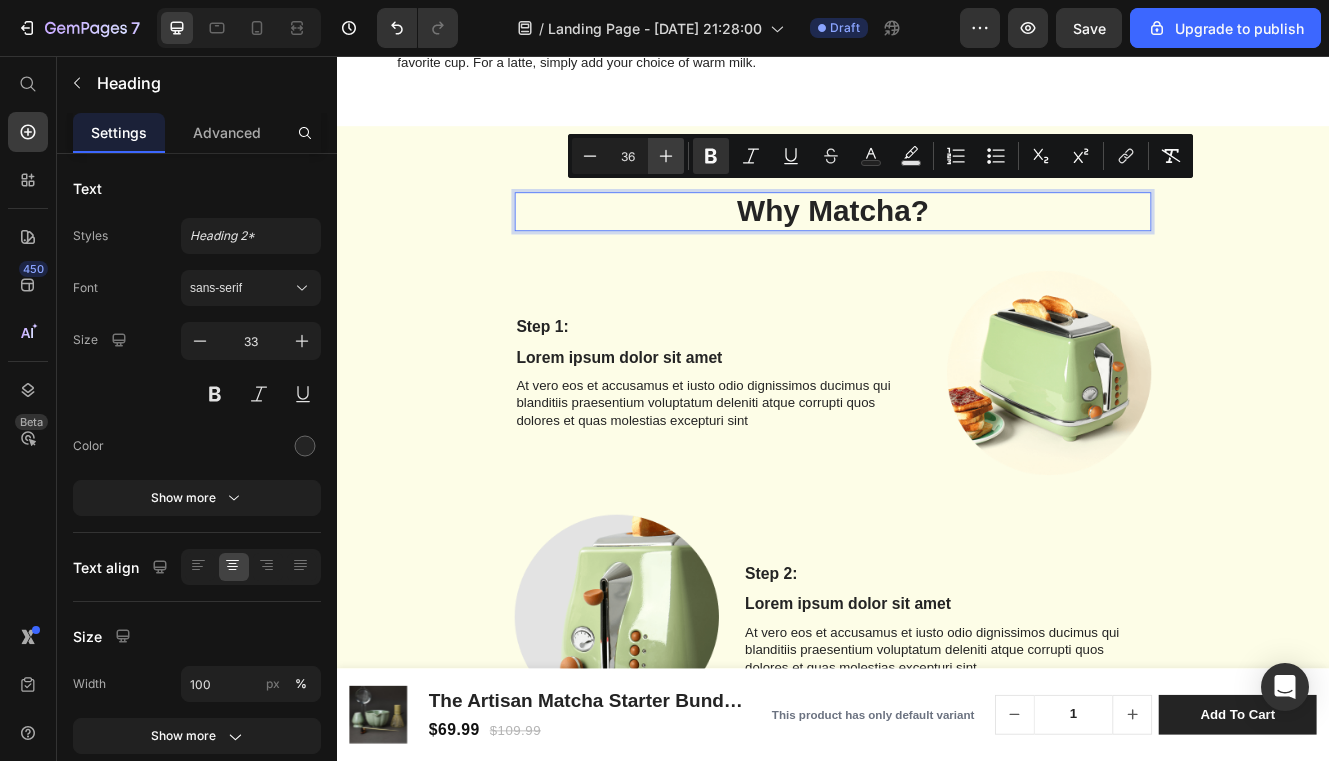 click 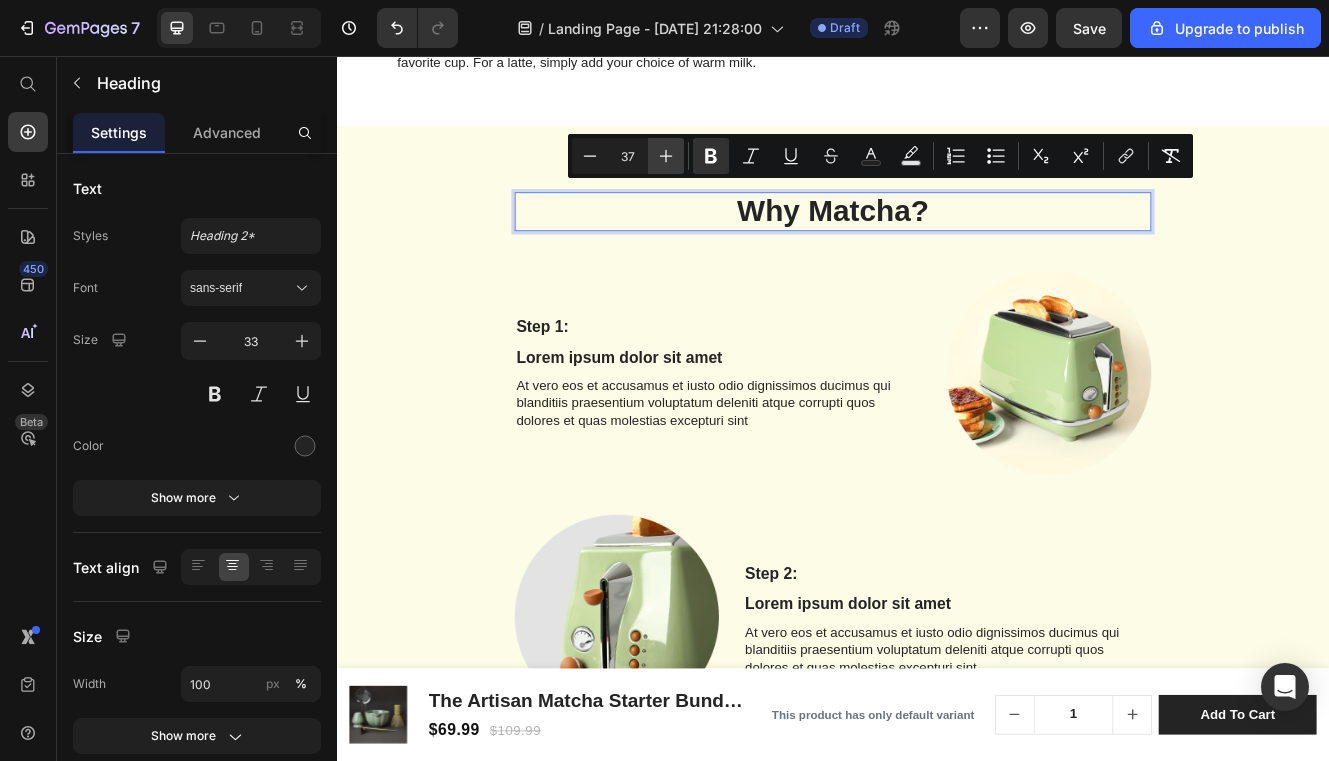 click 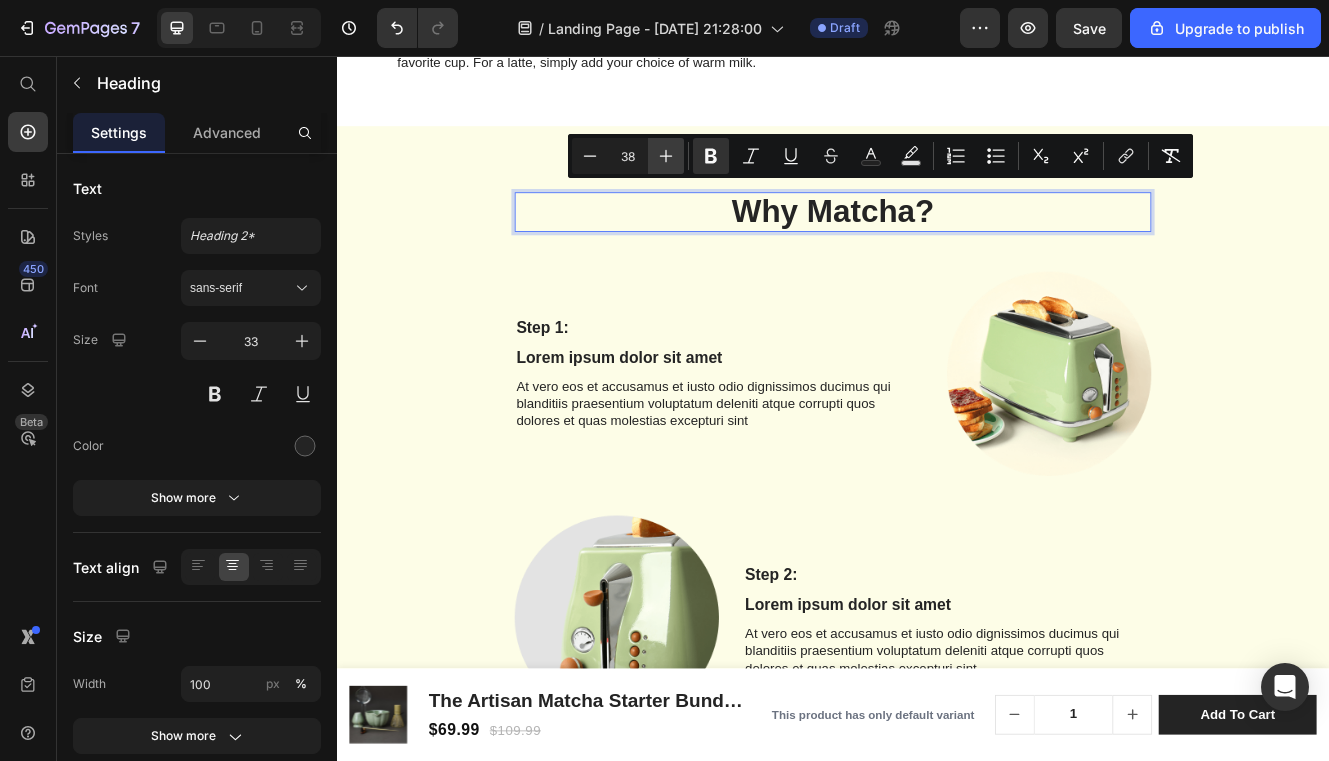 click 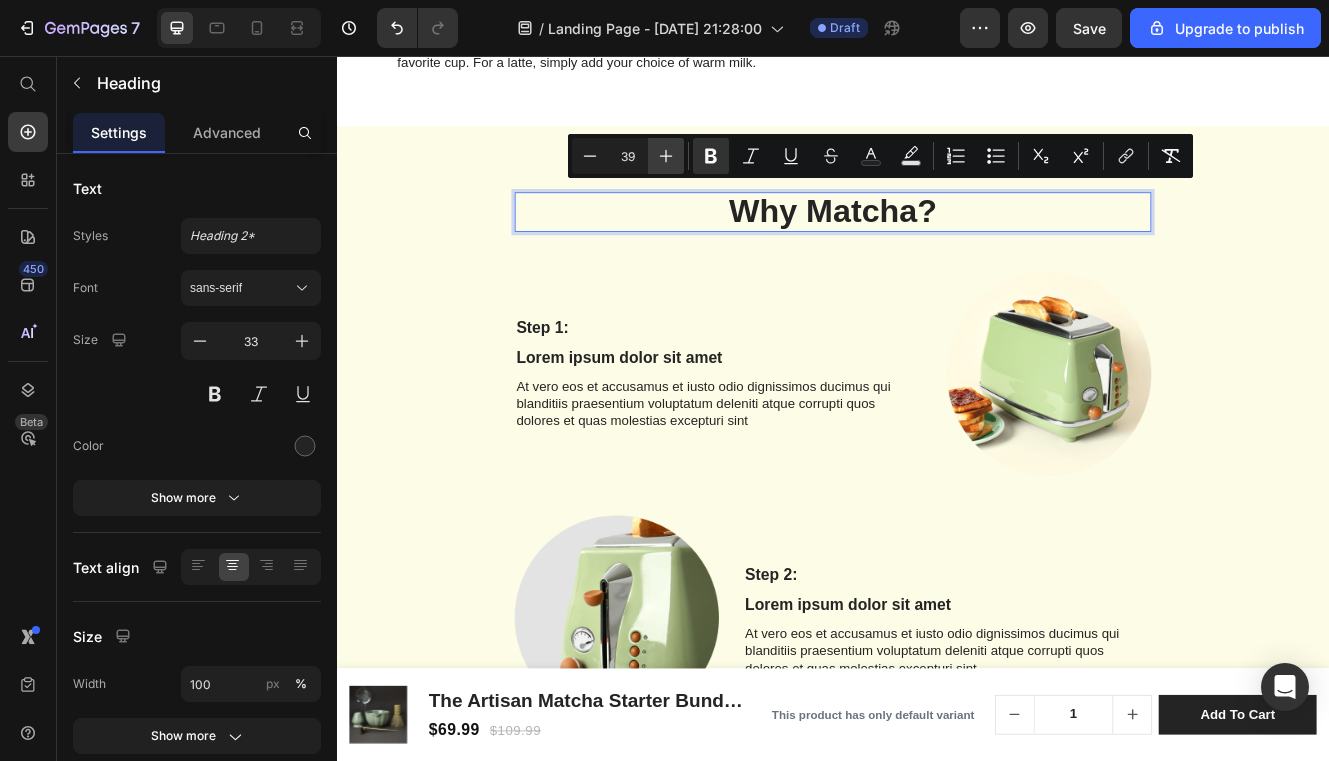 click 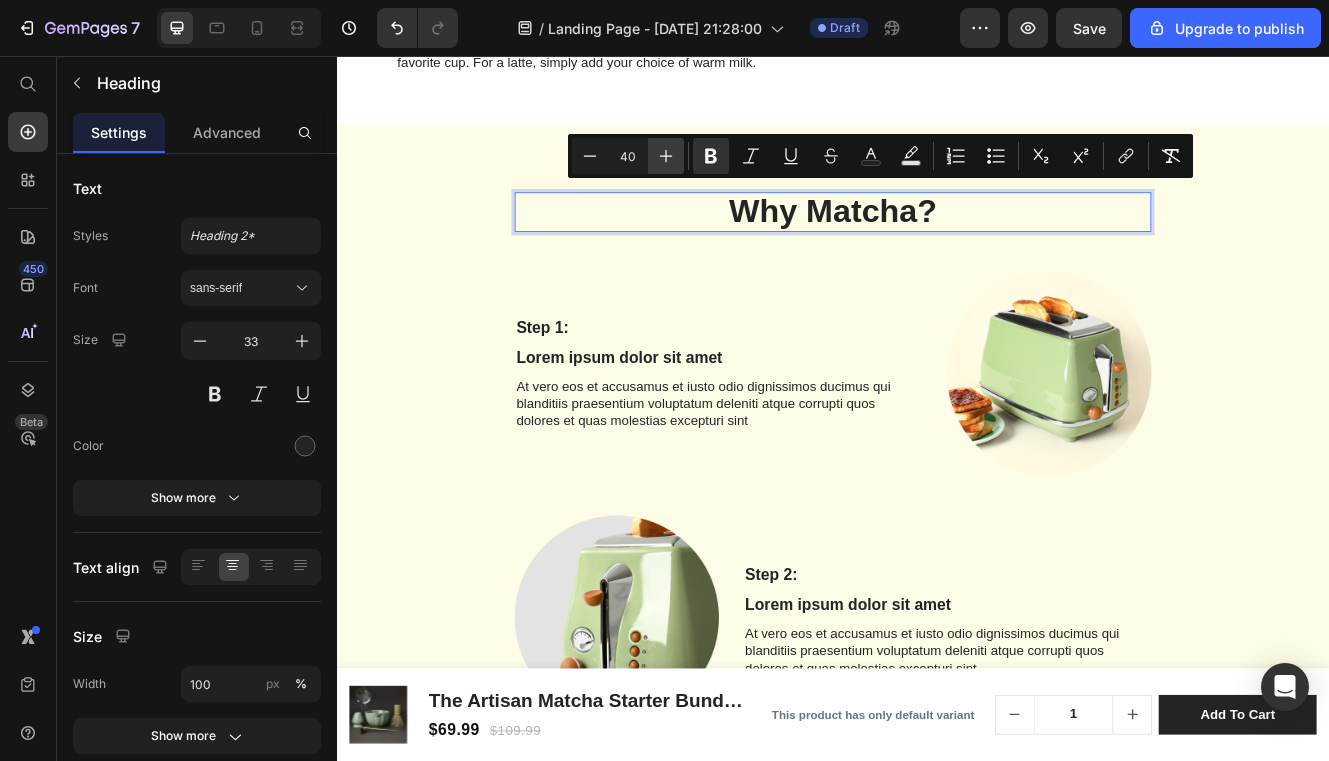 click 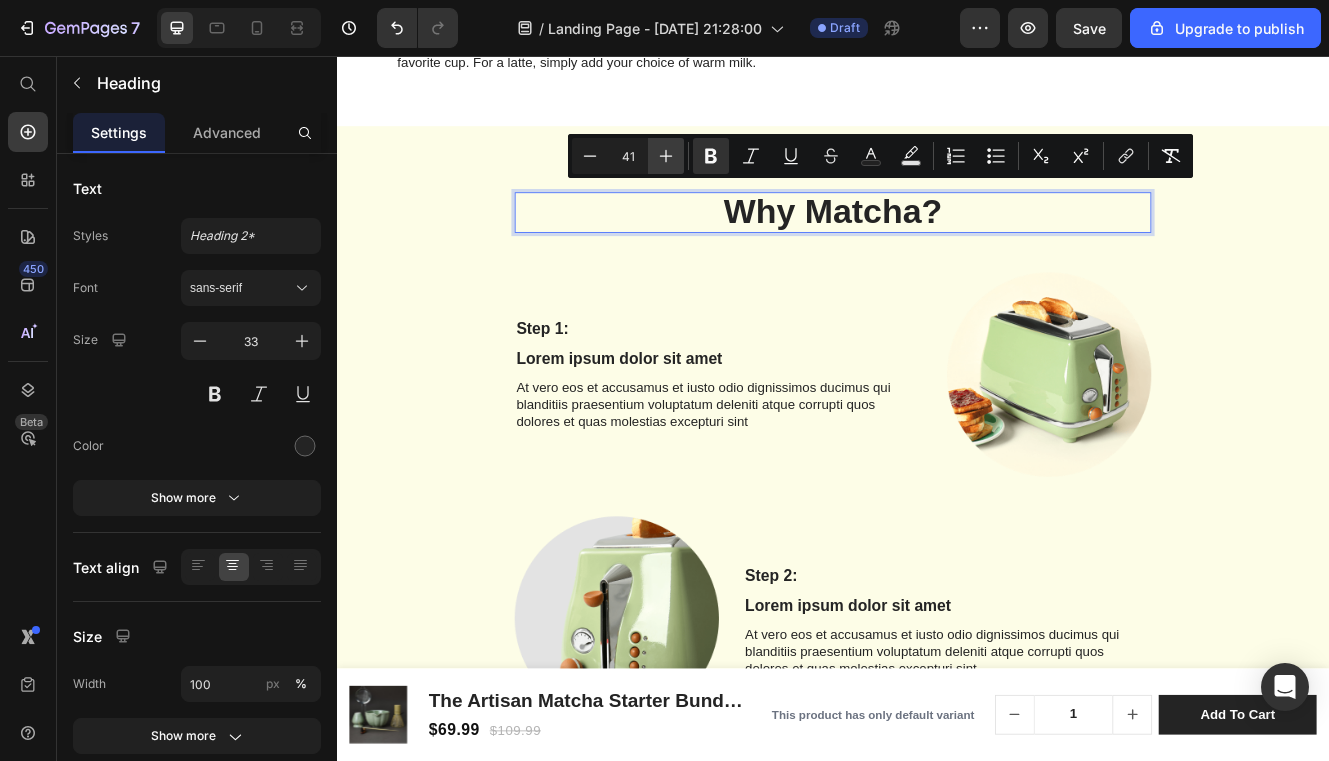 click 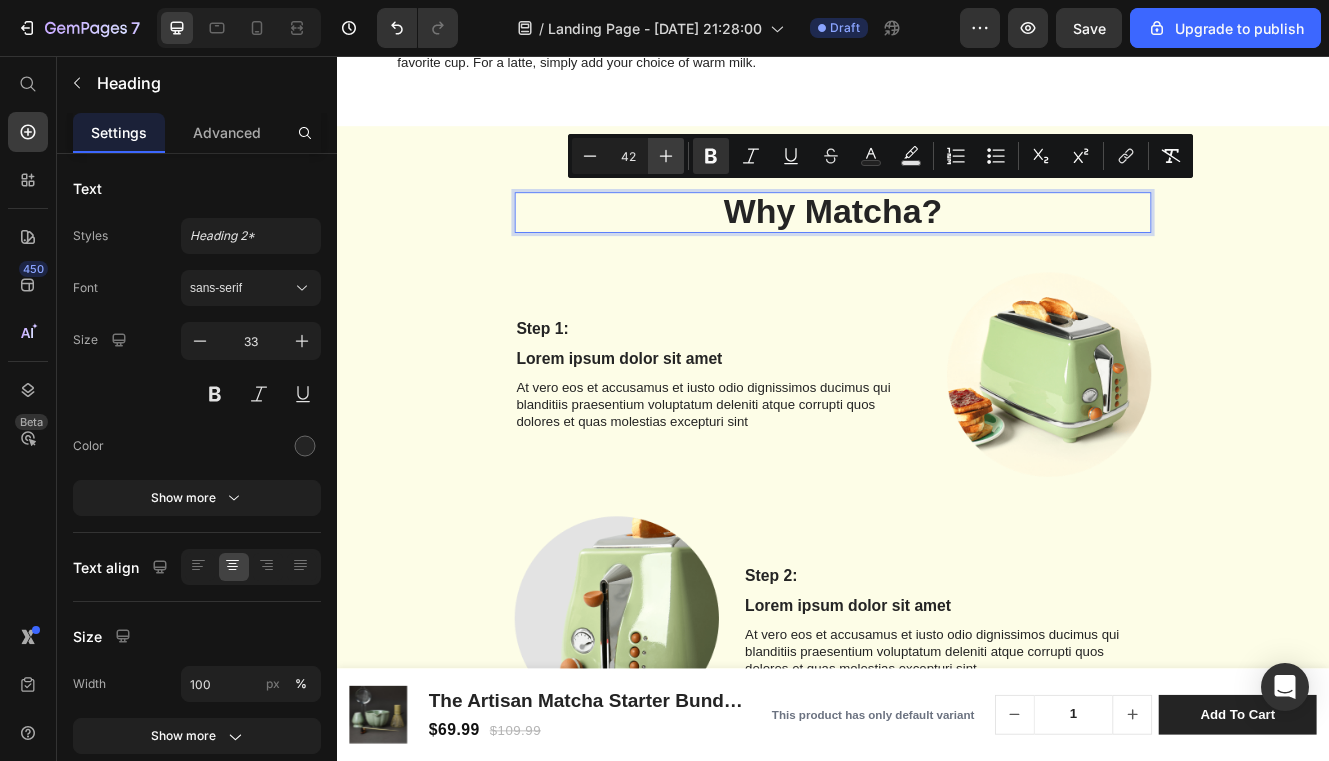 click 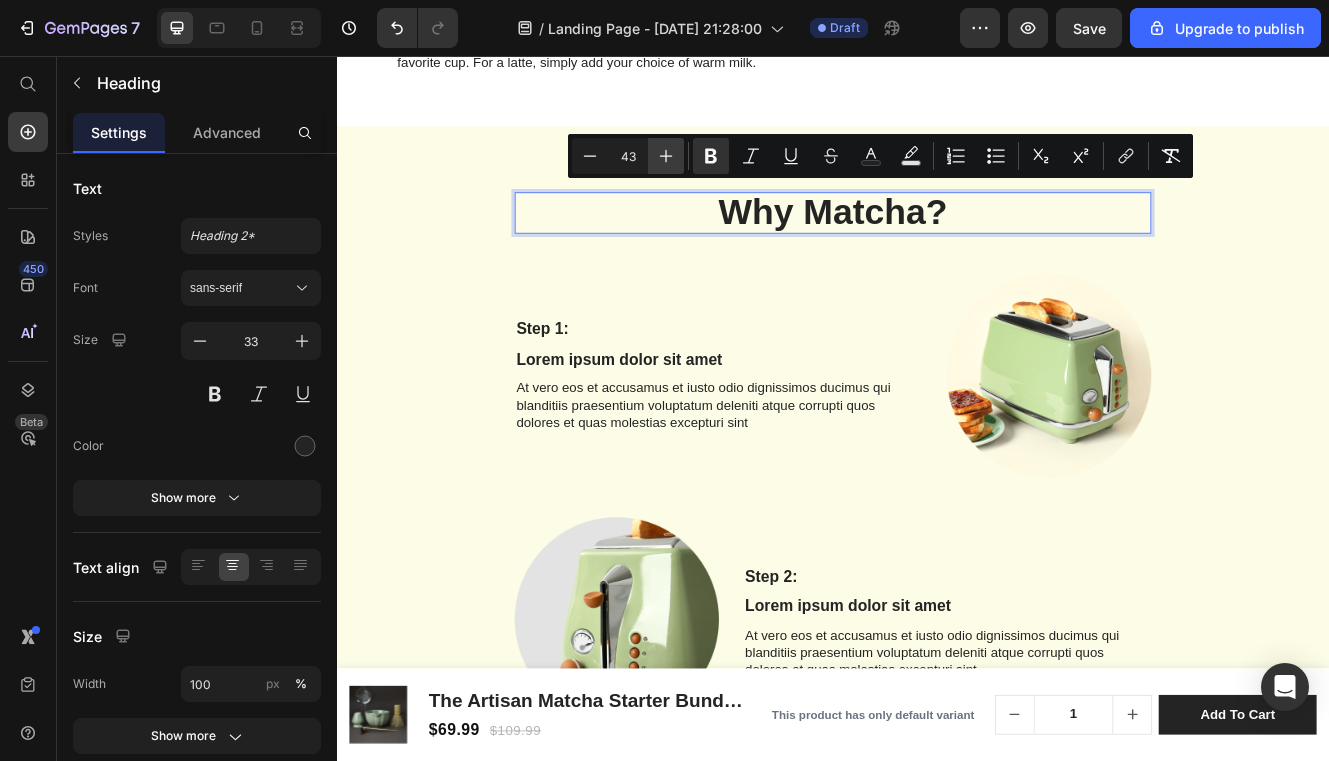click 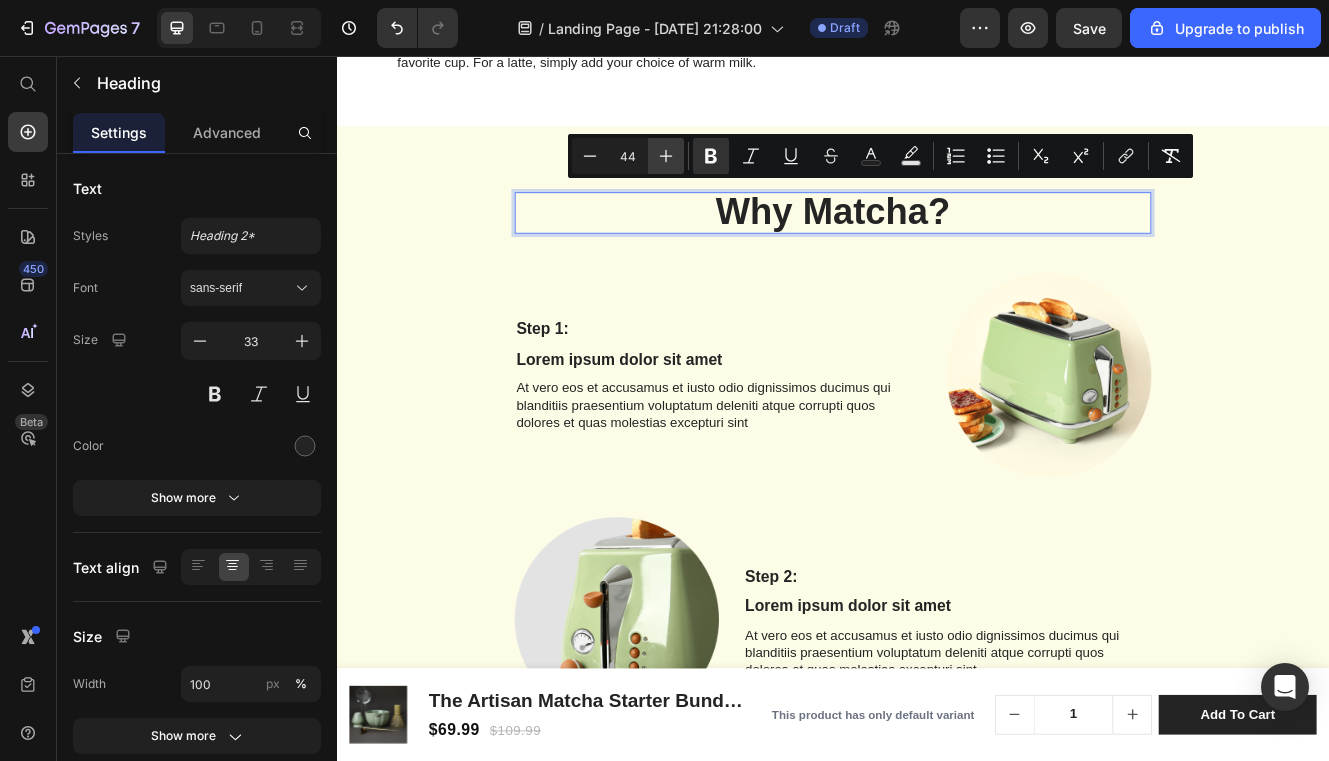click 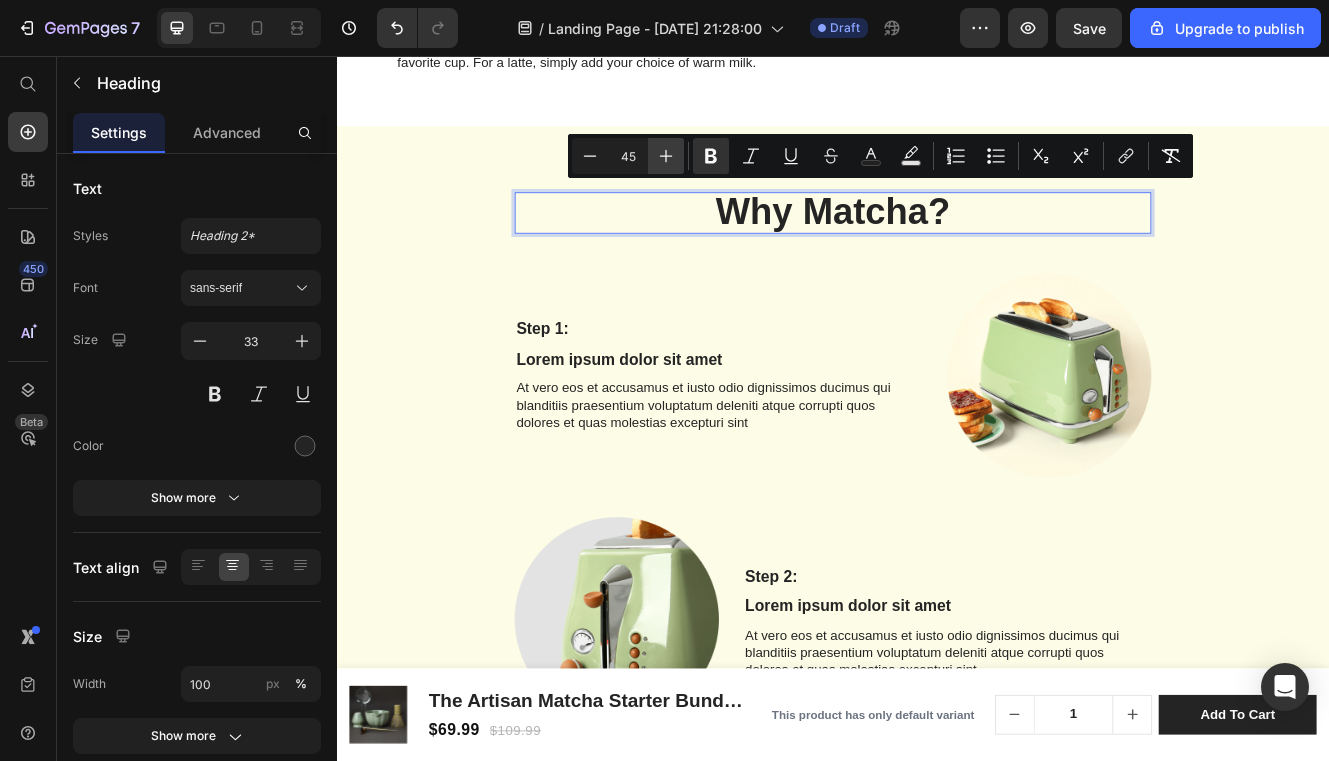 click 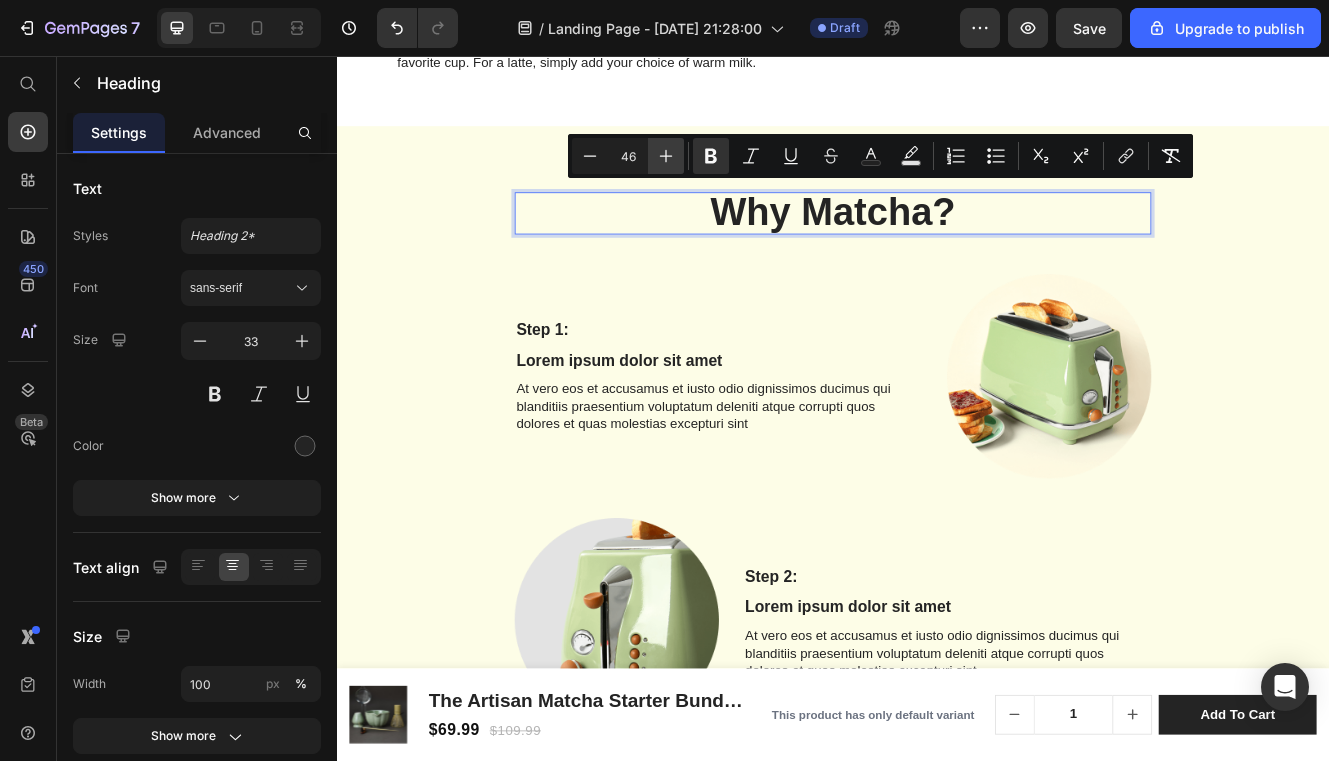 click 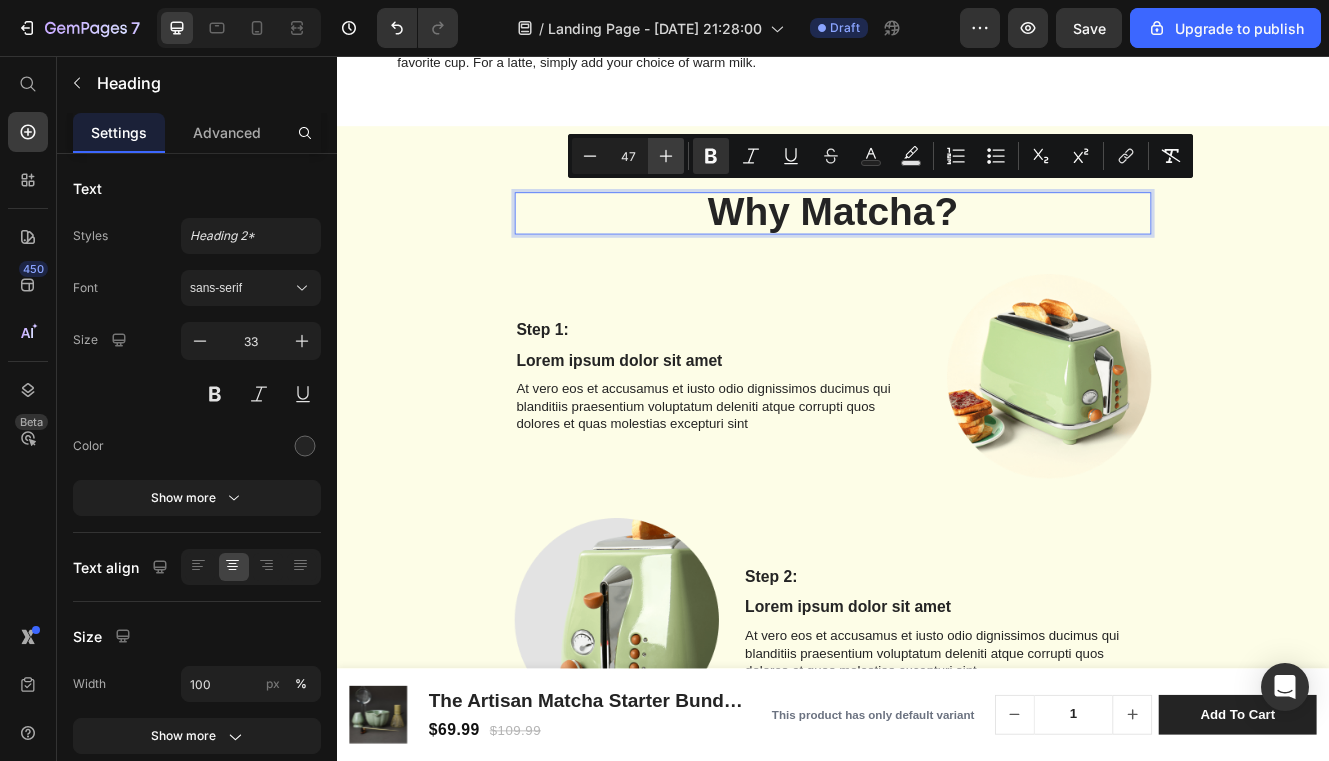click 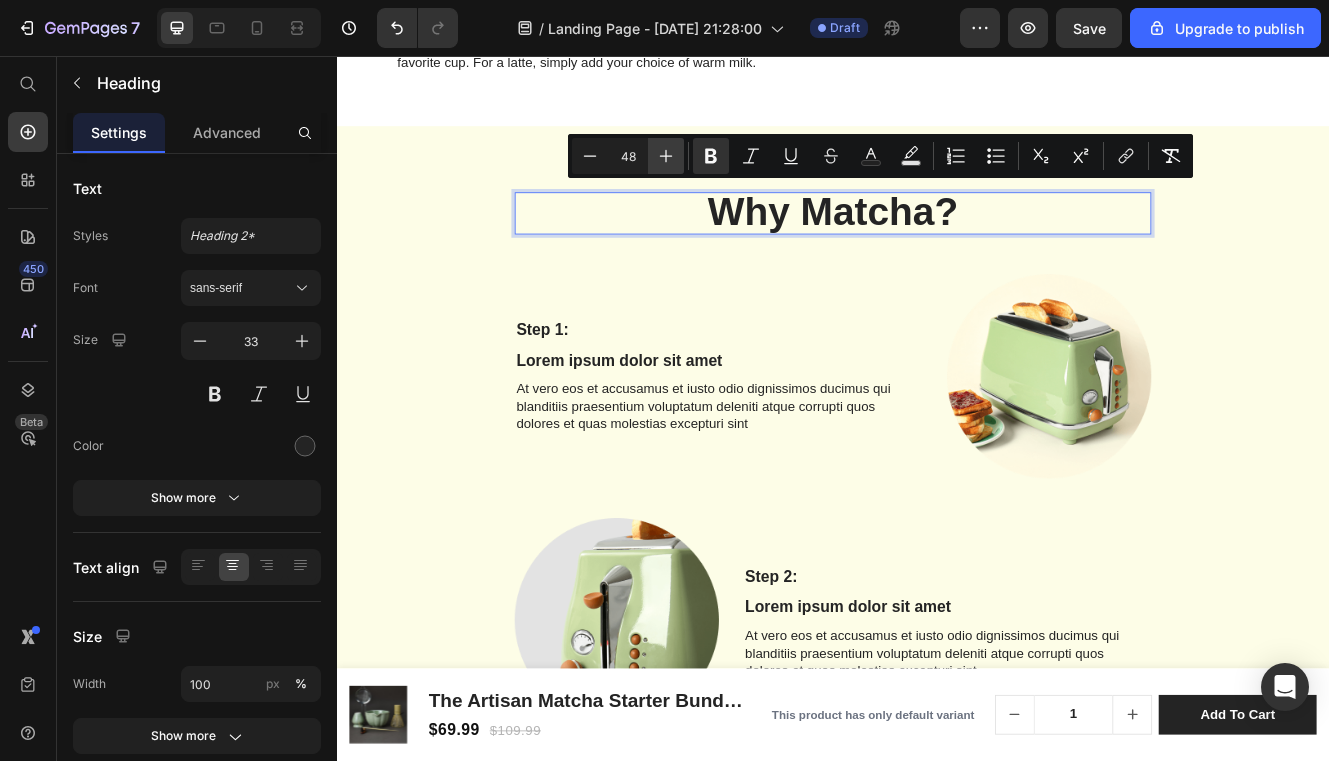 click 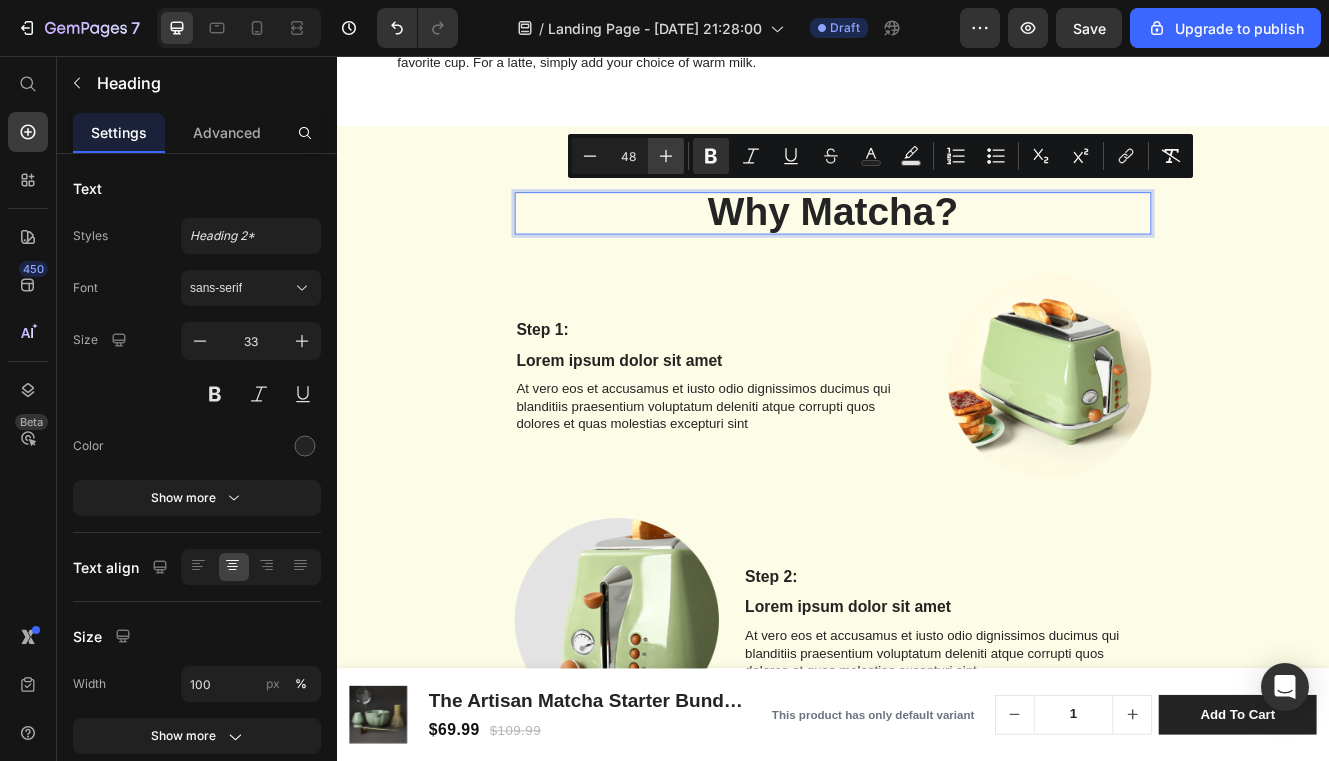 type on "49" 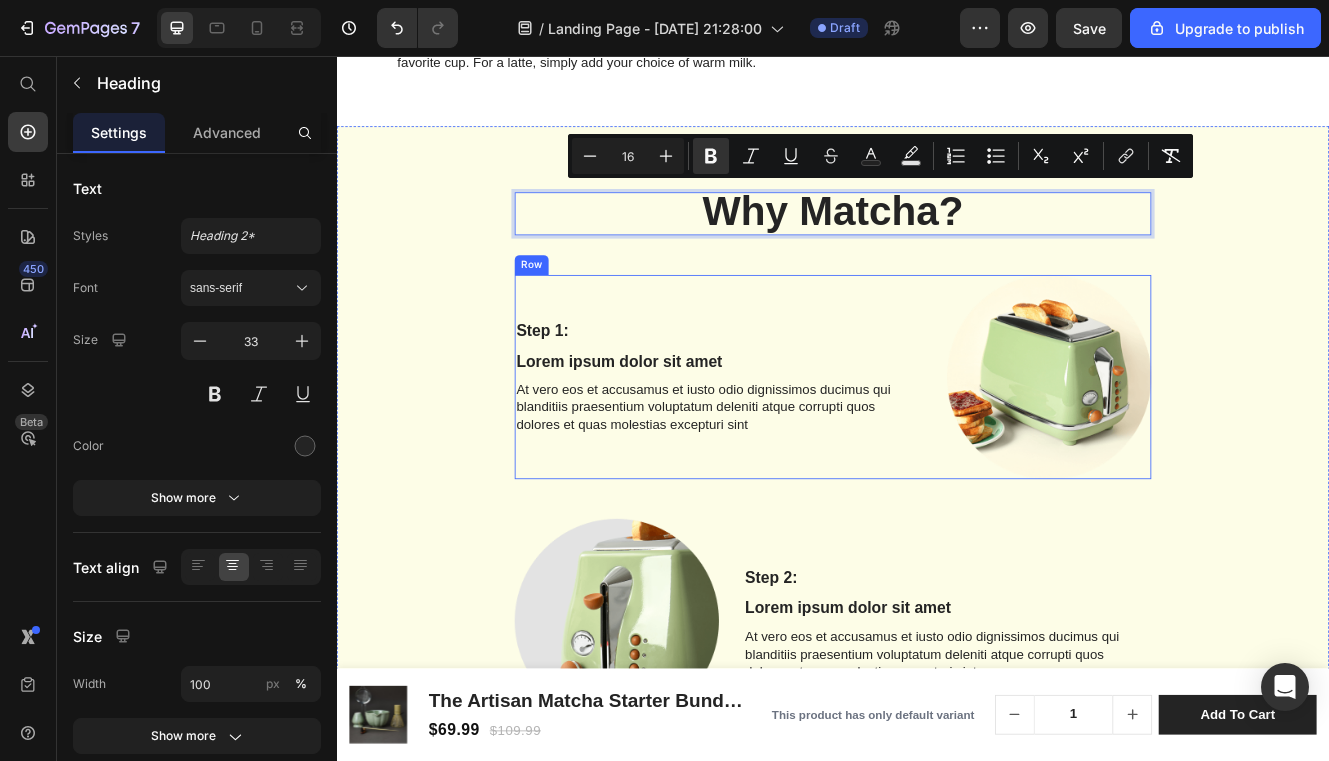 click on "Step 1: Text Block Lorem ipsum dolor sit amet Text Block At vero eos et accusamus et iusto odio dignissimos ducimus qui blanditiis praesentium voluptatum deleniti atque corrupti quos dolores et quas molestias excepturi sint Text Block" at bounding box center [798, 444] 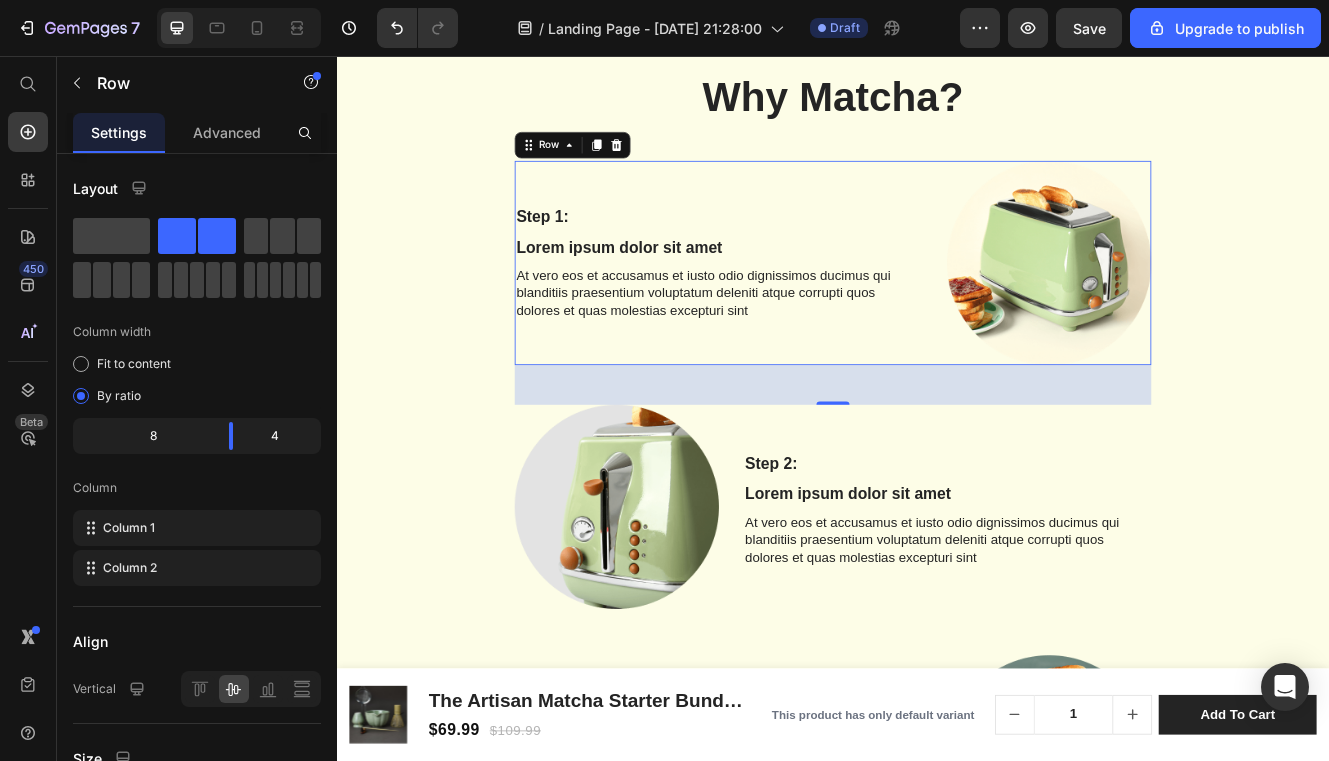scroll, scrollTop: 3204, scrollLeft: 0, axis: vertical 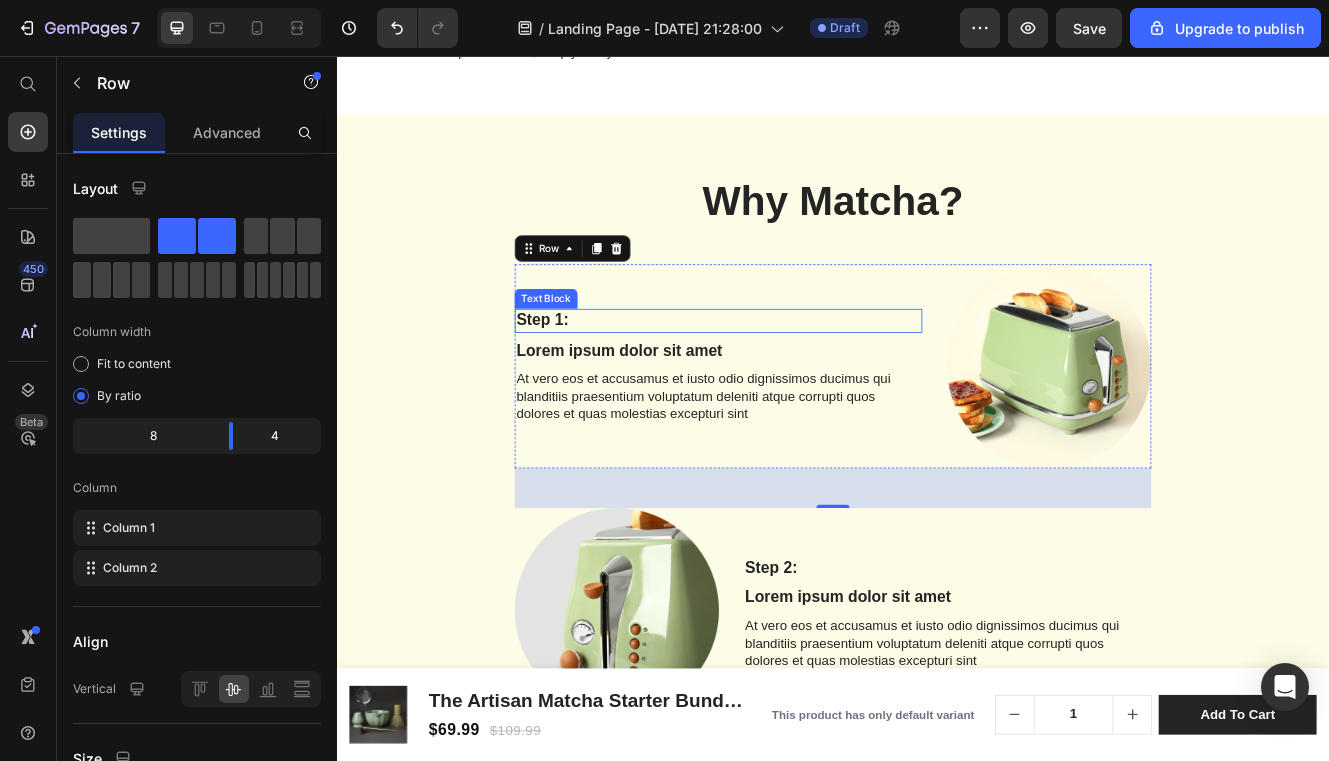 click on "Step 1:" at bounding box center [798, 376] 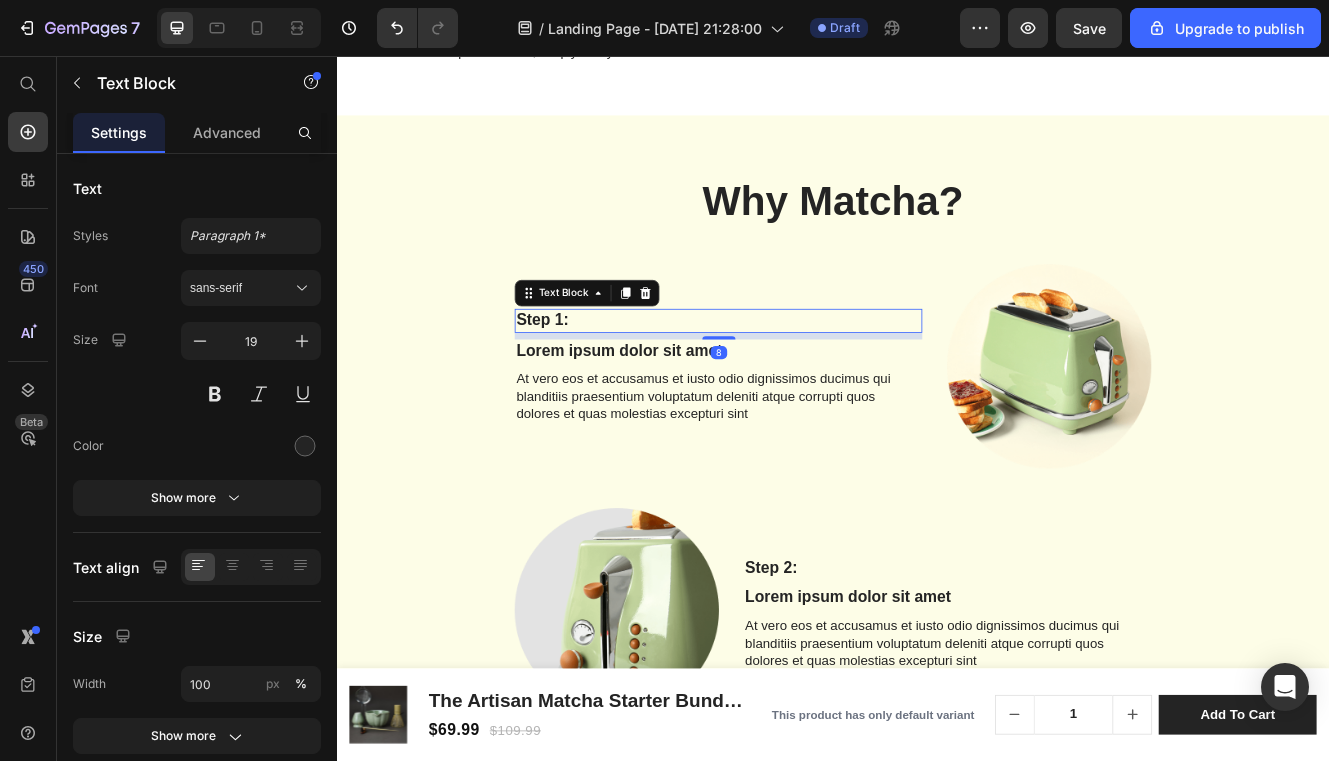click on "Step 1:" at bounding box center (798, 376) 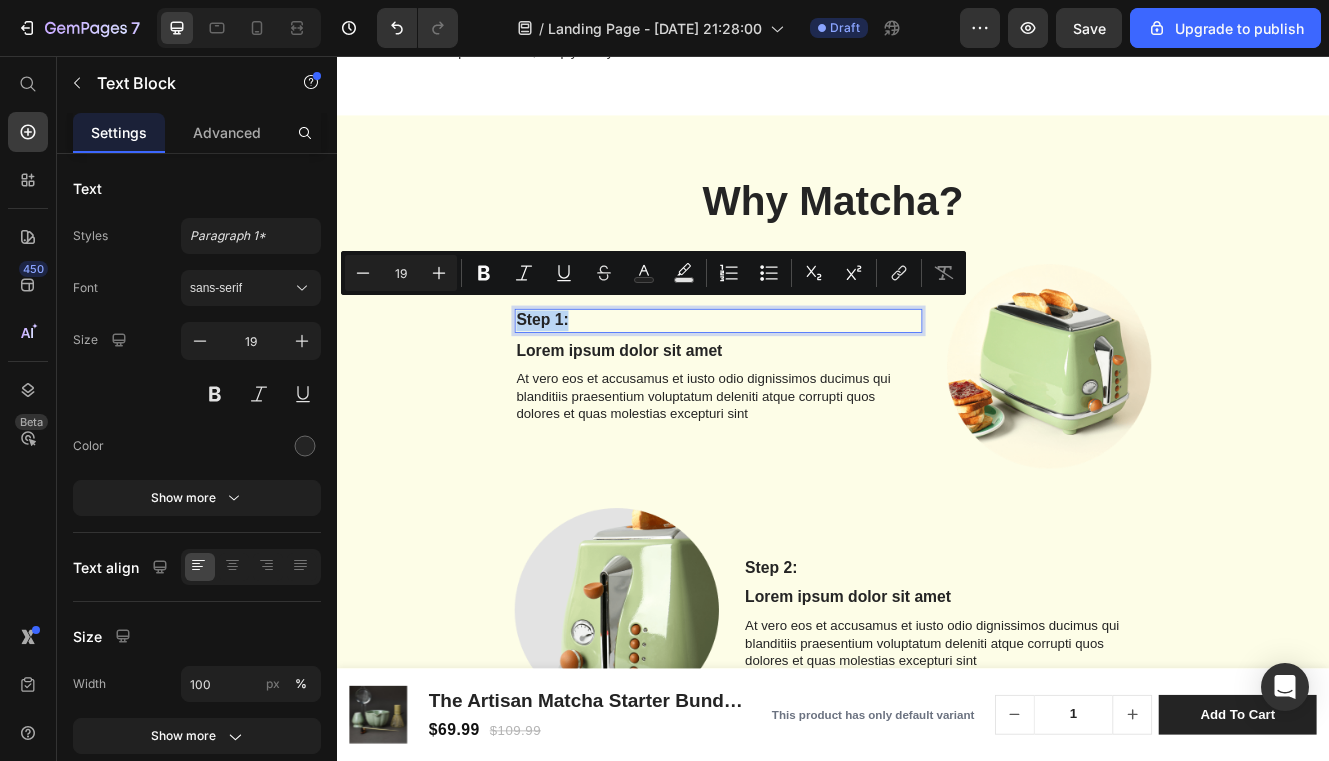 drag, startPoint x: 633, startPoint y: 362, endPoint x: 549, endPoint y: 362, distance: 84 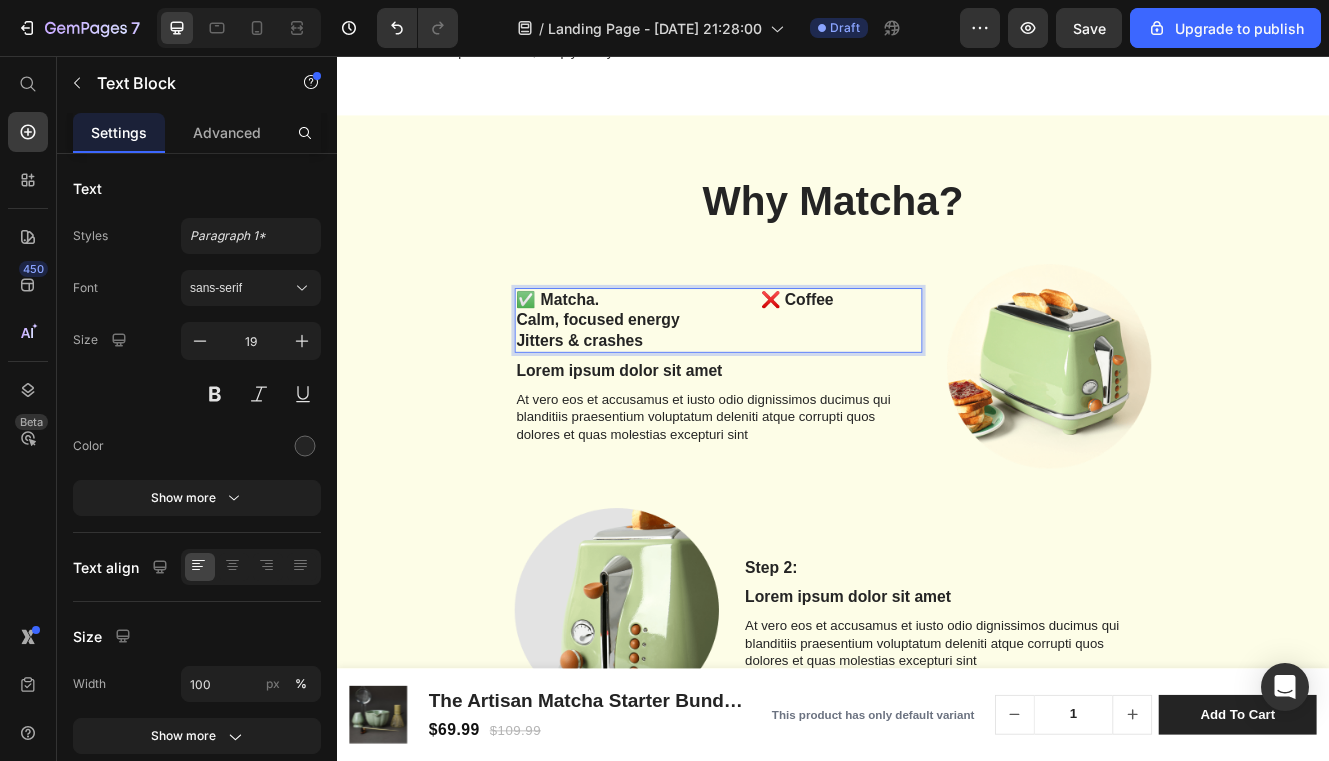 click on "Jitters & crashes" at bounding box center [798, 401] 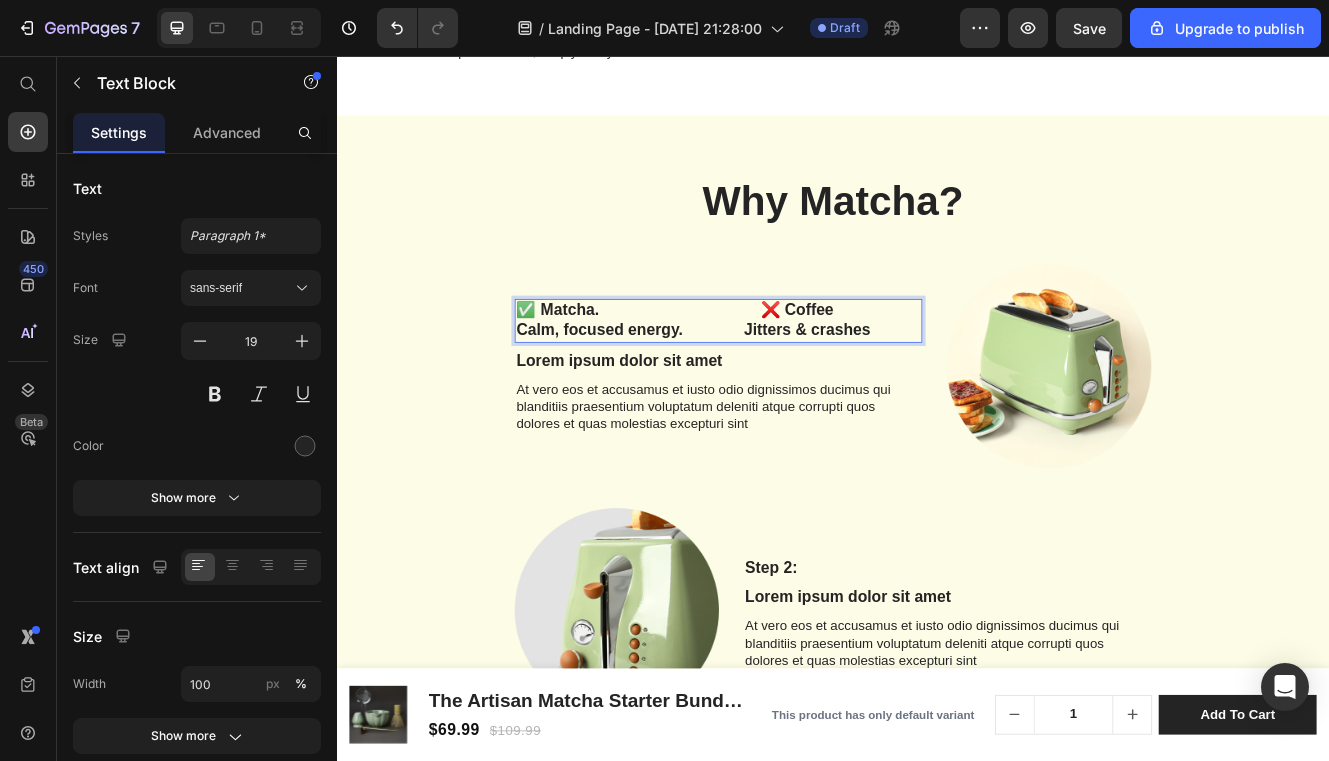 click on "Calm, focused energy.              Jitters & crashes" at bounding box center (798, 388) 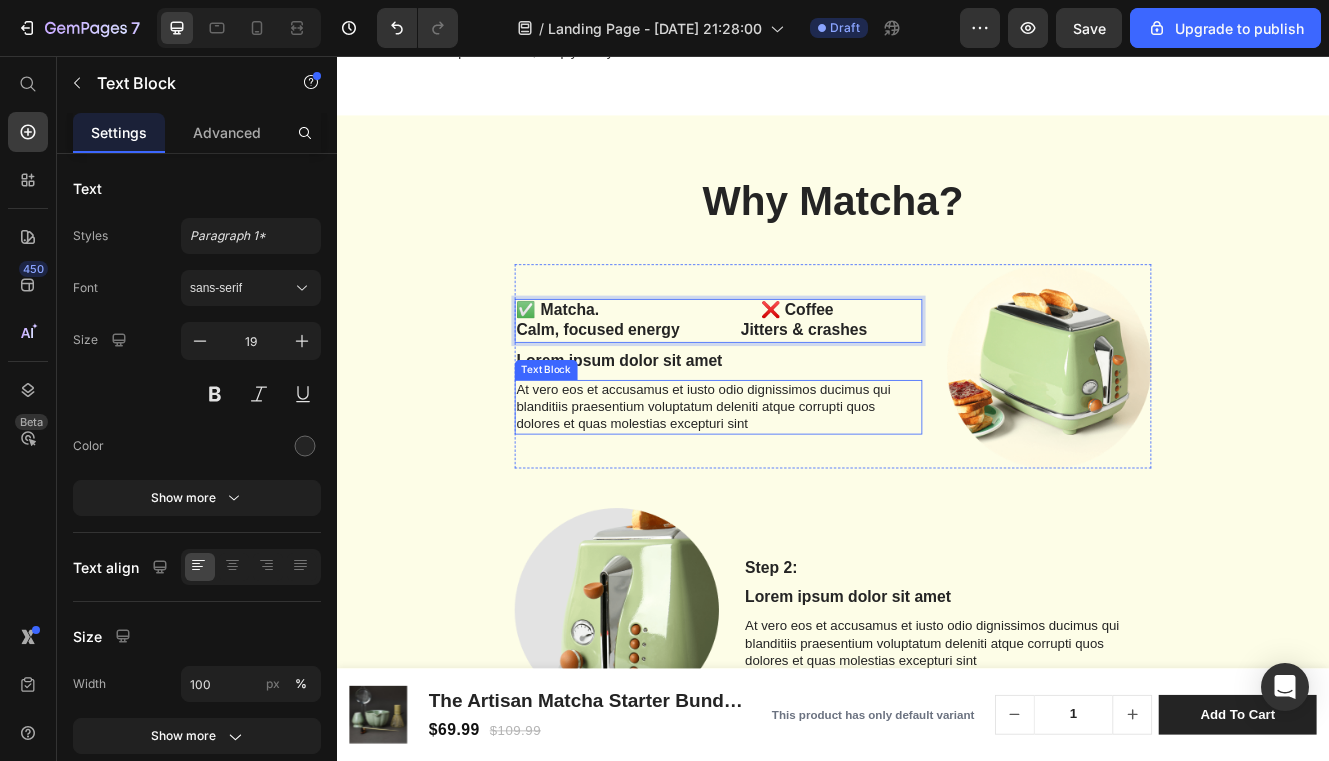 click on "At vero eos et accusamus et iusto odio dignissimos ducimus qui blanditiis praesentium voluptatum deleniti atque corrupti quos dolores et quas molestias excepturi sint" at bounding box center [798, 481] 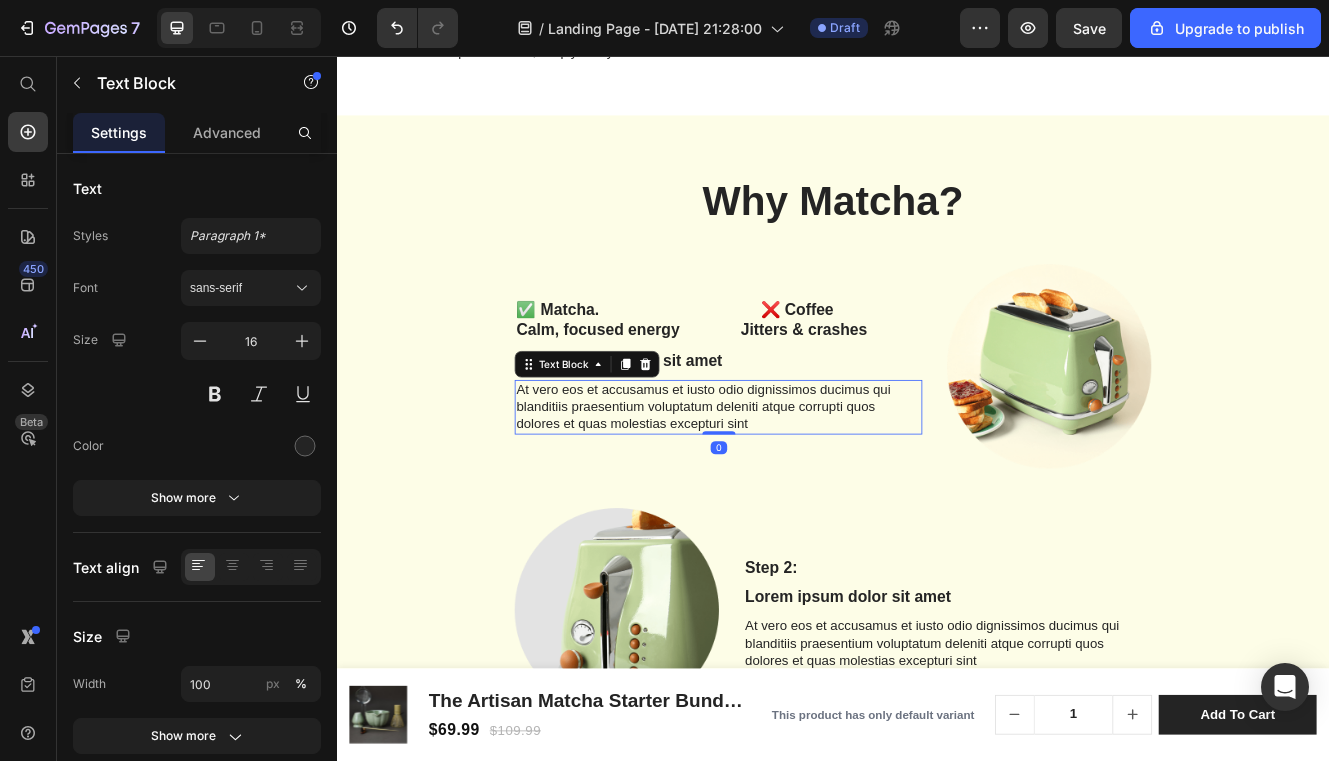 click on "At vero eos et accusamus et iusto odio dignissimos ducimus qui blanditiis praesentium voluptatum deleniti atque corrupti quos dolores et quas molestias excepturi sint" at bounding box center [798, 481] 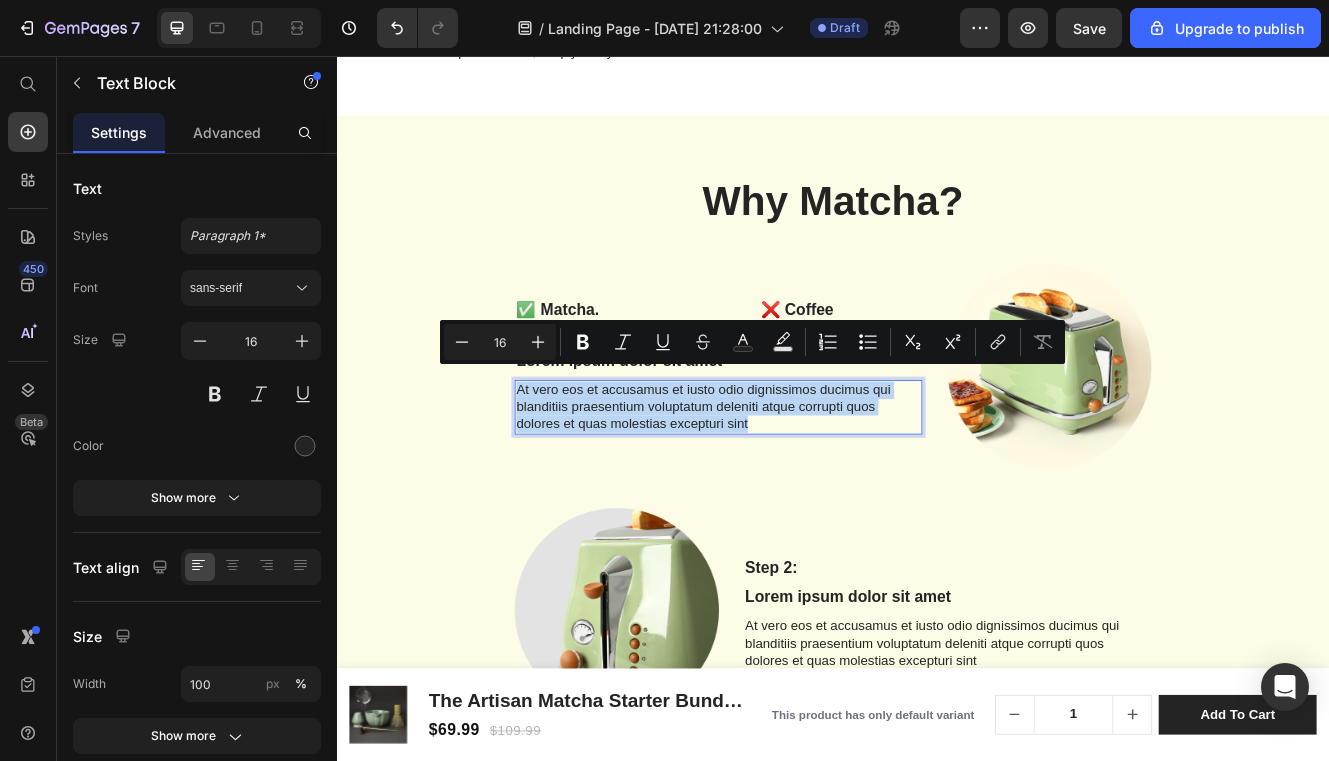 drag, startPoint x: 835, startPoint y: 484, endPoint x: 552, endPoint y: 437, distance: 286.87628 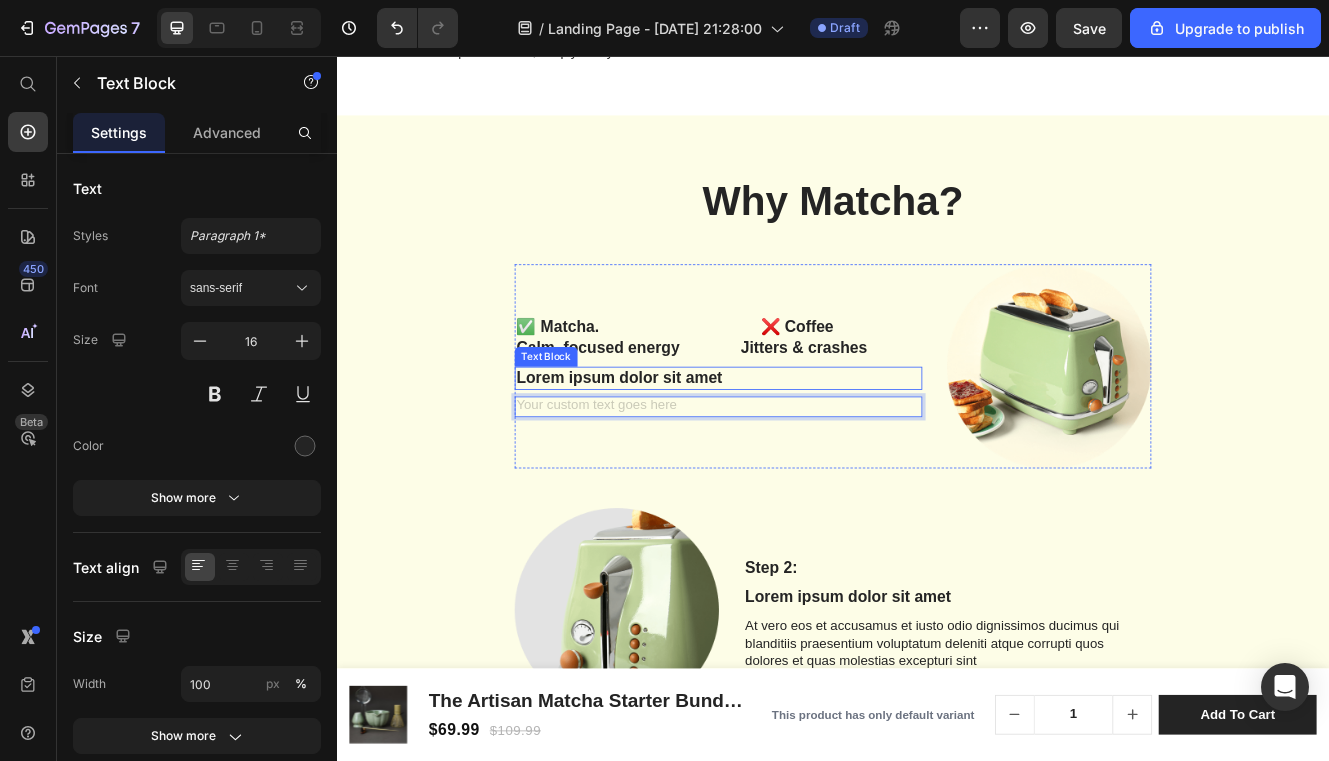 click on "Lorem ipsum dolor sit amet" at bounding box center (798, 446) 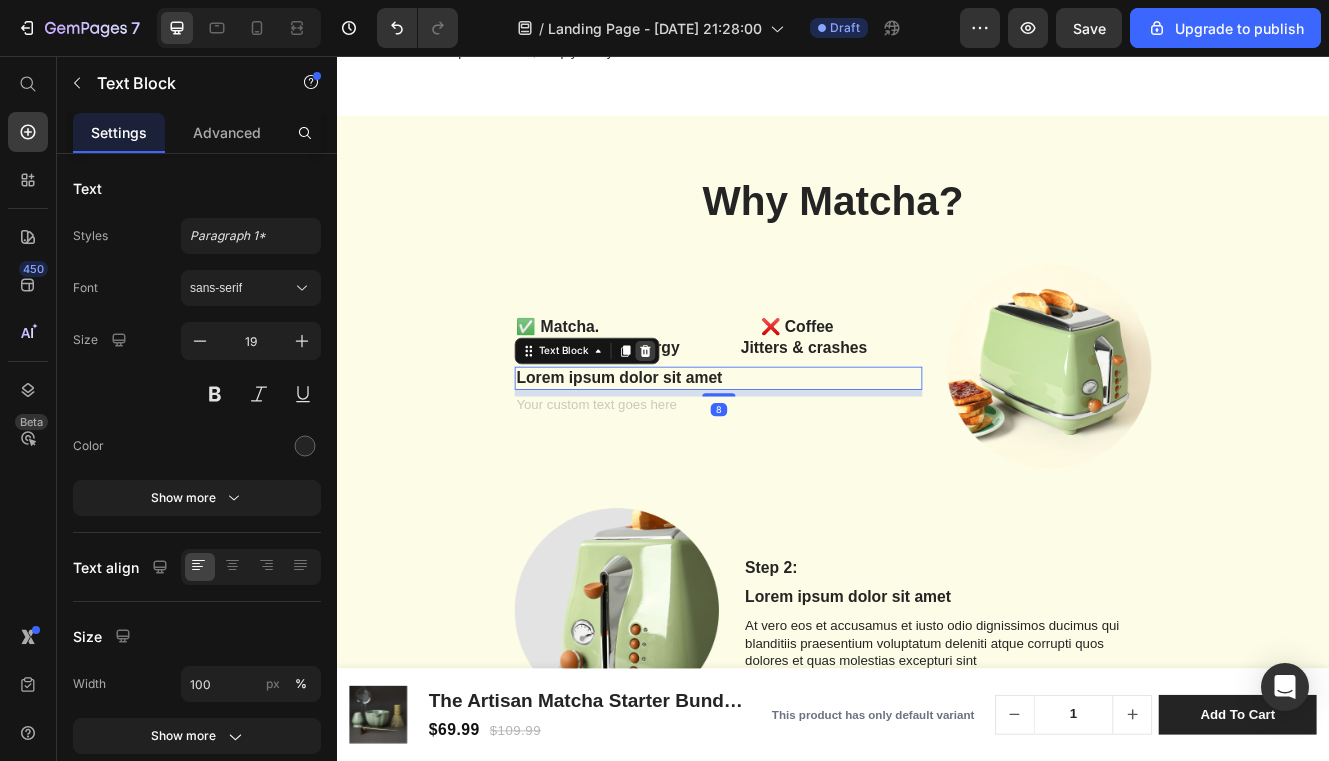 click 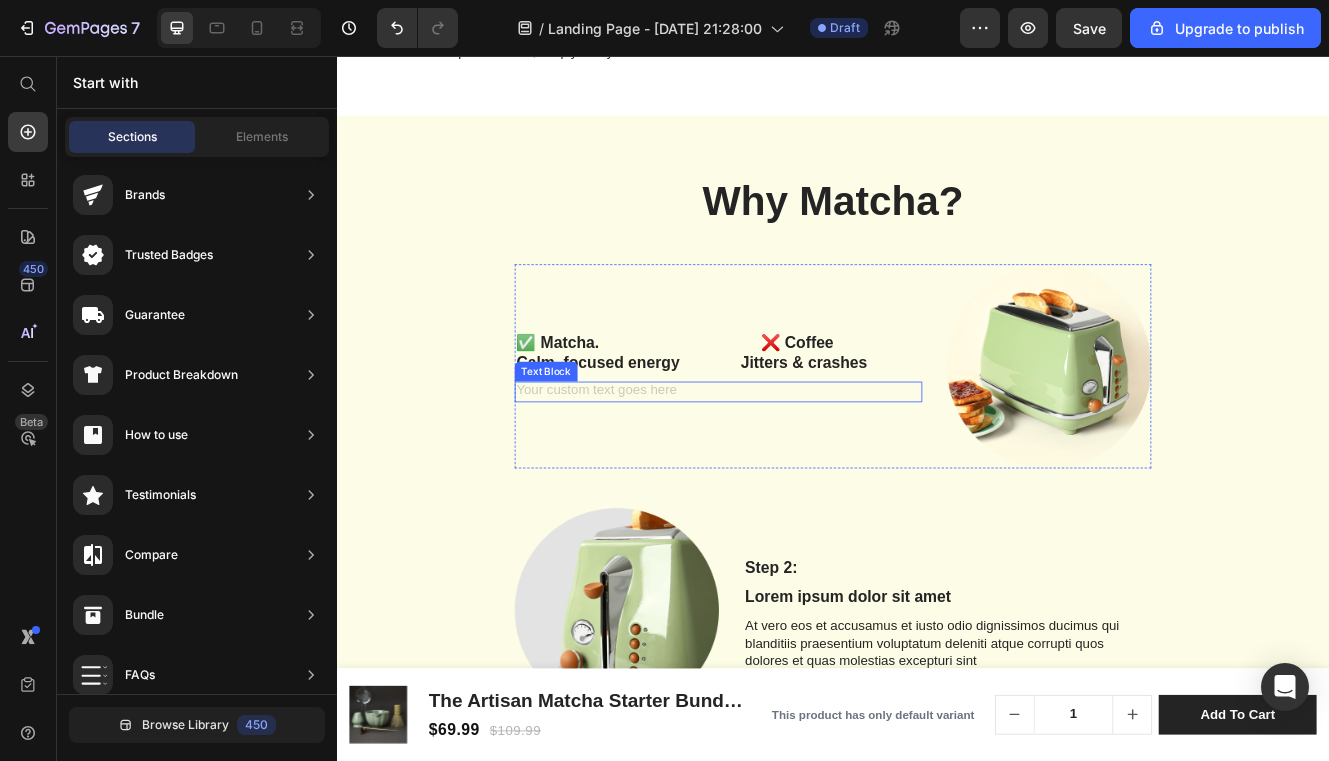 click at bounding box center (798, 462) 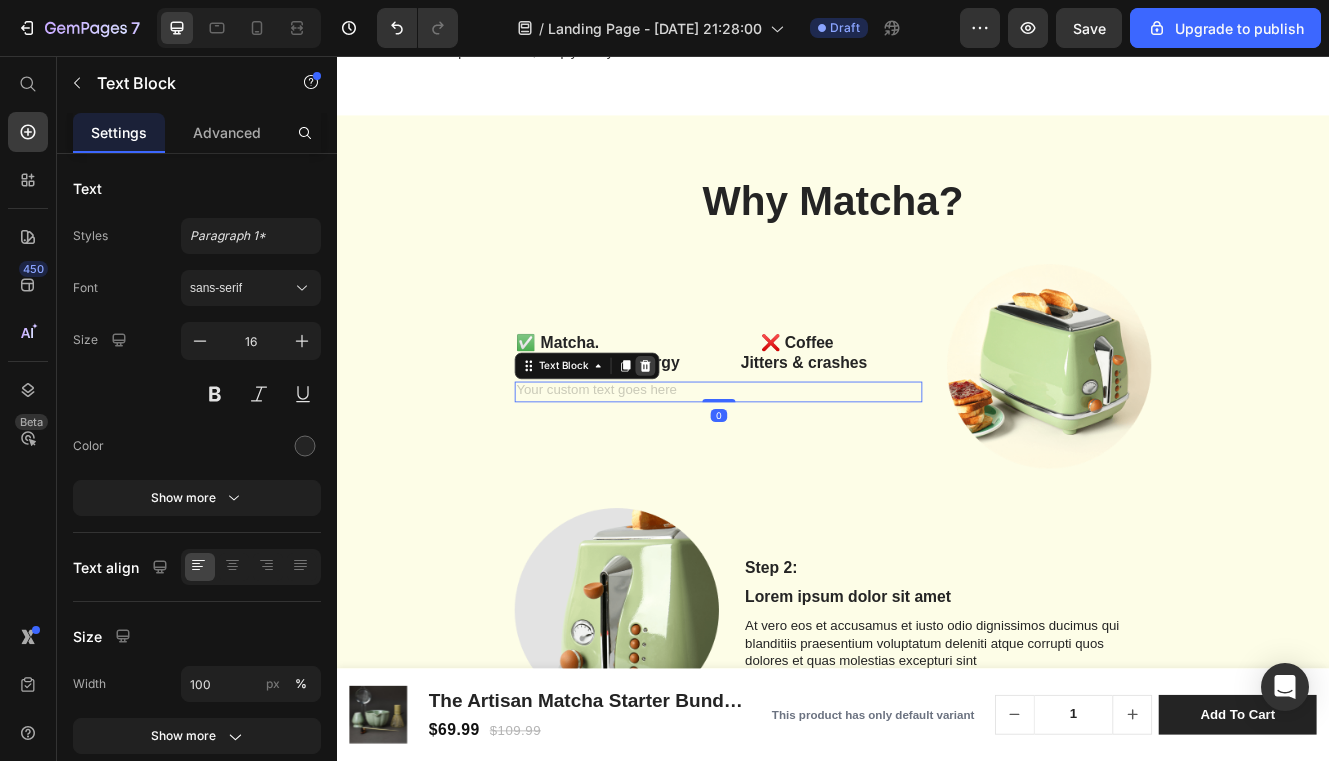 click 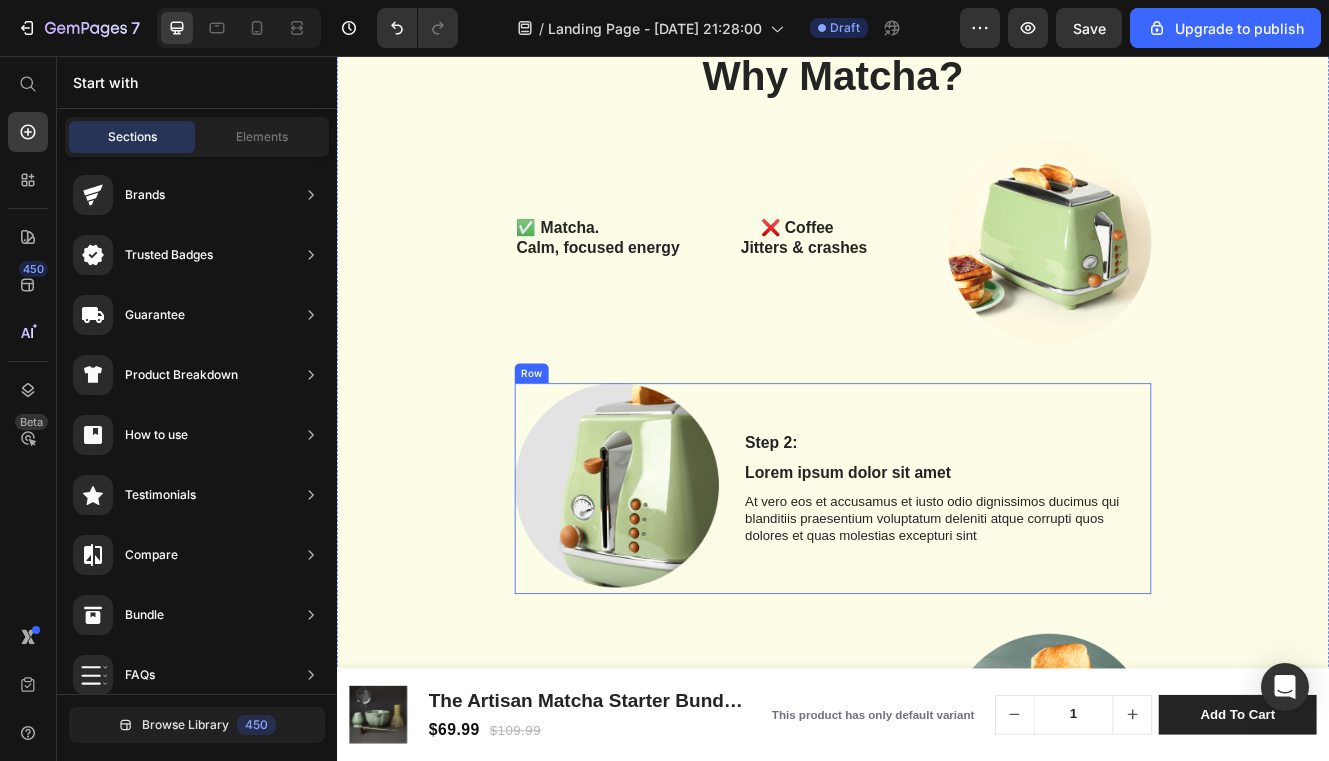 scroll, scrollTop: 3424, scrollLeft: 0, axis: vertical 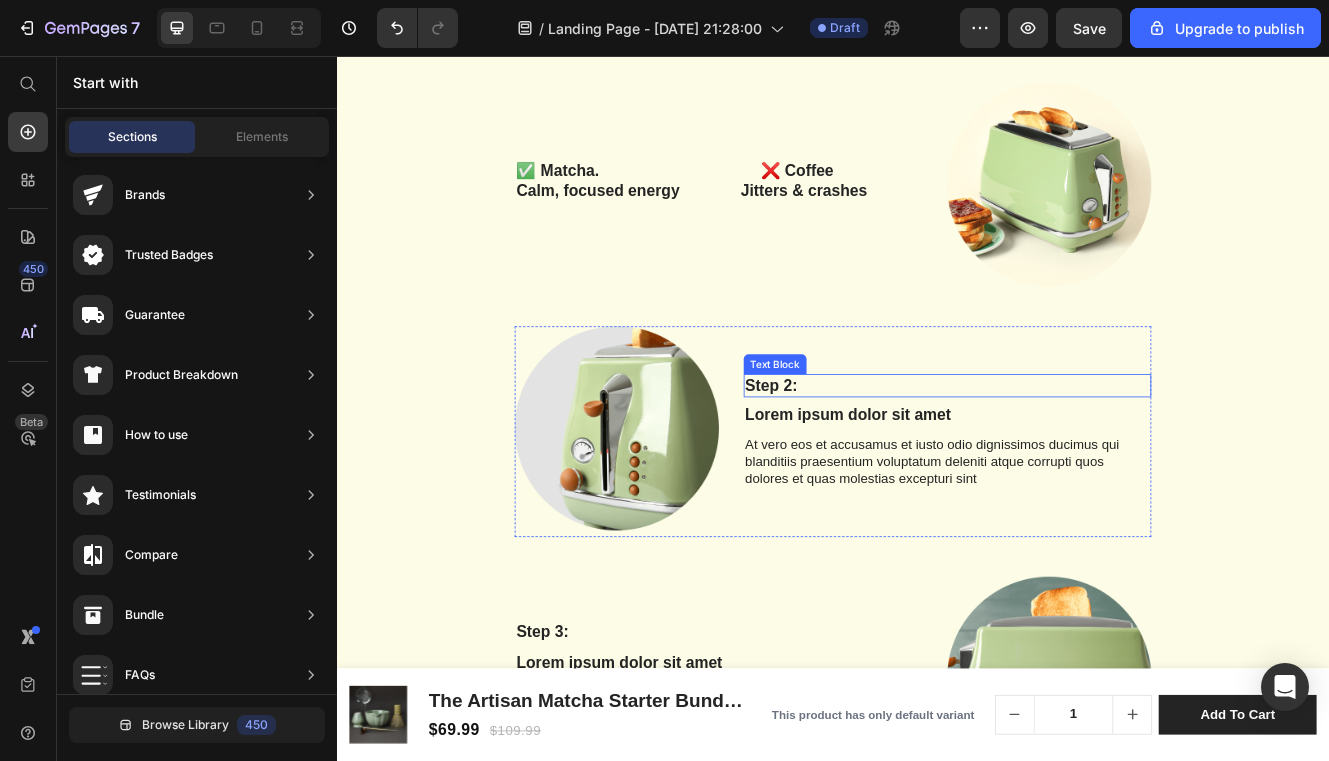 click on "Step 2:" at bounding box center (1075, 455) 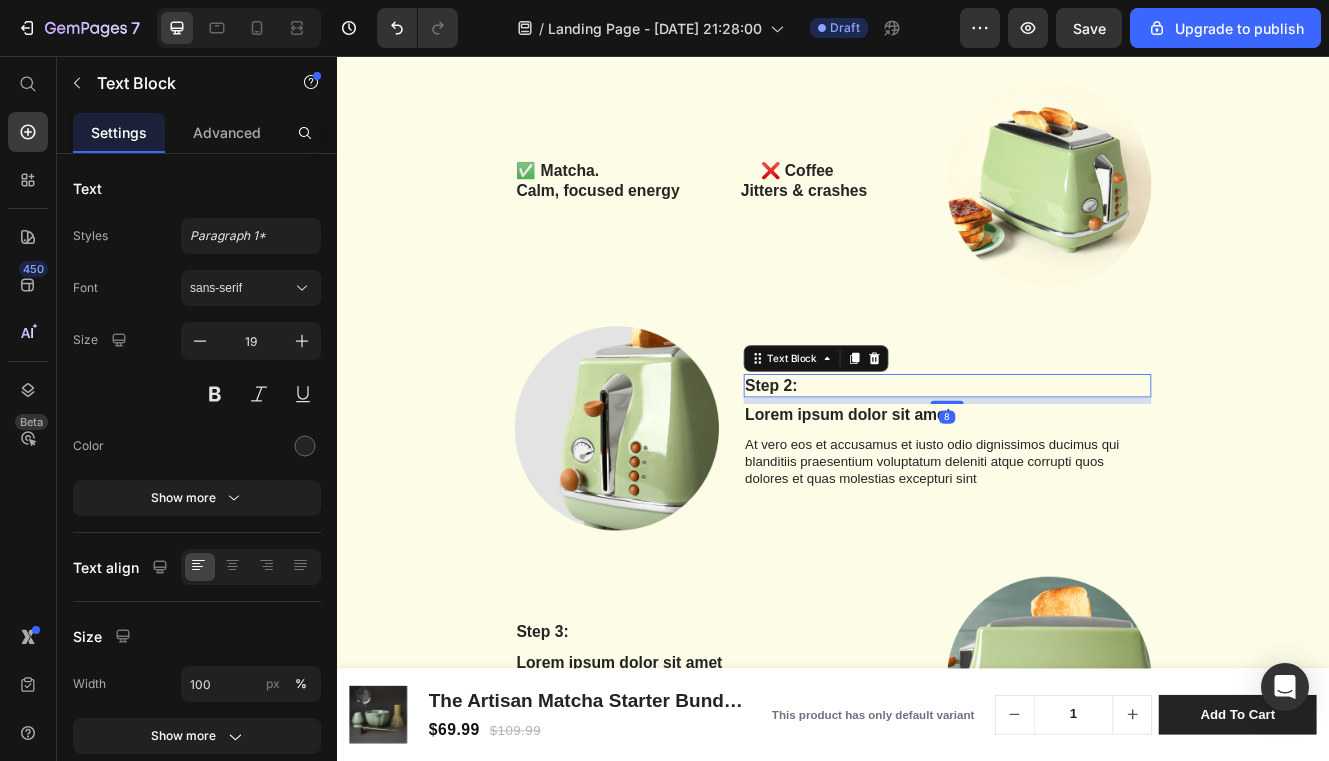 click on "Step 2:" at bounding box center (1075, 455) 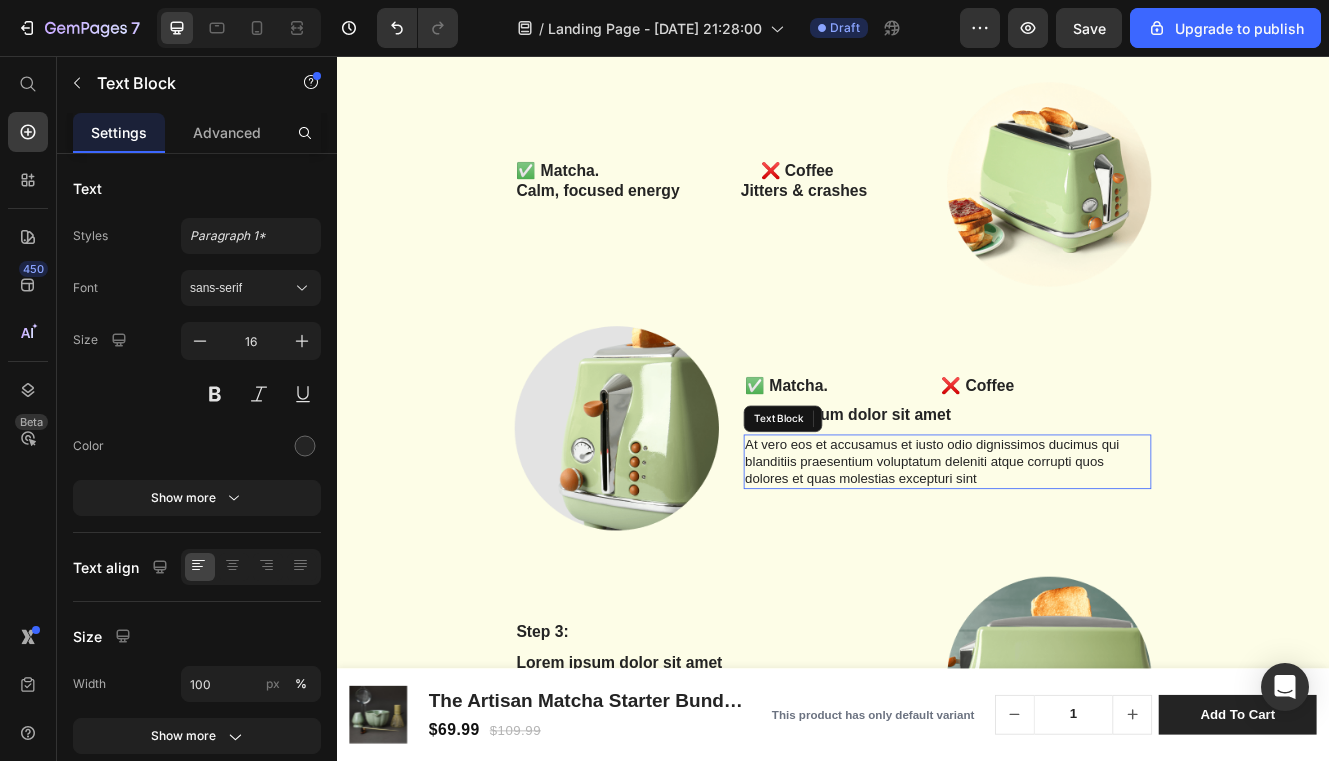 click on "At vero eos et accusamus et iusto odio dignissimos ducimus qui blanditiis praesentium voluptatum deleniti atque corrupti quos dolores et quas molestias excepturi sint" at bounding box center (1075, 547) 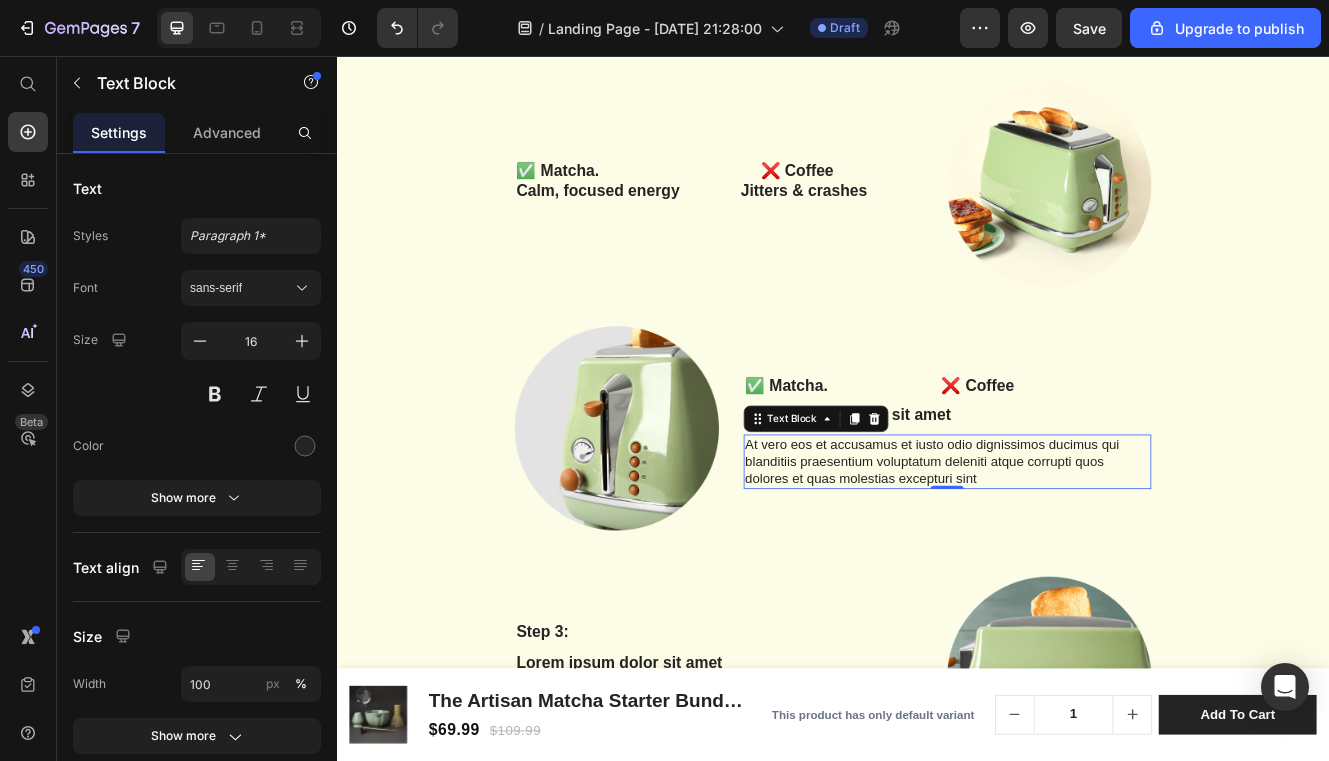 click on "At vero eos et accusamus et iusto odio dignissimos ducimus qui blanditiis praesentium voluptatum deleniti atque corrupti quos dolores et quas molestias excepturi sint" at bounding box center (1075, 547) 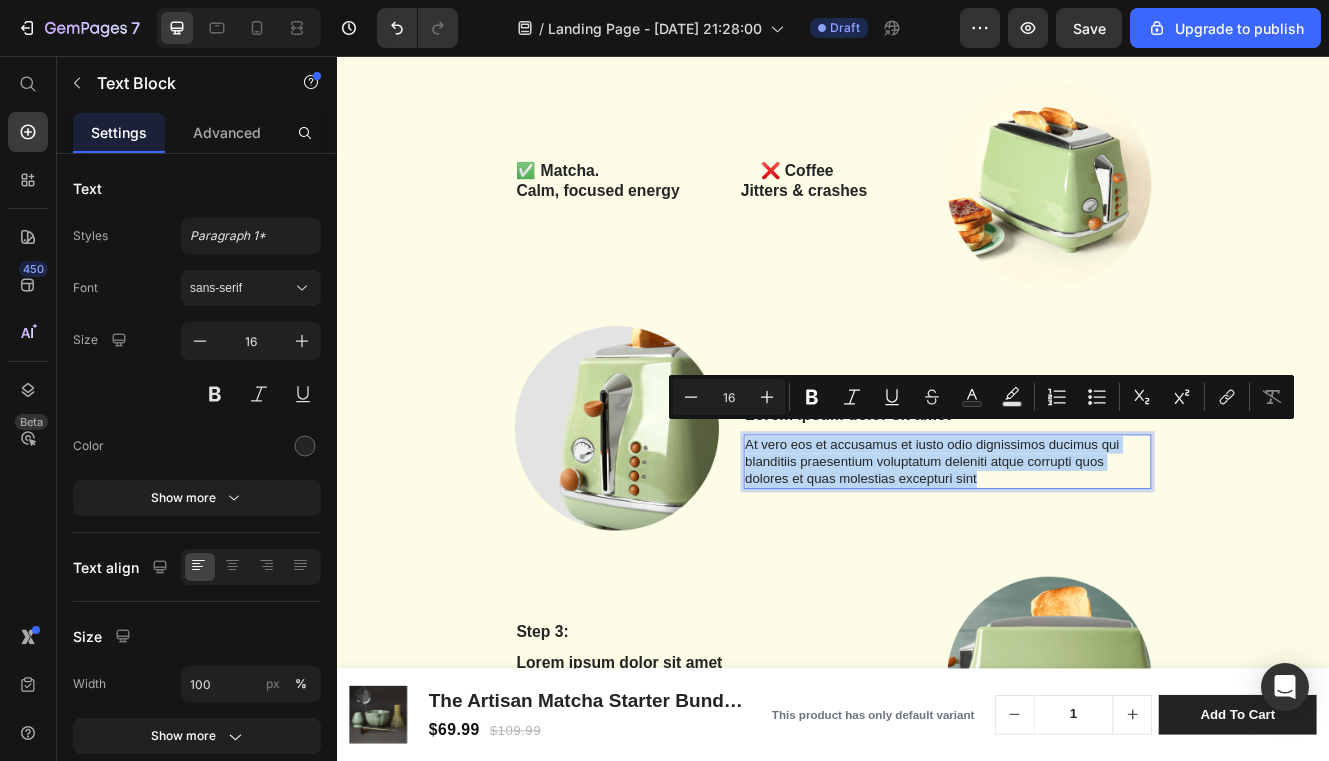 drag, startPoint x: 1115, startPoint y: 550, endPoint x: 907, endPoint y: 517, distance: 210.60152 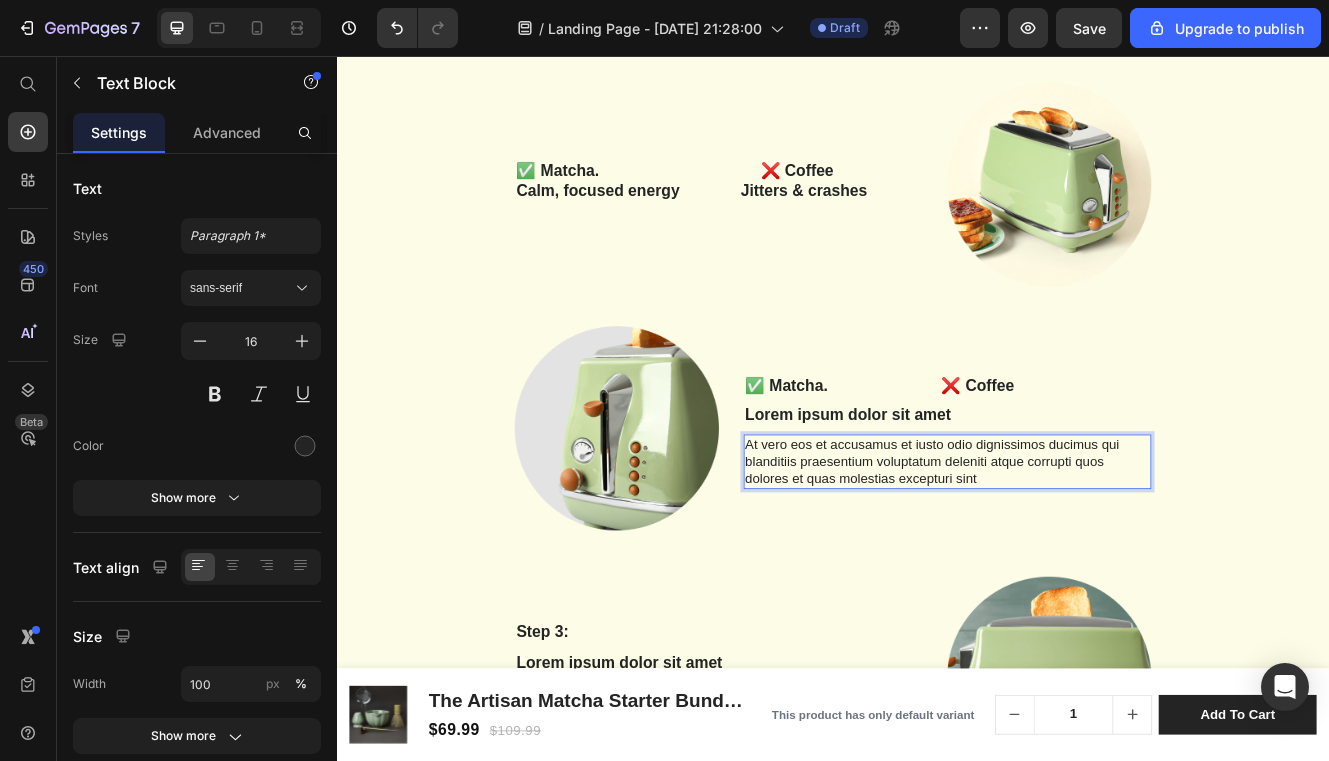 click on "At vero eos et accusamus et iusto odio dignissimos ducimus qui blanditiis praesentium voluptatum deleniti atque corrupti quos dolores et quas molestias excepturi sint" at bounding box center [1075, 547] 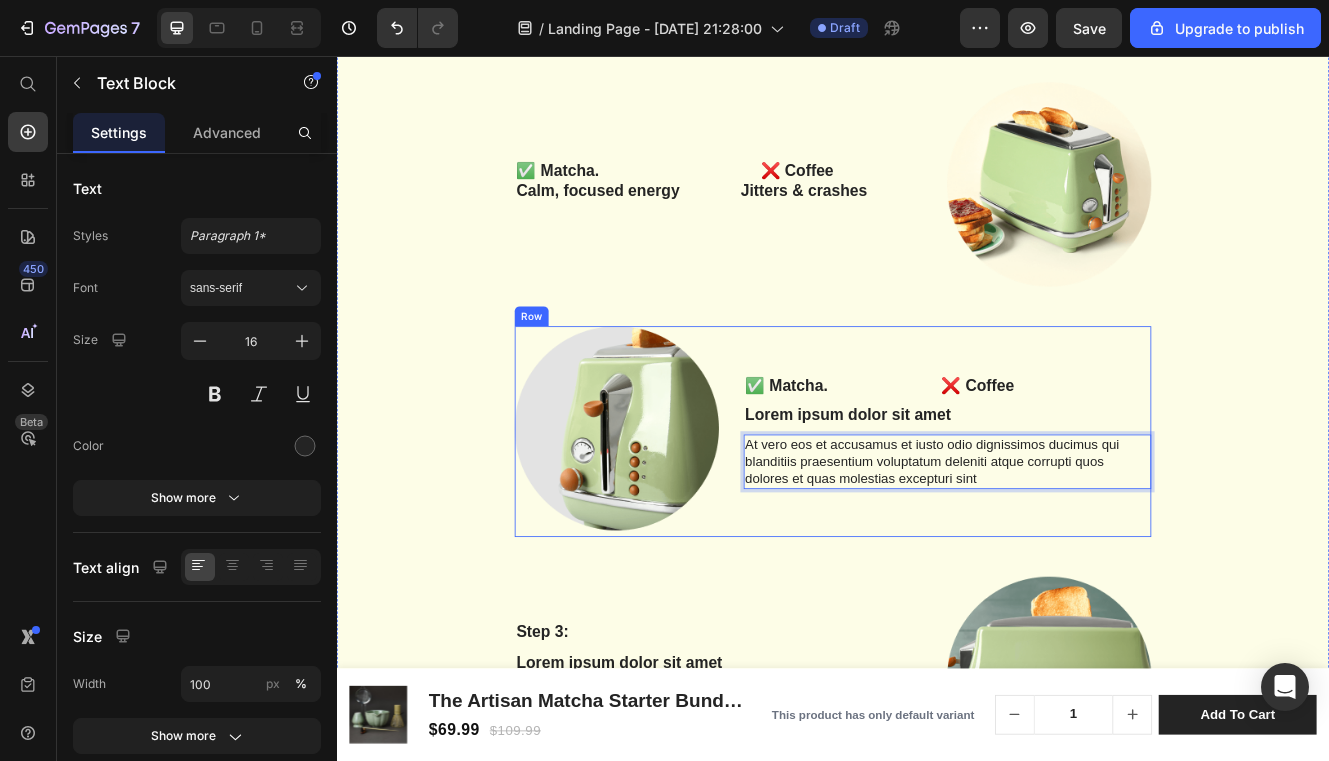 click on "✅ Matcha.                          ❌ Coffee Text Block Lorem ipsum dolor sit amet Text Block At vero eos et accusamus et iusto odio dignissimos ducimus qui blanditiis praesentium voluptatum deleniti atque corrupti quos dolores et quas molestias excepturi sint Text Block   0" at bounding box center (1075, 510) 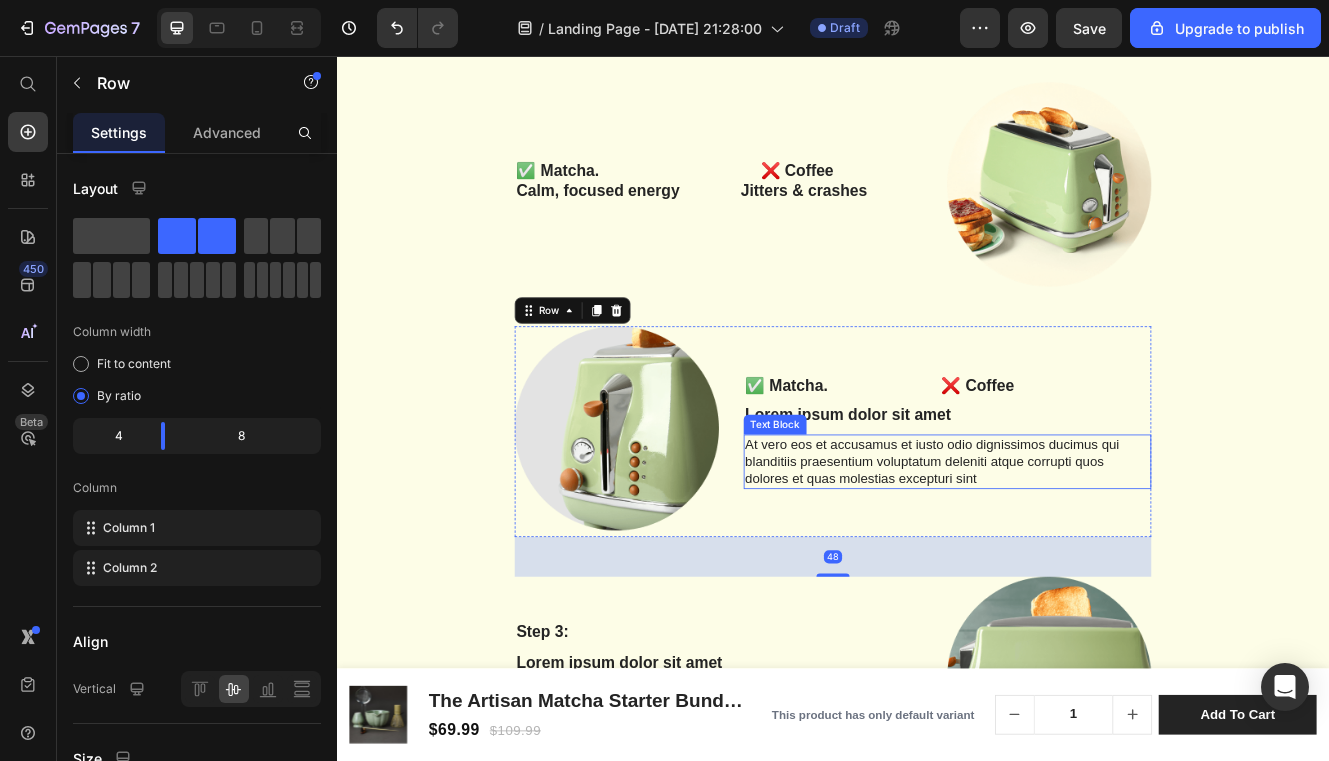 click on "At vero eos et accusamus et iusto odio dignissimos ducimus qui blanditiis praesentium voluptatum deleniti atque corrupti quos dolores et quas molestias excepturi sint" at bounding box center (1075, 547) 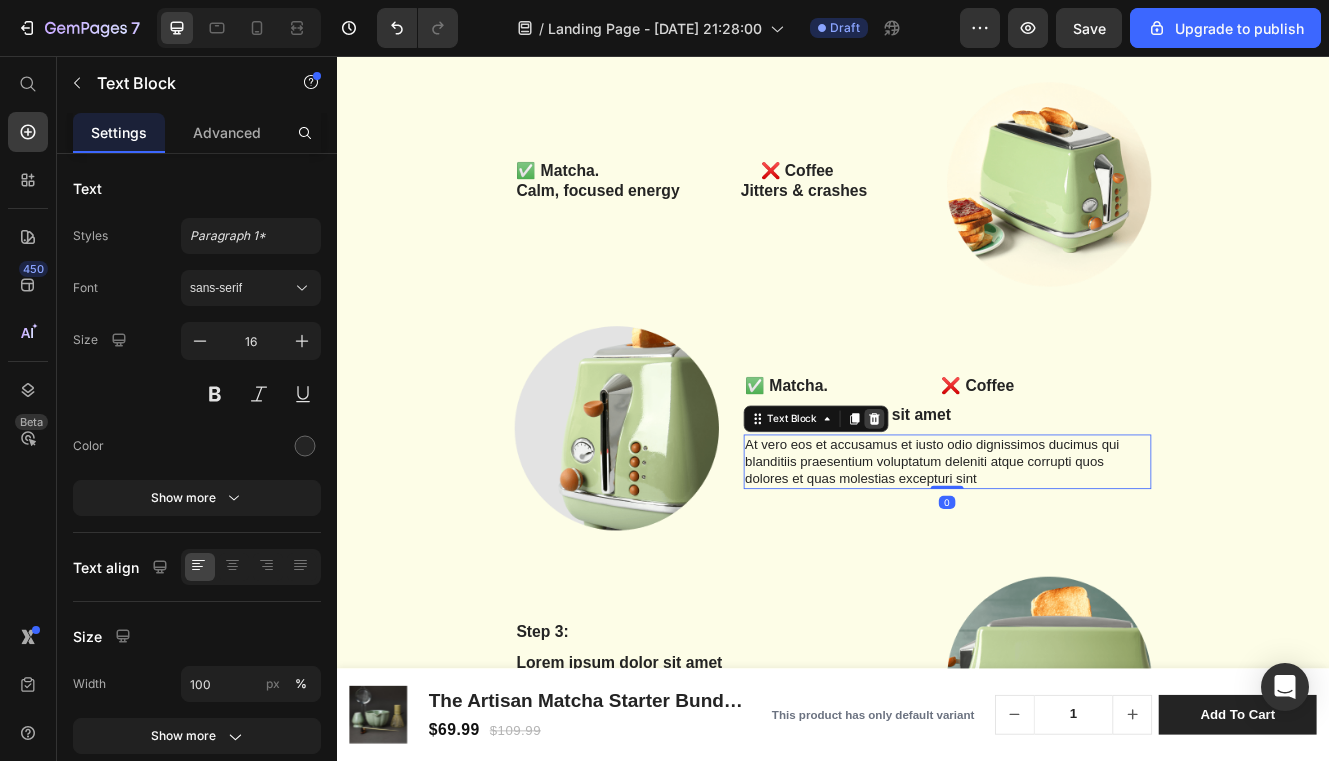 click 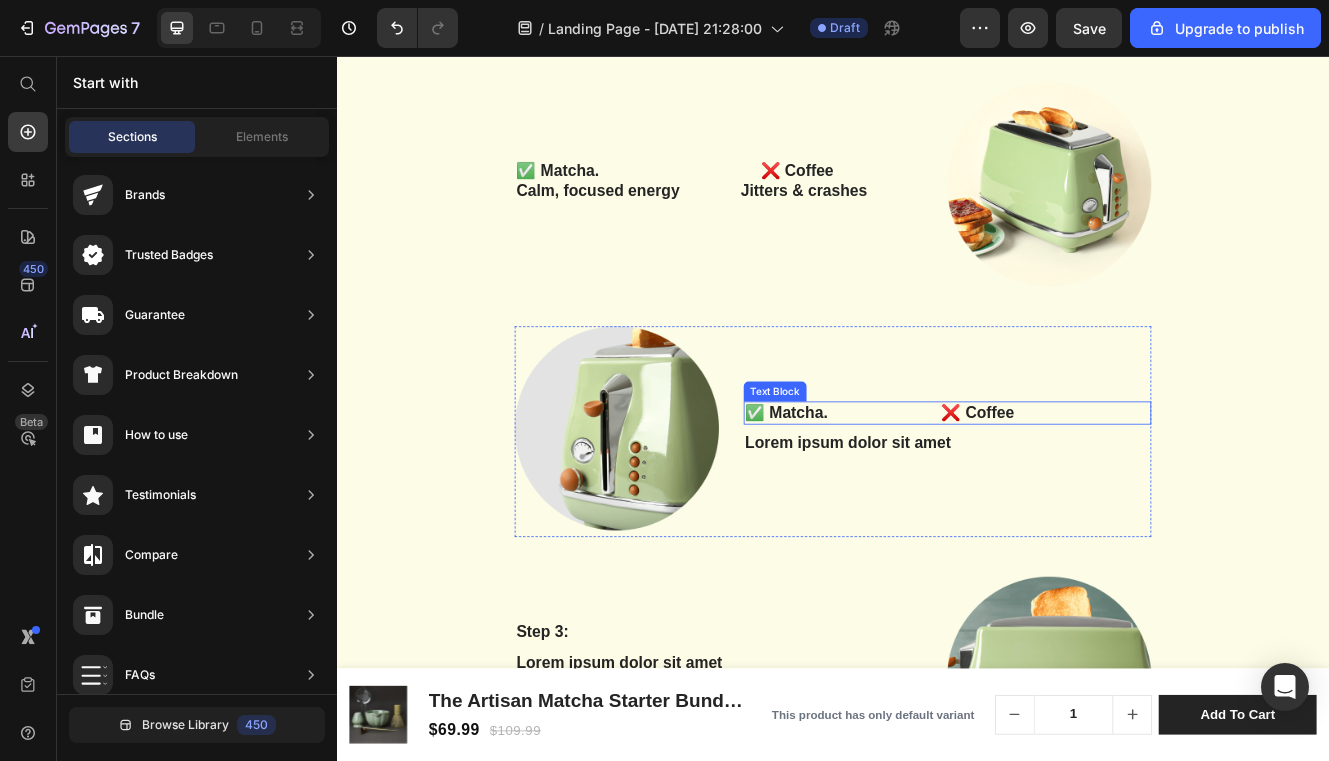 scroll, scrollTop: 3432, scrollLeft: 0, axis: vertical 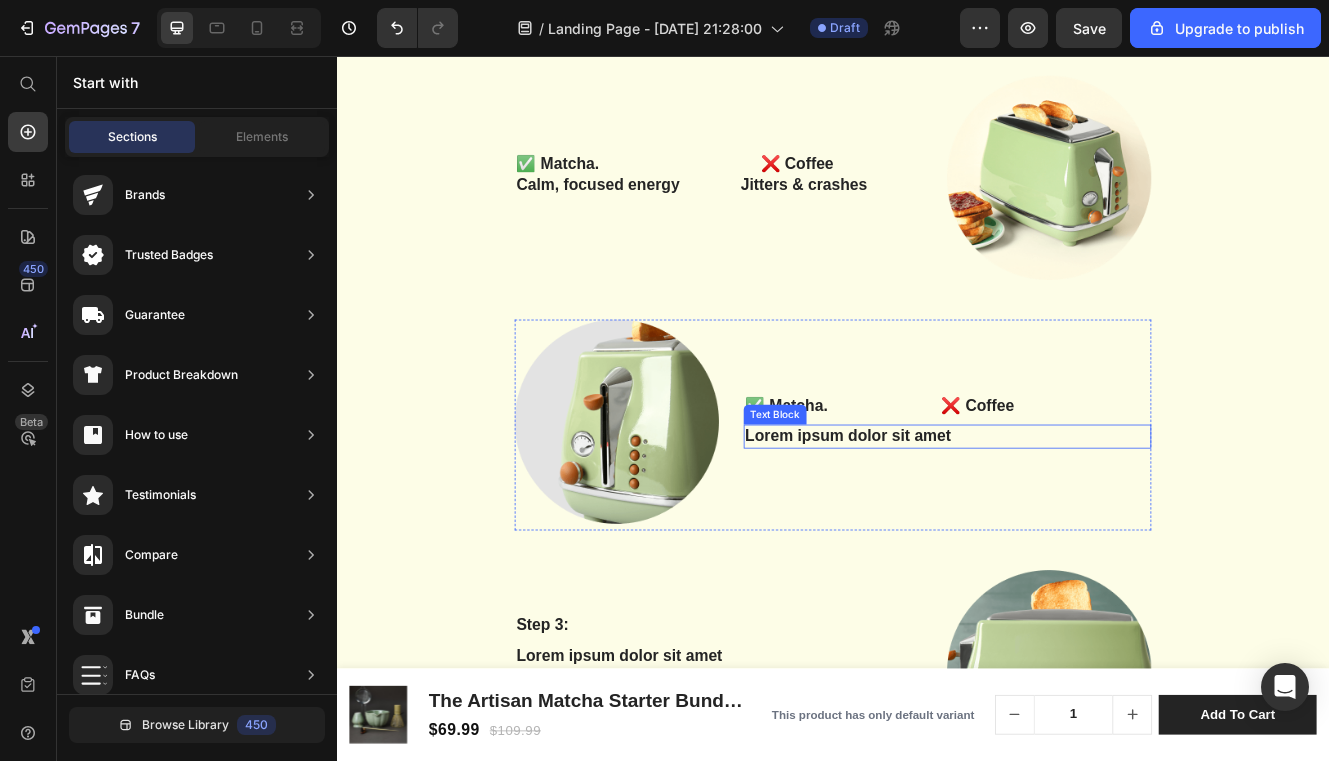 click on "Lorem ipsum dolor sit amet" at bounding box center (1075, 516) 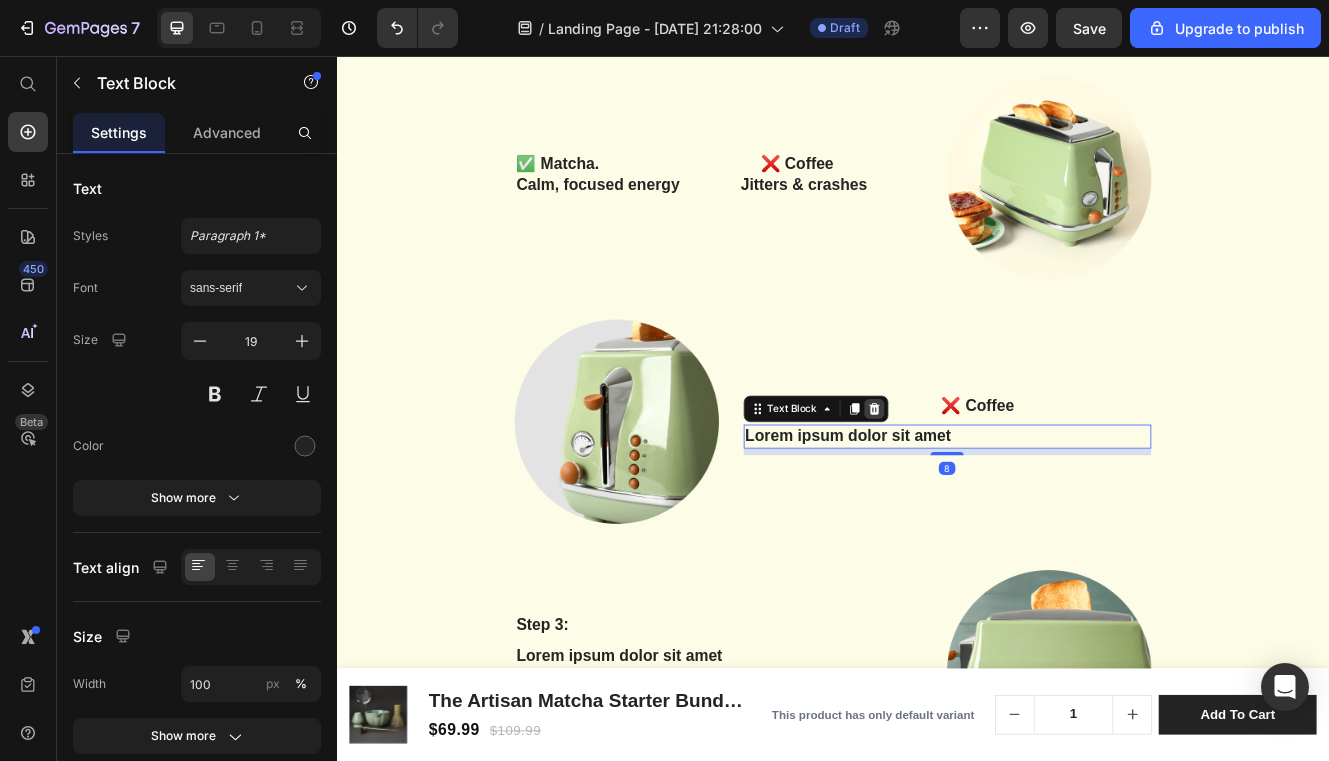 click 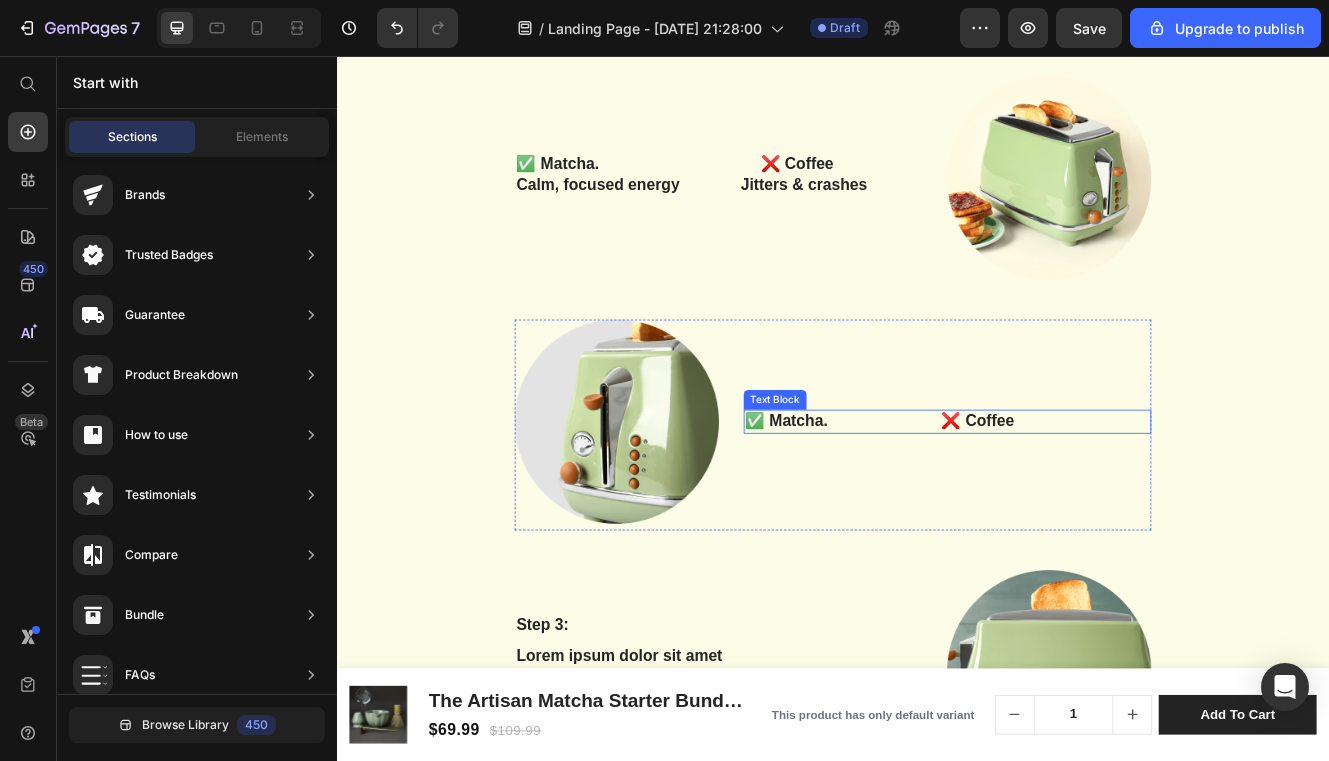 click on "✅ Matcha.                          ❌ Coffee" at bounding box center [1075, 498] 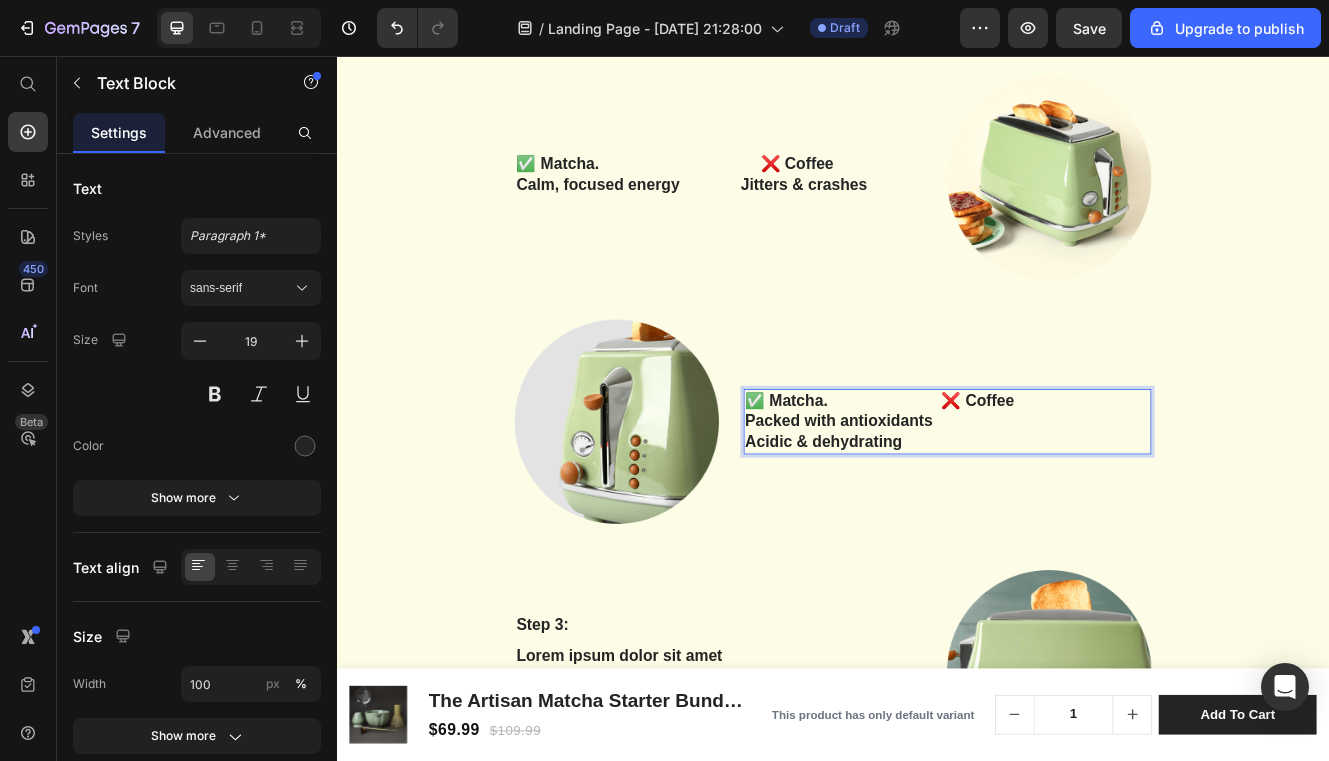 click on "Acidic & dehydrating" at bounding box center (1075, 523) 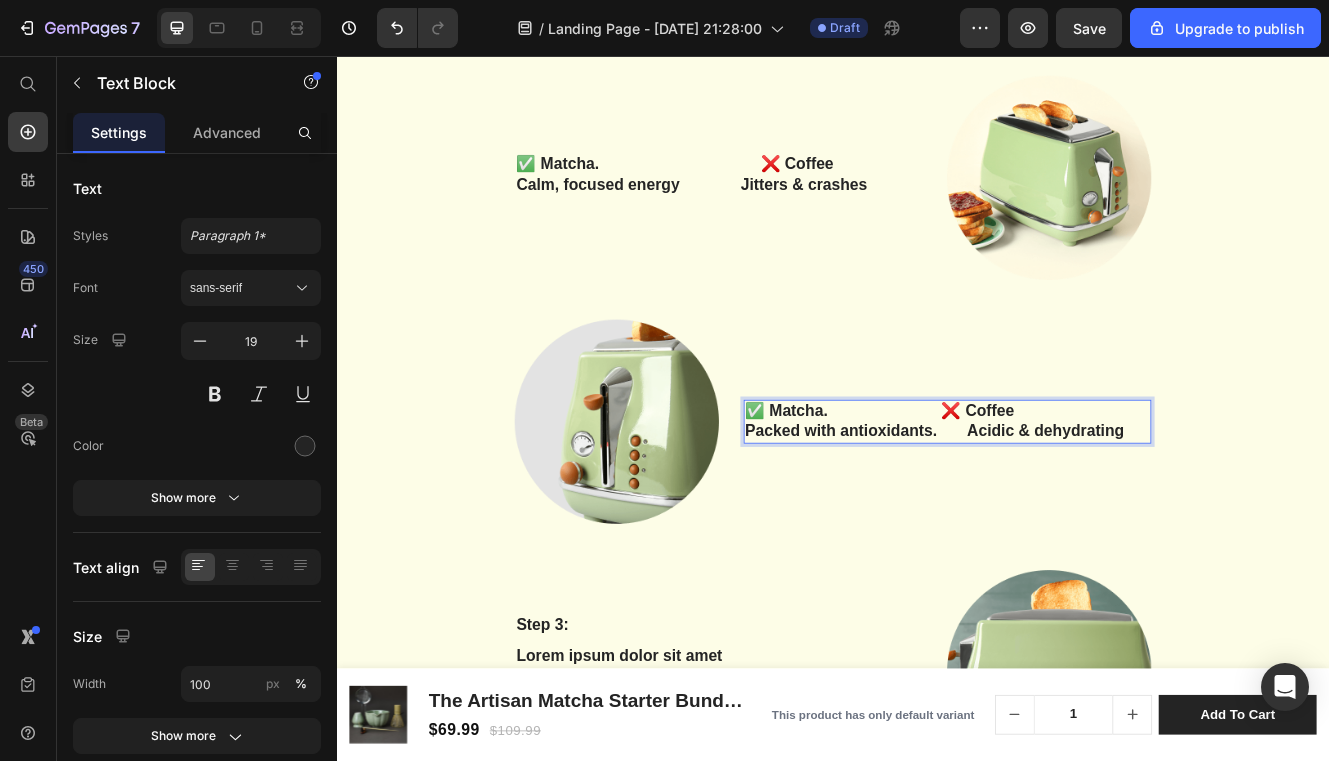 click on "✅ Matcha.                          ❌ Coffee" at bounding box center (994, 485) 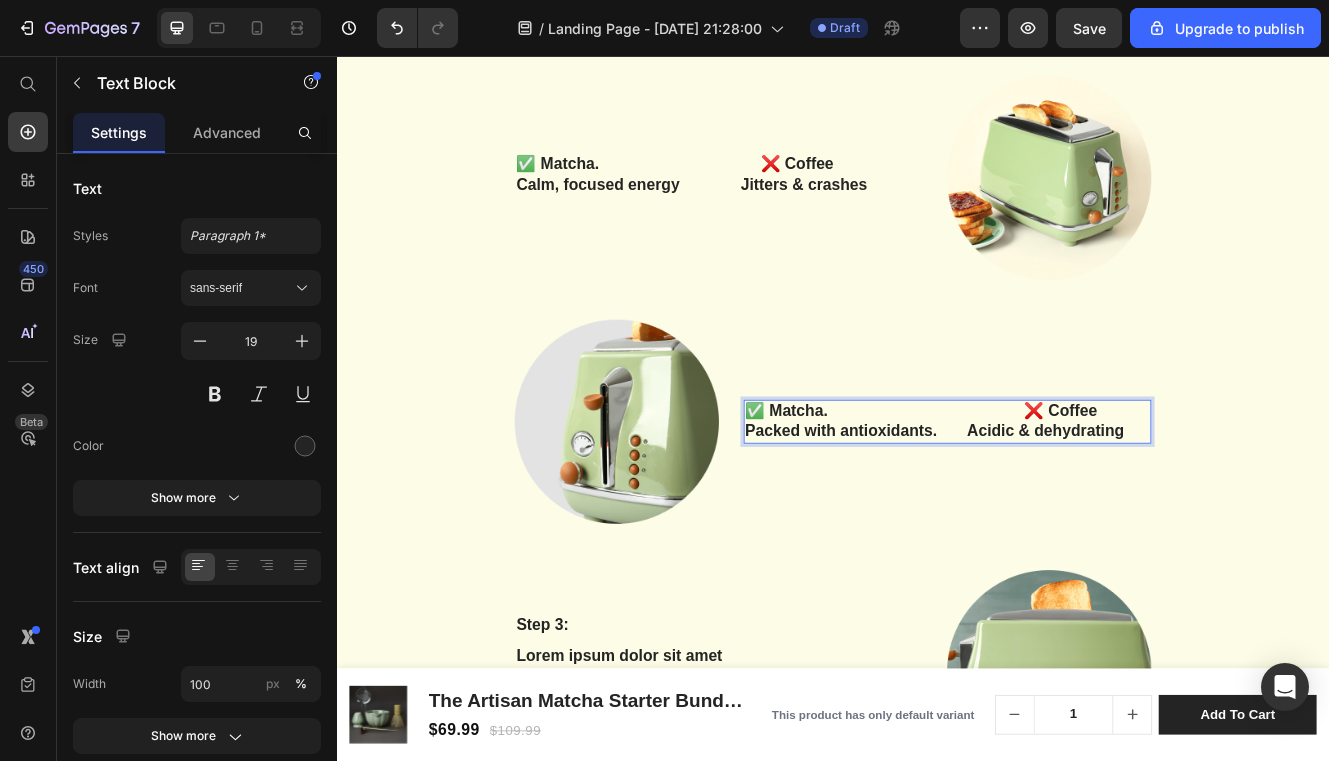 click on "Packed with antioxidants.       Acidic & dehydrating" at bounding box center (1075, 510) 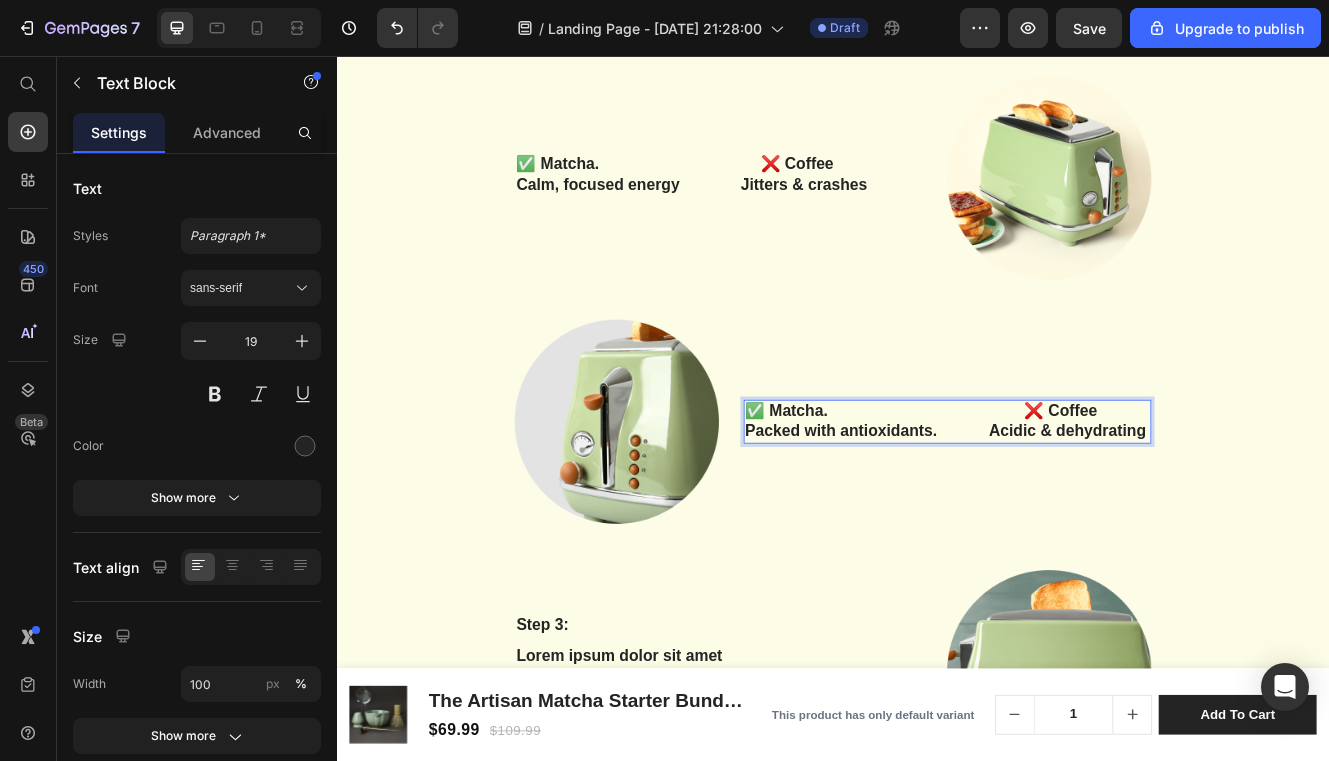 click on "Packed with antioxidants.            Acidic & dehydrating" at bounding box center [1075, 510] 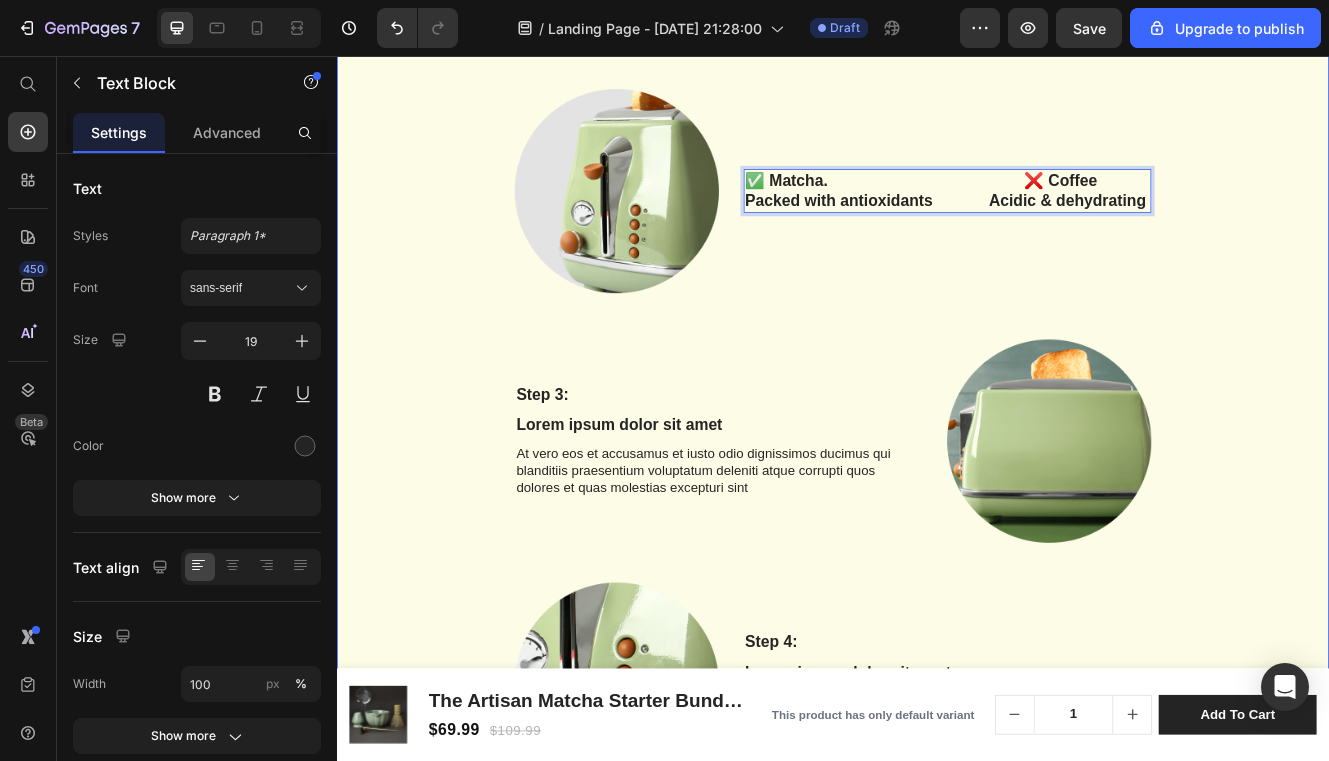 scroll, scrollTop: 3735, scrollLeft: 0, axis: vertical 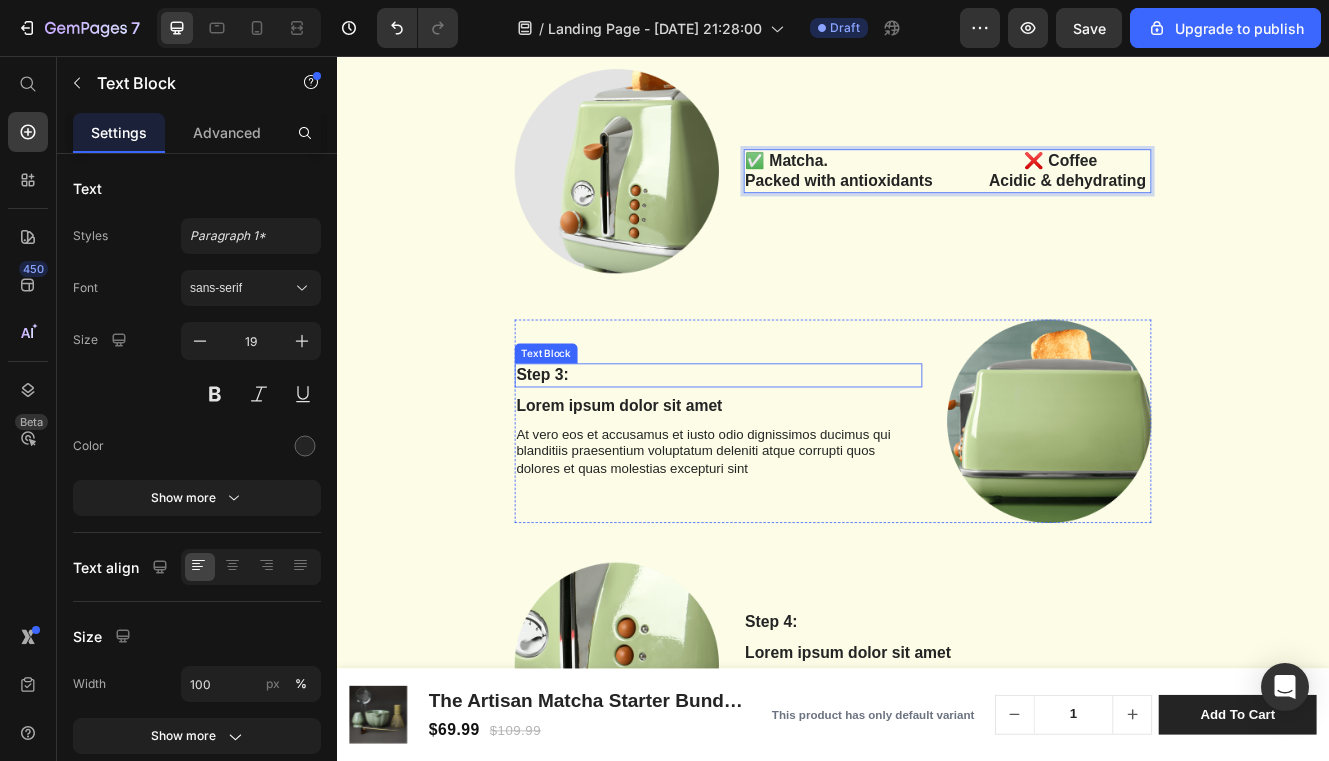 click on "Step 3:" at bounding box center [798, 442] 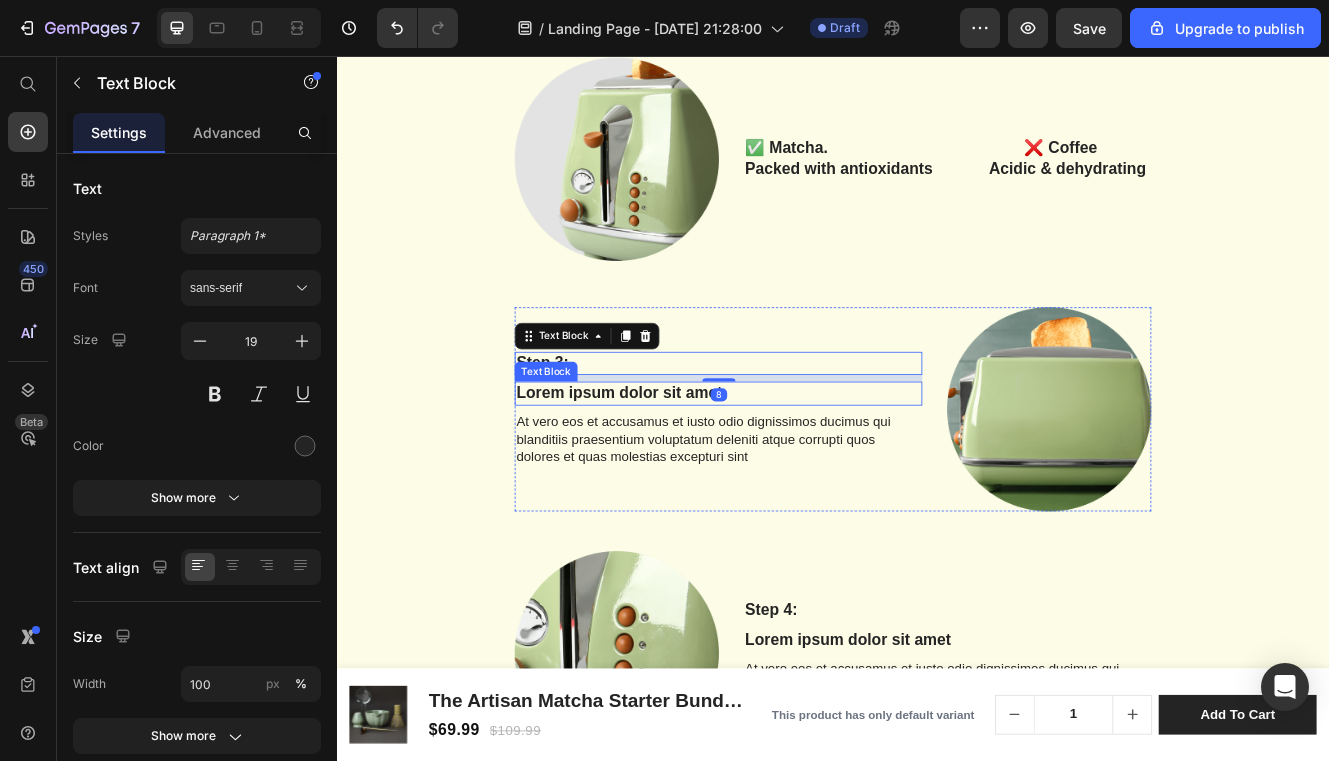 scroll, scrollTop: 3884, scrollLeft: 0, axis: vertical 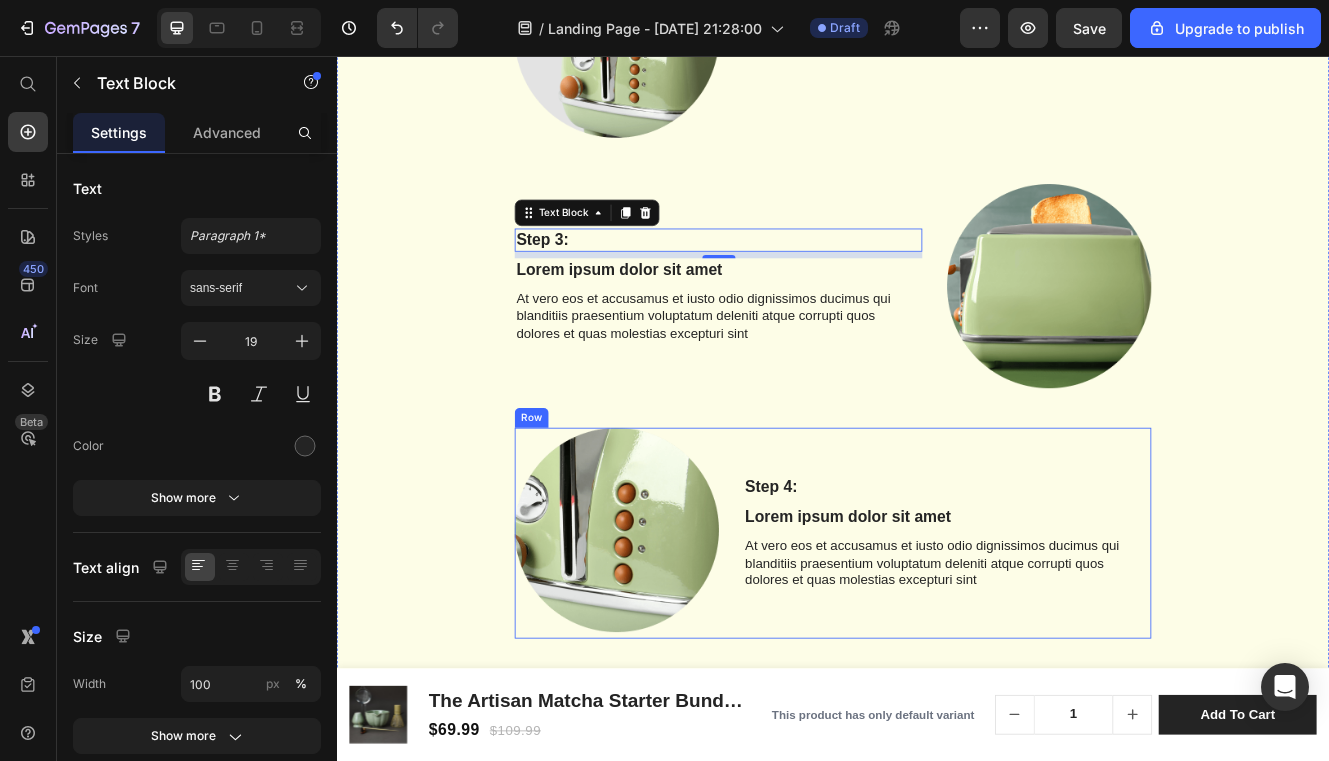 click on "Step 4: Text Block Lorem ipsum dolor sit amet Text Block At vero eos et accusamus et iusto odio dignissimos ducimus qui blanditiis praesentium voluptatum deleniti atque corrupti quos dolores et quas molestias excepturi sint Text Block" at bounding box center (1075, 633) 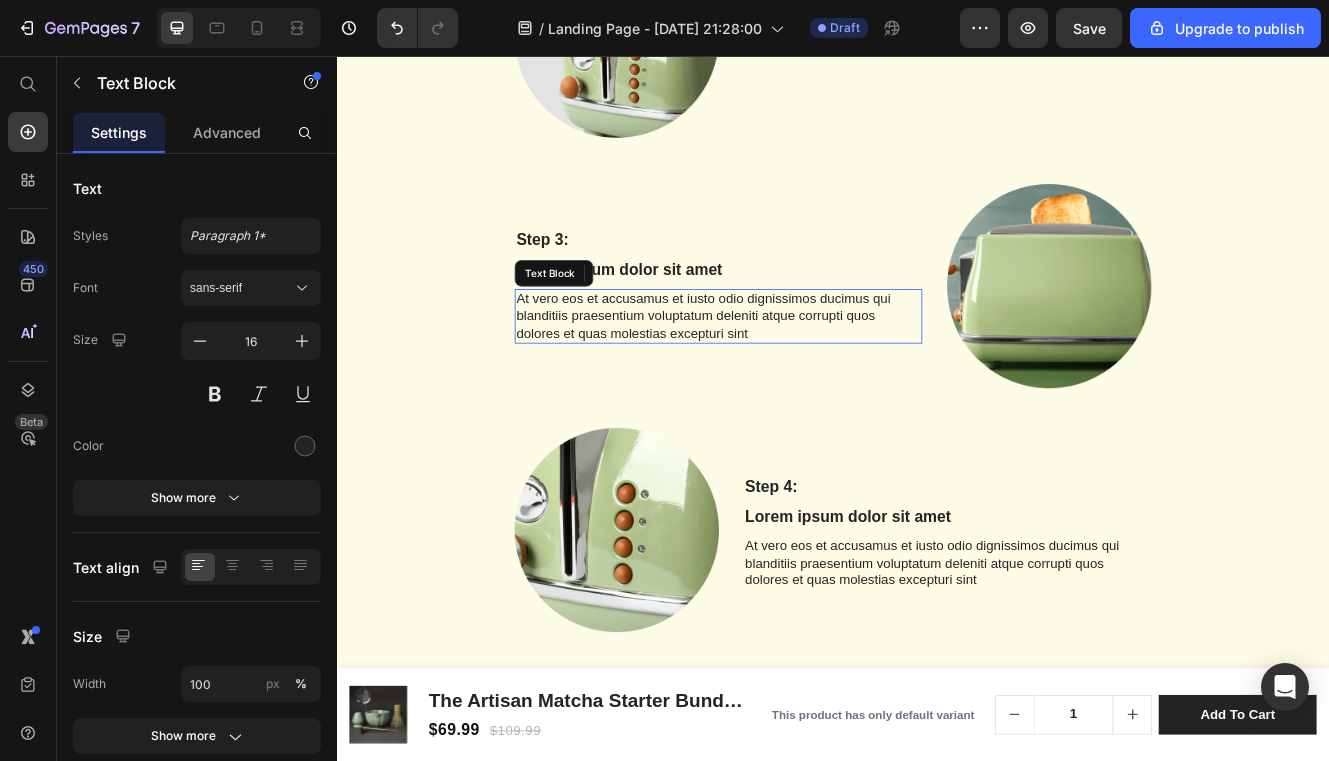 click on "At vero eos et accusamus et iusto odio dignissimos ducimus qui blanditiis praesentium voluptatum deleniti atque corrupti quos dolores et quas molestias excepturi sint" at bounding box center [798, 371] 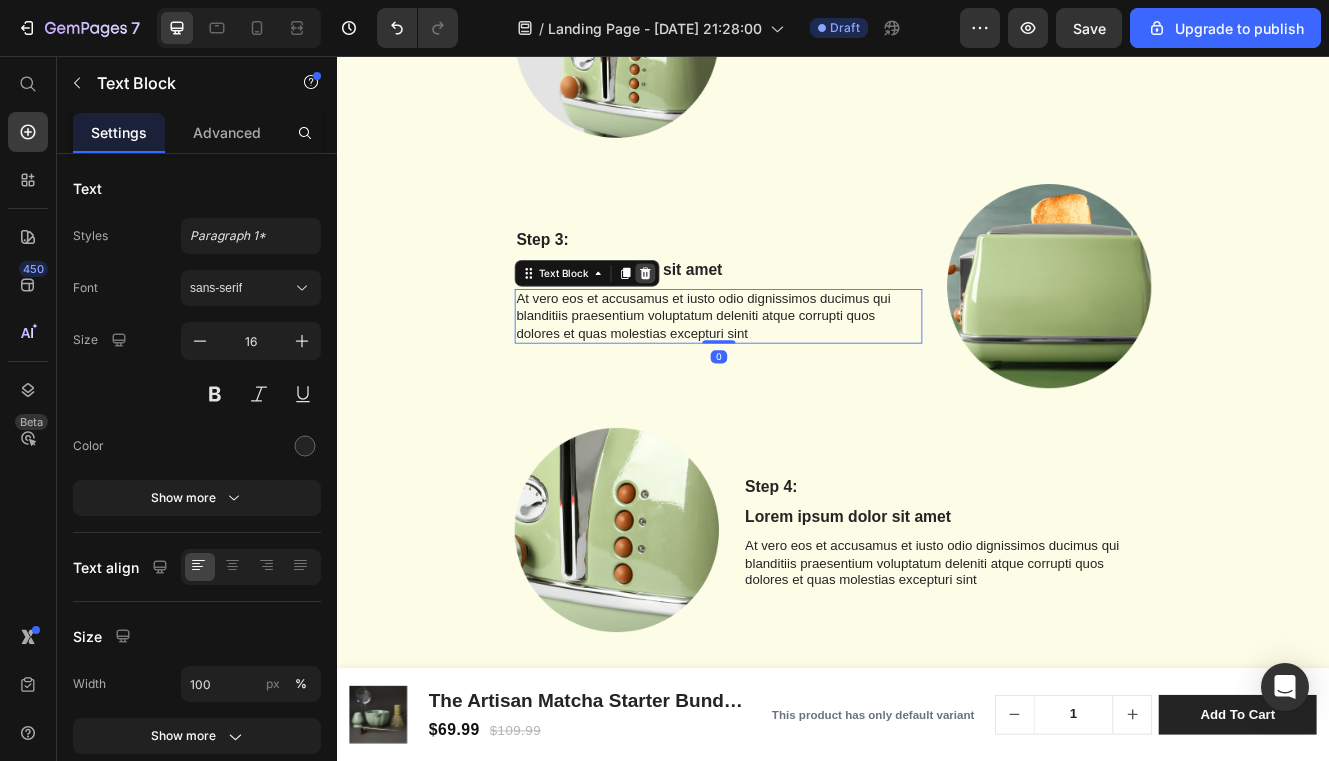 click 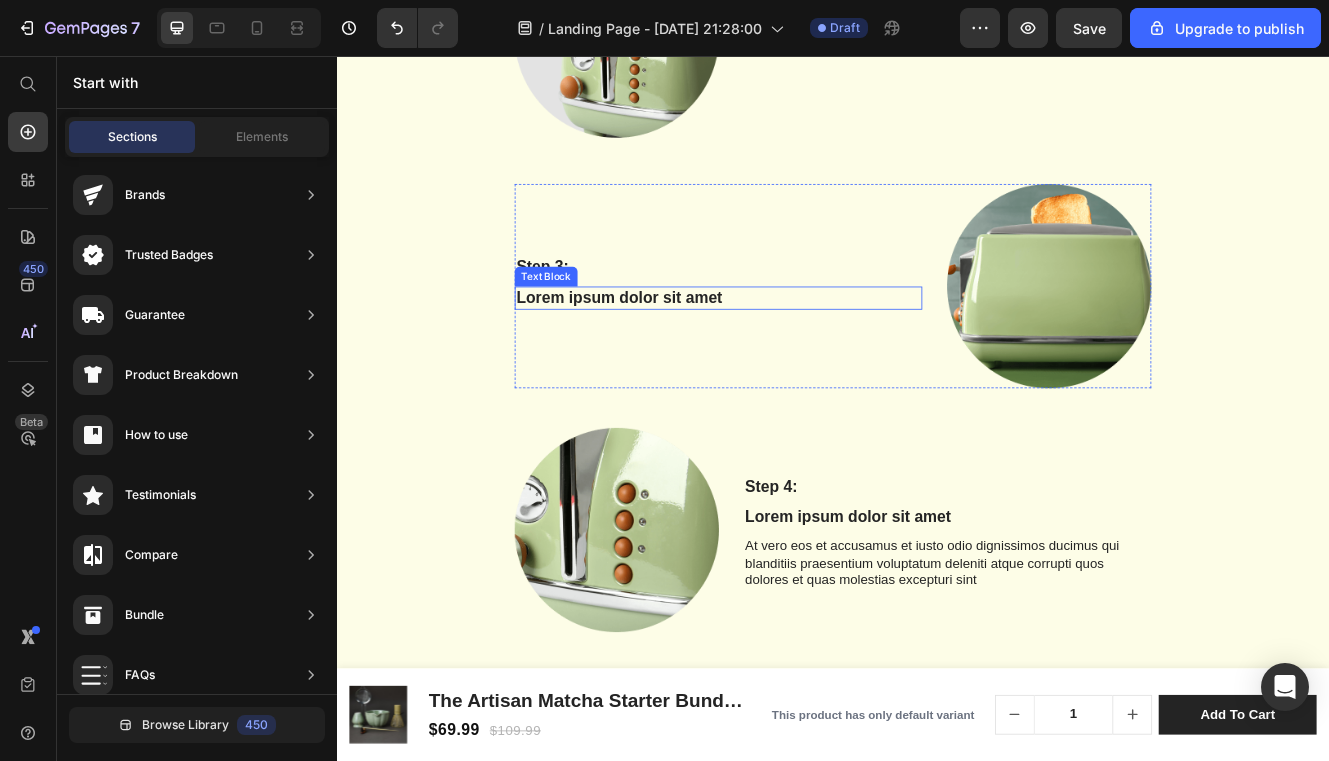 click on "Lorem ipsum dolor sit amet" at bounding box center (798, 349) 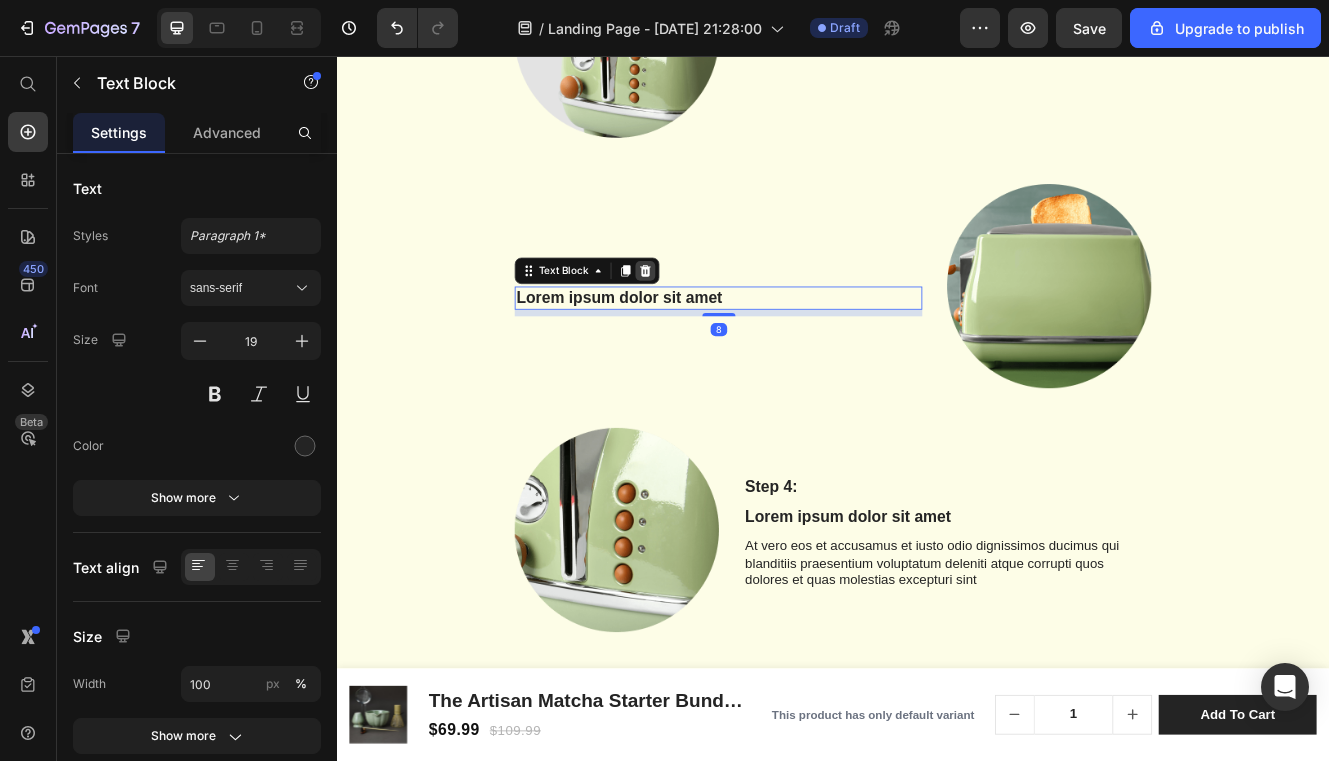 click 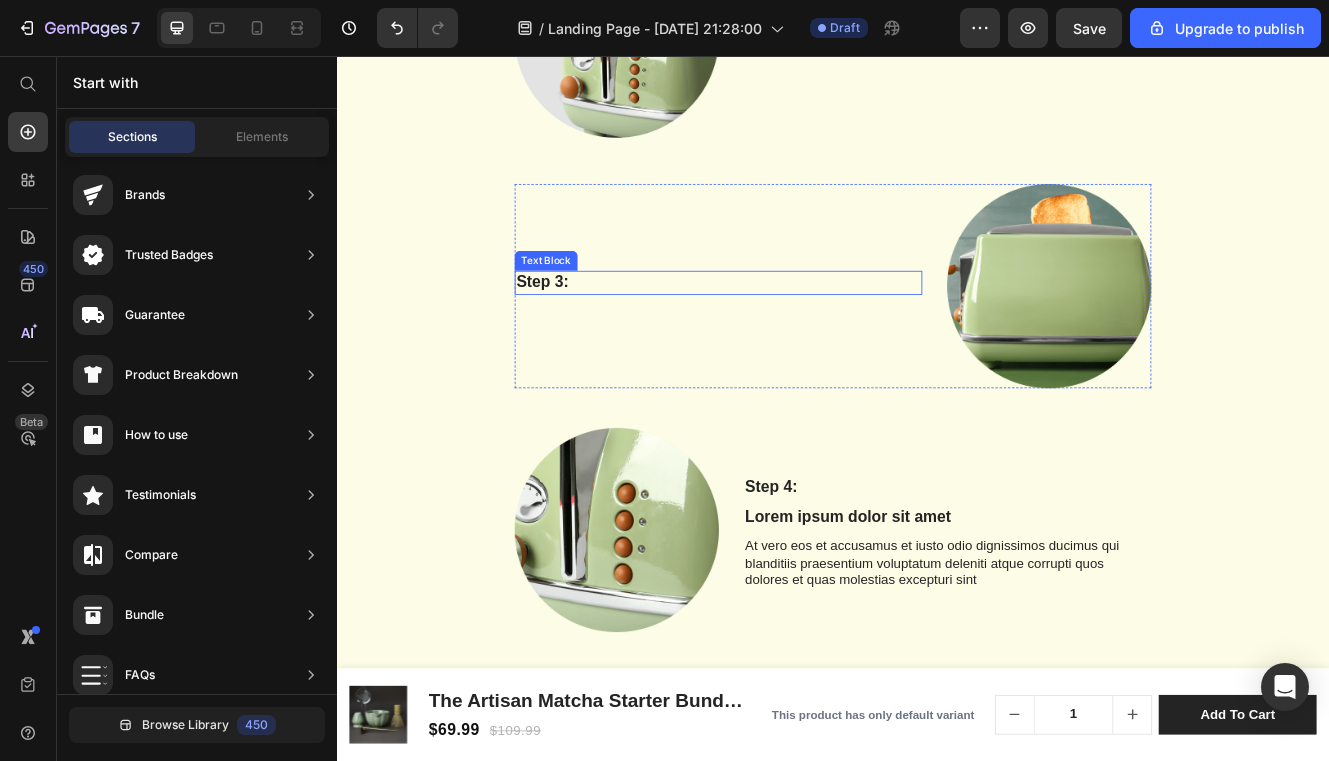 click on "Step 3:" at bounding box center [798, 330] 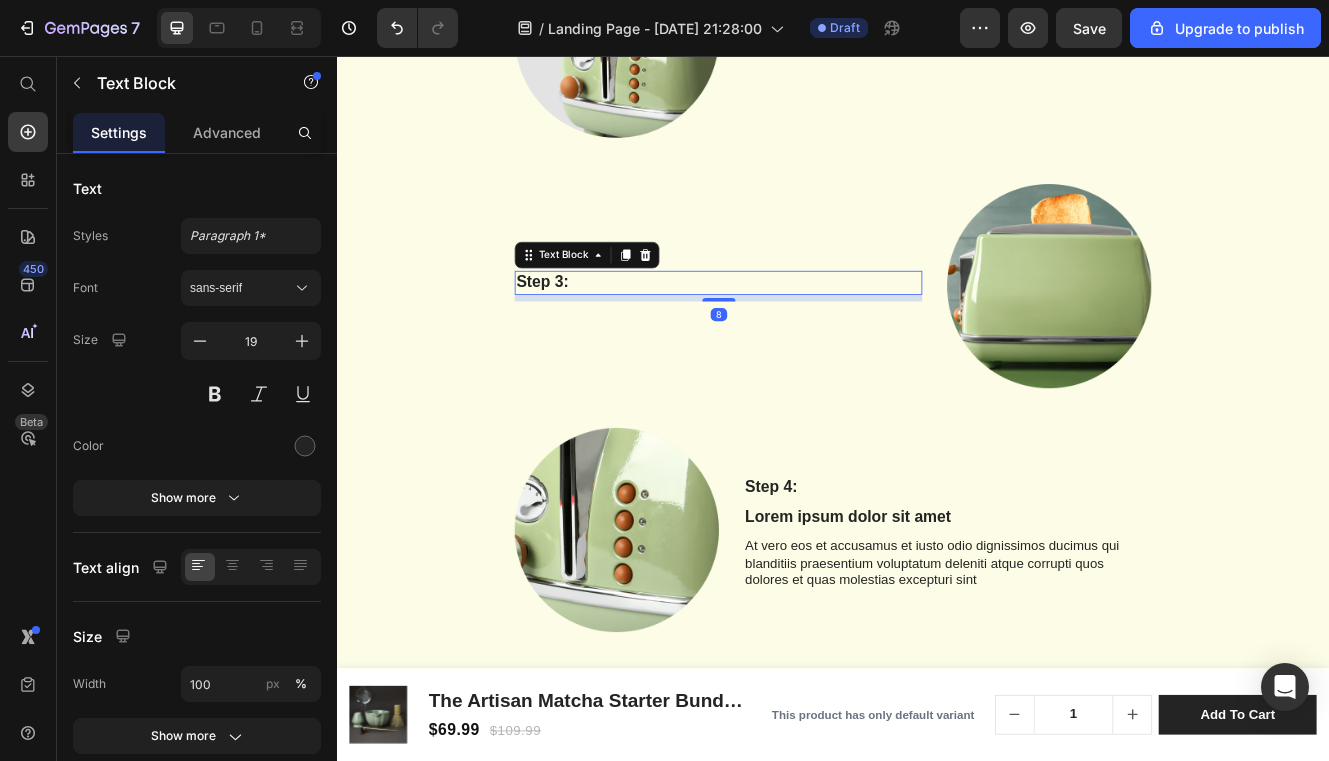 click on "Step 3:" at bounding box center (798, 330) 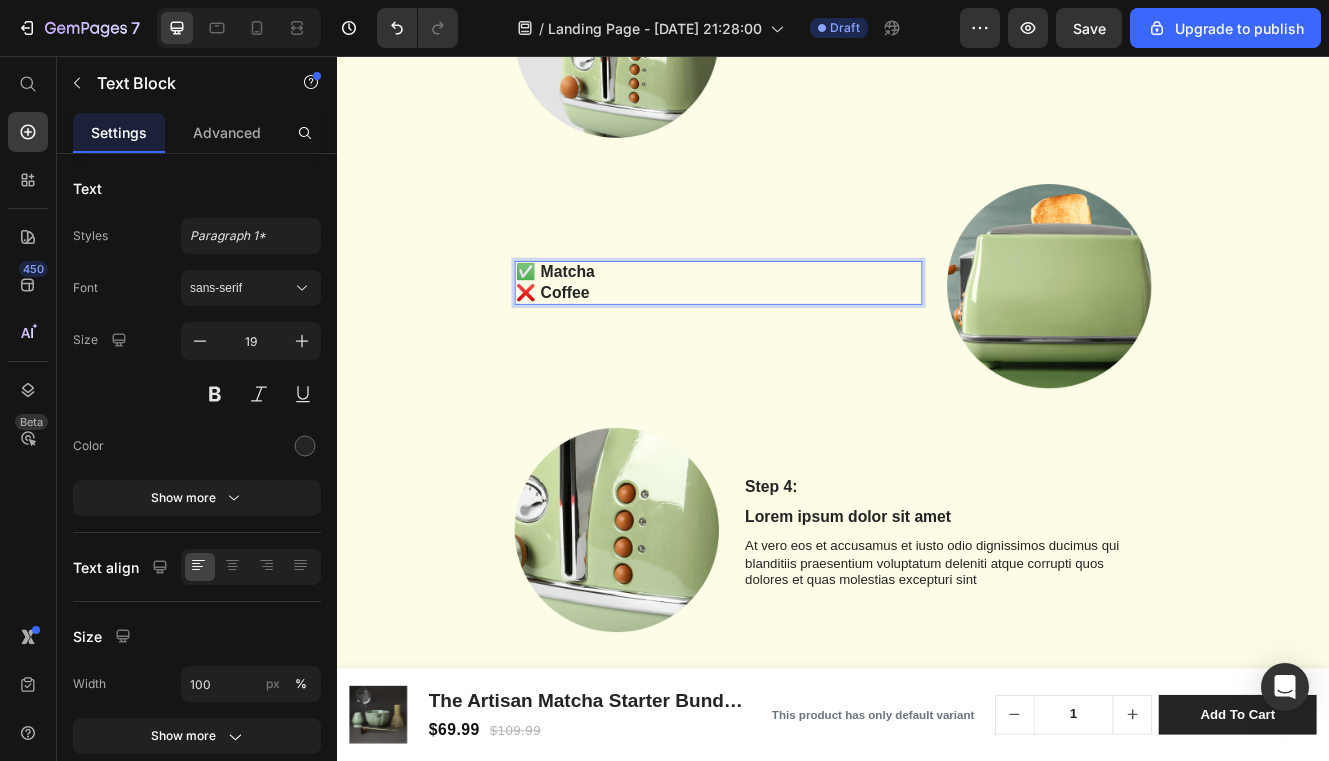 click on "✅ Matcha ❌ Coffee" at bounding box center (798, 330) 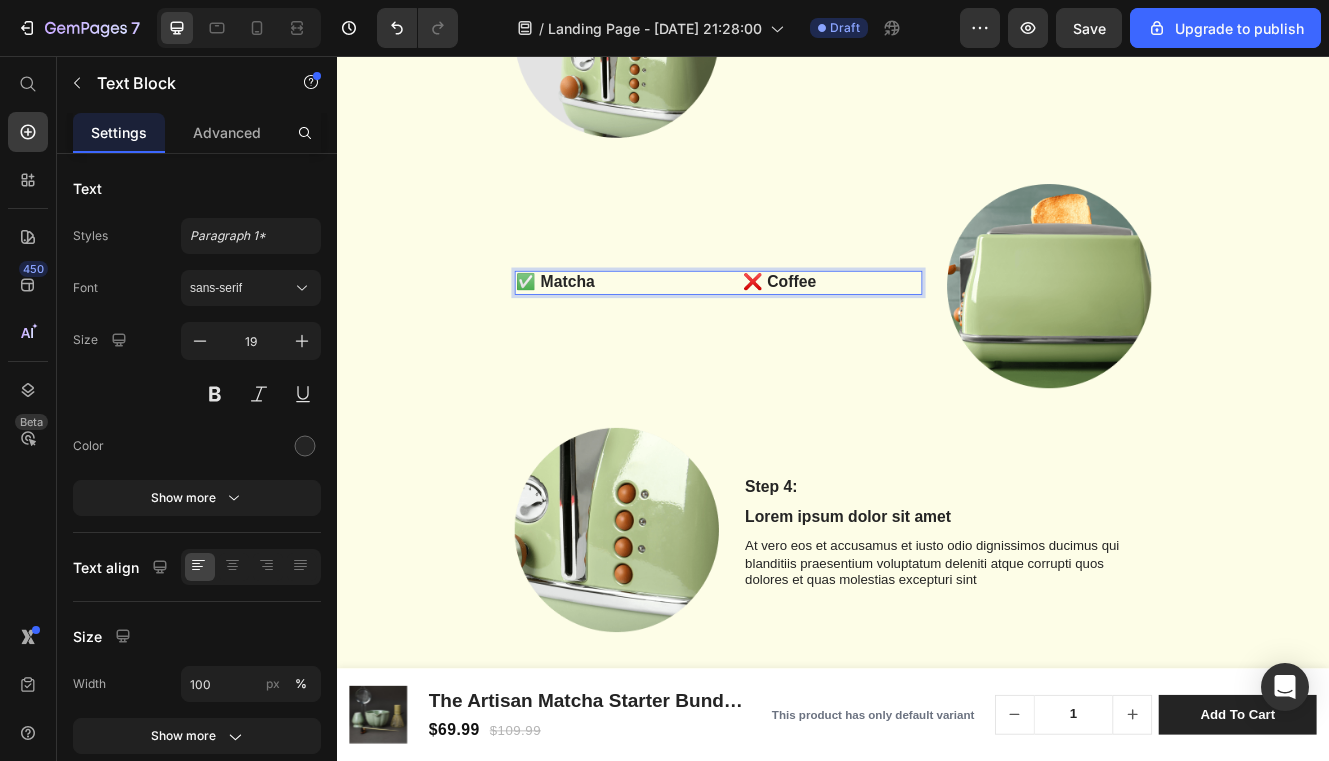 click on "✅ Matcha                                  ❌ Coffee" at bounding box center (798, 330) 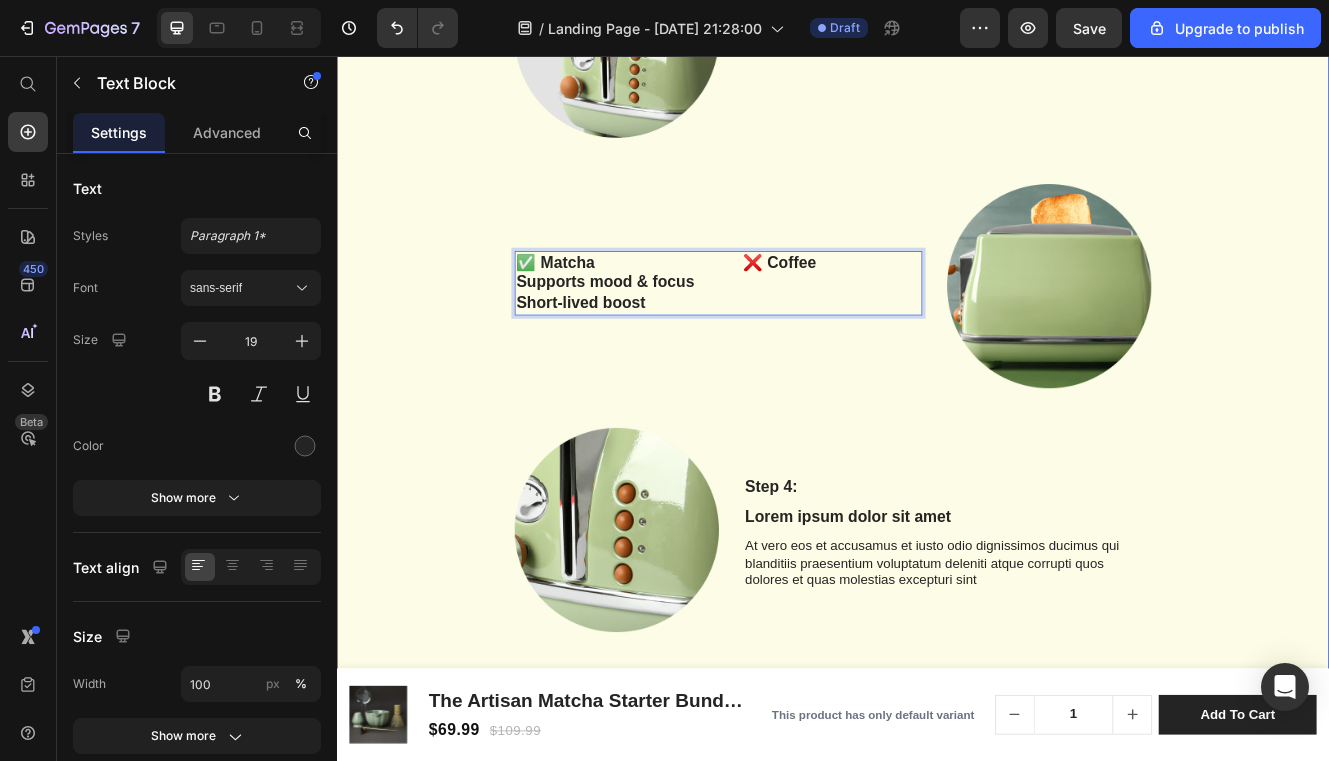 click on "Short-lived boost" at bounding box center [798, 355] 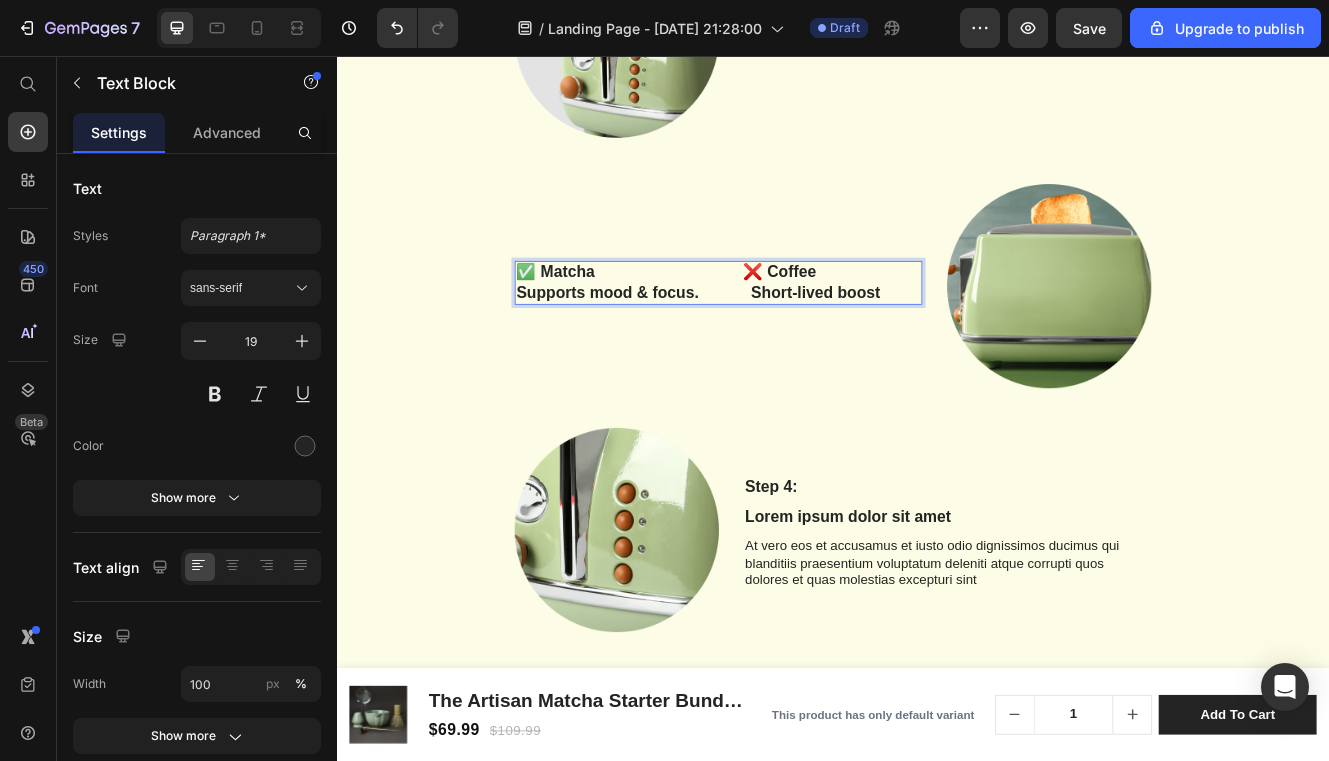 click on "✅ Matcha                                  ❌ Coffee" at bounding box center (735, 317) 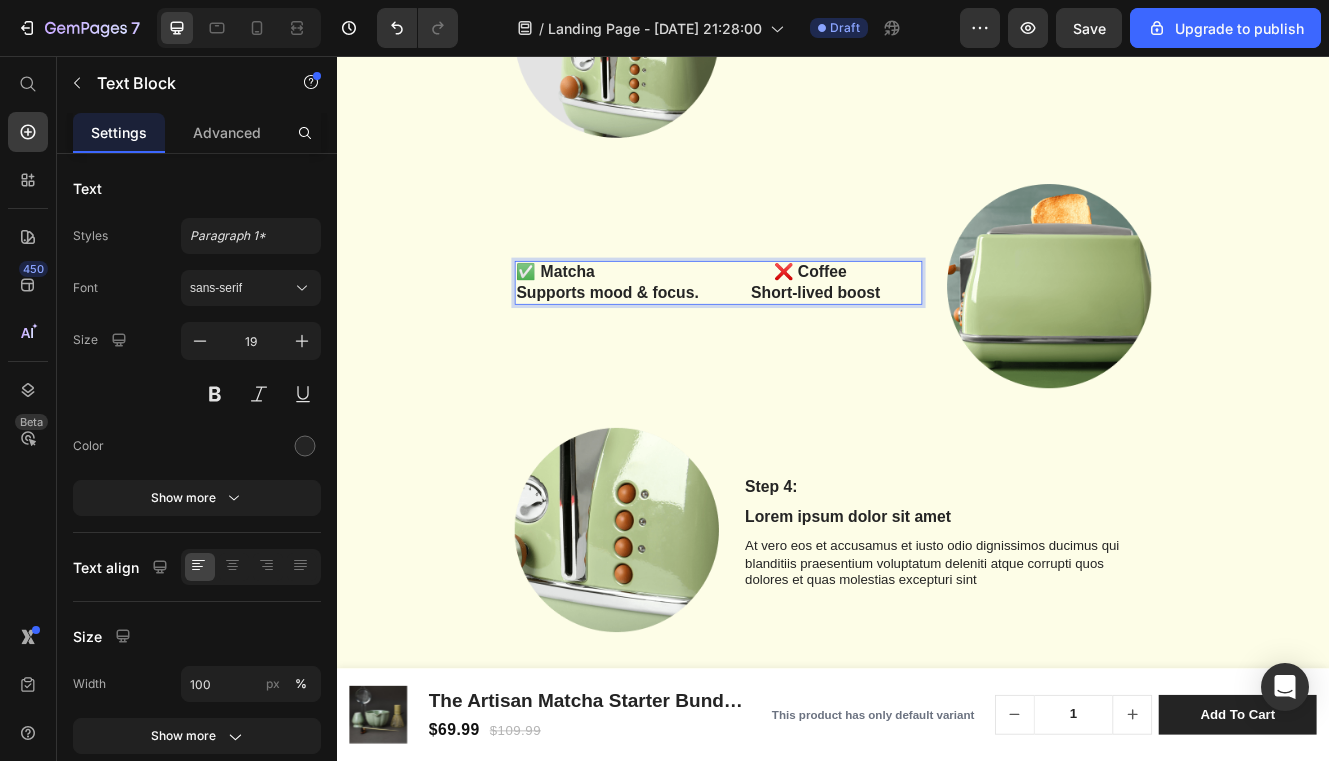 click on "Supports mood & focus.            Short-lived boost" at bounding box center [798, 343] 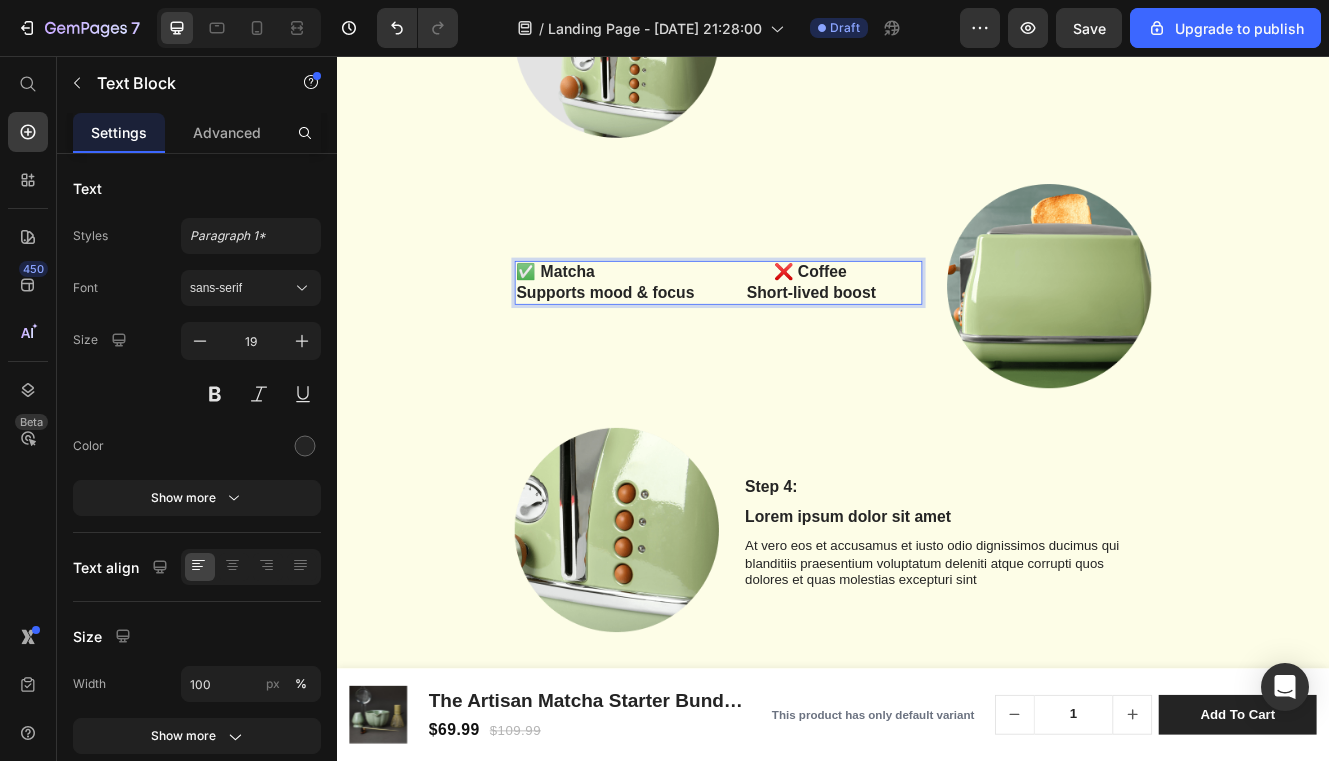 click on "✅ Matcha                                         ❌ Coffee" at bounding box center [754, 317] 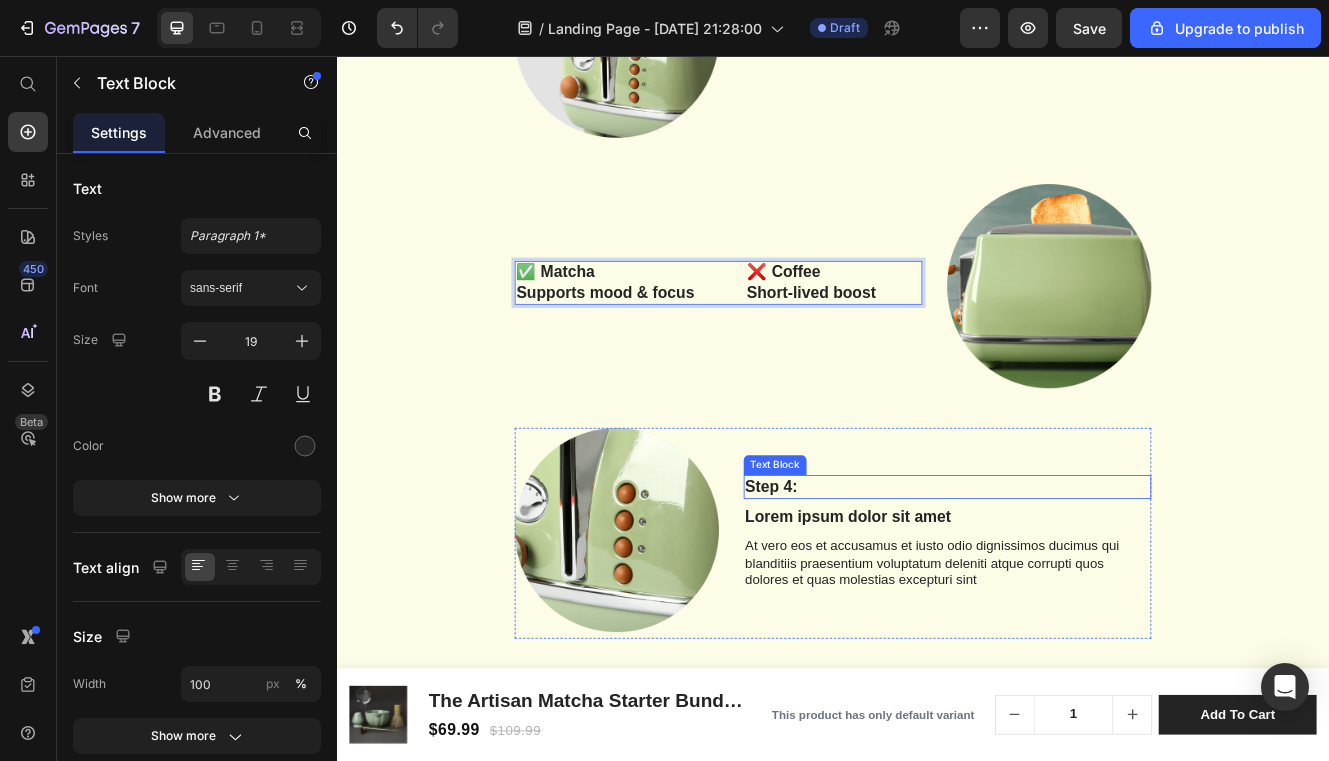 click on "Step 4:" at bounding box center [1075, 577] 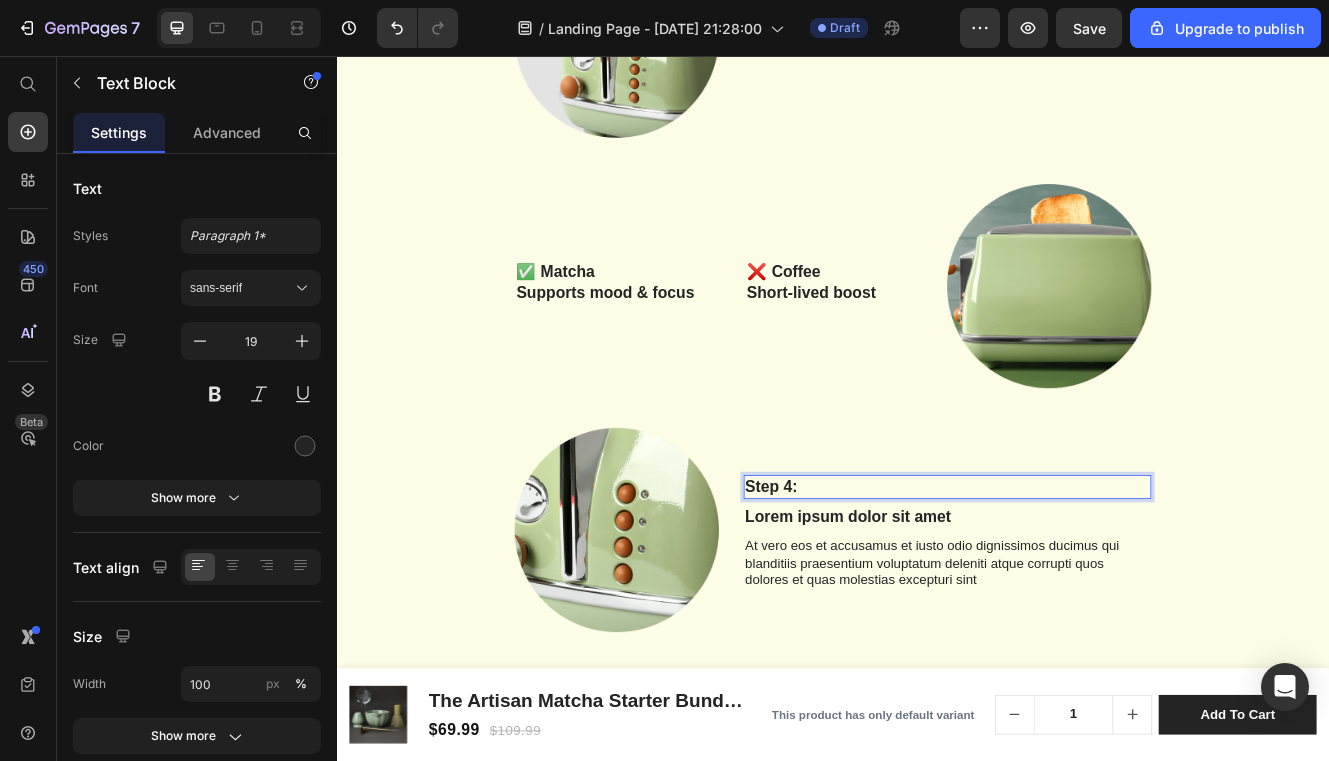 click on "Step 4:" at bounding box center (1075, 577) 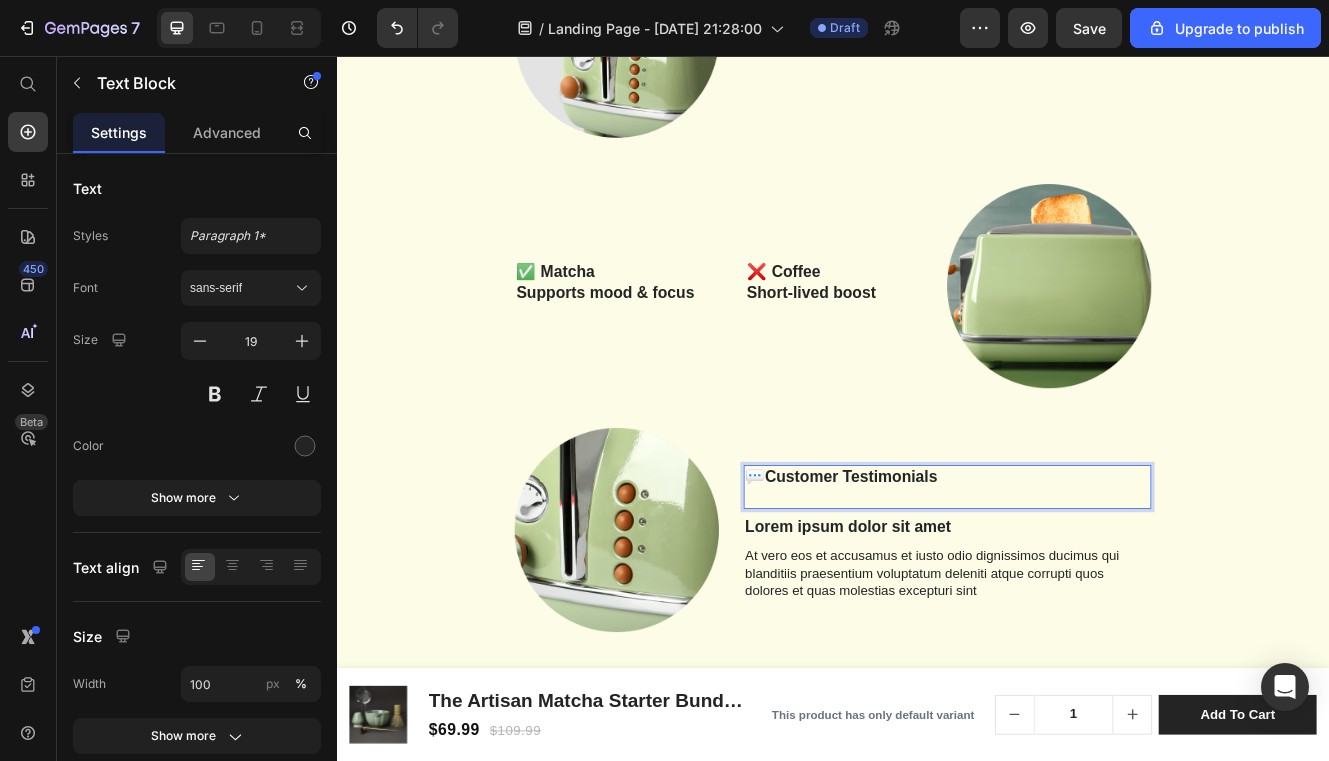click at bounding box center (1075, 590) 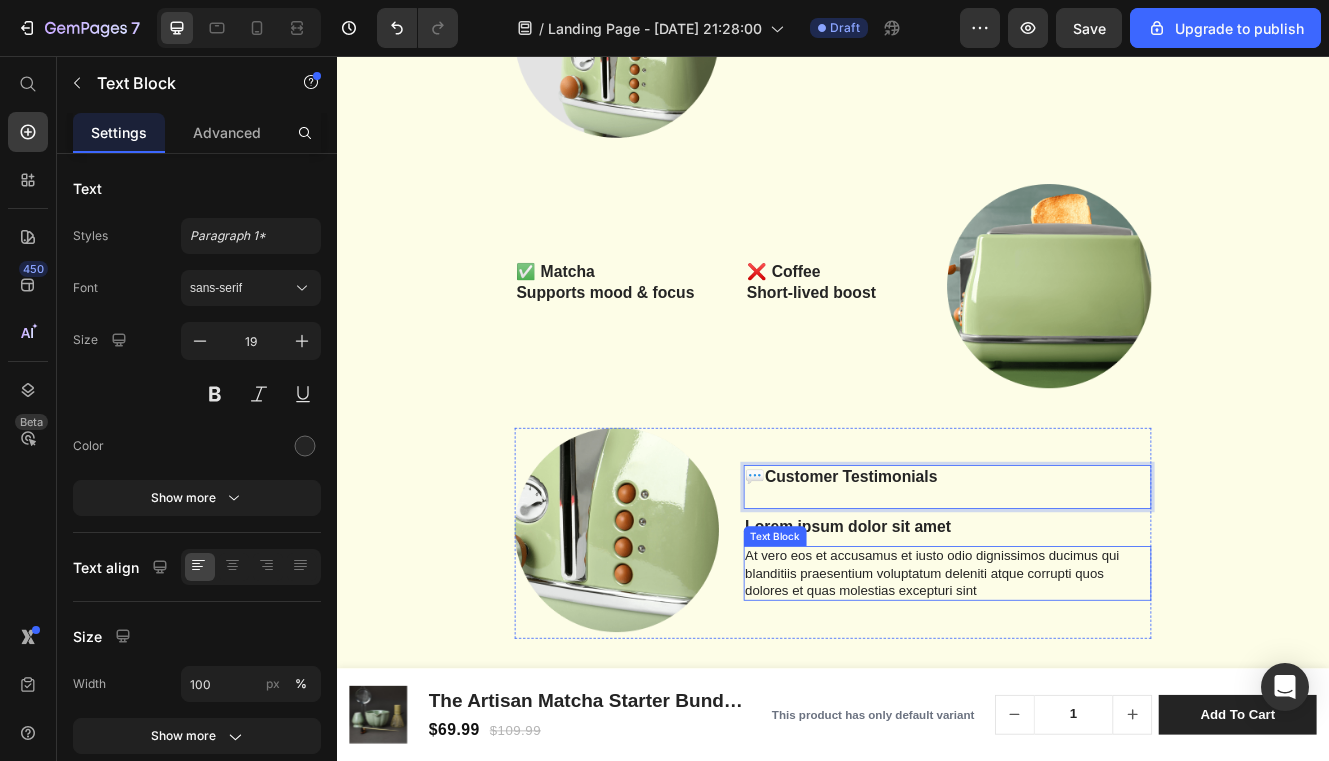 click on "At vero eos et accusamus et iusto odio dignissimos ducimus qui blanditiis praesentium voluptatum deleniti atque corrupti quos dolores et quas molestias excepturi sint" at bounding box center [1075, 682] 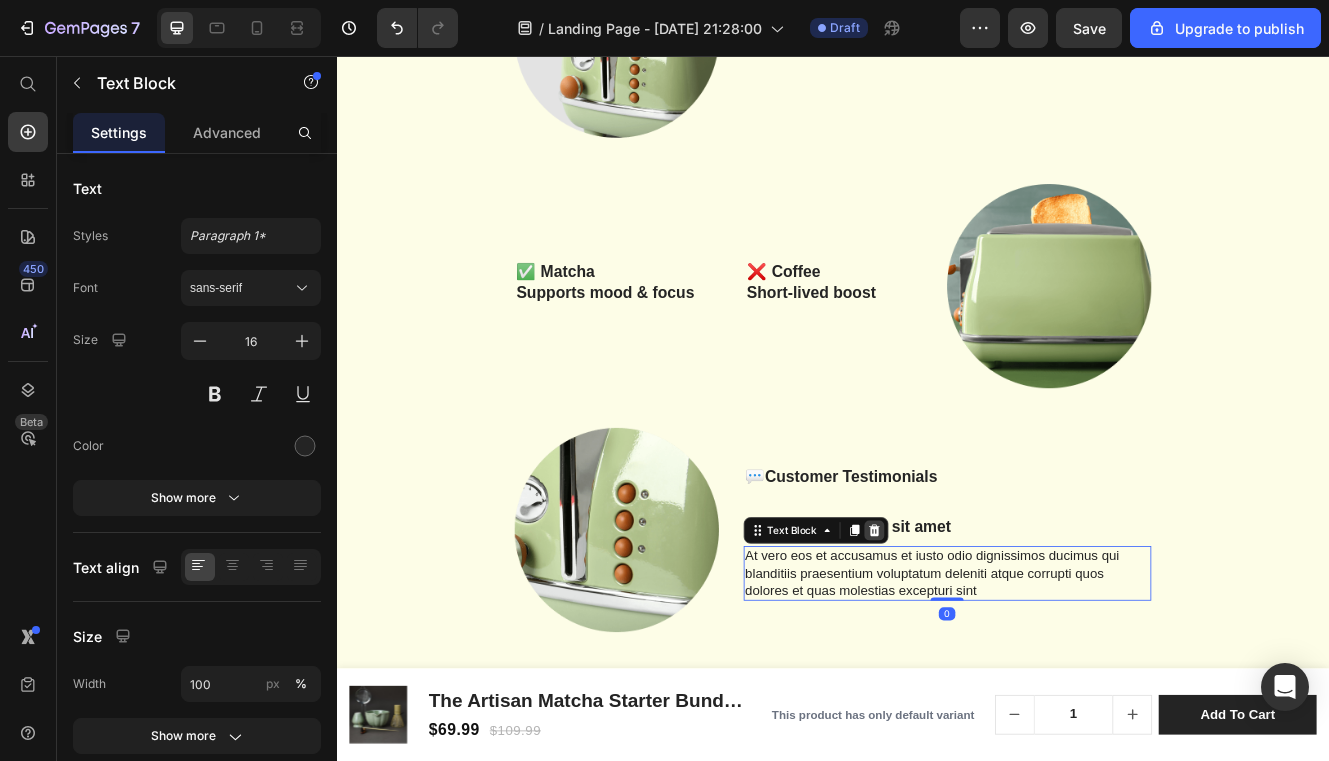 click 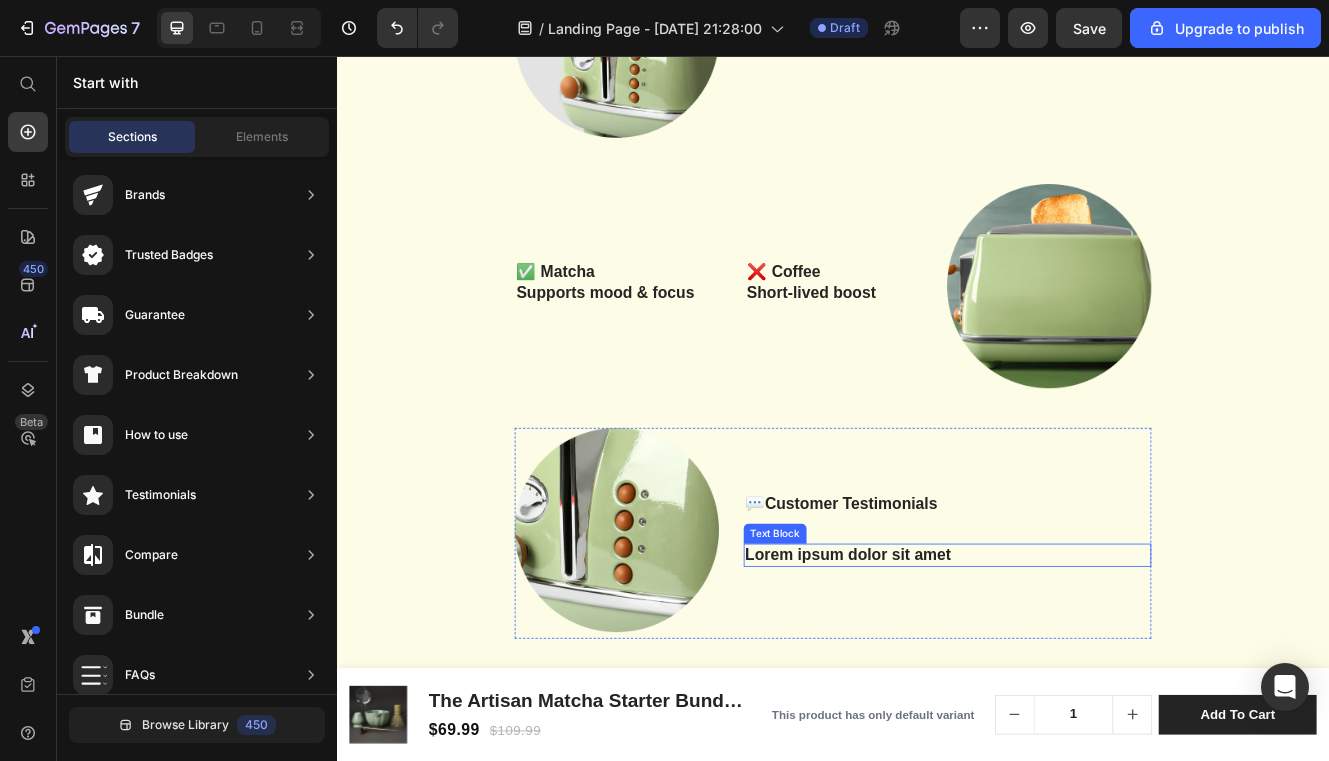 click on "Lorem ipsum dolor sit amet" at bounding box center (1075, 660) 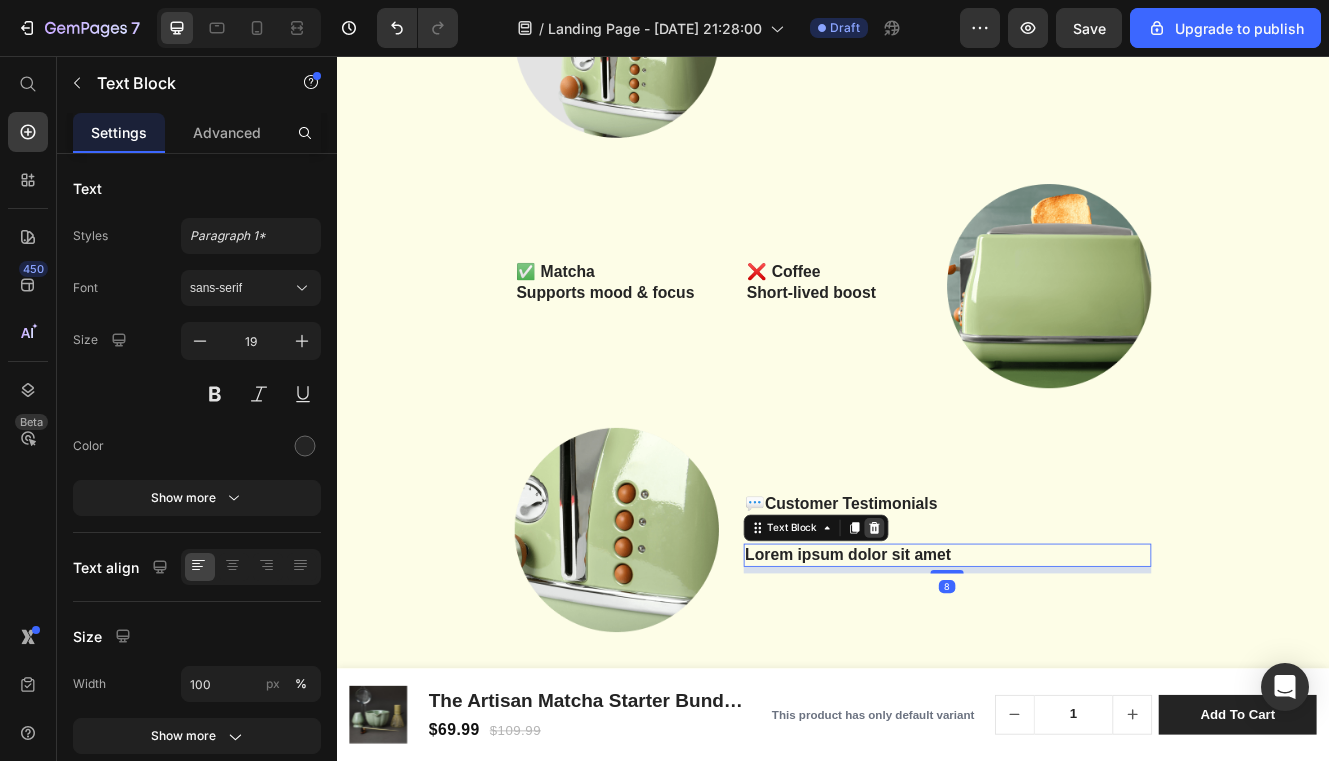 click 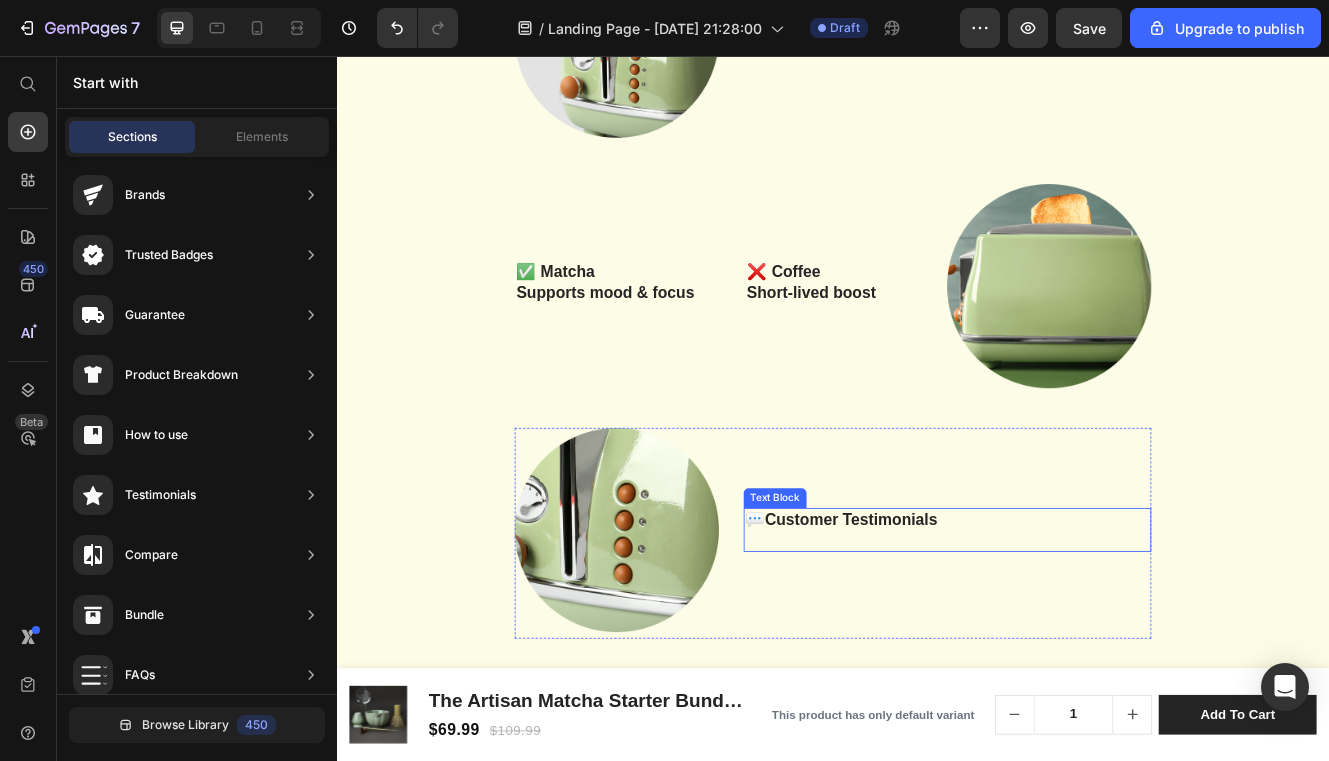 click on "💬Customer Testimonials" at bounding box center [1075, 617] 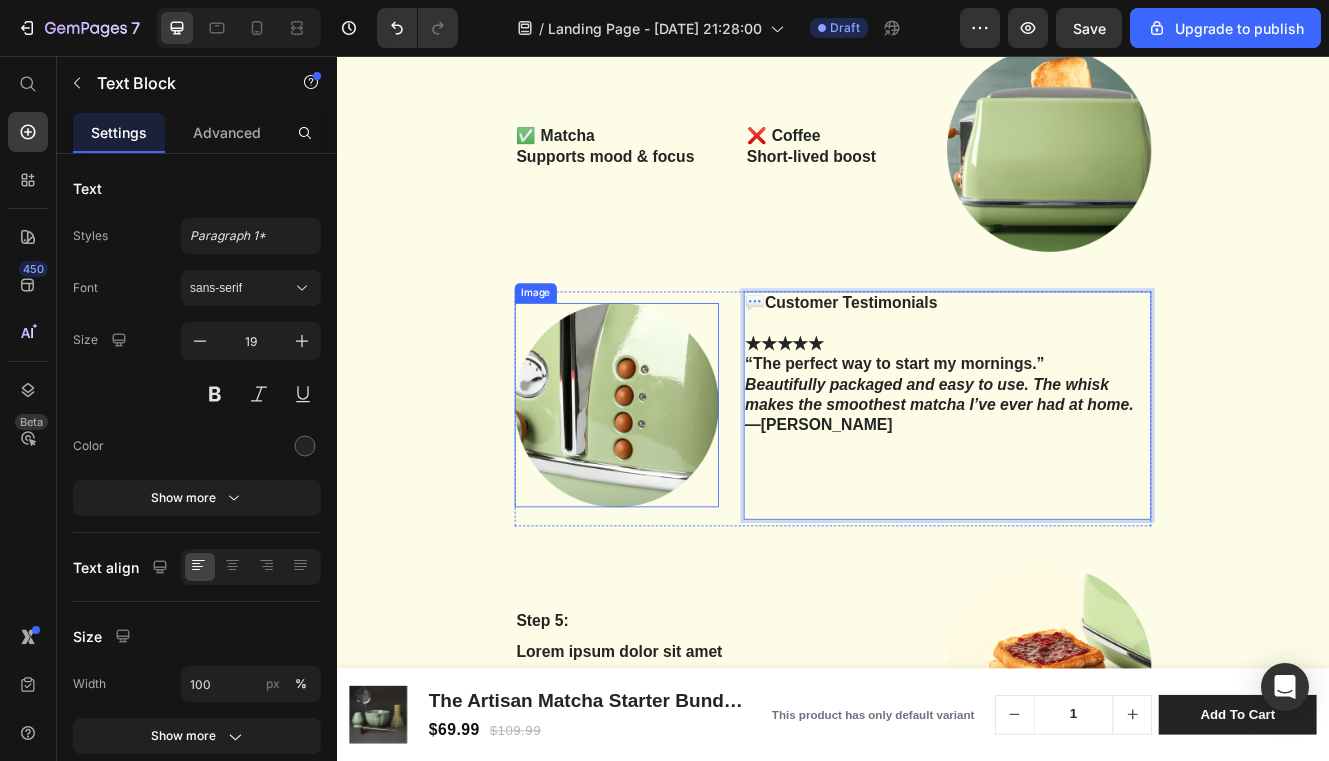 scroll, scrollTop: 4220, scrollLeft: 0, axis: vertical 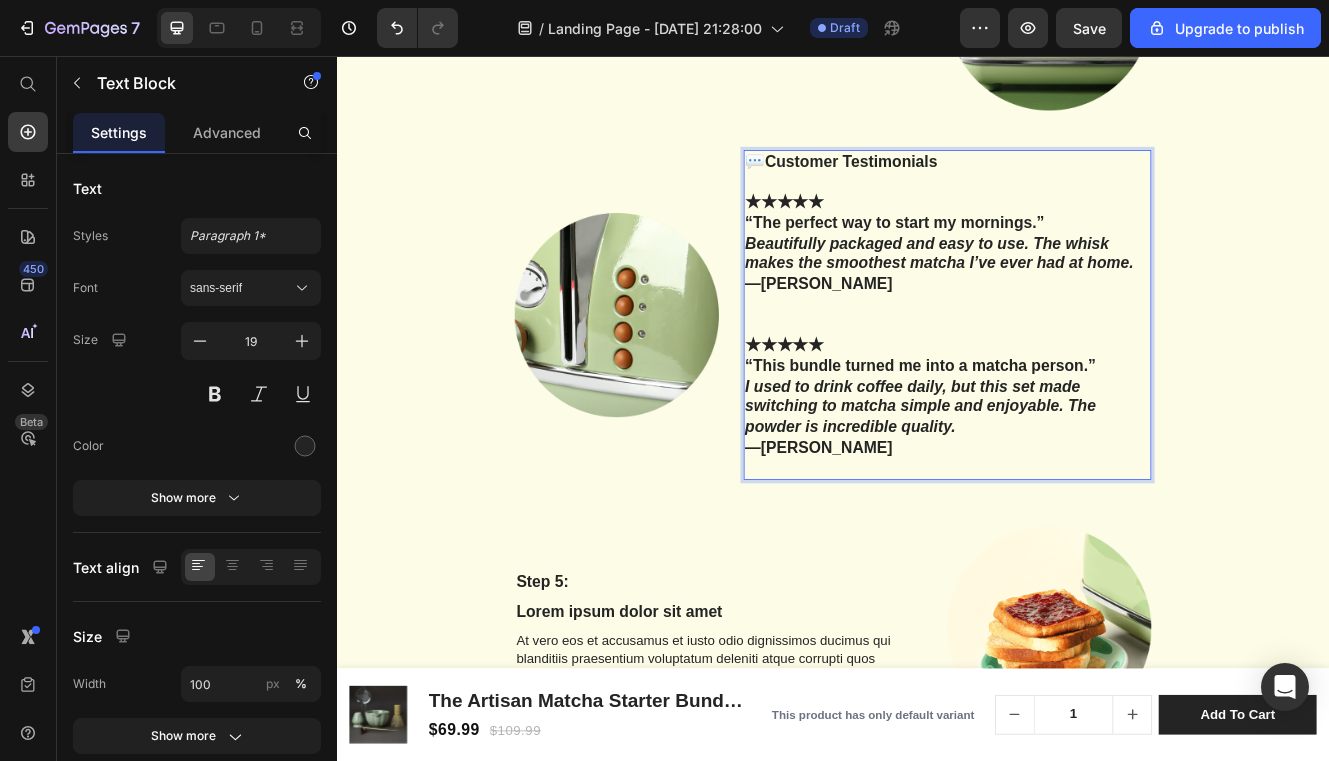click on "—  James K." at bounding box center [1075, 530] 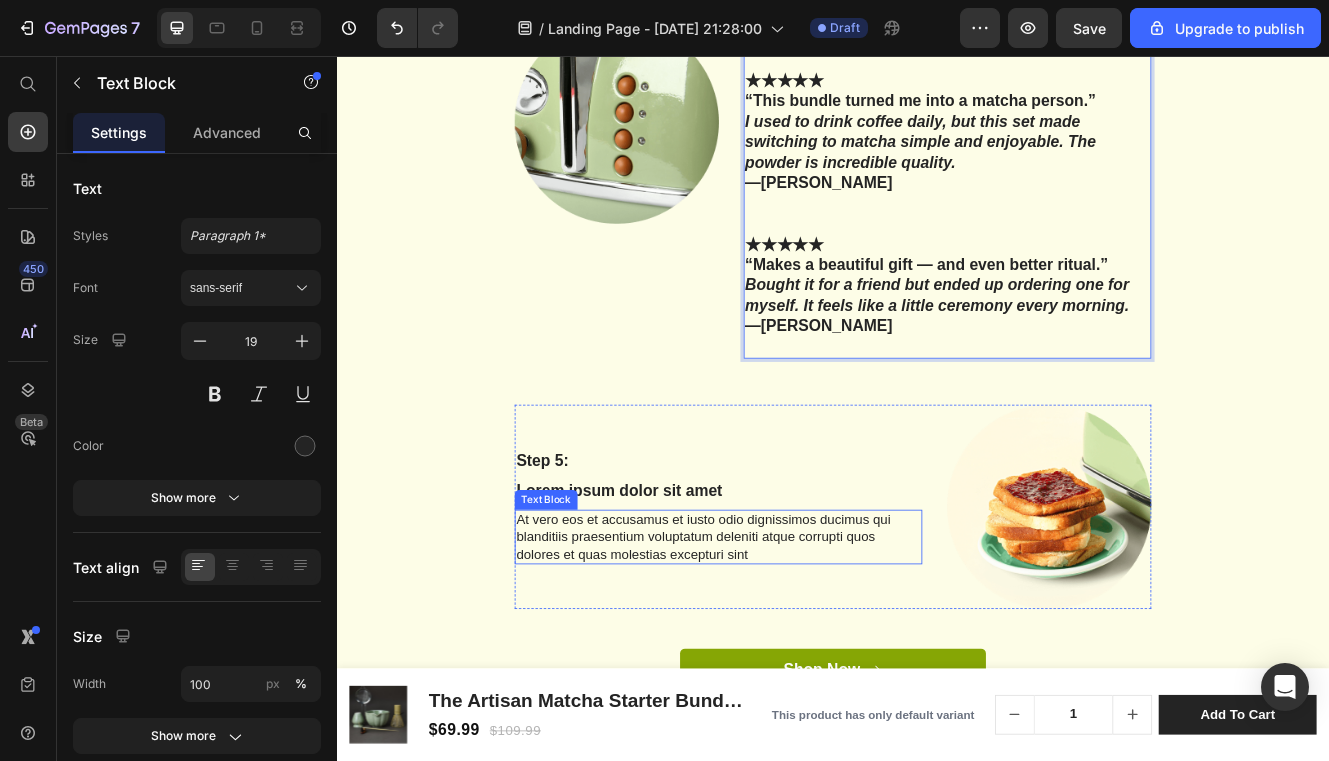 scroll, scrollTop: 4636, scrollLeft: 0, axis: vertical 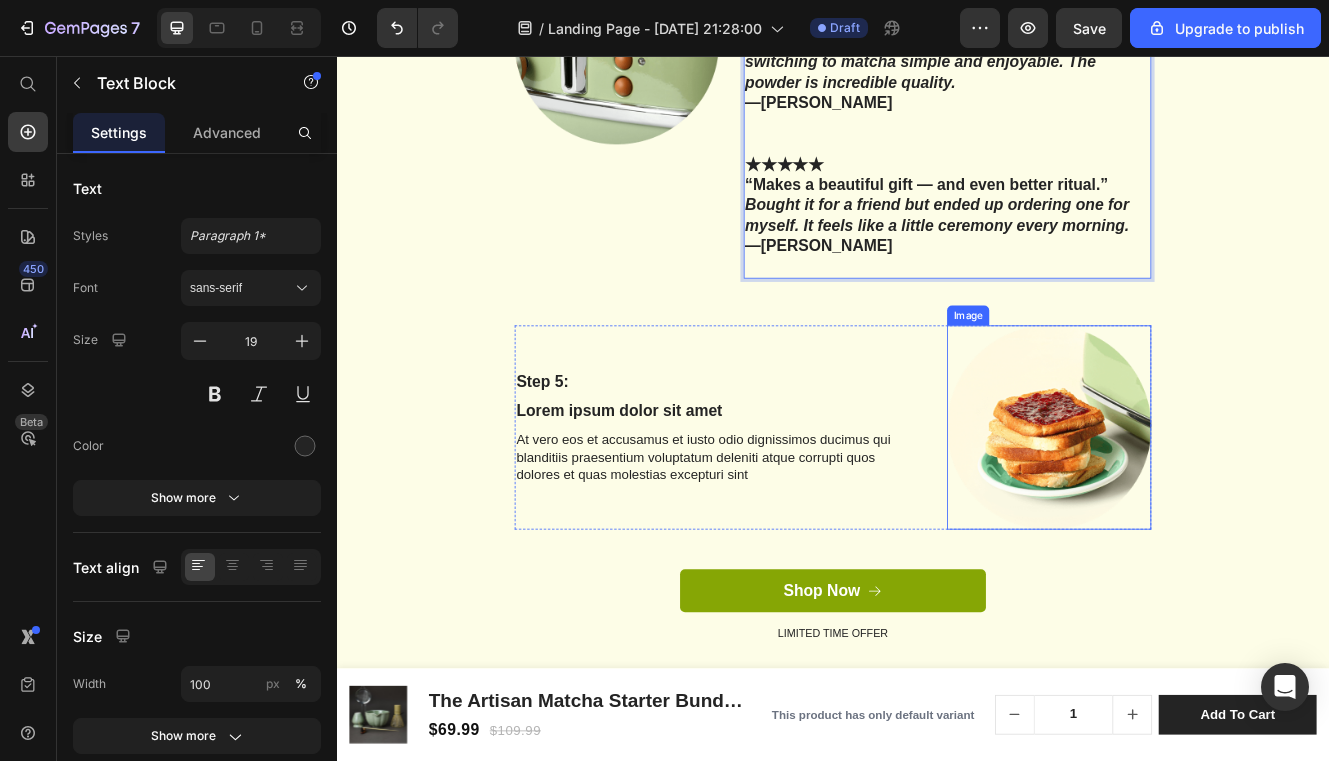 click at bounding box center (1198, 505) 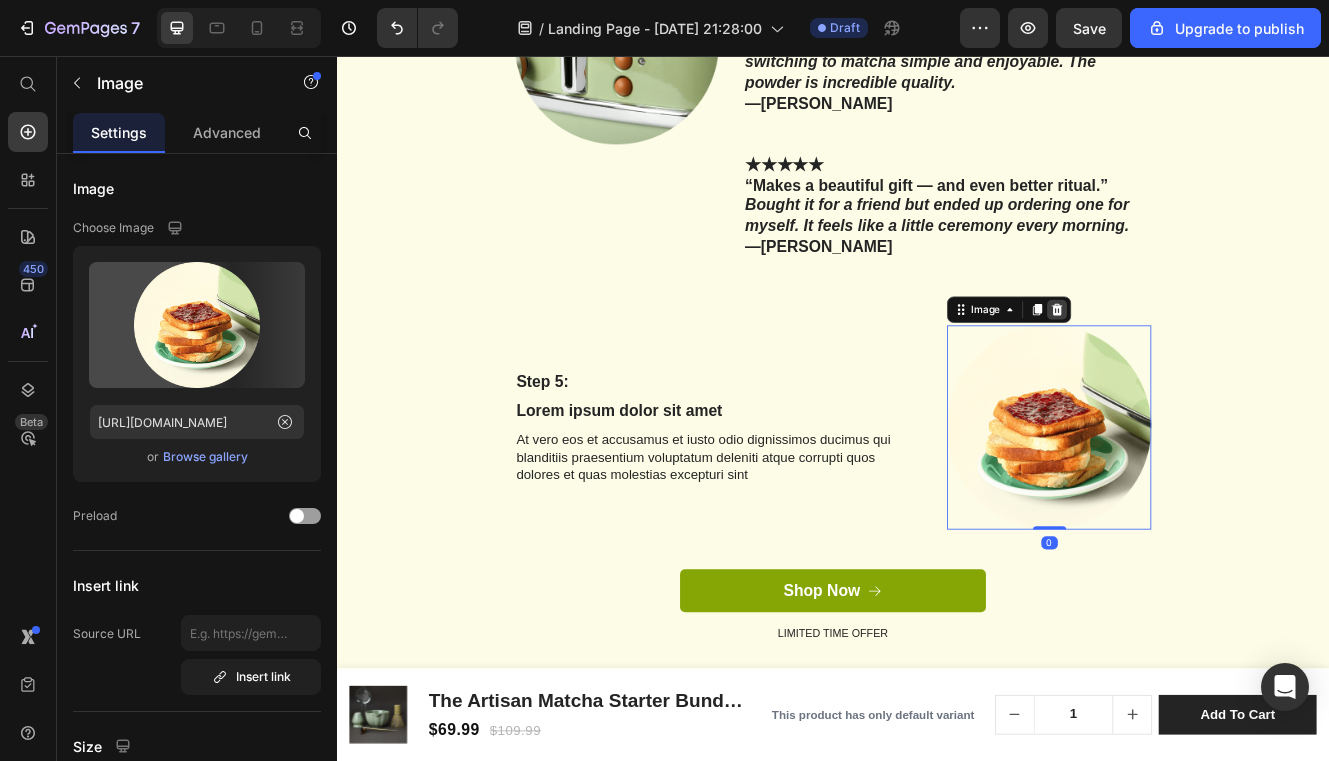 click 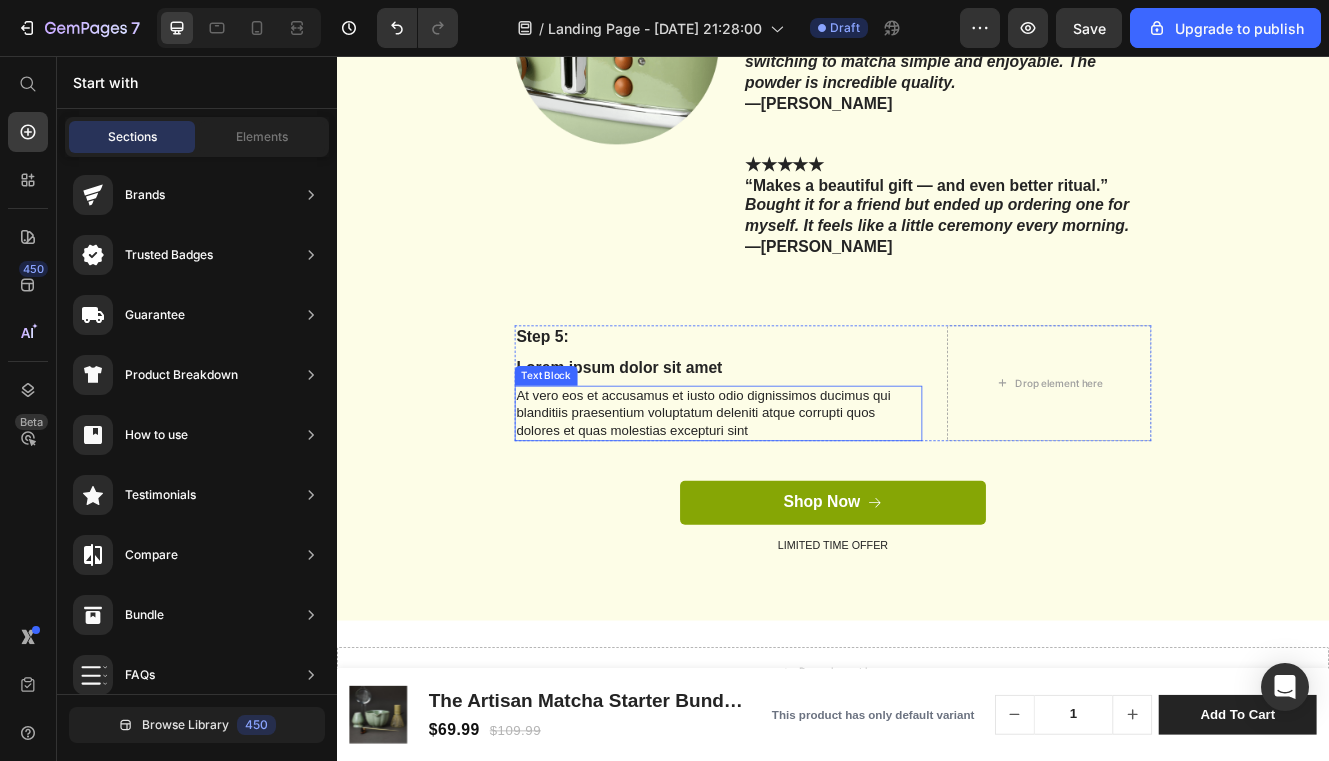 click on "At vero eos et accusamus et iusto odio dignissimos ducimus qui blanditiis praesentium voluptatum deleniti atque corrupti quos dolores et quas molestias excepturi sint" at bounding box center [798, 488] 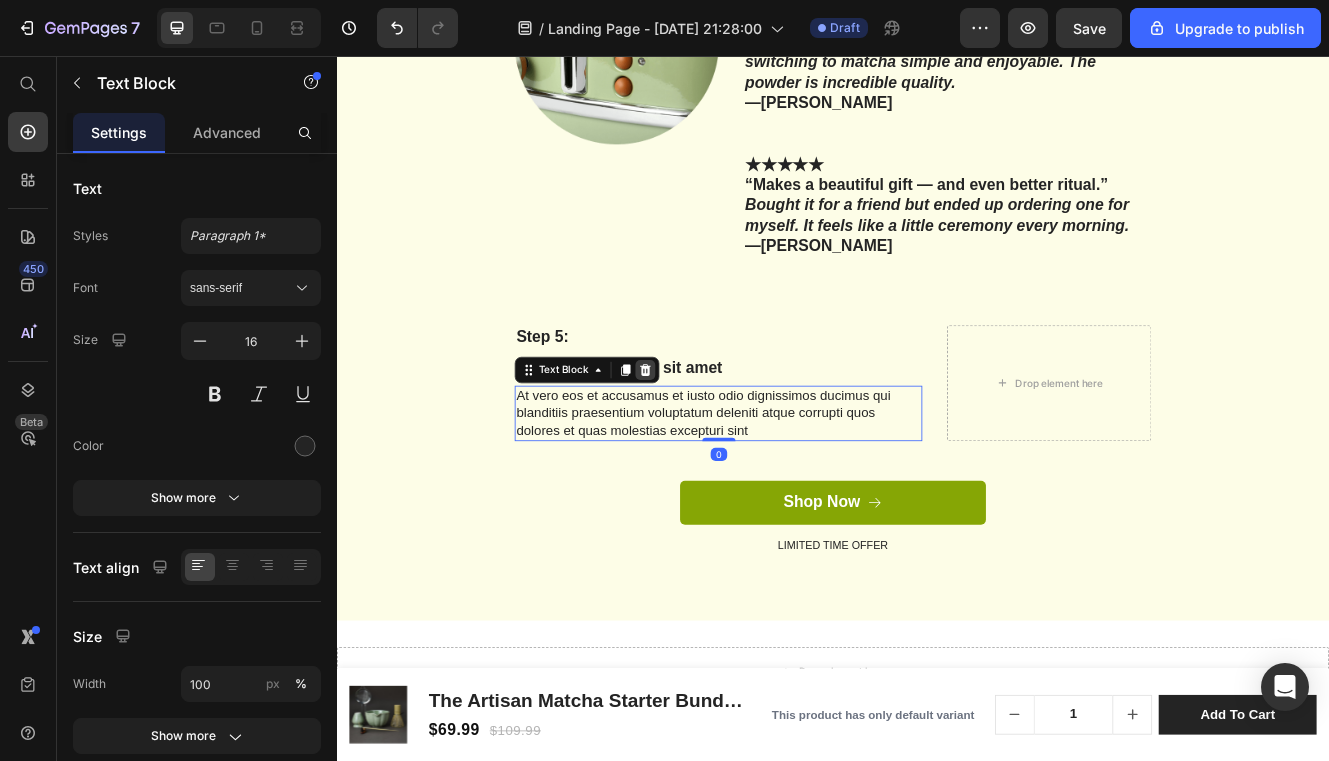 click 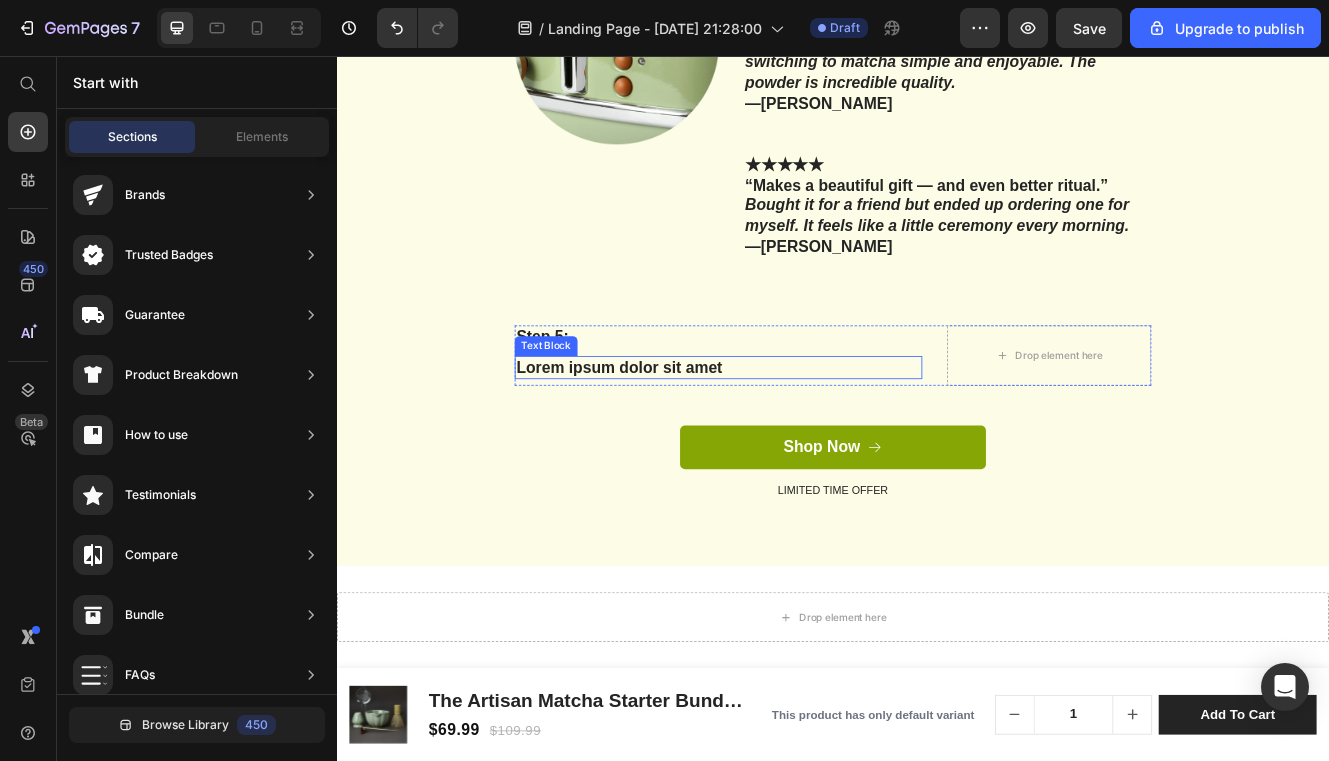 click on "Lorem ipsum dolor sit amet" at bounding box center (798, 433) 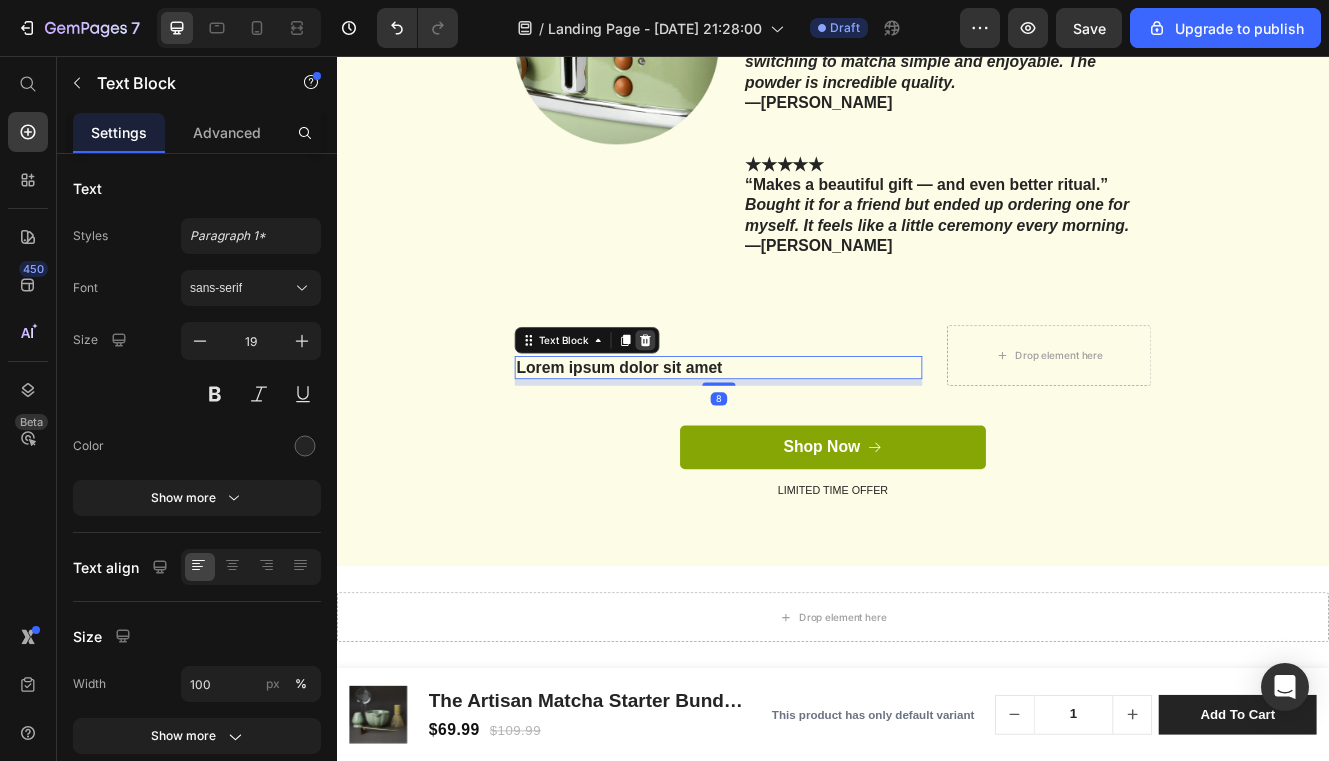 click 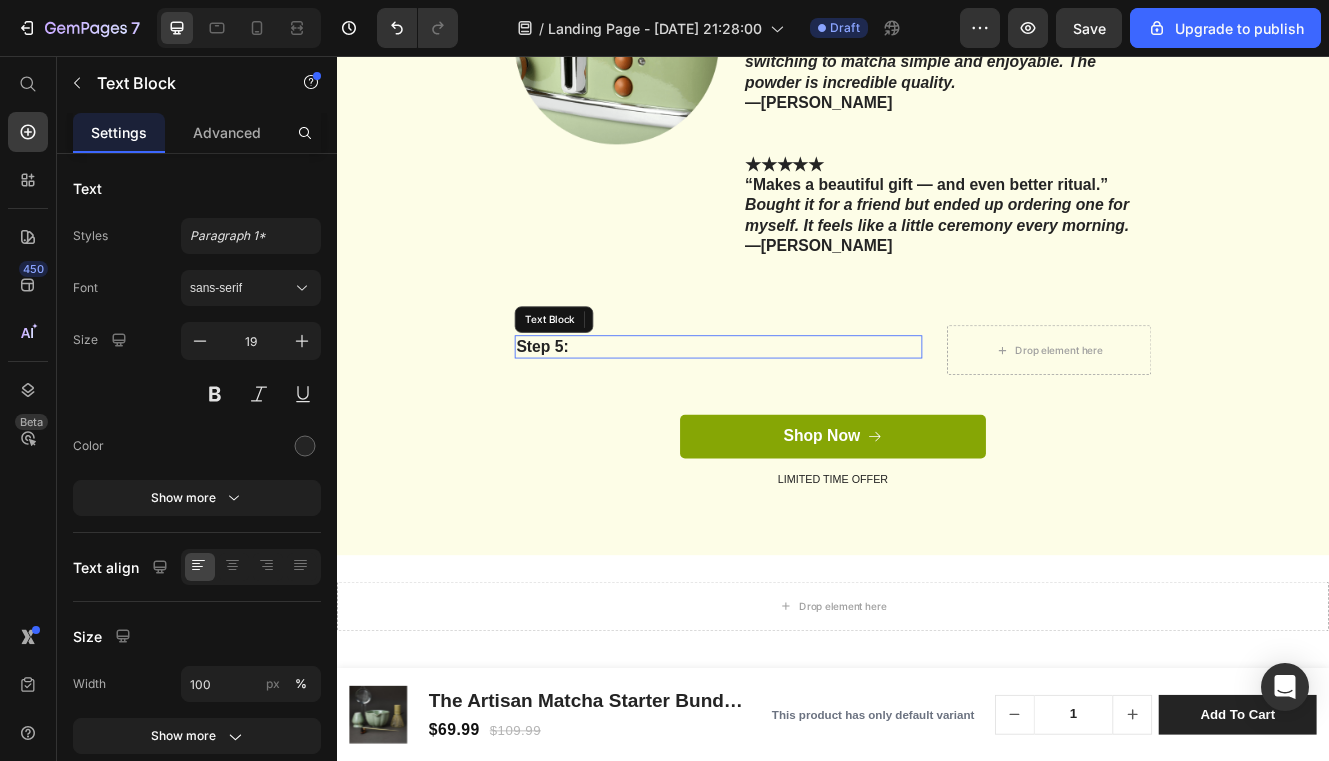 click on "Step 5:" at bounding box center [798, 408] 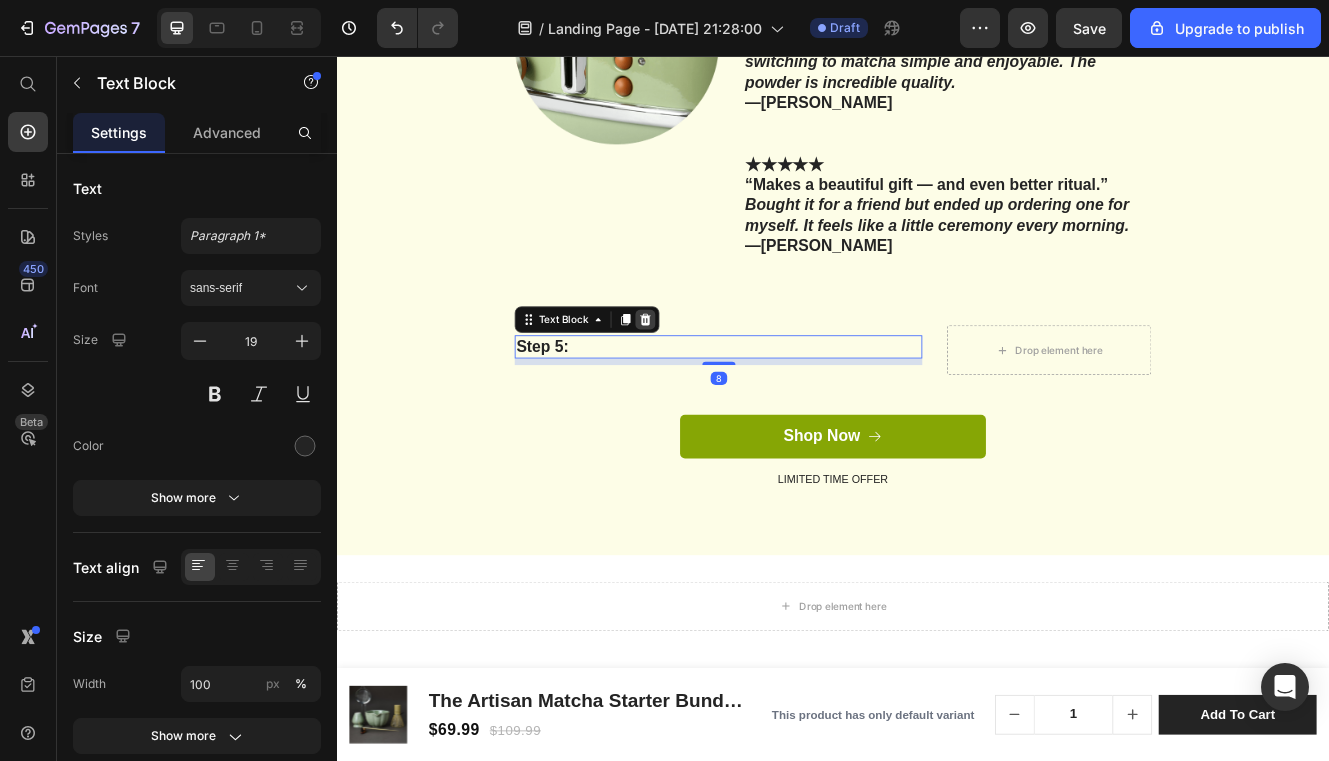 click 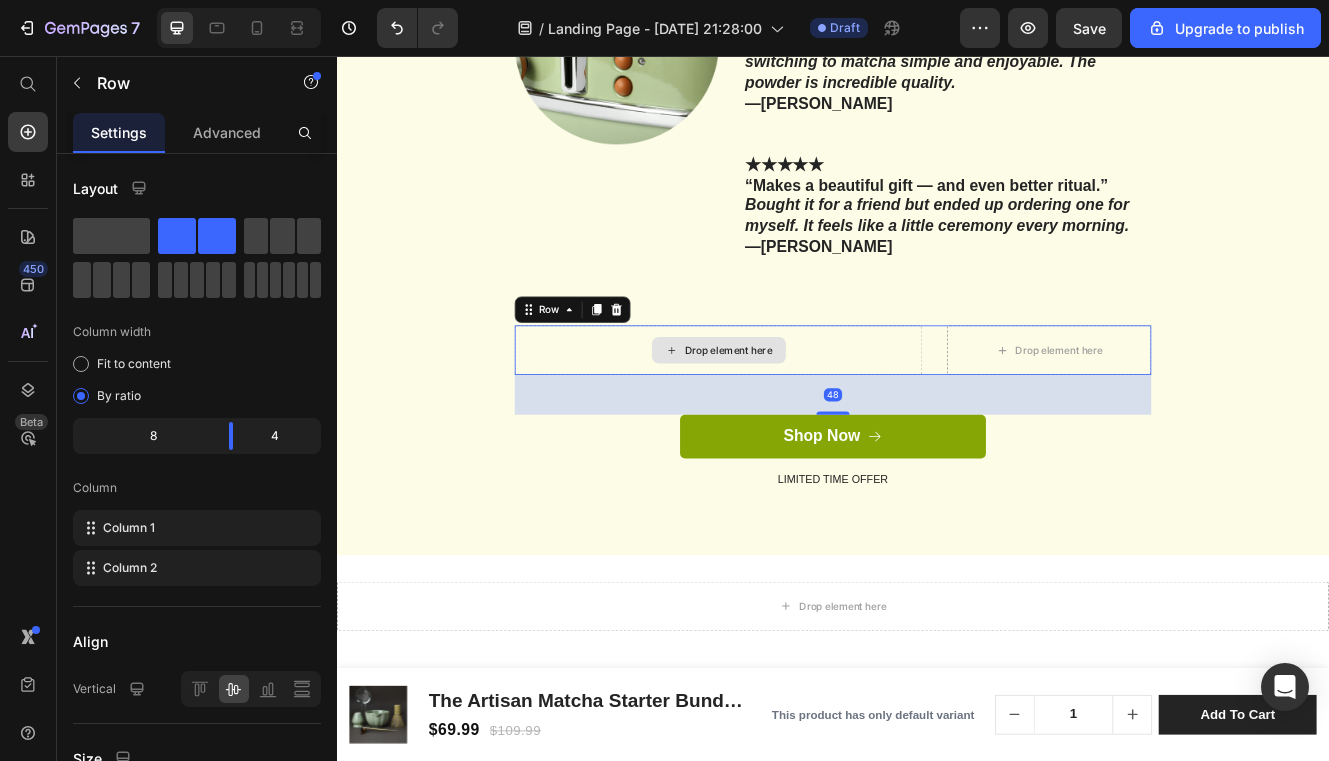 click on "Drop element here" at bounding box center (798, 412) 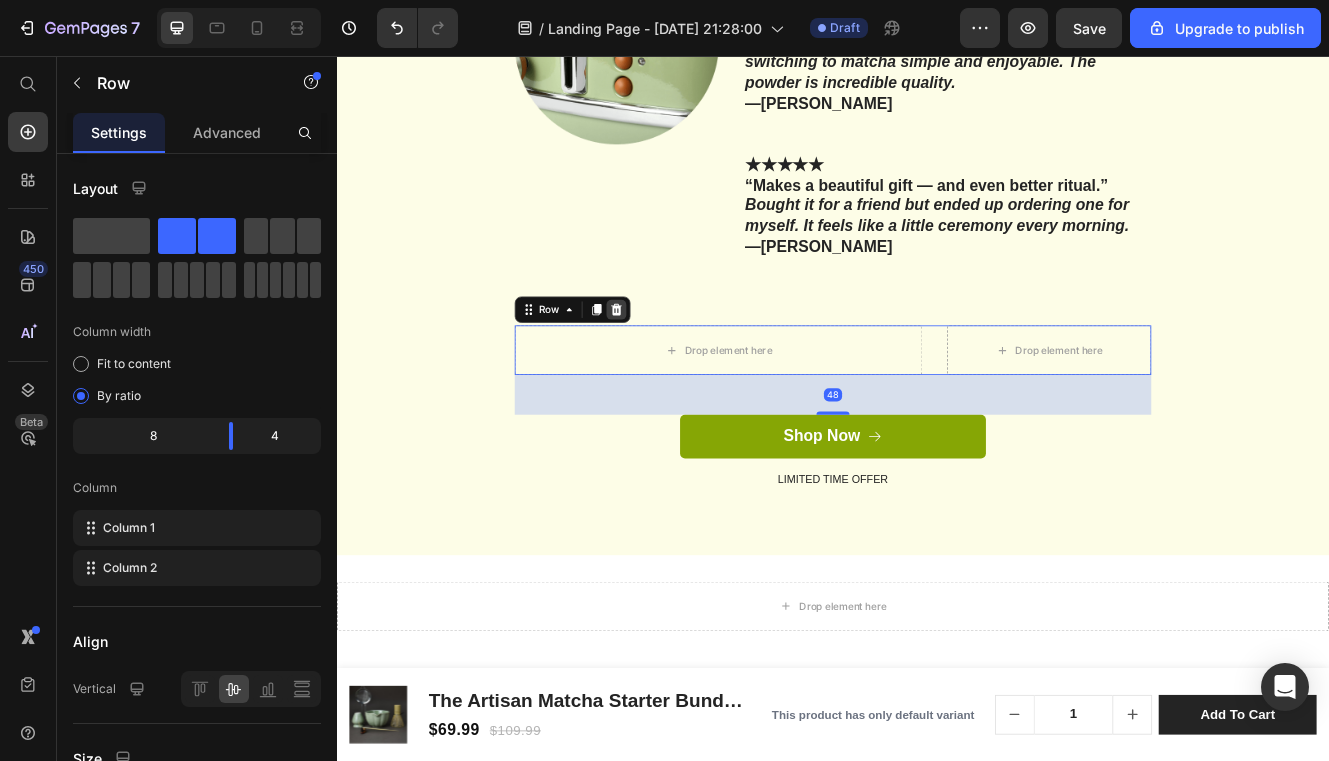 click 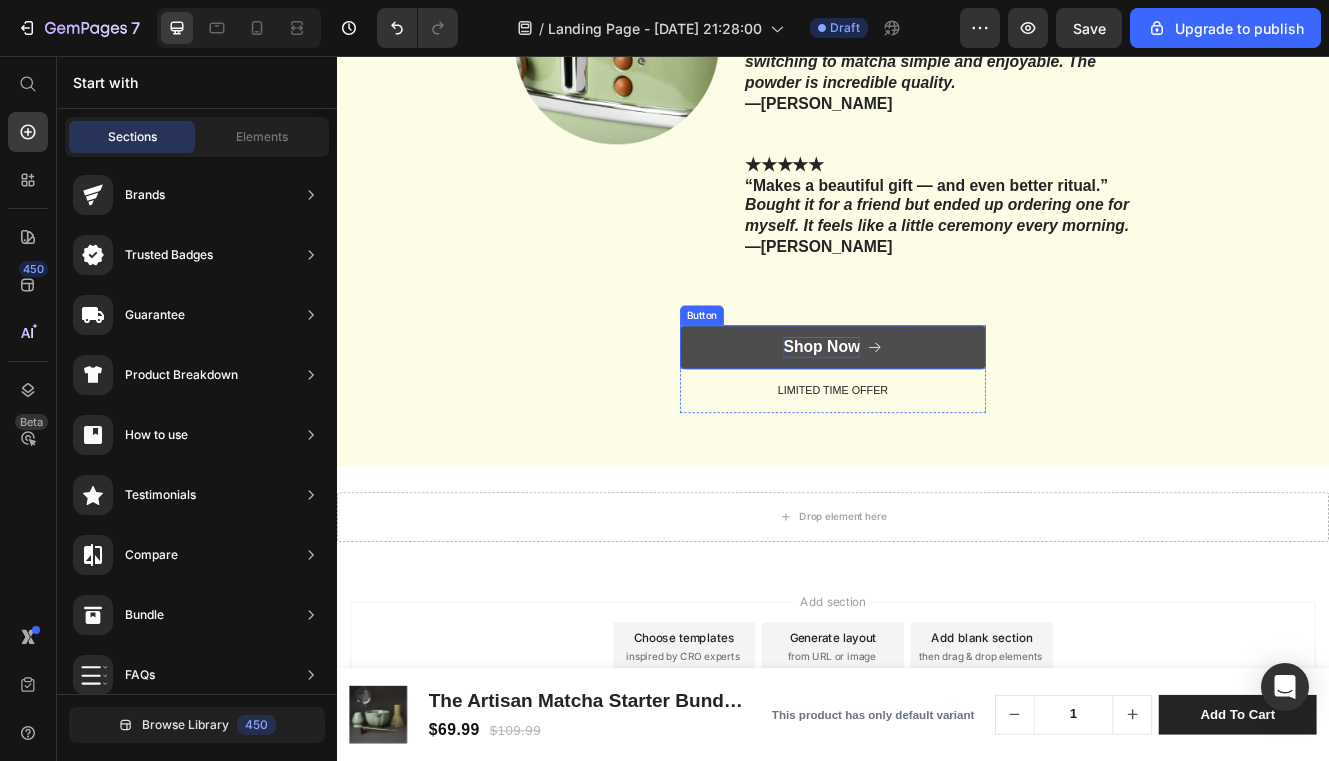 click on "Shop Now" at bounding box center (923, 408) 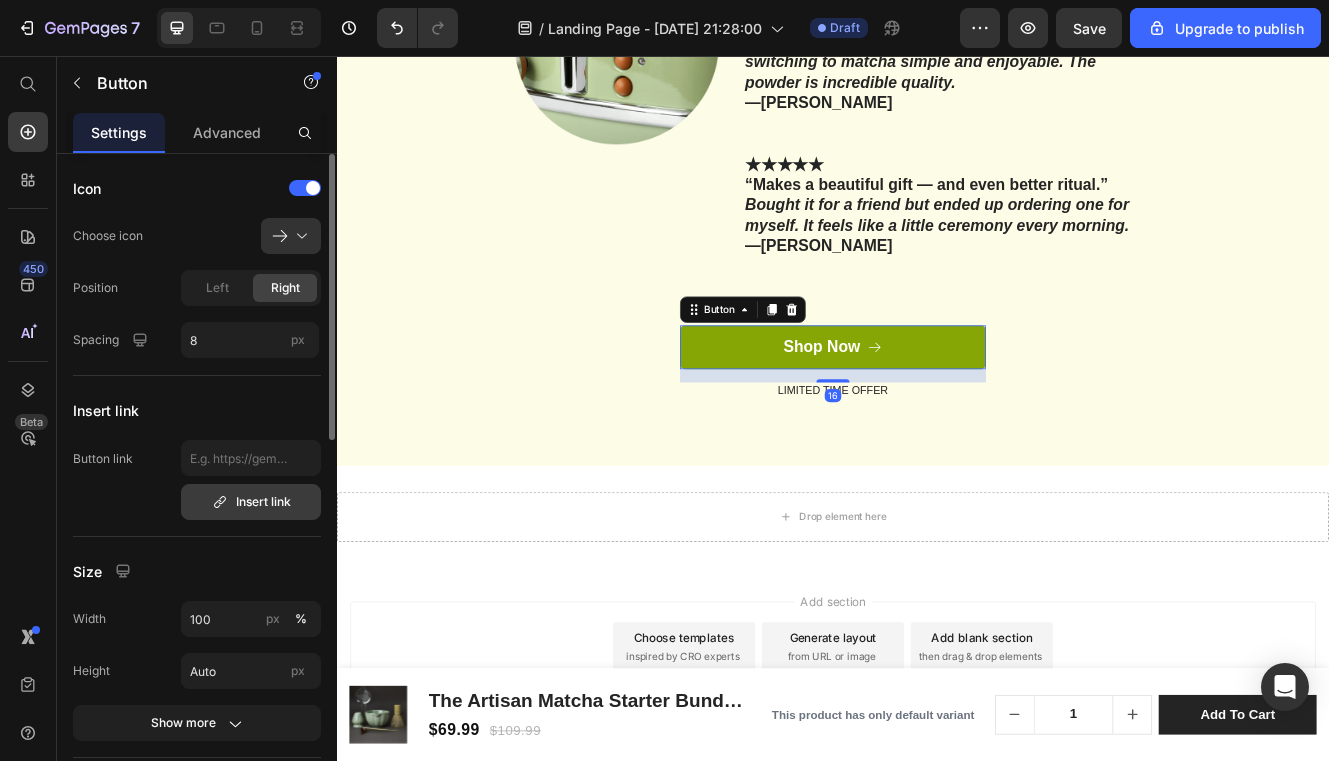 click on "Insert link" at bounding box center [251, 502] 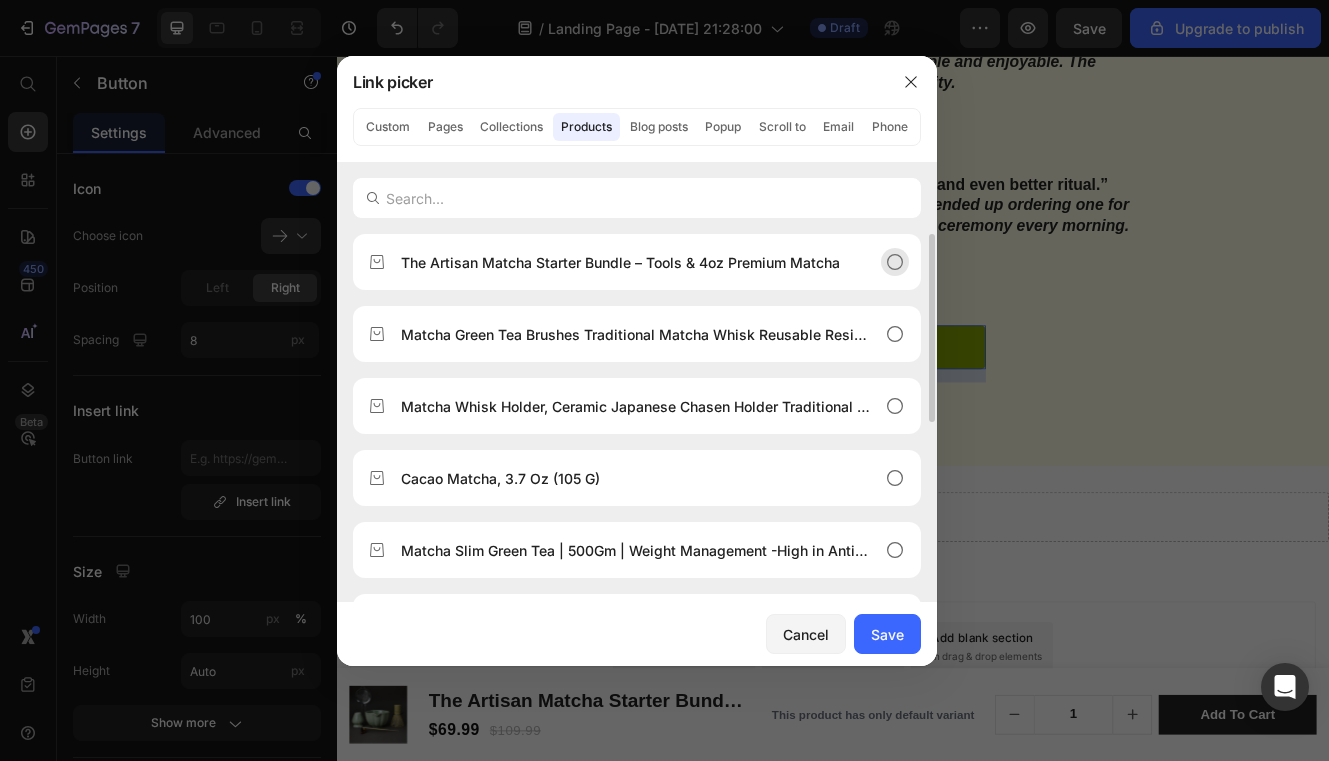 click on "The Artisan Matcha Starter Bundle – Tools & 4oz Premium Matcha" at bounding box center (620, 262) 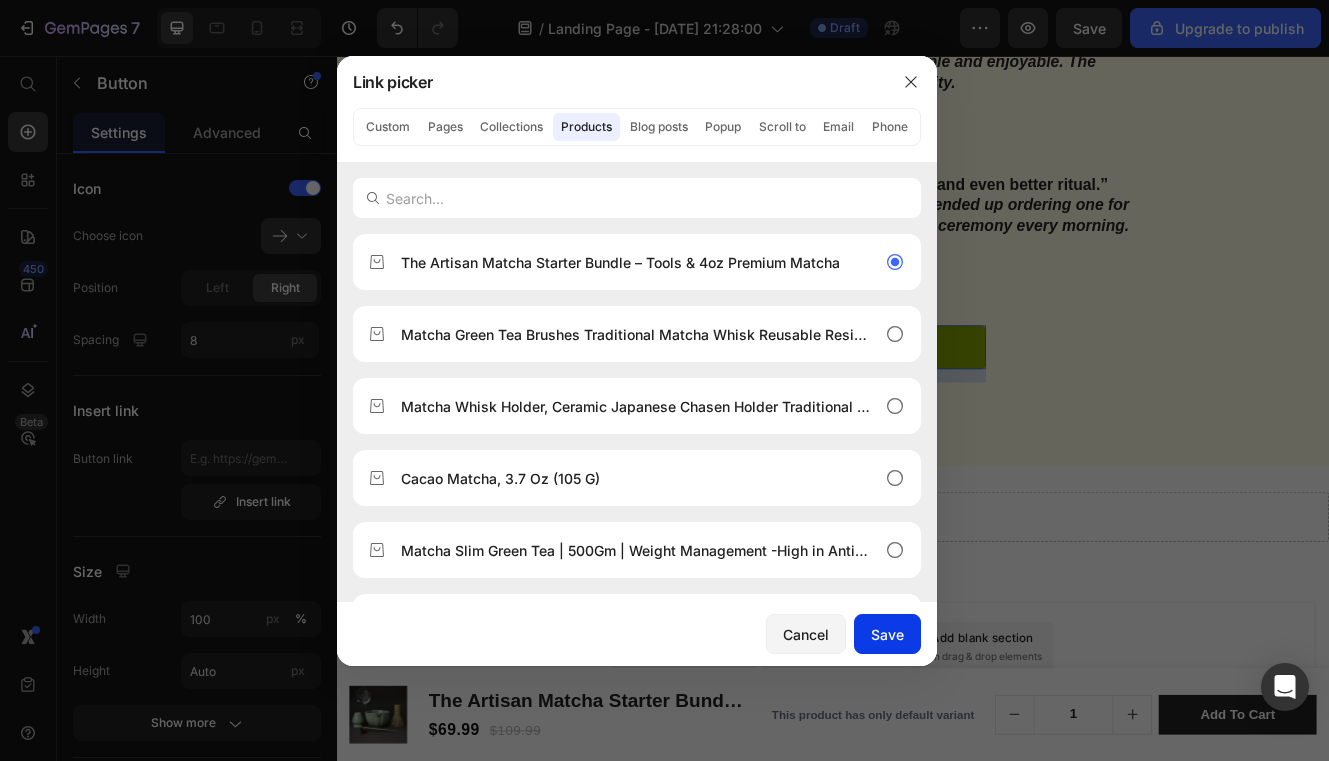 click on "Save" 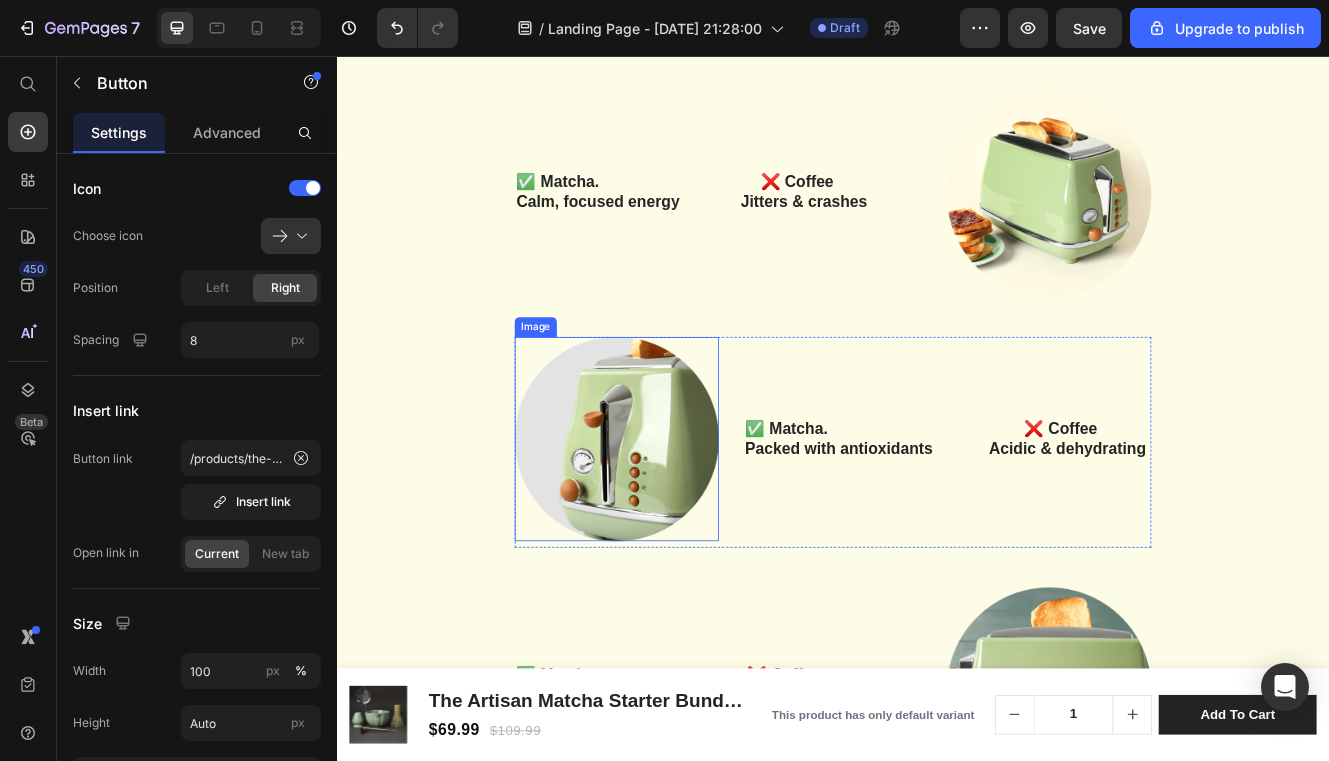 scroll, scrollTop: 3386, scrollLeft: 0, axis: vertical 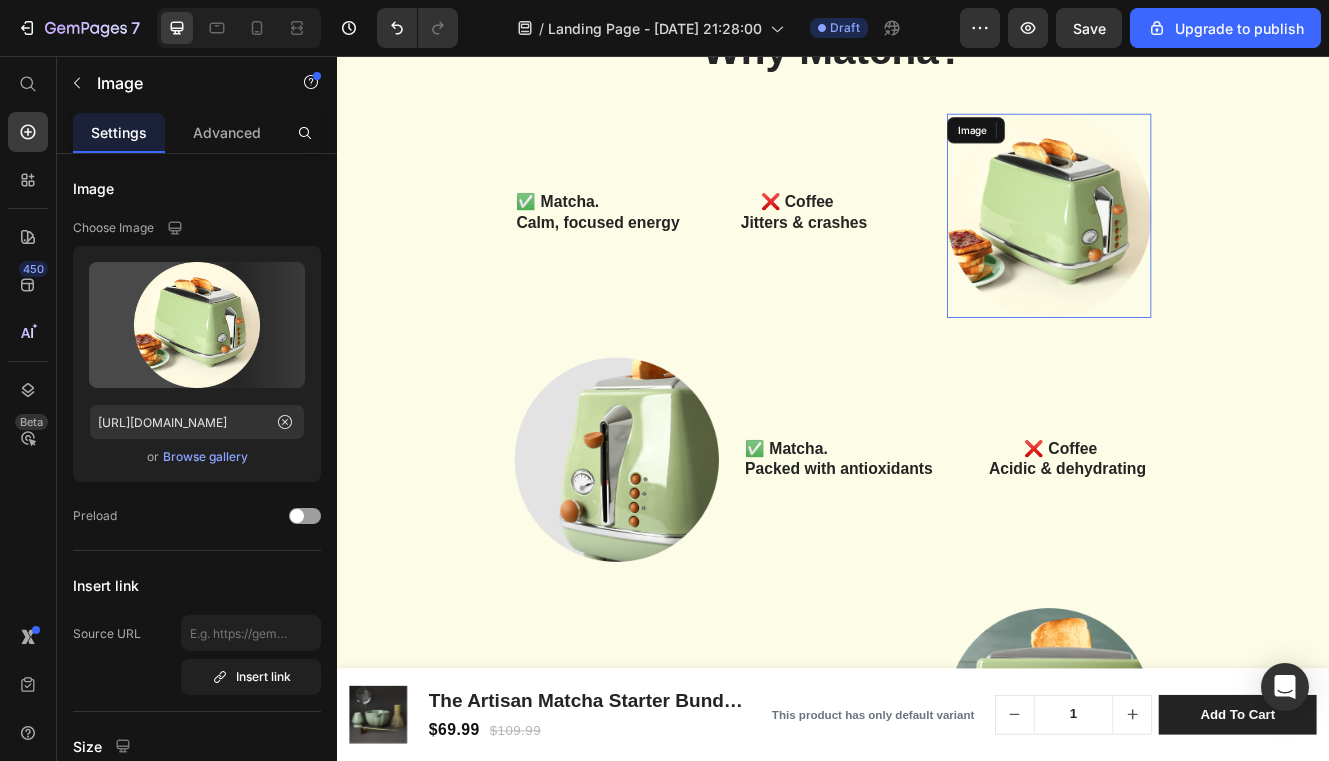 click at bounding box center (1198, 249) 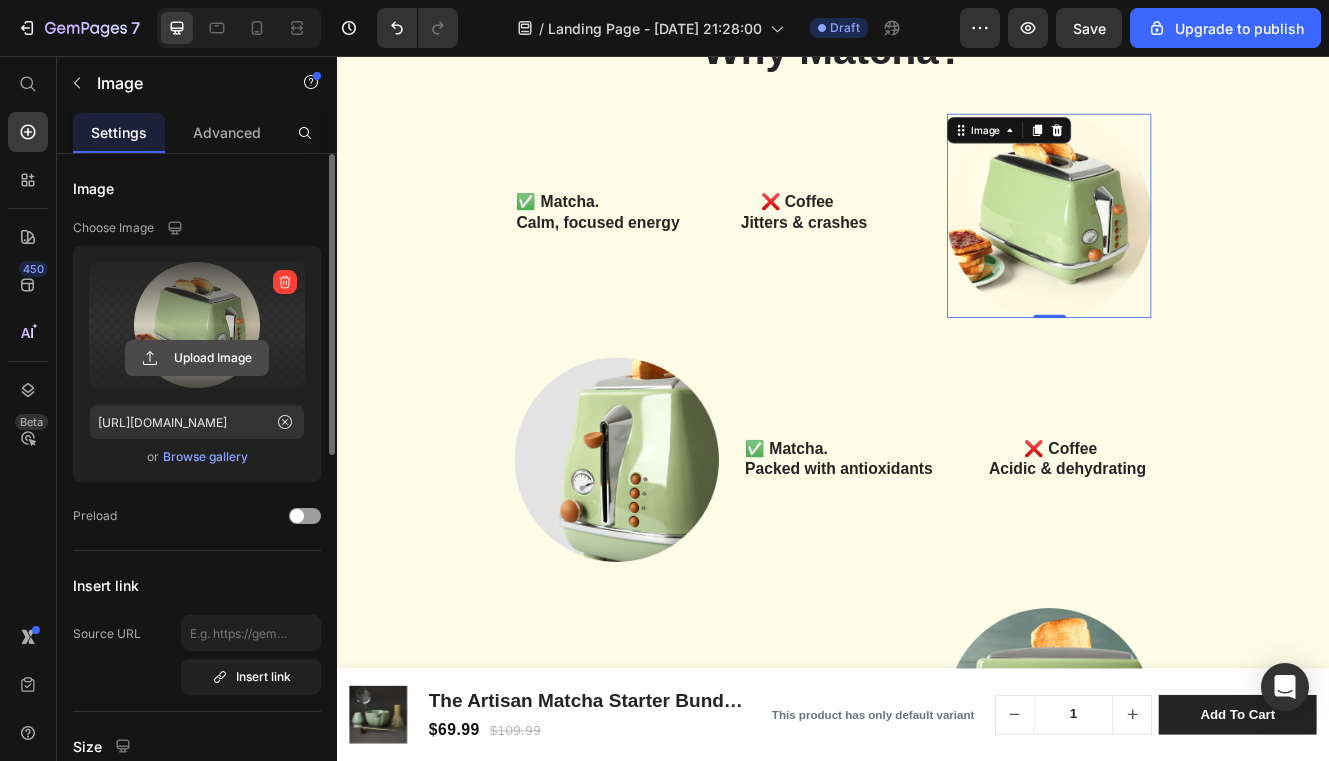 click 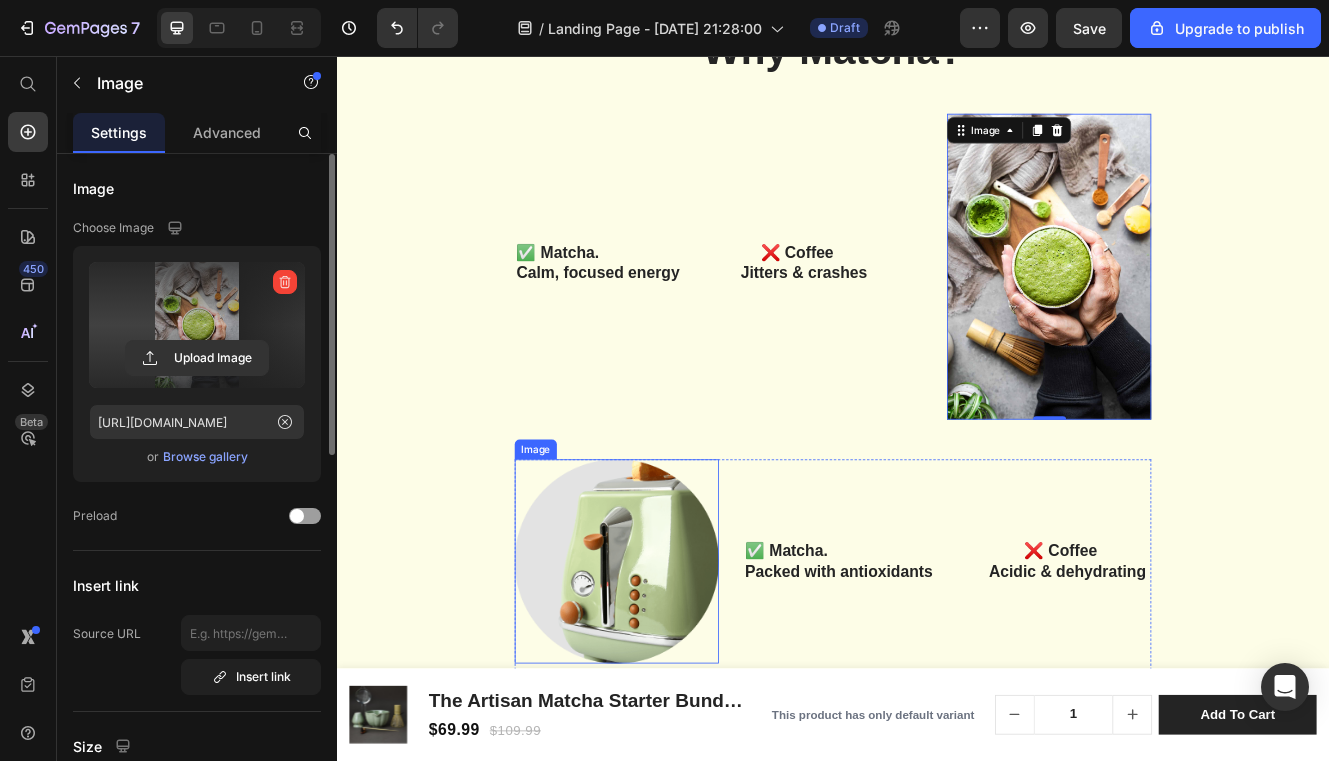 type on "https://cdn.shopify.com/s/files/1/0764/3575/1156/files/gempages_574225770239492971-c535c17b-569e-4cf1-8e6f-e5e4e541c30e.jpg" 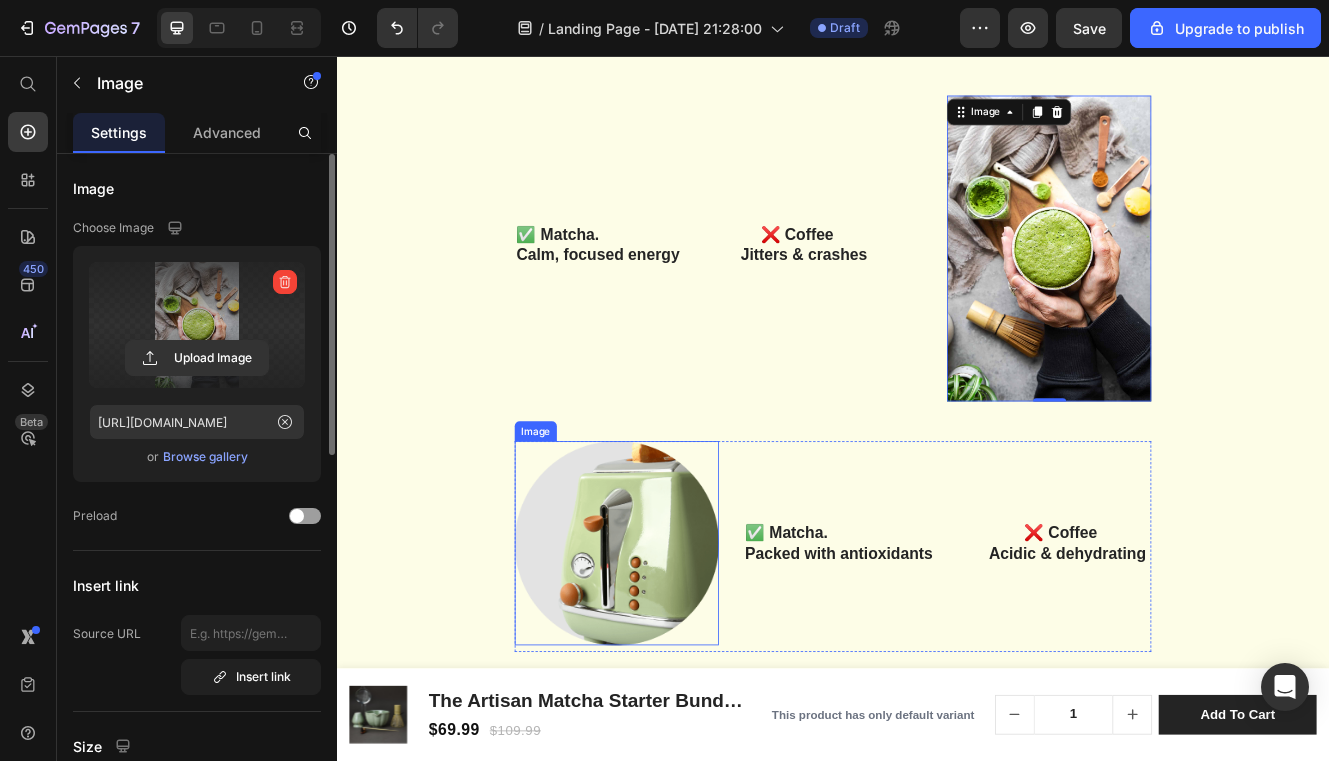 scroll, scrollTop: 3487, scrollLeft: 0, axis: vertical 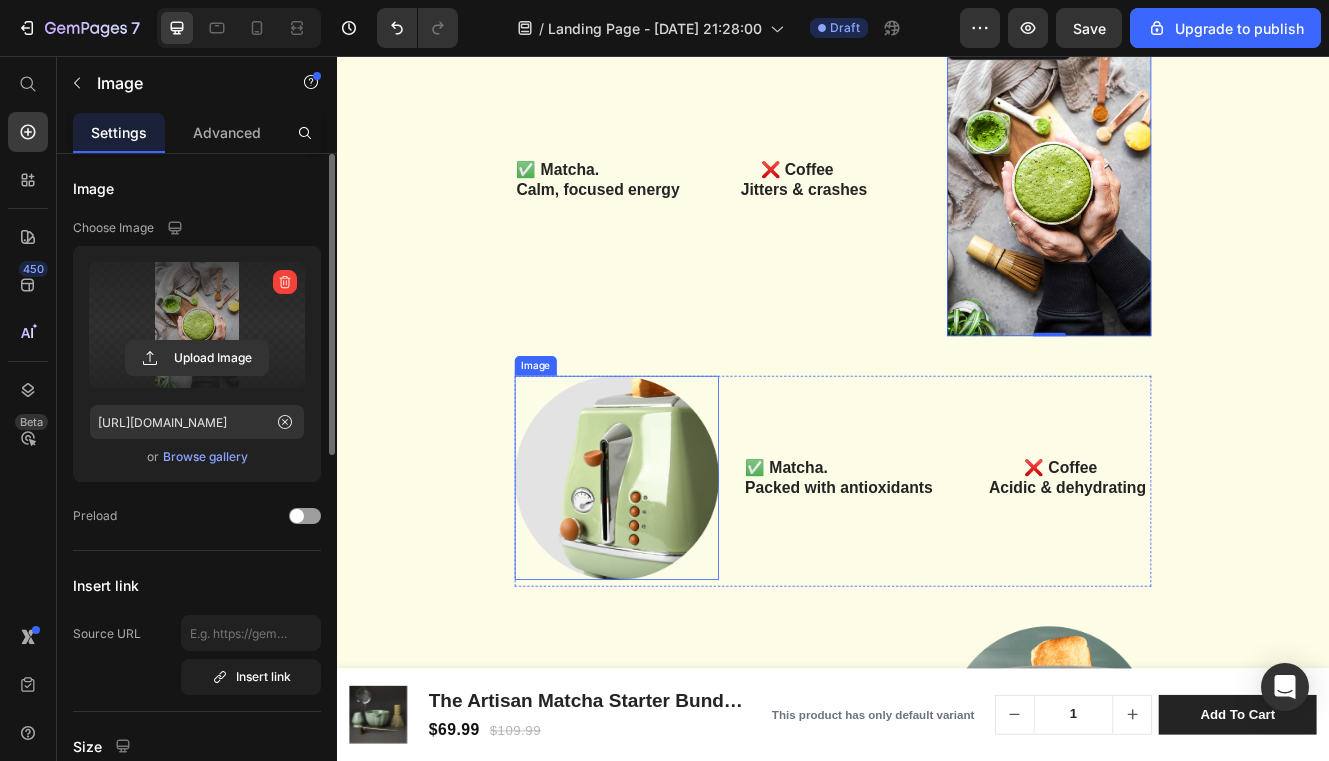 click at bounding box center [675, 566] 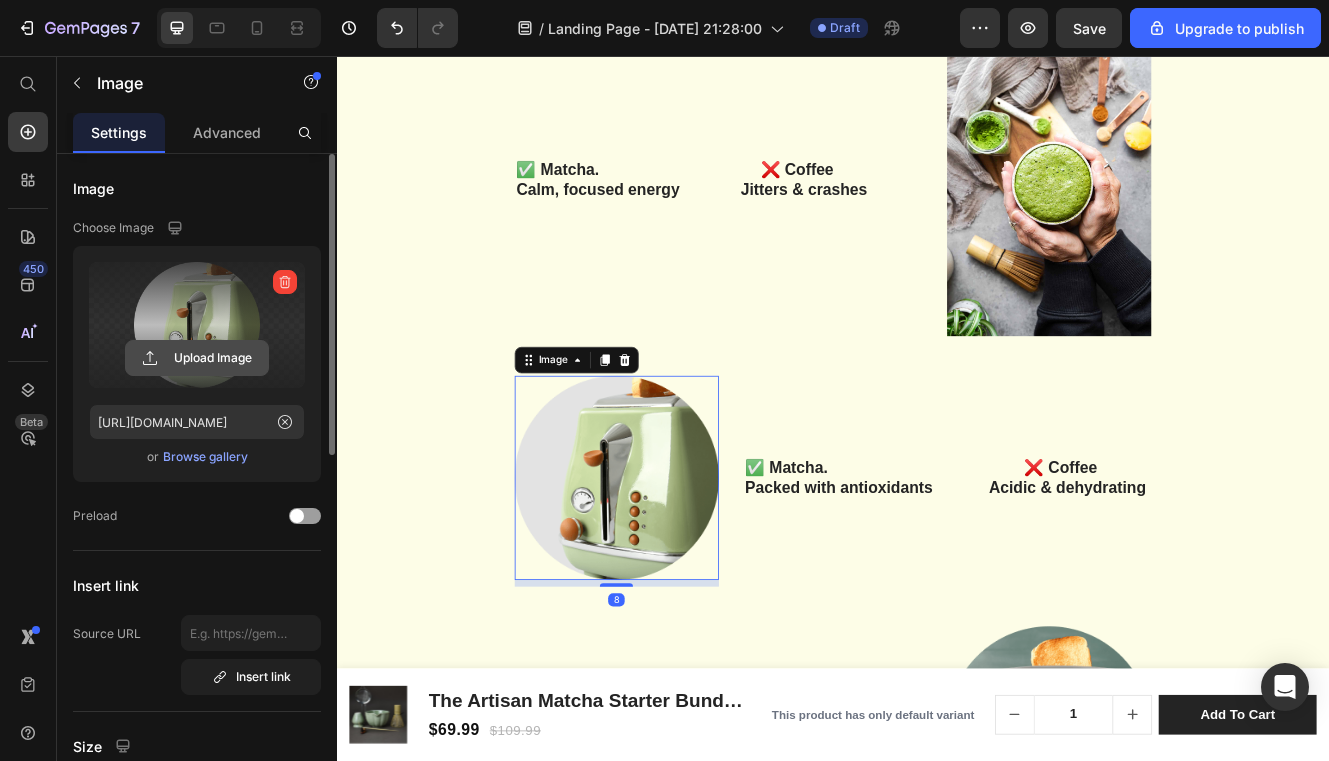 click 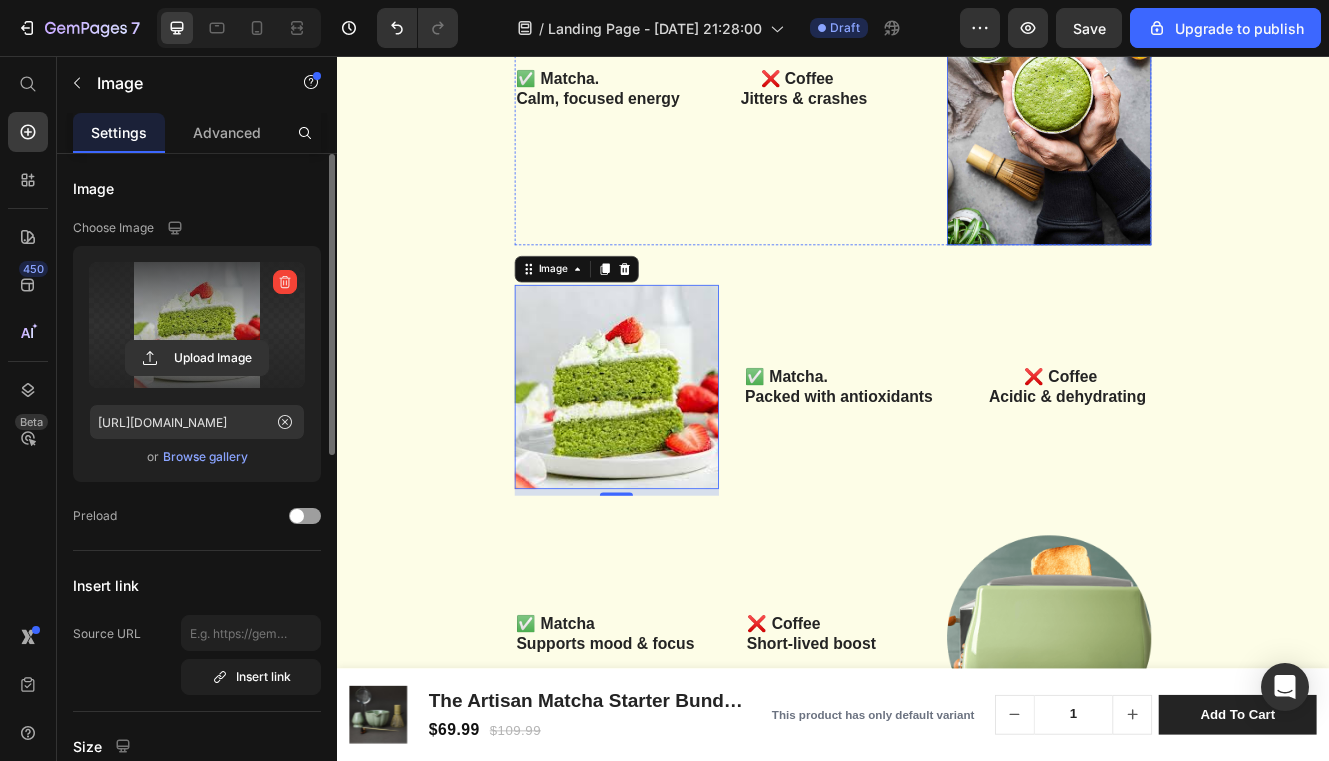 scroll, scrollTop: 3747, scrollLeft: 0, axis: vertical 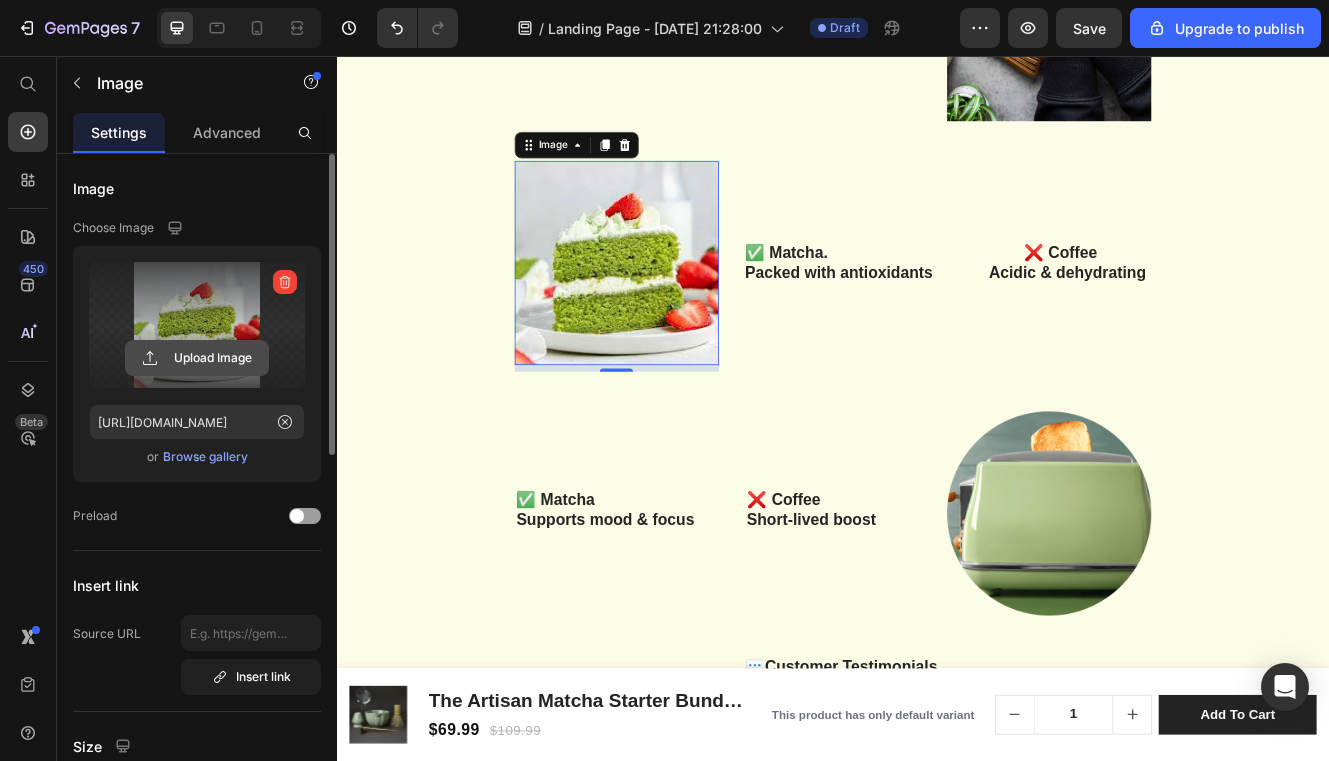 click 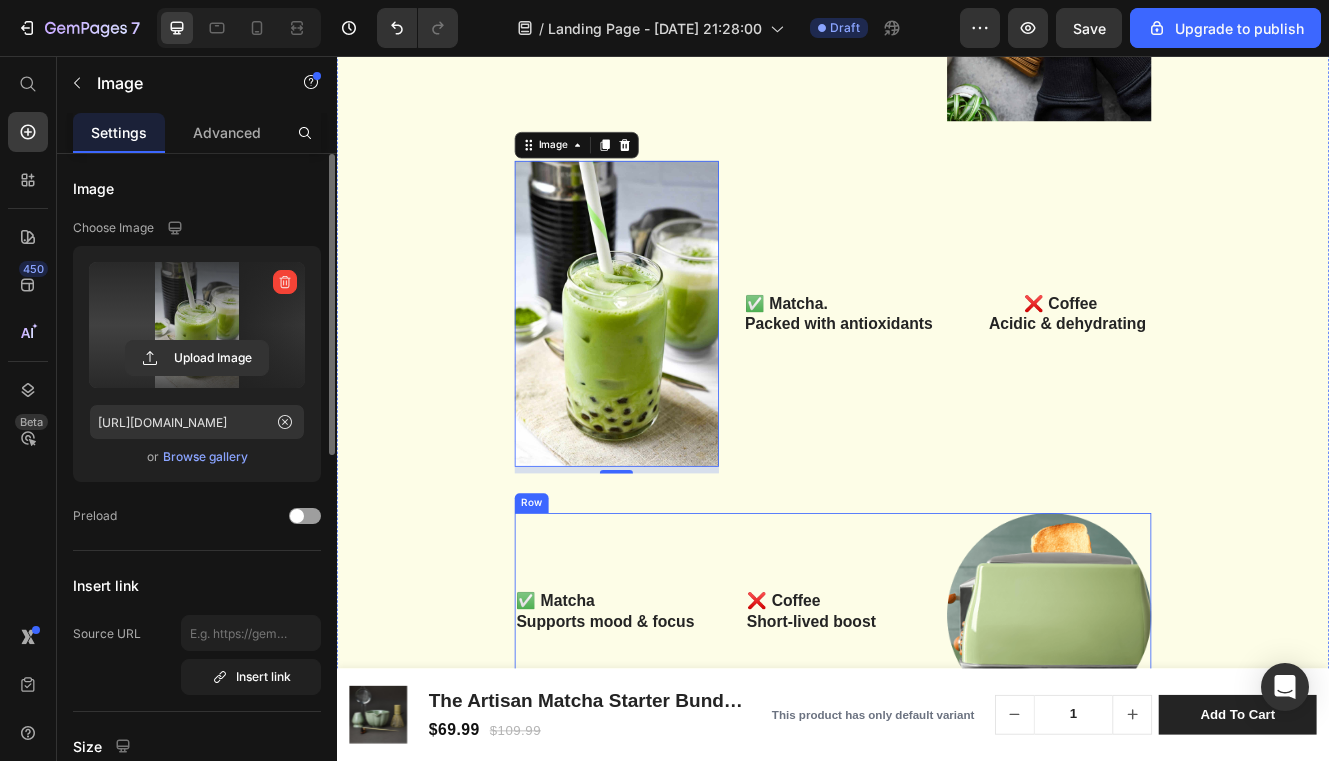 type on "https://cdn.shopify.com/s/files/1/0764/3575/1156/files/gempages_574225770239492971-1483fbfd-7faf-49a9-8050-9f74ed5231a0.jpg" 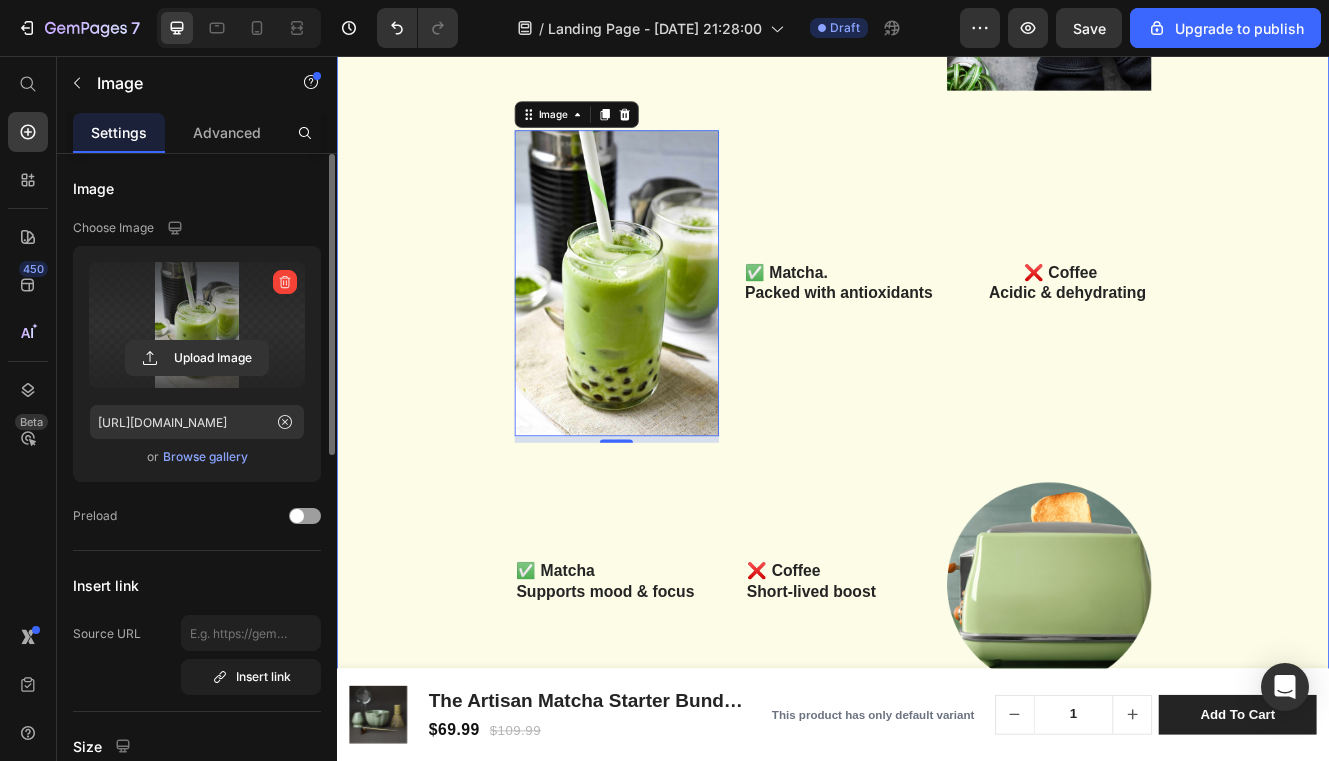 scroll, scrollTop: 3834, scrollLeft: 0, axis: vertical 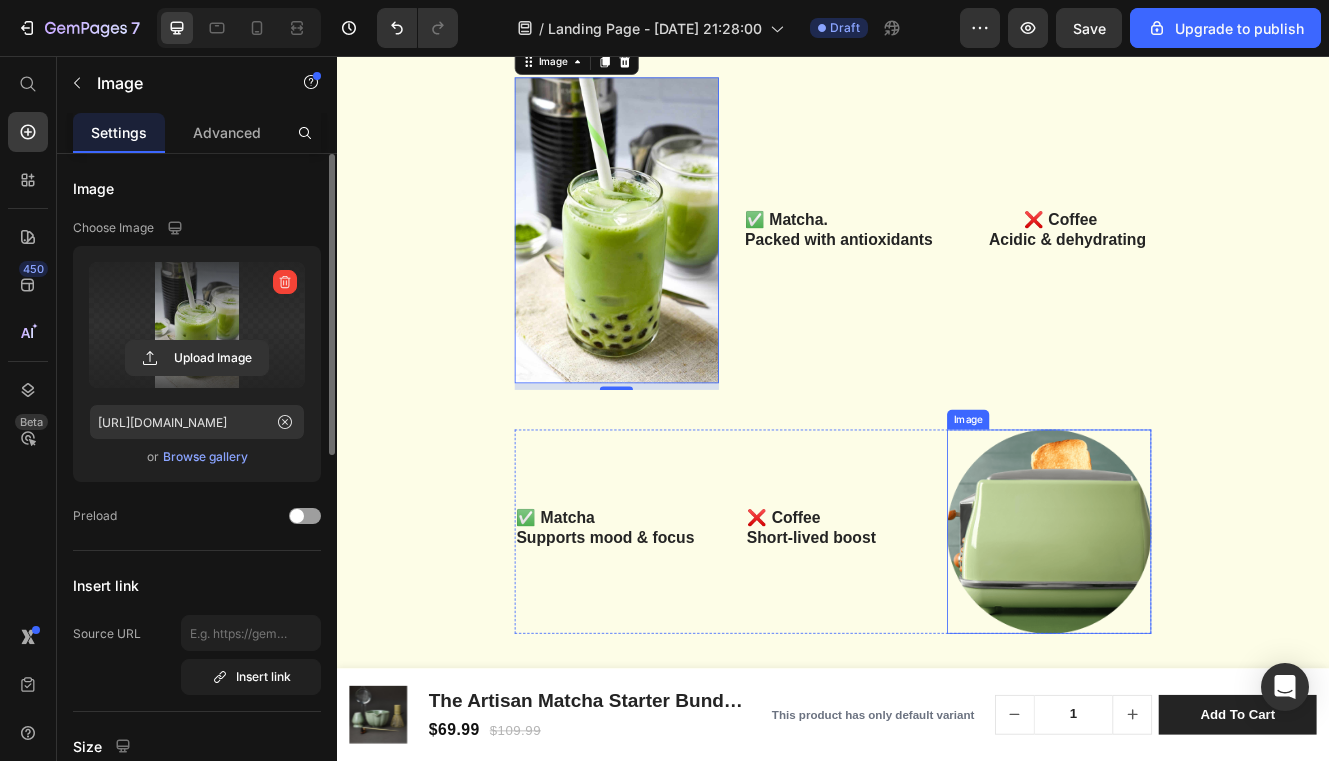 click at bounding box center [1198, 631] 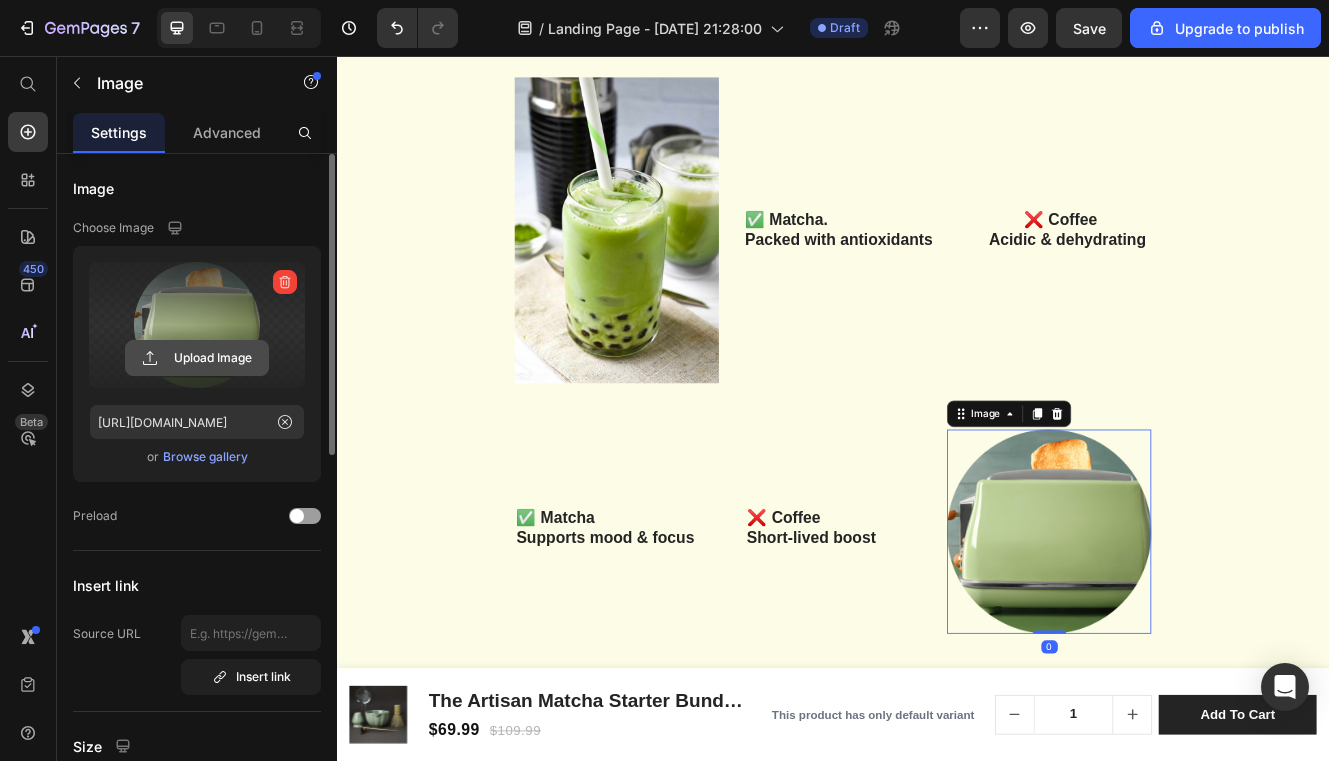 click 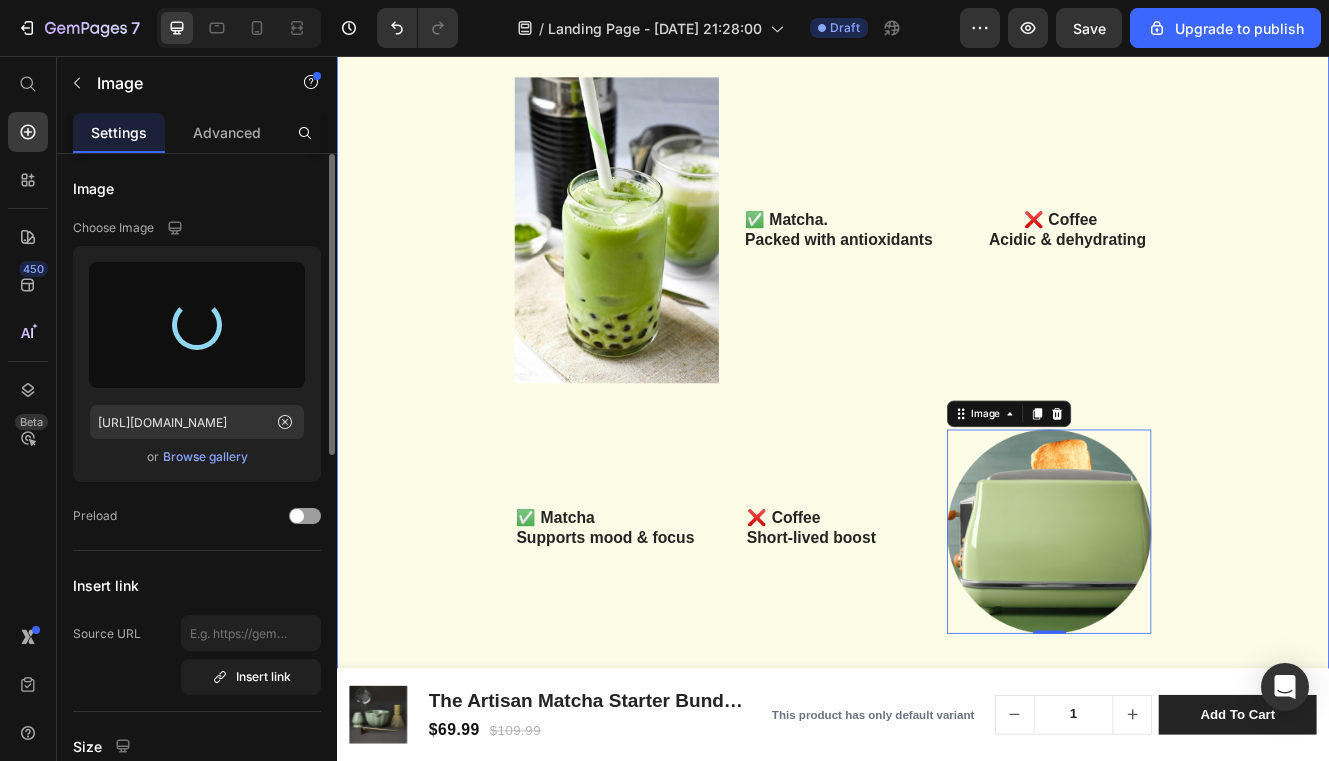 scroll, scrollTop: 3838, scrollLeft: 0, axis: vertical 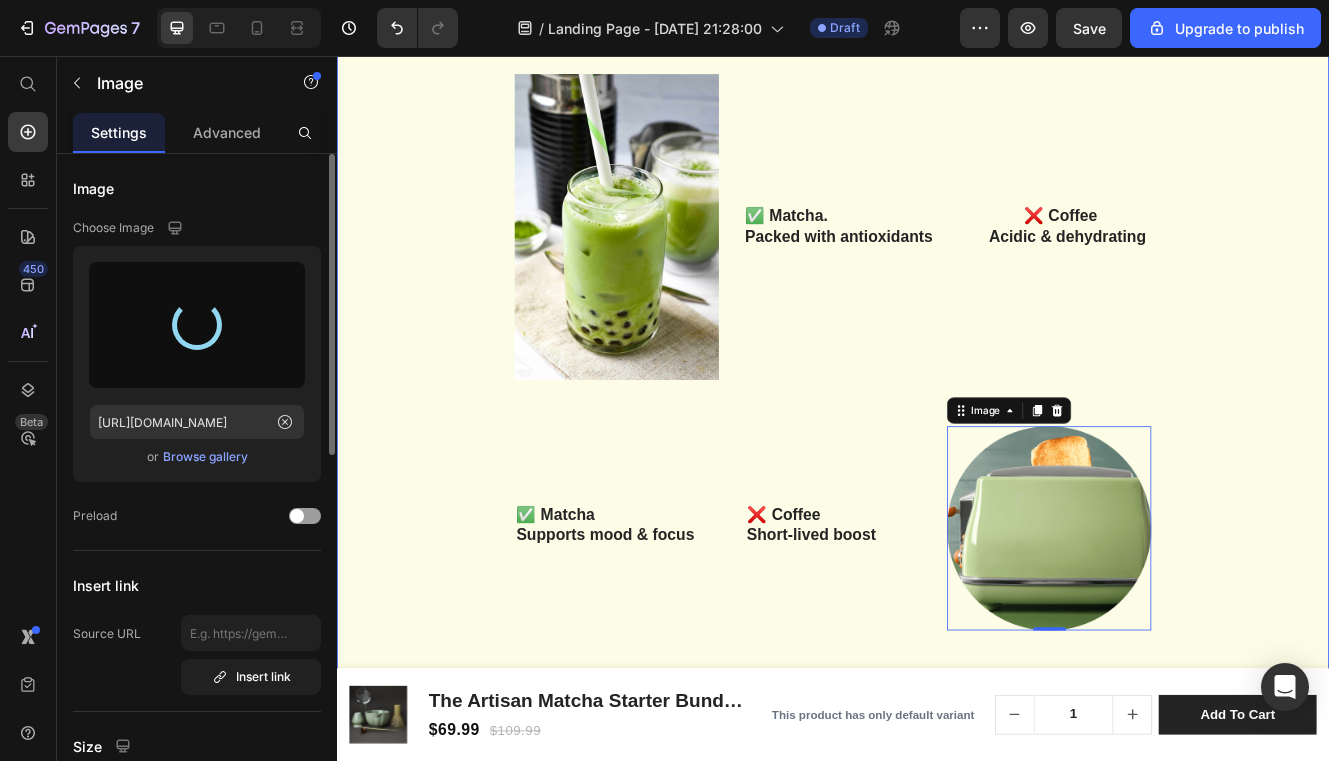 type on "https://cdn.shopify.com/s/files/1/0764/3575/1156/files/gempages_574225770239492971-70596c23-5588-4e20-ad1a-f2777dbff309.jpg" 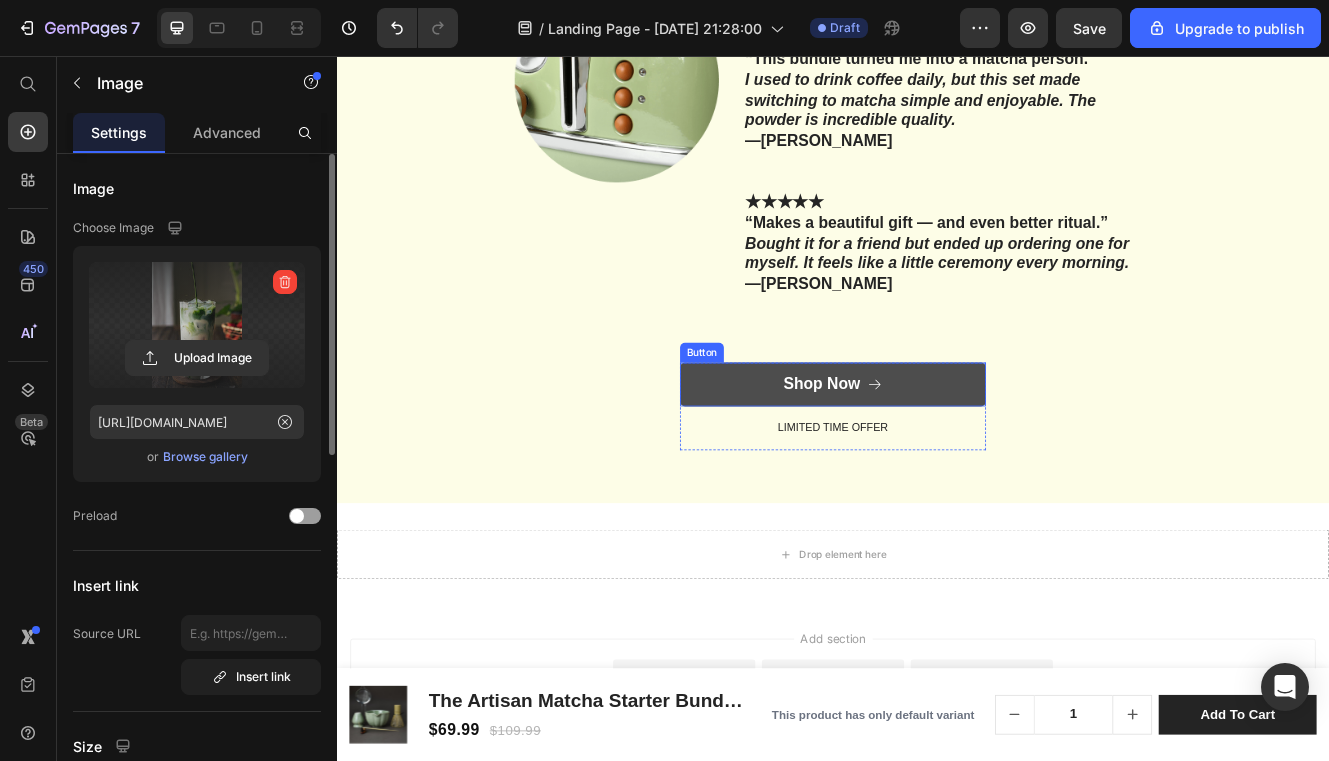 scroll, scrollTop: 4976, scrollLeft: 0, axis: vertical 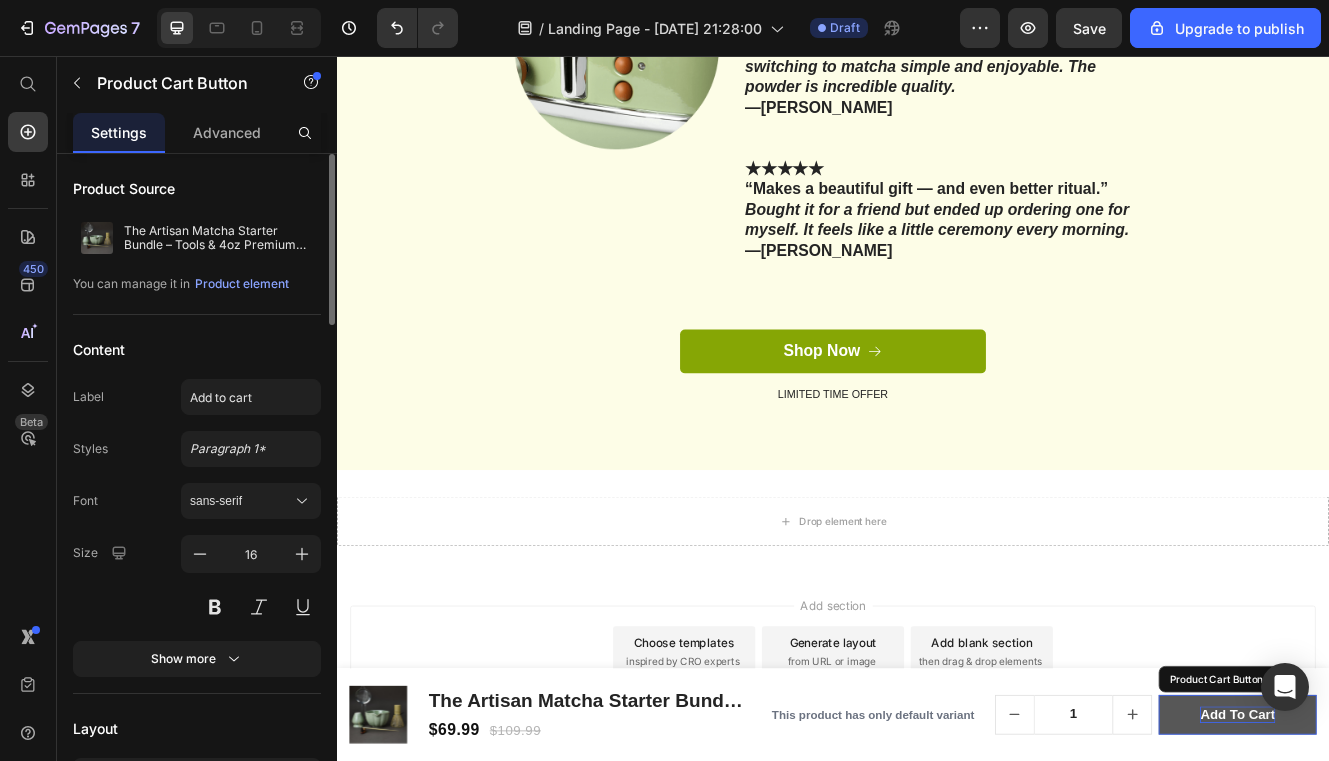 click on "add to cart" at bounding box center [1426, 853] 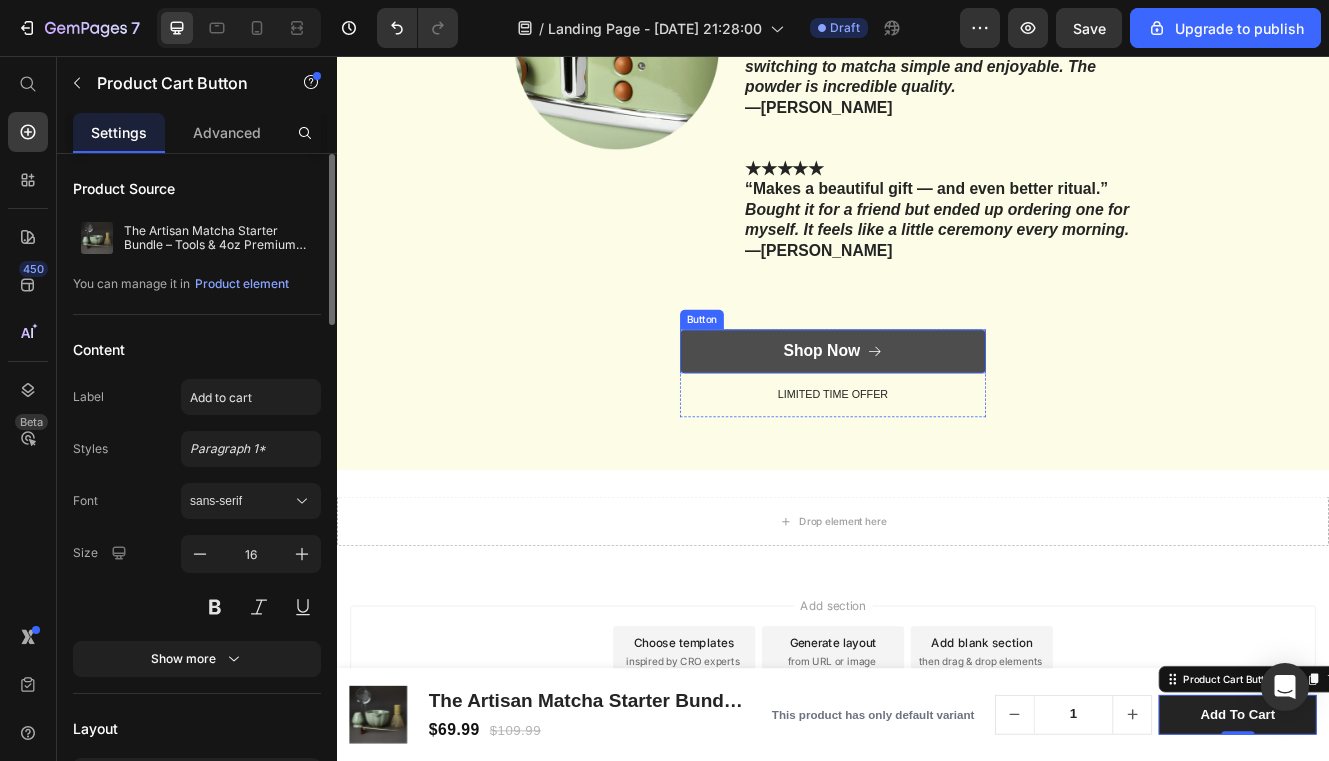 click on "Shop Now" at bounding box center (937, 413) 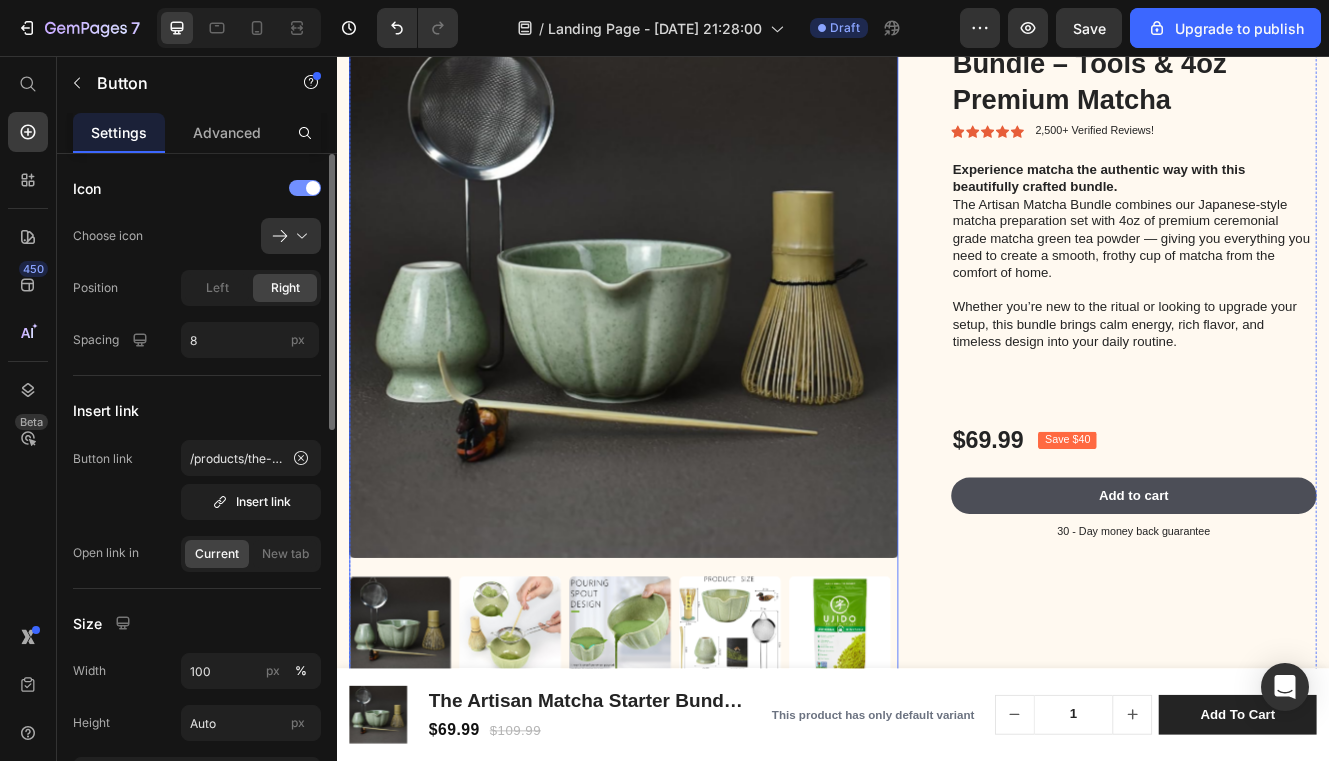 scroll, scrollTop: 581, scrollLeft: 0, axis: vertical 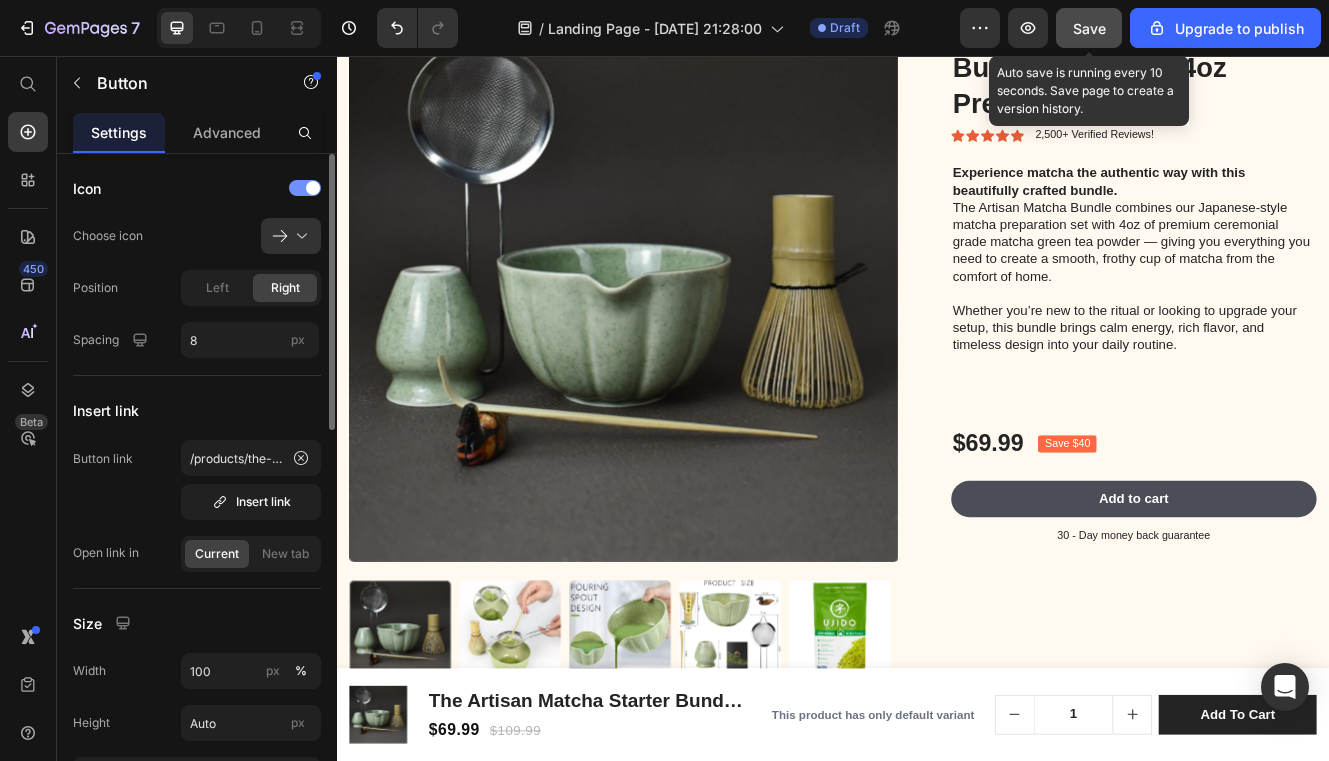 click on "Save" at bounding box center (1089, 28) 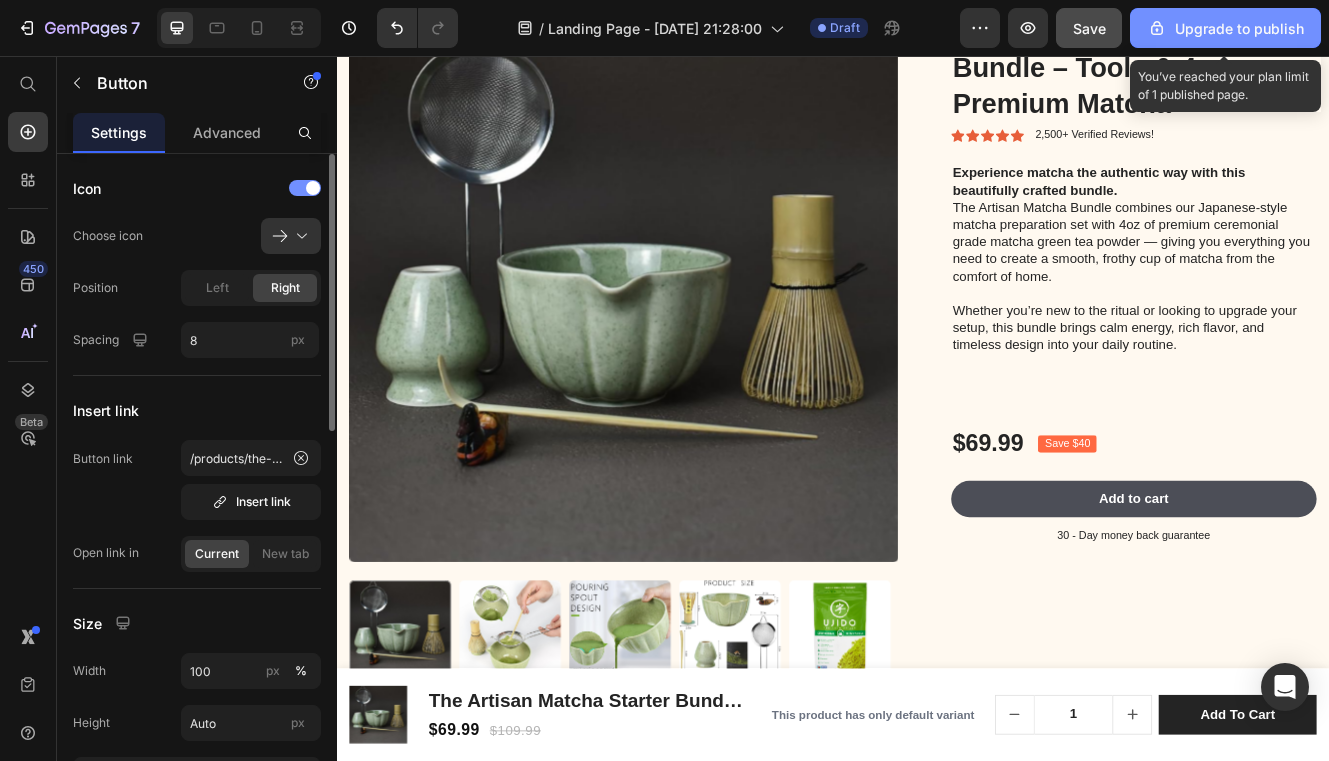 click on "Upgrade to publish" at bounding box center [1225, 28] 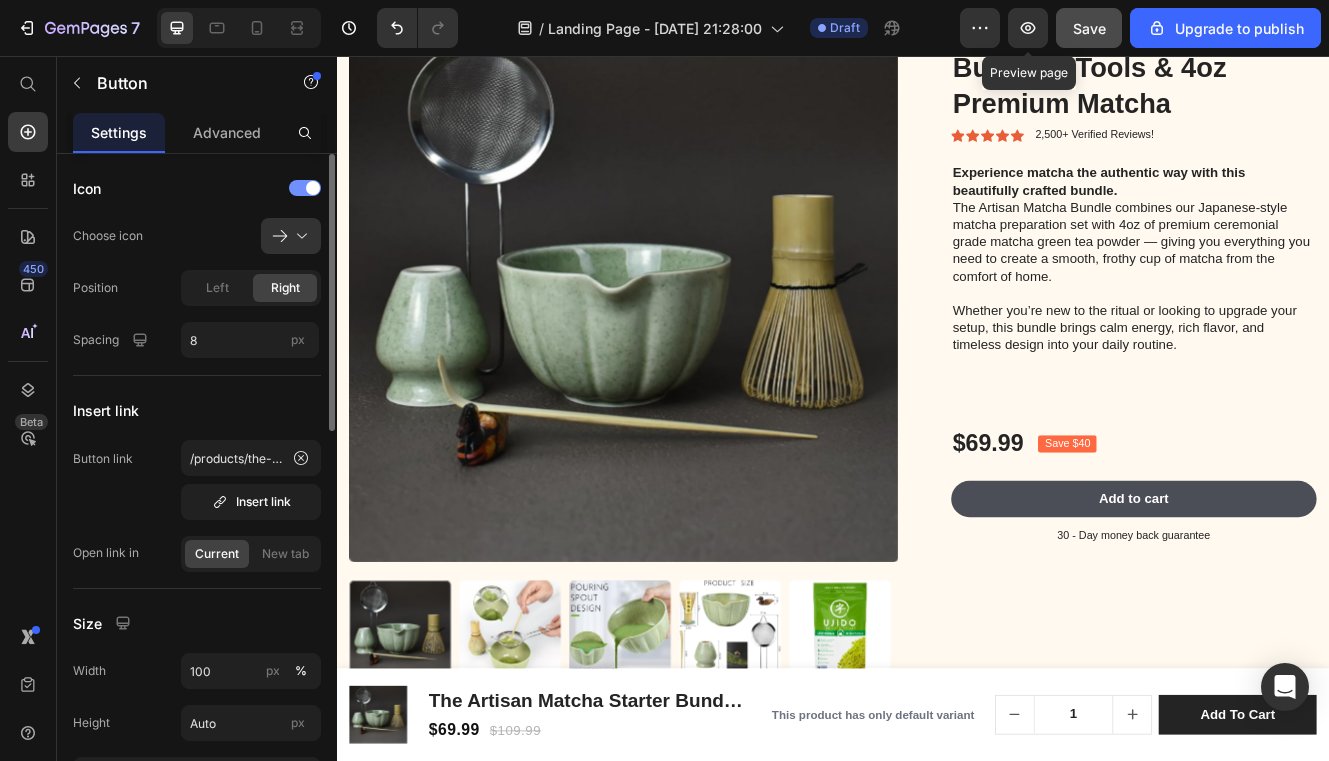 click on "Save" at bounding box center (1089, 28) 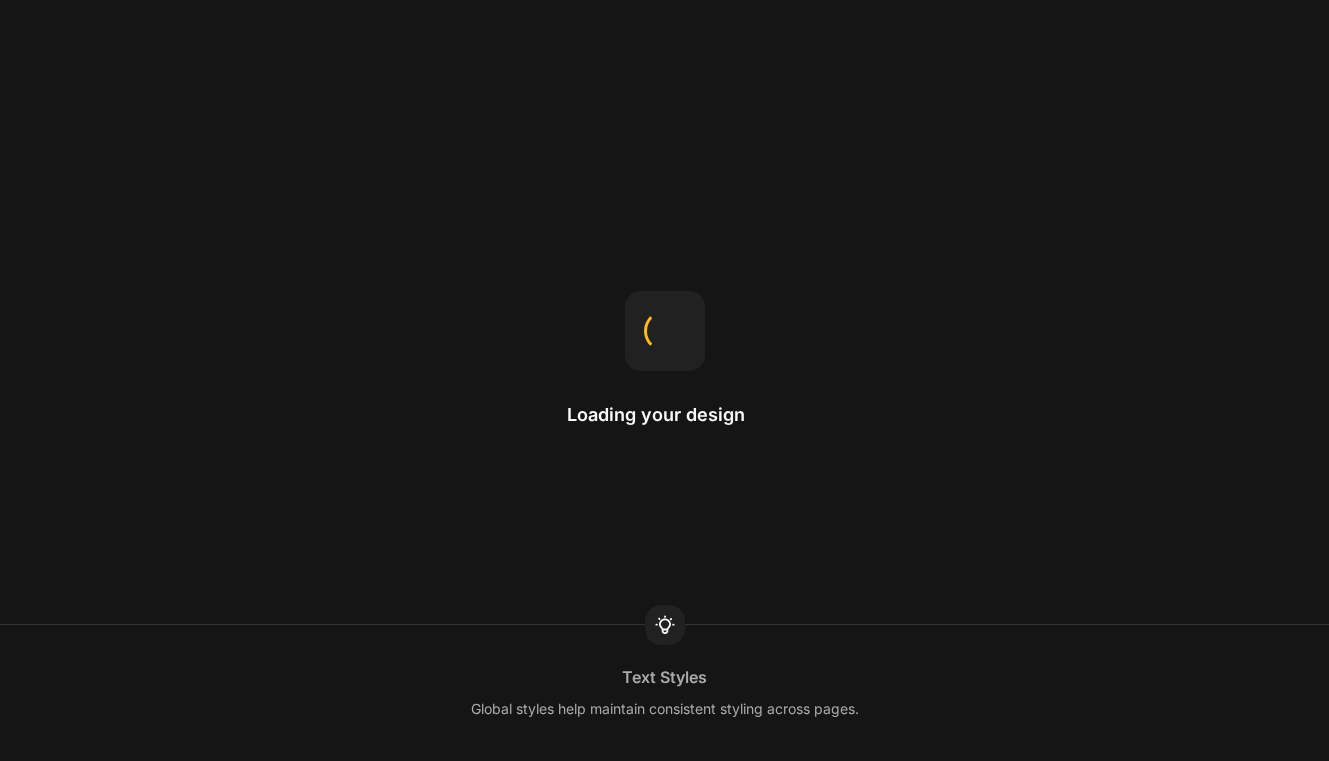 scroll, scrollTop: 0, scrollLeft: 0, axis: both 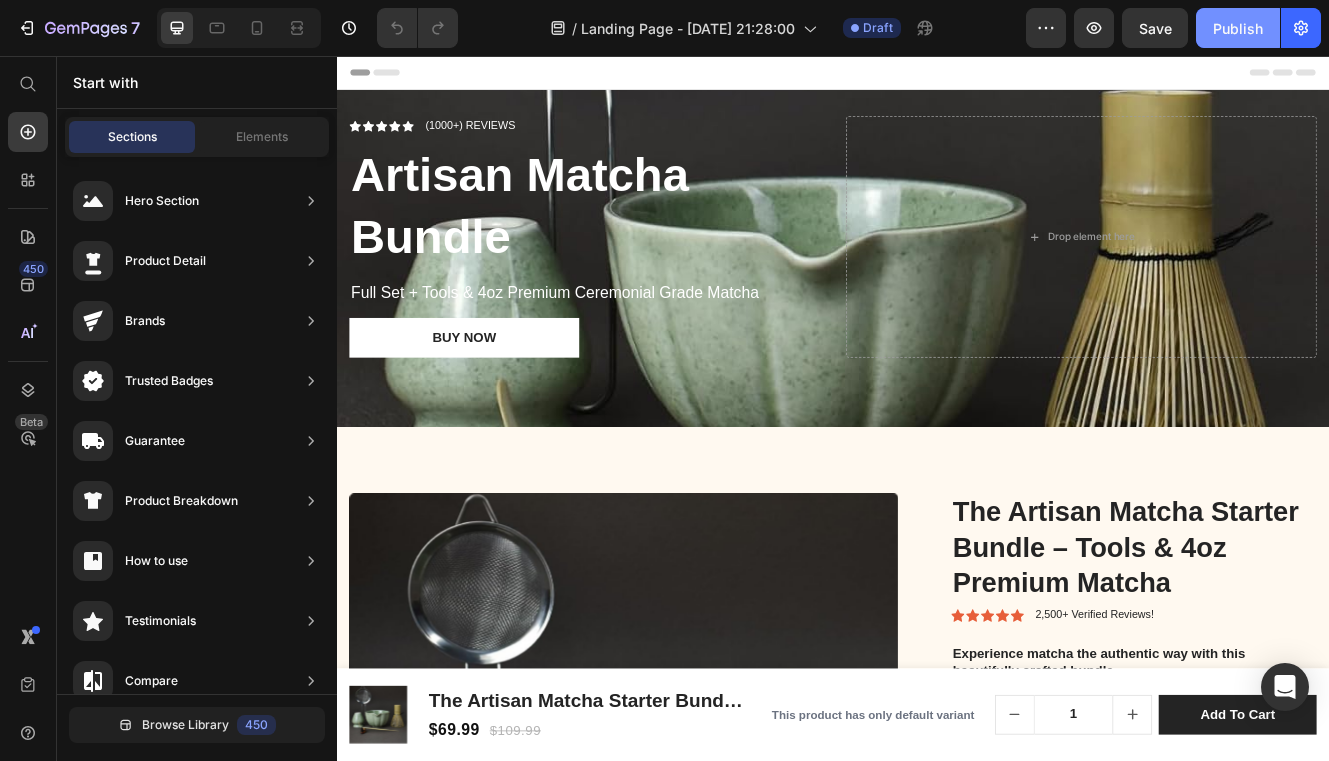 click on "Publish" at bounding box center (1238, 28) 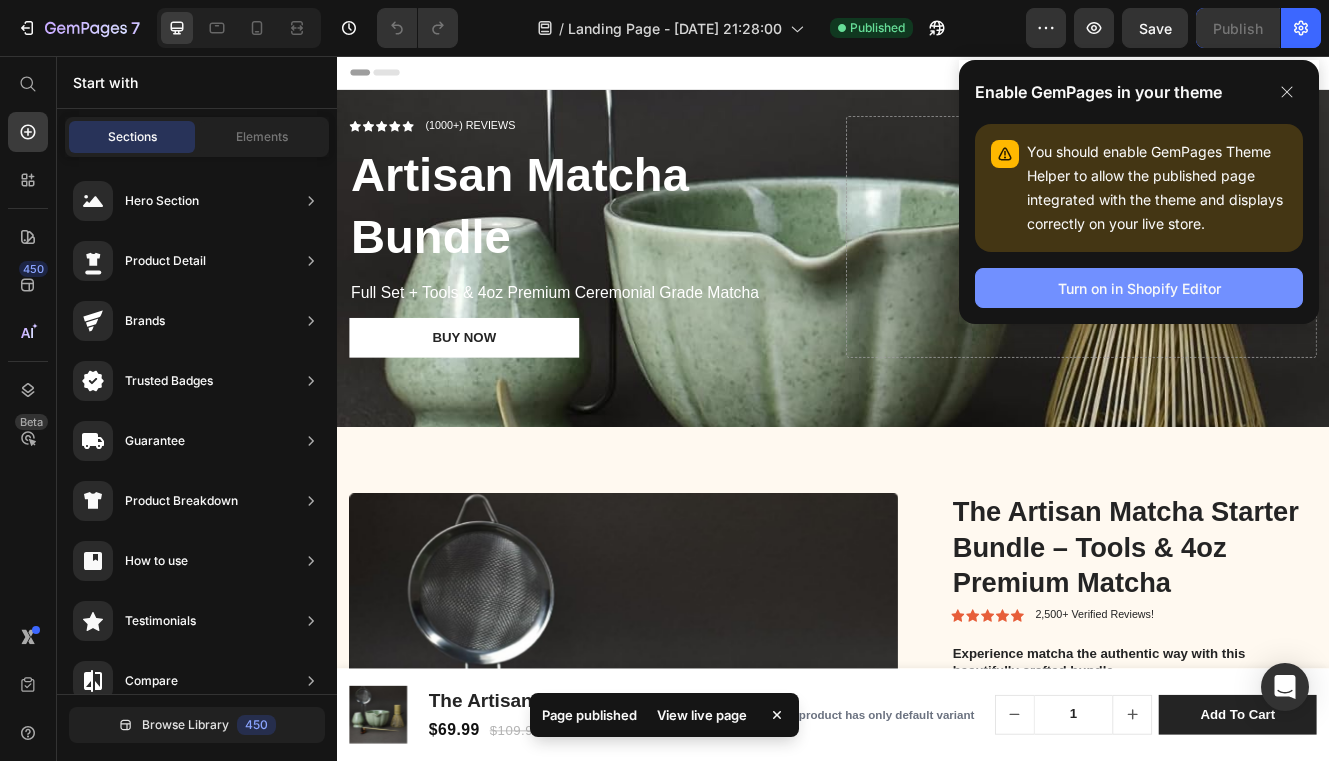 click on "Turn on in Shopify Editor" at bounding box center [1139, 288] 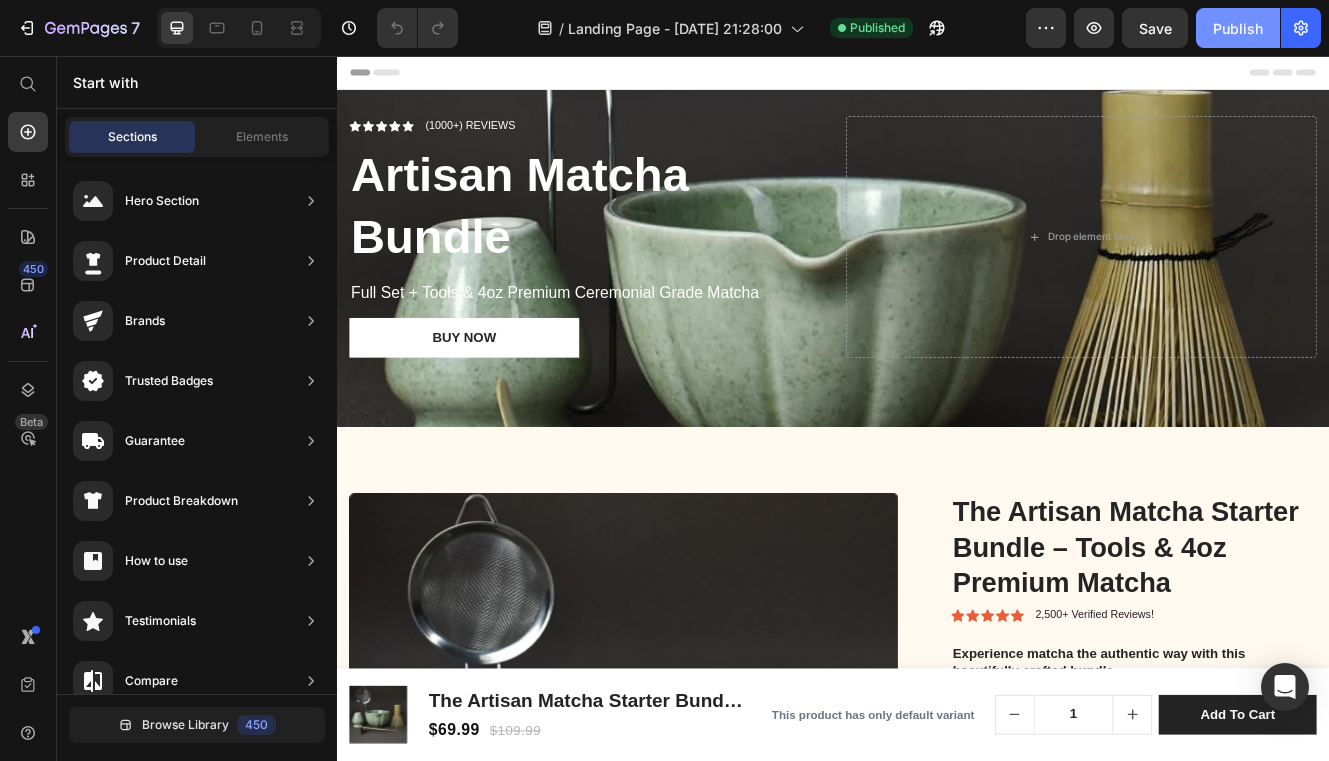click on "Publish" at bounding box center (1238, 28) 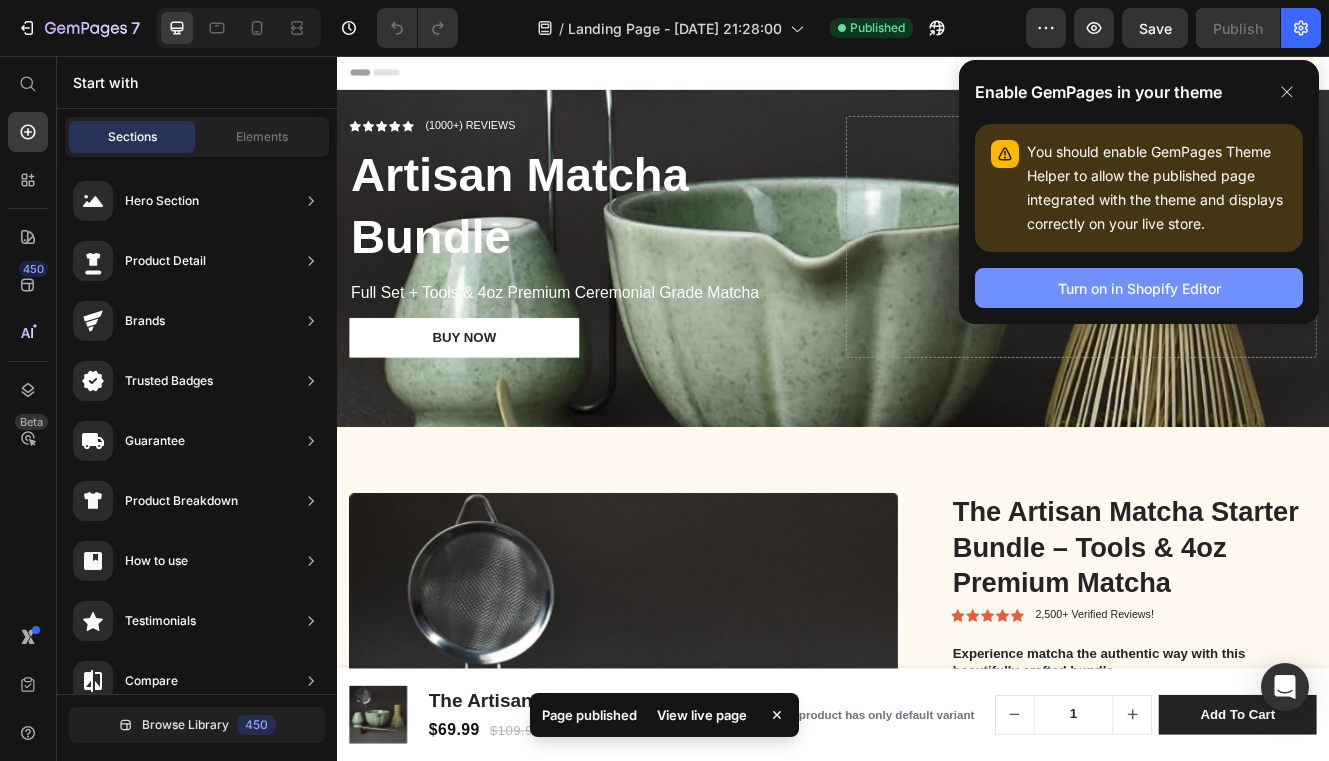 click on "Turn on in Shopify Editor" at bounding box center (1139, 288) 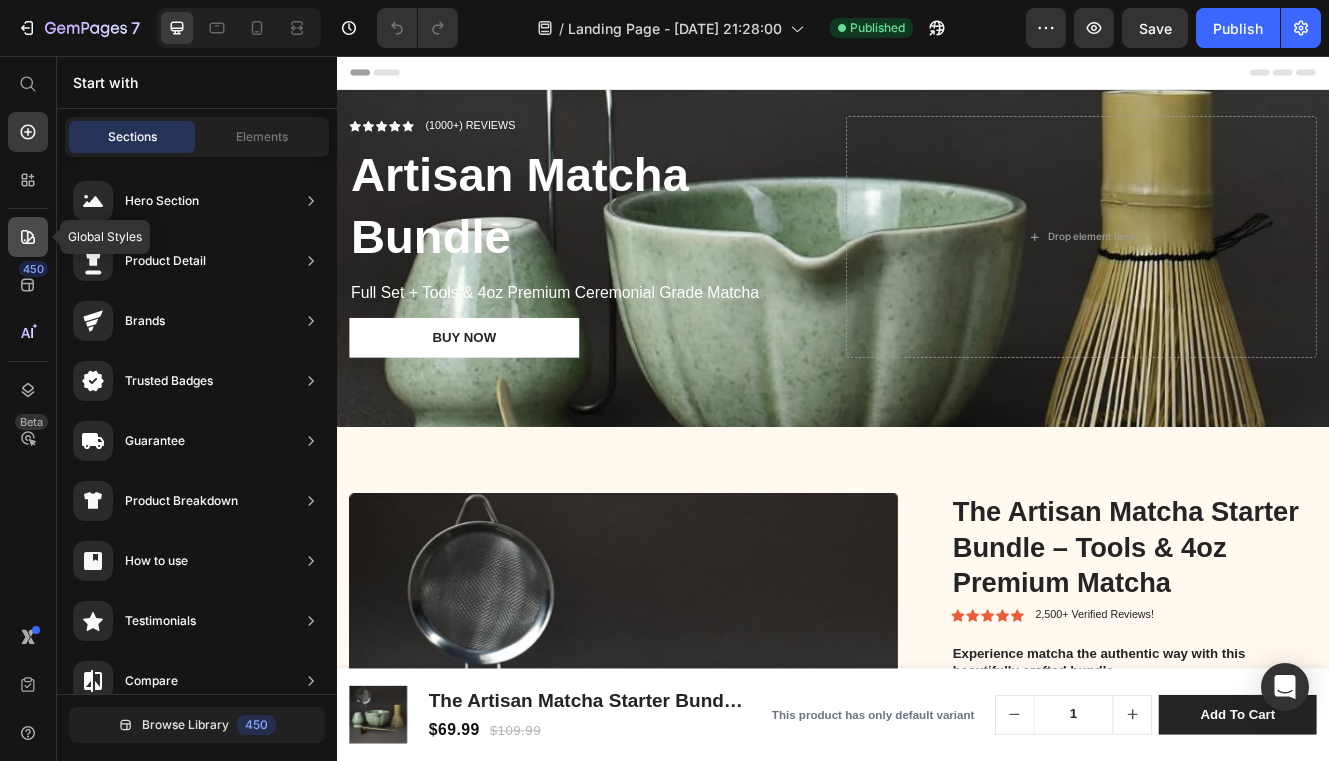 click 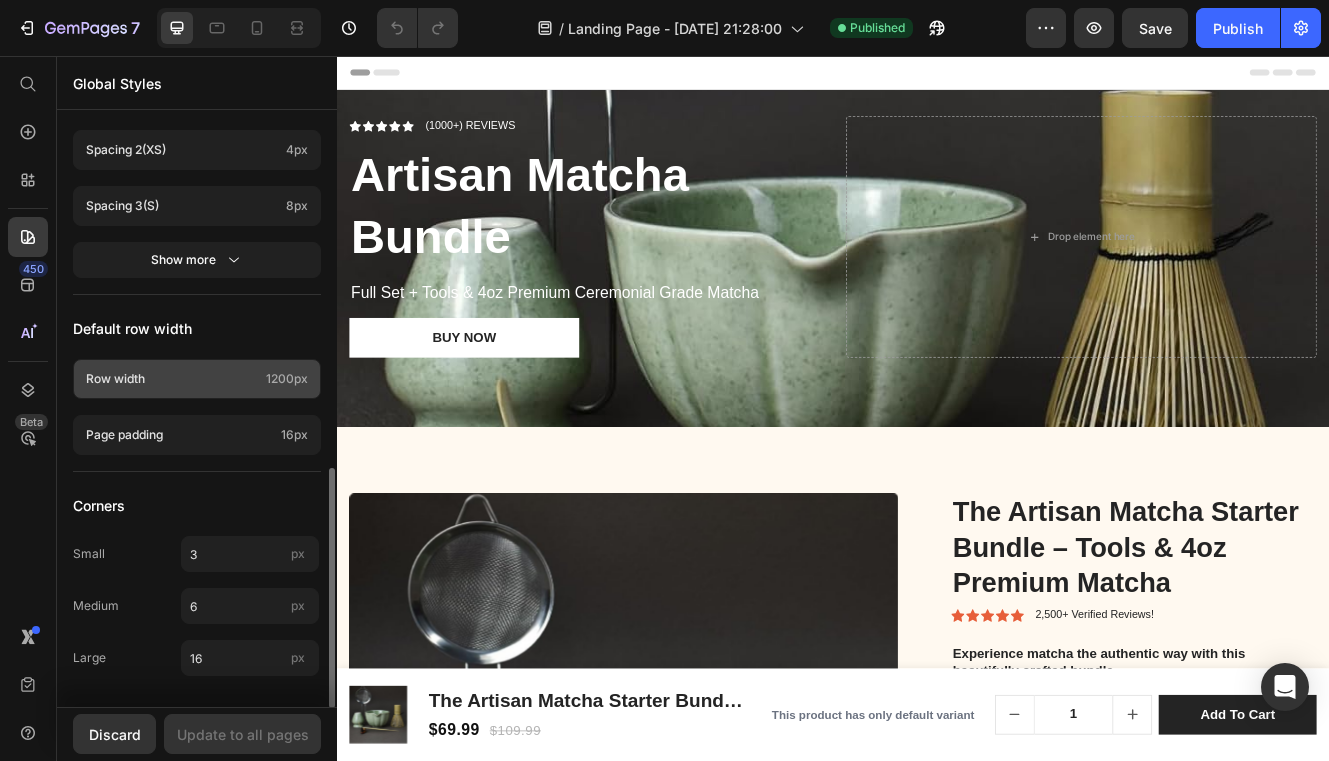 scroll, scrollTop: 872, scrollLeft: 0, axis: vertical 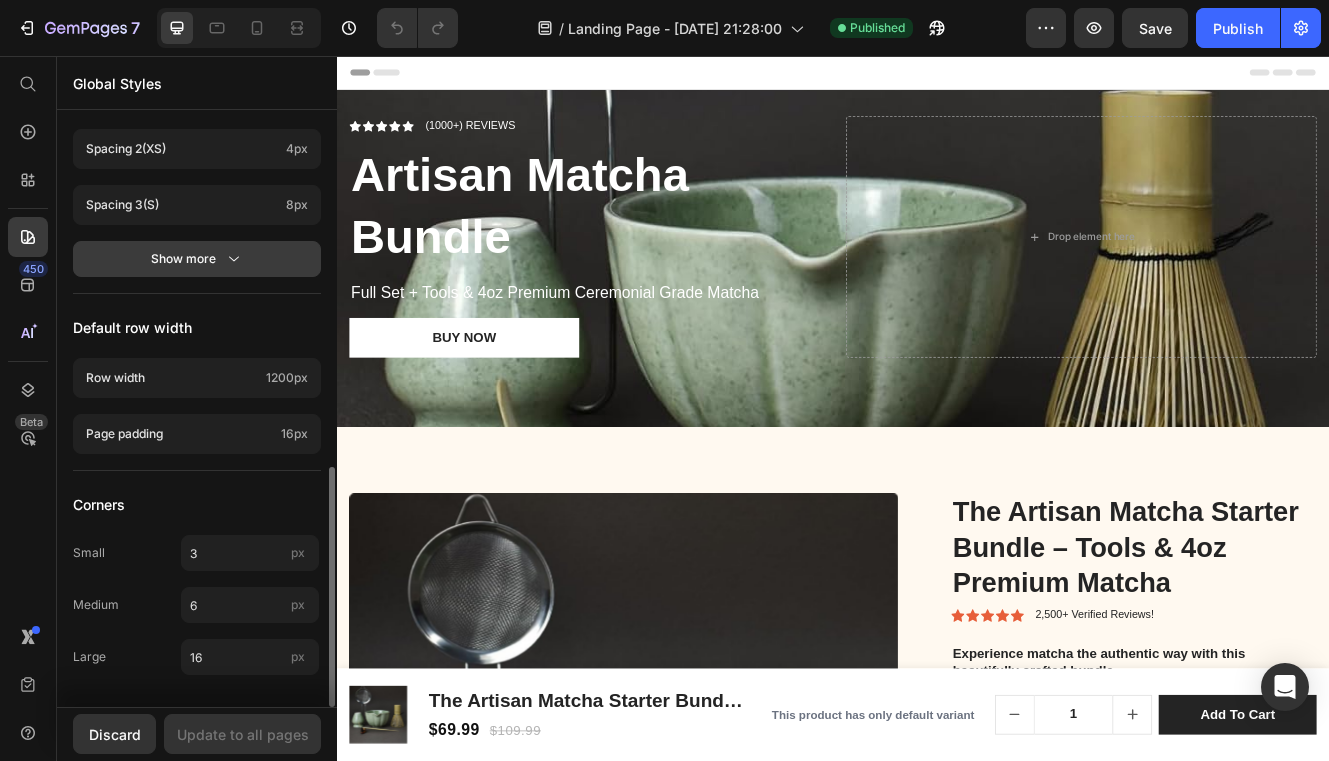 click on "Show more" at bounding box center [197, 259] 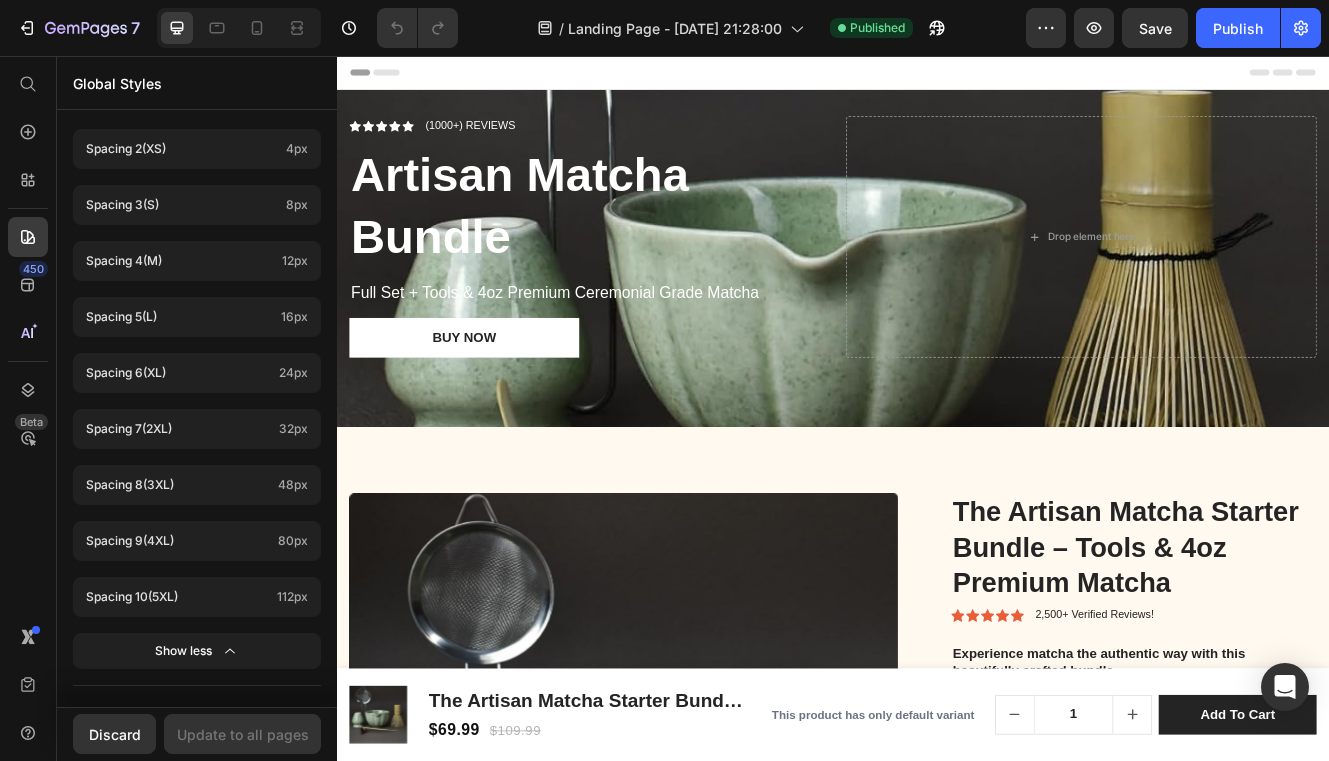 click on "Header" at bounding box center [937, 76] 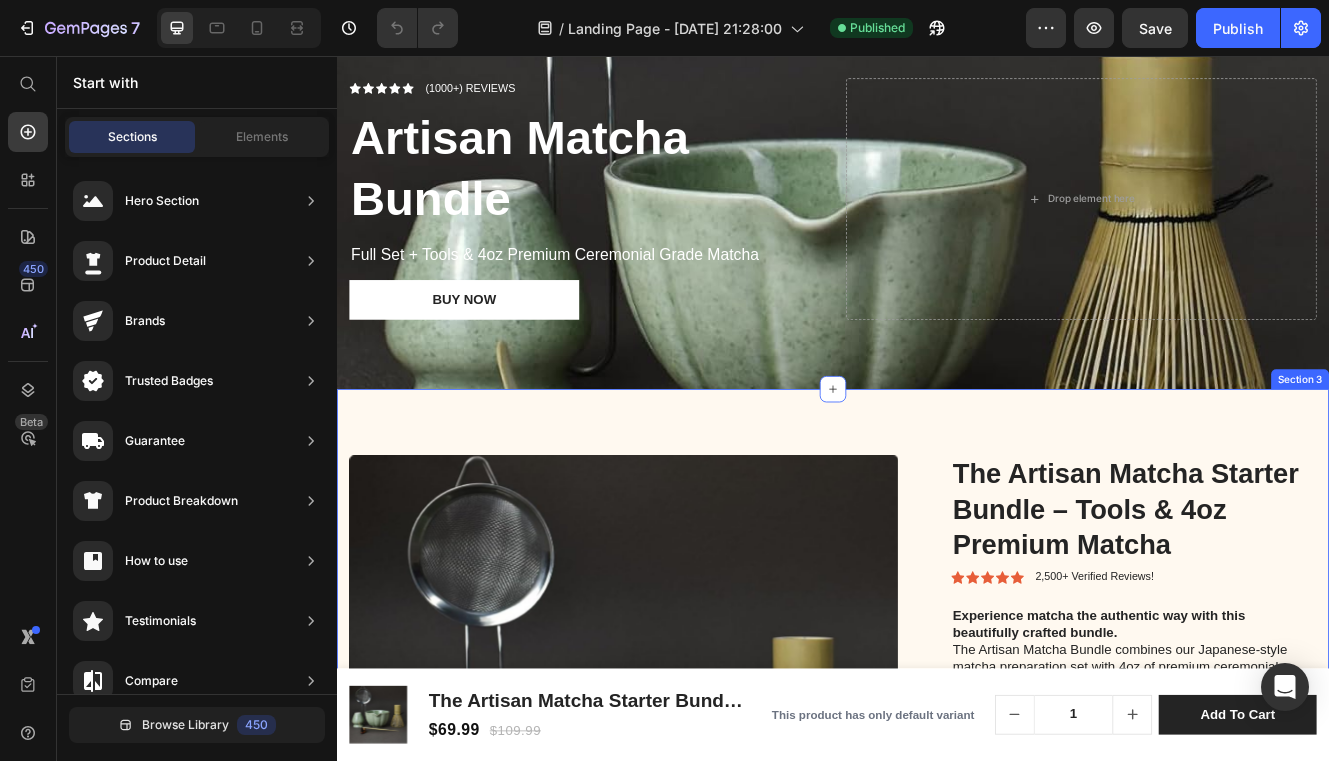 scroll, scrollTop: 157, scrollLeft: 0, axis: vertical 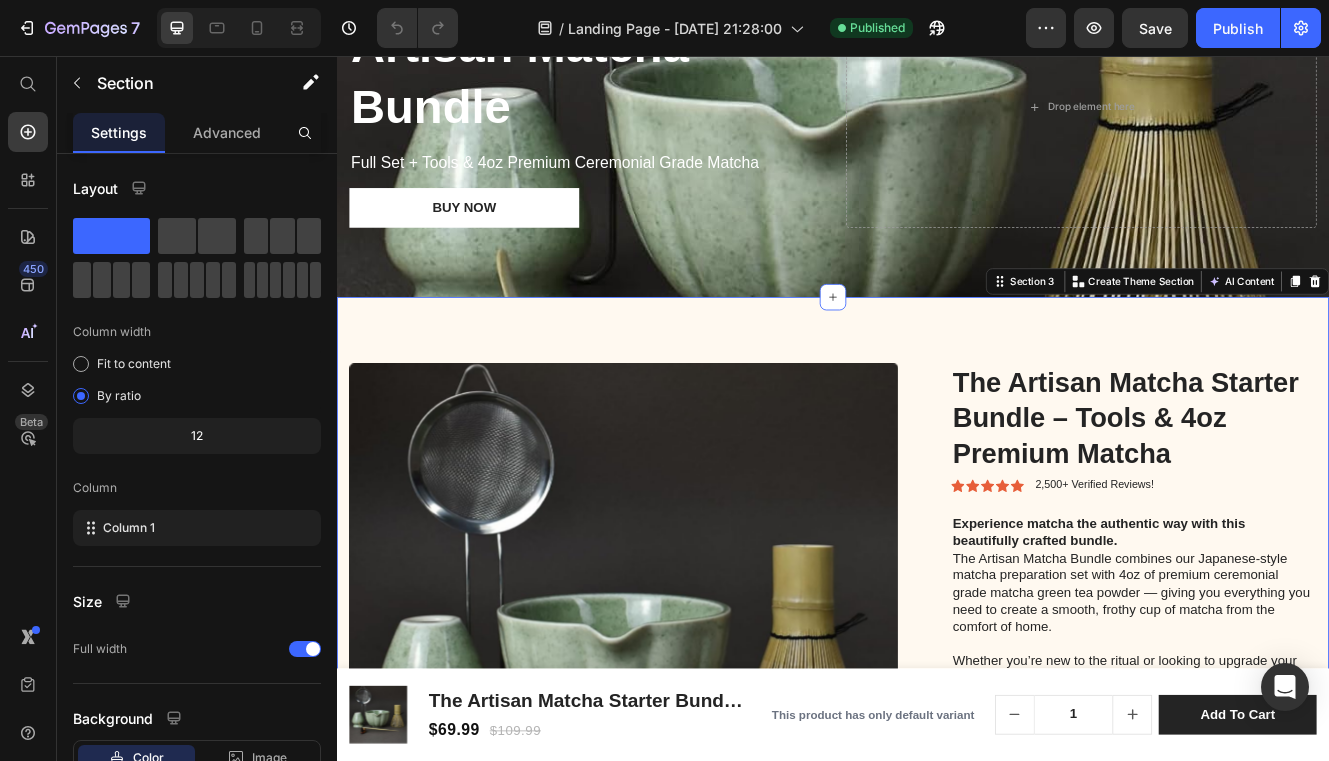 click on "Product Images The Artisan Matcha Starter Bundle – Tools & 4oz Premium Matcha Product Title Icon Icon Icon Icon Icon Icon List 2,500+ Verified Reviews! Text Block Row Experience matcha the authentic way with this beautifully crafted bundle. The Artisan Matcha Bundle combines our Japanese-style matcha preparation set with 4oz of premium ceremonial grade matcha green tea powder — giving you everything you need to create a smooth, frothy cup of matcha from the comfort of home.   Whether you’re new to the ritual or looking to upgrade your setup, this bundle brings calm energy, rich flavor, and timeless design into your daily routine.   Text Block $69.99 Product Price Save $40 Product Badge Row Add to cart Add to Cart 30 - Day money back guarantee Text Block Row Product Section 3   You can create reusable sections Create Theme Section AI Content Write with GemAI What would you like to describe here? Tone and Voice Persuasive Product Getting products... Show more Generate" at bounding box center [937, 832] 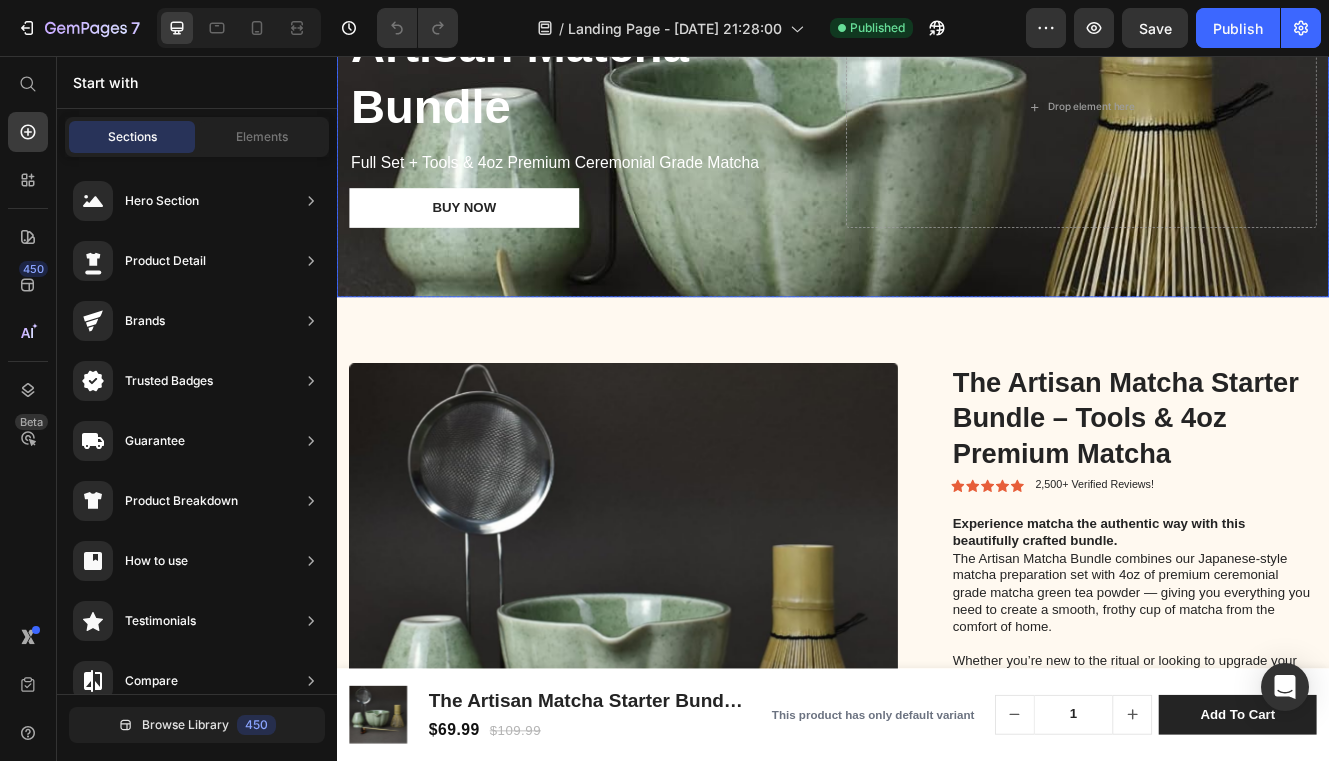 scroll, scrollTop: 839, scrollLeft: 0, axis: vertical 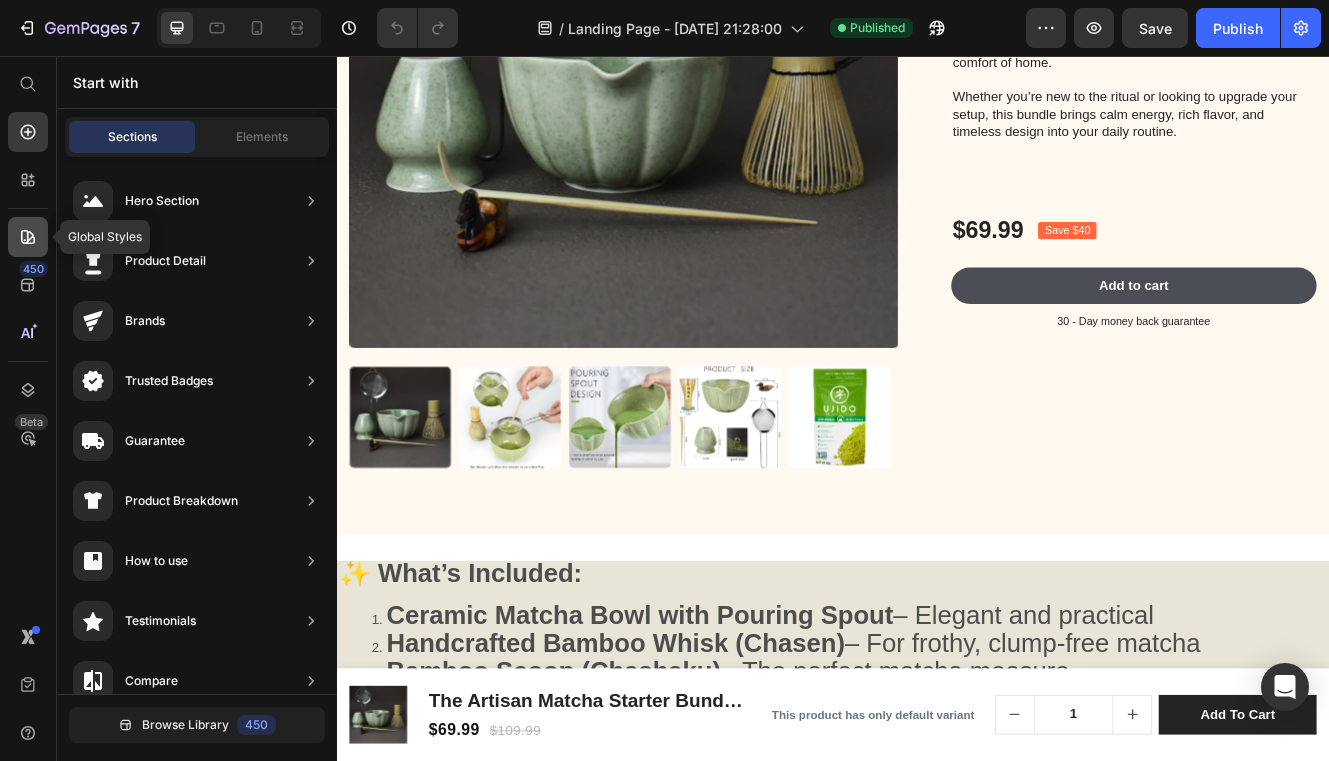 click 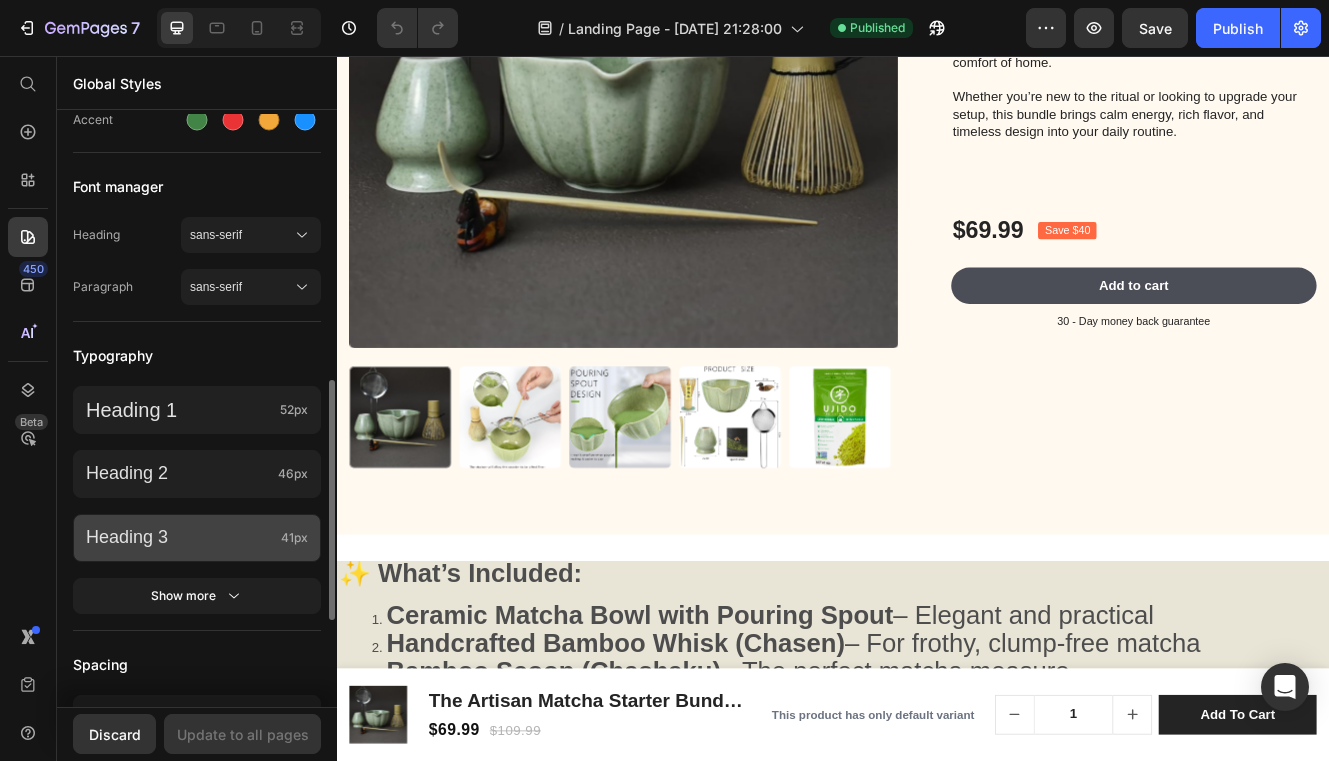 scroll, scrollTop: 368, scrollLeft: 0, axis: vertical 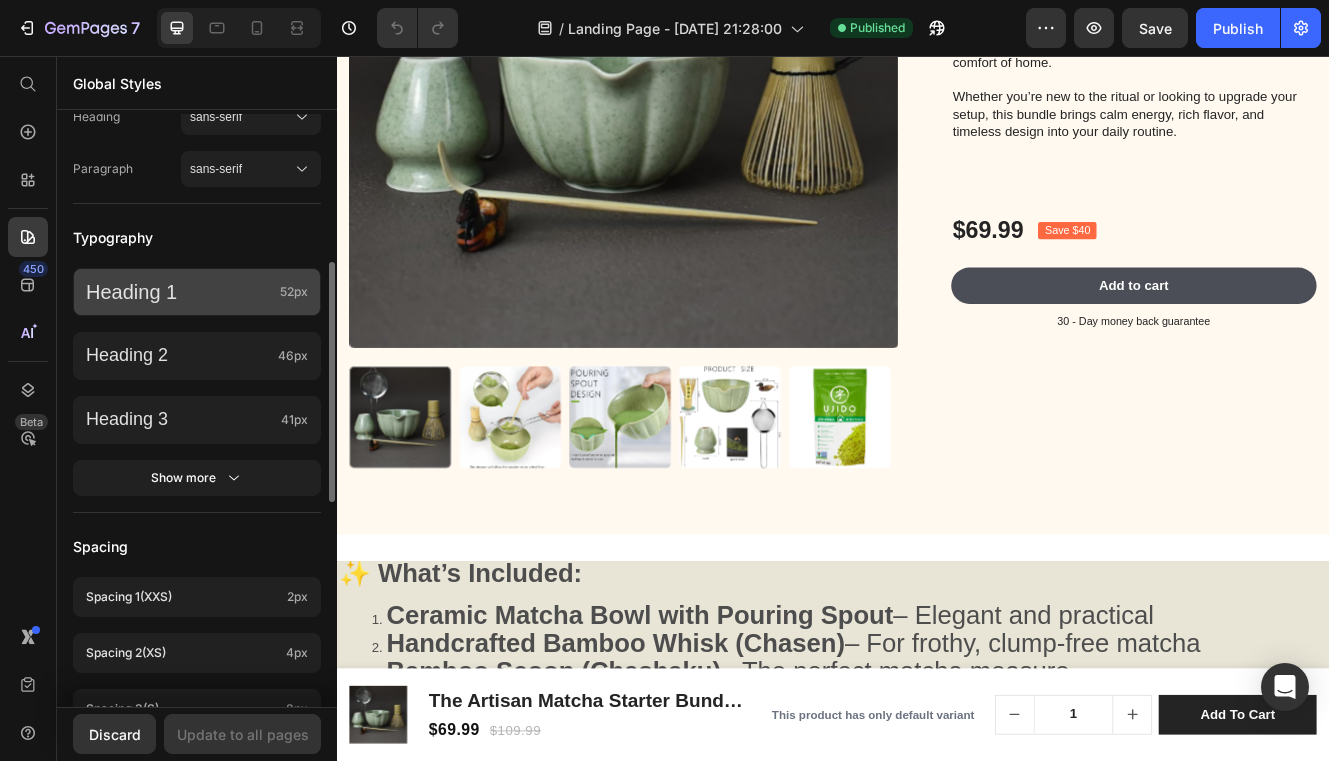 click on "Heading 1 52px" 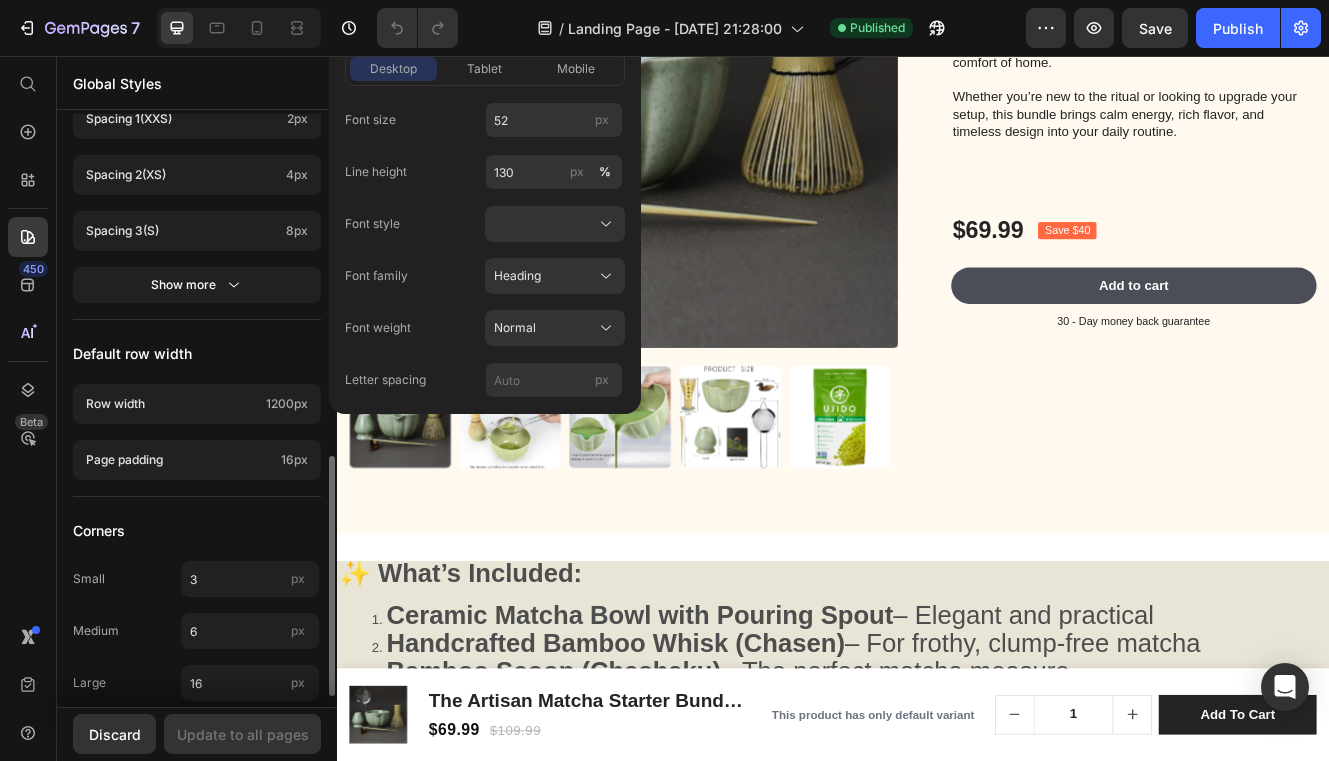 scroll, scrollTop: 872, scrollLeft: 0, axis: vertical 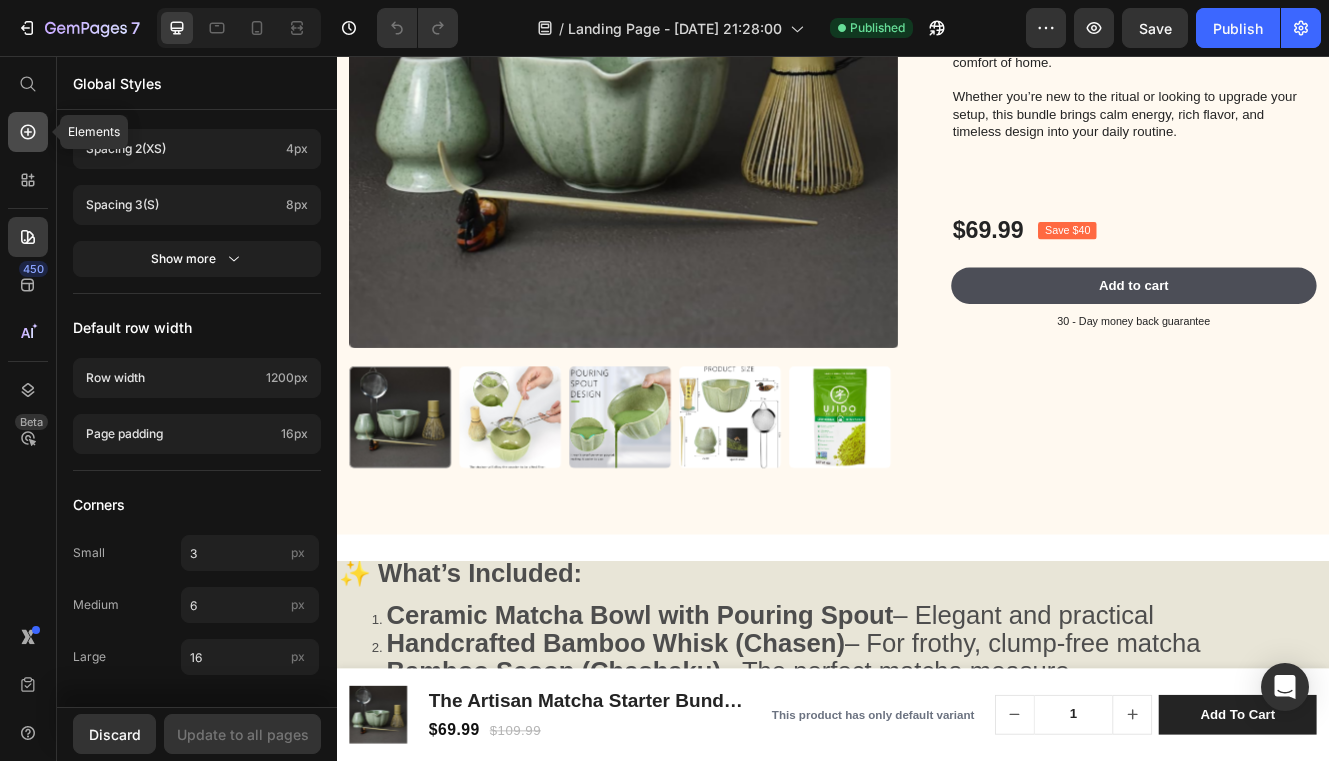 click 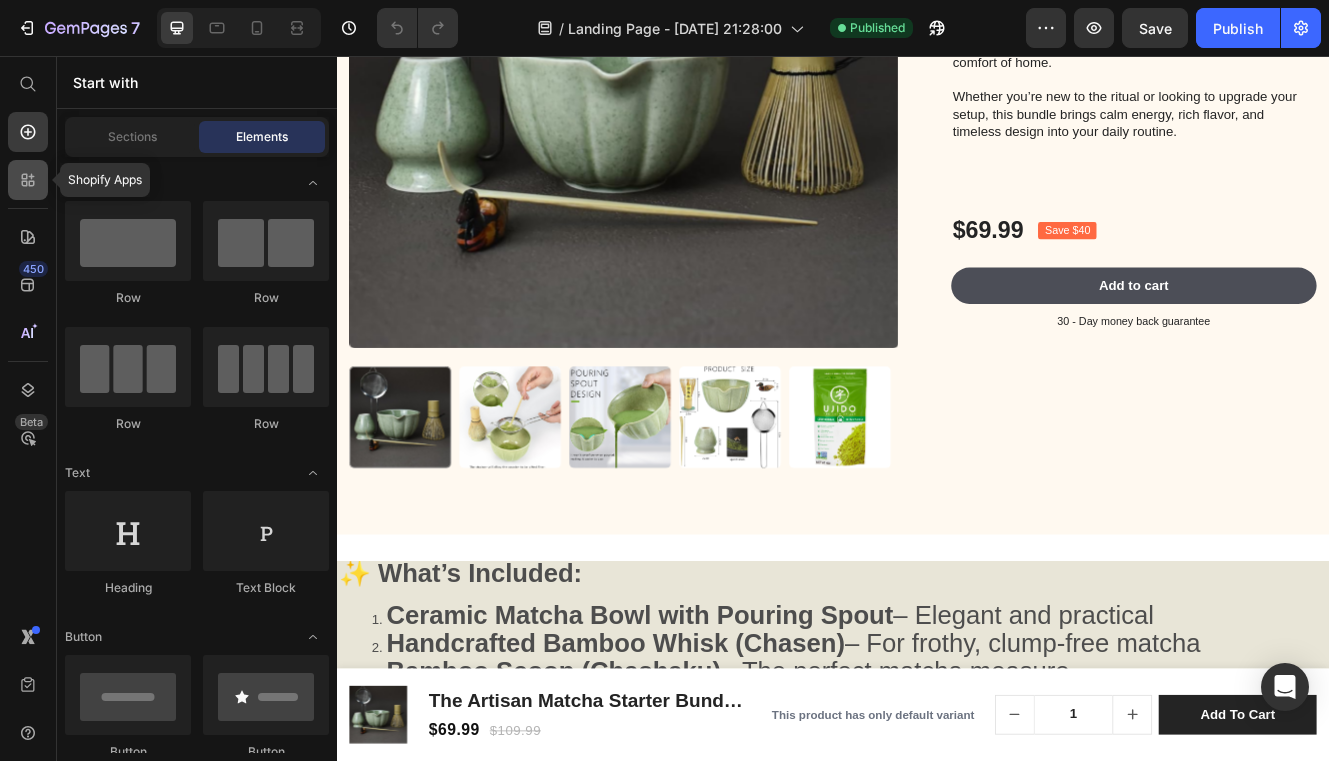 click 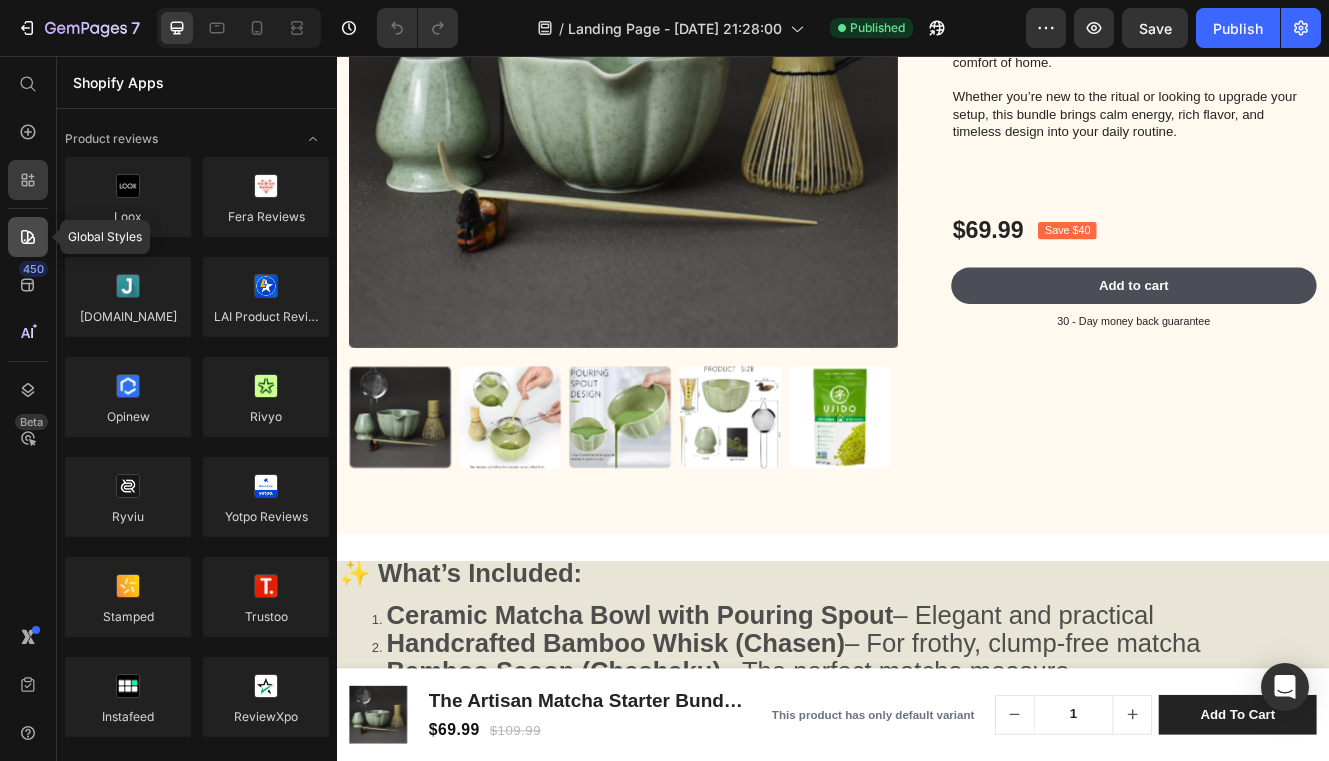 click 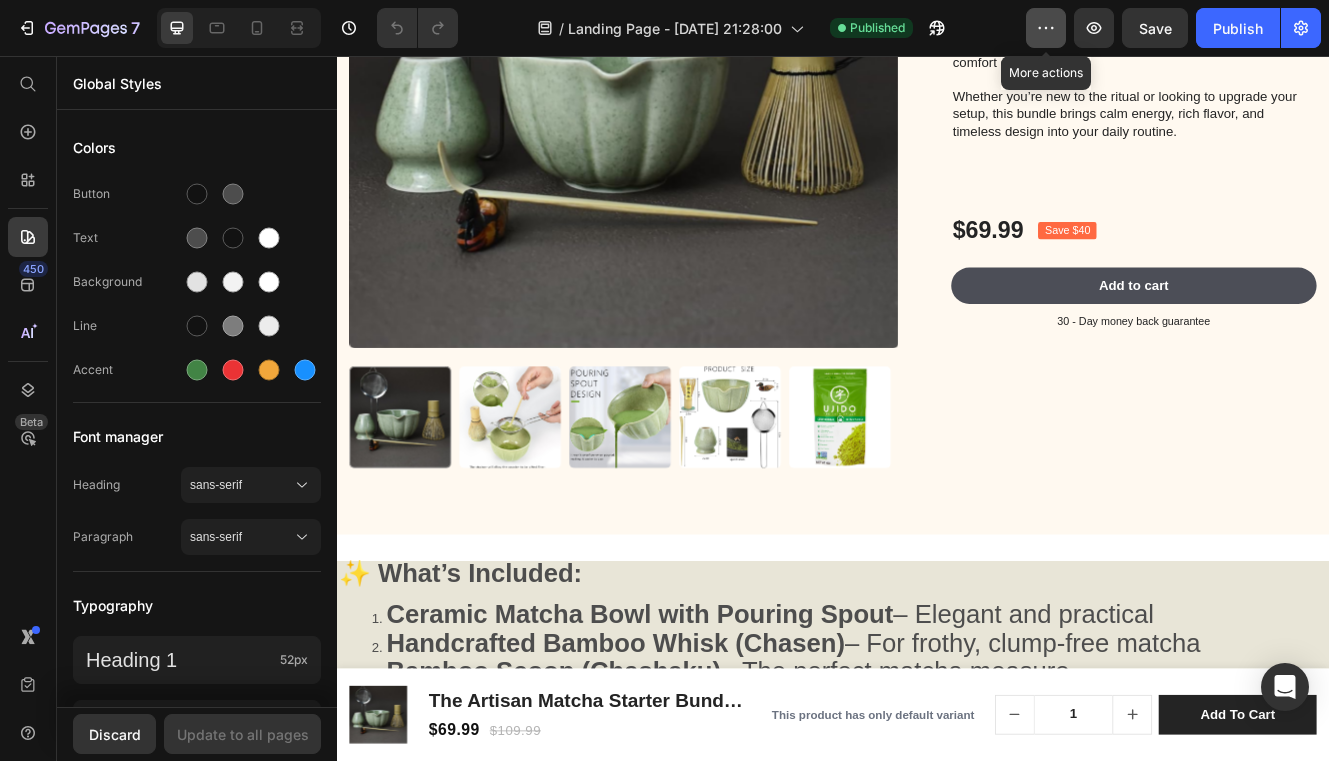 click 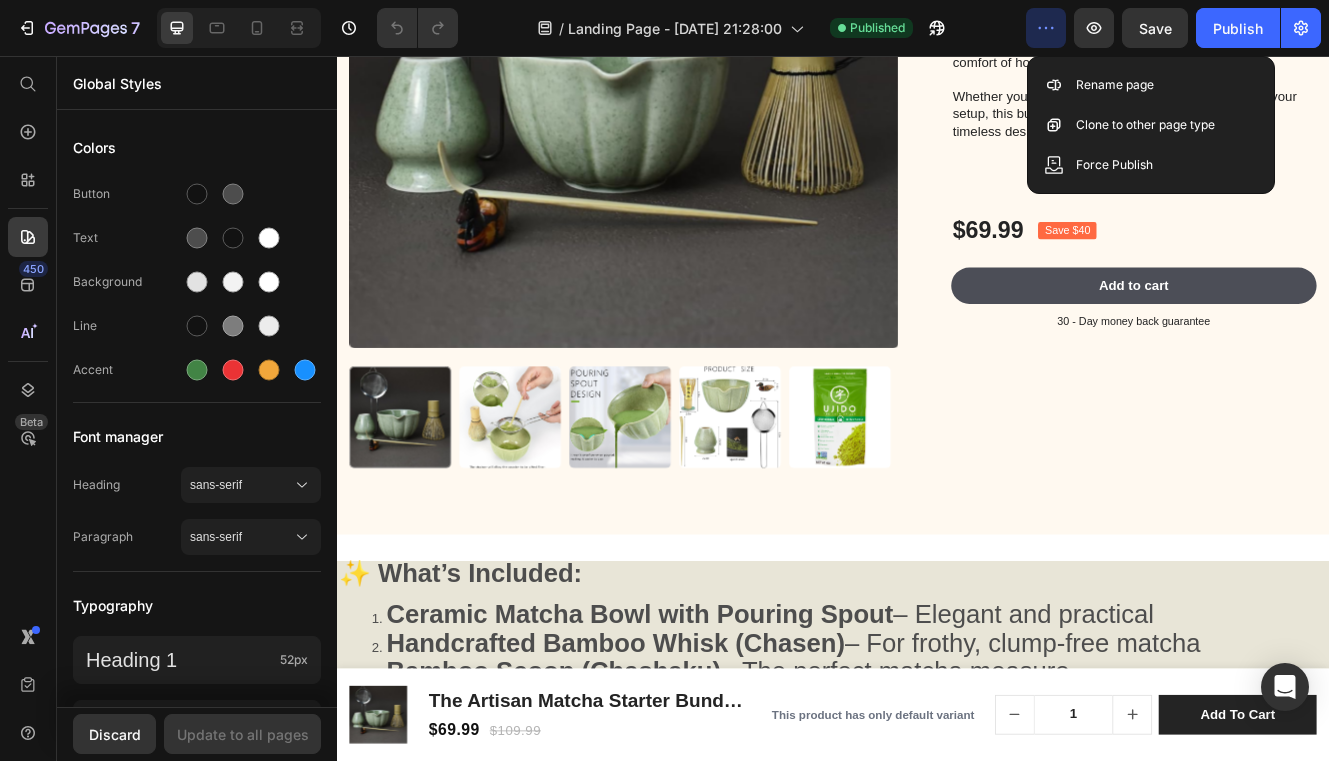 click 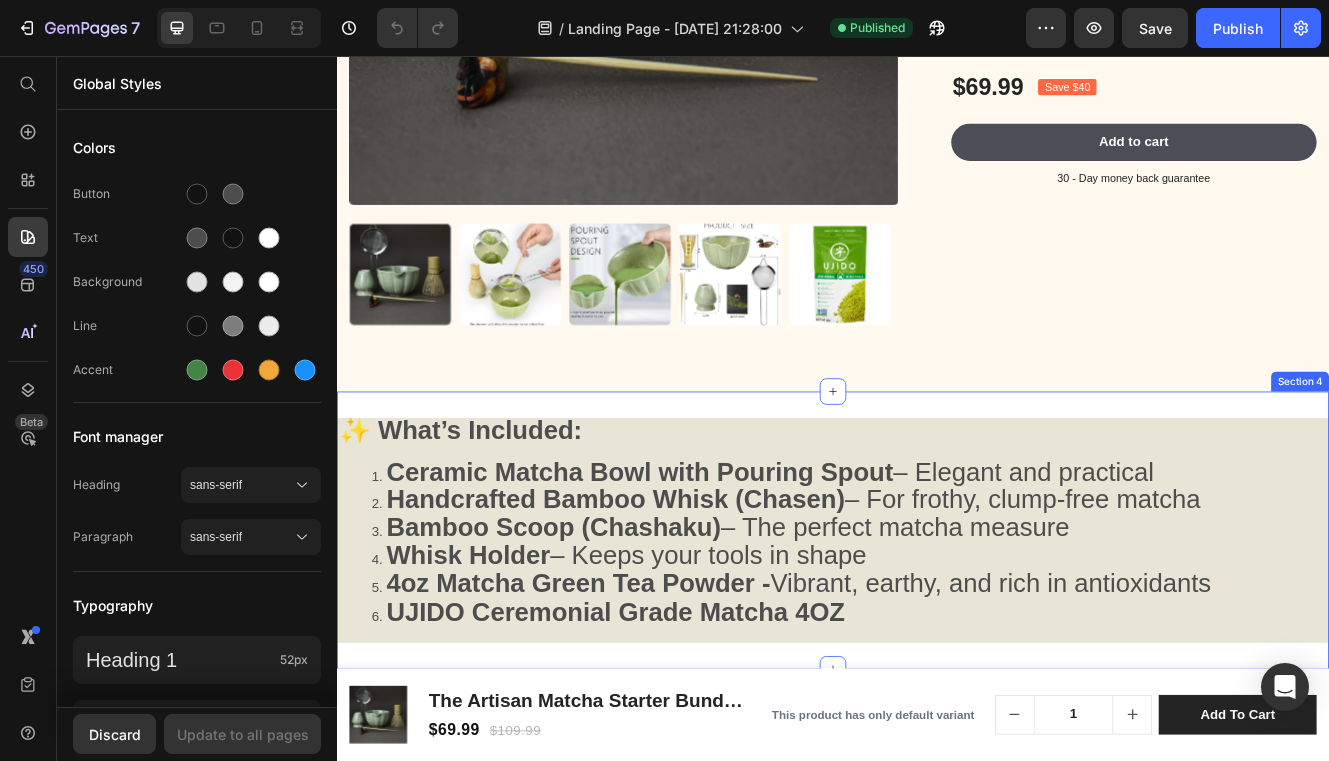 scroll, scrollTop: 1015, scrollLeft: 0, axis: vertical 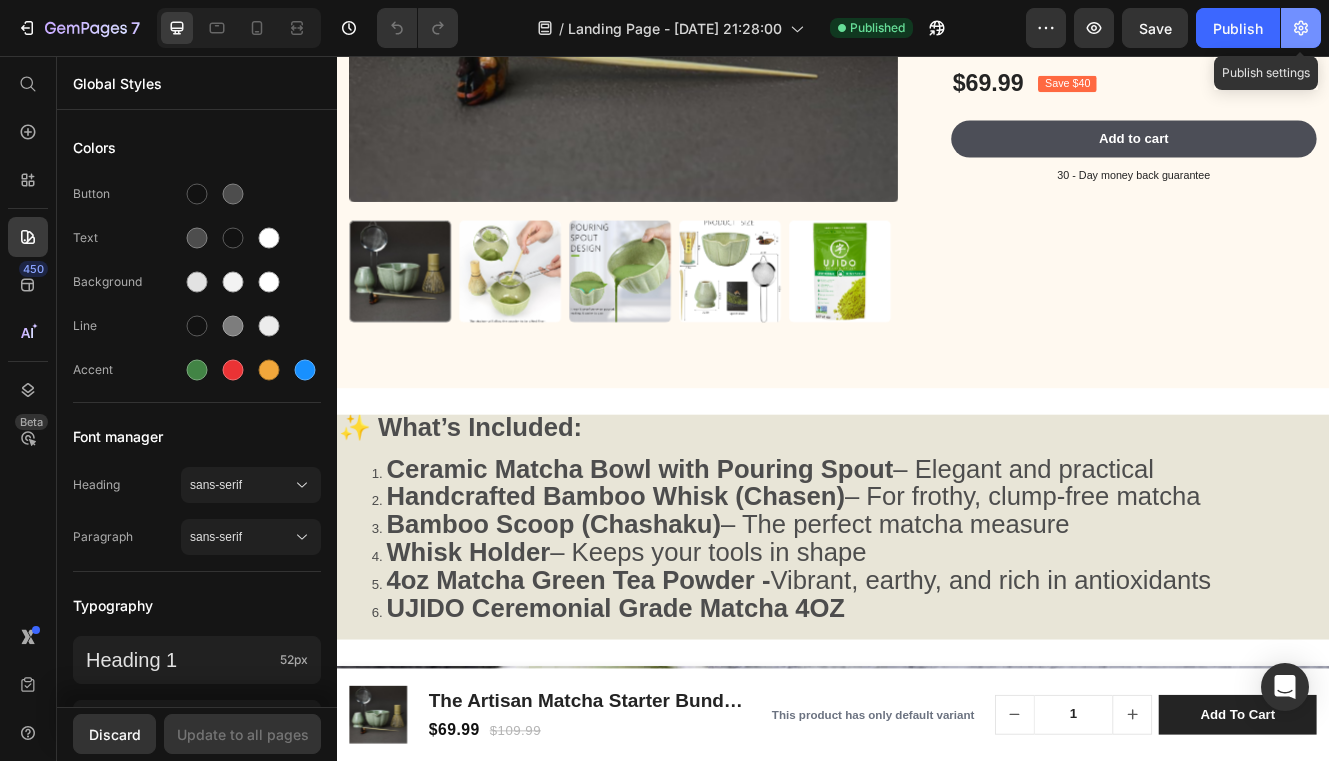 click 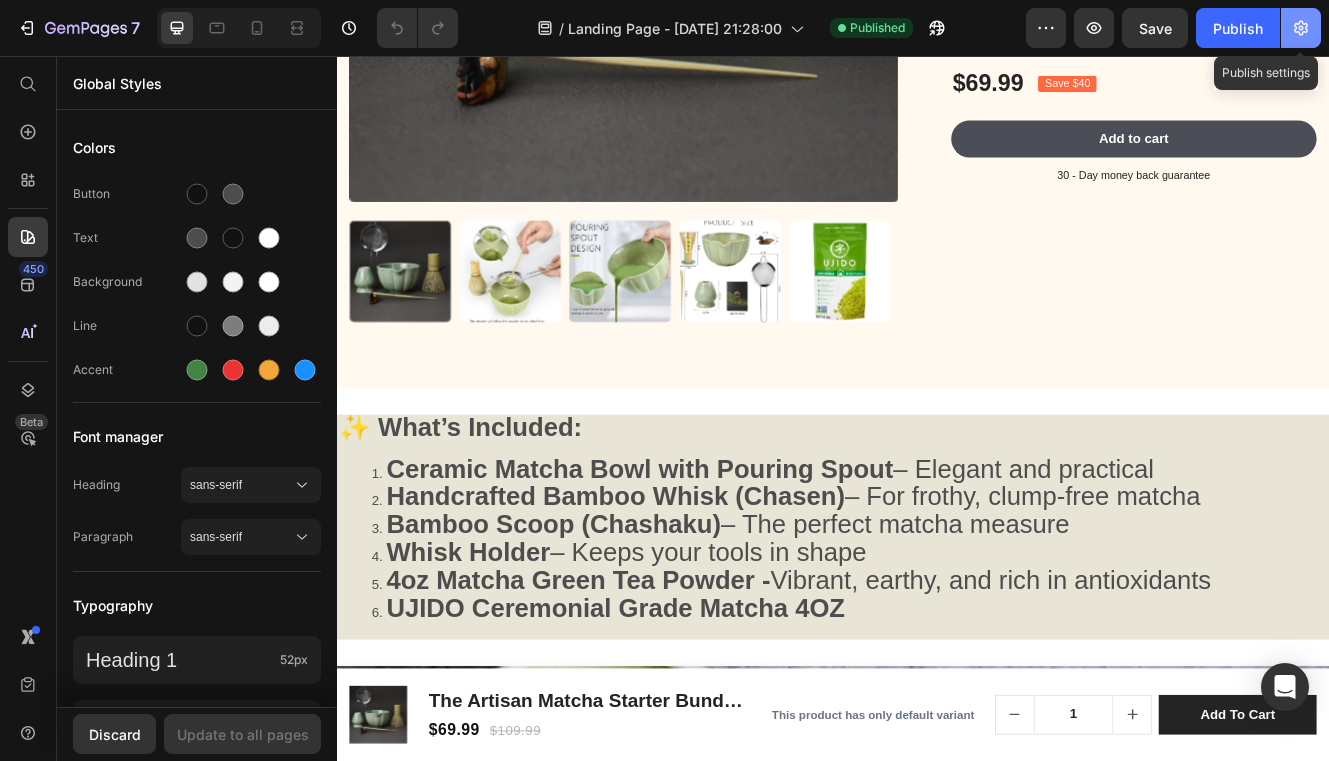click 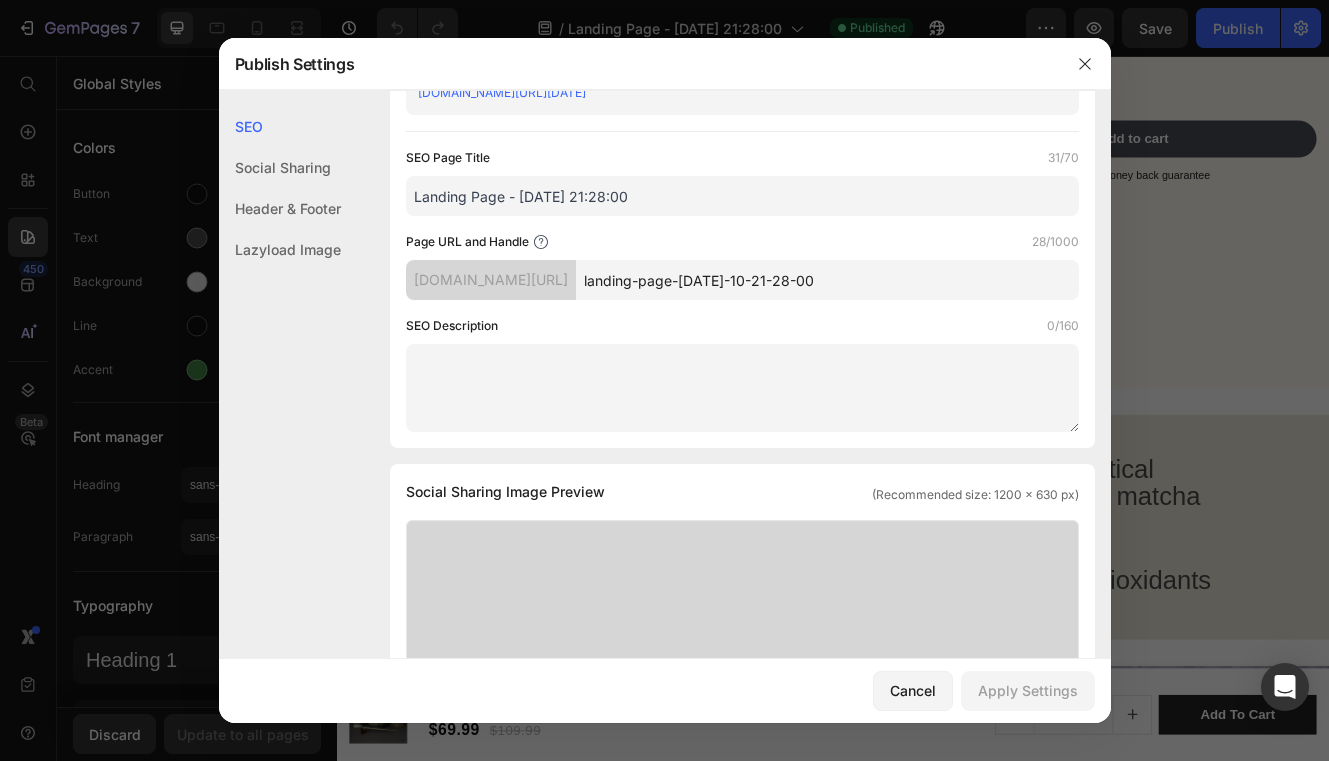 scroll, scrollTop: 0, scrollLeft: 0, axis: both 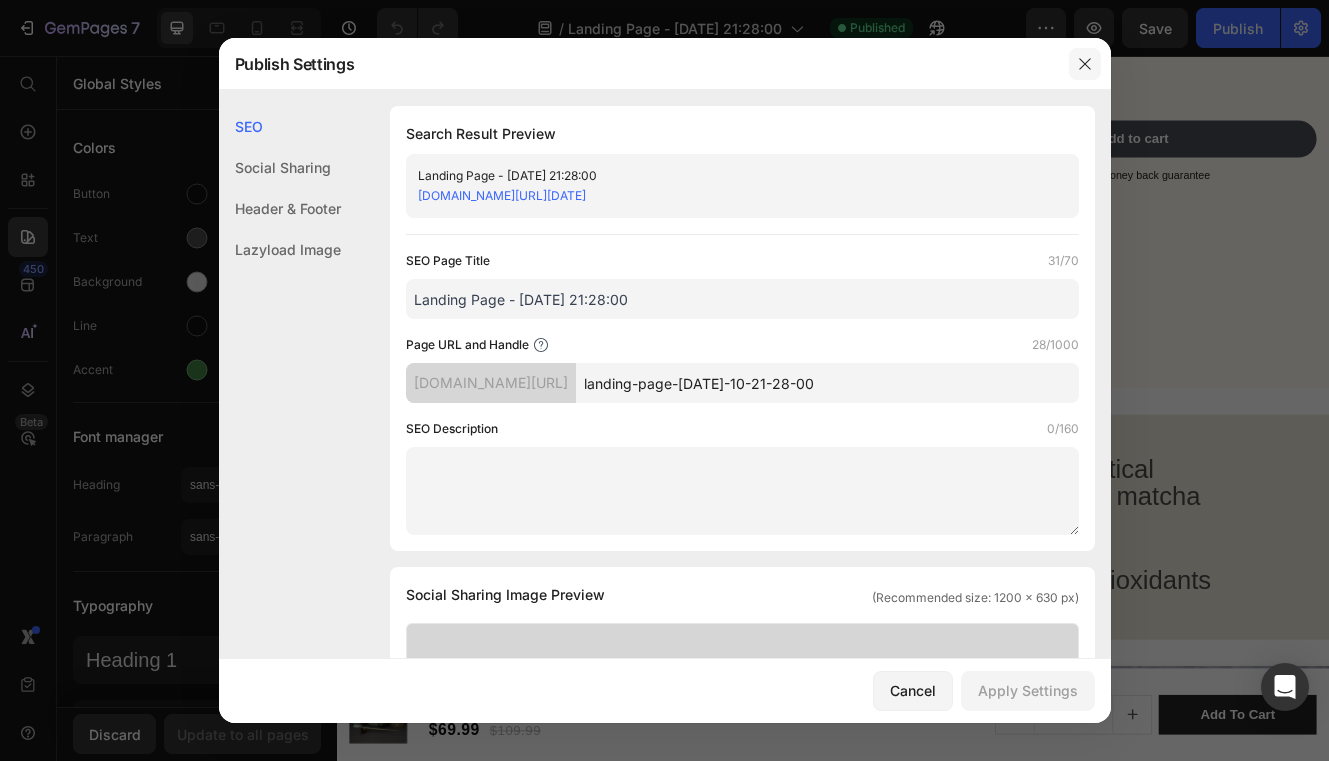 drag, startPoint x: 1088, startPoint y: 64, endPoint x: 668, endPoint y: 83, distance: 420.42953 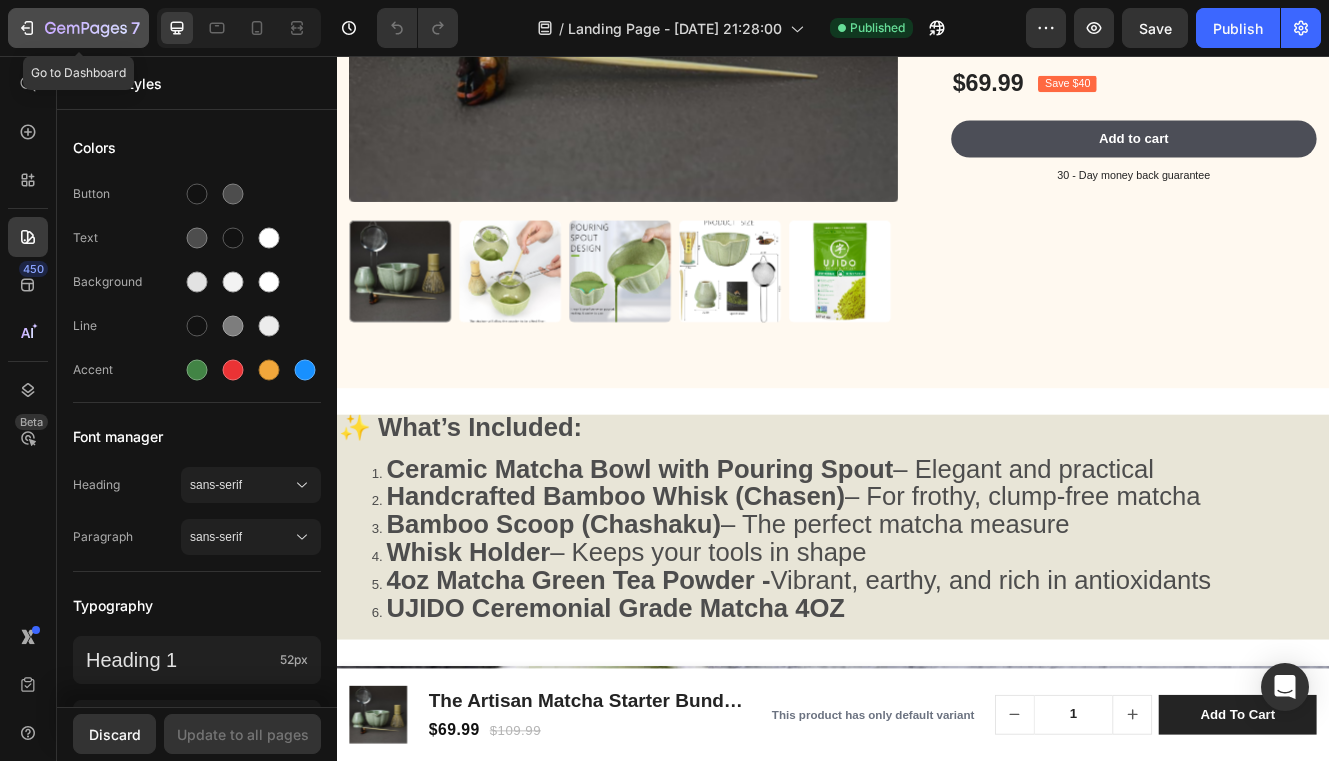 click 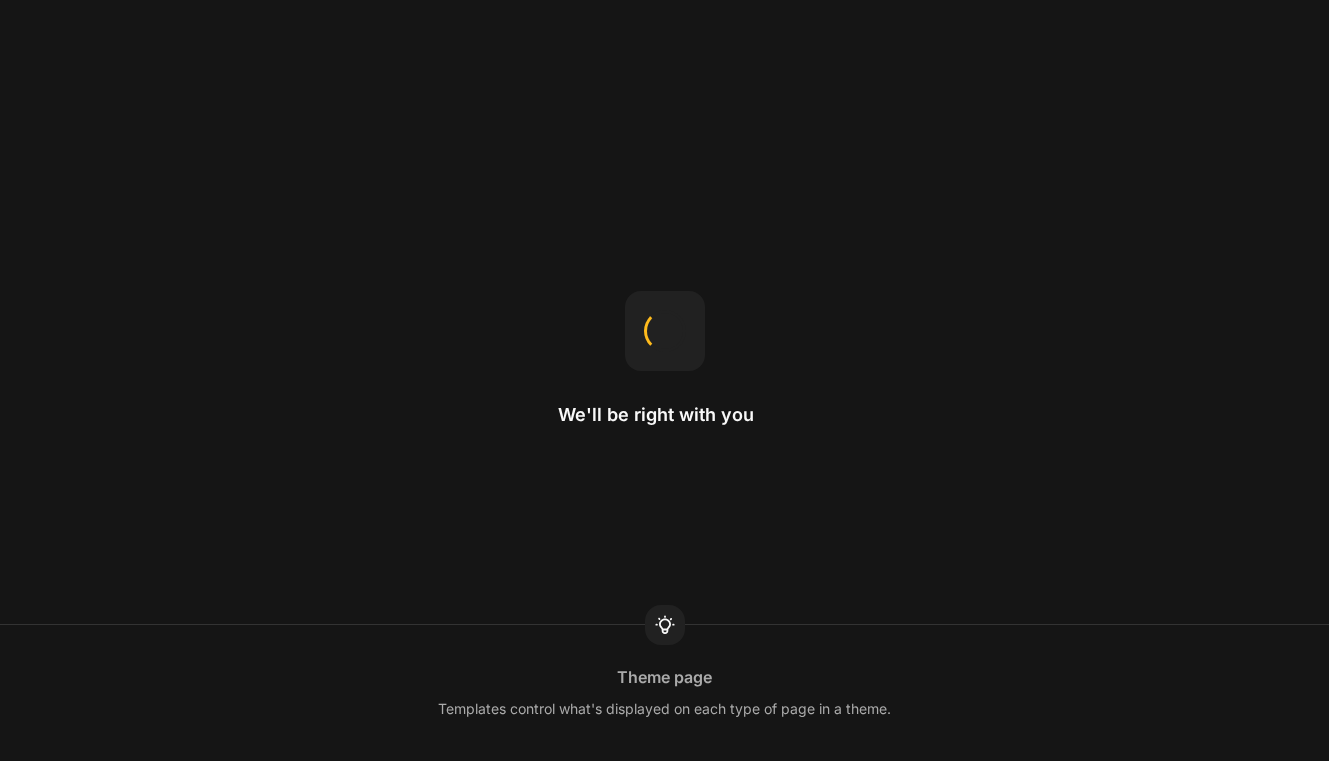 scroll, scrollTop: 0, scrollLeft: 0, axis: both 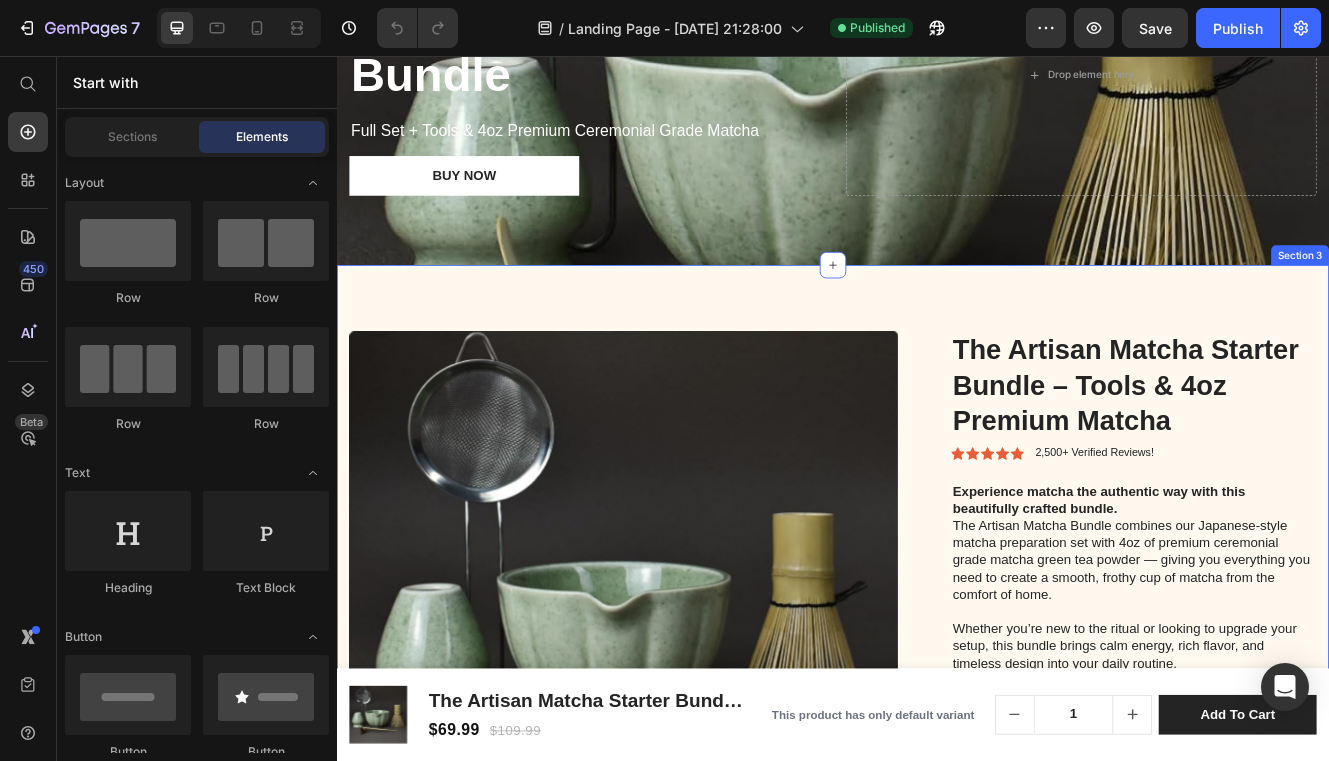 click on "Product Images The Artisan Matcha Starter Bundle – Tools & 4oz Premium Matcha Product Title Icon Icon Icon Icon Icon Icon List 2,500+ Verified Reviews! Text Block Row Experience matcha the authentic way with this beautifully crafted bundle. The Artisan Matcha Bundle combines our Japanese-style matcha preparation set with 4oz of premium ceremonial grade matcha green tea powder — giving you everything you need to create a smooth, frothy cup of matcha from the comfort of home.   Whether you’re new to the ritual or looking to upgrade your setup, this bundle brings calm energy, rich flavor, and timeless design into your daily routine.   Text Block $69.99 Product Price Save $40 Product Badge Row Add to cart Add to Cart 30 - Day money back guarantee Text Block Row Product Section 3" at bounding box center [937, 793] 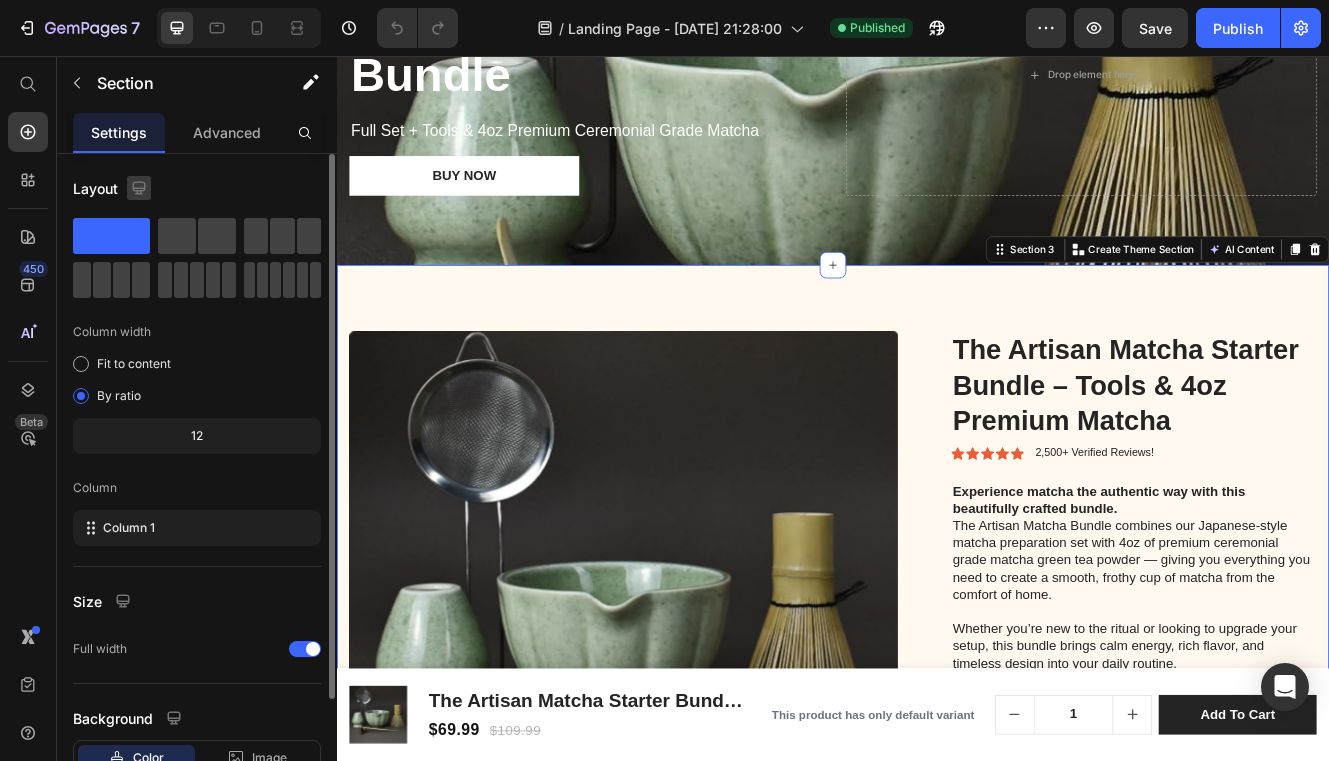 click 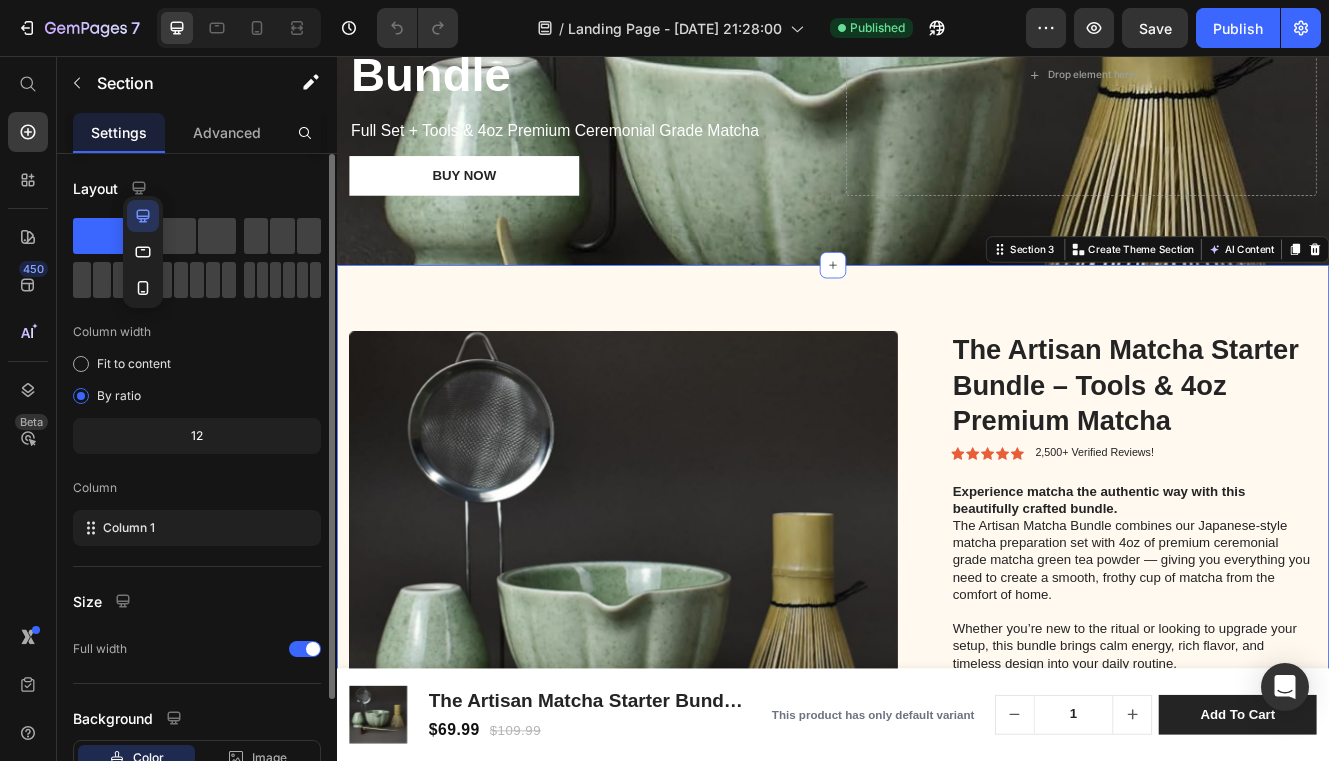 click on "Layout" at bounding box center (197, 188) 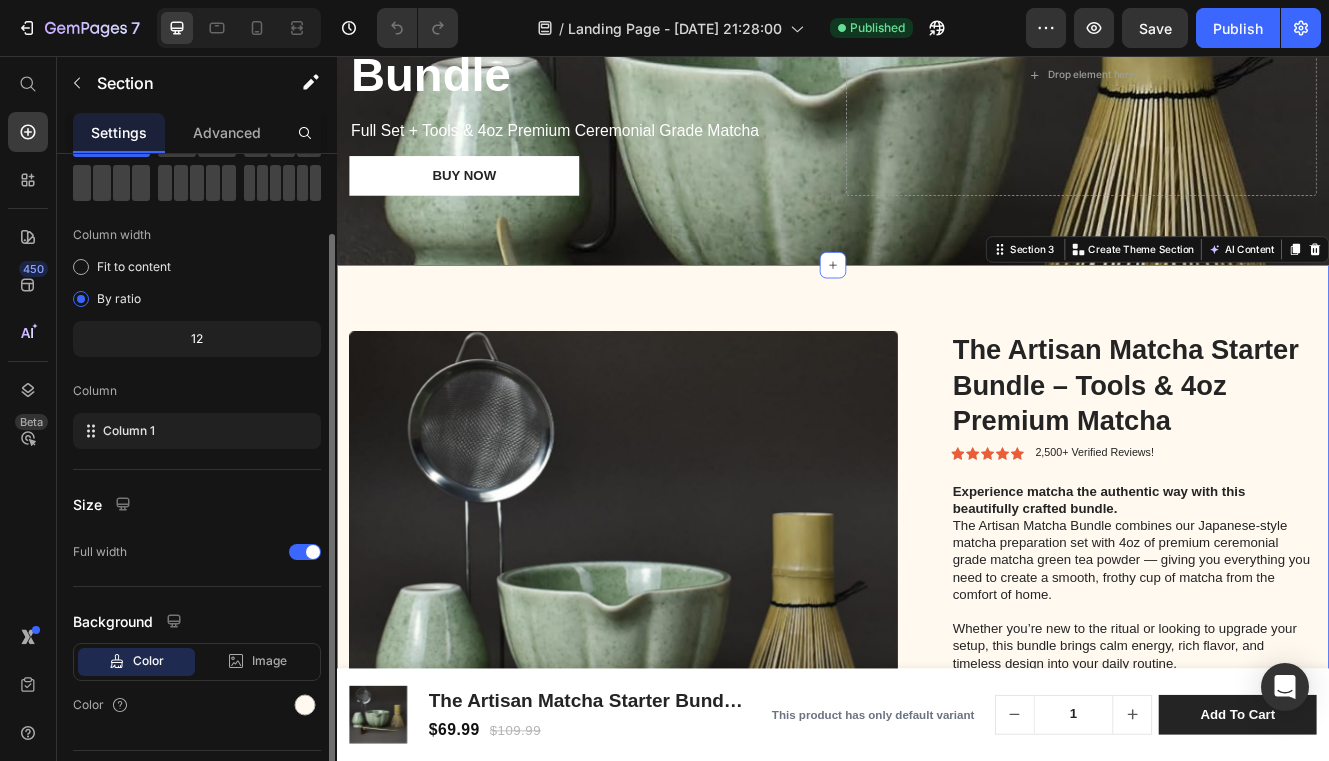 scroll, scrollTop: 144, scrollLeft: 0, axis: vertical 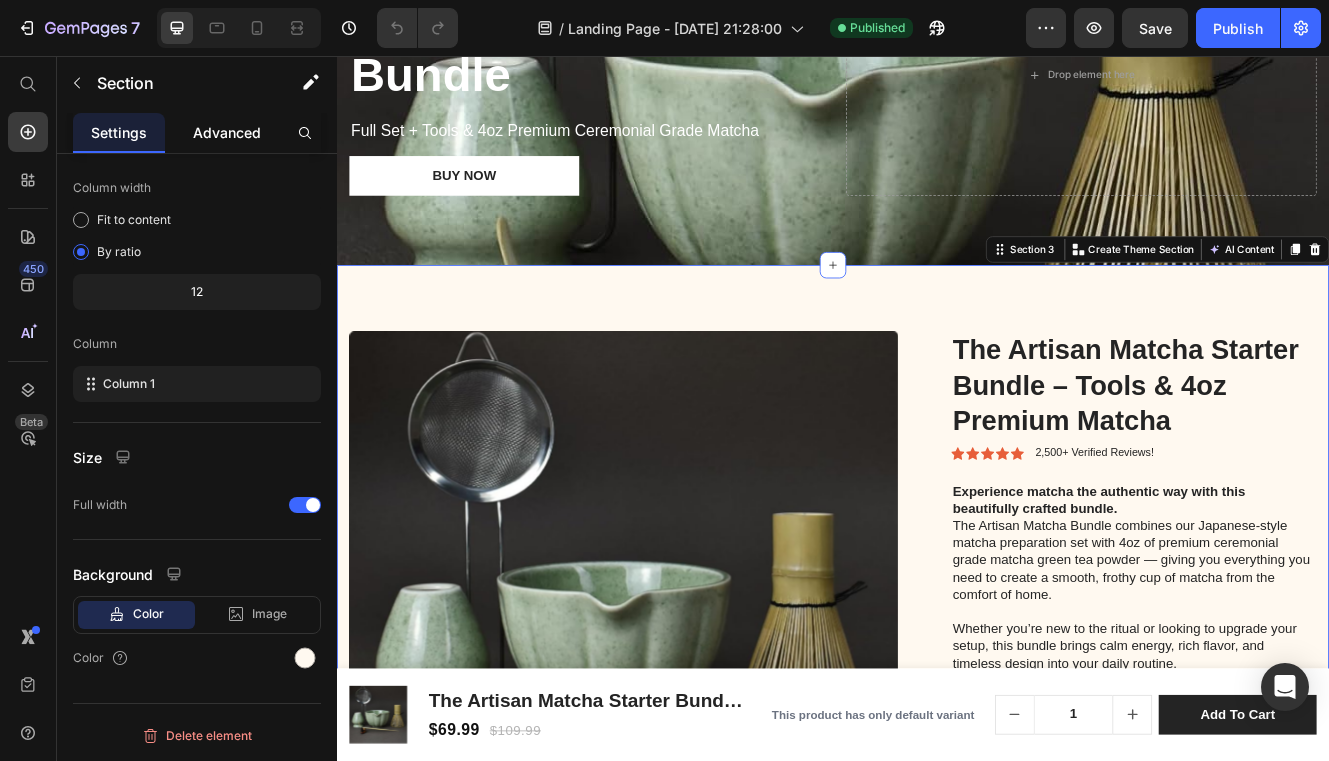 click on "Advanced" at bounding box center [227, 132] 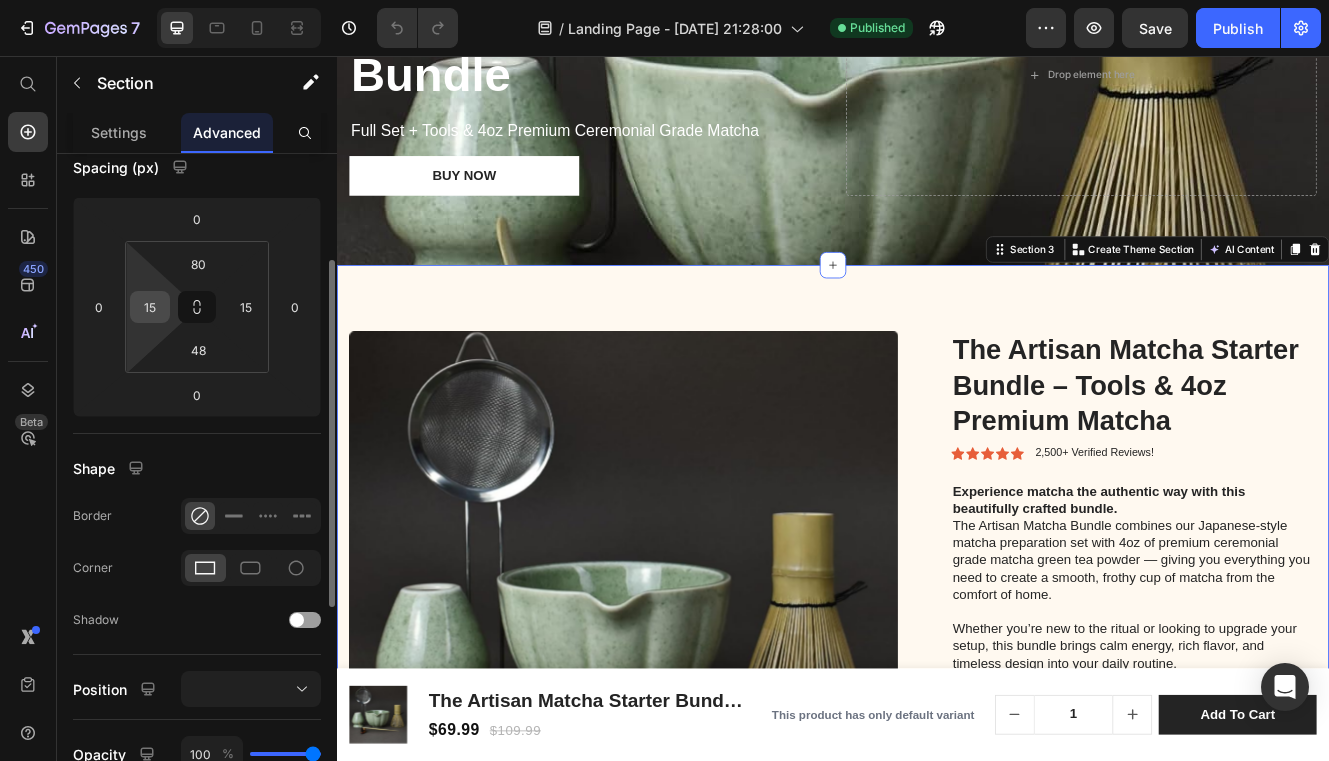 scroll, scrollTop: 213, scrollLeft: 0, axis: vertical 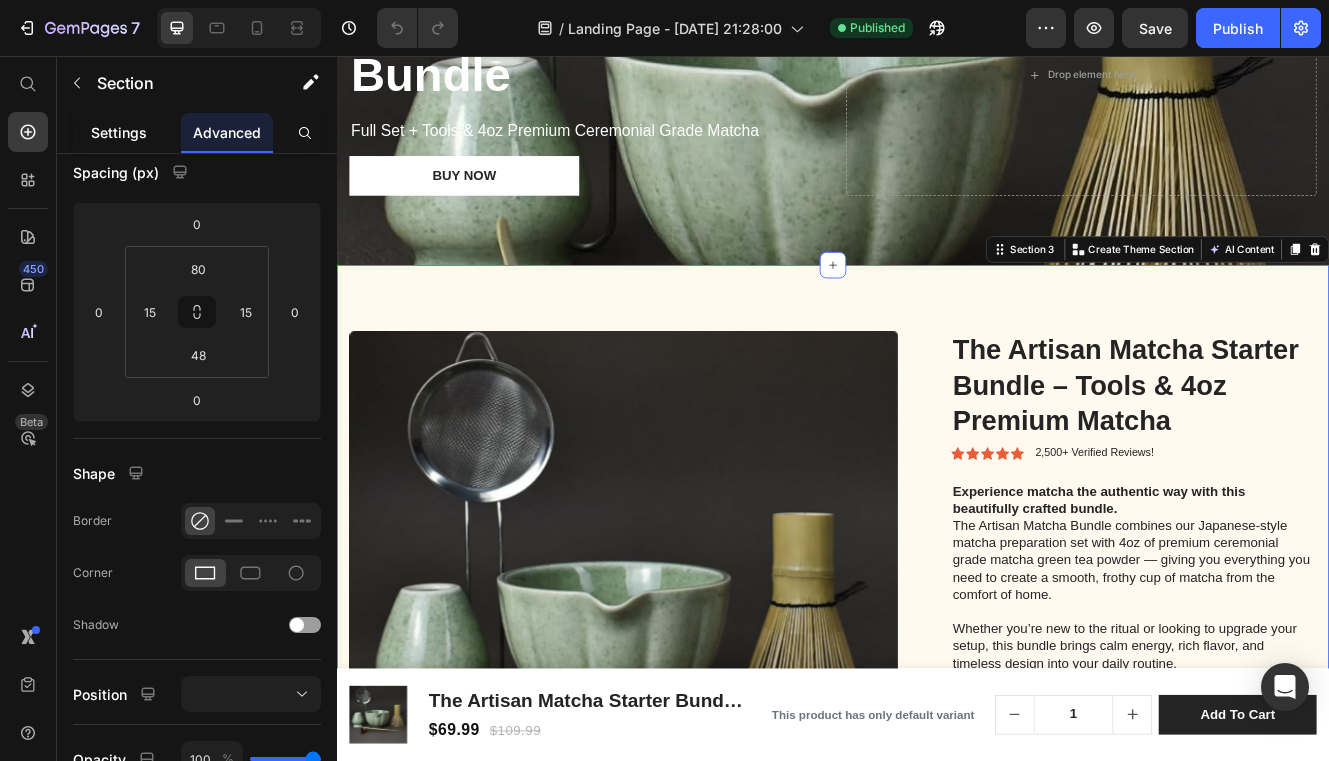 click on "Settings" 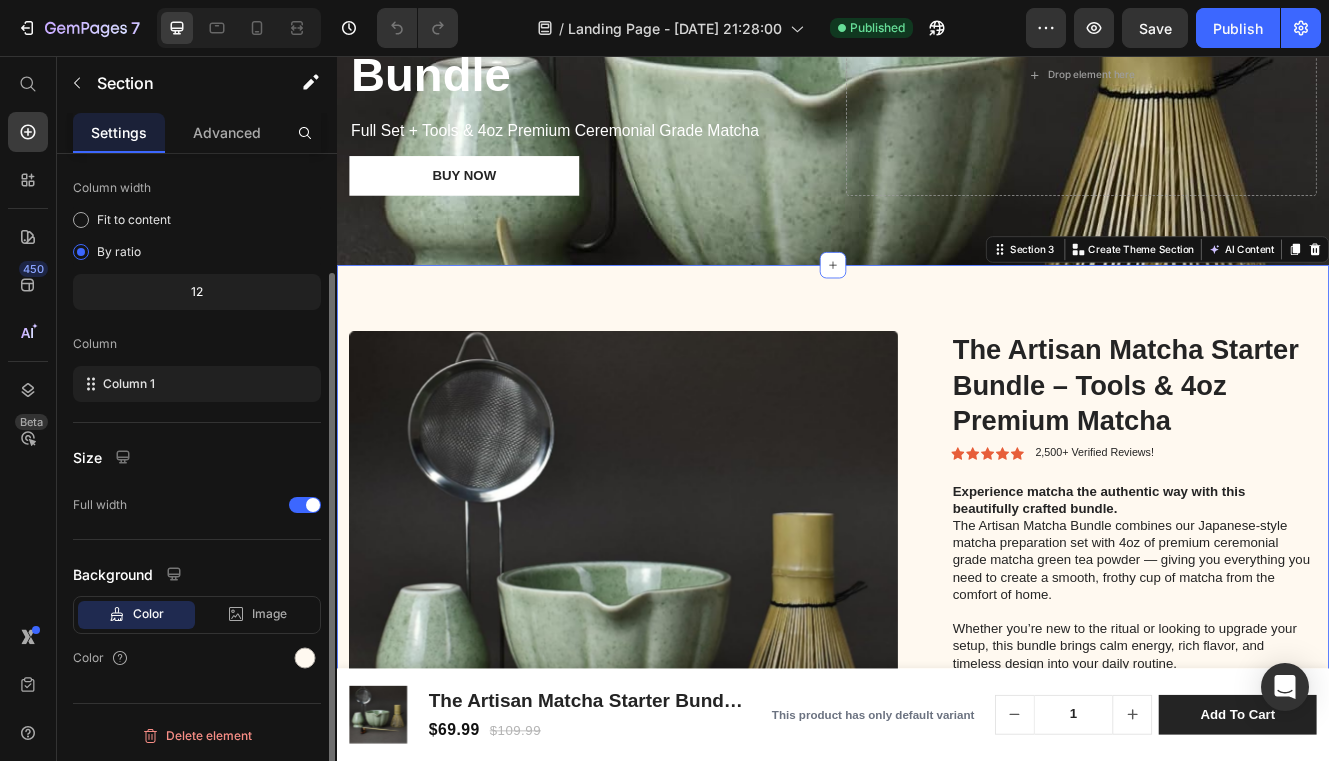 scroll, scrollTop: 0, scrollLeft: 0, axis: both 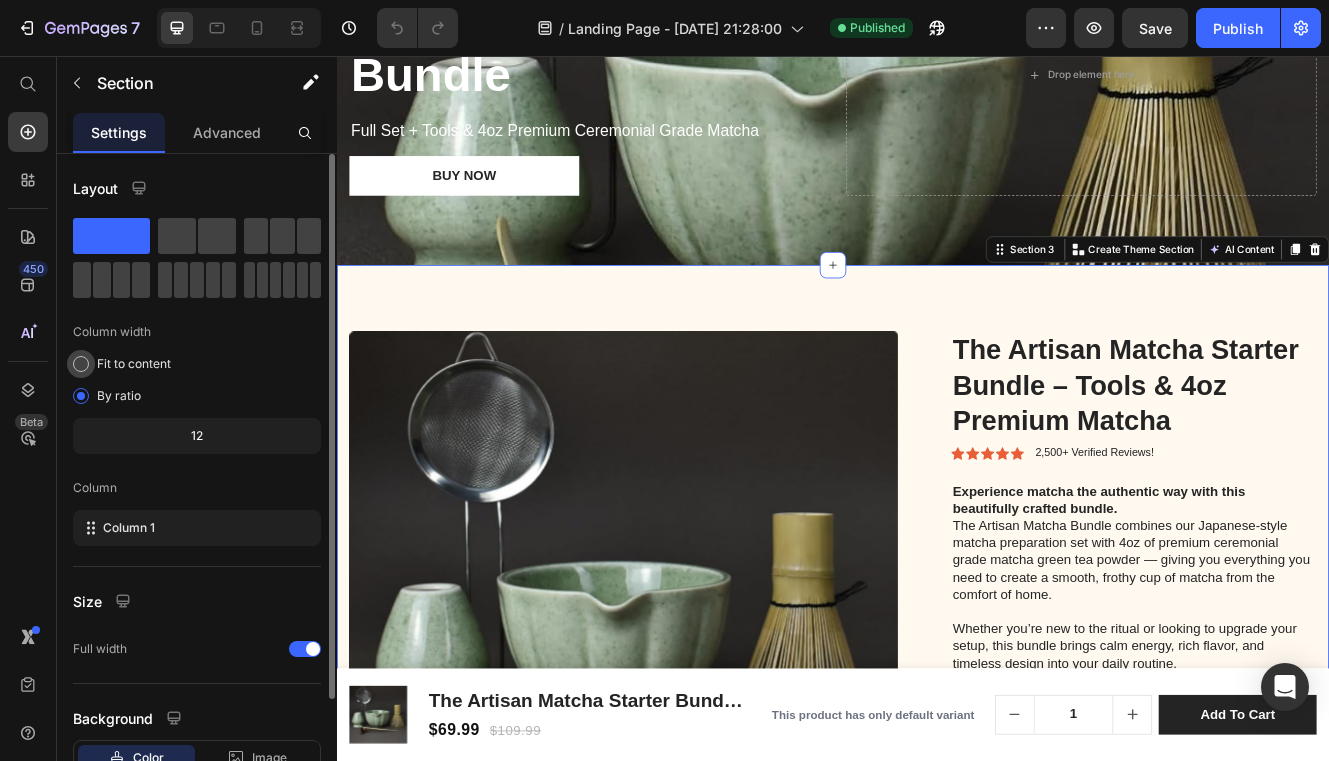 click on "Fit to content" at bounding box center (134, 364) 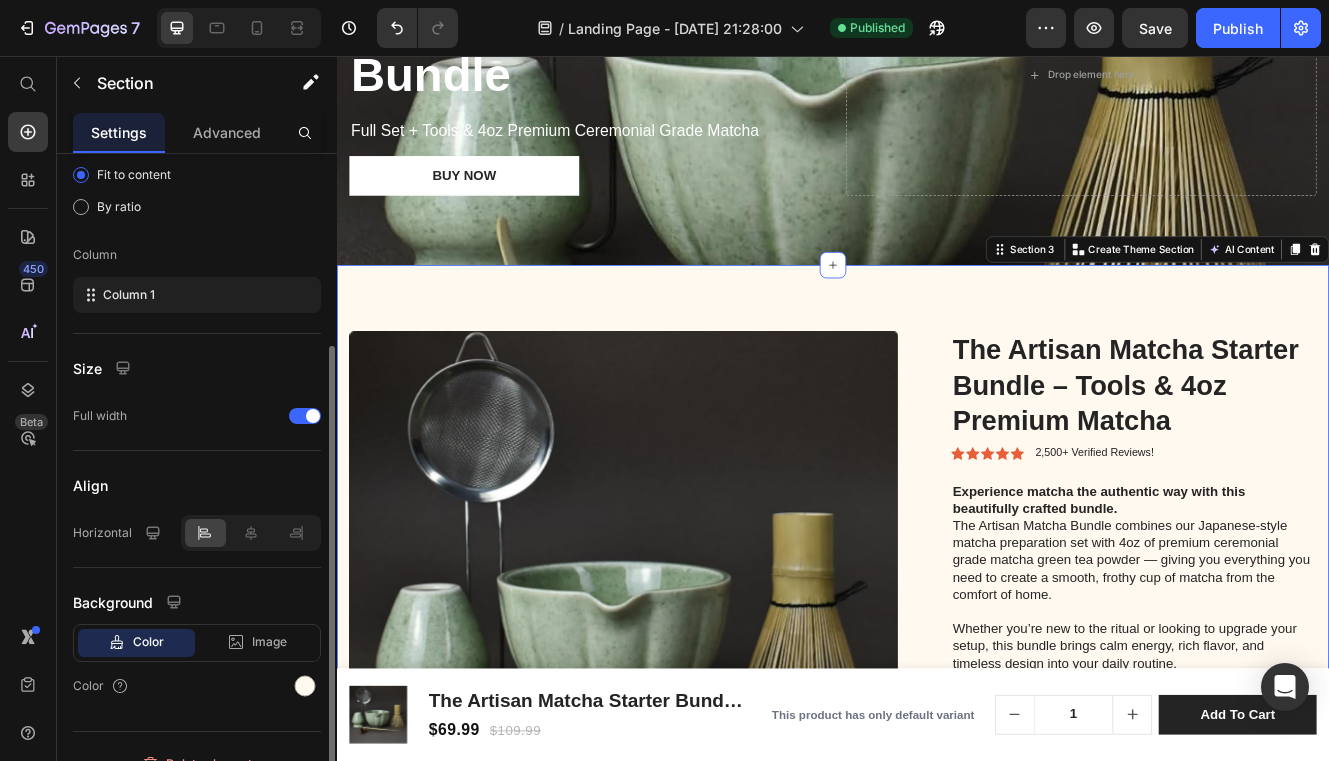 scroll, scrollTop: 217, scrollLeft: 0, axis: vertical 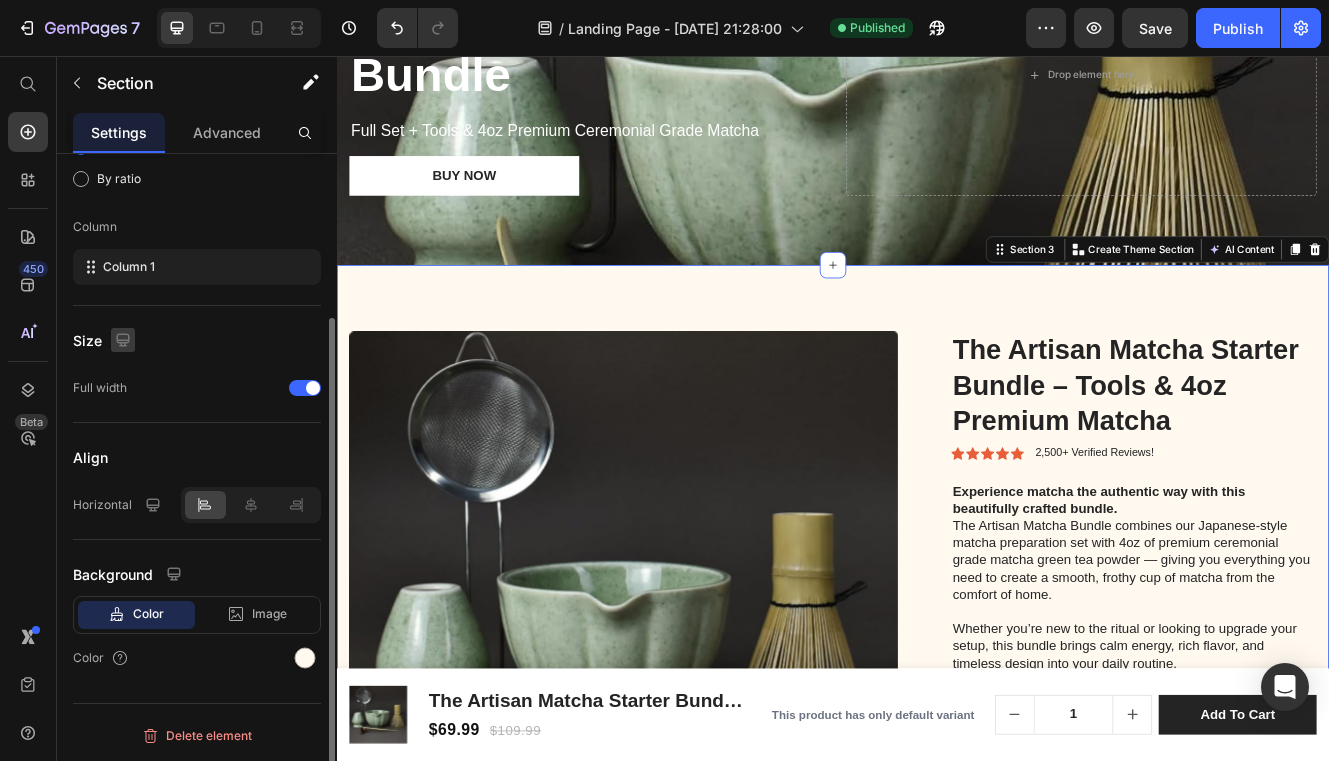 click 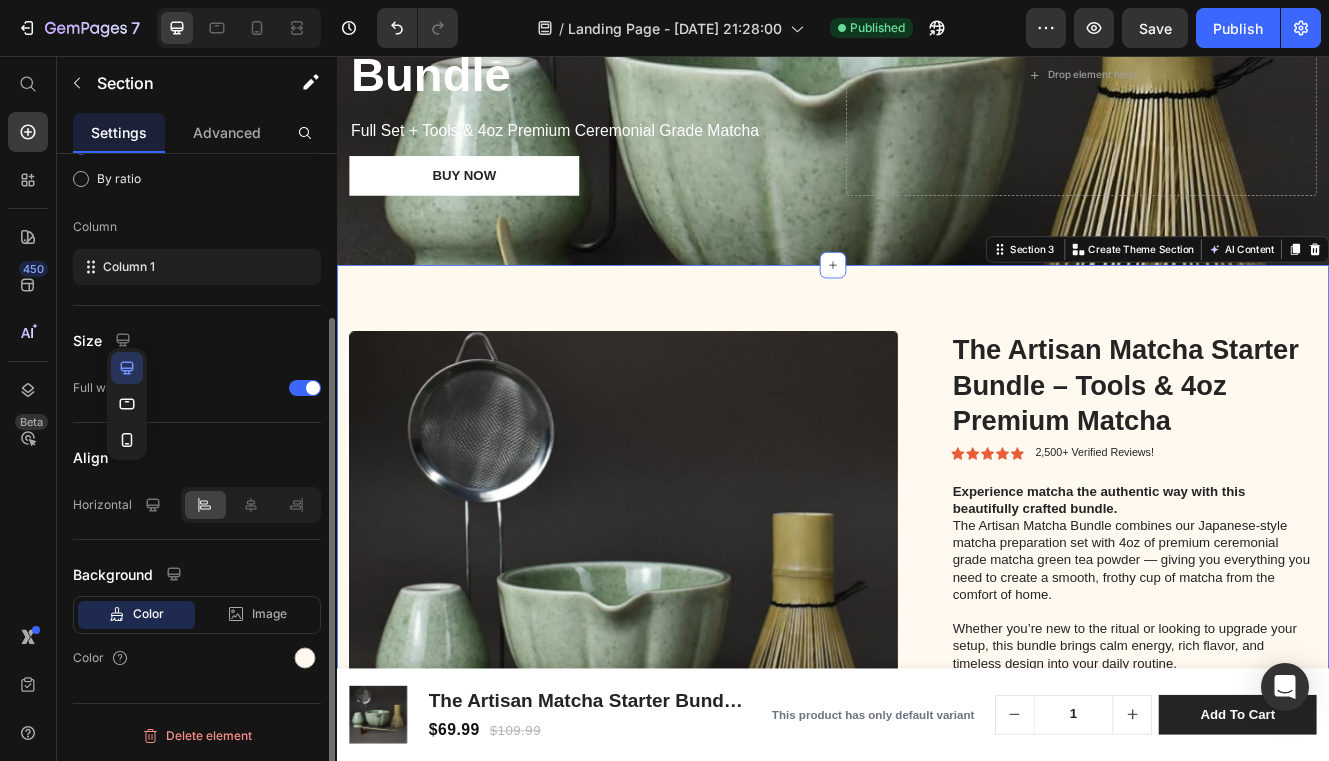 click on "Size" at bounding box center (197, 340) 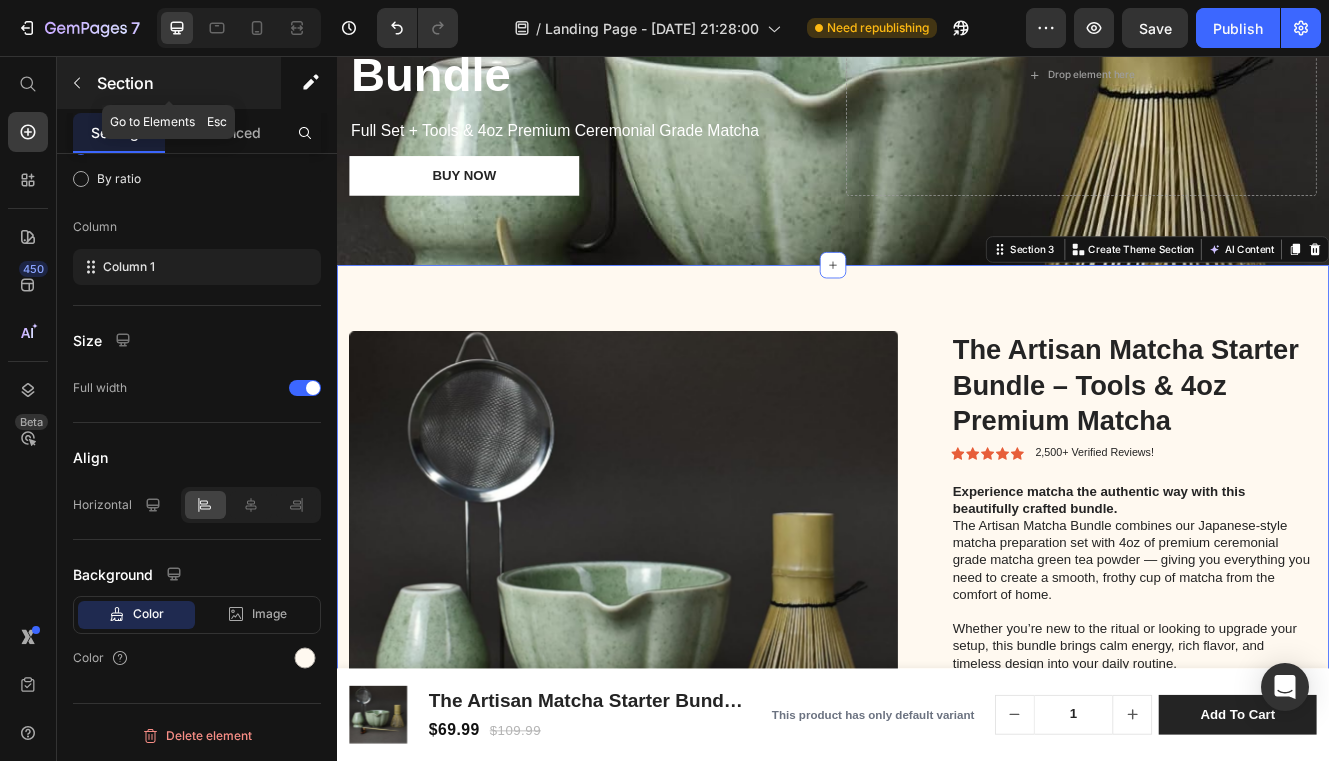 click 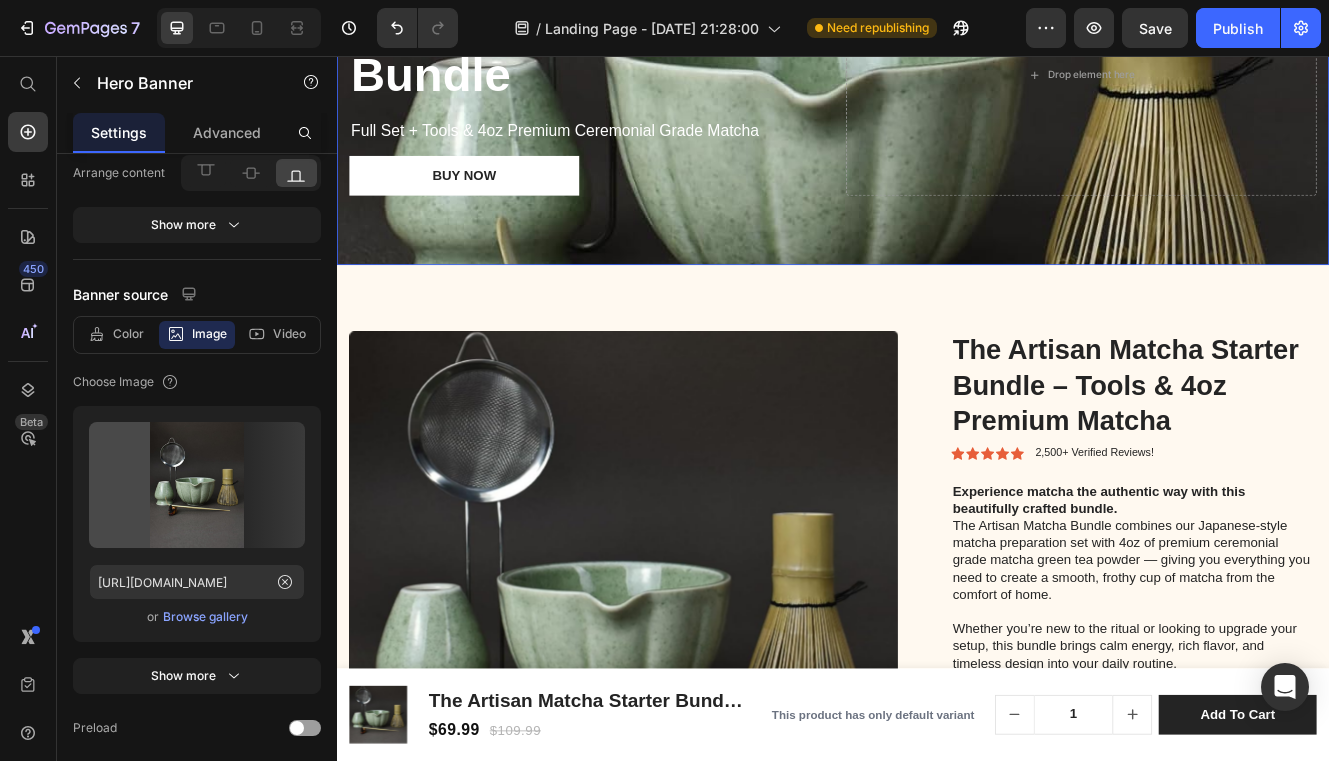 click on "Icon Icon Icon Icon Icon Icon List (1000+) REVIEWS Text Block Row Artisan Matcha Bundle Heading Full Set + Tools & 4oz Premium Ceremonial Grade Matcha Text Block Buy now Button
Drop element here" at bounding box center (937, 105) 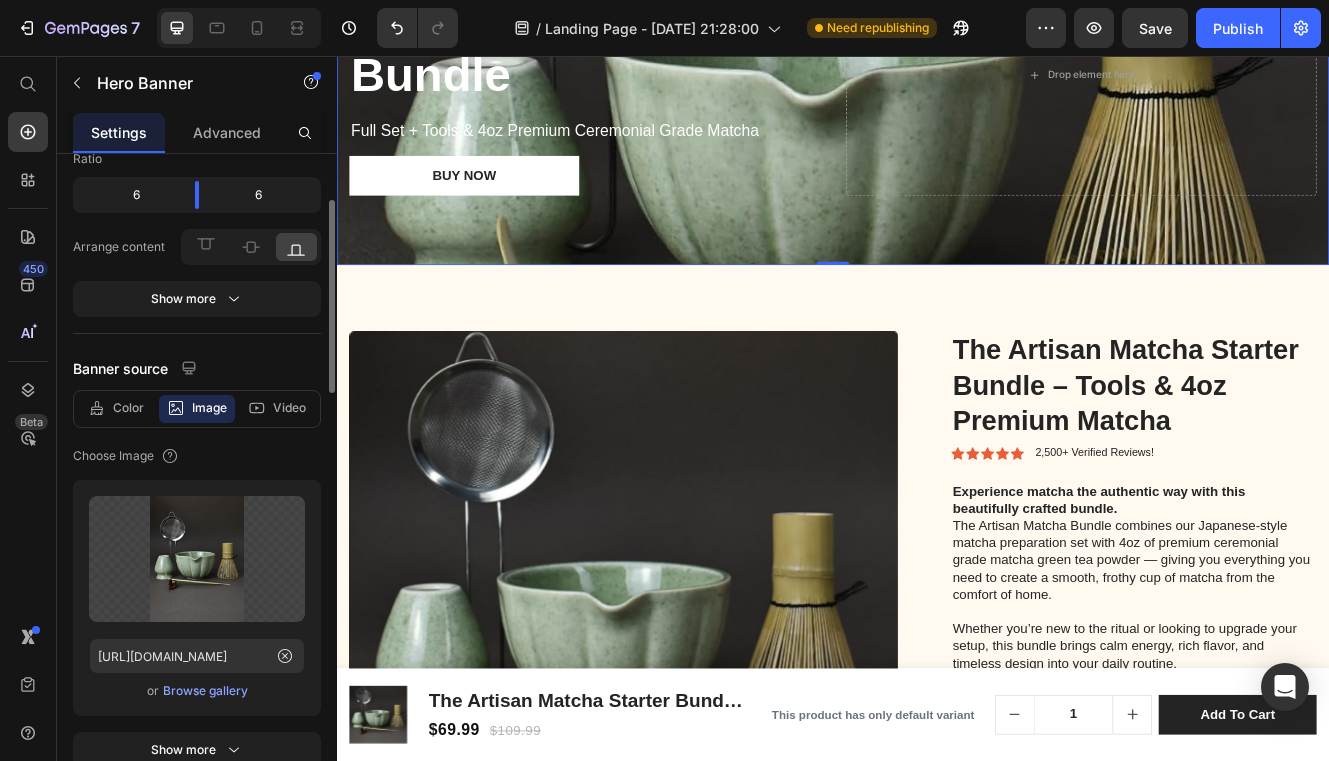 scroll, scrollTop: 147, scrollLeft: 0, axis: vertical 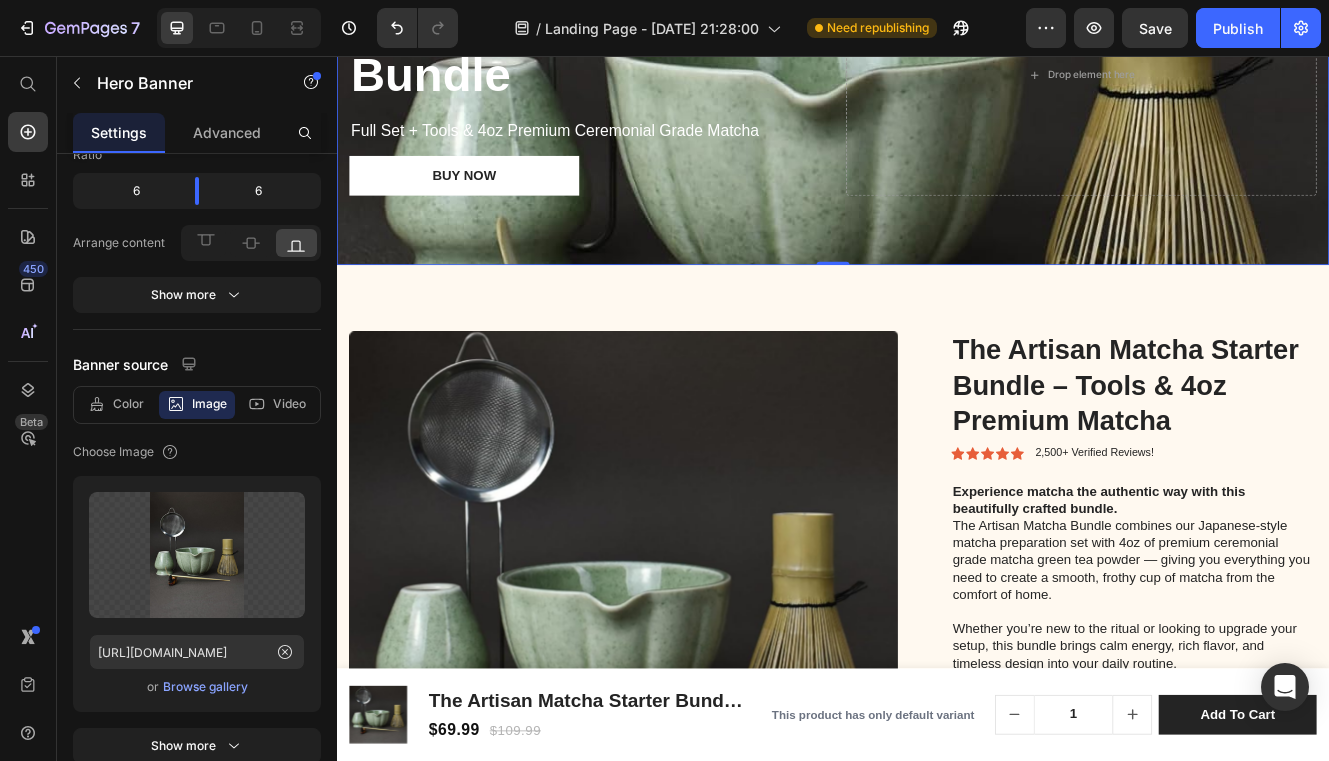 click on "Icon Icon Icon Icon Icon Icon List (1000+) REVIEWS Text Block Row Artisan Matcha Bundle Heading Full Set + Tools & 4oz Premium Ceremonial Grade Matcha Text Block Buy now Button
Drop element here" at bounding box center (937, 105) 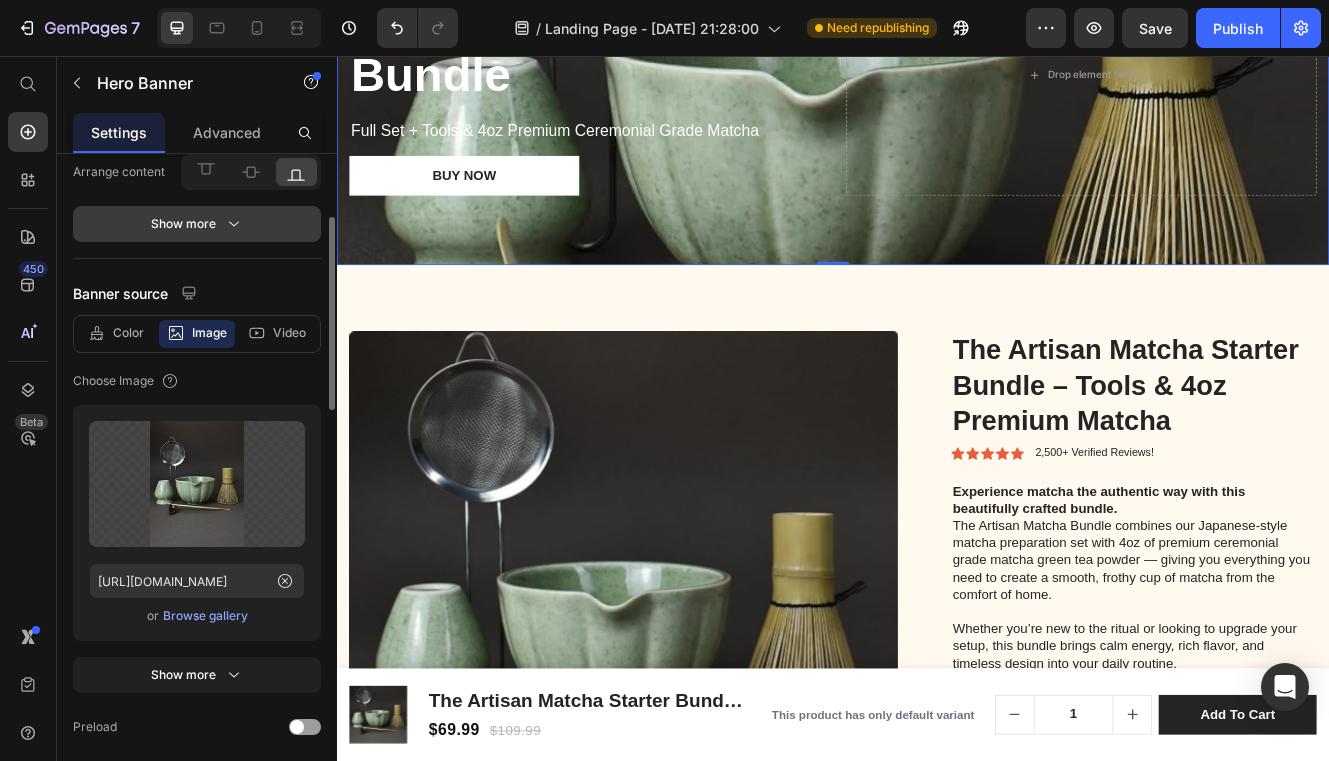 scroll, scrollTop: 0, scrollLeft: 0, axis: both 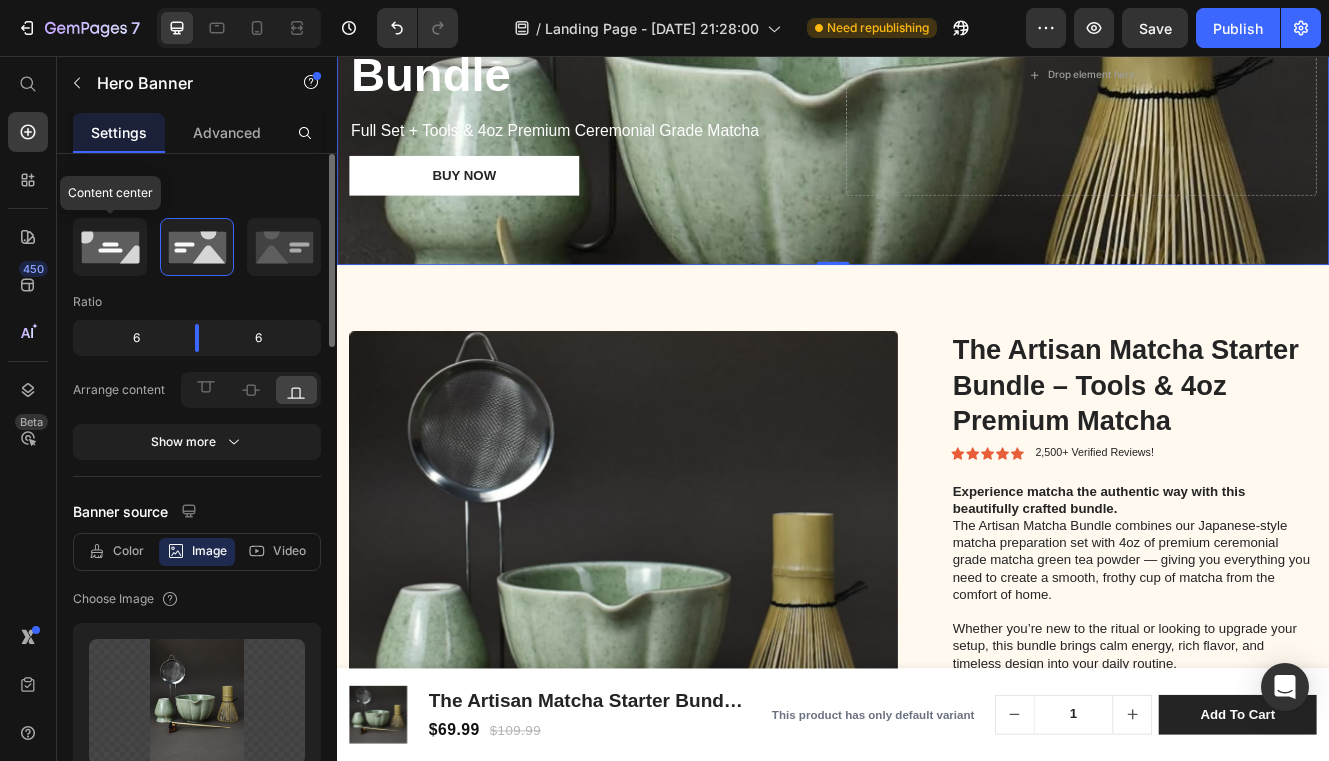 click 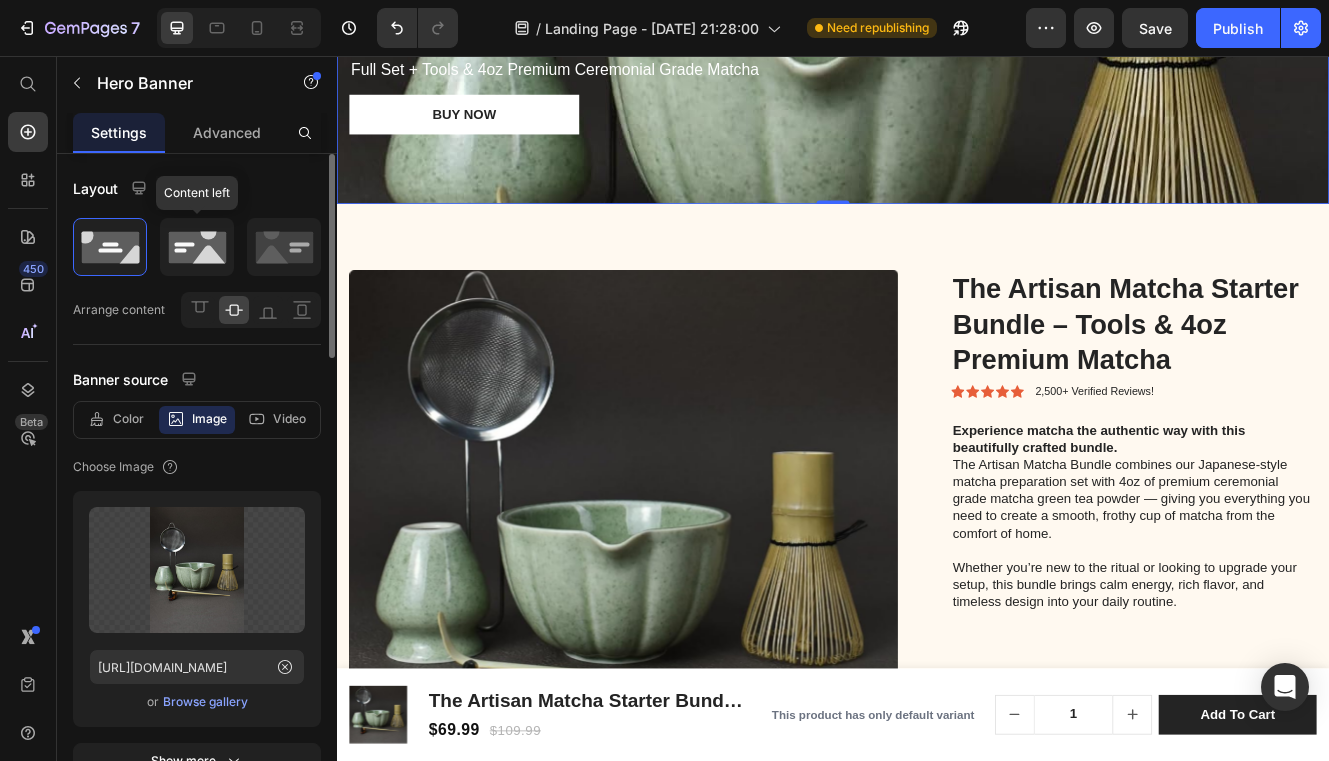 click 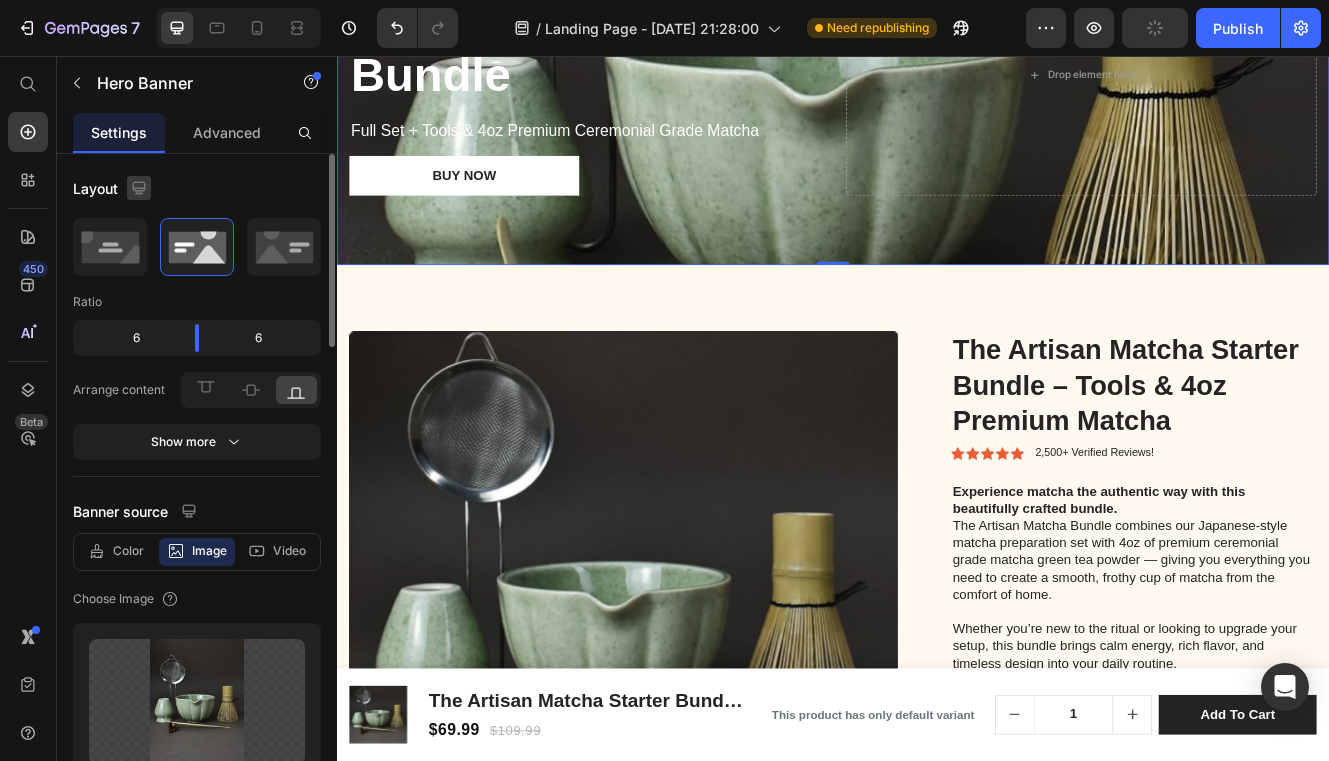 click 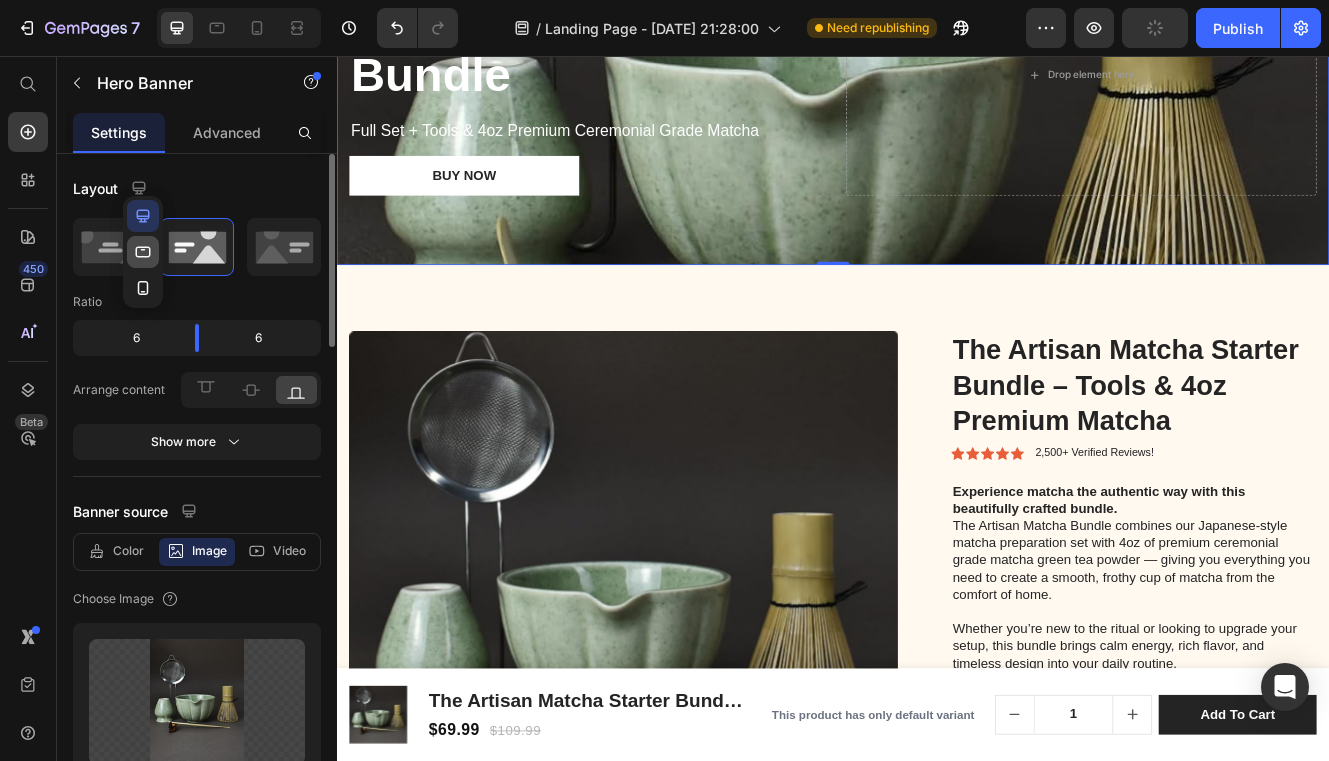 click 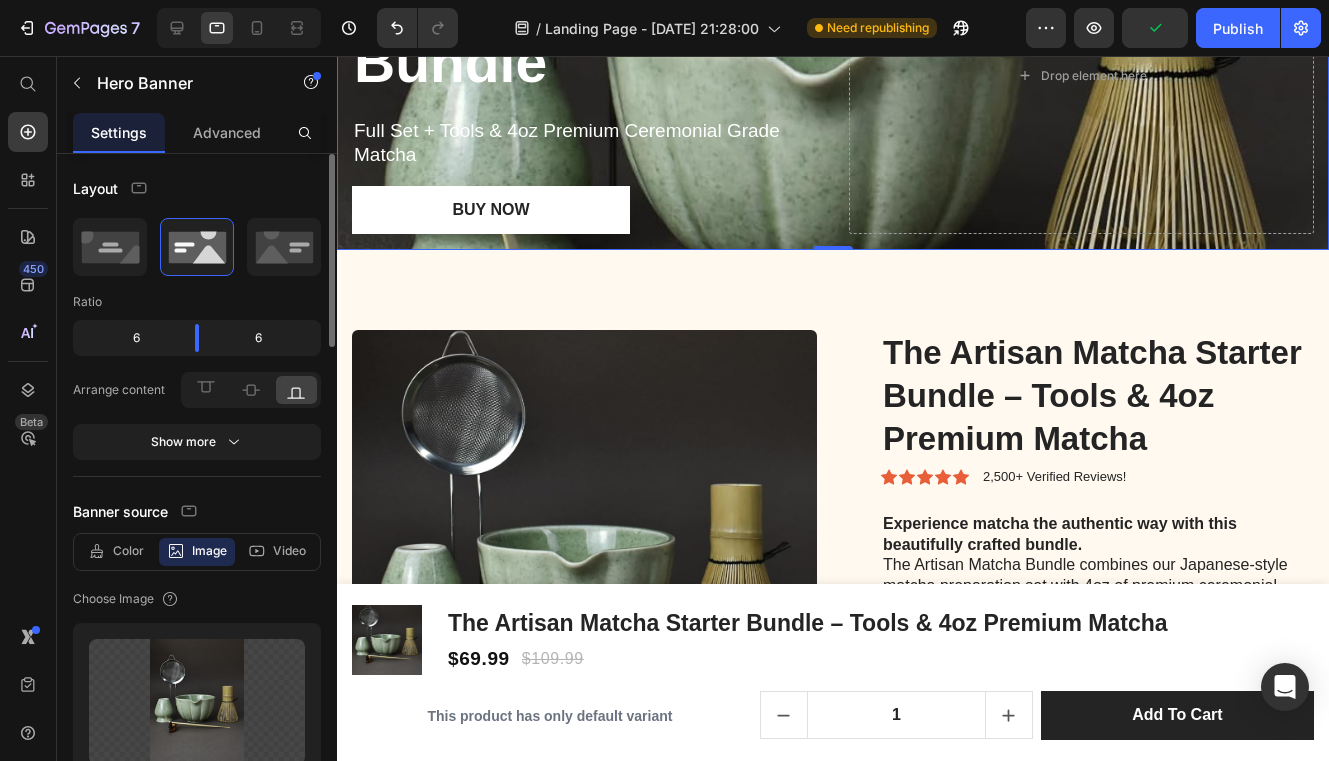 scroll, scrollTop: 0, scrollLeft: 0, axis: both 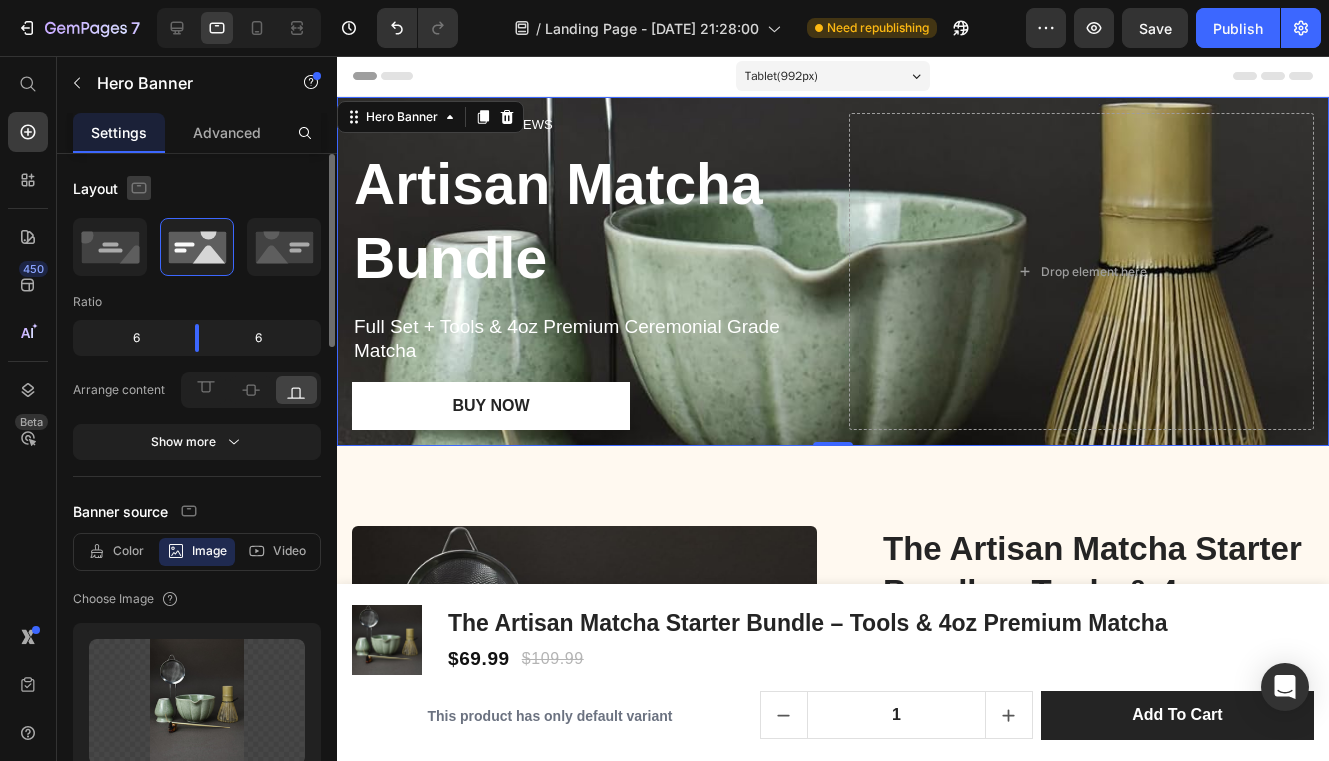 click 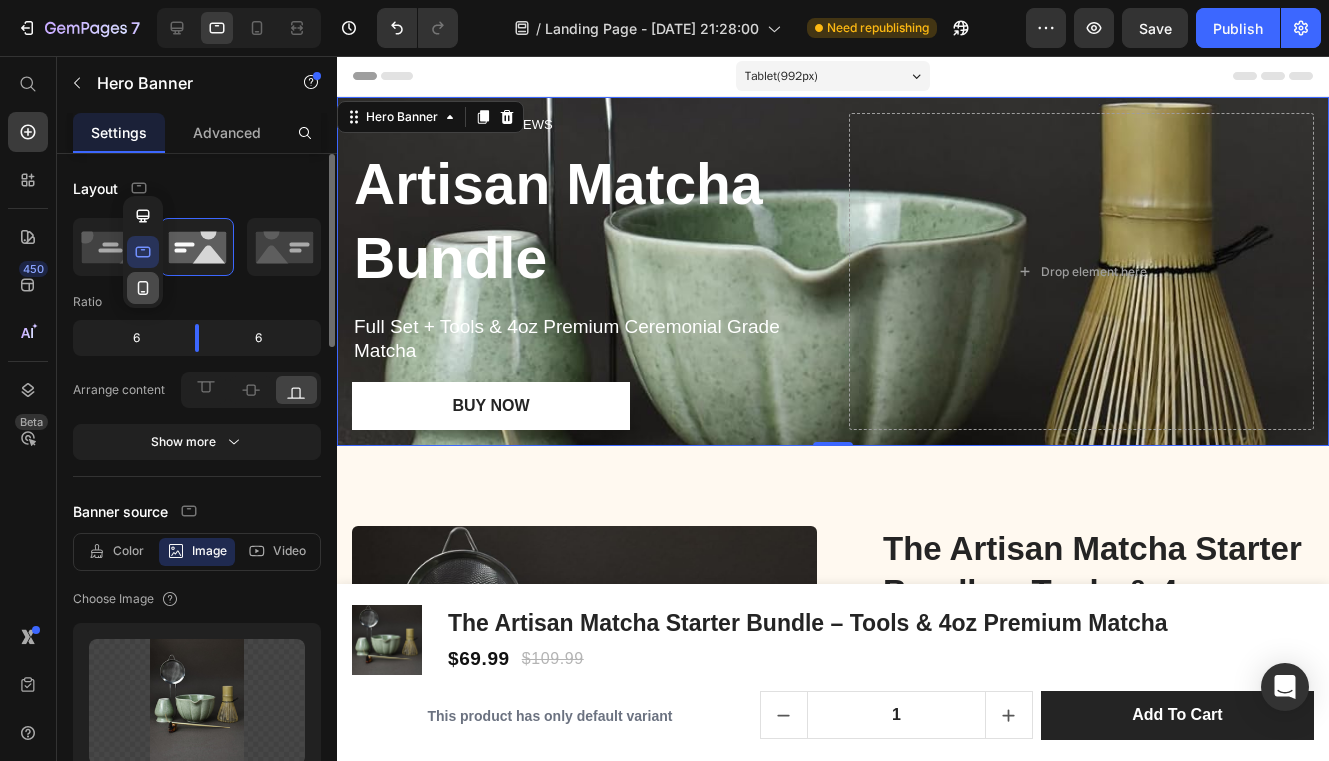 click 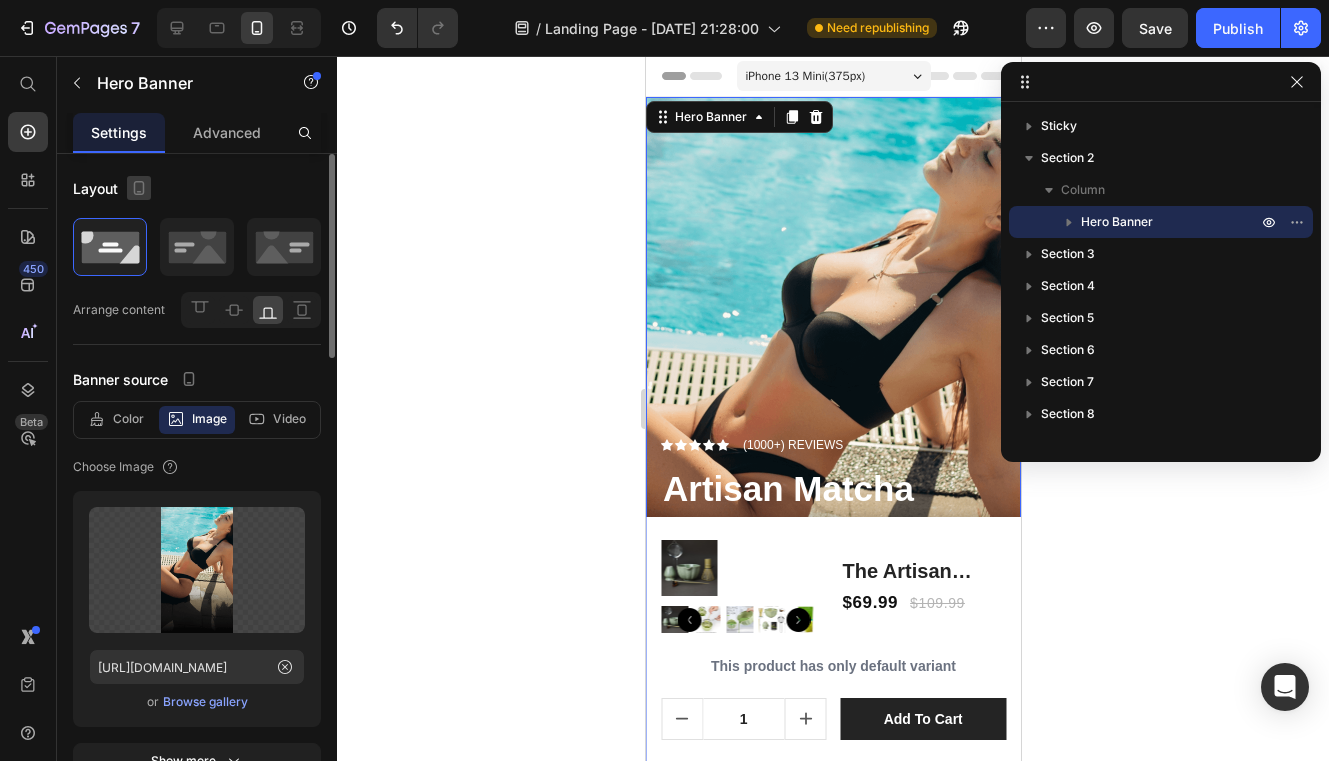 click 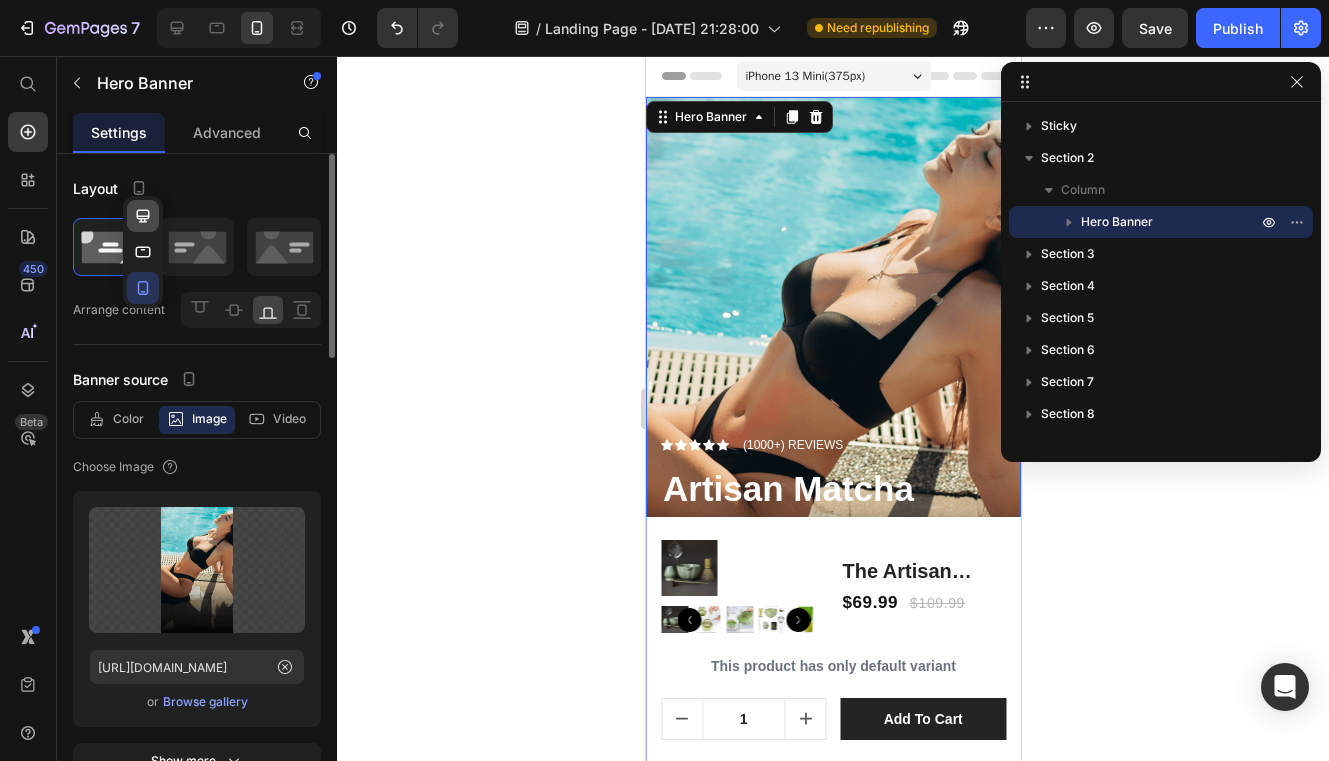 click 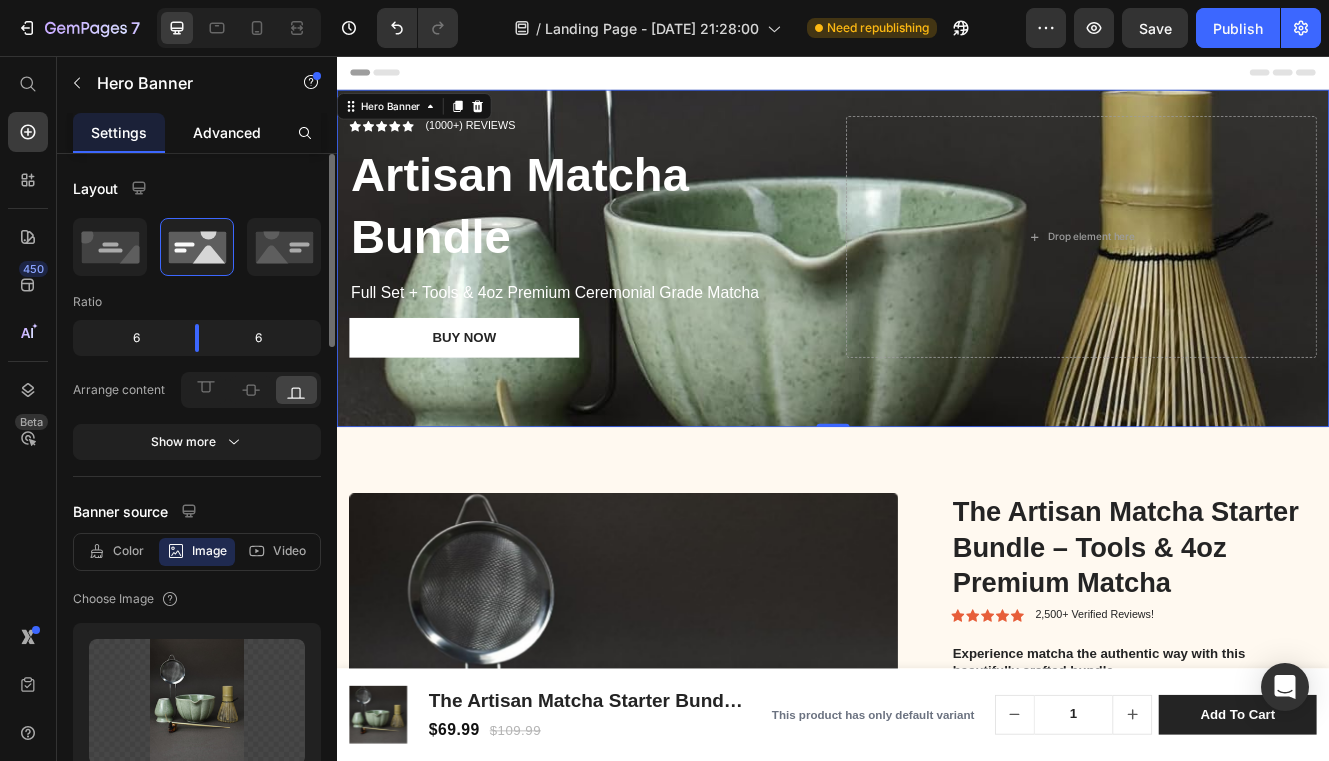 click on "Advanced" 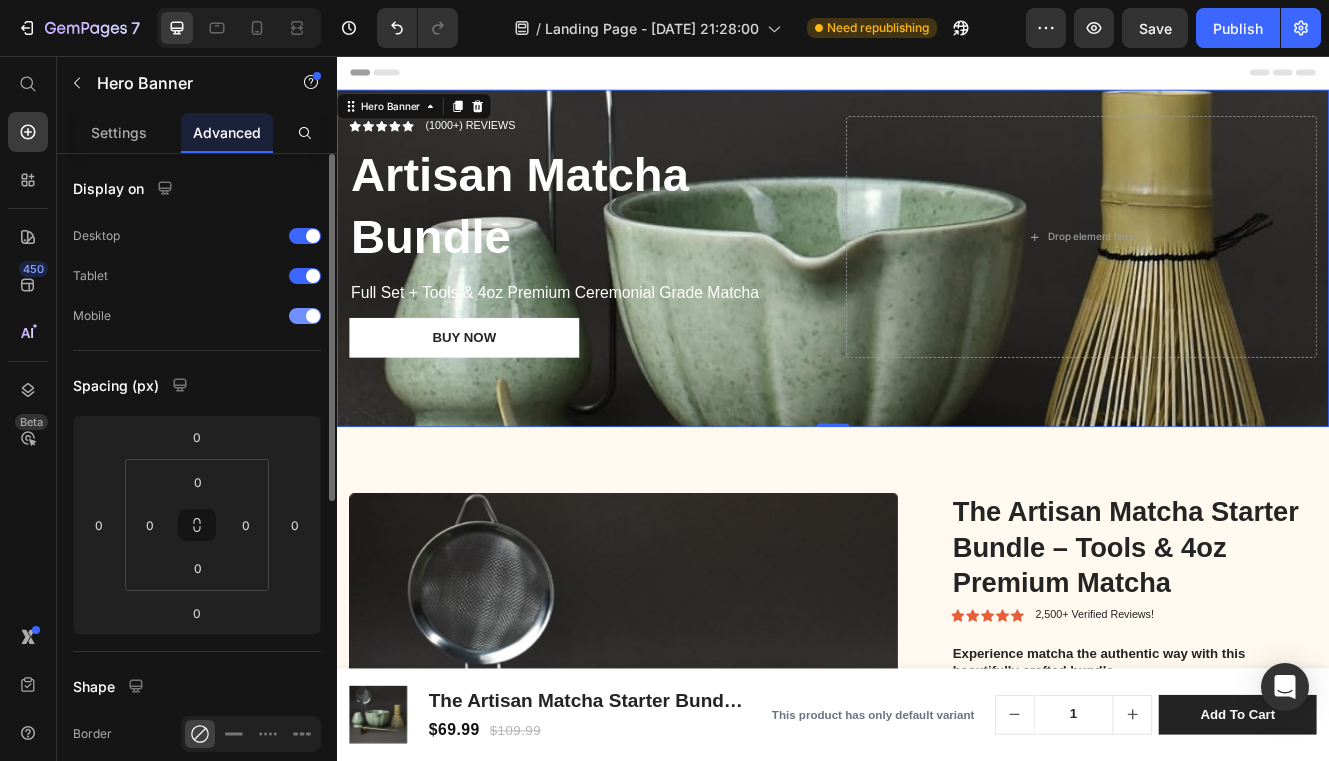 click at bounding box center (305, 316) 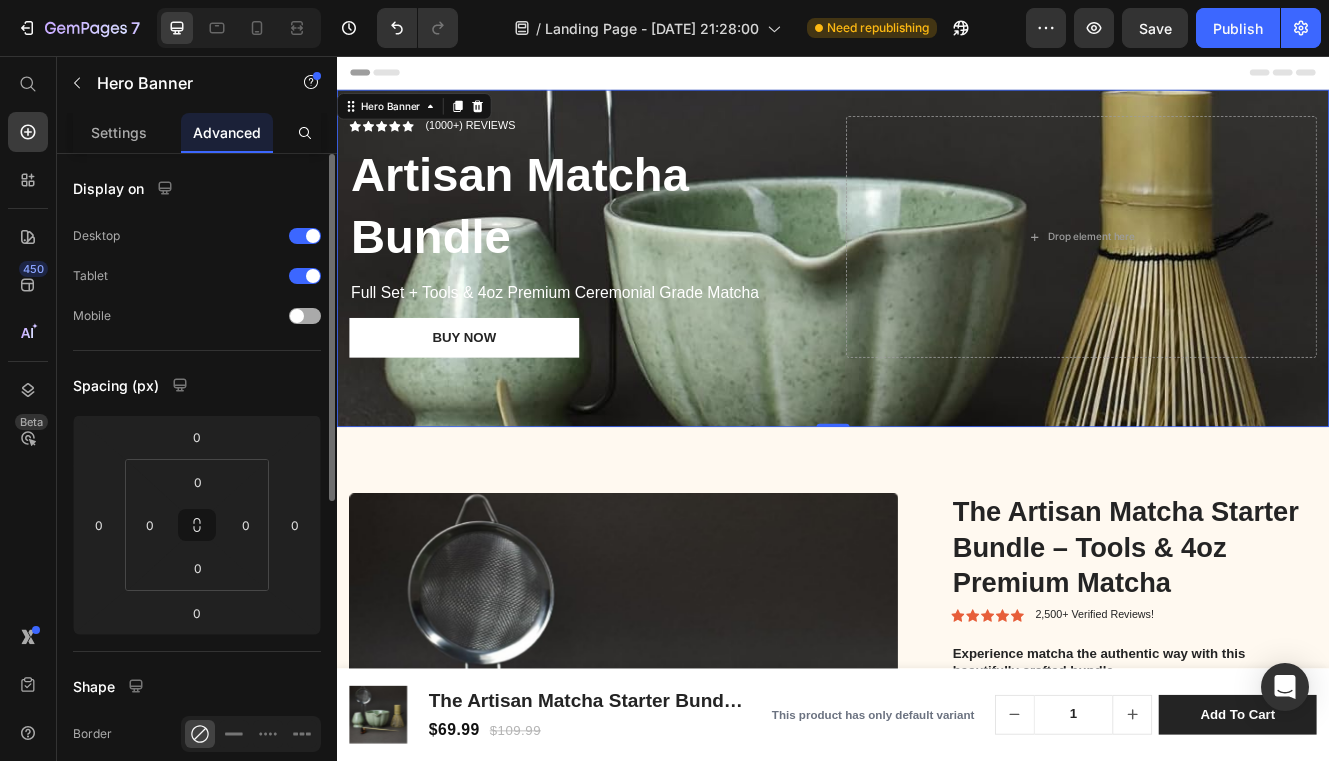 click at bounding box center (305, 316) 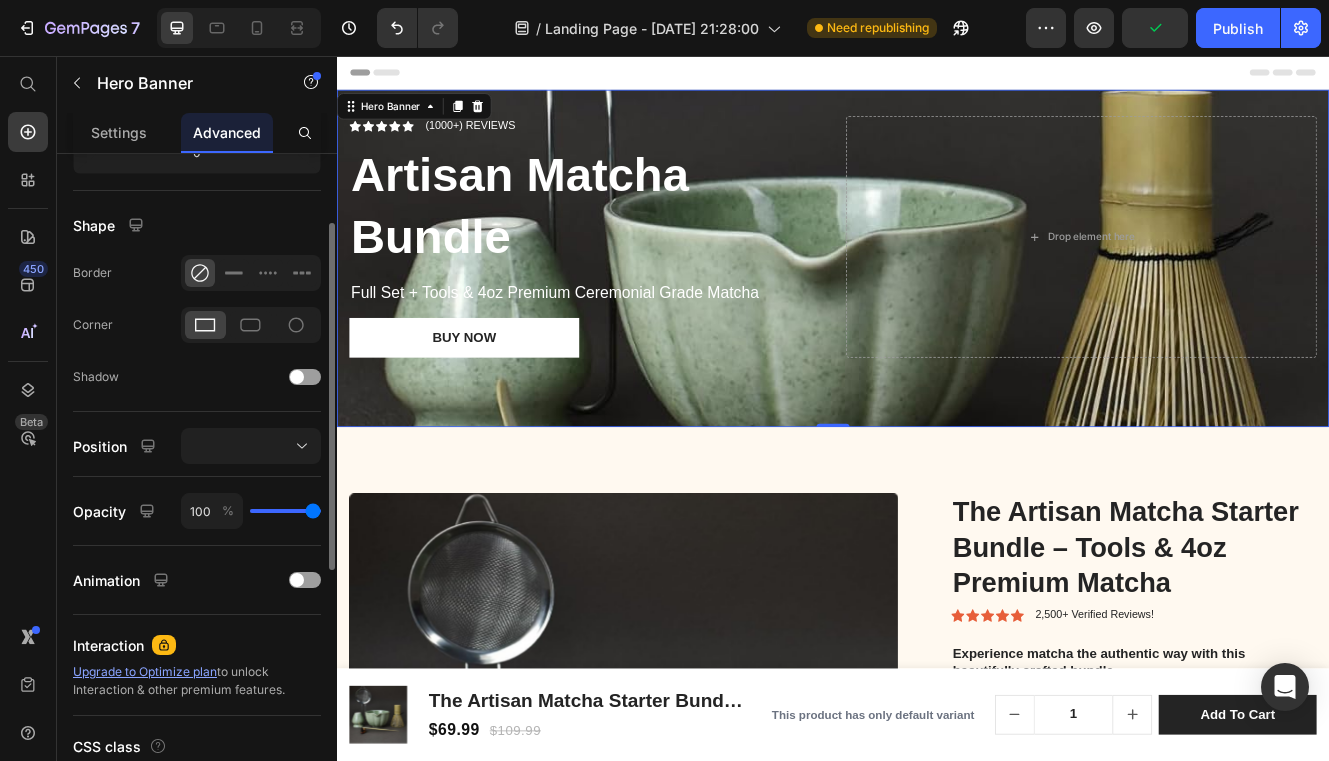 scroll, scrollTop: 0, scrollLeft: 0, axis: both 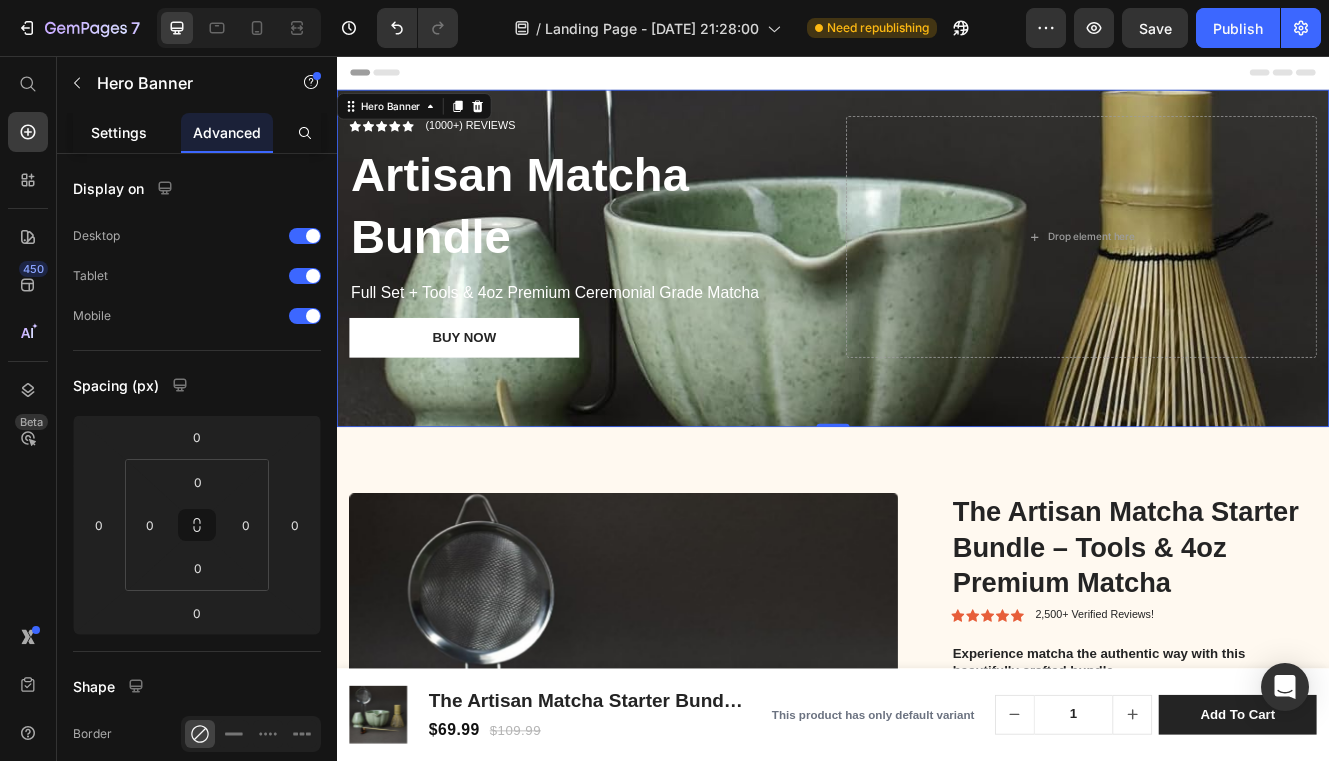 click on "Settings" at bounding box center (119, 132) 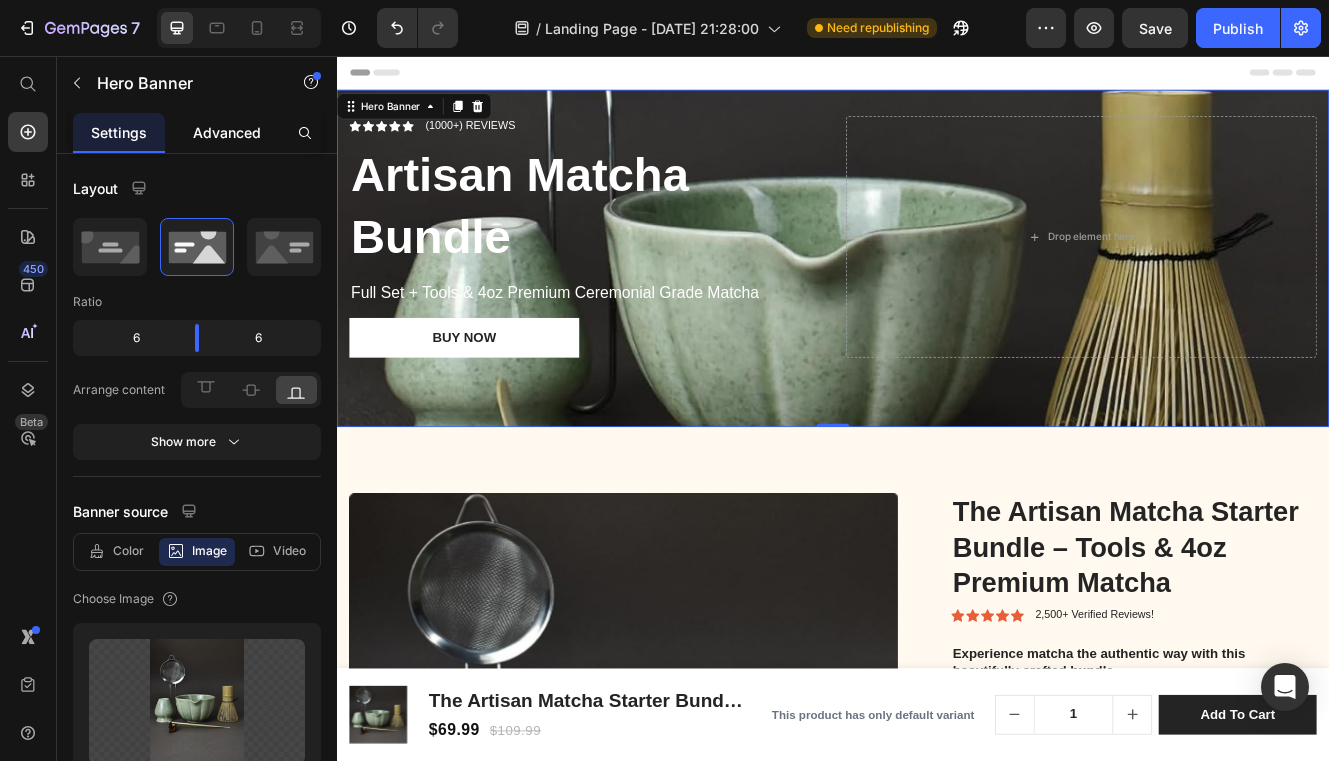 click on "Advanced" at bounding box center [227, 132] 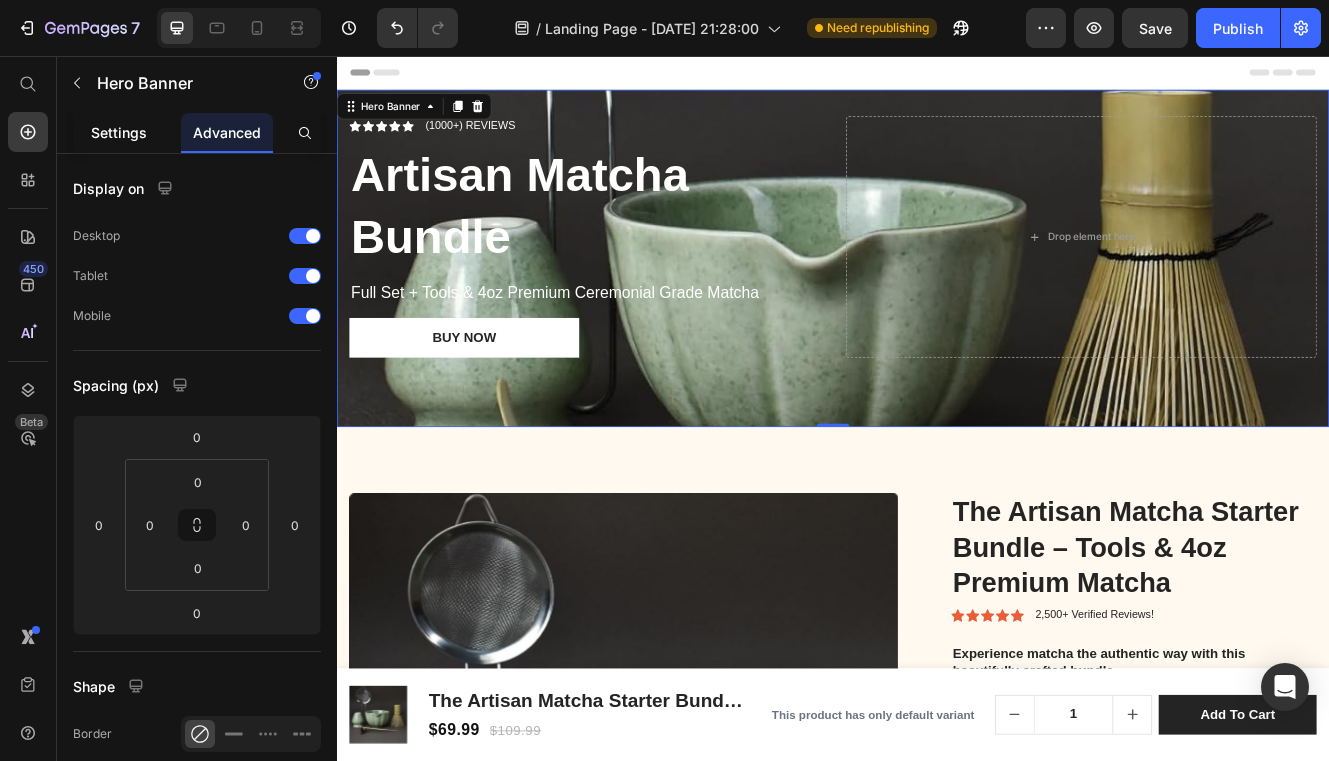 click on "Settings" at bounding box center (119, 132) 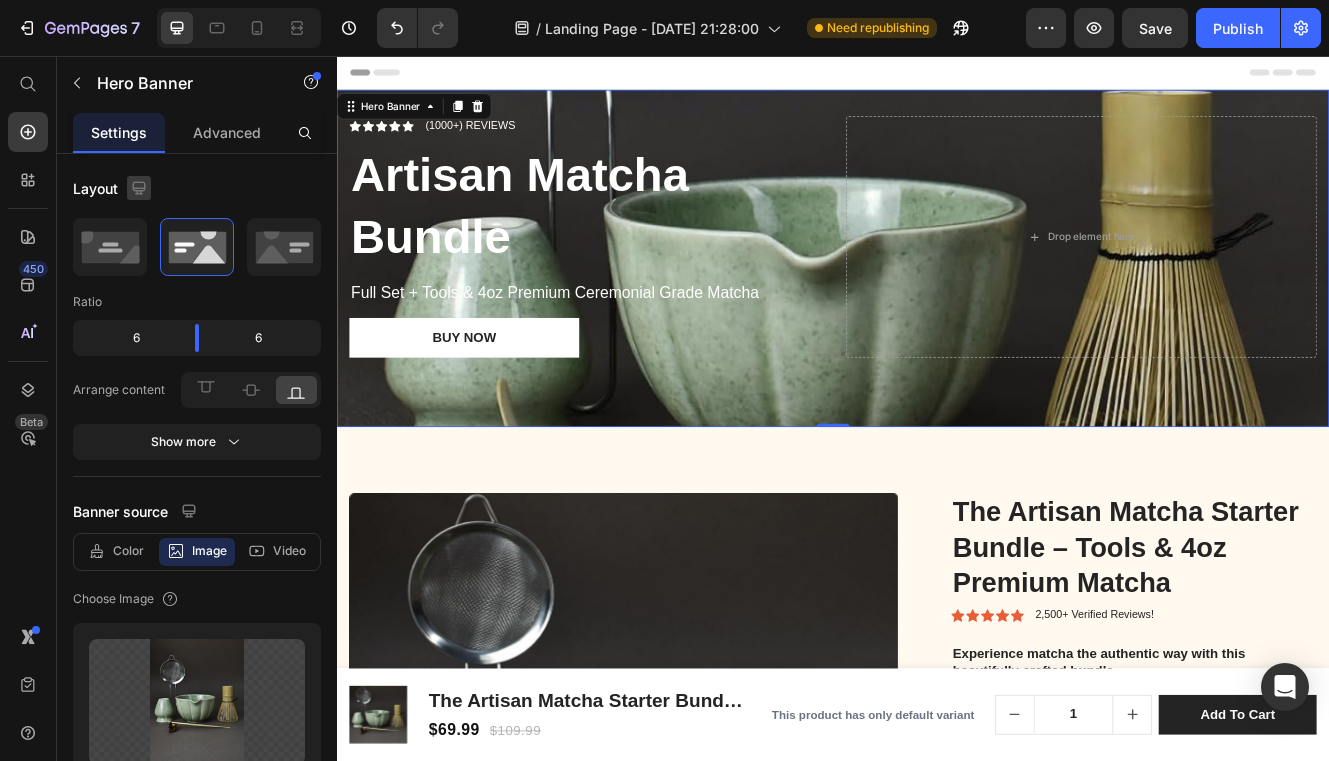 click 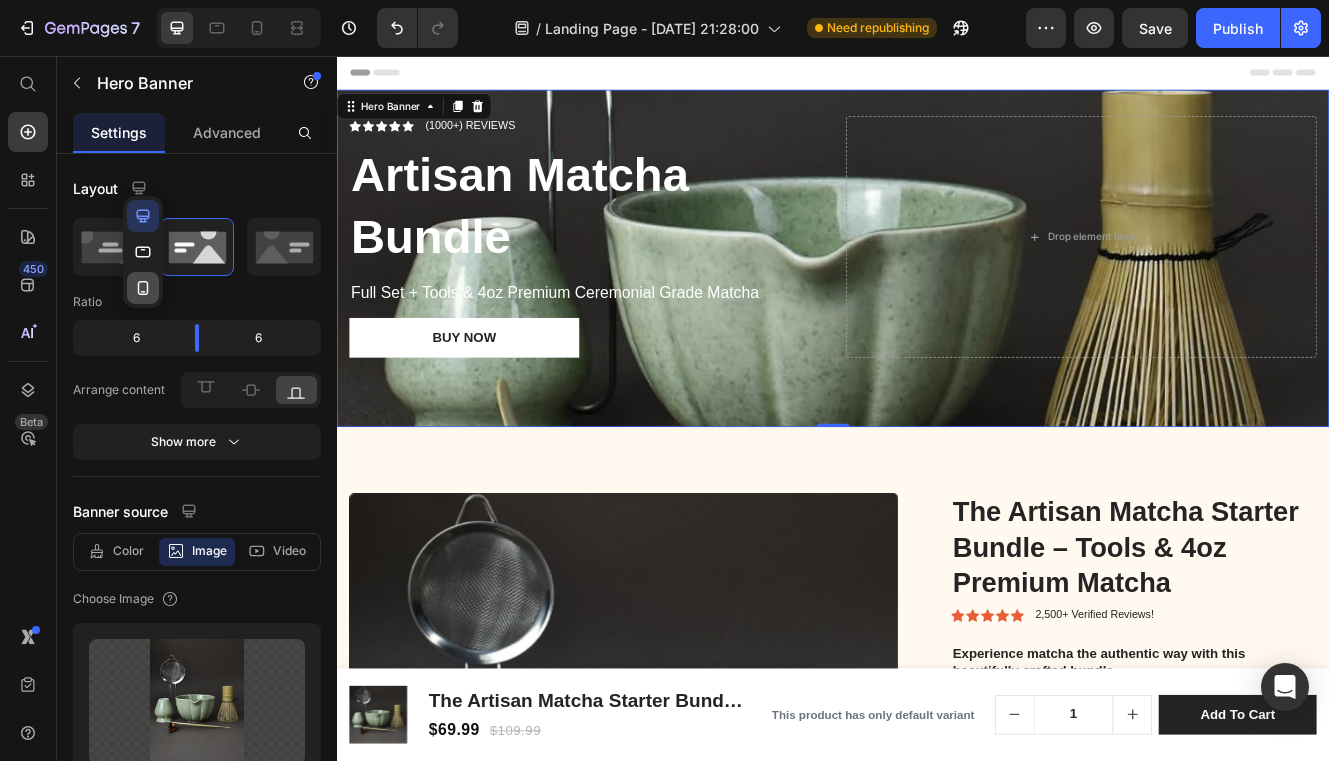 click 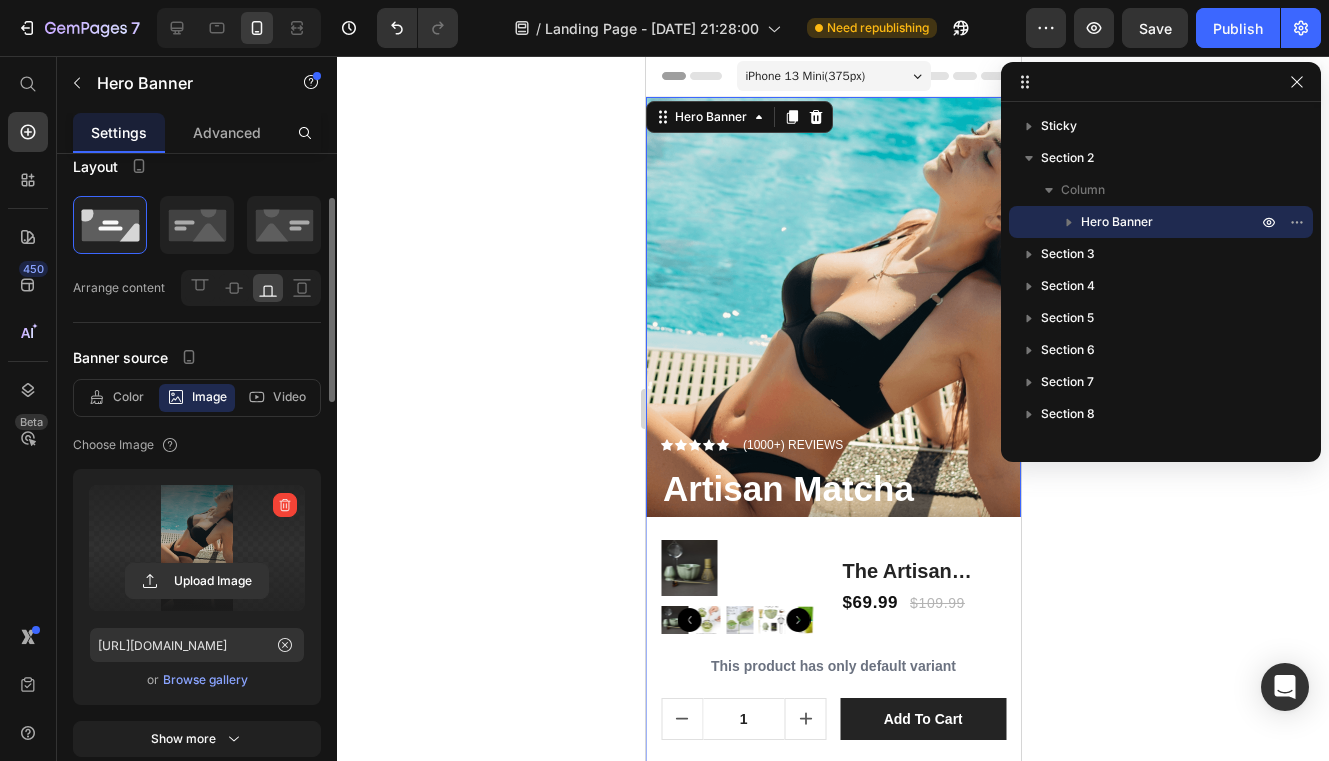 scroll, scrollTop: 51, scrollLeft: 0, axis: vertical 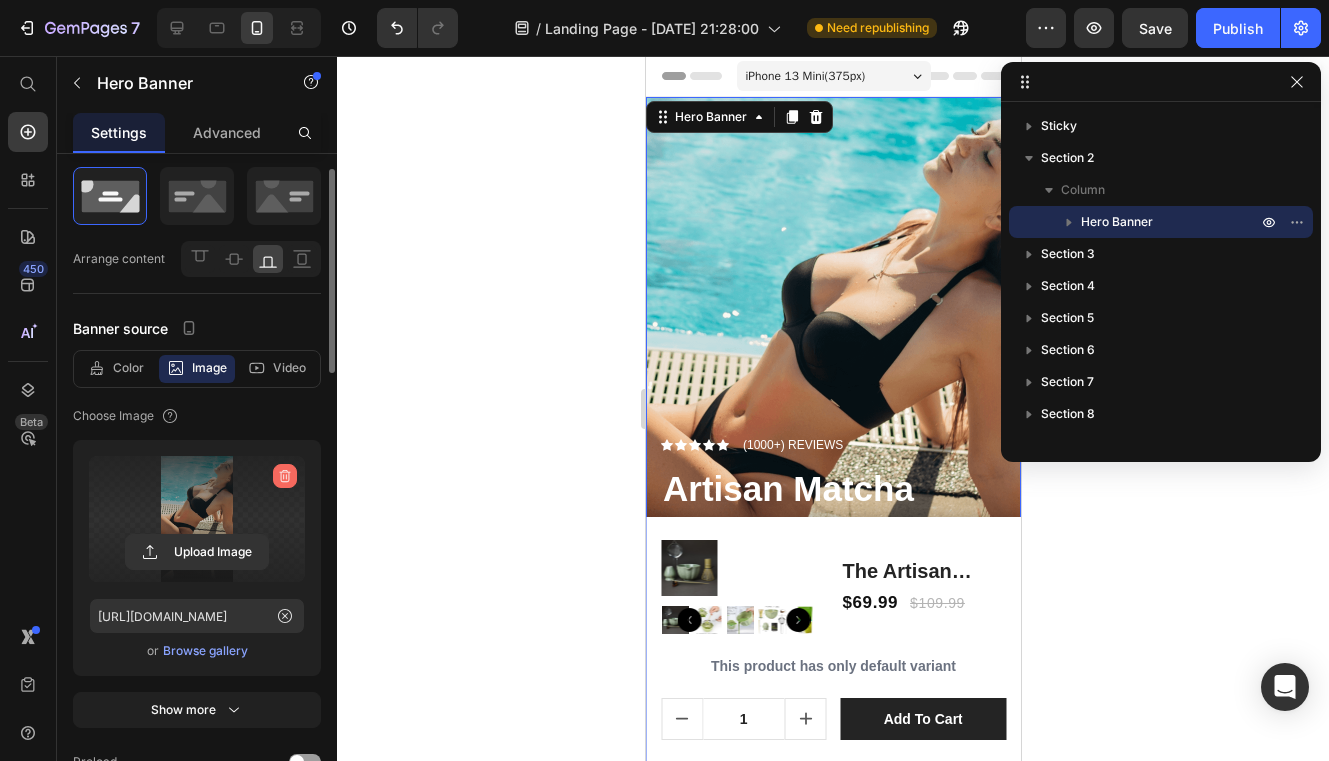 click 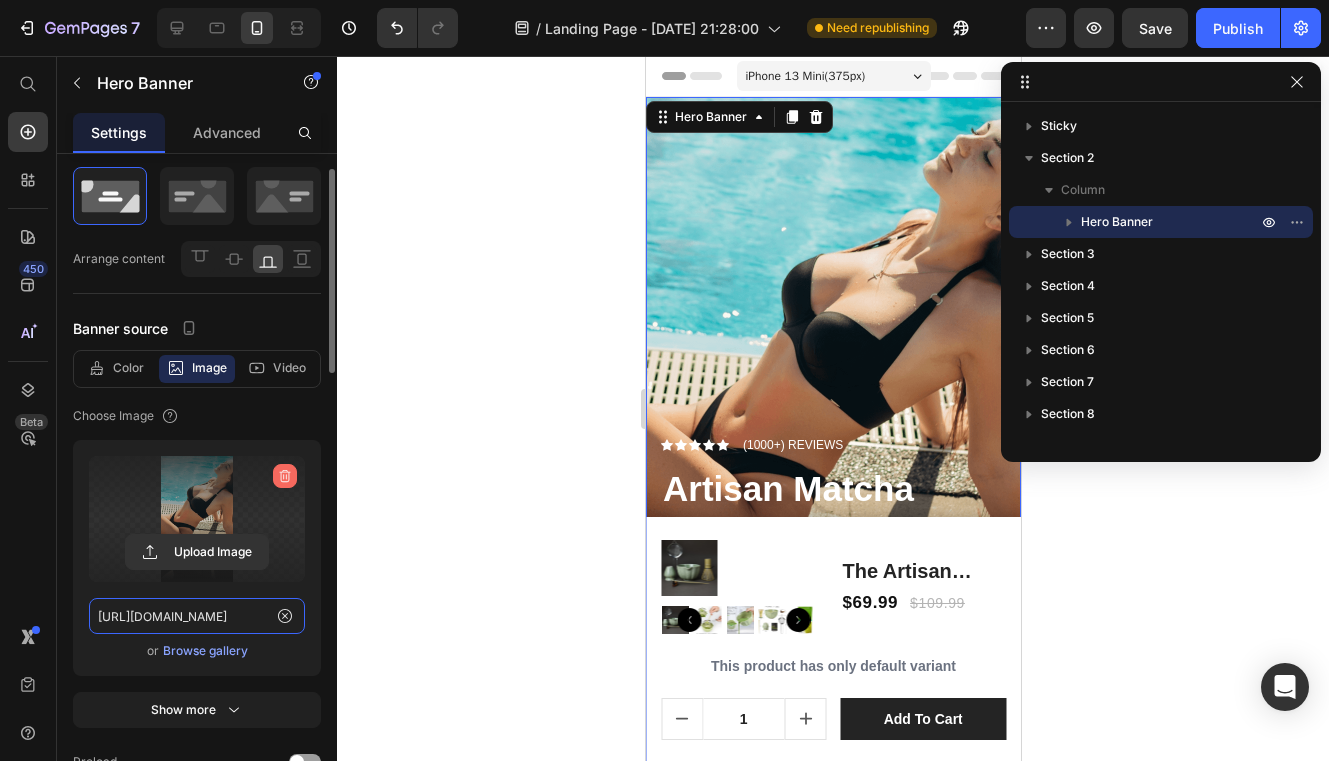 type 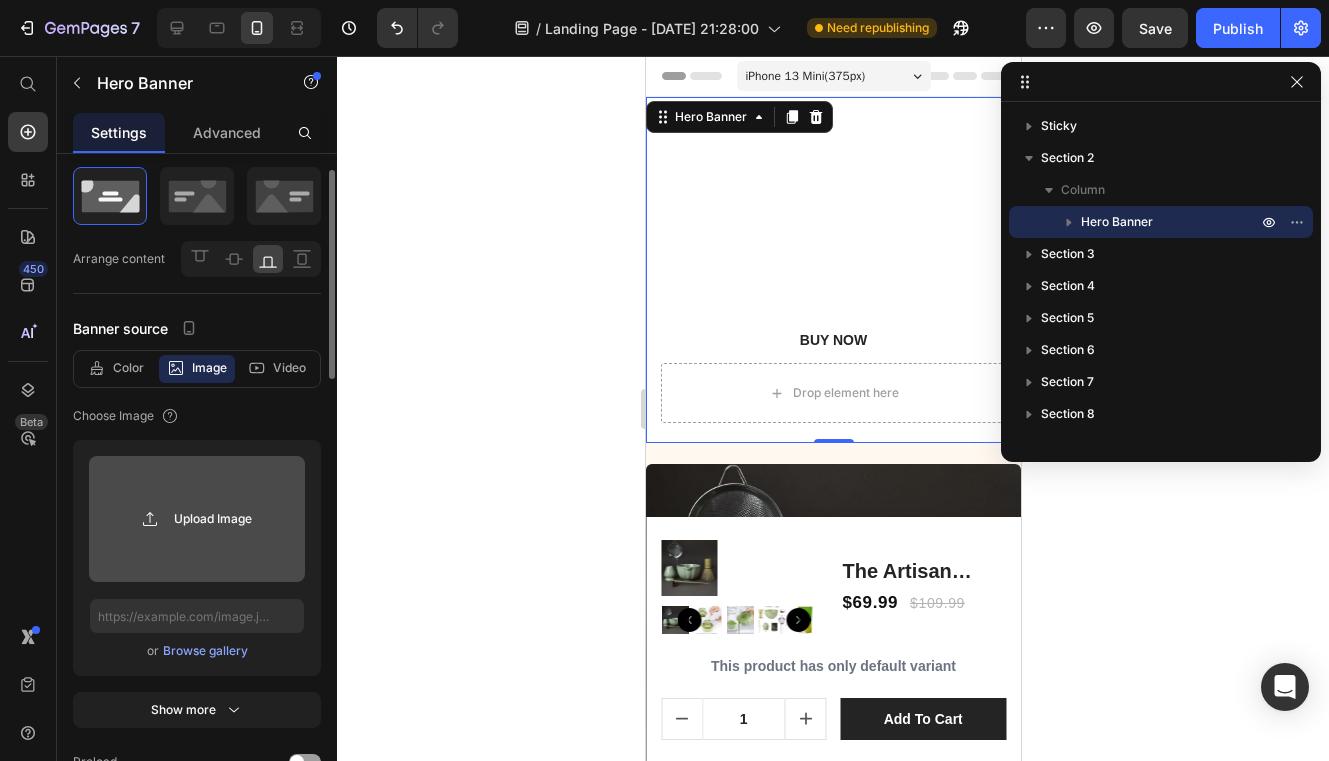 click 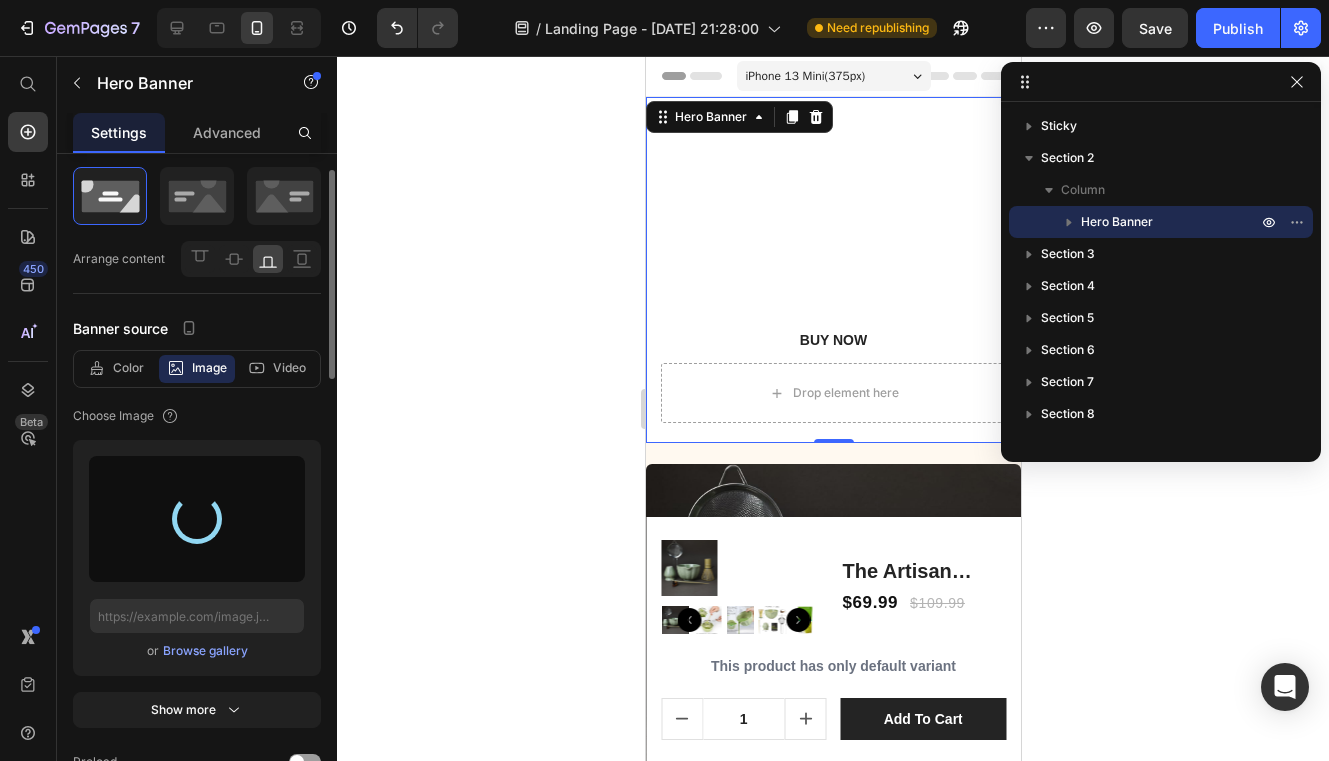 type on "[URL][DOMAIN_NAME]" 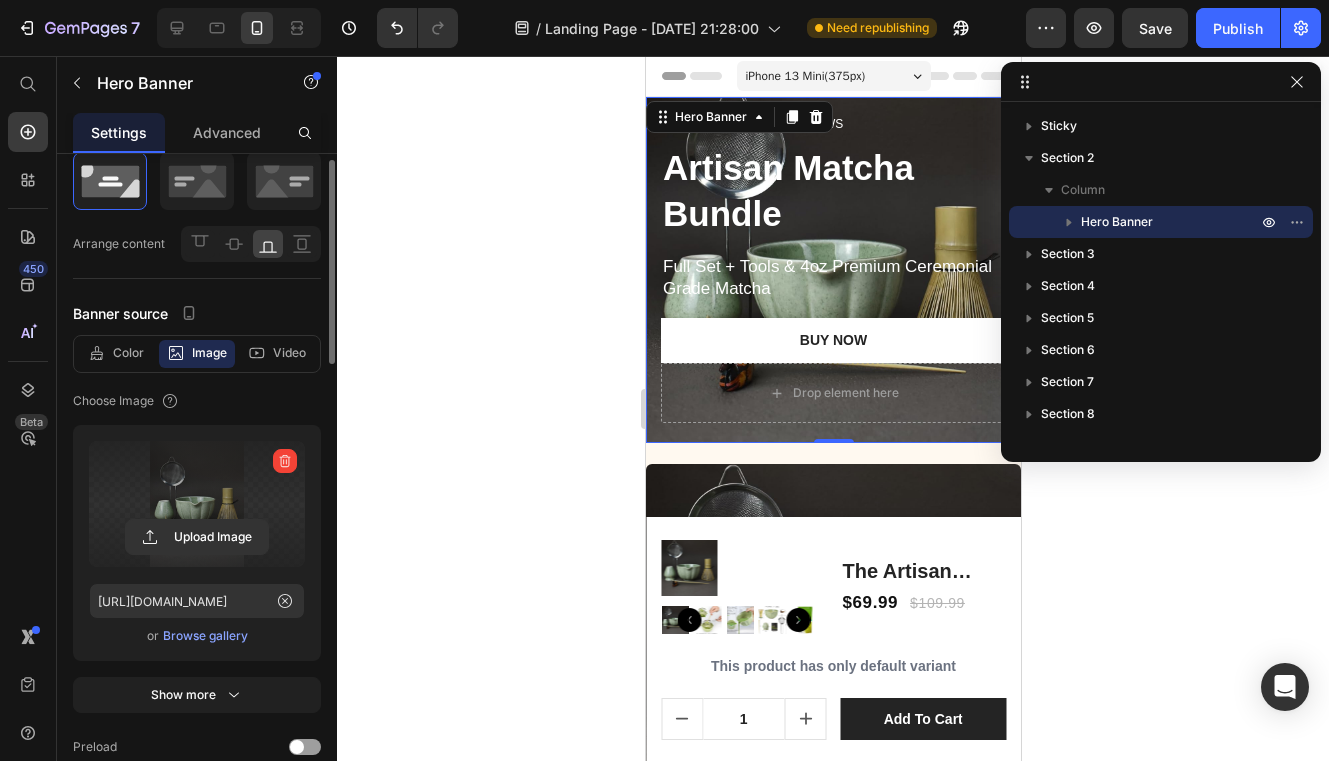 scroll, scrollTop: 103, scrollLeft: 0, axis: vertical 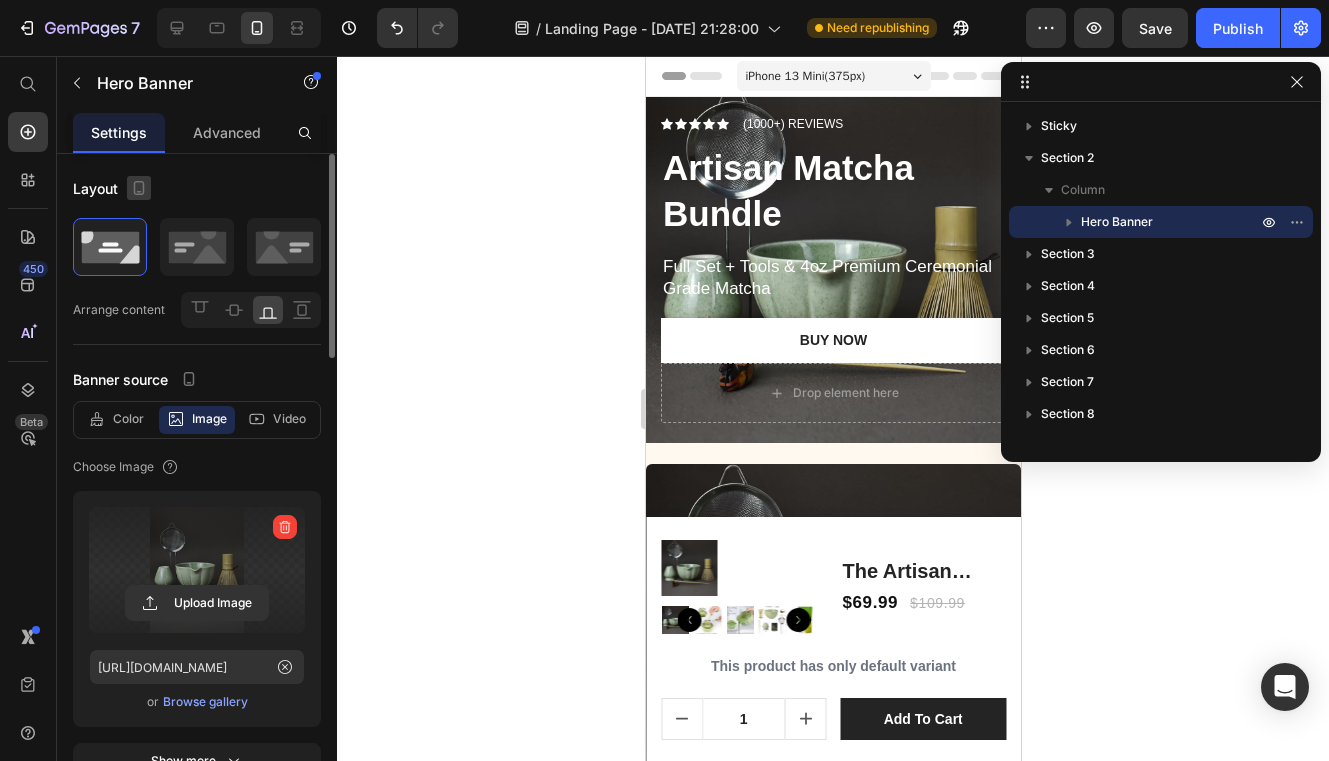 click 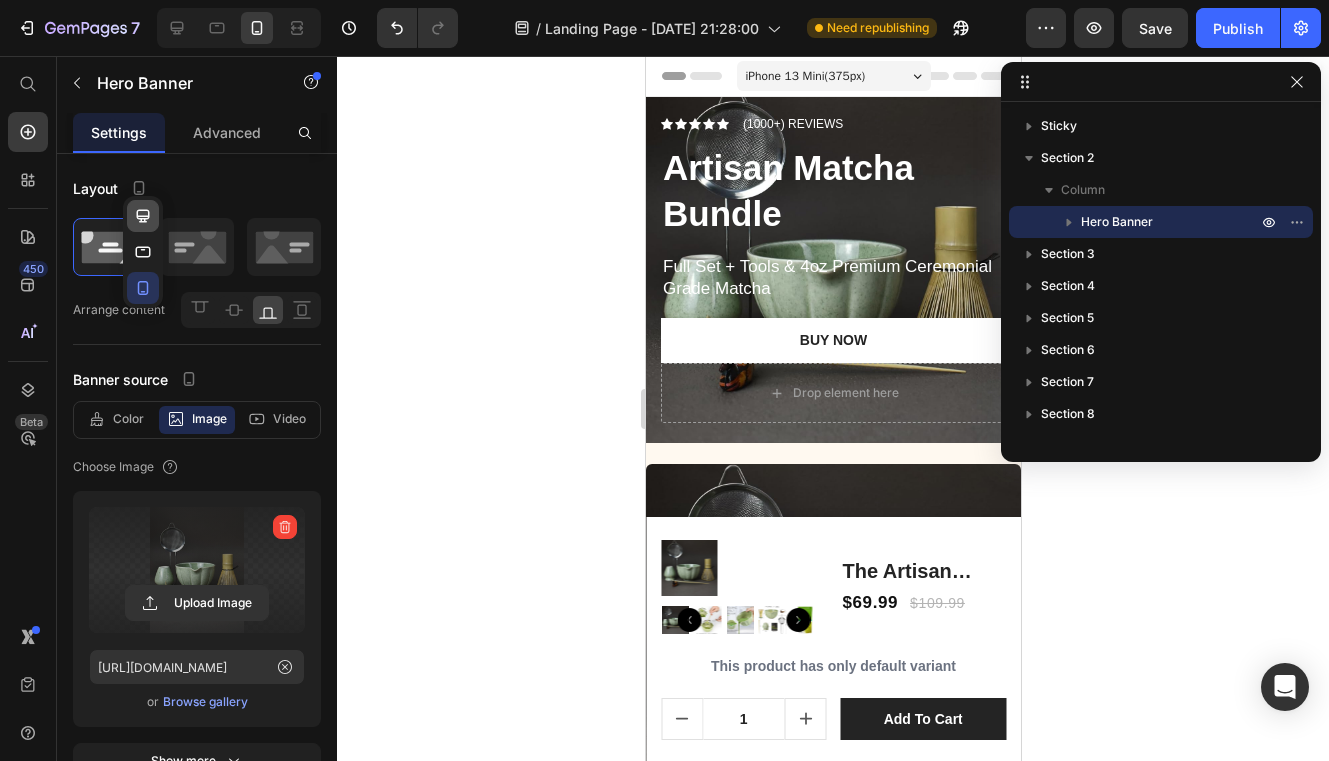click 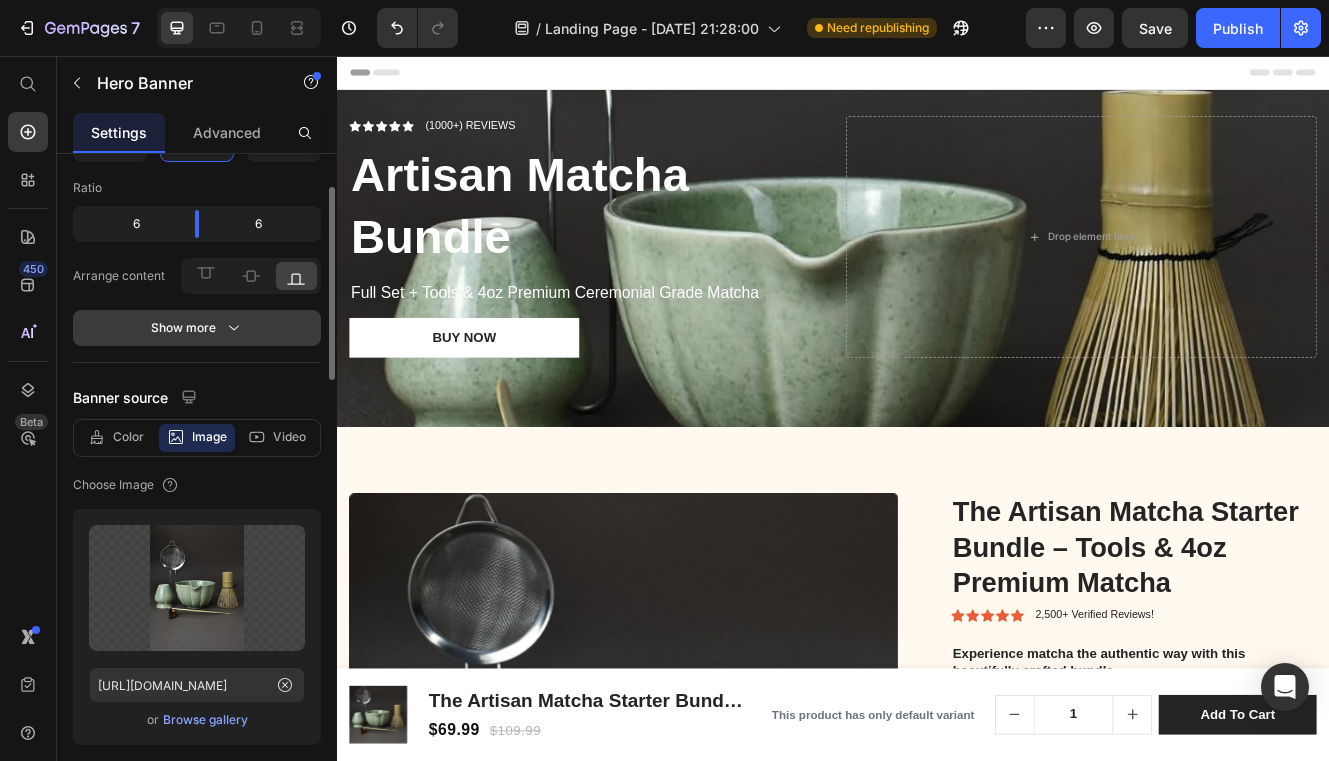 scroll, scrollTop: 134, scrollLeft: 0, axis: vertical 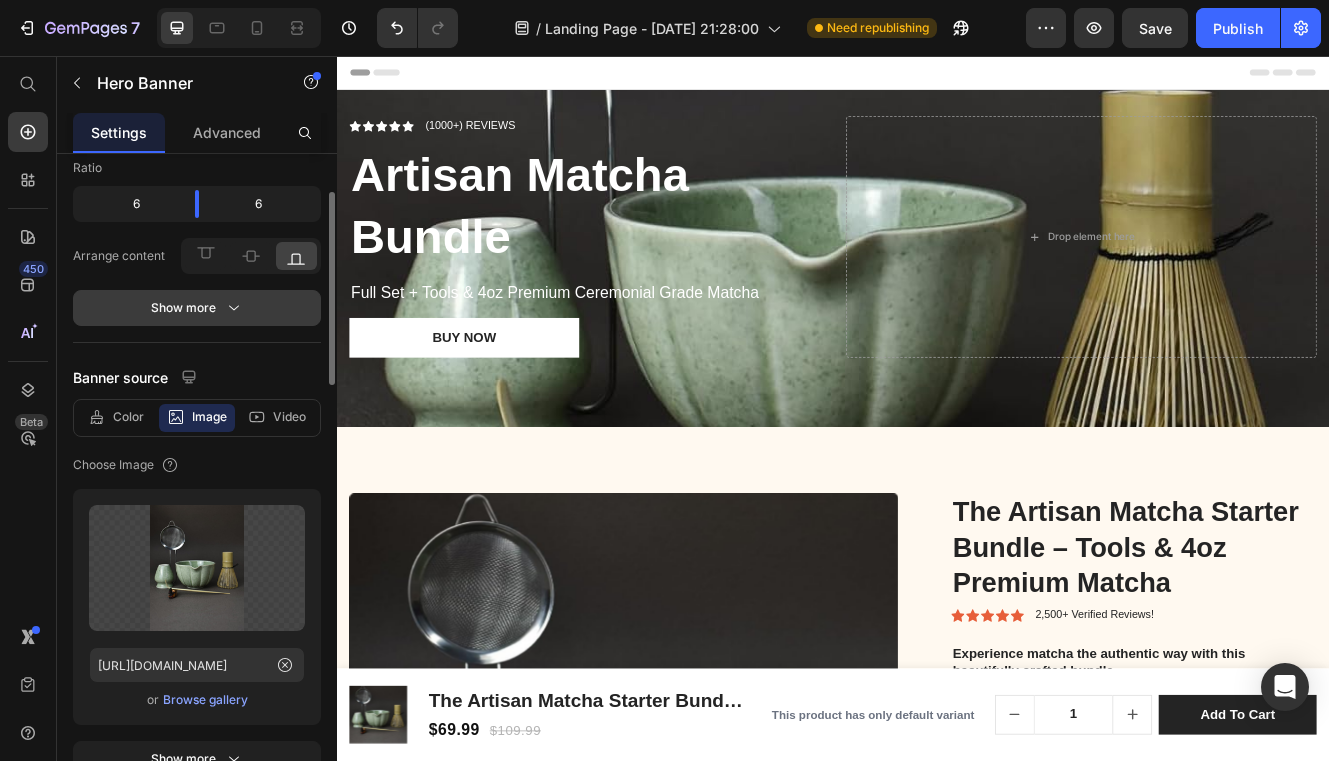 click 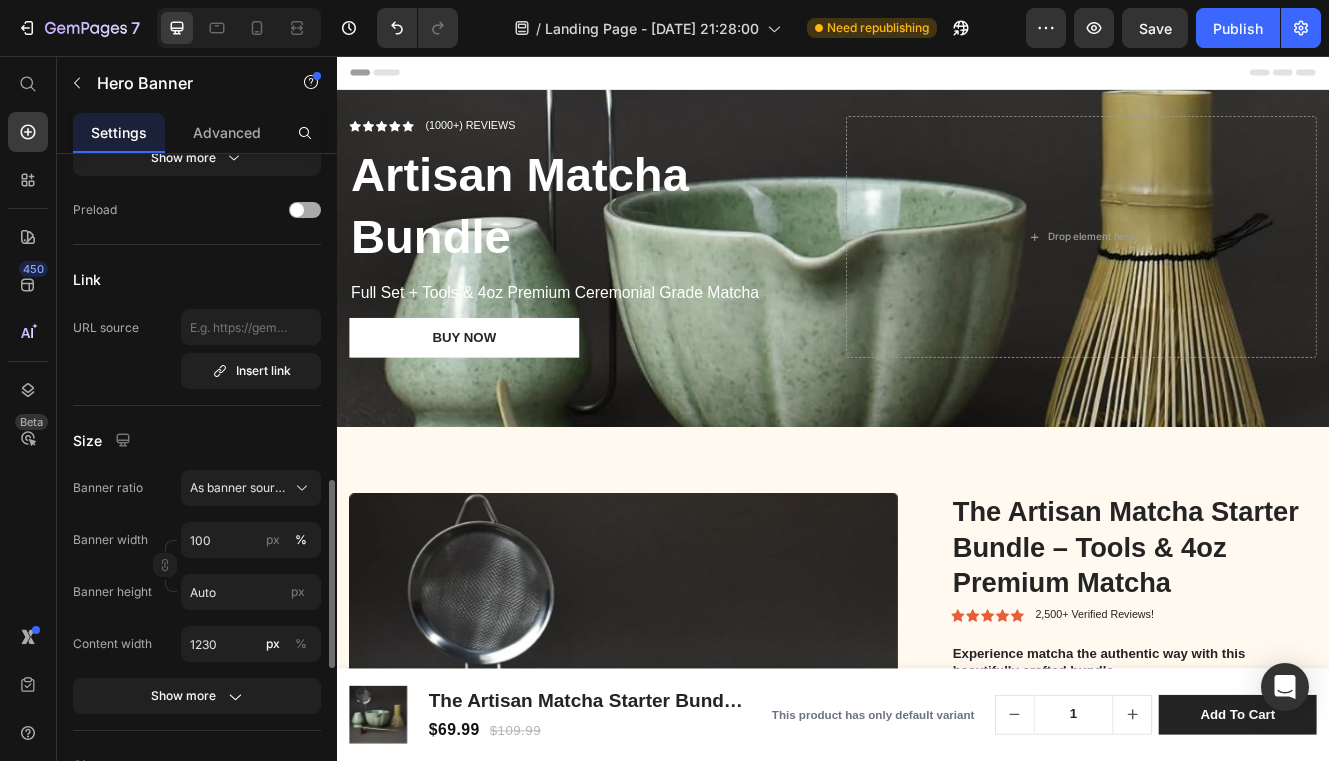 scroll, scrollTop: 867, scrollLeft: 0, axis: vertical 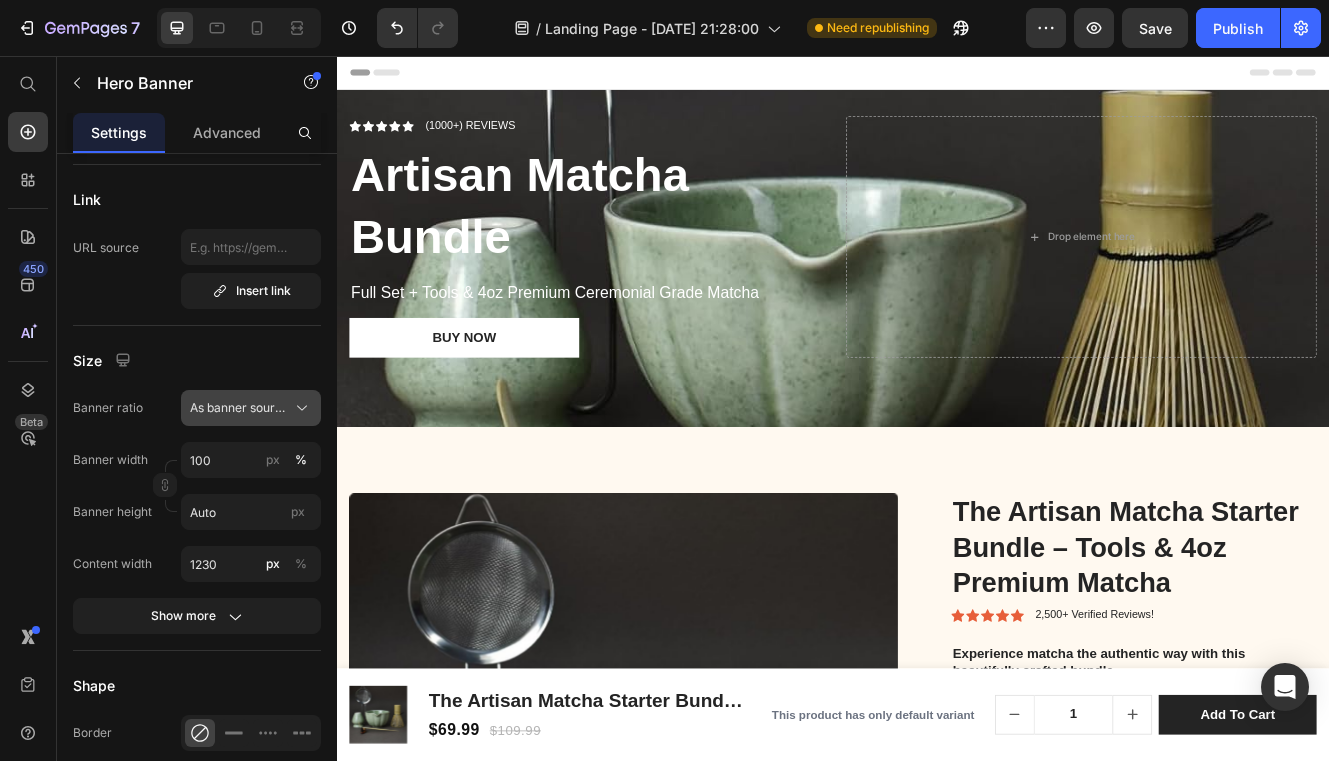 click 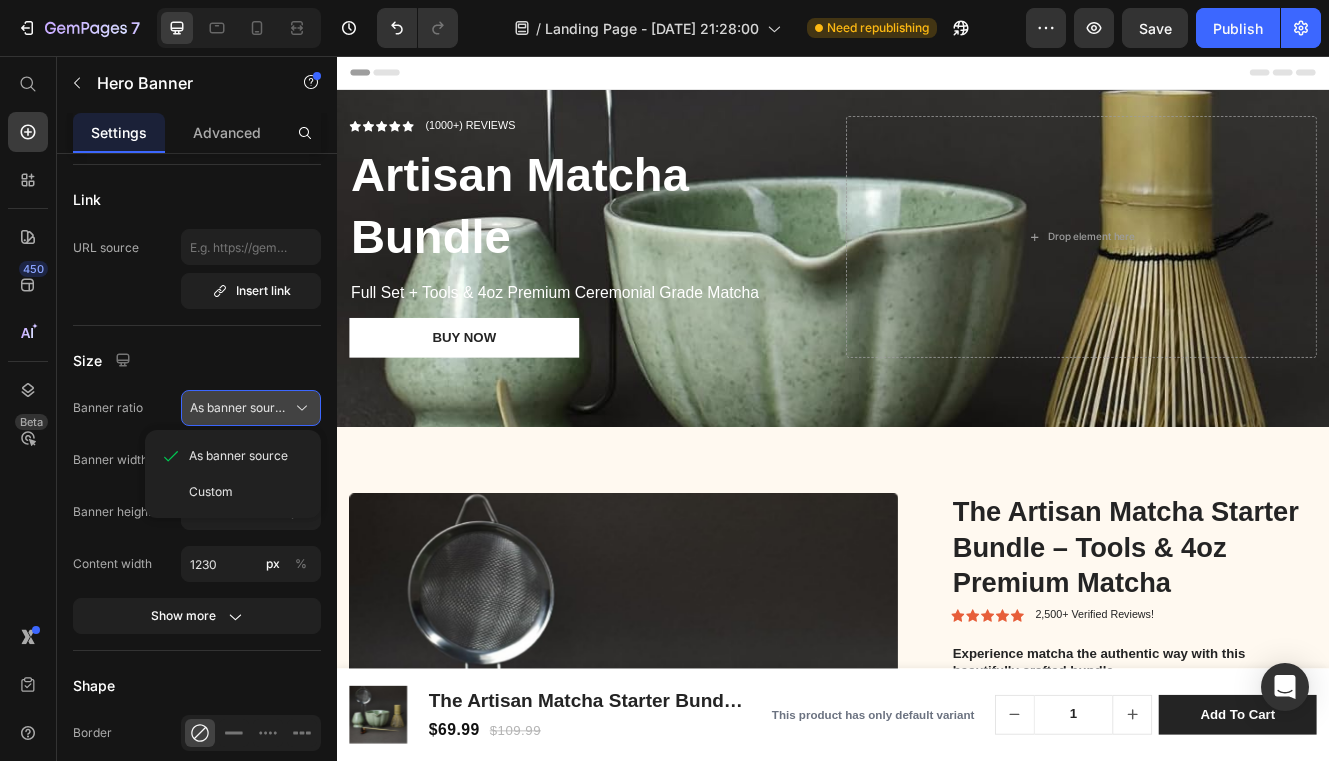 click 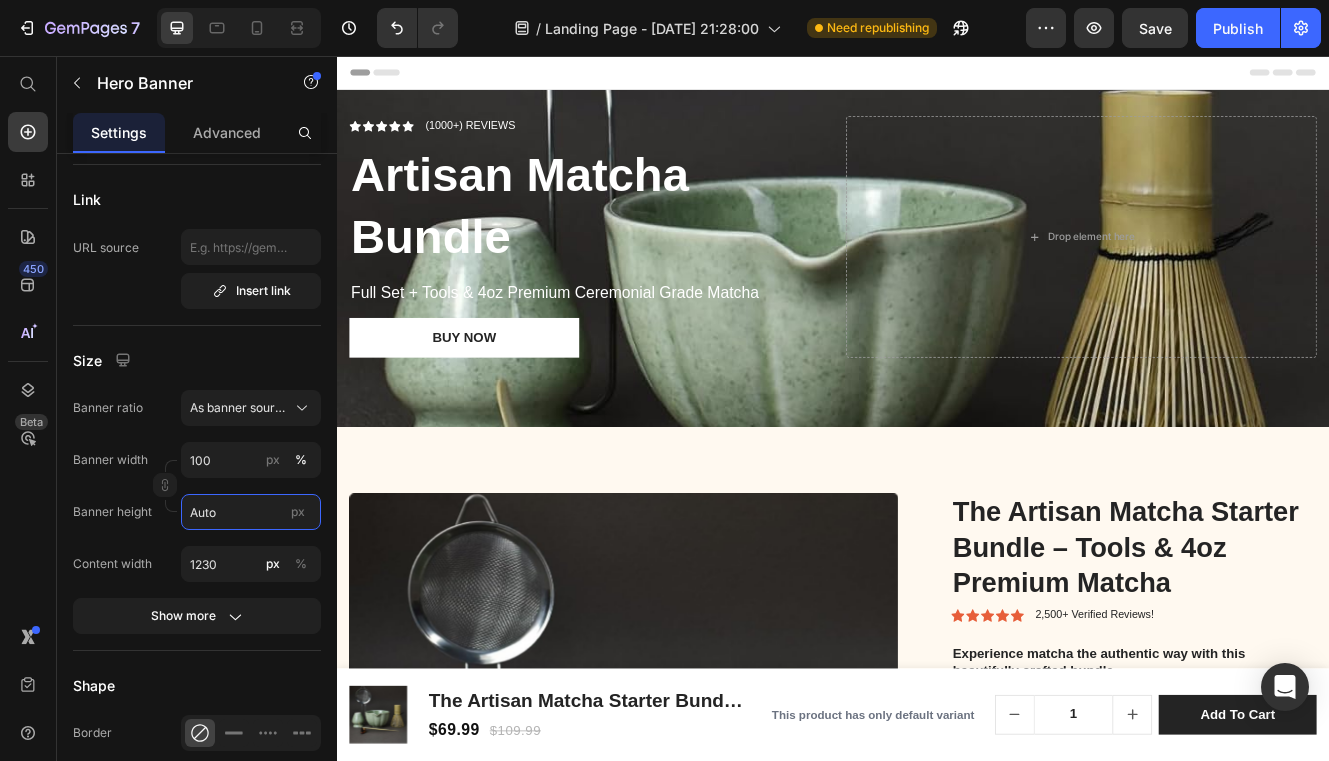 click on "Auto" at bounding box center (251, 512) 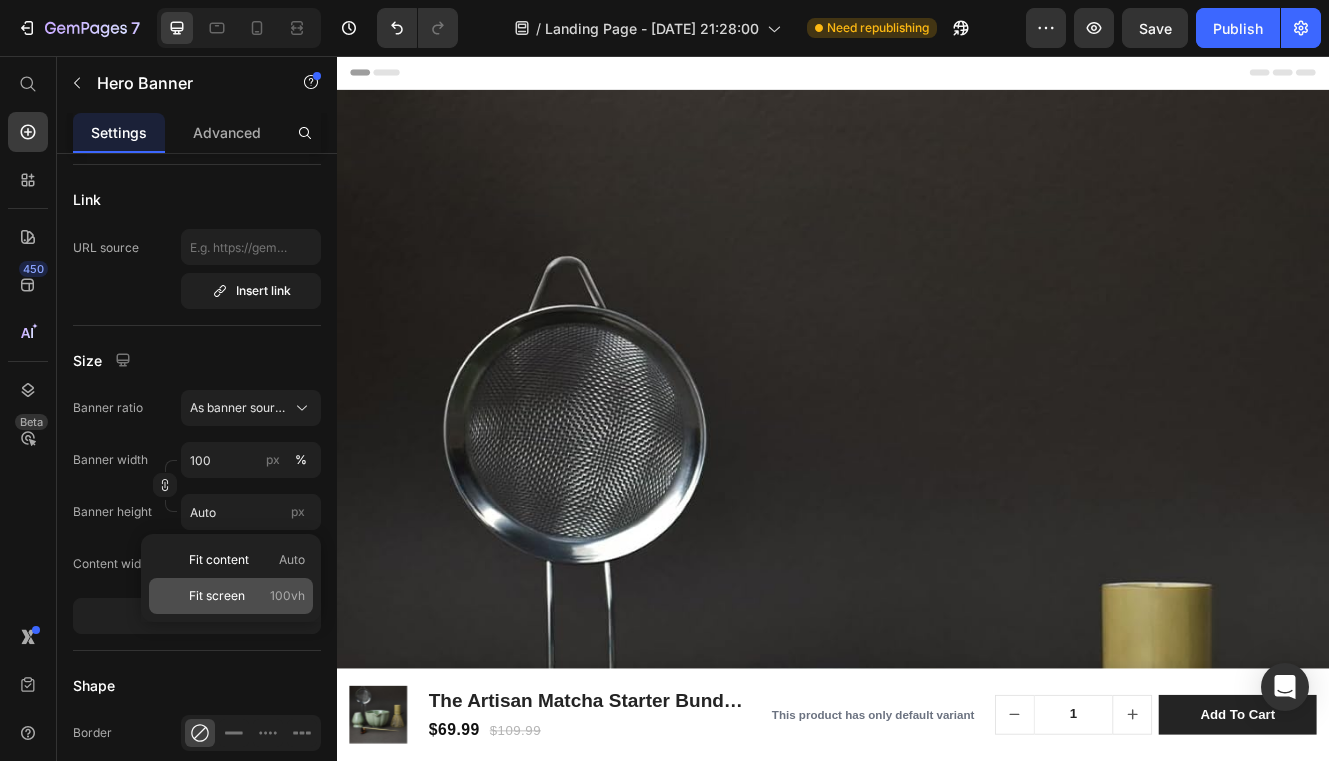 click on "Fit screen" at bounding box center [217, 596] 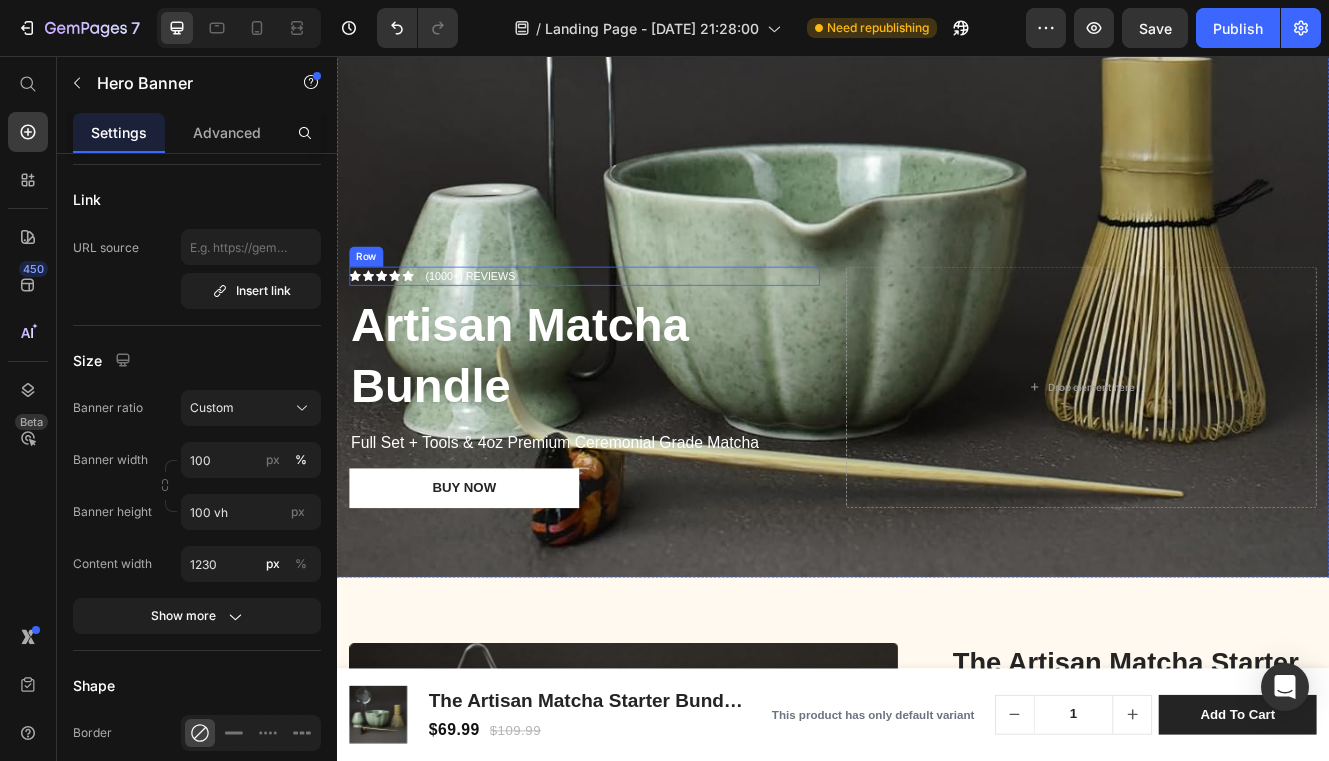 scroll, scrollTop: 445, scrollLeft: 0, axis: vertical 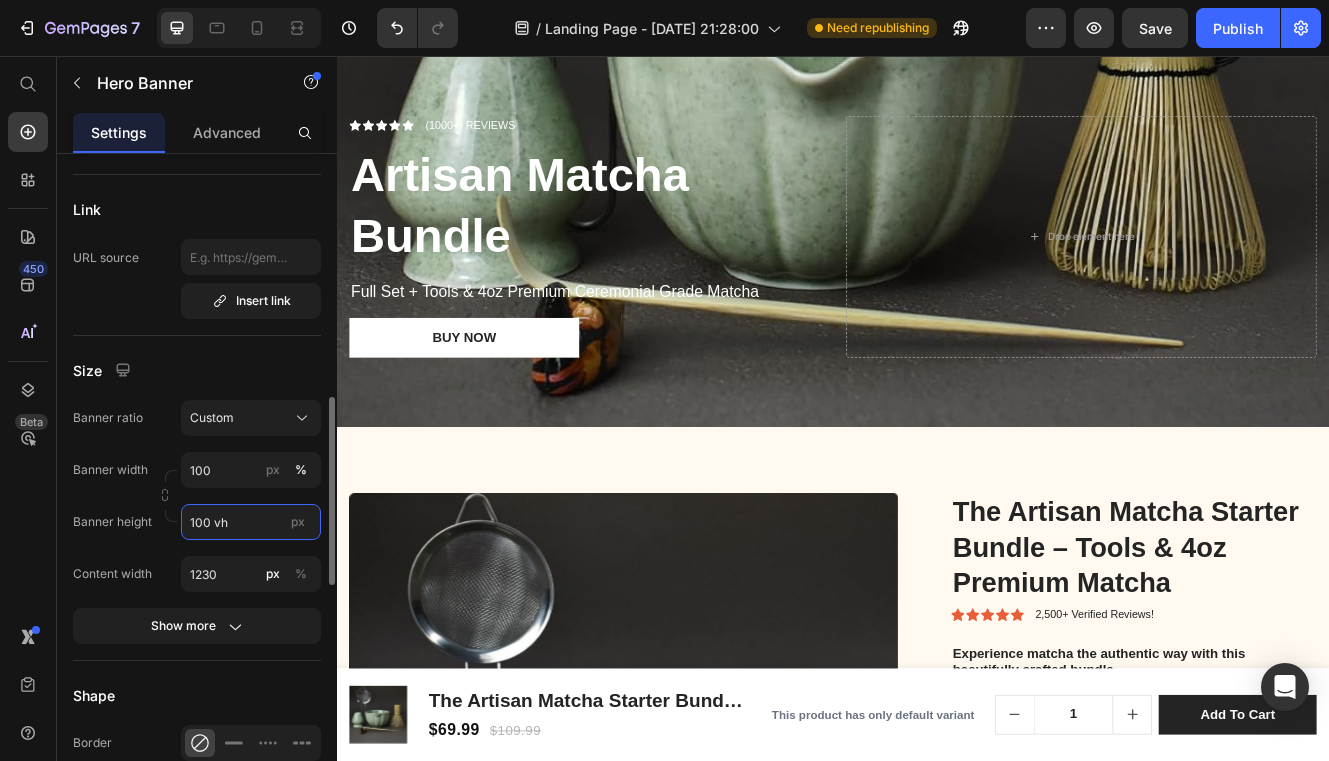 click on "100 vh" at bounding box center [251, 522] 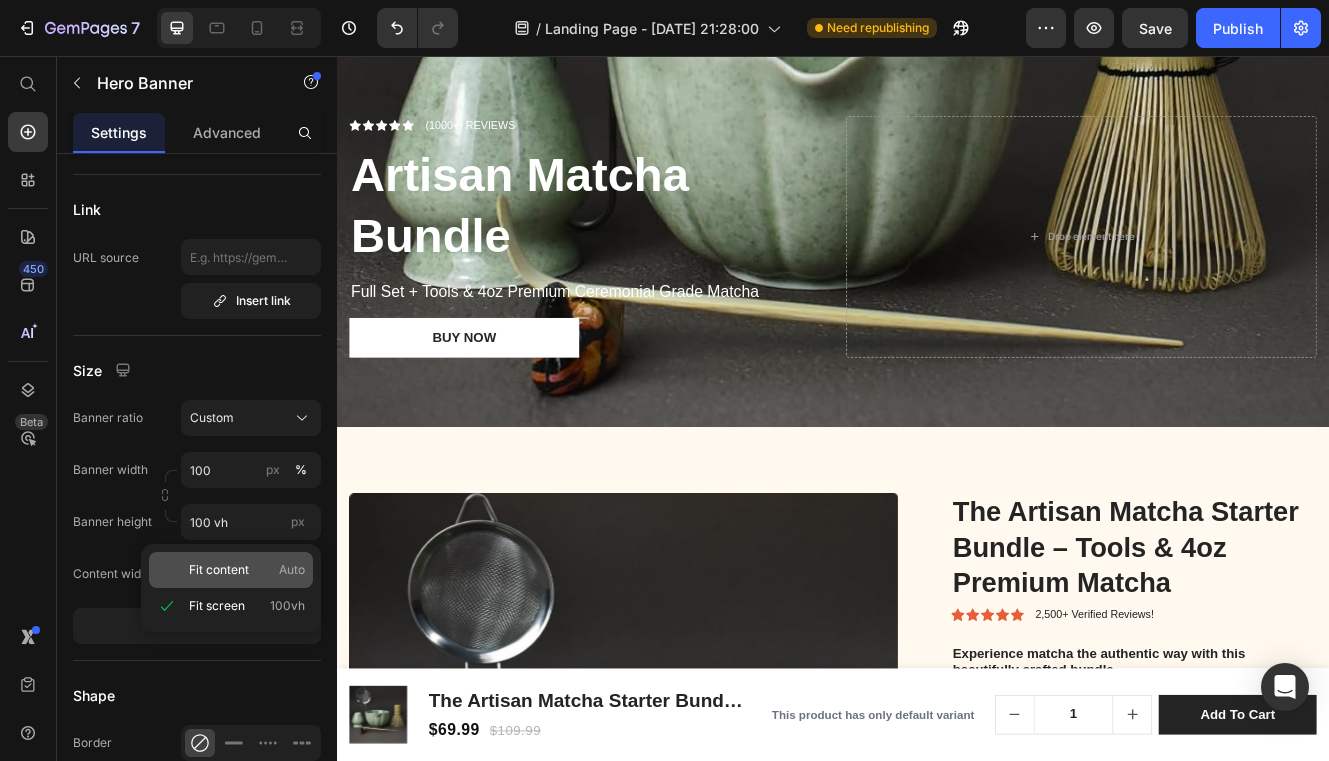 click on "Fit content" at bounding box center (219, 570) 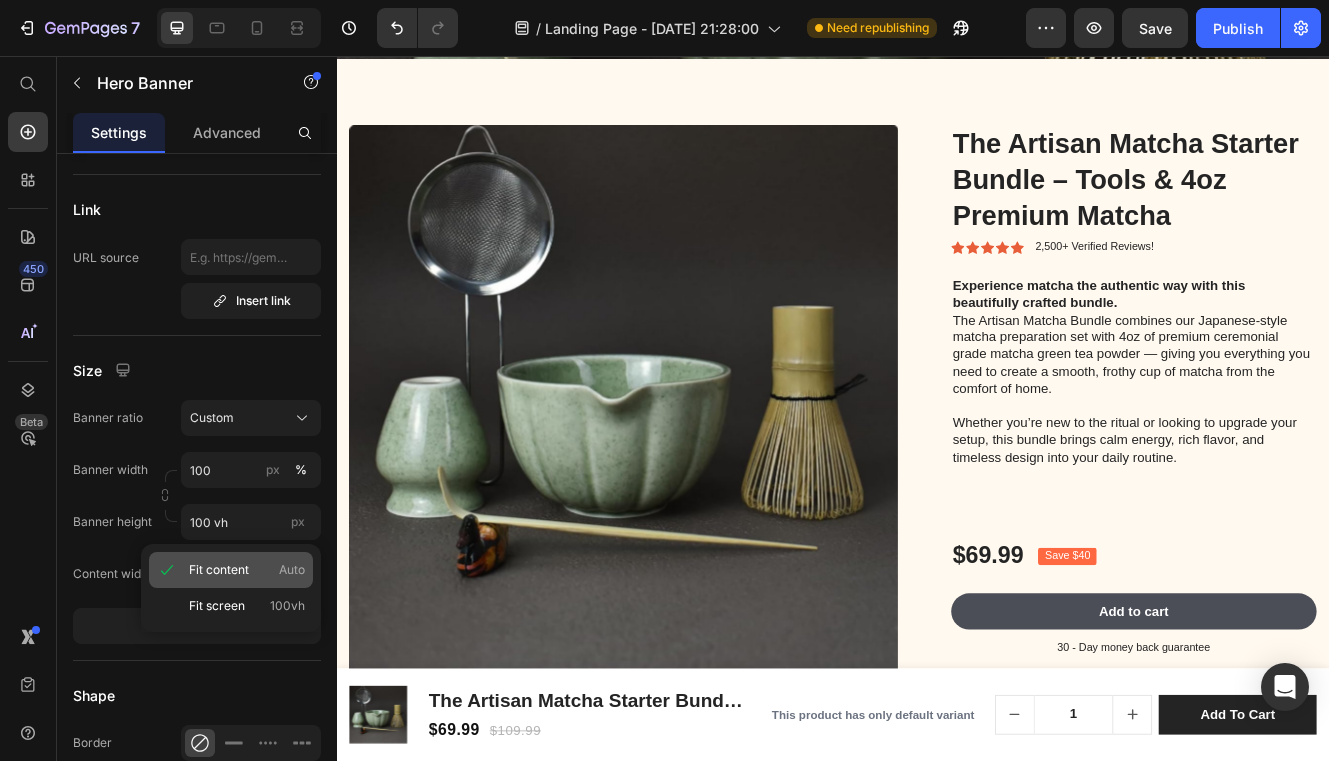 type on "Auto" 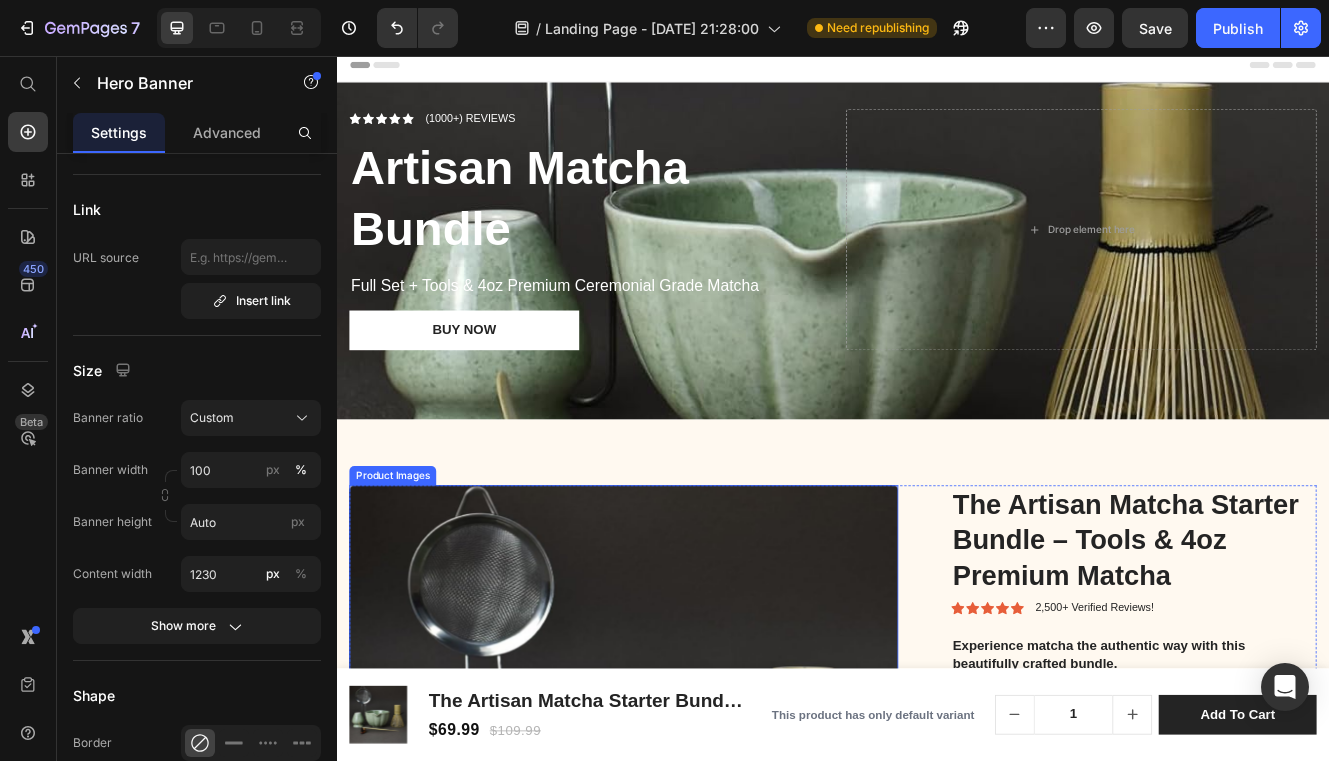 scroll, scrollTop: 5, scrollLeft: 0, axis: vertical 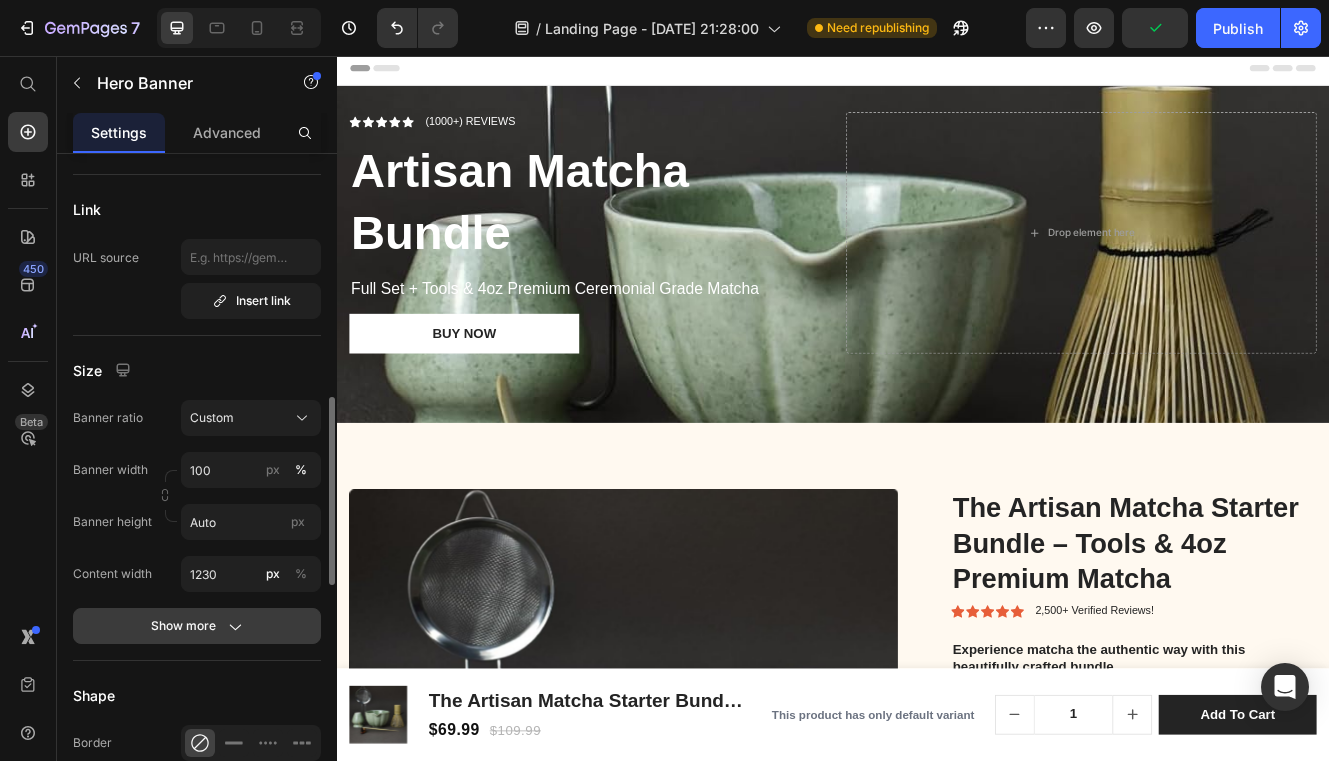 click on "Show more" at bounding box center (197, 626) 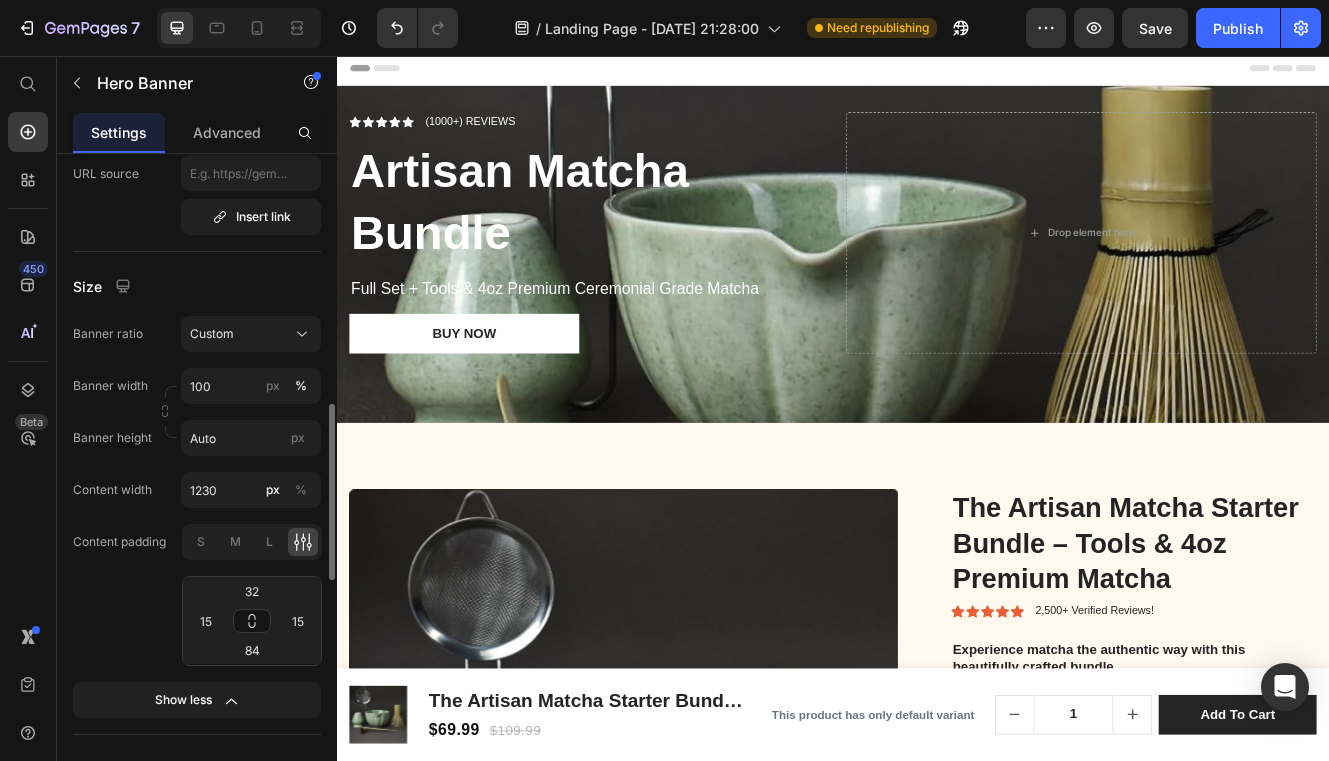 scroll, scrollTop: 945, scrollLeft: 0, axis: vertical 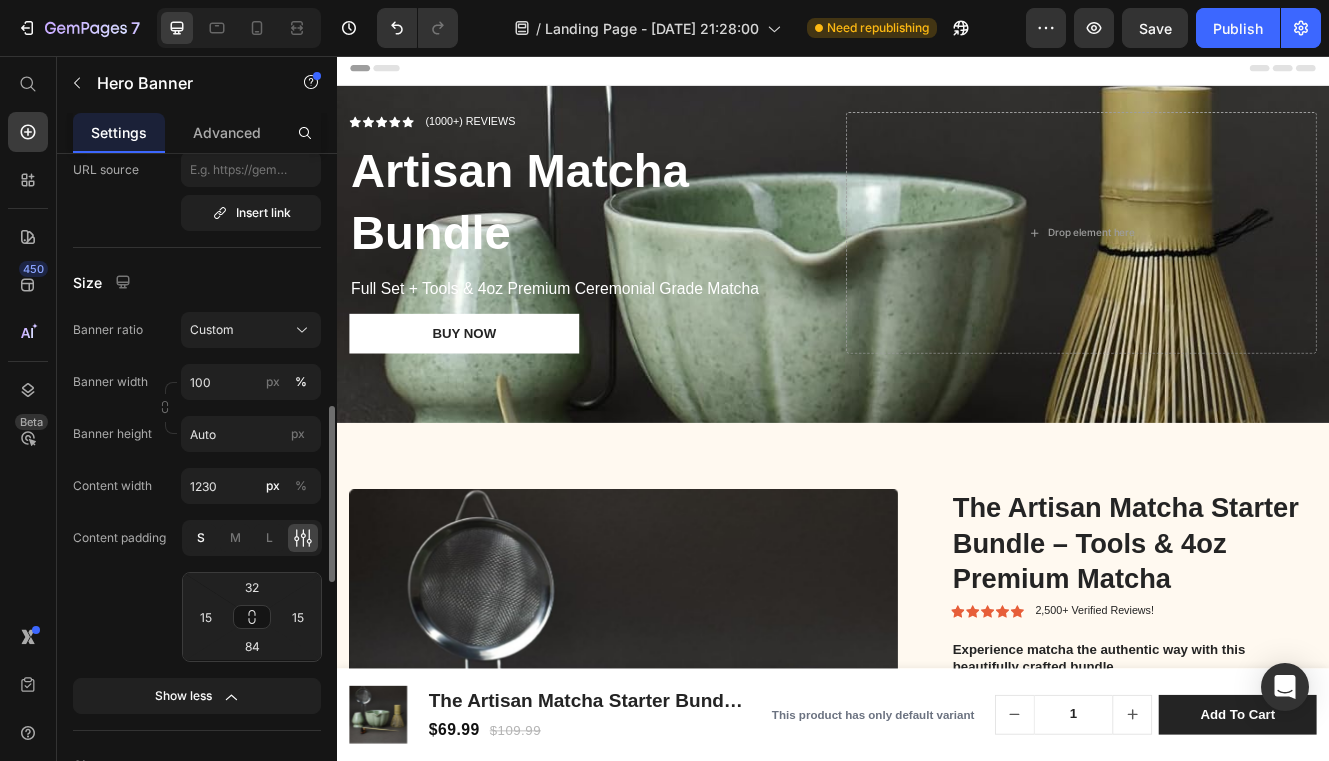 click on "S" 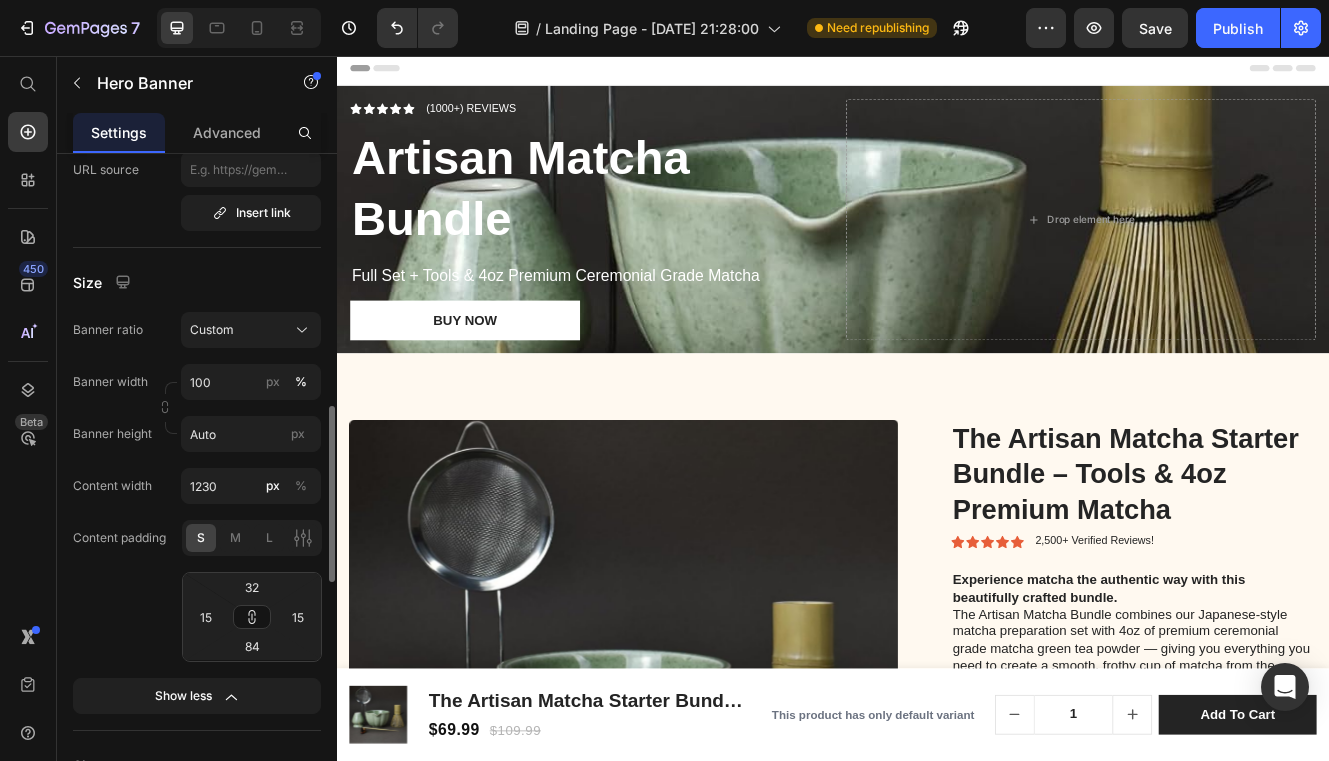 type on "16" 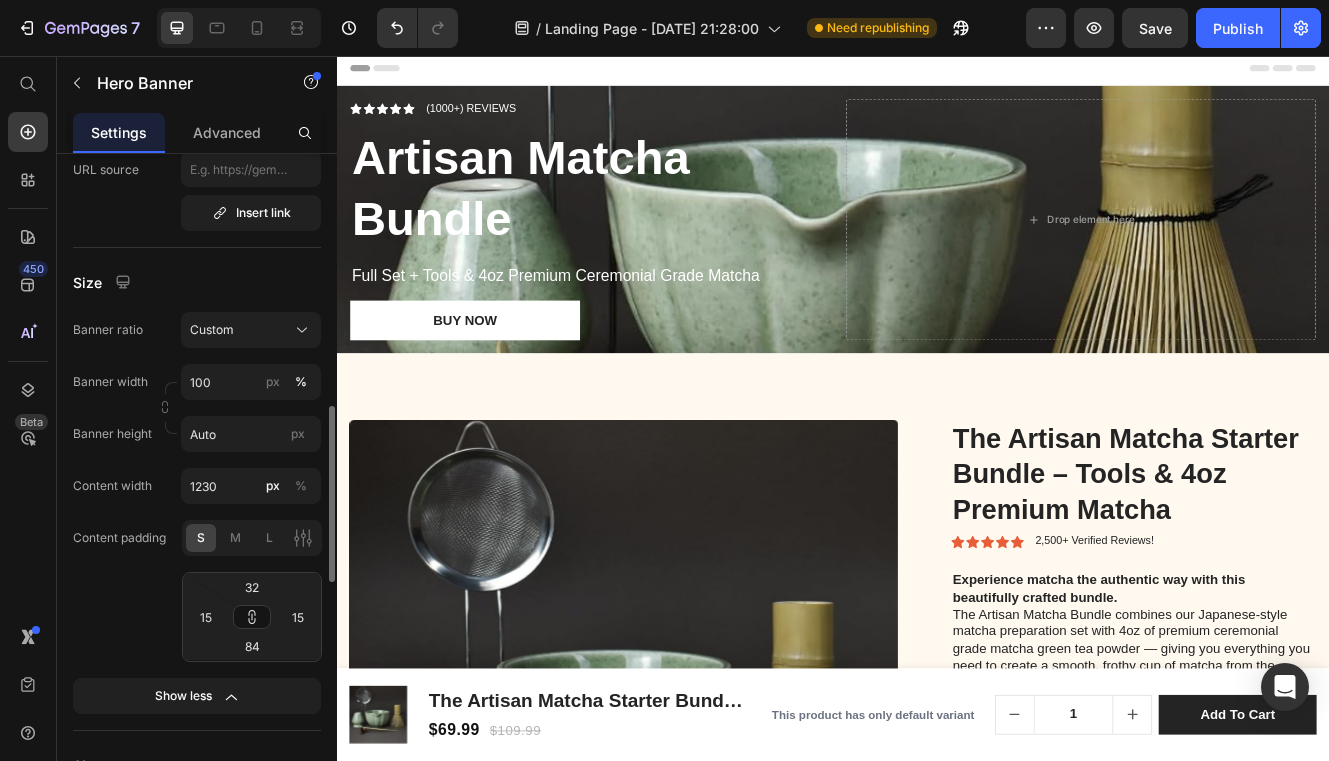 type on "16" 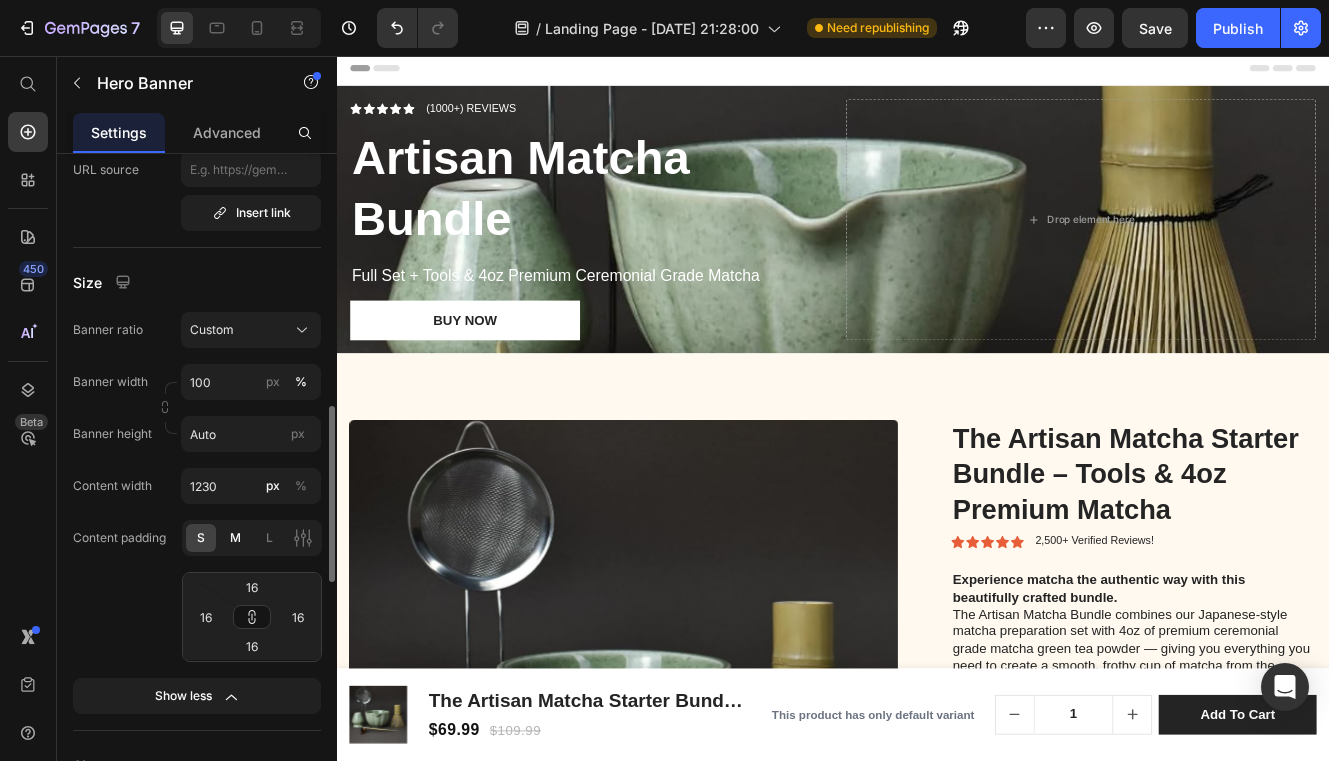 click on "M" 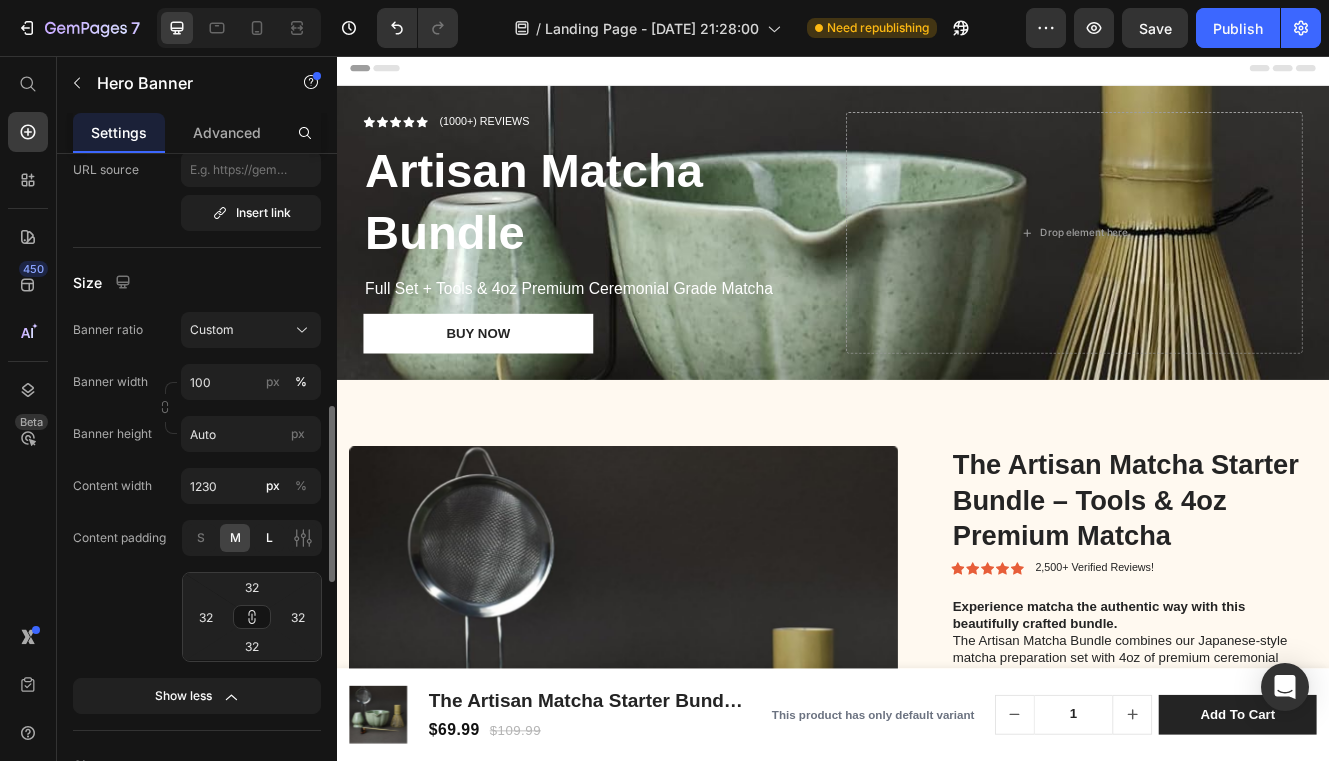 click on "L" 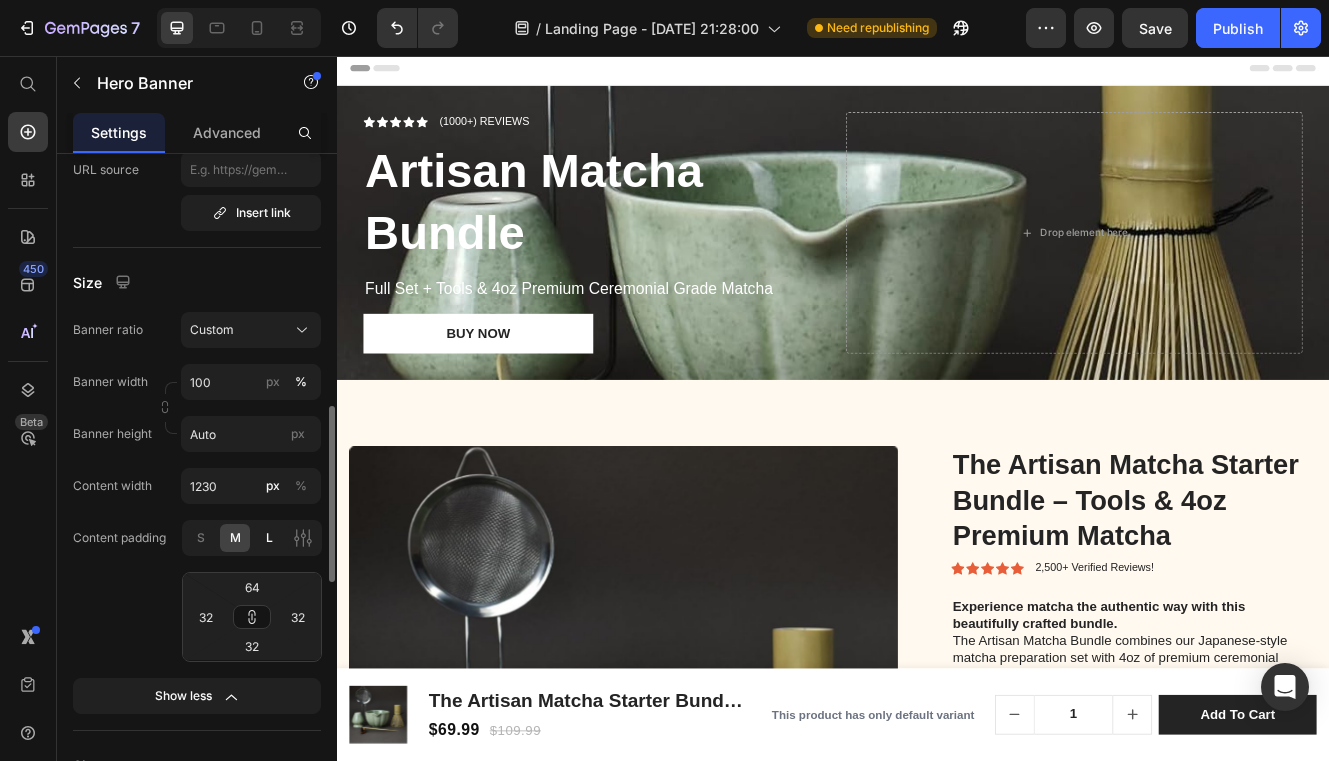 type on "64" 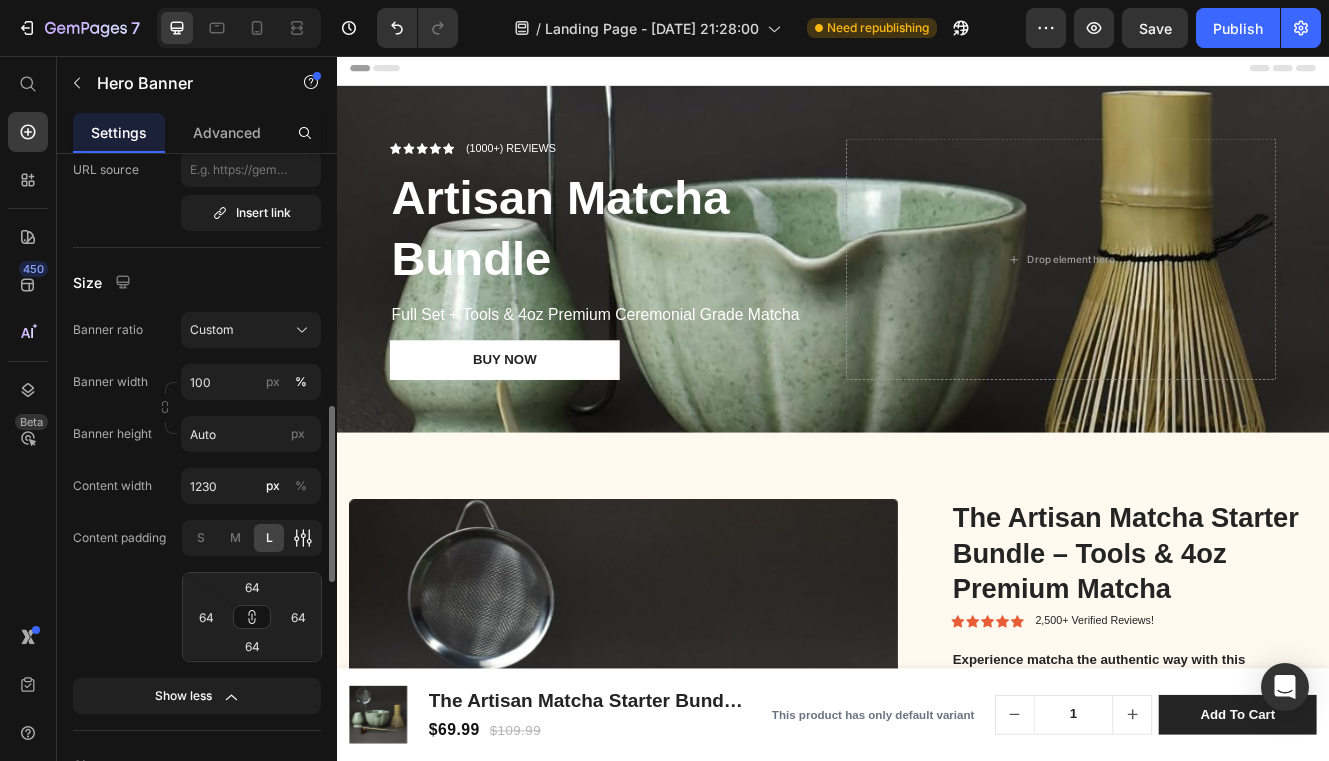 click 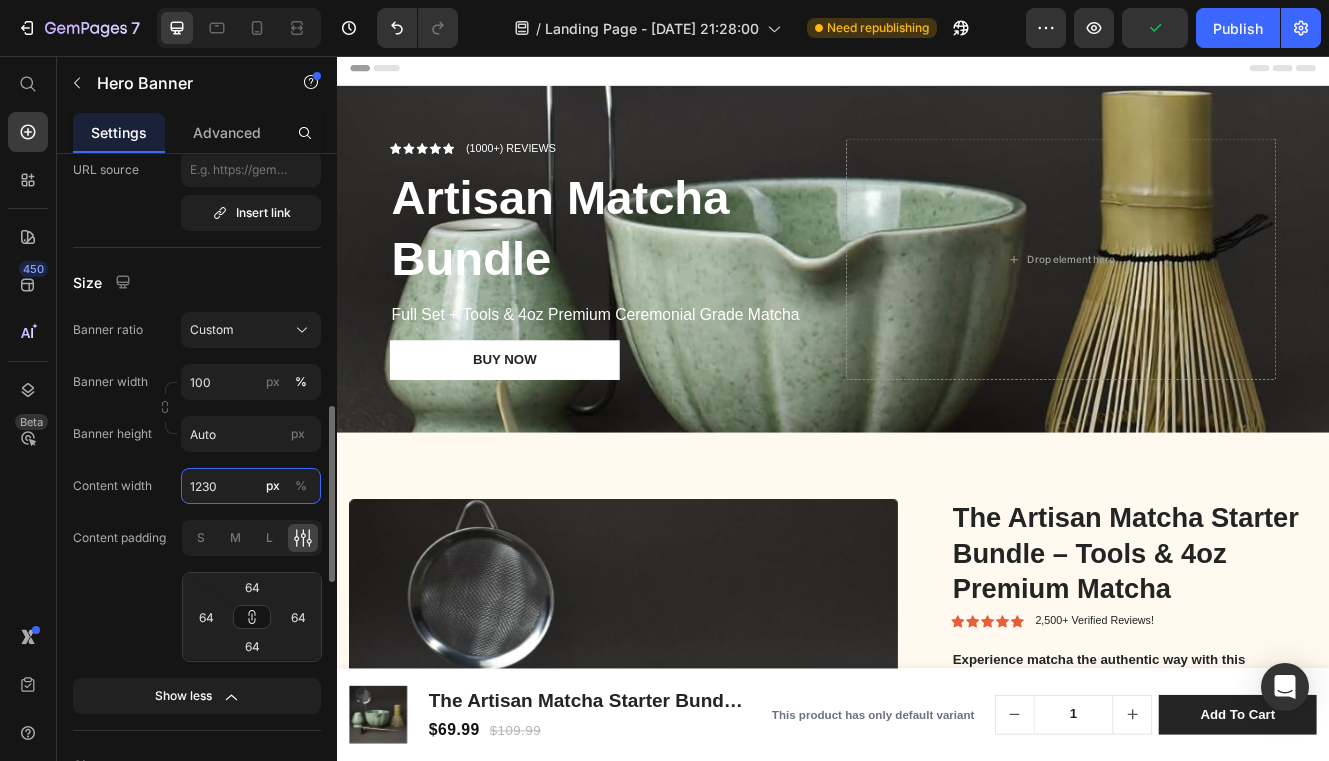 click on "1230" at bounding box center (251, 486) 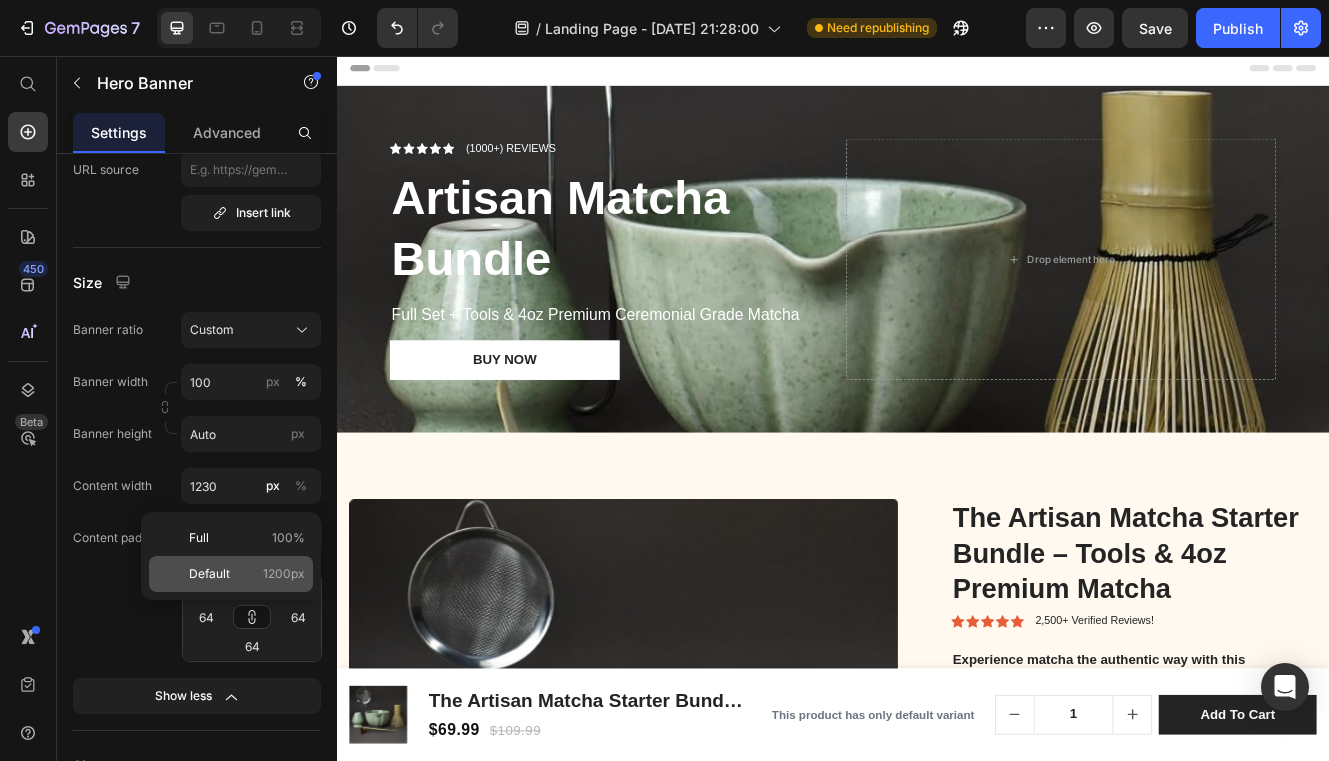 click on "Default 1200px" at bounding box center [247, 574] 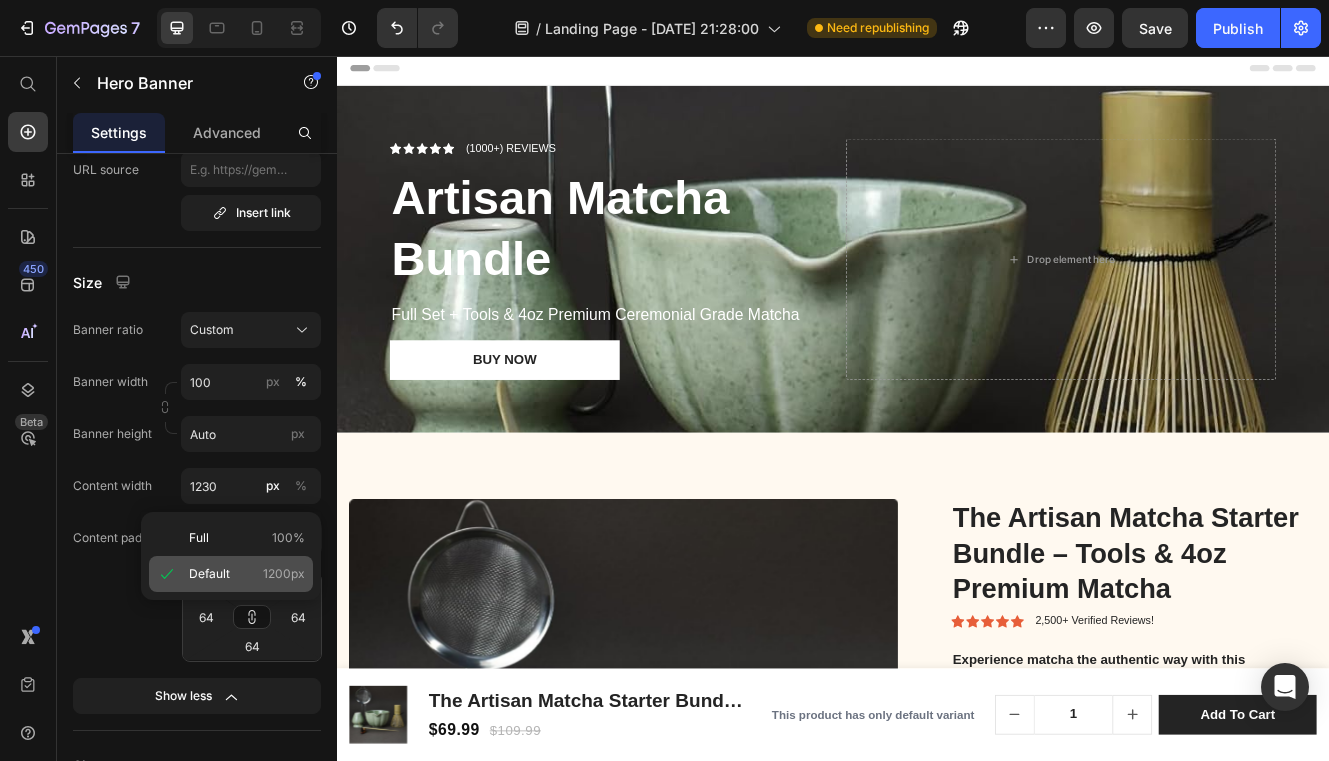 type on "1200" 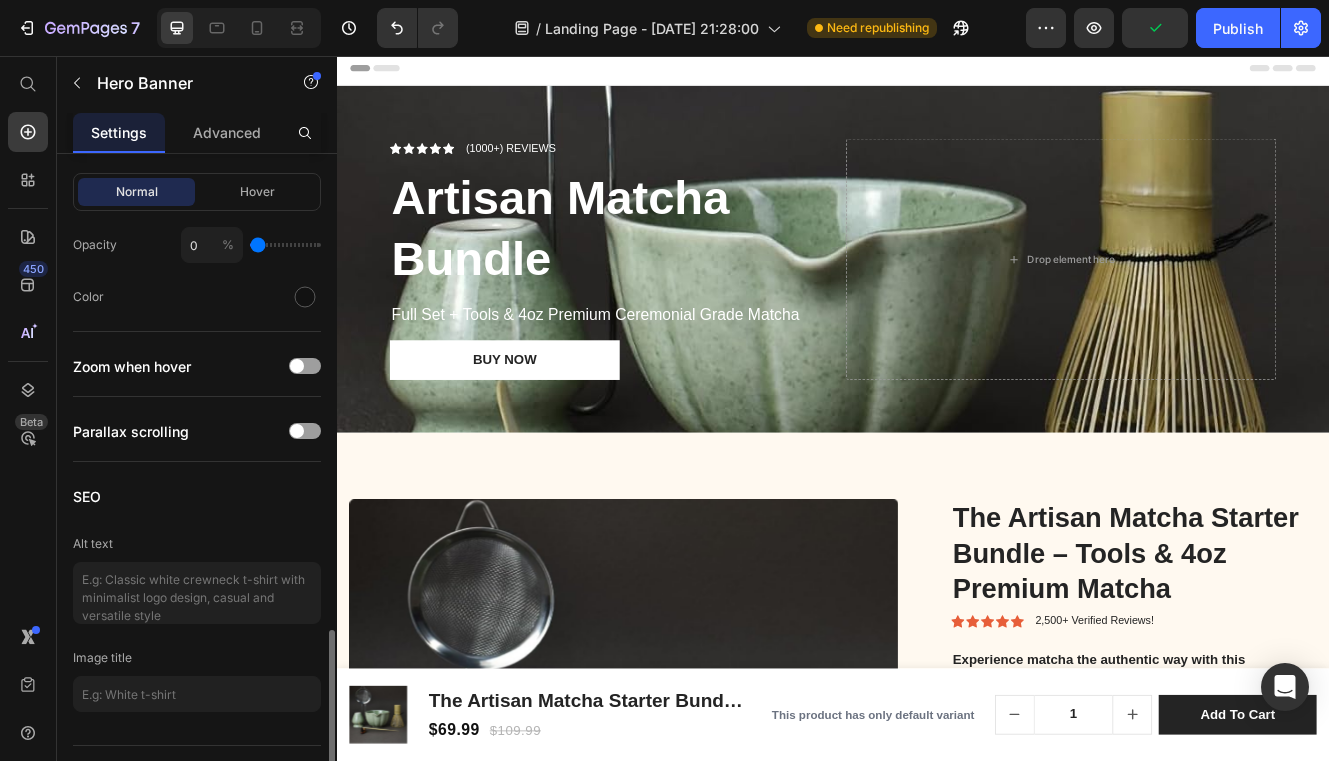 scroll, scrollTop: 1830, scrollLeft: 0, axis: vertical 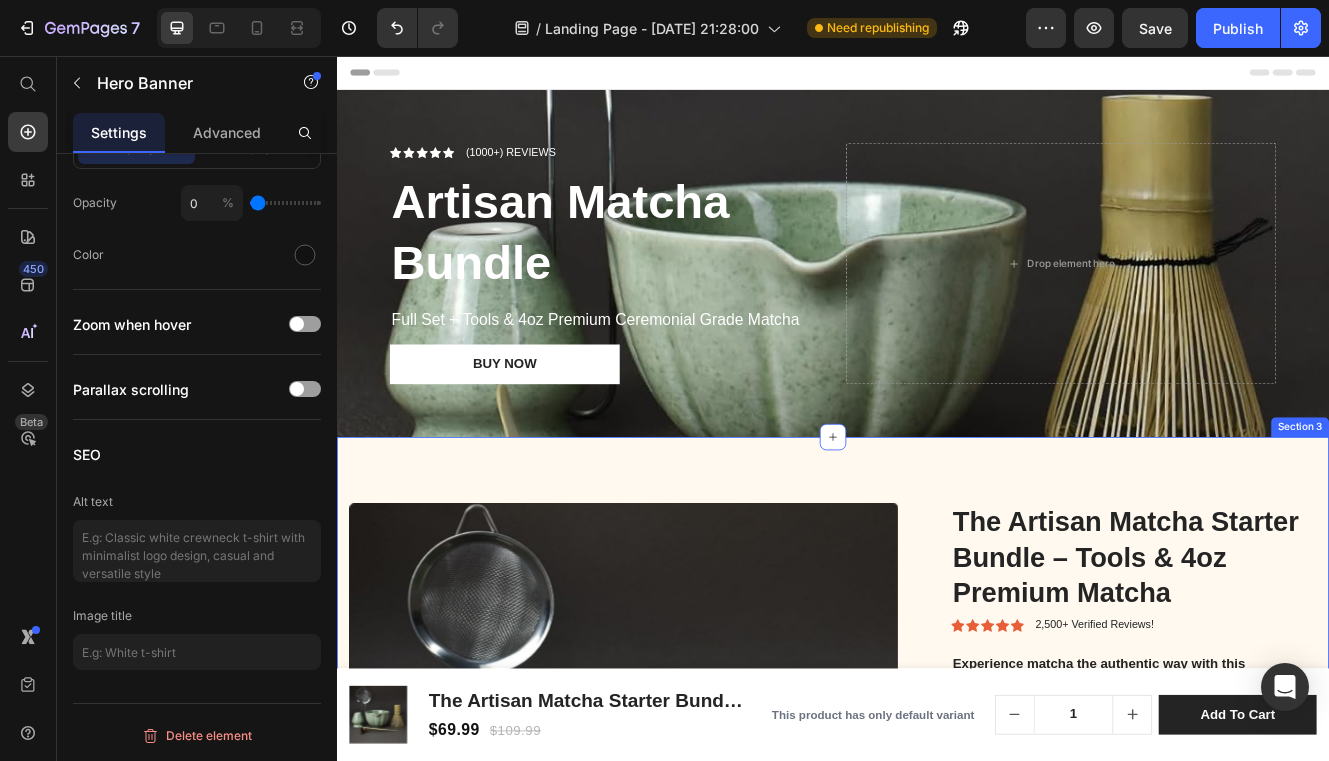 click on "Product Images The Artisan Matcha Starter Bundle – Tools & 4oz Premium Matcha Product Title Icon Icon Icon Icon Icon Icon List 2,500+ Verified Reviews! Text Block Row Experience matcha the authentic way with this beautifully crafted bundle. The Artisan Matcha Bundle combines our Japanese-style matcha preparation set with 4oz of premium ceremonial grade matcha green tea powder — giving you everything you need to create a smooth, frothy cup of matcha from the comfort of home.   Whether you’re new to the ritual or looking to upgrade your setup, this bundle brings calm energy, rich flavor, and timeless design into your daily routine.   Text Block $69.99 Product Price Save $40 Product Badge Row Add to cart Add to Cart 30 - Day money back guarantee Text Block Row Product Section 3" at bounding box center (937, 1001) 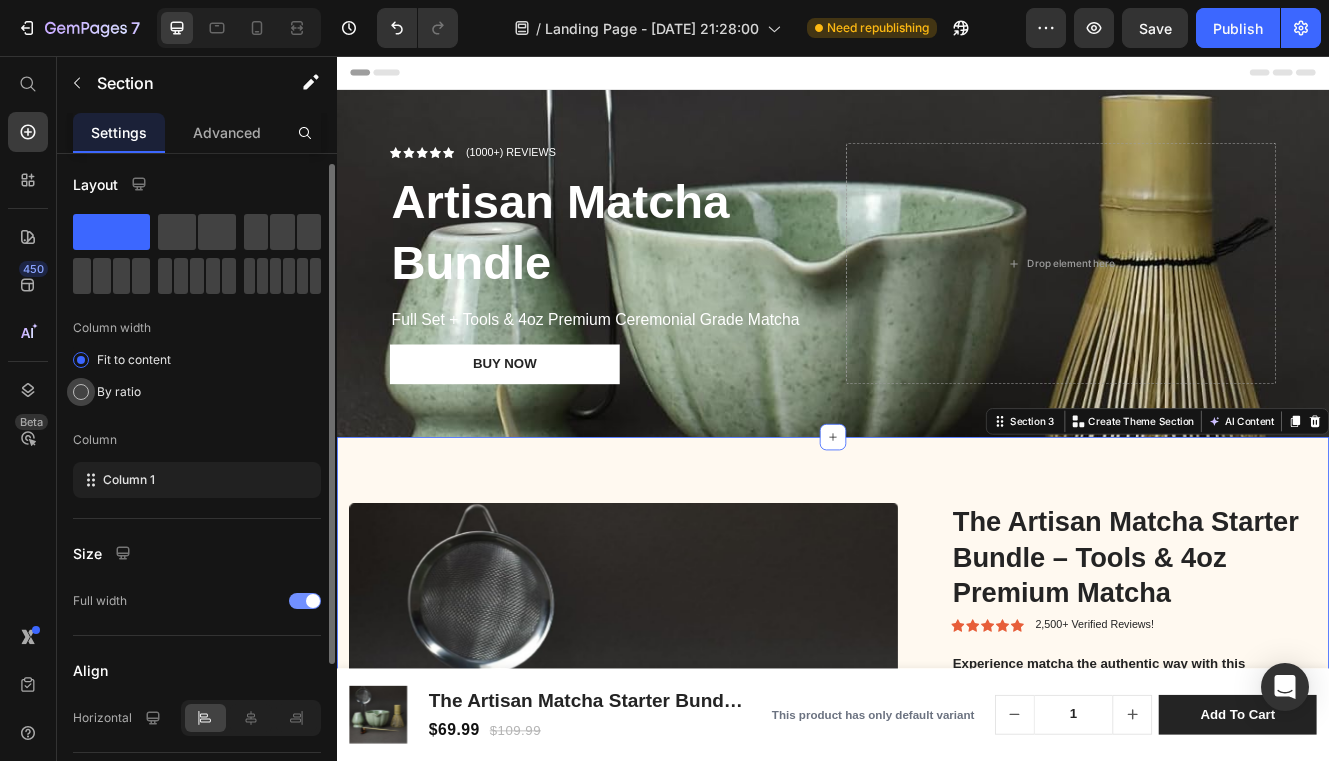 scroll, scrollTop: 8, scrollLeft: 0, axis: vertical 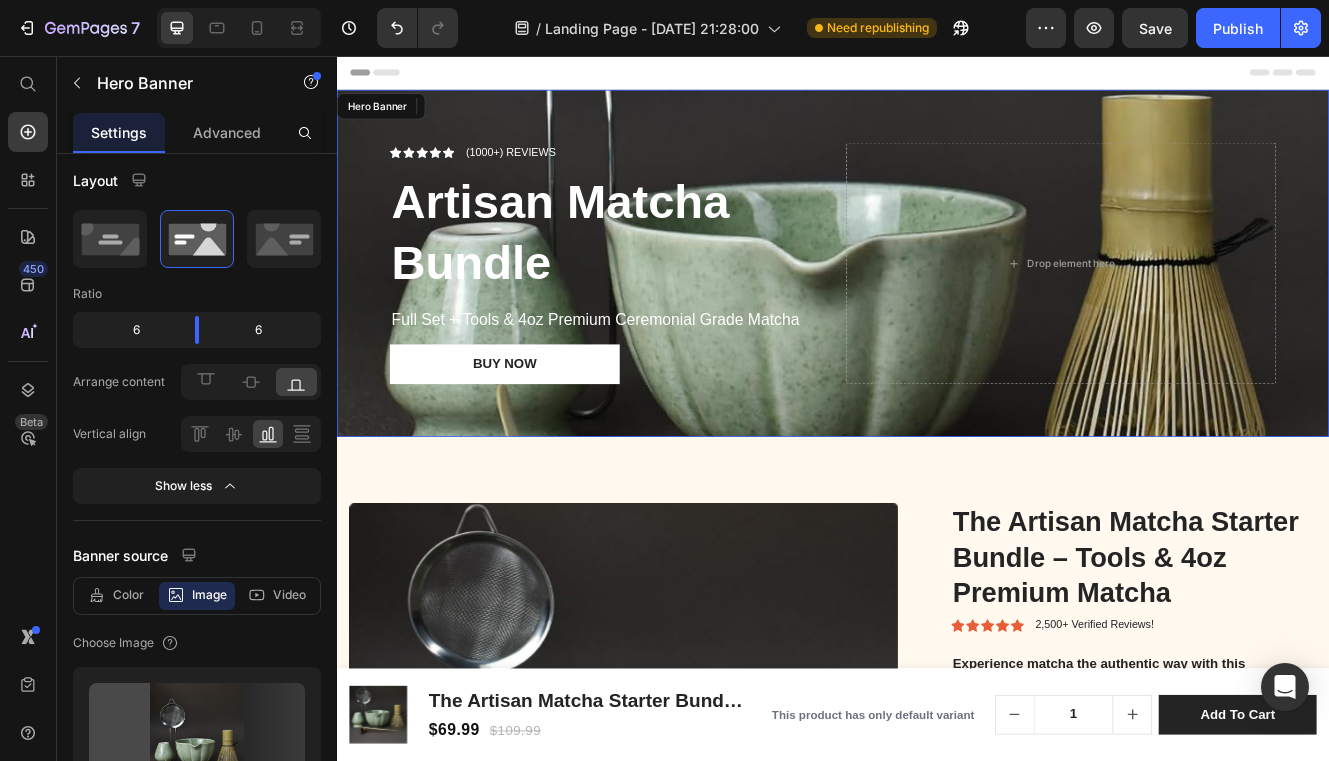 click on "Icon Icon Icon Icon Icon Icon List (1000+) REVIEWS Text Block Row Artisan Matcha Bundle Heading Full Set + Tools & 4oz Premium Ceremonial Grade Matcha Text Block Buy now Button
Drop element here" at bounding box center (937, 307) 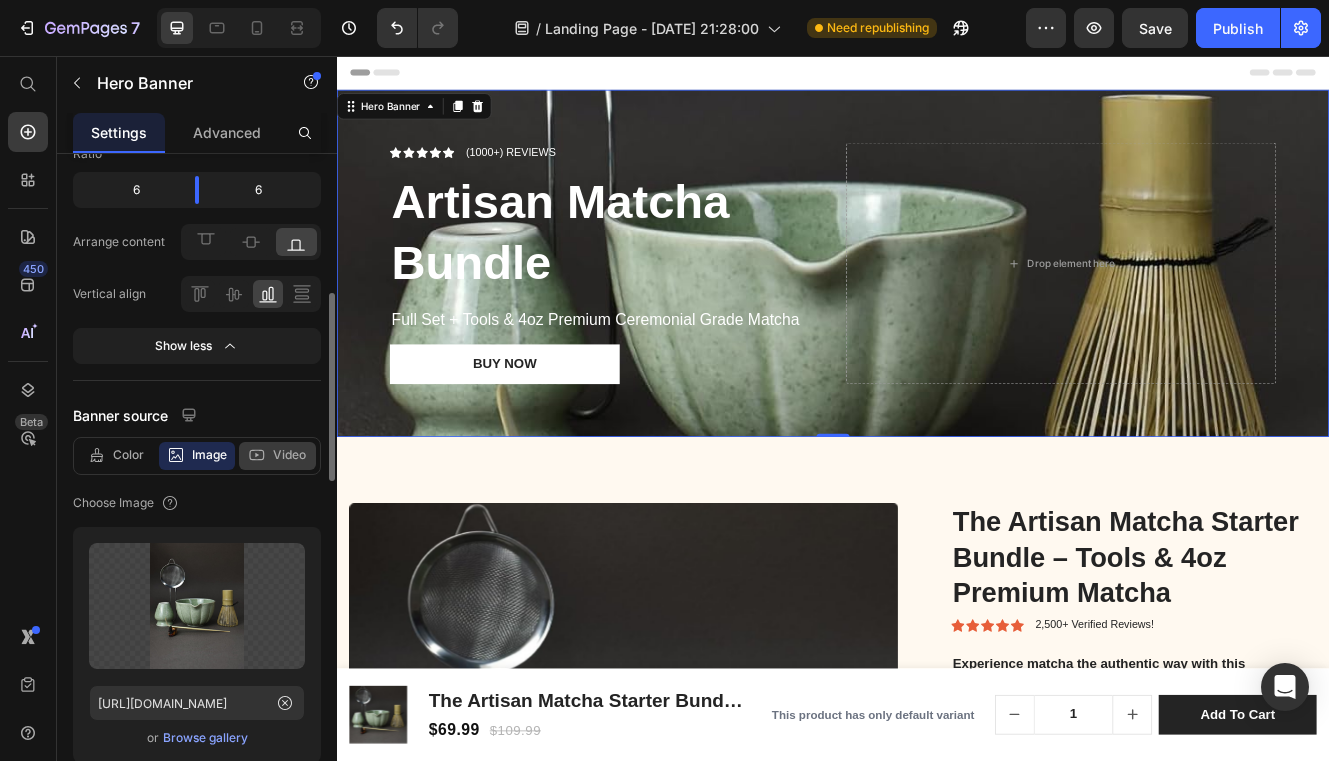 scroll, scrollTop: 0, scrollLeft: 0, axis: both 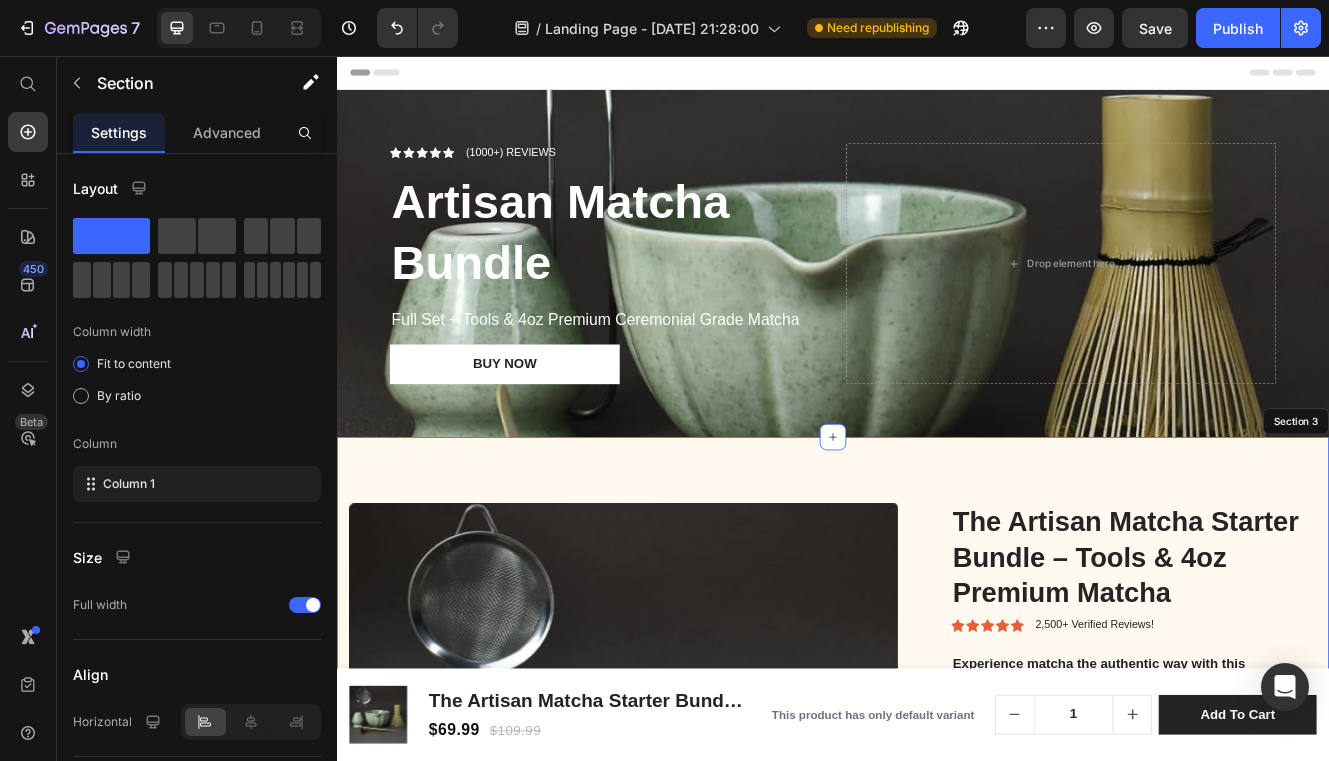 click on "Product Images The Artisan Matcha Starter Bundle – Tools & 4oz Premium Matcha Product Title Icon Icon Icon Icon Icon Icon List 2,500+ Verified Reviews! Text Block Row Experience matcha the authentic way with this beautifully crafted bundle. The Artisan Matcha Bundle combines our Japanese-style matcha preparation set with 4oz of premium ceremonial grade matcha green tea powder — giving you everything you need to create a smooth, frothy cup of matcha from the comfort of home.   Whether you’re new to the ritual or looking to upgrade your setup, this bundle brings calm energy, rich flavor, and timeless design into your daily routine.   Text Block $69.99 Product Price Save $40 Product Badge Row Add to cart Add to Cart 30 - Day money back guarantee Text Block Row Product Section 3" at bounding box center (937, 1001) 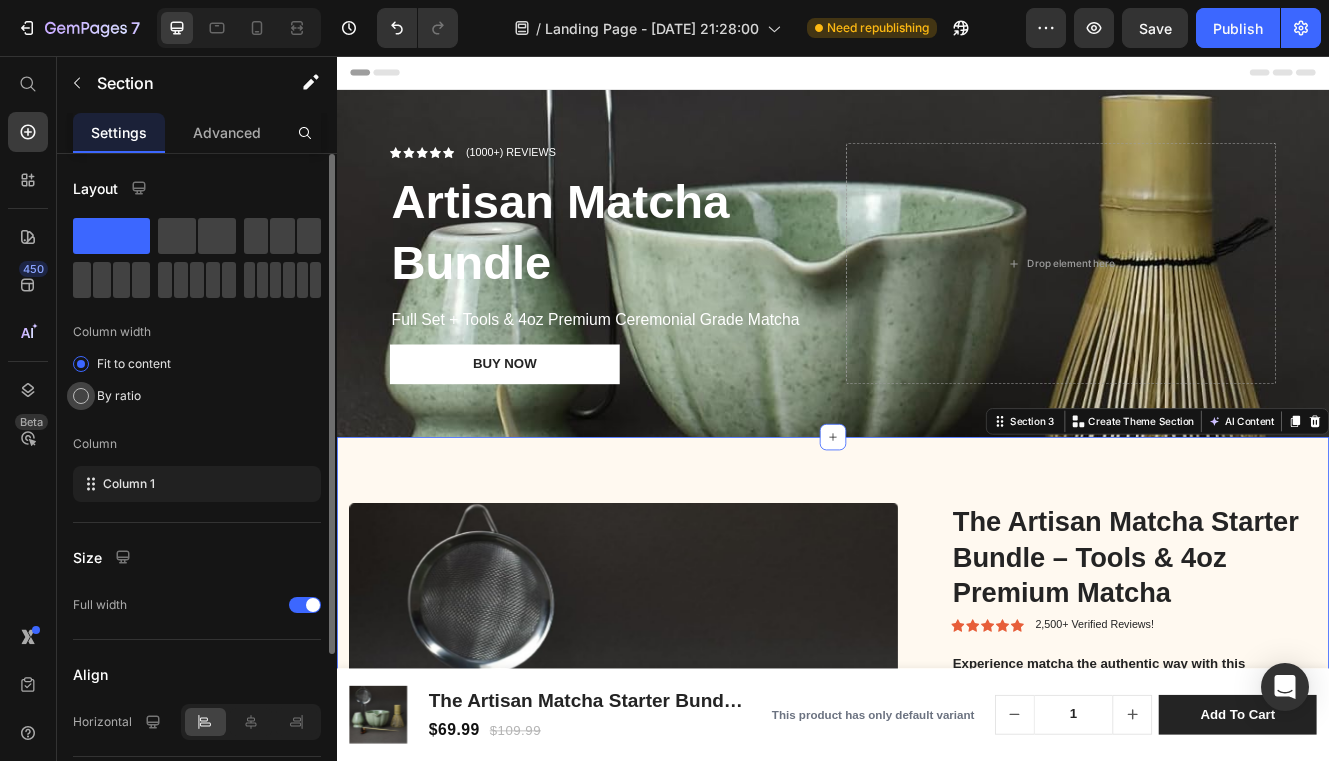 click on "By ratio" at bounding box center (119, 396) 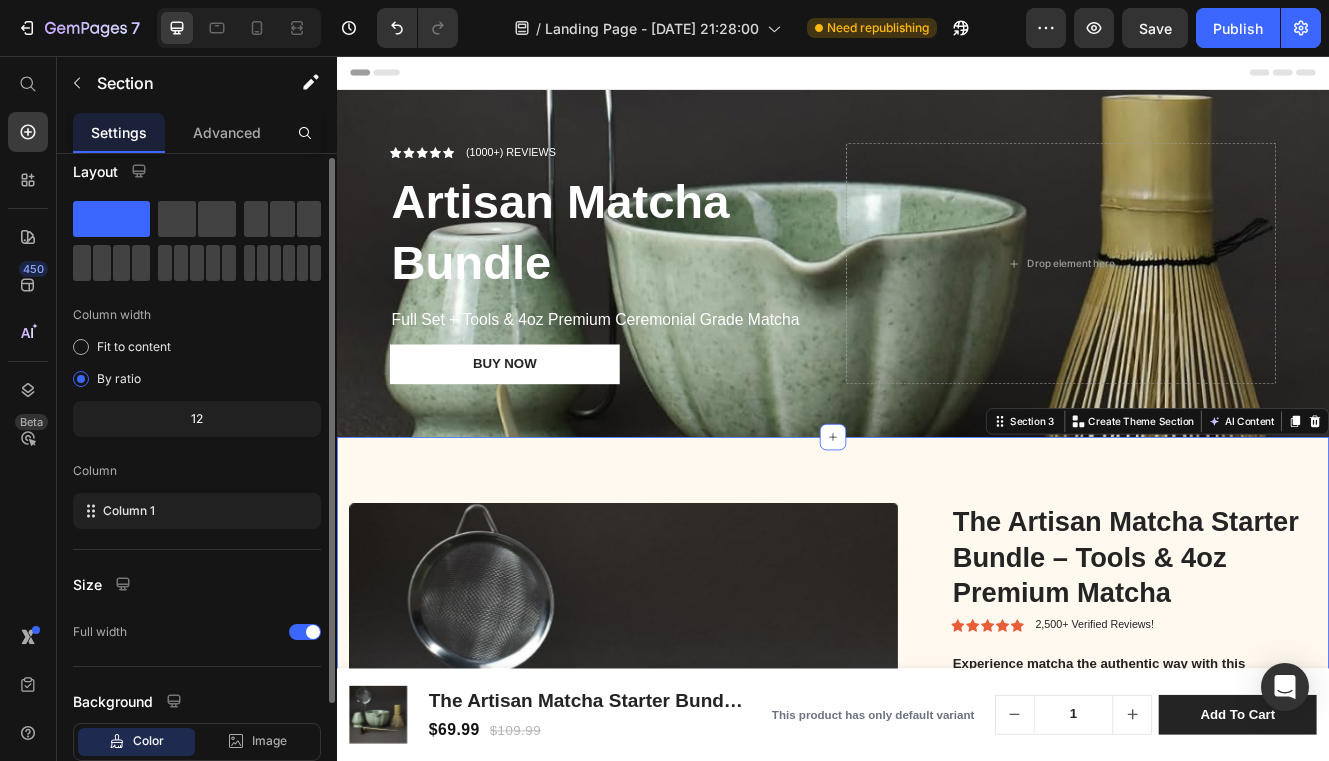scroll, scrollTop: 12, scrollLeft: 0, axis: vertical 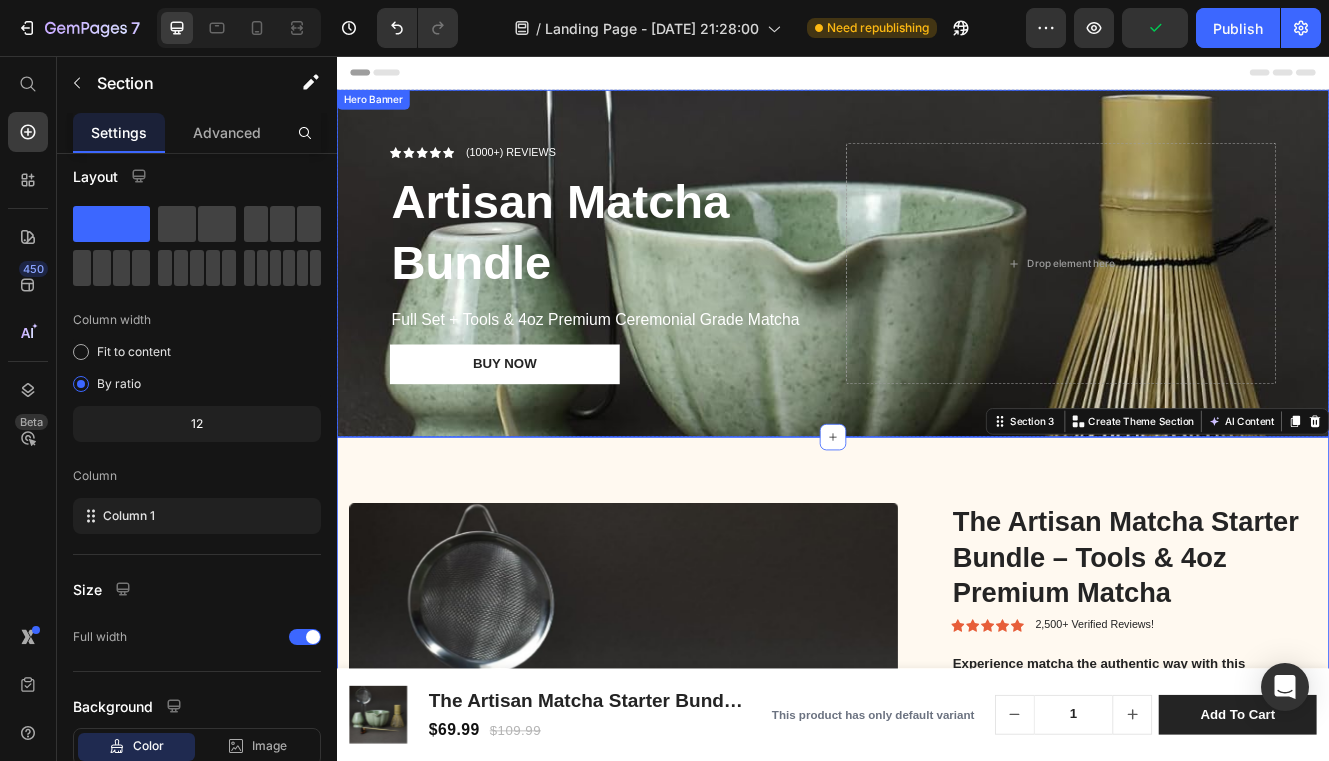 click on "Icon Icon Icon Icon Icon Icon List (1000+) REVIEWS Text Block Row Artisan Matcha Bundle Heading Full Set + Tools & 4oz Premium Ceremonial Grade Matcha Text Block Buy now Button
Drop element here" at bounding box center (937, 307) 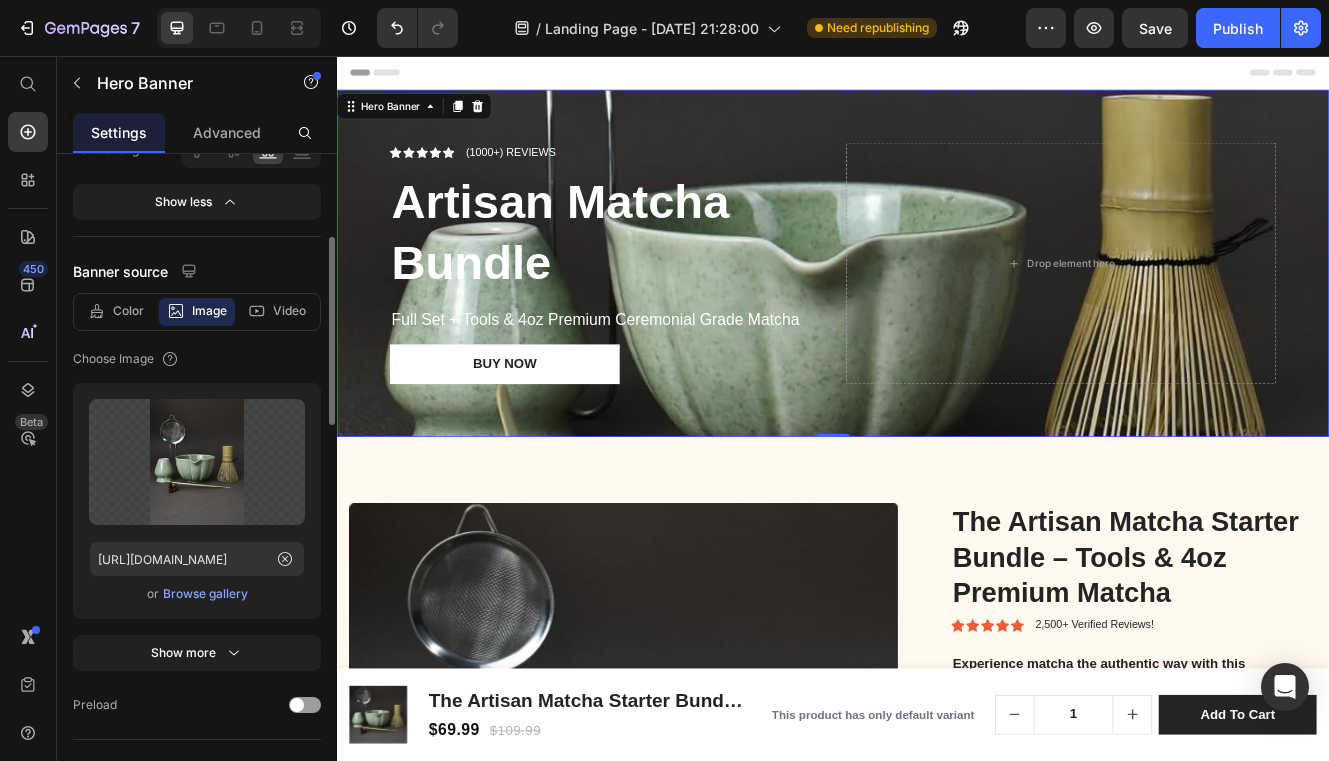 scroll, scrollTop: 421, scrollLeft: 0, axis: vertical 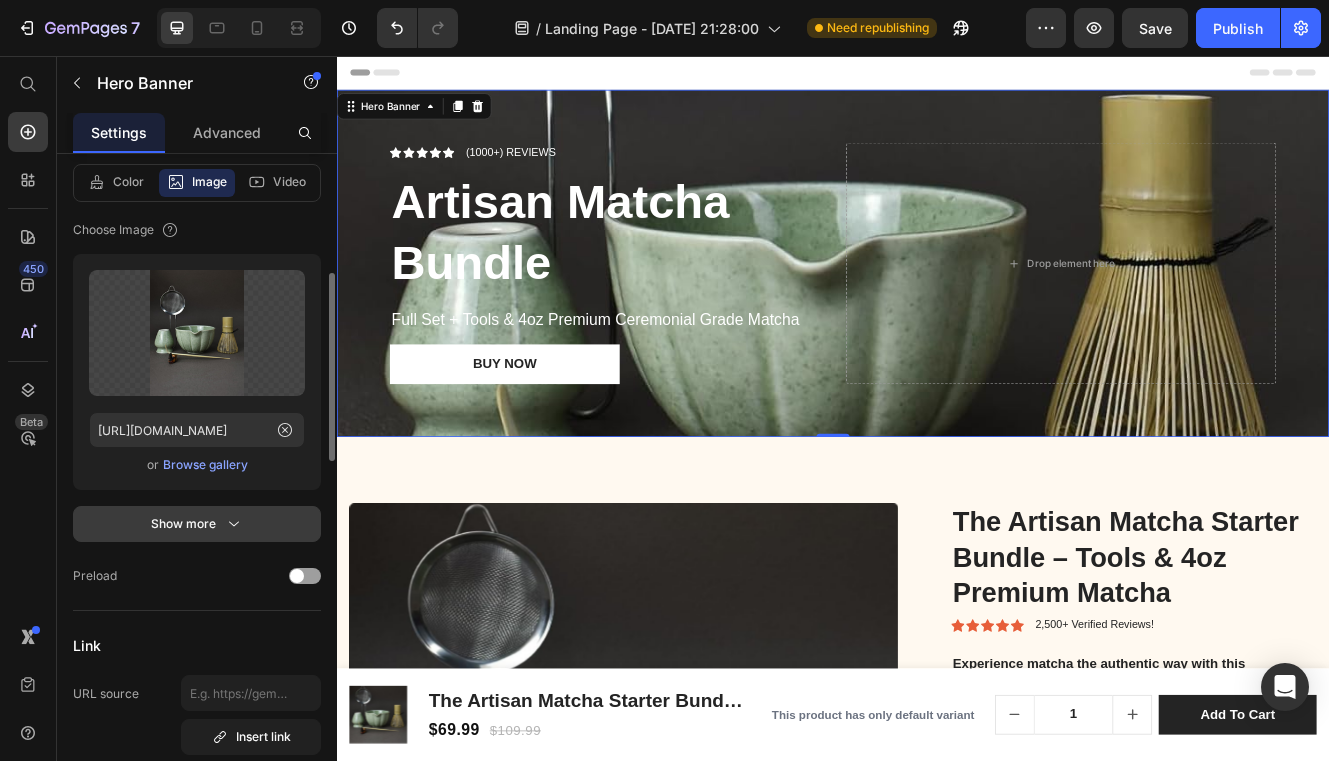 click on "Show more" at bounding box center (197, 524) 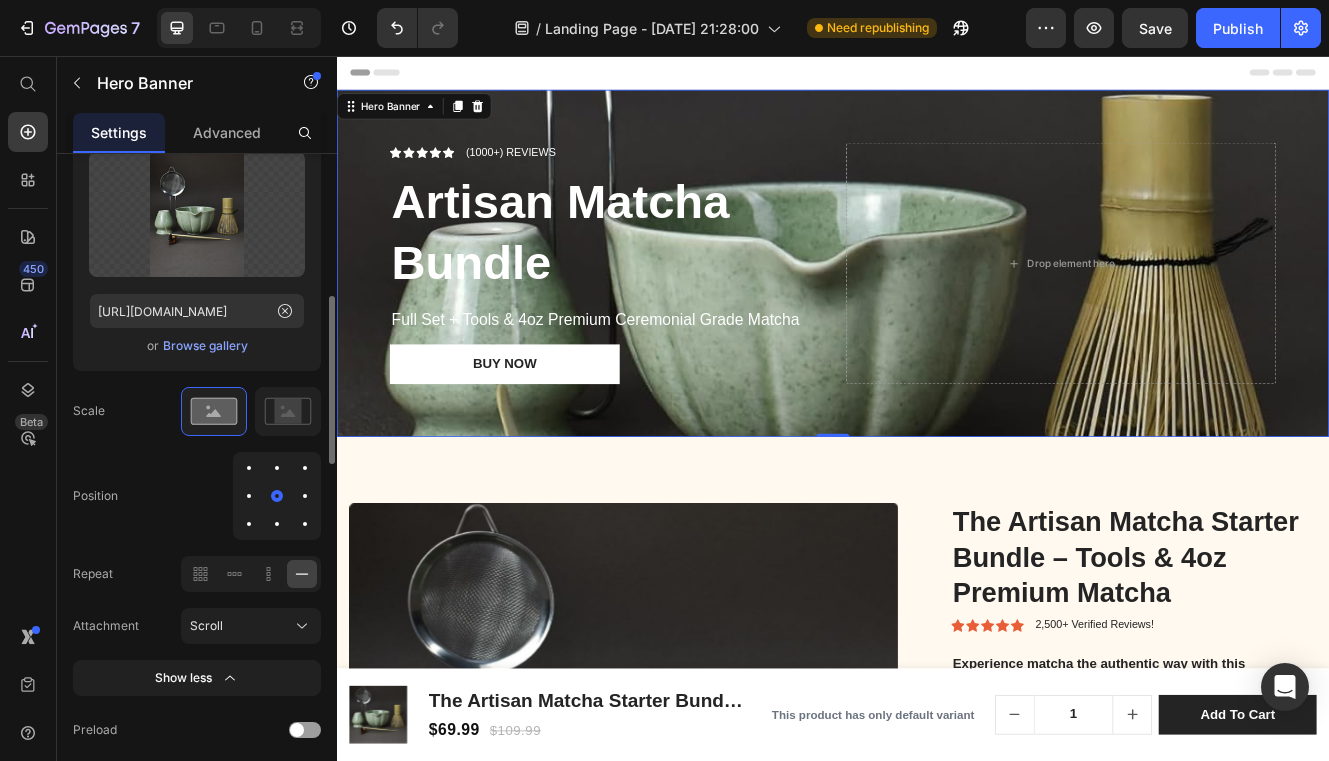 scroll, scrollTop: 544, scrollLeft: 0, axis: vertical 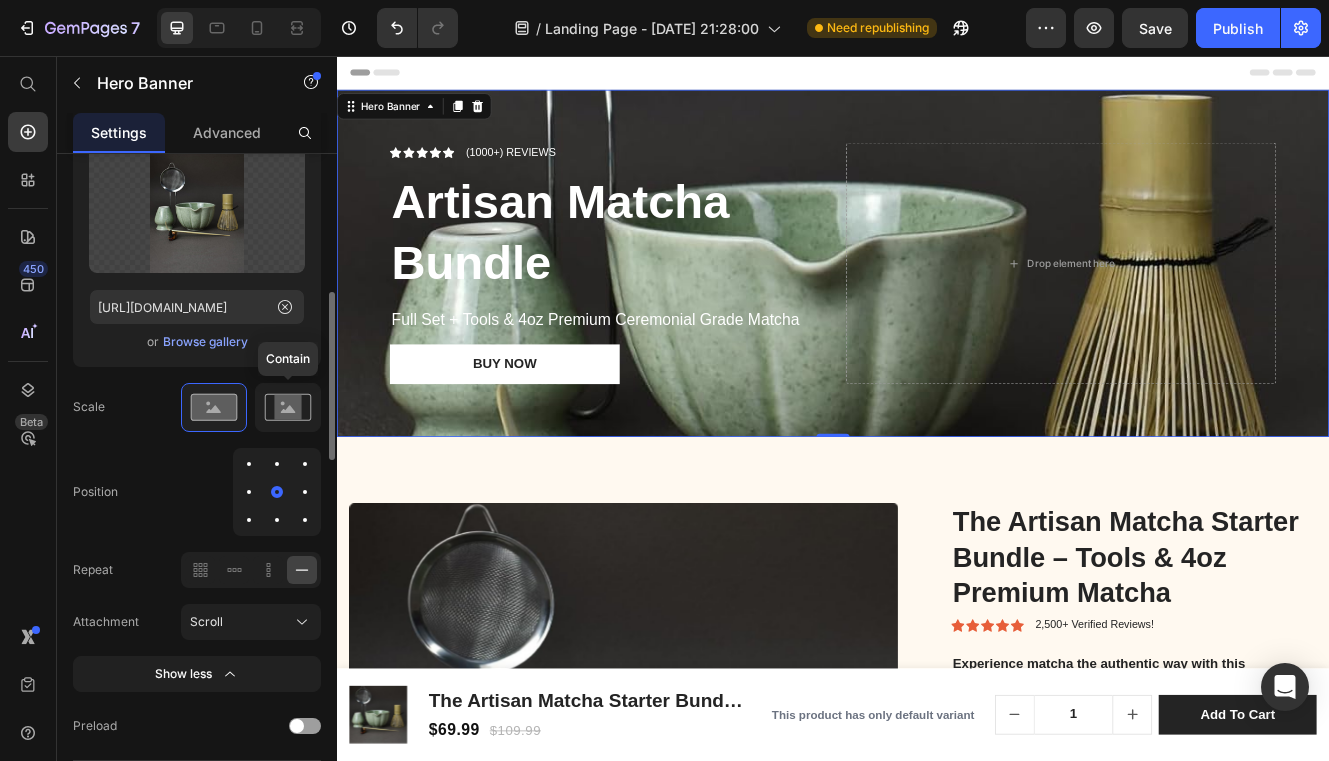 click 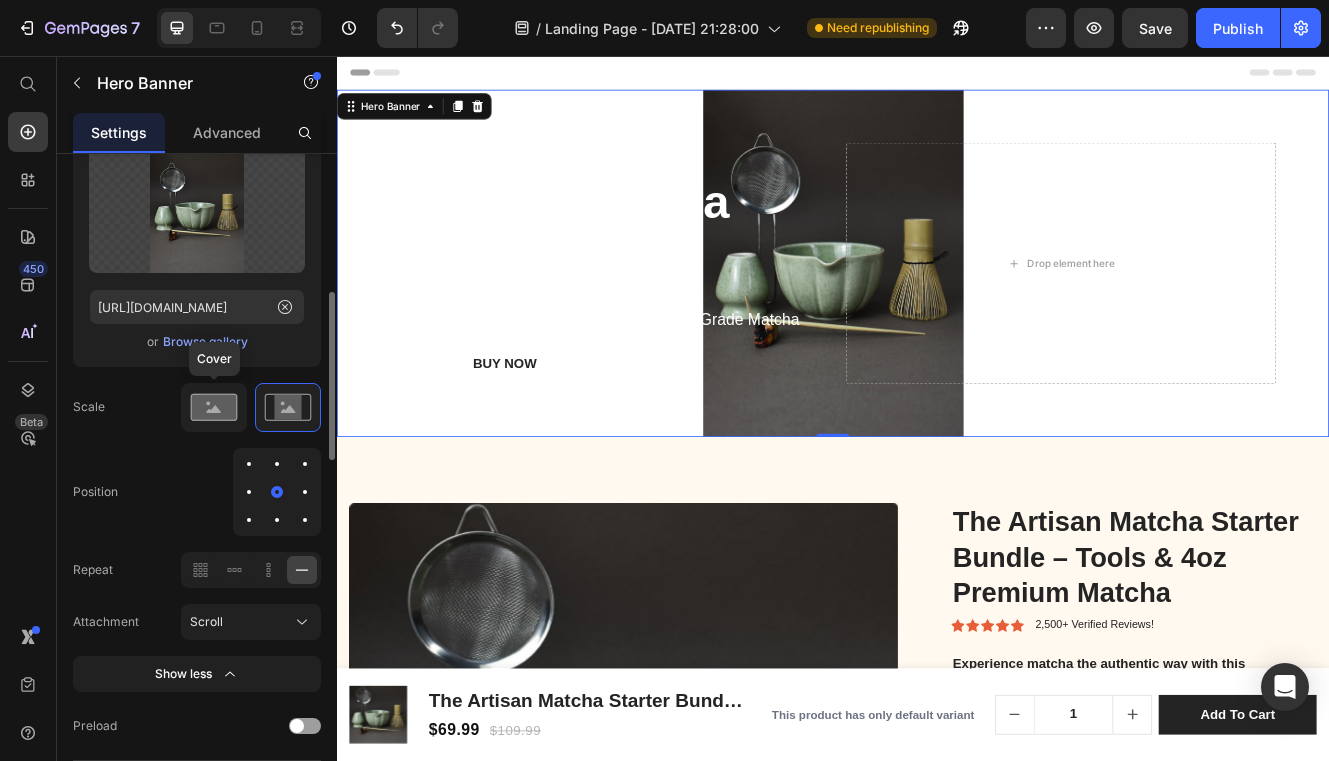 click 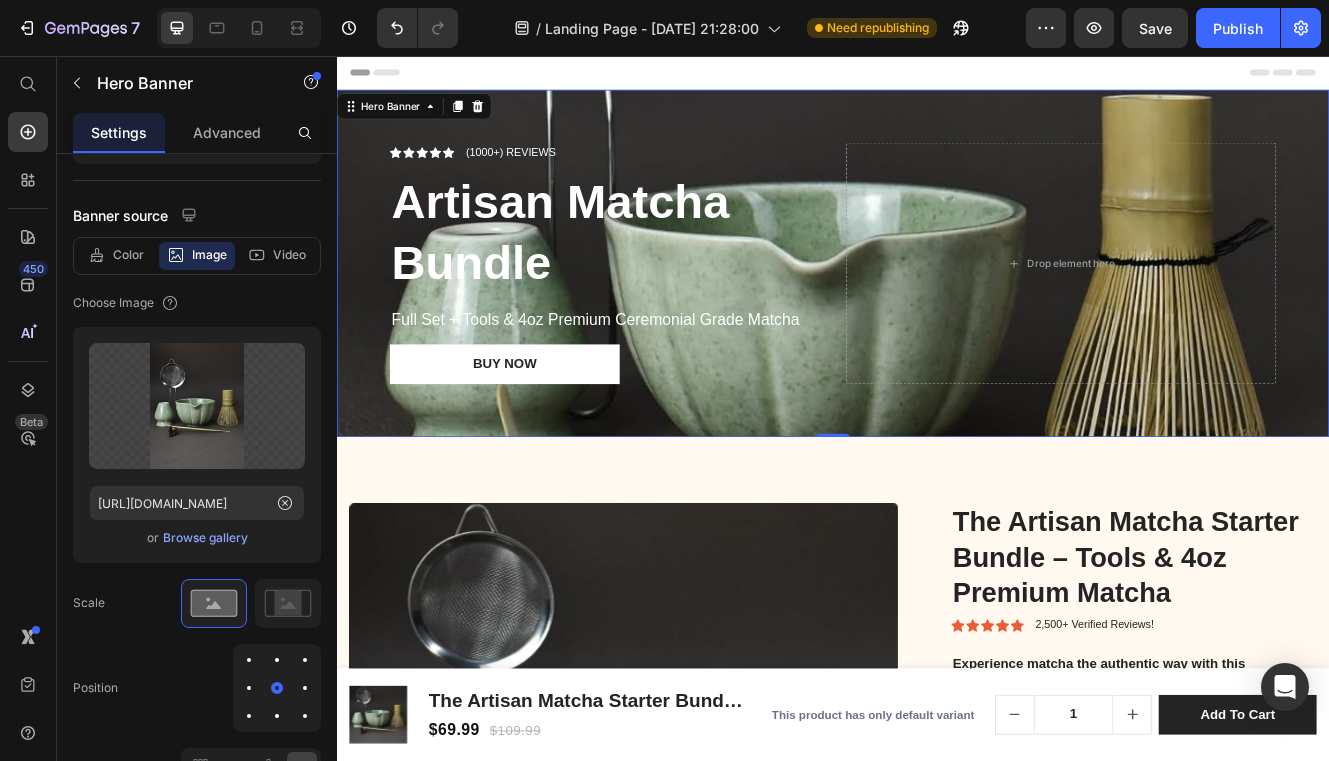 scroll, scrollTop: 0, scrollLeft: 0, axis: both 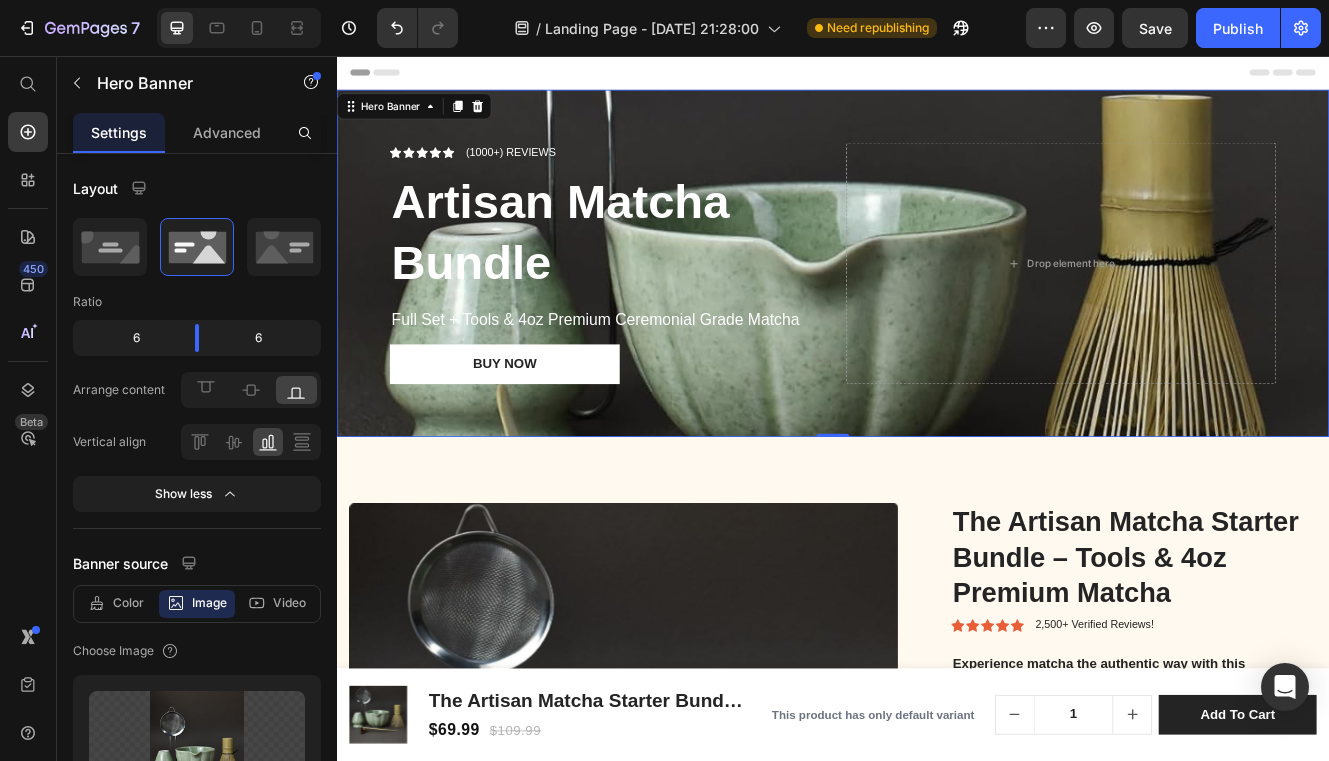 click on "Icon Icon Icon Icon Icon Icon List (1000+) REVIEWS Text Block Row Artisan Matcha Bundle Heading Full Set + Tools & 4oz Premium Ceremonial Grade Matcha Text Block Buy now Button
Drop element here" at bounding box center (937, 307) 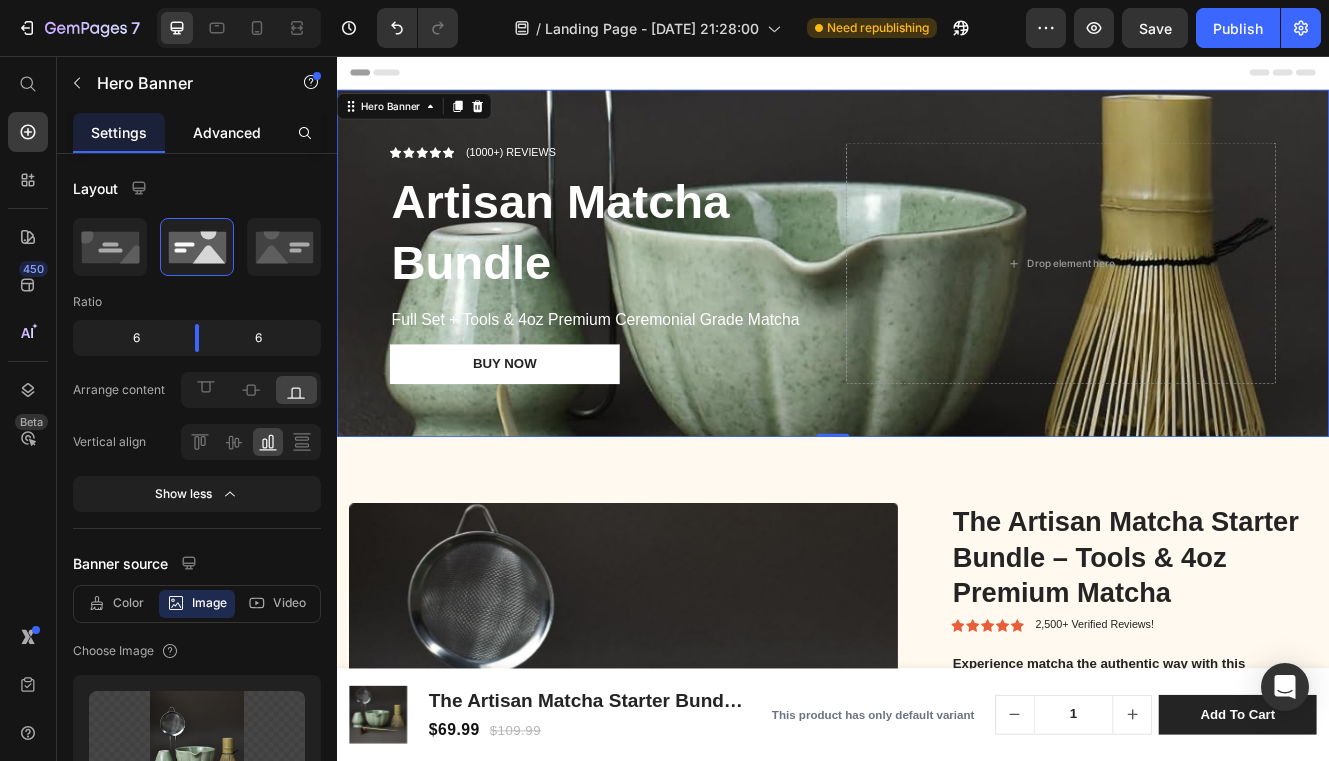 click on "Advanced" at bounding box center (227, 132) 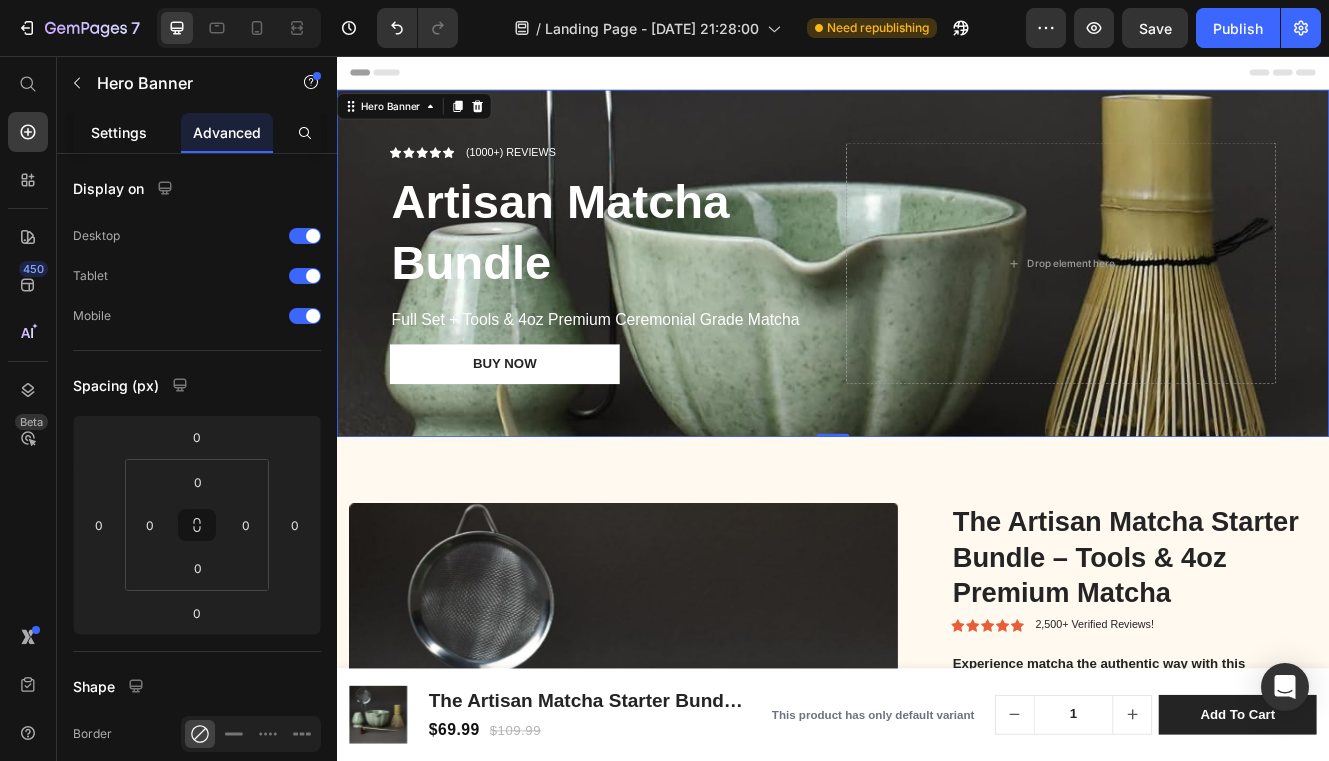 click on "Settings" at bounding box center (119, 132) 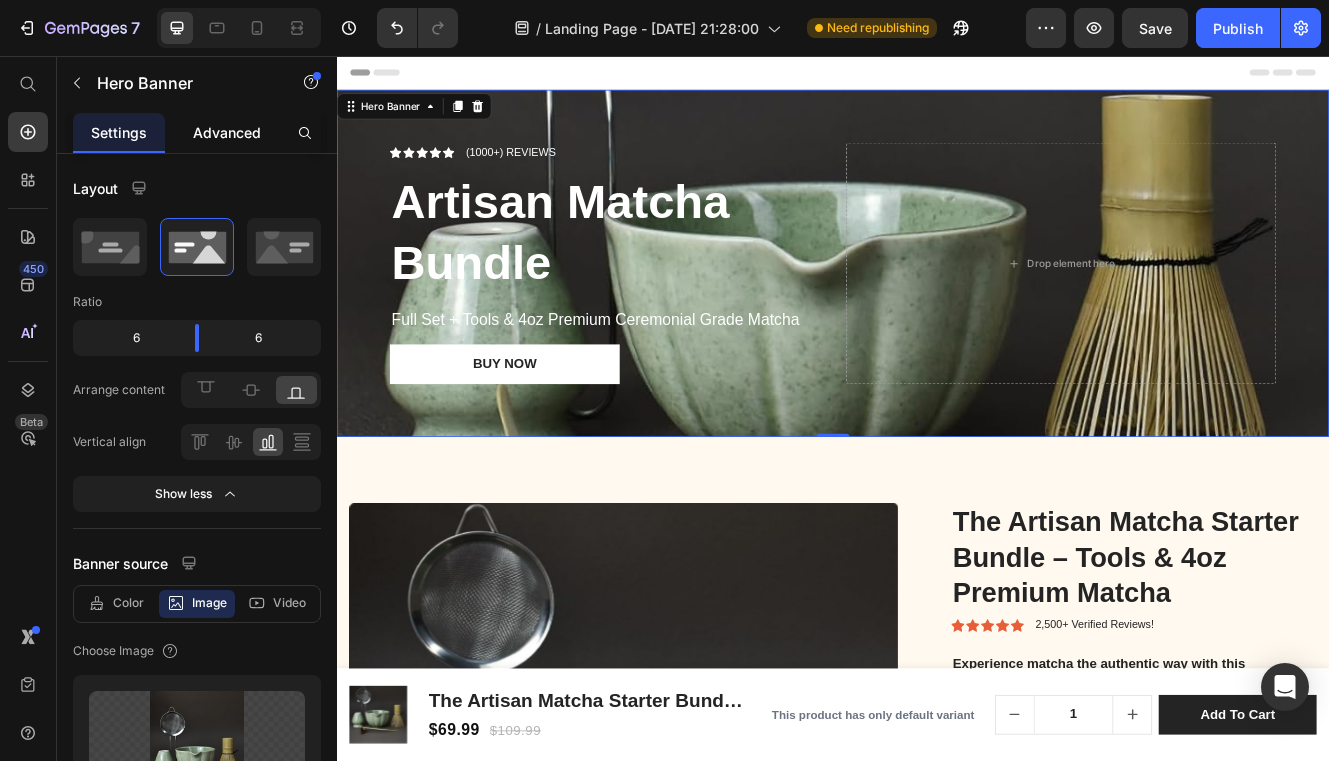 click on "Advanced" at bounding box center [227, 132] 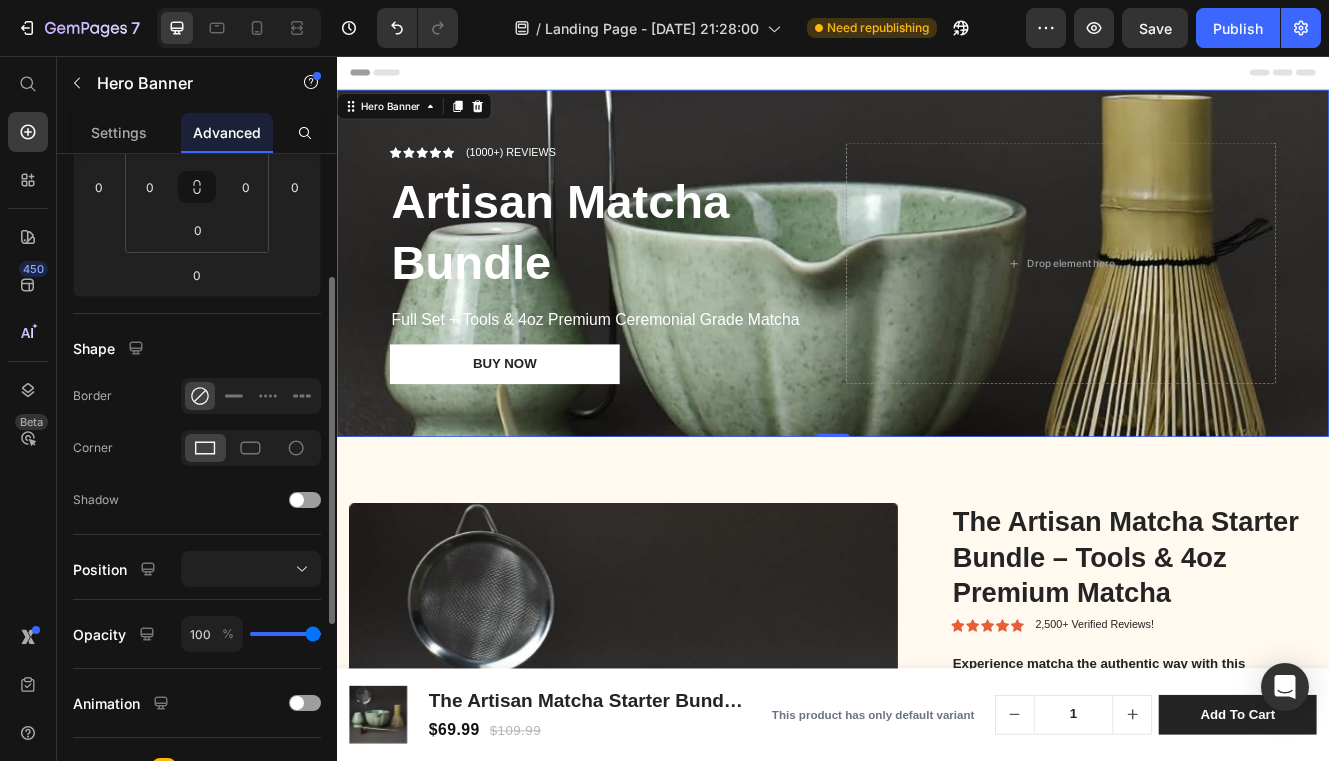 scroll, scrollTop: 0, scrollLeft: 0, axis: both 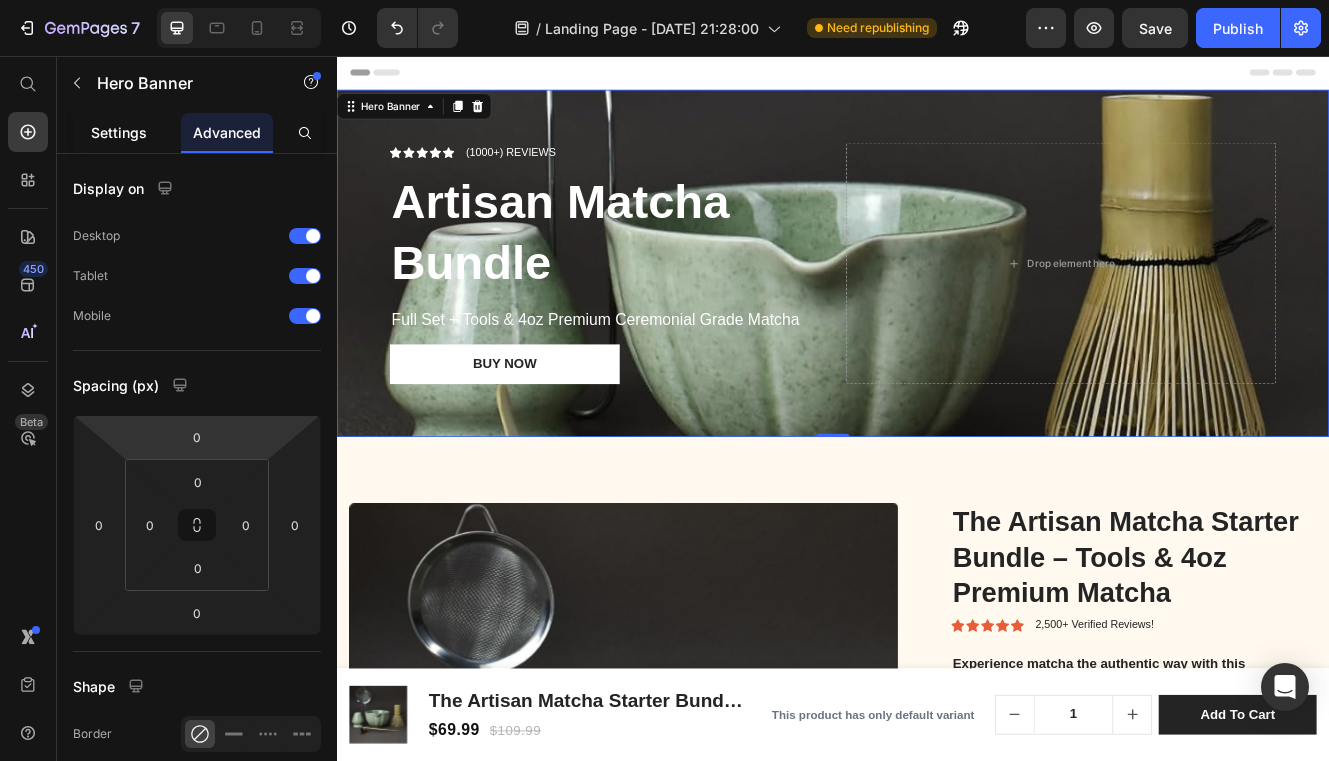 click on "Settings" 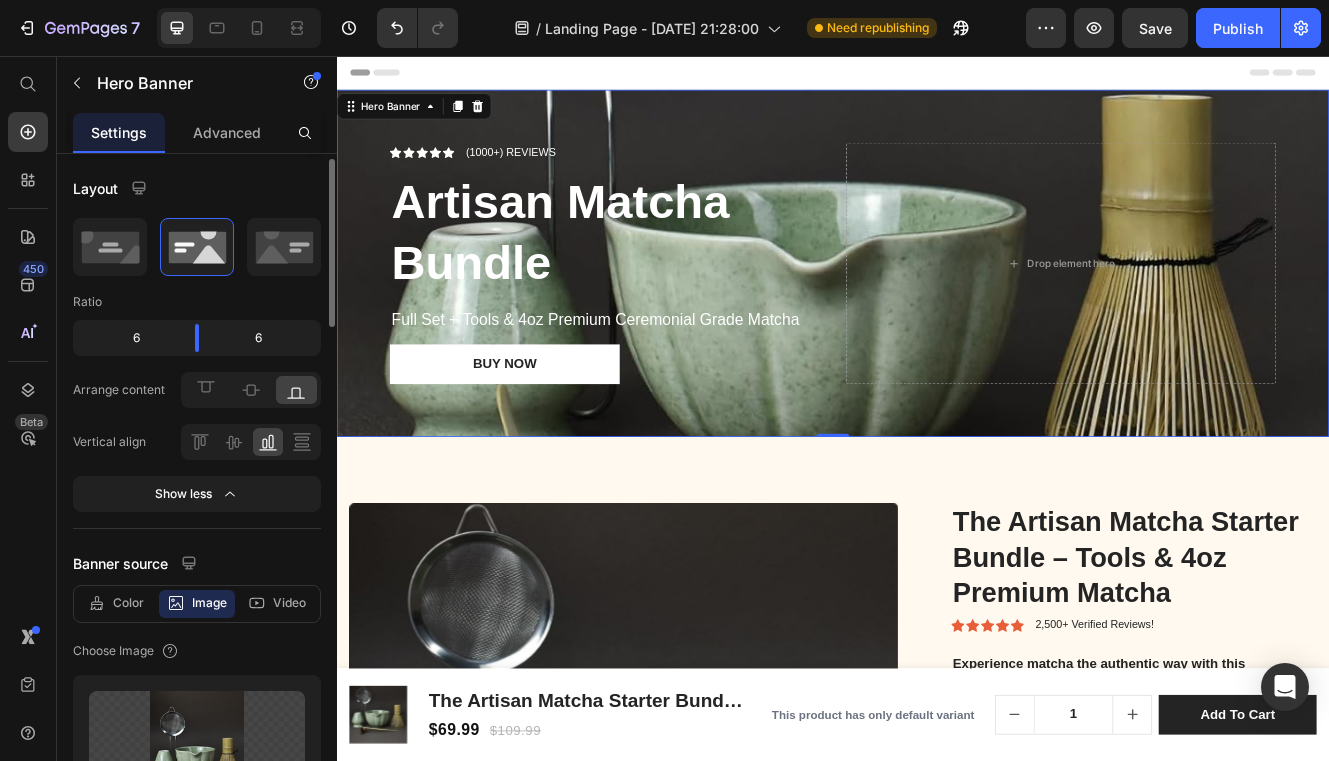 scroll, scrollTop: 4, scrollLeft: 0, axis: vertical 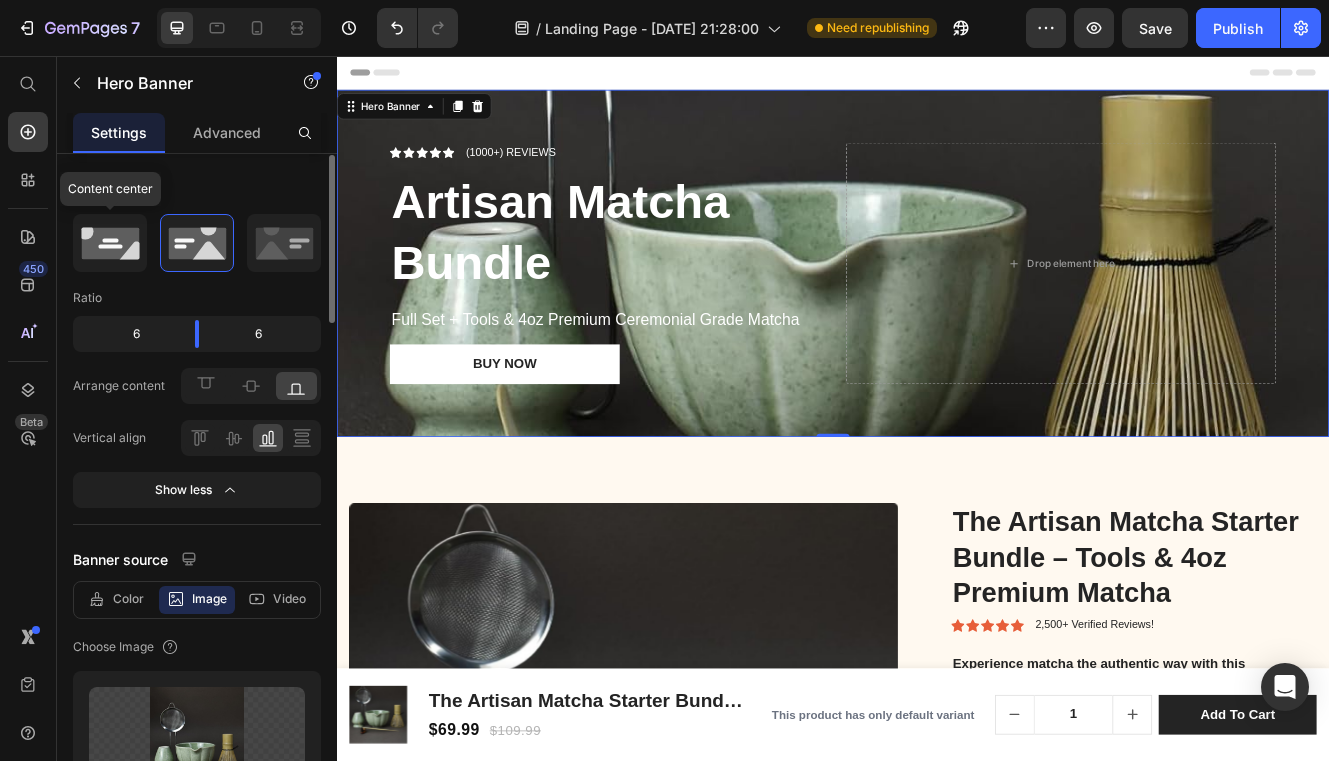click 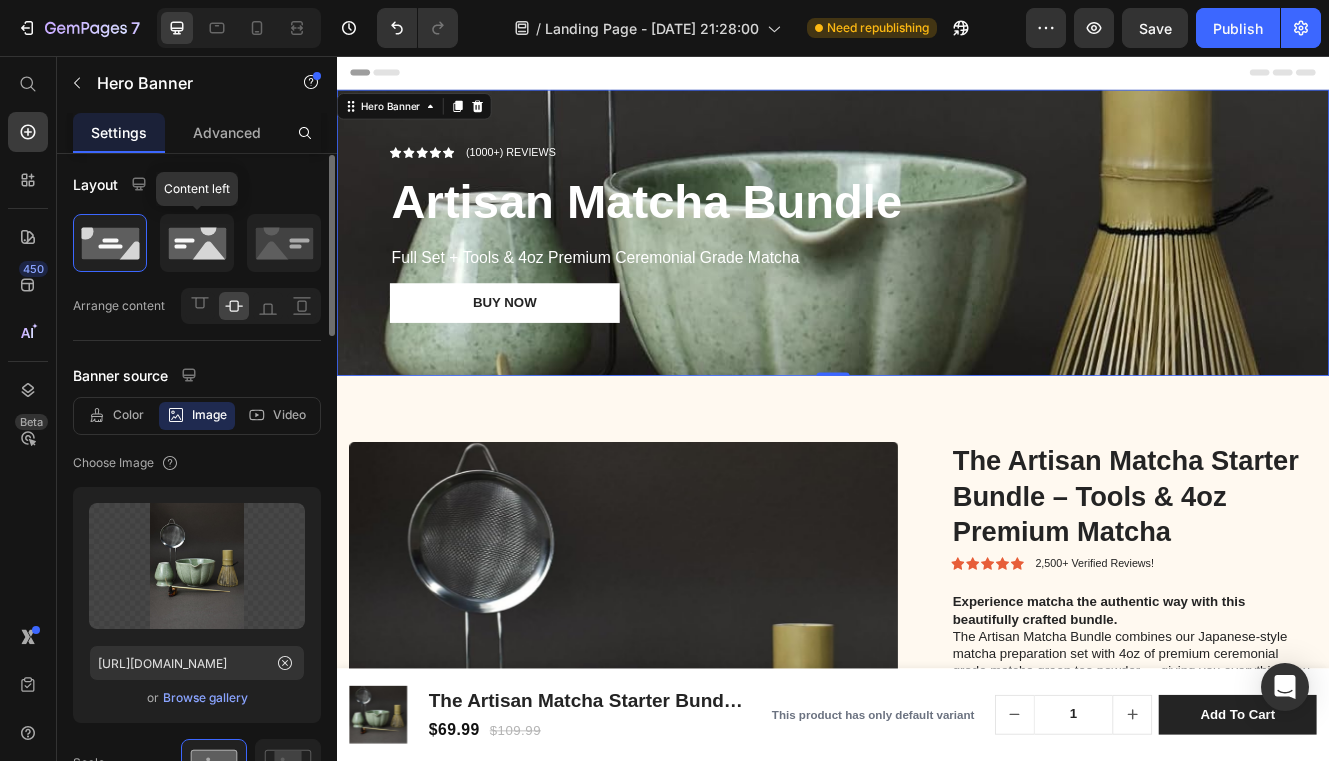 click 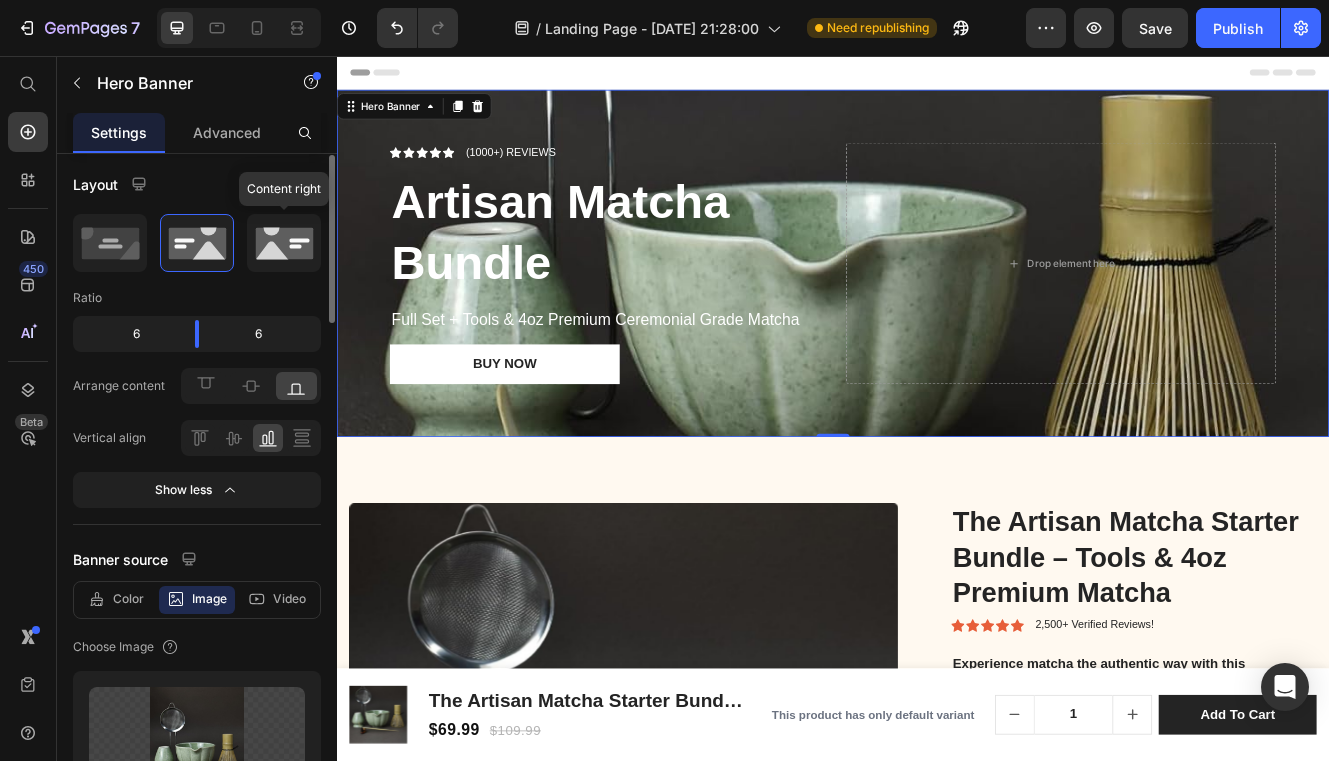 click 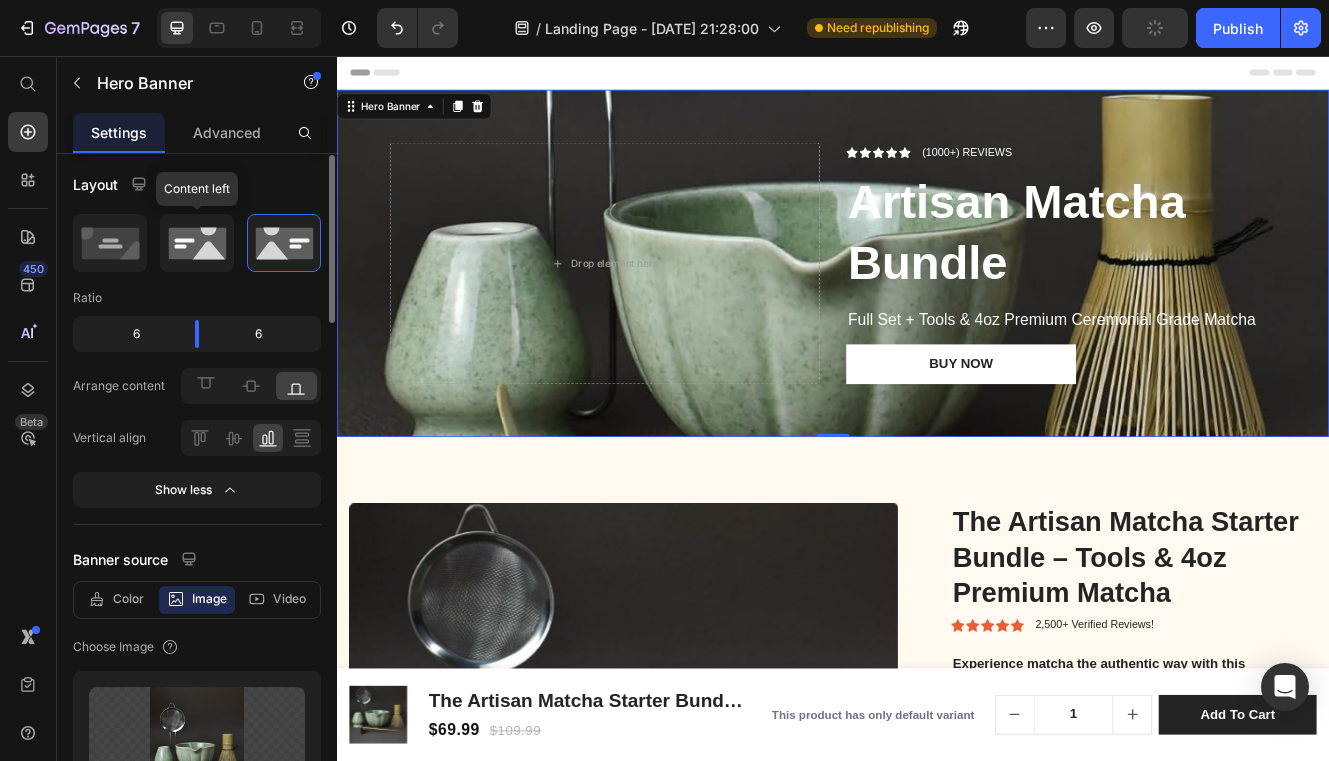 click 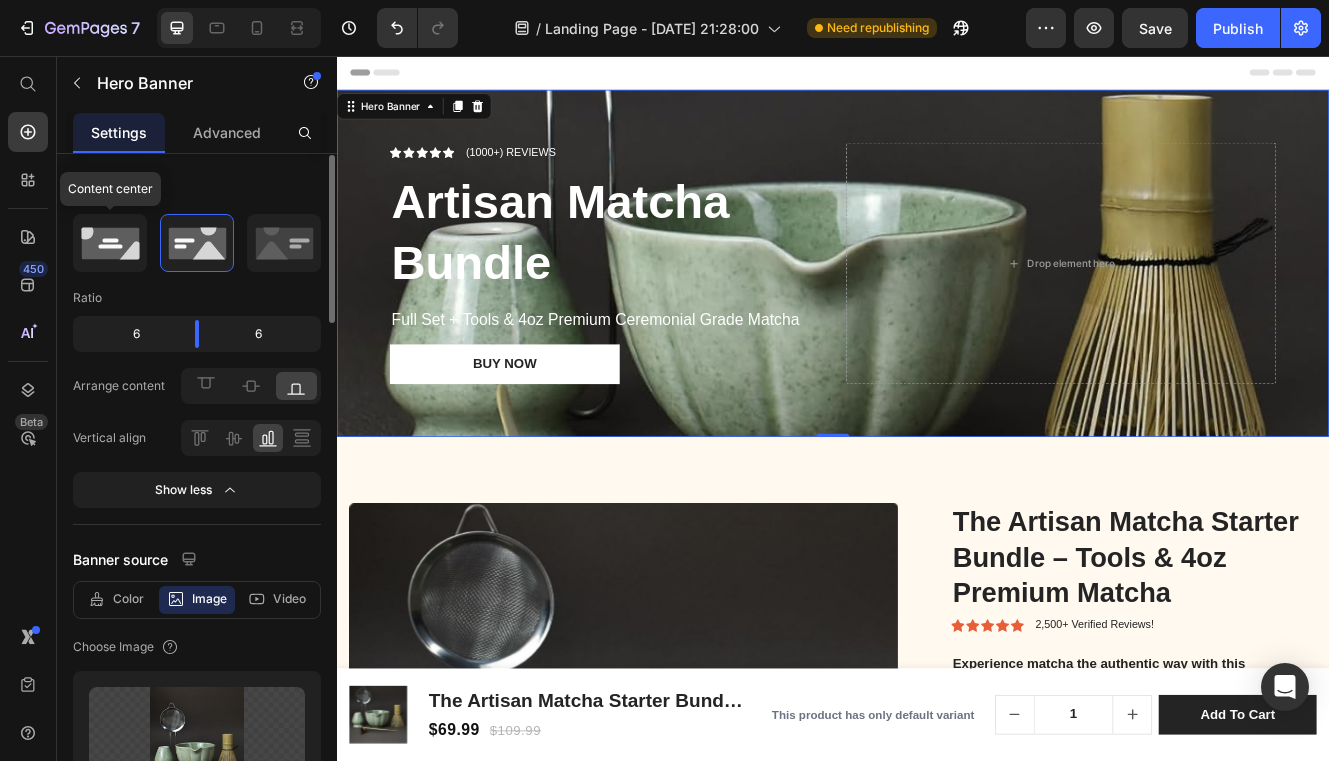 click 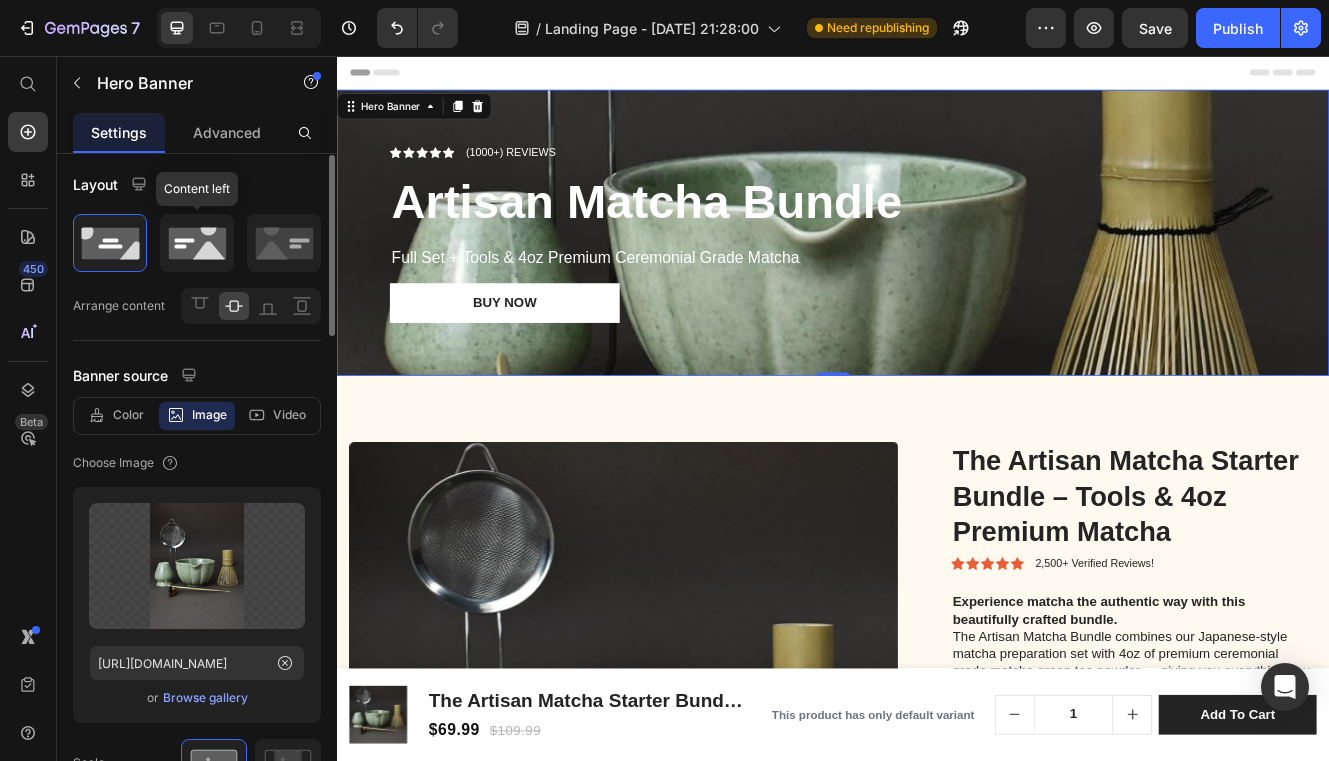 click 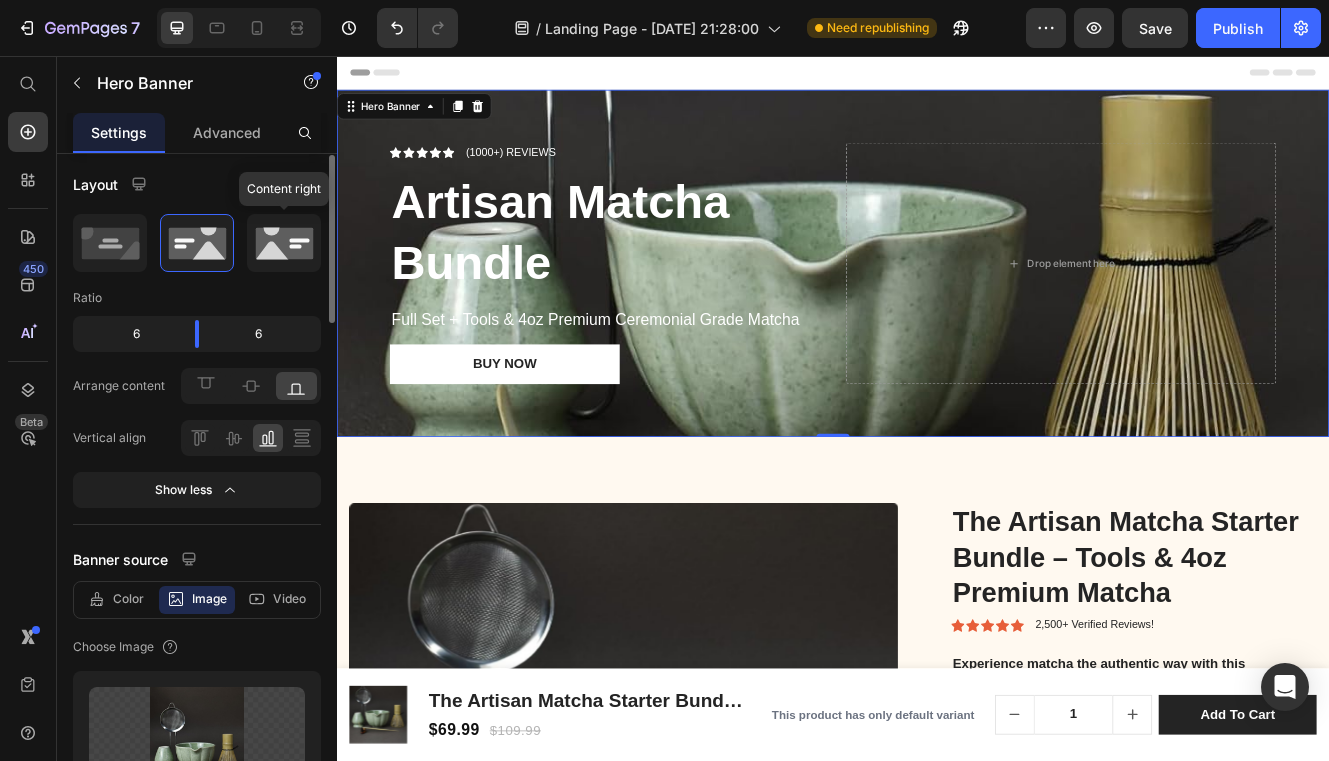 click 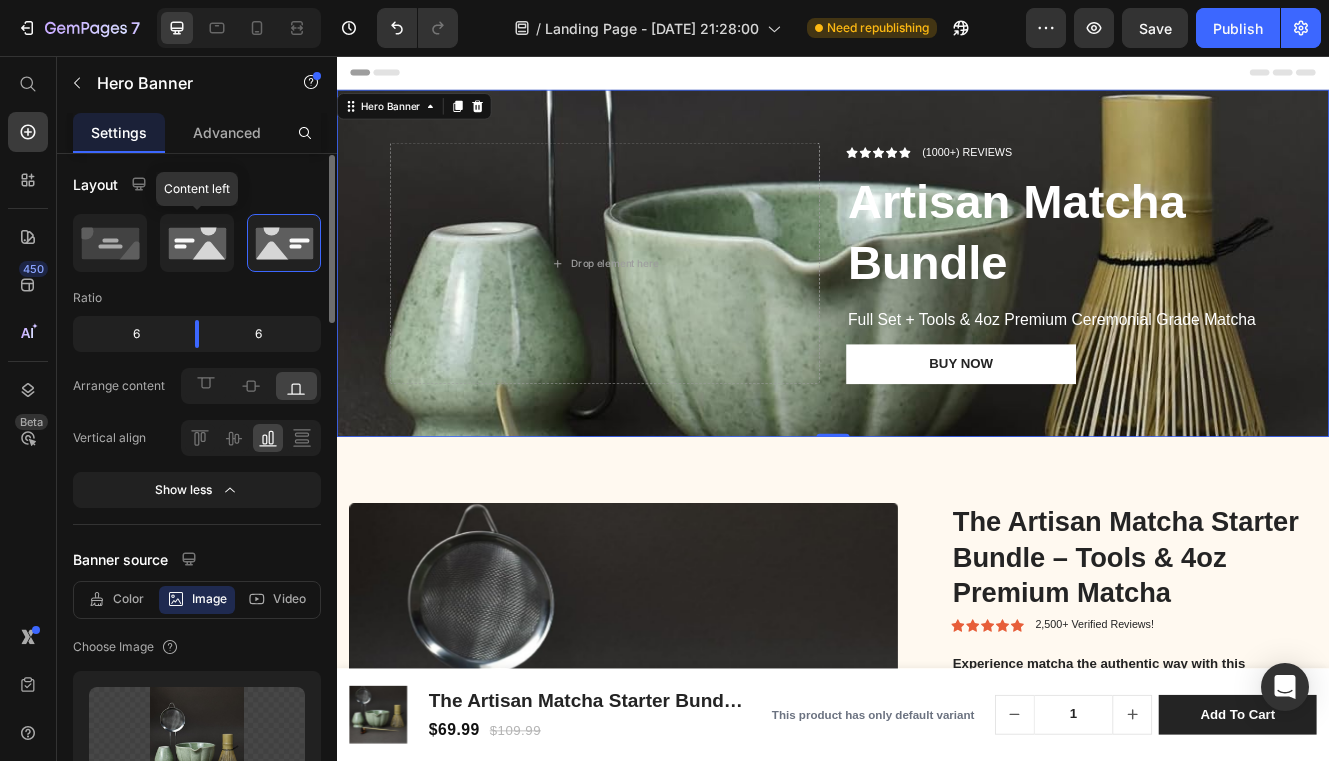 click 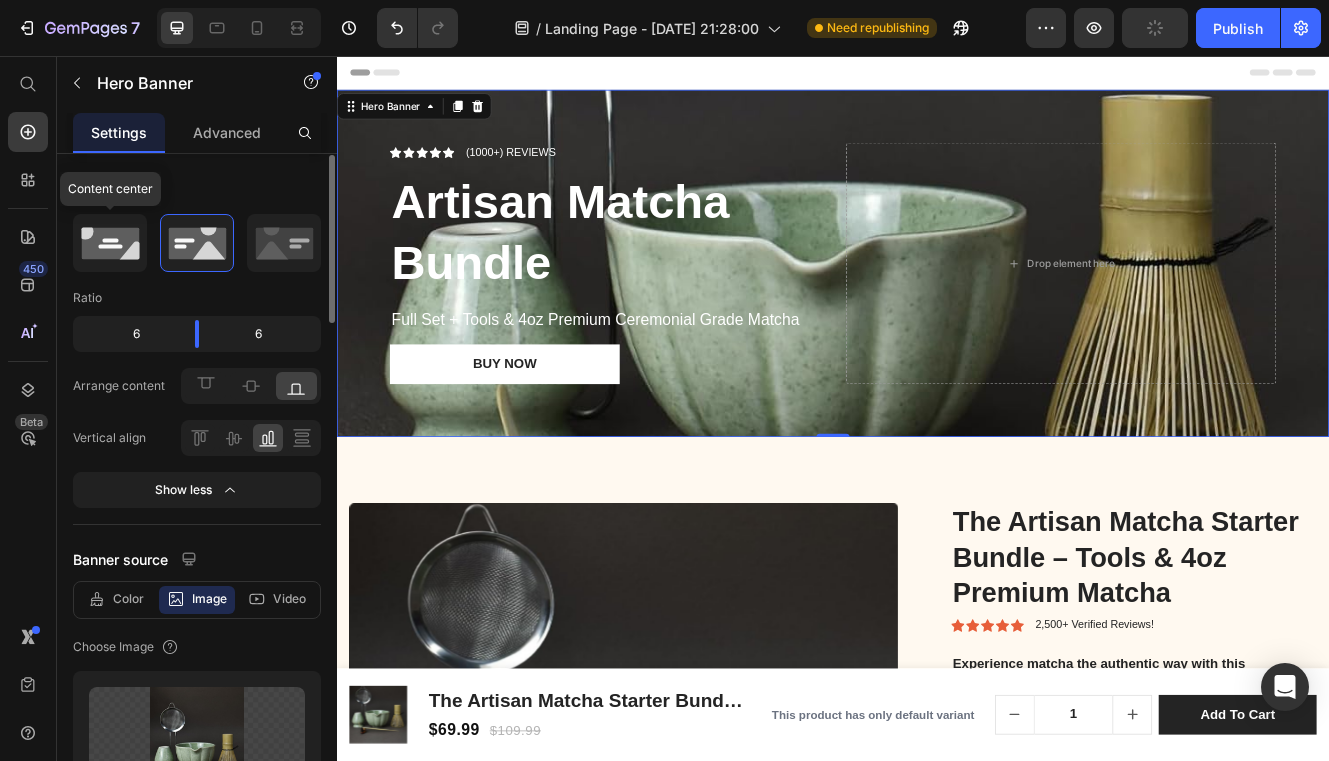 click 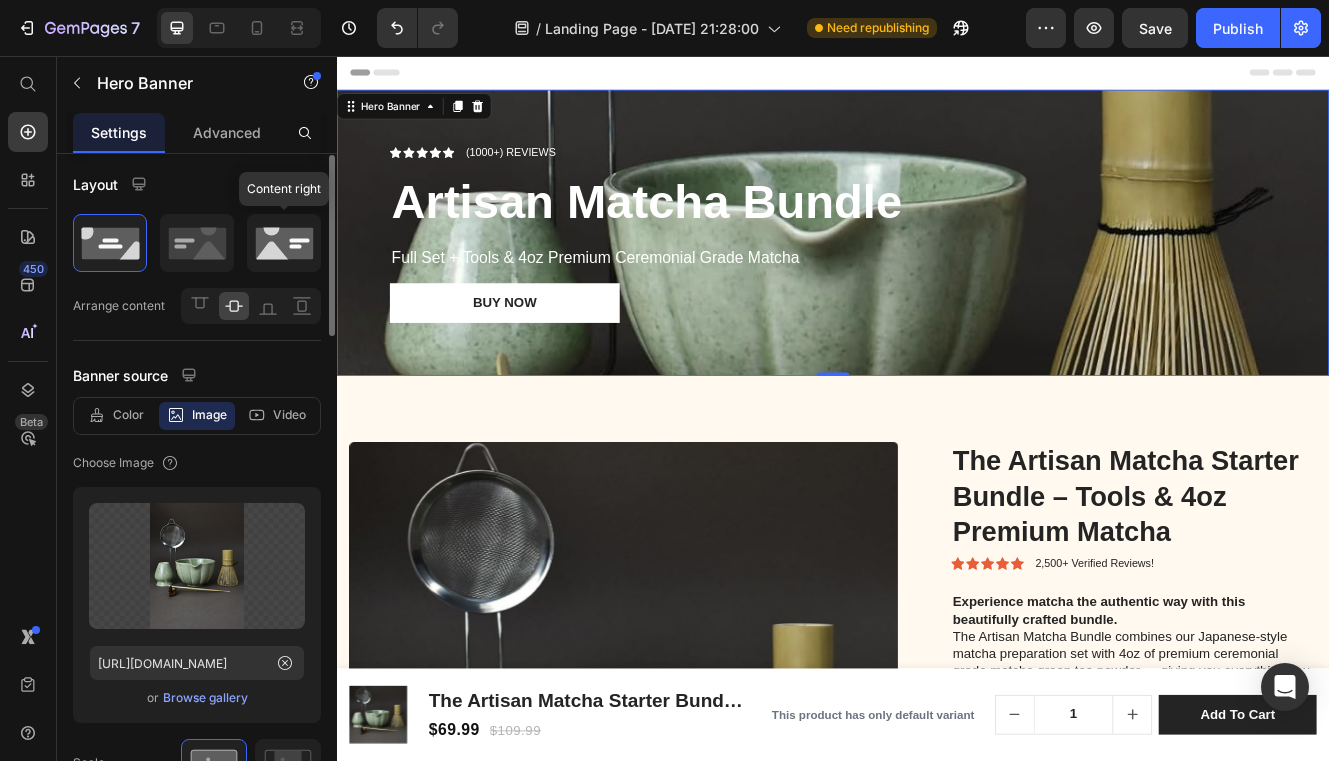 click 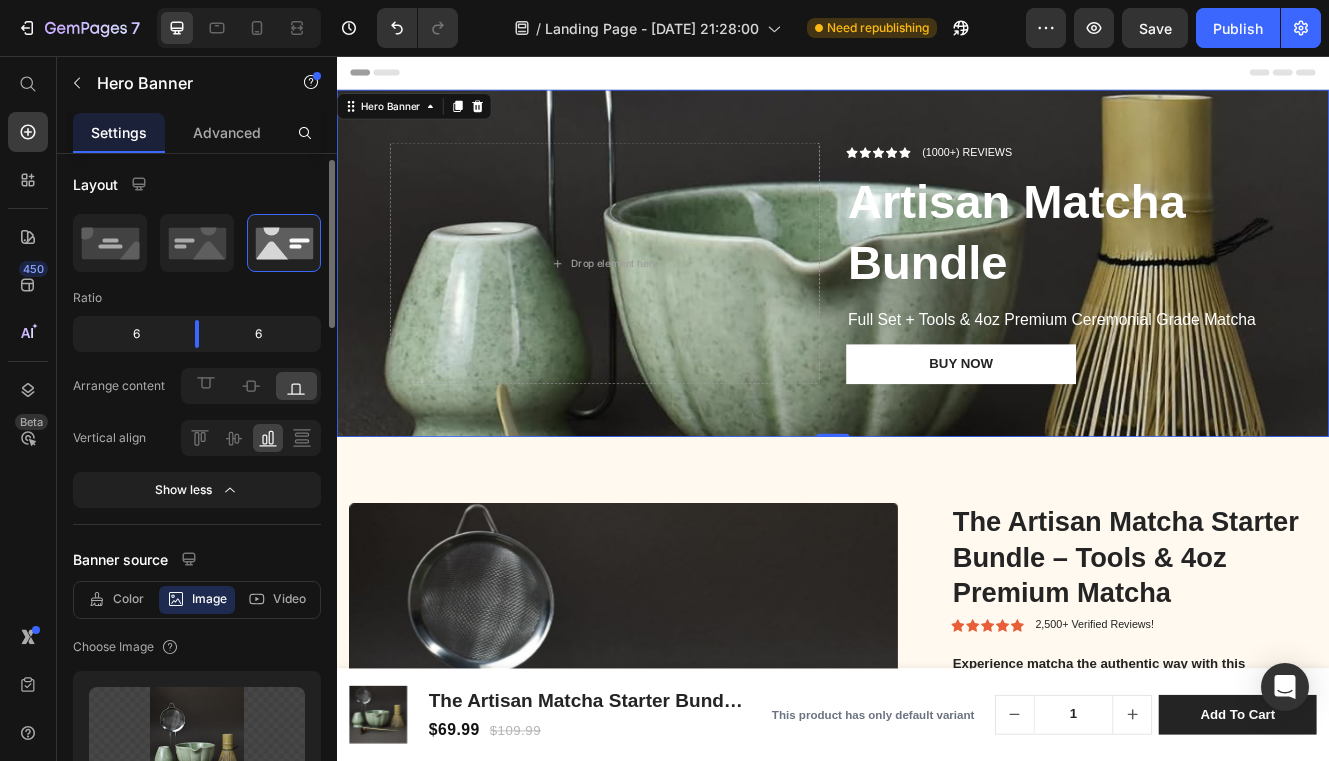 scroll, scrollTop: 8, scrollLeft: 0, axis: vertical 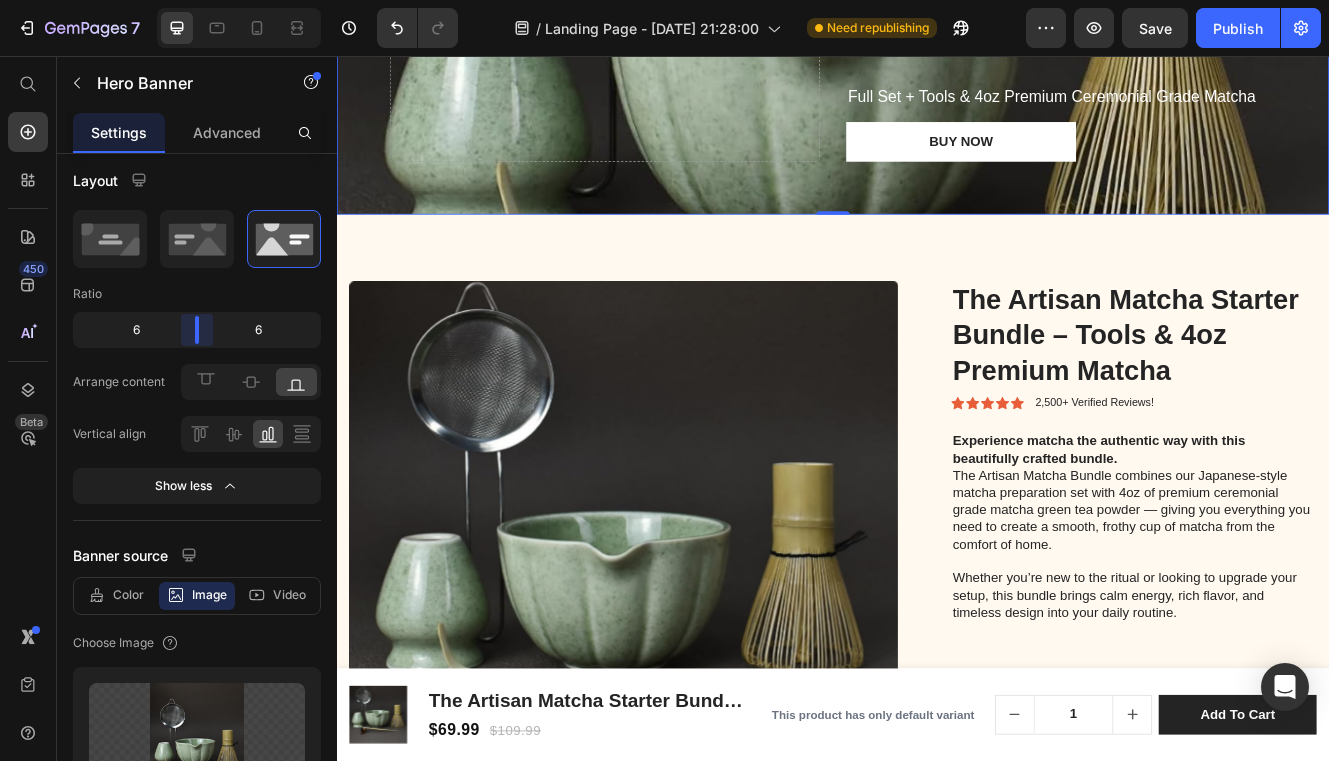 click on "7  Version history  /  Landing Page - Jul 10, 21:28:00 Need republishing Preview  Save   Publish  450 Beta Start with Sections Elements Hero Section Product Detail Brands Trusted Badges Guarantee Product Breakdown How to use Testimonials Compare Bundle FAQs Social Proof Brand Story Product List Collection Blog List Contact Sticky Add to Cart Custom Footer Browse Library 450 Layout
Row
Row
Row
Row Text
Heading
Text Block Button
Button
Button
Sticky Back to top Media" at bounding box center (664, 0) 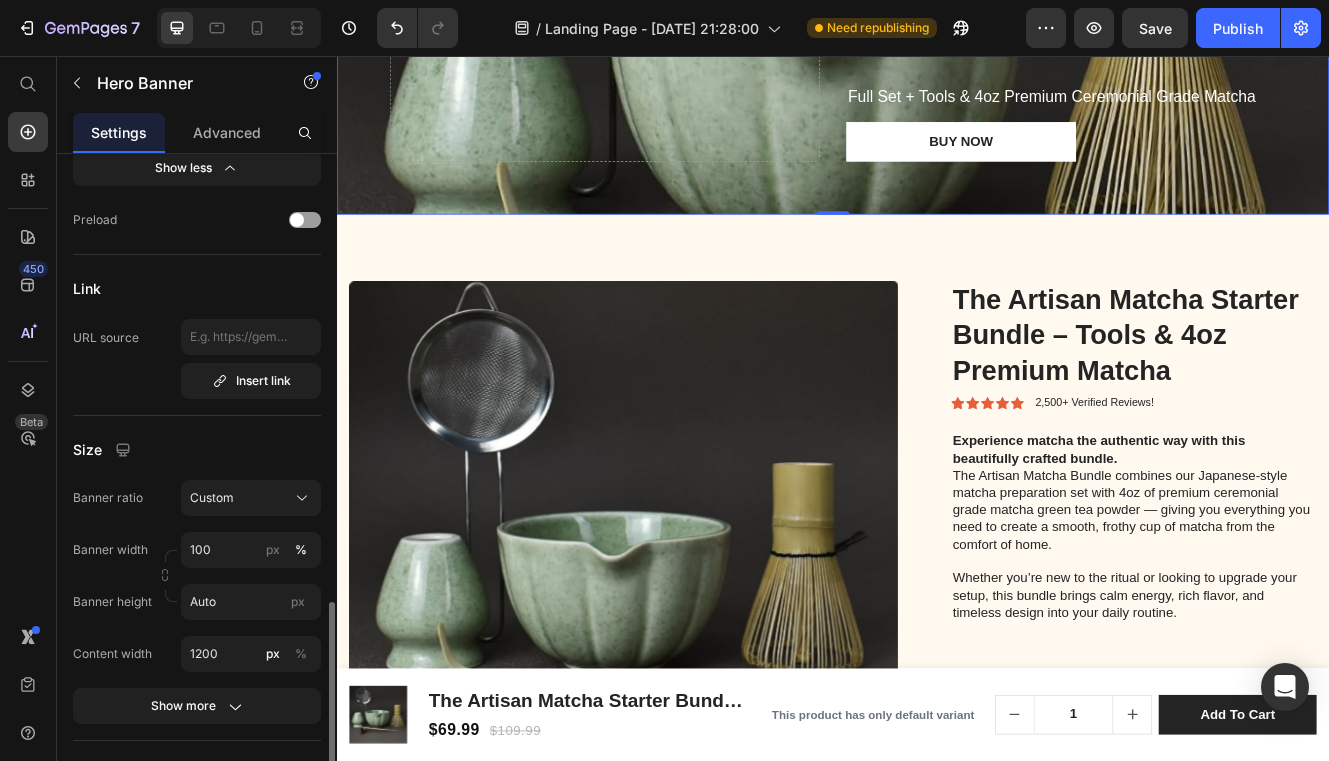scroll, scrollTop: 1194, scrollLeft: 0, axis: vertical 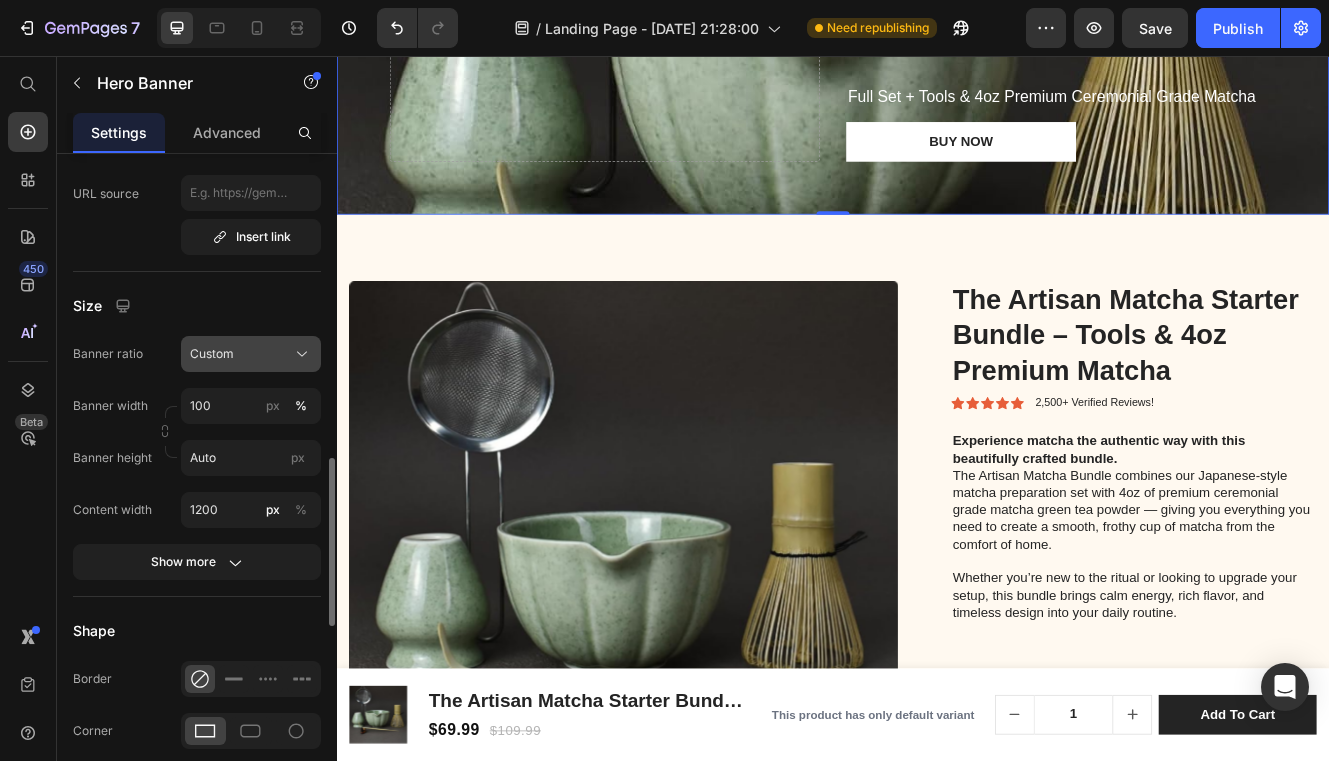 click on "Custom" at bounding box center (212, 354) 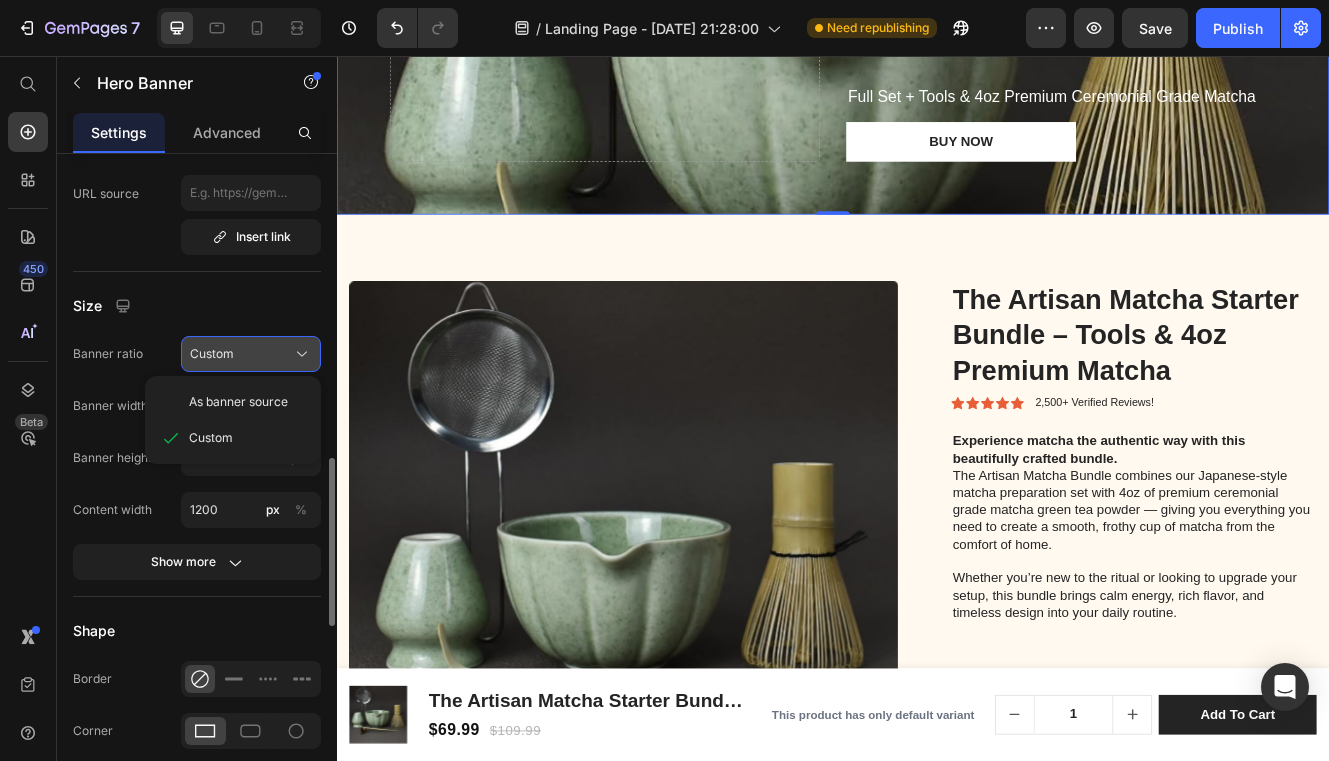 click on "Custom" at bounding box center (212, 354) 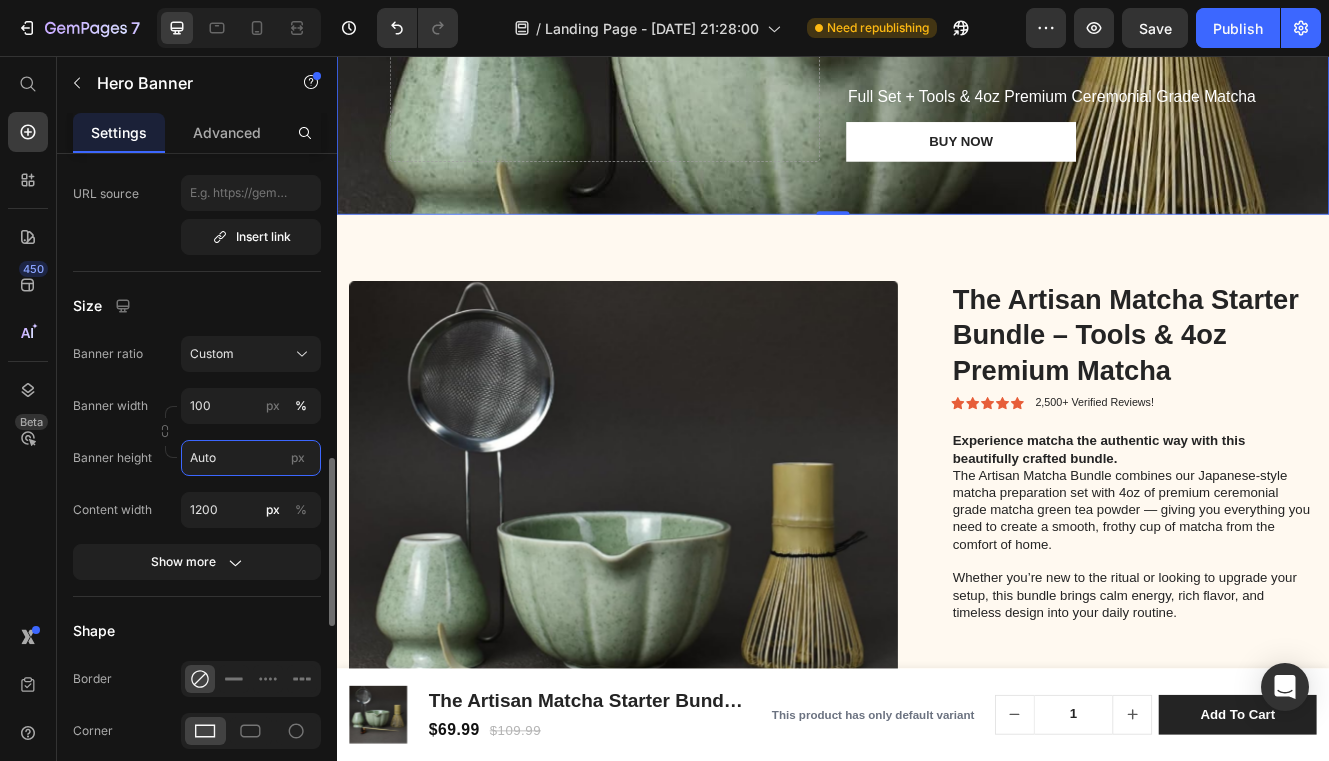click on "Auto" at bounding box center [251, 458] 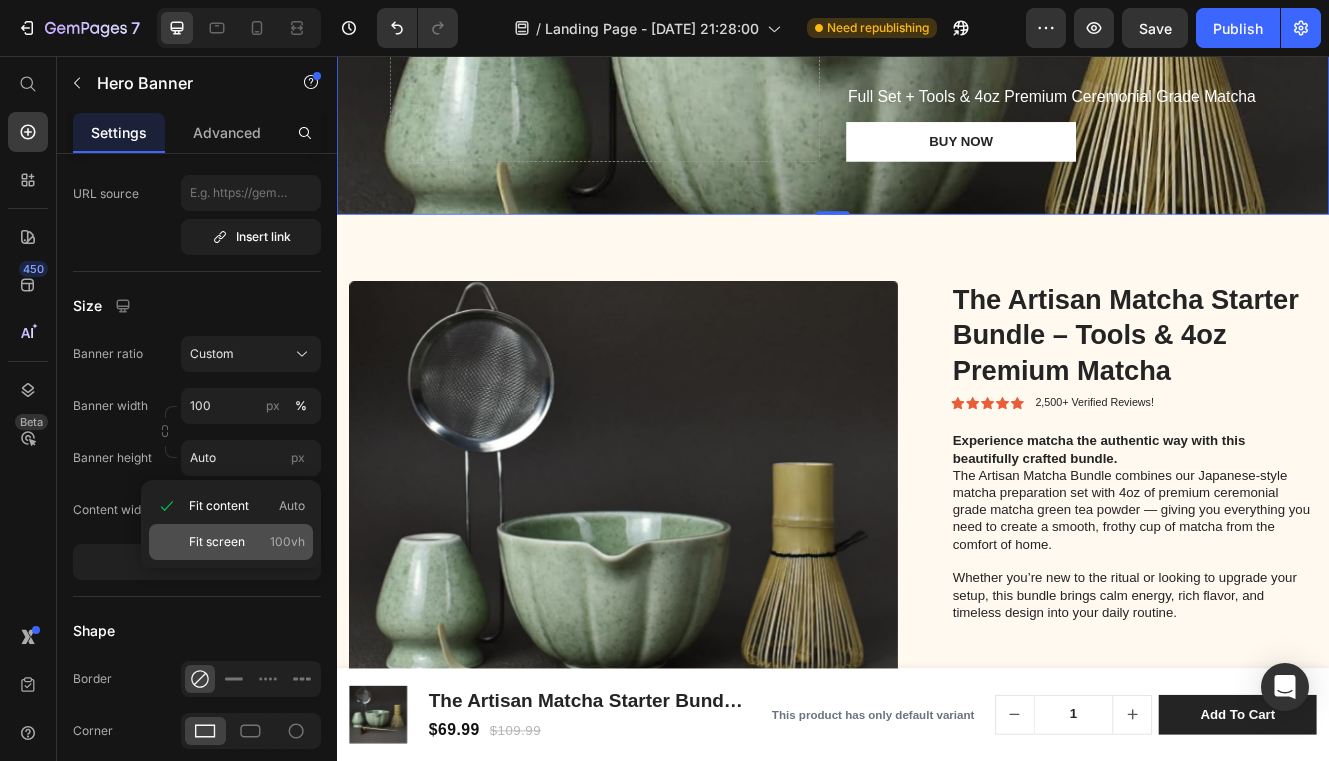 click on "Fit screen" at bounding box center (217, 542) 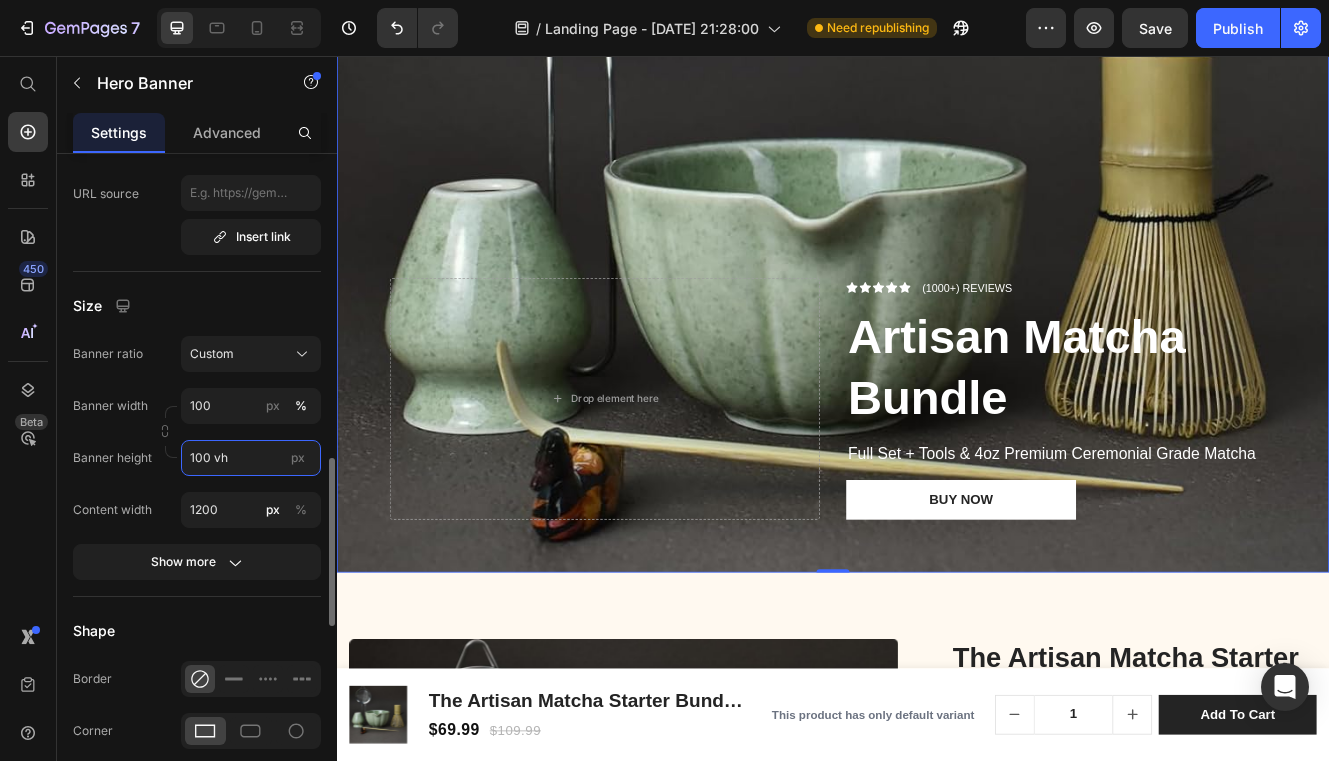 click on "100 vh" at bounding box center (251, 458) 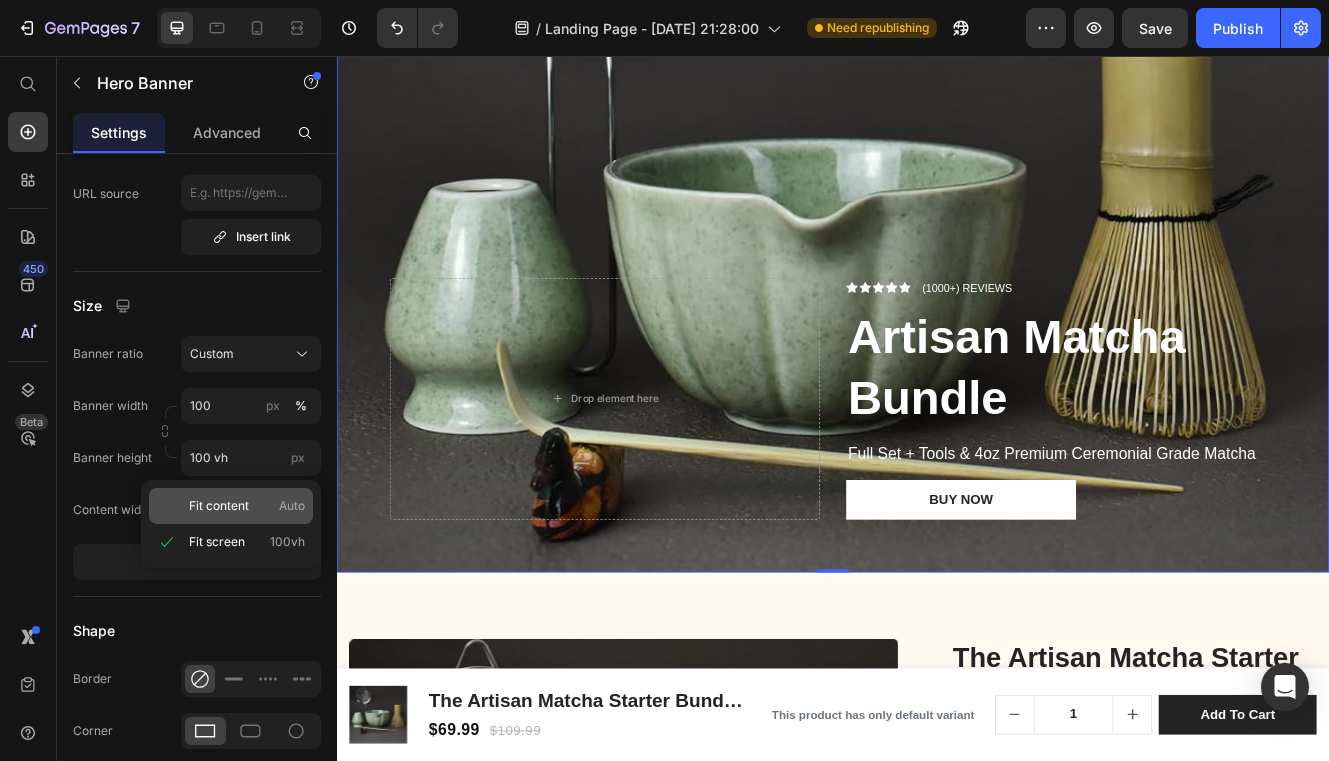click on "Fit content" at bounding box center [219, 506] 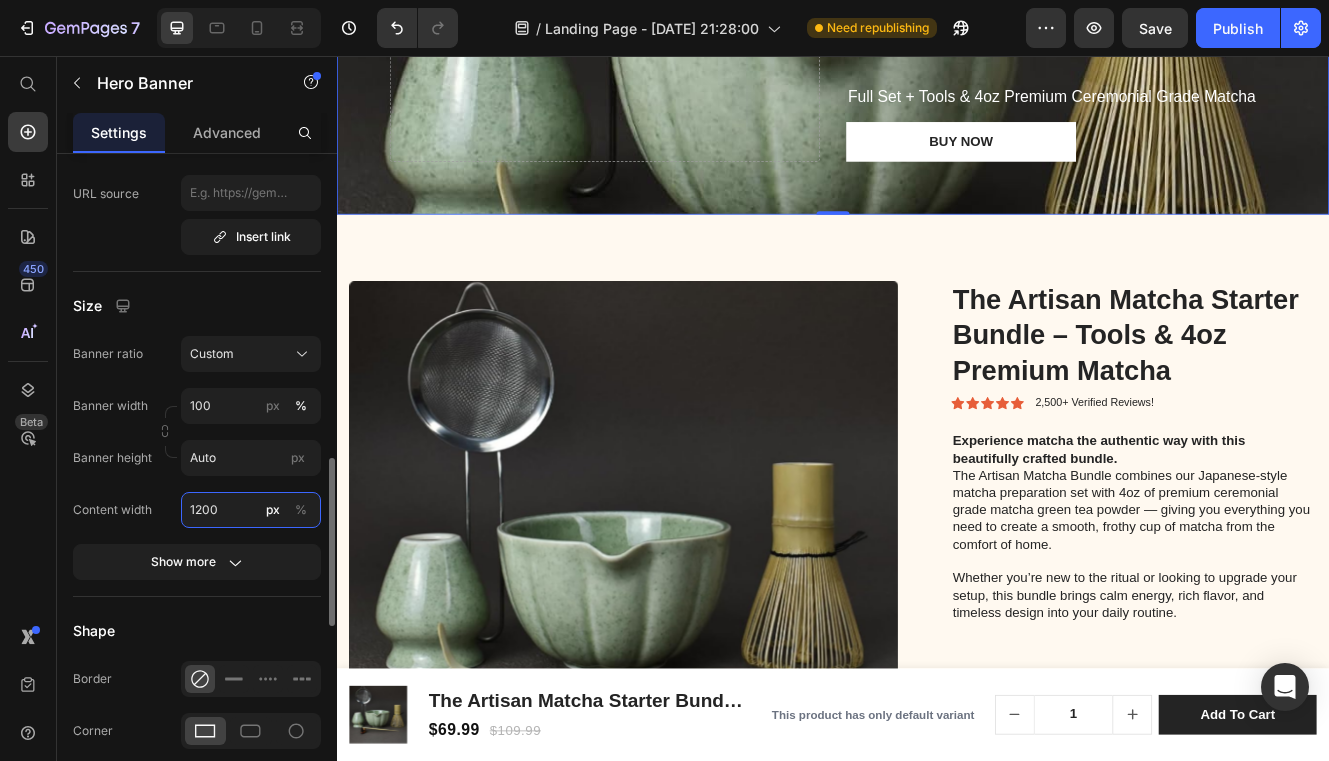 click on "1200" at bounding box center (251, 510) 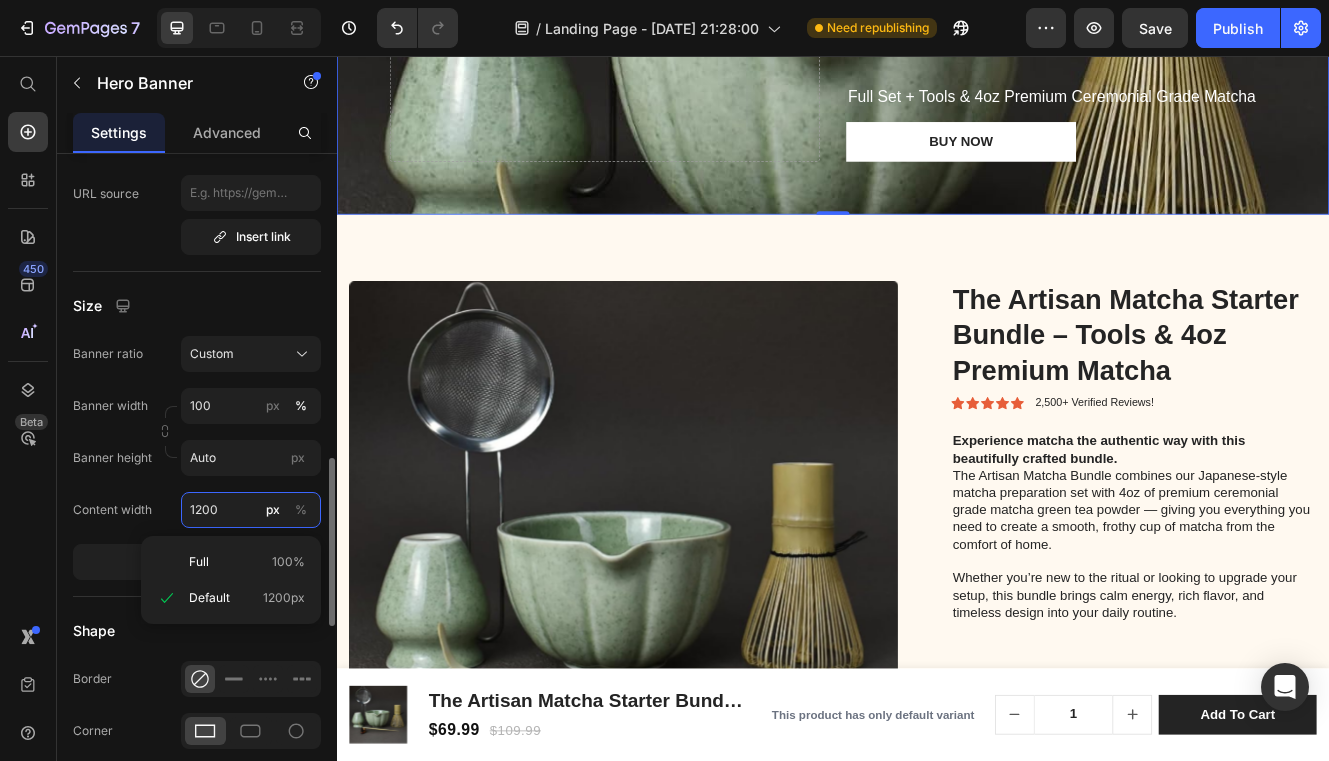 click on "1200" at bounding box center [251, 510] 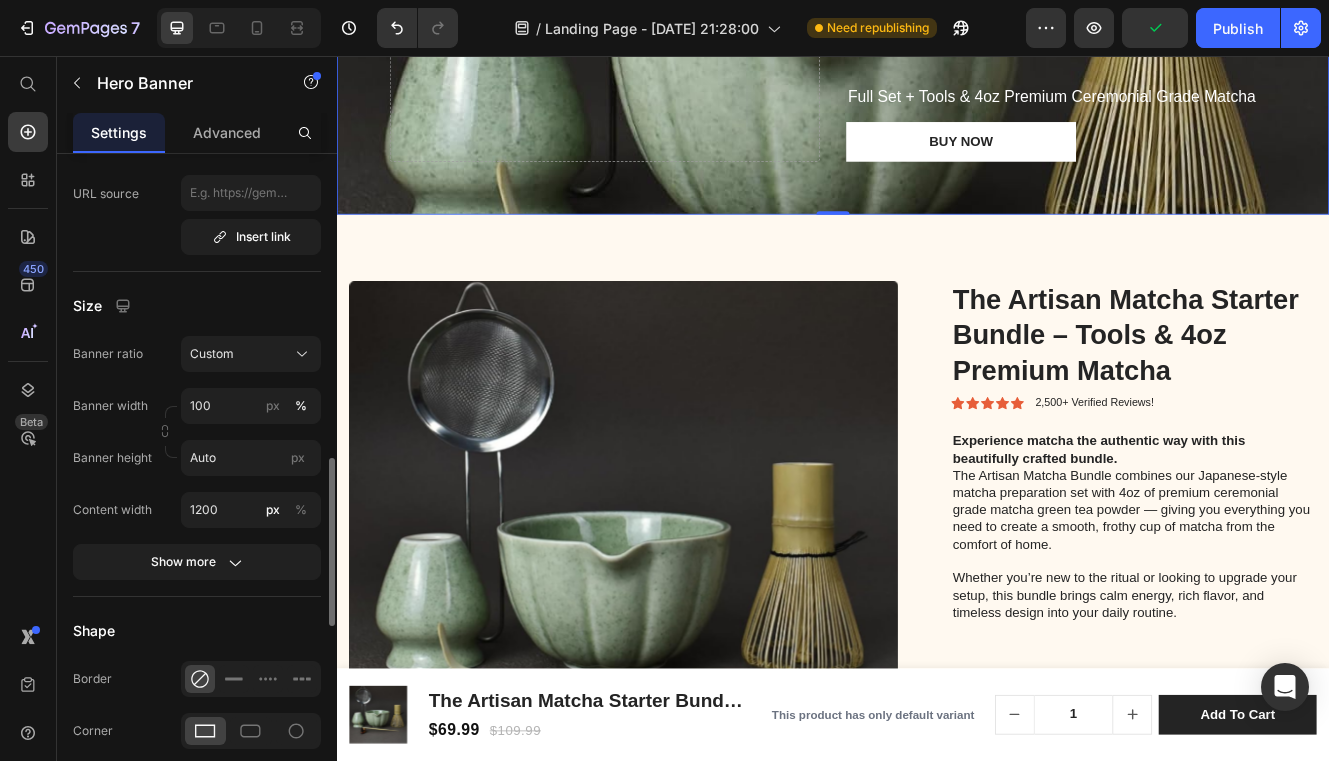 click on "Content width 1200 px %" 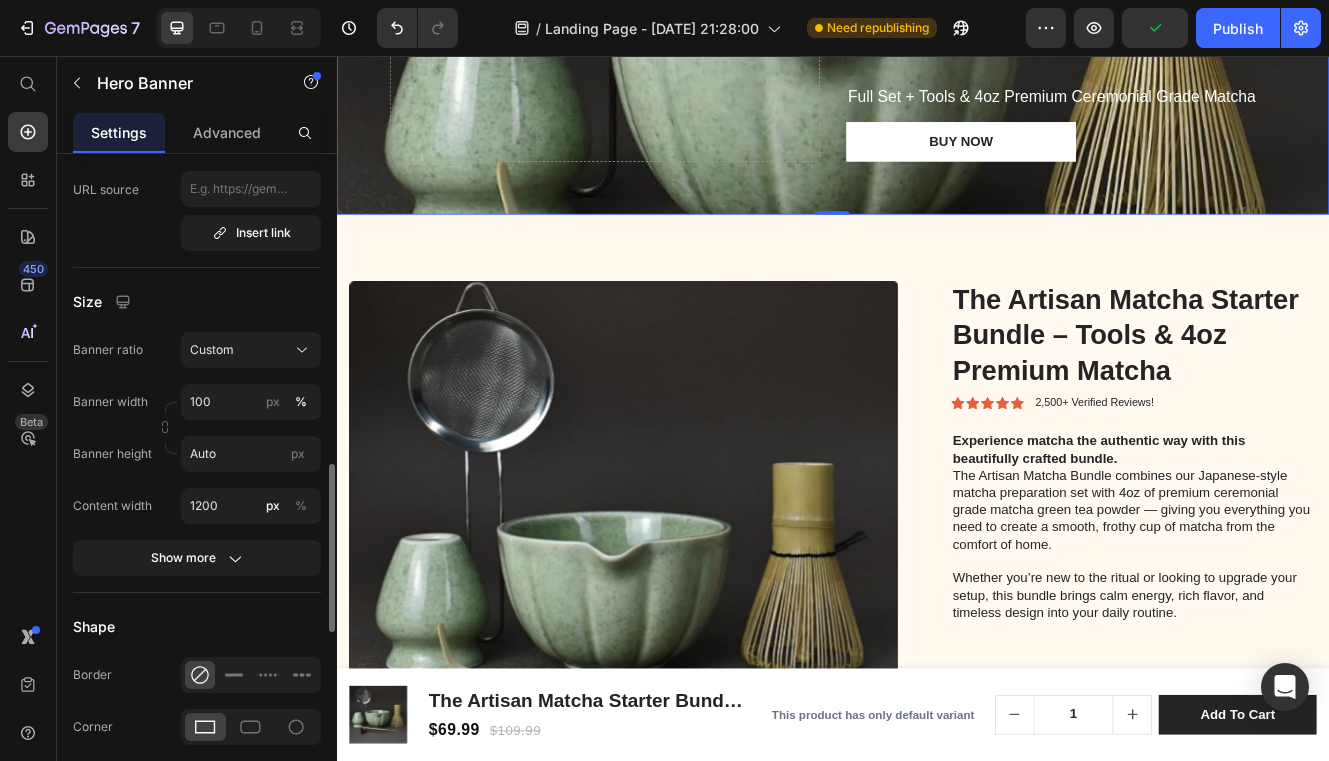 scroll, scrollTop: 1224, scrollLeft: 0, axis: vertical 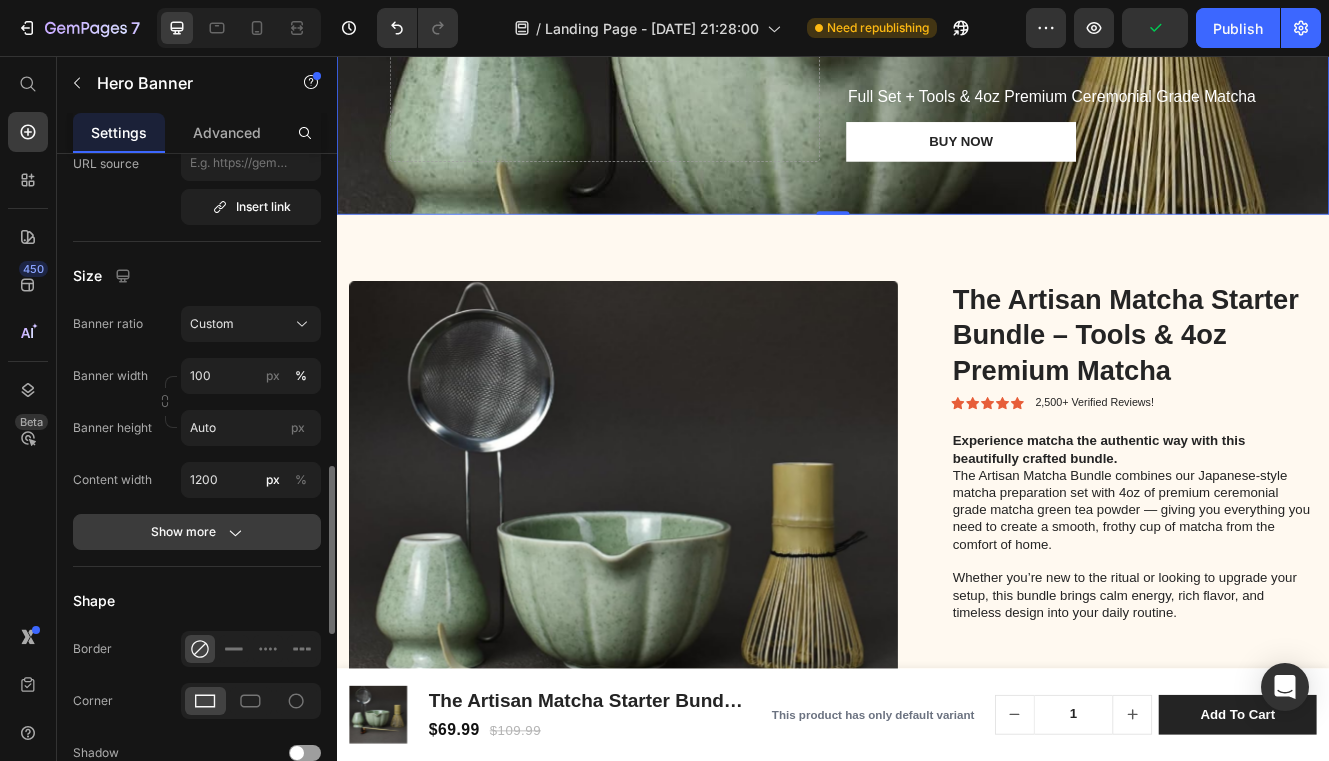 click on "Show more" at bounding box center (197, 532) 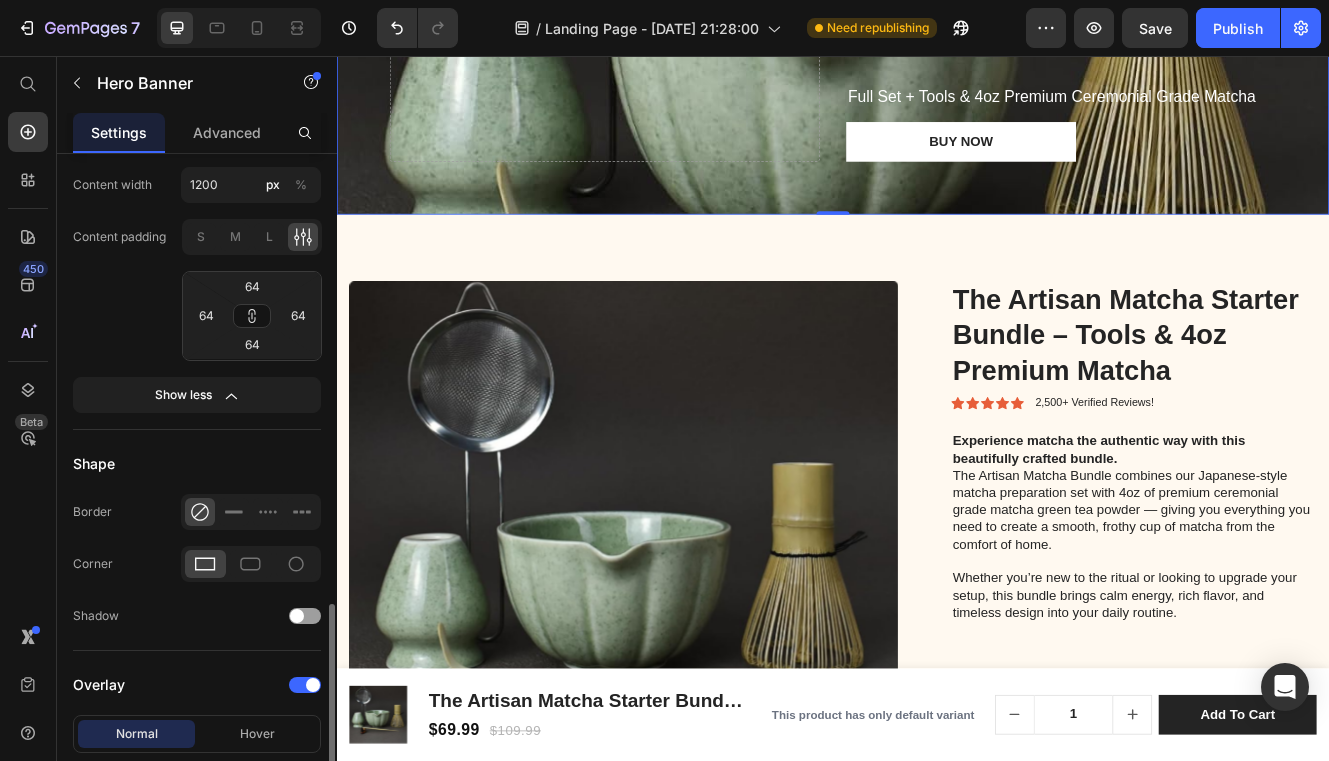 scroll, scrollTop: 1588, scrollLeft: 0, axis: vertical 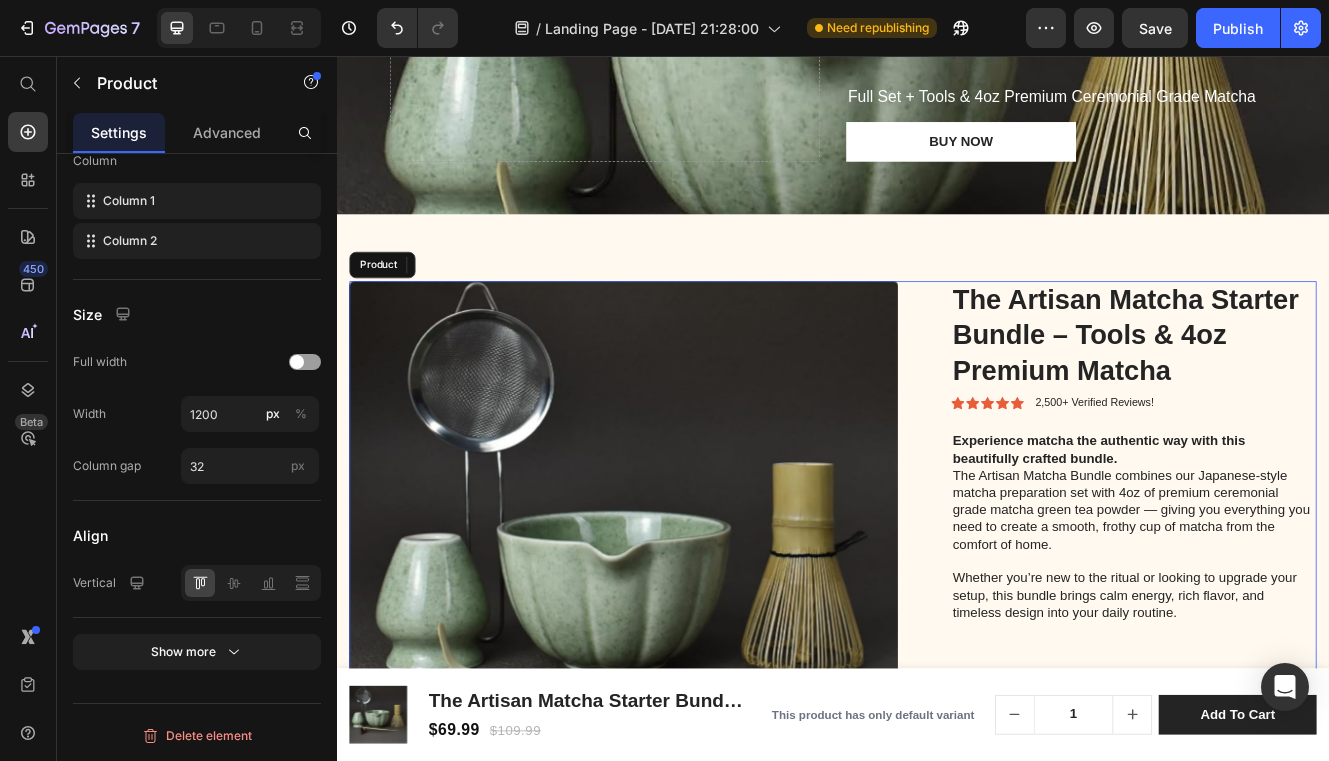 click on "Product Images The Artisan Matcha Starter Bundle – Tools & 4oz Premium Matcha Product Title Icon Icon Icon Icon Icon Icon List 2,500+ Verified Reviews! Text Block Row Experience matcha the authentic way with this beautifully crafted bundle. The Artisan Matcha Bundle combines our Japanese-style matcha preparation set with 4oz of premium ceremonial grade matcha green tea powder — giving you everything you need to create a smooth, frothy cup of matcha from the comfort of home.   Whether you’re new to the ritual or looking to upgrade your setup, this bundle brings calm energy, rich flavor, and timeless design into your daily routine.   Text Block $69.99 Product Price Save $40 Product Badge Row Add to cart Add to Cart 30 - Day money back guarantee Text Block Row Product" at bounding box center (937, 740) 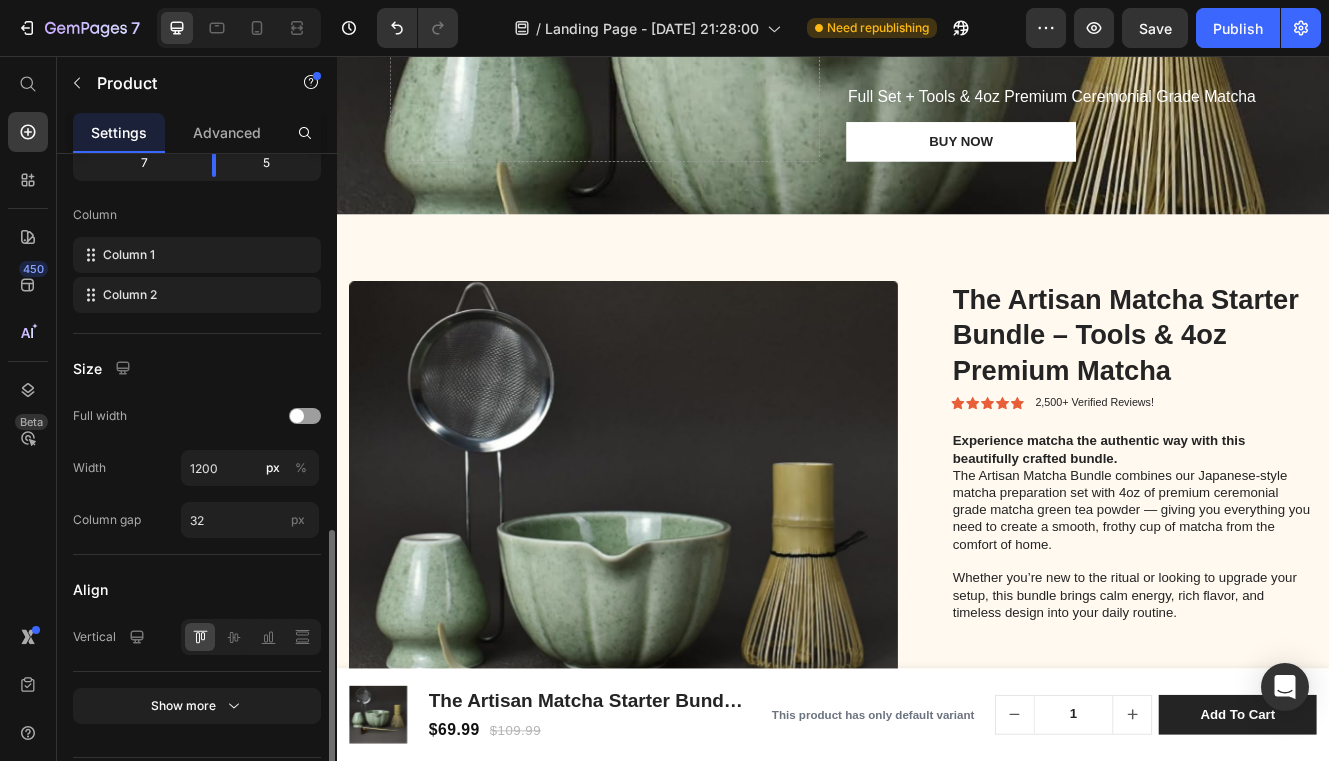 scroll, scrollTop: 695, scrollLeft: 0, axis: vertical 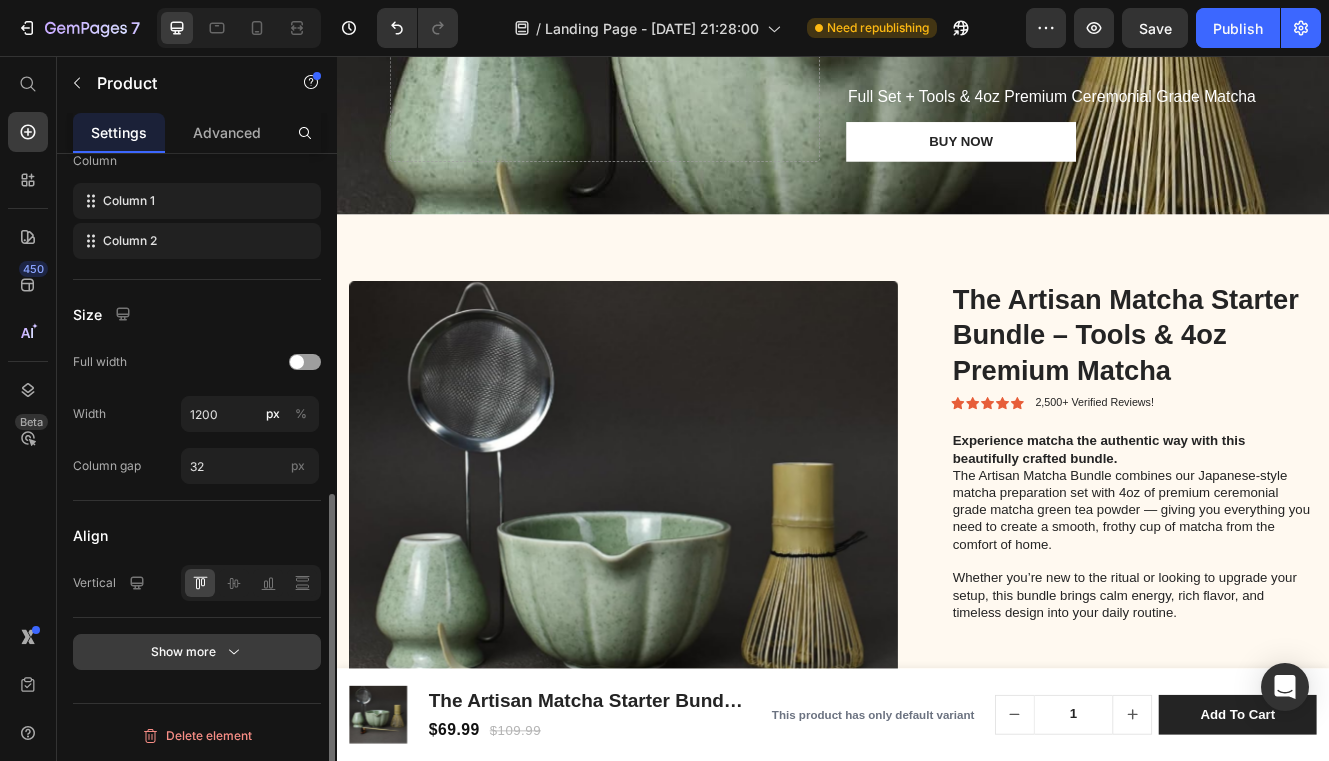 click on "Show more" at bounding box center [197, 652] 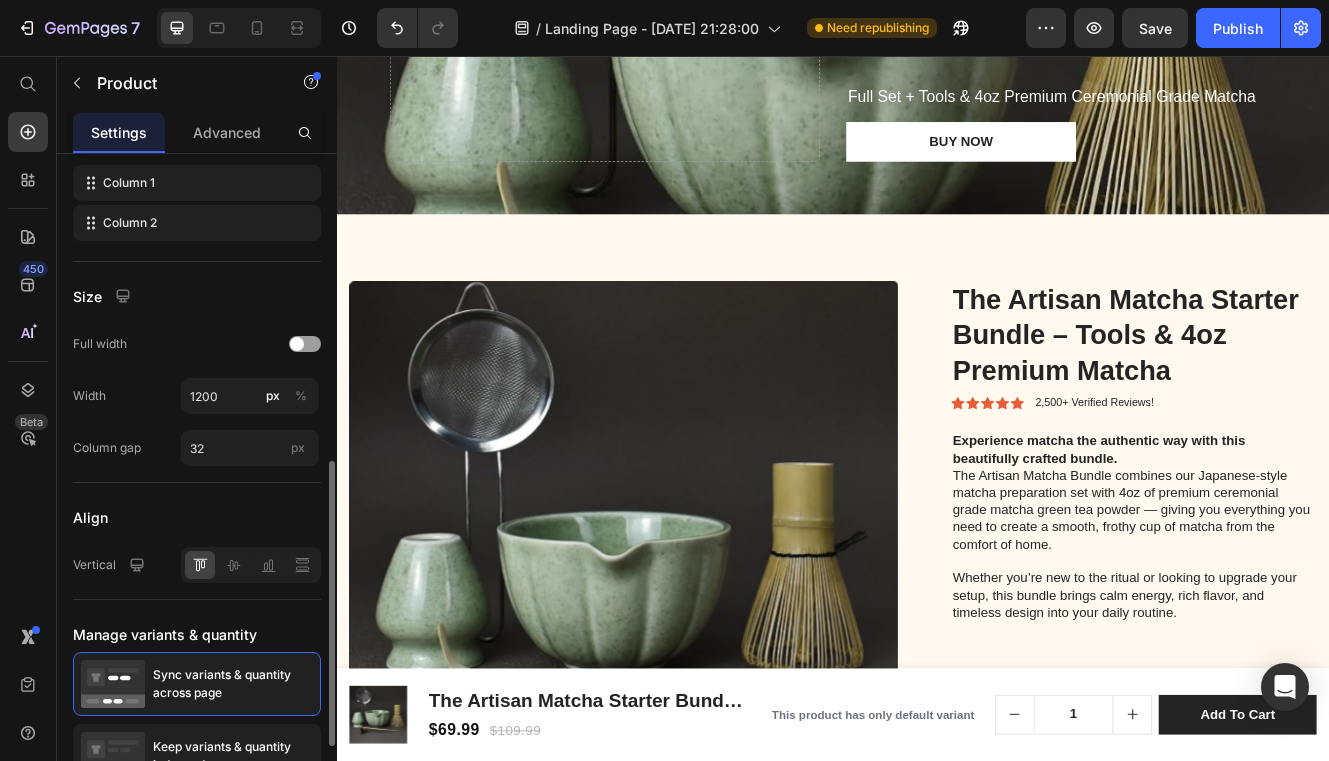 scroll, scrollTop: 708, scrollLeft: 0, axis: vertical 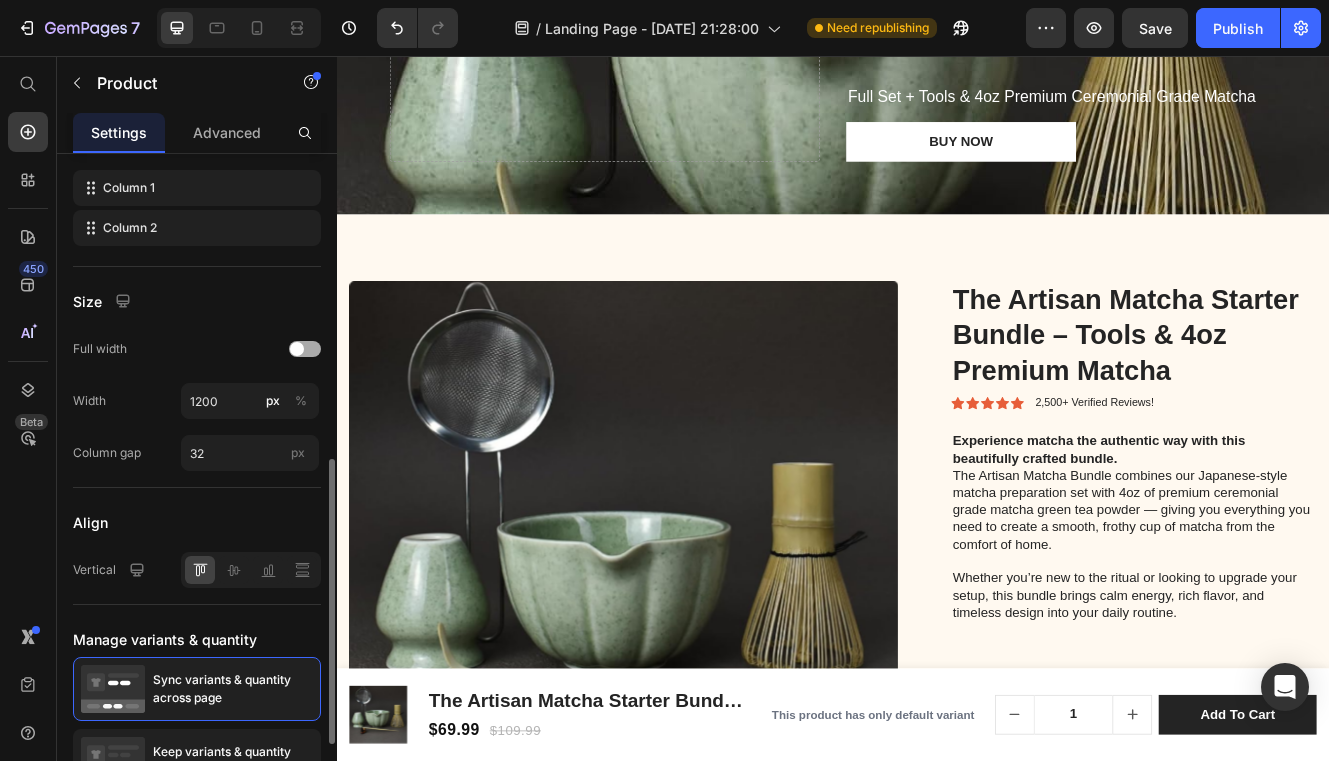 click at bounding box center (297, 349) 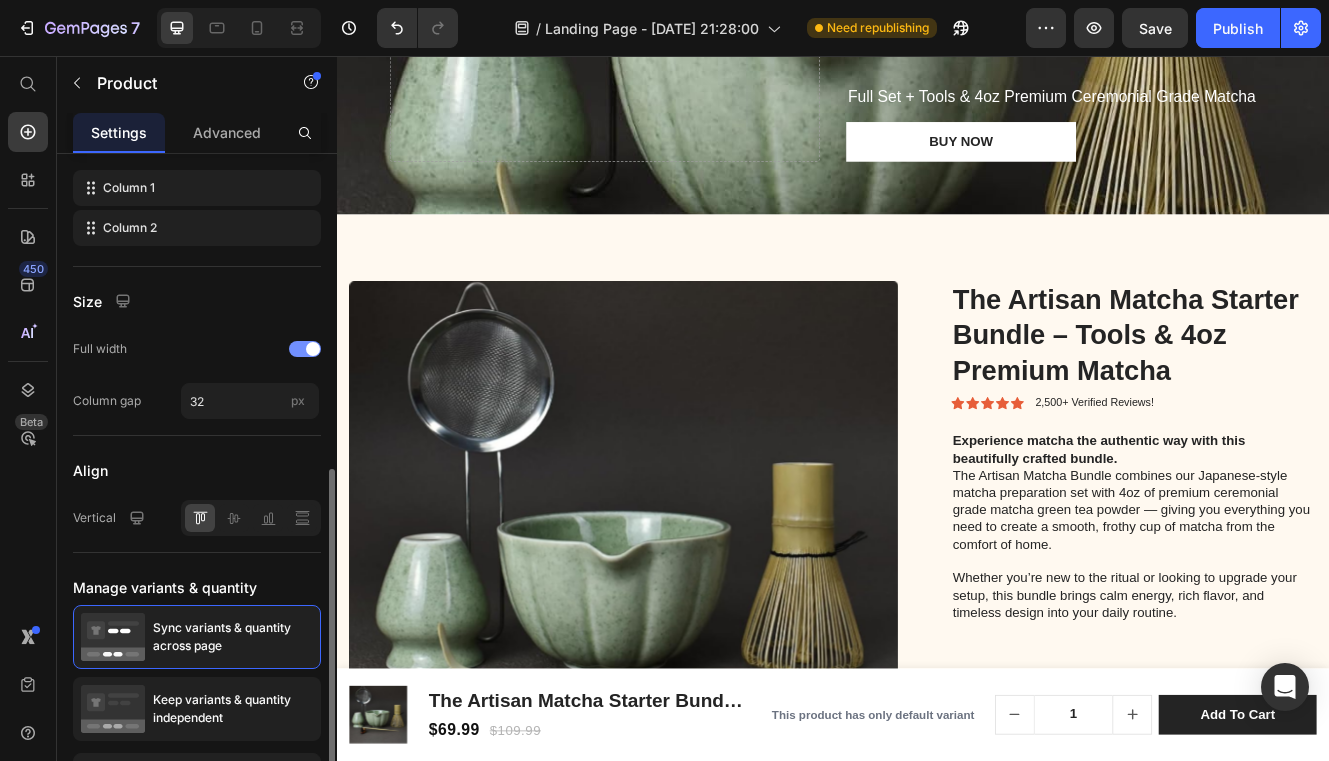 click at bounding box center [313, 349] 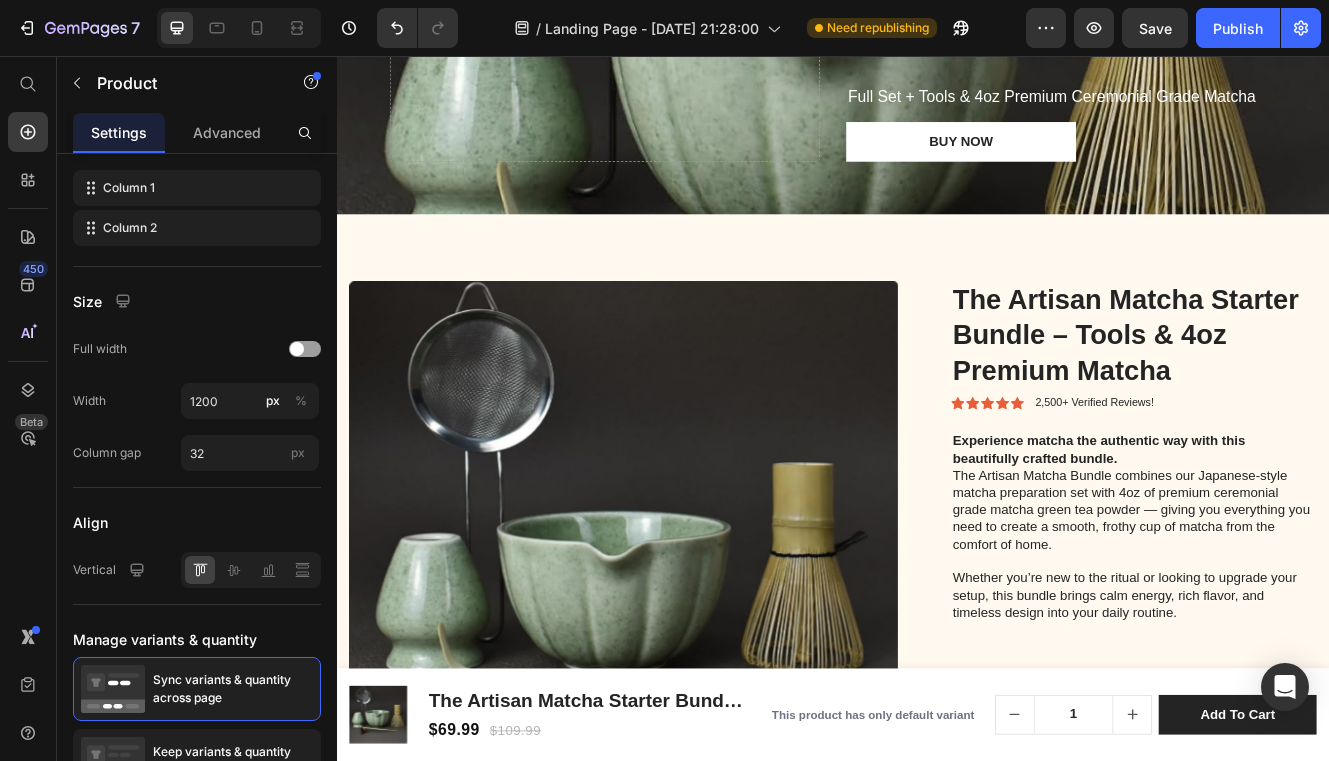 click on "Product Images The Artisan Matcha Starter Bundle – Tools & 4oz Premium Matcha Product Title Icon Icon Icon Icon Icon Icon List 2,500+ Verified Reviews! Text Block Row Experience matcha the authentic way with this beautifully crafted bundle. The Artisan Matcha Bundle combines our Japanese-style matcha preparation set with 4oz of premium ceremonial grade matcha green tea powder — giving you everything you need to create a smooth, frothy cup of matcha from the comfort of home.   Whether you’re new to the ritual or looking to upgrade your setup, this bundle brings calm energy, rich flavor, and timeless design into your daily routine.   Text Block $69.99 Product Price Save $40 Product Badge Row Add to cart Add to Cart 30 - Day money back guarantee Text Block Row Product" at bounding box center [937, 740] 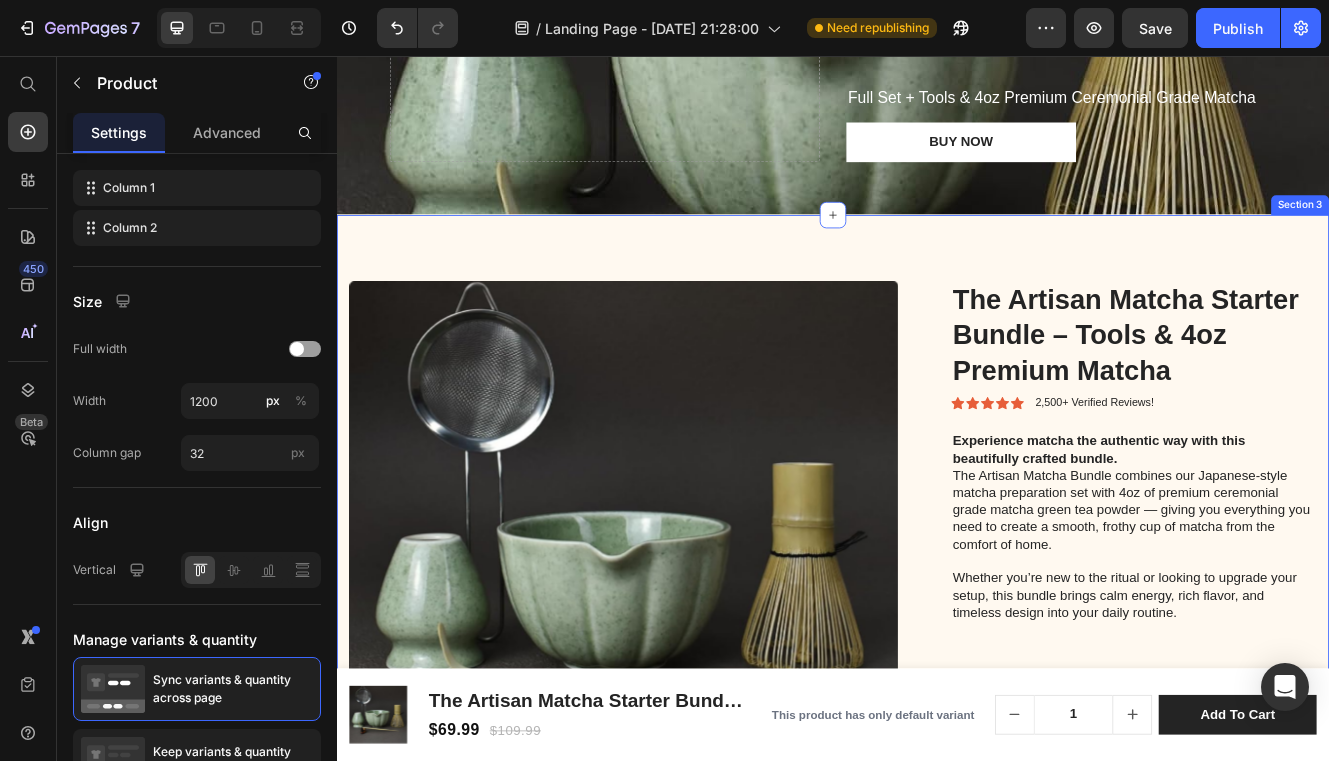 click on "Product Images The Artisan Matcha Starter Bundle – Tools & 4oz Premium Matcha Product Title Icon Icon Icon Icon Icon Icon List 2,500+ Verified Reviews! Text Block Row Experience matcha the authentic way with this beautifully crafted bundle. The Artisan Matcha Bundle combines our Japanese-style matcha preparation set with 4oz of premium ceremonial grade matcha green tea powder — giving you everything you need to create a smooth, frothy cup of matcha from the comfort of home.   Whether you’re new to the ritual or looking to upgrade your setup, this bundle brings calm energy, rich flavor, and timeless design into your daily routine.   Text Block $69.99 Product Price Save $40 Product Badge Row Add to cart Add to Cart 30 - Day money back guarantee Text Block Row Product Section 3" at bounding box center (937, 732) 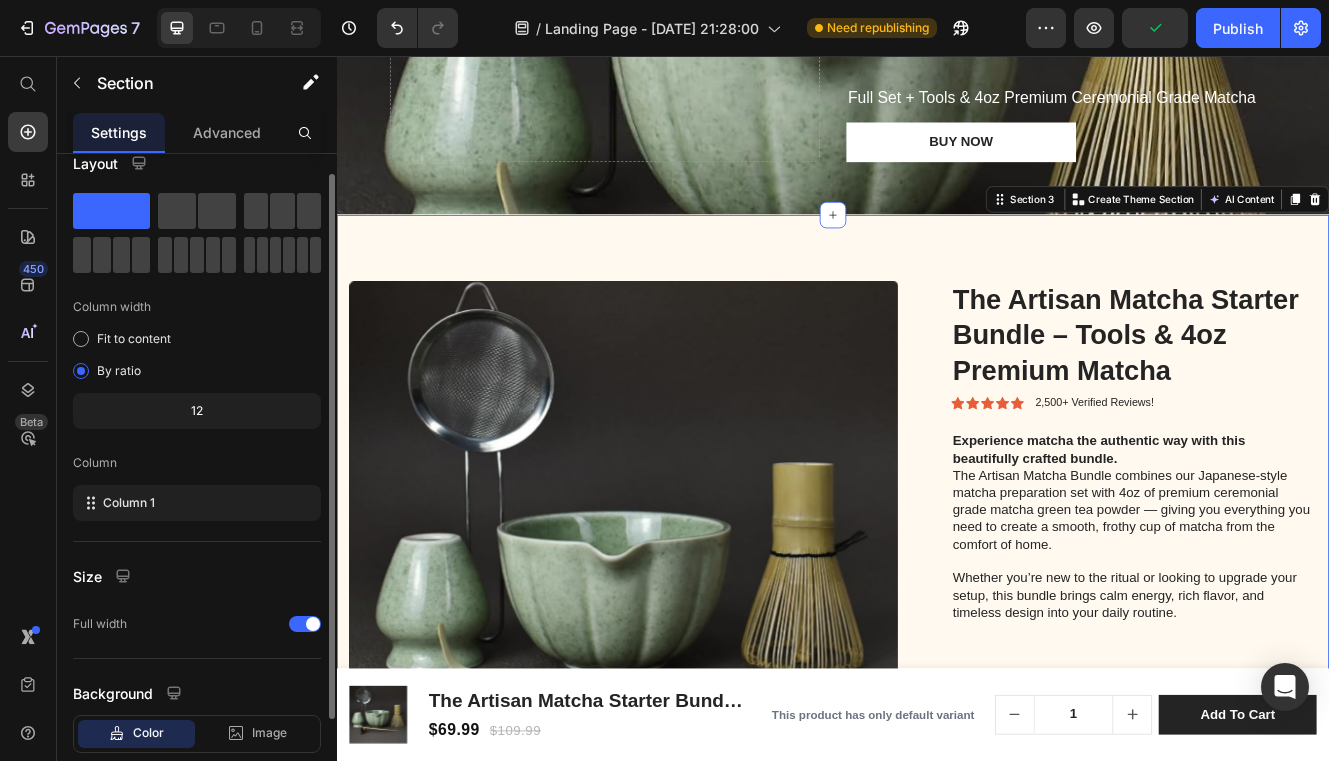 scroll, scrollTop: 83, scrollLeft: 0, axis: vertical 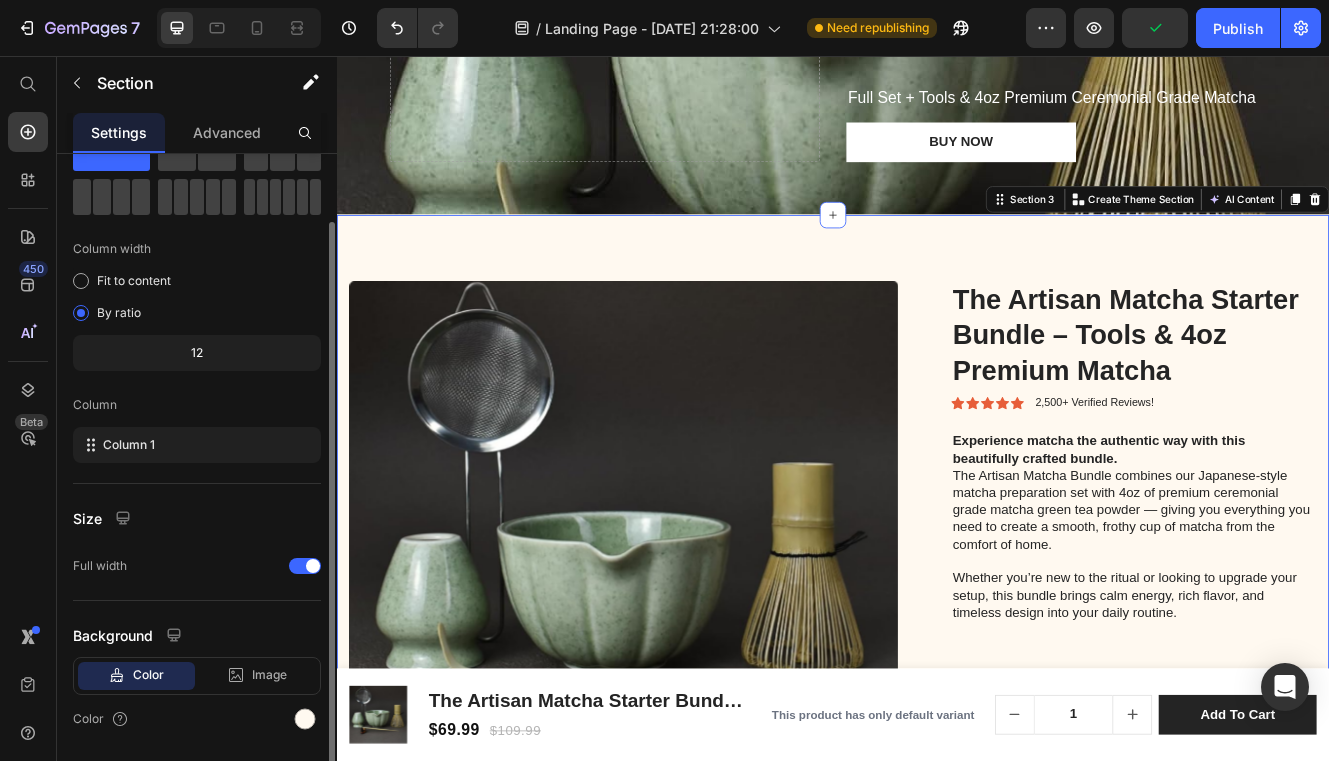 click on "12" 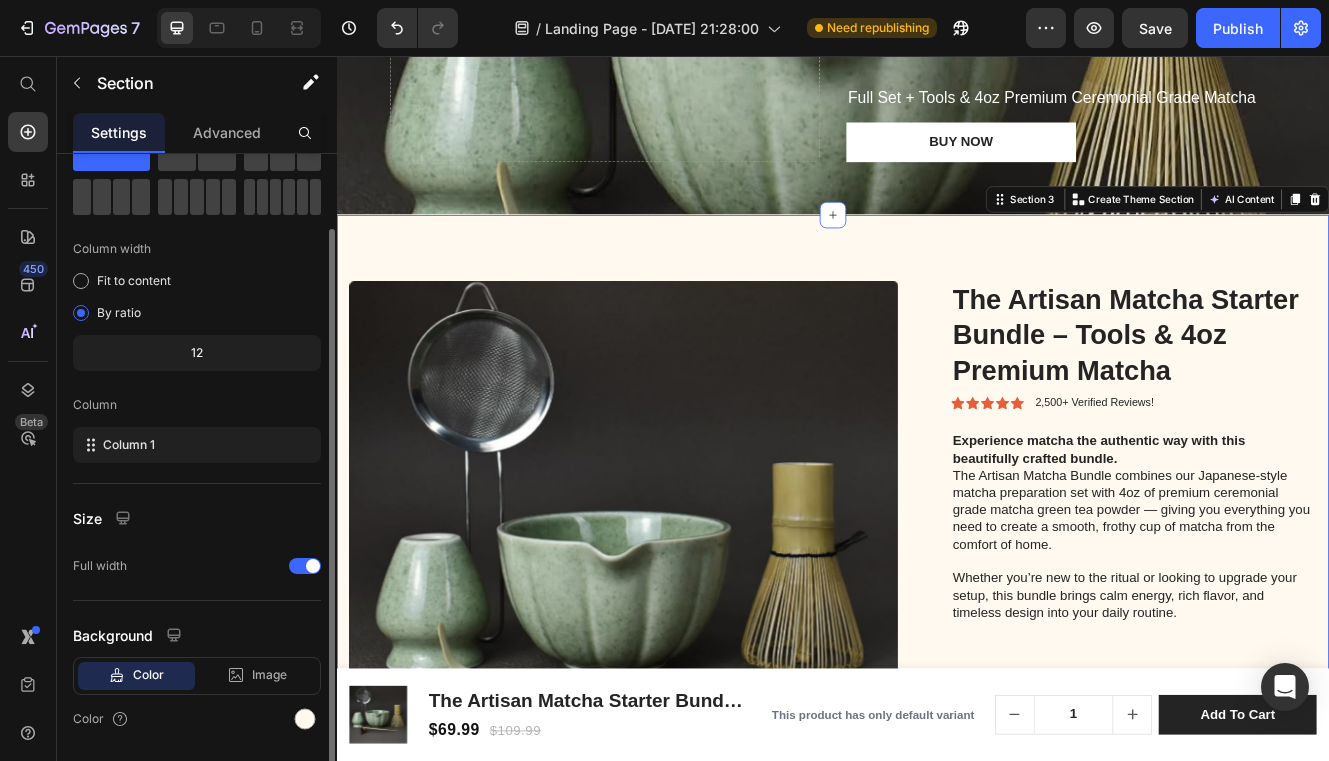 scroll, scrollTop: 144, scrollLeft: 0, axis: vertical 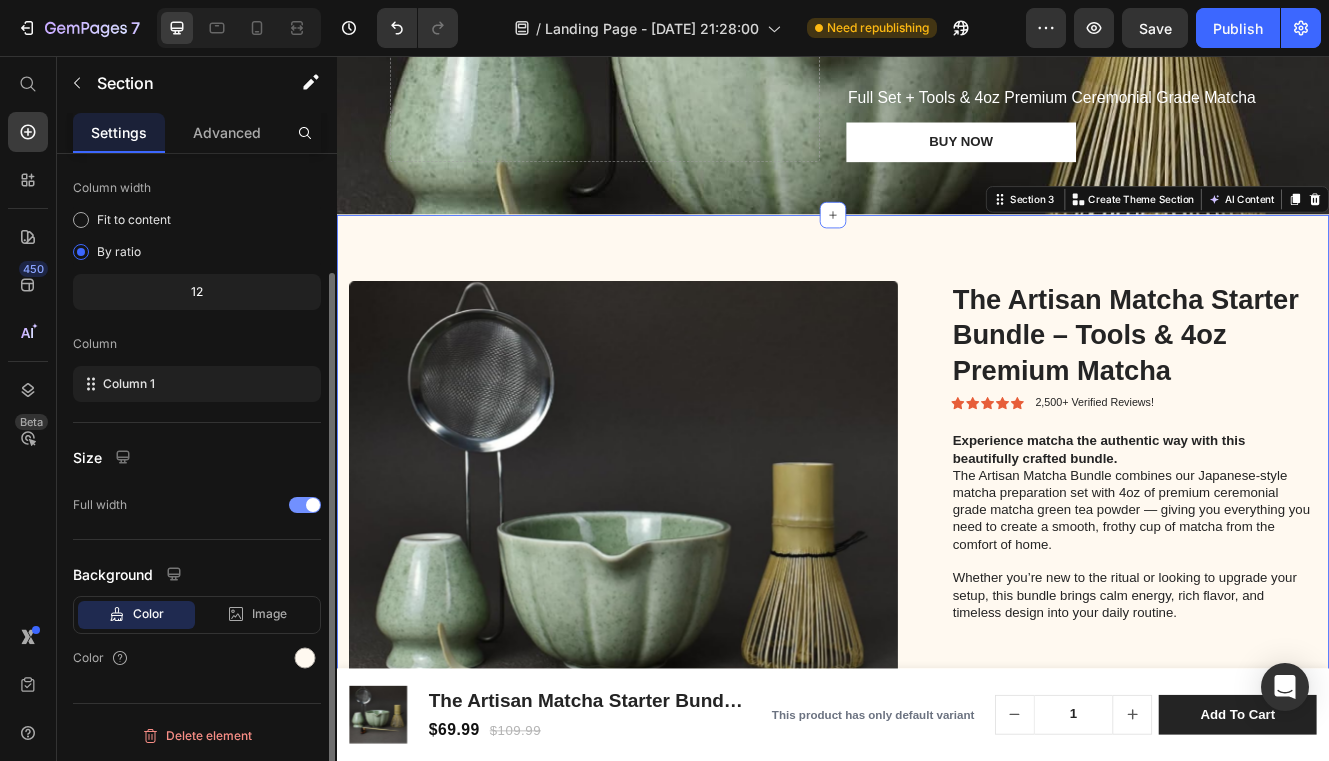 click at bounding box center (305, 505) 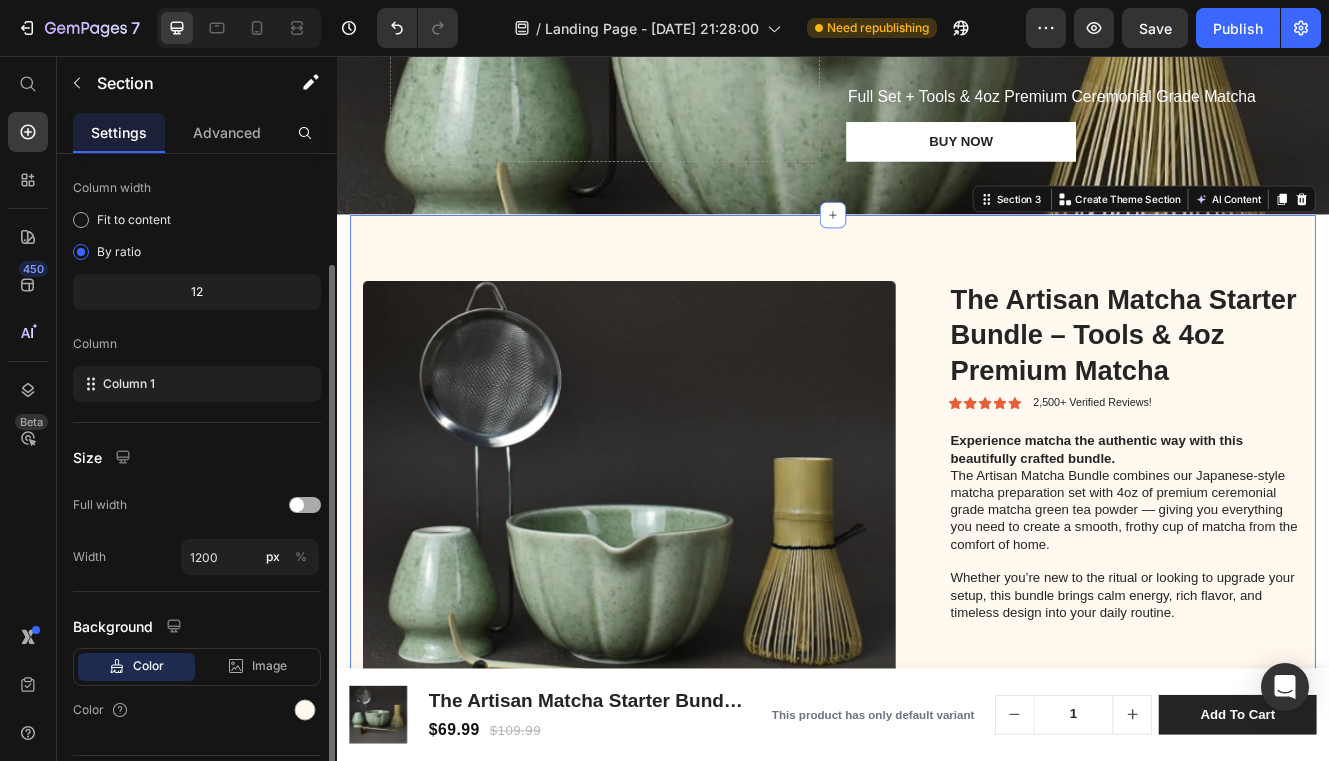 click at bounding box center (305, 505) 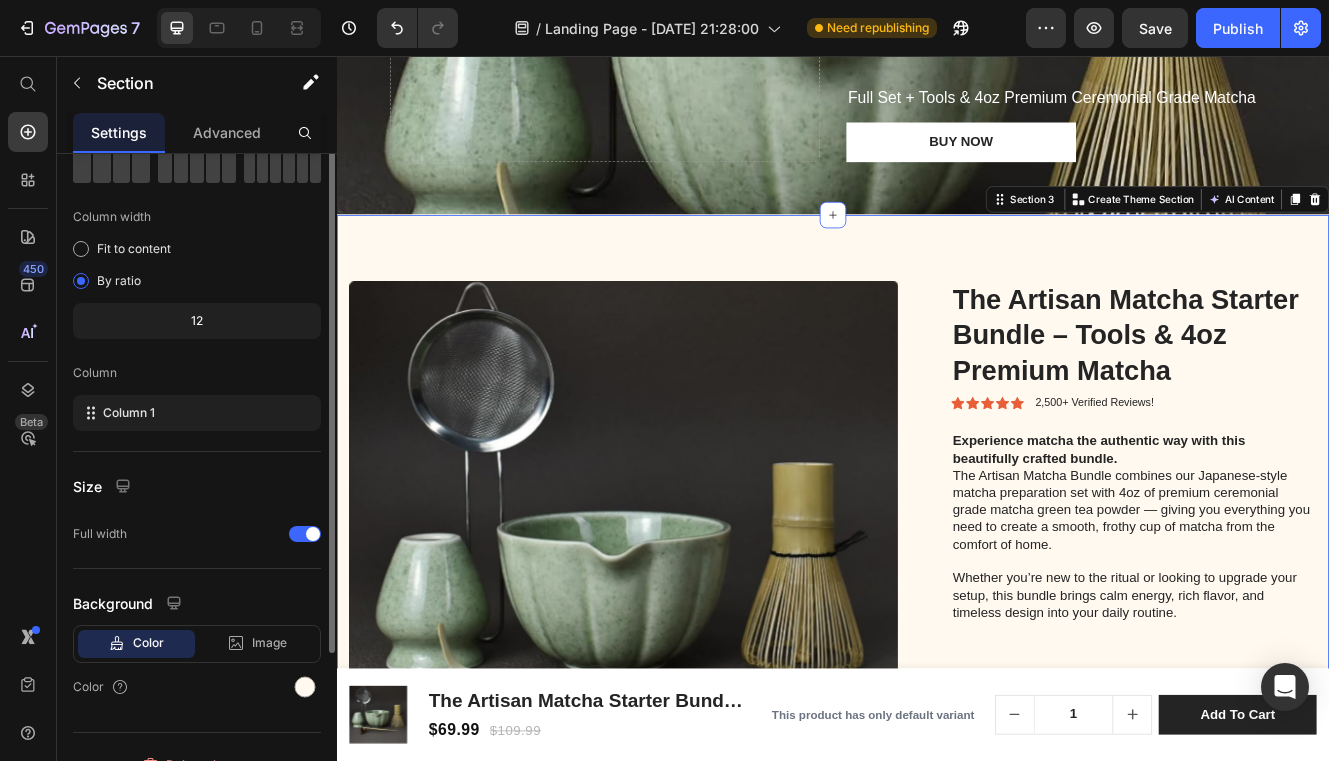 scroll, scrollTop: 0, scrollLeft: 0, axis: both 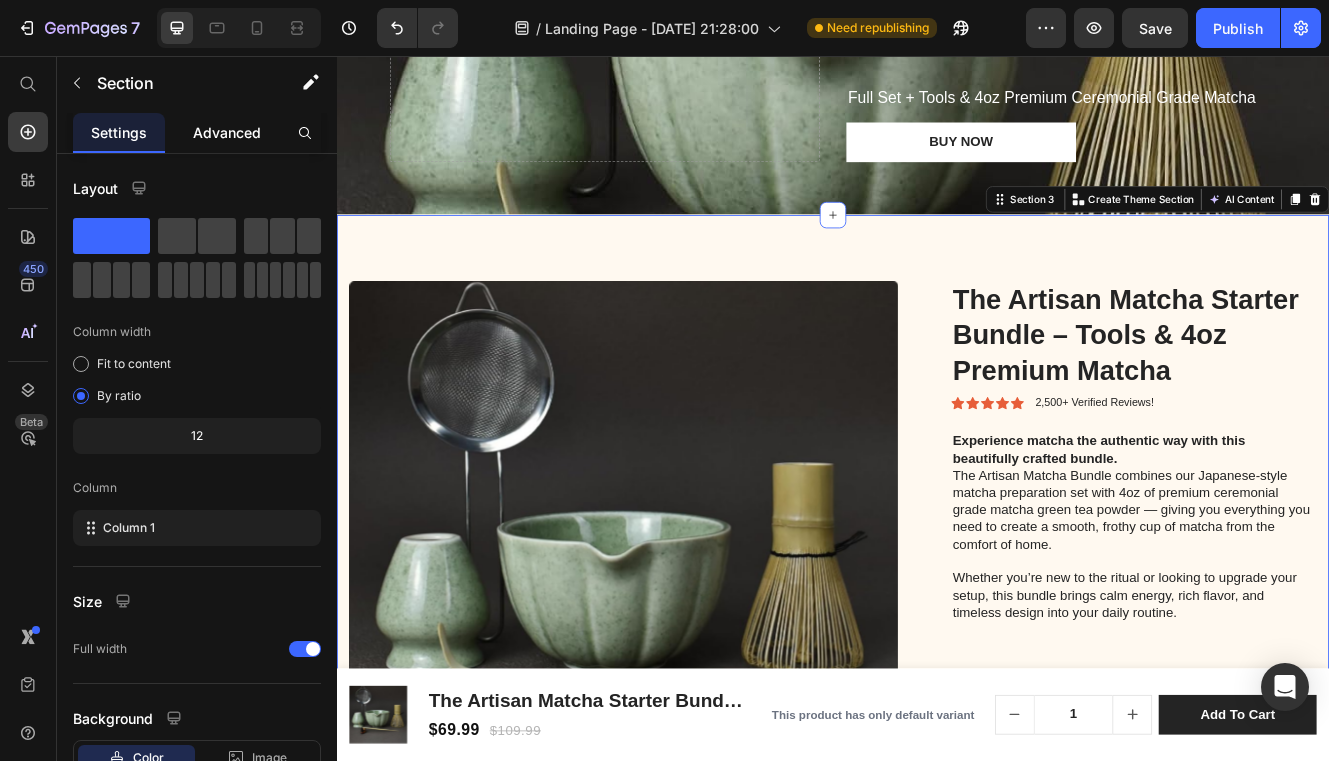 click on "Advanced" at bounding box center [227, 132] 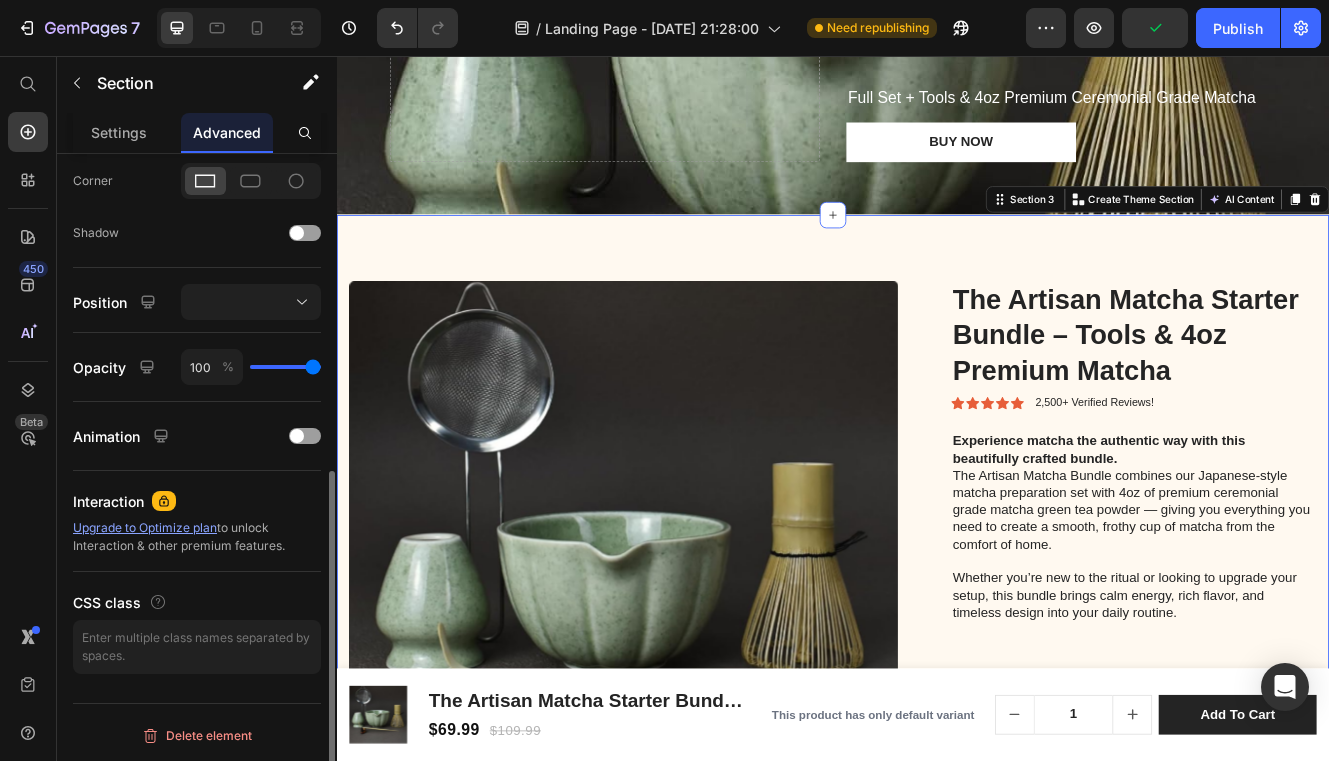 scroll, scrollTop: 224, scrollLeft: 0, axis: vertical 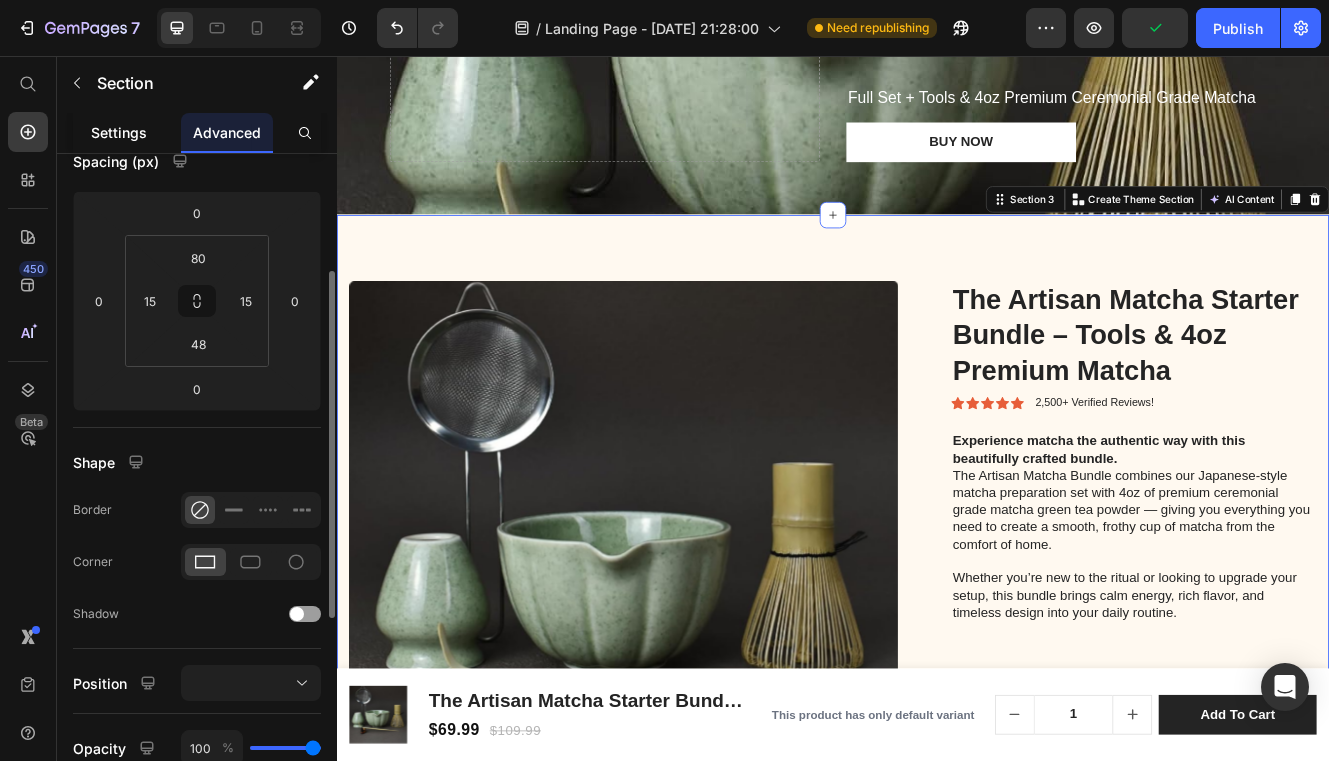click on "Settings" at bounding box center [119, 132] 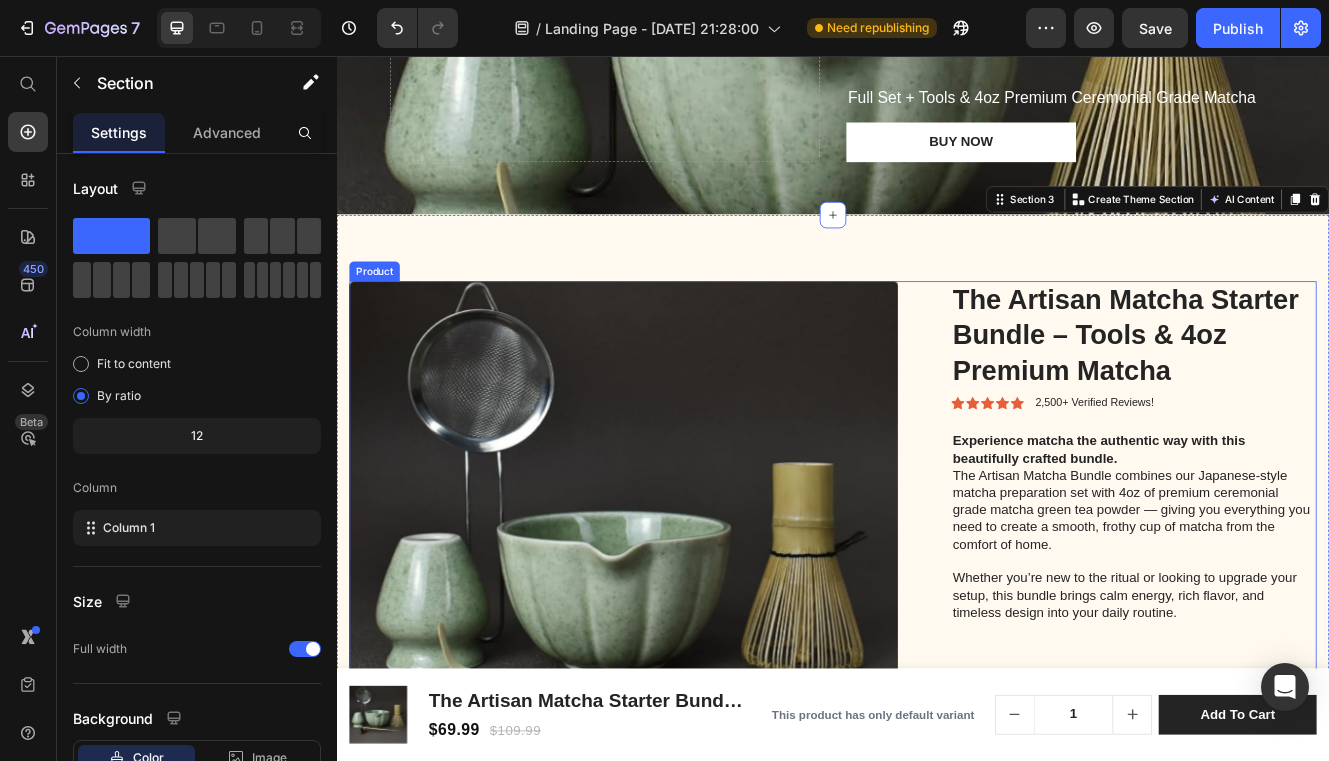 click on "Product Images The Artisan Matcha Starter Bundle – Tools & 4oz Premium Matcha Product Title Icon Icon Icon Icon Icon Icon List 2,500+ Verified Reviews! Text Block Row Experience matcha the authentic way with this beautifully crafted bundle. The Artisan Matcha Bundle combines our Japanese-style matcha preparation set with 4oz of premium ceremonial grade matcha green tea powder — giving you everything you need to create a smooth, frothy cup of matcha from the comfort of home.   Whether you’re new to the ritual or looking to upgrade your setup, this bundle brings calm energy, rich flavor, and timeless design into your daily routine.   Text Block $69.99 Product Price Save $40 Product Badge Row Add to cart Add to Cart 30 - Day money back guarantee Text Block Row Product" at bounding box center [937, 740] 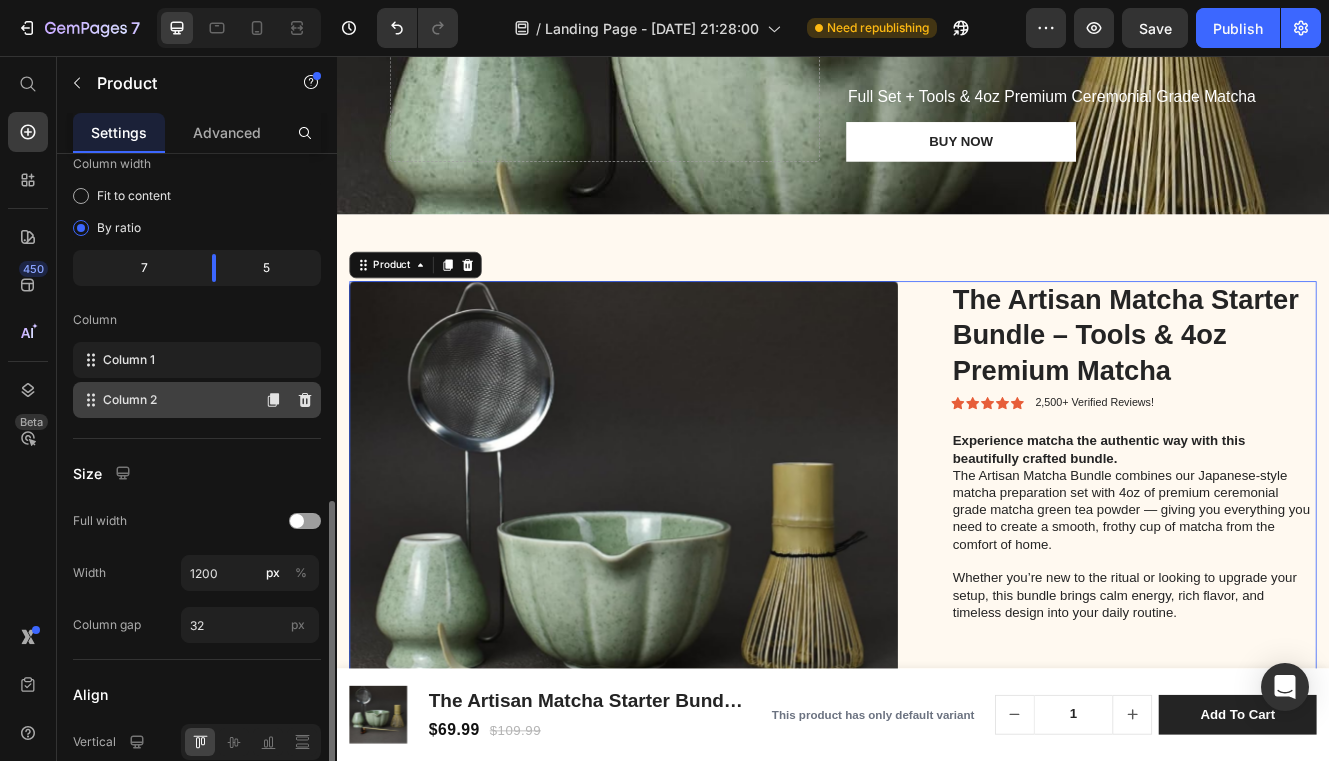 scroll, scrollTop: 593, scrollLeft: 0, axis: vertical 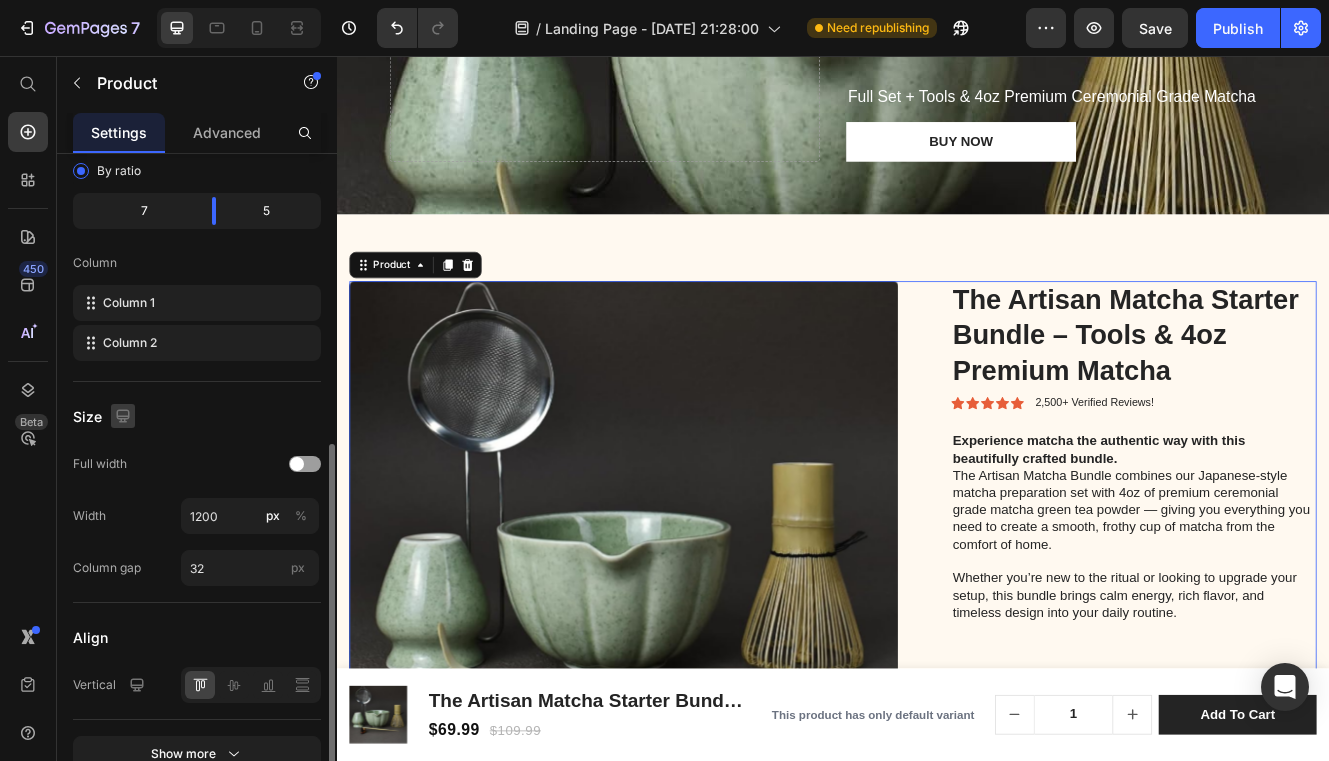 click 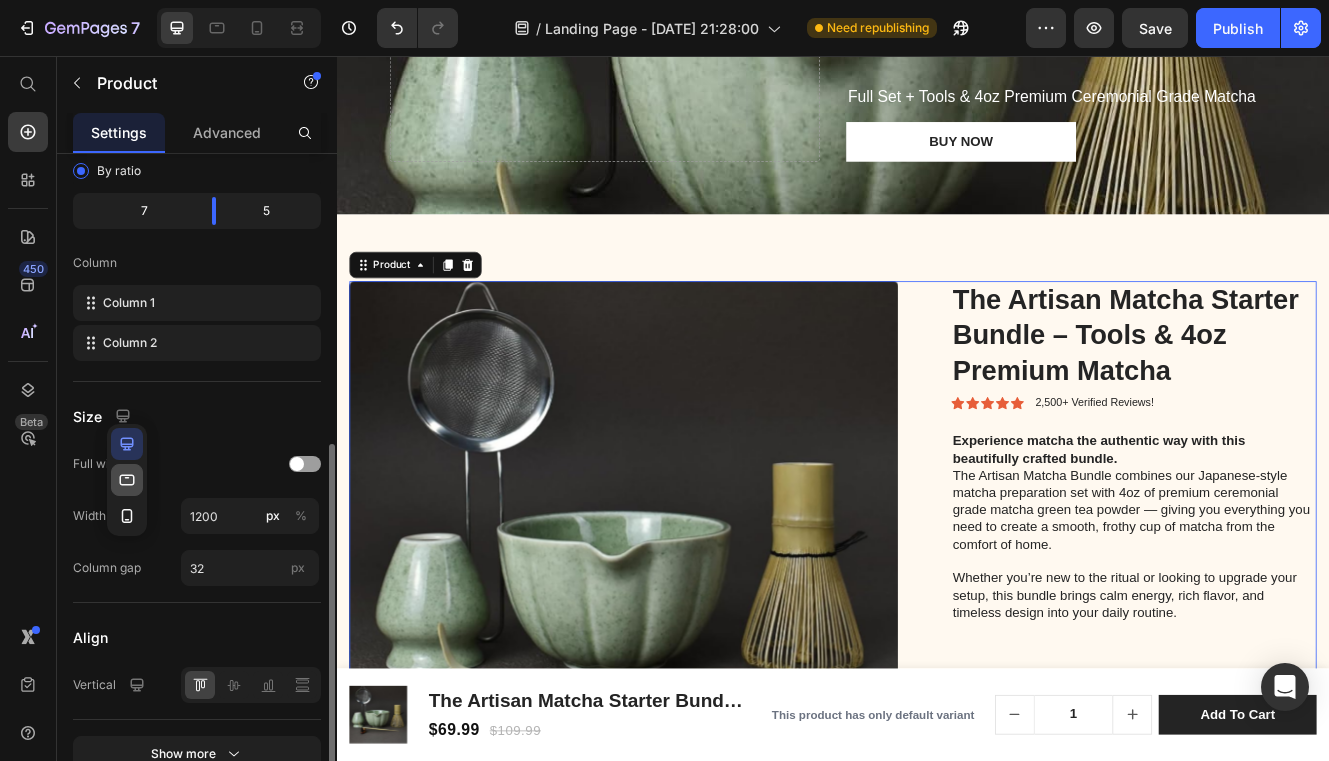 click 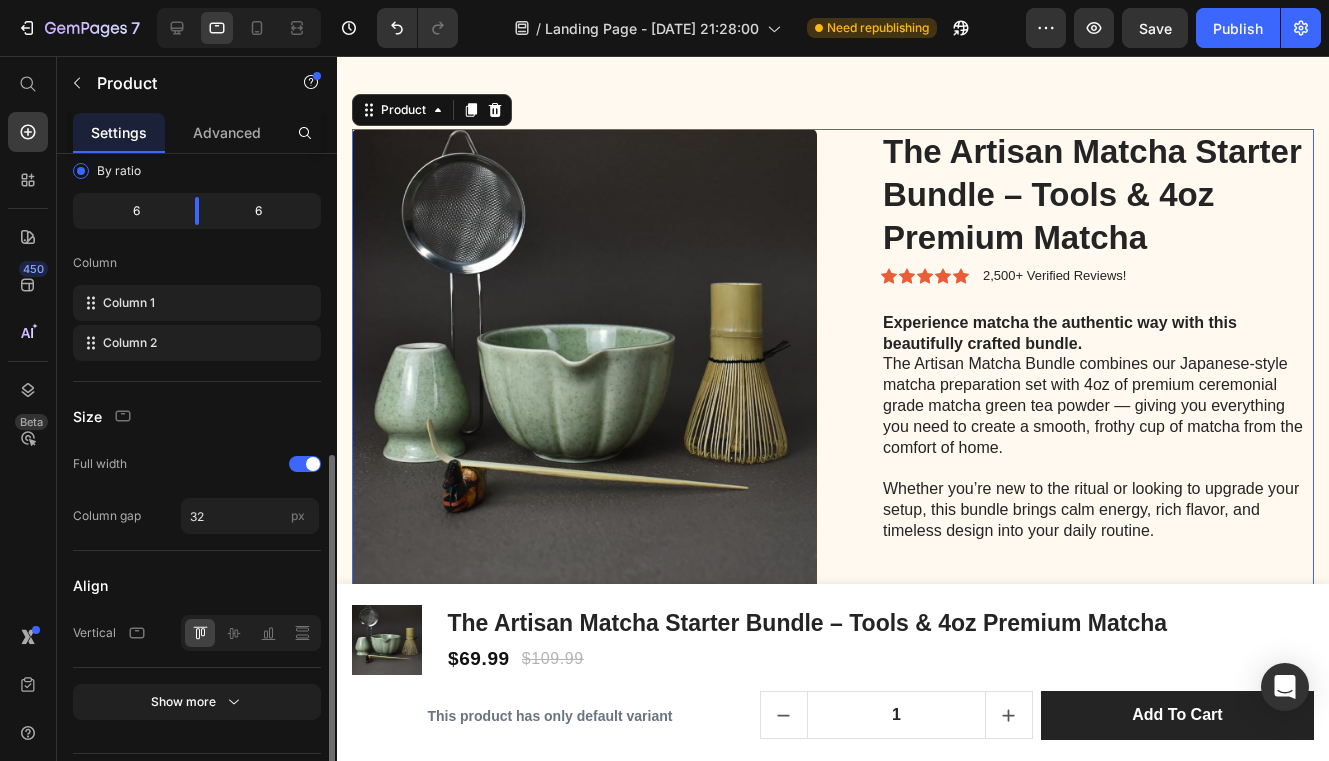 scroll, scrollTop: 398, scrollLeft: 0, axis: vertical 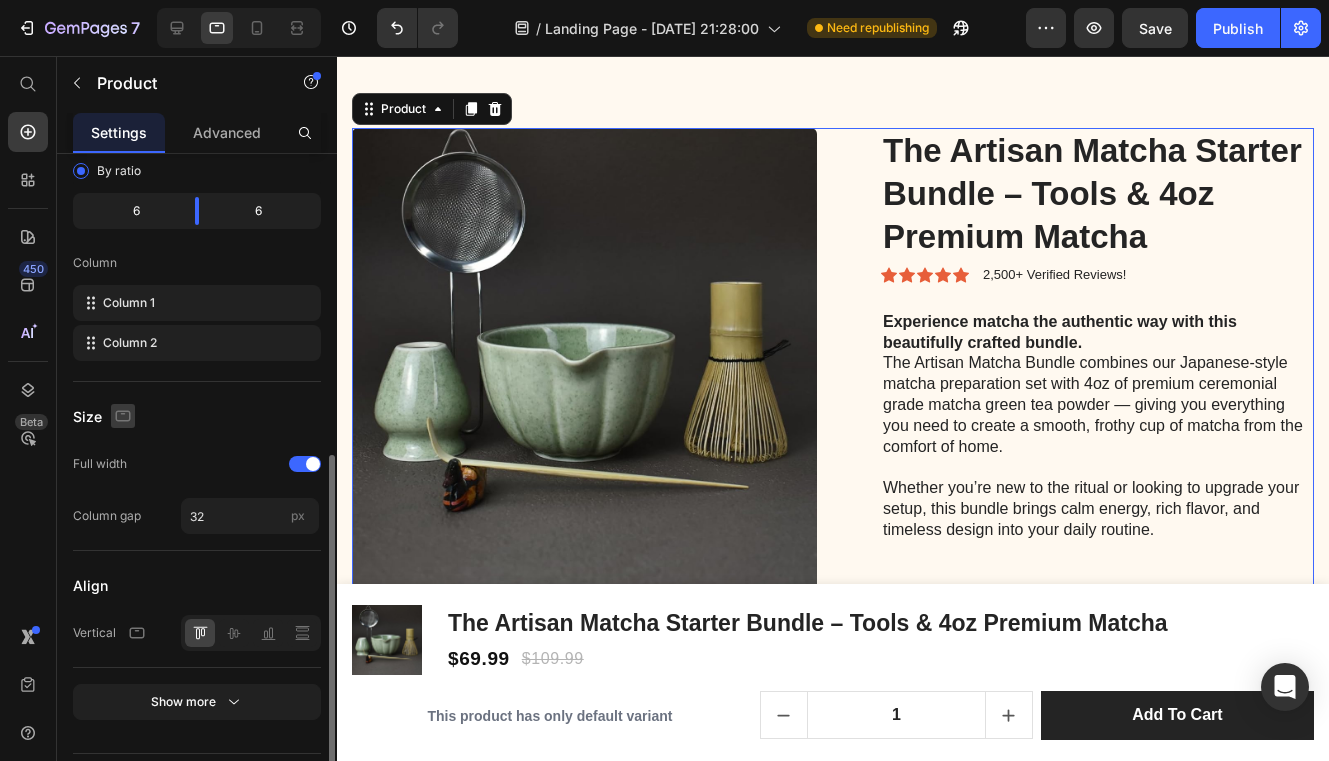 click 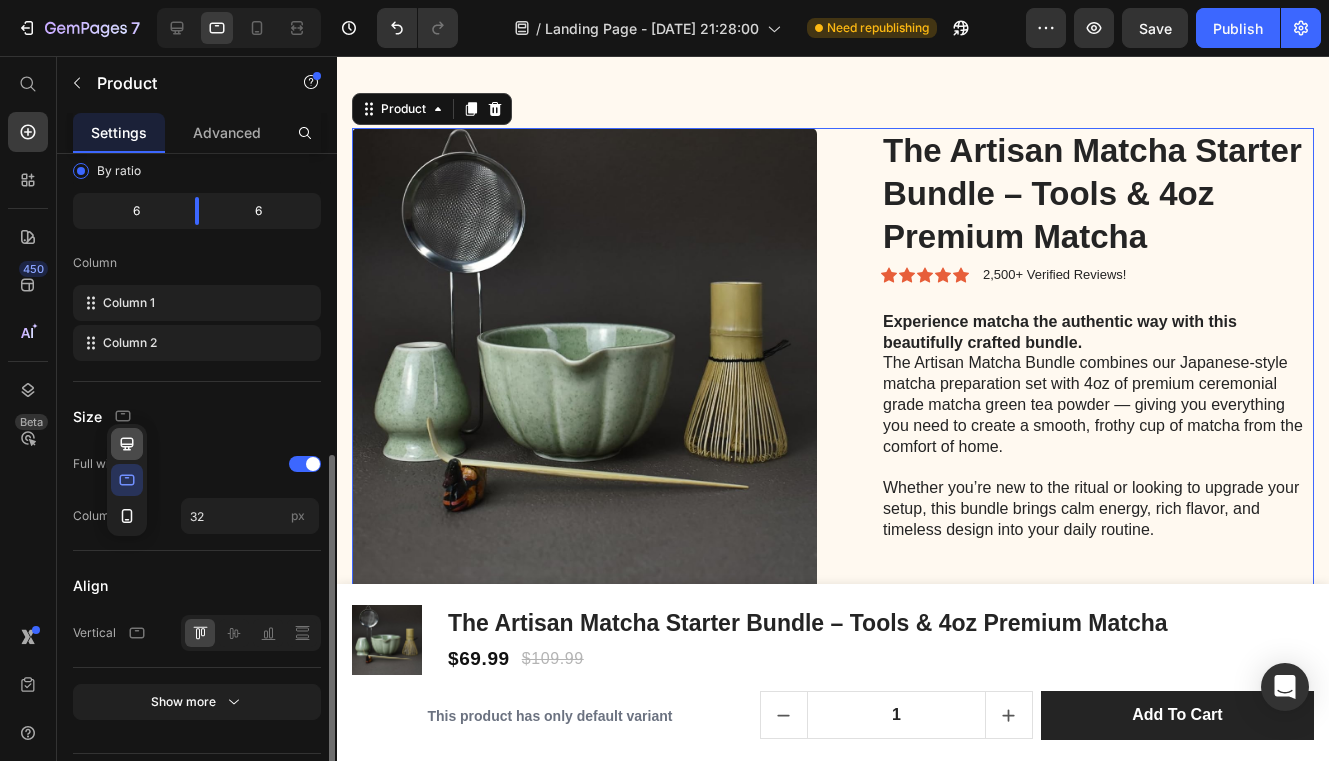 click 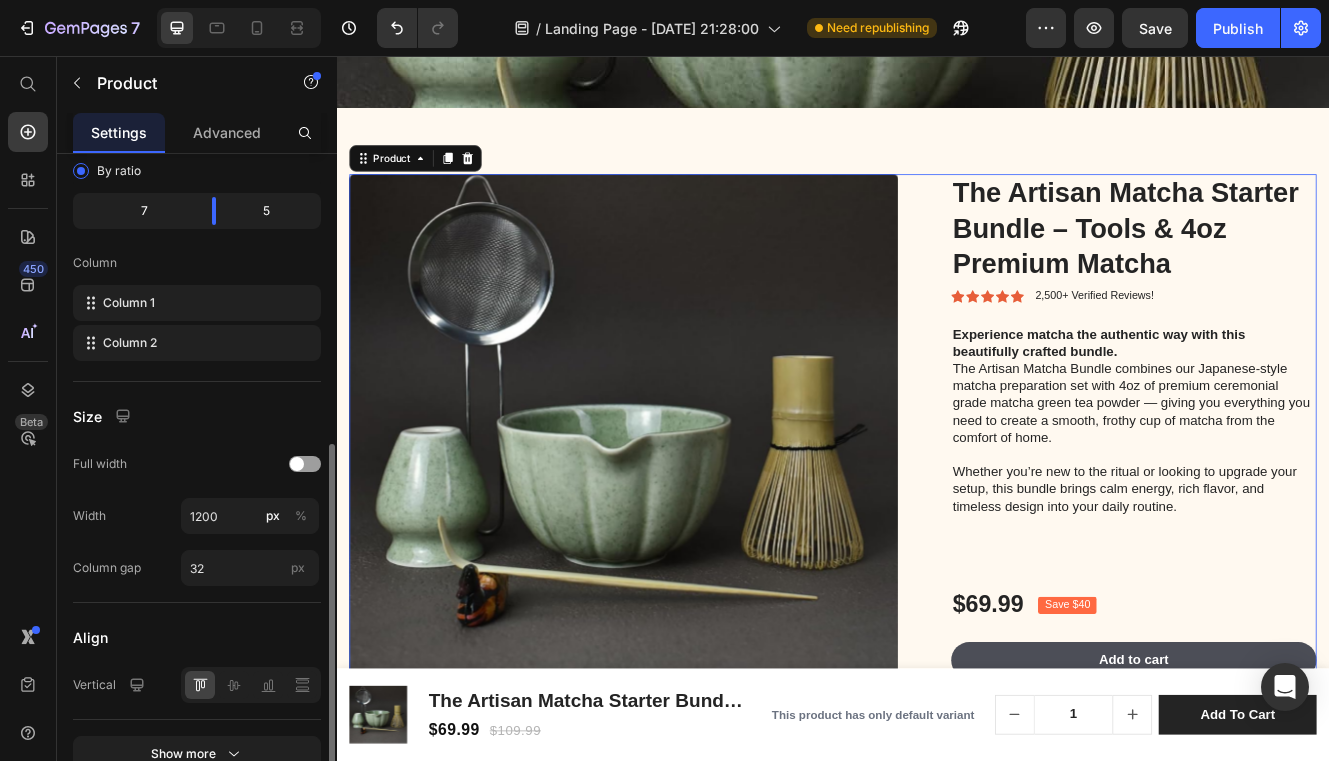 scroll, scrollTop: 470, scrollLeft: 0, axis: vertical 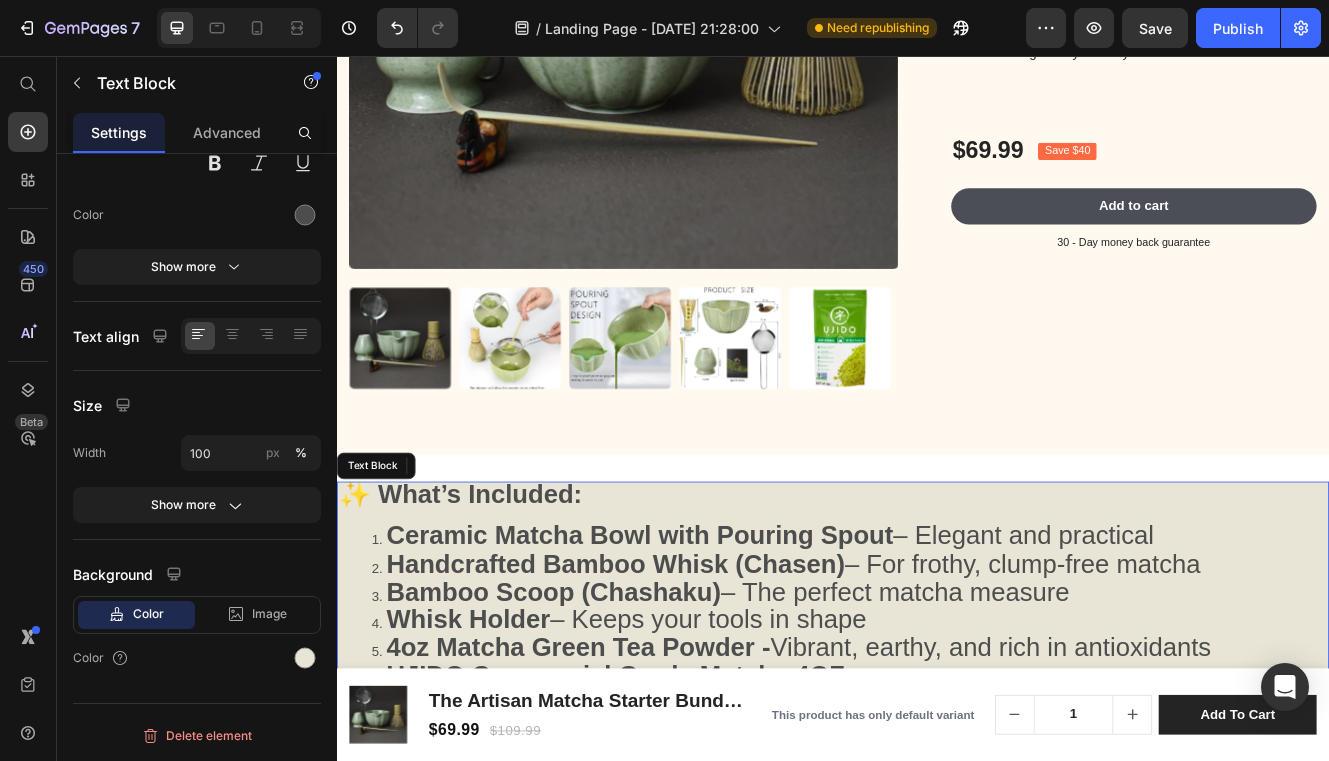 click on "✨ What’s Included:" at bounding box center [937, 590] 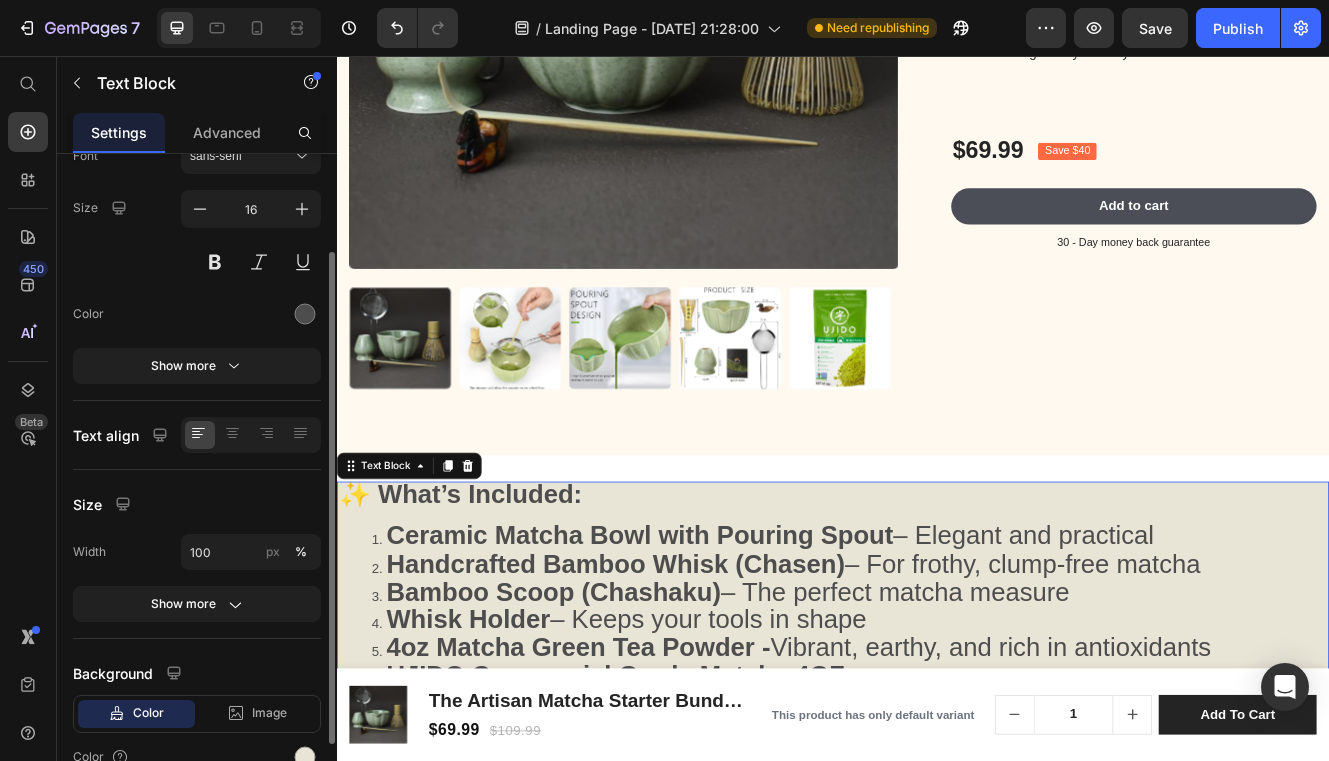 scroll, scrollTop: 162, scrollLeft: 0, axis: vertical 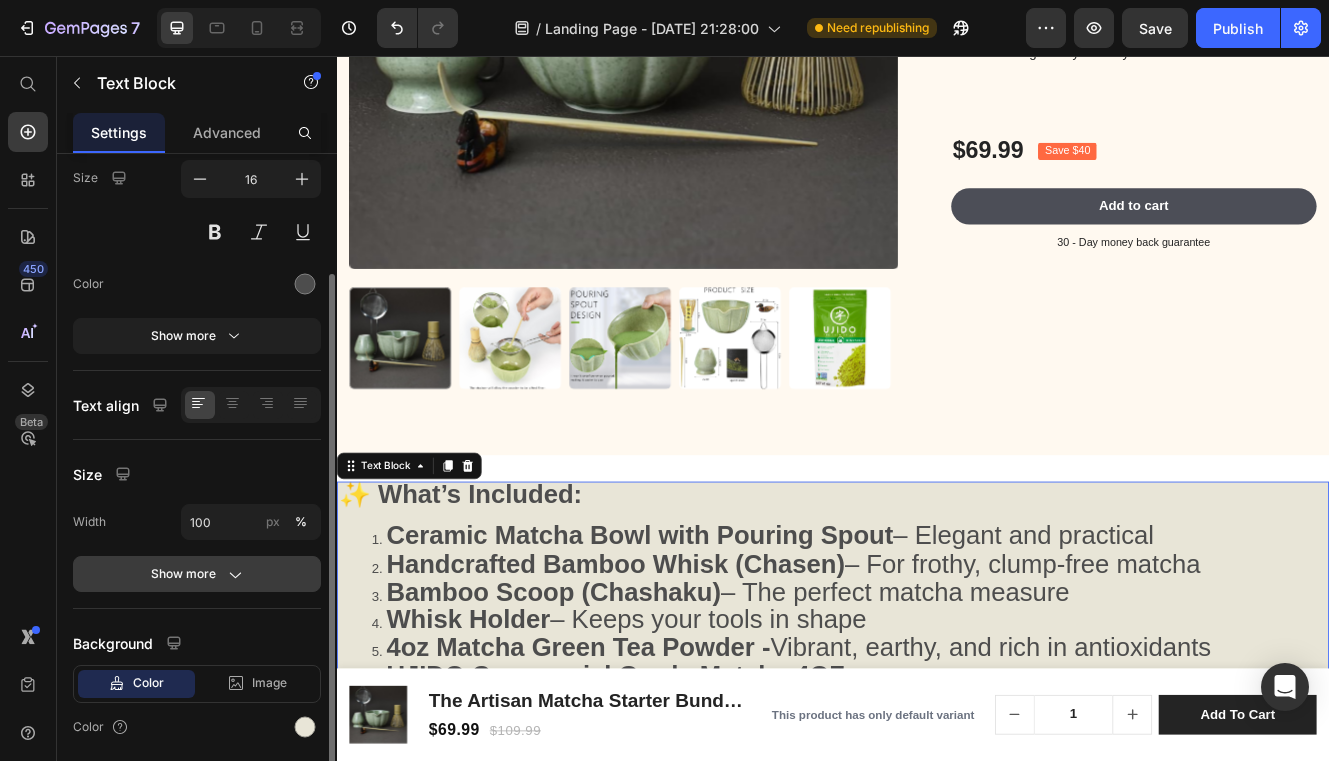 click on "Show more" at bounding box center [197, 574] 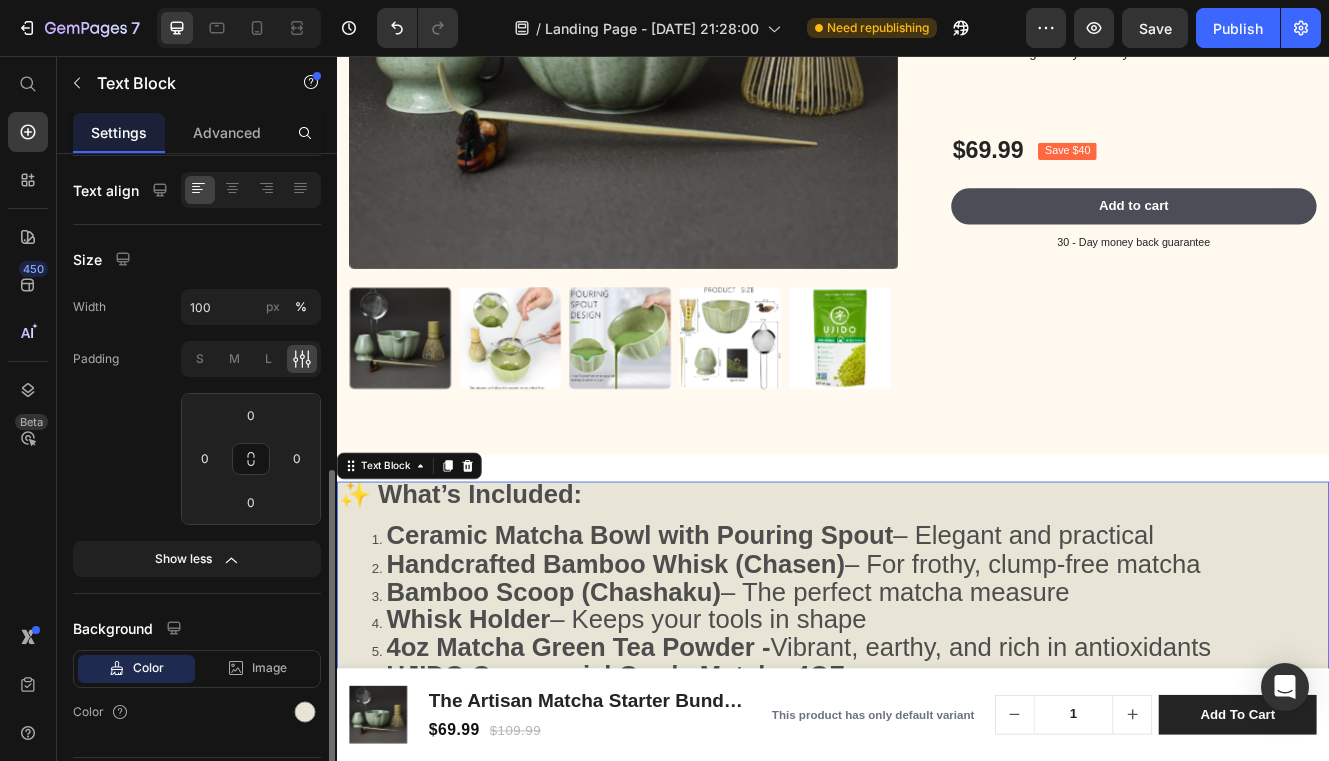 scroll, scrollTop: 431, scrollLeft: 0, axis: vertical 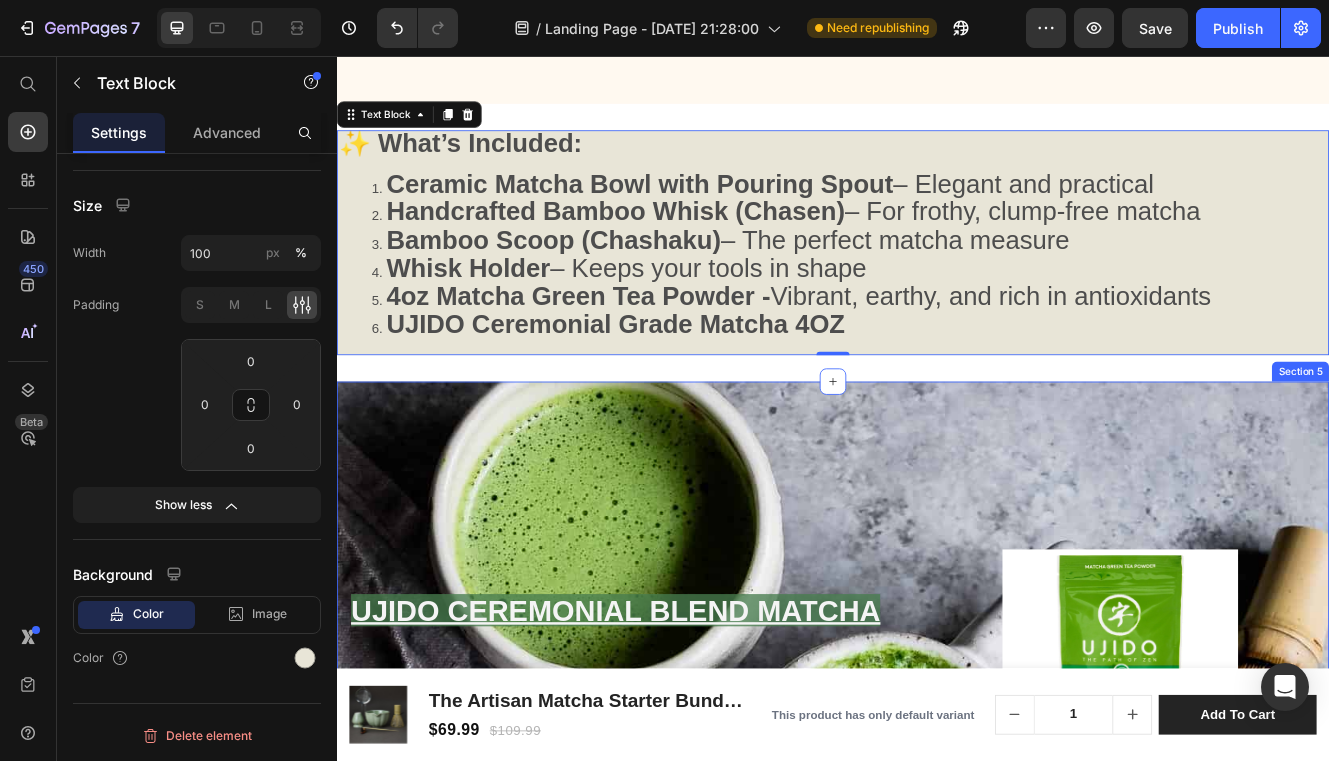 click on "UJIDO CEREMONIAL BLEND MATCHA Heading   Drinks brewed from matcha tea powder can help reduce physiological and   psychological stress May boost metabolism and assist in weight loss Naturally high caffeine content improves focus and facilitates clearer thinking Good source of EGCG polyphenols High in chlorophyll High in l-theanine Highest antioxidant content among green teas Available in a 4-oz pouch   I ngredients Powdered Green Tea Leaves (Matcha).     Text Block Image Image Image Row Image Image Row Section 5" at bounding box center (937, 870) 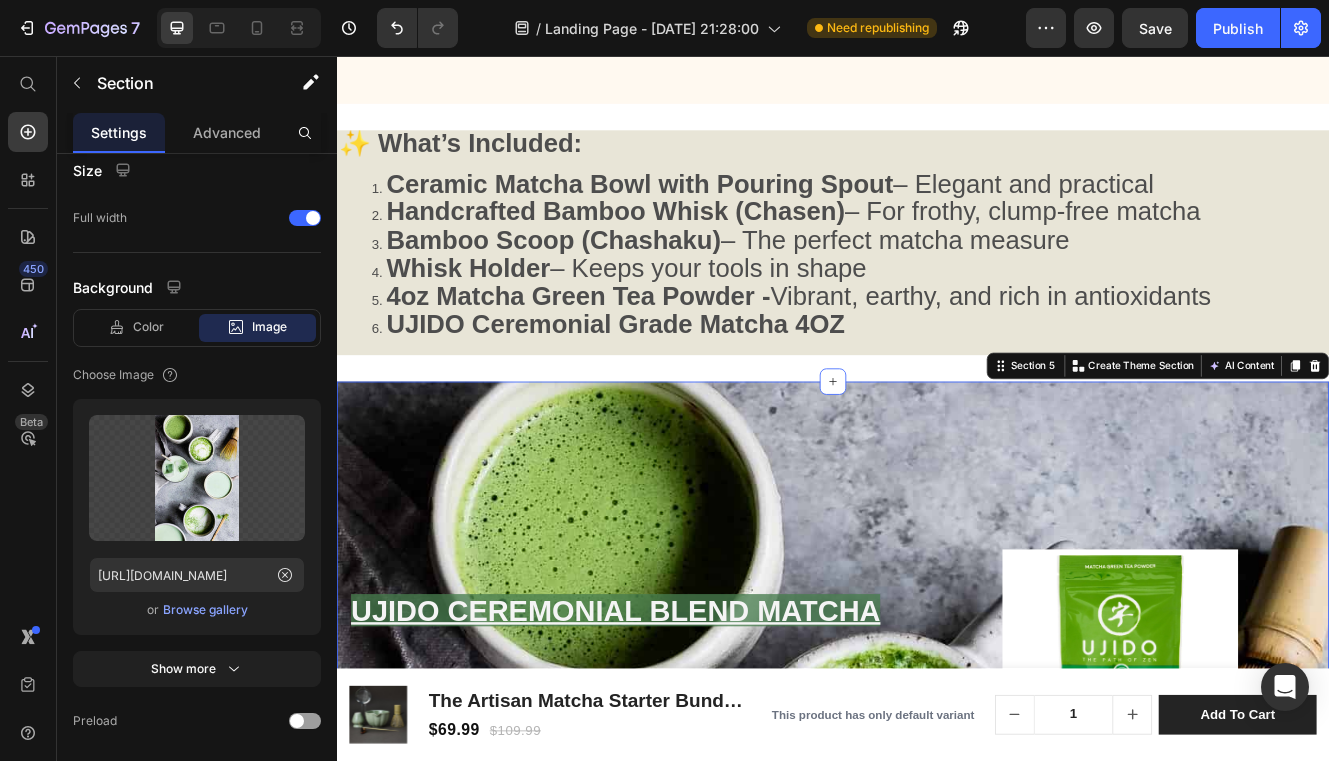 scroll, scrollTop: 0, scrollLeft: 0, axis: both 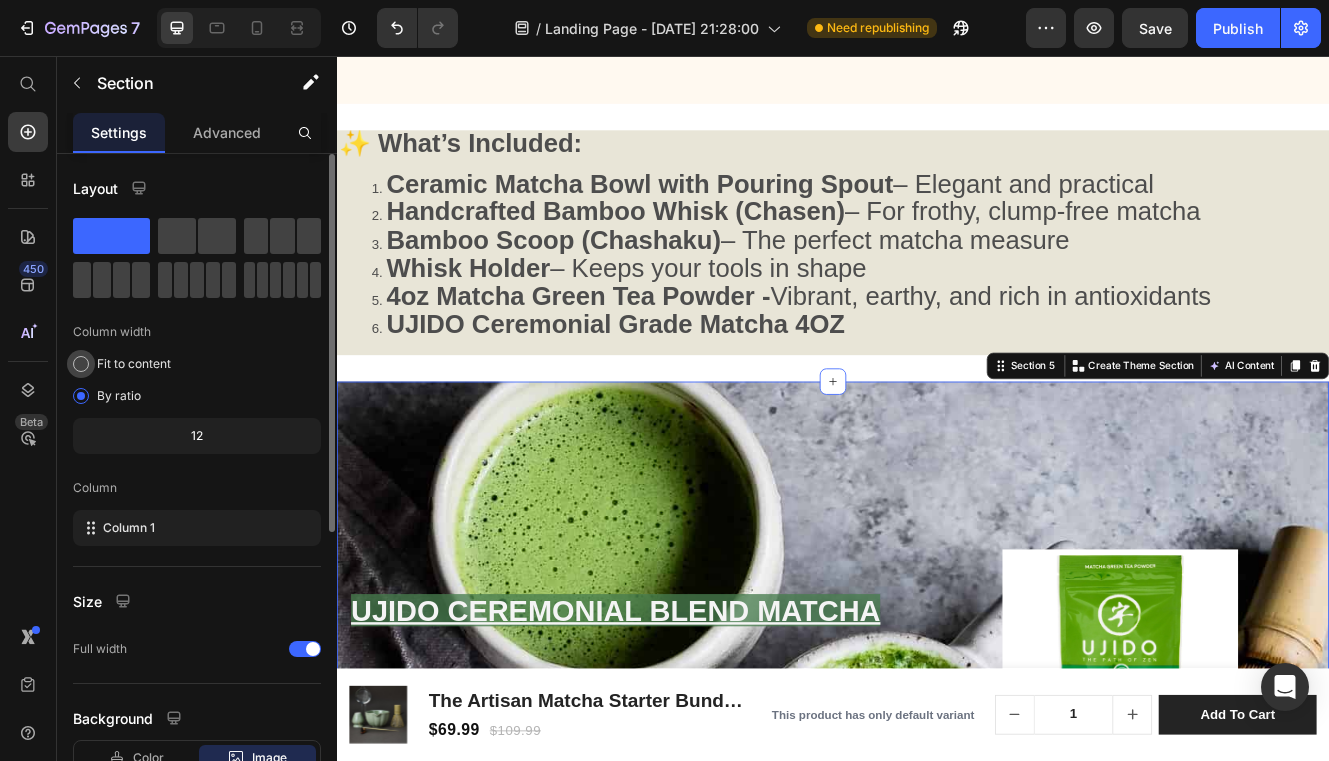 click on "Fit to content" at bounding box center [134, 364] 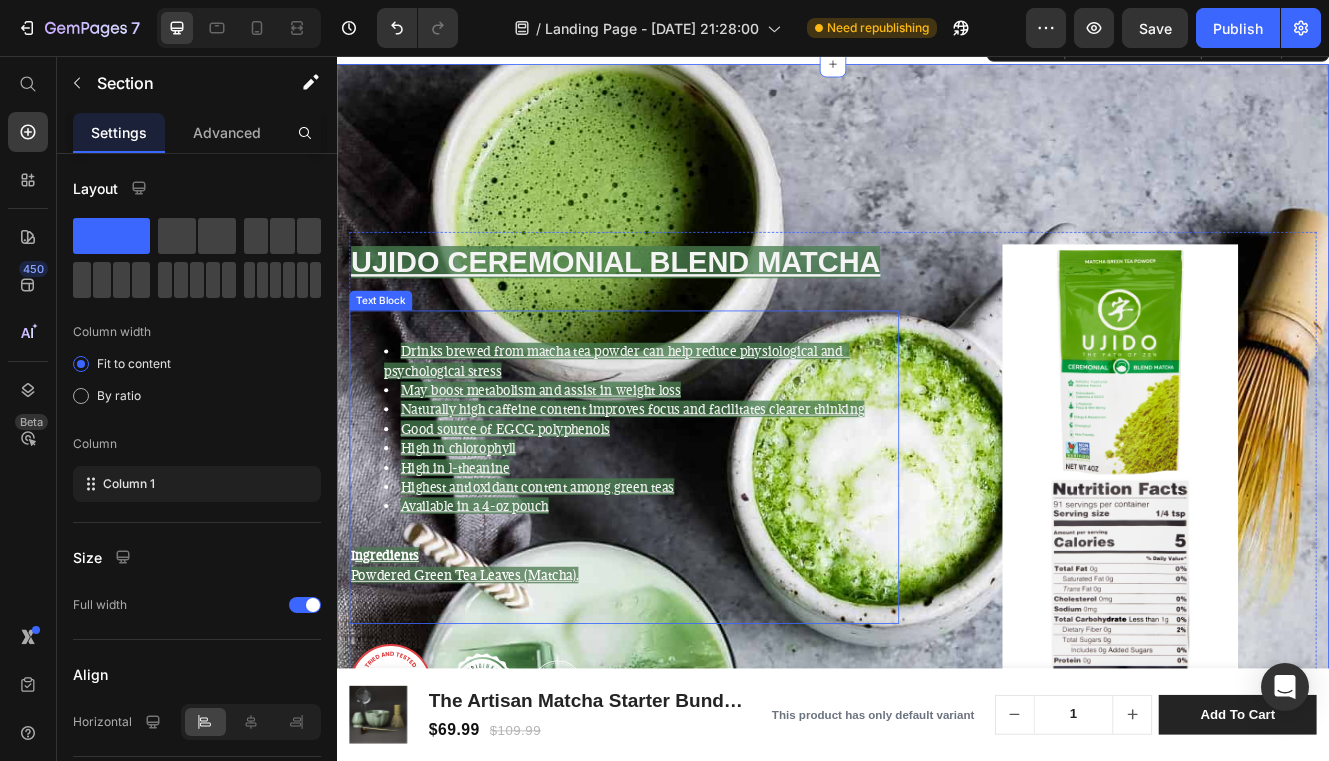scroll, scrollTop: 1759, scrollLeft: 0, axis: vertical 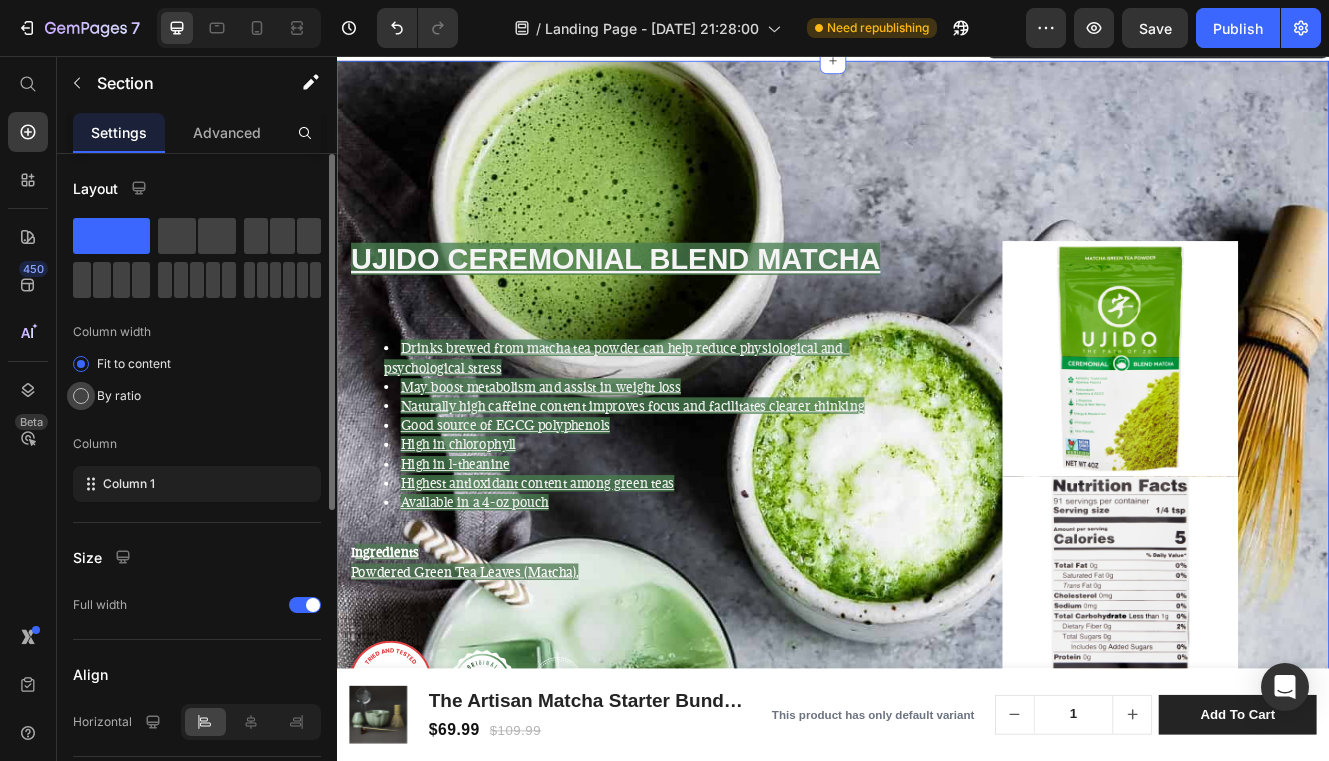 click on "By ratio" at bounding box center [119, 396] 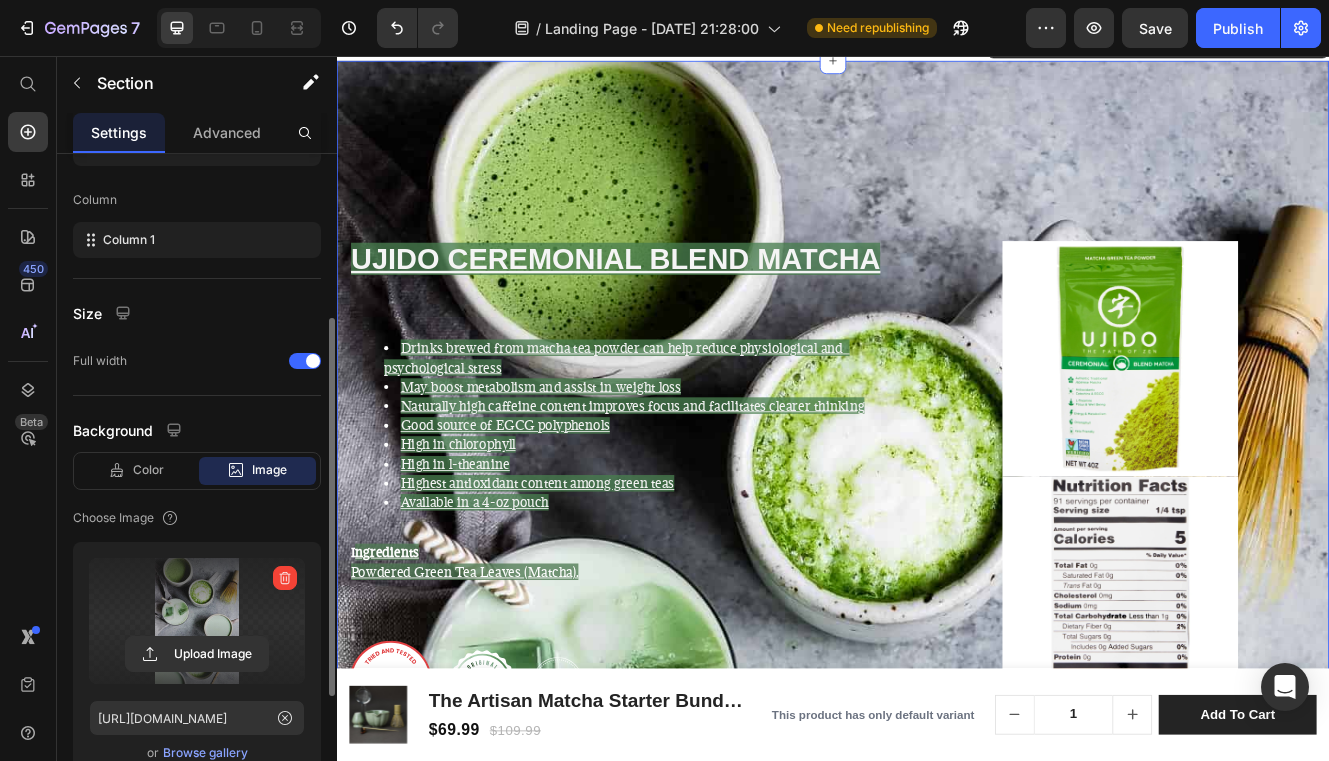 scroll, scrollTop: 145, scrollLeft: 0, axis: vertical 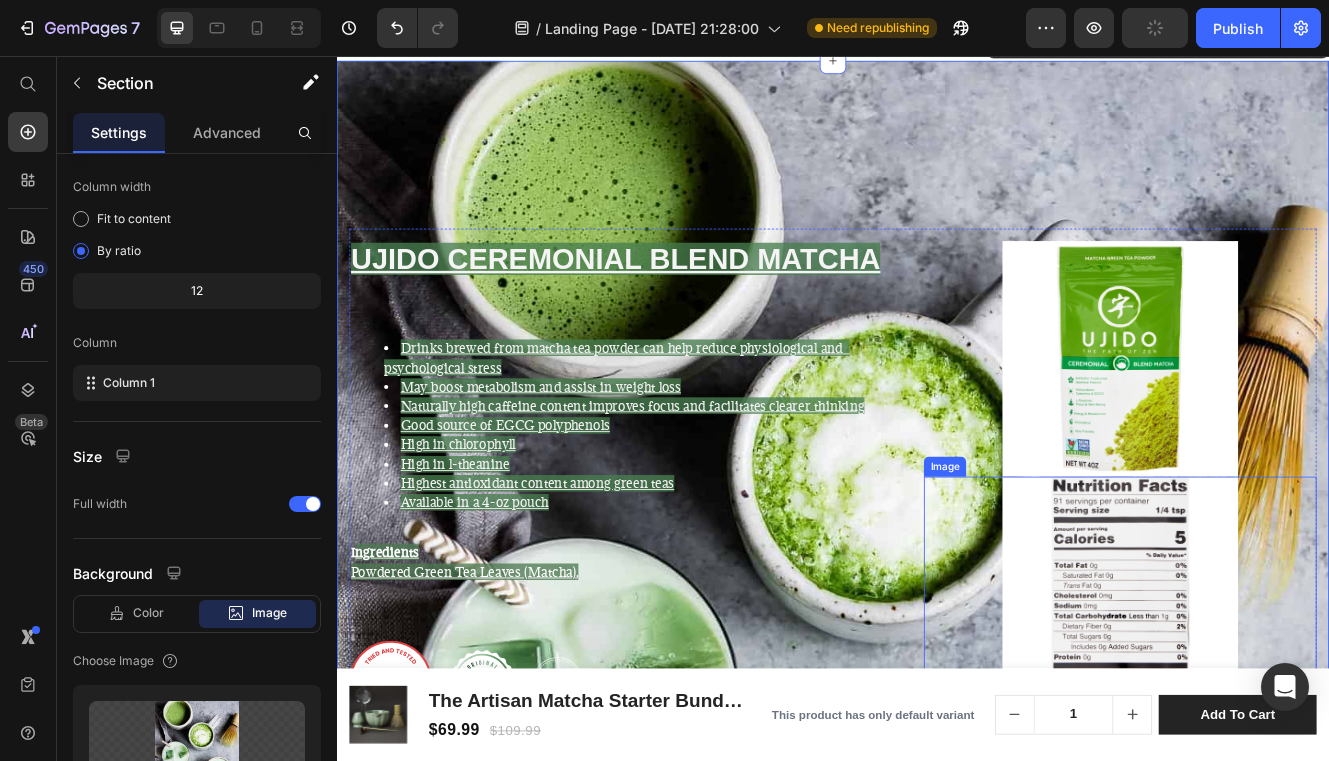 click at bounding box center [1284, 707] 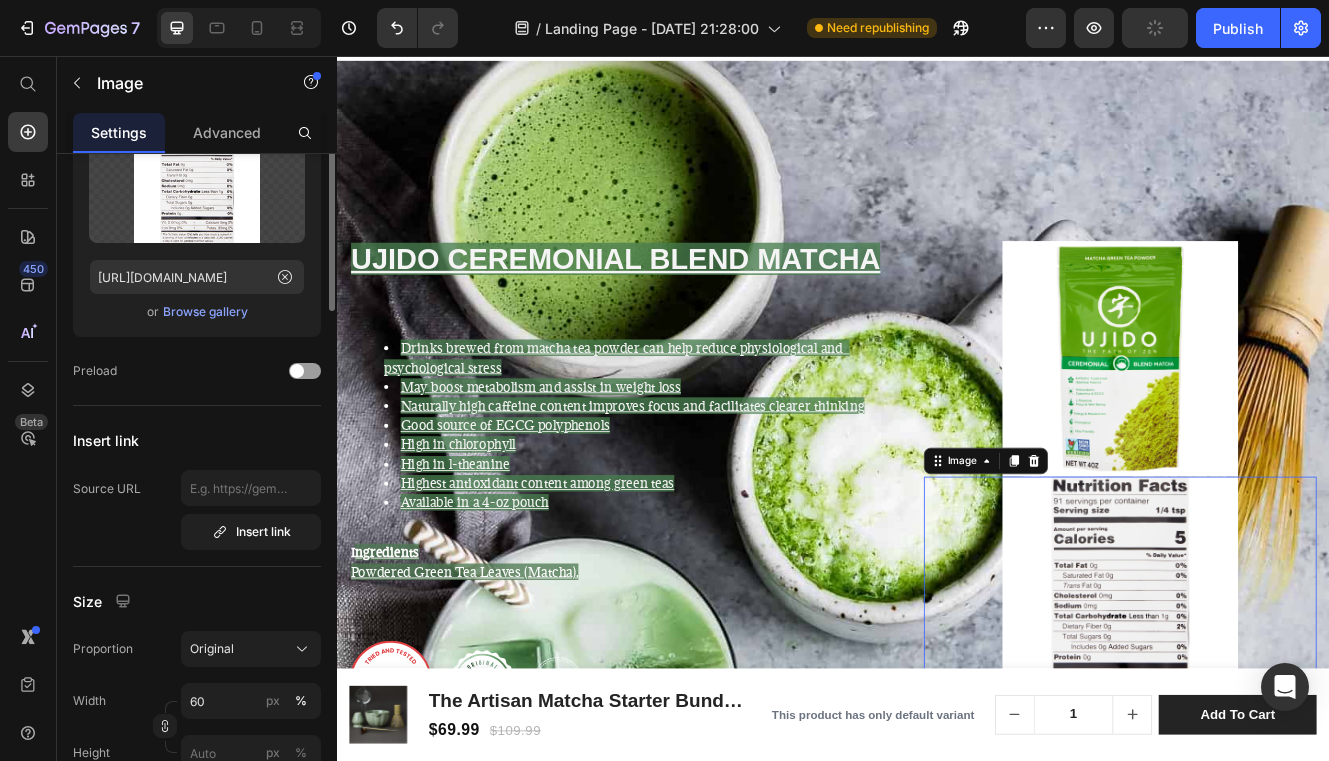 scroll, scrollTop: 0, scrollLeft: 0, axis: both 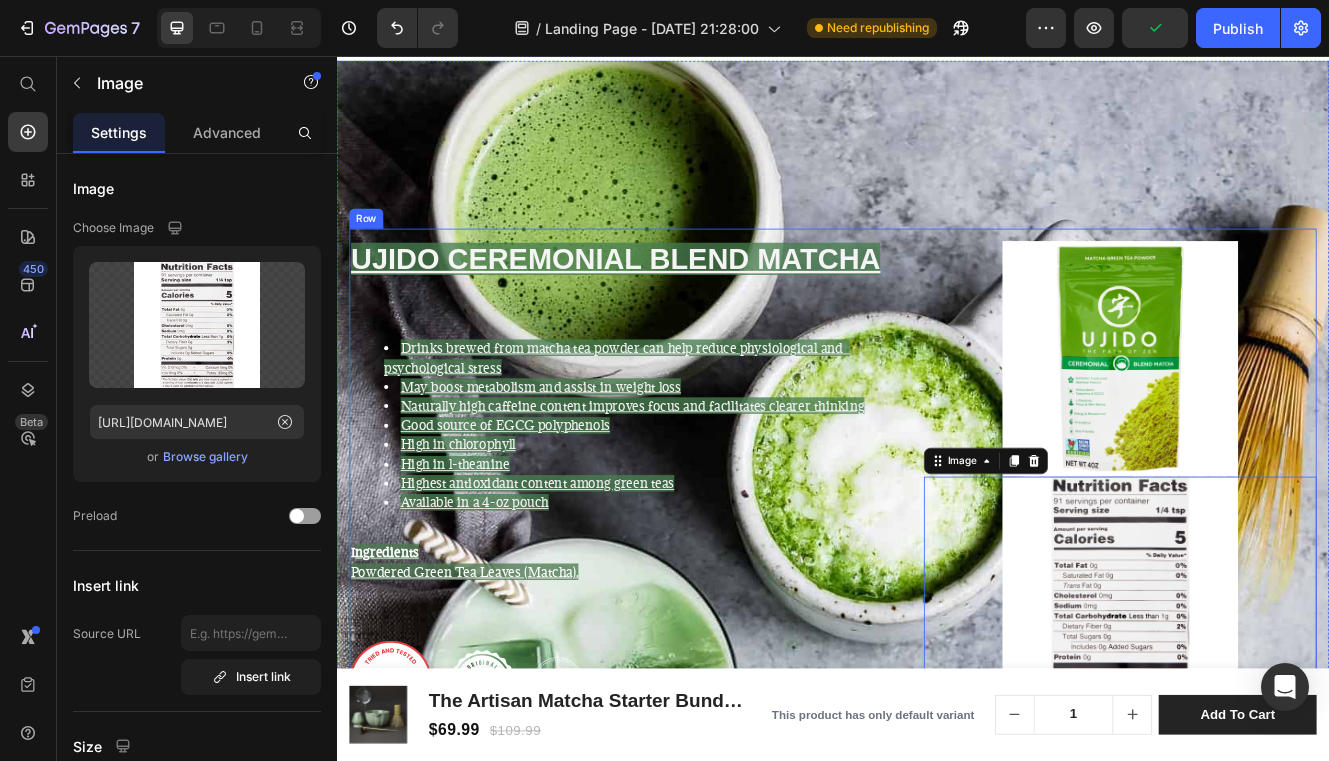 click on "UJIDO CEREMONIAL BLEND MATCHA Heading   Drinks brewed from matcha tea powder can help reduce physiological and   psychological stress May boost metabolism and assist in weight loss Naturally high caffeine content improves focus and facilitates clearer thinking Good source of EGCG polyphenols High in chlorophyll High in l-theanine Highest antioxidant content among green teas Available in a 4-oz pouch   I ngredients Powdered Green Tea Leaves (Matcha).     Text Block Image Image Image Row Image Image   0 Row" at bounding box center (937, 564) 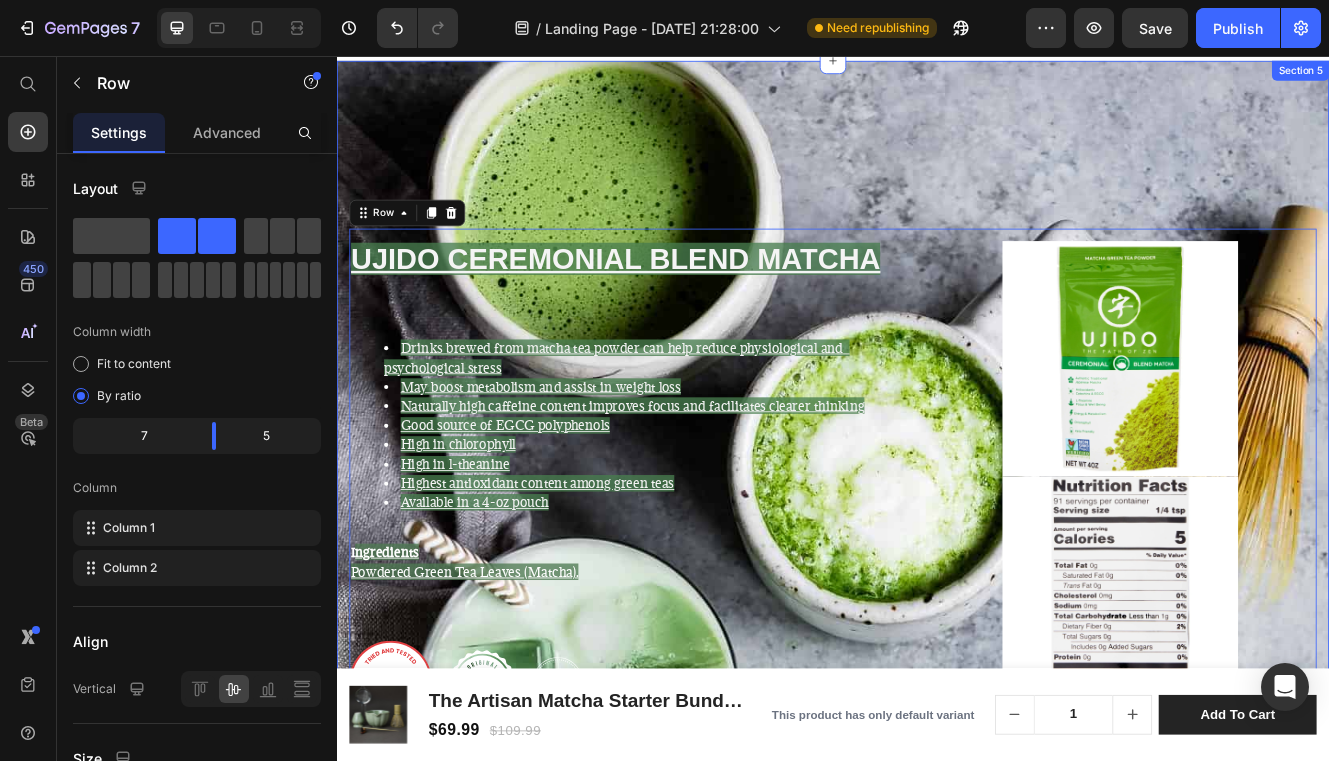 click on "UJIDO CEREMONIAL BLEND MATCHA Heading   Drinks brewed from matcha tea powder can help reduce physiological and   psychological stress May boost metabolism and assist in weight loss Naturally high caffeine content improves focus and facilitates clearer thinking Good source of EGCG polyphenols High in chlorophyll High in l-theanine Highest antioxidant content among green teas Available in a 4-oz pouch   I ngredients Powdered Green Tea Leaves (Matcha).     Text Block Image Image Image Row Image Image Row   16 Section 5" at bounding box center [937, 497] 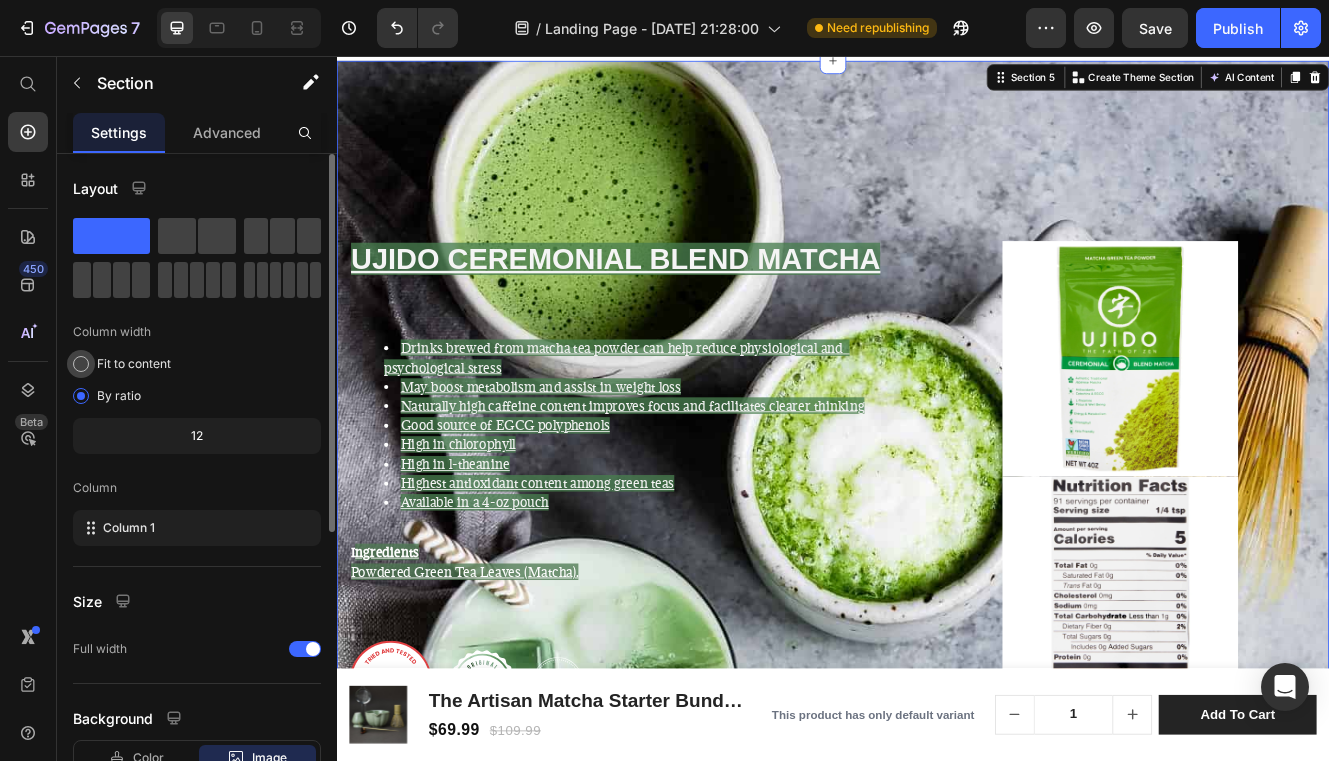 click on "Fit to content" at bounding box center [134, 364] 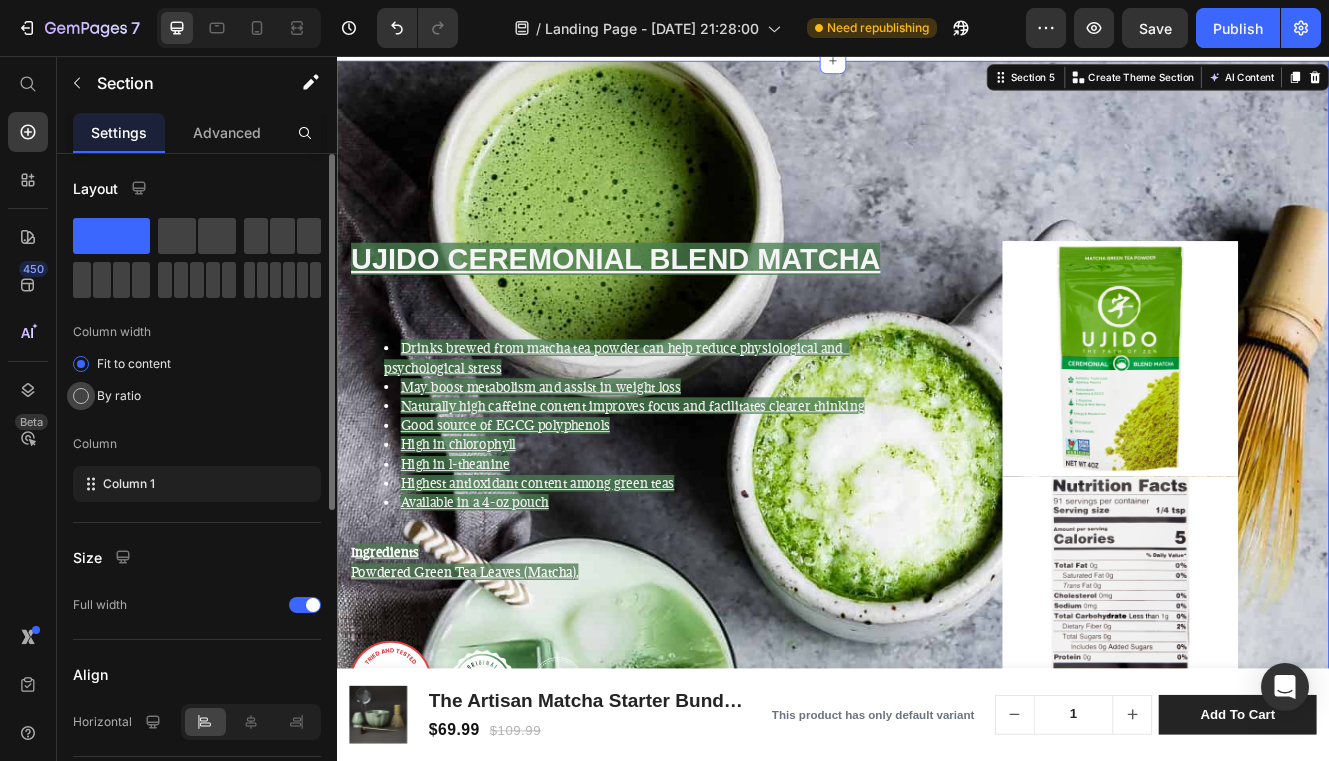 click on "By ratio" at bounding box center (119, 396) 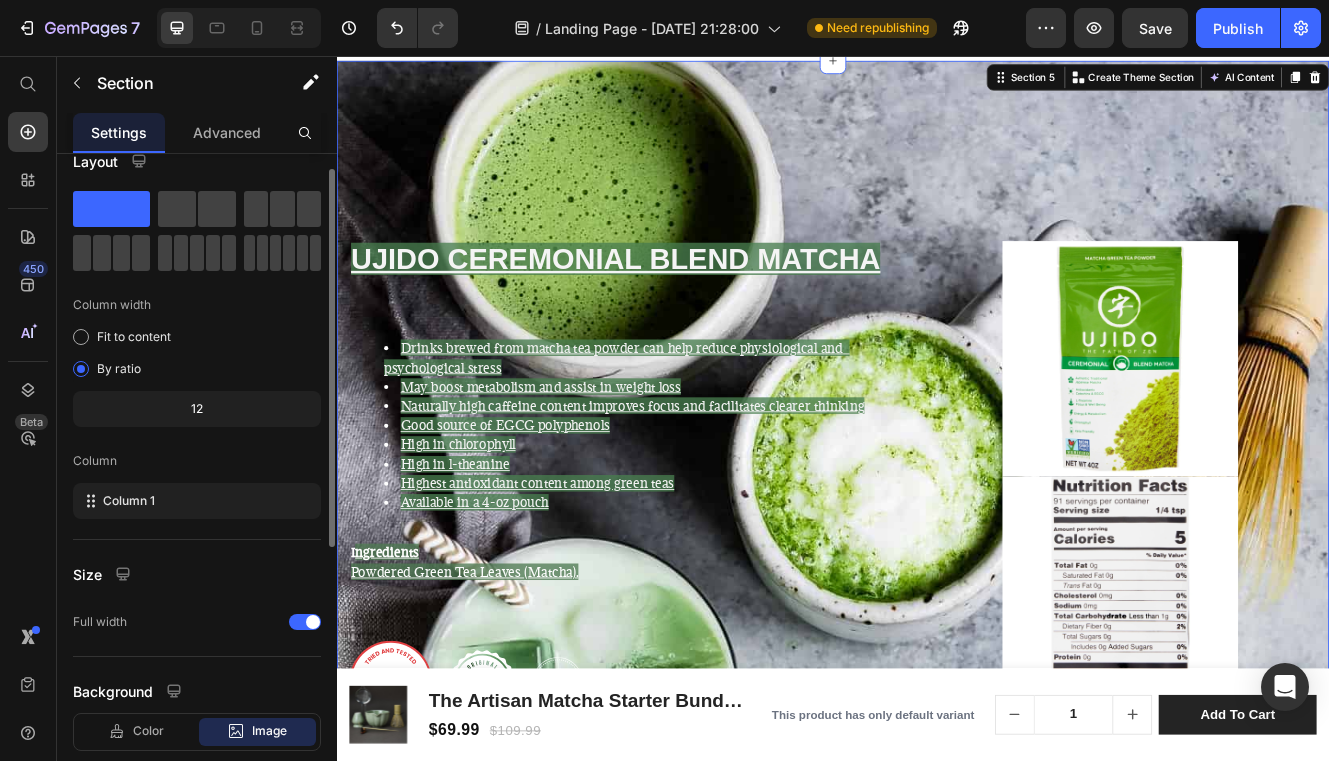 scroll, scrollTop: 165, scrollLeft: 0, axis: vertical 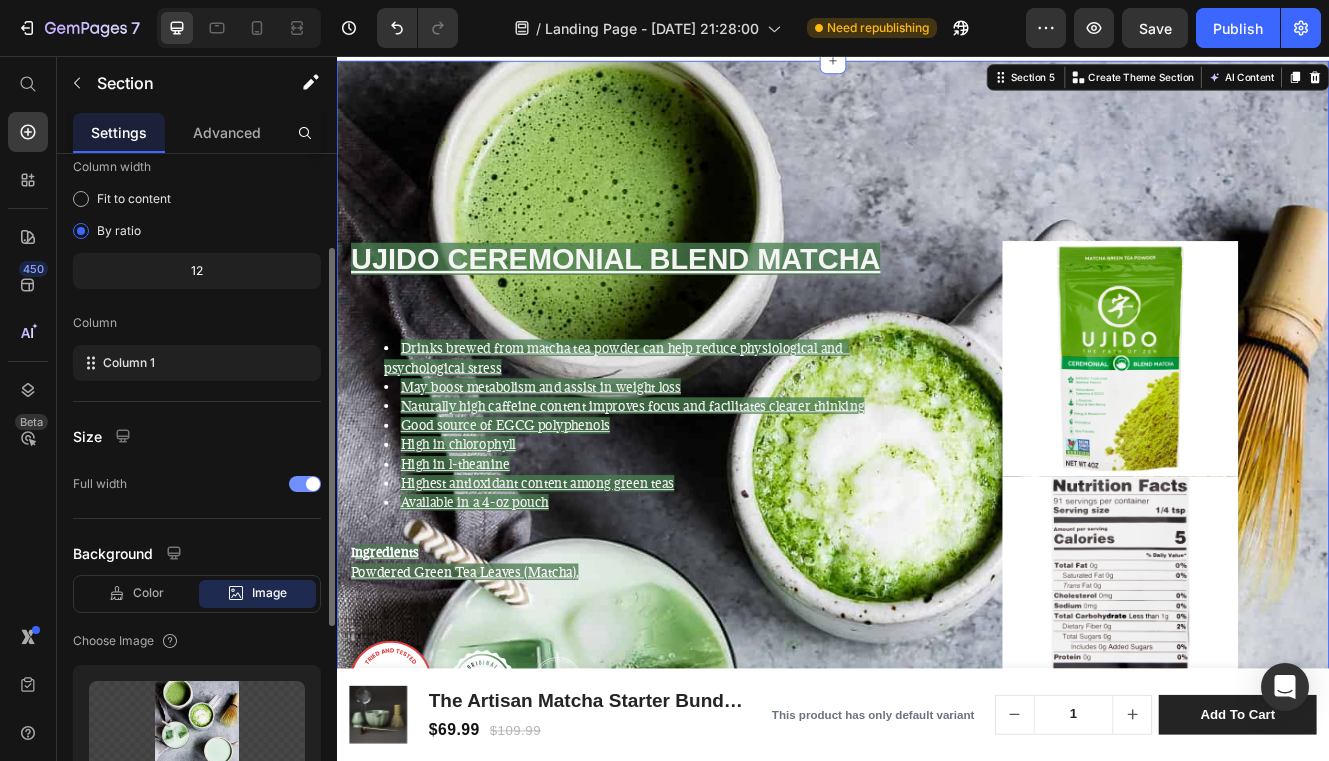 click at bounding box center [305, 484] 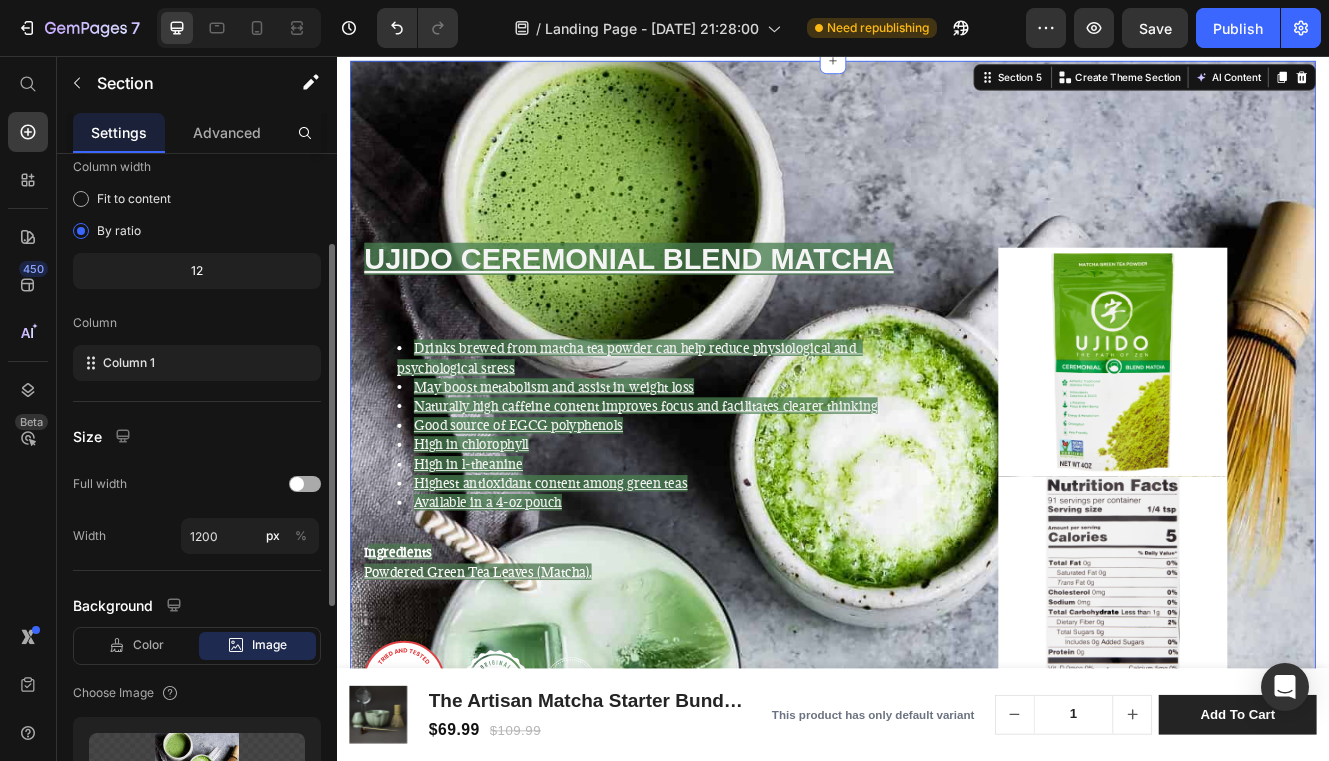 click at bounding box center (305, 484) 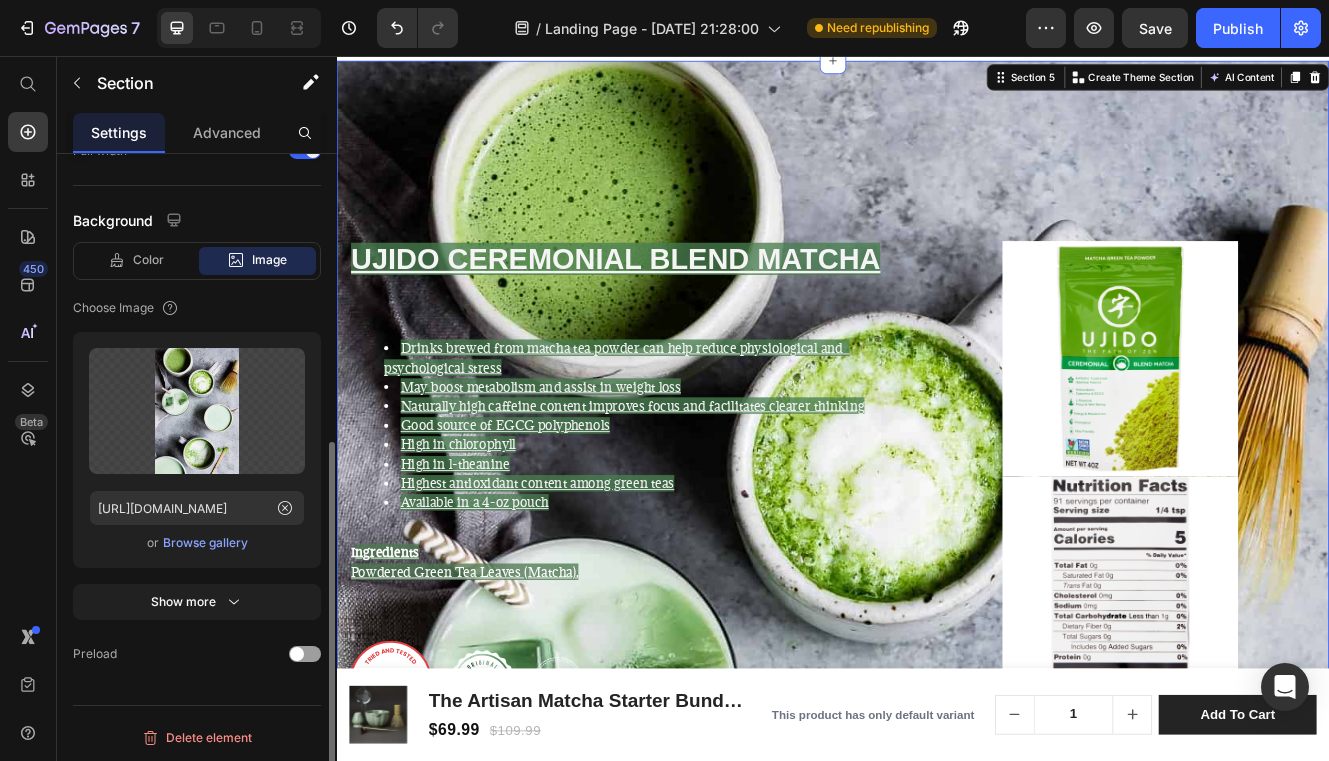 scroll, scrollTop: 500, scrollLeft: 0, axis: vertical 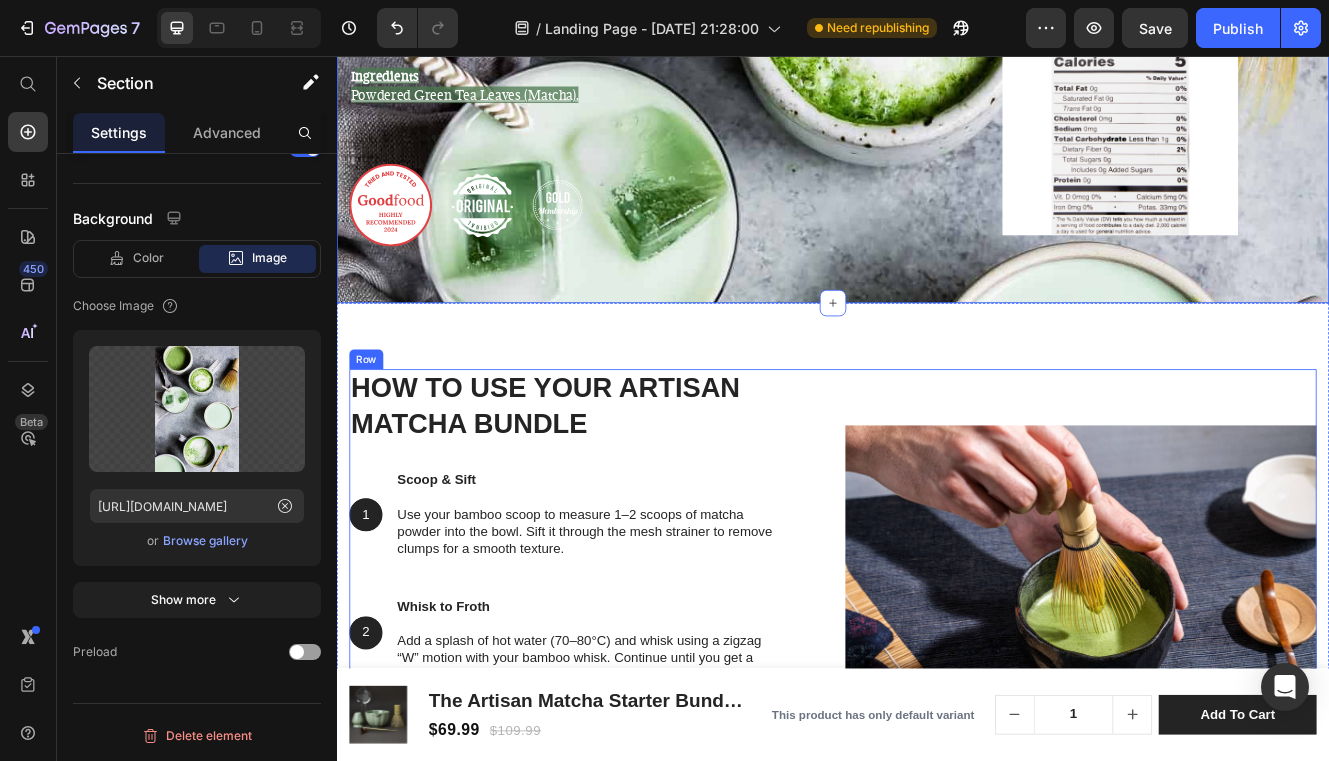 click on "Image" at bounding box center (1237, 692) 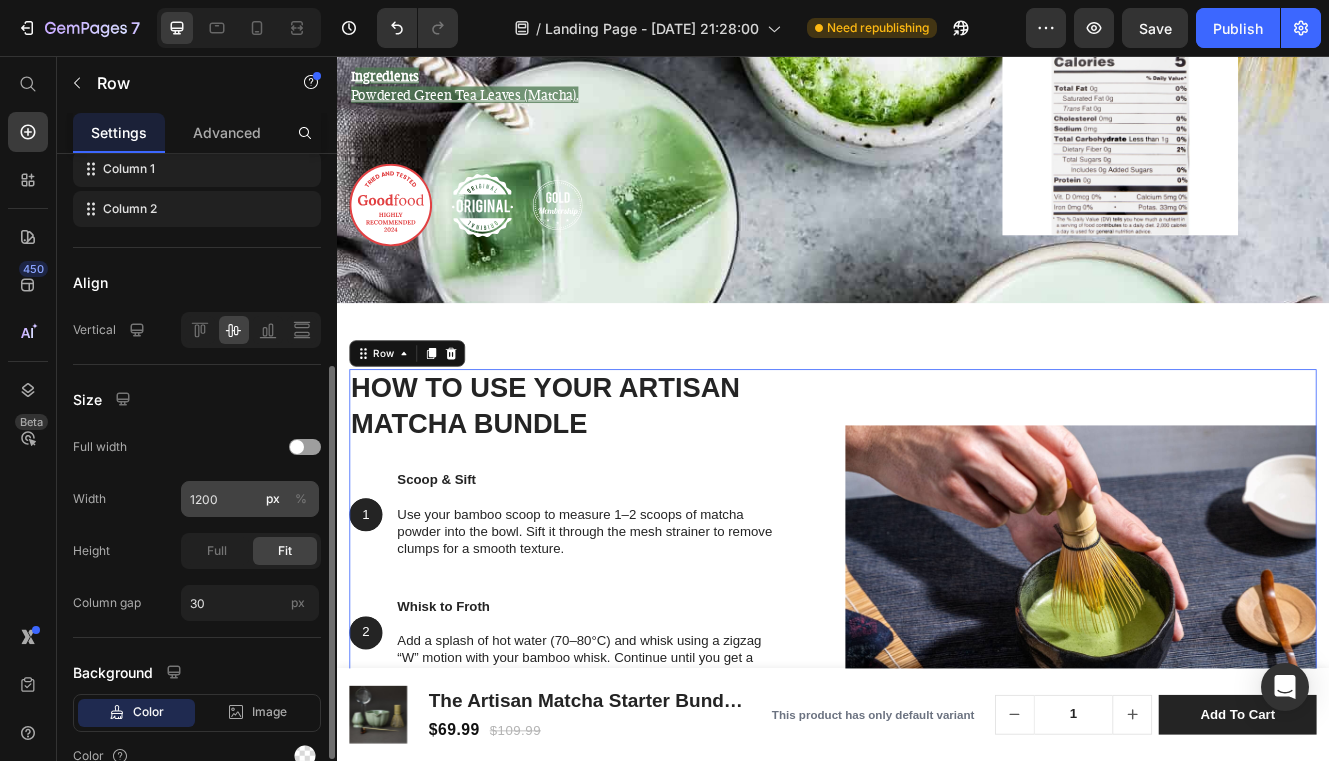 scroll, scrollTop: 398, scrollLeft: 0, axis: vertical 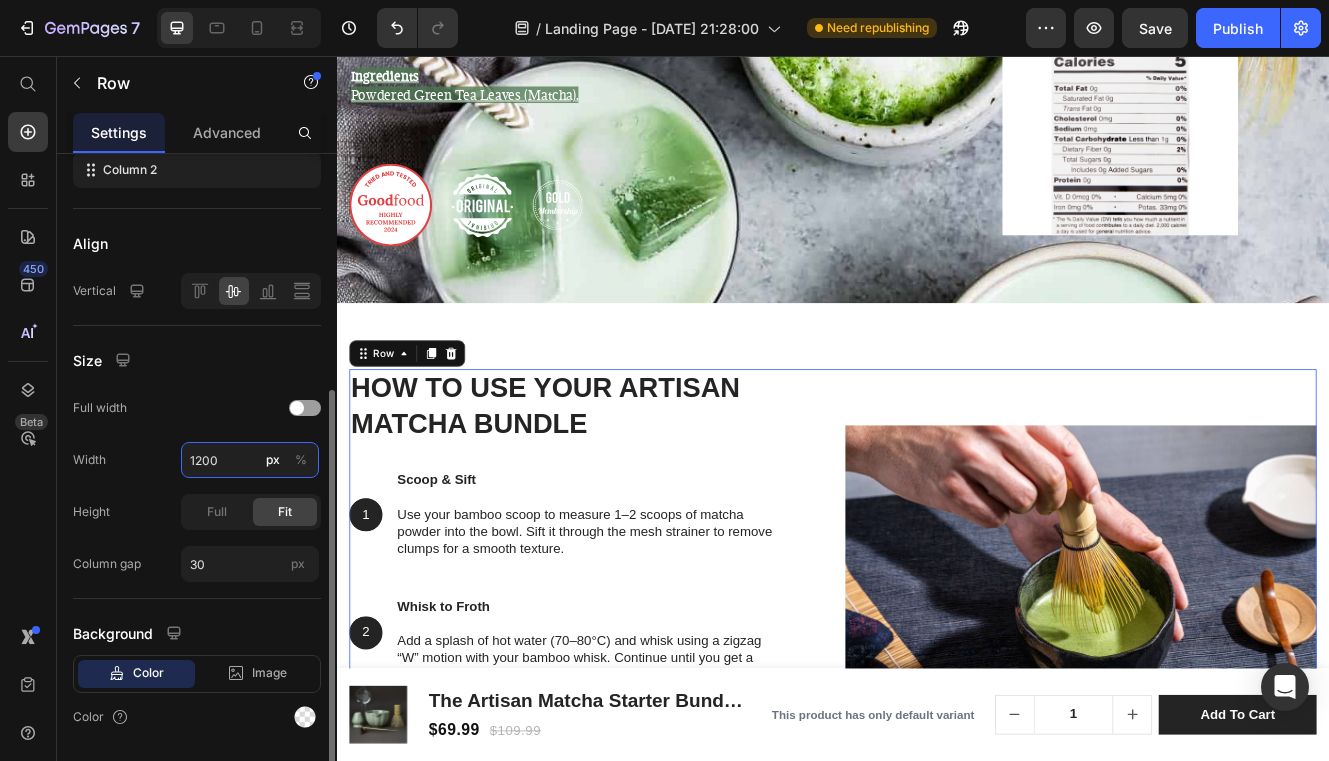 click on "1200" at bounding box center (250, 460) 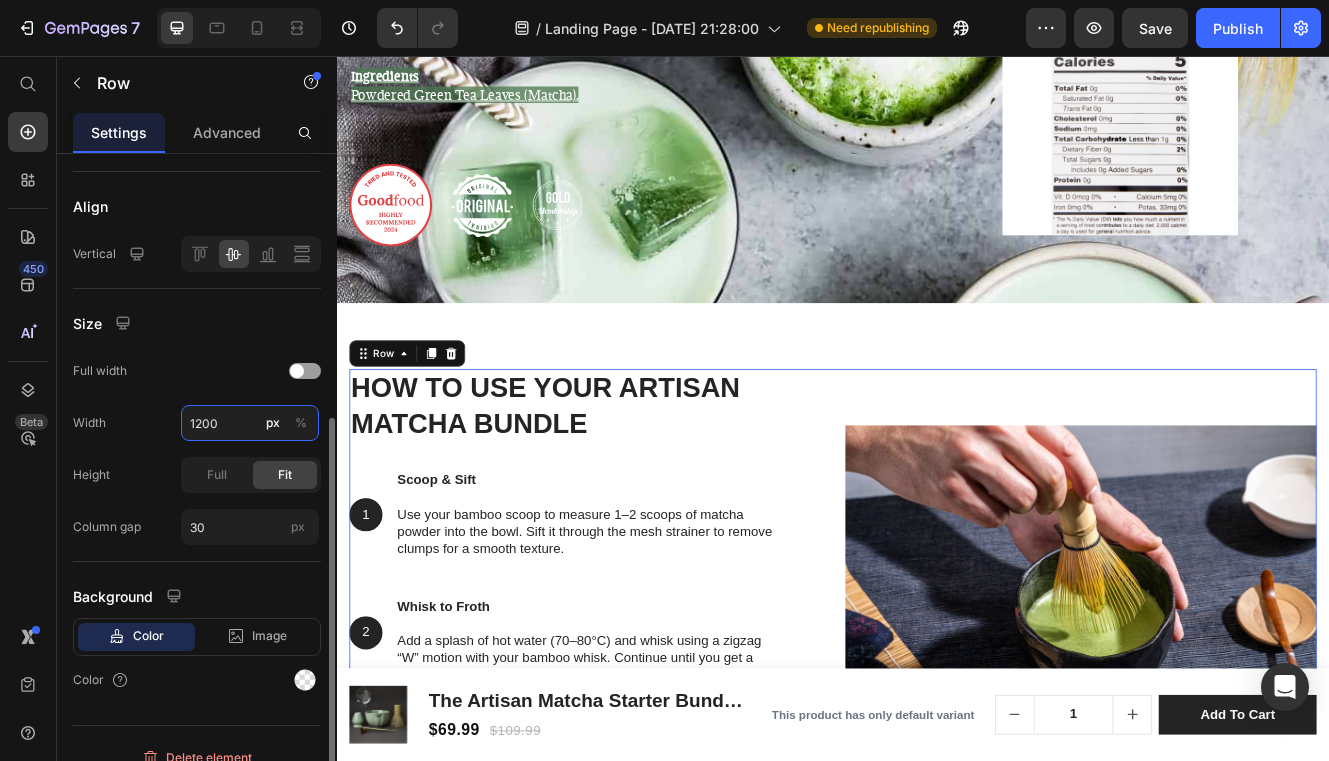 scroll, scrollTop: 457, scrollLeft: 0, axis: vertical 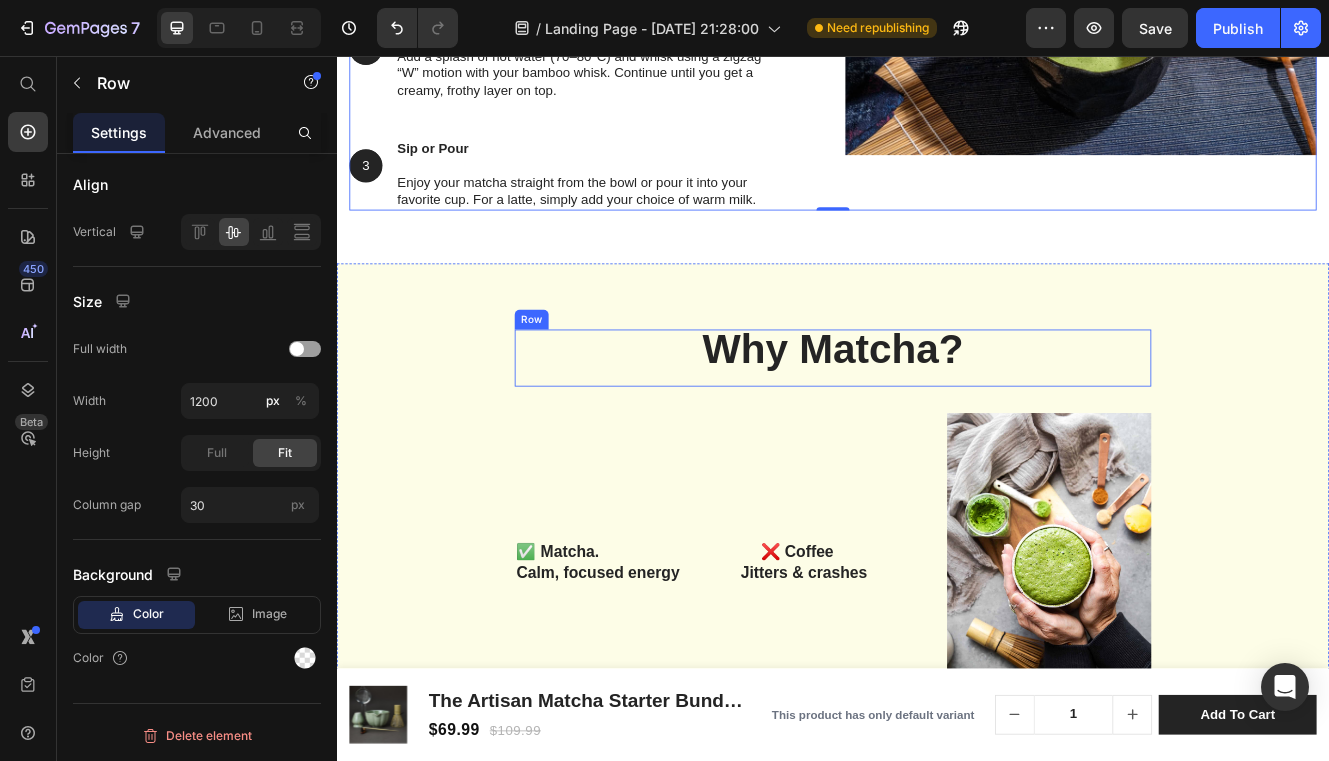 click on "Why Matcha?" at bounding box center (937, 413) 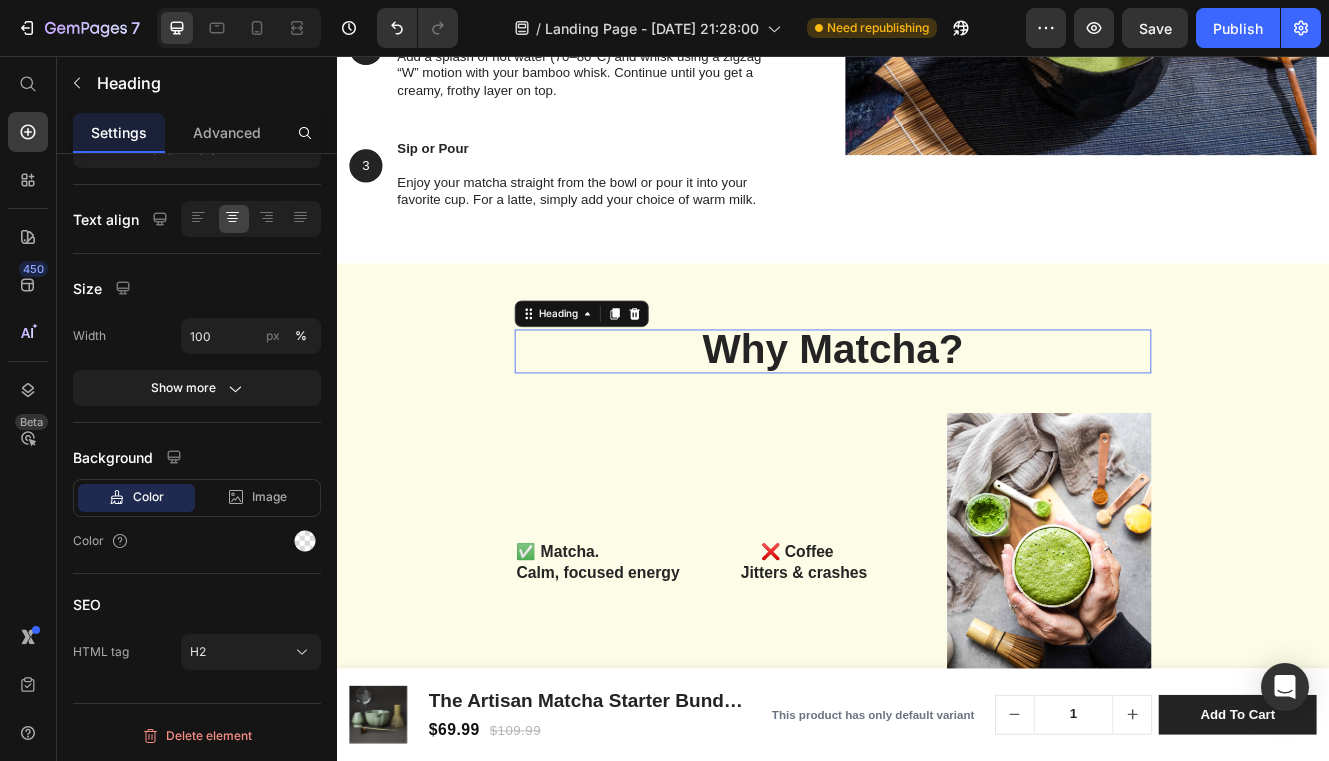 scroll, scrollTop: 0, scrollLeft: 0, axis: both 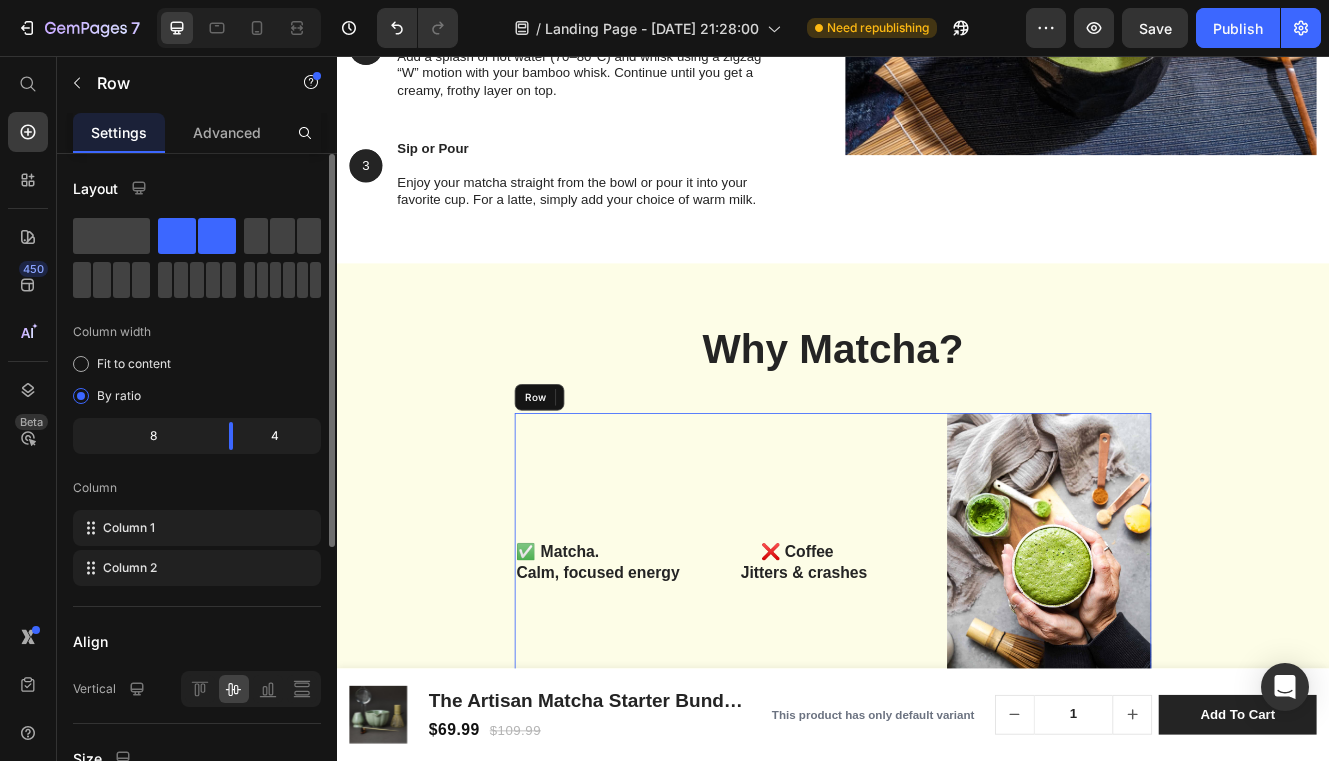 click on "✅ Matcha.                                     ❌ Coffee Calm, focused energy              Jitters & crashes Text Block" at bounding box center [798, 673] 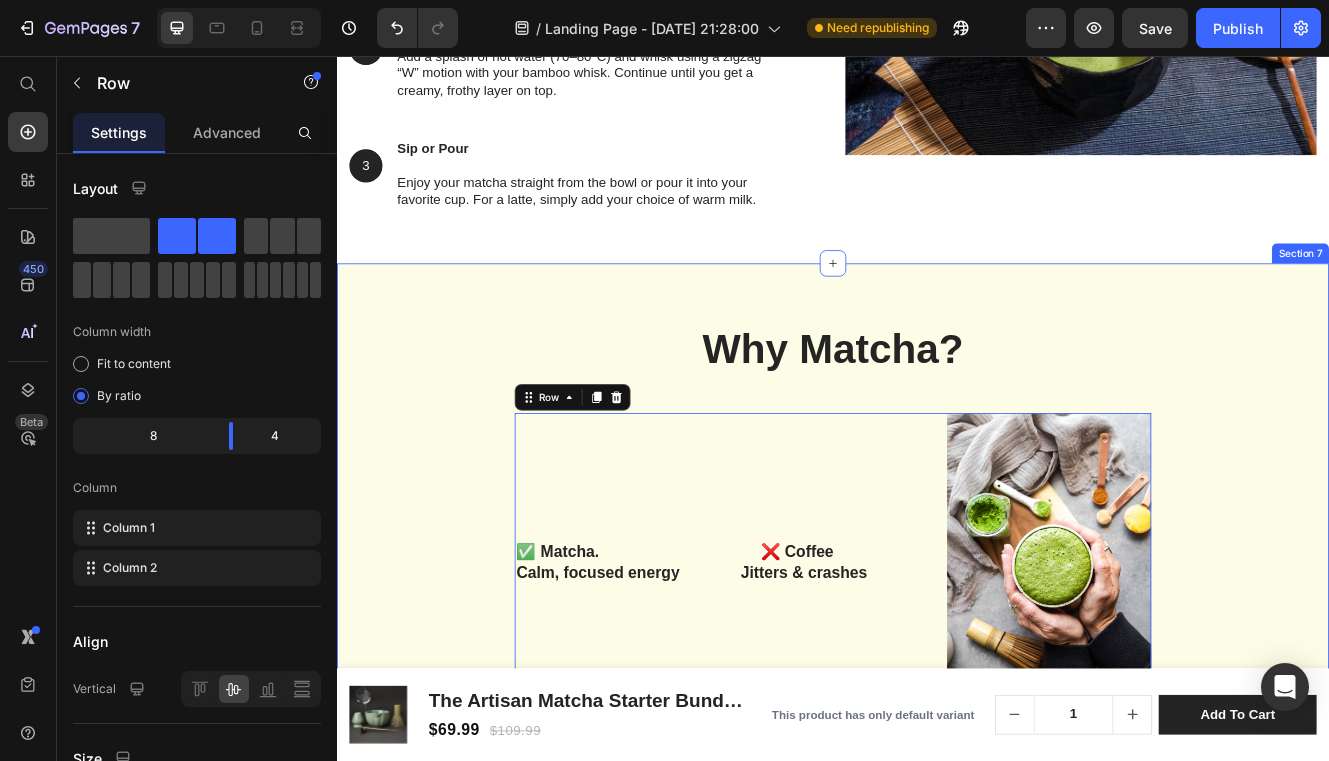 click on "Why Matcha? Heading Row ✅ Matcha.                                     ❌ Coffee Calm, focused energy              Jitters & crashes Text Block Image Row   48 Image ✅ Matcha.                                             ❌ Coffee Packed with antioxidants             Acidic & dehydrating Text Block Row        ✅ Matcha                                   ❌ Coffee Supports mood & focus            Short-lived boost Text Block Image Row Image 💬Customer Testimonials   ★★★★★ “The perfect way to start my mornings.” Beautifully packaged and easy to use. The whisk makes the smoothest matcha I’ve ever had at home. —  Sophie M.     ★★★★★ “This bundle turned me into a matcha person.” I used to drink coffee daily, but this set made switching to matcha simple and enjoyable. The powder is incredible quality. —  James K.     ★★★★★ “Makes a beautiful gift — and even better ritual.”" at bounding box center [937, 1431] 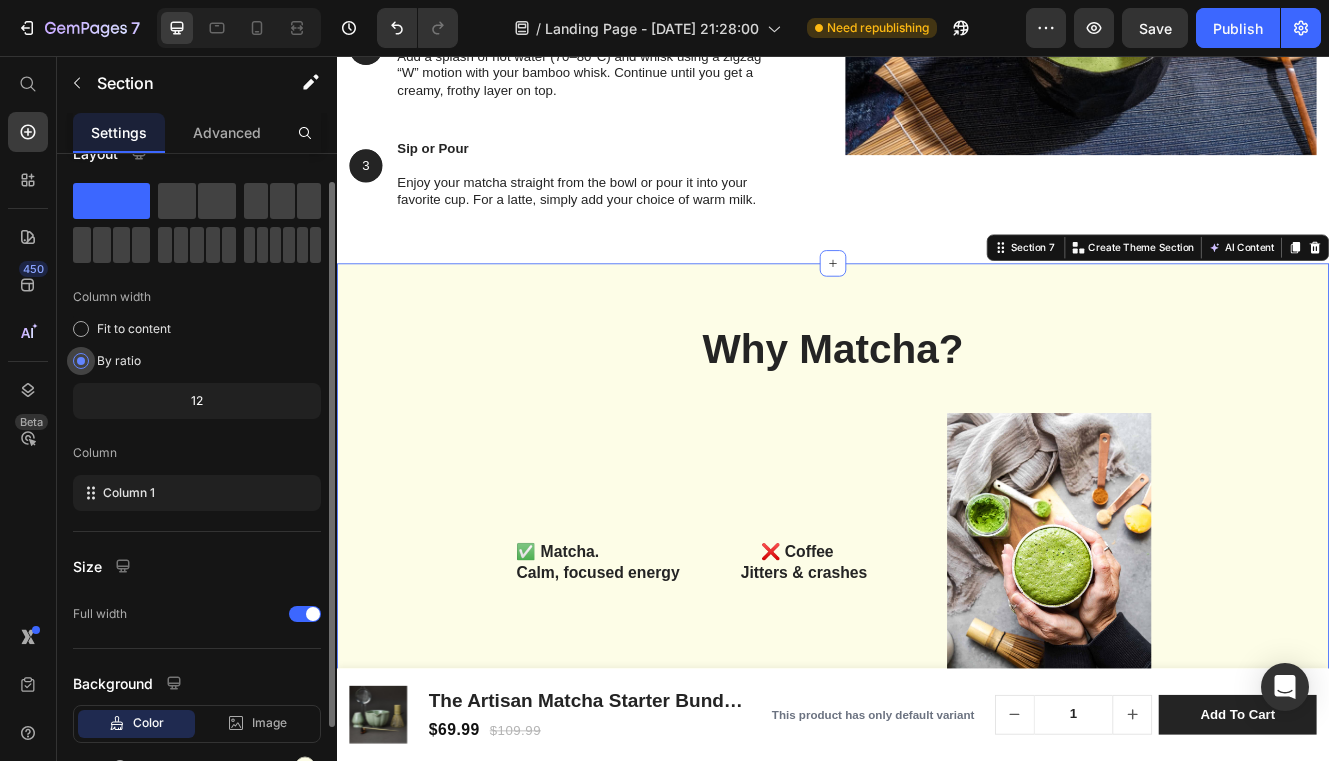 scroll, scrollTop: 144, scrollLeft: 0, axis: vertical 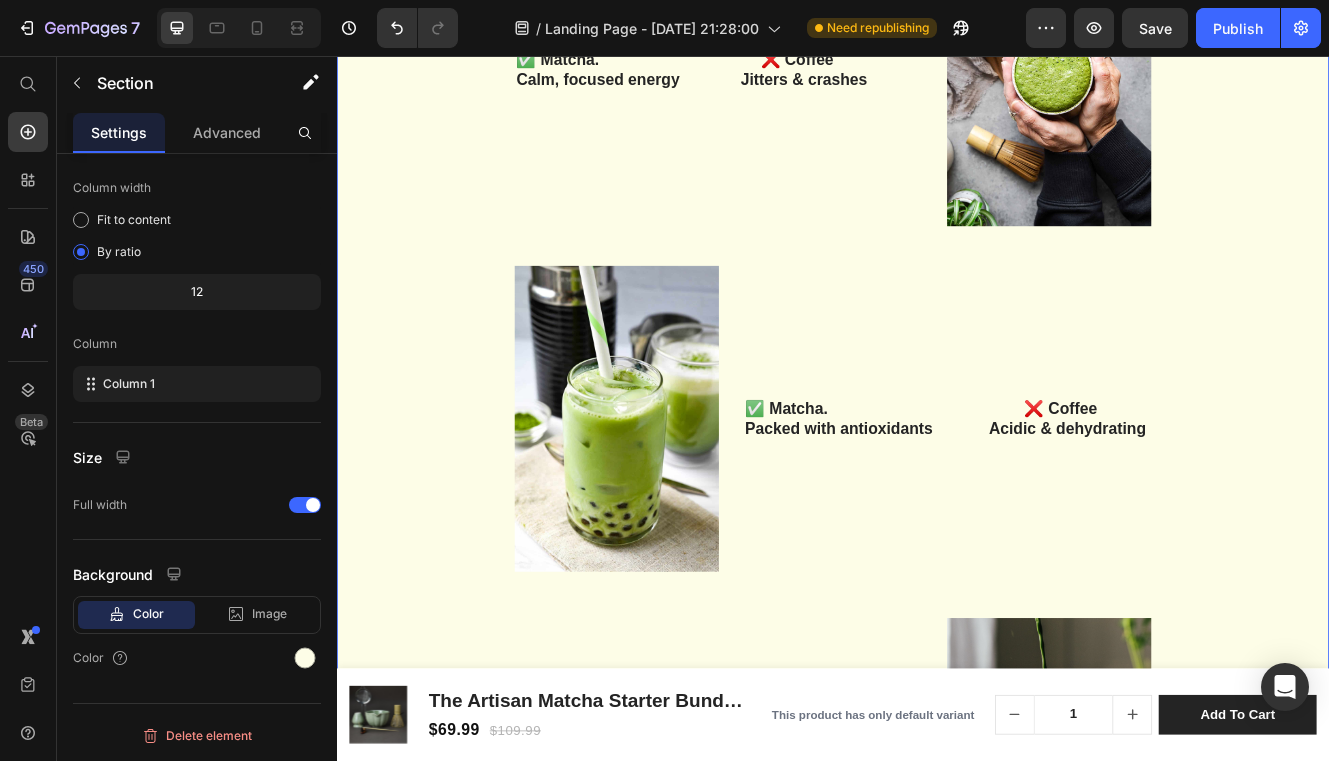 click on "Why Matcha? Heading Row ✅ Matcha.                                     ❌ Coffee Calm, focused energy              Jitters & crashes Text Block Image Row Image ✅ Matcha.                                             ❌ Coffee Packed with antioxidants             Acidic & dehydrating Text Block Row        ✅ Matcha                                   ❌ Coffee Supports mood & focus            Short-lived boost Text Block Image Row Image 💬Customer Testimonials   ★★★★★ “The perfect way to start my mornings.” Beautifully packaged and easy to use. The whisk makes the smoothest matcha I’ve ever had at home. —  Sophie M.     ★★★★★ “This bundle turned me into a matcha person.” I used to drink coffee daily, but this set made switching to matcha simple and enjoyable. The powder is incredible quality. —  James K.     ★★★★★ “Makes a beautiful gift — and even better ritual.” —" at bounding box center [937, 836] 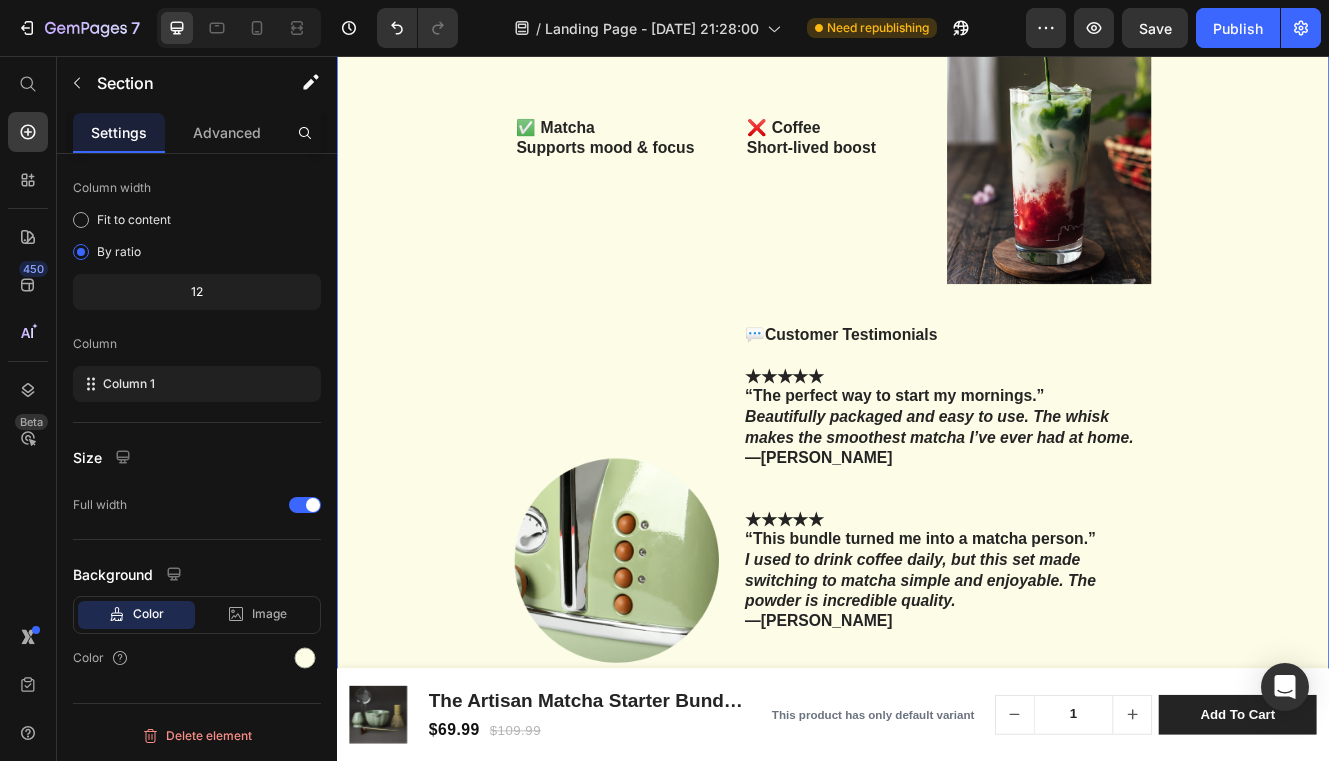 scroll, scrollTop: 4465, scrollLeft: 0, axis: vertical 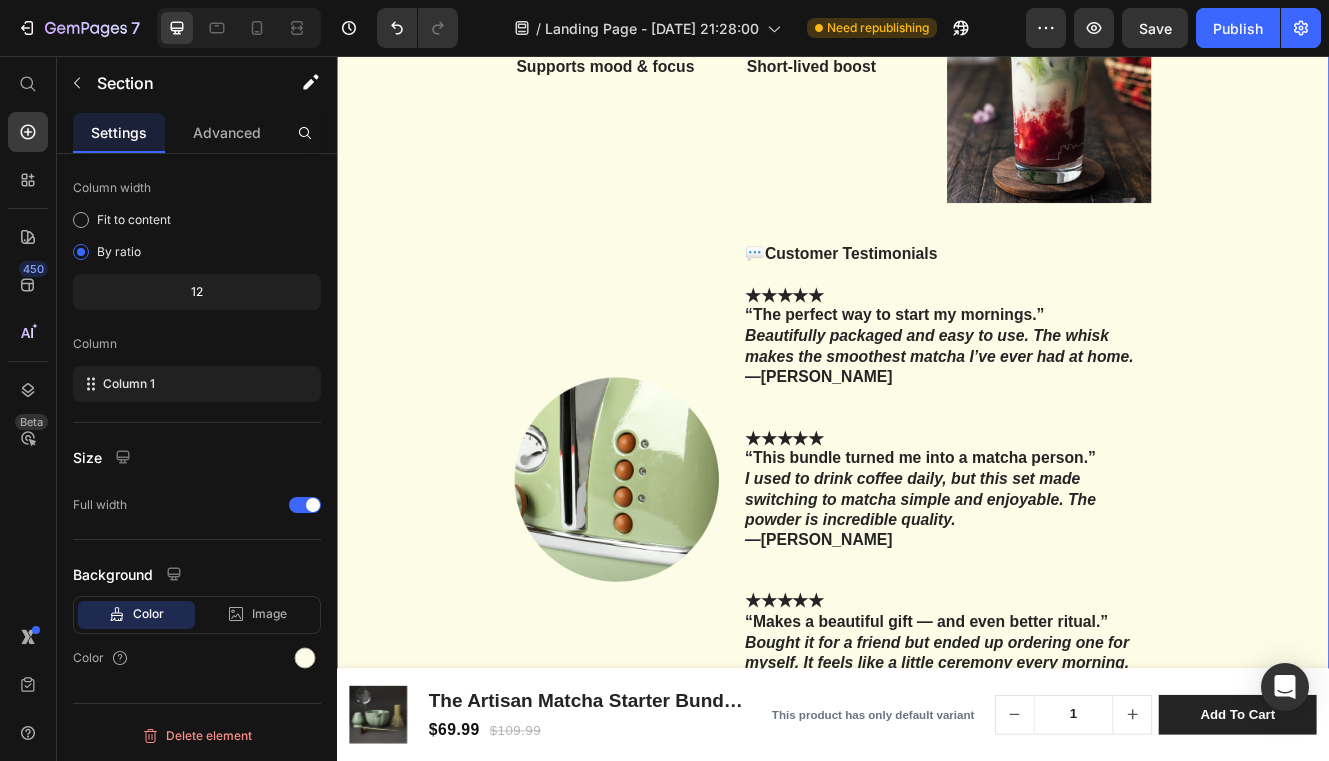 click on "Why Matcha? Heading Row ✅ Matcha.                                     ❌ Coffee Calm, focused energy              Jitters & crashes Text Block Image Row Image ✅ Matcha.                                             ❌ Coffee Packed with antioxidants             Acidic & dehydrating Text Block Row        ✅ Matcha                                   ❌ Coffee Supports mood & focus            Short-lived boost Text Block Image Row Image 💬Customer Testimonials   ★★★★★ “The perfect way to start my mornings.” Beautifully packaged and easy to use. The whisk makes the smoothest matcha I’ve ever had at home. —  Sophie M.     ★★★★★ “This bundle turned me into a matcha person.” I used to drink coffee daily, but this set made switching to matcha simple and enjoyable. The powder is incredible quality. —  James K.     ★★★★★ “Makes a beautiful gift — and even better ritual.” —" at bounding box center [937, -12] 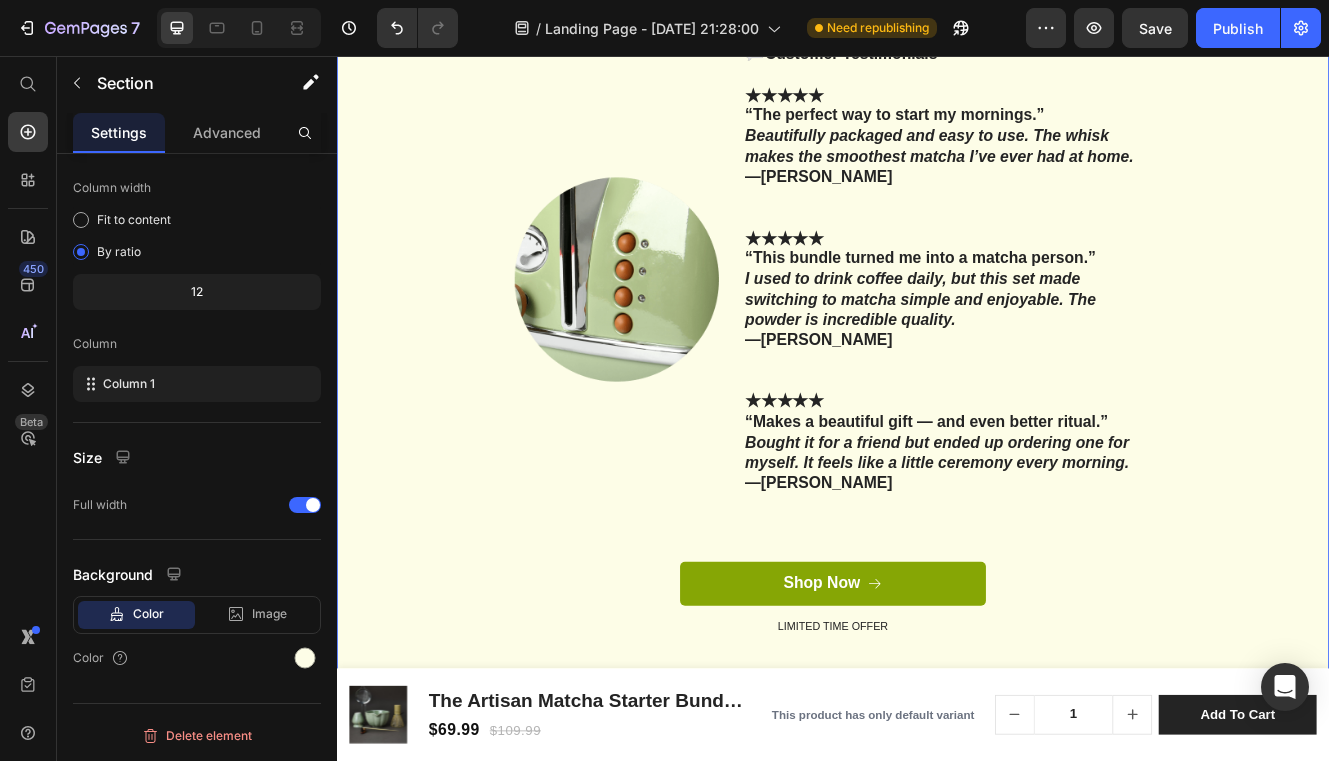 scroll, scrollTop: 5029, scrollLeft: 0, axis: vertical 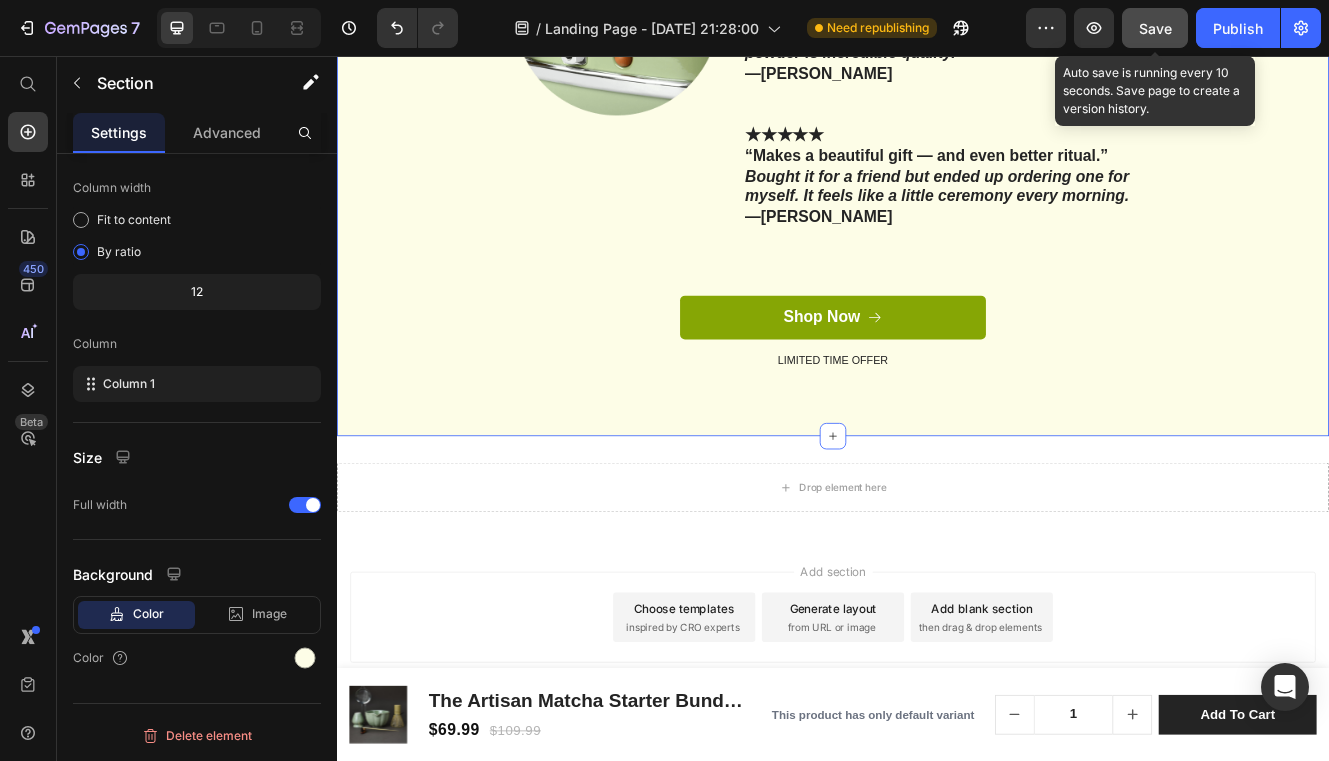 click on "Save" 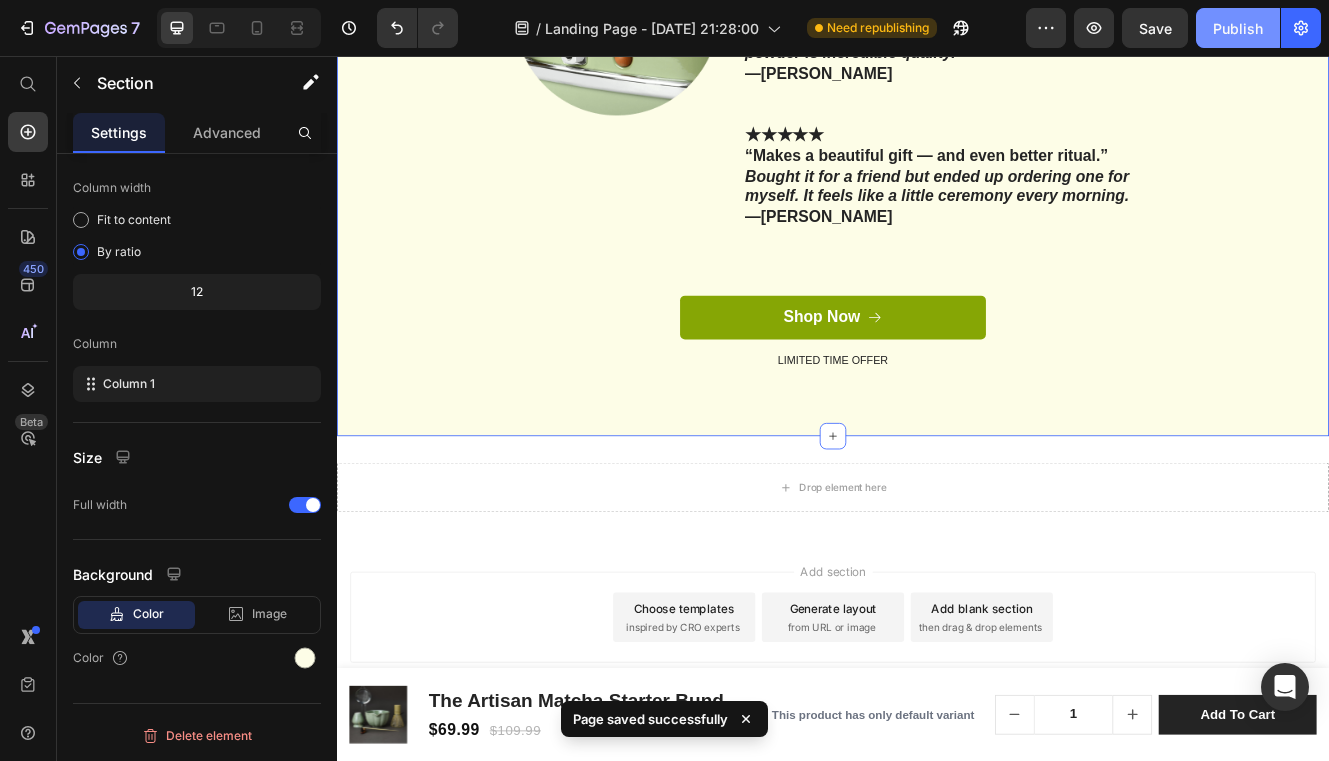 click on "Publish" at bounding box center [1238, 28] 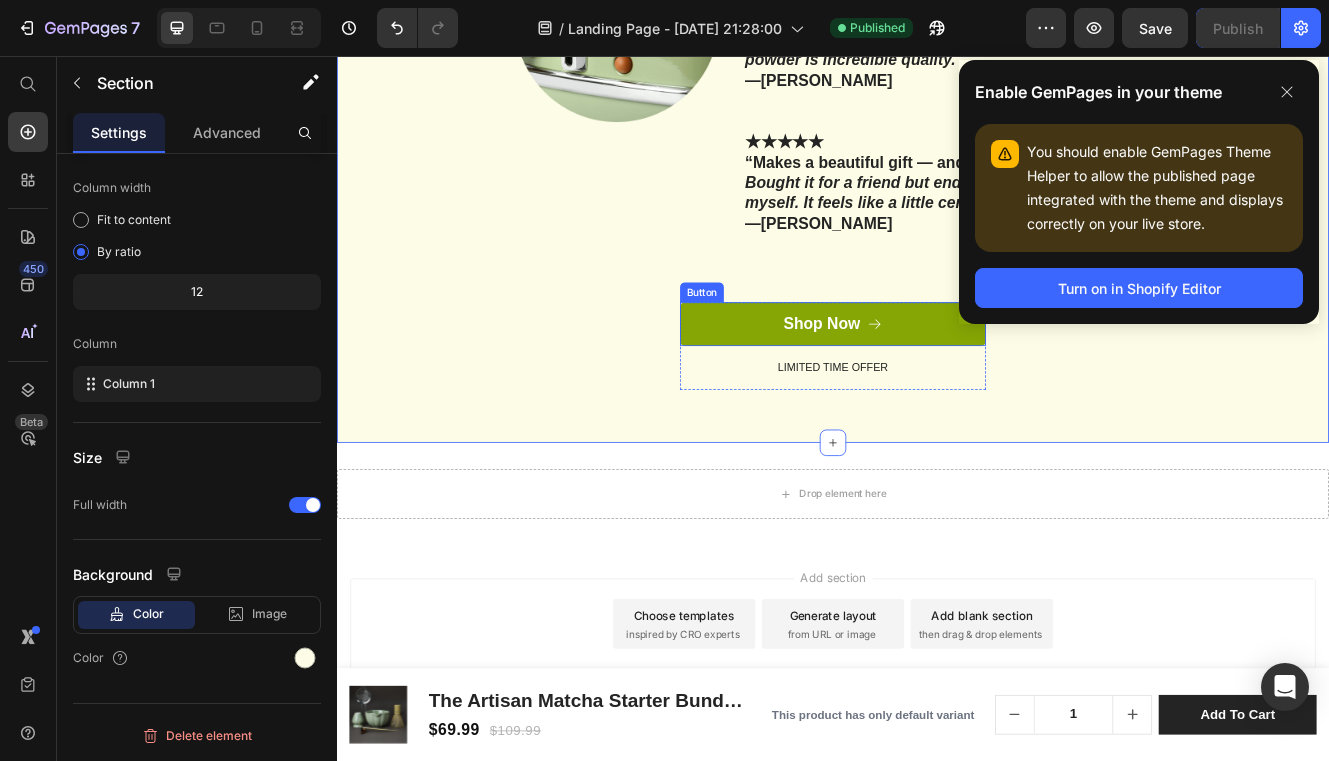 scroll, scrollTop: 5013, scrollLeft: 0, axis: vertical 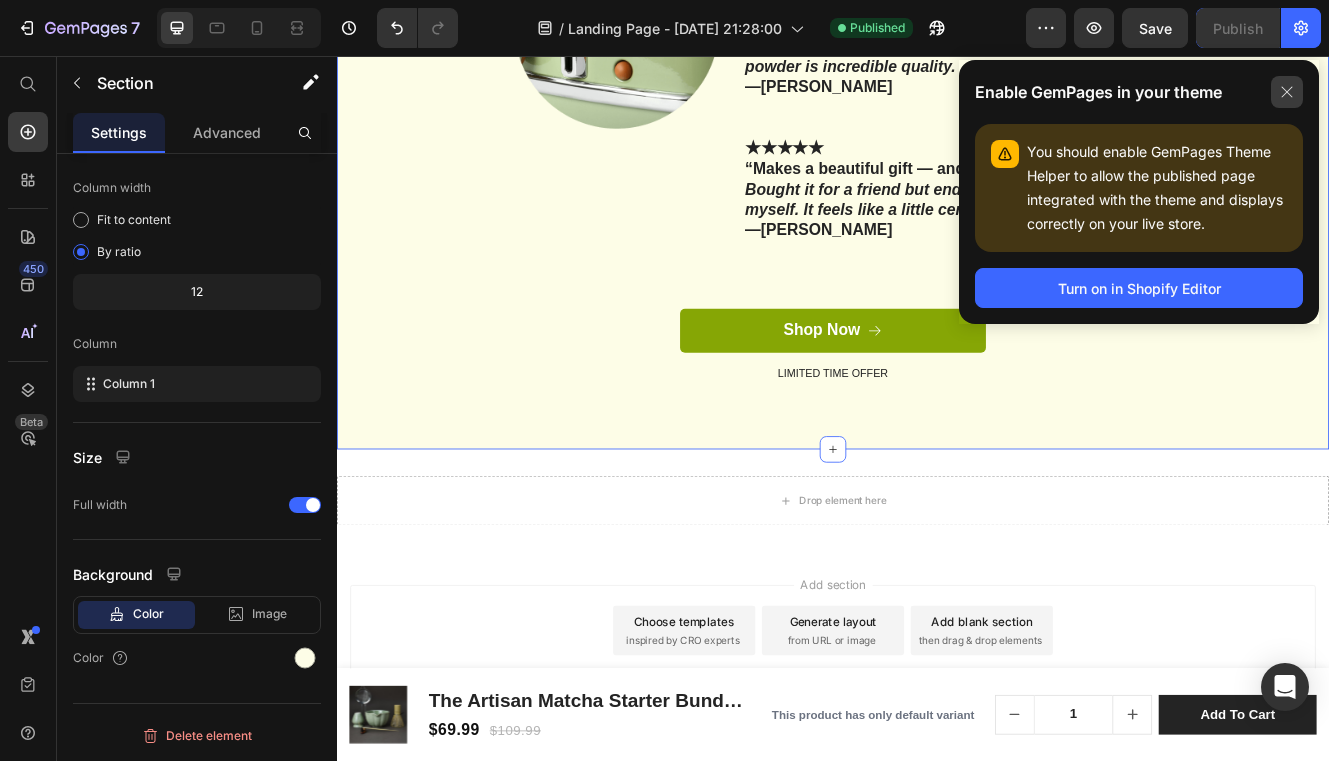 click 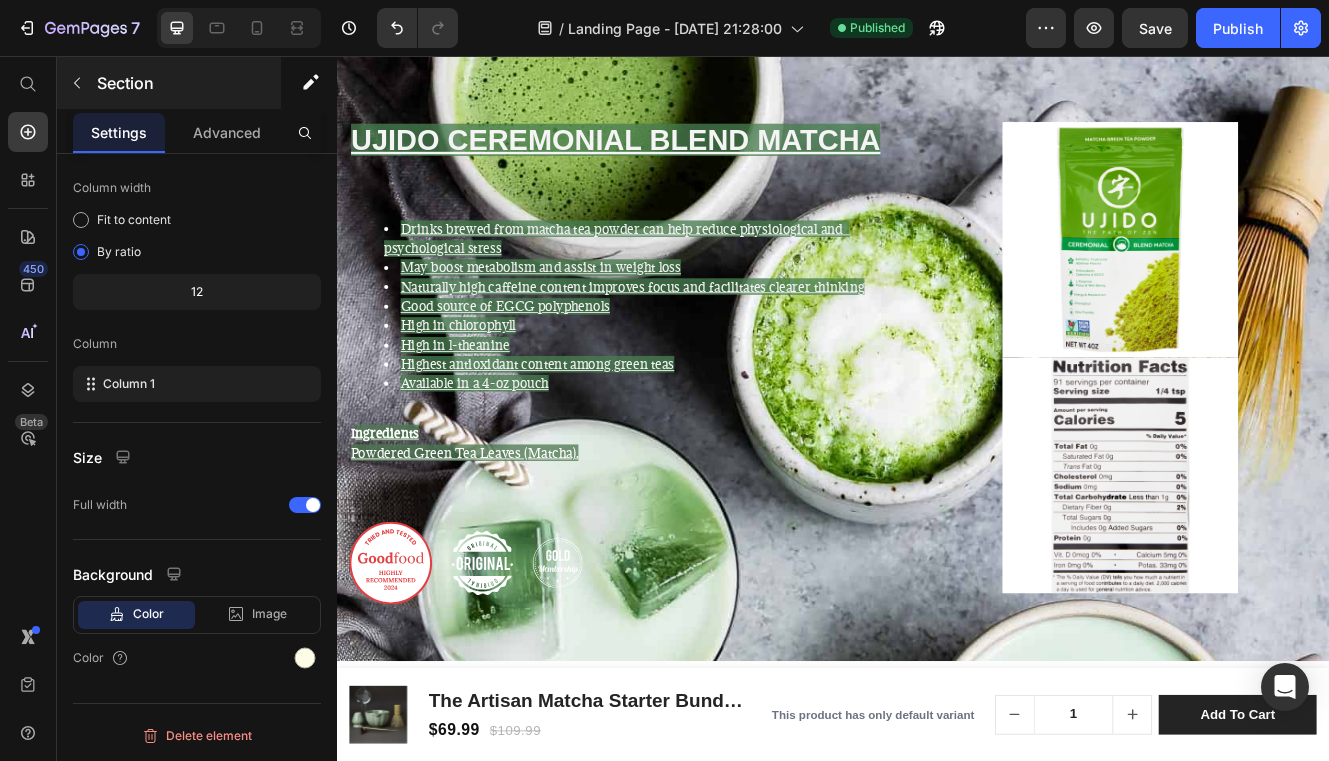 scroll, scrollTop: 1361, scrollLeft: 0, axis: vertical 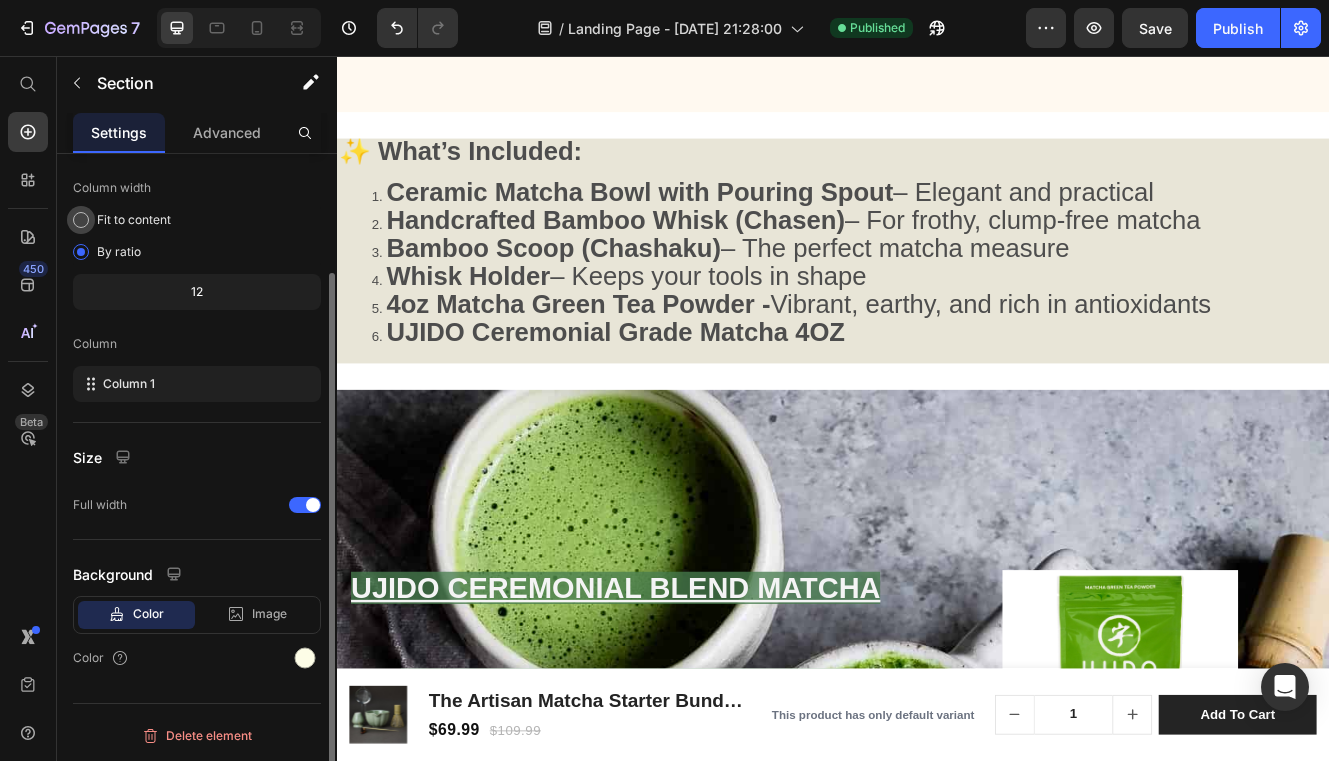 click on "Fit to content" 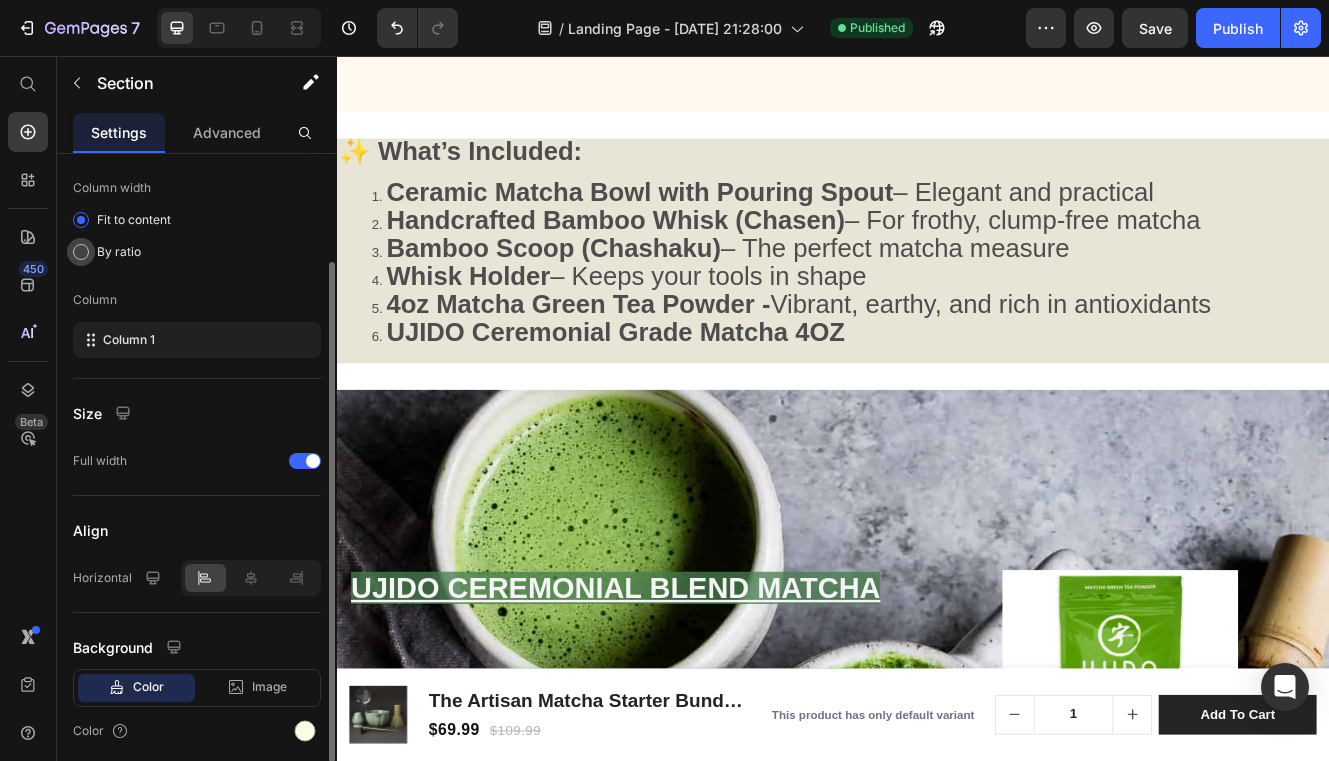 click on "By ratio" 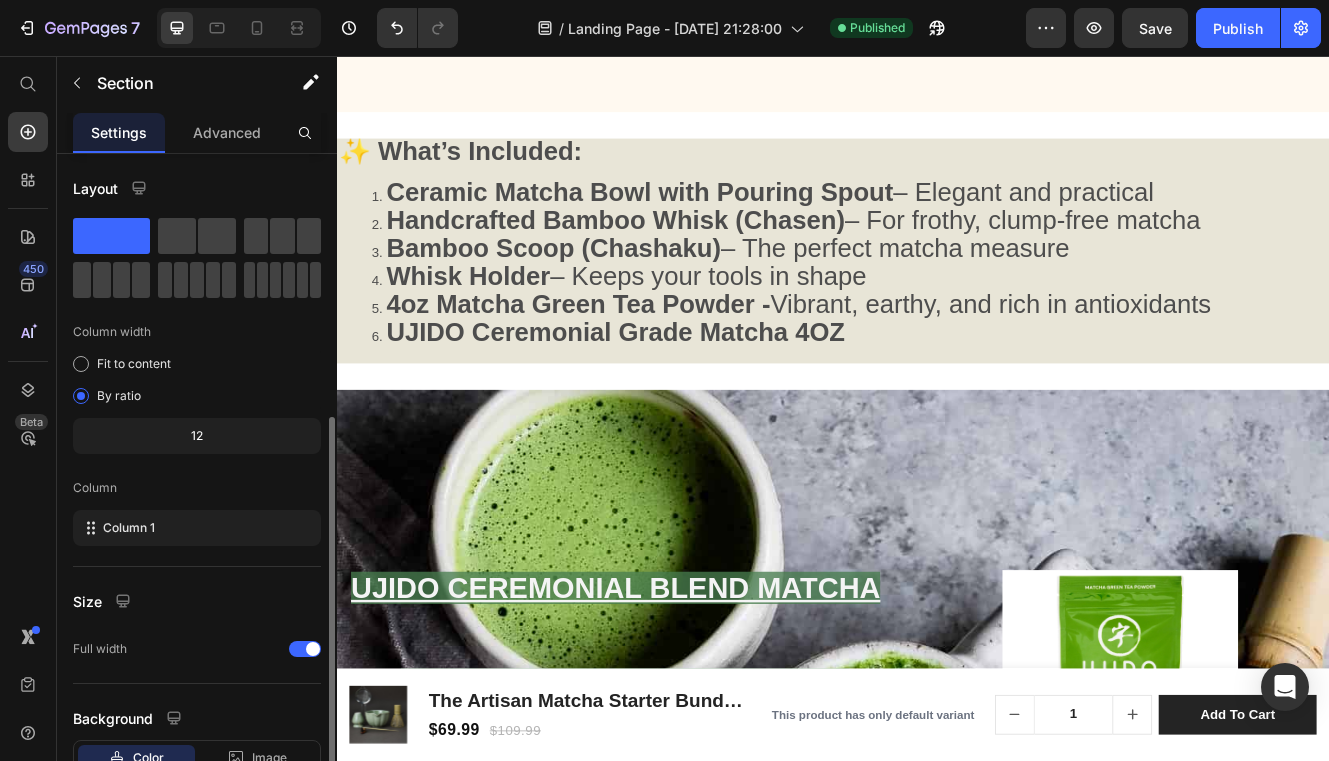 scroll, scrollTop: 144, scrollLeft: 0, axis: vertical 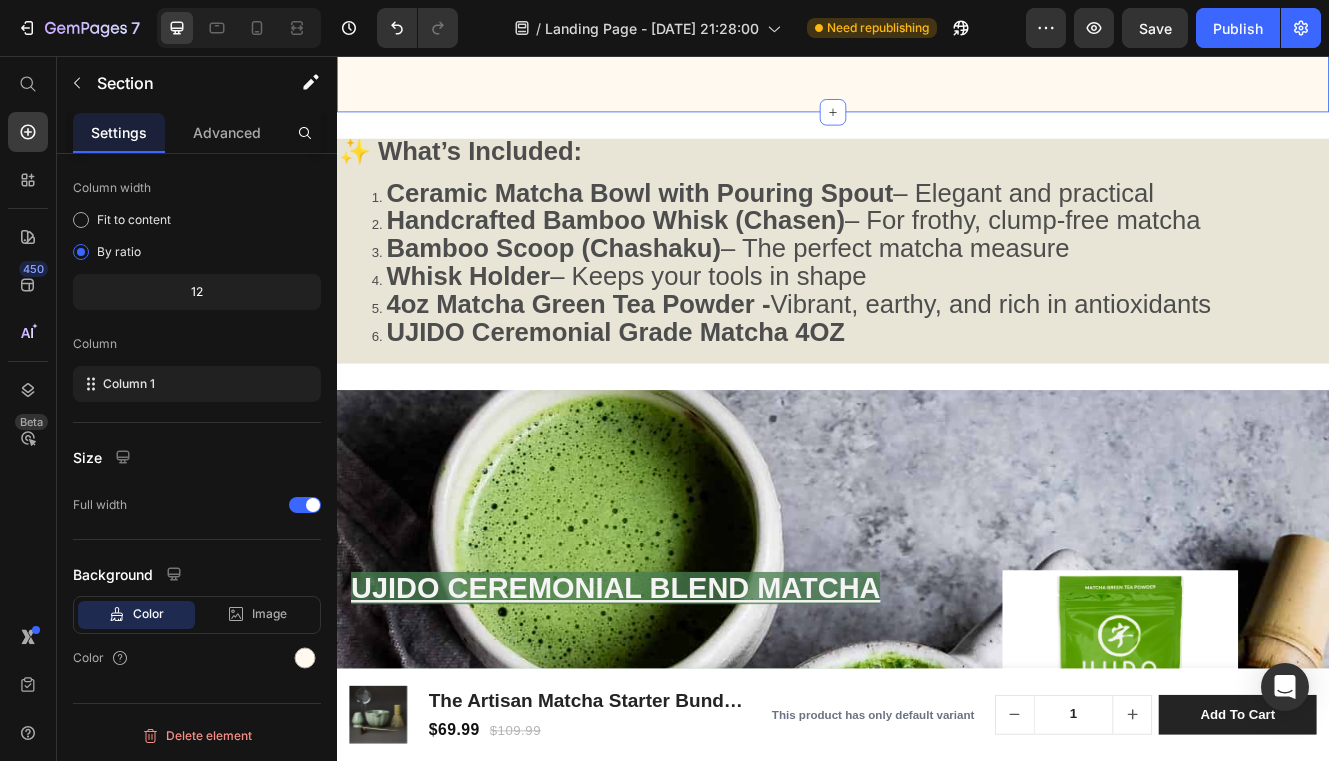 click on "Product Images The Artisan Matcha Starter Bundle – Tools & 4oz Premium Matcha Product Title Icon Icon Icon Icon Icon Icon List 2,500+ Verified Reviews! Text Block Row Experience matcha the authentic way with this beautifully crafted bundle. The Artisan Matcha Bundle combines our Japanese-style matcha preparation set with 4oz of premium ceremonial grade matcha green tea powder — giving you everything you need to create a smooth, frothy cup of matcha from the comfort of home.   Whether you’re new to the ritual or looking to upgrade your setup, this bundle brings calm energy, rich flavor, and timeless design into your daily routine.   Text Block $69.99 Product Price Save $40 Product Badge Row Add to cart Add to Cart 30 - Day money back guarantee Text Block Row Product" at bounding box center [937, -345] 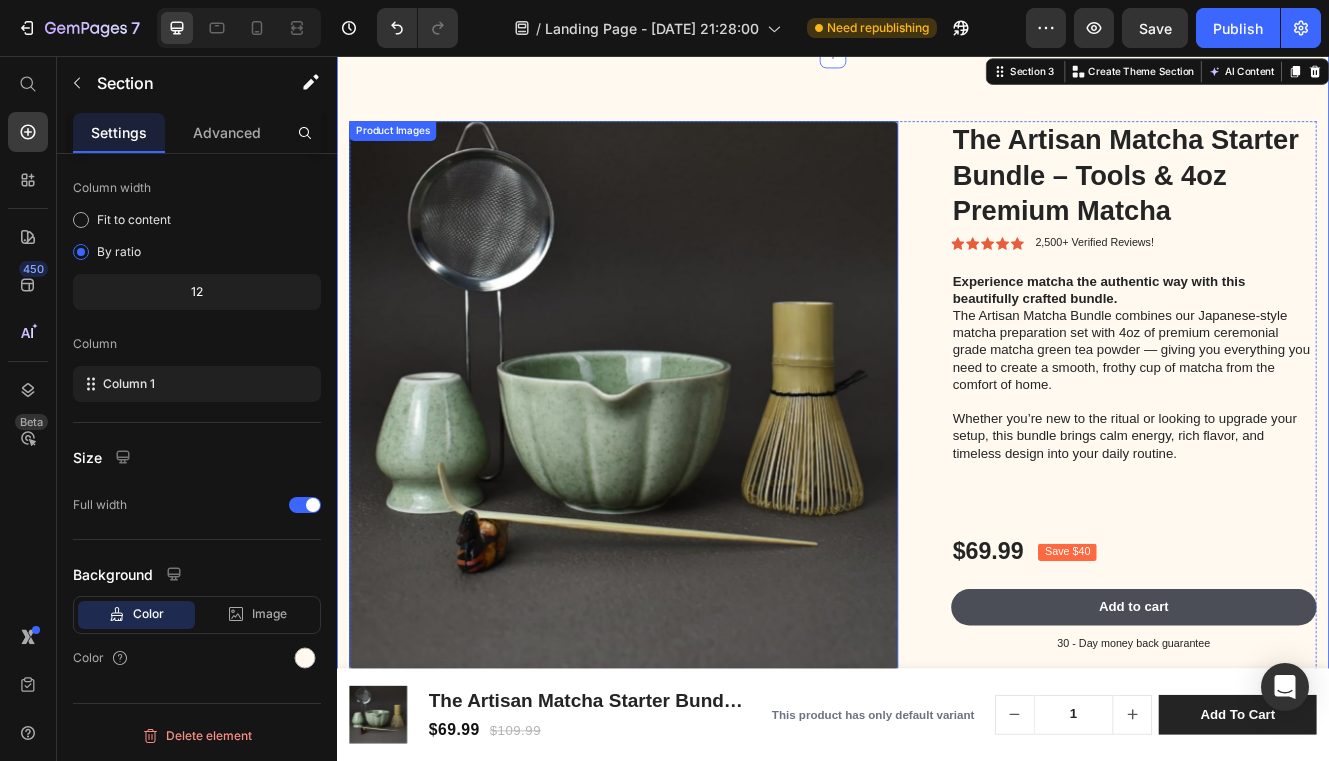 scroll, scrollTop: 0, scrollLeft: 0, axis: both 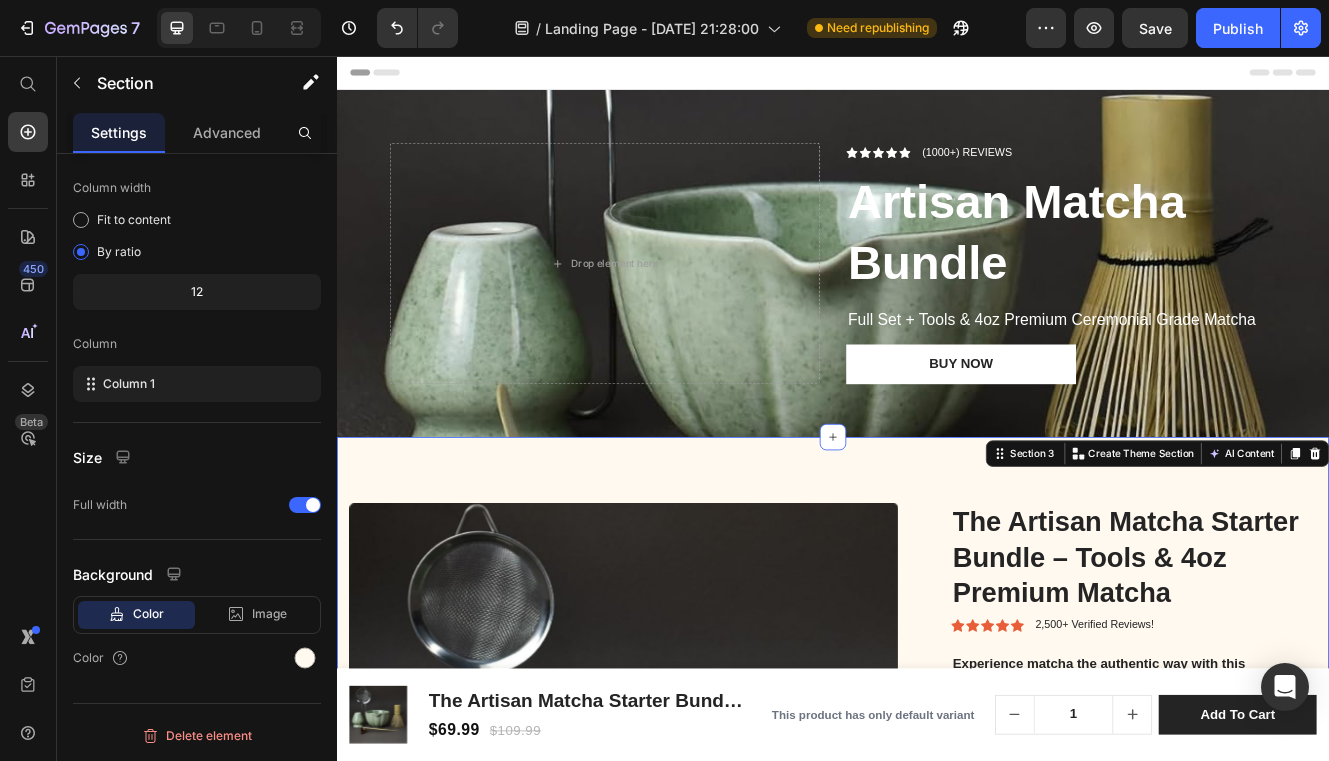 click on "Header" at bounding box center [937, 76] 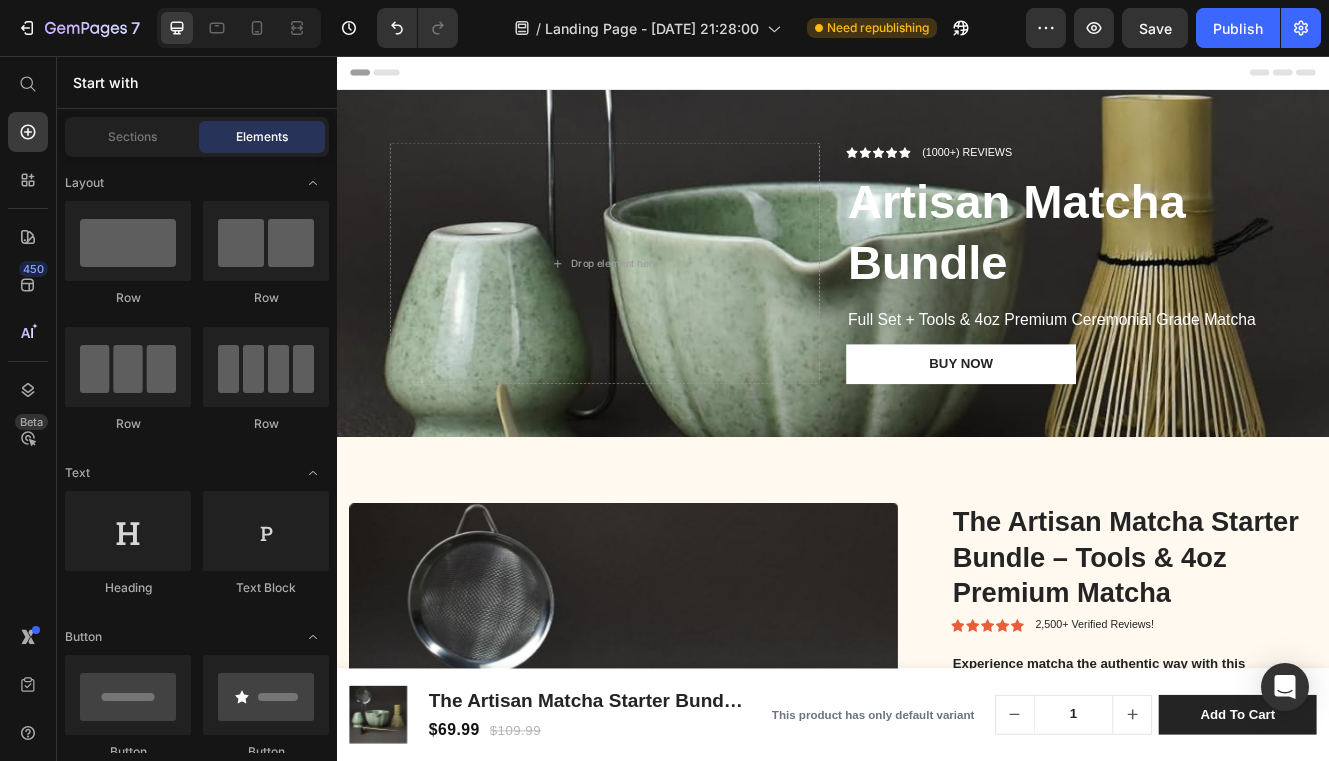 click on "Header" at bounding box center [937, 76] 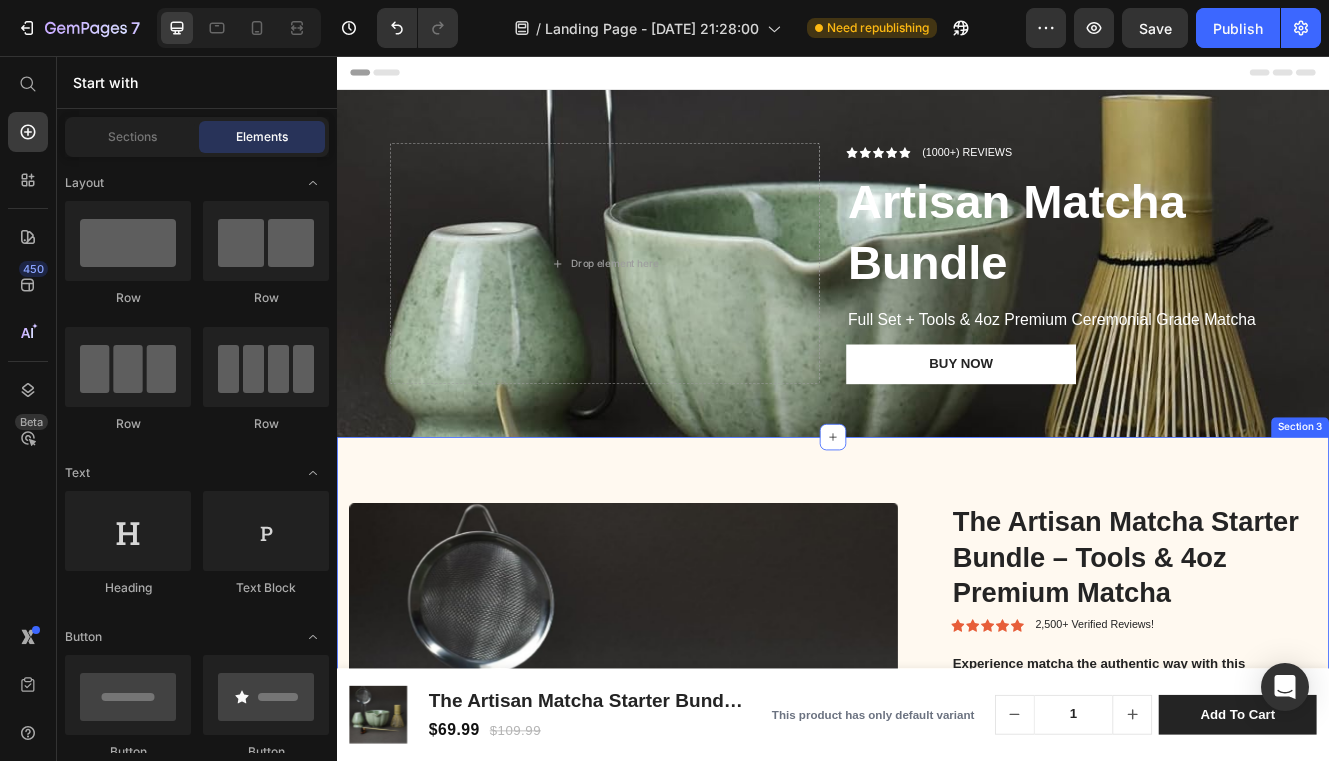 click on "Product Images The Artisan Matcha Starter Bundle – Tools & 4oz Premium Matcha Product Title Icon Icon Icon Icon Icon Icon List 2,500+ Verified Reviews! Text Block Row Experience matcha the authentic way with this beautifully crafted bundle. The Artisan Matcha Bundle combines our Japanese-style matcha preparation set with 4oz of premium ceremonial grade matcha green tea powder — giving you everything you need to create a smooth, frothy cup of matcha from the comfort of home.   Whether you’re new to the ritual or looking to upgrade your setup, this bundle brings calm energy, rich flavor, and timeless design into your daily routine.   Text Block $69.99 Product Price Save $40 Product Badge Row Add to cart Add to Cart 30 - Day money back guarantee Text Block Row Product Section 3" at bounding box center [937, 1001] 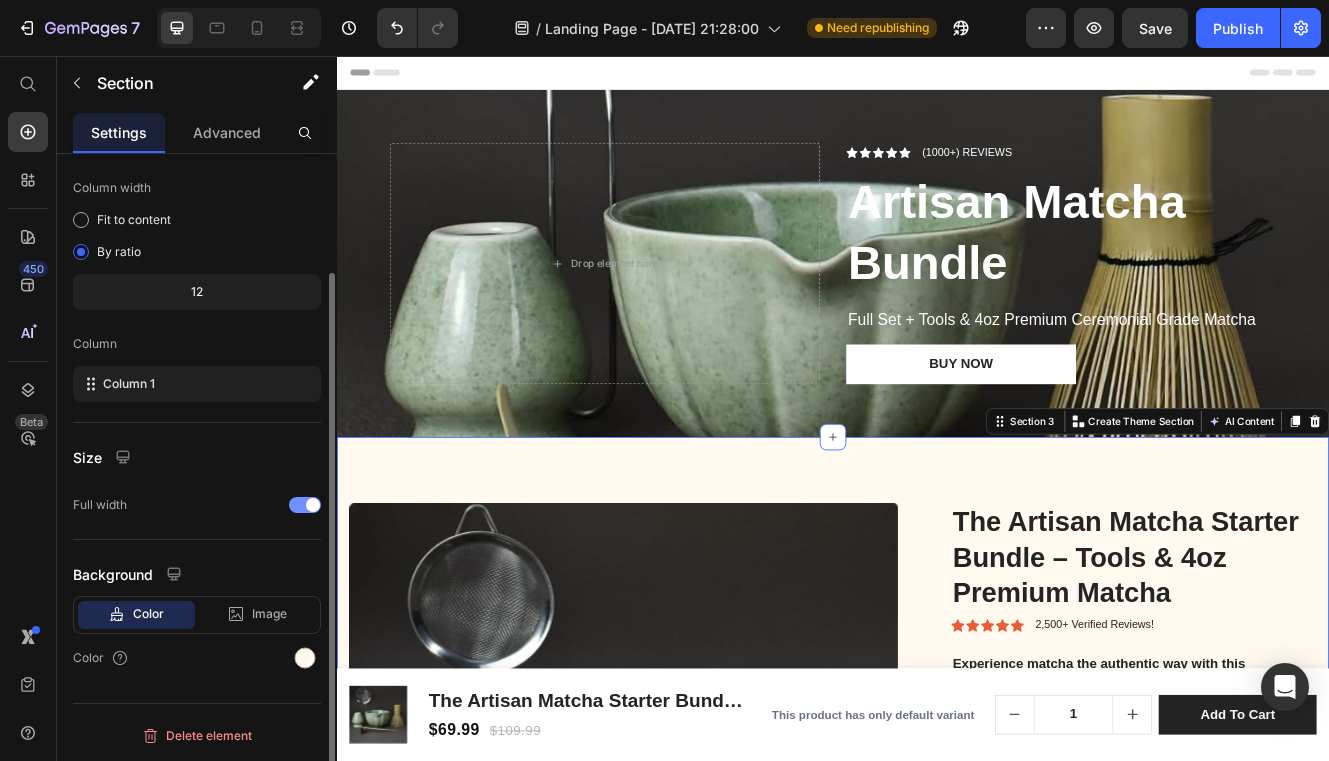 click at bounding box center [305, 505] 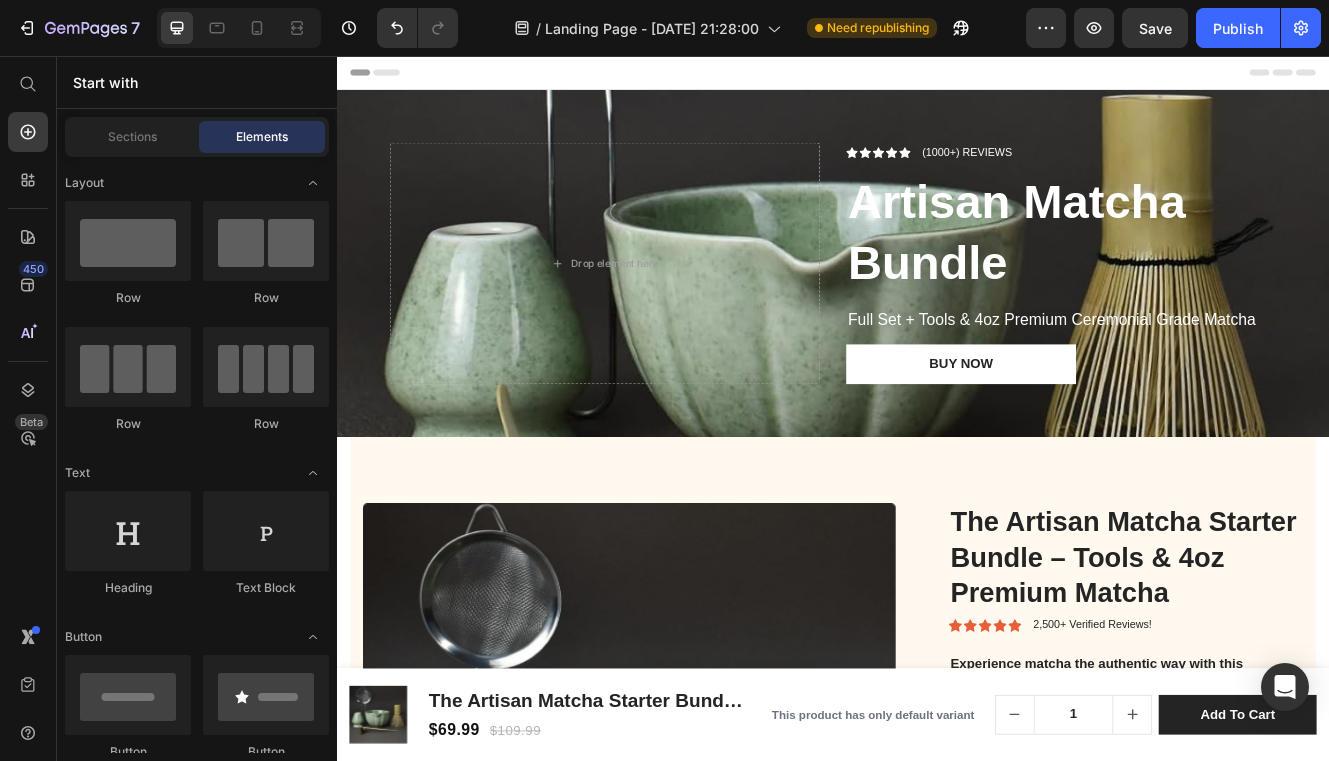 click on "Product Images The Artisan Matcha Starter Bundle – Tools & 4oz Premium Matcha Product Title Icon Icon Icon Icon Icon Icon List 2,500+ Verified Reviews! Text Block Row Experience matcha the authentic way with this beautifully crafted bundle. The Artisan Matcha Bundle combines our Japanese-style matcha preparation set with 4oz of premium ceremonial grade matcha green tea powder — giving you everything you need to create a smooth, frothy cup of matcha from the comfort of home.   Whether you’re new to the ritual or looking to upgrade your setup, this bundle brings calm energy, rich flavor, and timeless design into your daily routine.   Text Block $69.99 Product Price Save $40 Product Badge Row Add to cart Add to Cart 30 - Day money back guarantee Text Block Row Product Section 3" at bounding box center (937, 990) 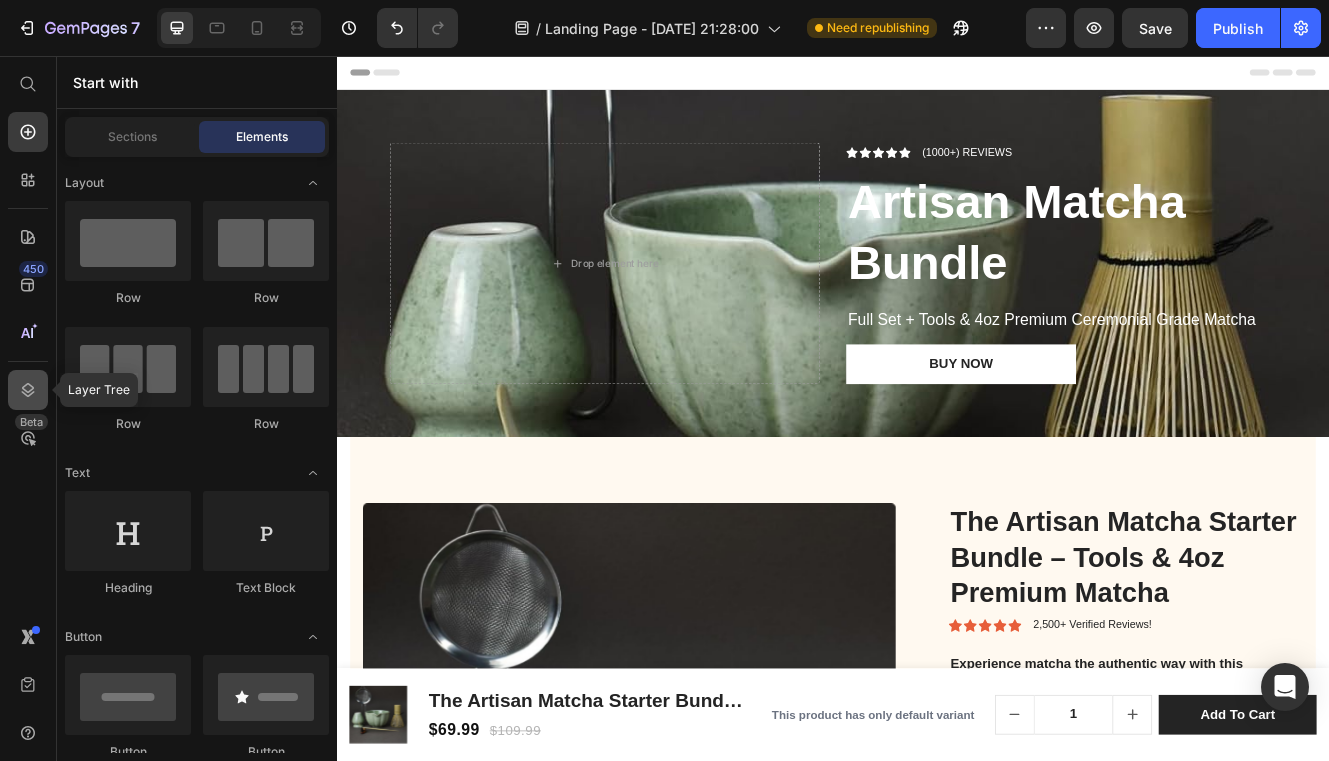click 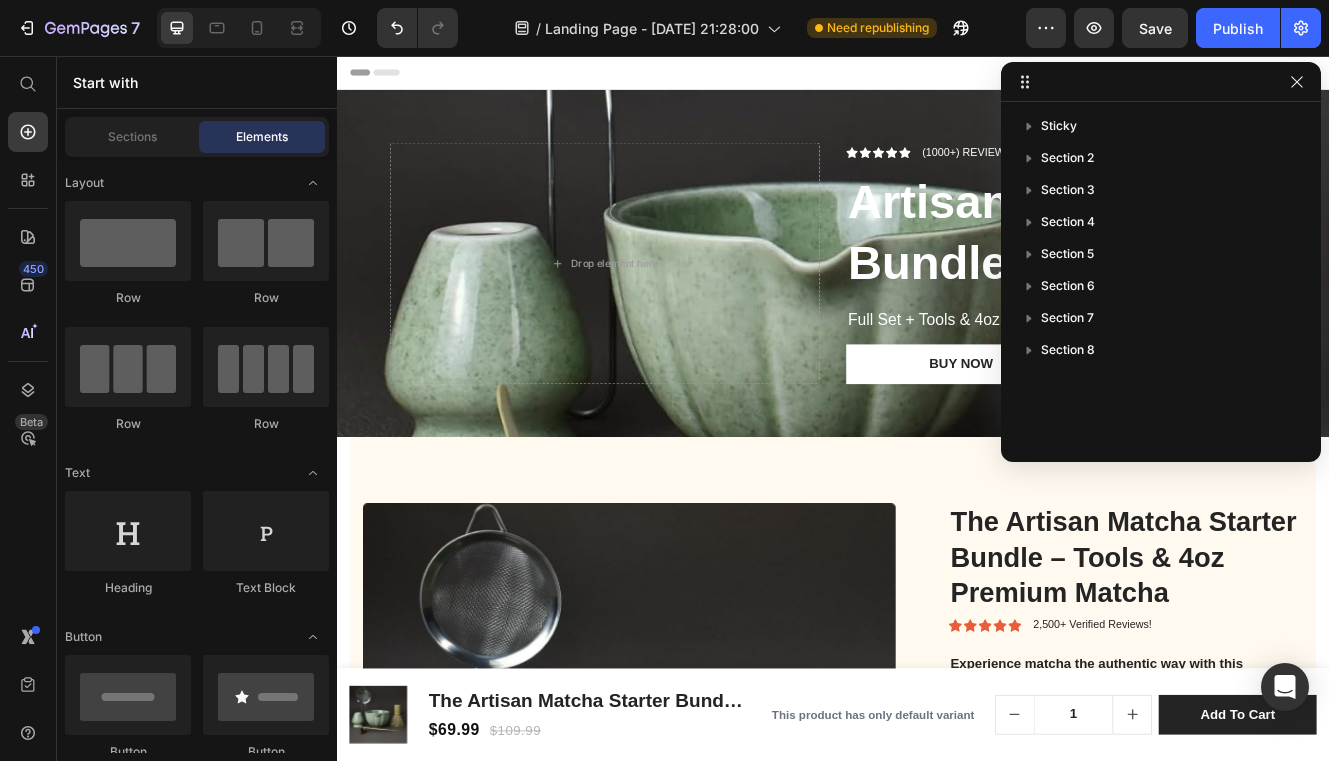 click on "Header" at bounding box center (937, 76) 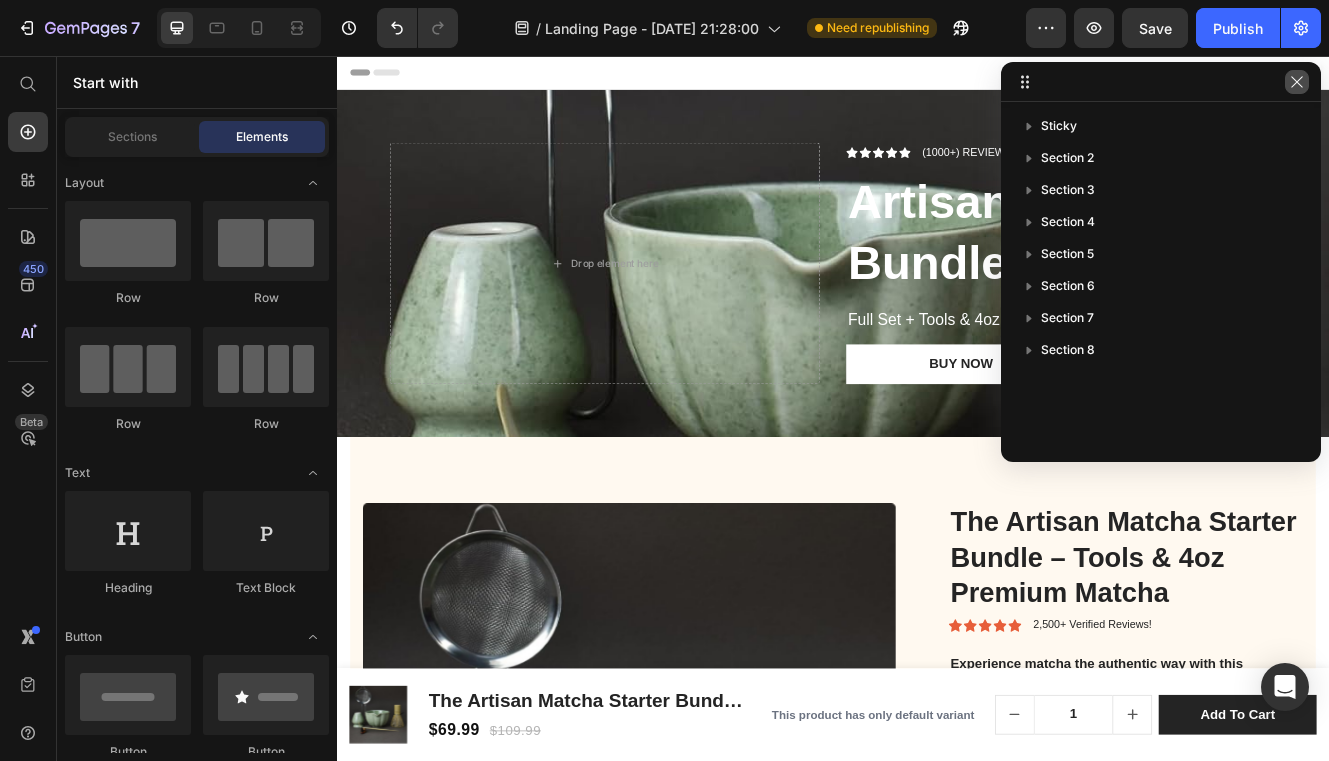 click 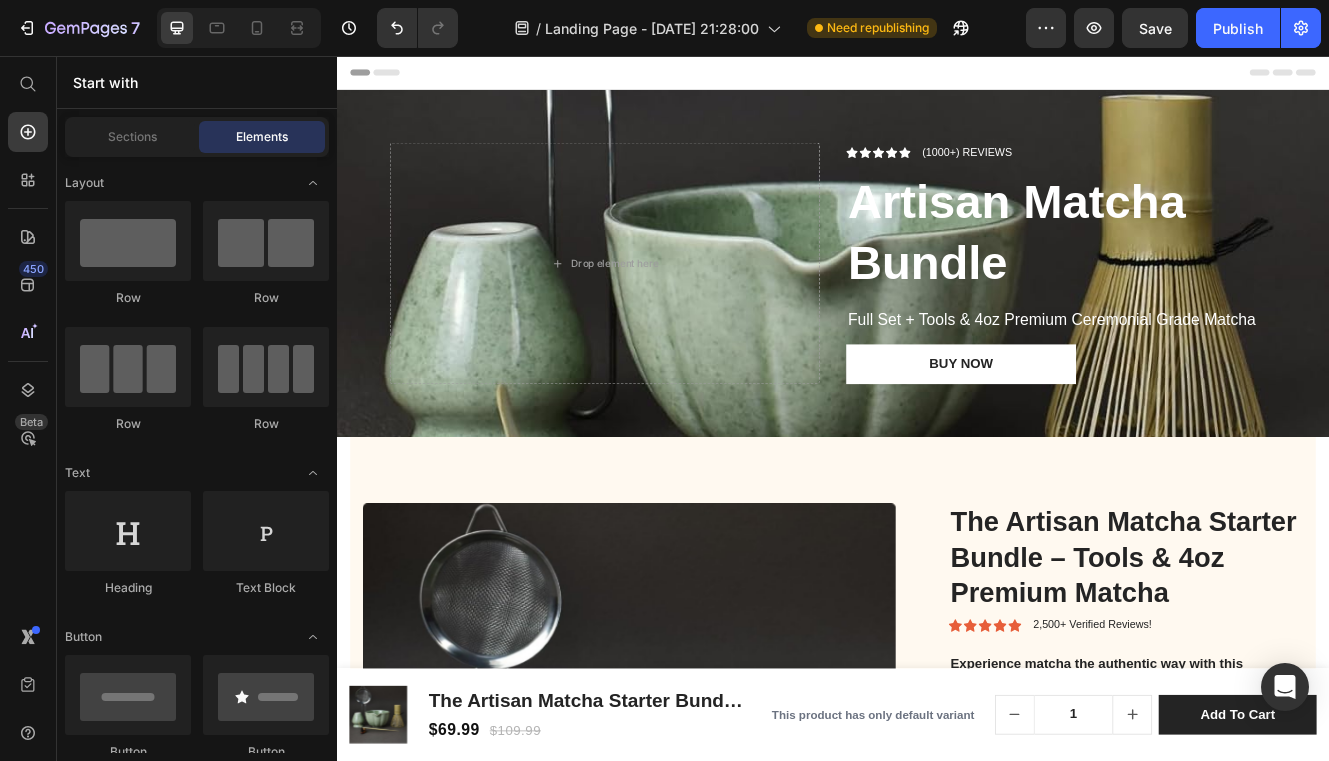 click on "Header" at bounding box center [937, 76] 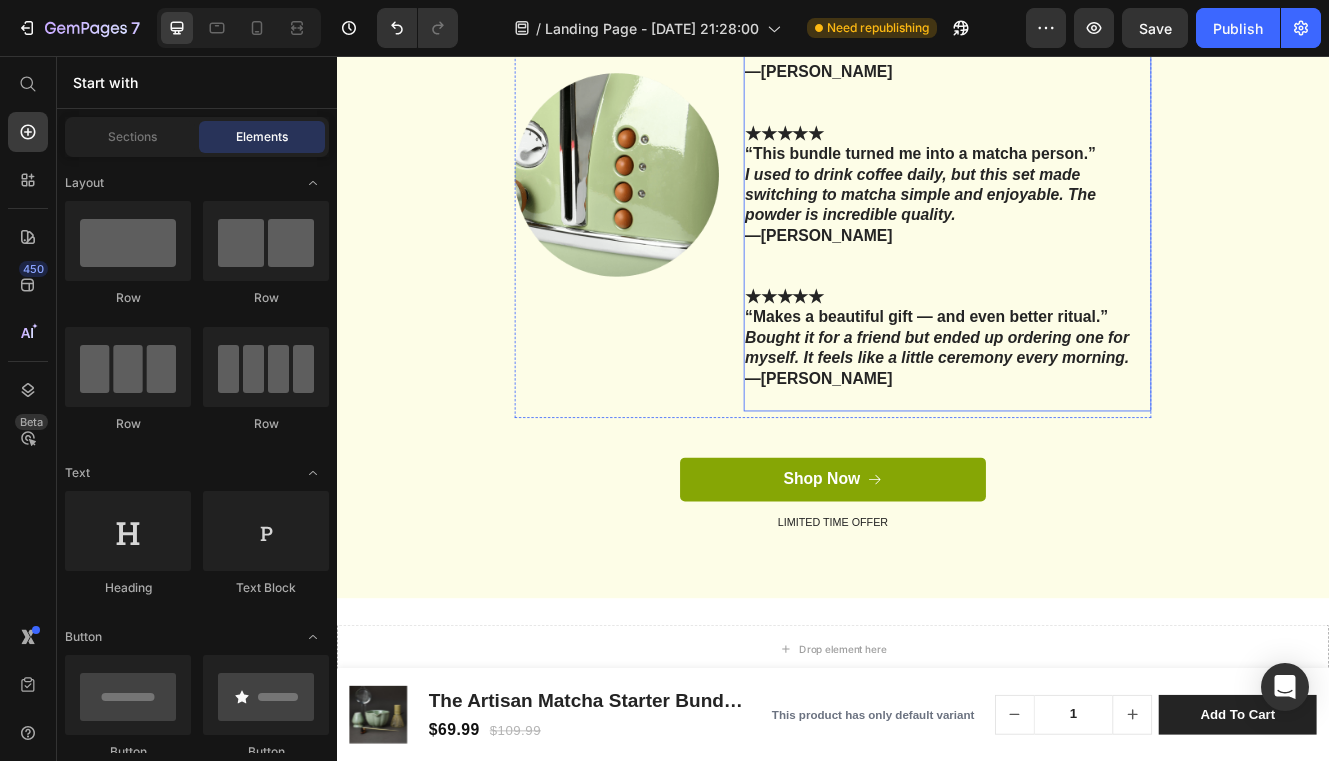 scroll, scrollTop: 5007, scrollLeft: 0, axis: vertical 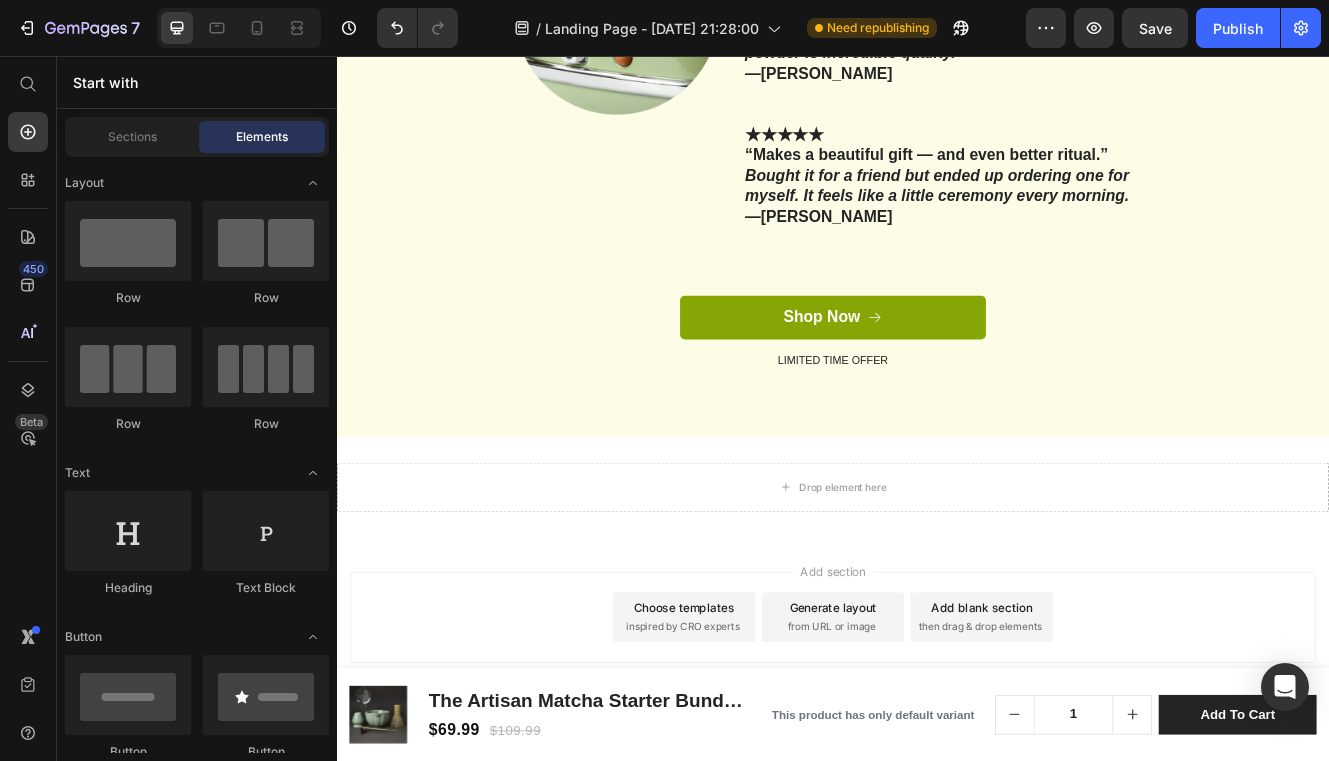 click on "Add section Choose templates inspired by CRO experts Generate layout from URL or image Add blank section then drag & drop elements" at bounding box center (937, 763) 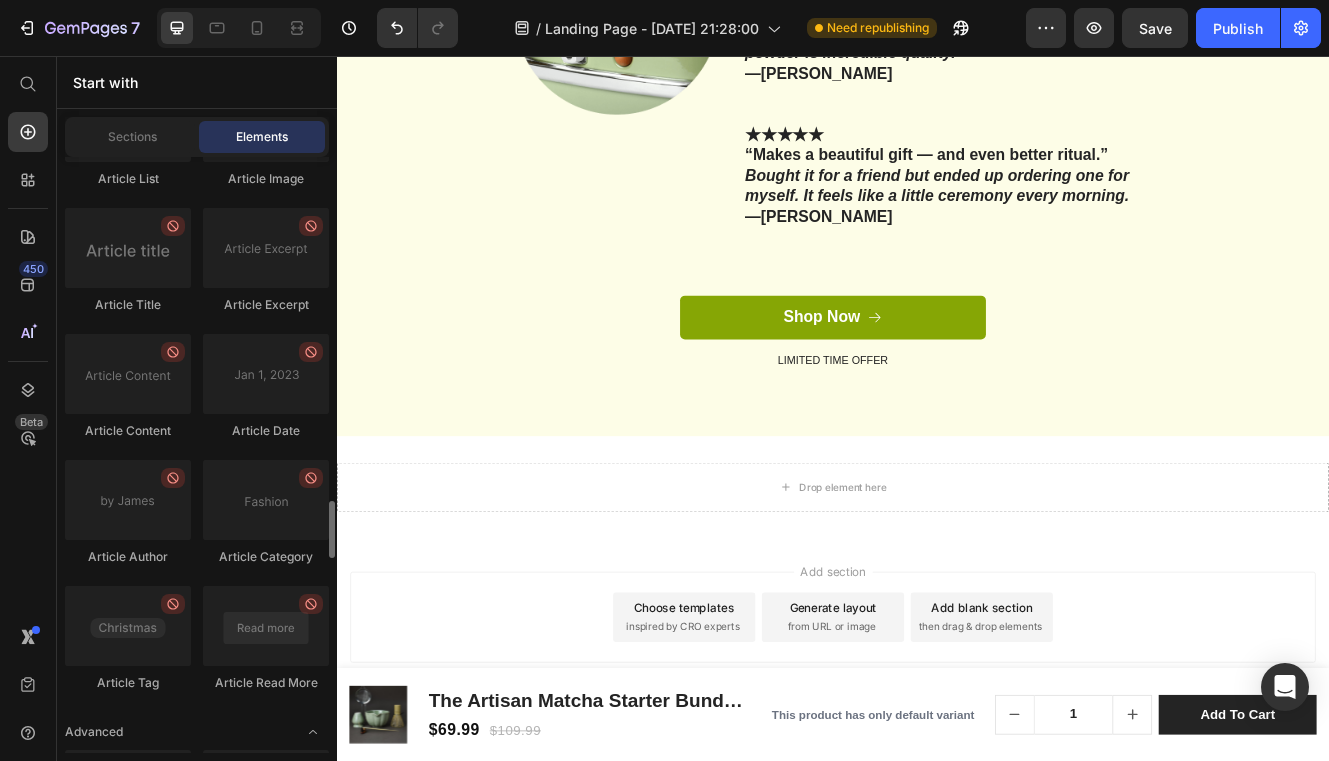 scroll, scrollTop: 5586, scrollLeft: 0, axis: vertical 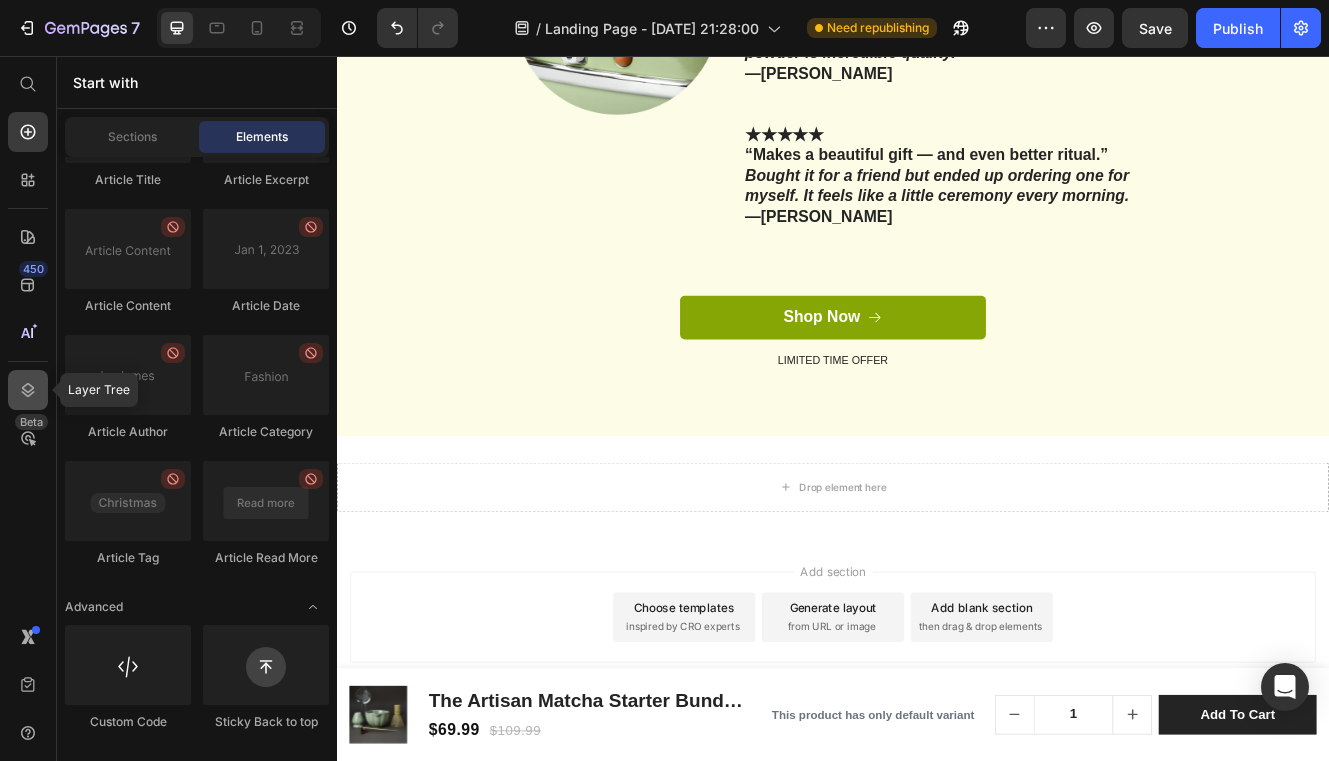 click 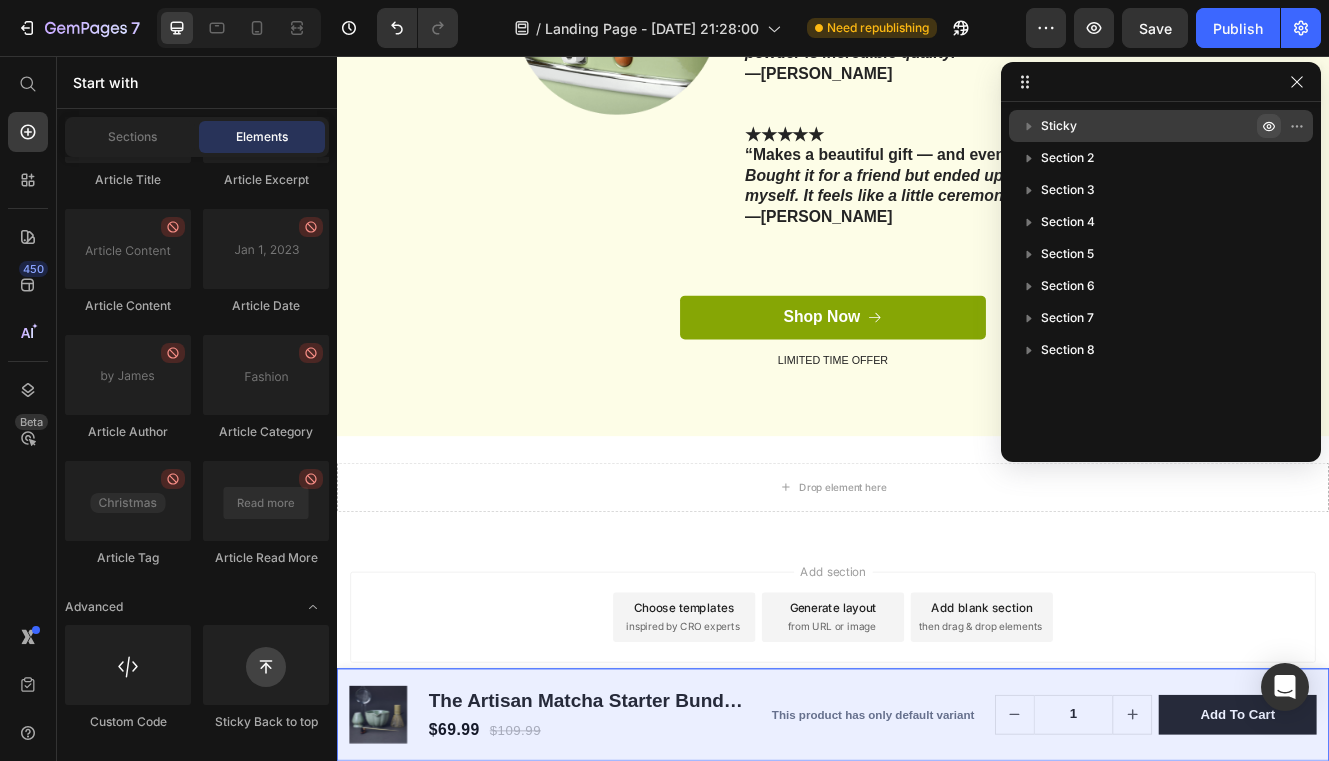 click 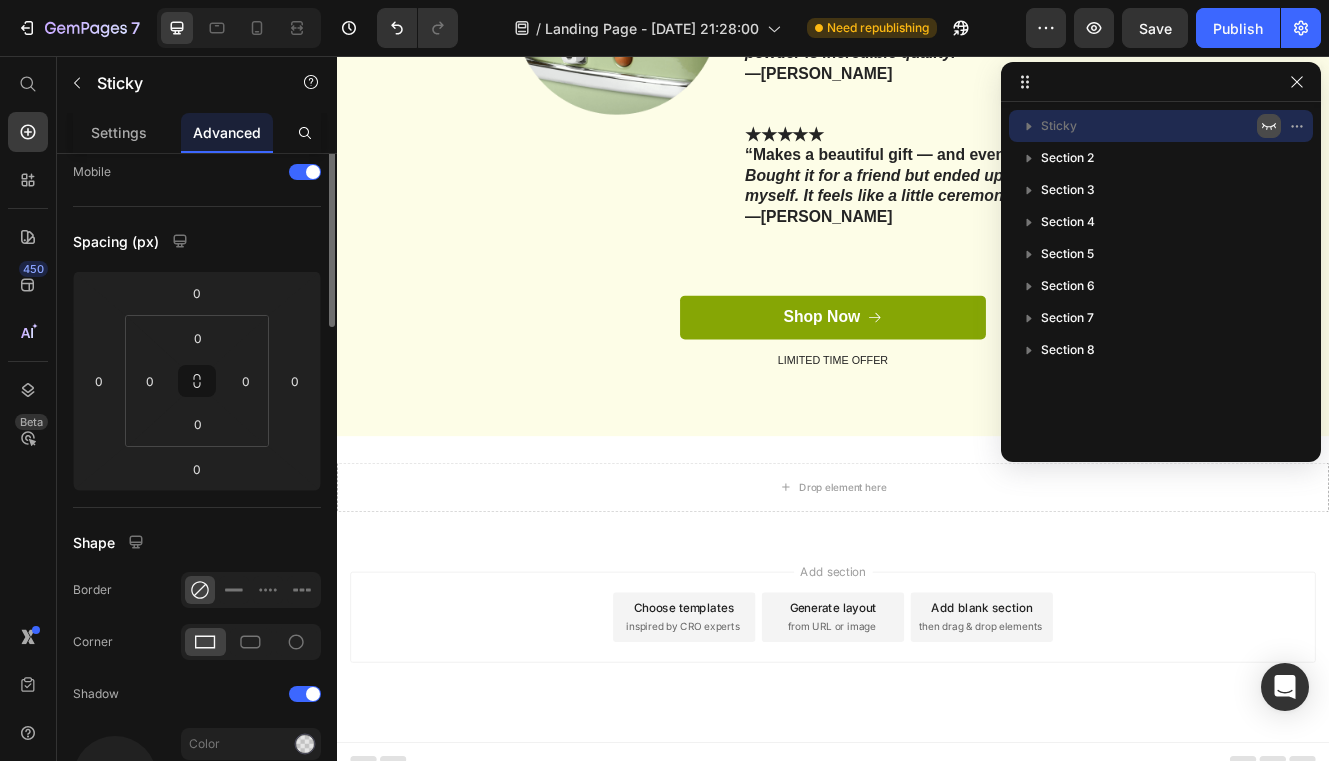 scroll, scrollTop: 0, scrollLeft: 0, axis: both 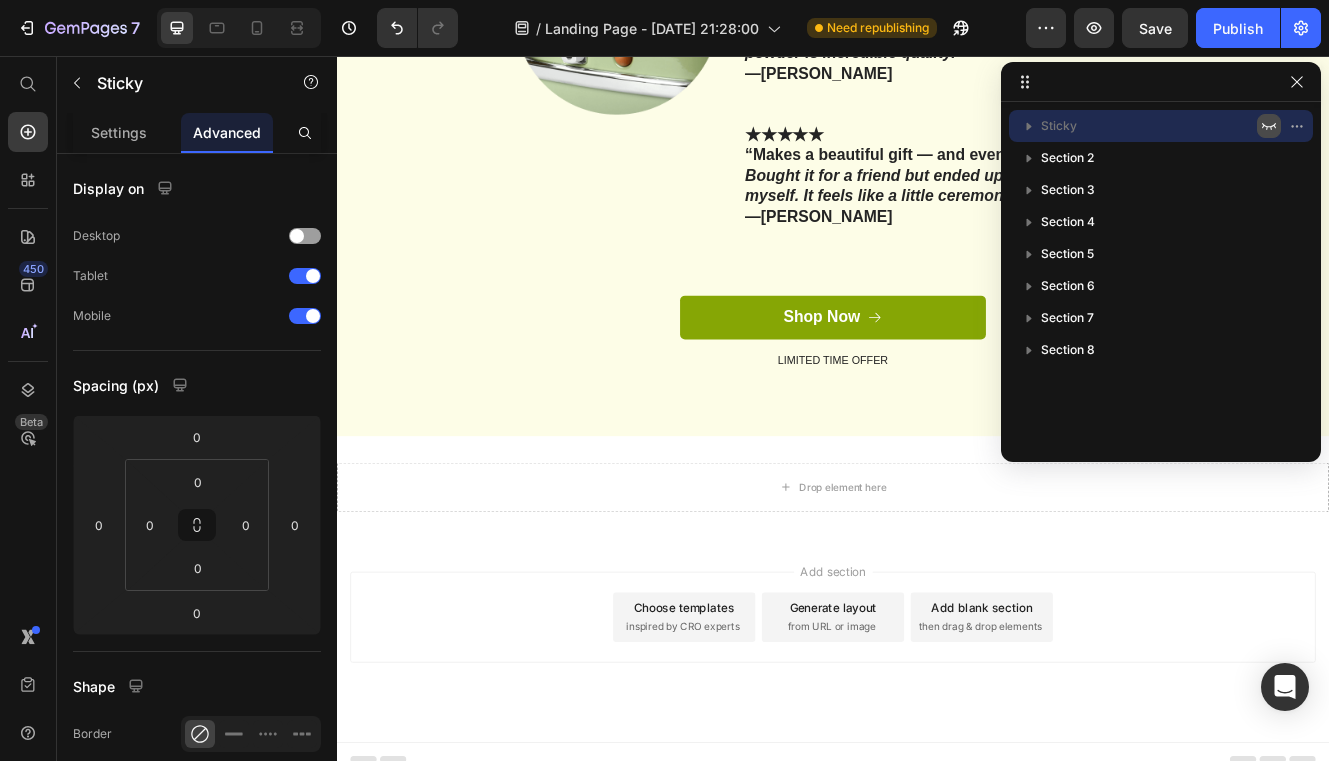 click 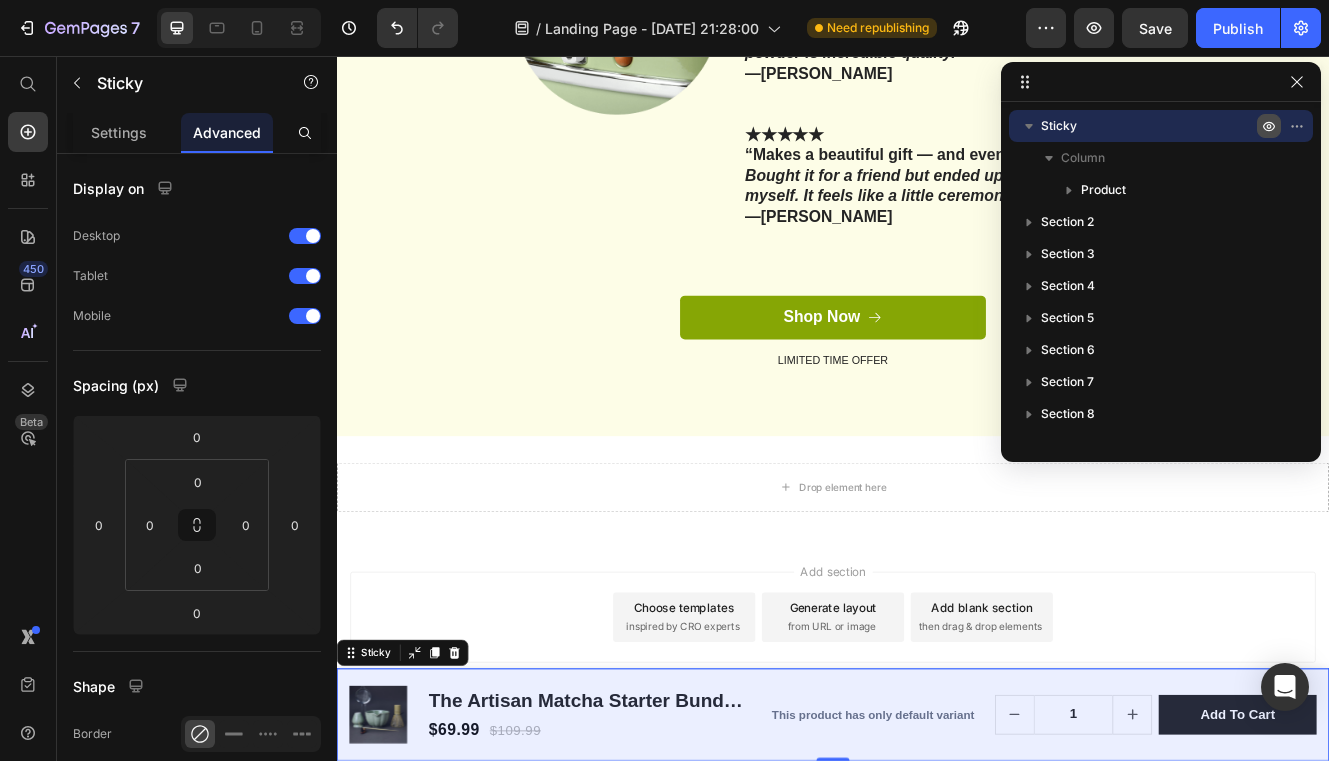 click 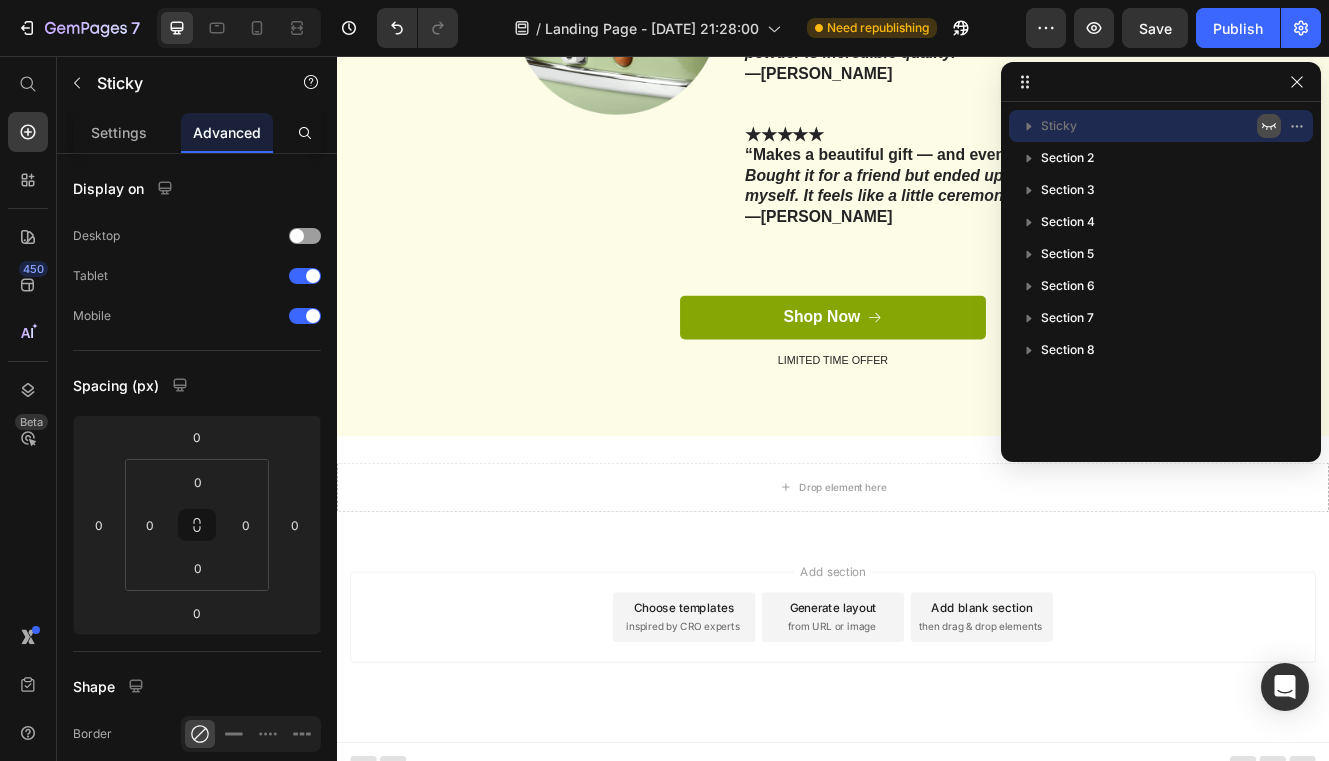 click 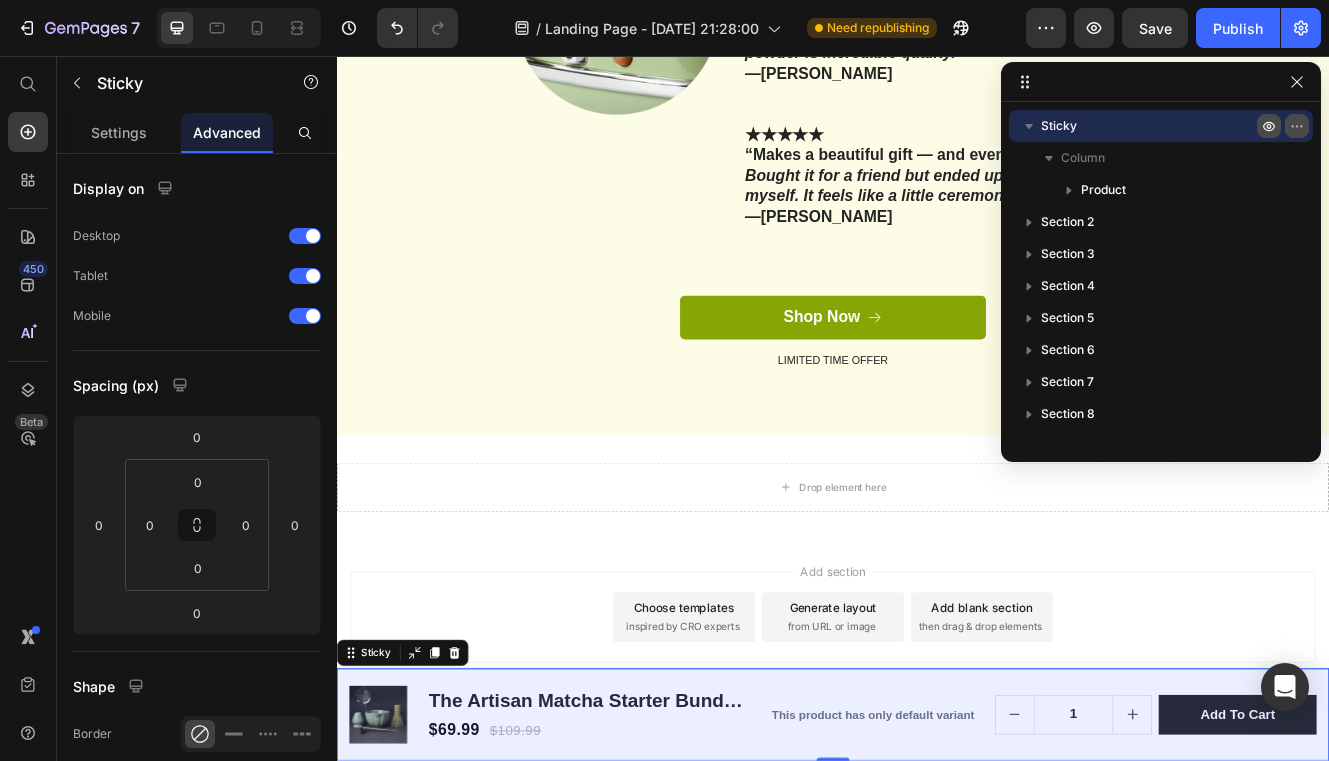 click 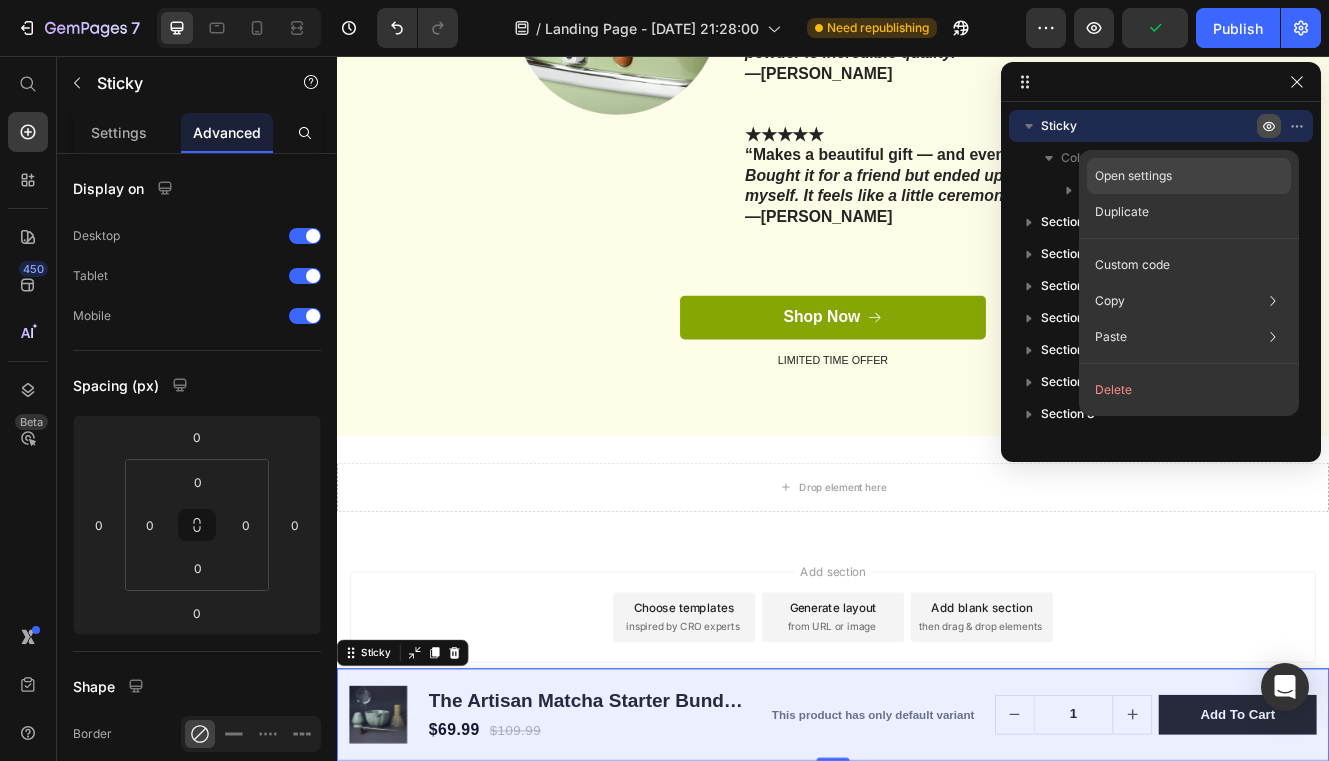 click on "Open settings" 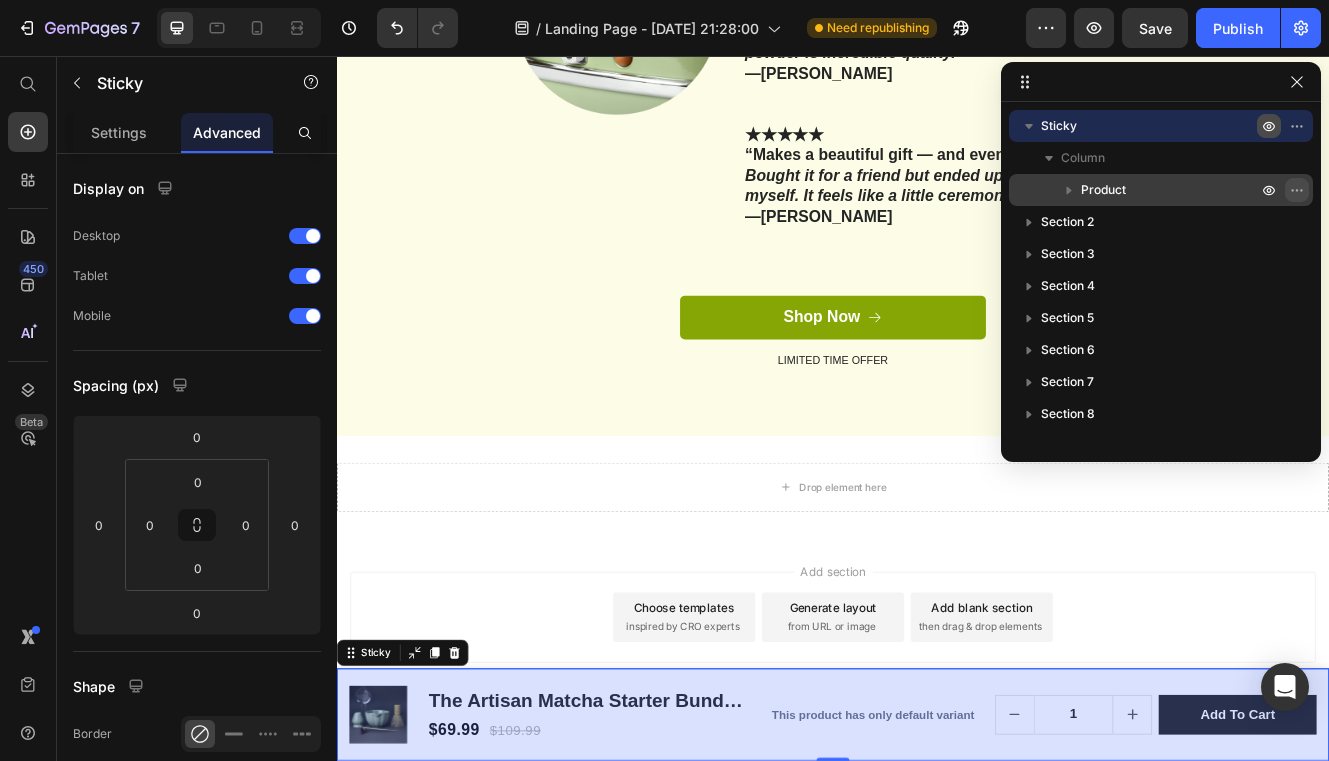 click 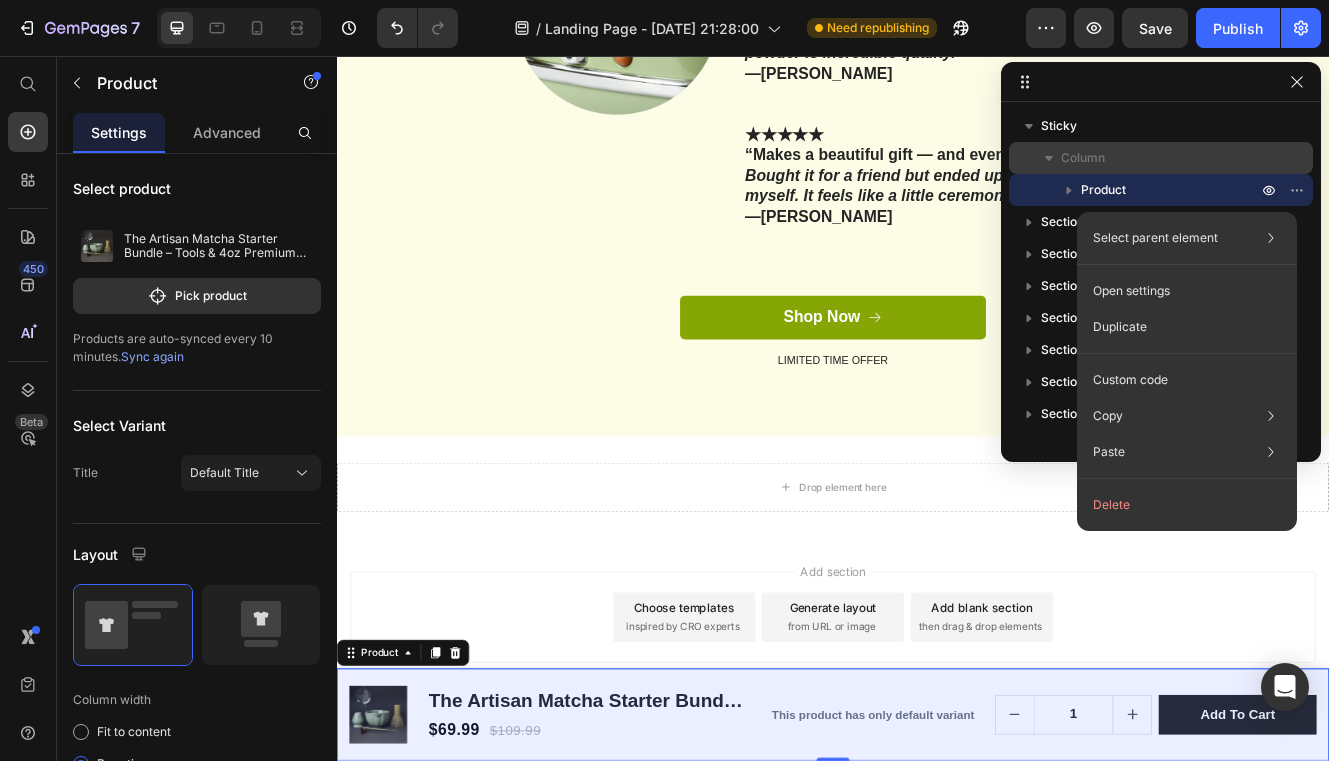 click on "Column" at bounding box center [1161, 158] 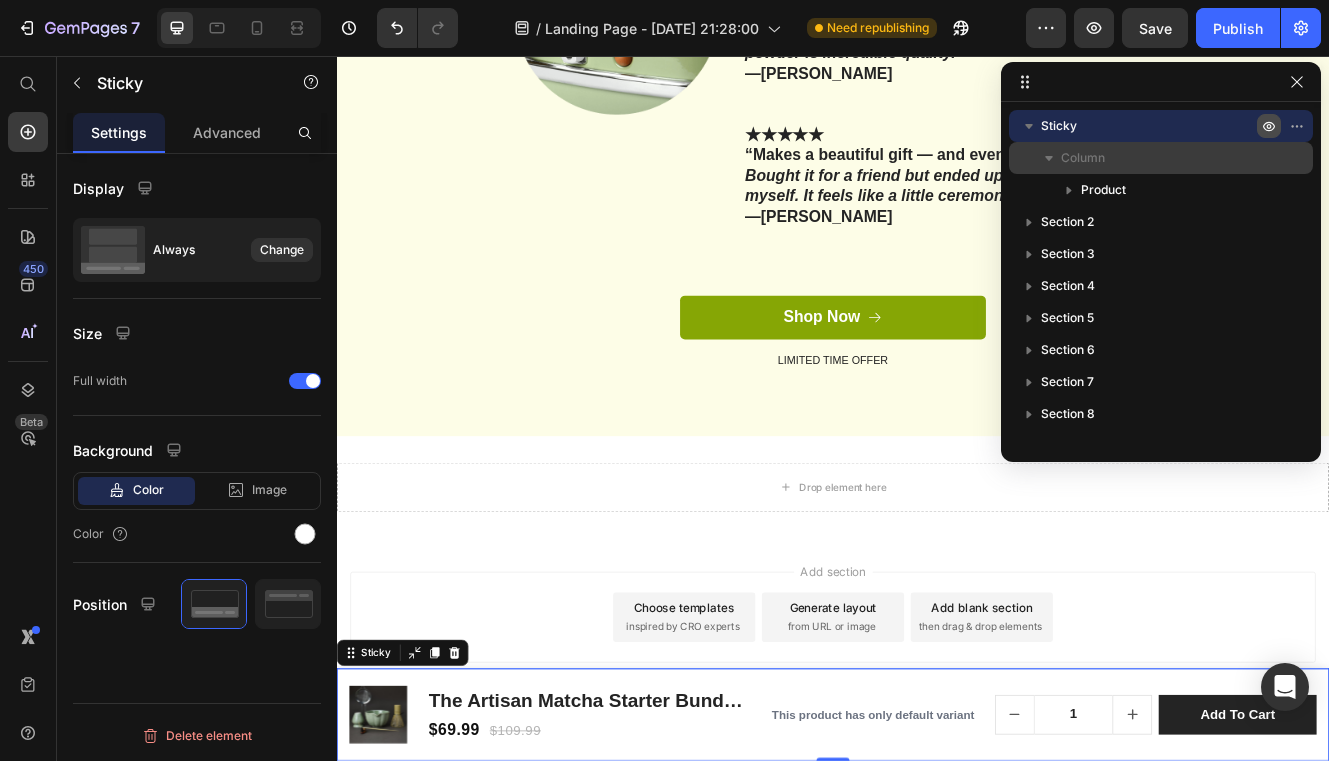 click 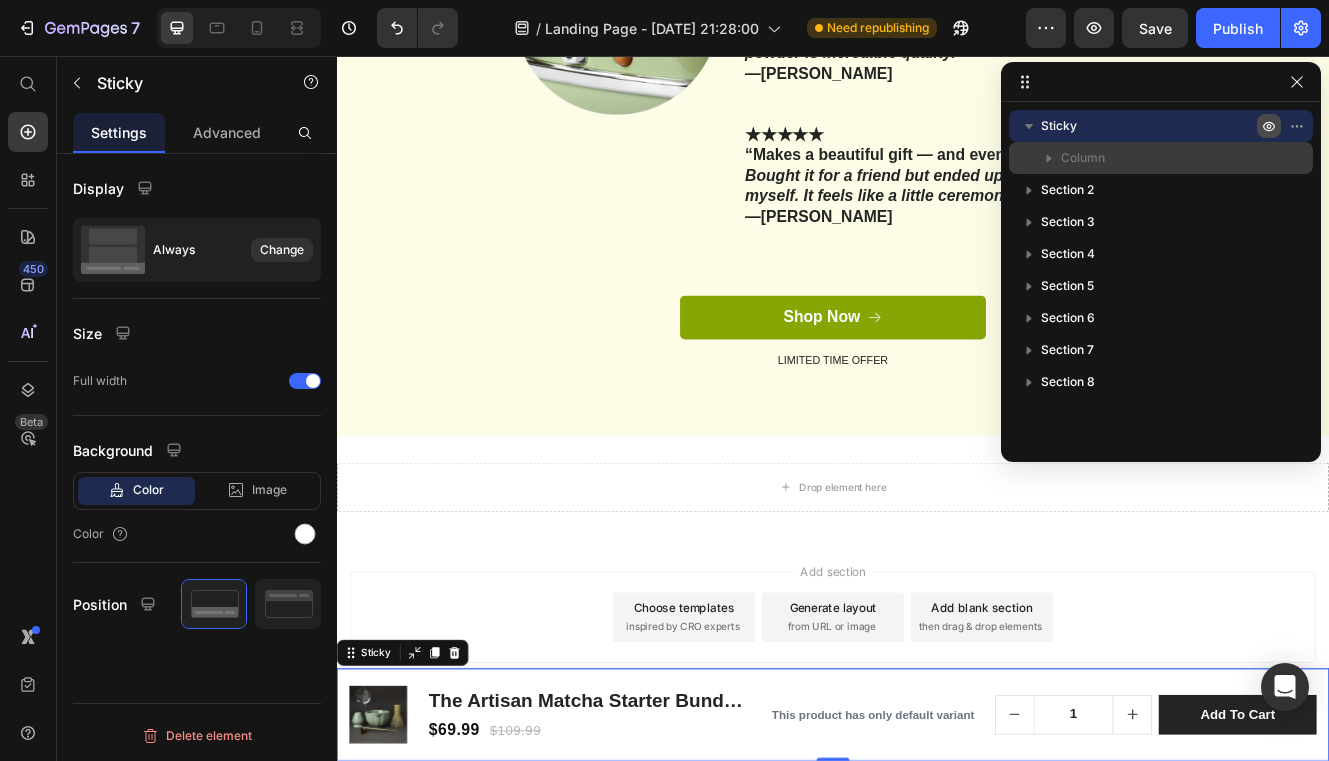 click 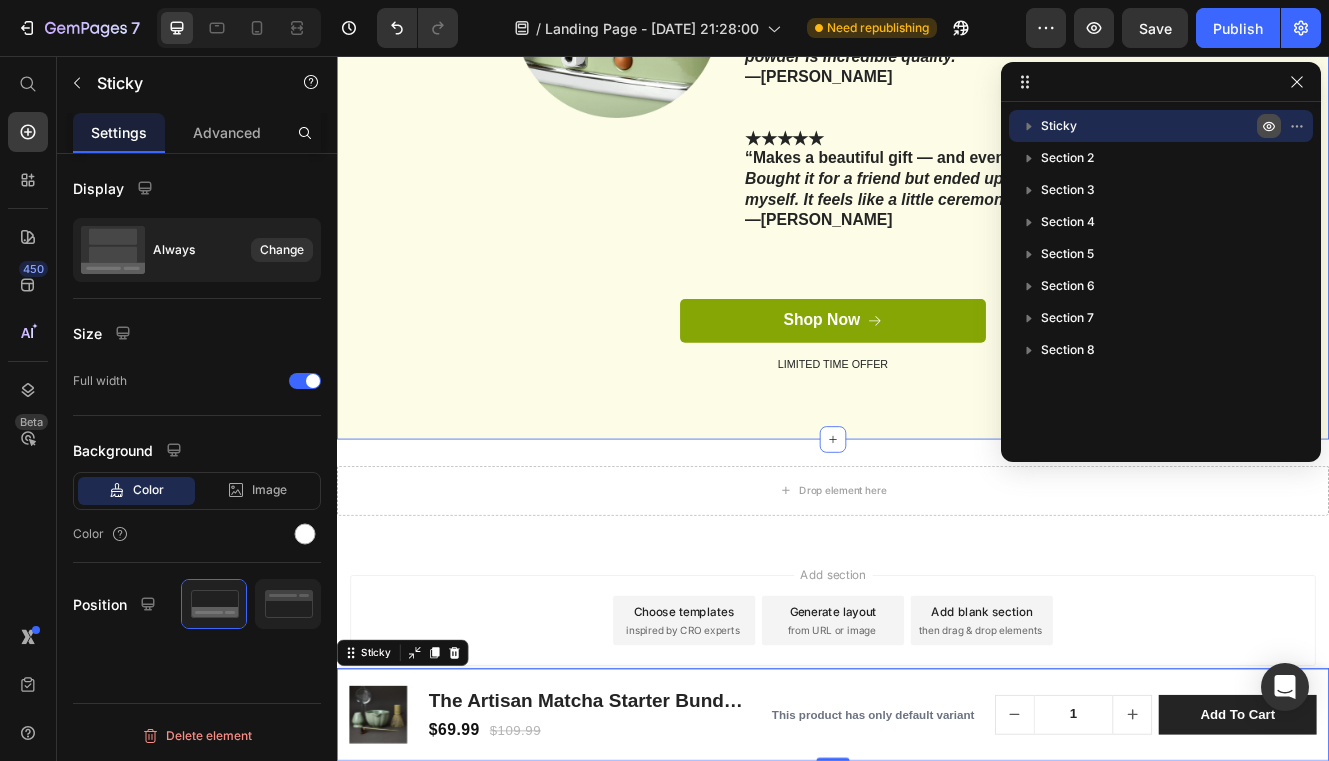 scroll, scrollTop: 5007, scrollLeft: 0, axis: vertical 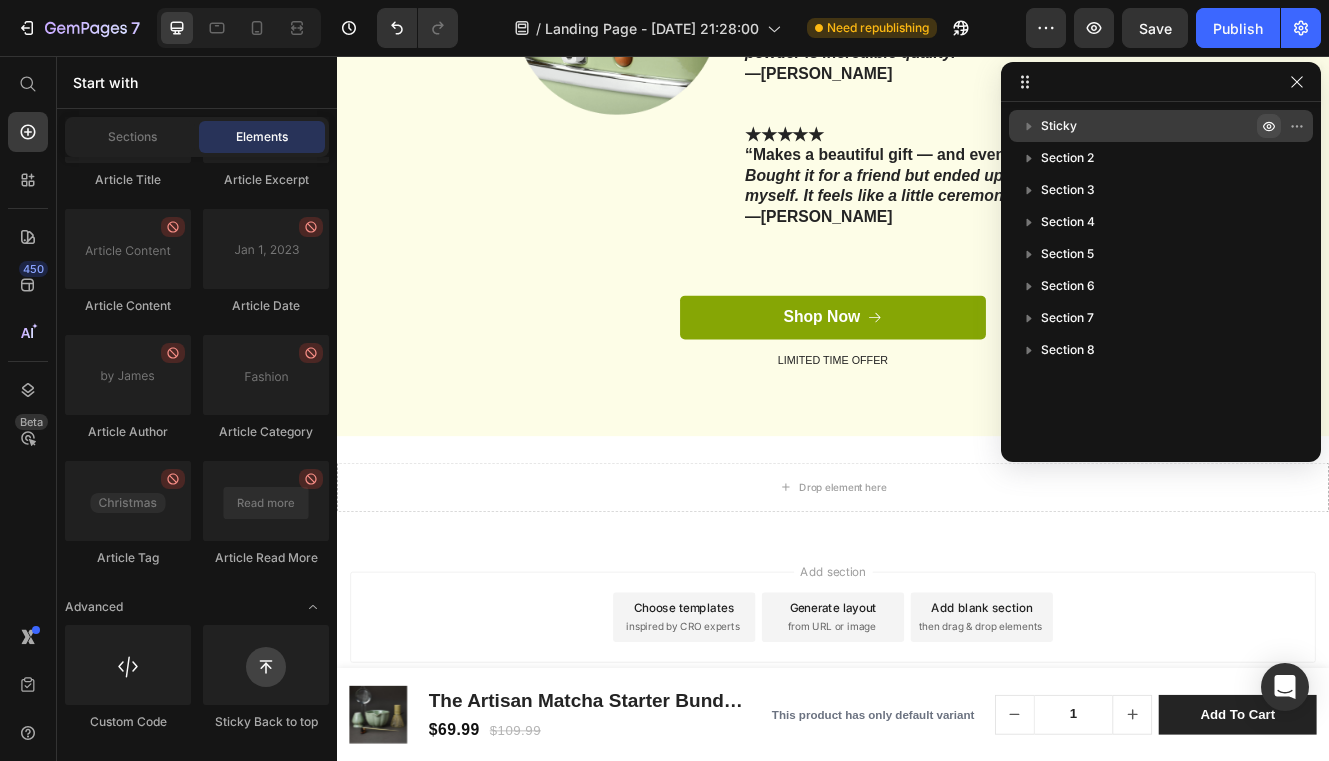 click on "Add section Choose templates inspired by CRO experts Generate layout from URL or image Add blank section then drag & drop elements" at bounding box center (937, 763) 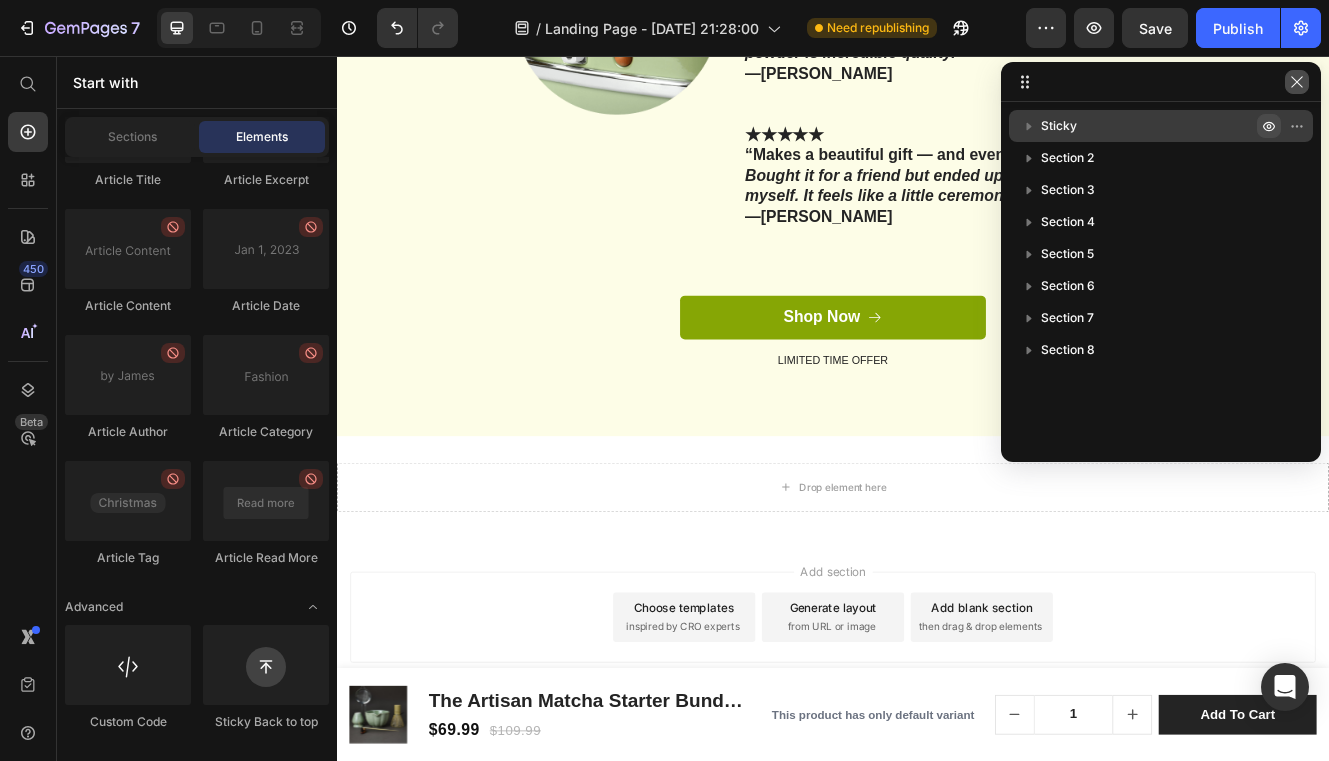 click at bounding box center (1297, 82) 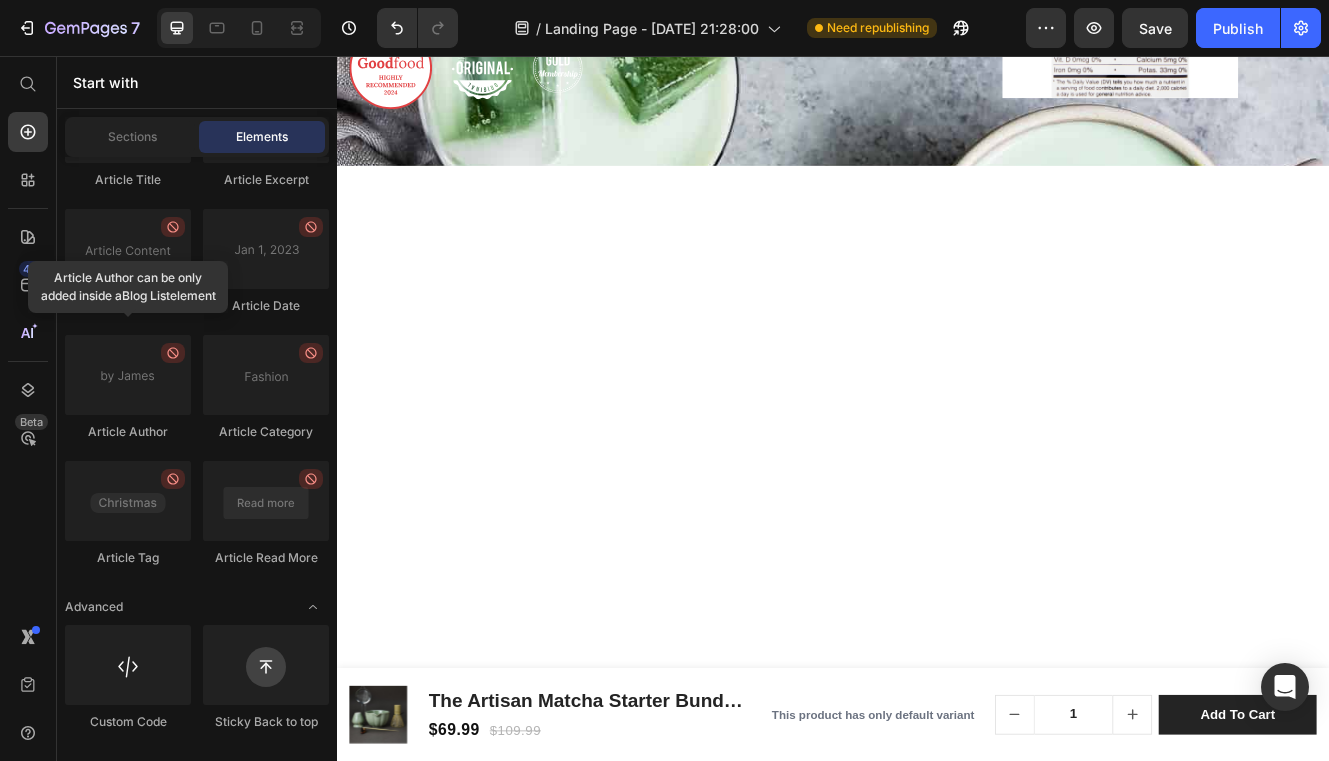 scroll, scrollTop: 0, scrollLeft: 0, axis: both 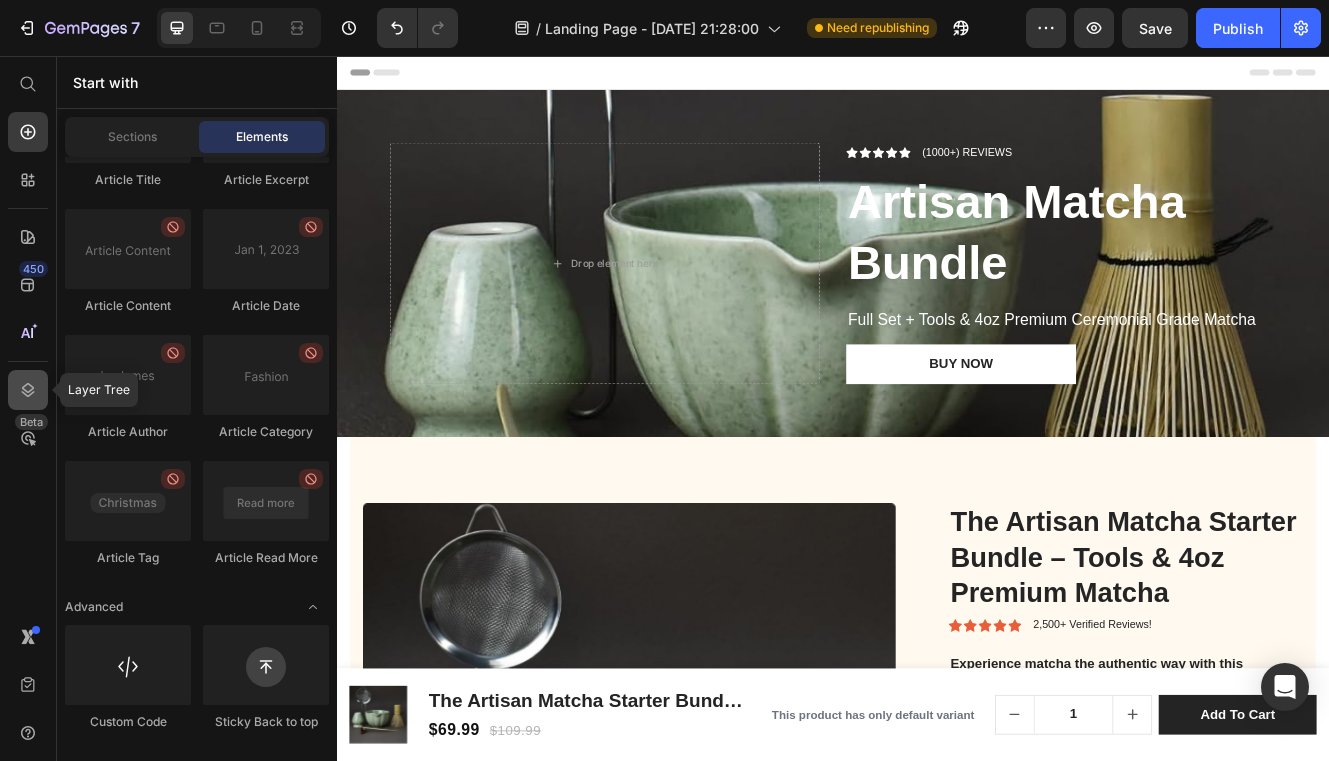 click 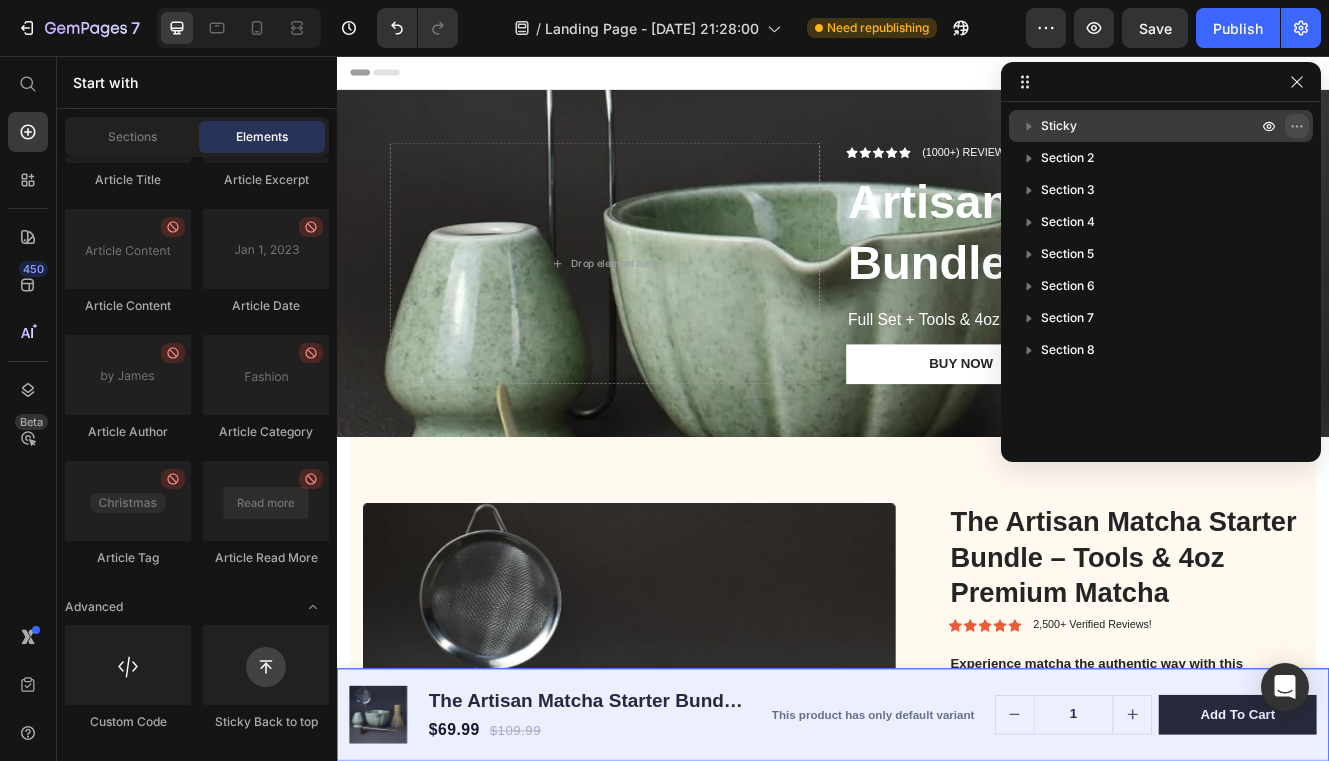 click 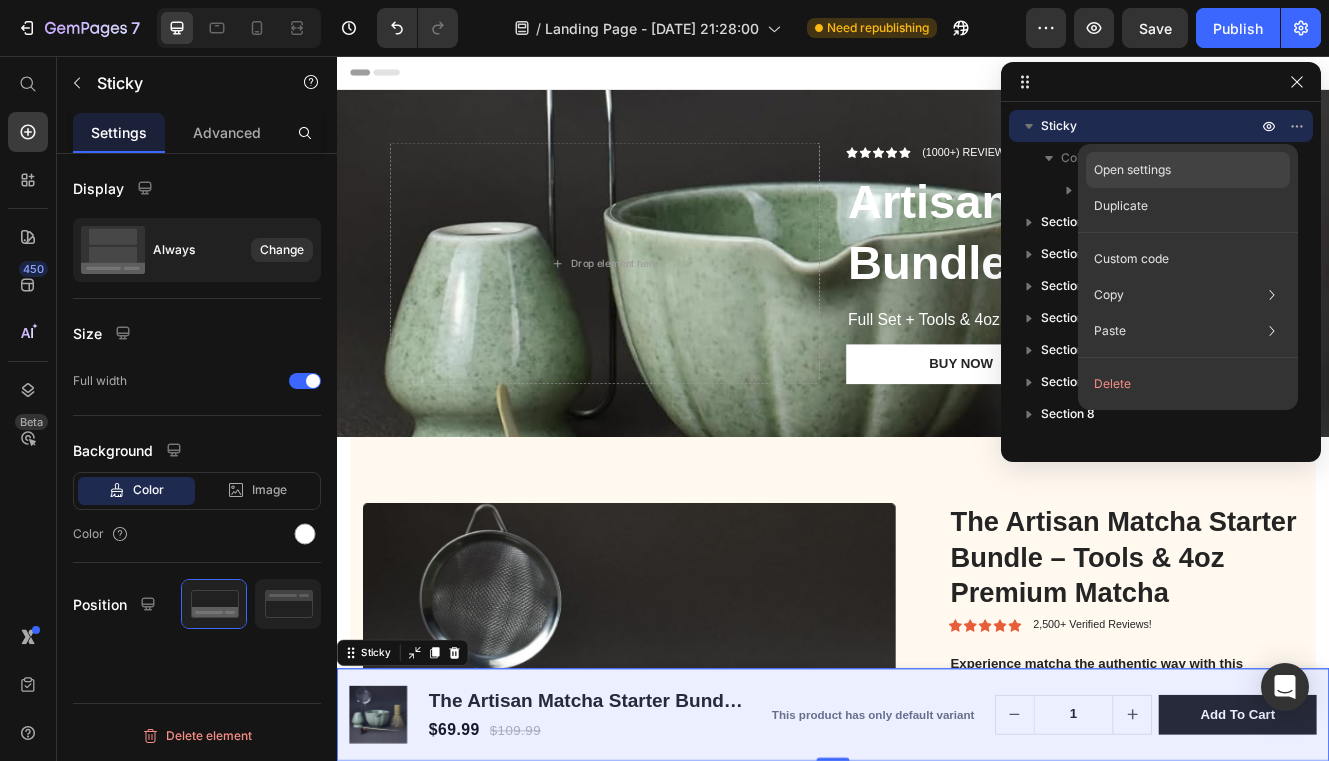 click on "Open settings" at bounding box center [1132, 170] 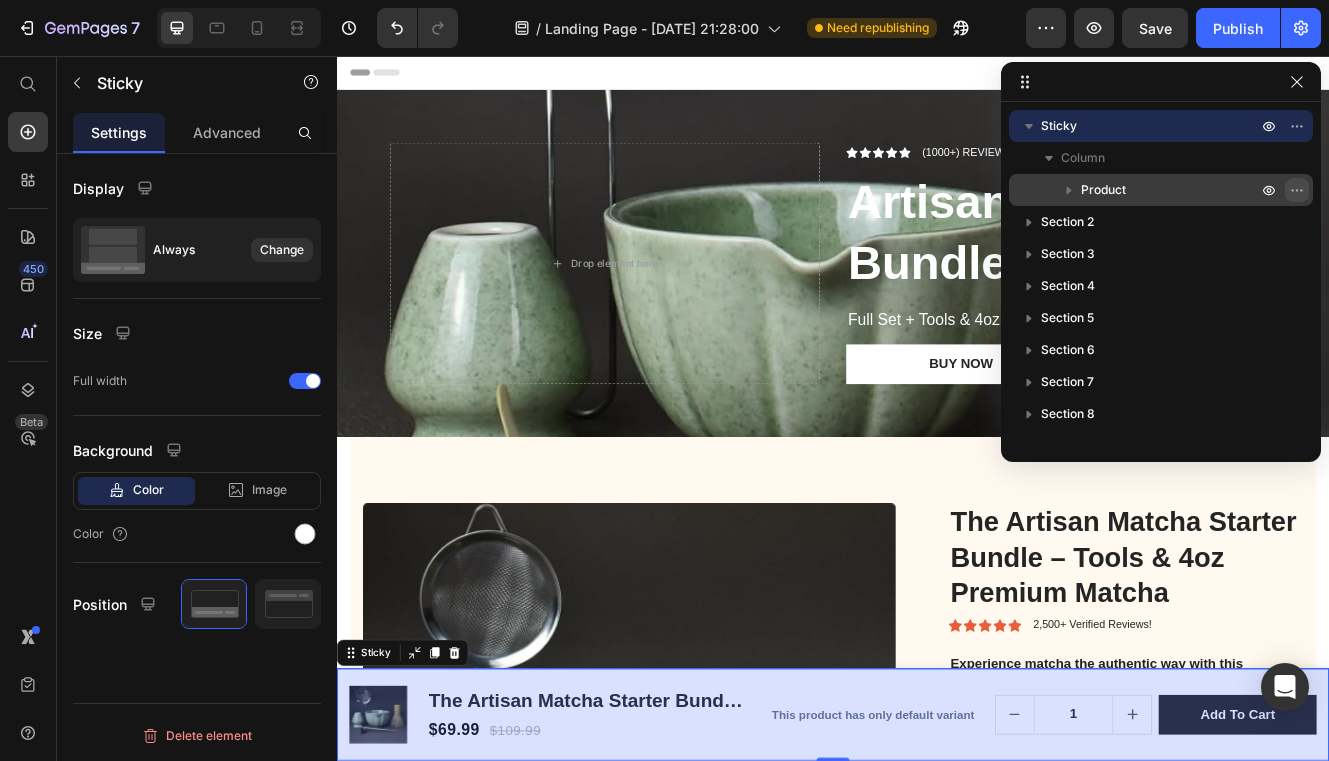 click 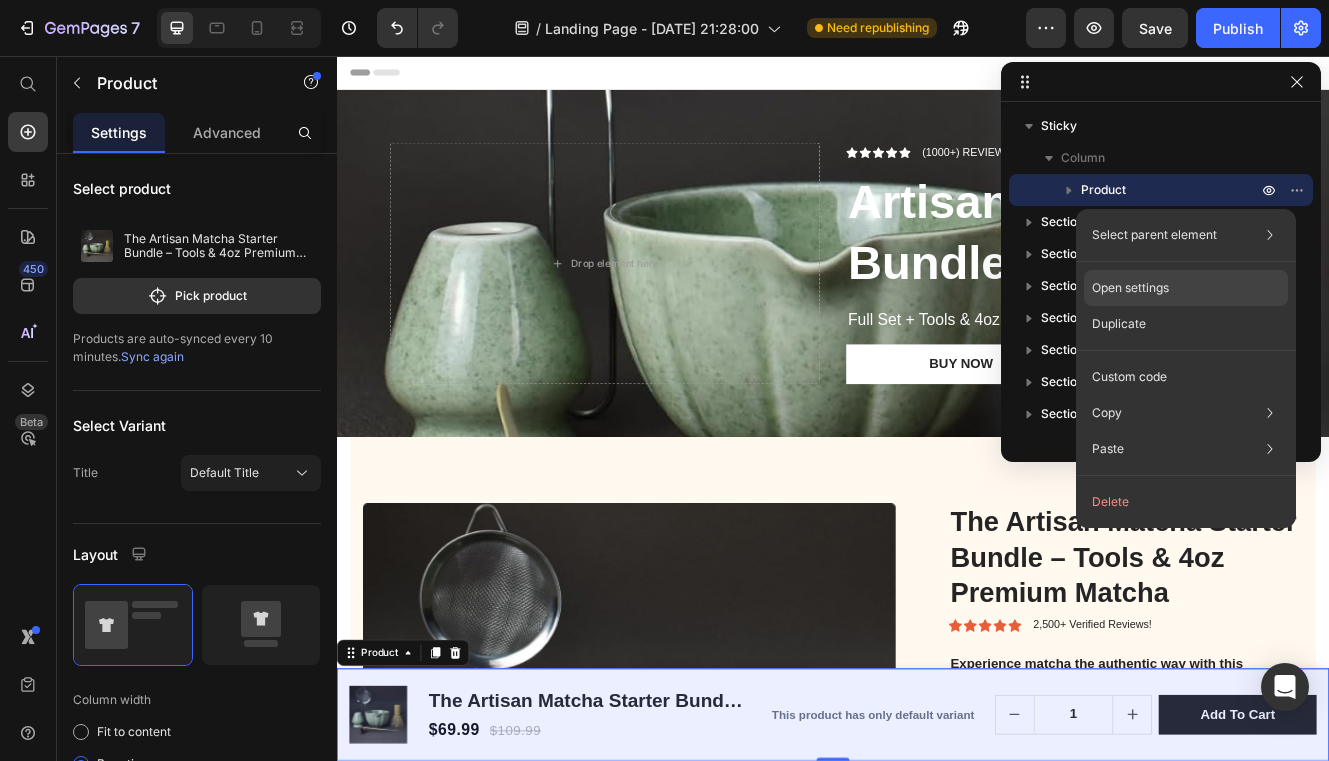 click on "Open settings" at bounding box center (1130, 288) 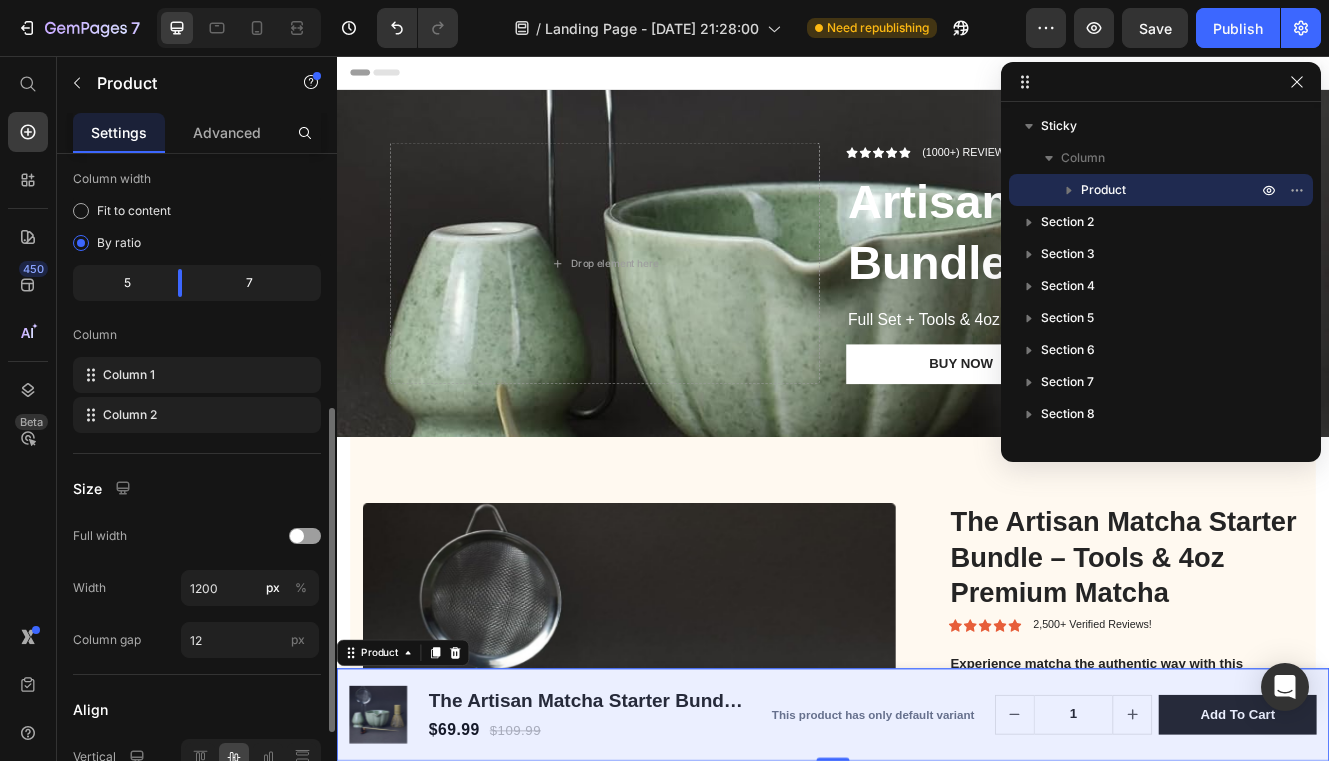 scroll, scrollTop: 589, scrollLeft: 0, axis: vertical 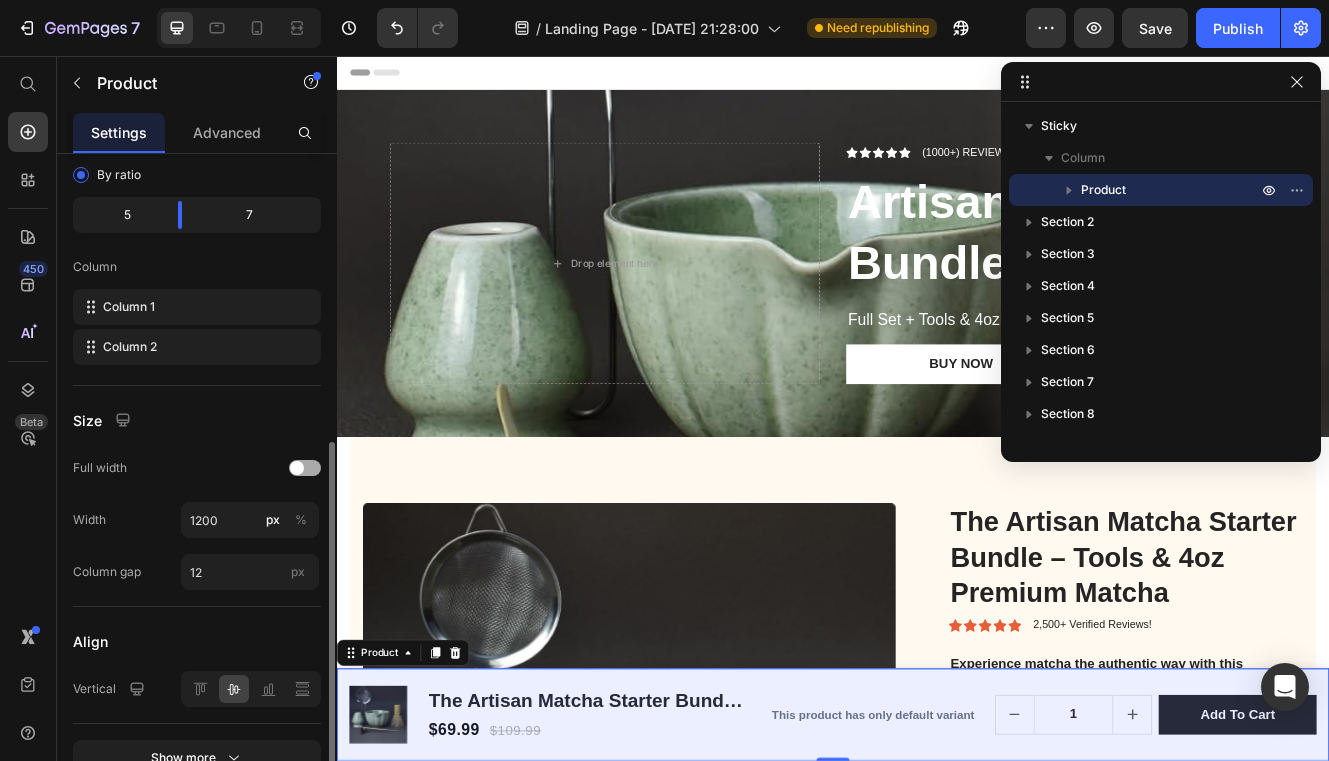 click at bounding box center [297, 468] 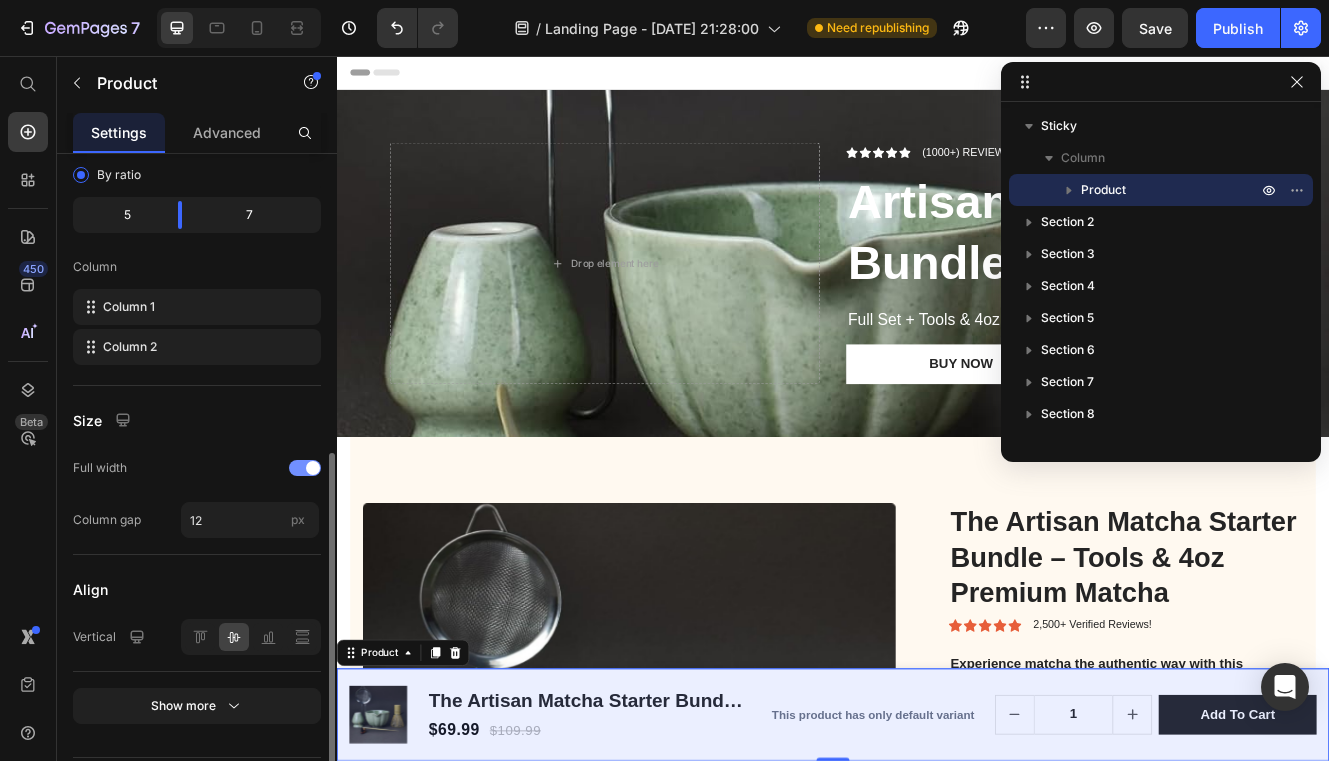 click at bounding box center [305, 468] 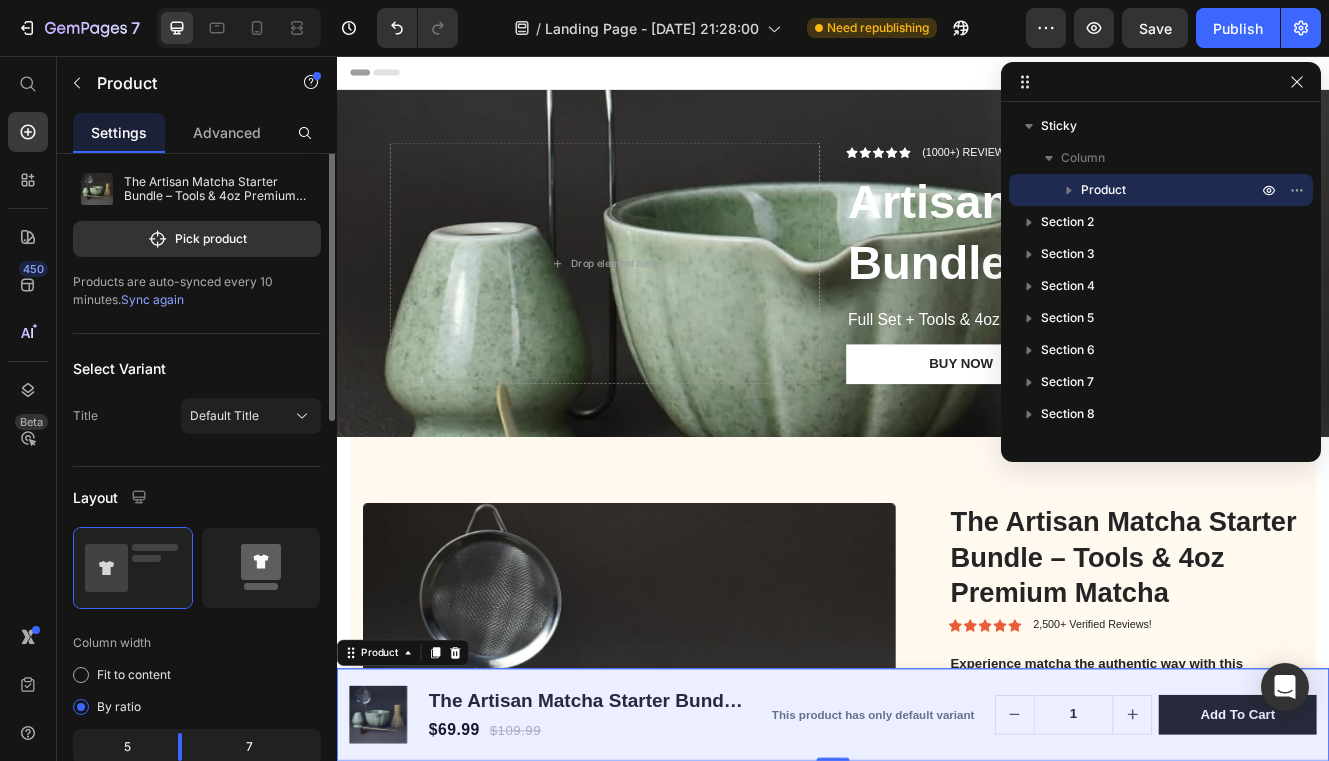 scroll, scrollTop: 0, scrollLeft: 0, axis: both 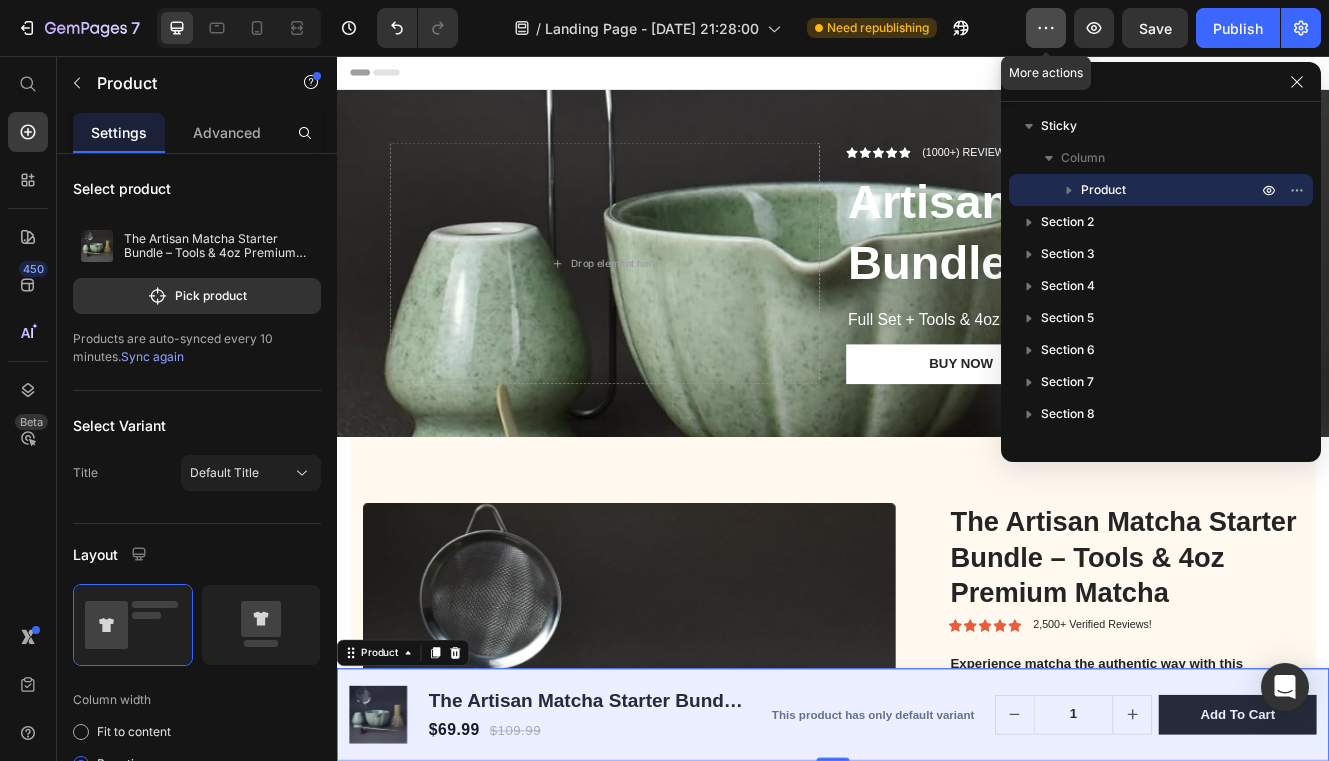 click 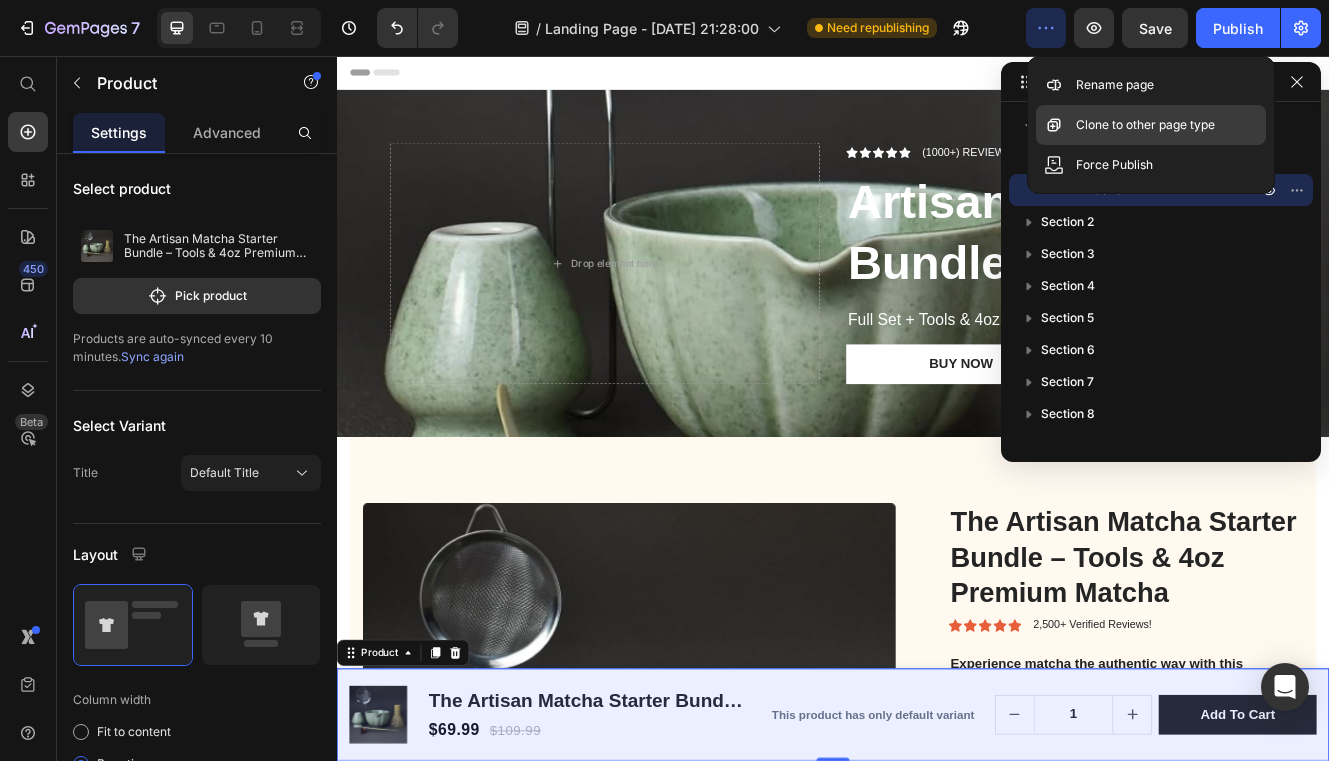 click on "Clone to other page type" at bounding box center [1145, 125] 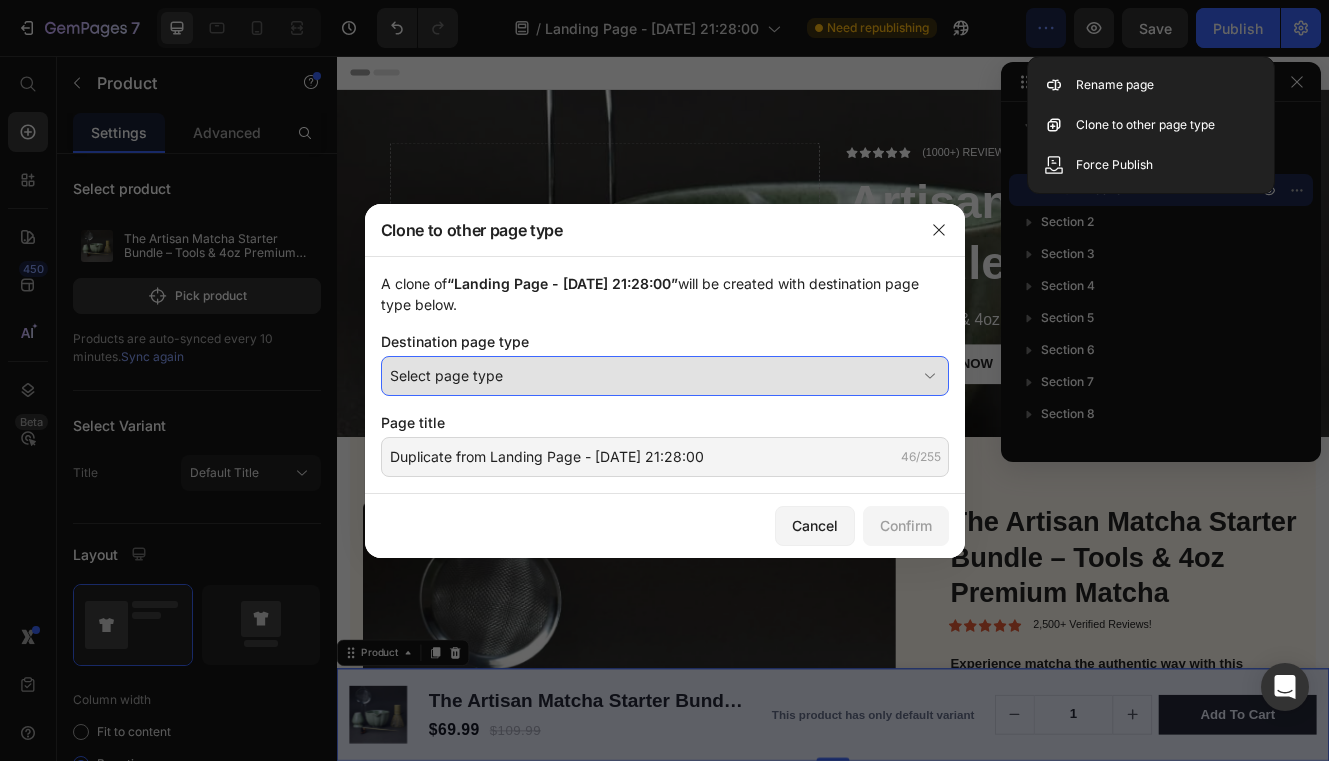 click on "Select page type" at bounding box center (653, 375) 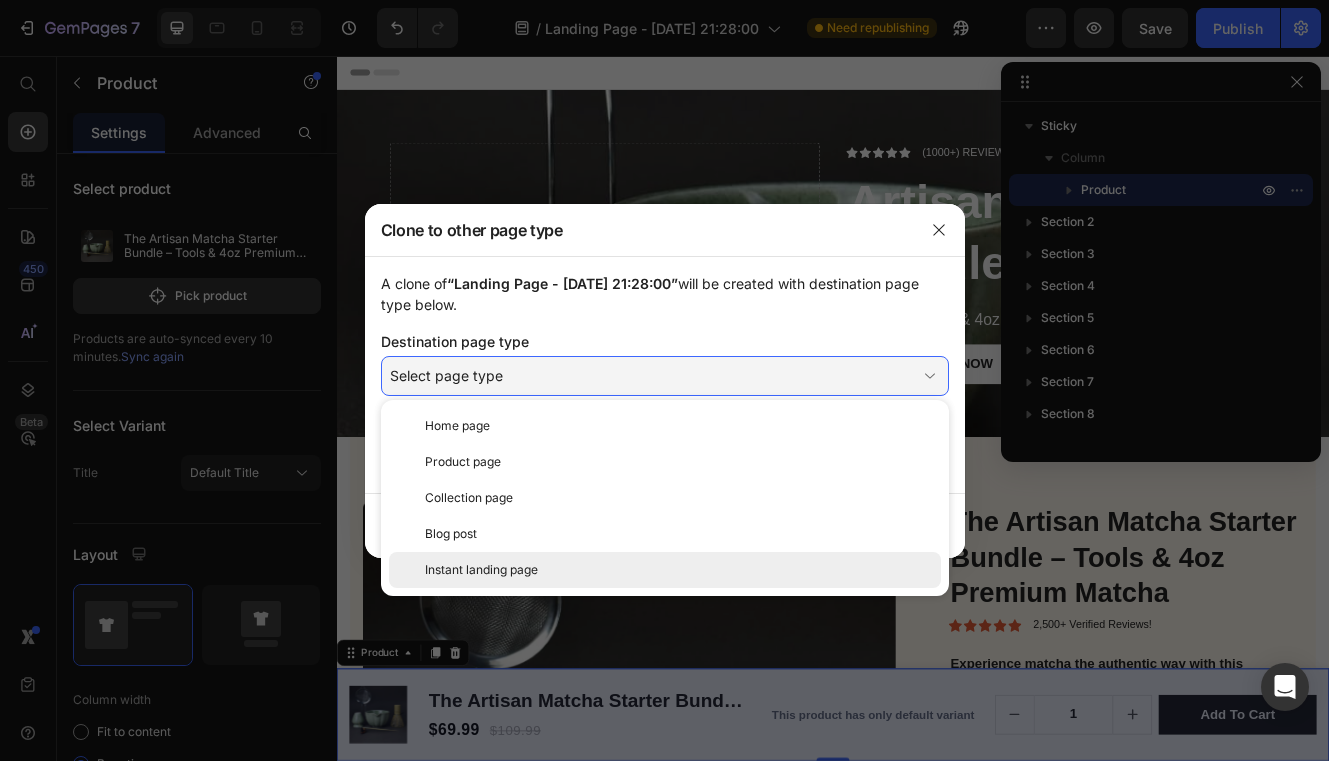 click on "Instant landing page" at bounding box center (481, 570) 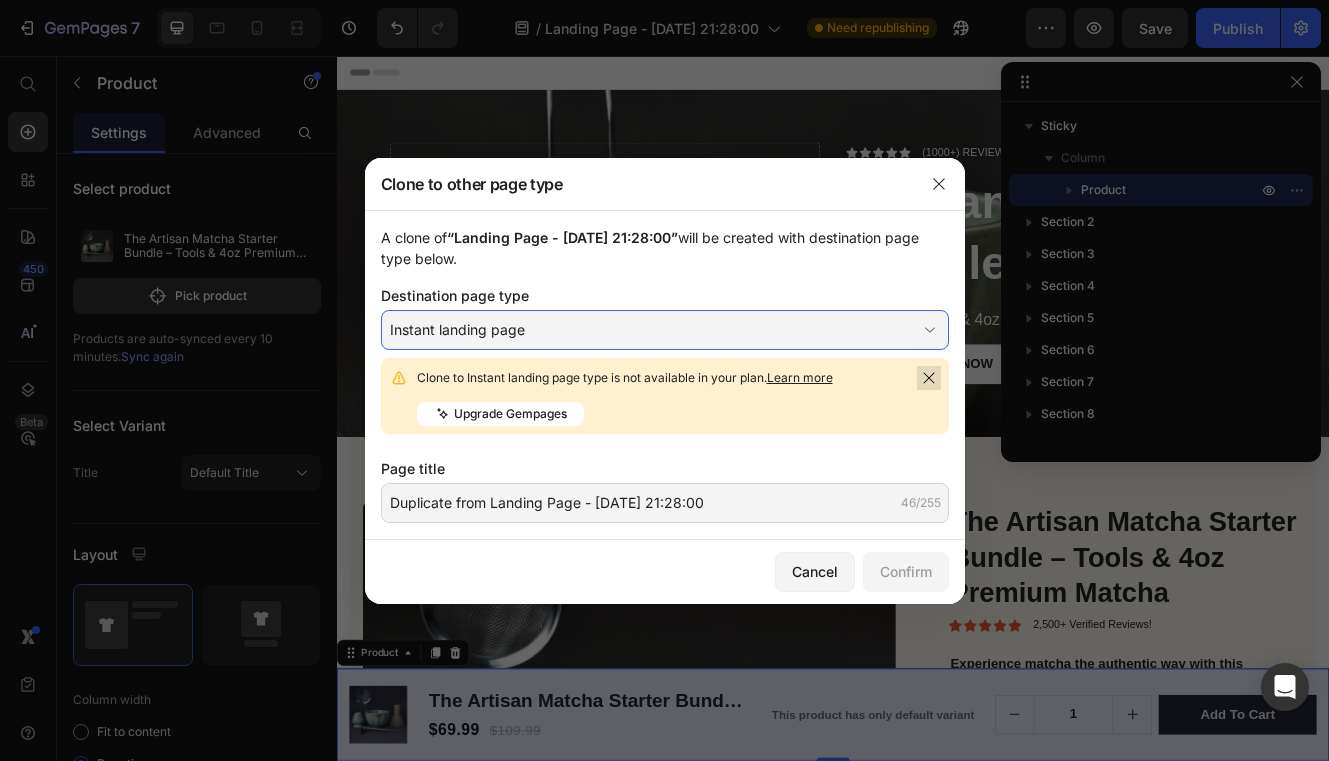 click 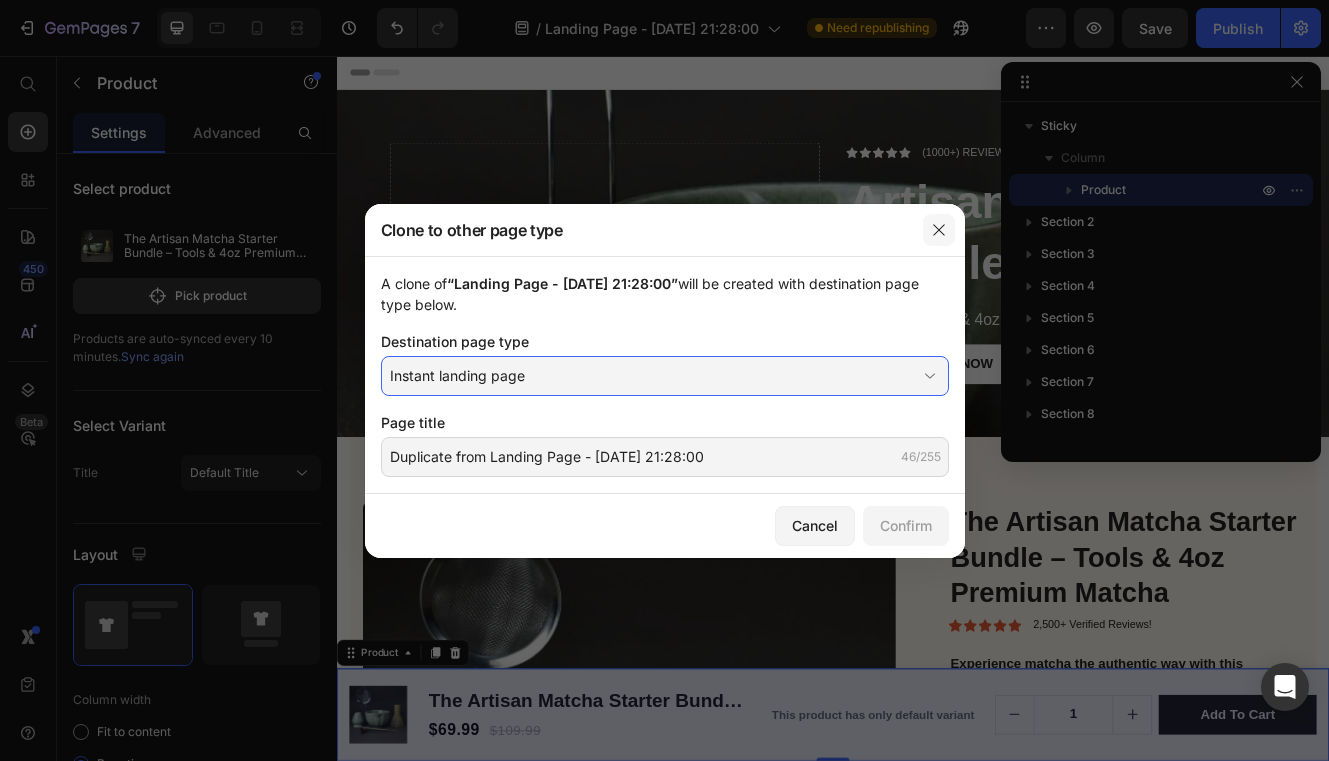 click 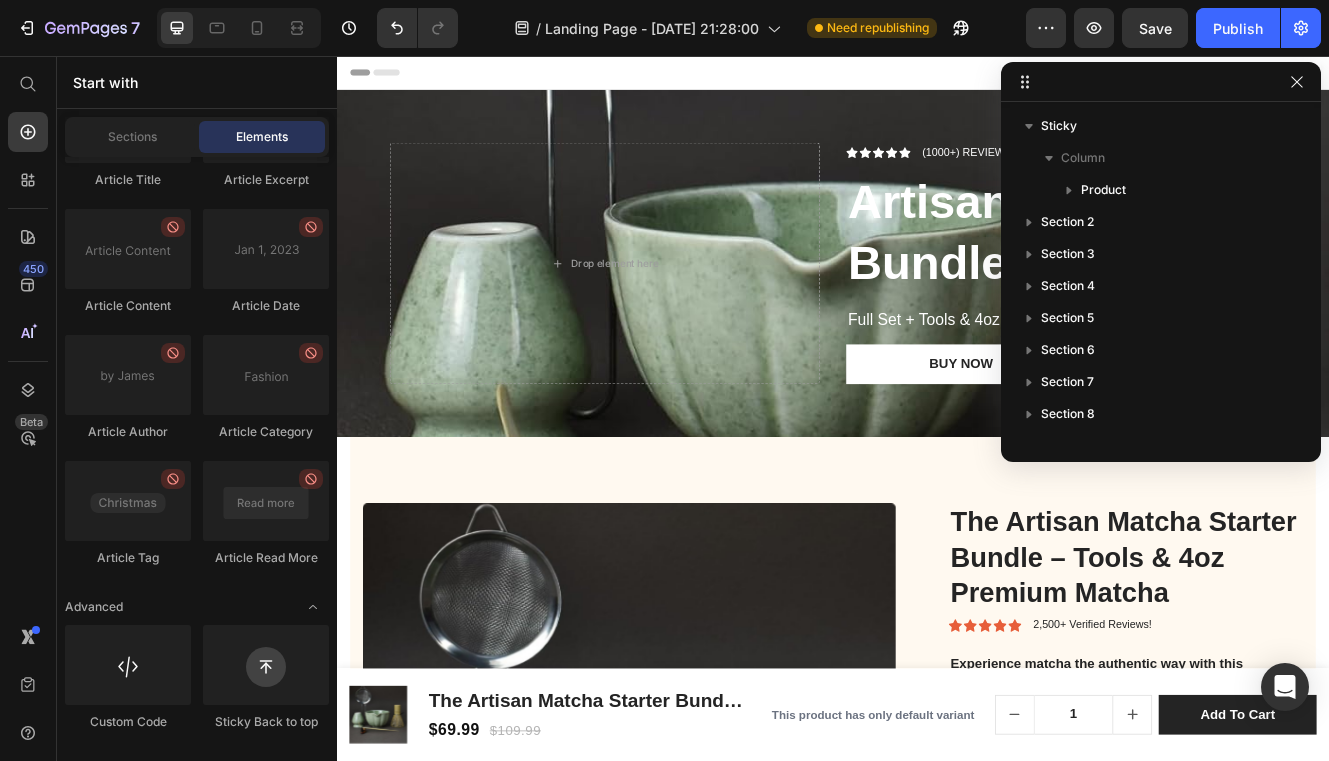 click on "Header" at bounding box center (937, 76) 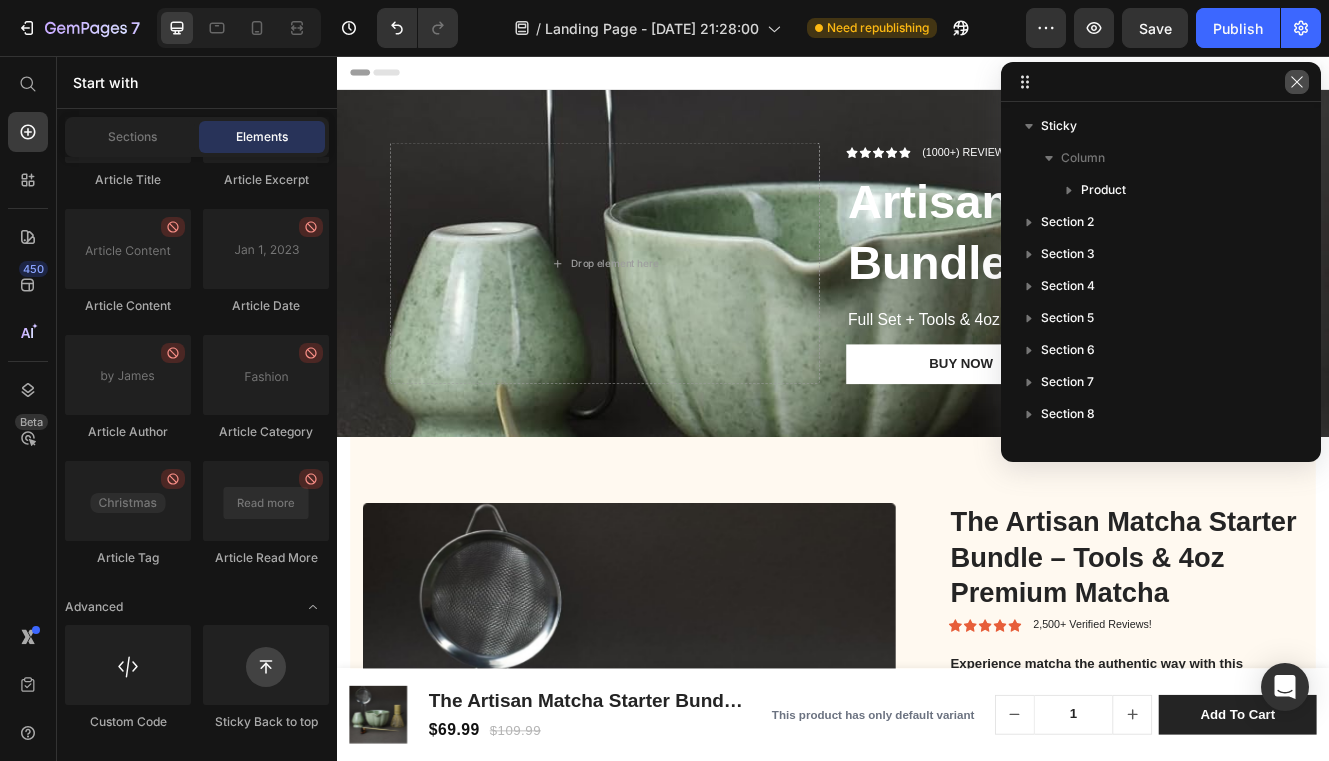 click 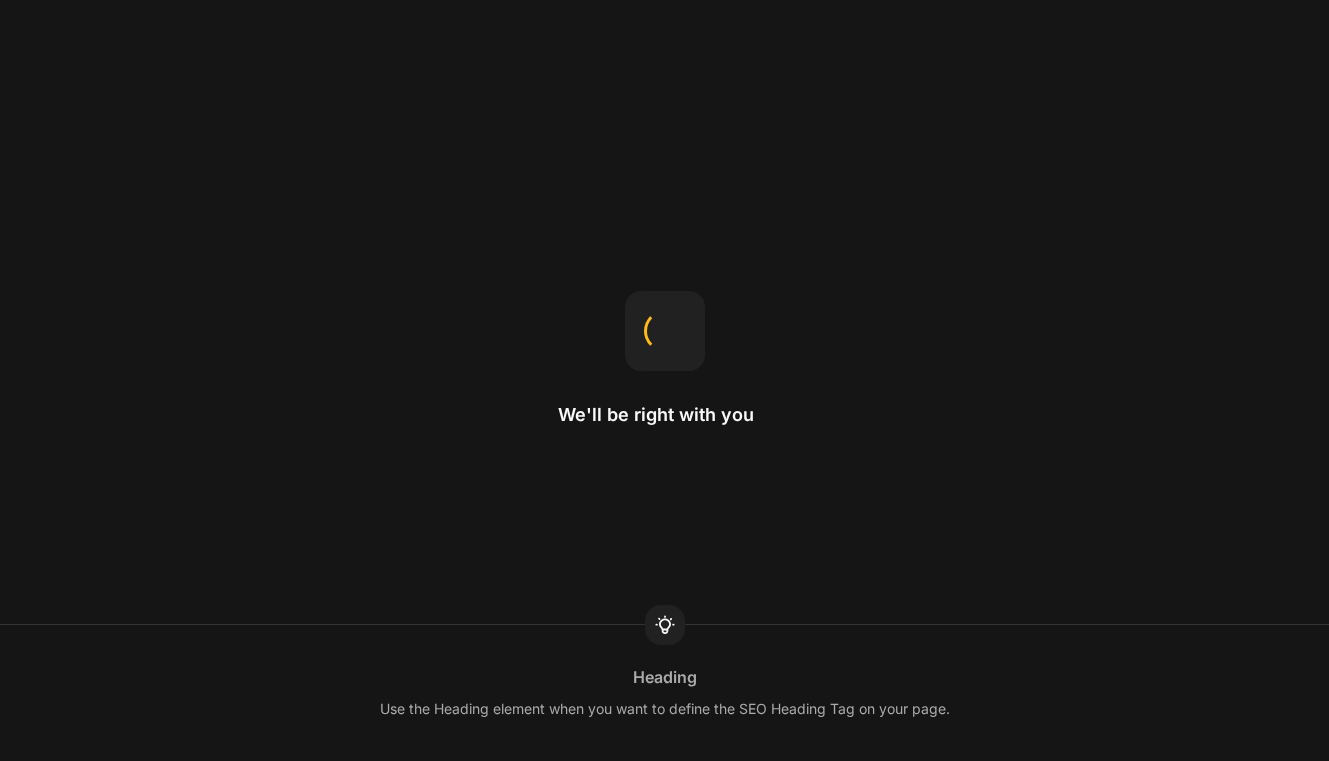 scroll, scrollTop: 0, scrollLeft: 0, axis: both 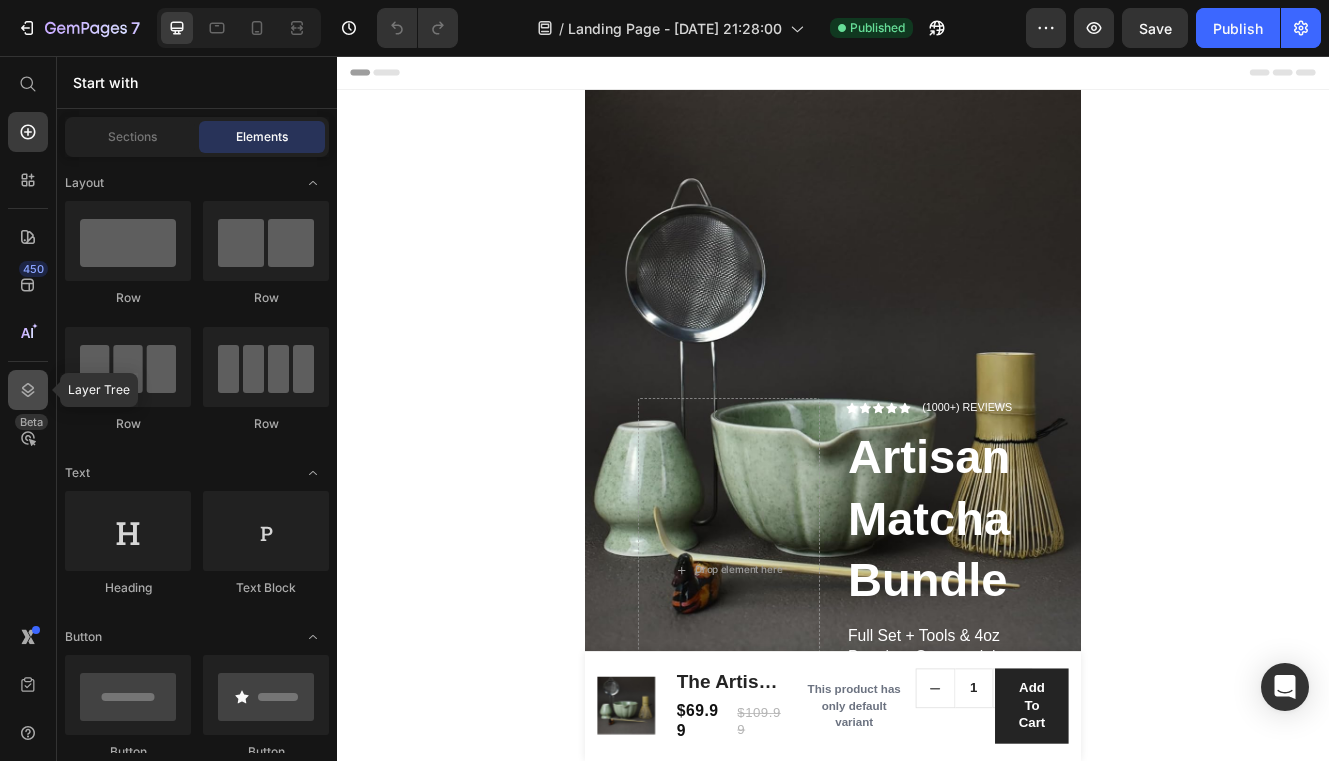 click 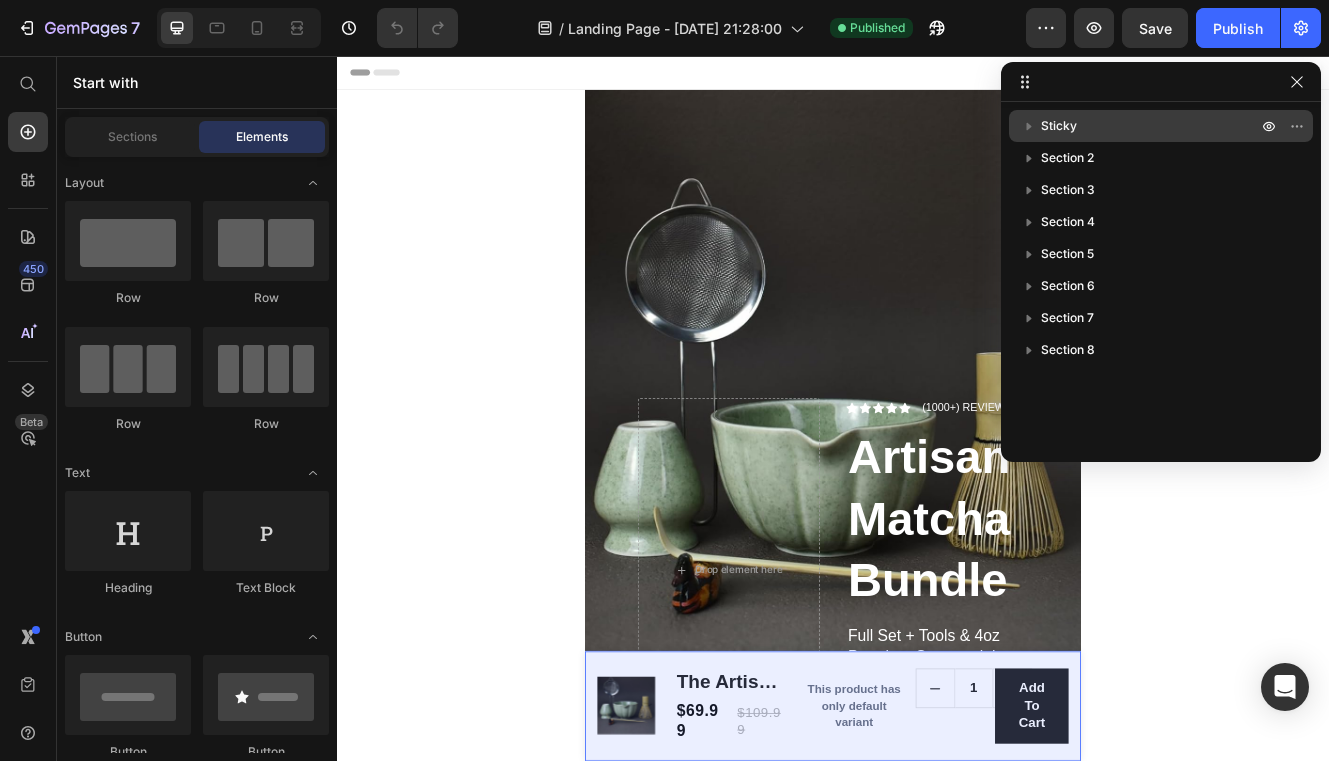 click on "Sticky" at bounding box center (1151, 126) 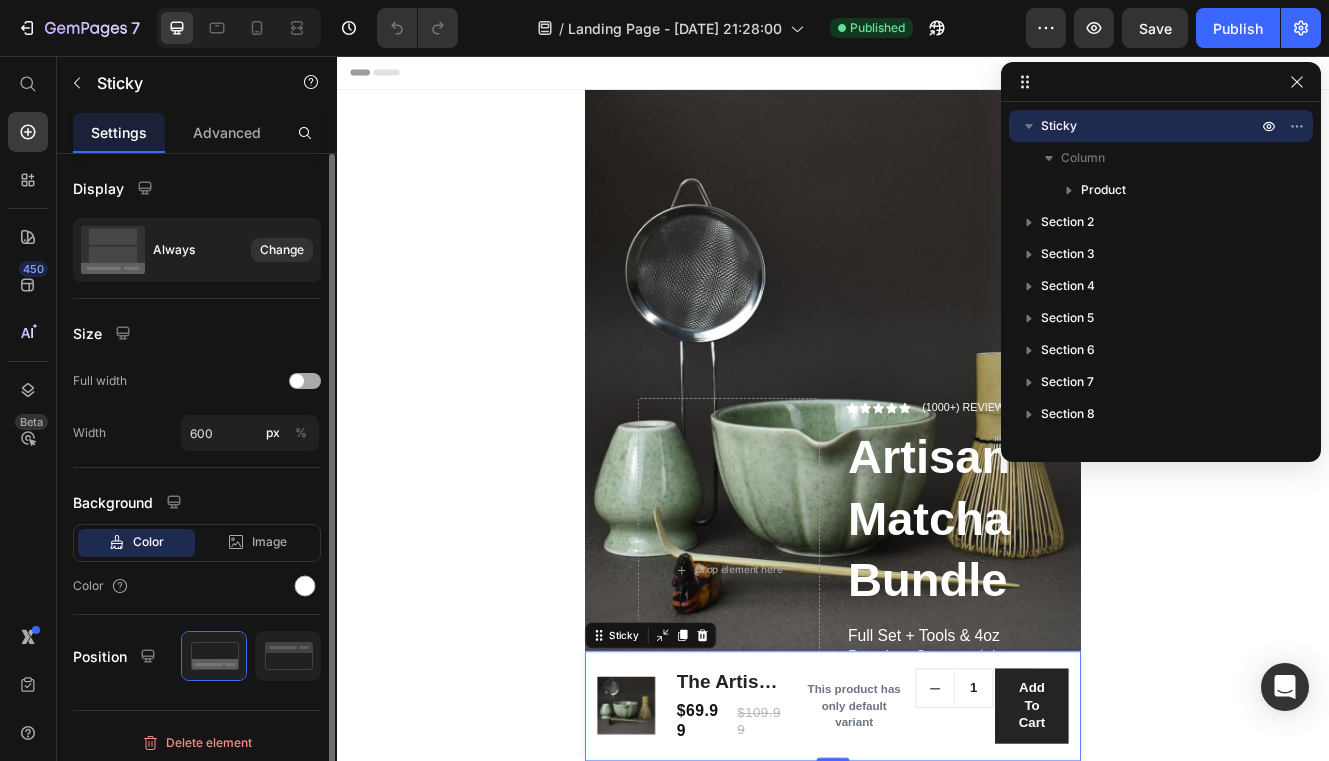 click at bounding box center (305, 381) 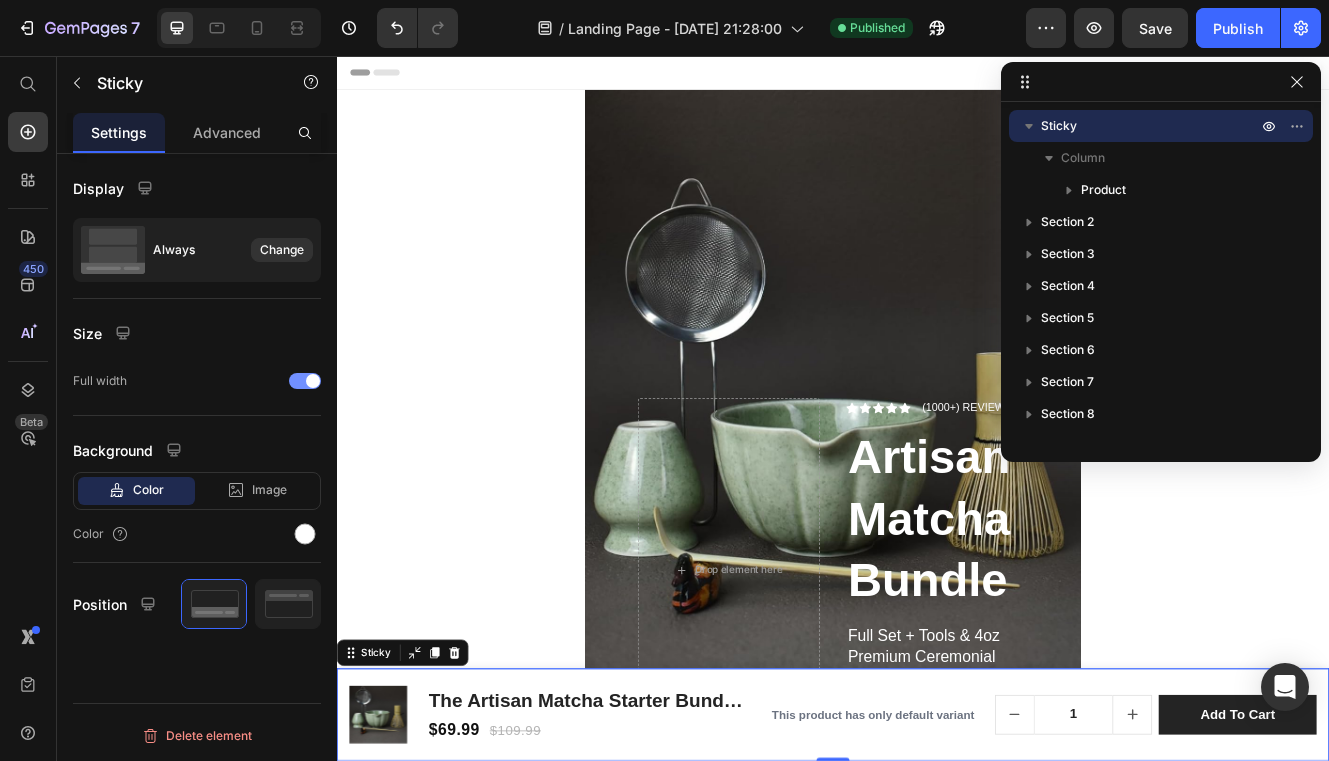click at bounding box center (313, 381) 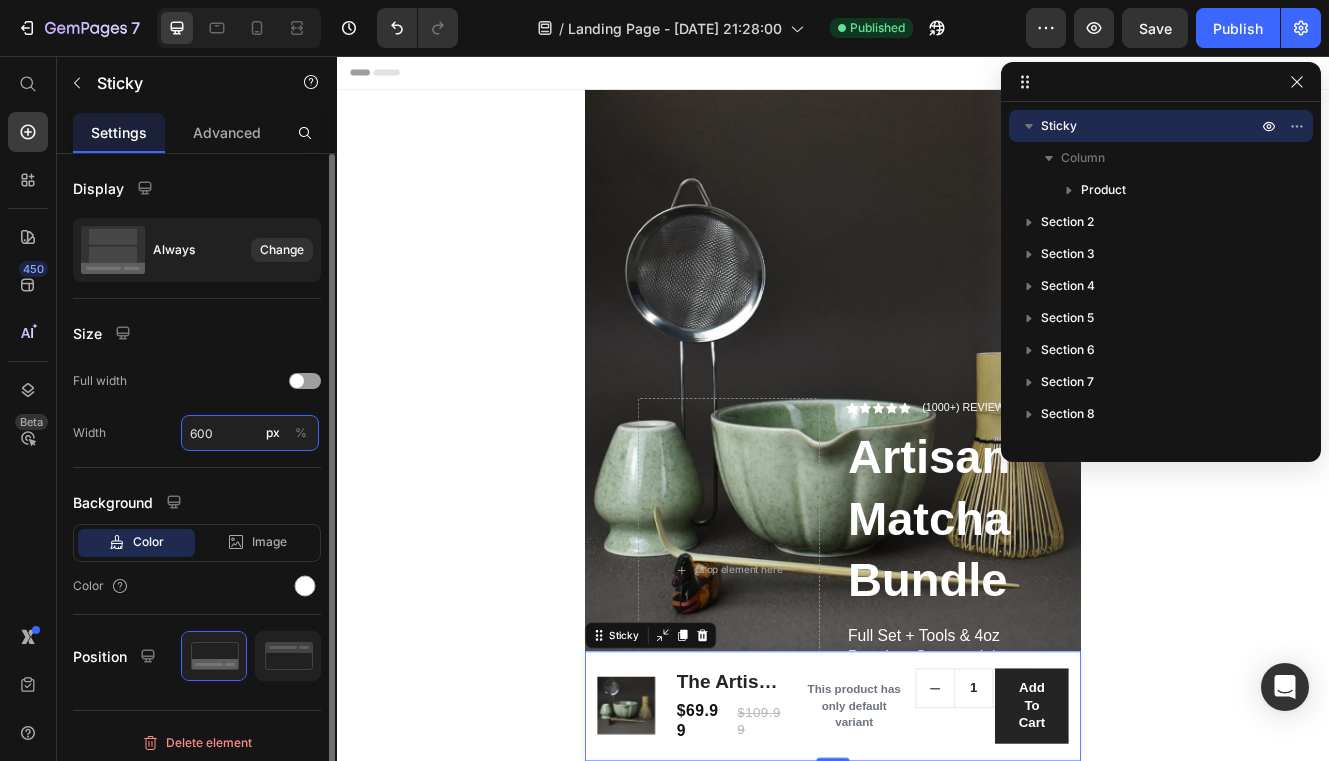 click on "600" at bounding box center [250, 433] 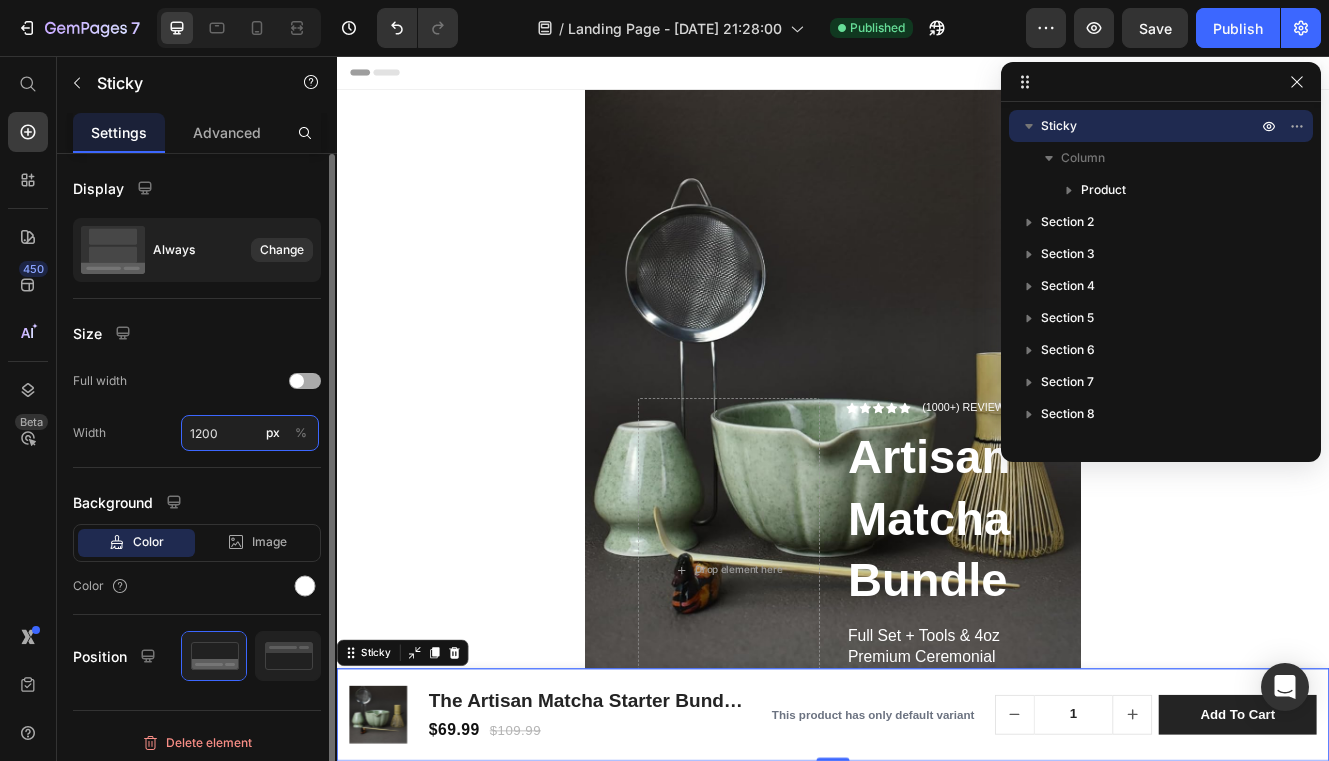 type on "1200" 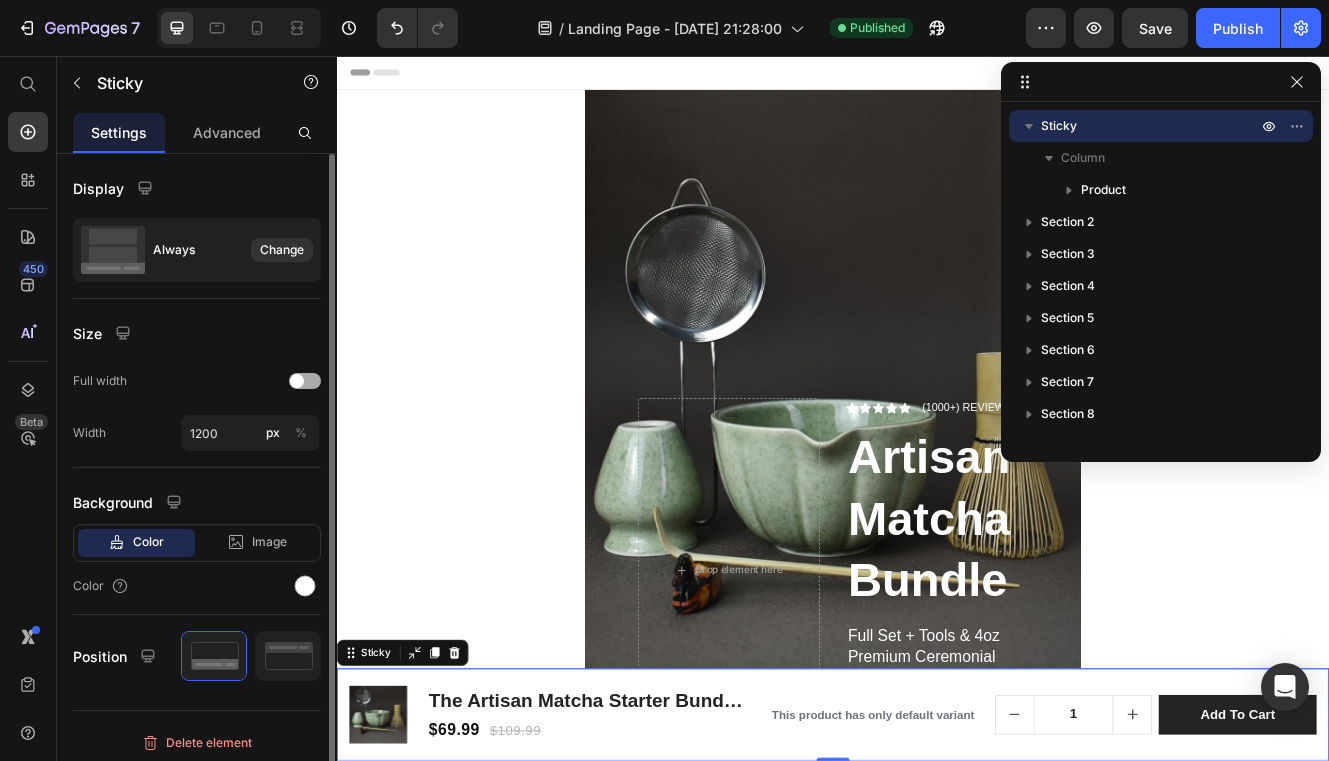 click at bounding box center (297, 381) 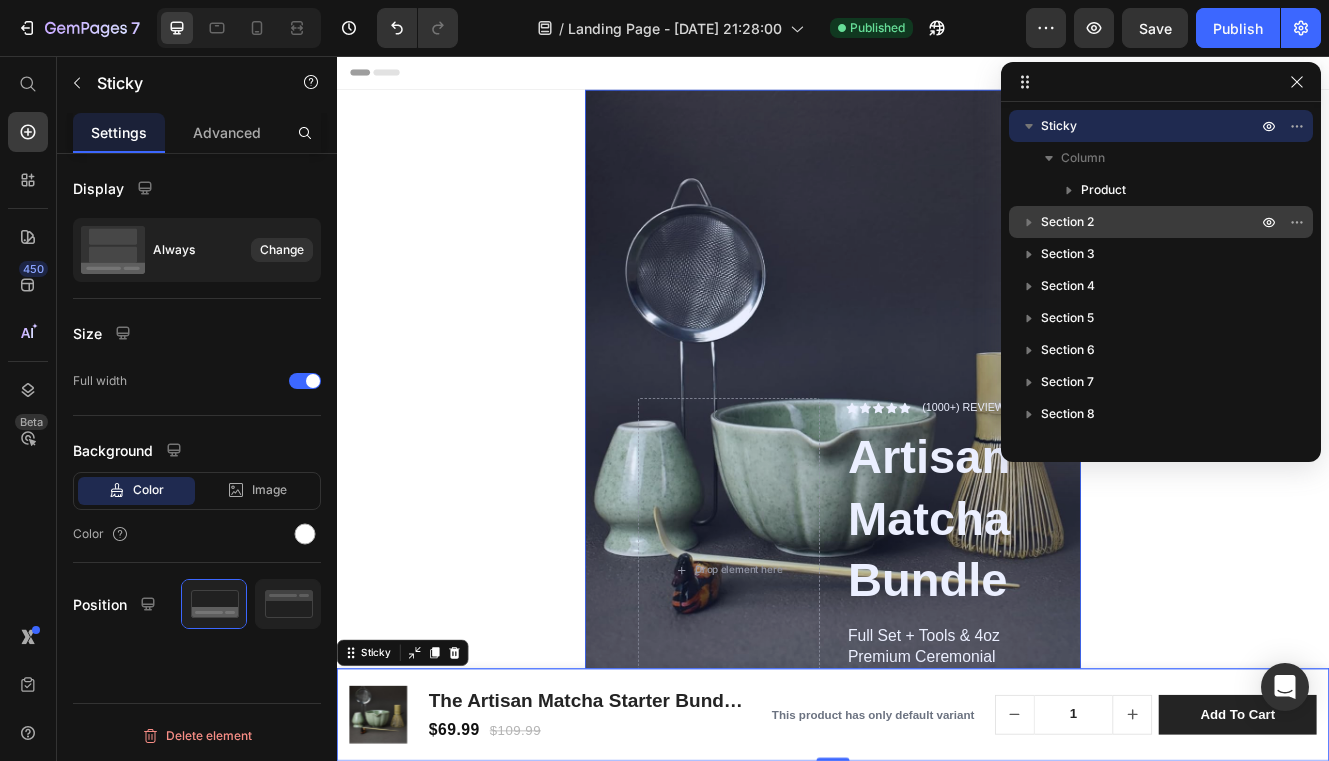 click on "Section 2" at bounding box center [1067, 222] 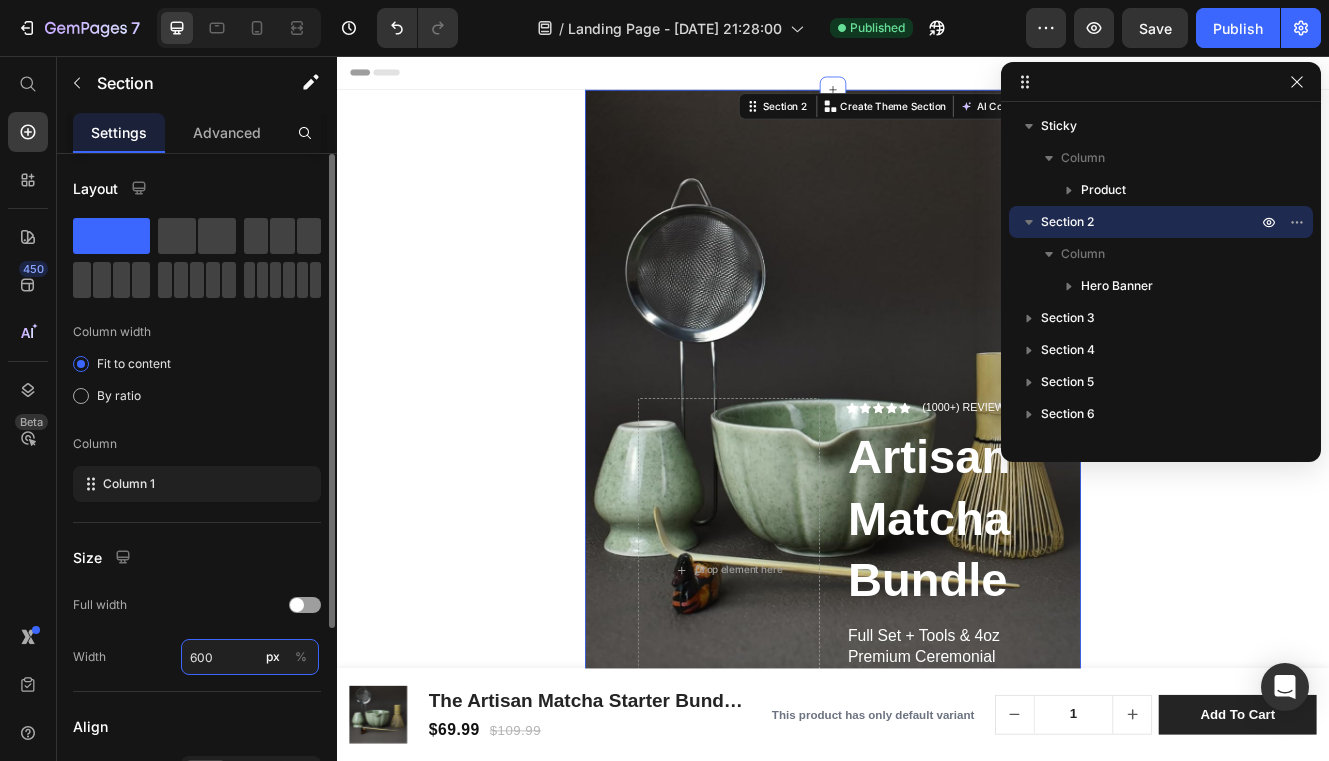 click on "600" at bounding box center [250, 657] 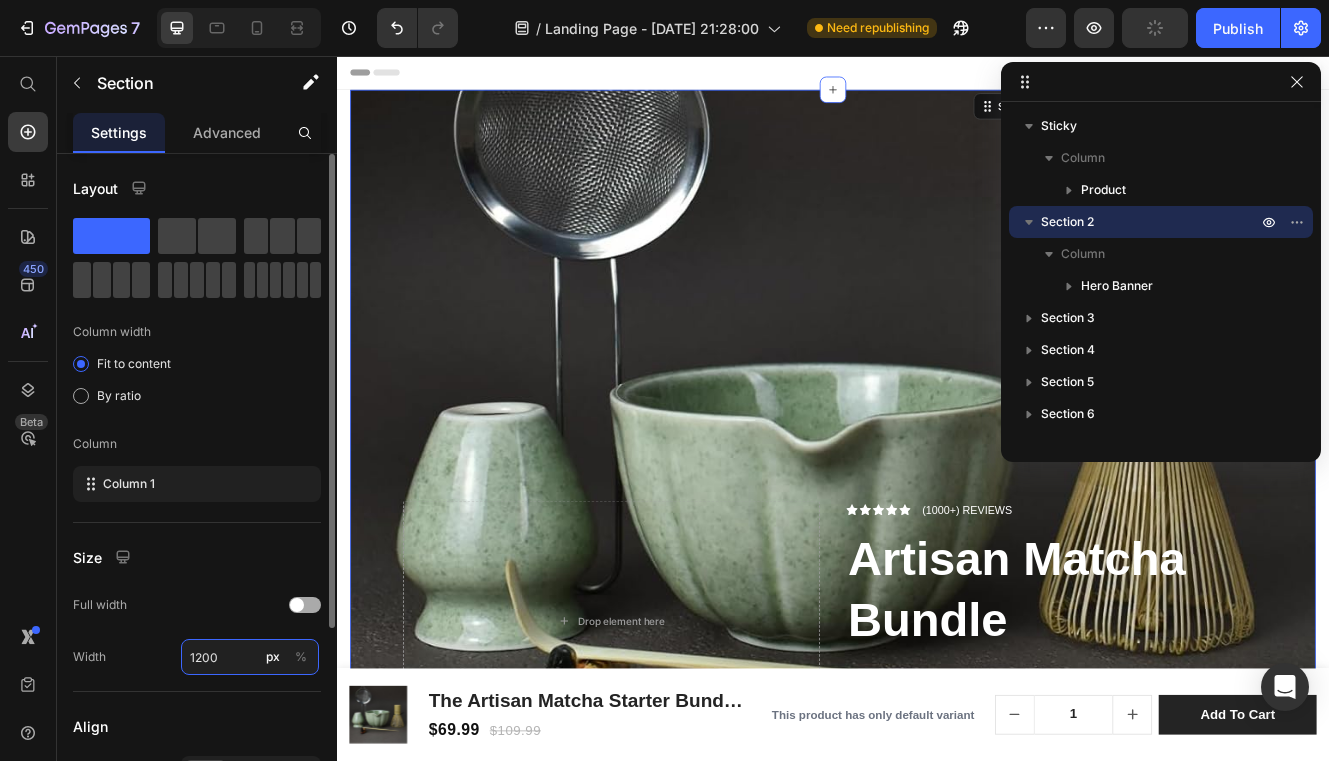 type on "1200" 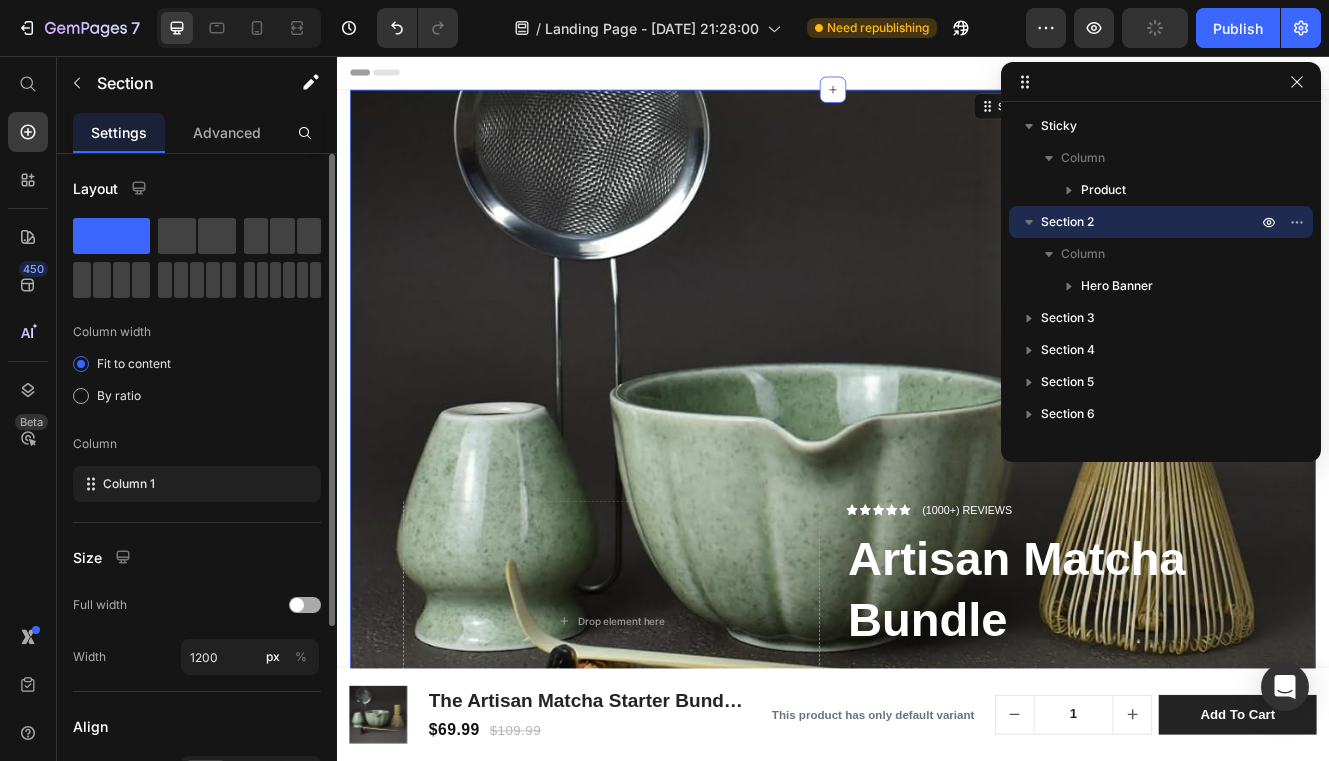 click on "Full width" 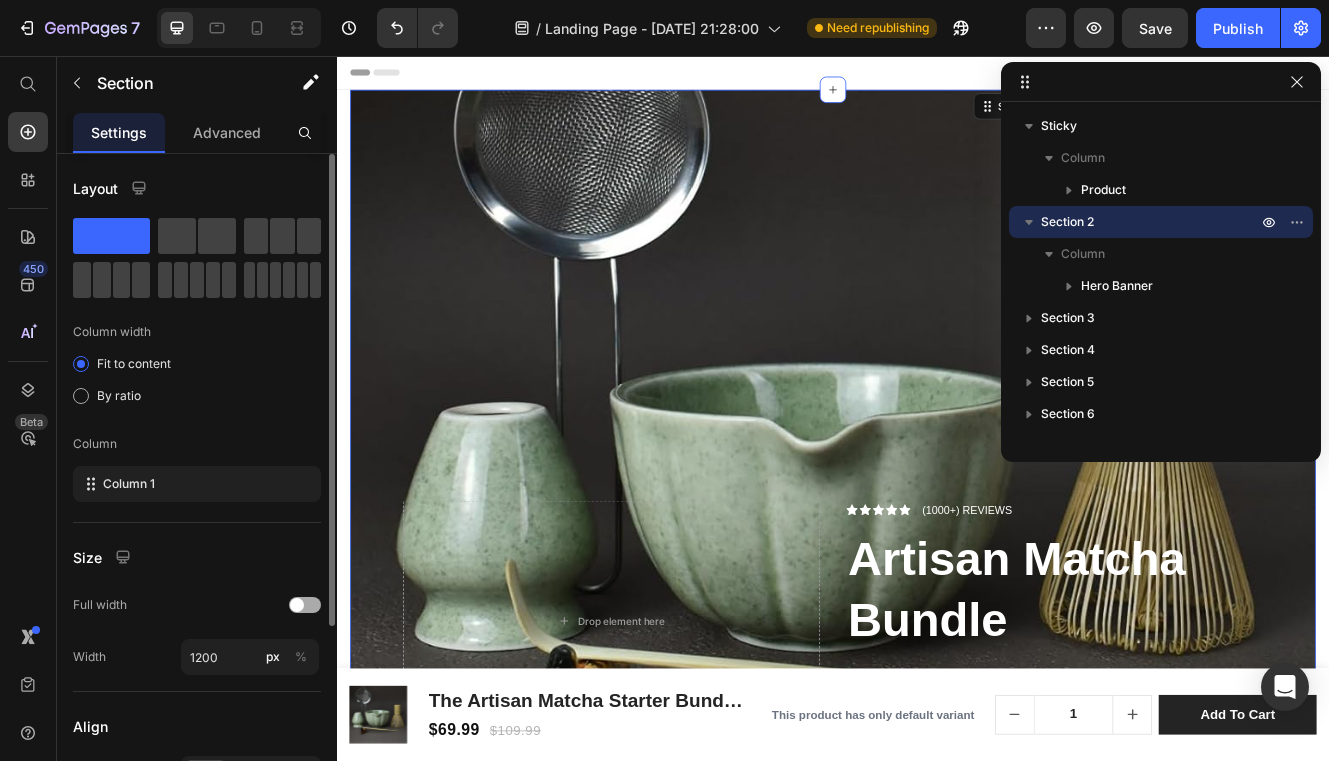 click at bounding box center (305, 605) 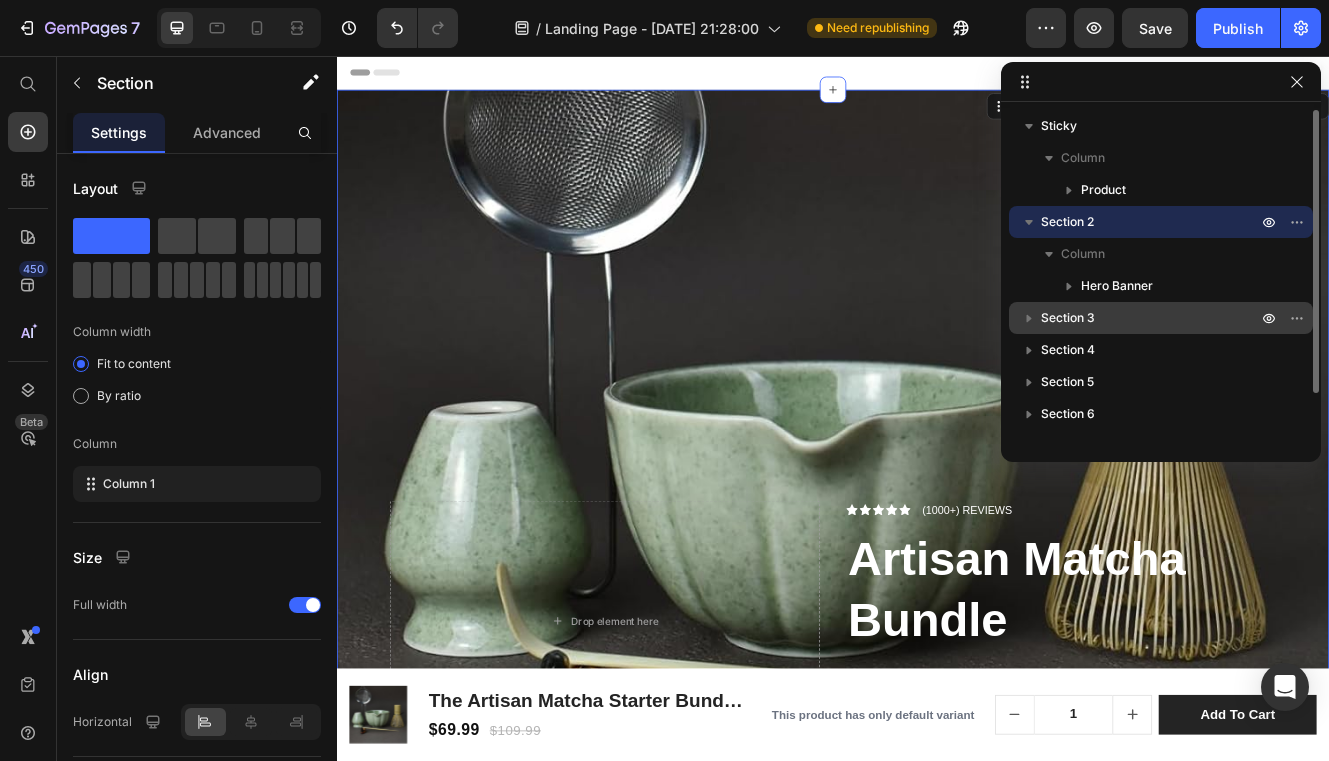 click on "Section 3" at bounding box center [1068, 318] 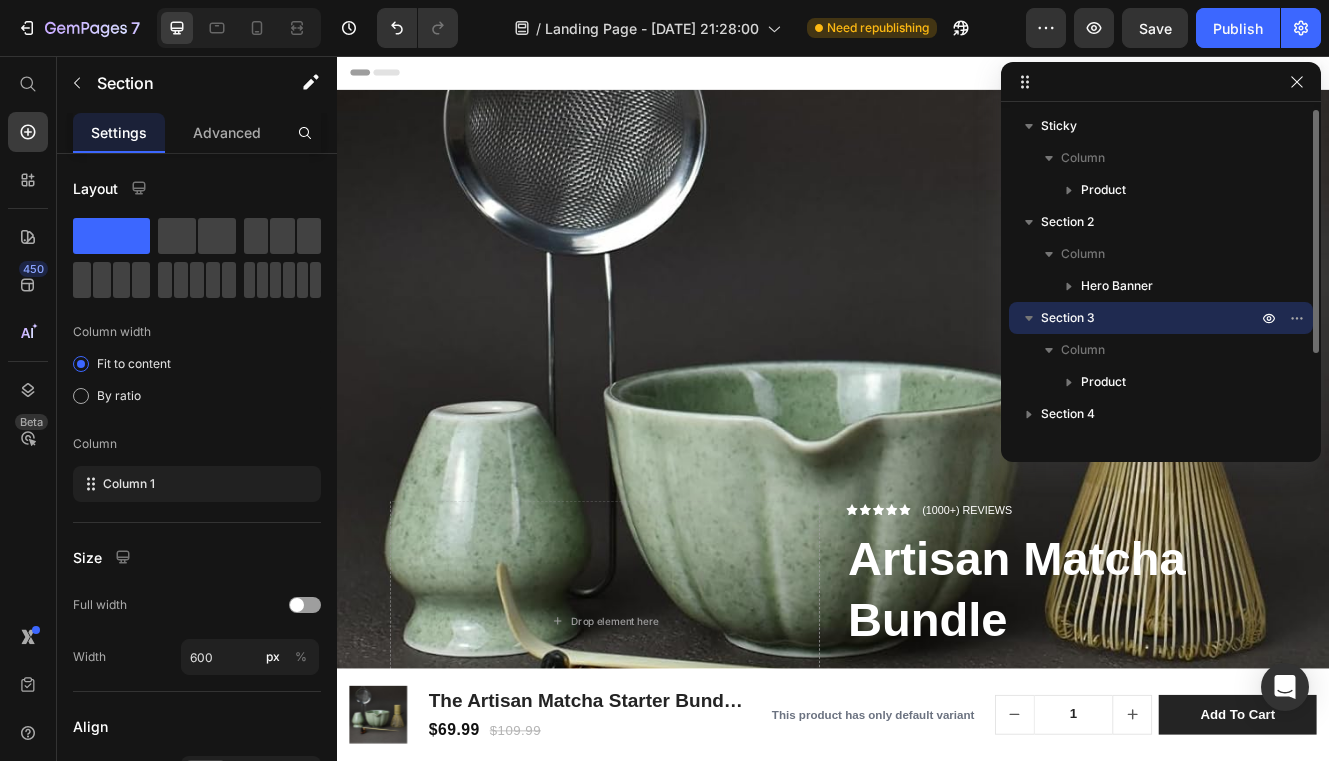 scroll, scrollTop: 824, scrollLeft: 0, axis: vertical 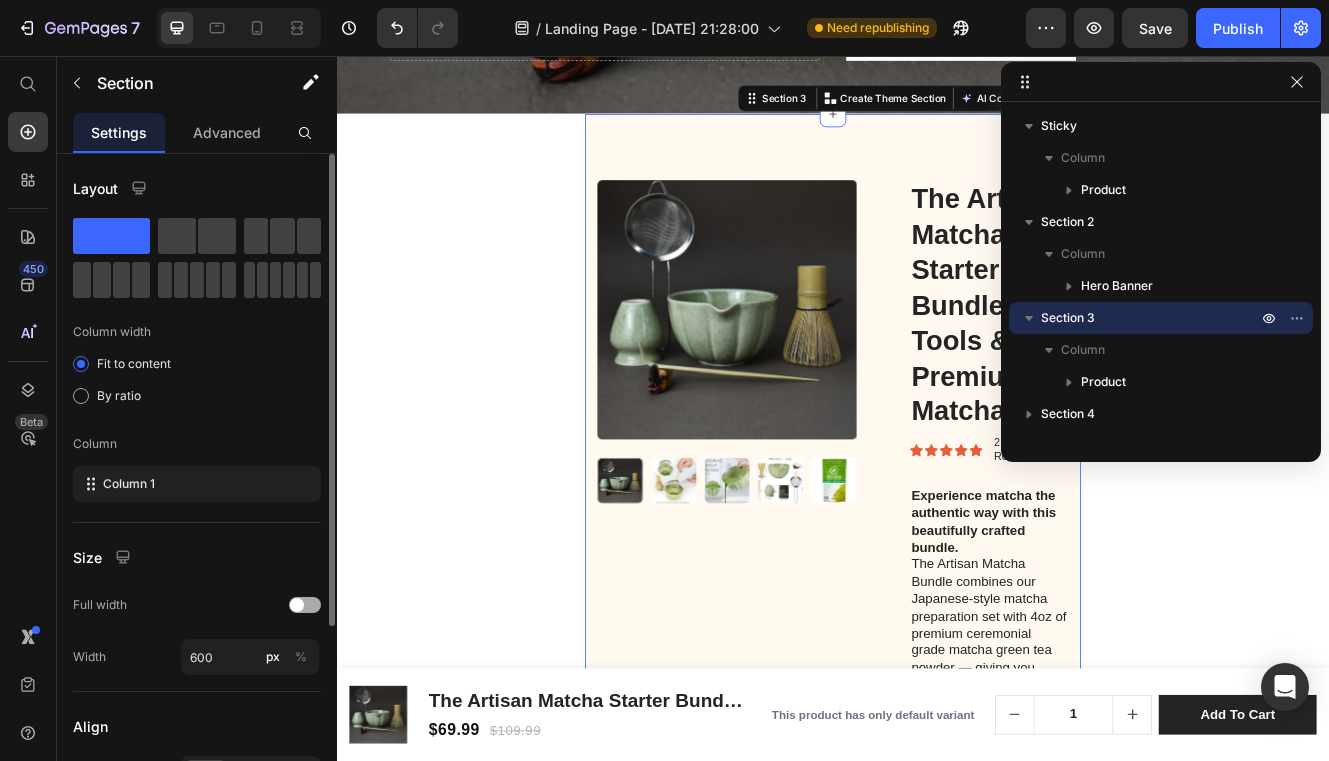 click at bounding box center [305, 605] 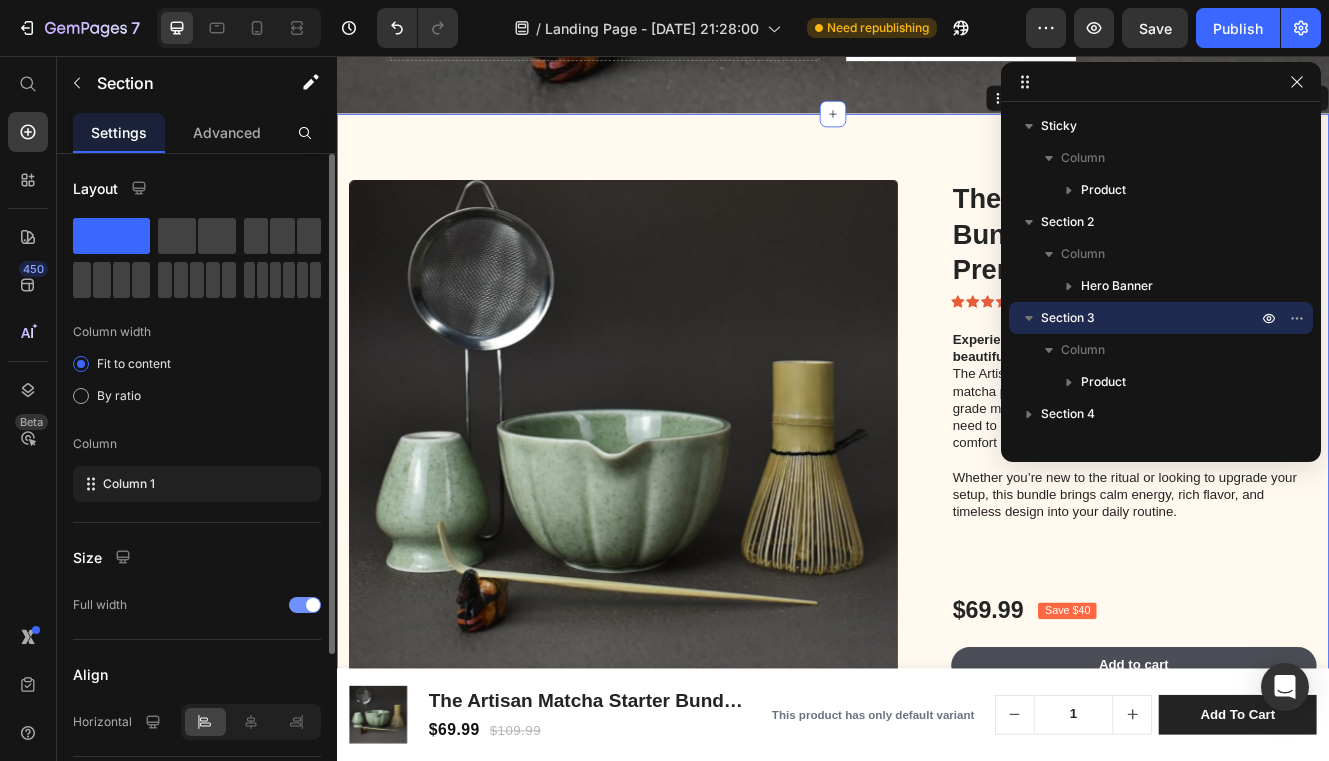 click at bounding box center (305, 605) 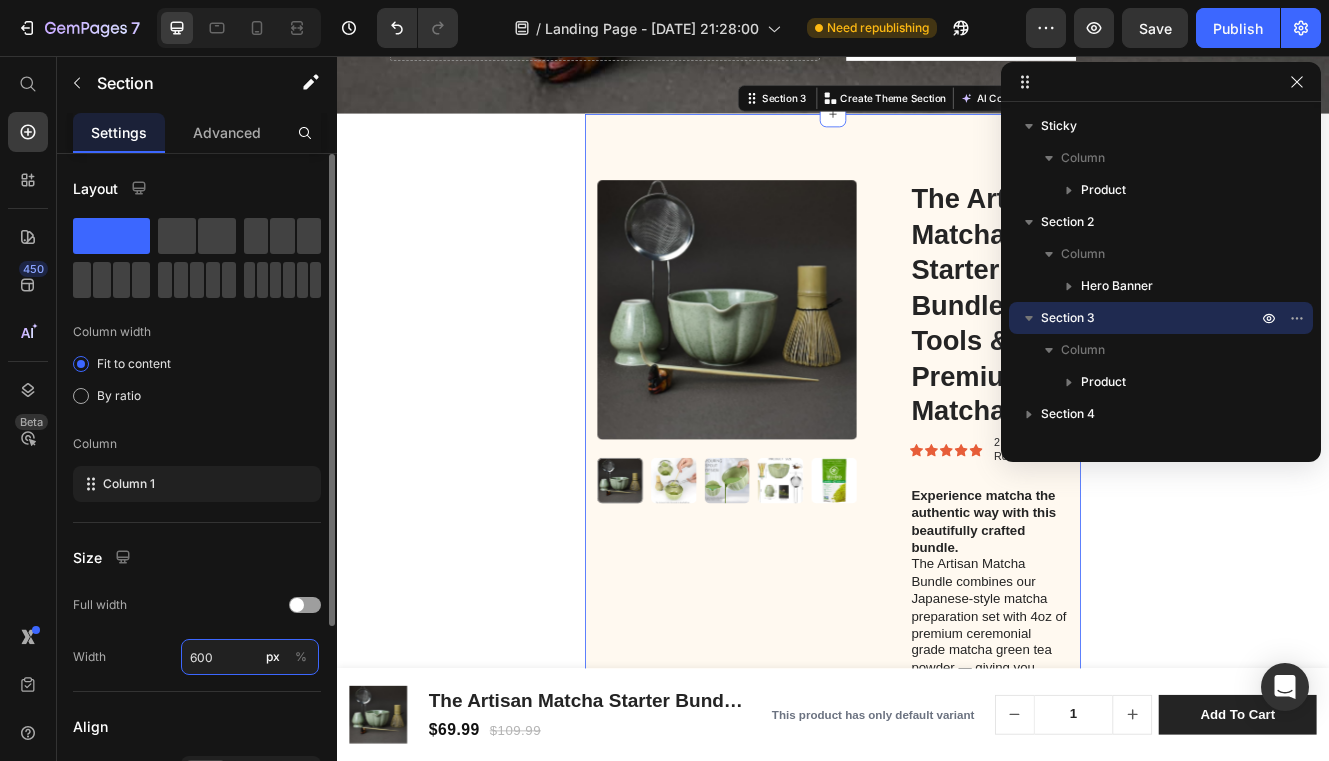 click on "600" at bounding box center [250, 657] 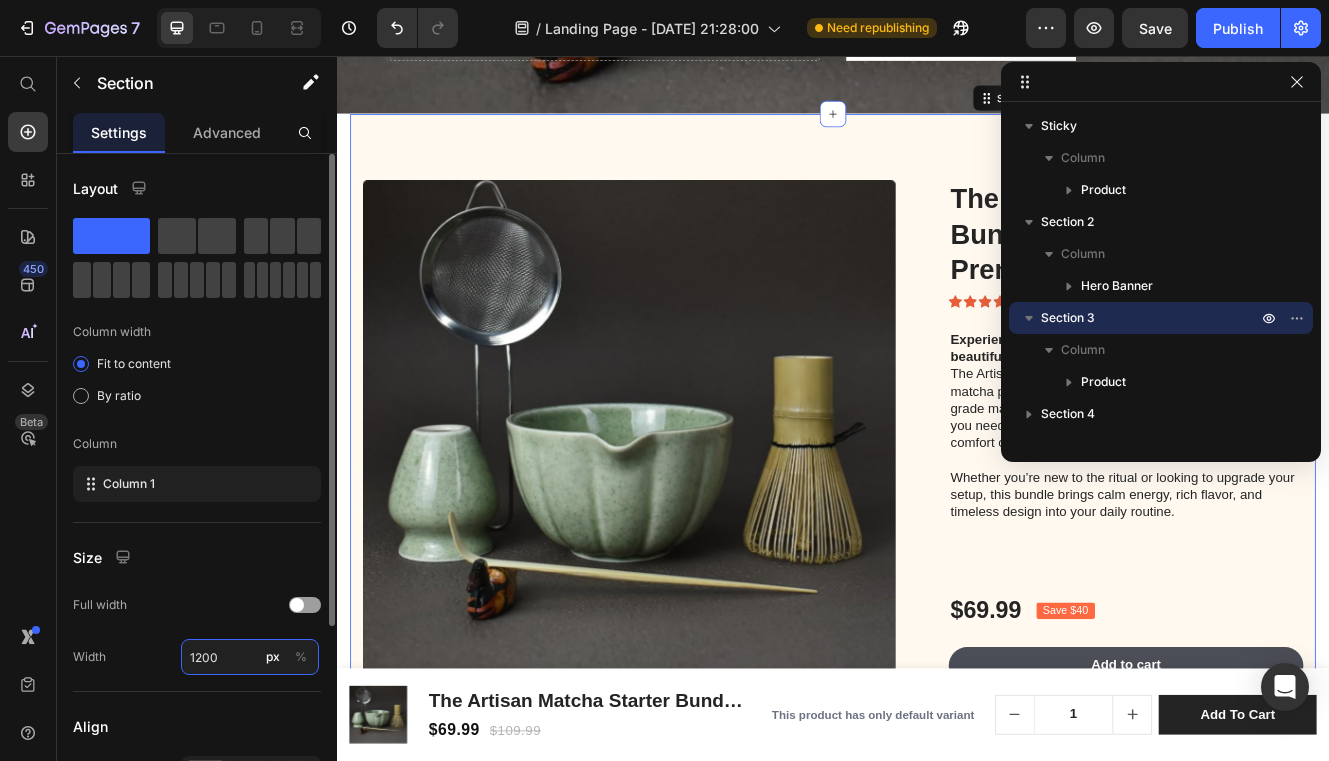 drag, startPoint x: 231, startPoint y: 660, endPoint x: 170, endPoint y: 657, distance: 61.073727 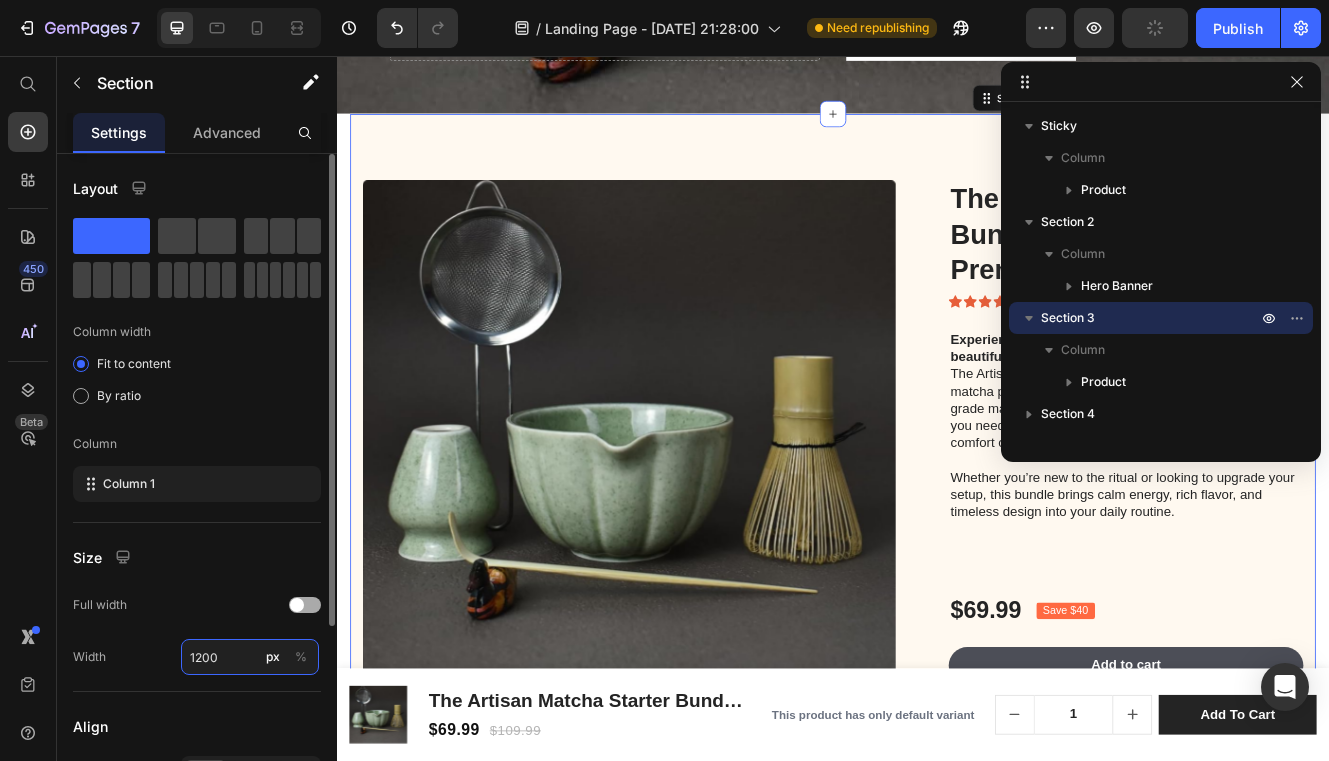 type on "1200" 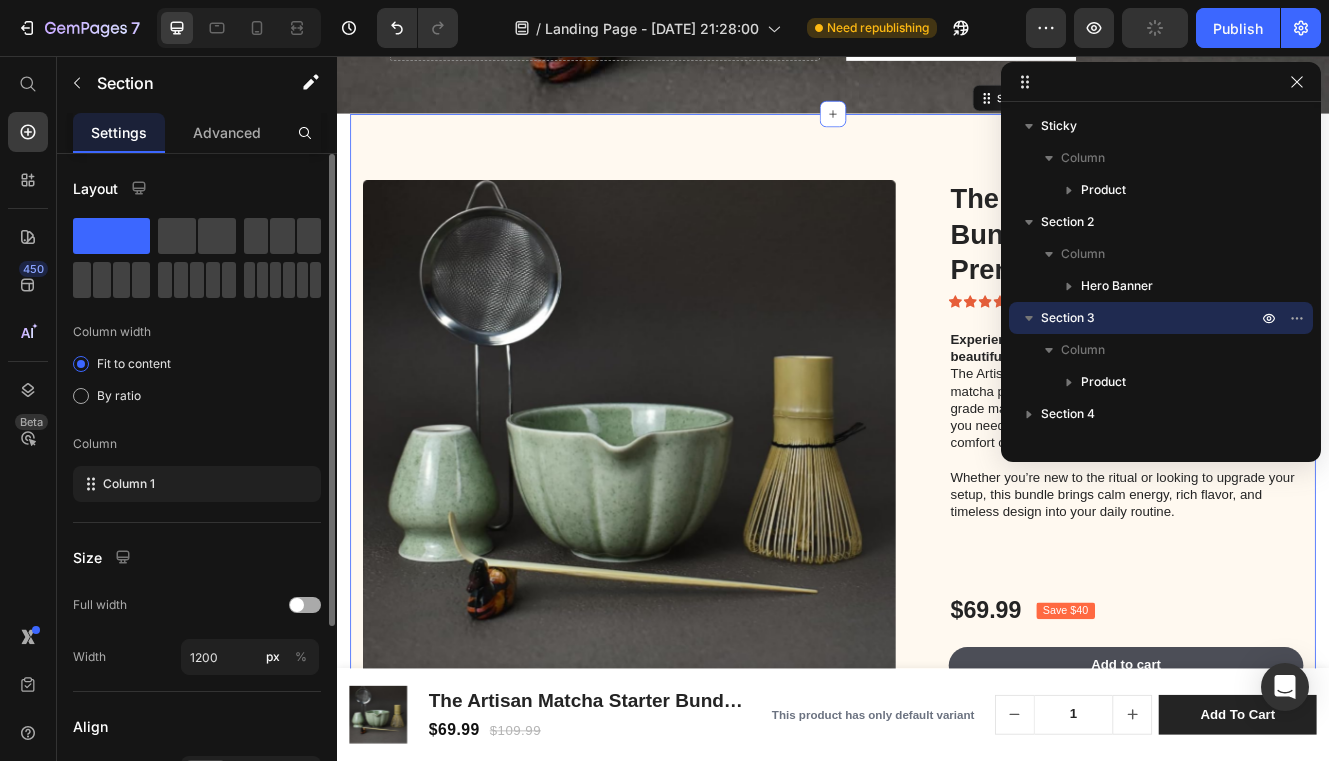 click at bounding box center (297, 605) 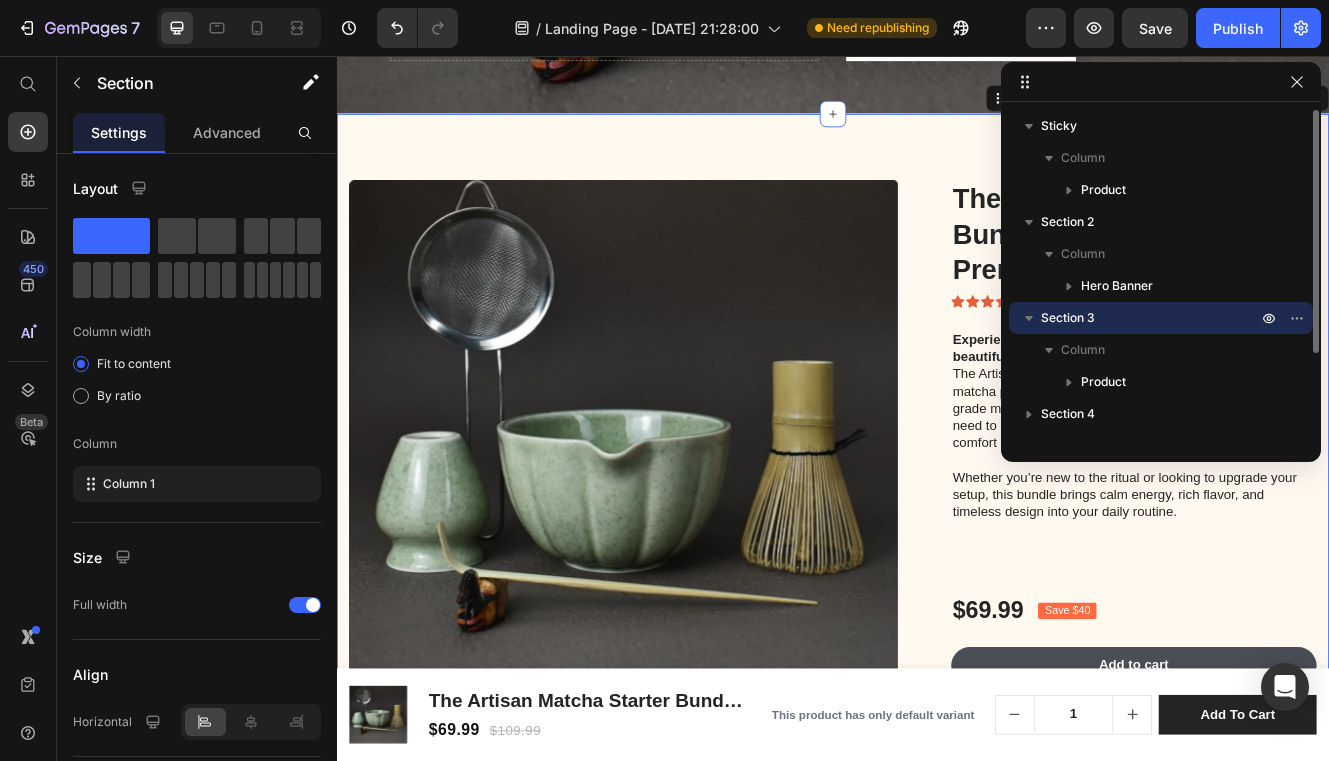click on "Section 3" at bounding box center [1068, 318] 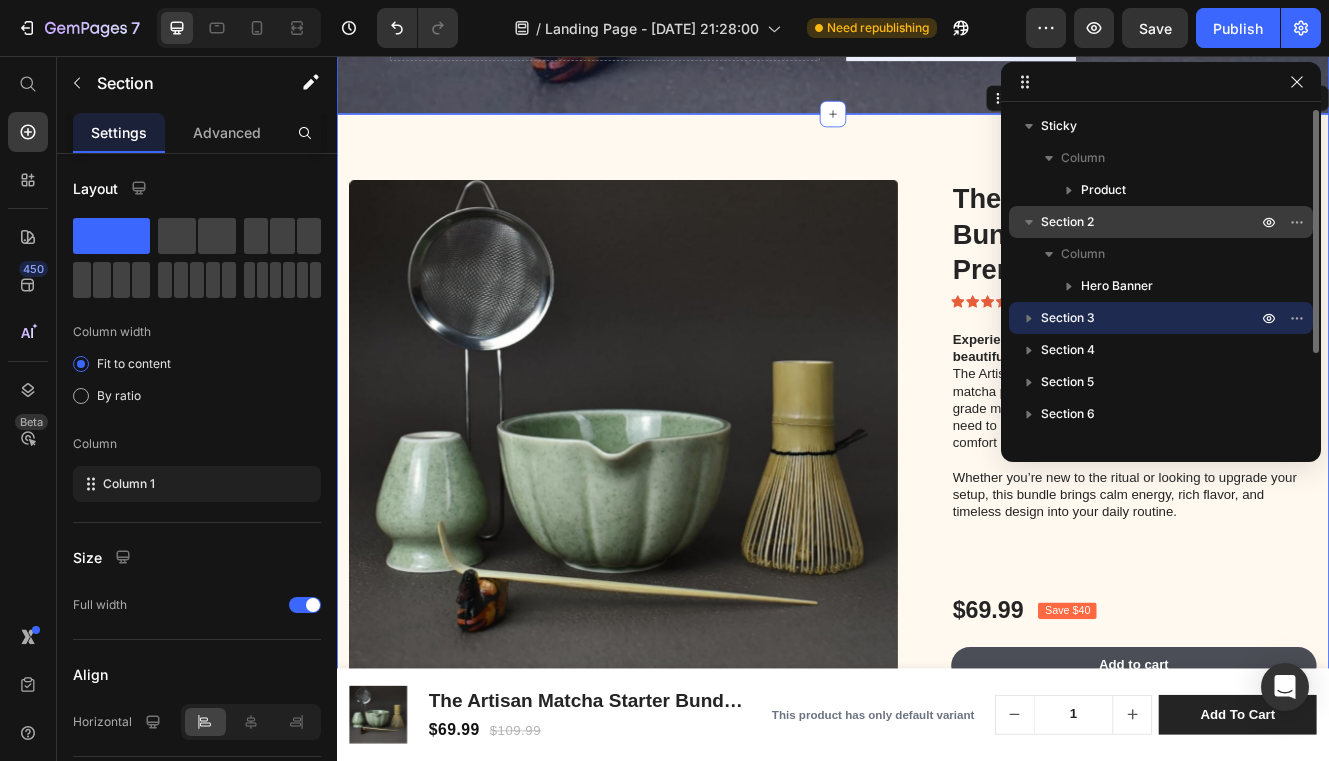 click on "Section 2" at bounding box center (1067, 222) 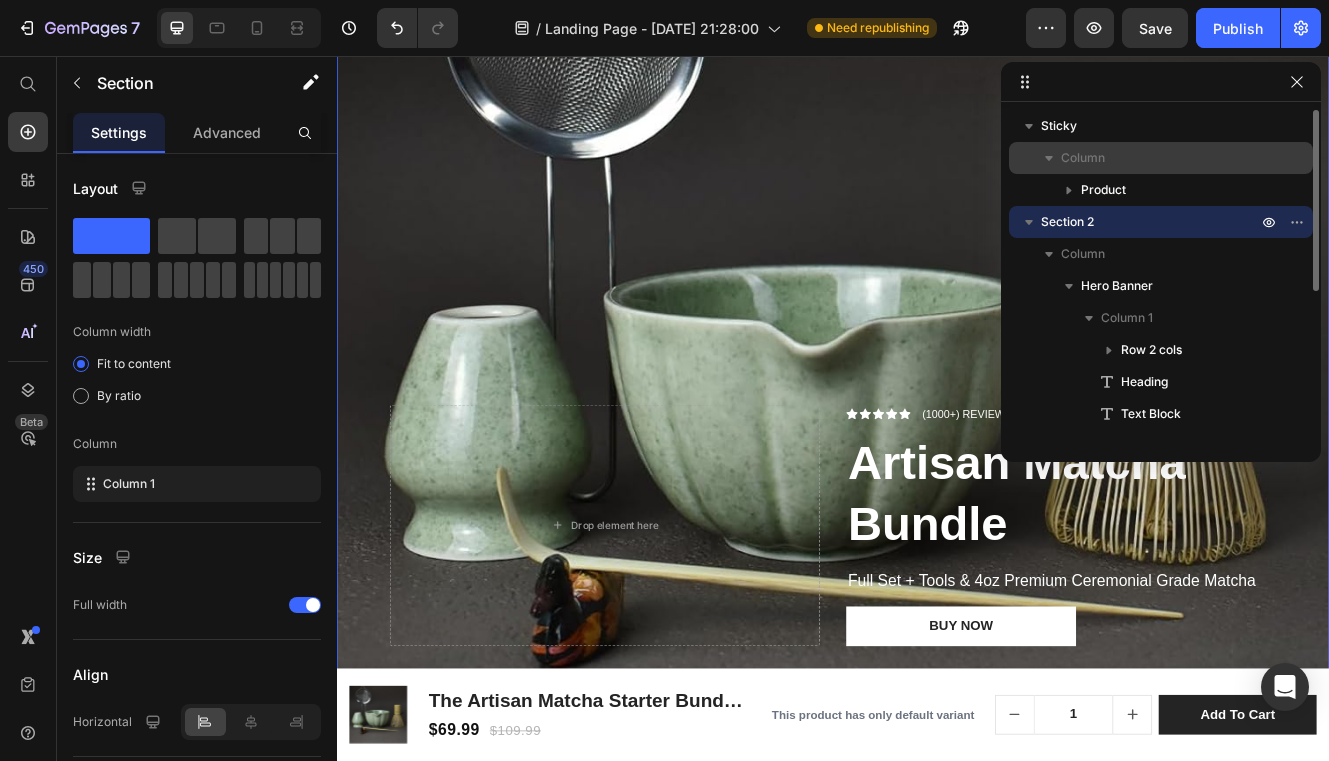 scroll, scrollTop: 0, scrollLeft: 0, axis: both 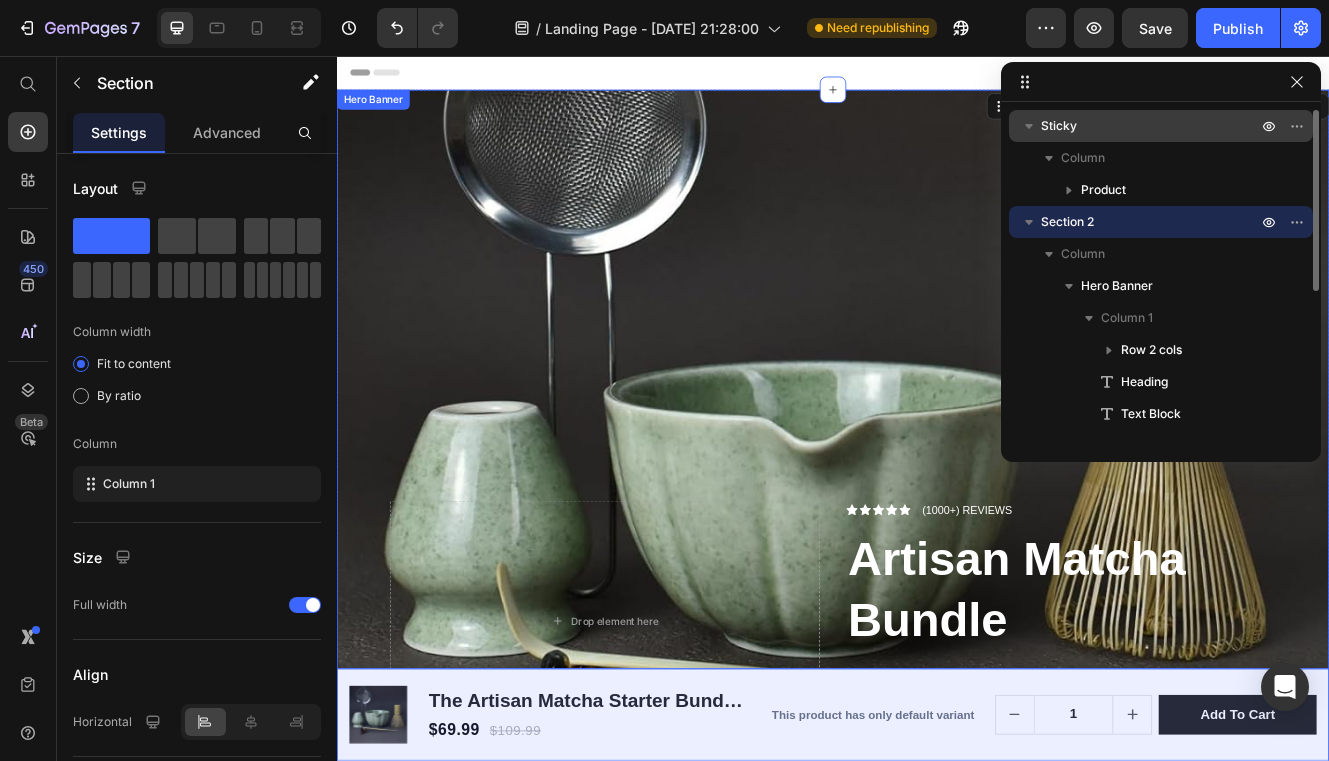 click 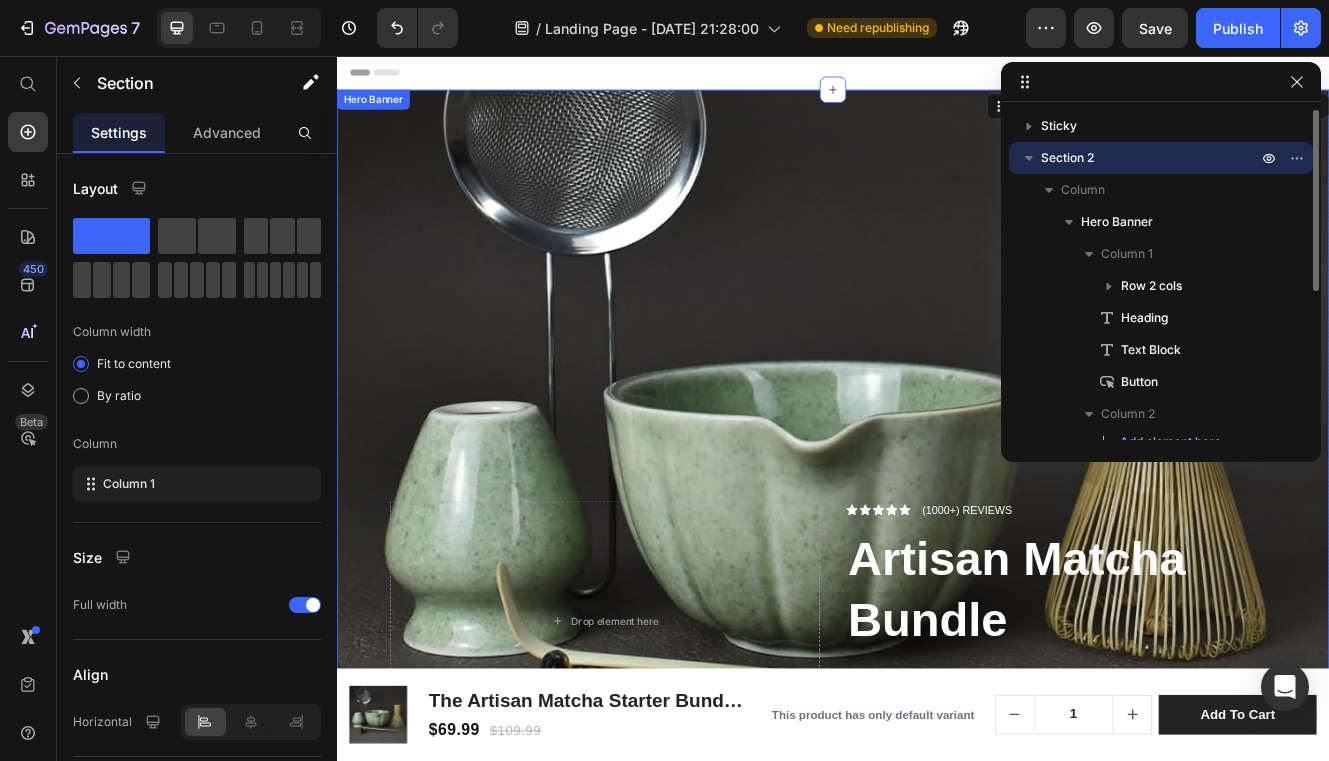 click 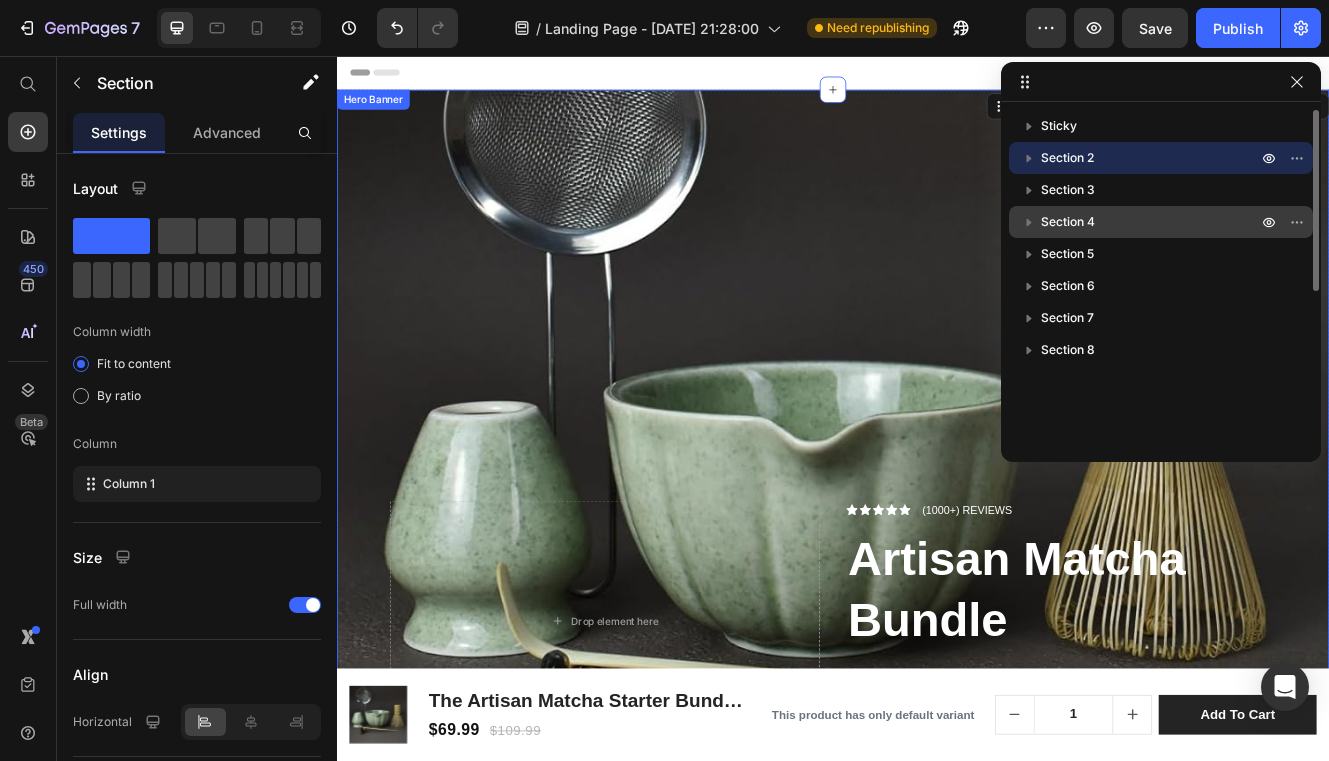click on "Section 4" at bounding box center (1068, 222) 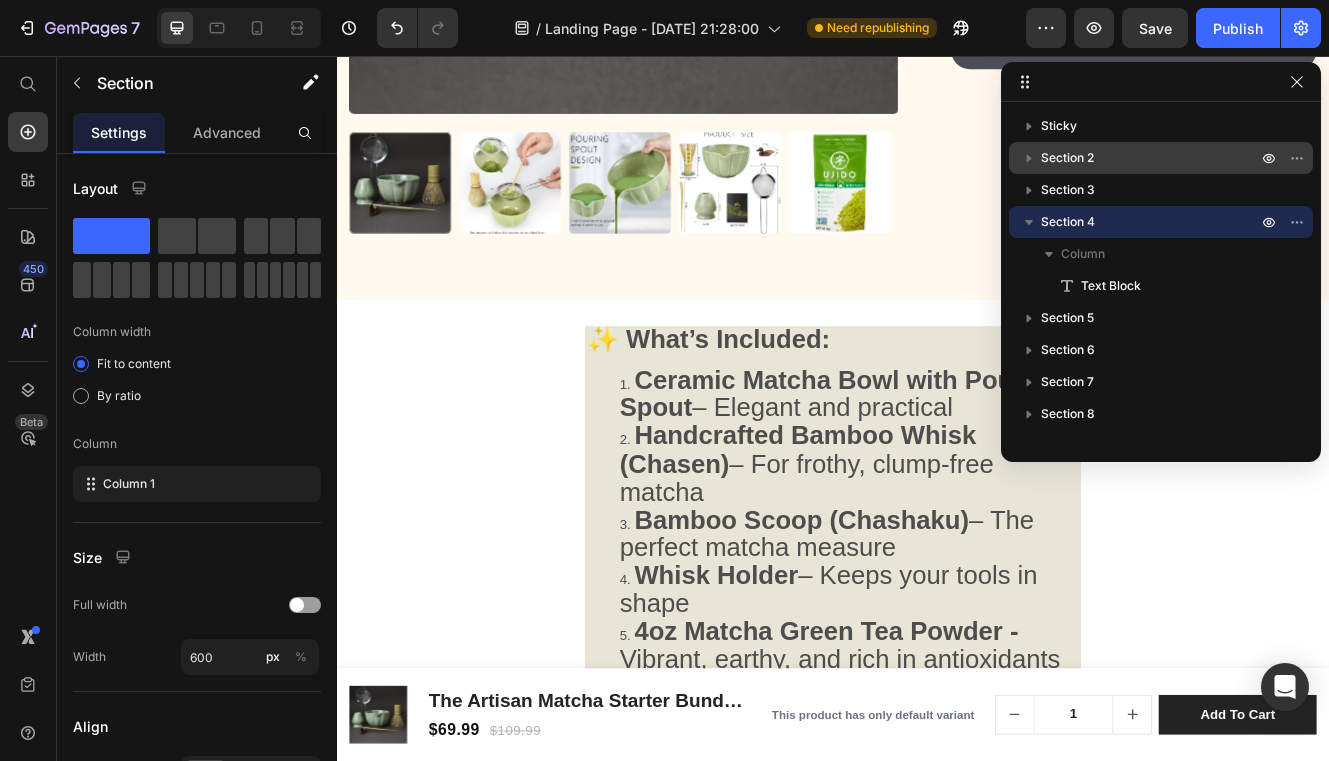 scroll, scrollTop: 1784, scrollLeft: 0, axis: vertical 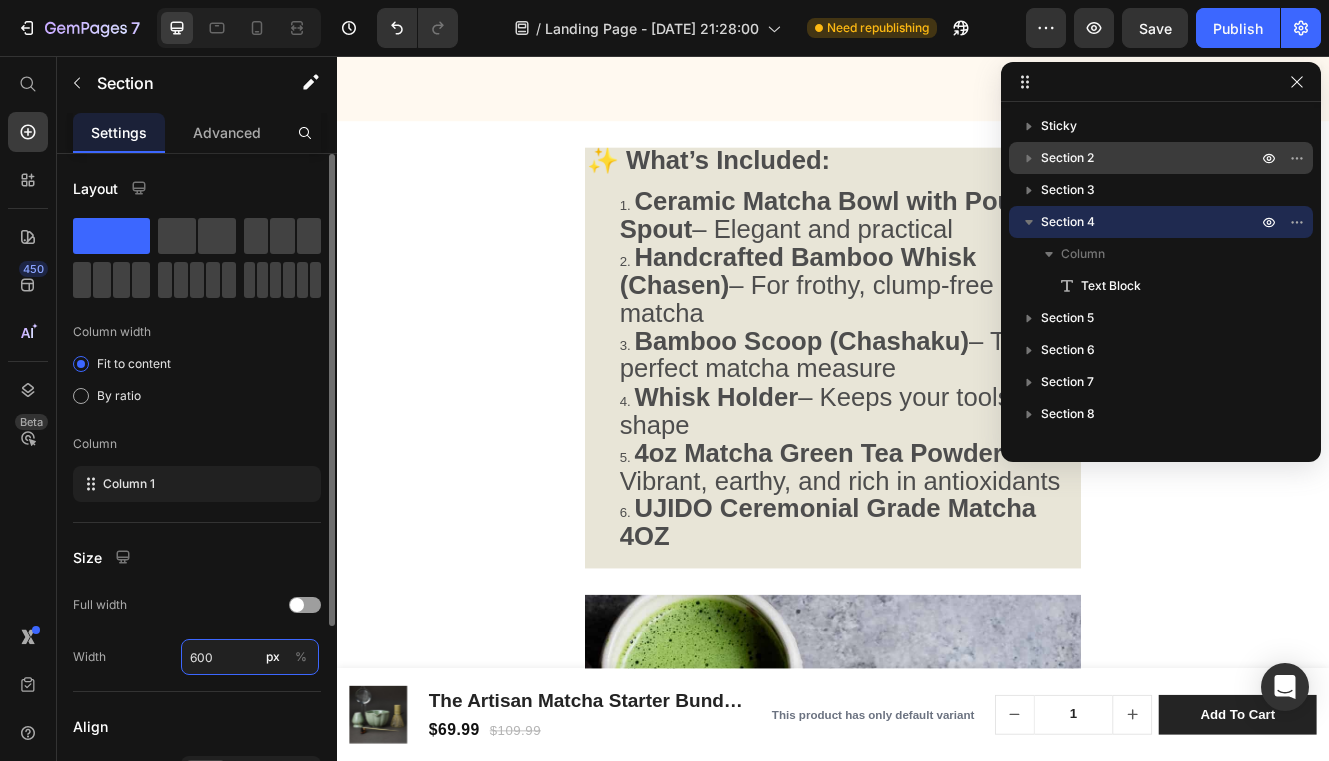 click on "600" at bounding box center (250, 657) 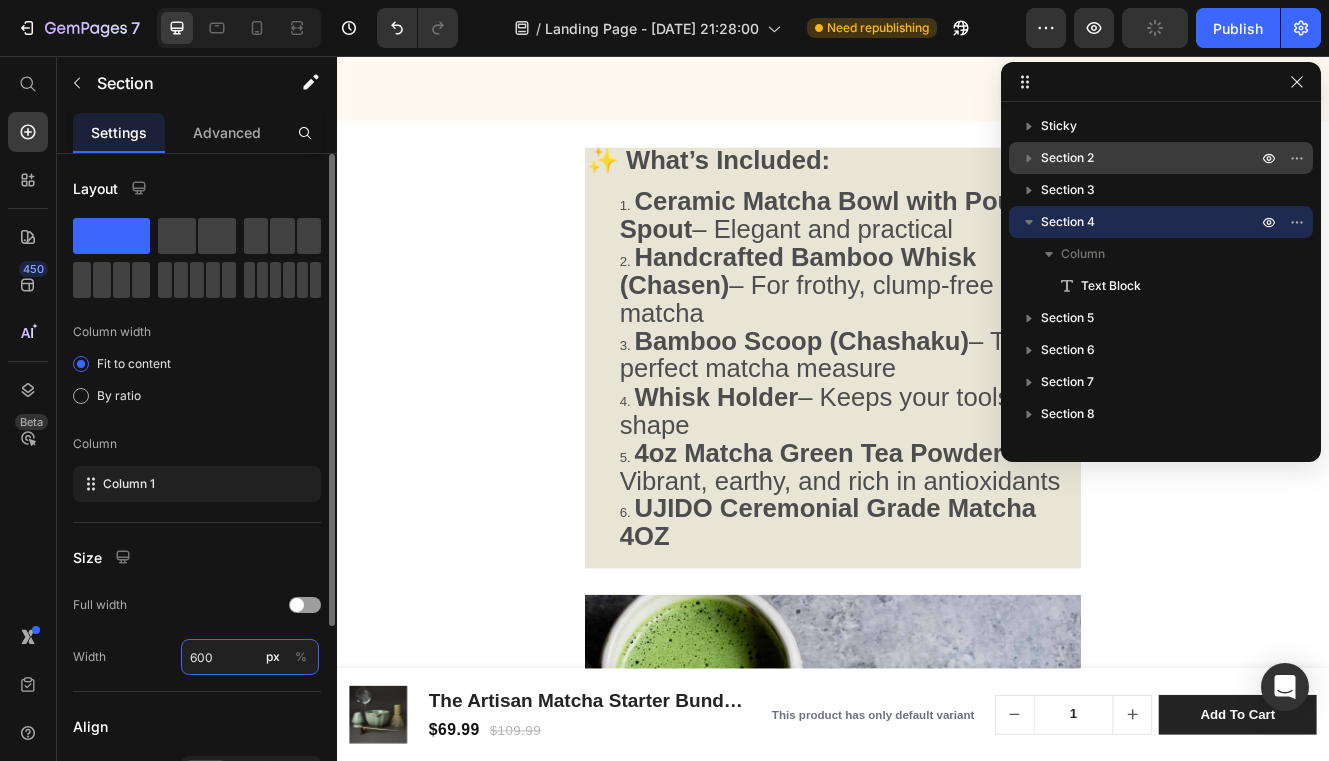 paste on "12" 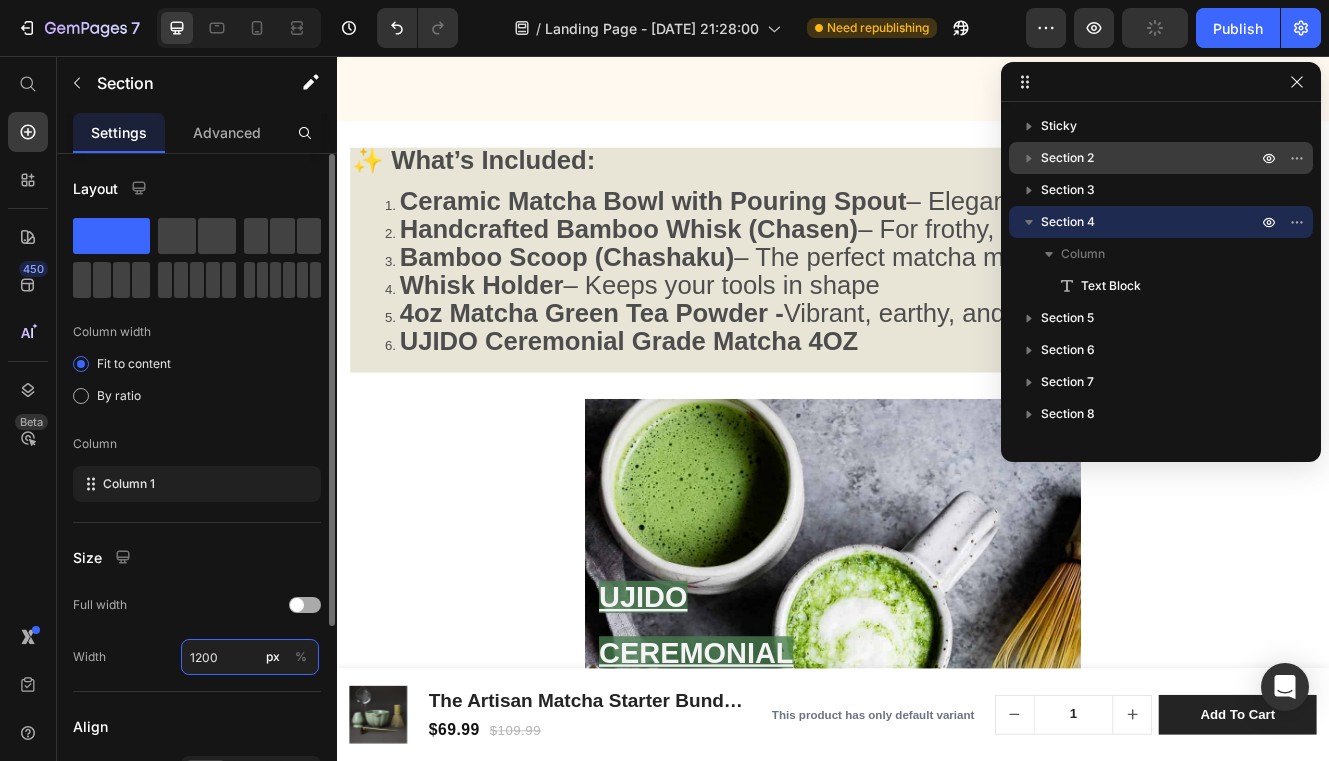 type on "1200" 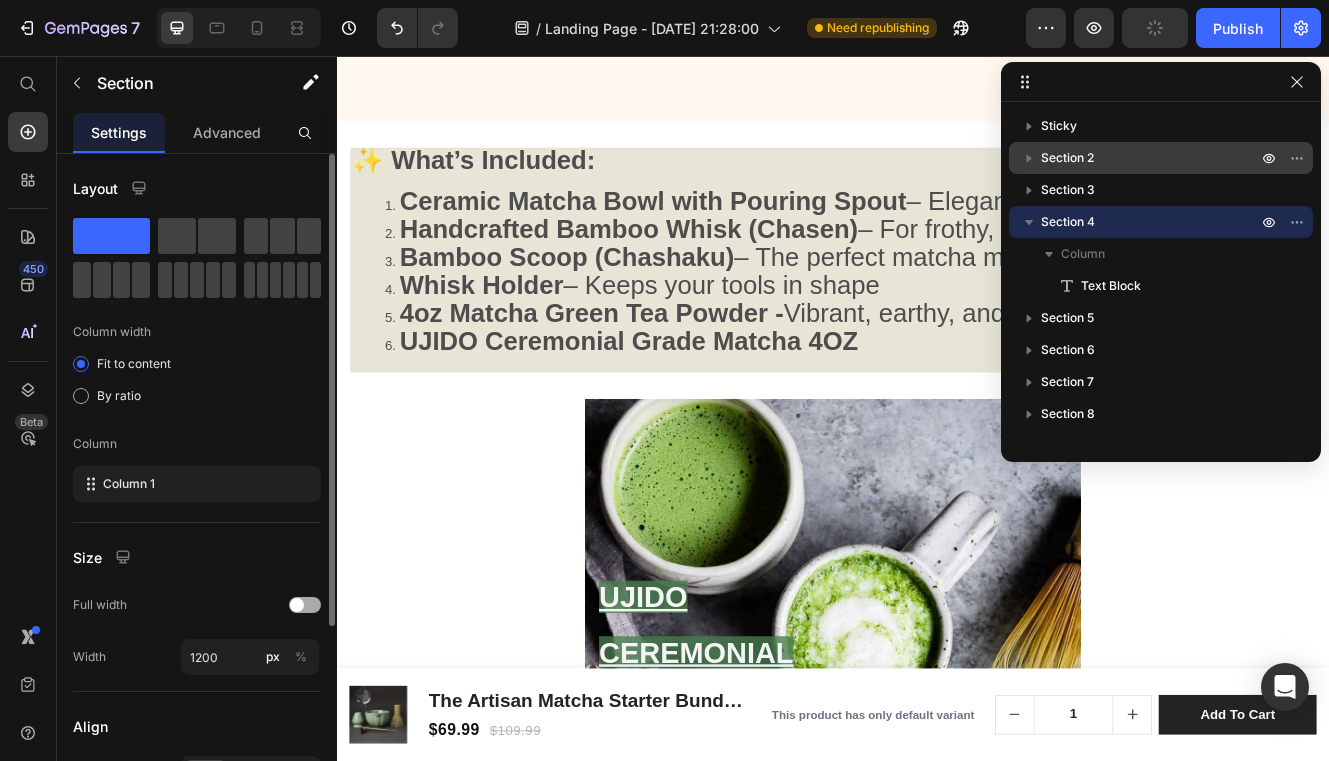 click on "Full width" 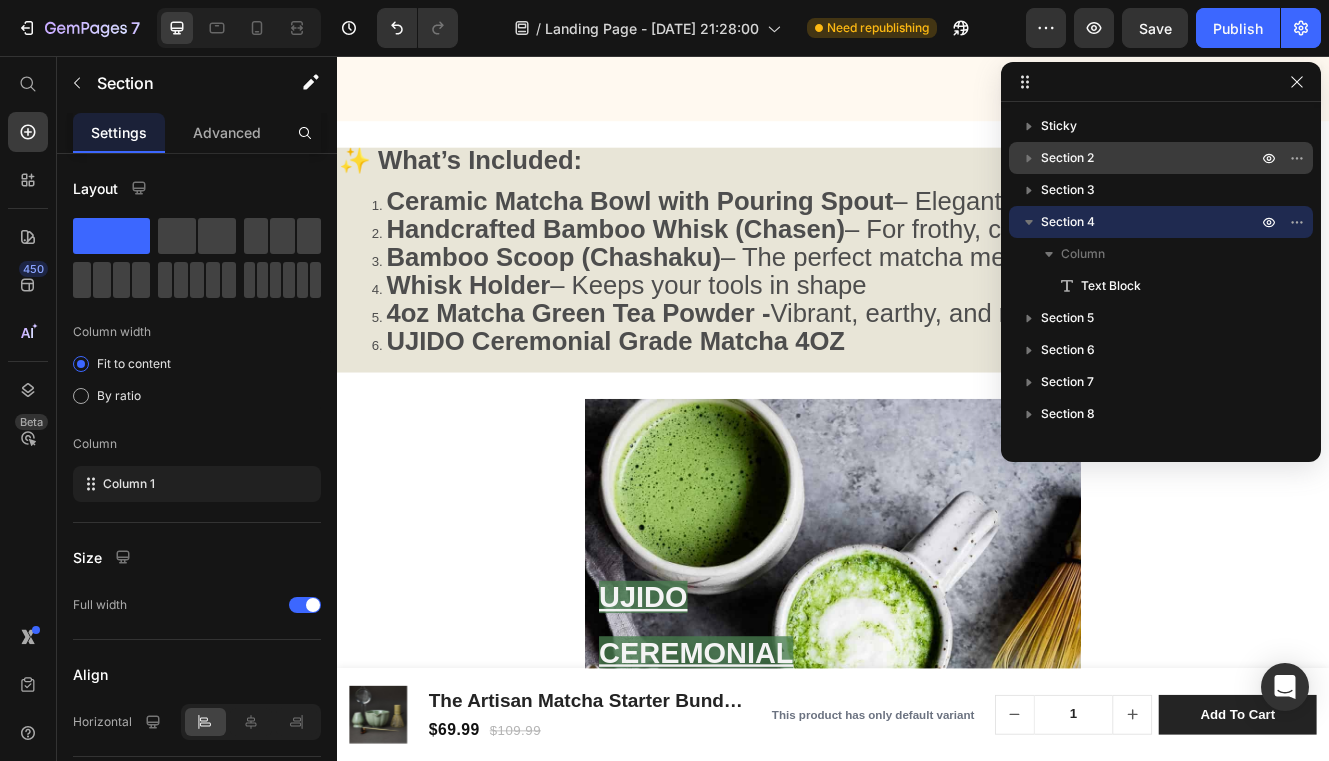 click on "Section 4" at bounding box center [1068, 222] 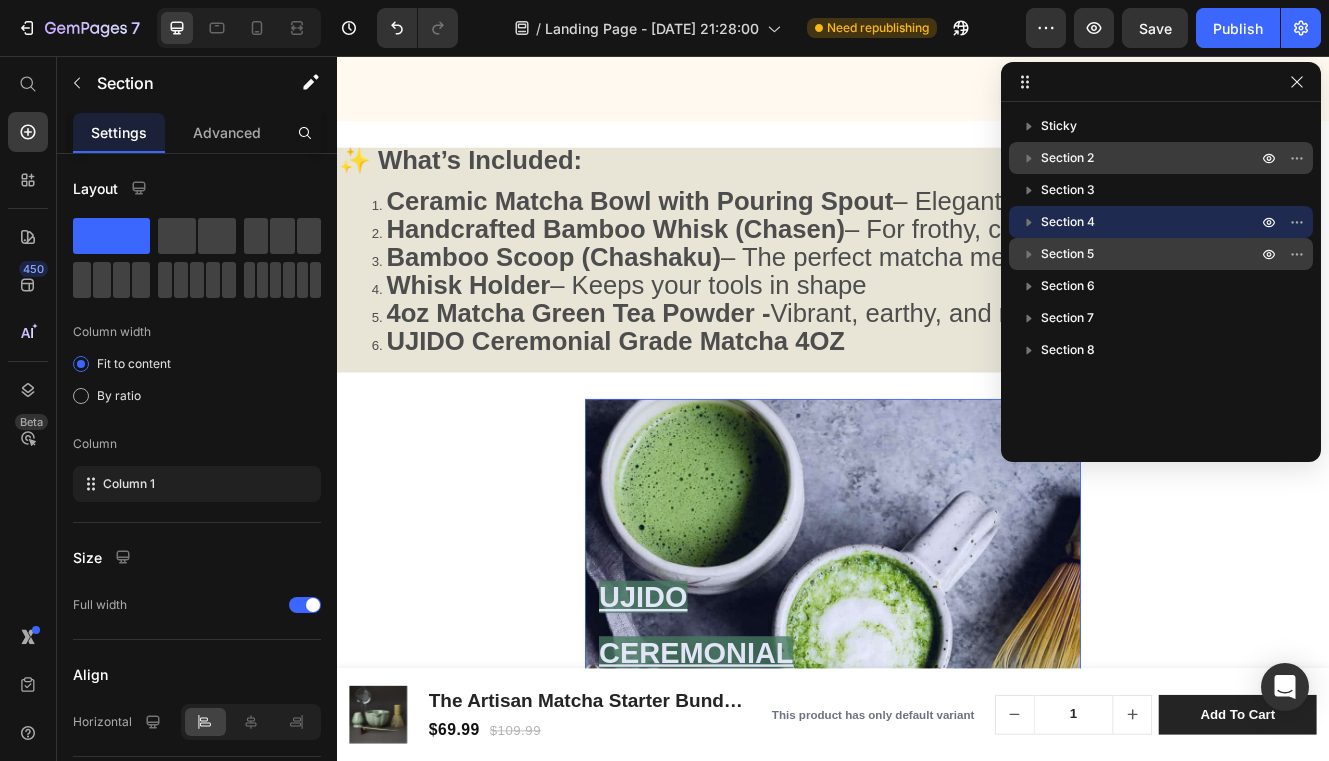 click 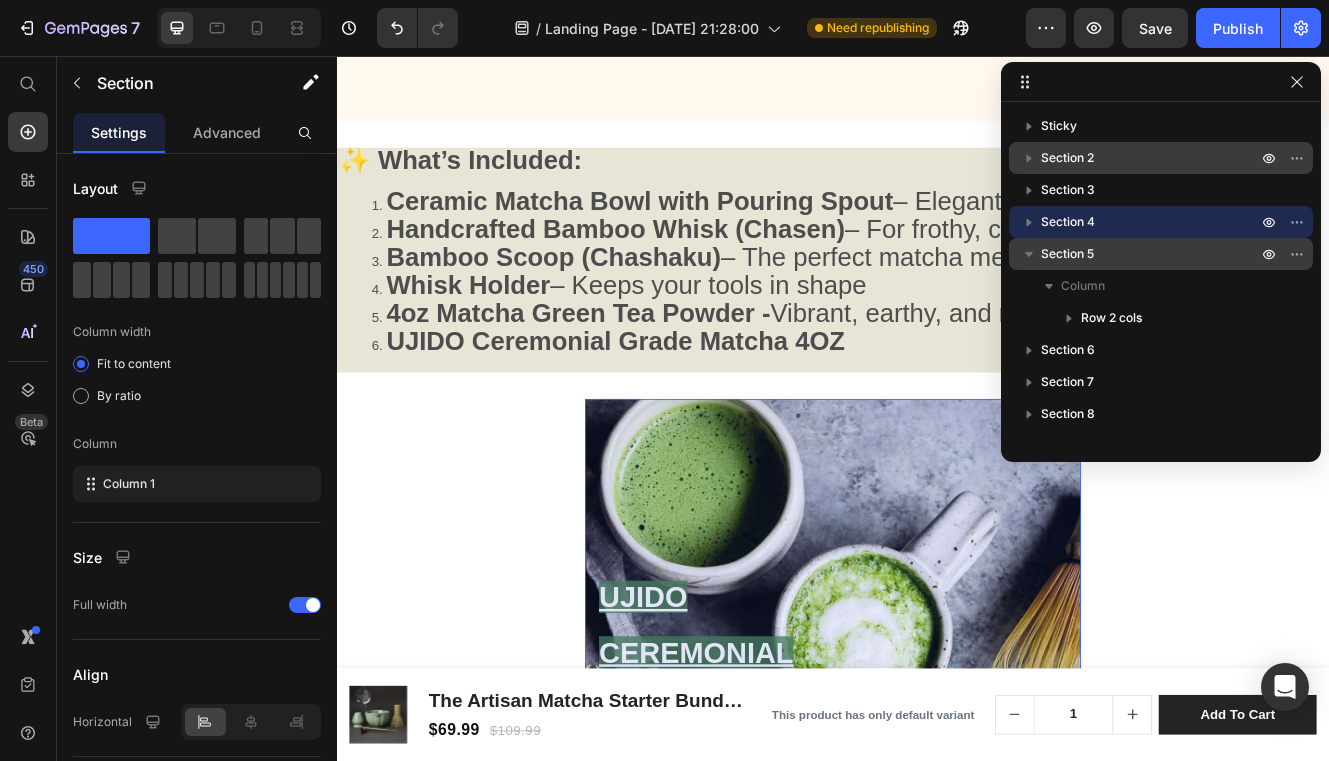 click on "Section 5" at bounding box center (1151, 254) 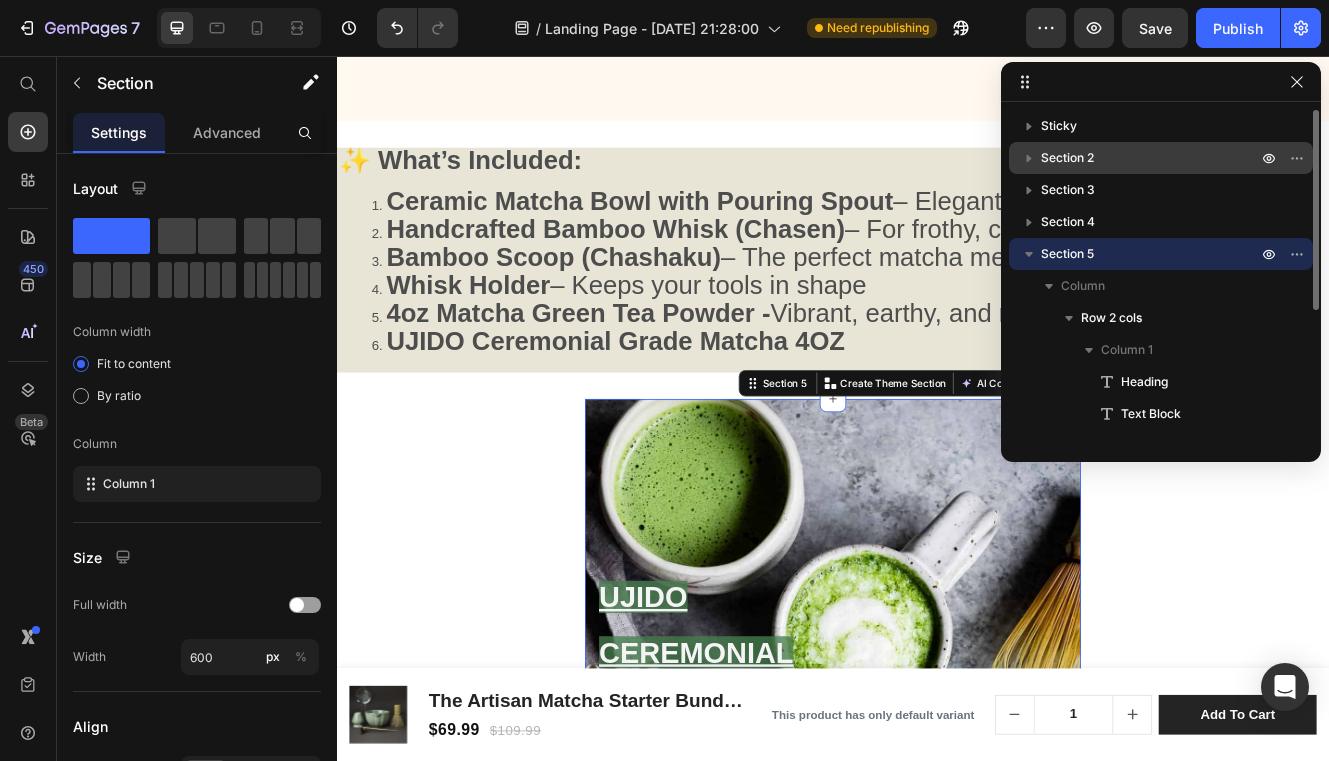 scroll, scrollTop: 2126, scrollLeft: 0, axis: vertical 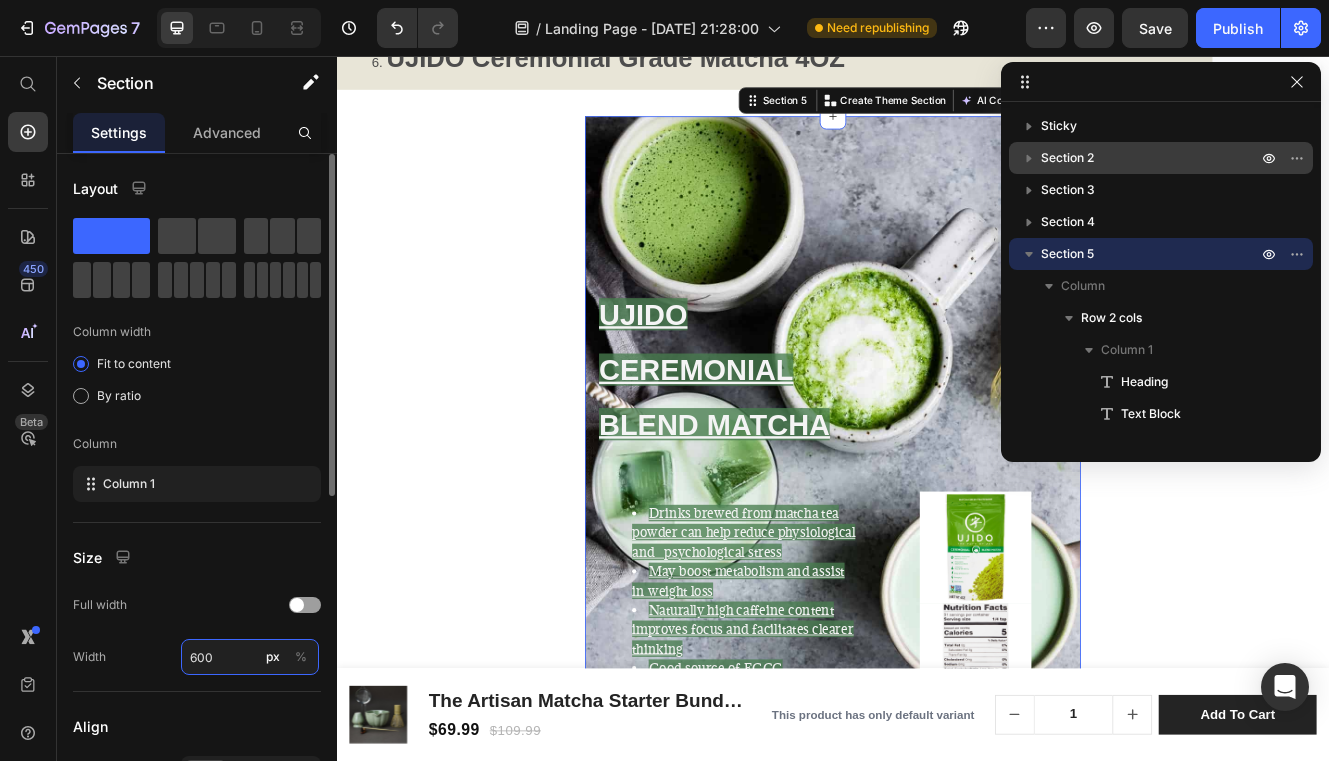 click on "600" at bounding box center (250, 657) 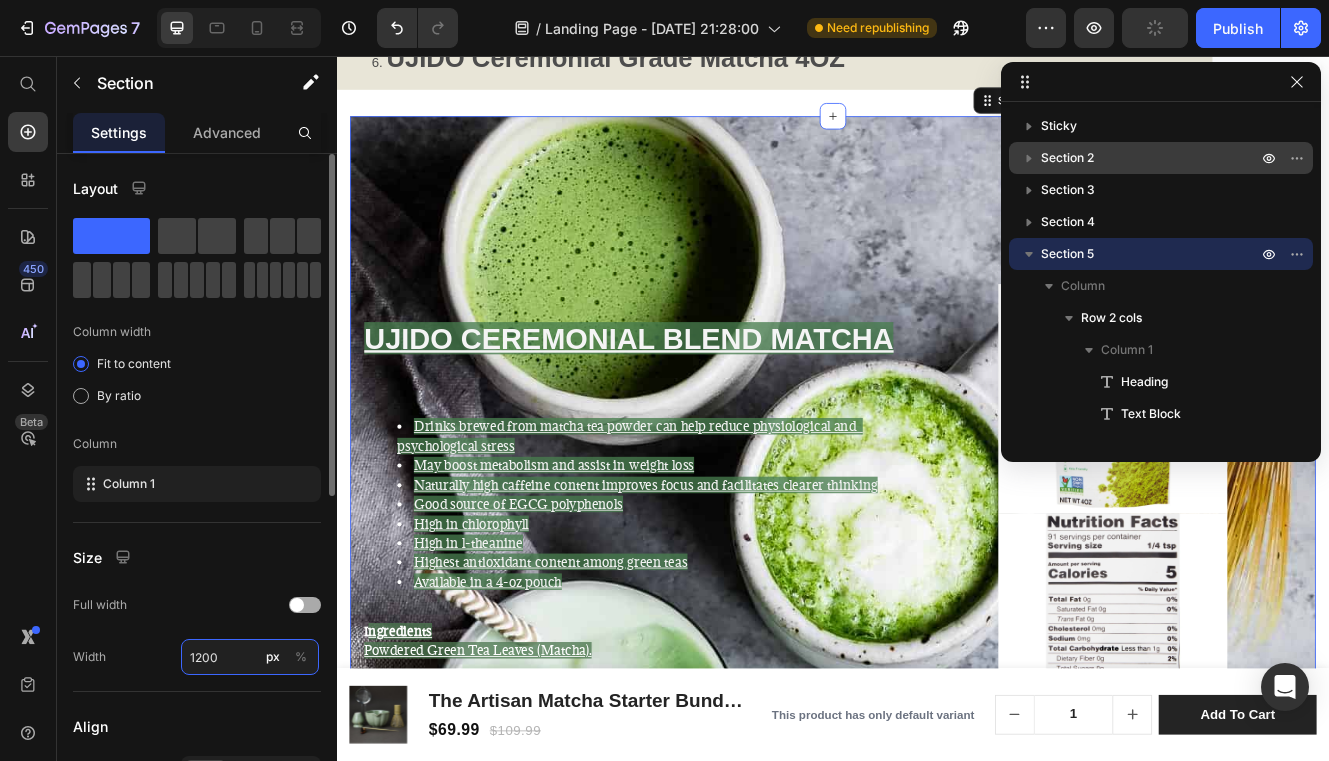 type on "1200" 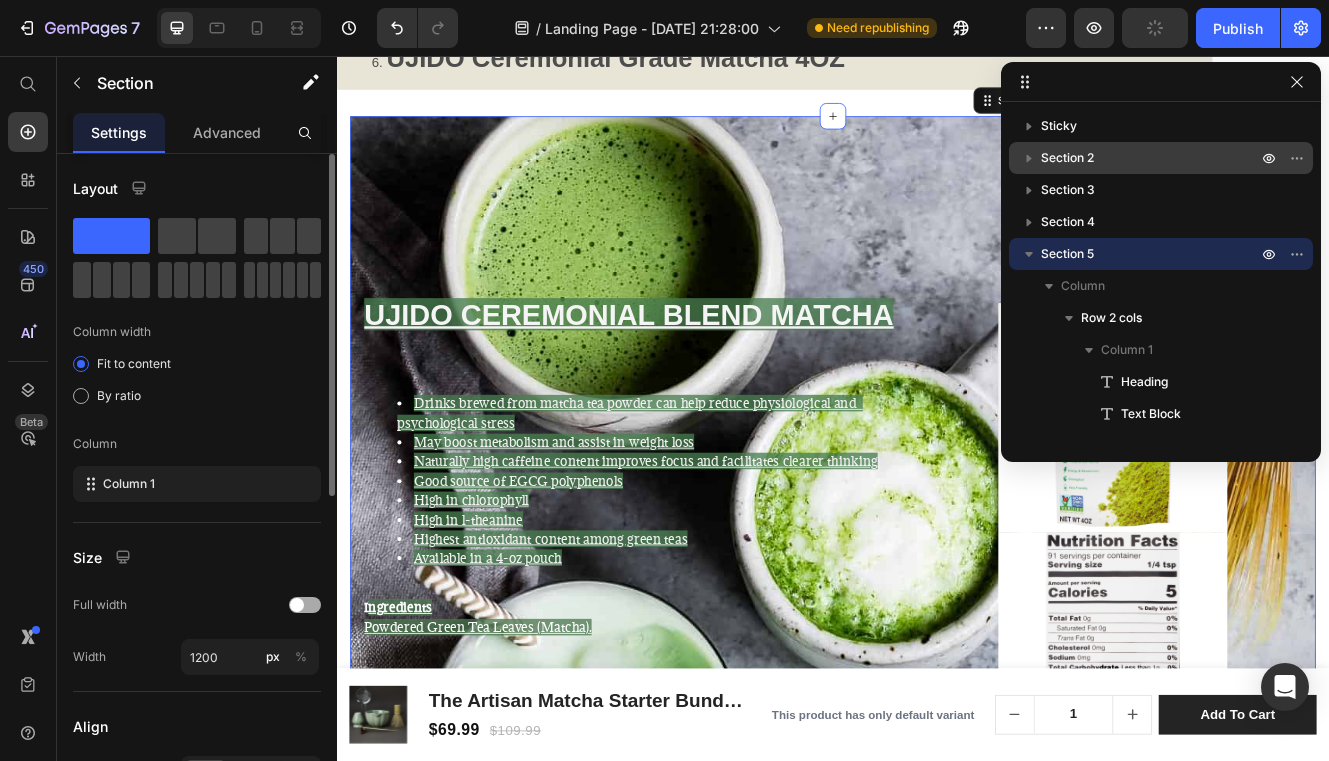 click at bounding box center (305, 605) 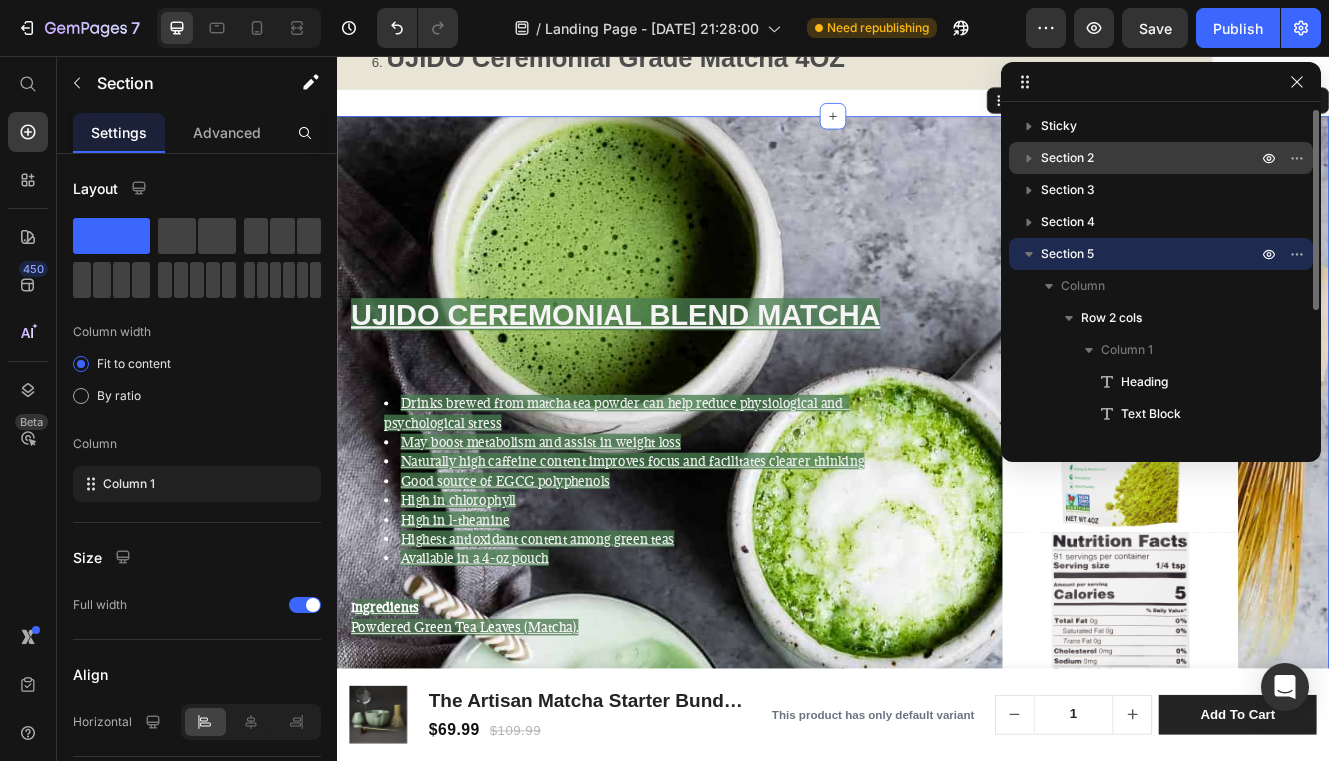 click on "Section 5" at bounding box center [1067, 254] 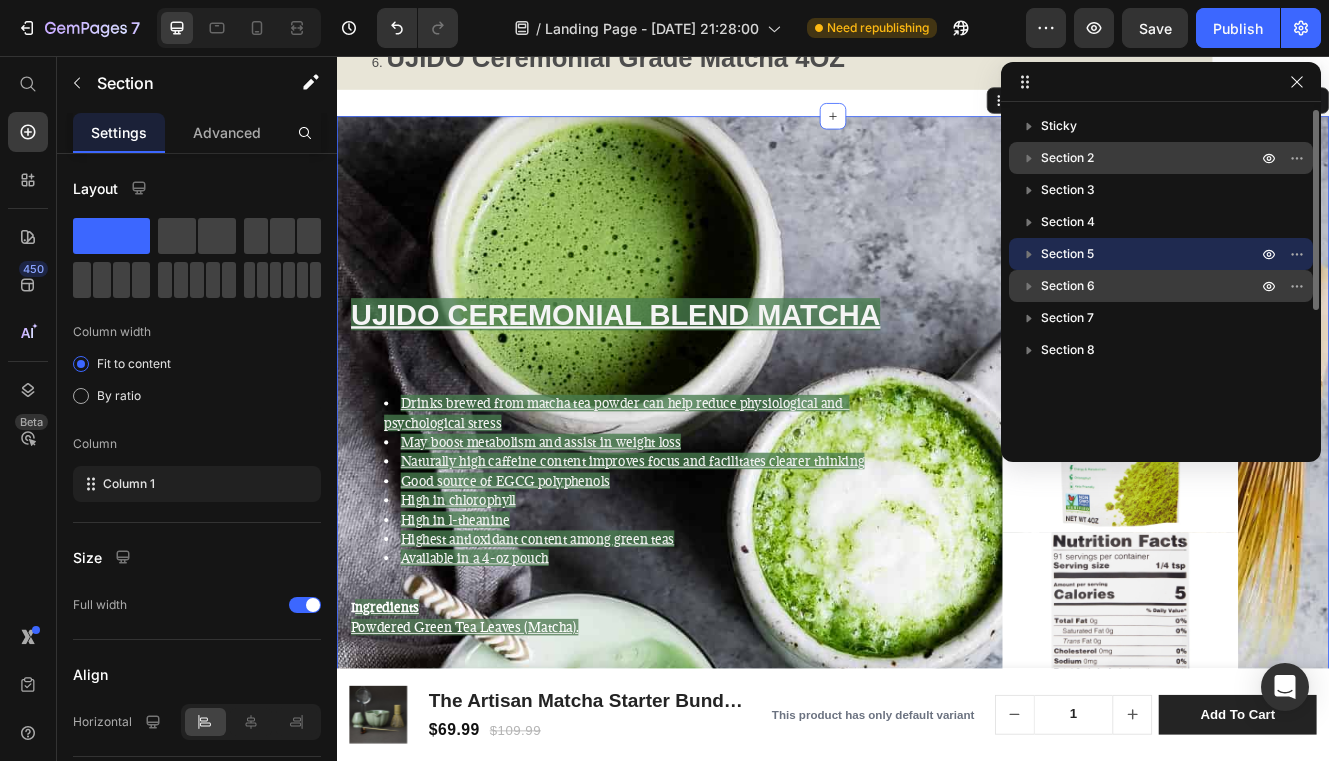 click on "Section 6" at bounding box center (1068, 286) 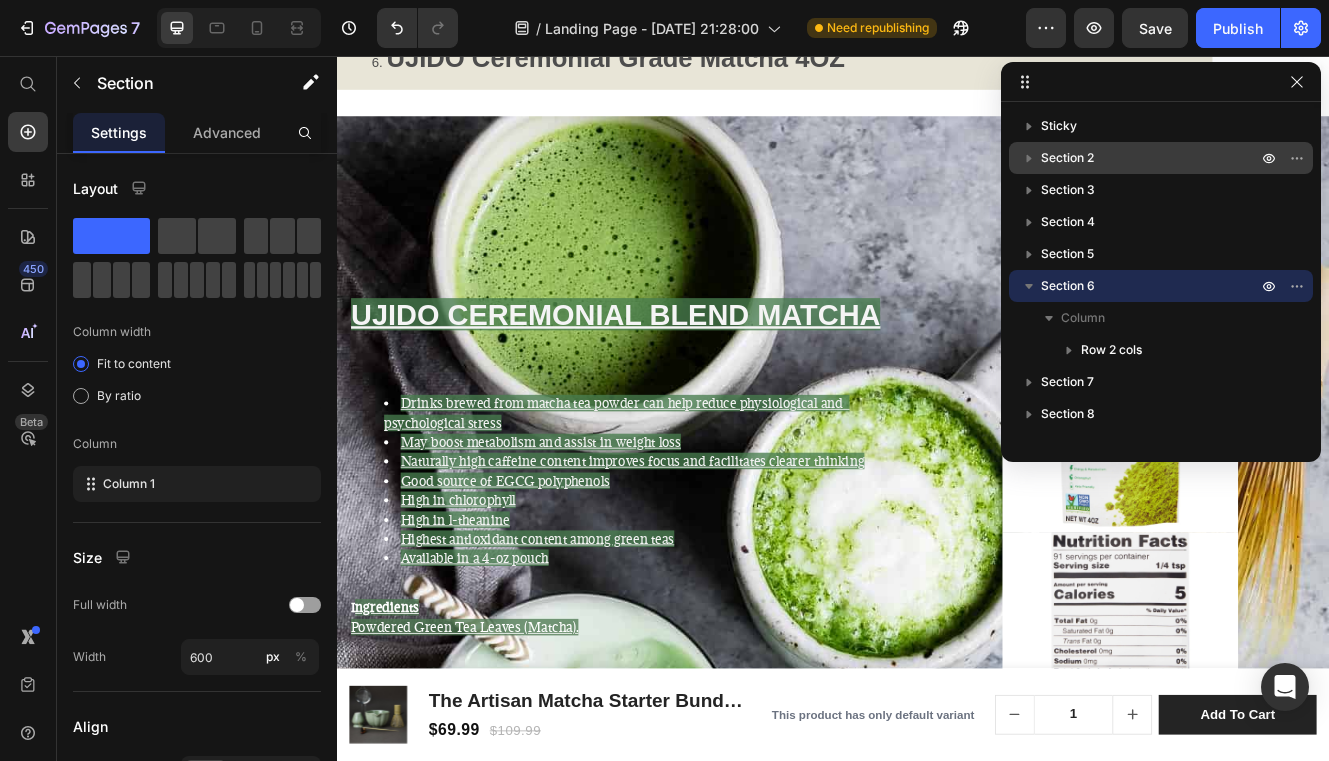 scroll, scrollTop: 2993, scrollLeft: 0, axis: vertical 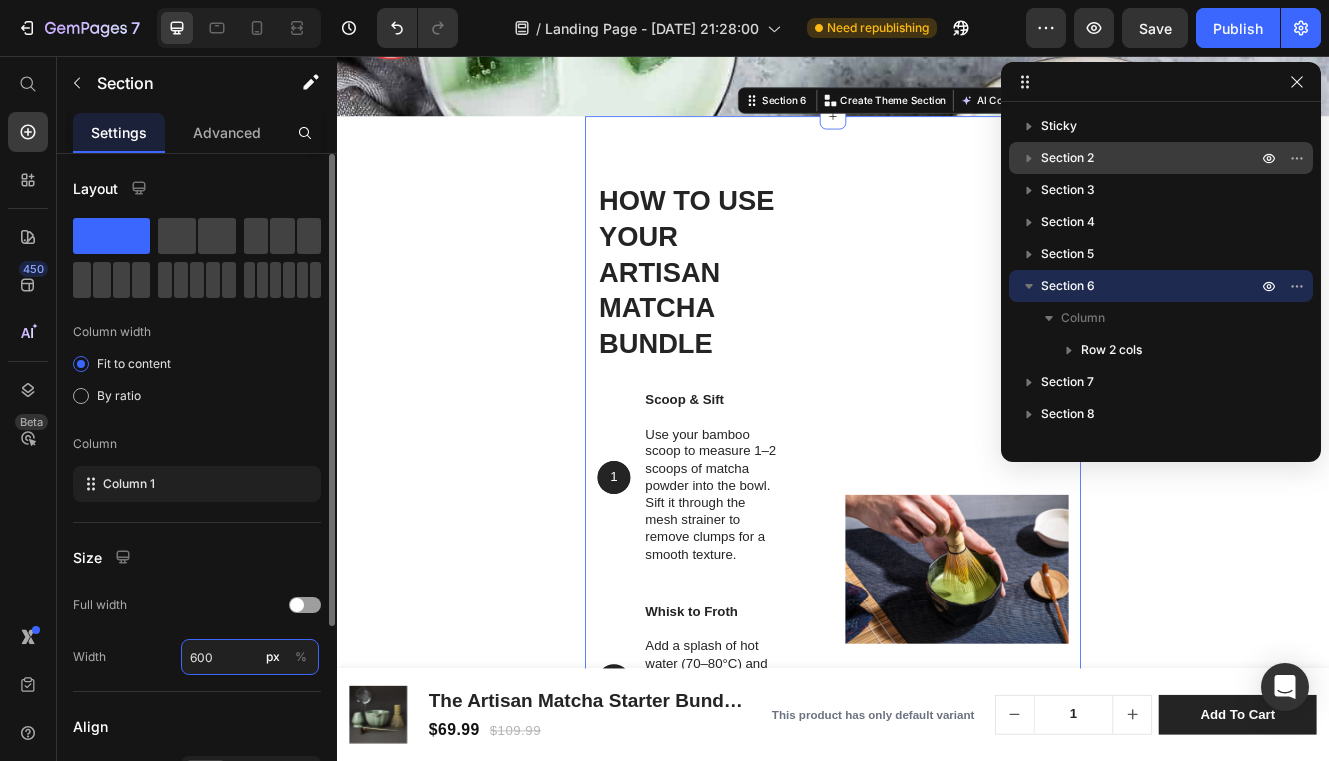 click on "600" at bounding box center [250, 657] 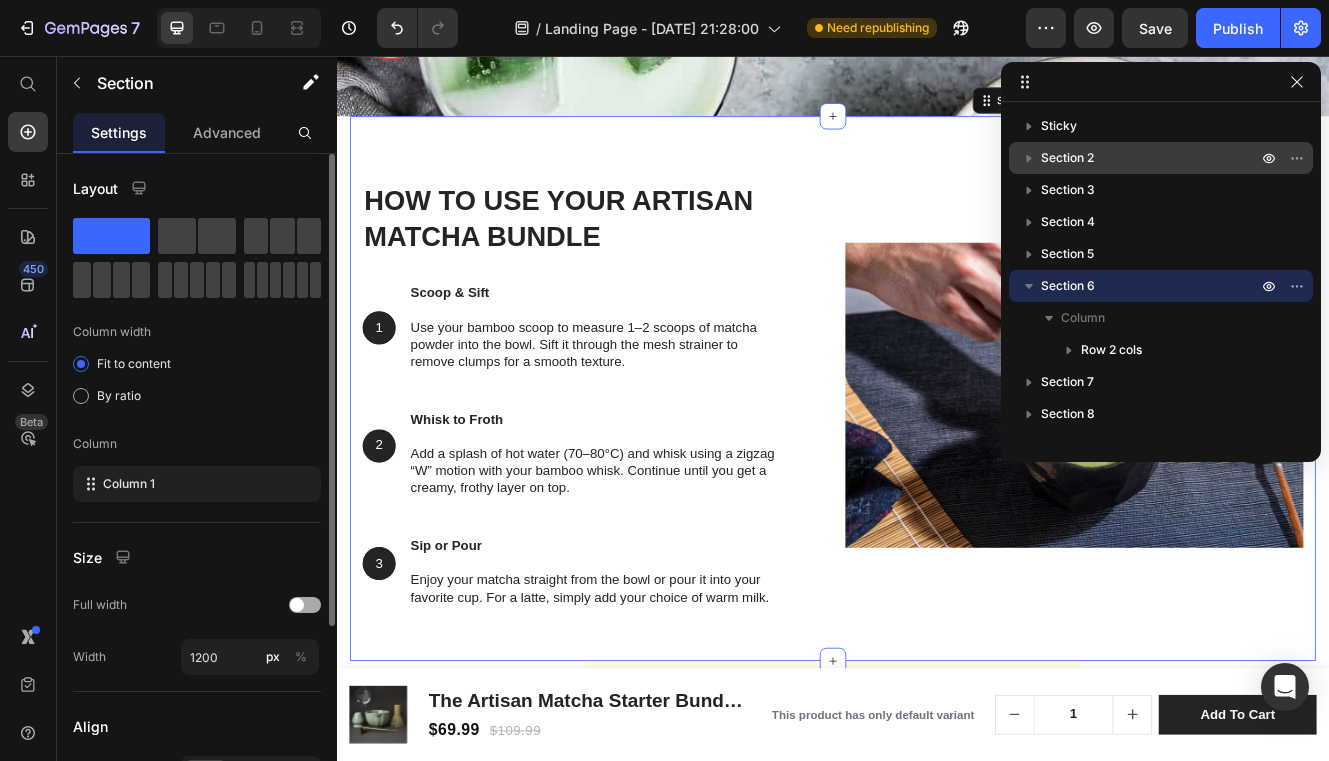 click at bounding box center [297, 605] 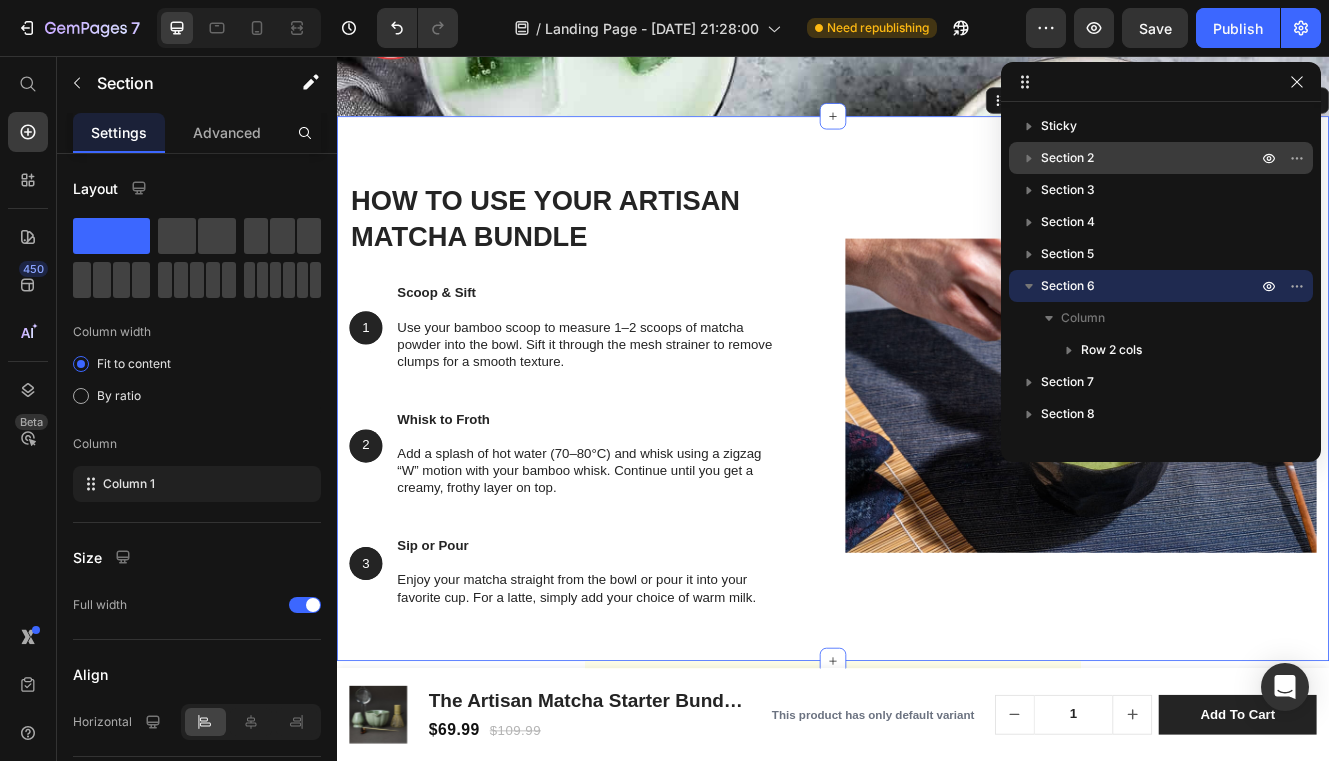 click on "Section 6" at bounding box center [1068, 286] 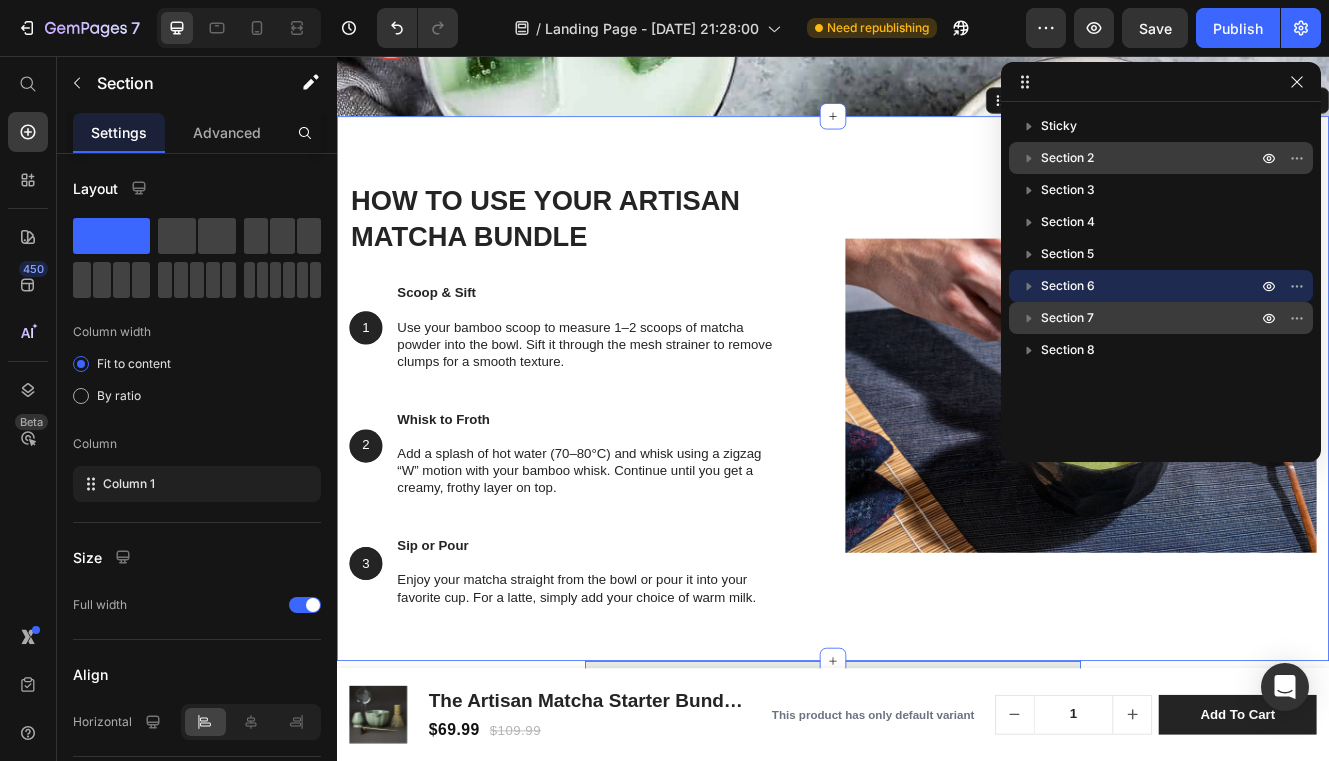click on "Section 7" at bounding box center (1067, 318) 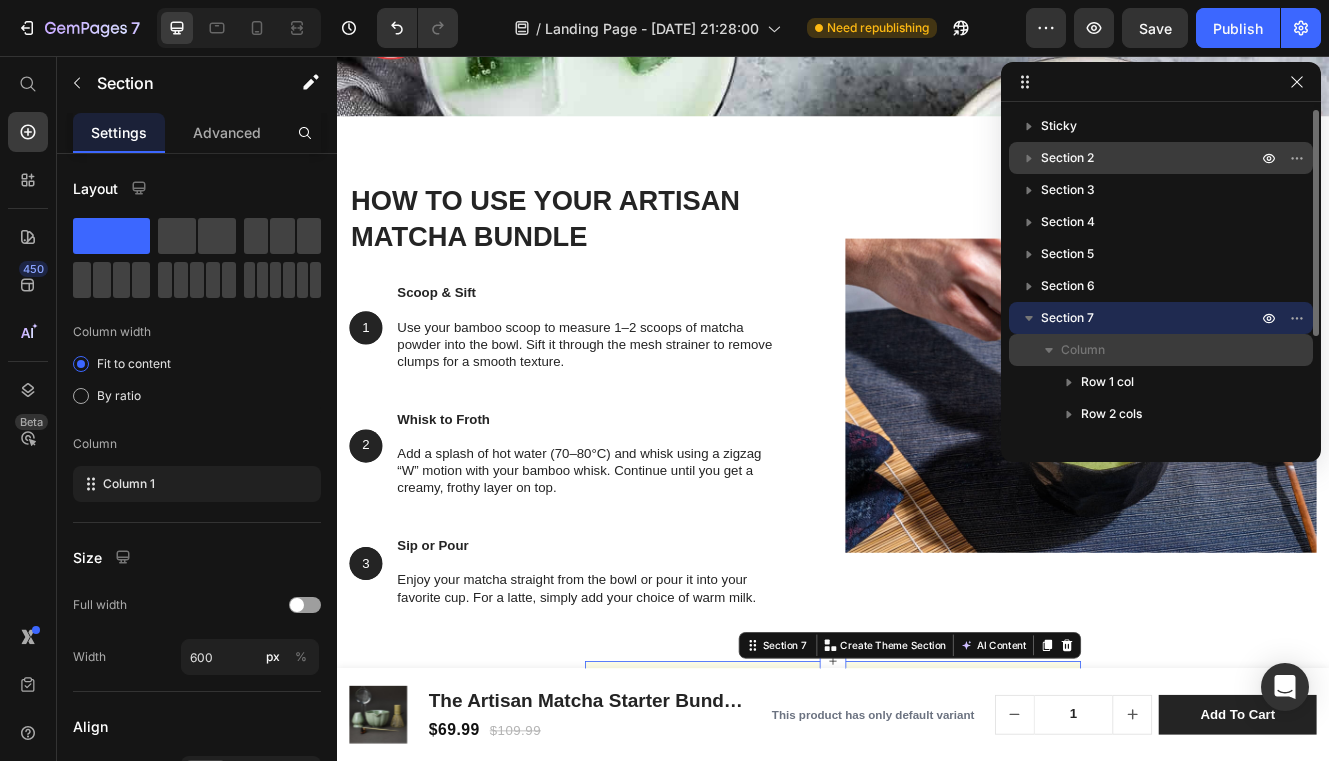 scroll, scrollTop: 3637, scrollLeft: 0, axis: vertical 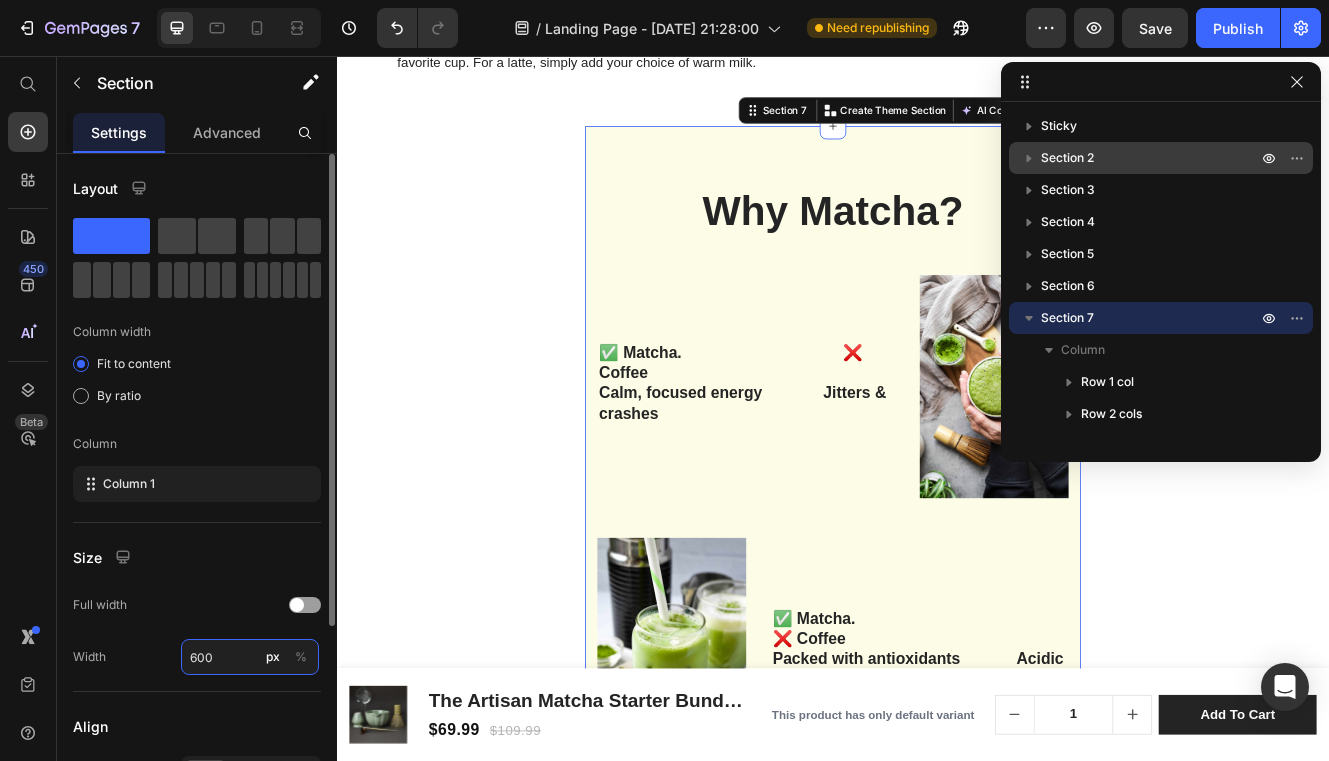 click on "600" at bounding box center [250, 657] 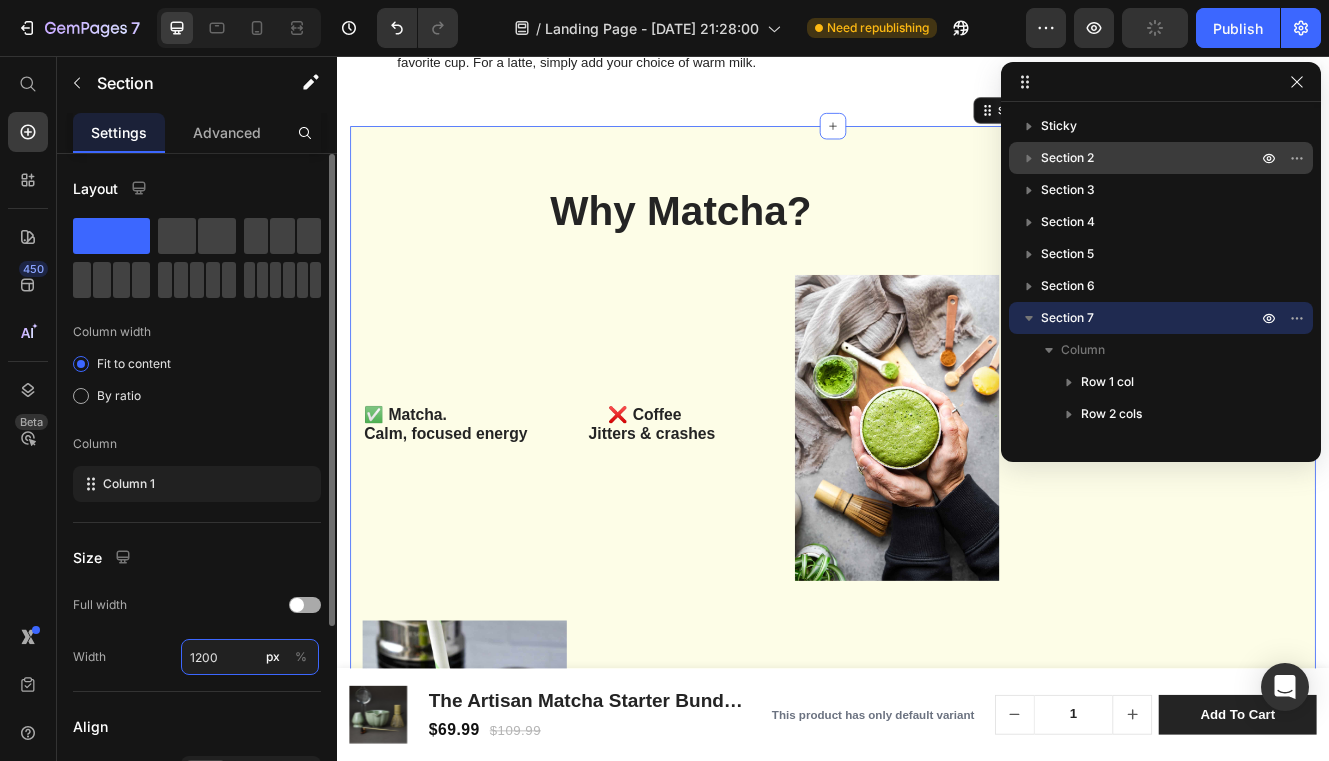 type on "1200" 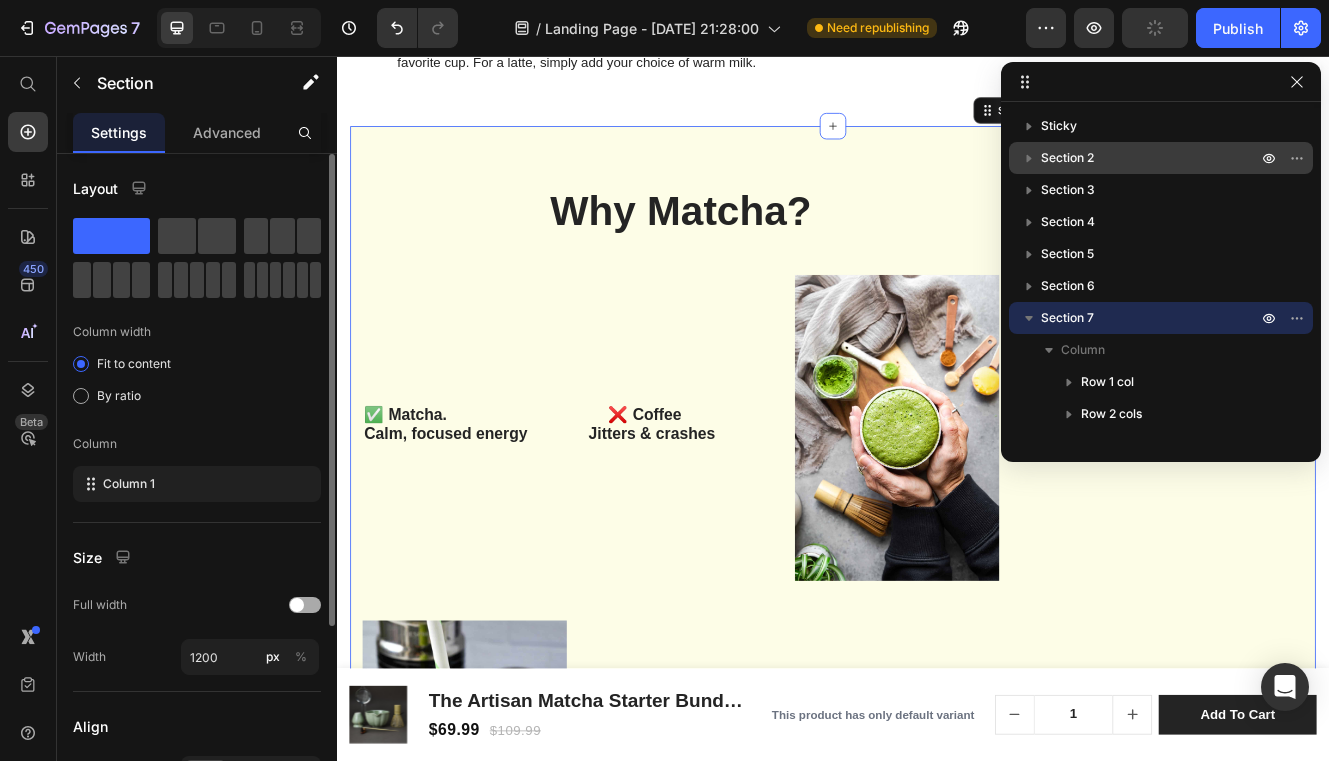 click at bounding box center (297, 605) 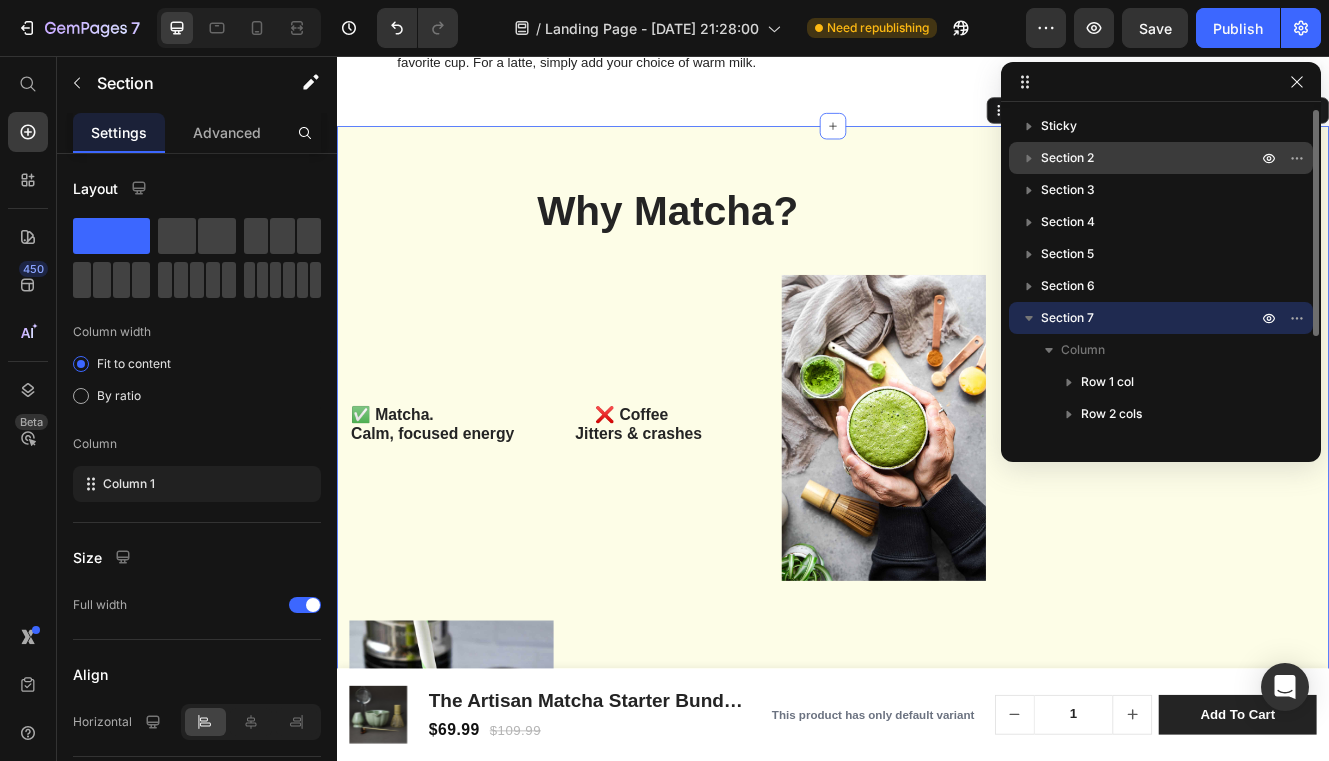 click on "Section 7" at bounding box center (1151, 318) 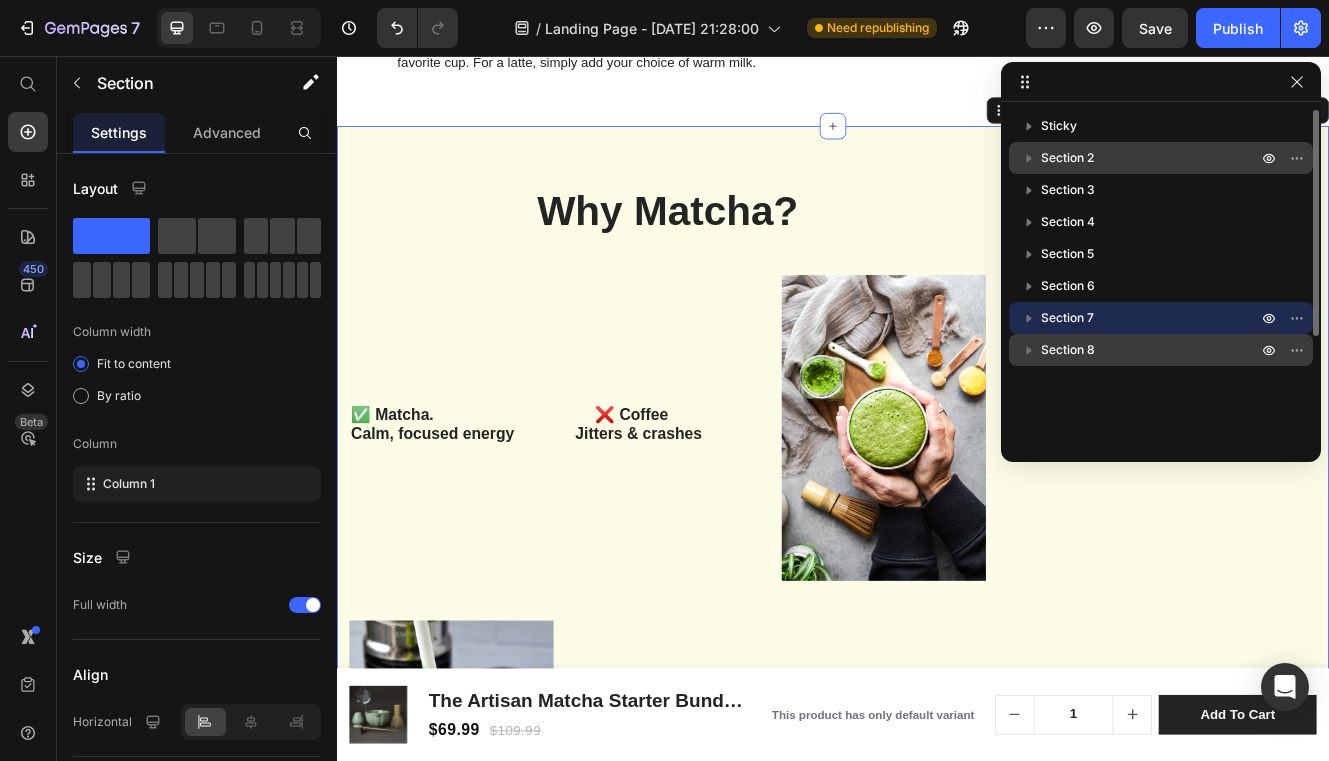 click on "Section 8" at bounding box center (1068, 350) 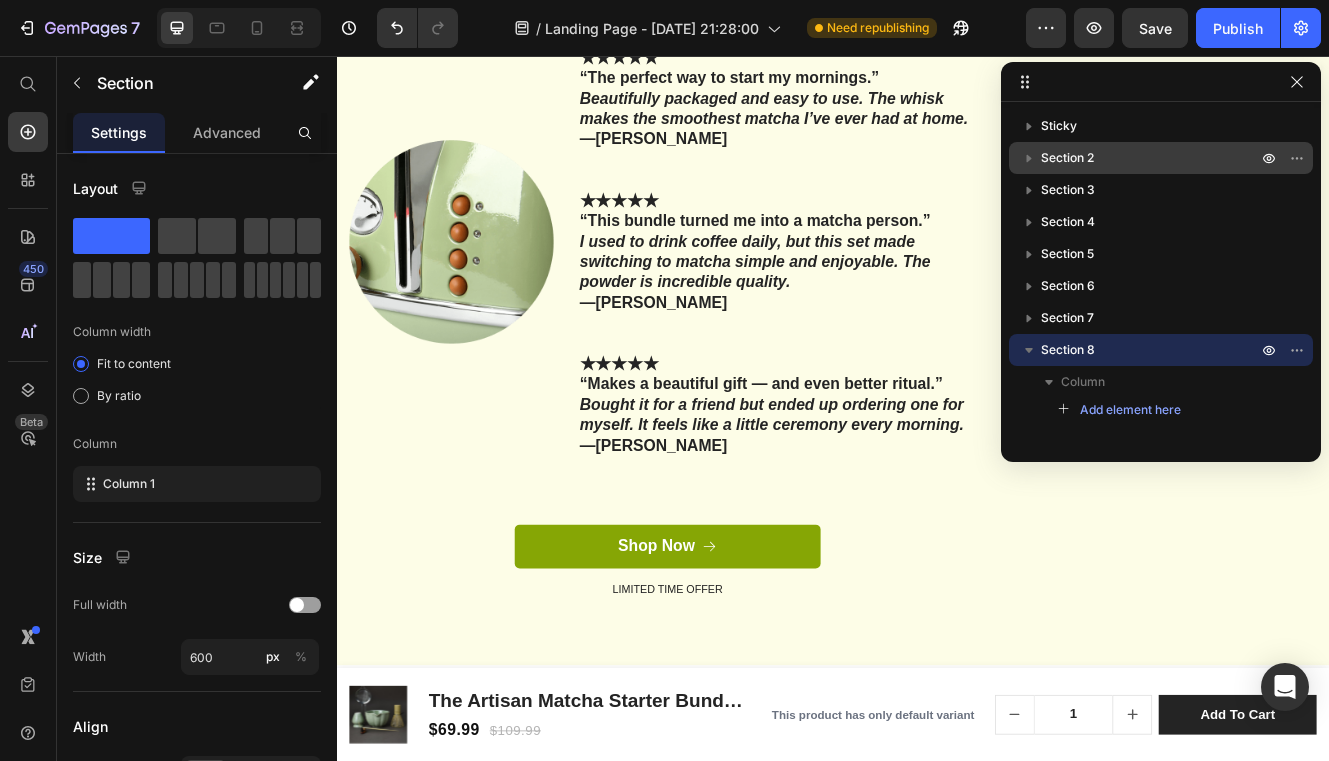 scroll, scrollTop: 5463, scrollLeft: 0, axis: vertical 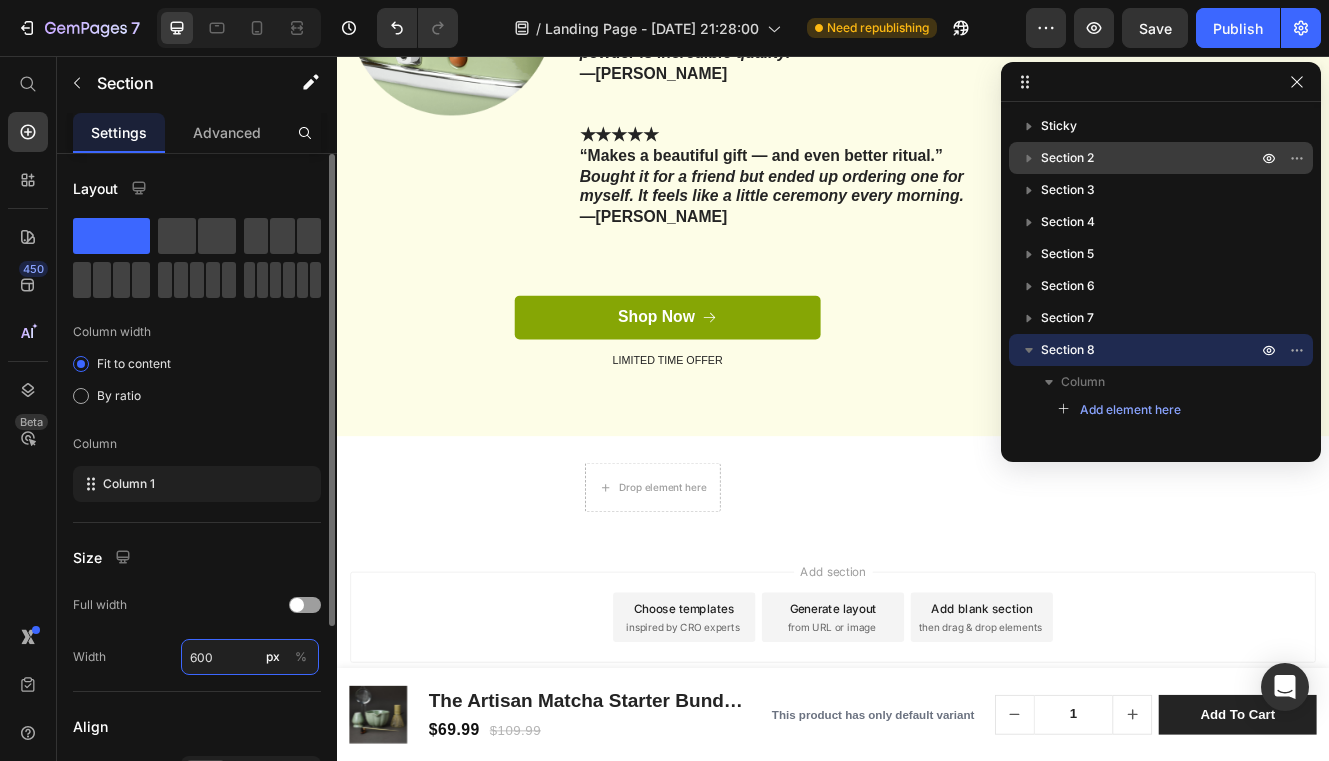 click on "600" at bounding box center [250, 657] 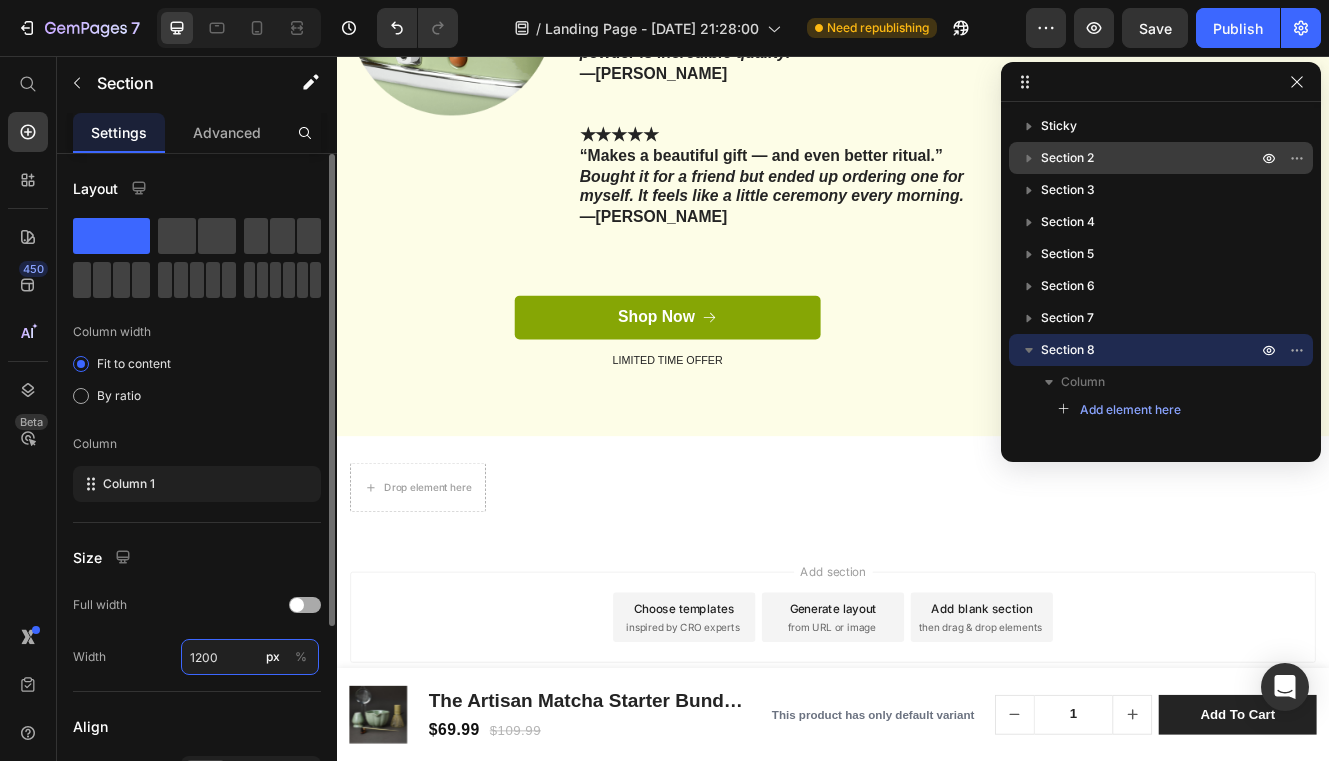 type on "1200" 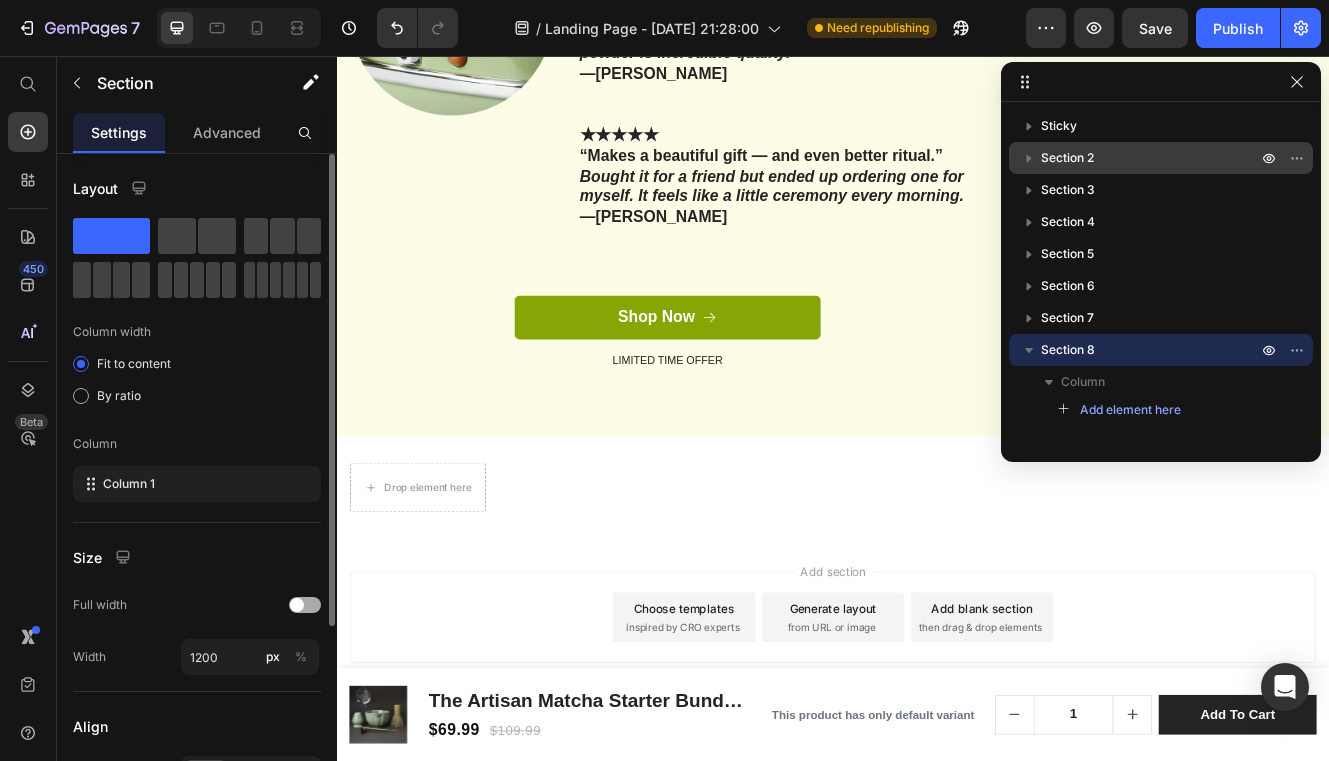 click at bounding box center [305, 605] 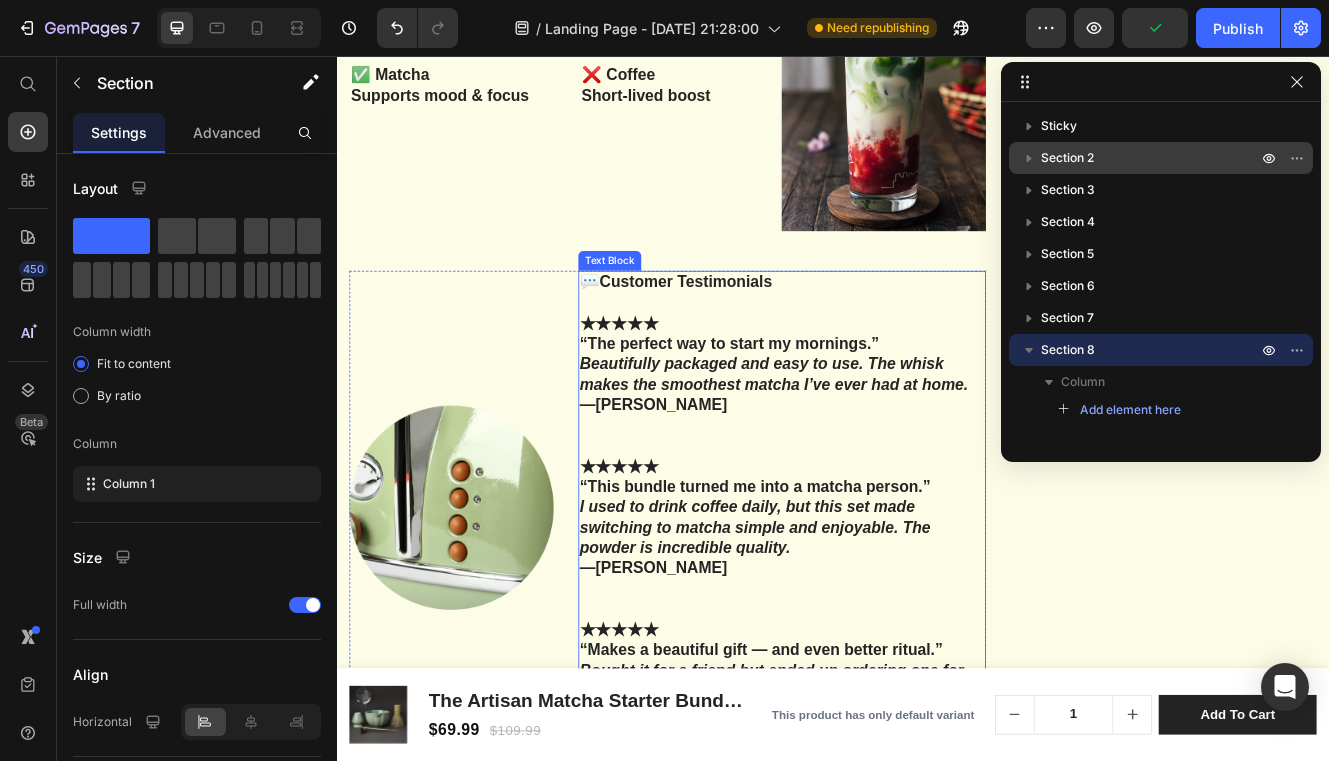scroll, scrollTop: 5463, scrollLeft: 0, axis: vertical 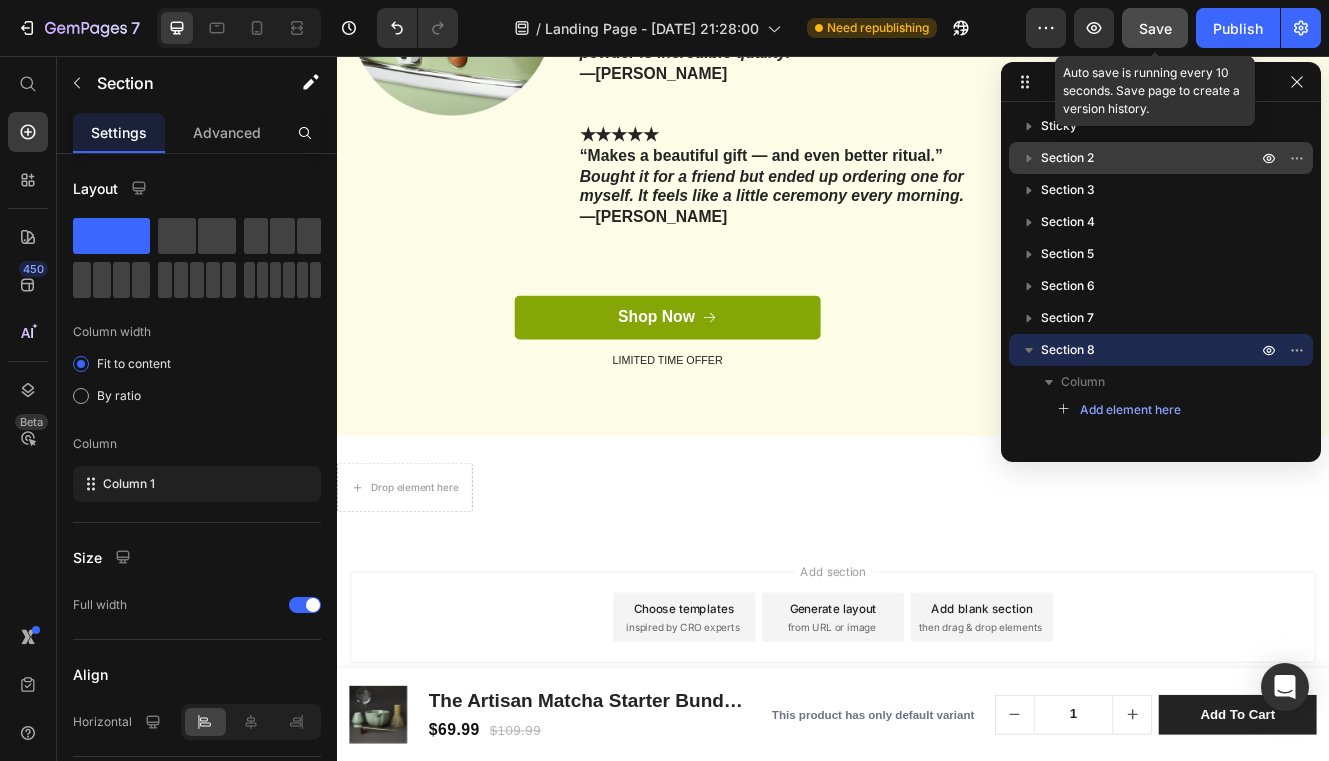 click on "Save" at bounding box center (1155, 28) 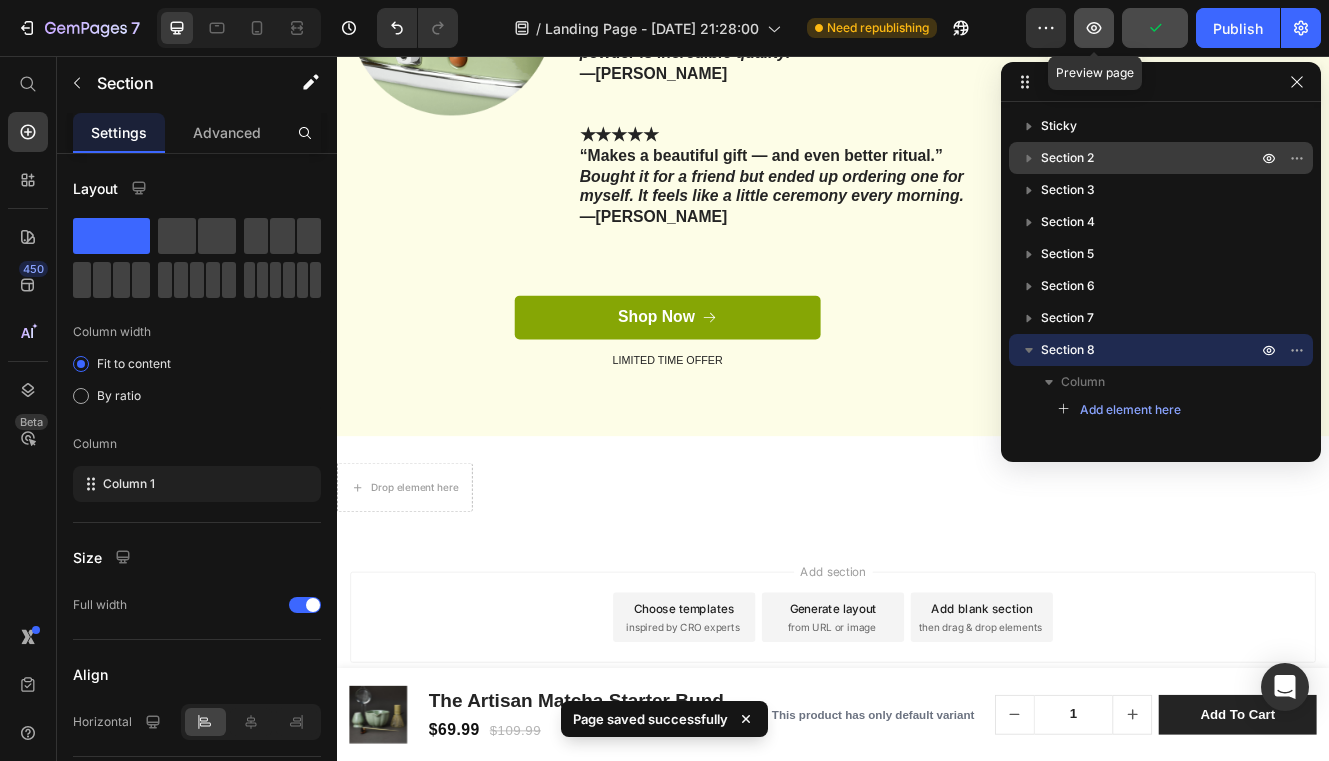 click 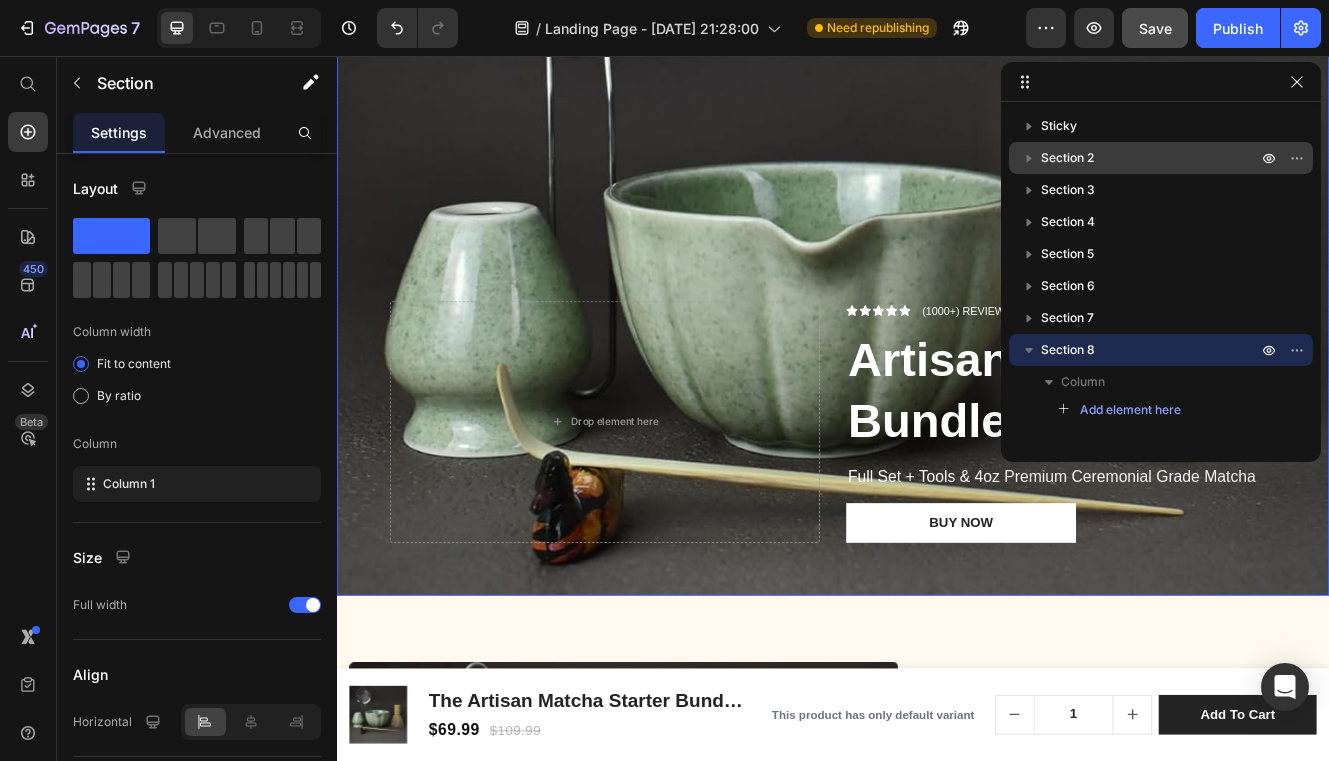 scroll, scrollTop: 0, scrollLeft: 0, axis: both 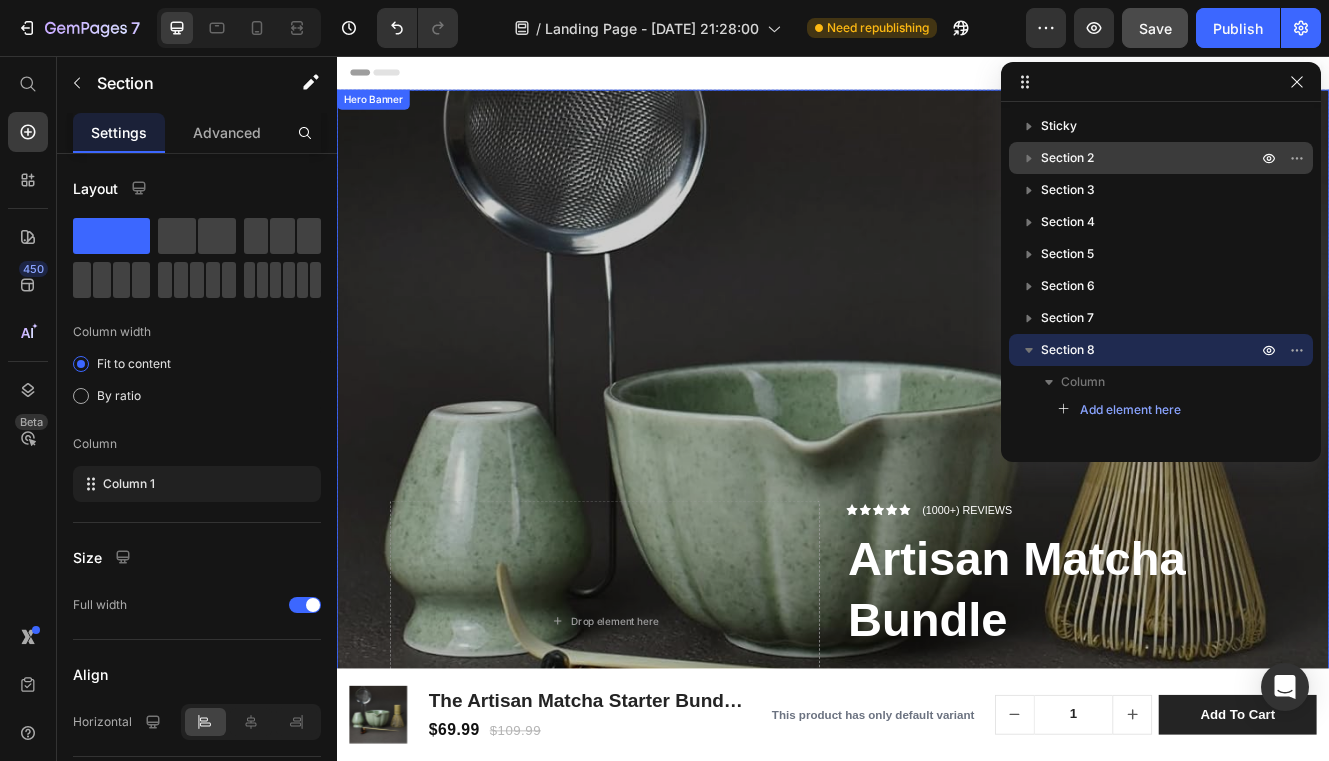click at bounding box center [937, 523] 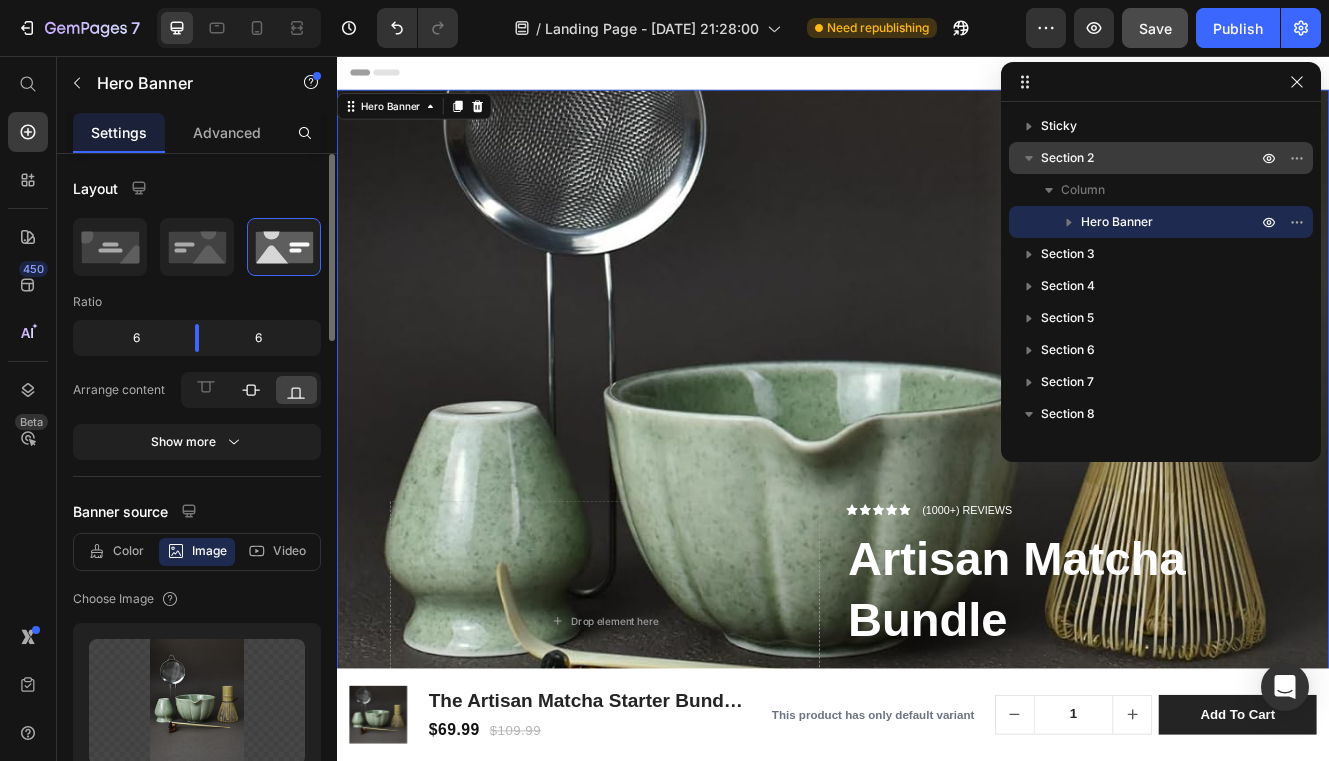click 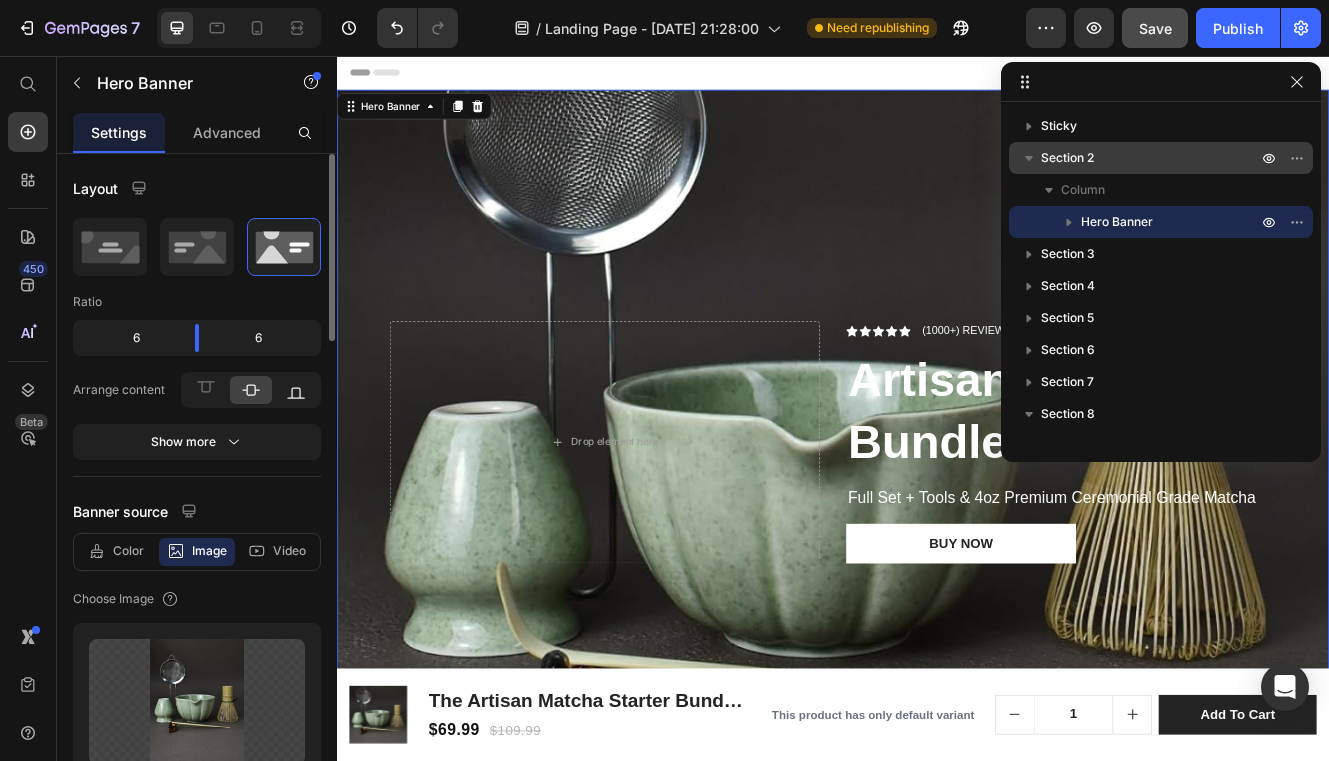 click 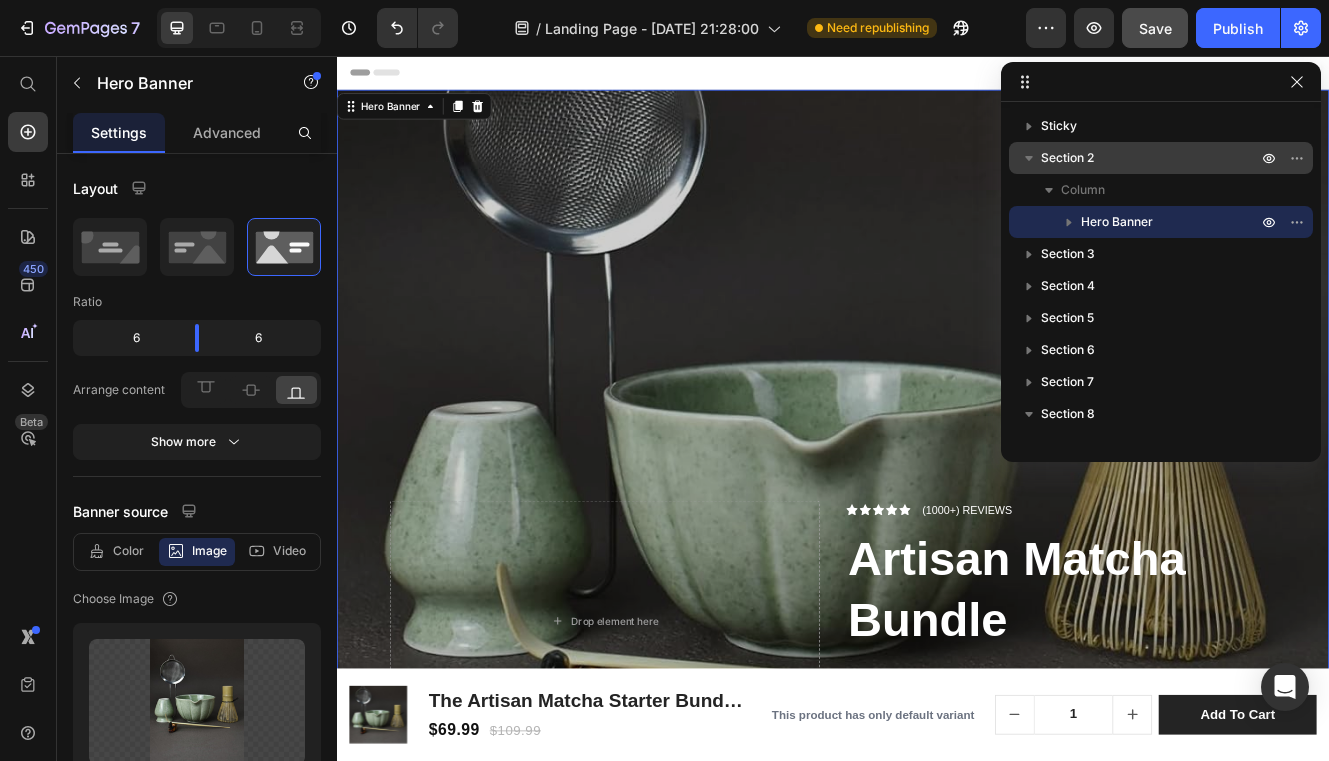 click at bounding box center (937, 523) 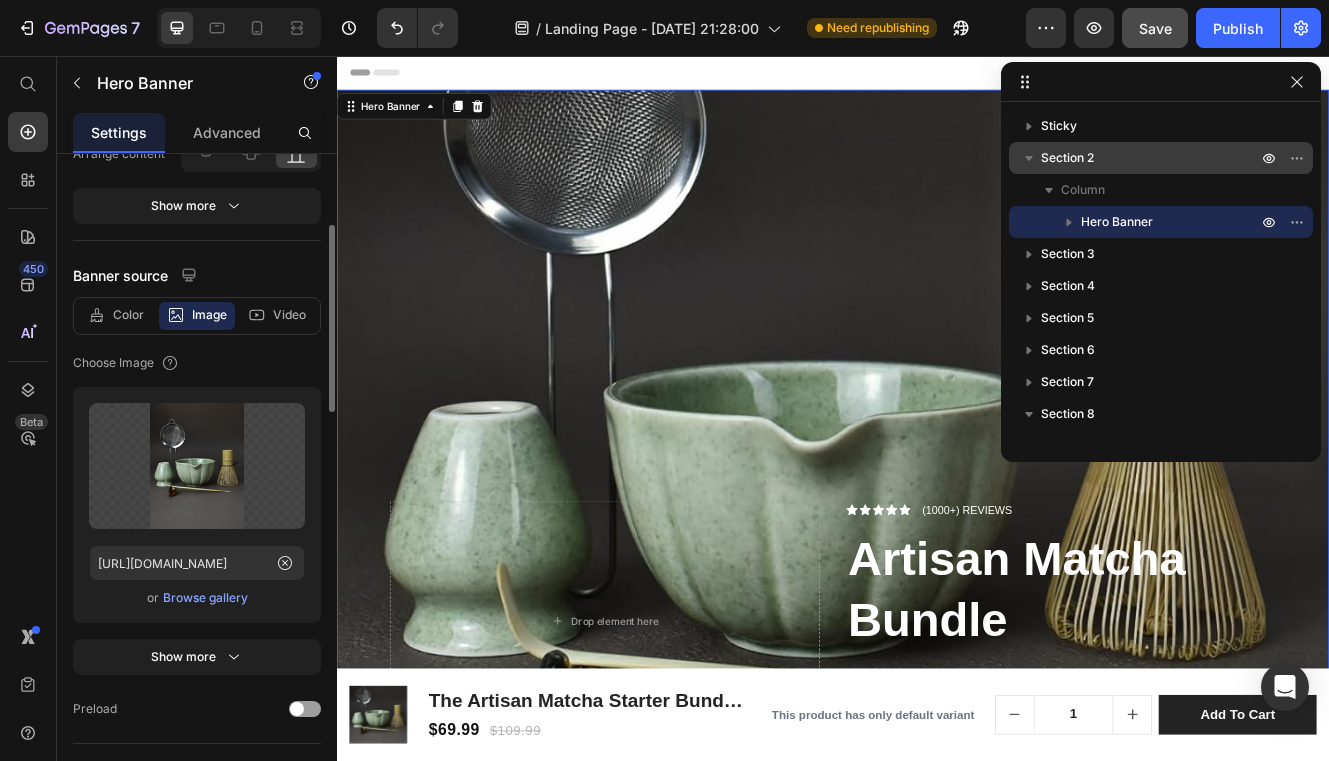 scroll, scrollTop: 249, scrollLeft: 0, axis: vertical 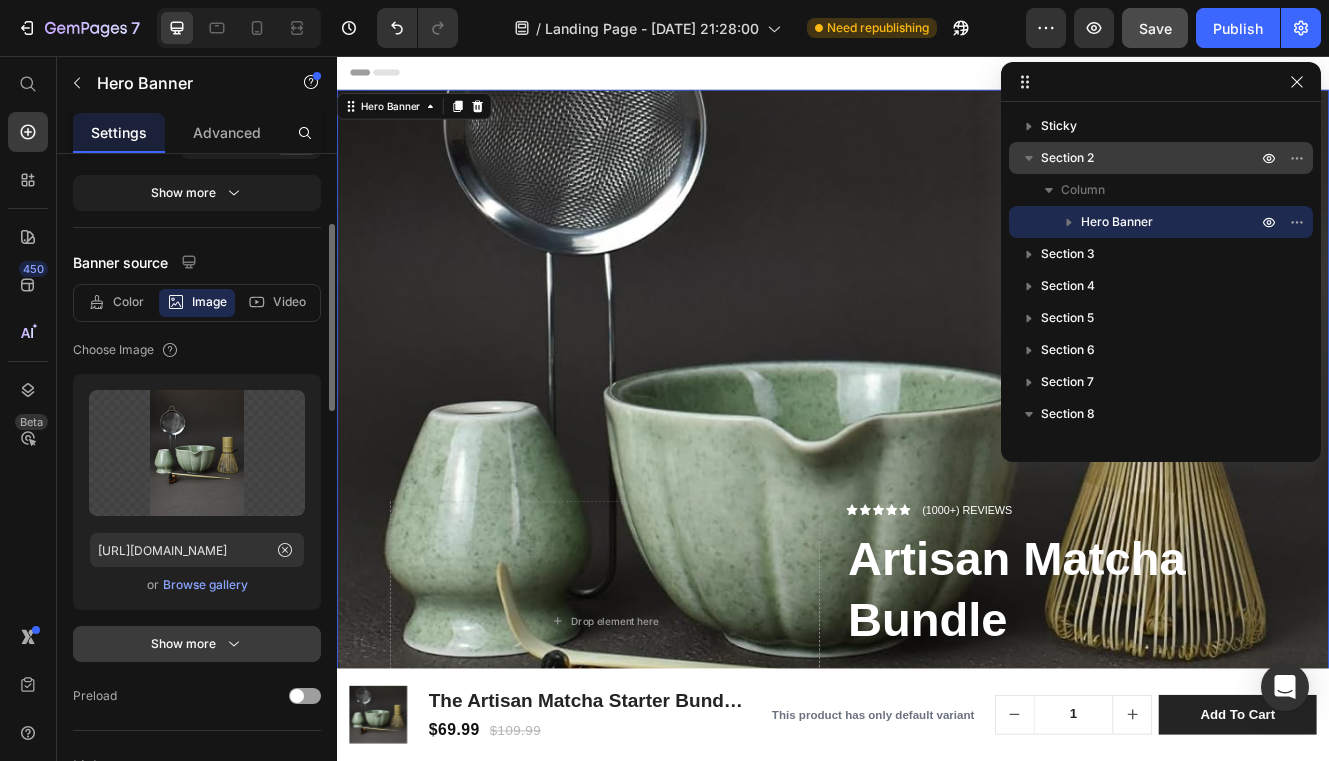 click on "Show more" at bounding box center (197, 644) 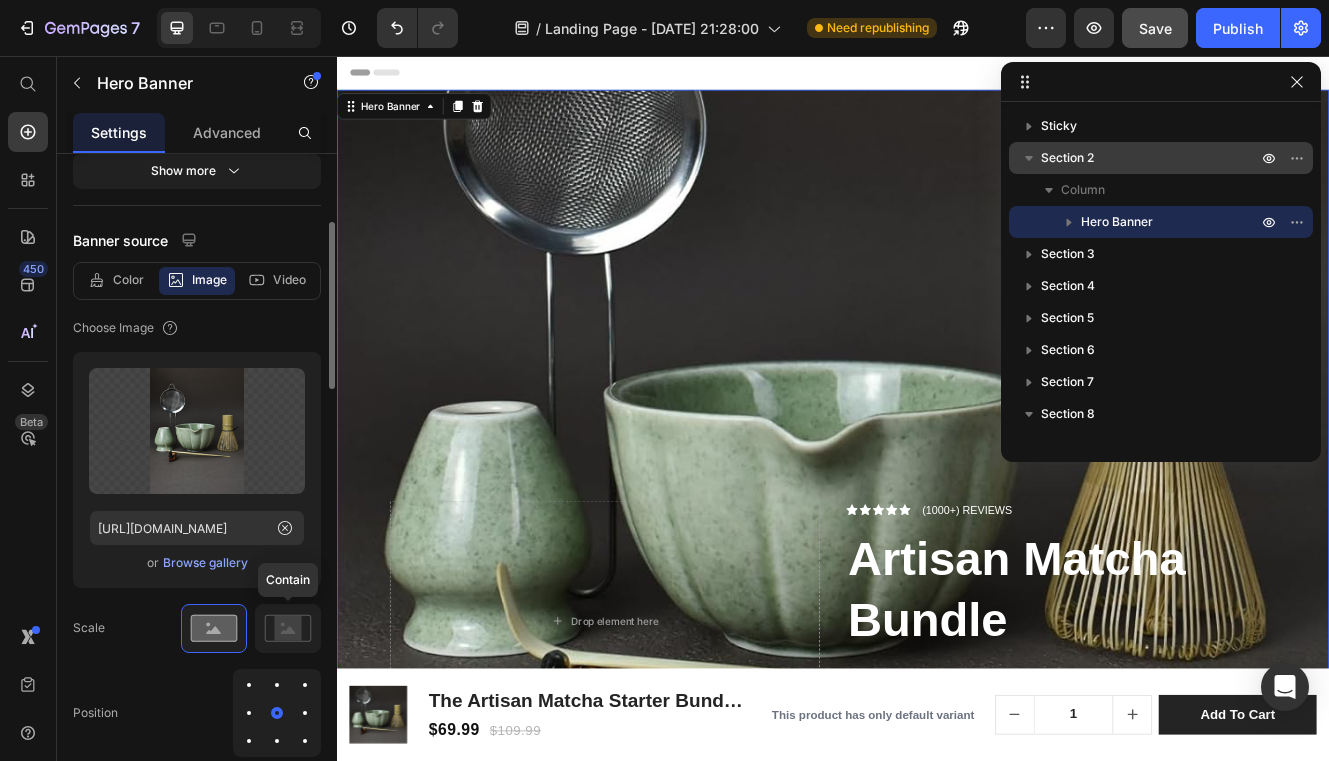 scroll, scrollTop: 316, scrollLeft: 0, axis: vertical 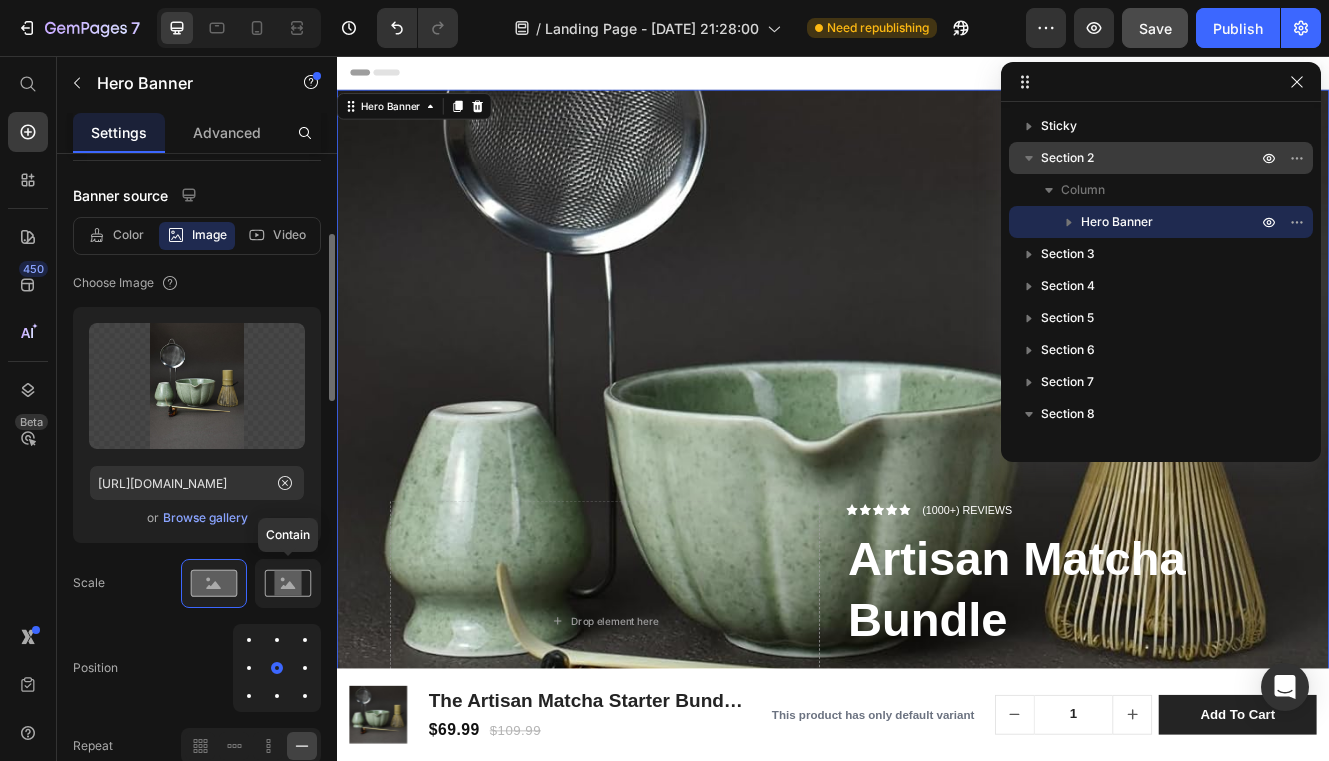 click 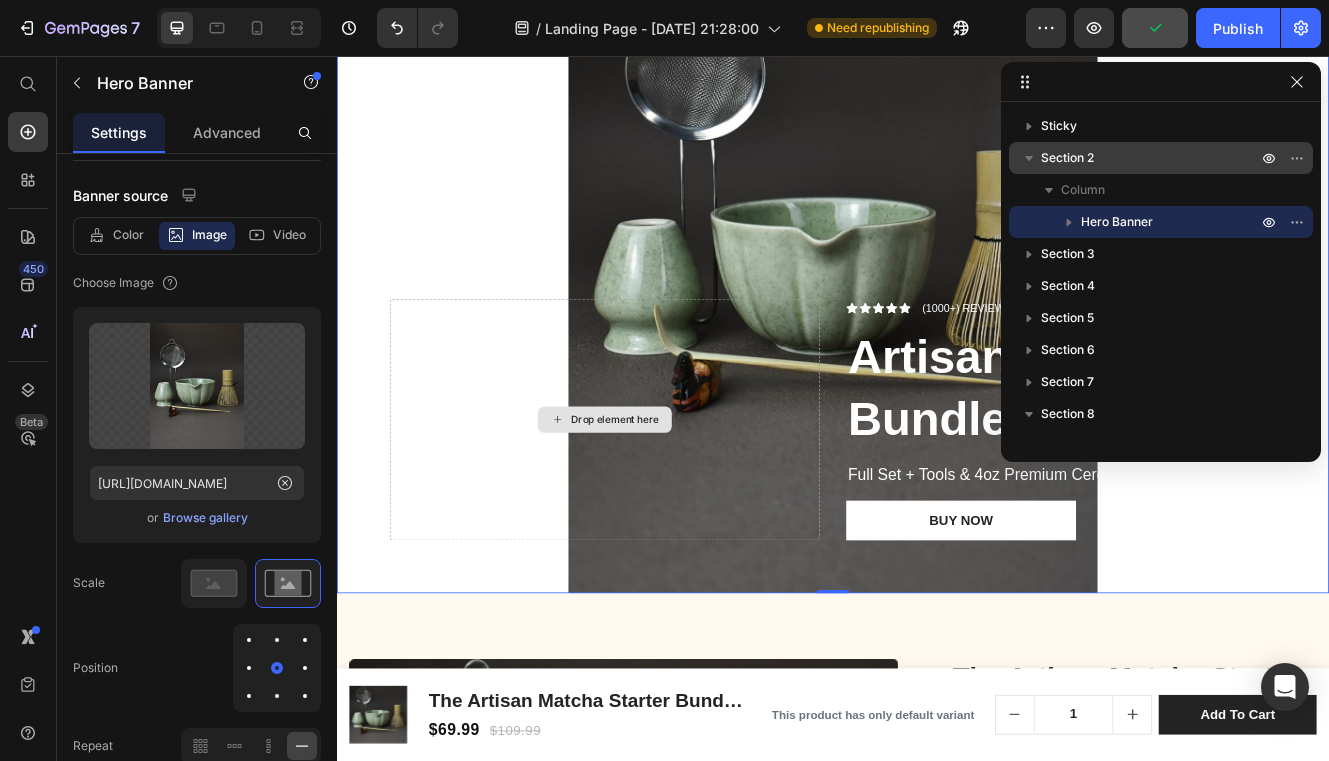 scroll, scrollTop: 162, scrollLeft: 0, axis: vertical 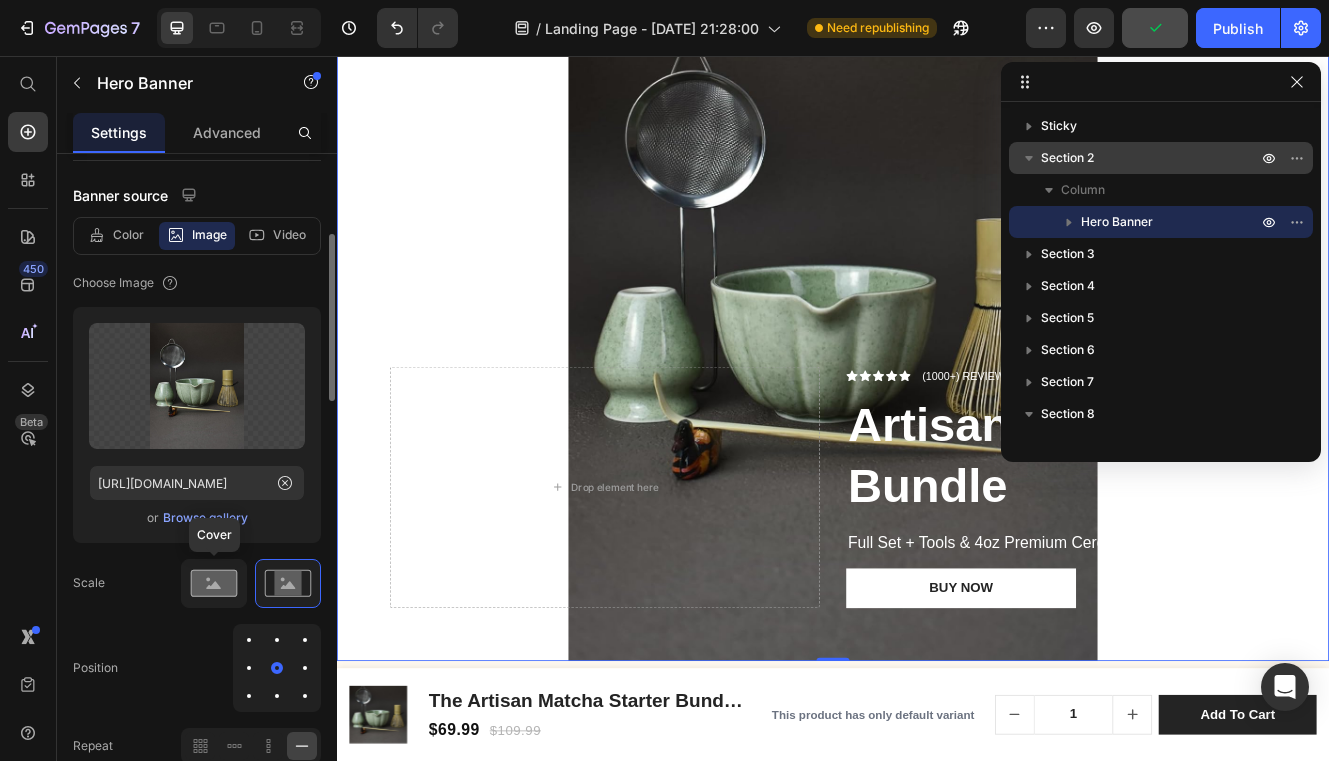 click 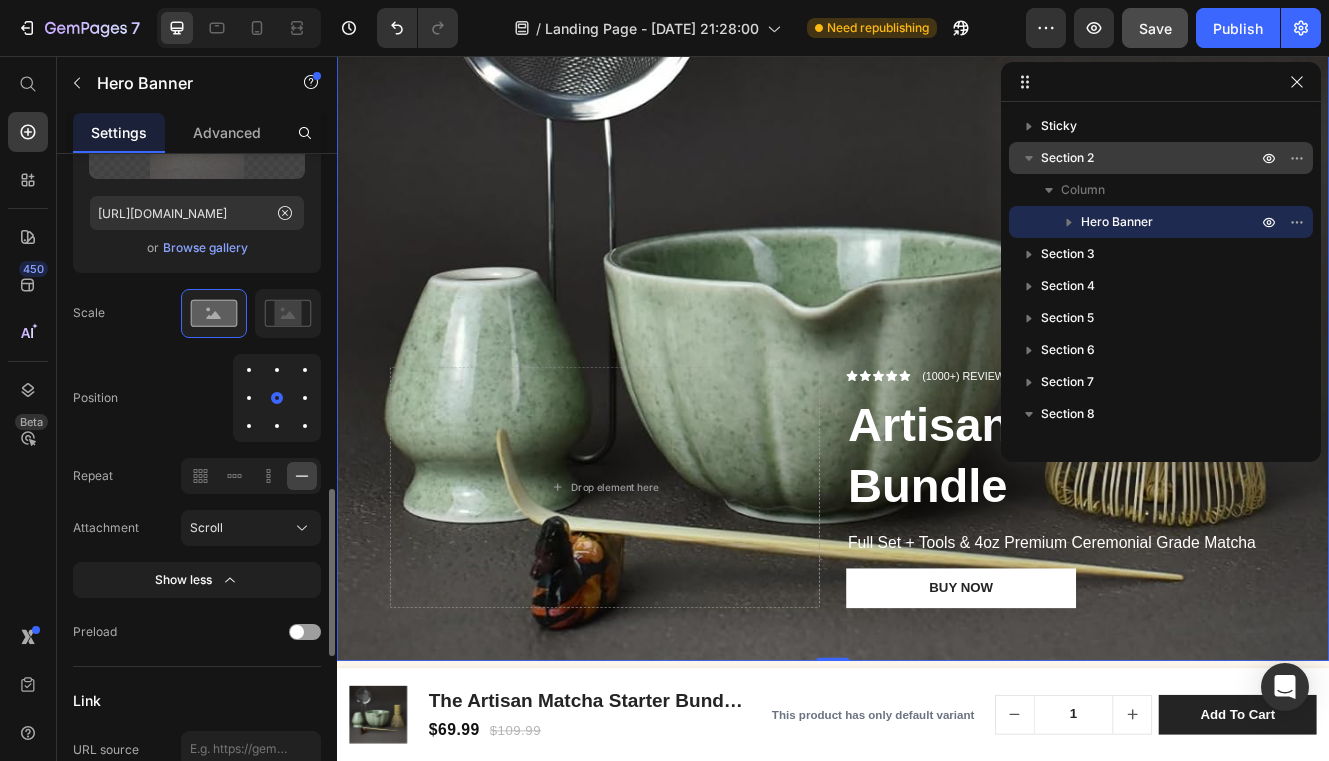 scroll, scrollTop: 735, scrollLeft: 0, axis: vertical 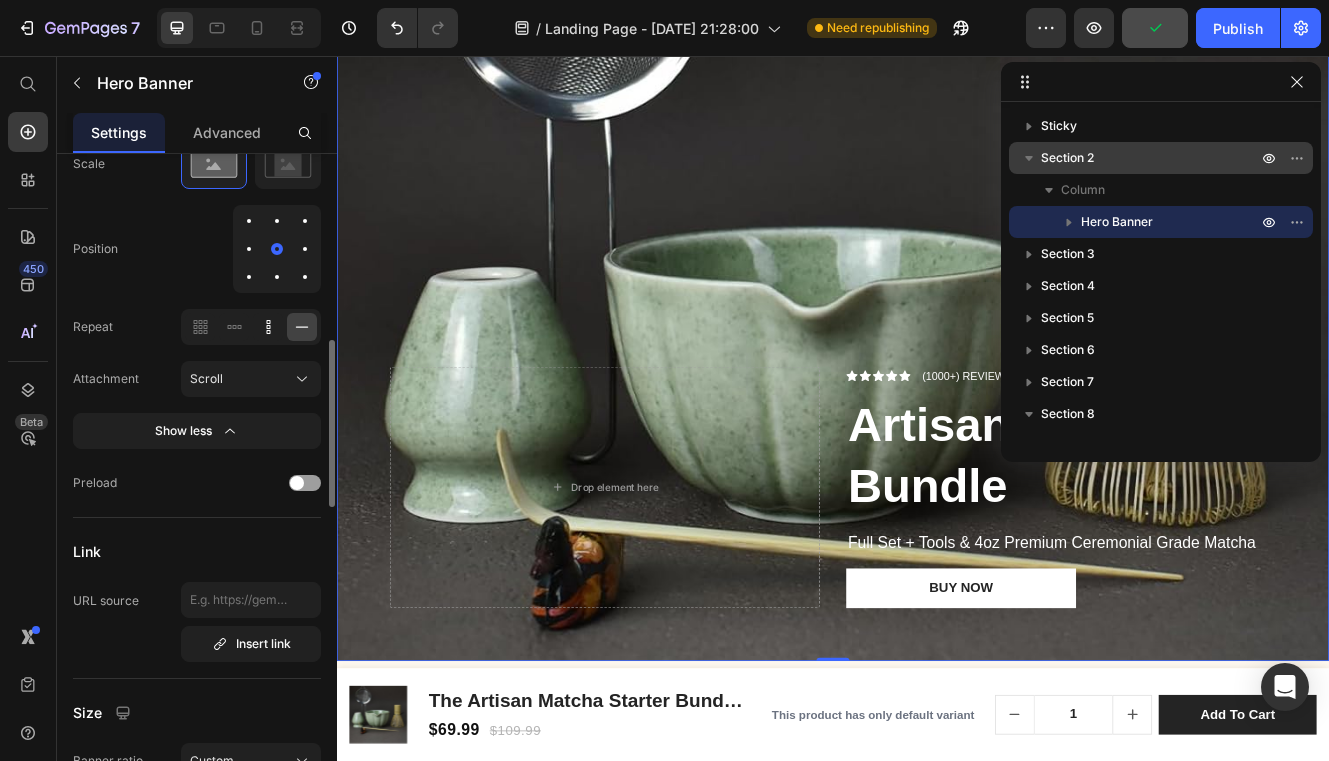 click 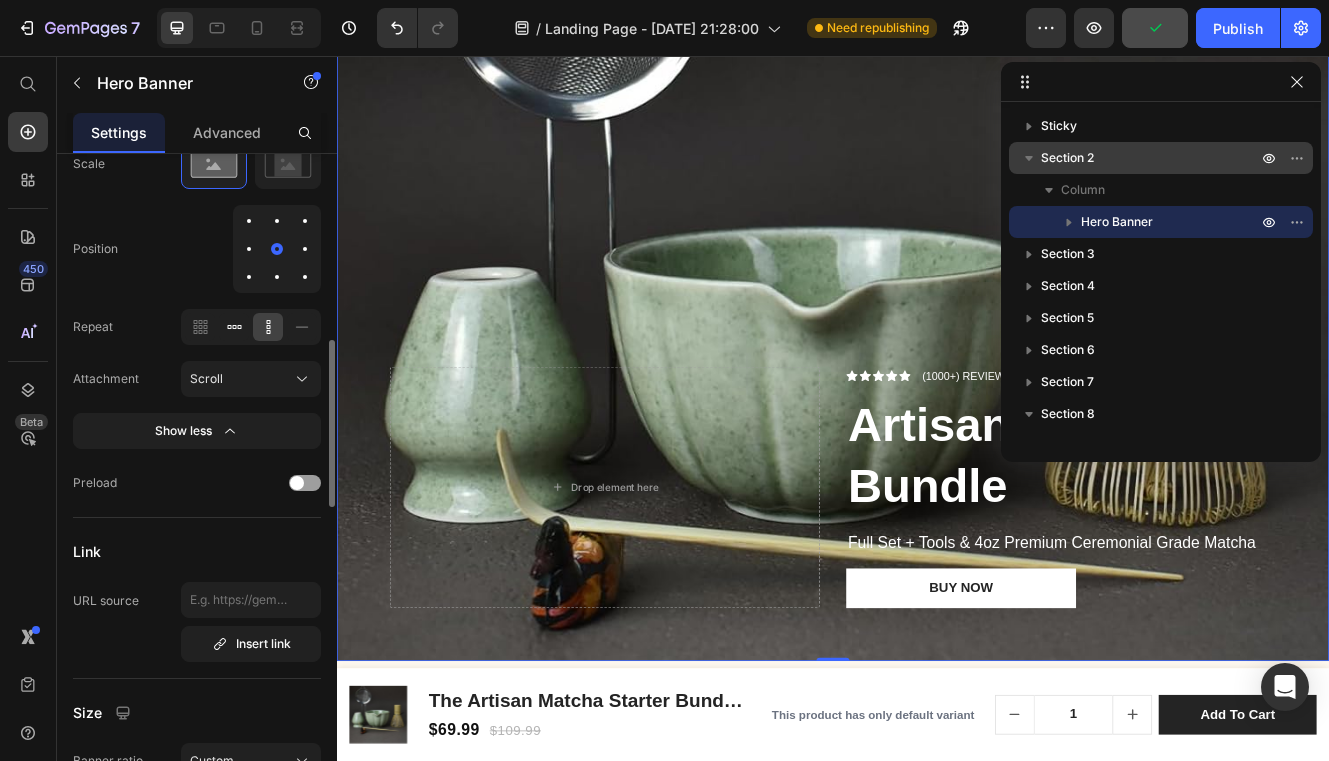 click 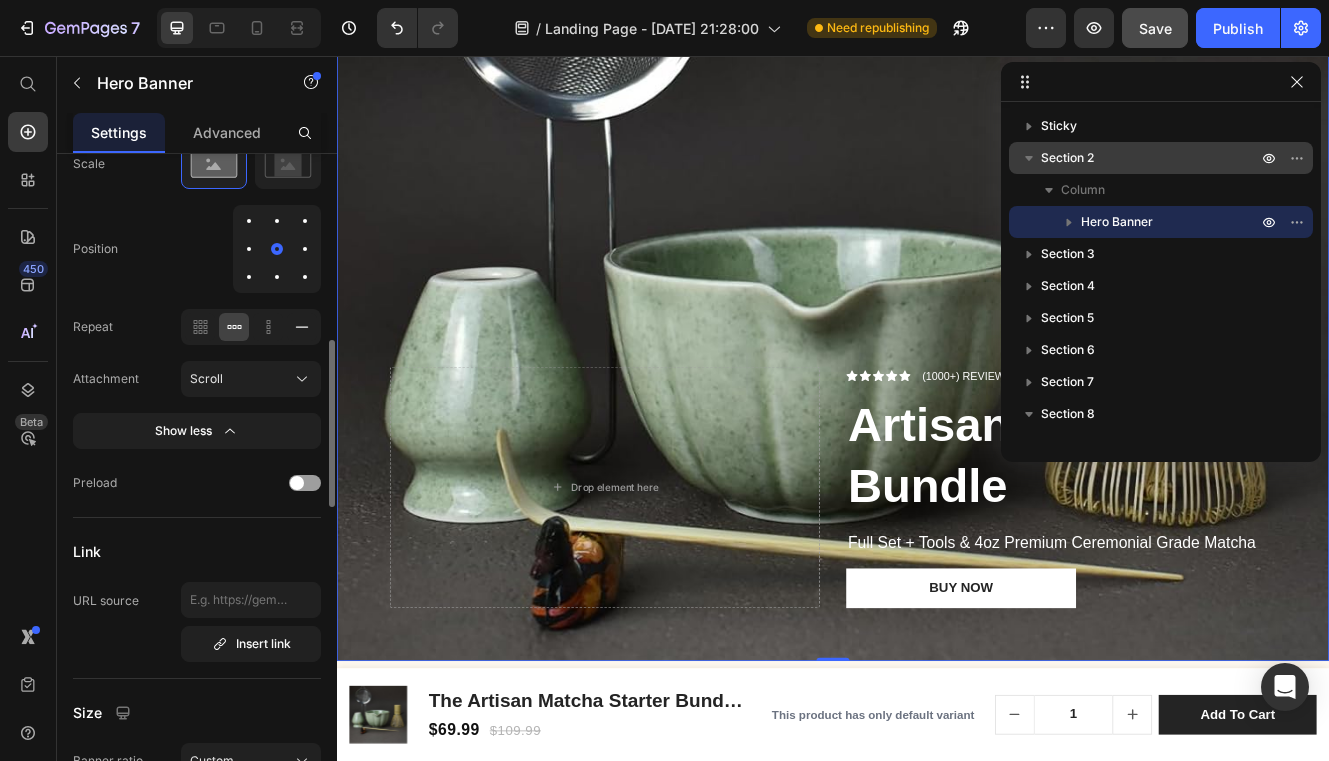 click 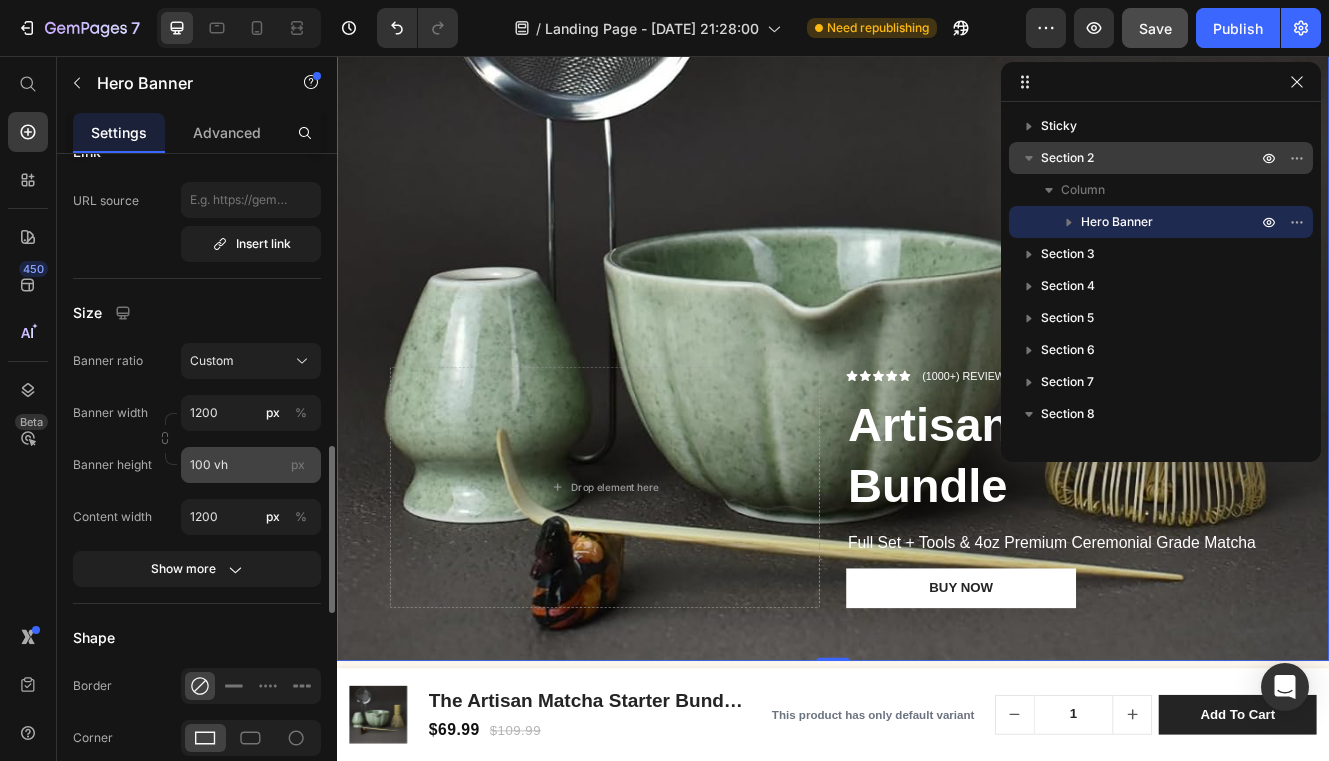 scroll, scrollTop: 1154, scrollLeft: 0, axis: vertical 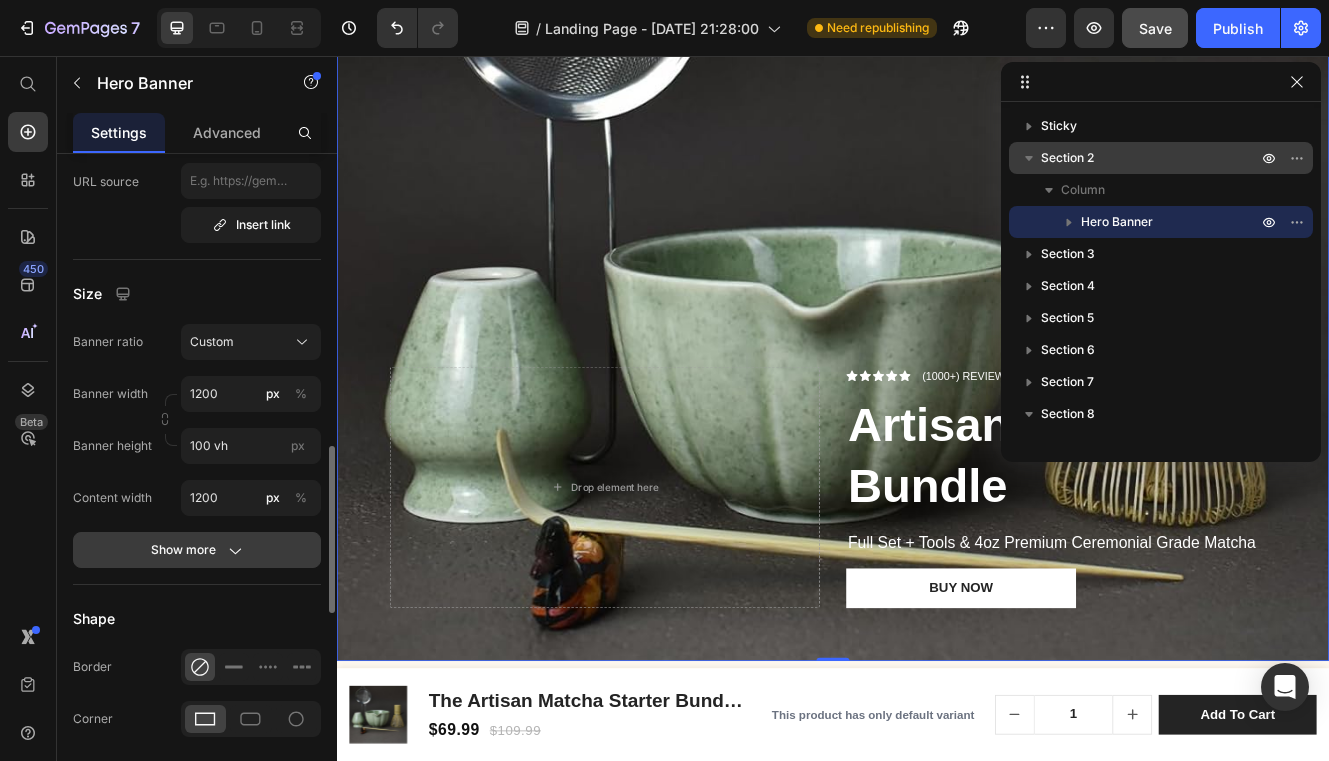 click on "Show more" at bounding box center (197, 550) 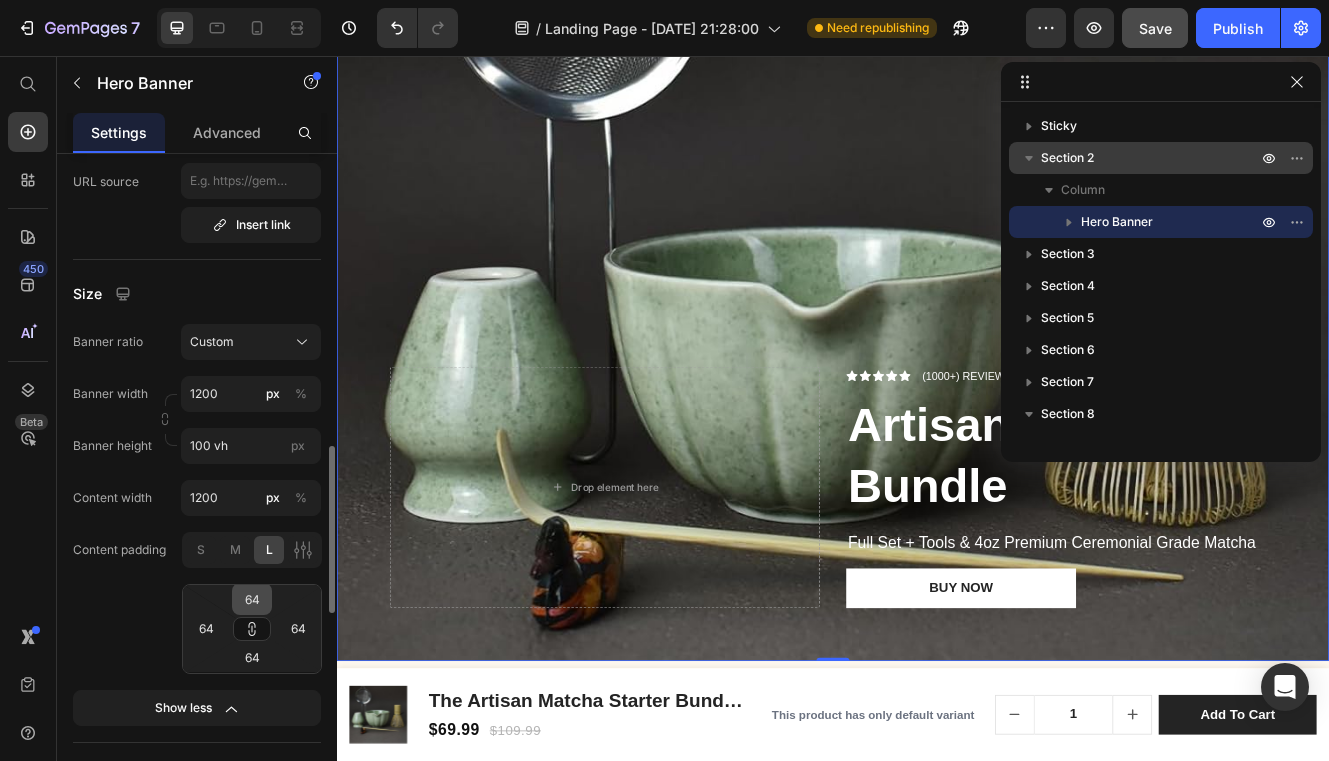 scroll, scrollTop: 1158, scrollLeft: 0, axis: vertical 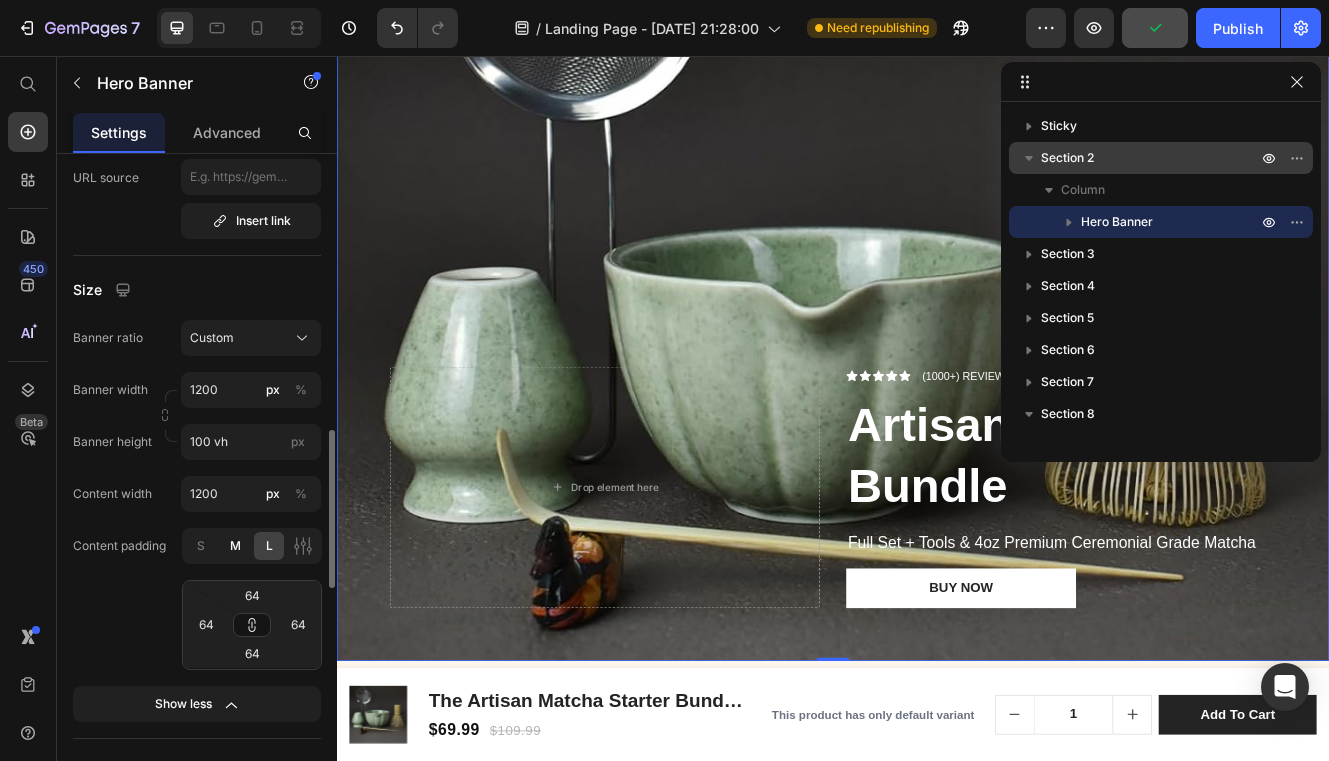 click on "M" 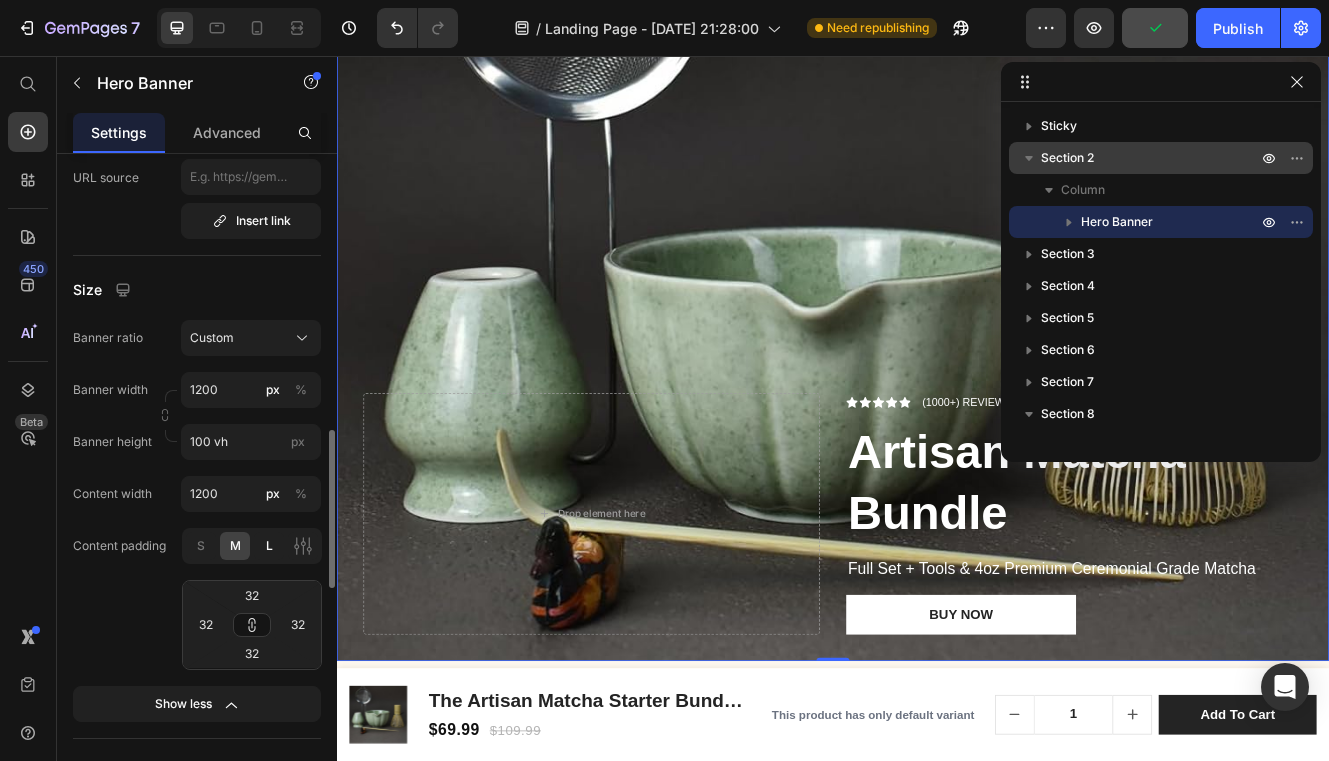 click on "L" 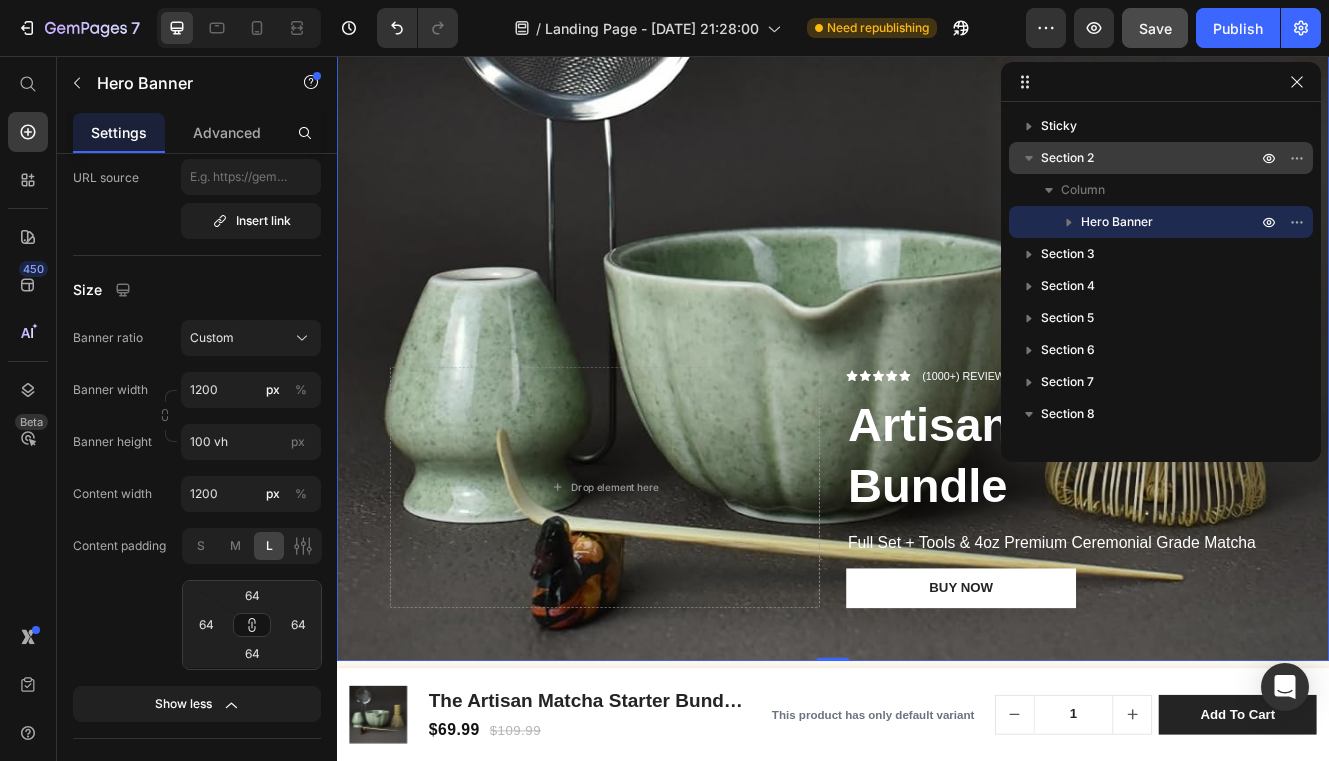 scroll, scrollTop: 166, scrollLeft: 0, axis: vertical 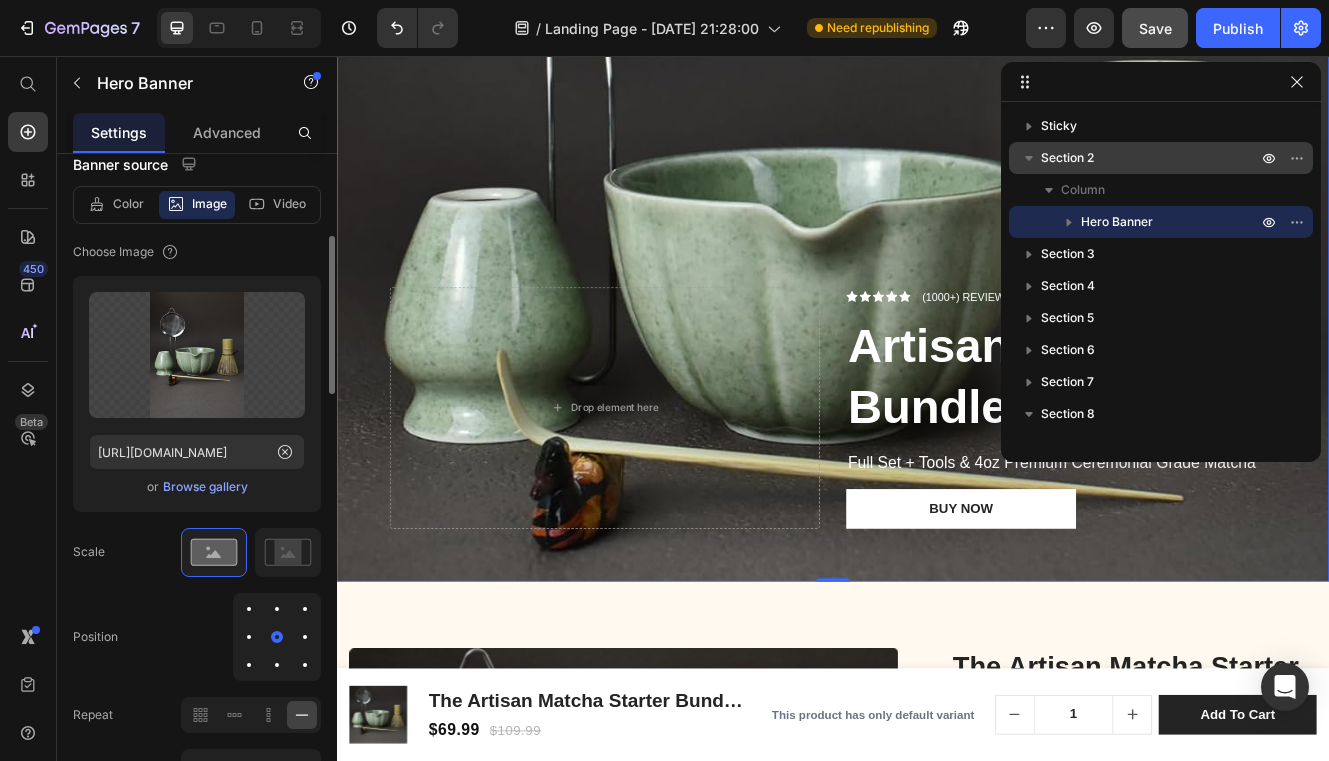click at bounding box center [277, 637] 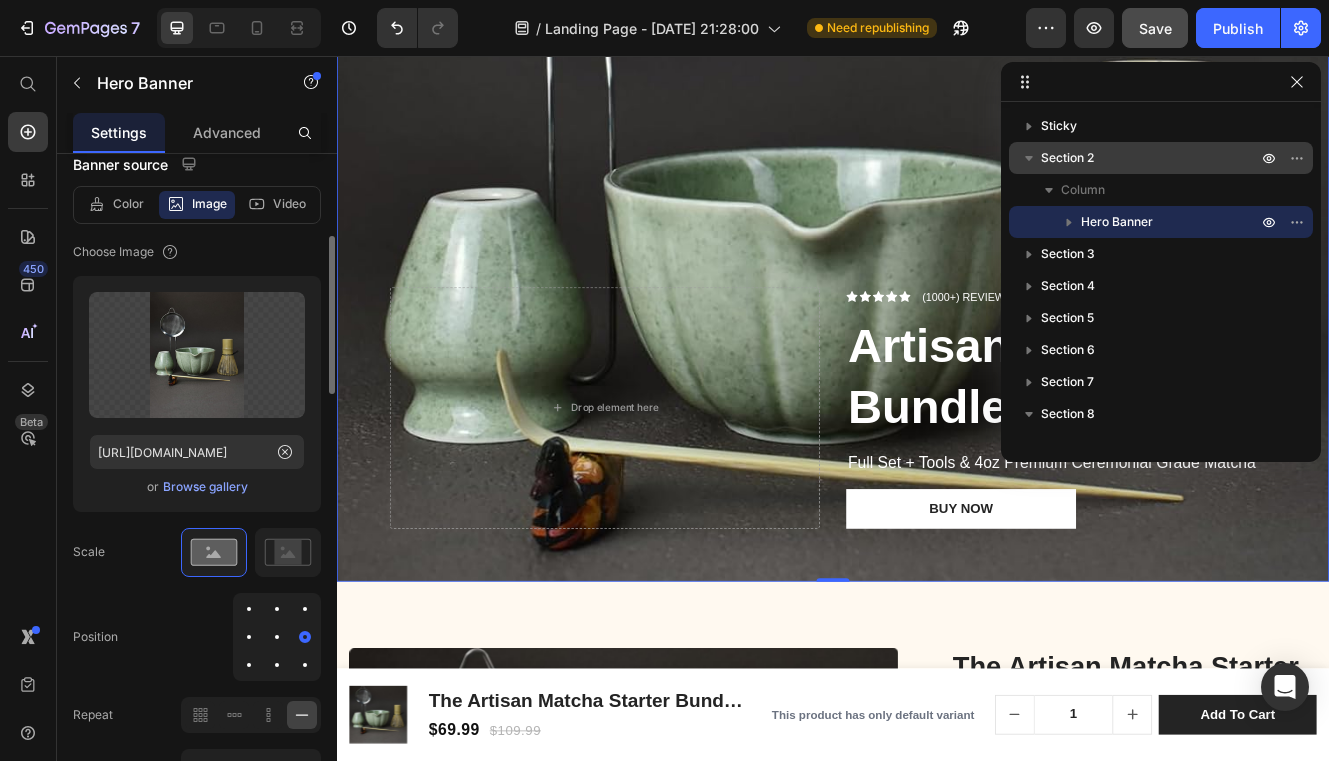 click at bounding box center (249, 637) 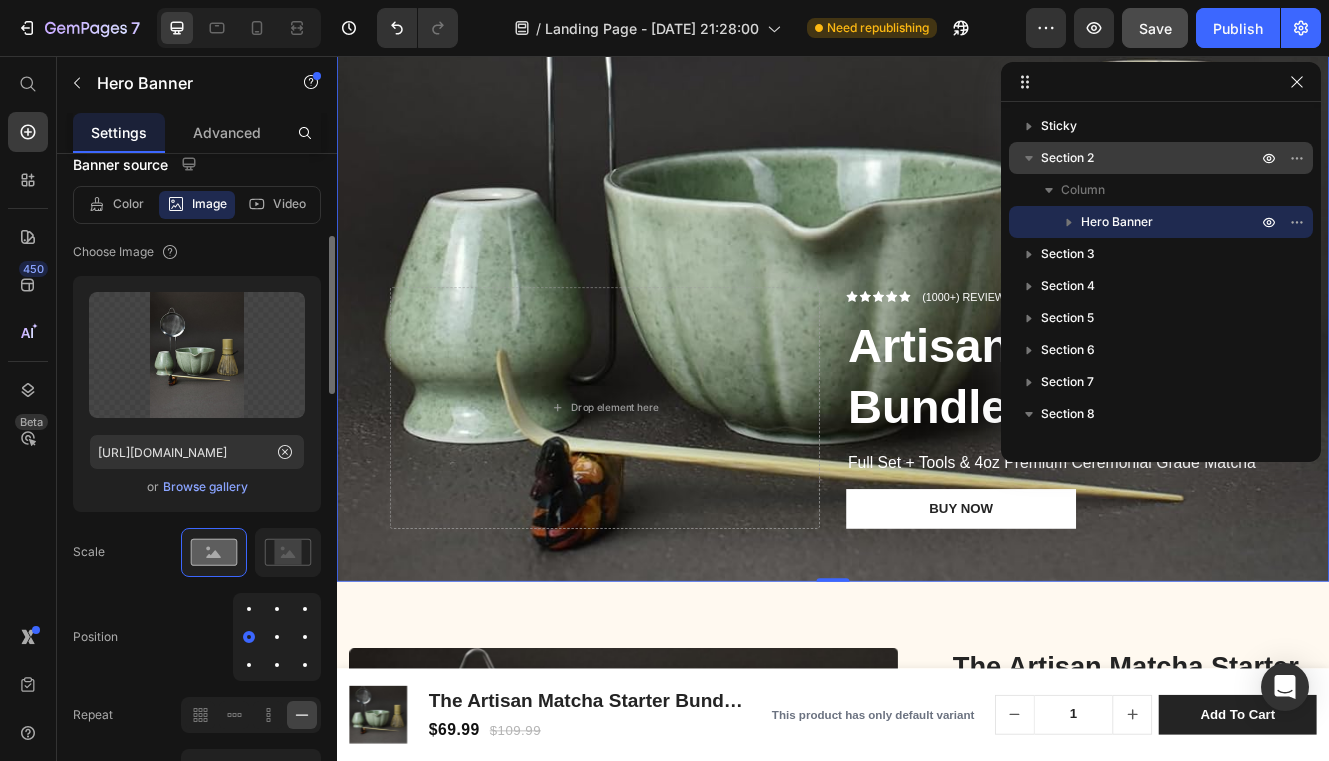 click at bounding box center [249, 609] 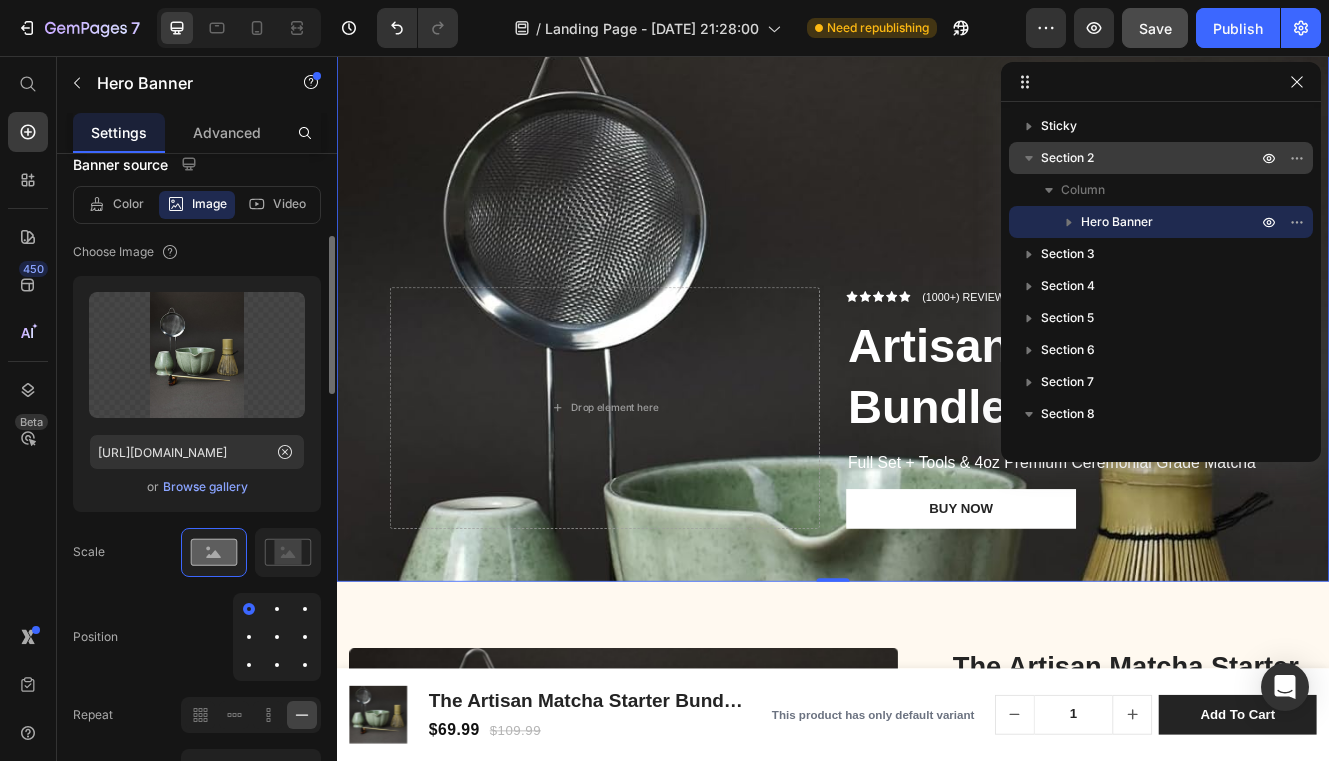 click at bounding box center (277, 609) 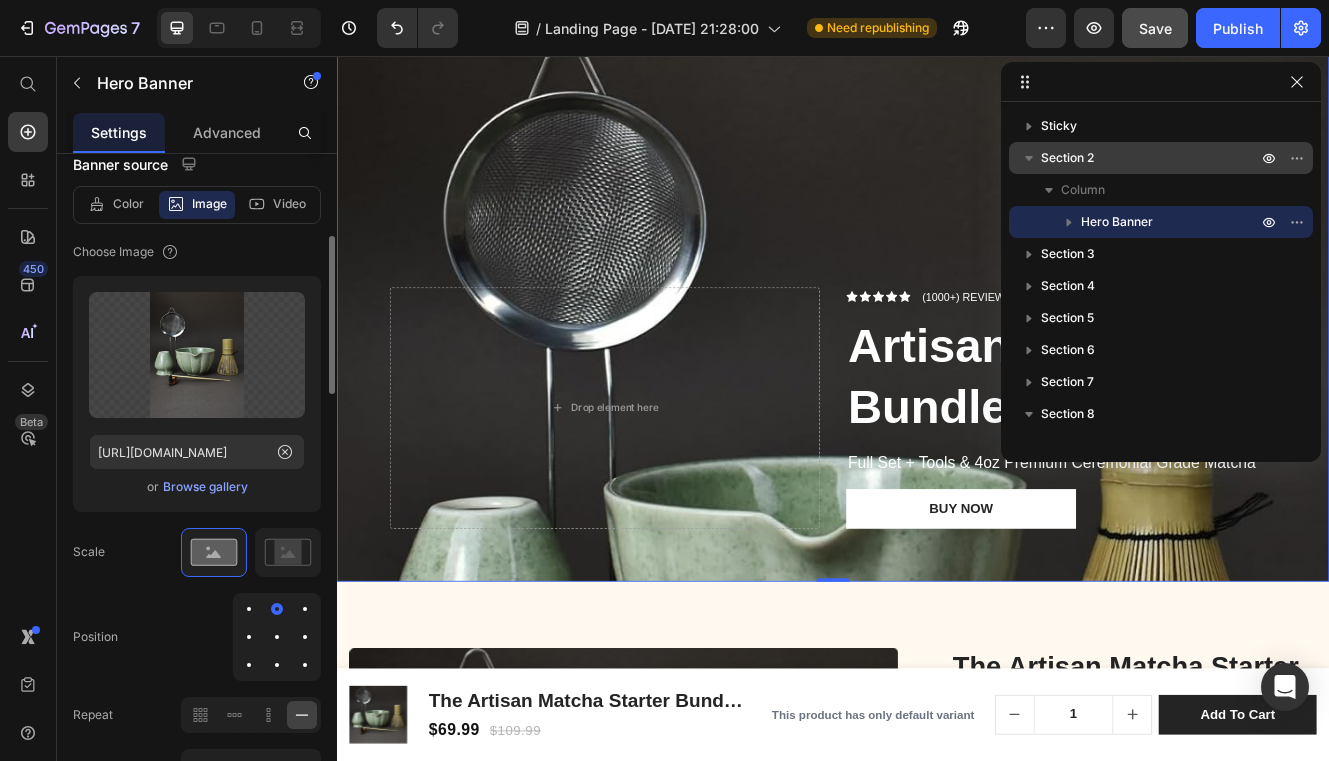 click at bounding box center [277, 637] 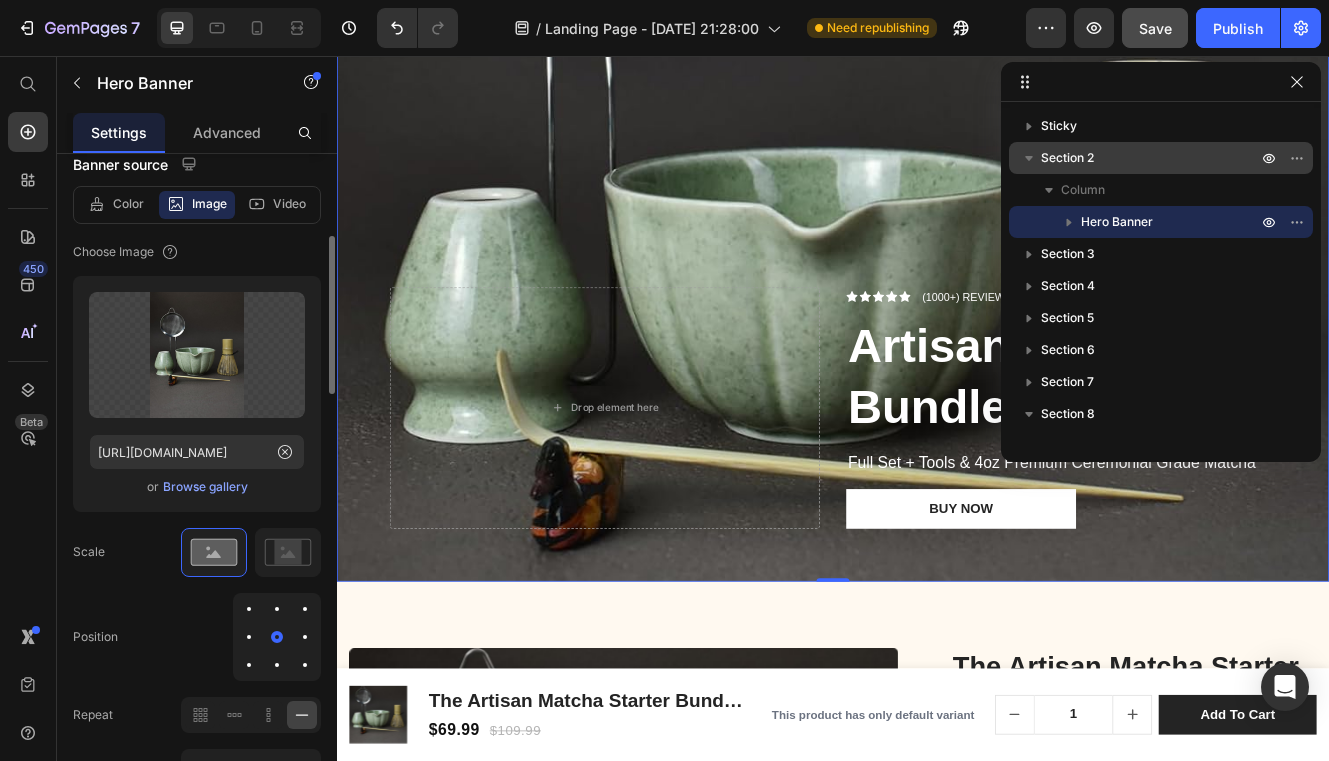 click at bounding box center (305, 637) 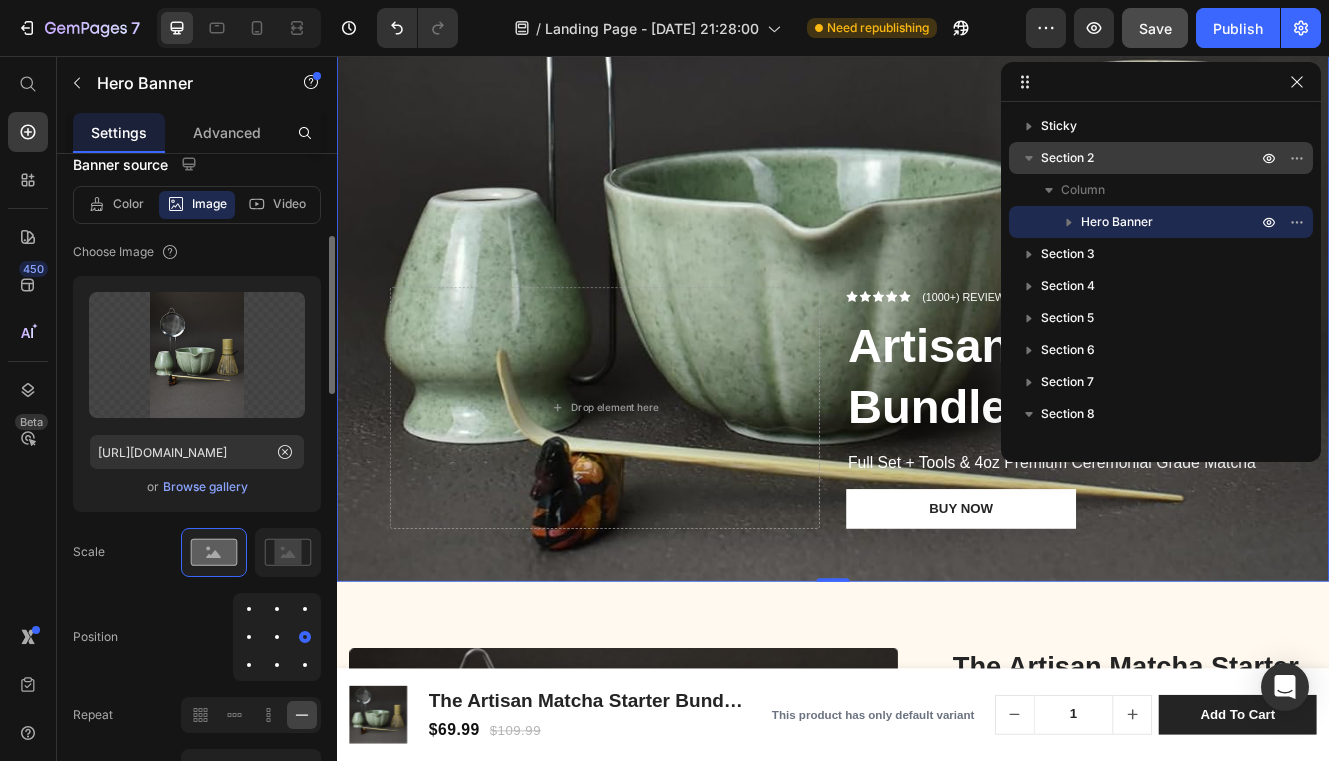 click at bounding box center [305, 665] 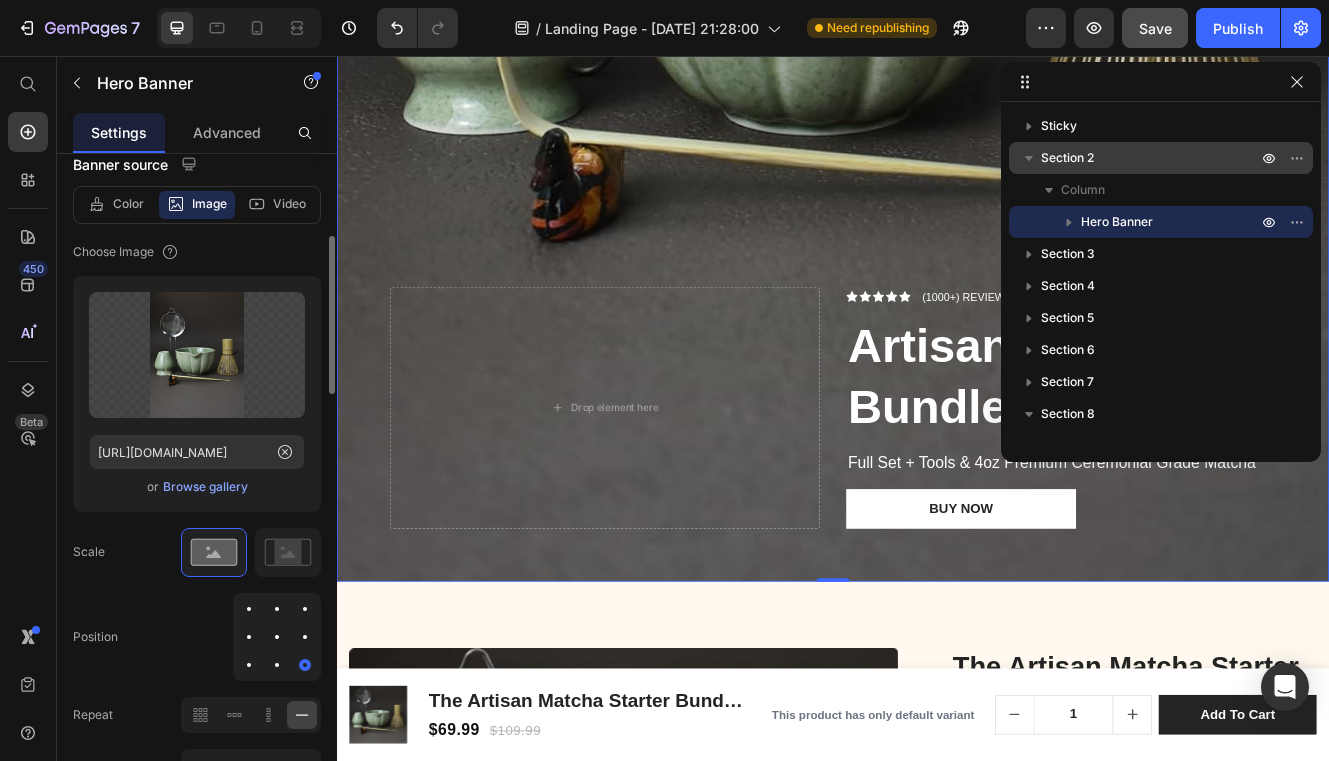click at bounding box center [277, 665] 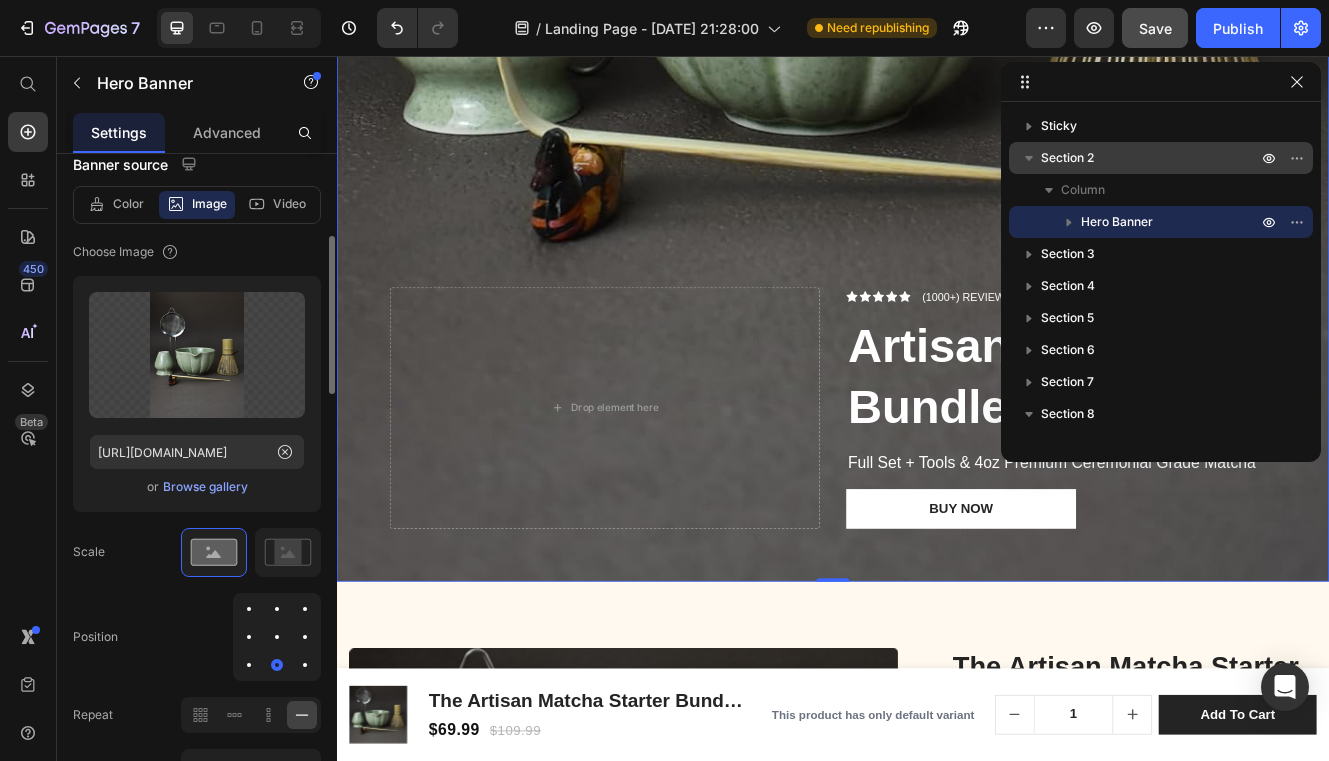 click at bounding box center [277, 637] 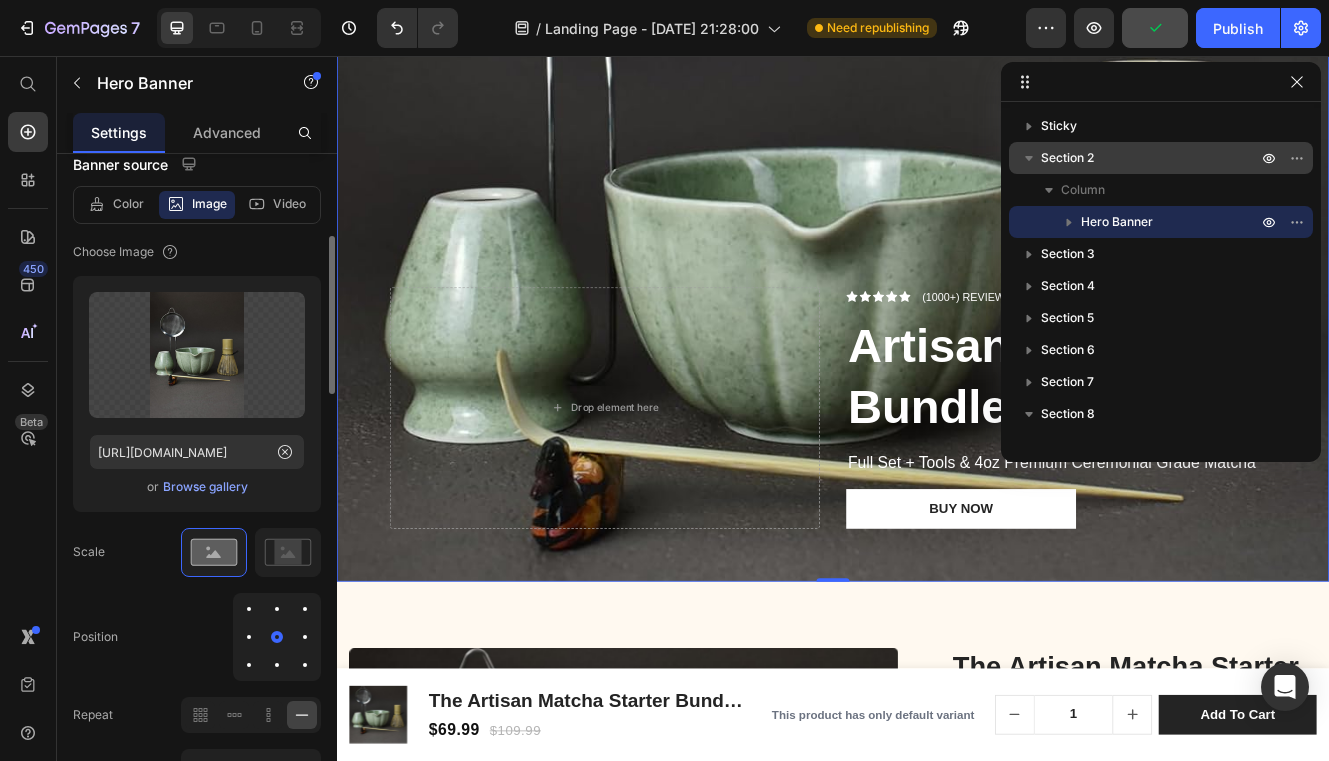 click at bounding box center (305, 637) 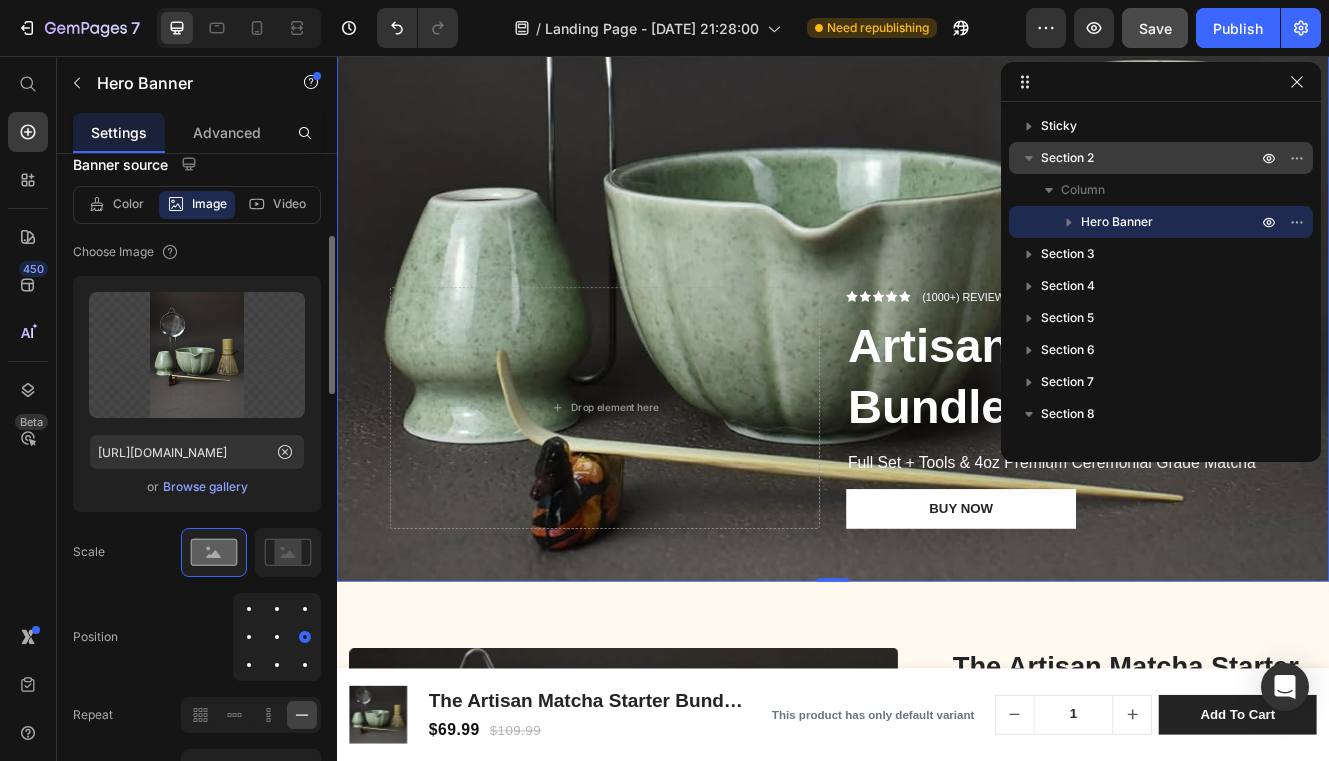 click at bounding box center [277, 637] 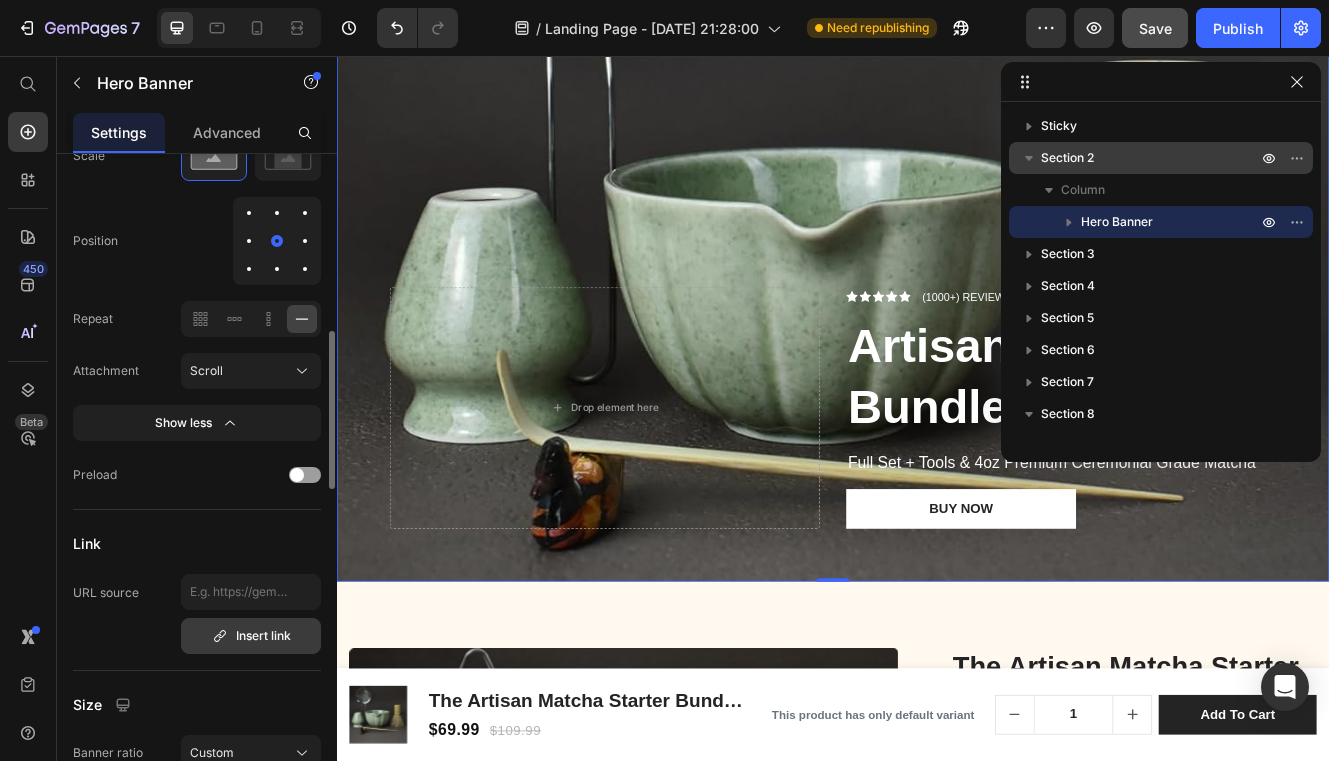 scroll, scrollTop: 866, scrollLeft: 0, axis: vertical 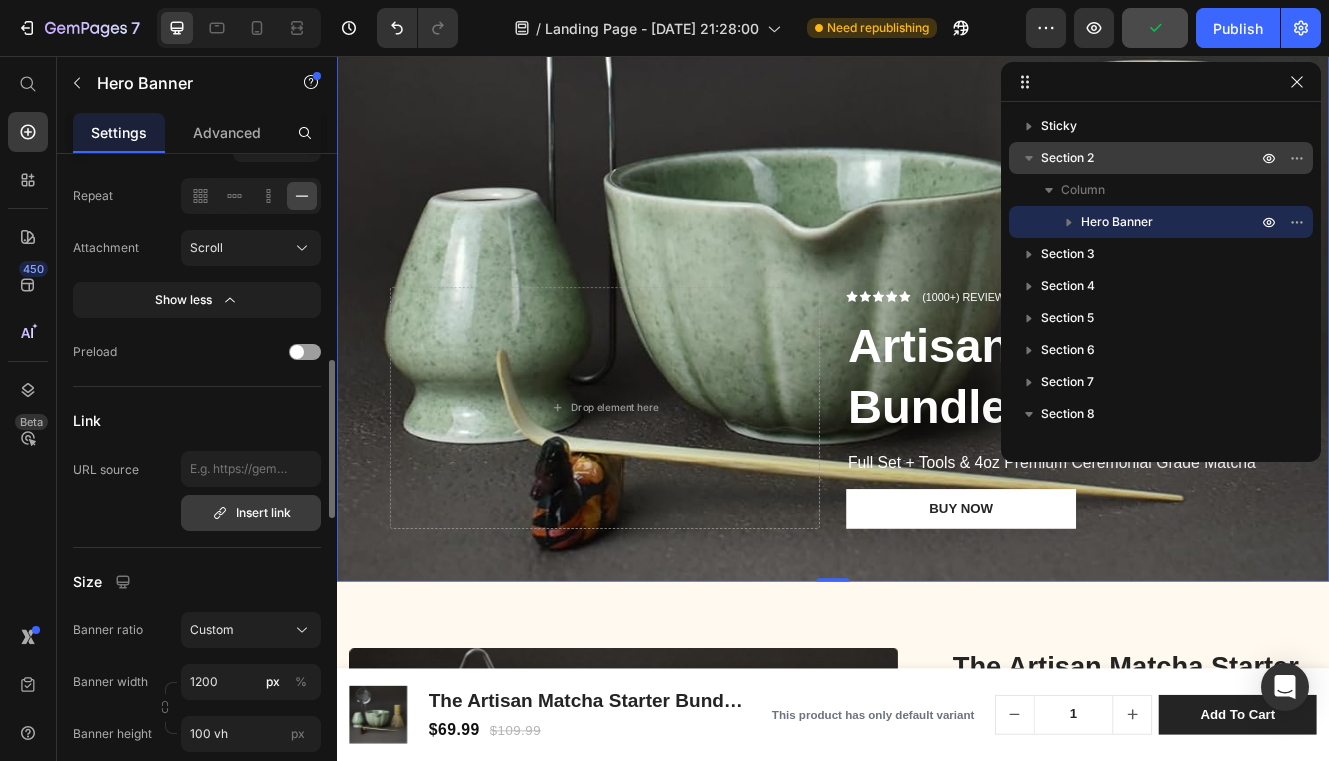 click on "Insert link" at bounding box center (251, 513) 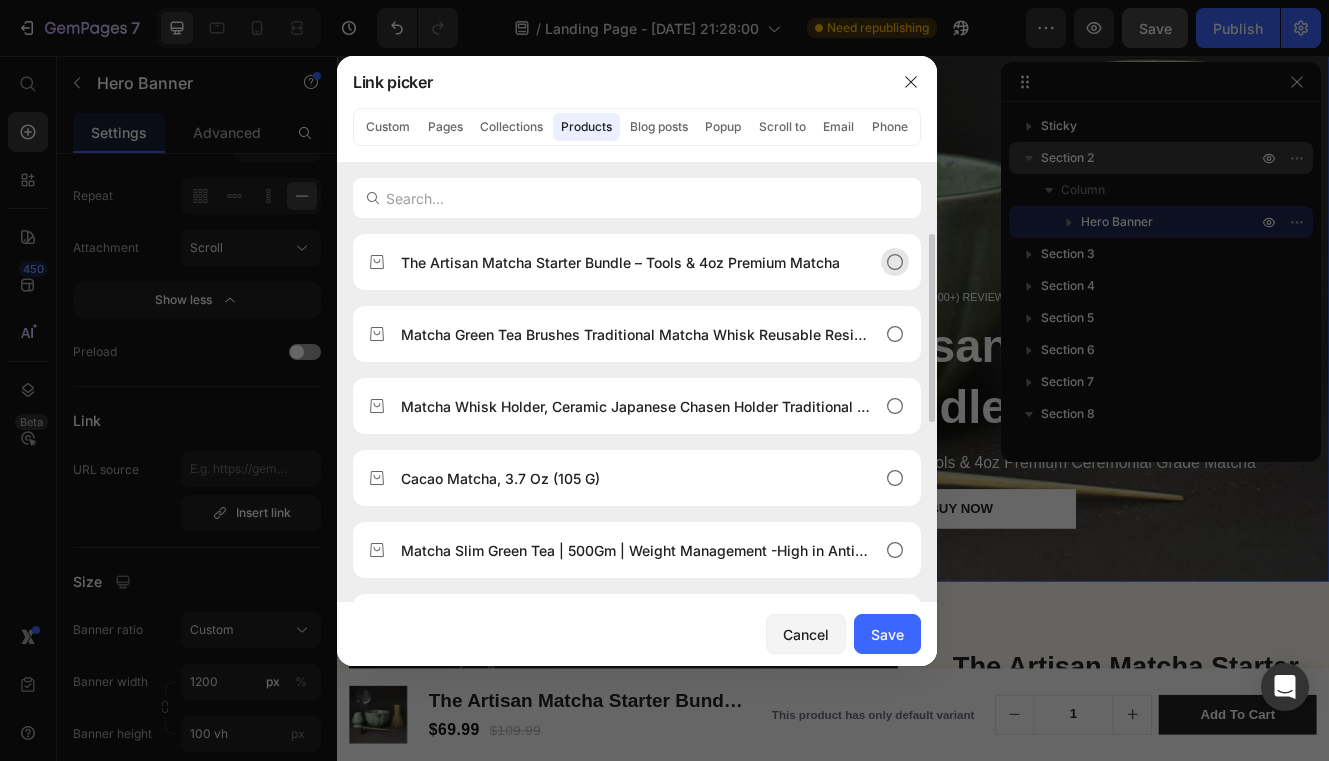 click on "The Artisan Matcha Starter Bundle – Tools & 4oz Premium Matcha" at bounding box center [620, 262] 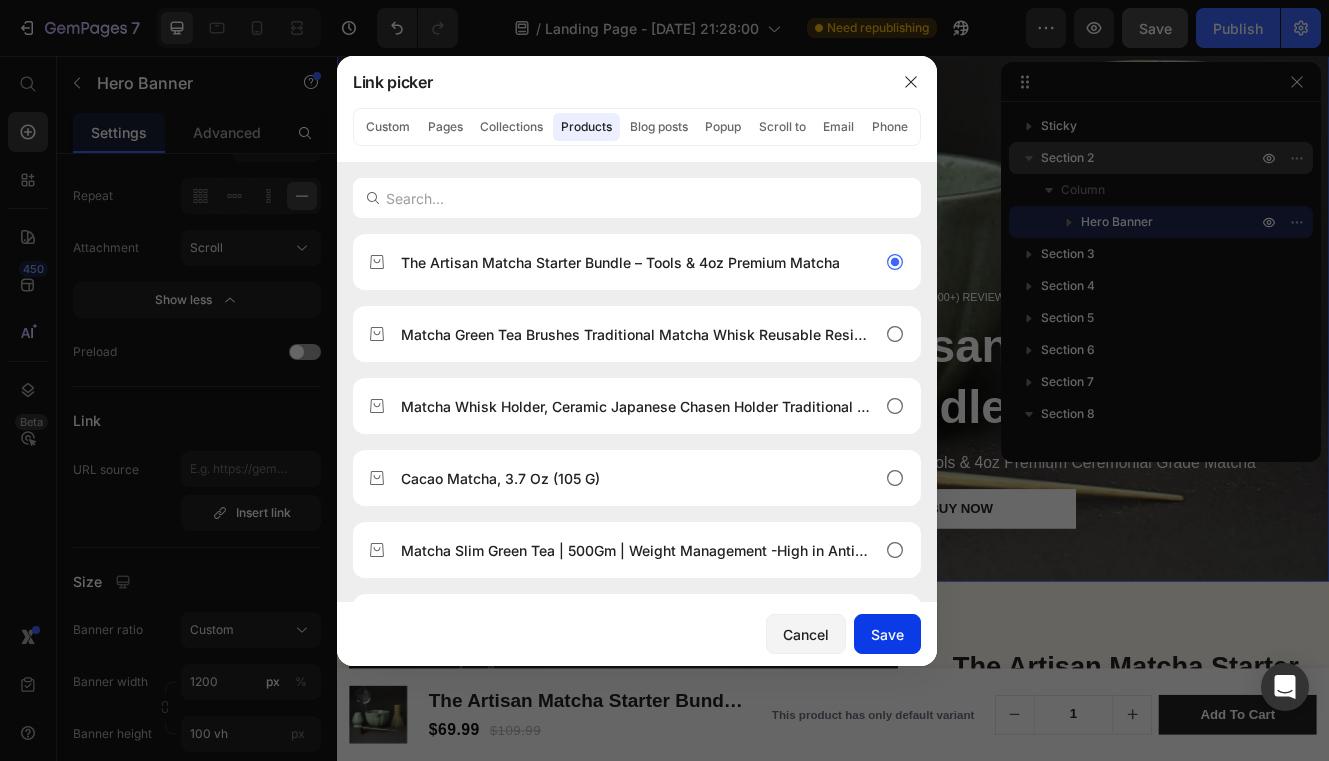 click on "Save" at bounding box center (887, 634) 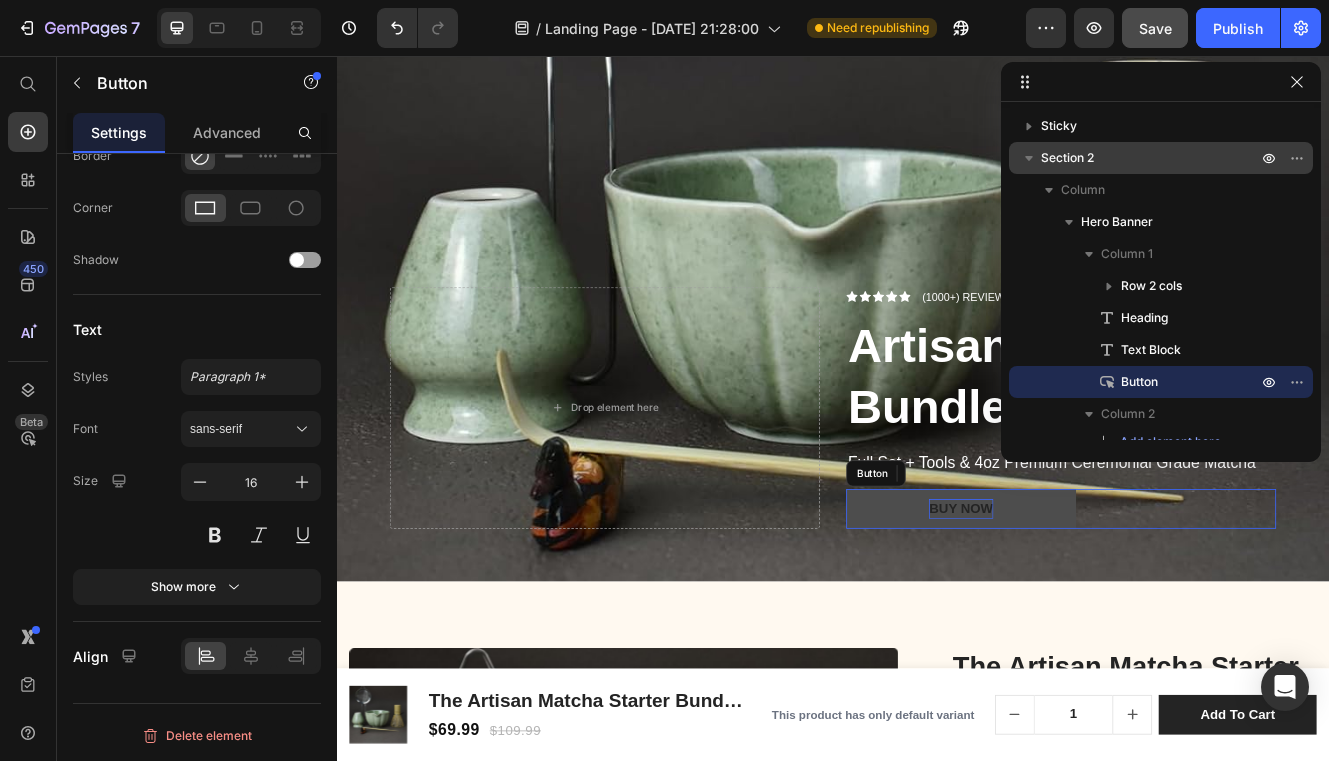 click on "Buy now" at bounding box center [1091, 604] 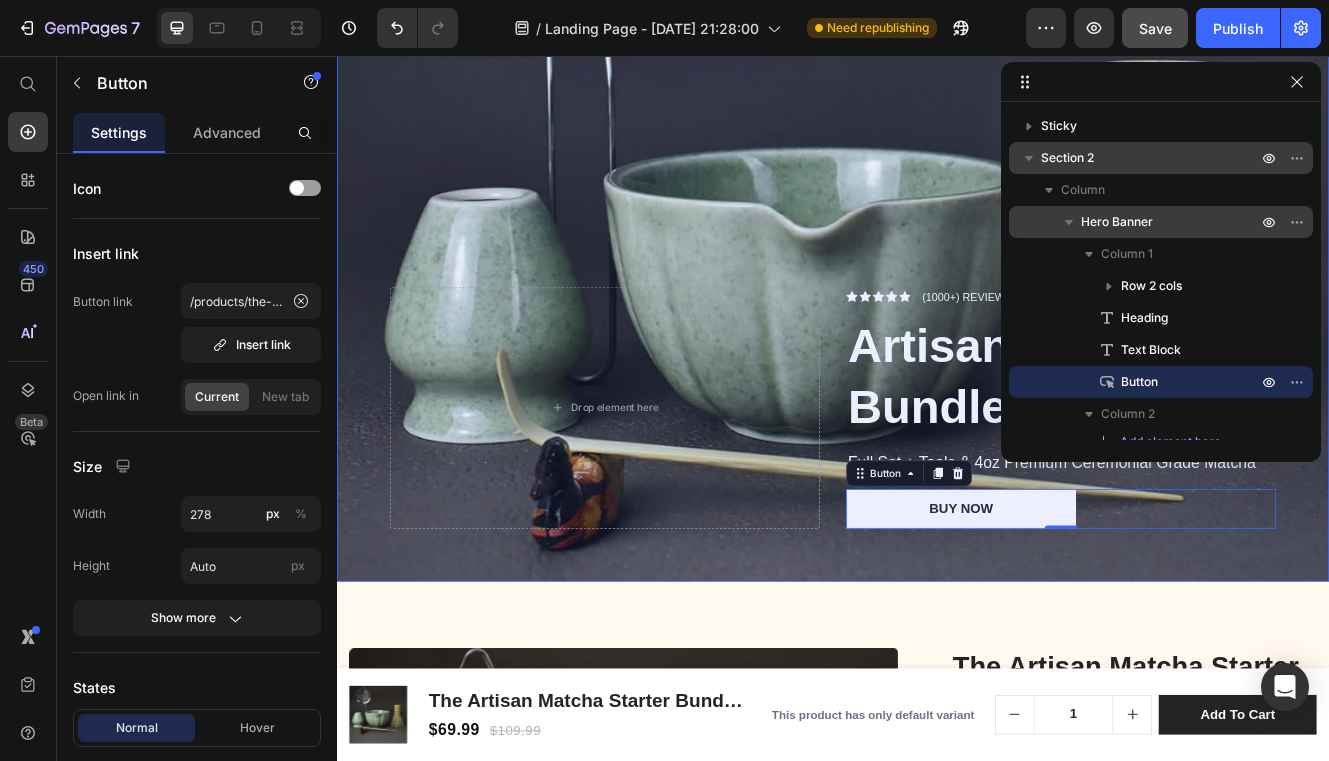 click on "Hero Banner" at bounding box center [1161, 222] 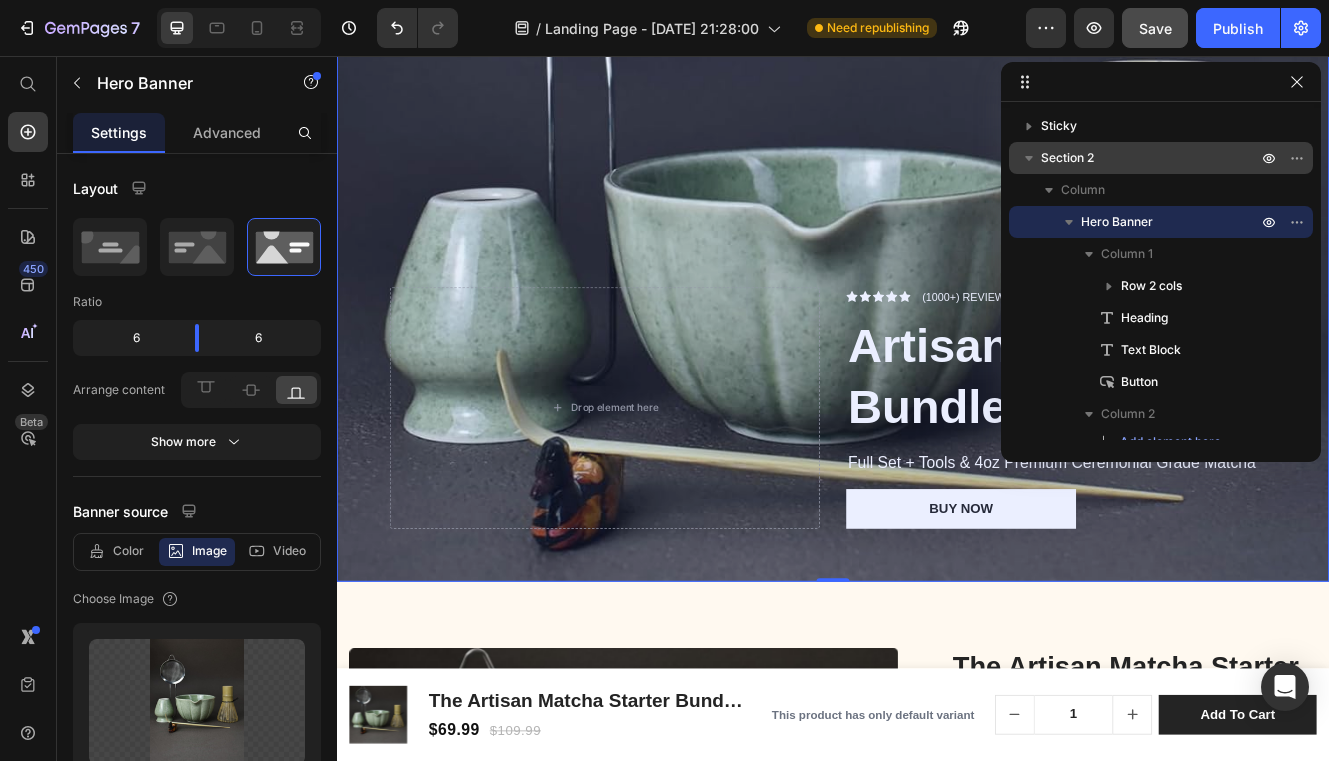 click 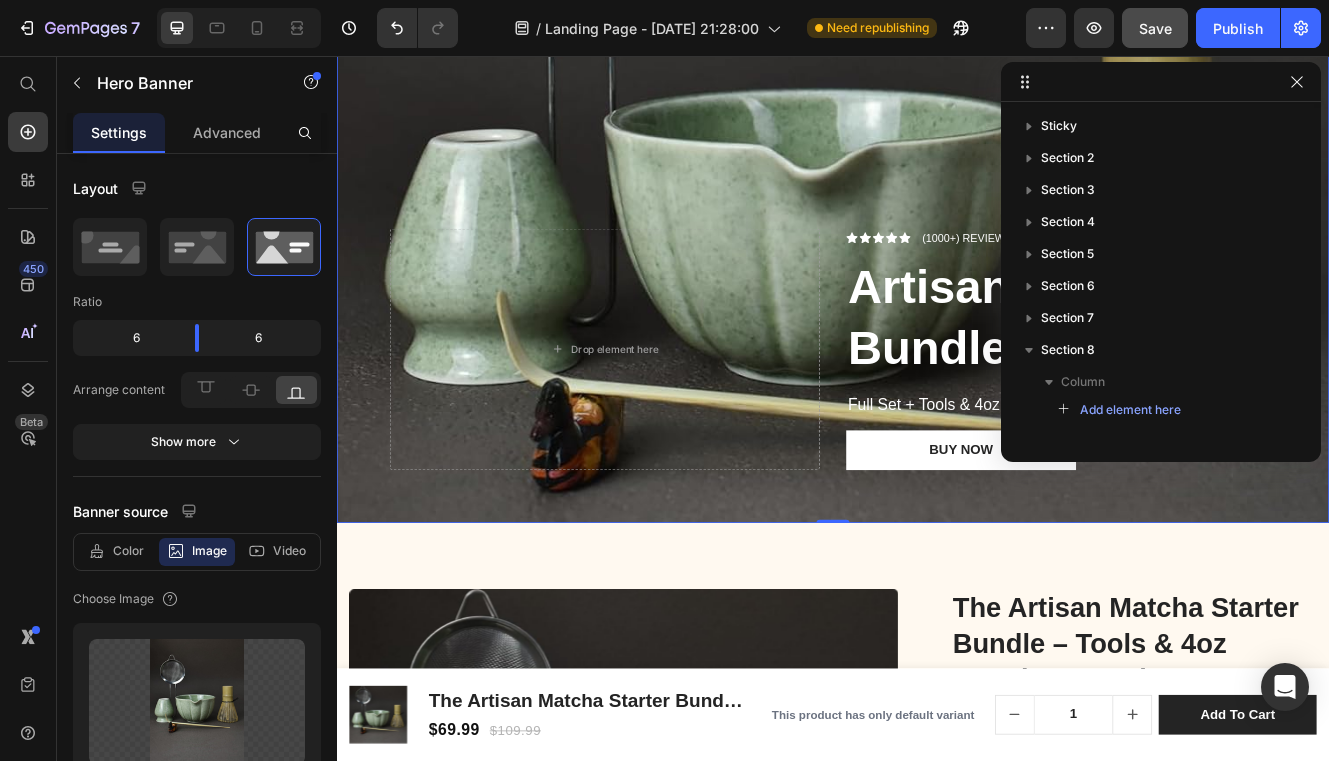 scroll, scrollTop: 522, scrollLeft: 0, axis: vertical 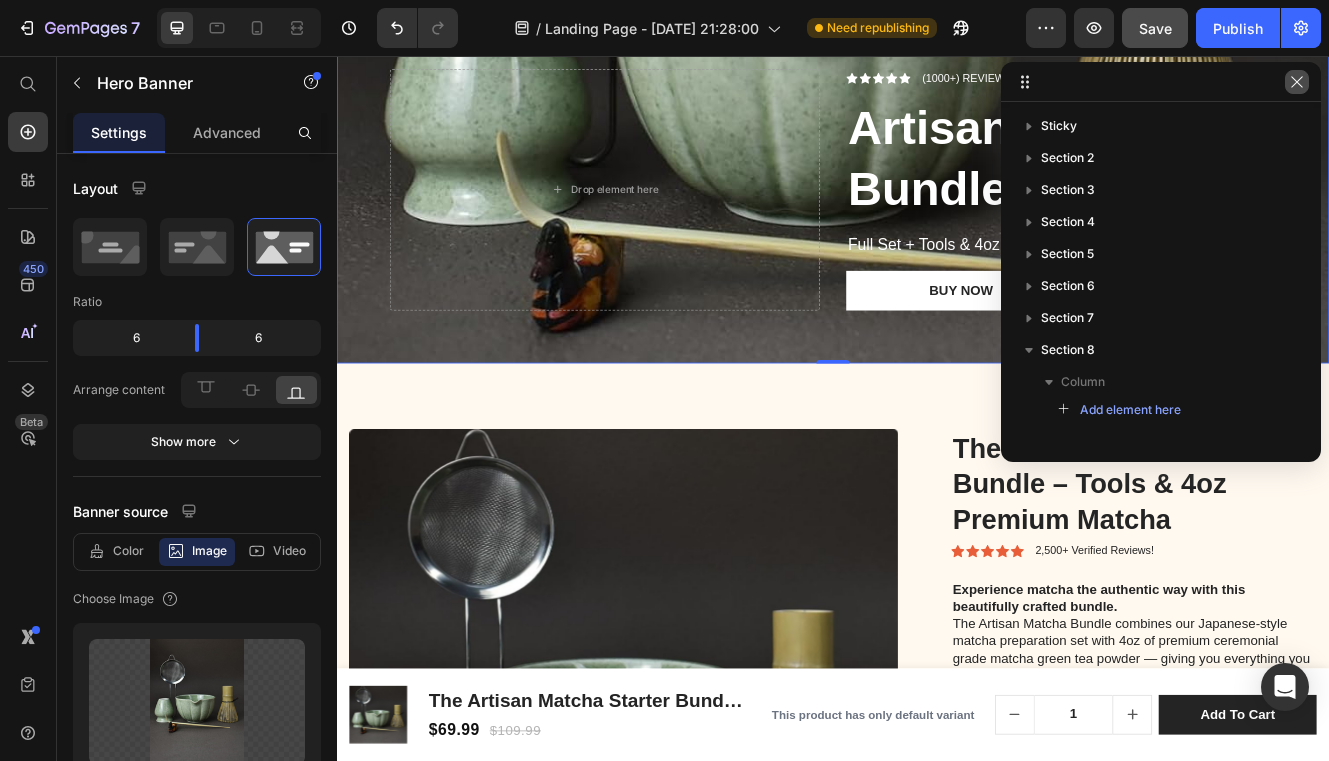 click 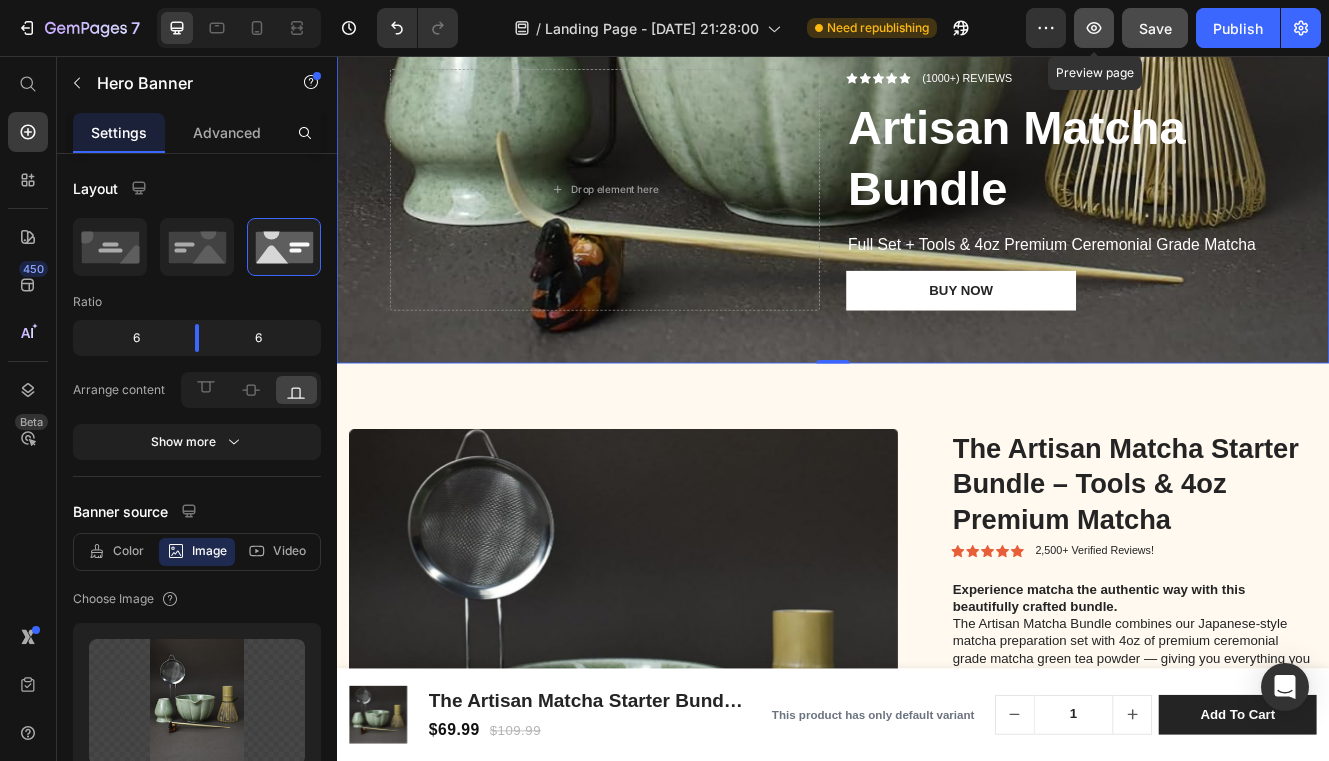 click 